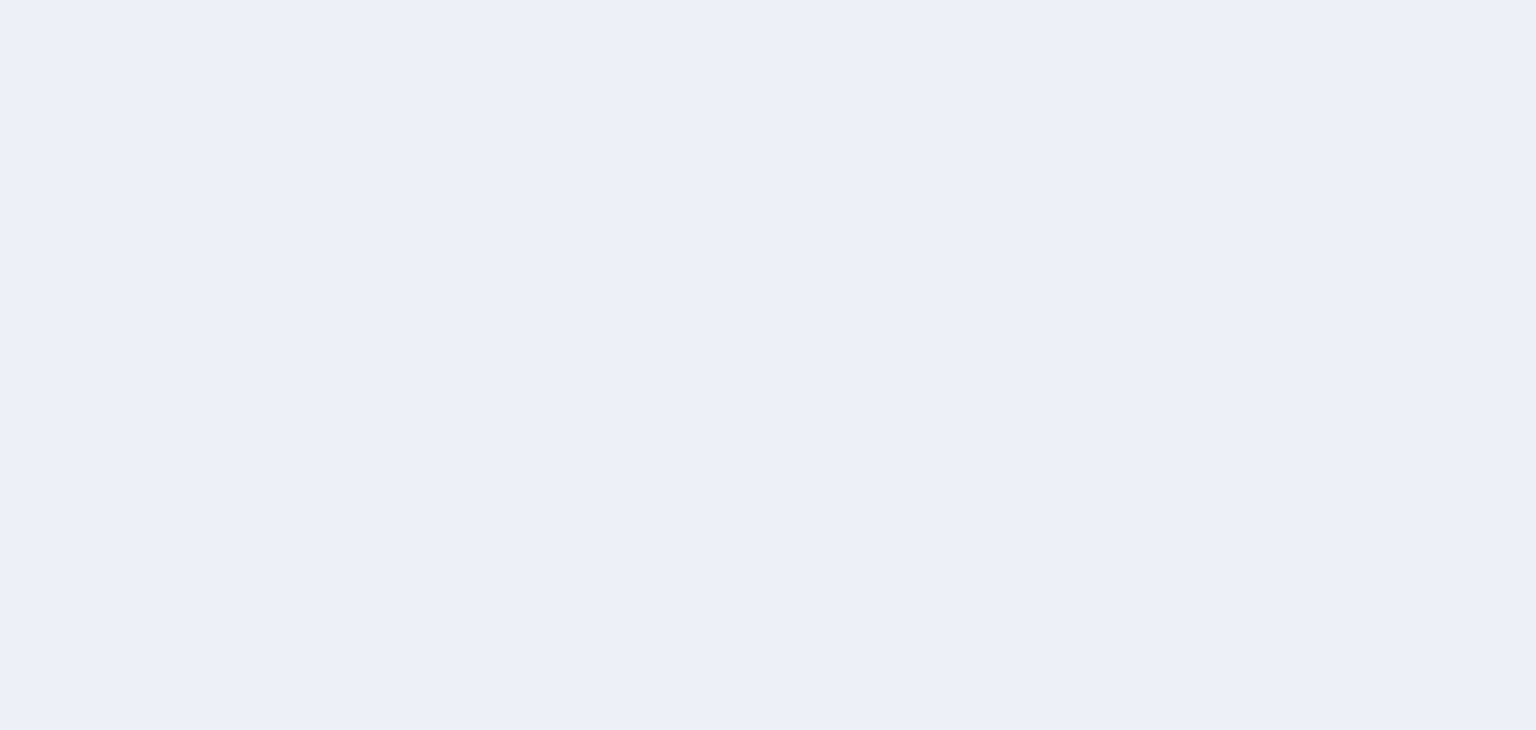 scroll, scrollTop: 0, scrollLeft: 0, axis: both 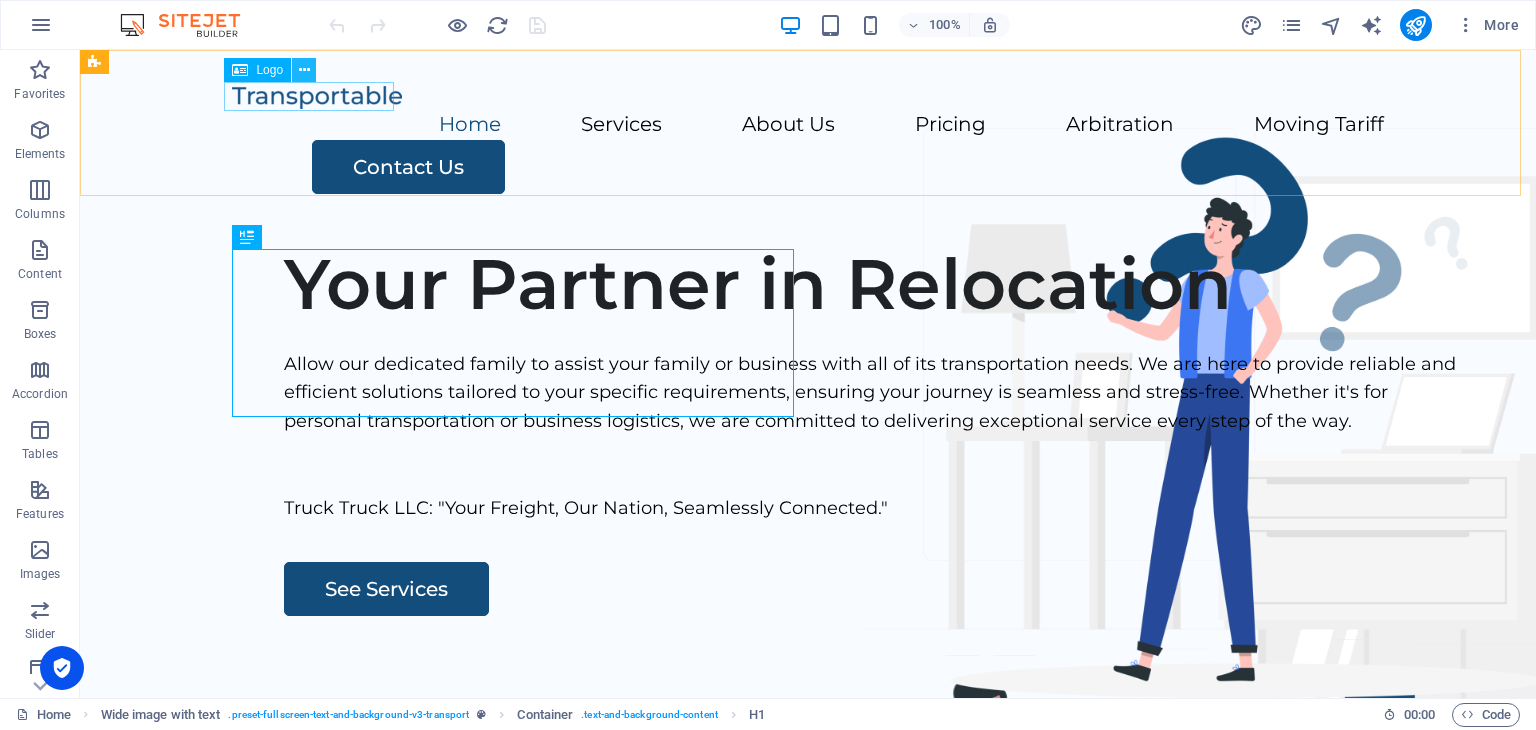 click at bounding box center (304, 70) 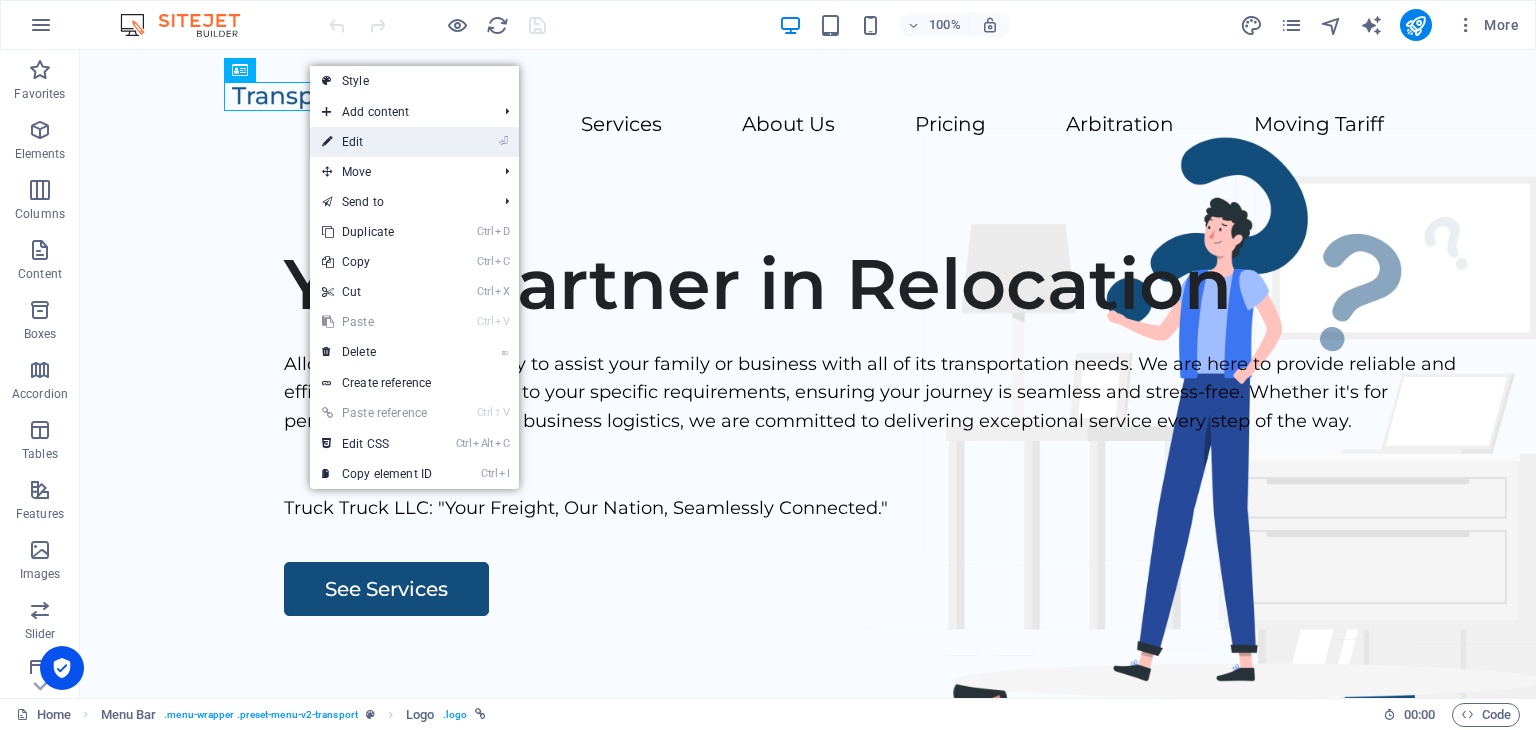 click on "⏎  Edit" at bounding box center [377, 142] 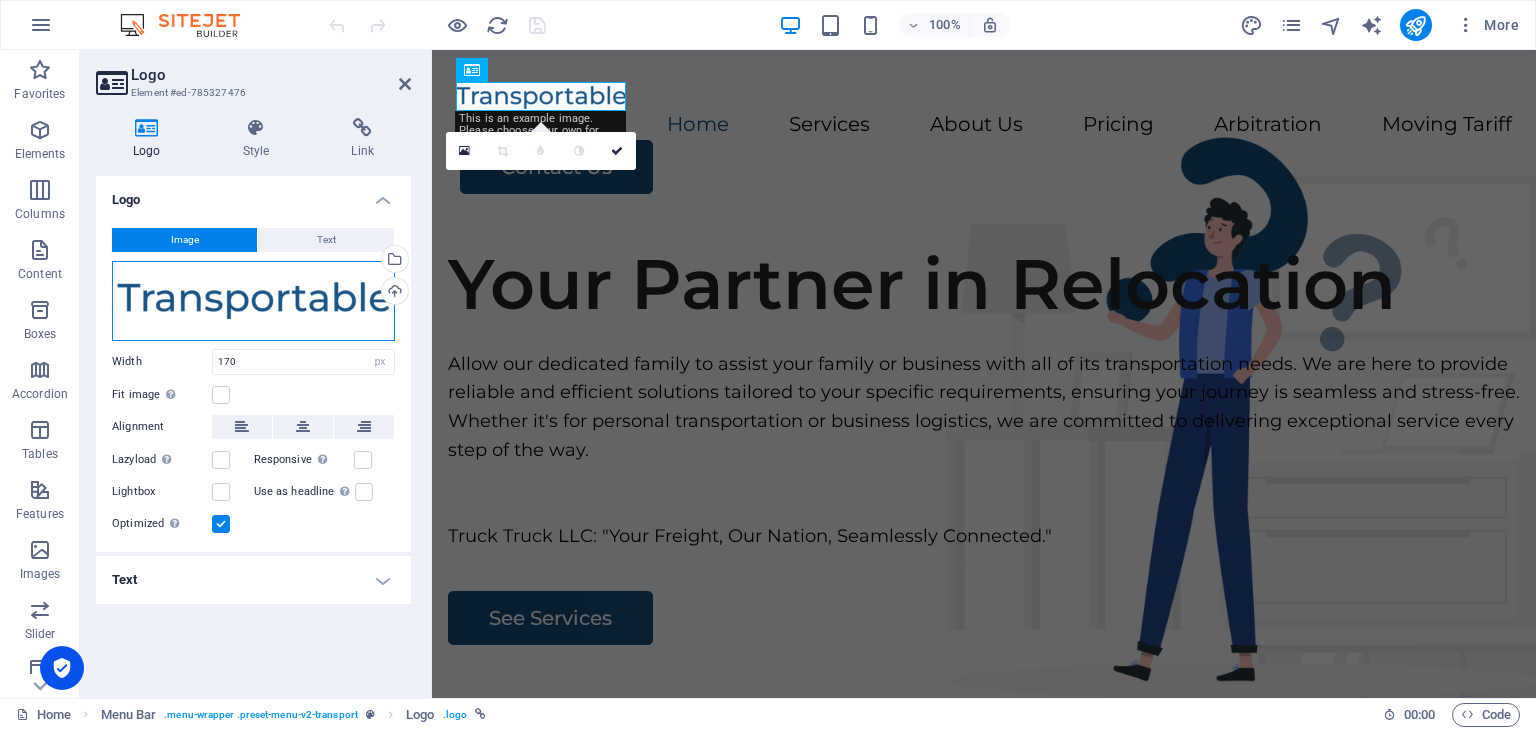 click on "Drag files here, click to choose files or select files from Files or our free stock photos & videos" at bounding box center (253, 301) 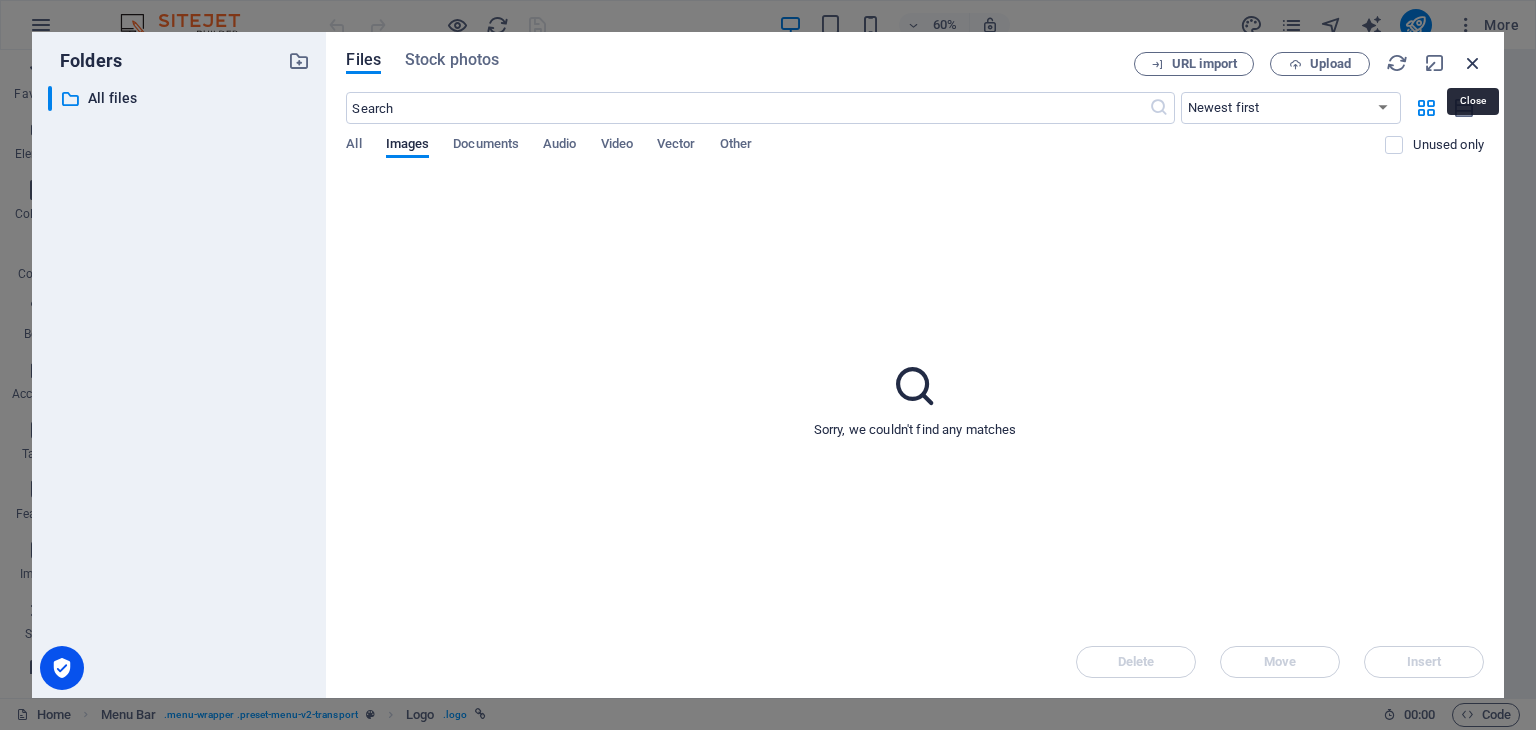 click at bounding box center (1473, 63) 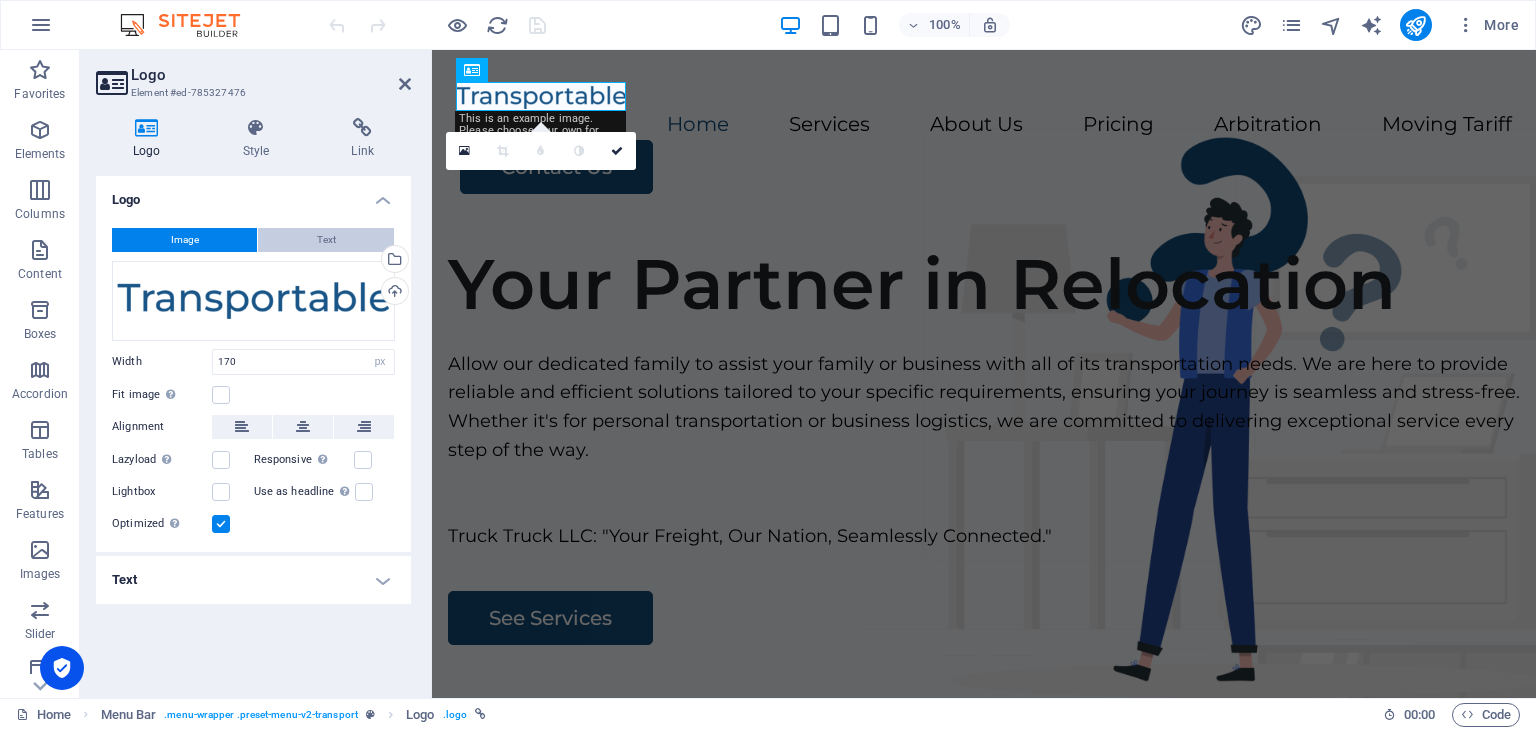 click on "Text" at bounding box center (326, 240) 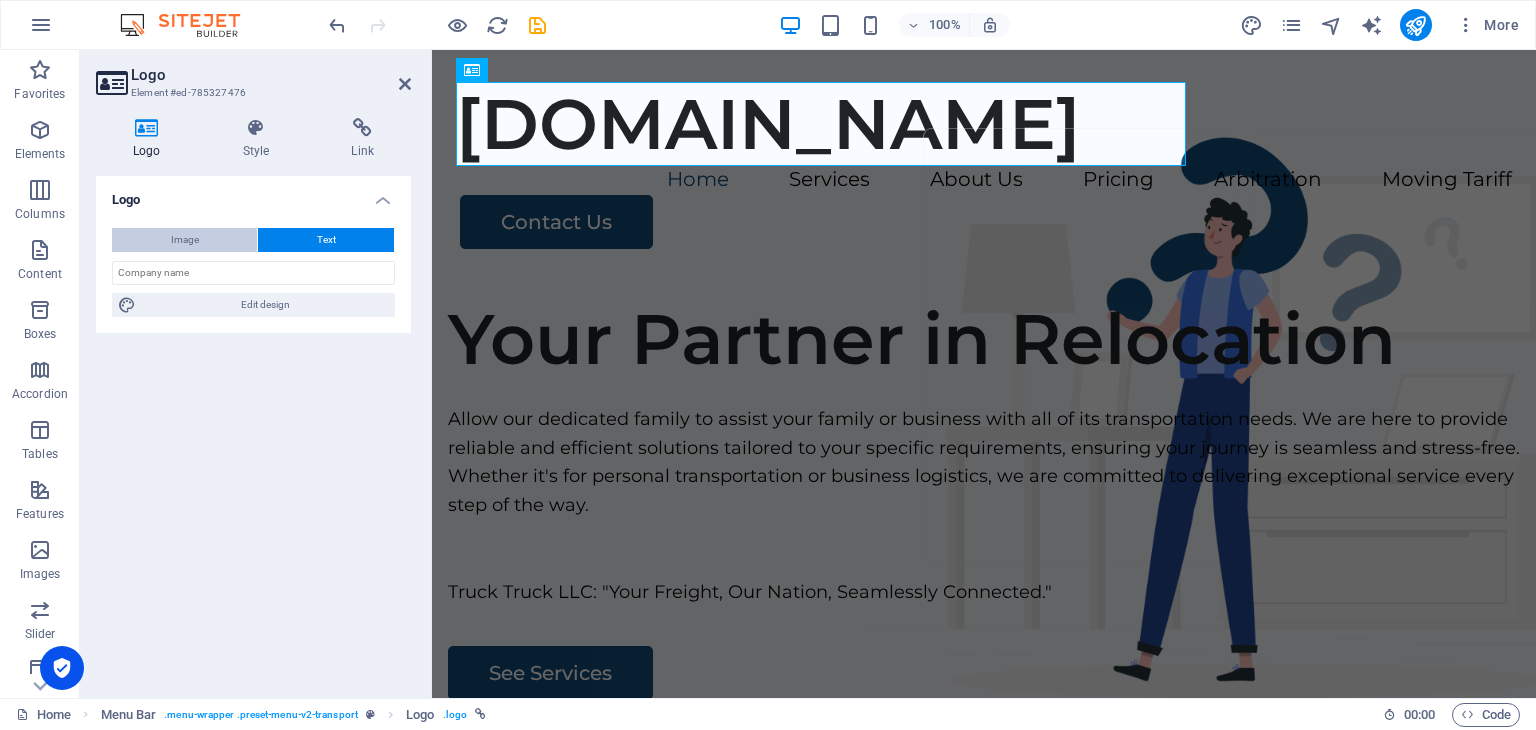 click on "Image" at bounding box center (184, 240) 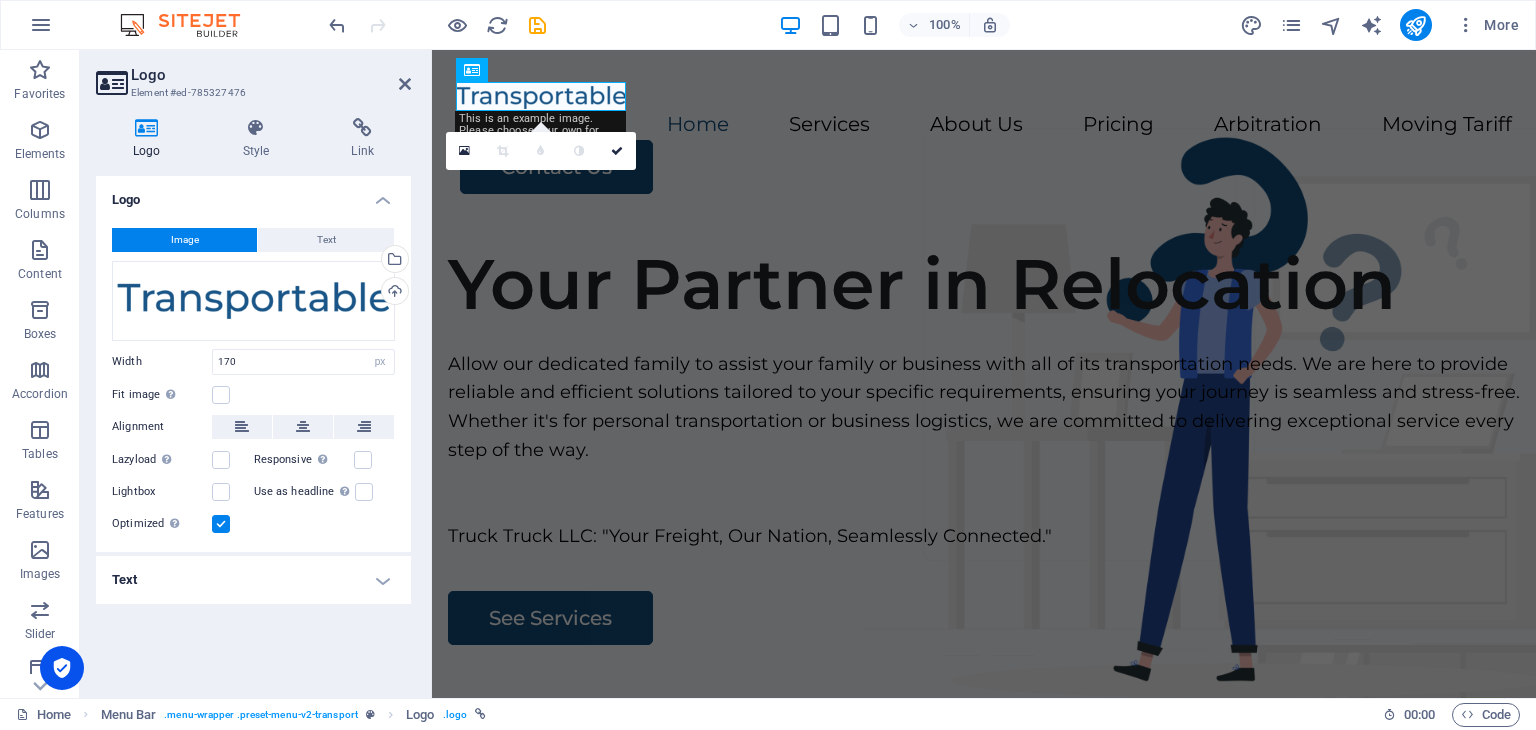 click on "Text" at bounding box center (253, 580) 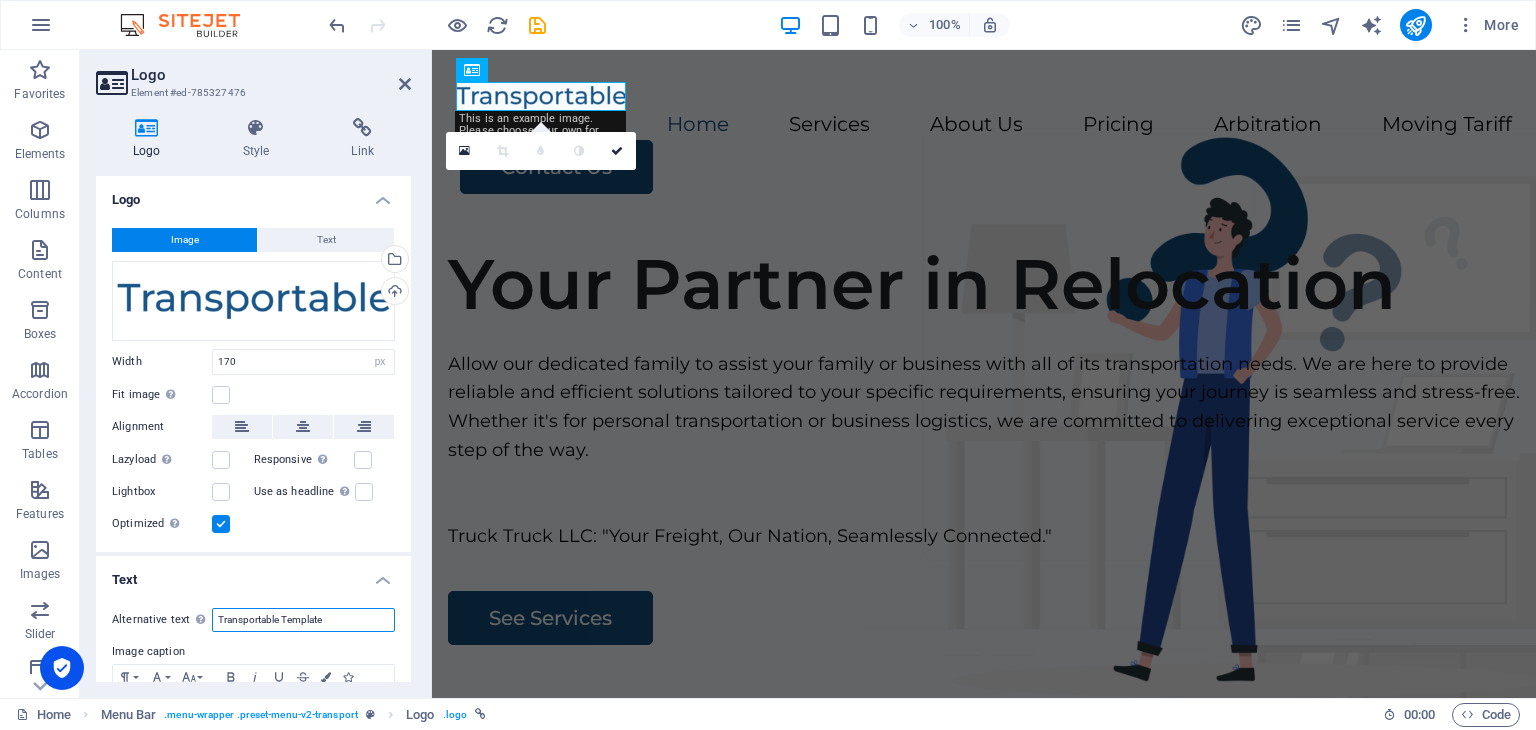 drag, startPoint x: 330, startPoint y: 621, endPoint x: 218, endPoint y: 635, distance: 112.871605 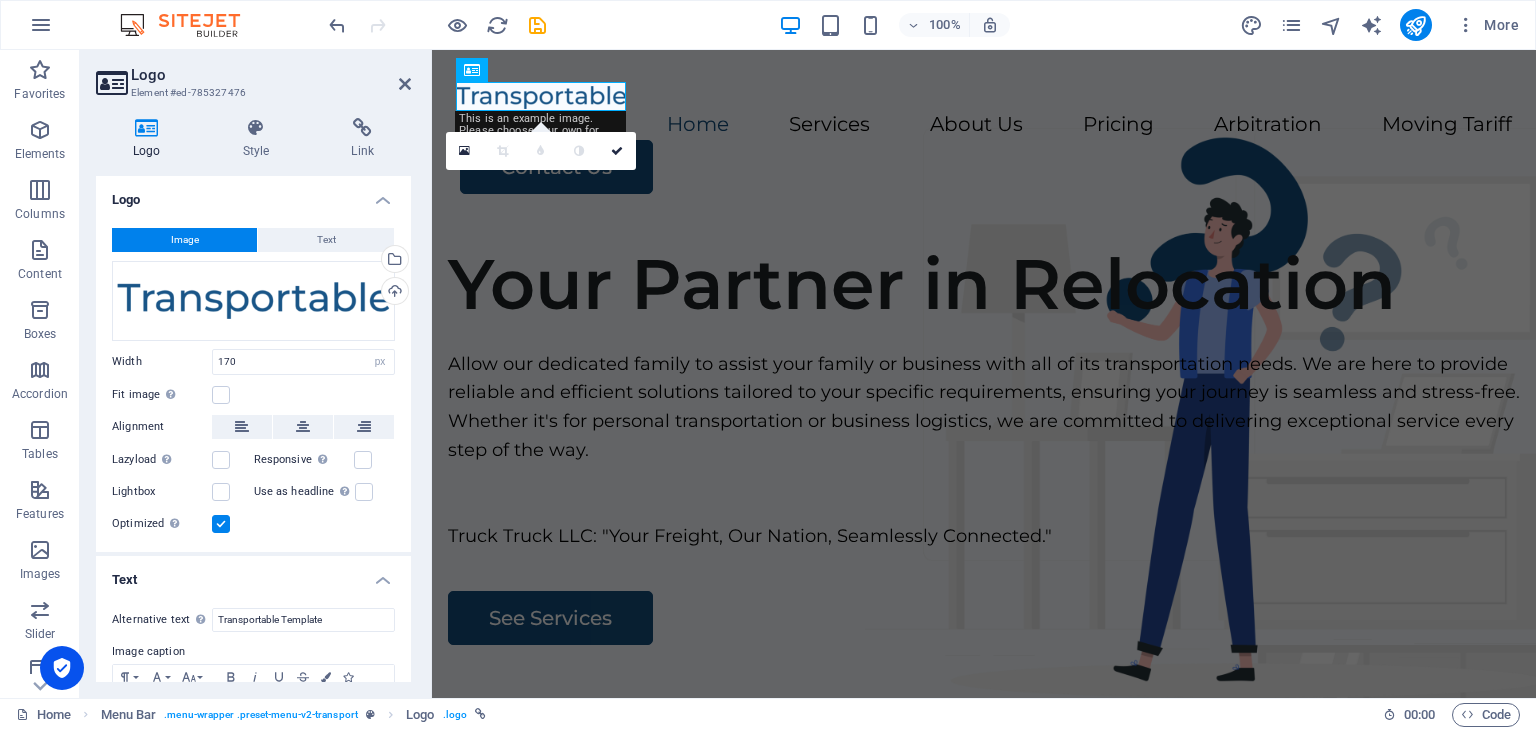 click on "Alternative text The alternative text is used by devices that cannot display images (e.g. image search engines) and should be added to every image to improve website accessibility. Transportable Template Image caption Paragraph Format Normal Heading 1 Heading 2 Heading 3 Heading 4 Heading 5 Heading 6 Code Font Family Arial Georgia Impact Tahoma Times New Roman Verdana Font Size 8 9 10 11 12 14 18 24 30 36 48 60 72 96 Bold Italic Underline Strikethrough Colors Icons Align Left Align Center Align Right Align Justify Unordered List Ordered List Insert Link Clear Formatting HTML" at bounding box center (253, 692) 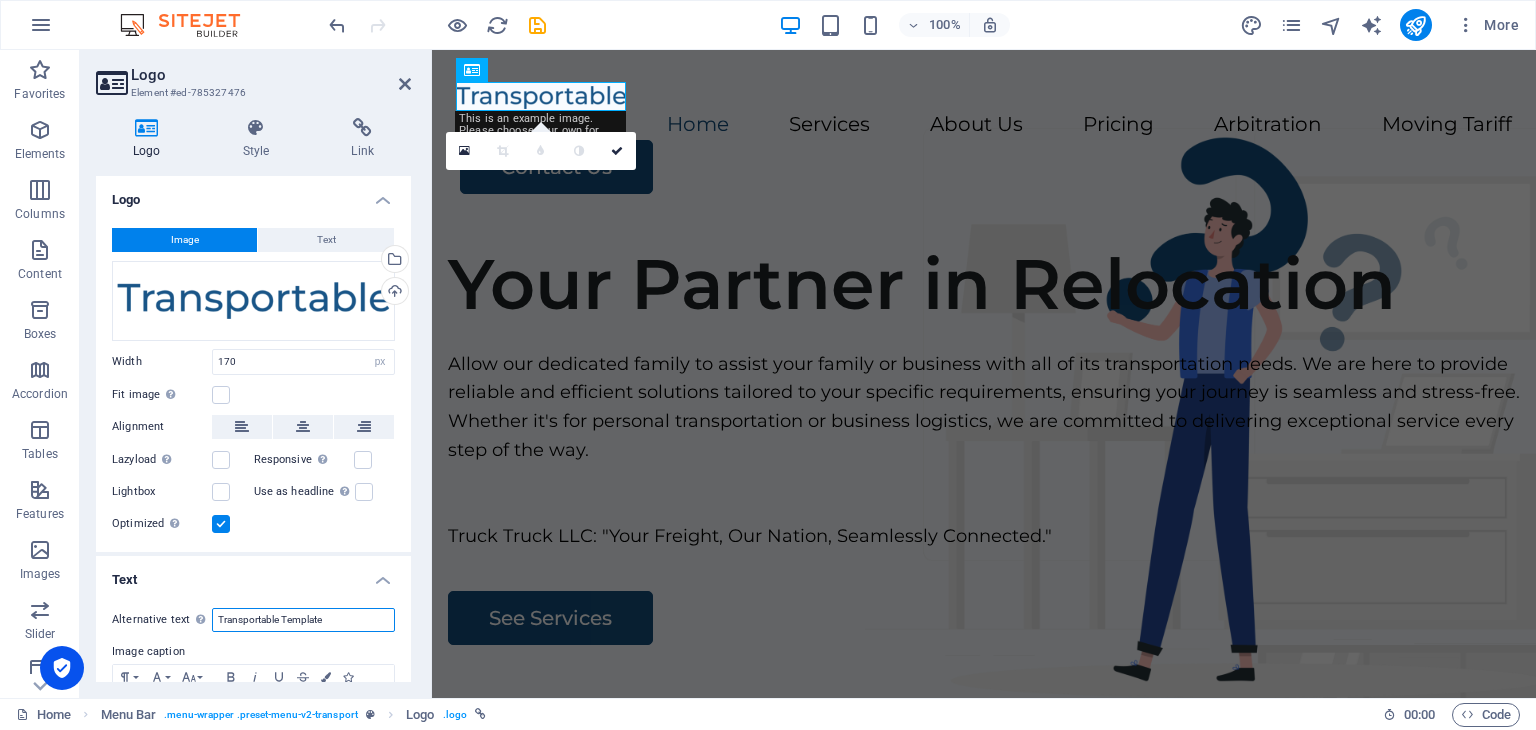 click on "Transportable Template" at bounding box center (303, 620) 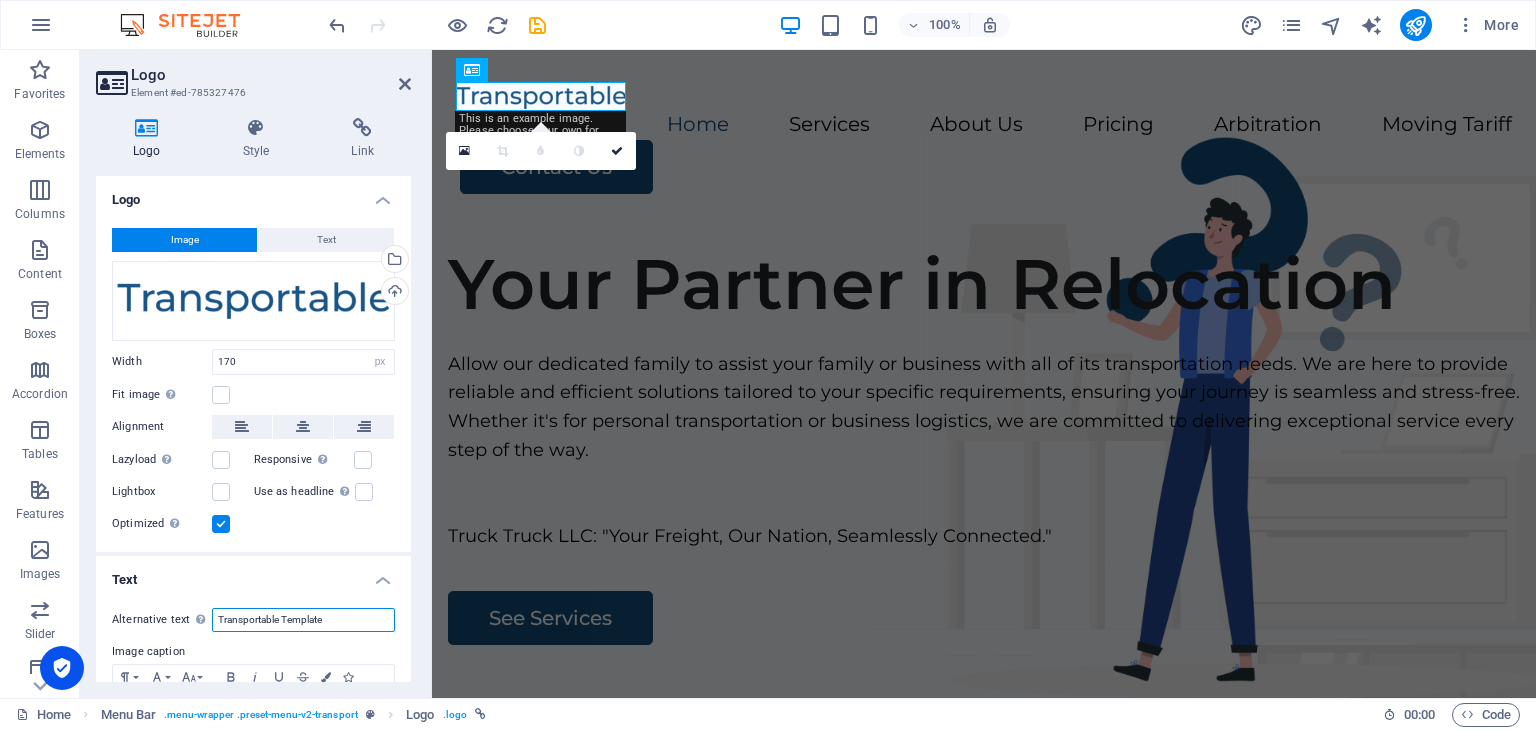 click on "Transportable Template" at bounding box center (303, 620) 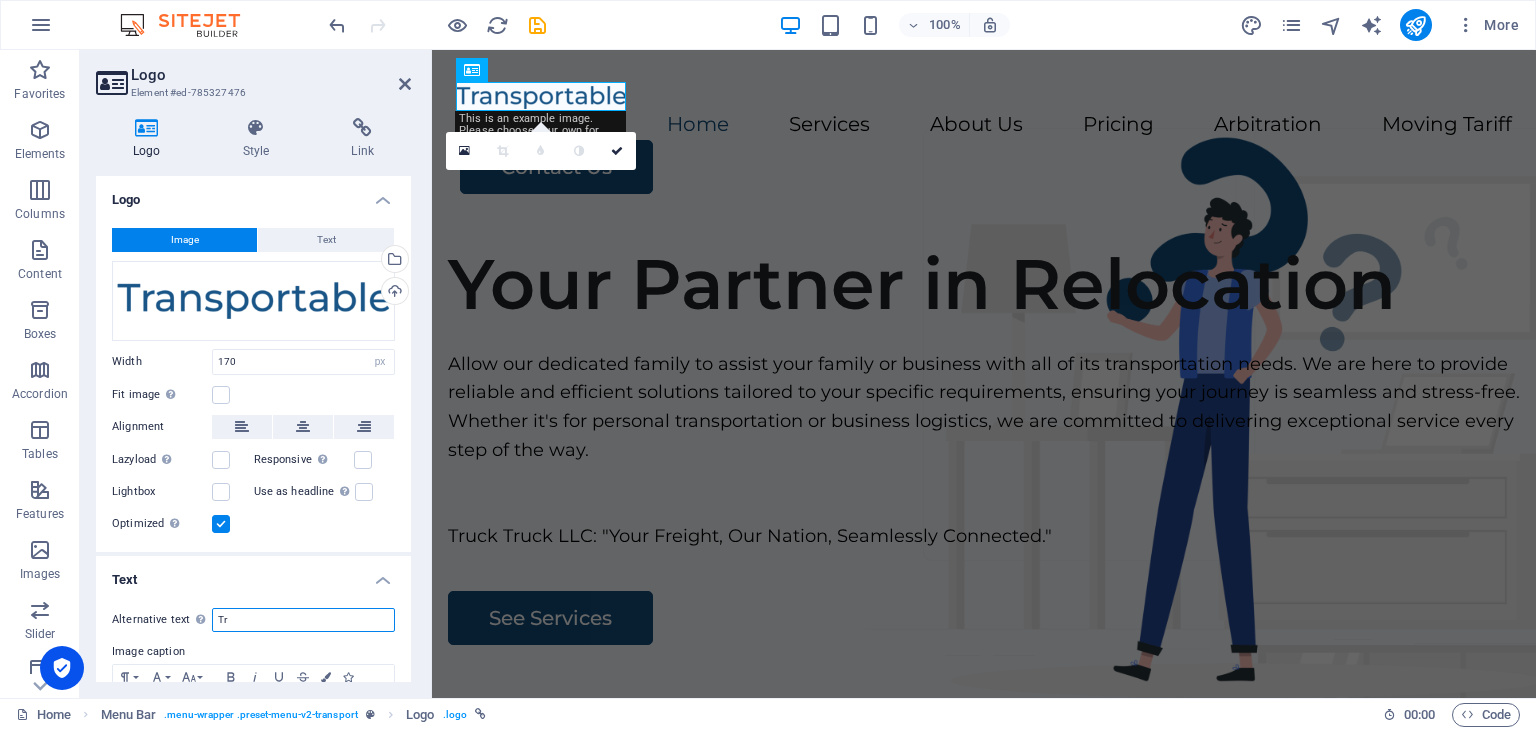type on "T" 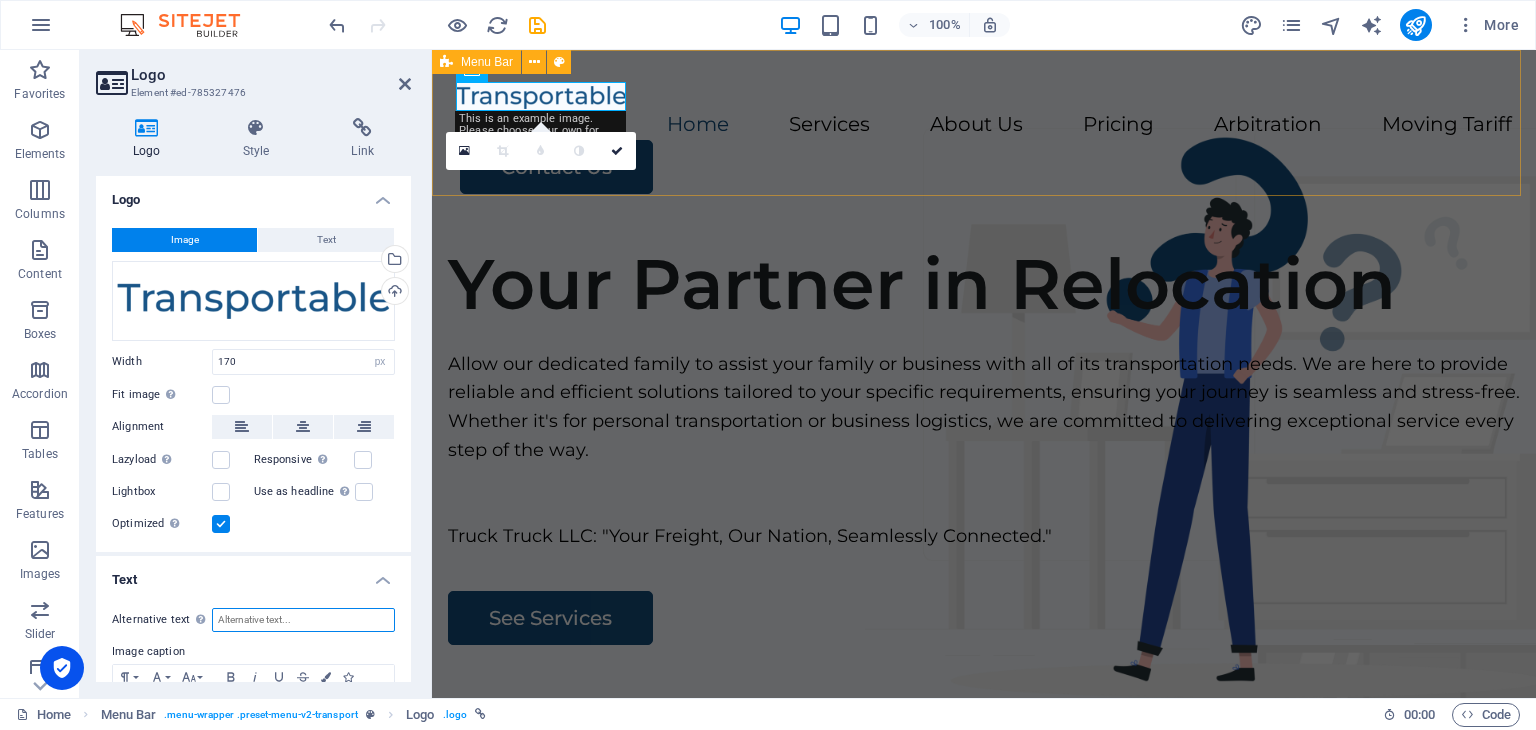 type 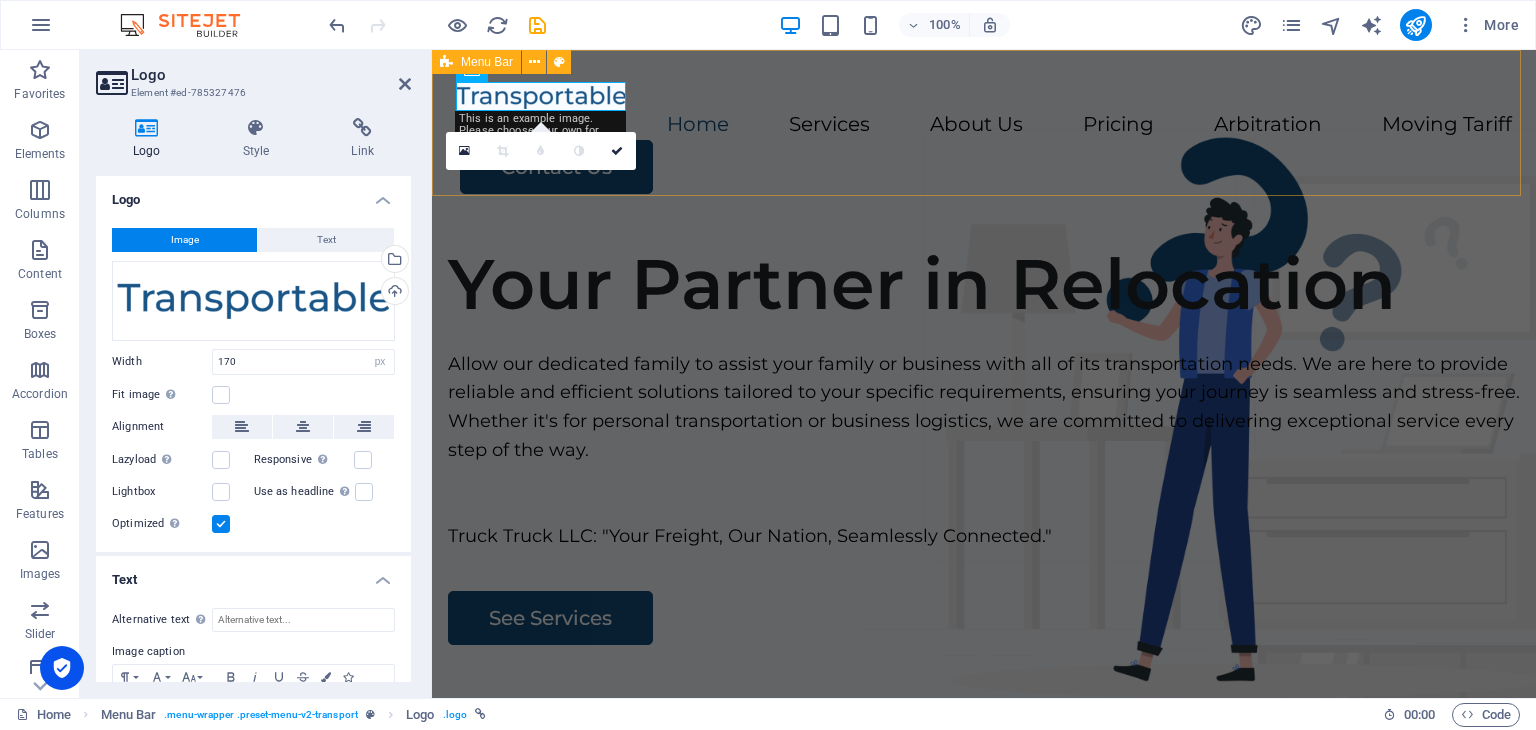 click on "Home Services About Us Pricing Arbitration Moving Tariff Contact Us" at bounding box center (984, 138) 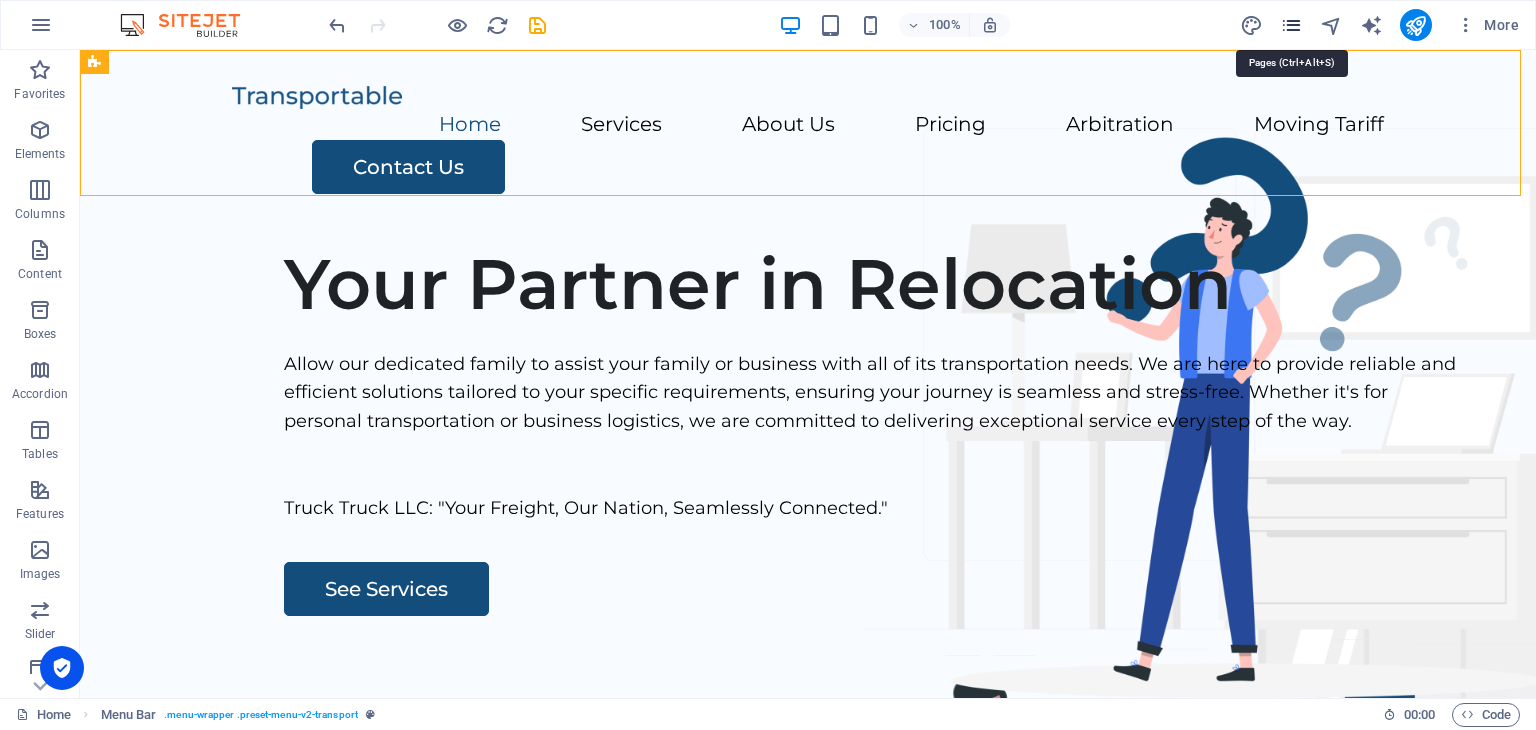 click at bounding box center [1291, 25] 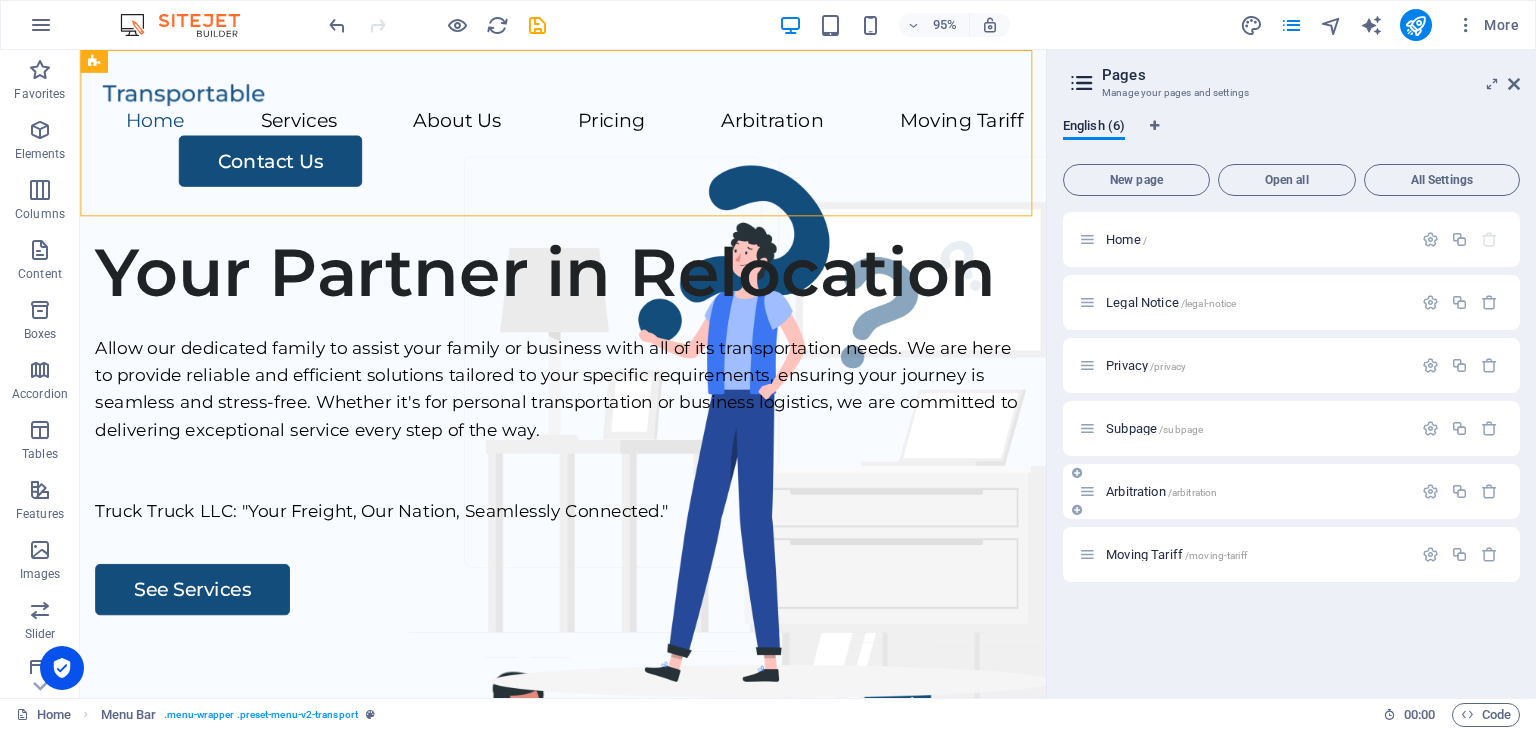 click on "/arbitration" at bounding box center (1193, 492) 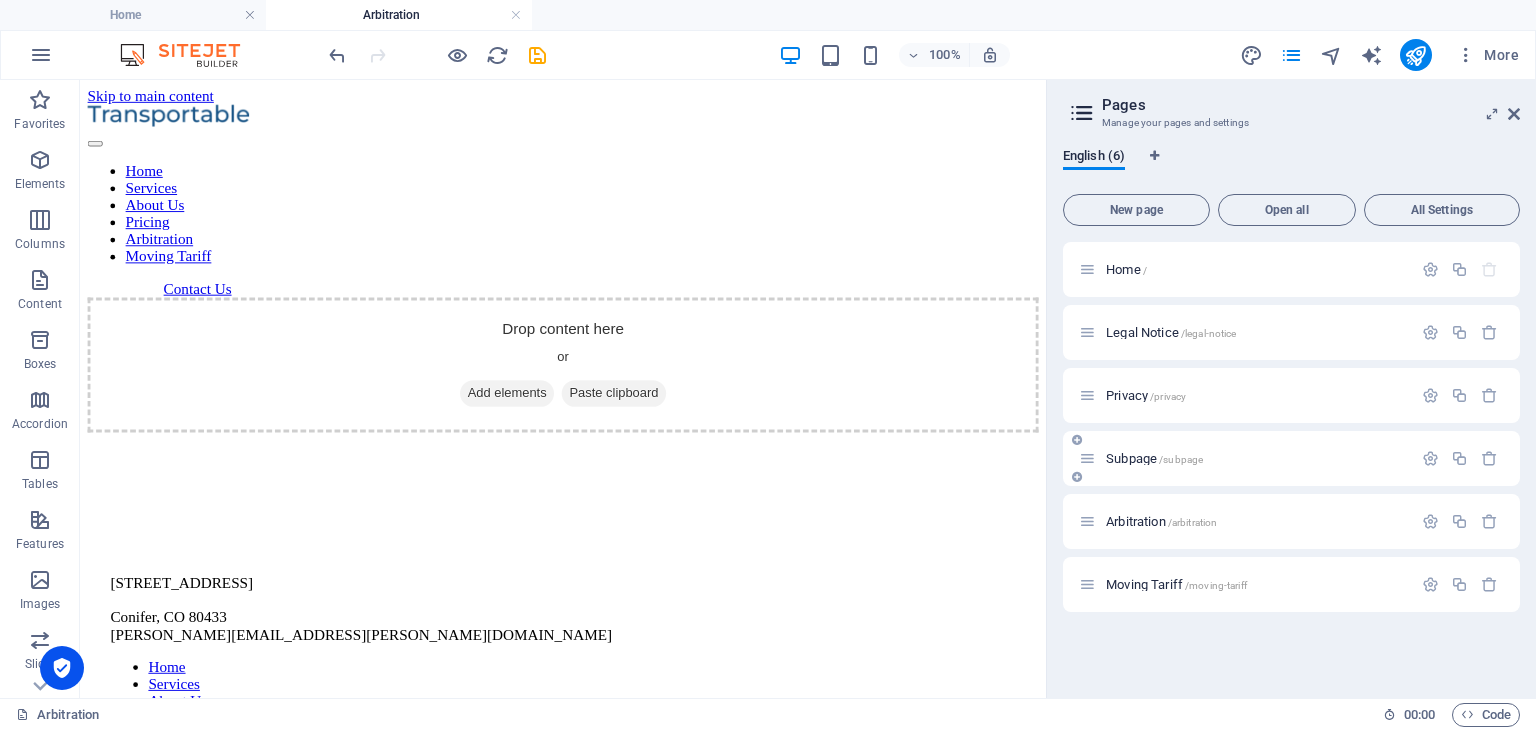 scroll, scrollTop: 0, scrollLeft: 0, axis: both 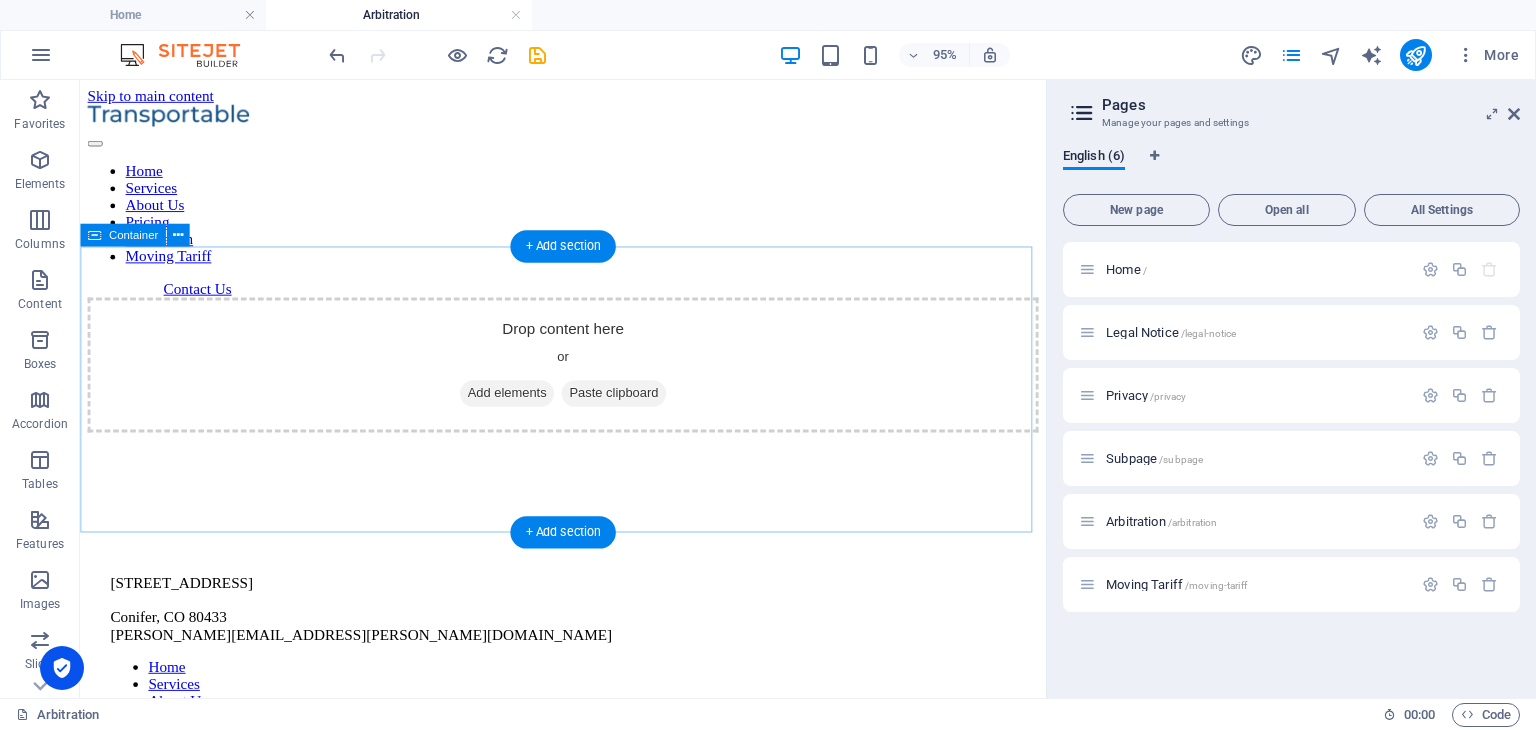 click on "Paste clipboard" at bounding box center [642, 410] 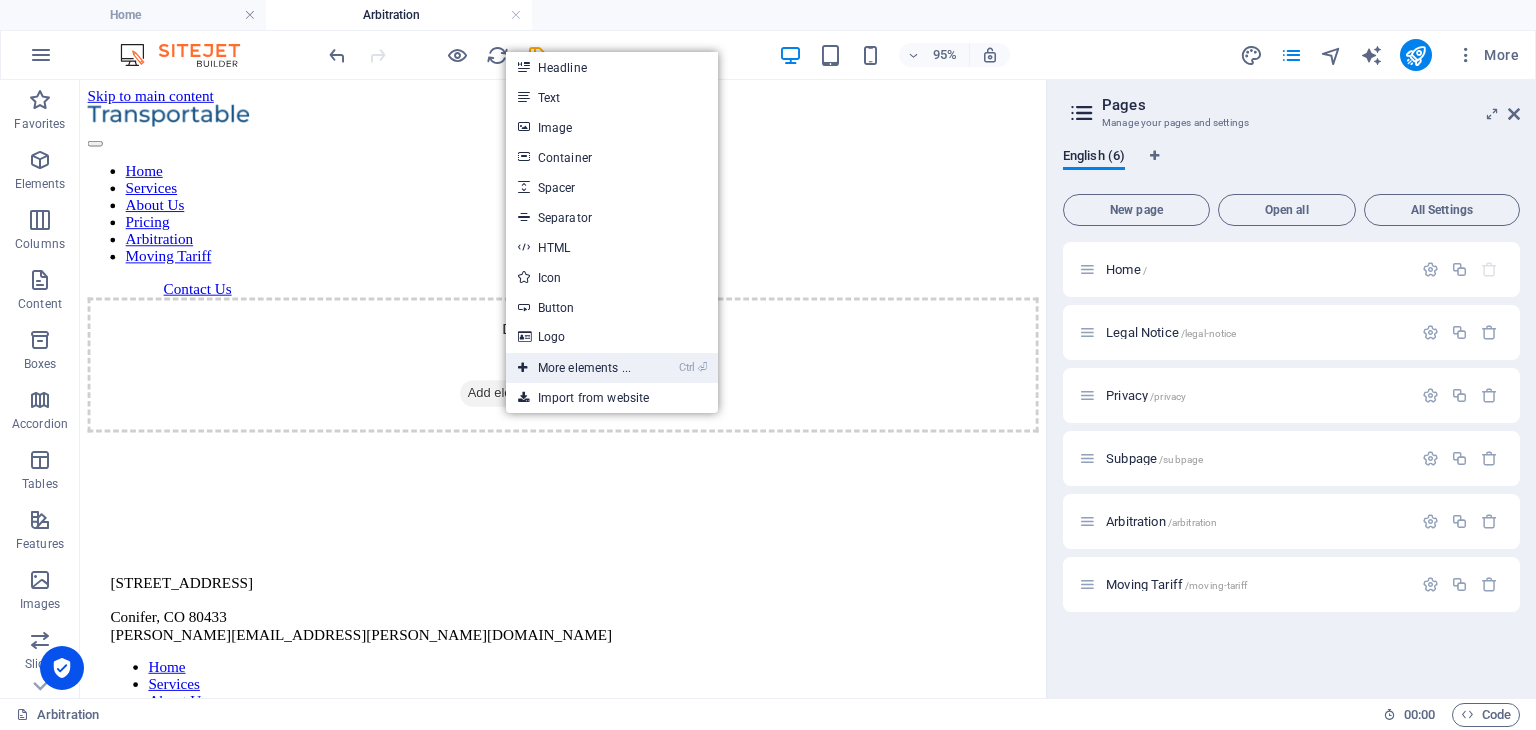 click on "Ctrl ⏎  More elements ..." at bounding box center [574, 368] 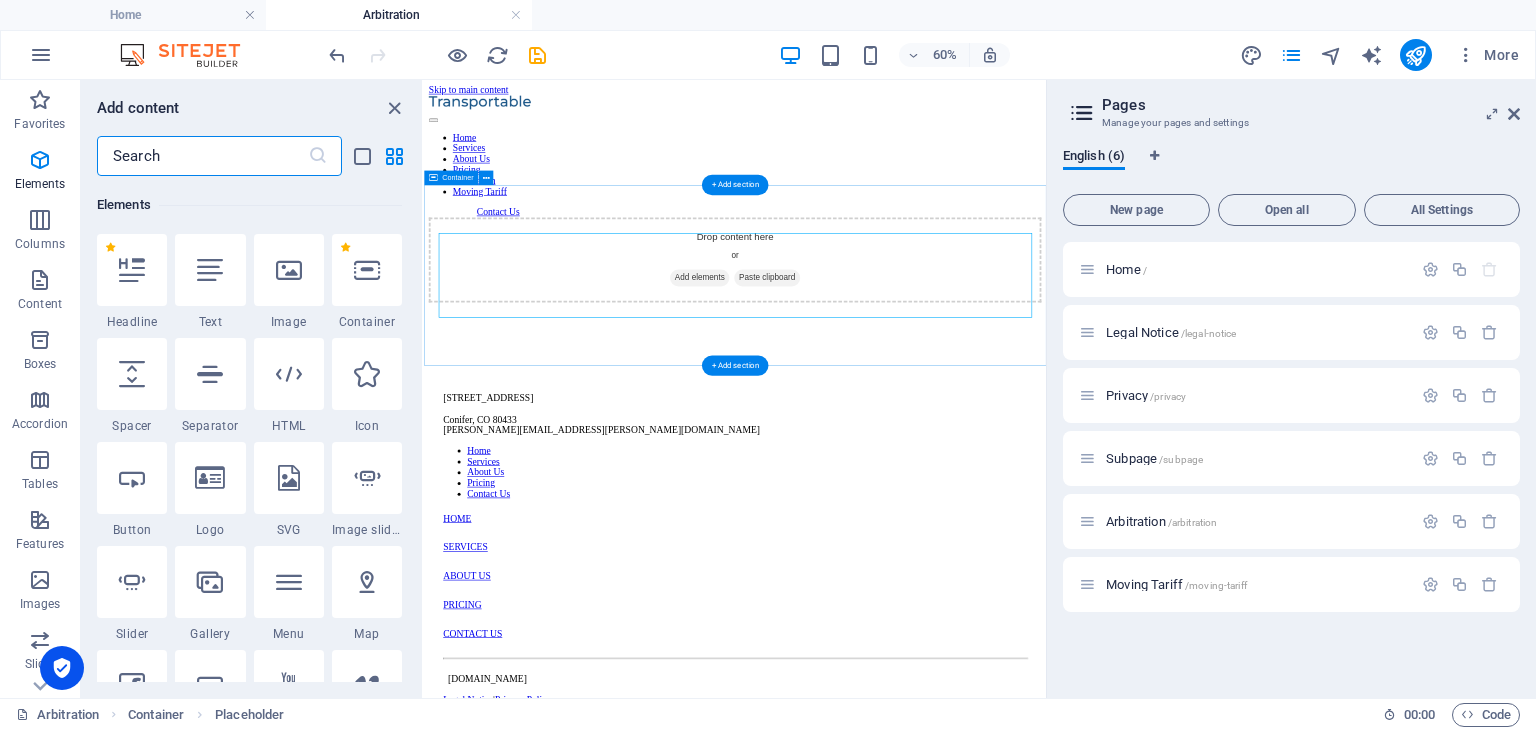 scroll, scrollTop: 212, scrollLeft: 0, axis: vertical 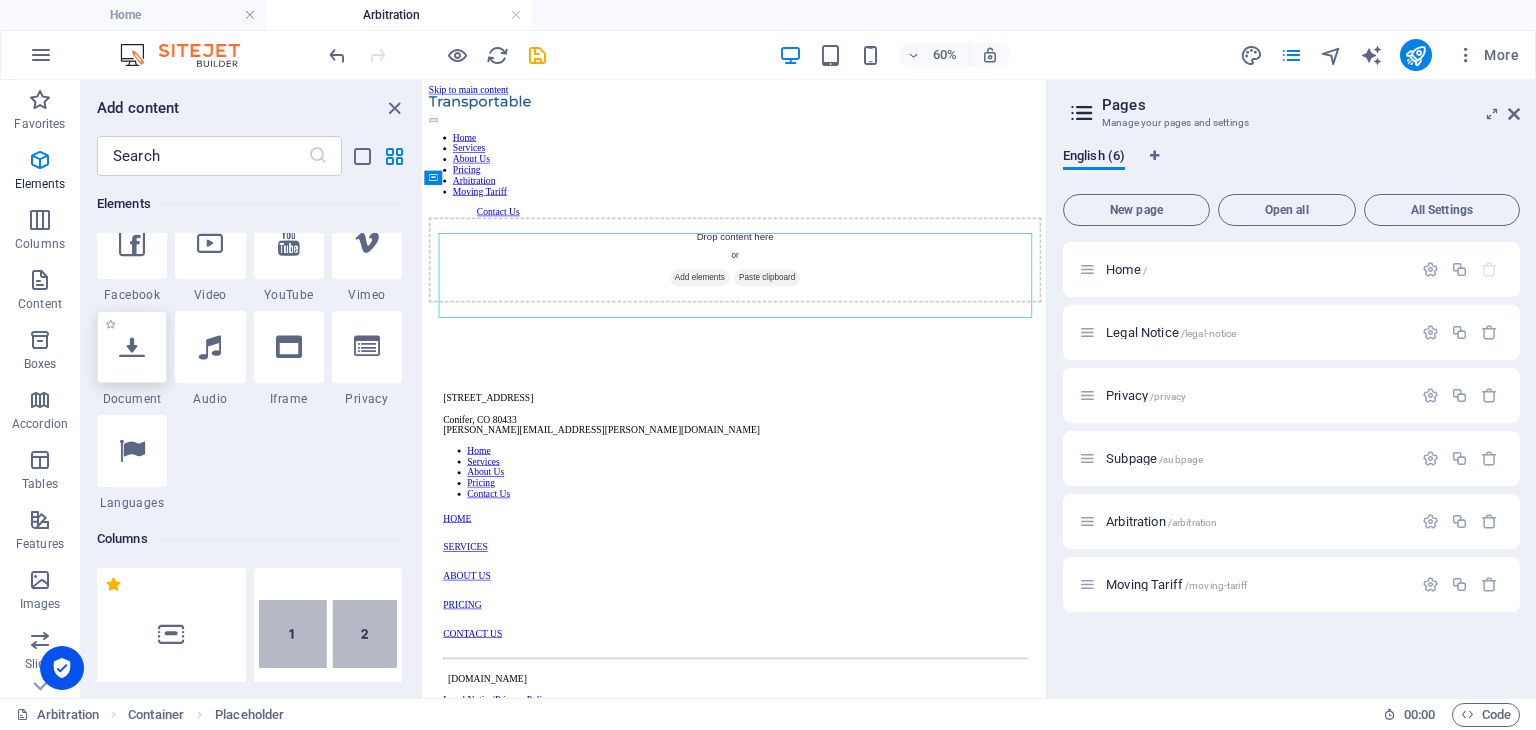 click at bounding box center (132, 347) 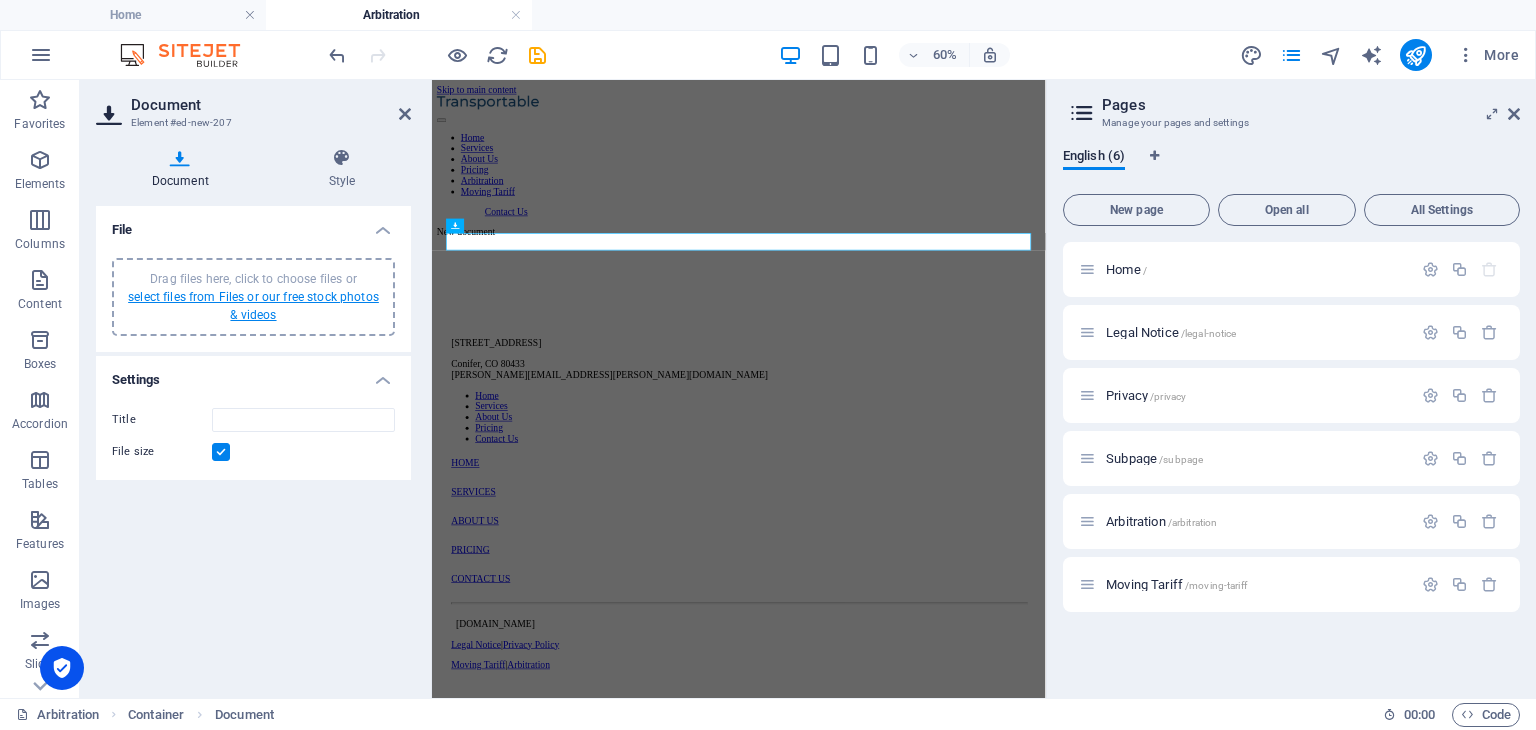 click on "select files from Files or our free stock photos & videos" at bounding box center [253, 306] 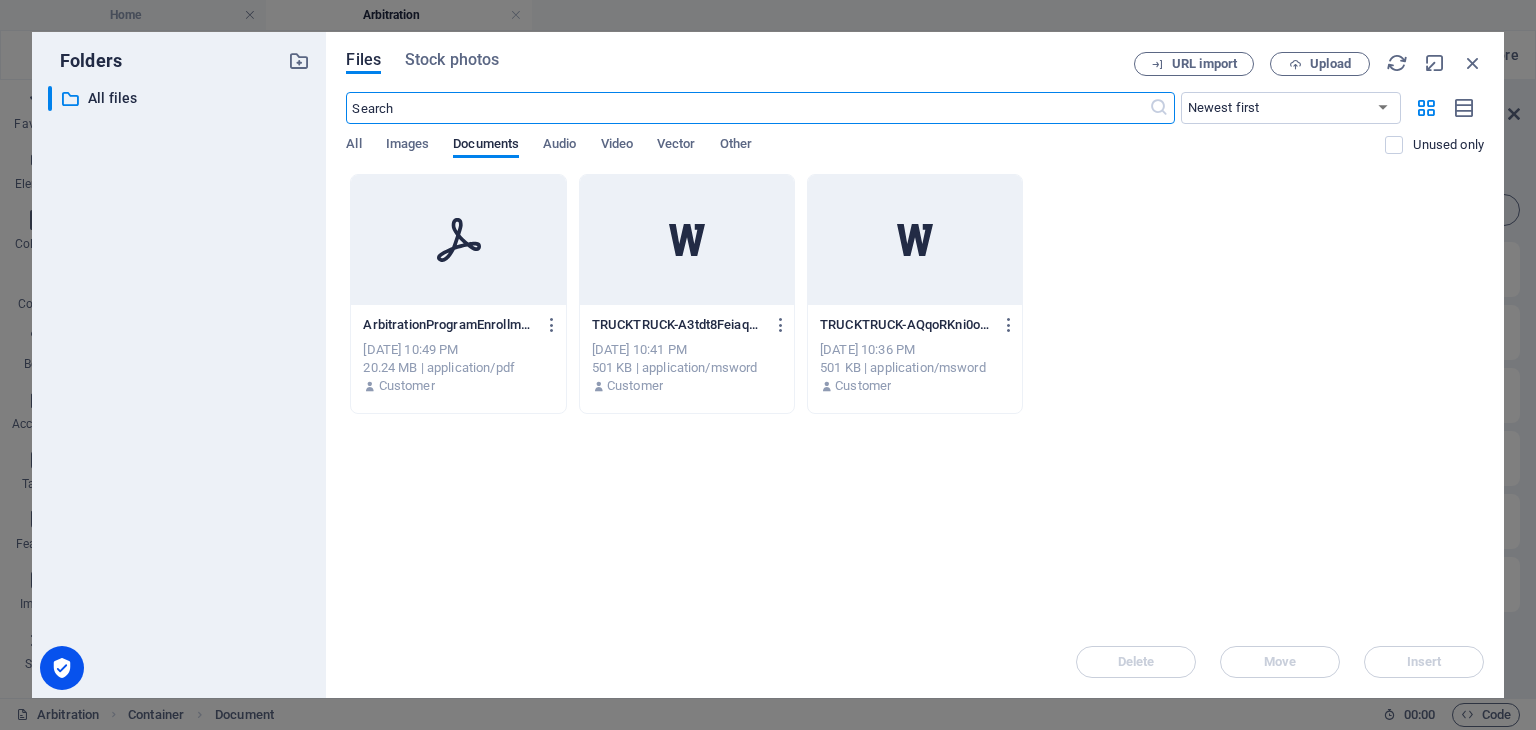 click 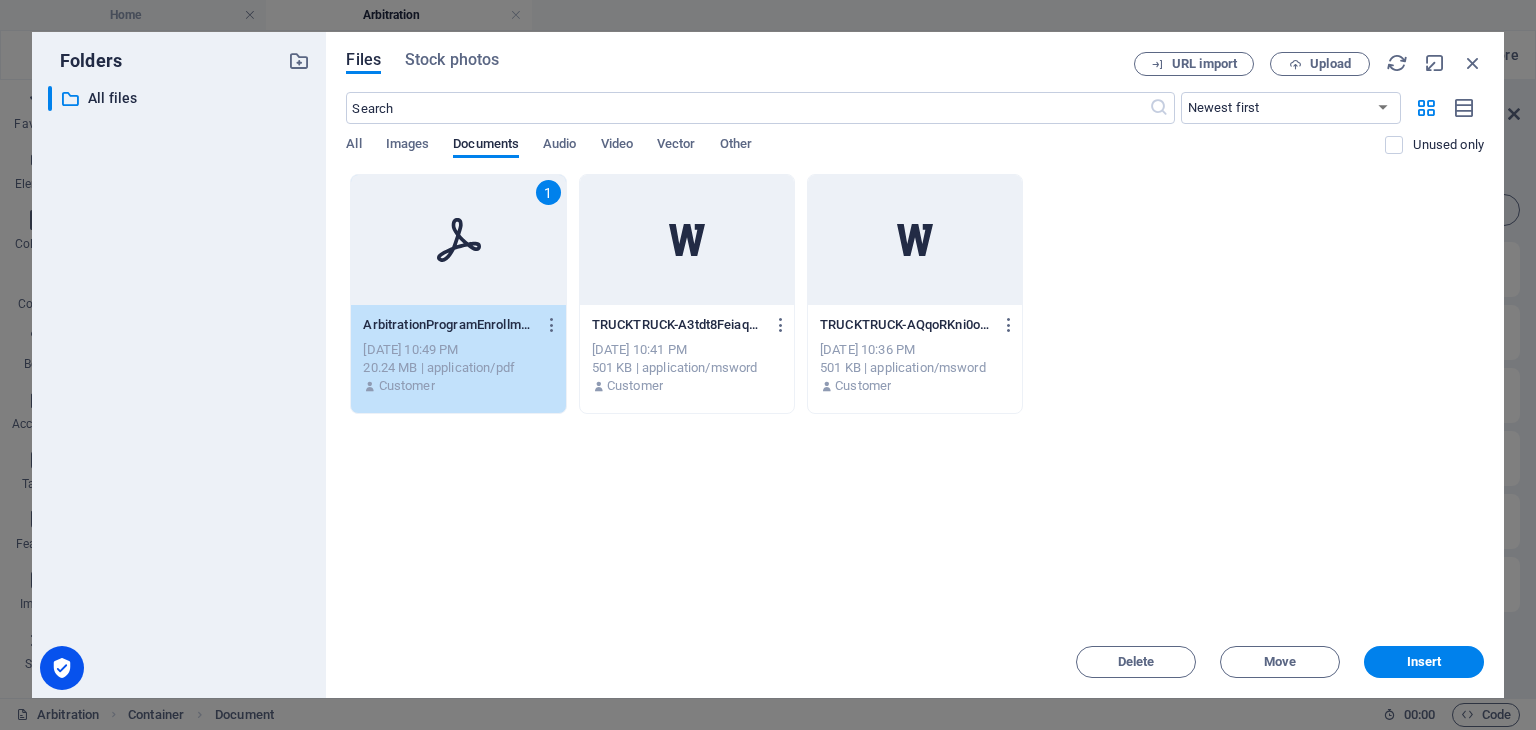 click 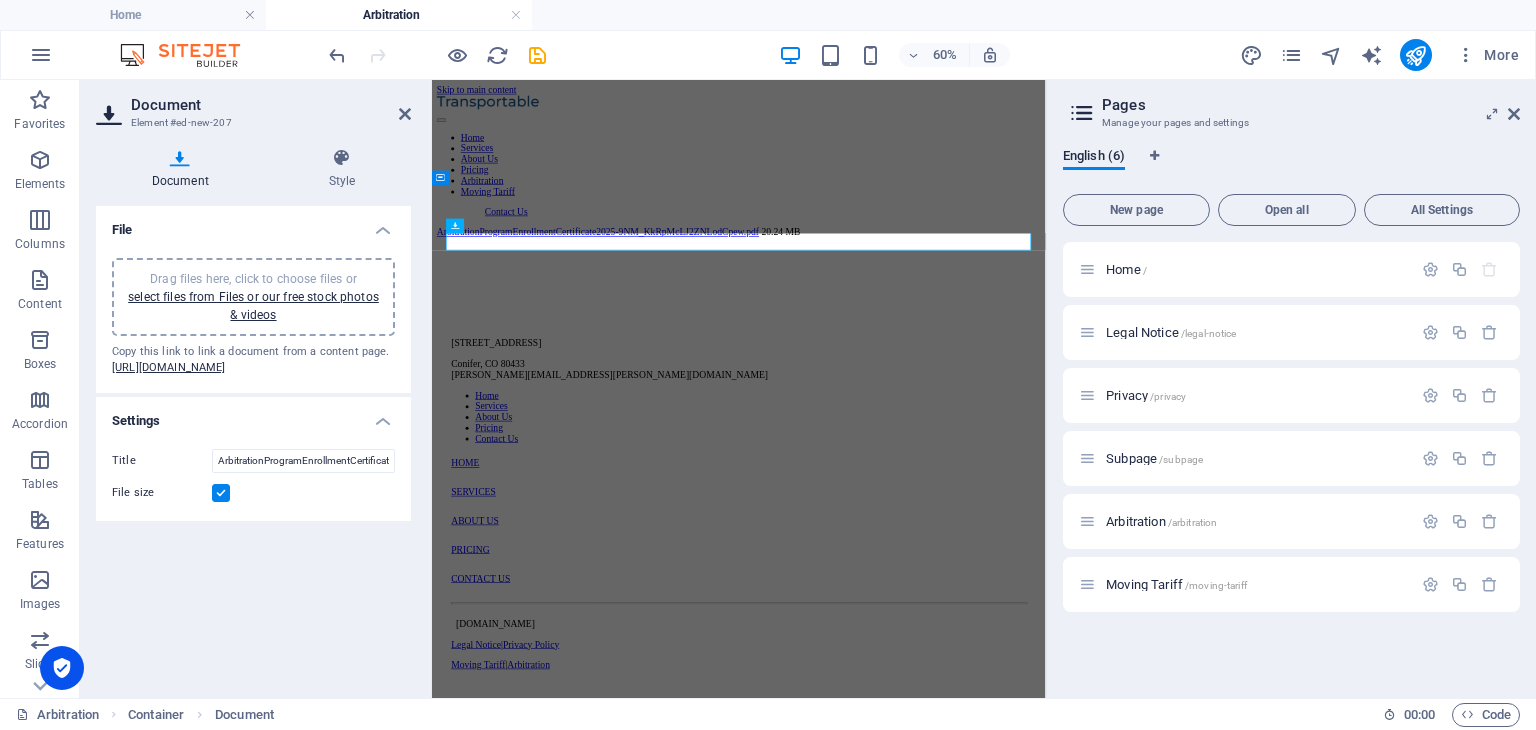 click on "Skip to main content
Home Services About Us Pricing Arbitration Moving Tariff Contact Us ArbitrationProgramEnrollmentCertificate2025-9NM_KkRpMcLJ2ZNLodCpew.pdf   20.24 MB 8999 Krashin Dr Conifer, CO 80433   steven.brunsman@trucktruckrelay.com Home Services About Us Pricing Contact Us HOME SERVICES ABOUT US PRICING CONTACT US
trucktruckrelay.com   Legal Notice  |  Privacy Policy Moving Tariff  |  Arbitration" at bounding box center [943, 604] 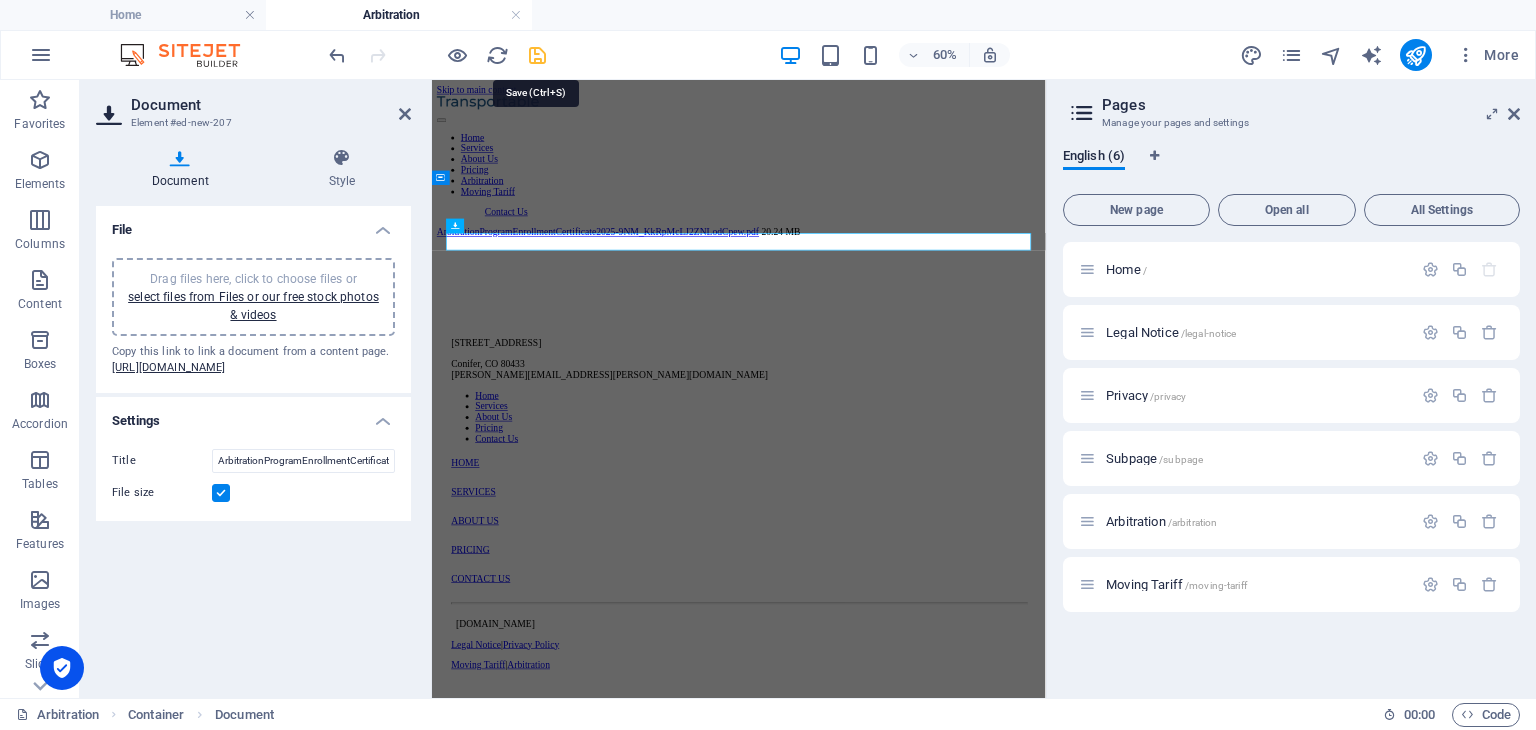 click at bounding box center (537, 55) 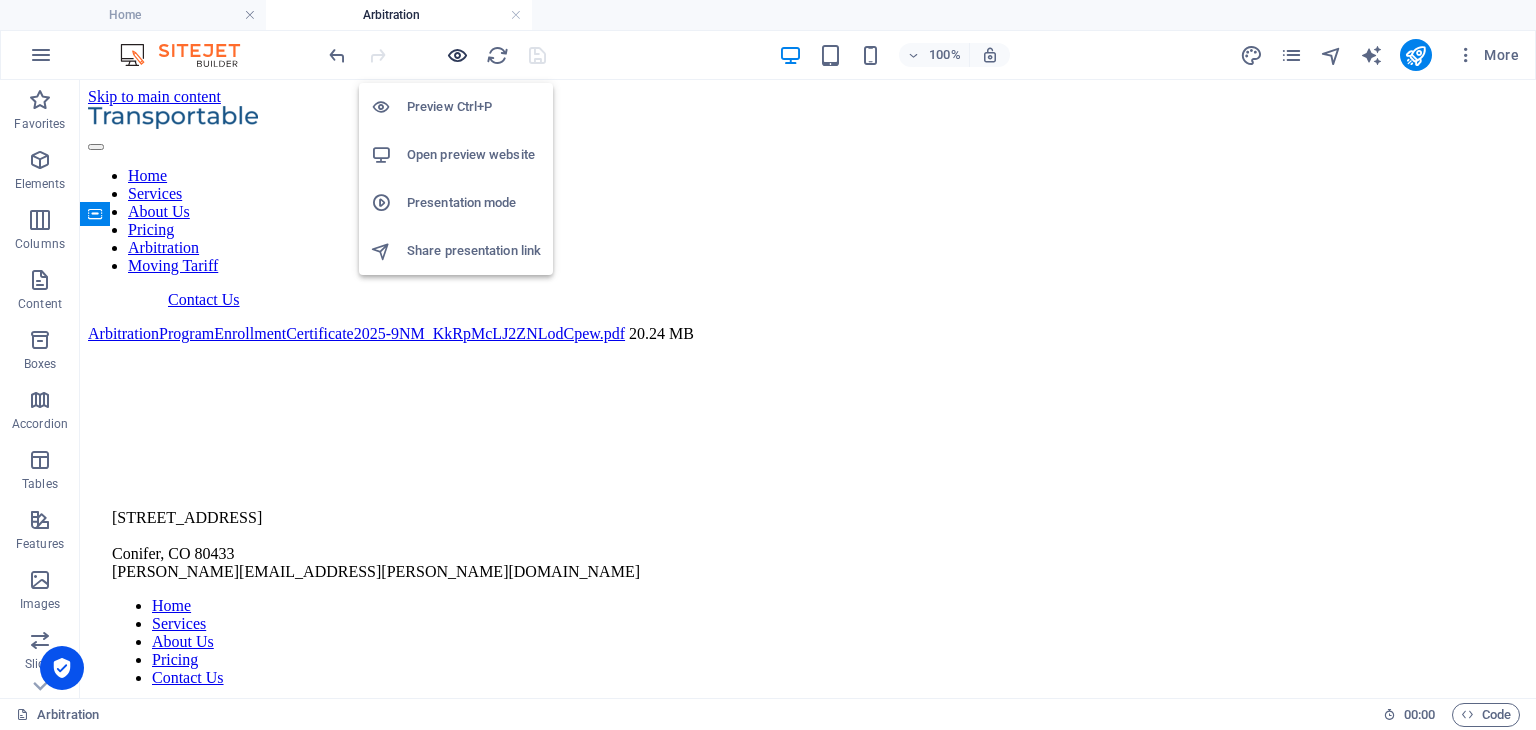 click at bounding box center [457, 55] 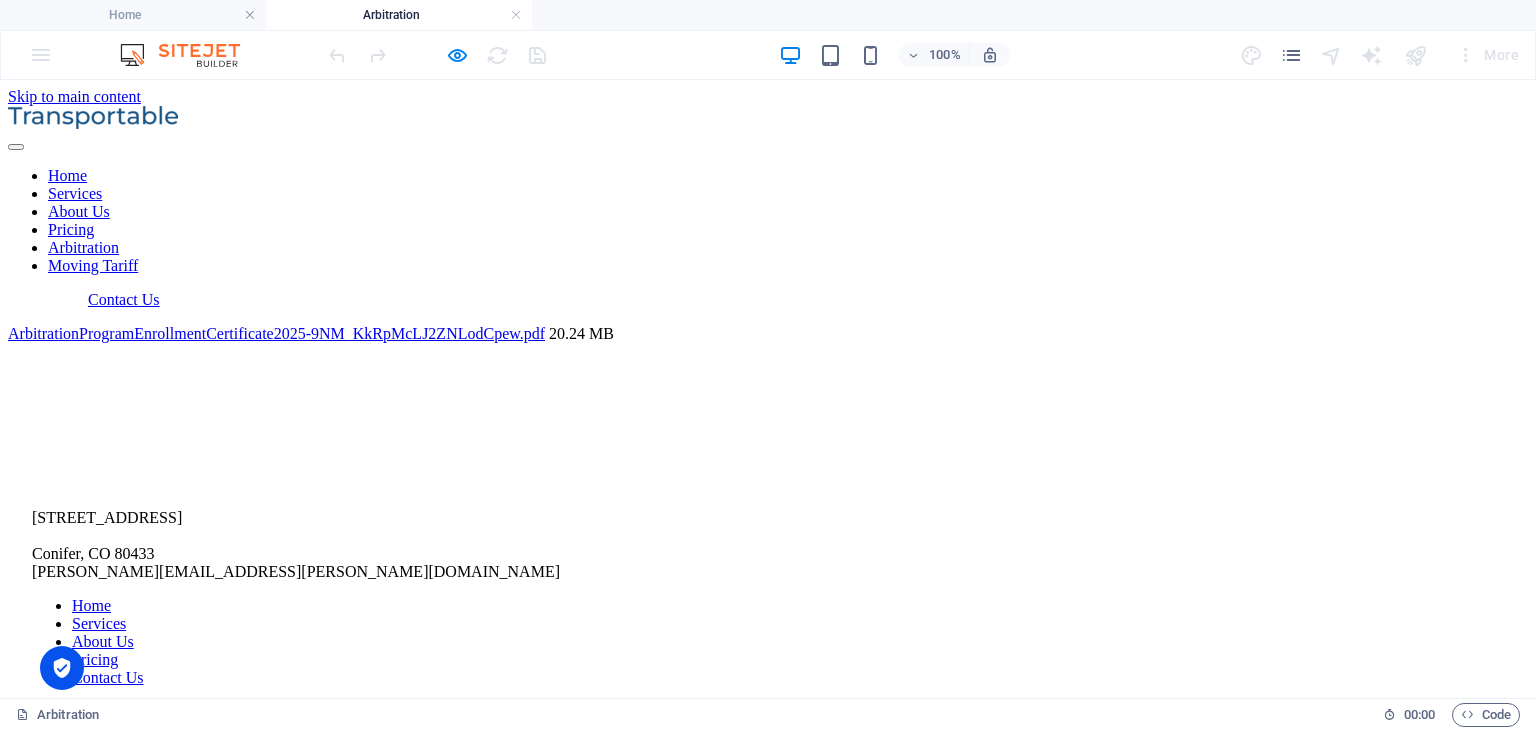 click on "ArbitrationProgramEnrollmentCertificate2025-9NM_KkRpMcLJ2ZNLodCpew.pdf" at bounding box center [276, 333] 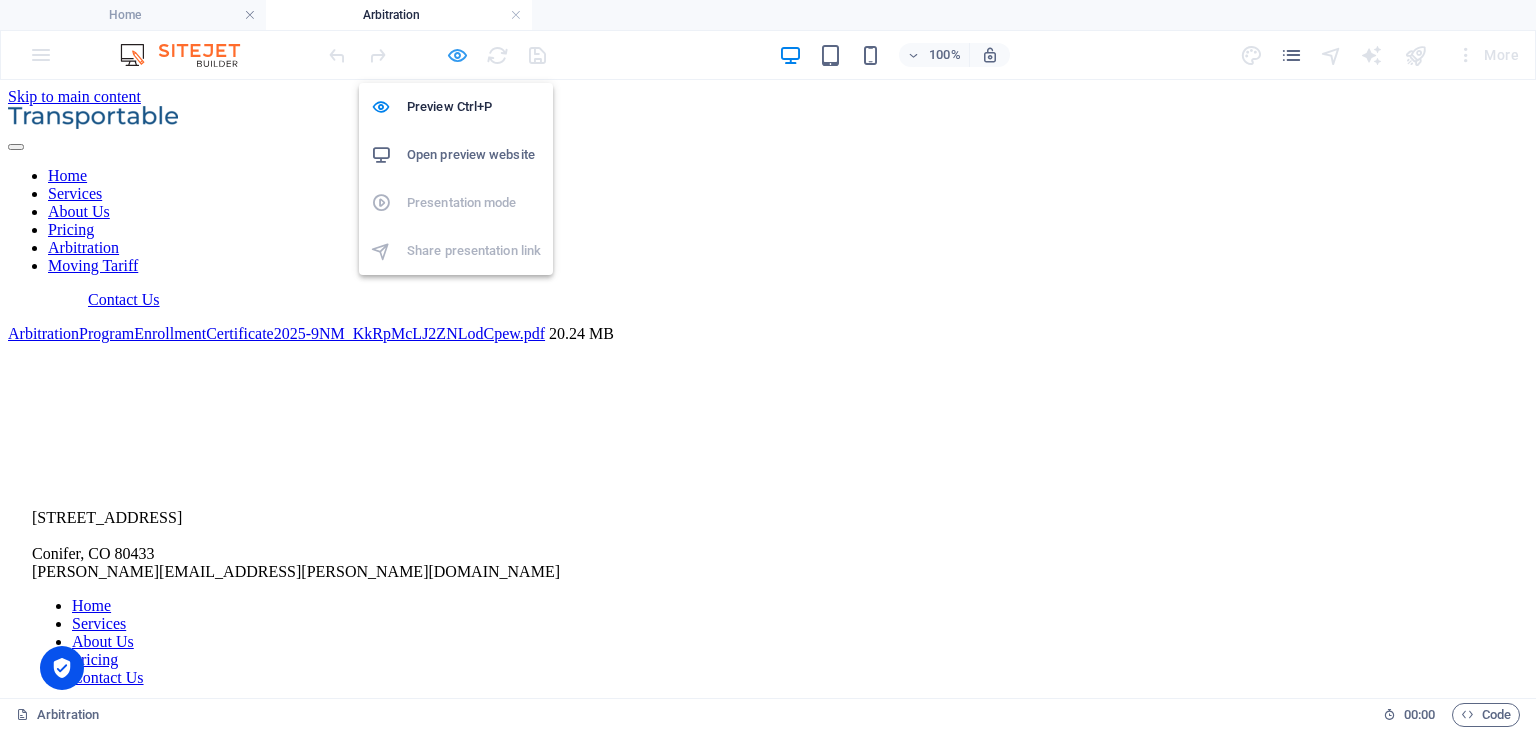 click at bounding box center [457, 55] 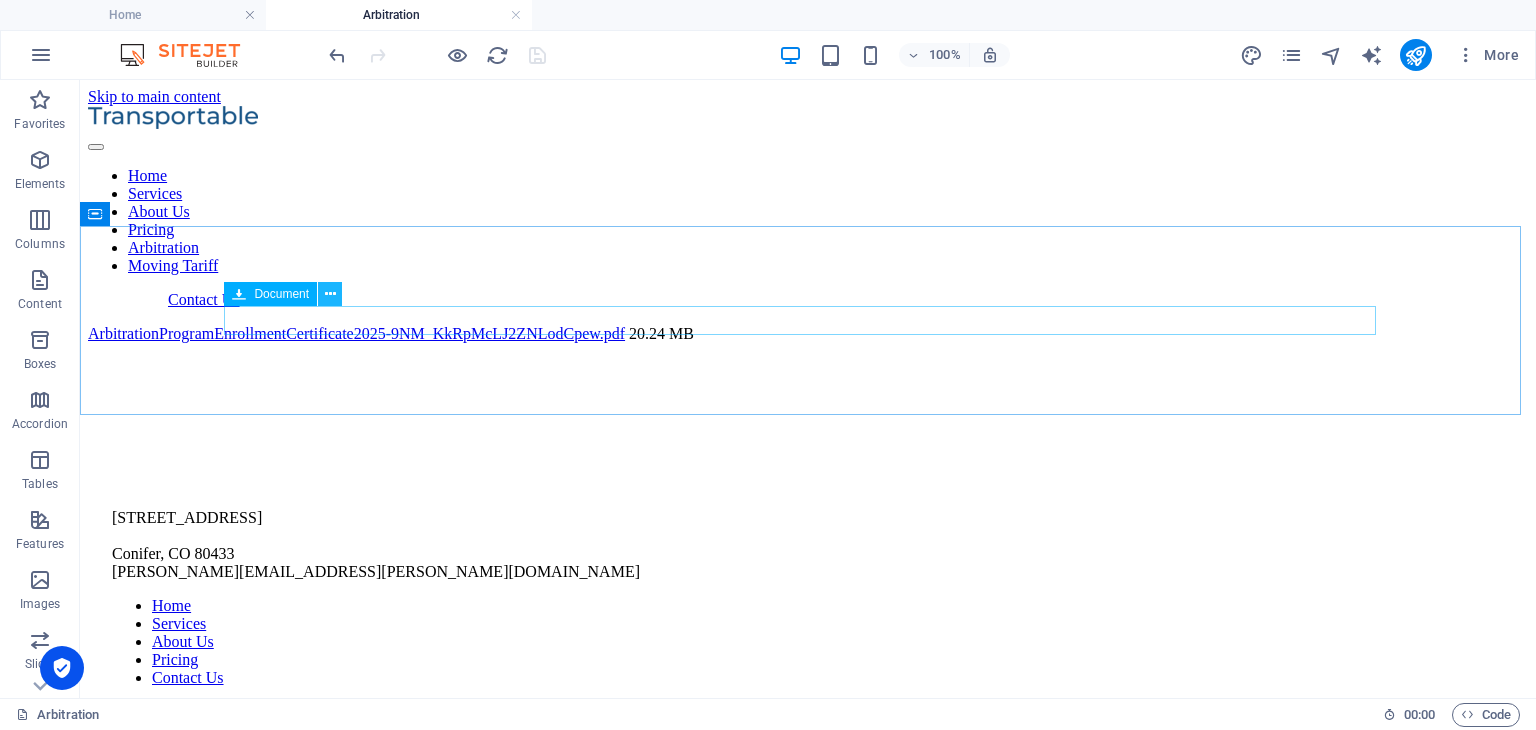 click at bounding box center (330, 294) 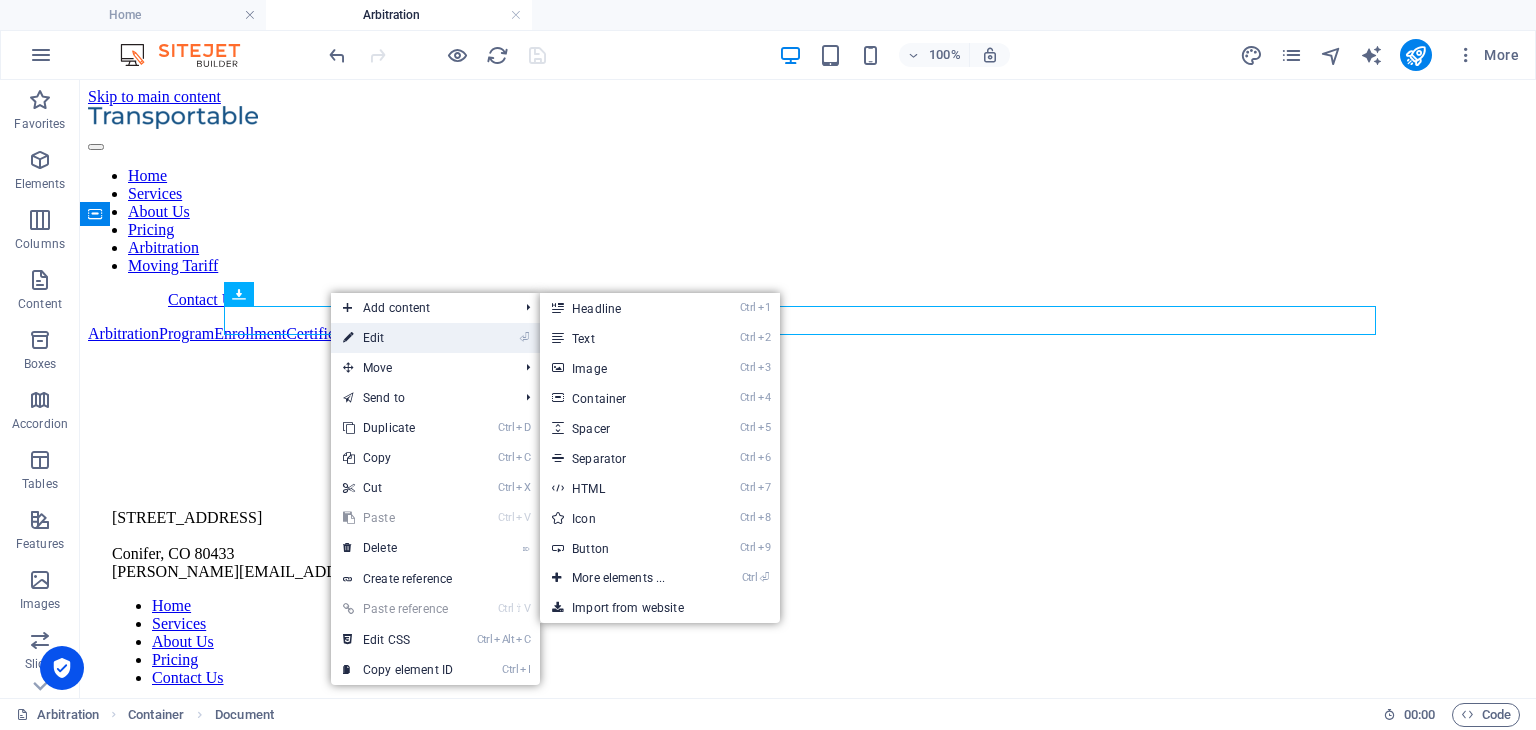 click on "⏎  Edit" at bounding box center [398, 338] 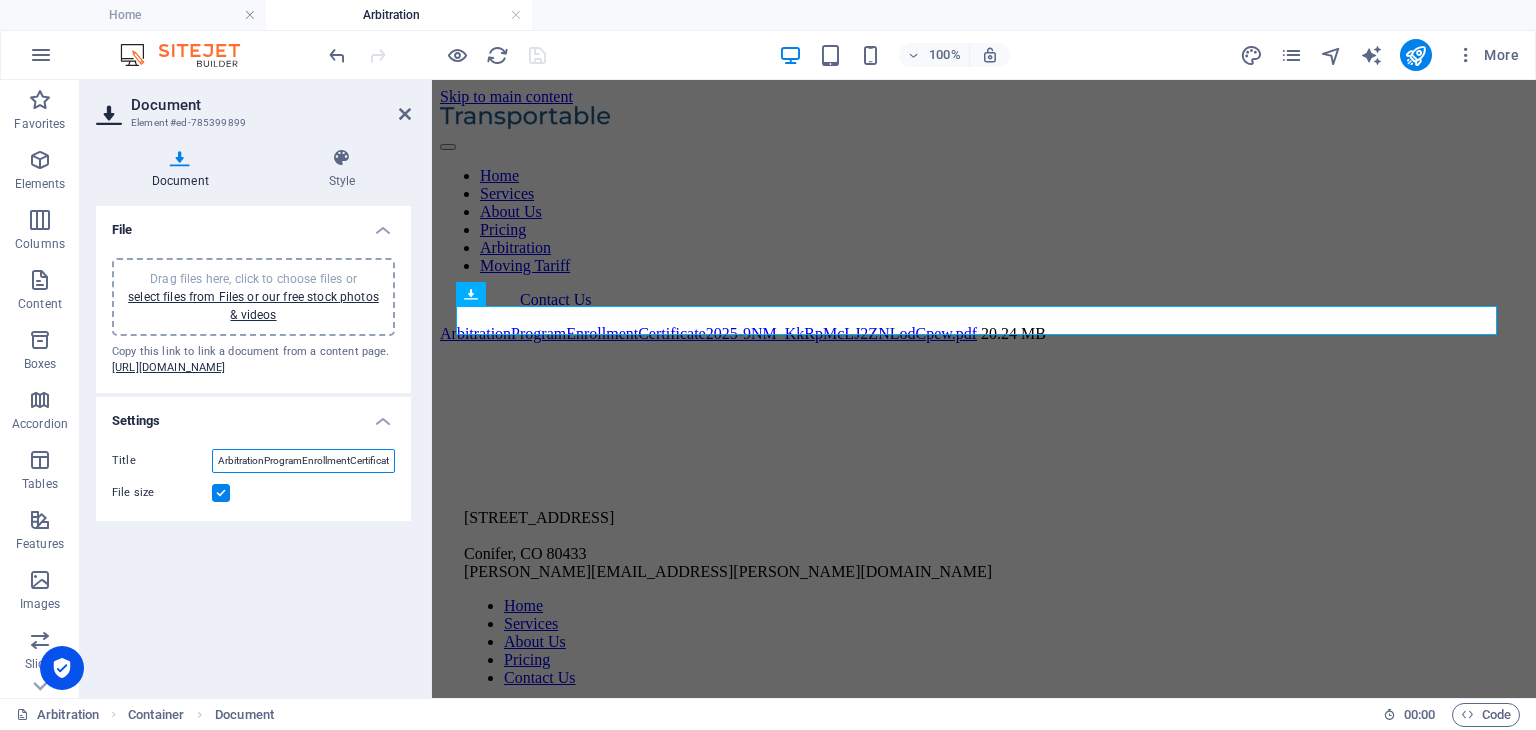 click on "ArbitrationProgramEnrollmentCertificate2025-9NM_KkRpMcLJ2ZNLodCpew.pdf" at bounding box center [303, 461] 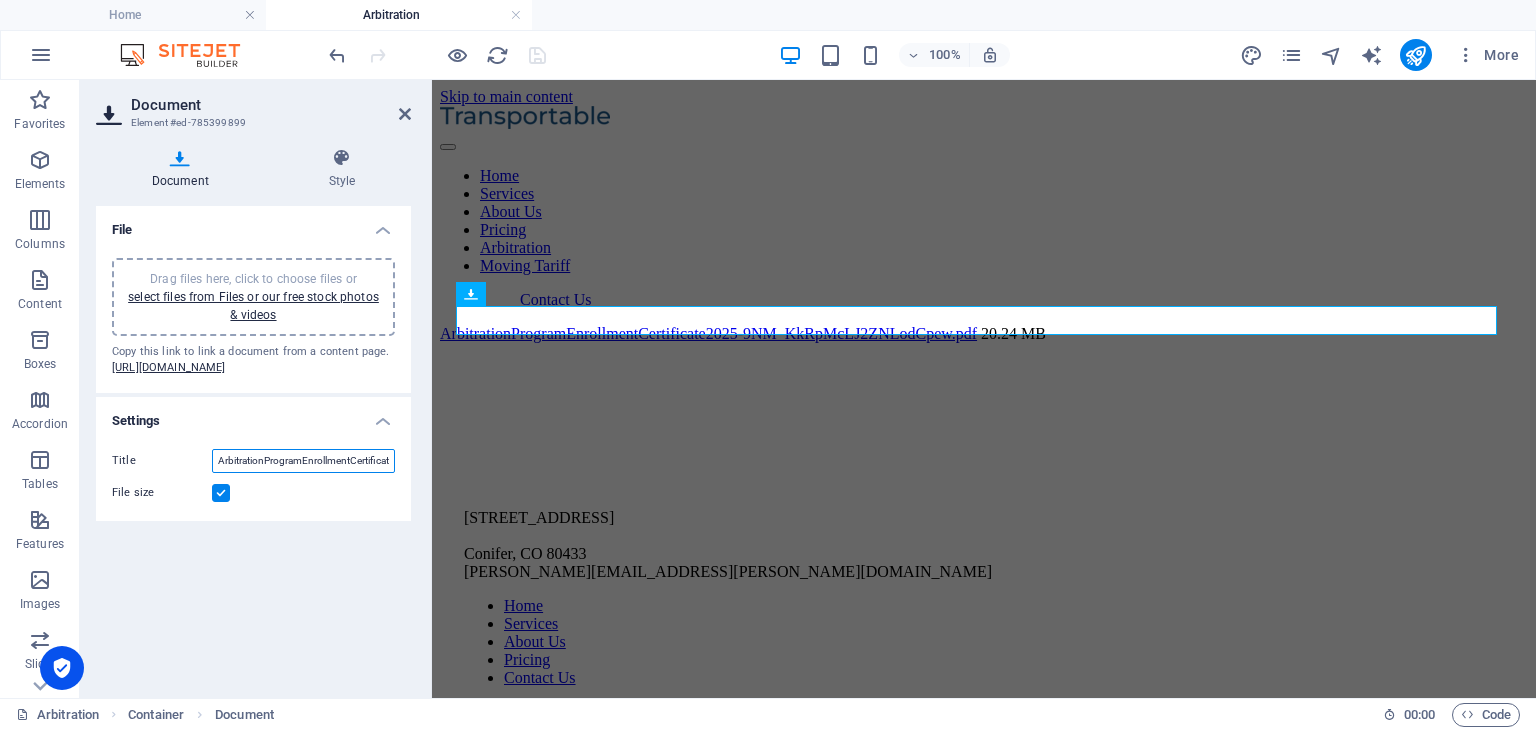 click on "ArbitrationProgramEnrollmentCertificate2025-9NM_KkRpMcLJ2ZNLodCpew.pdf" at bounding box center [303, 461] 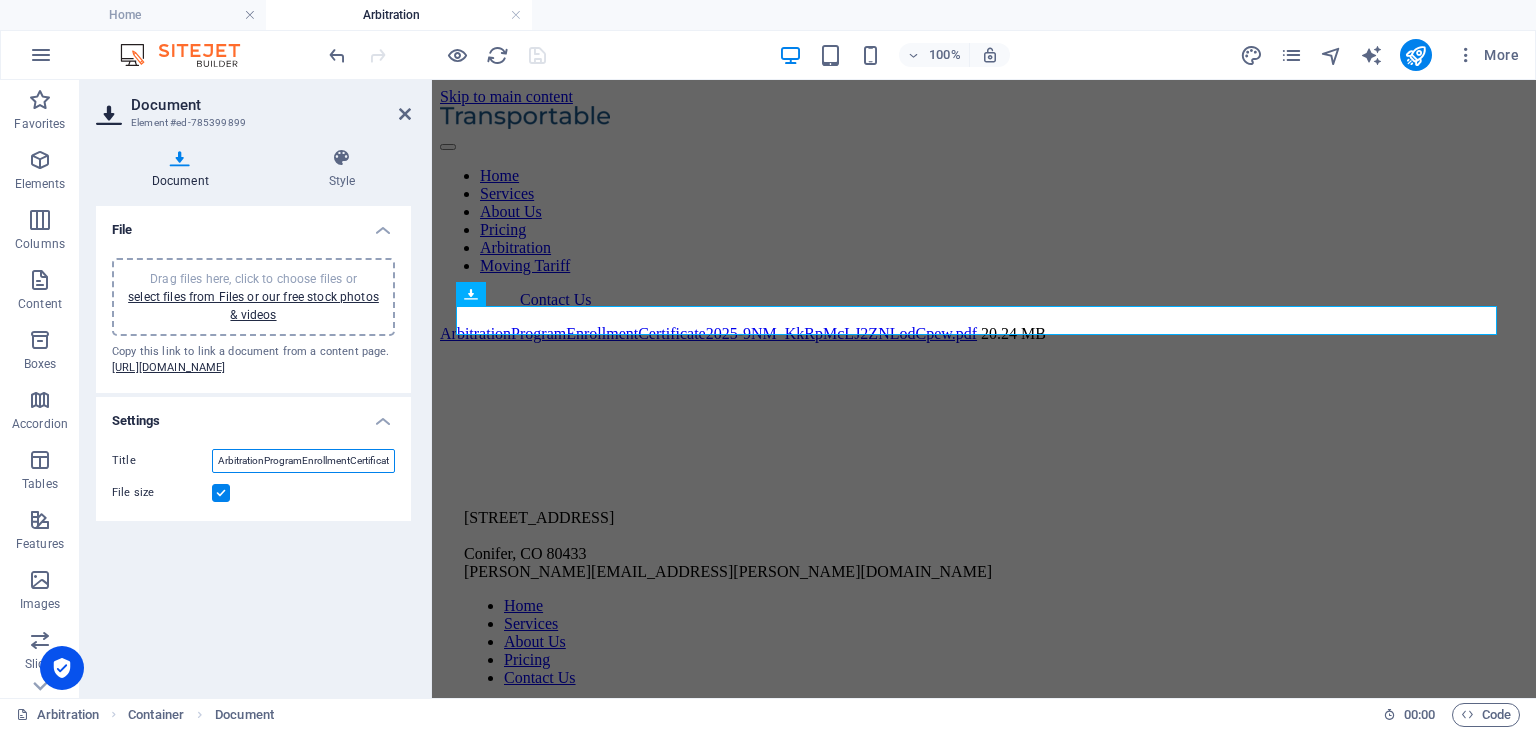 click on "ArbitrationProgramEnrollmentCertificate2025-9NM_KkRpMcLJ2ZNLodCpew.pdf" at bounding box center [303, 461] 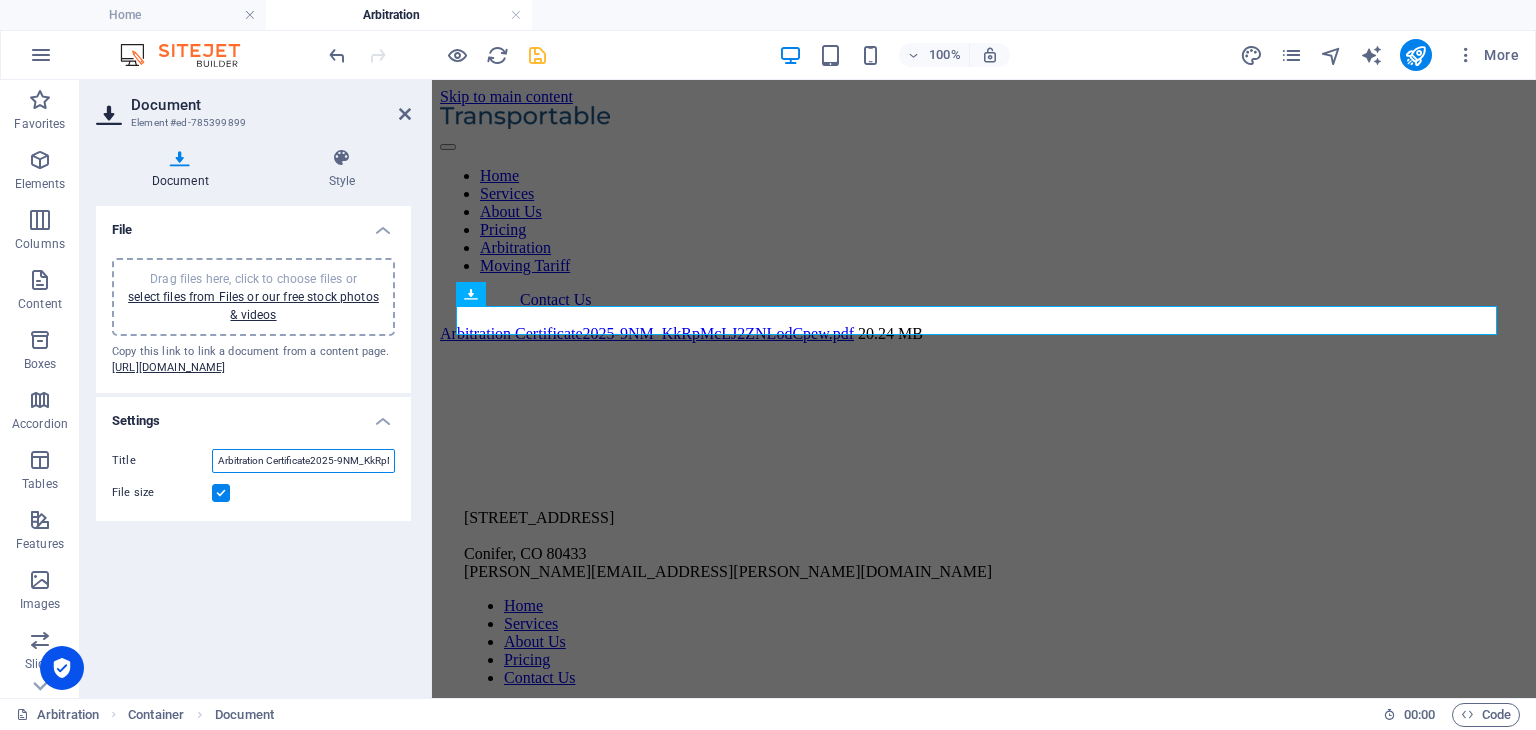 click on "Arbitration Certificate2025-9NM_KkRpMcLJ2ZNLodCpew.pdf" at bounding box center (303, 461) 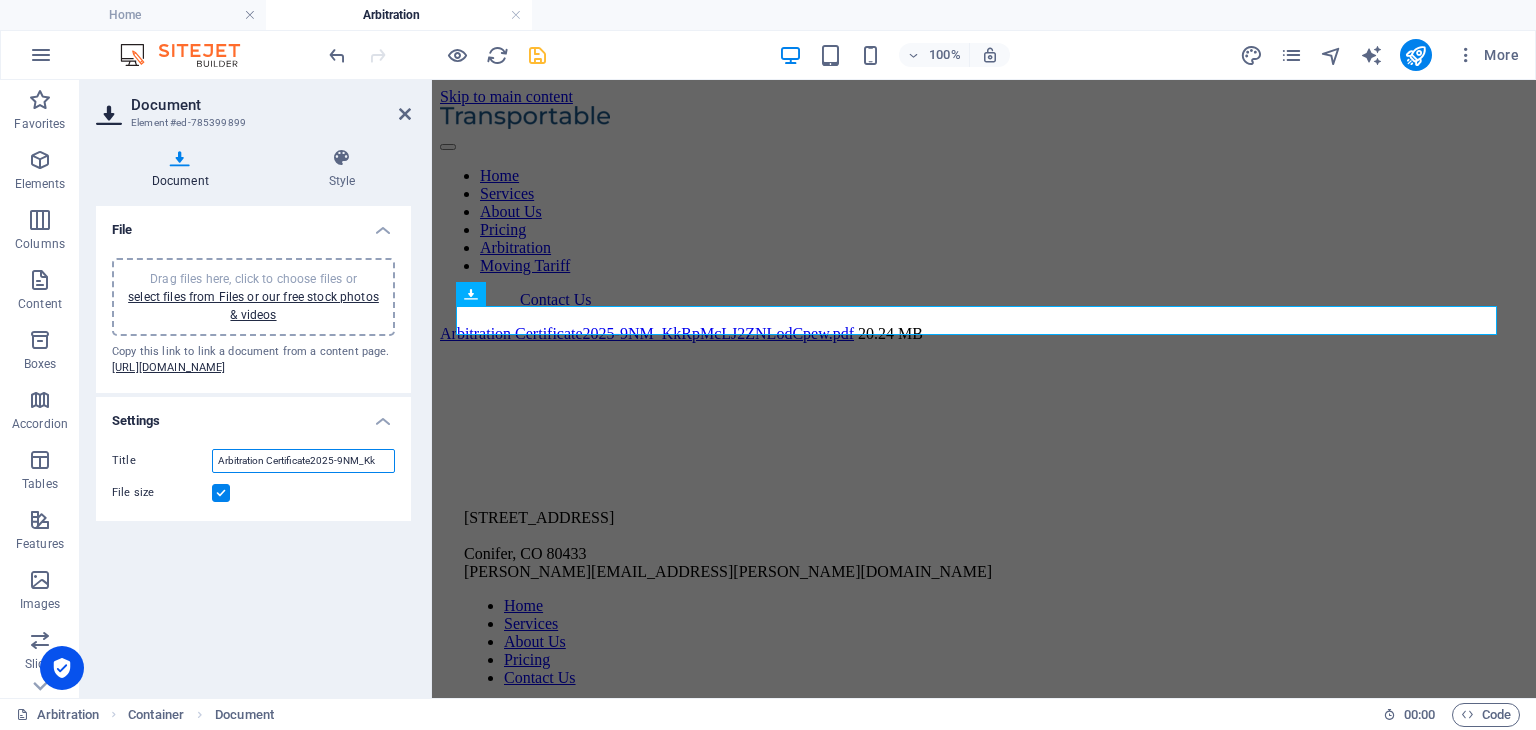 scroll, scrollTop: 0, scrollLeft: 0, axis: both 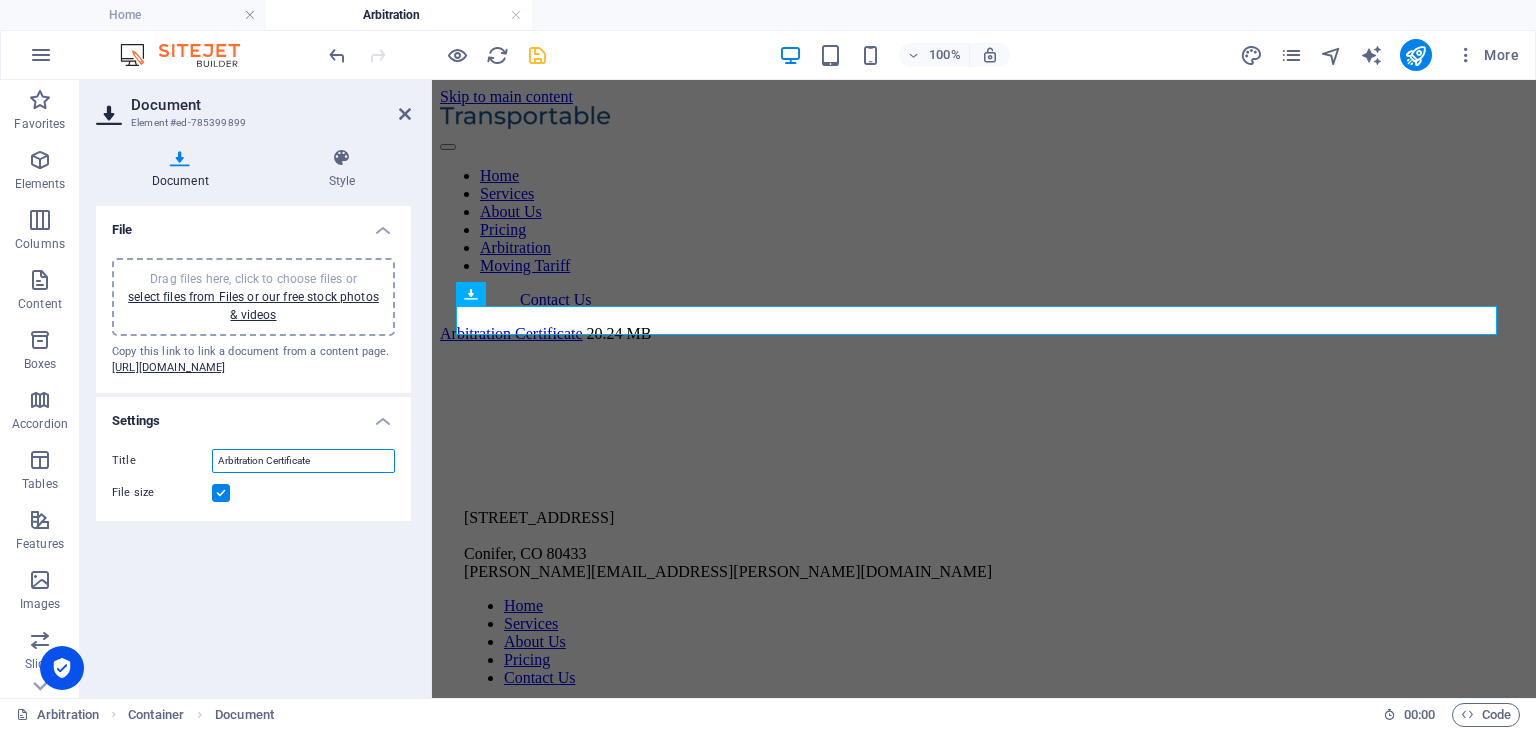 type on "Arbitration Certificate" 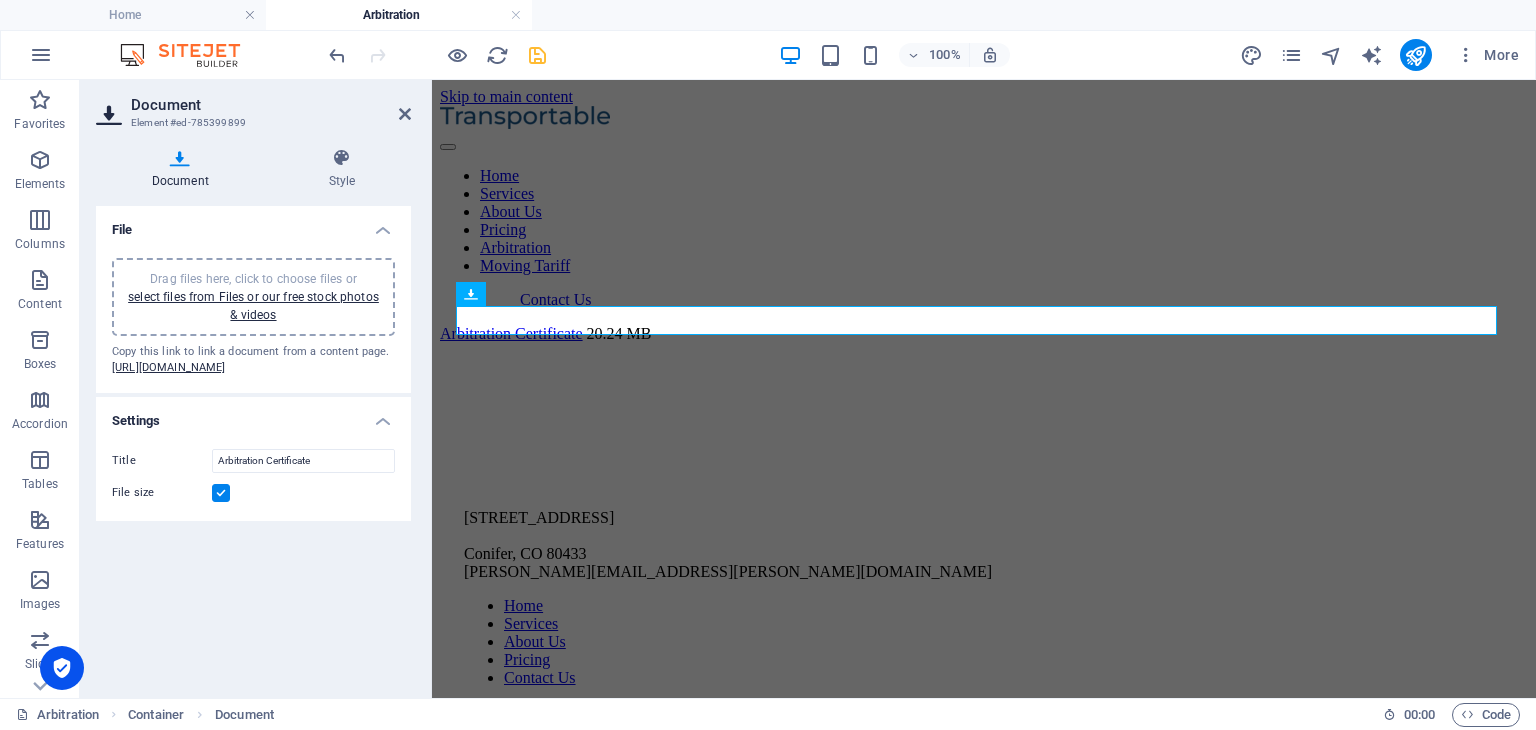 click on "File Drag files here, click to choose files or select files from Files or our free stock photos & videos Copy this link to link a document from a content page. https://cdn1.site-media.eu/images/document/17574520/ArbitrationProgramEnrollmentCertificate2025-9NM_KkRpMcLJ2ZNLodCpew.pdf Settings Title Arbitration Certificate File size" at bounding box center [253, 444] 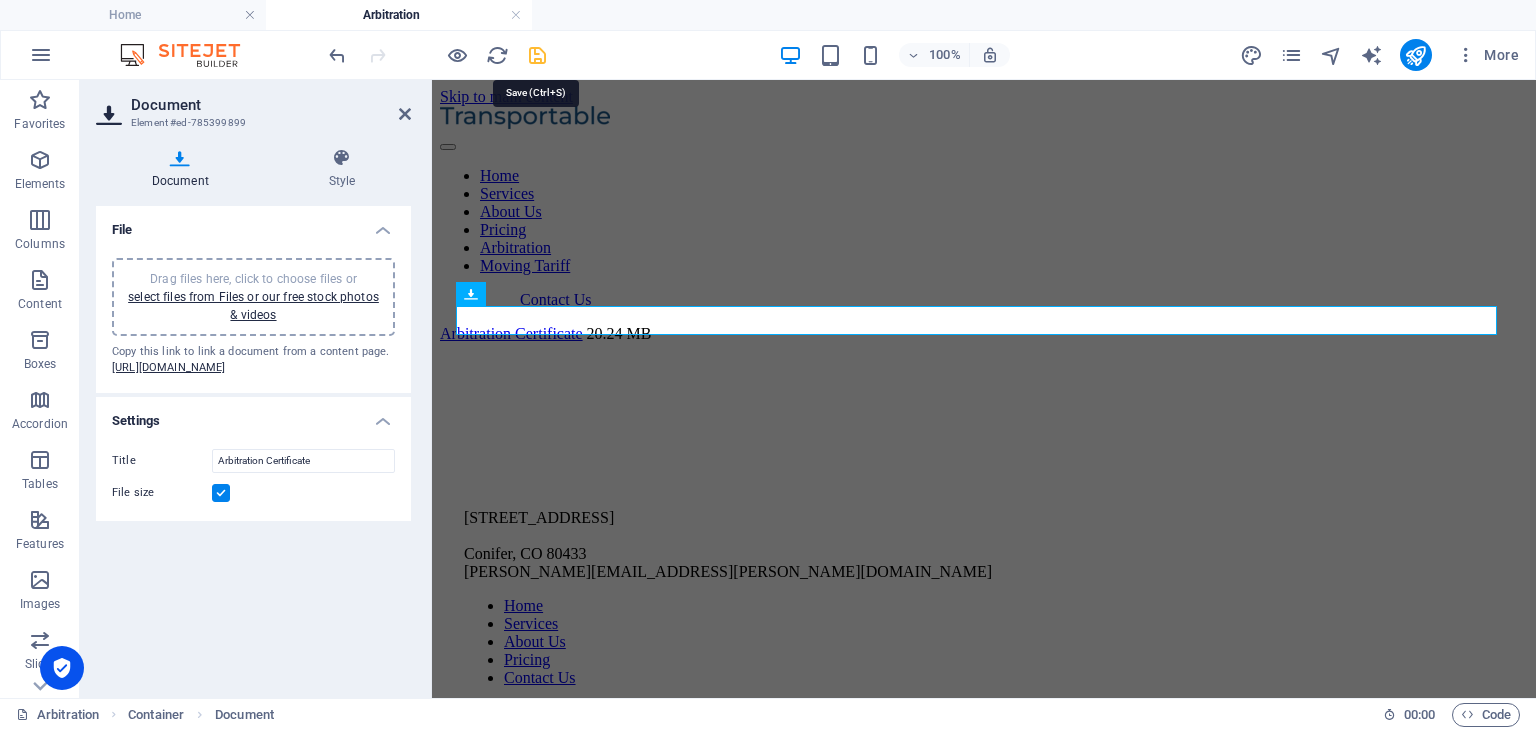 click at bounding box center (537, 55) 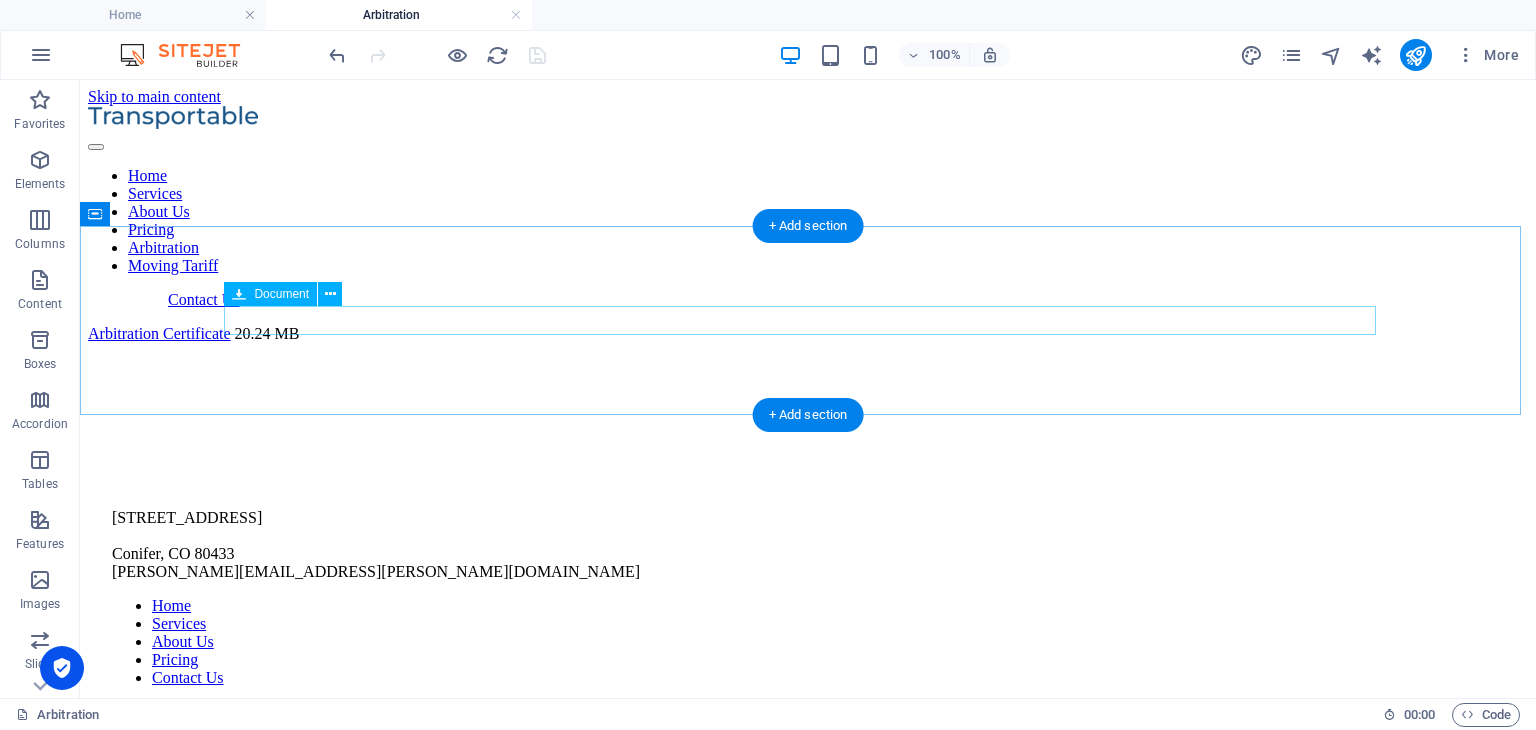 click on "Arbitration Certificate    20.24 MB" at bounding box center (808, 334) 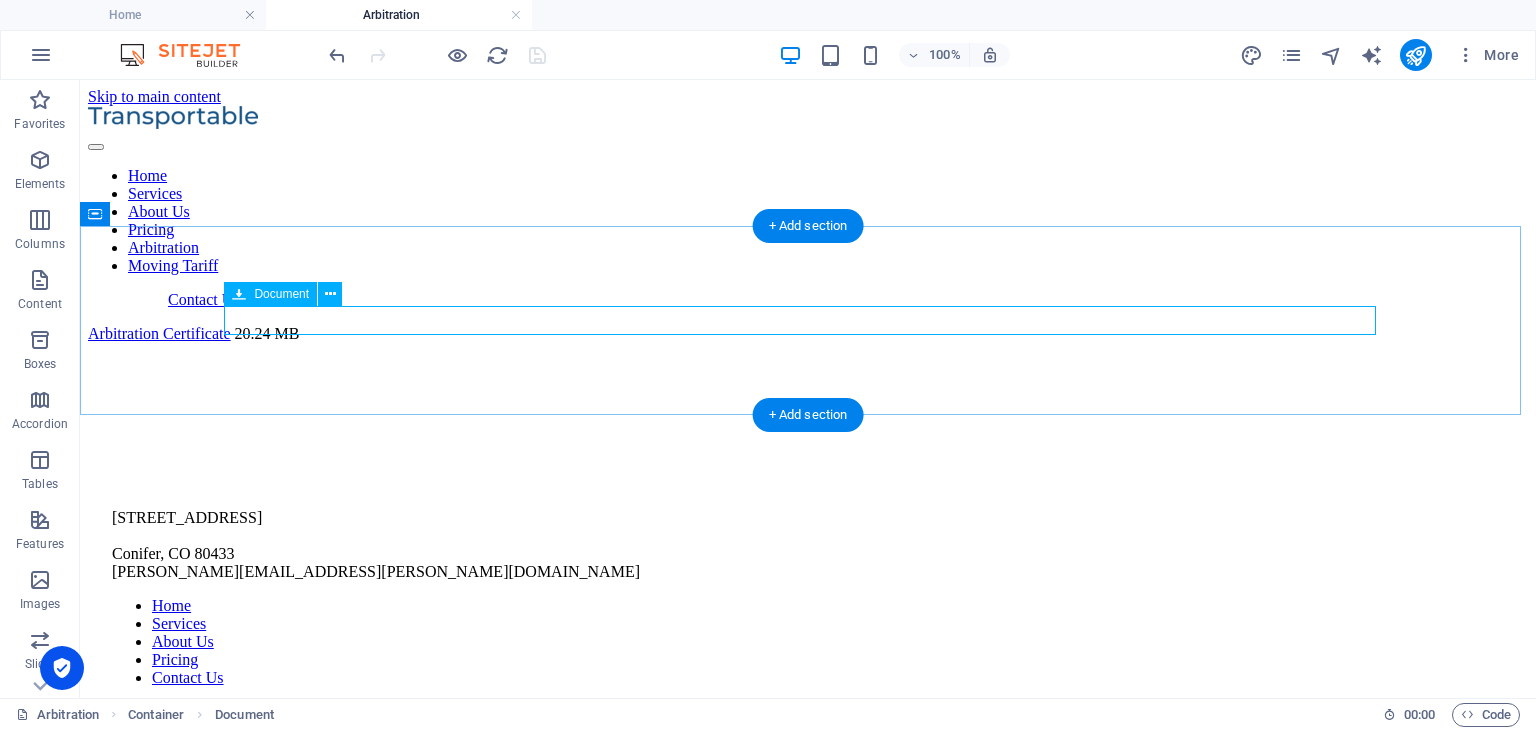 click on "Arbitration Certificate    20.24 MB" at bounding box center (808, 334) 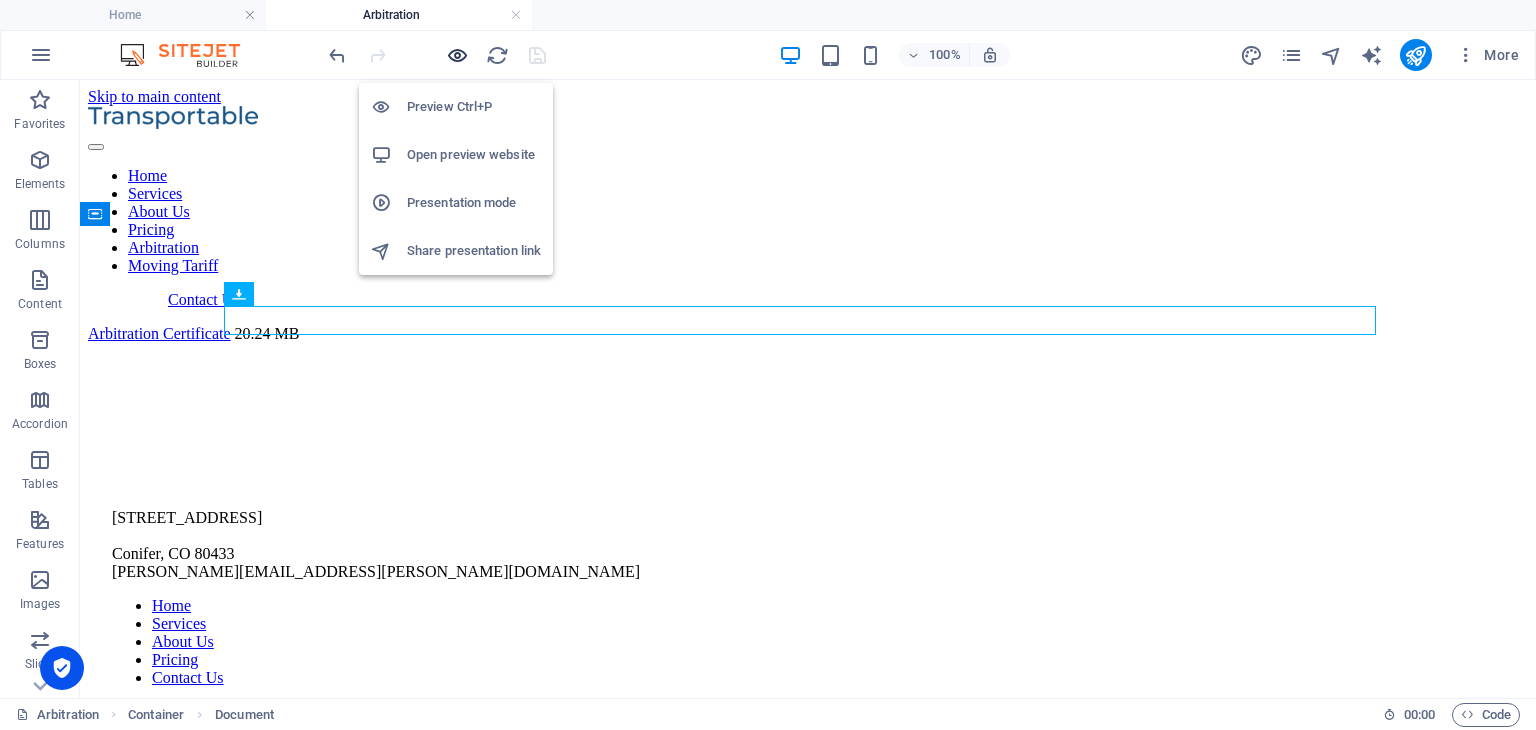 click at bounding box center [457, 55] 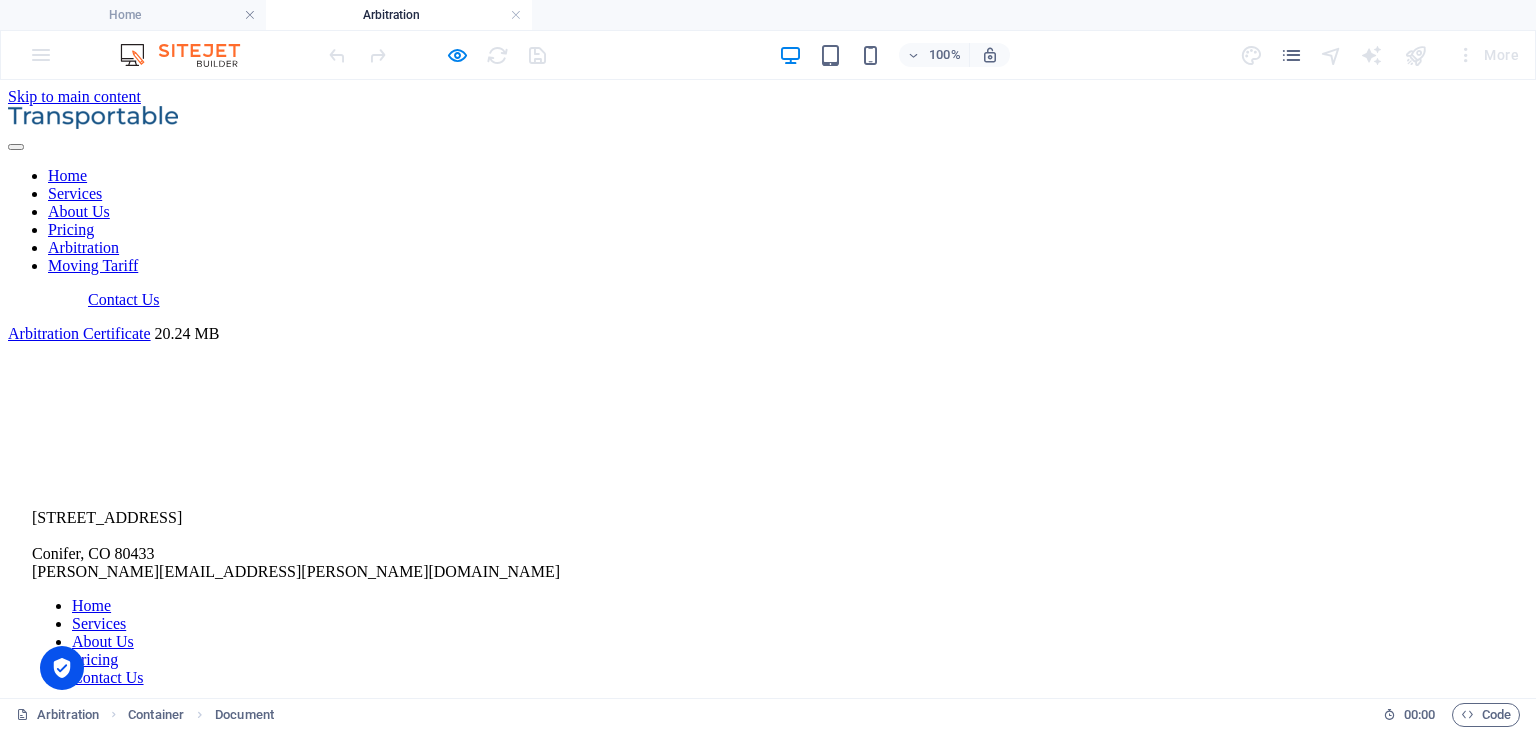 click on "Arbitration Certificate" at bounding box center [79, 333] 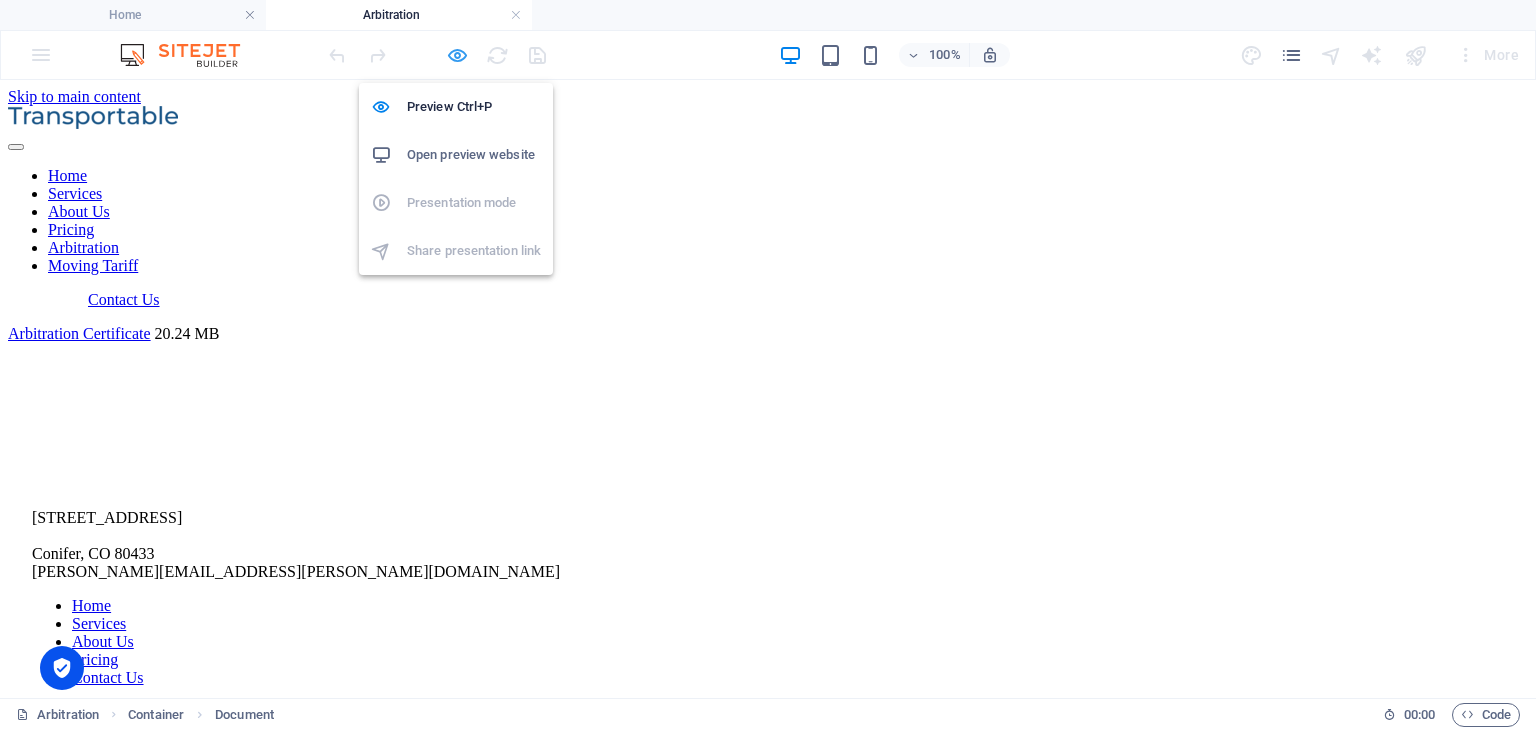 click at bounding box center (457, 55) 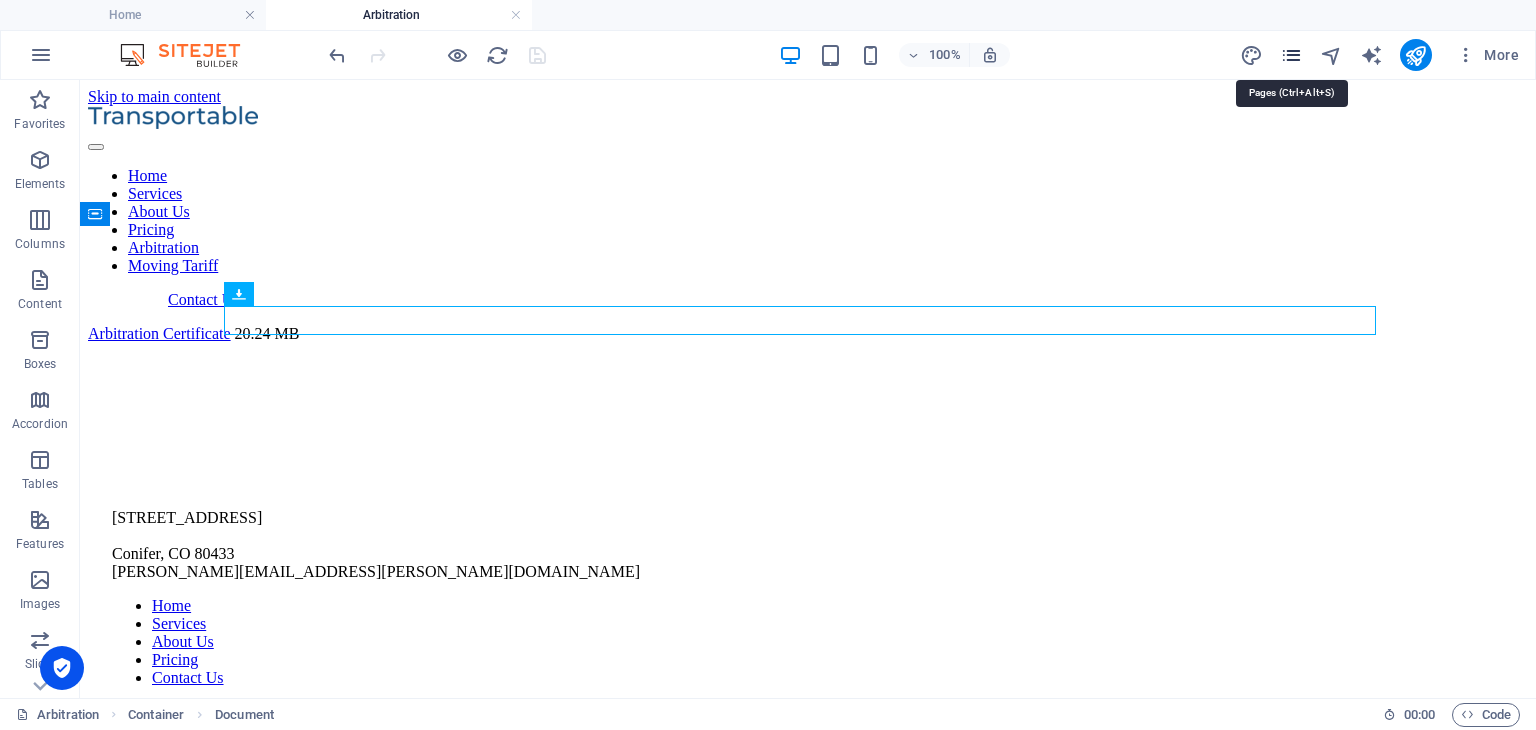 click at bounding box center (1291, 55) 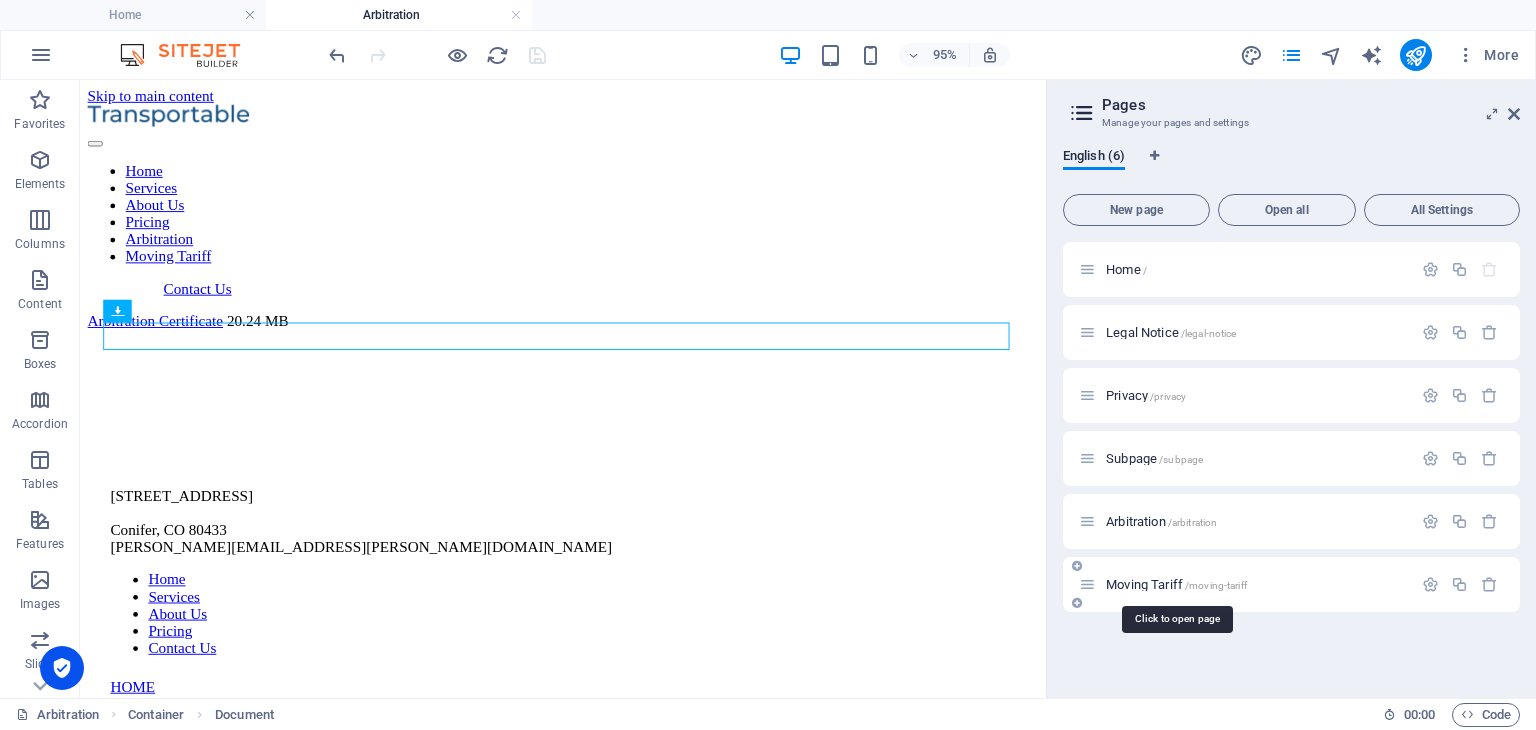 click on "Moving Tariff /moving-tariff" at bounding box center (1176, 584) 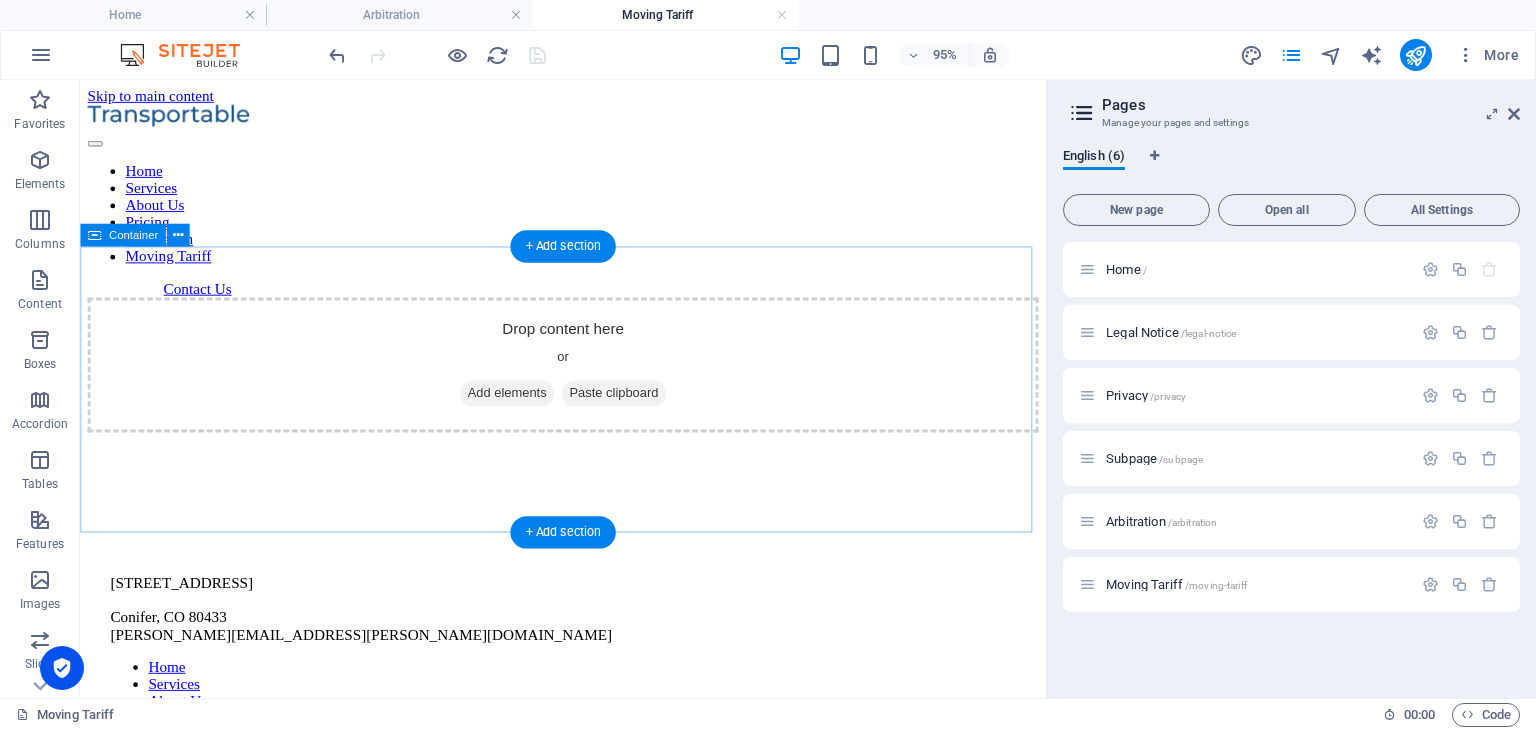scroll, scrollTop: 0, scrollLeft: 0, axis: both 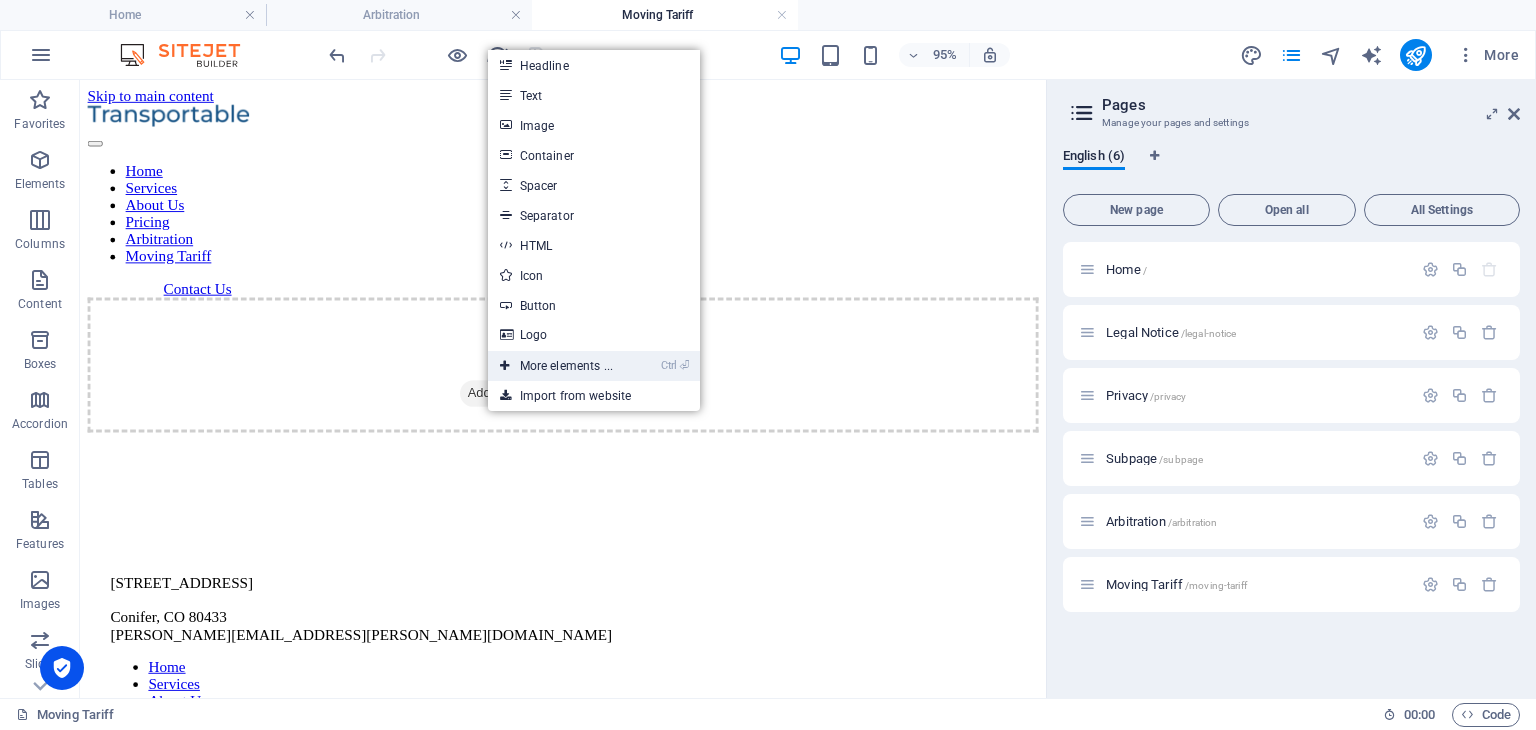 click on "Ctrl ⏎  More elements ..." at bounding box center [556, 366] 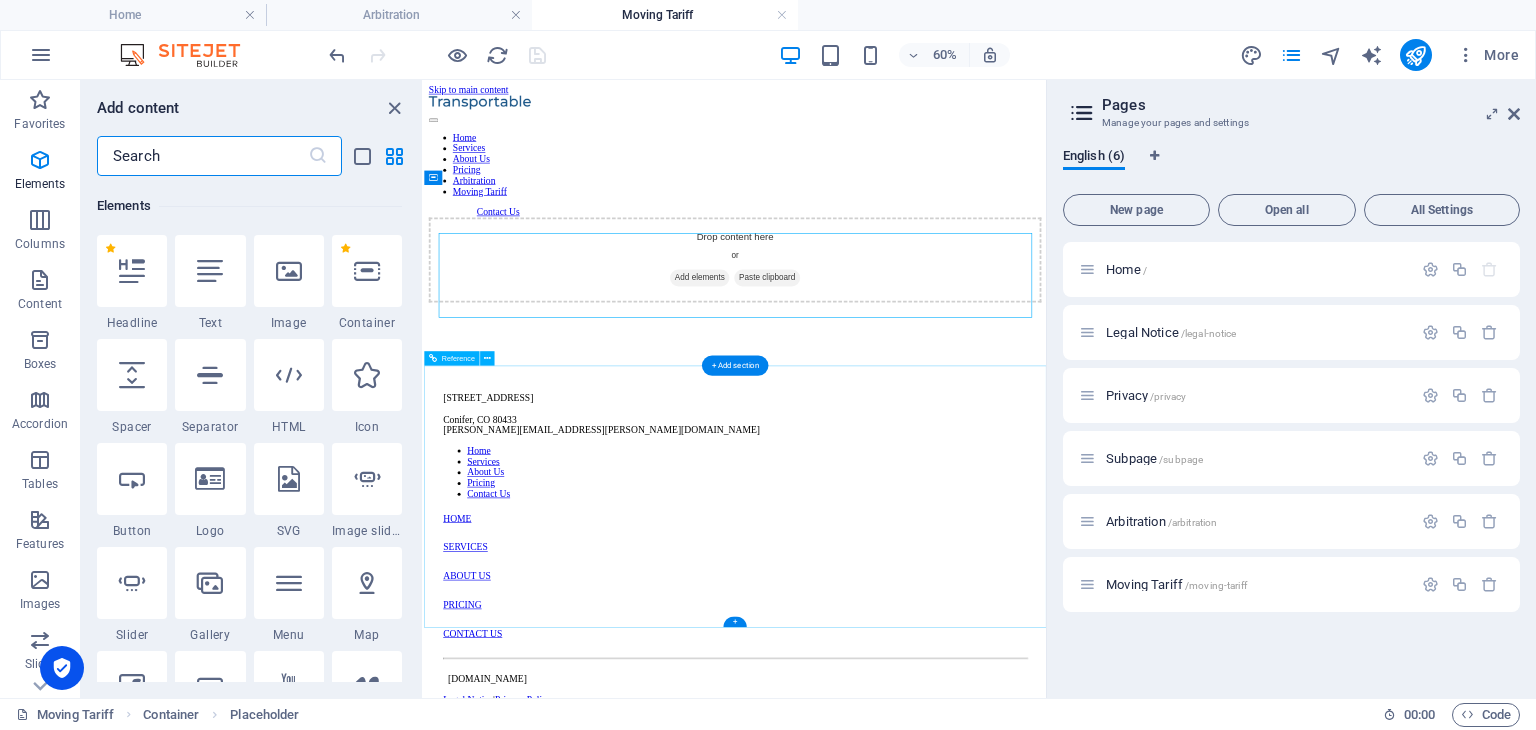 scroll, scrollTop: 212, scrollLeft: 0, axis: vertical 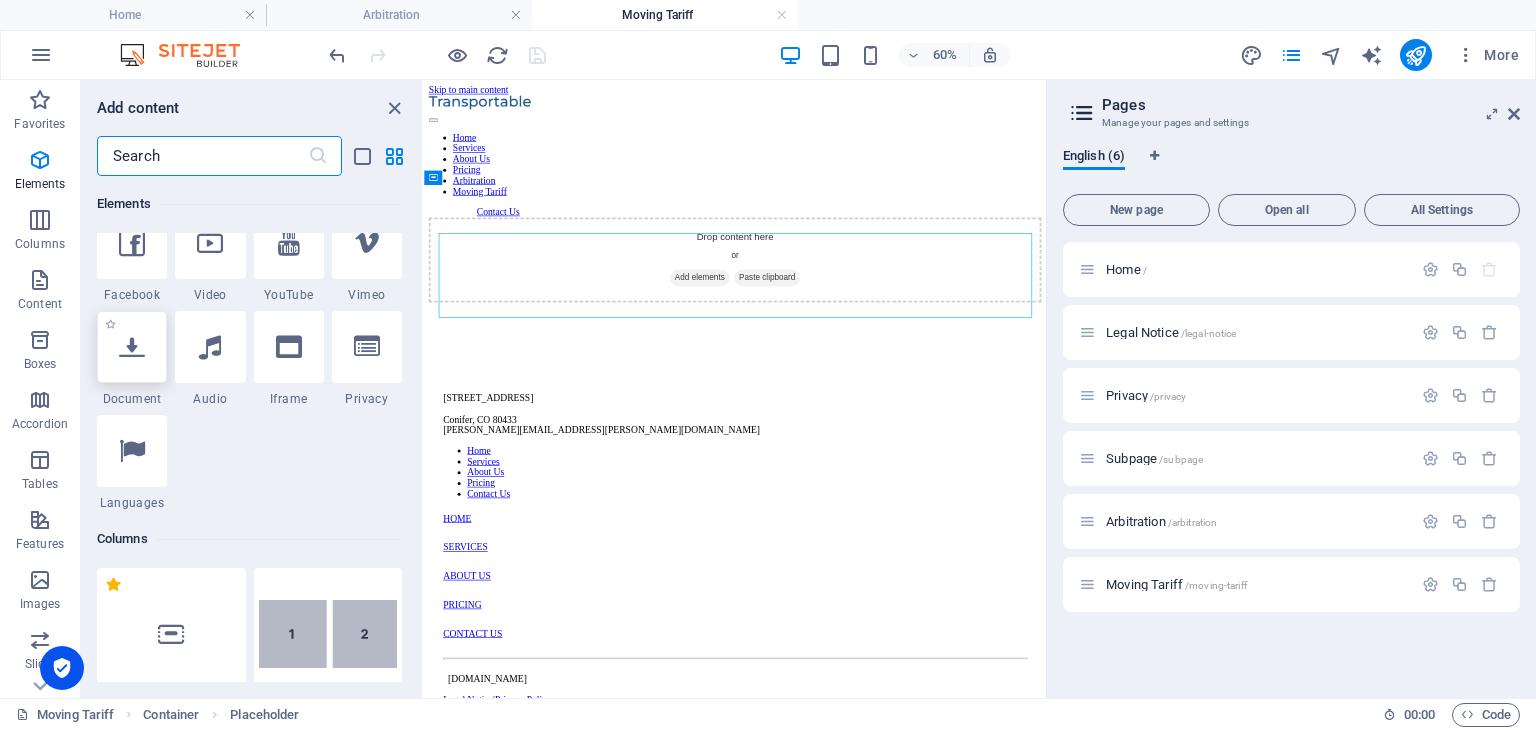 click at bounding box center (132, 347) 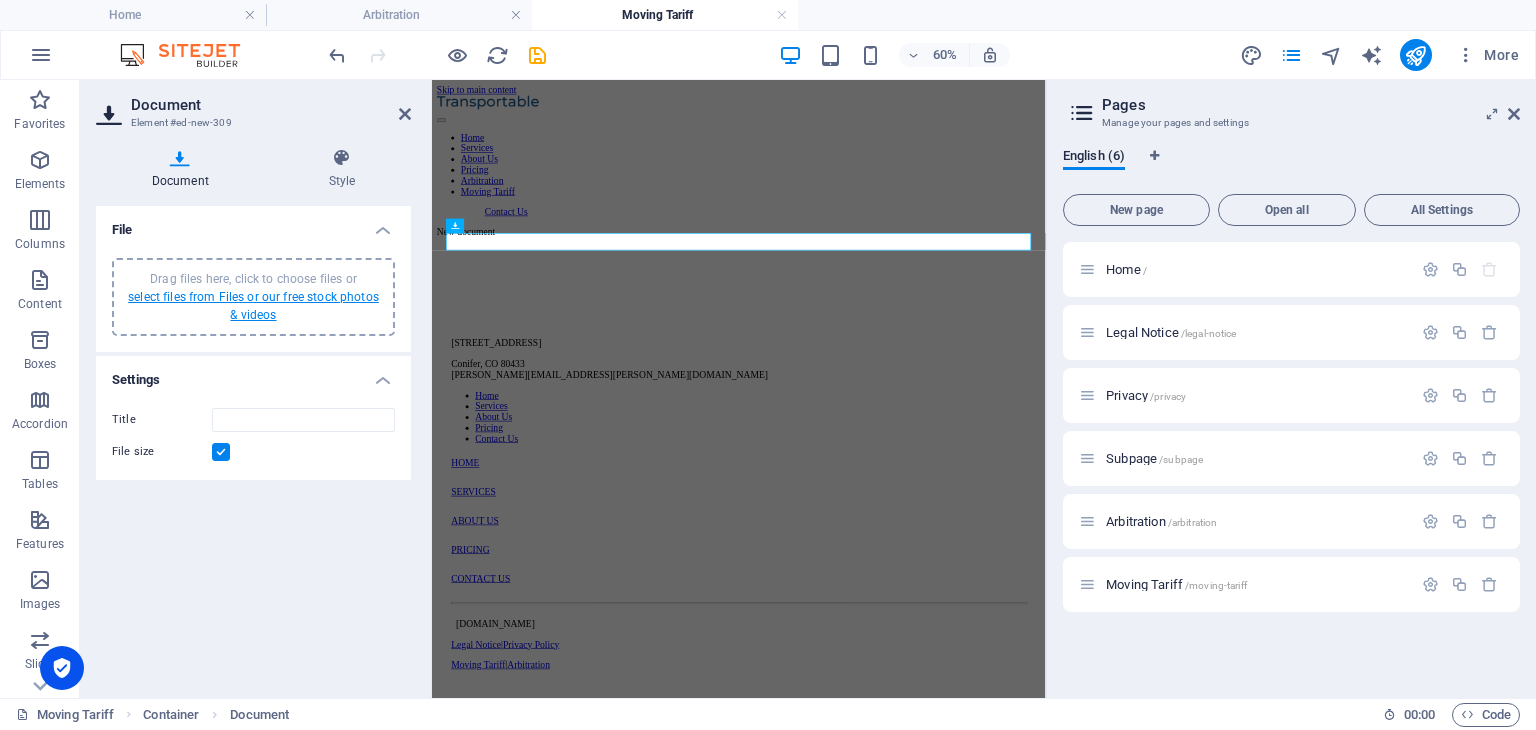 click on "select files from Files or our free stock photos & videos" at bounding box center (253, 306) 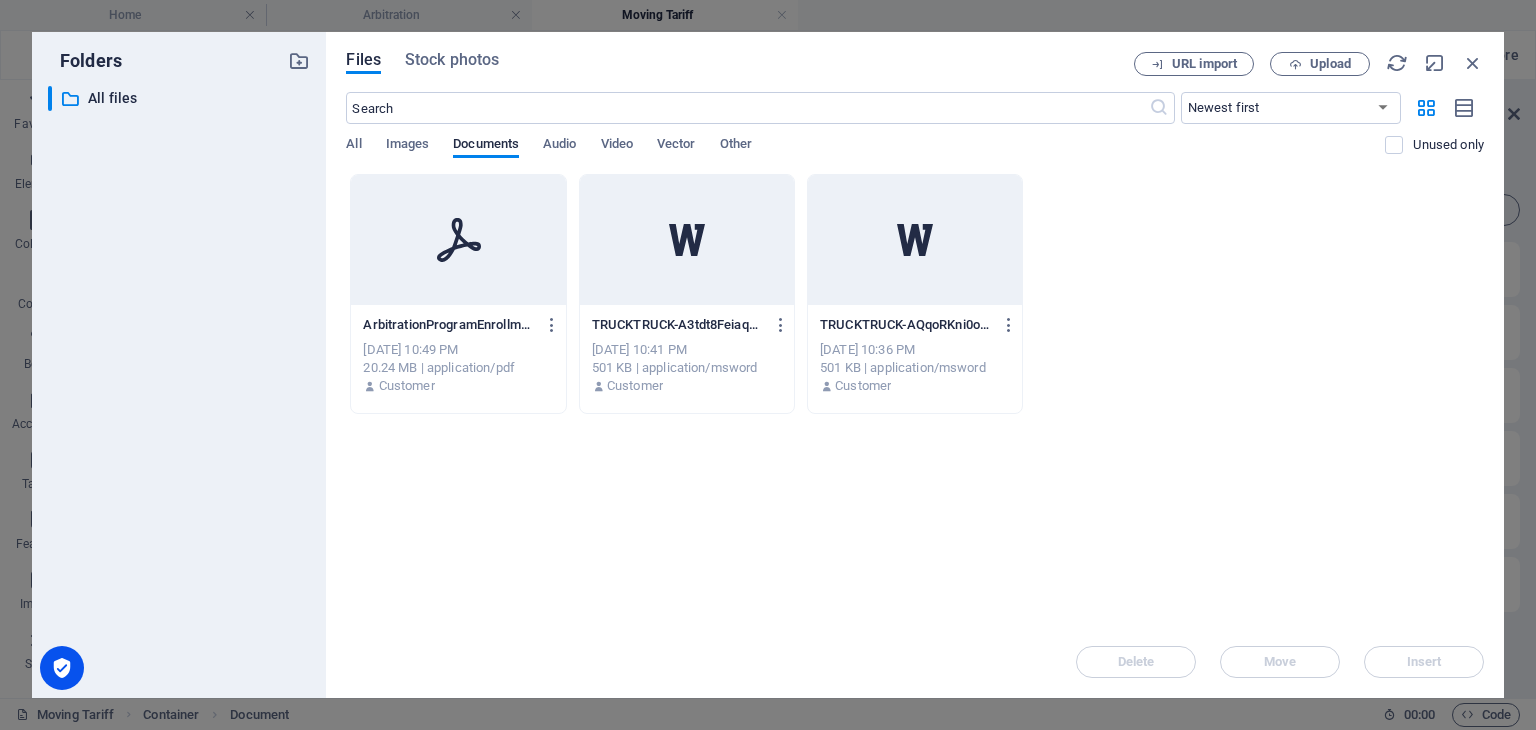 click at bounding box center (687, 240) 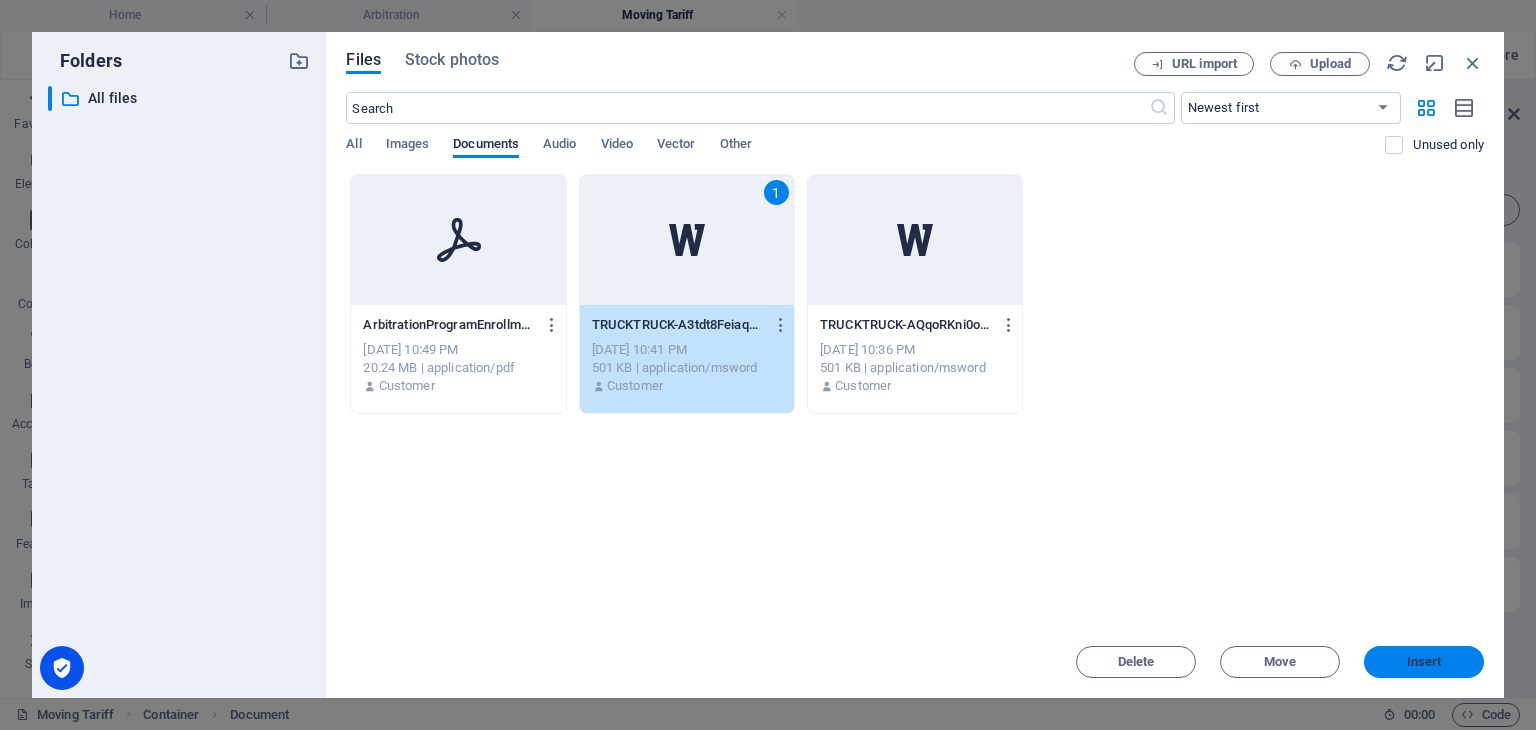 click on "Insert" at bounding box center (1424, 662) 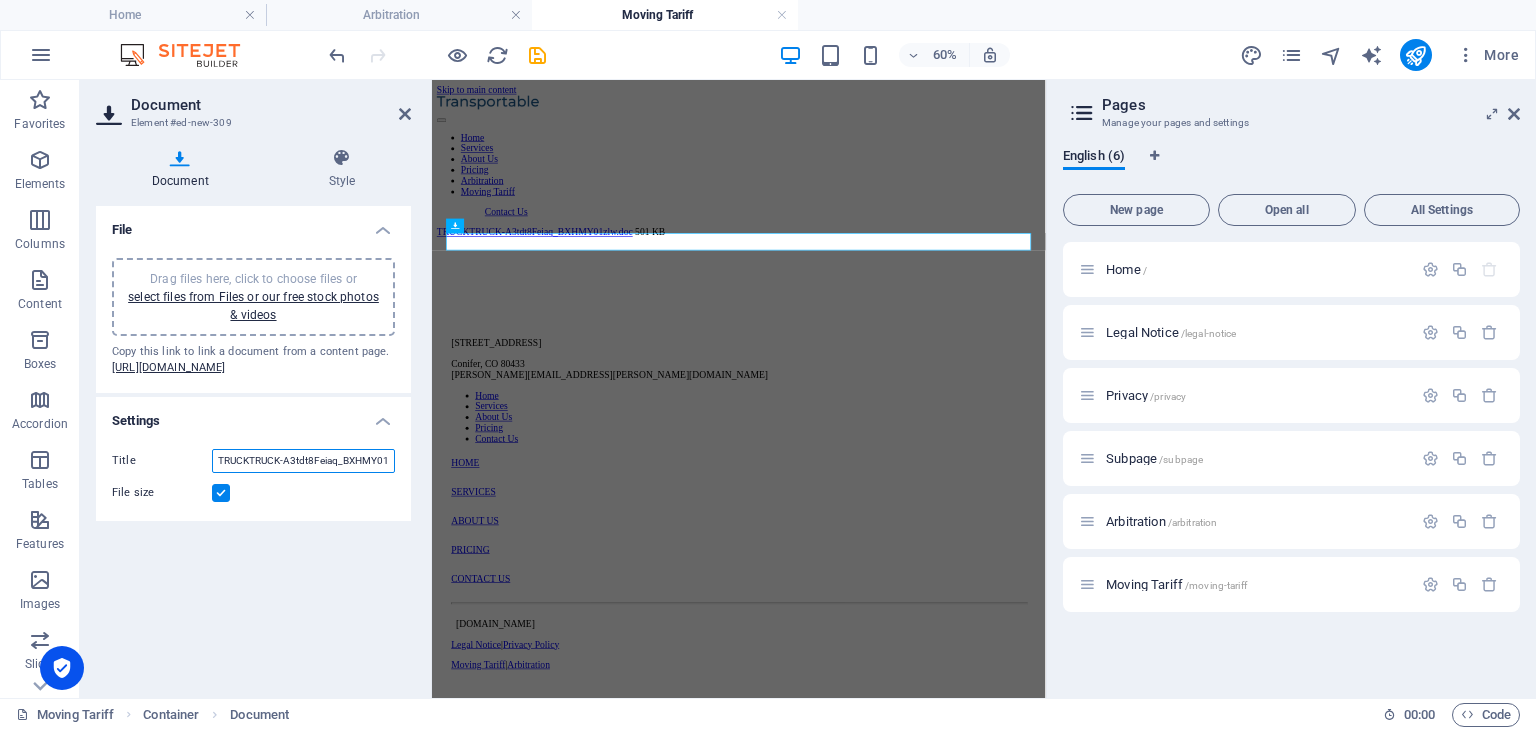 click on "TRUCKTRUCK-A3tdt8Feiaq_BXHMY01zlw.doc" at bounding box center (303, 461) 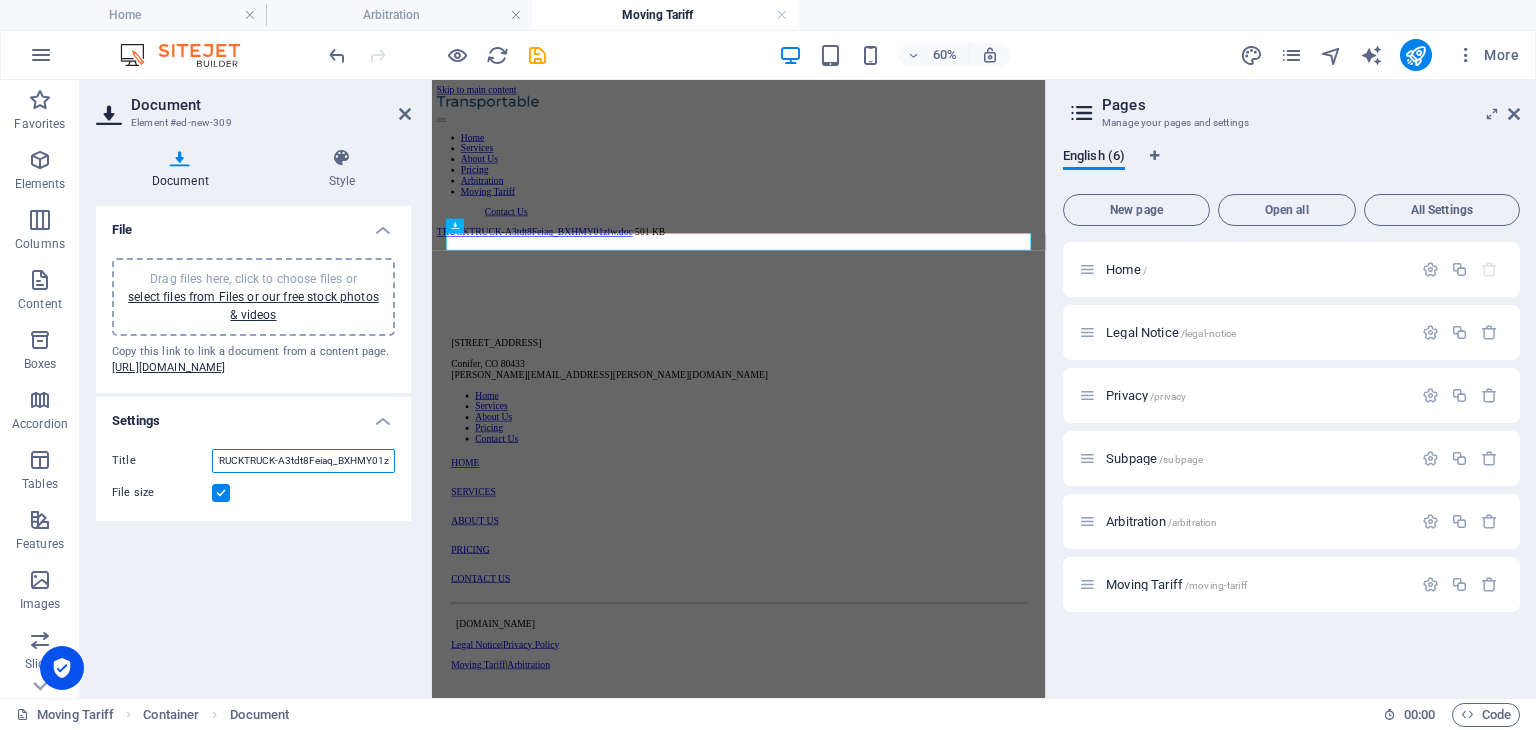 scroll, scrollTop: 0, scrollLeft: 0, axis: both 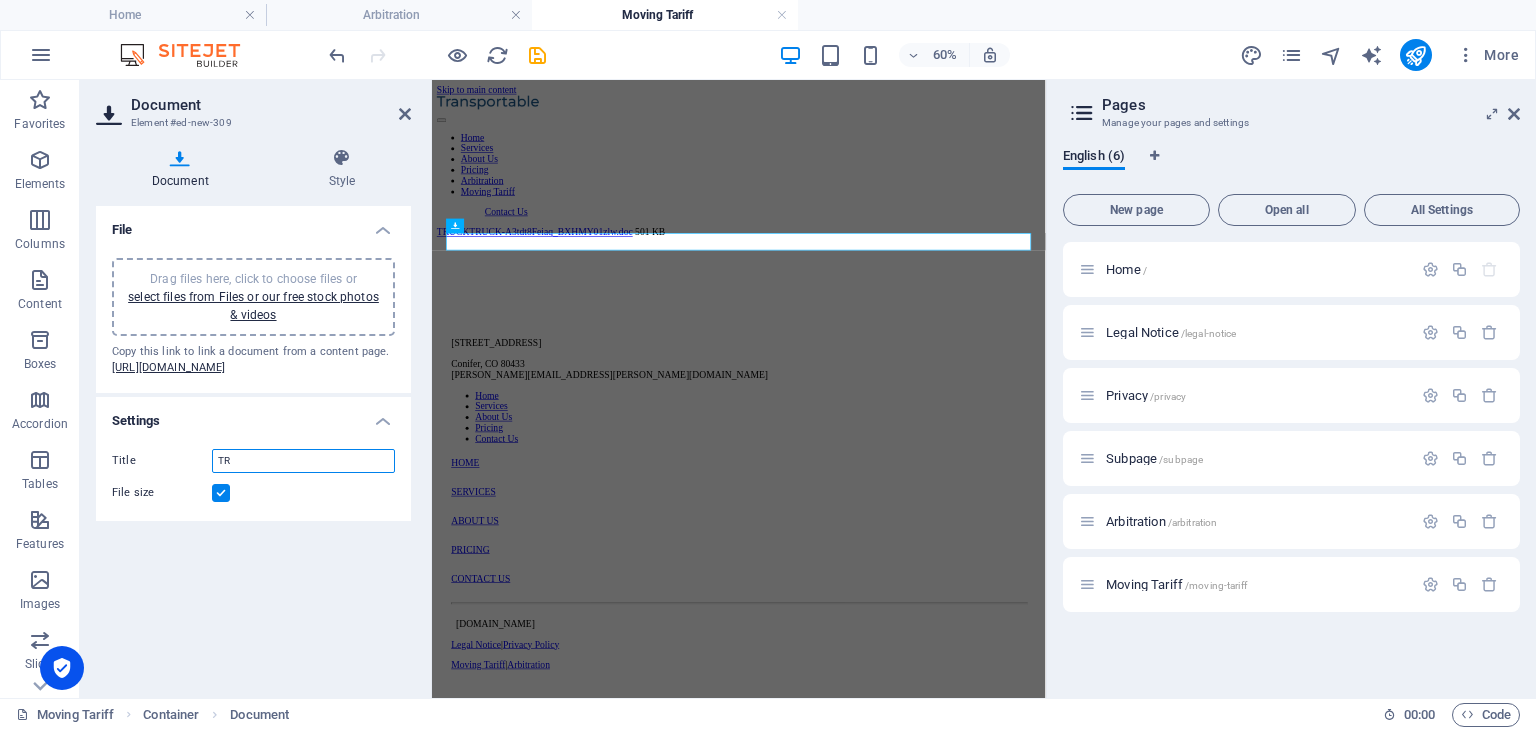 type on "T" 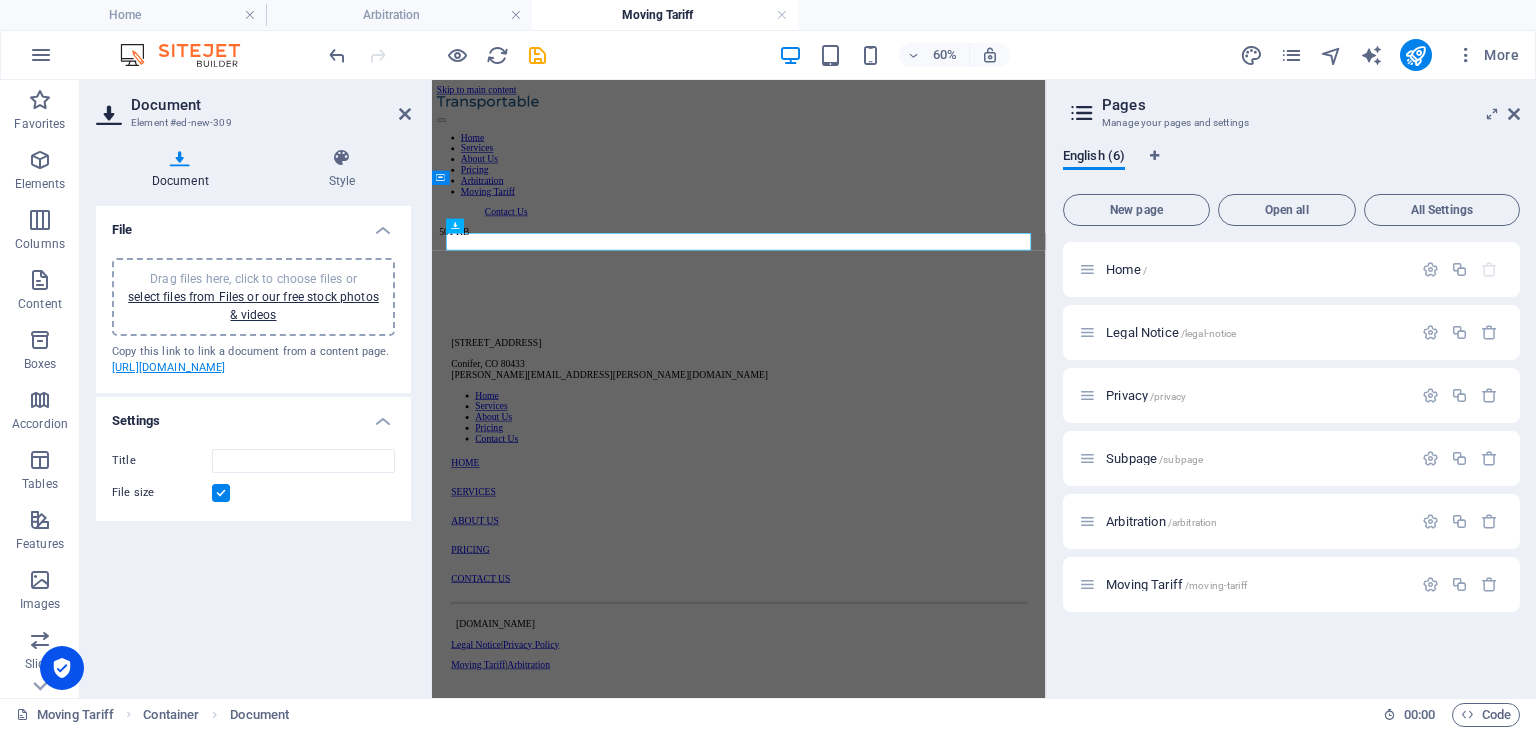 click on "https://cdn1.site-media.eu/images/document/17574474/TRUCKTRUCK-A3tdt8Feiaq_BXHMY01zlw.doc" at bounding box center [169, 367] 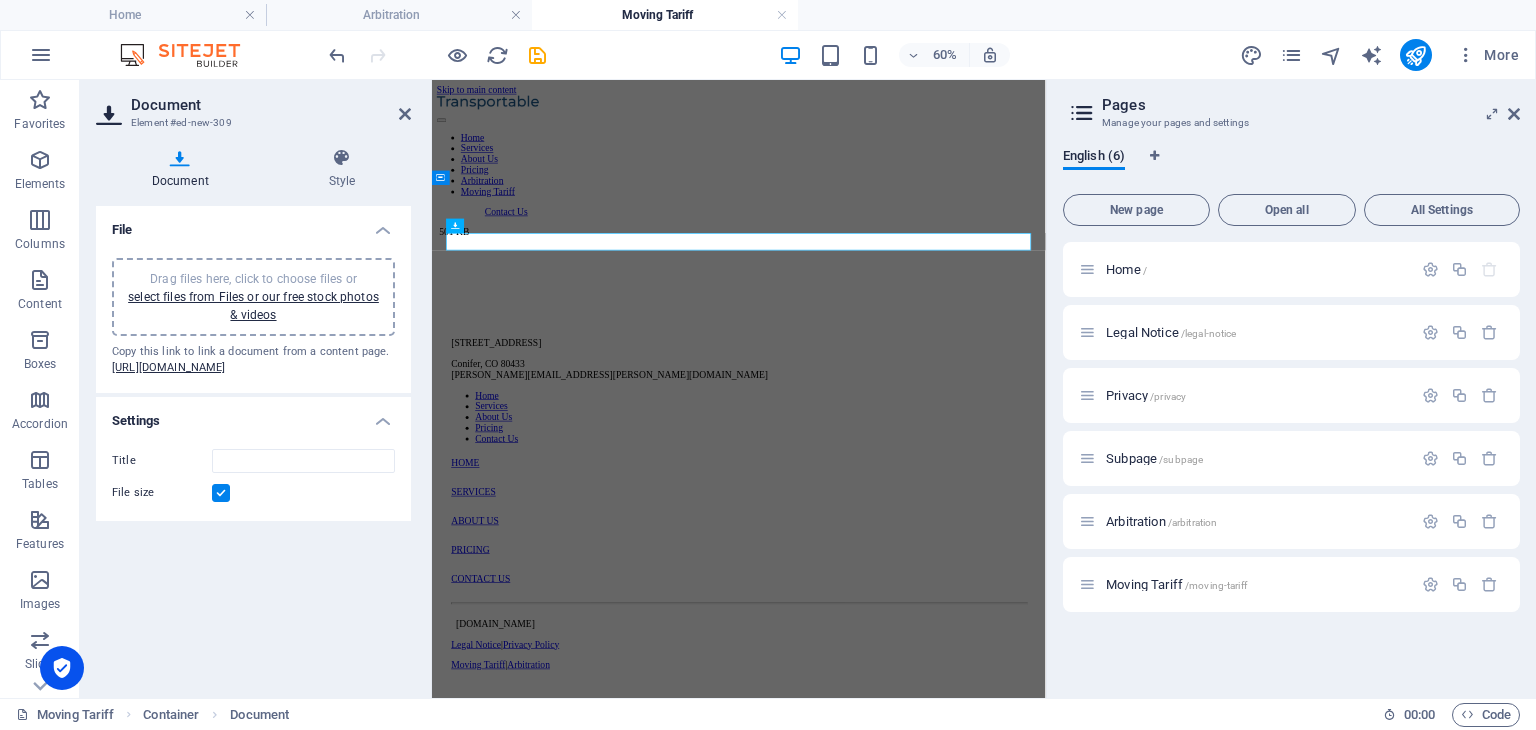 click on "File Drag files here, click to choose files or select files from Files or our free stock photos & videos Copy this link to link a document from a content page. https://cdn1.site-media.eu/images/document/17574474/TRUCKTRUCK-A3tdt8Feiaq_BXHMY01zlw.doc Settings Title File size" at bounding box center [253, 444] 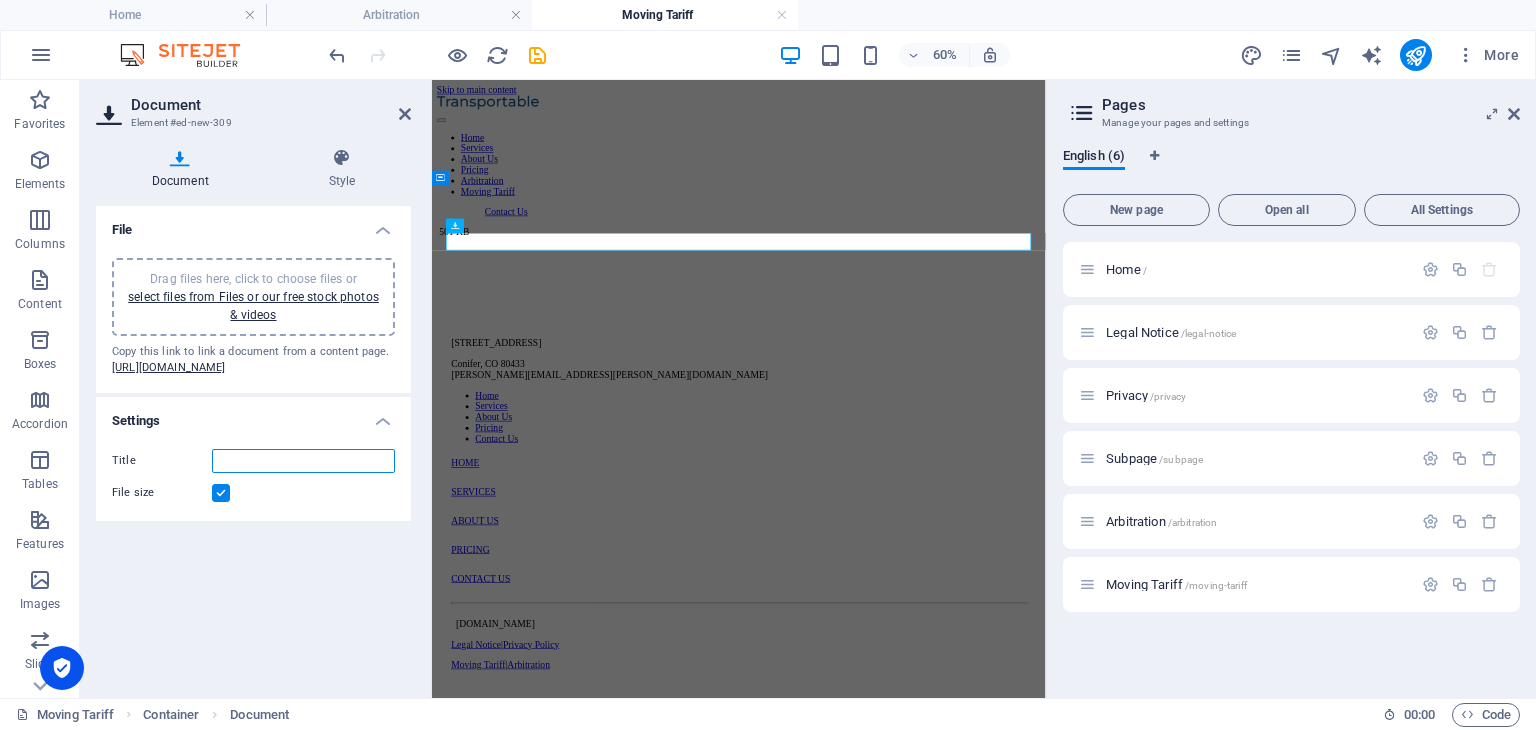 click on "Title" at bounding box center [303, 461] 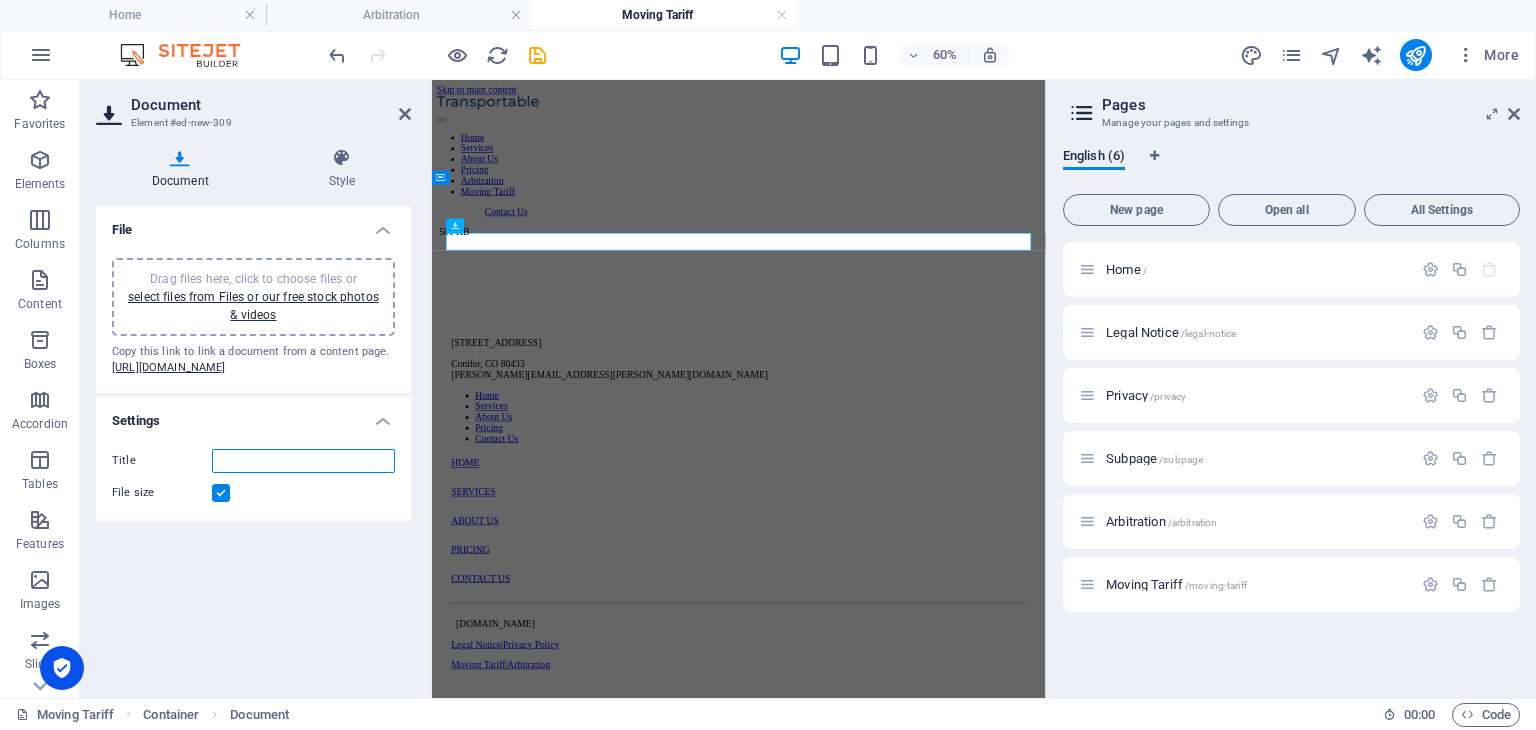 paste on "Interstate Professional Mover’s Tariff" 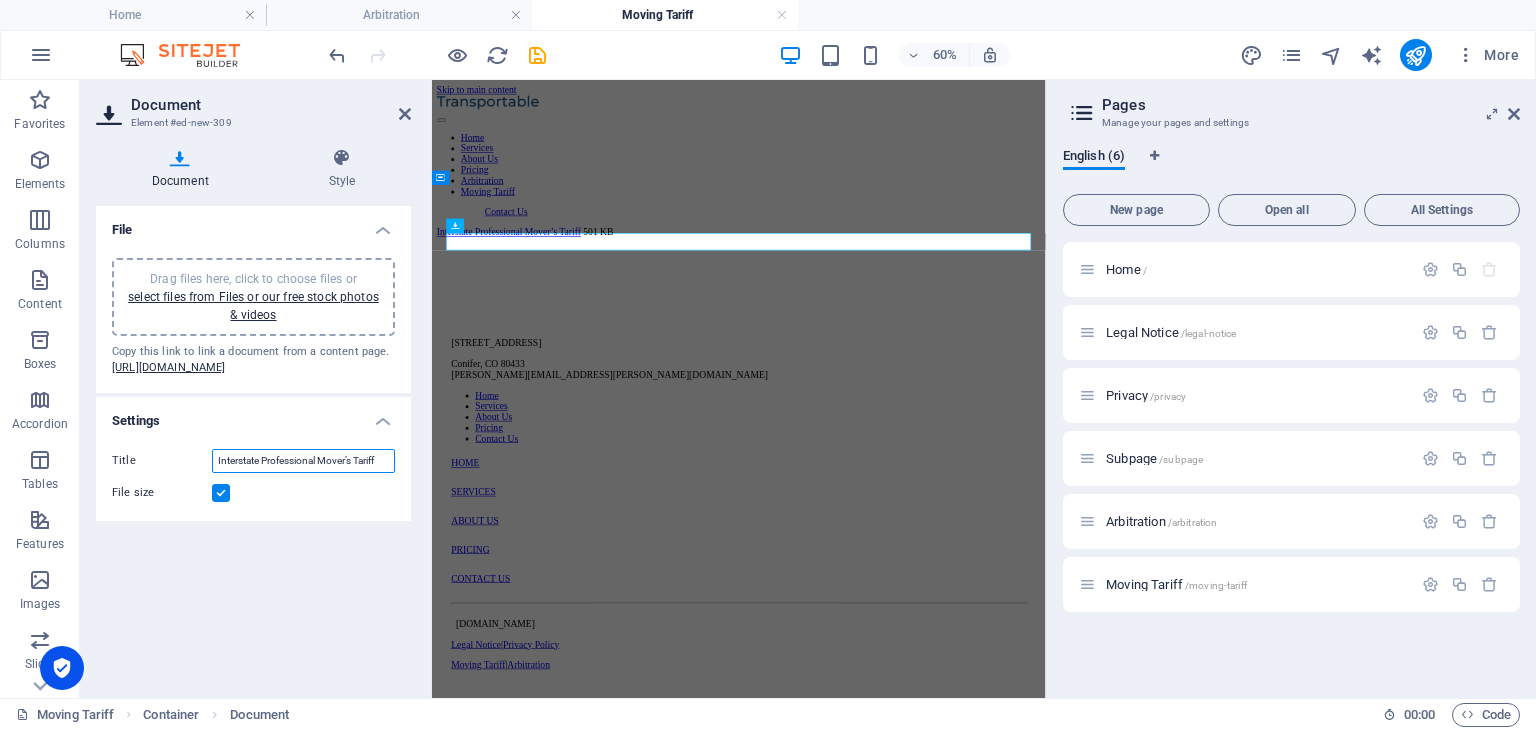 type on "Interstate Professional Mover’s Tariff" 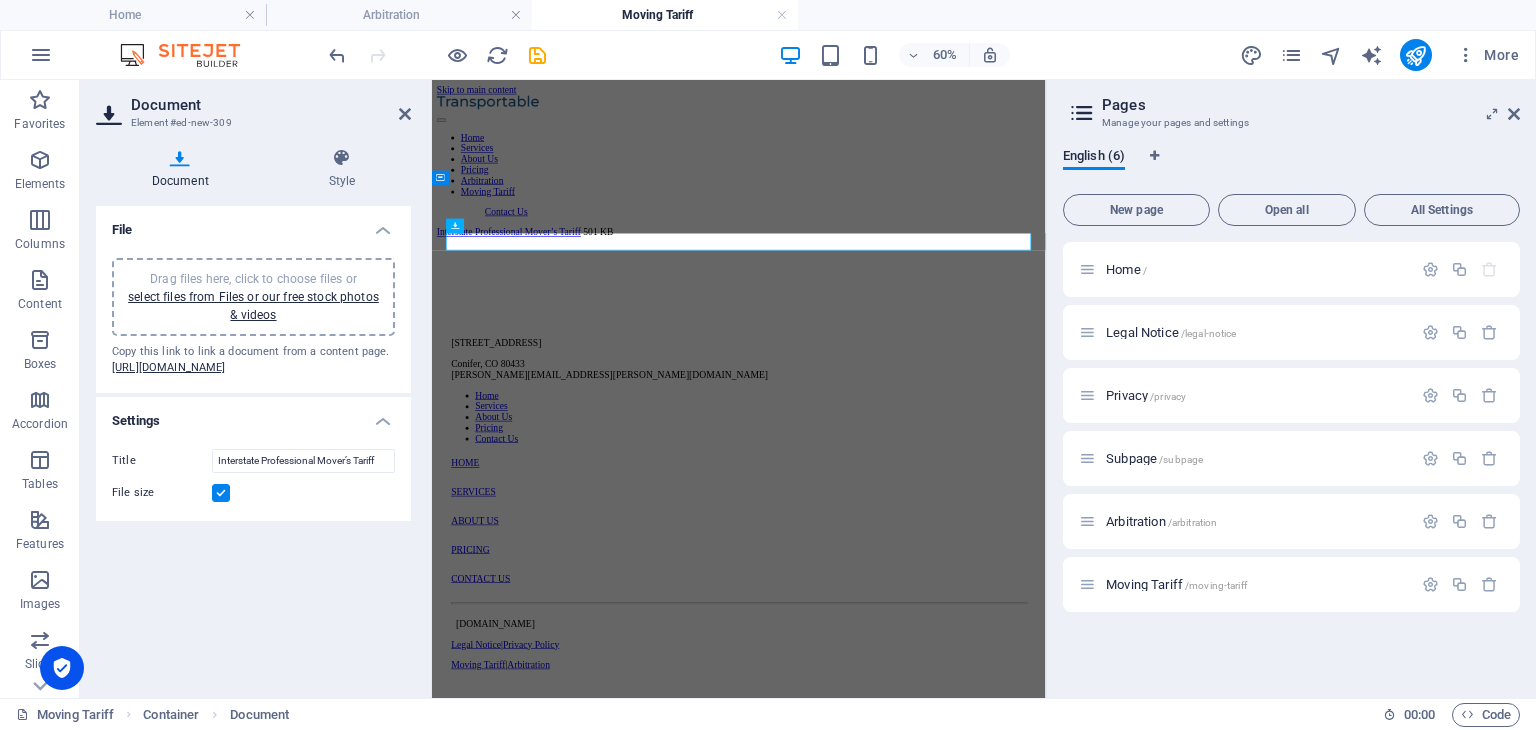 click on "File Drag files here, click to choose files or select files from Files or our free stock photos & videos Copy this link to link a document from a content page. https://cdn1.site-media.eu/images/document/17574474/TRUCKTRUCK-A3tdt8Feiaq_BXHMY01zlw.doc Settings Title Interstate Professional Mover’s Tariff File size" at bounding box center [253, 444] 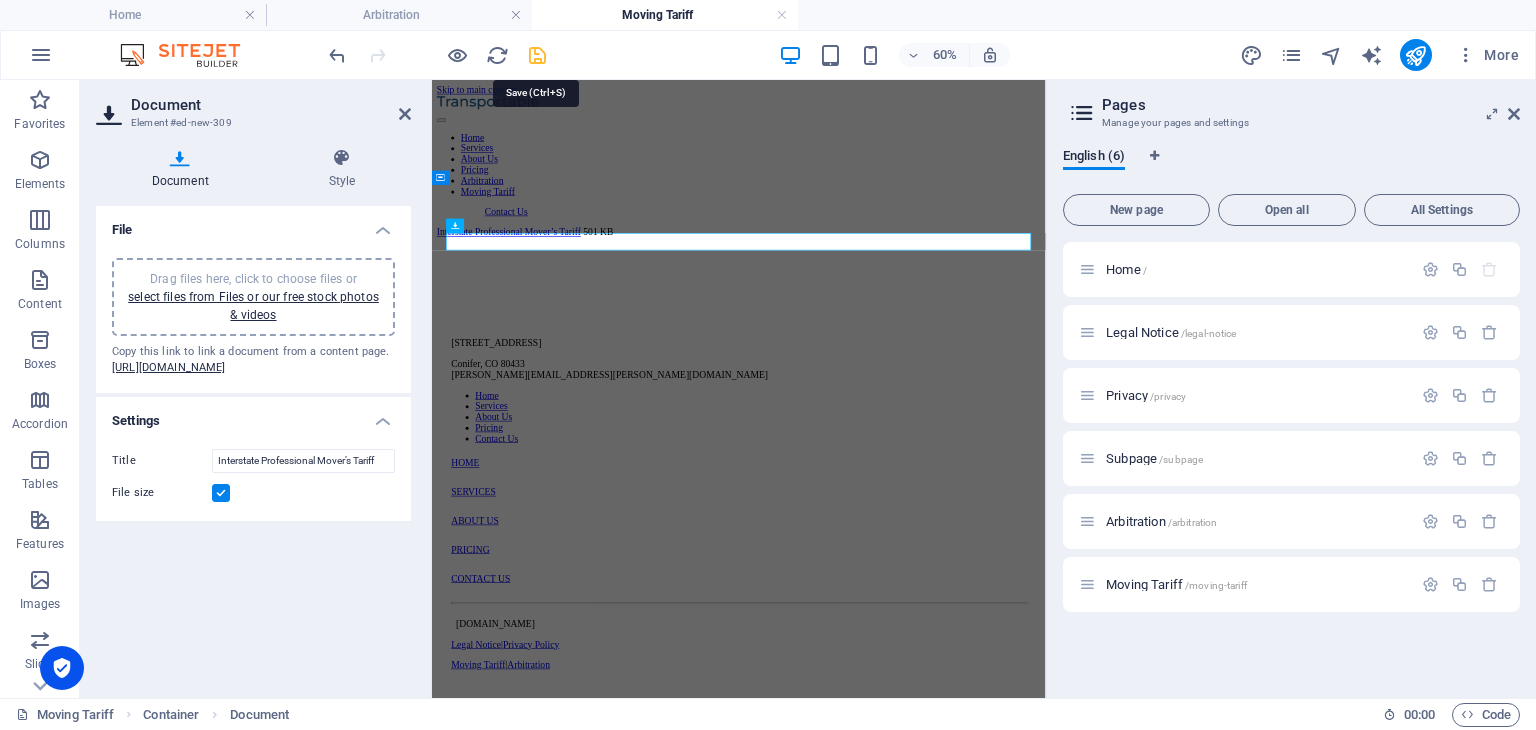 click at bounding box center [537, 55] 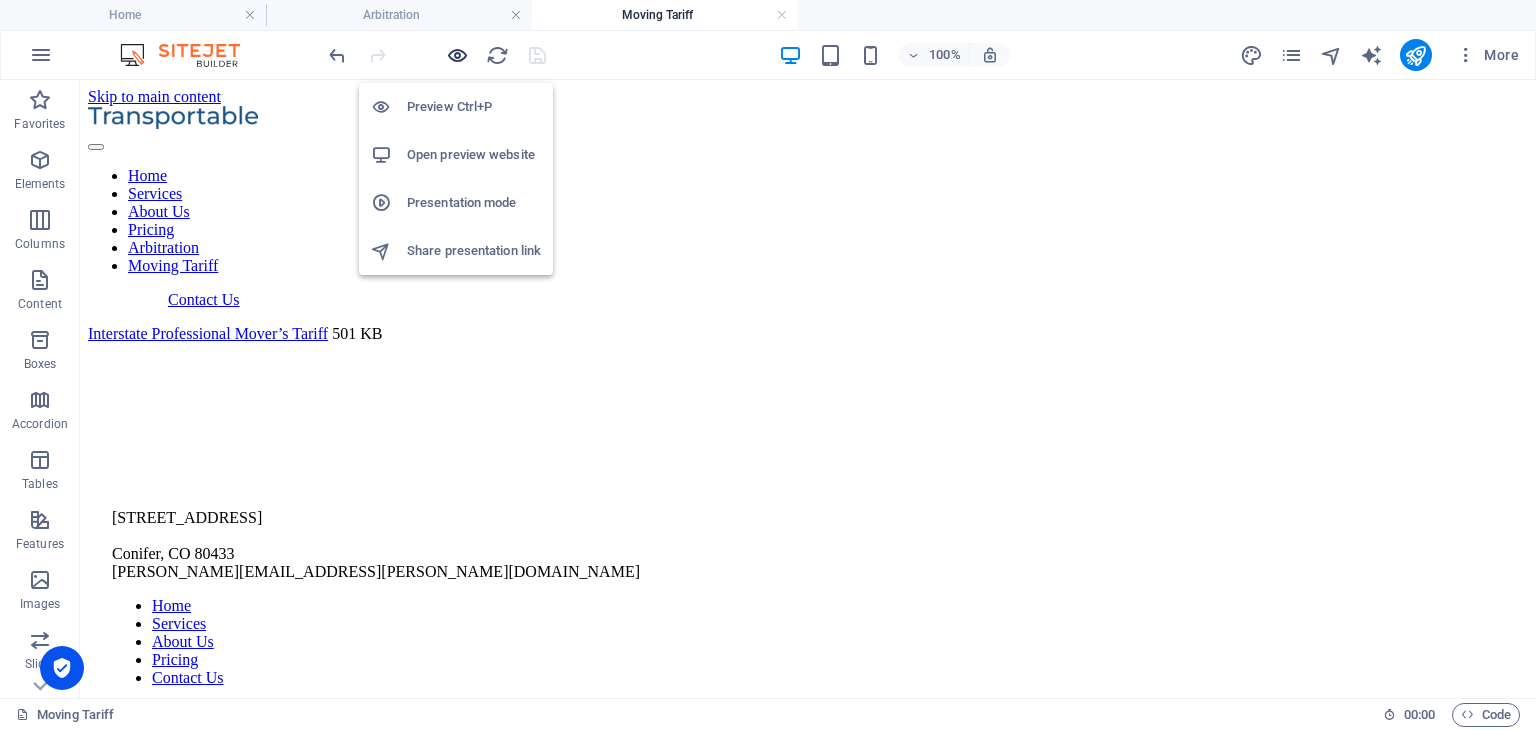click at bounding box center (457, 55) 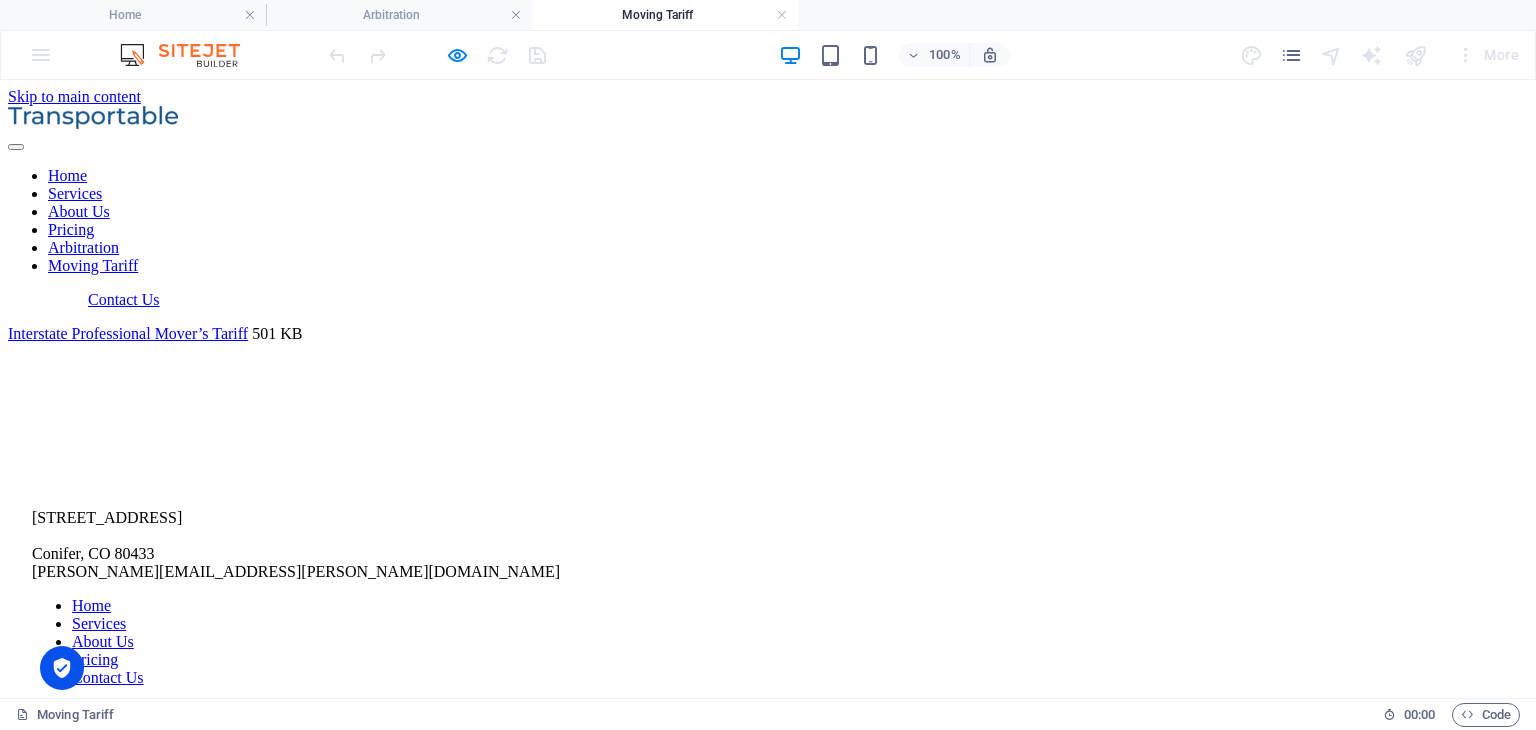 click on "Interstate Professional Mover’s Tariff" at bounding box center [128, 333] 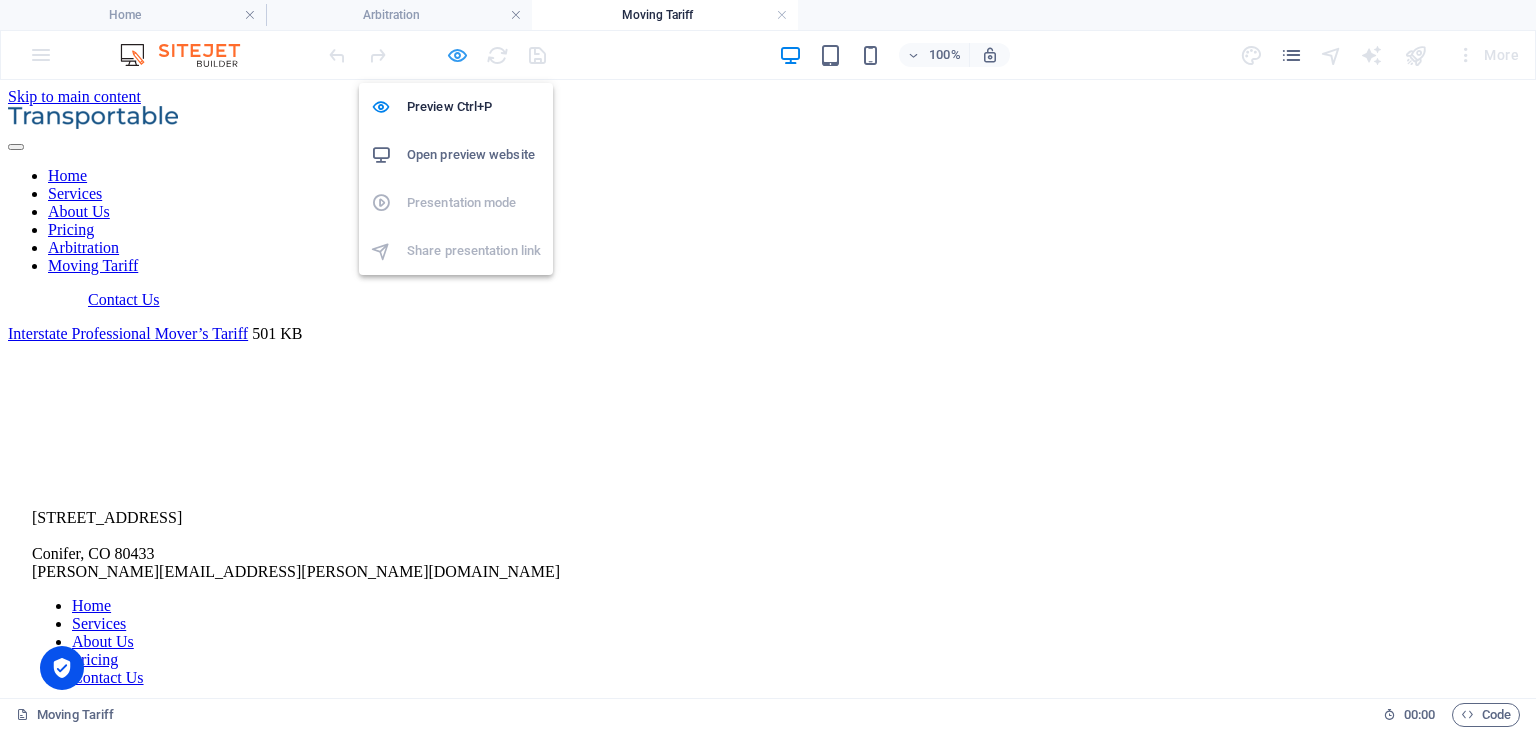 click at bounding box center [457, 55] 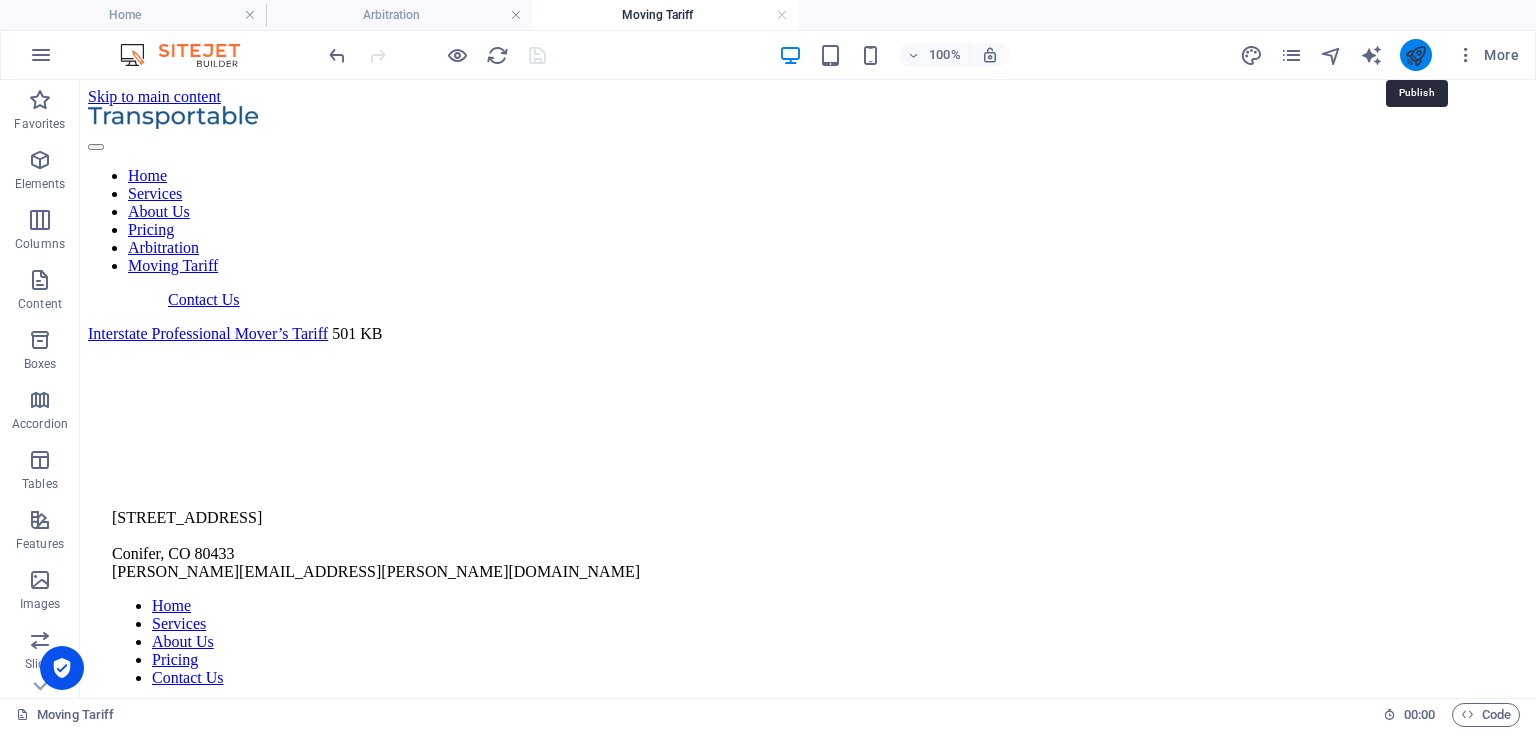 click at bounding box center (1415, 55) 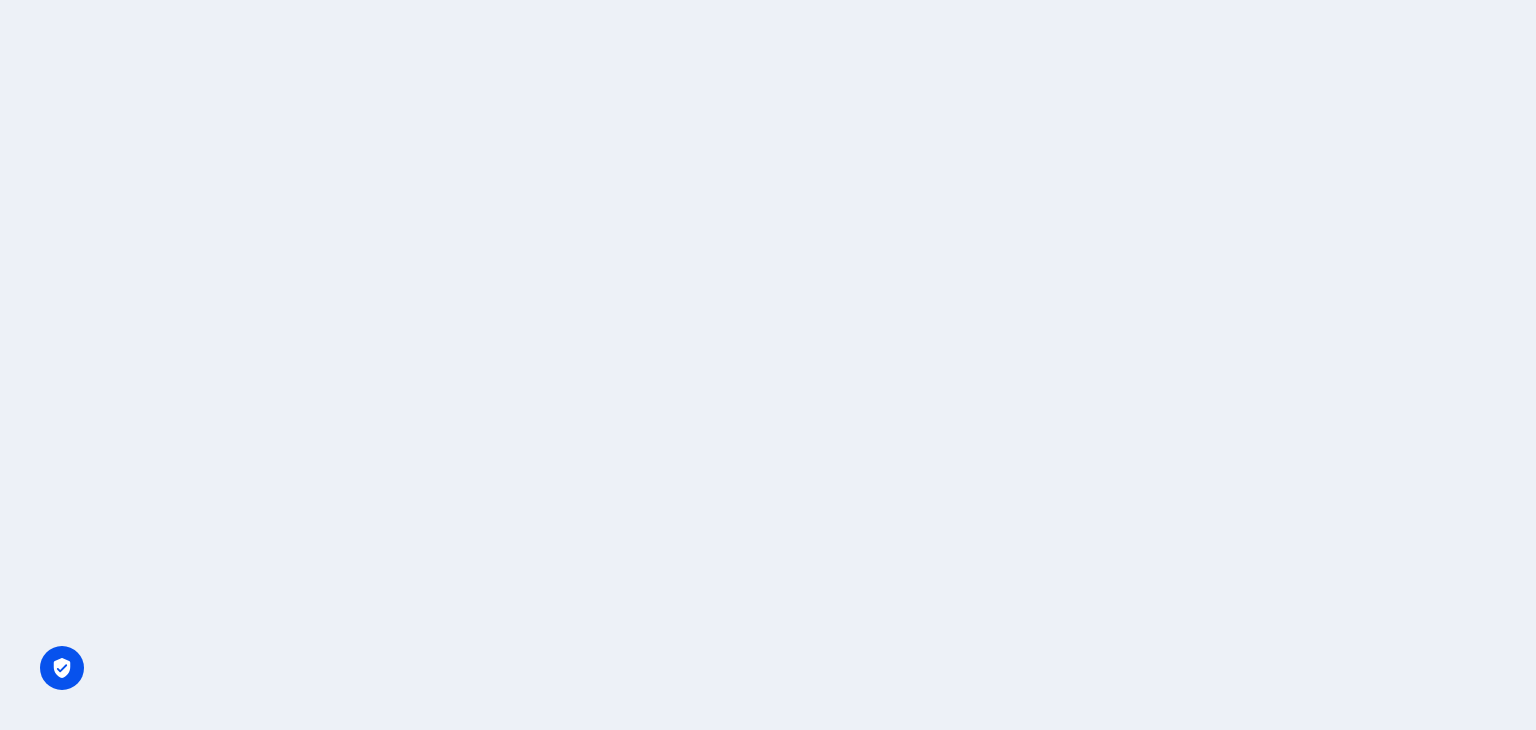 scroll, scrollTop: 0, scrollLeft: 0, axis: both 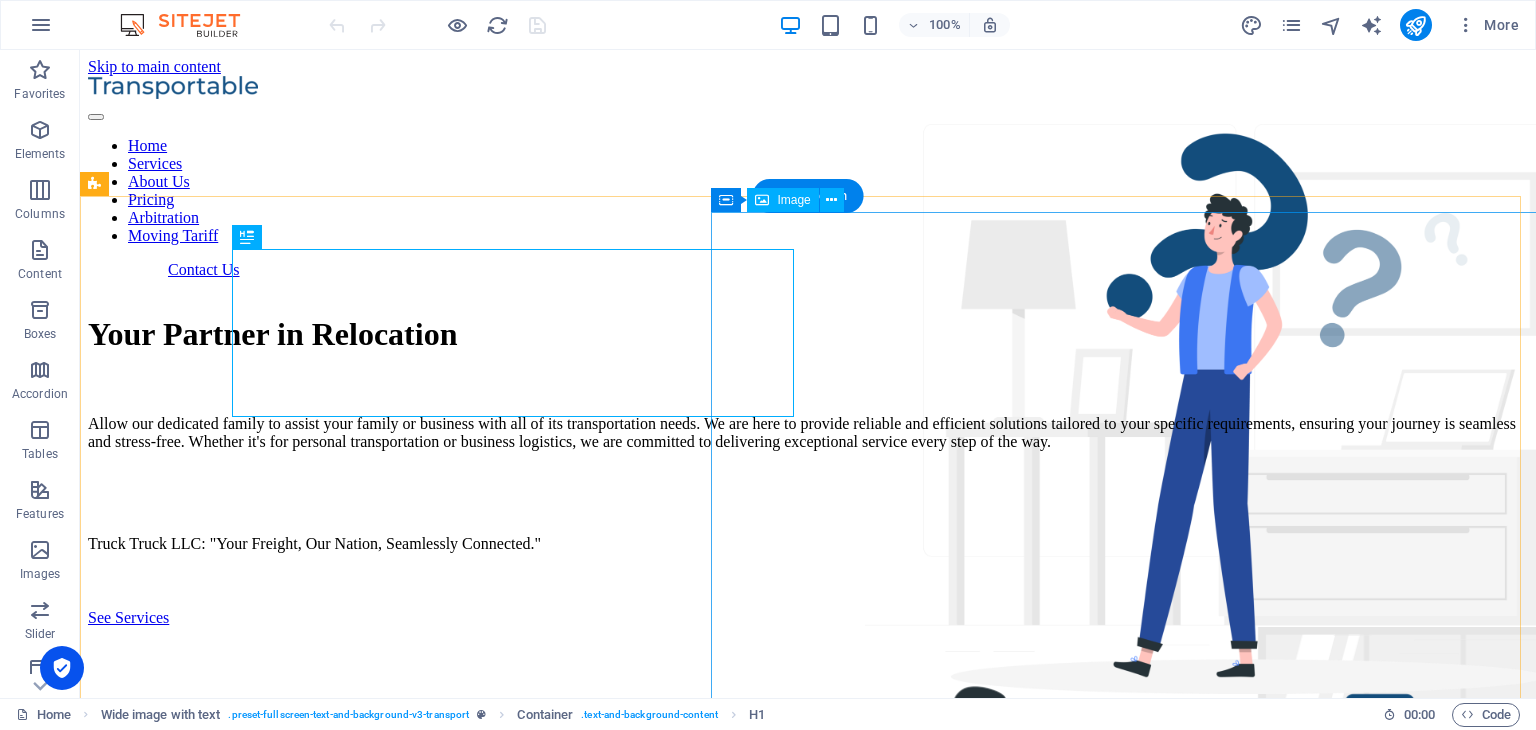 click at bounding box center [1201, 964] 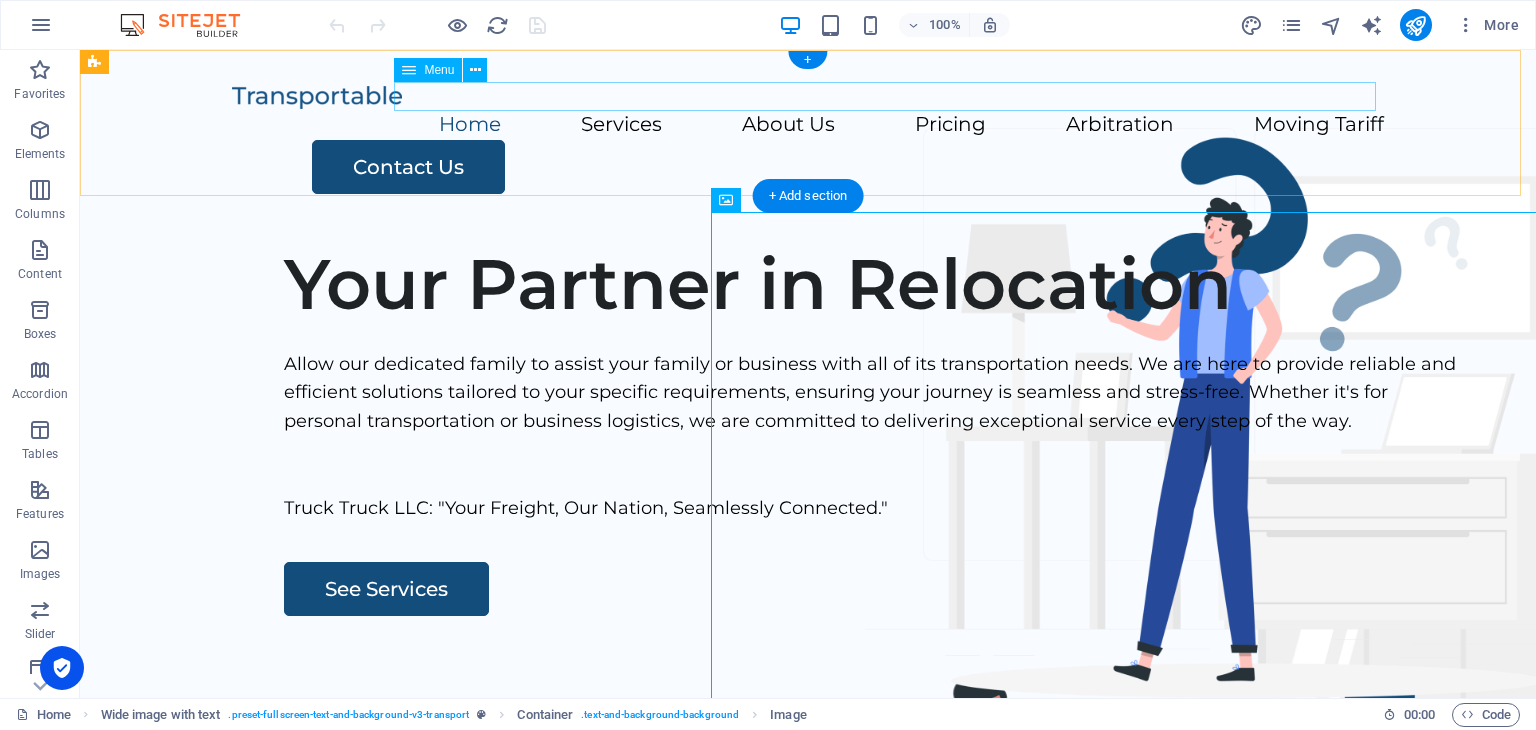 click on "Home Services About Us Pricing Arbitration Moving Tariff" at bounding box center [808, 125] 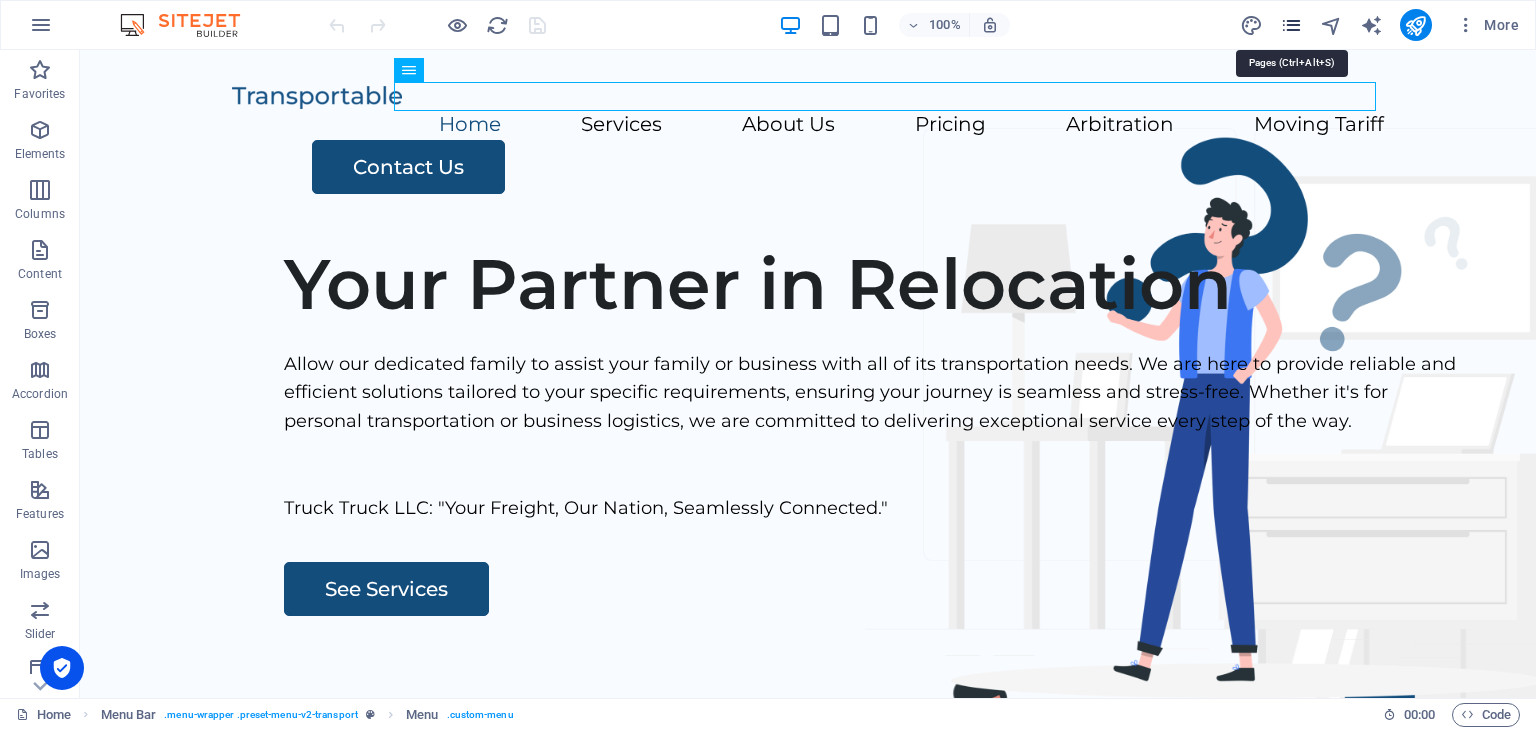 click at bounding box center [1291, 25] 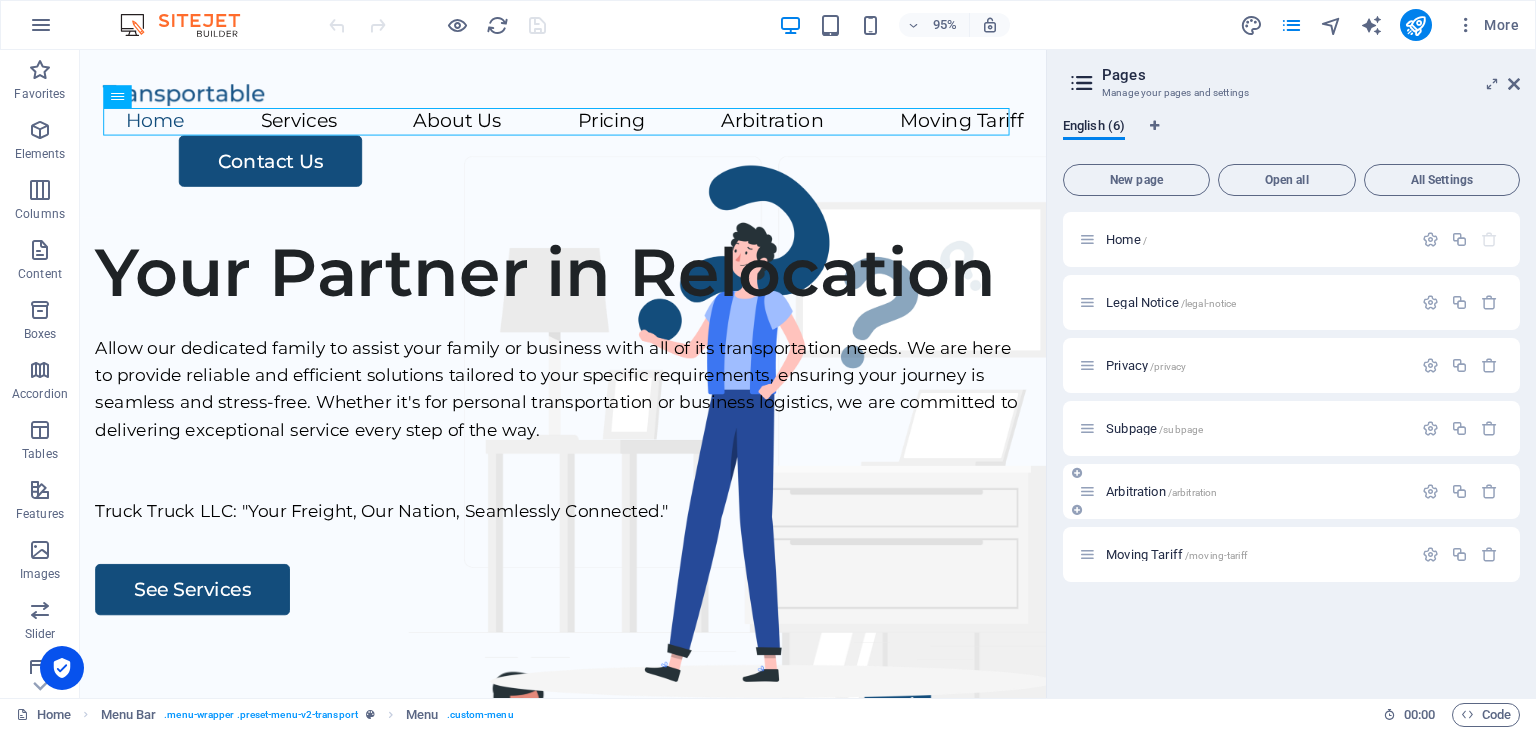 click on "Arbitration   /arbitration" at bounding box center [1161, 491] 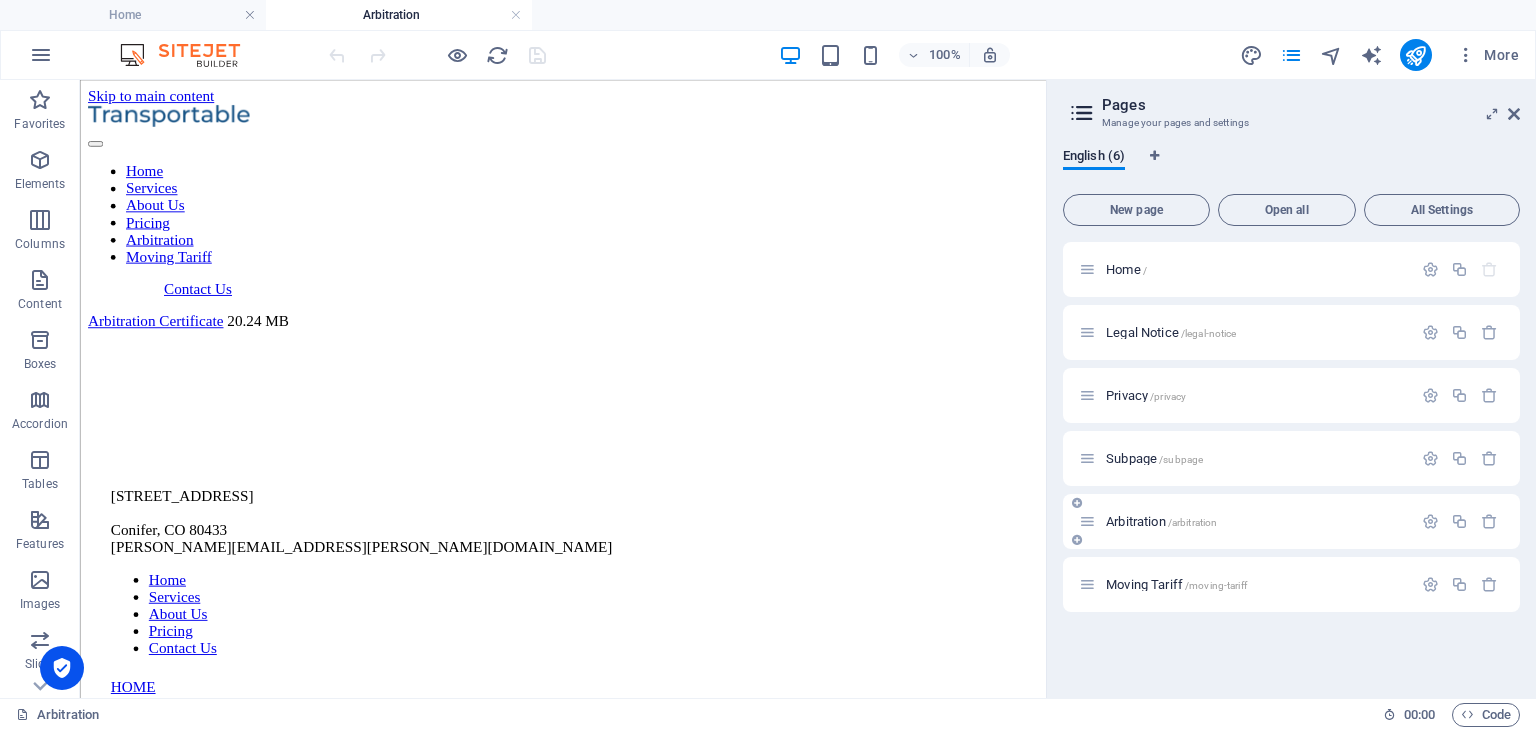 scroll, scrollTop: 0, scrollLeft: 0, axis: both 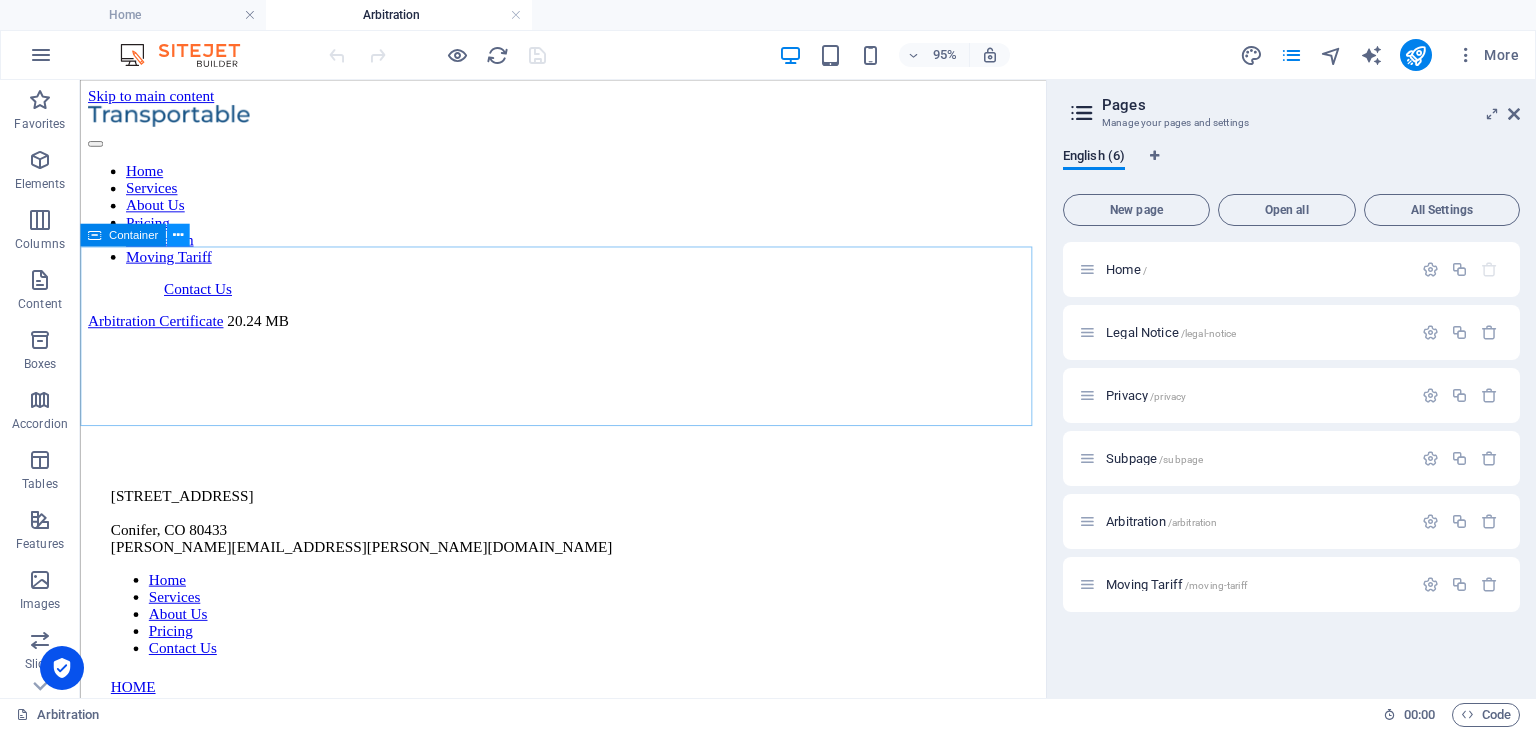 click at bounding box center [178, 235] 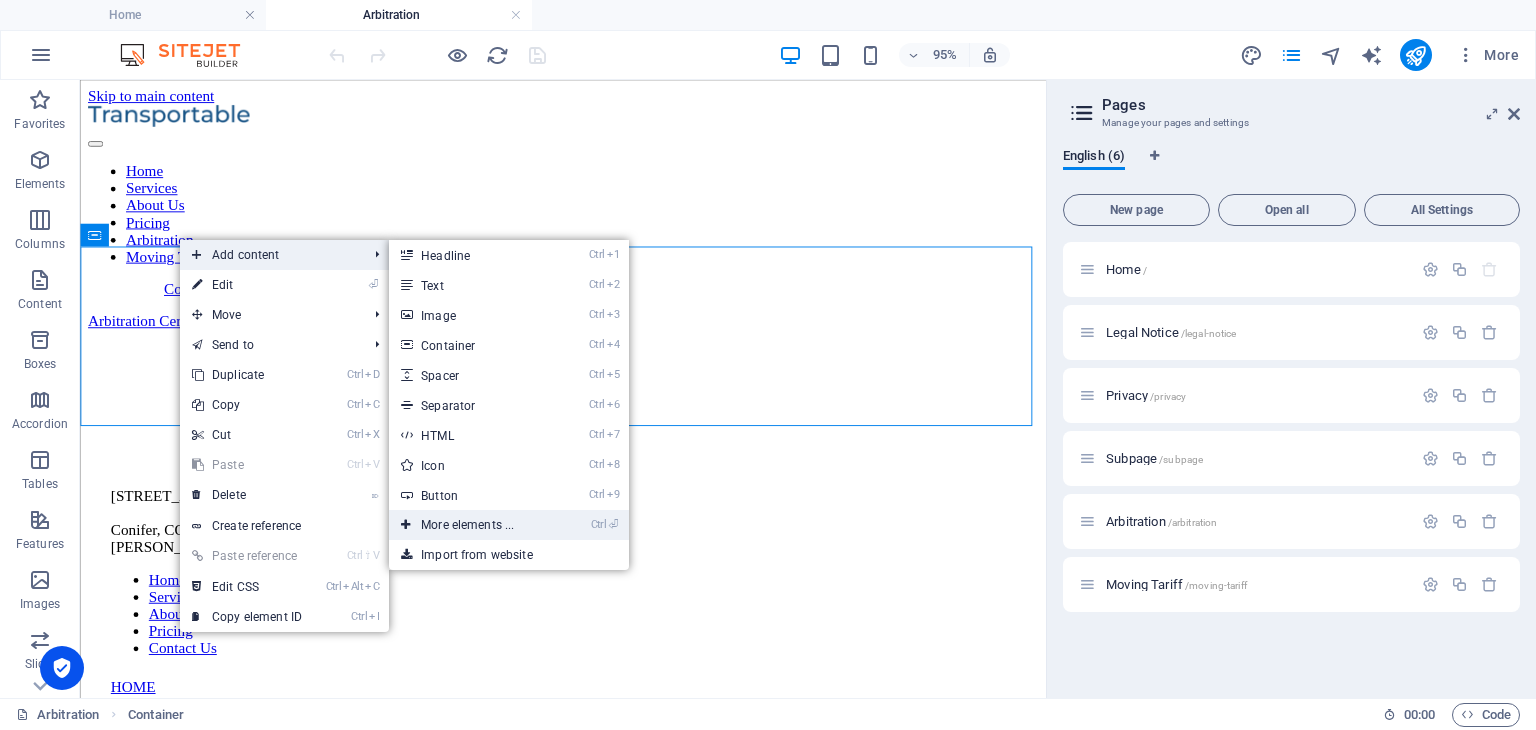 click on "Ctrl ⏎  More elements ..." at bounding box center [471, 525] 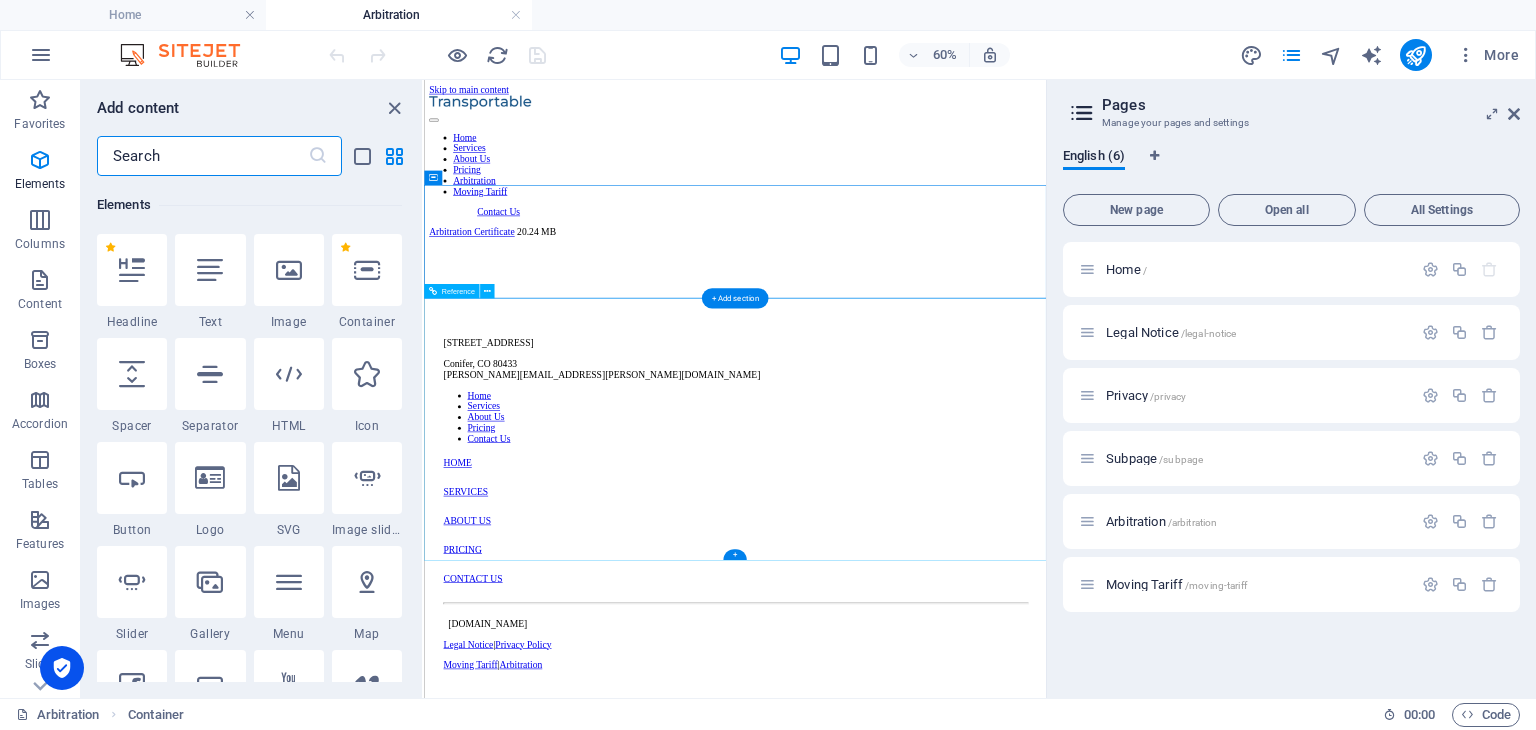 scroll, scrollTop: 212, scrollLeft: 0, axis: vertical 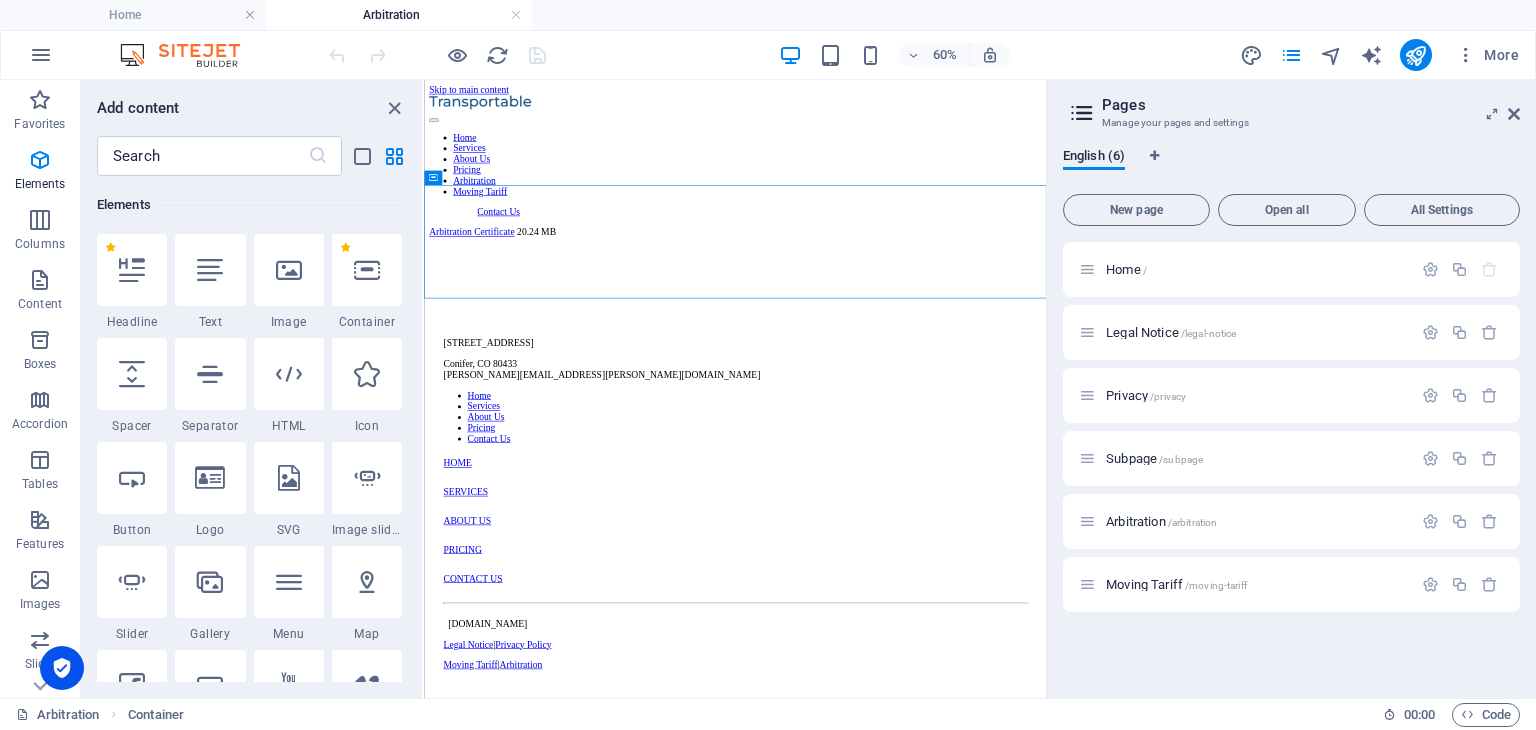 click on "Favorites 1 Star Headline 1 Star Container Elements 1 Star Headline 1 Star Text 1 Star Image 1 Star Container 1 Star Spacer 1 Star Separator 1 Star HTML 1 Star Icon 1 Star Button 1 Star Logo 1 Star SVG 1 Star Image slider 1 Star Slider 1 Star Gallery 1 Star Menu 1 Star Map 1 Star Facebook 1 Star Video 1 Star YouTube 1 Star Vimeo 1 Star Document 1 Star Audio 1 Star Iframe 1 Star Privacy 1 Star Languages Columns 1 Star Container 1 Star 2 columns 1 Star 3 columns 1 Star 4 columns 1 Star 5 columns 1 Star 6 columns 1 Star 40-60 1 Star 20-80 1 Star 80-20 1 Star 30-70 1 Star 70-30 1 Star Unequal Columns 1 Star 25-25-50 1 Star 25-50-25 1 Star 50-25-25 1 Star 20-60-20 1 Star 50-16-16-16 1 Star 16-16-16-50 1 Star Grid 2-1 1 Star Grid 1-2 1 Star Grid 3-1 1 Star Grid 1-3 1 Star Grid 4-1 1 Star Grid 1-4 1 Star Grid 1-2-1 1 Star Grid 1-1-2 1 Star Grid 2h-2v 1 Star Grid 2v-2h 1 Star Grid 2-1-2 1 Star Grid 3-4 Content 1 Star Text in columns 1 Star Text 1 Star Text with separator 1 Star Image with text box 1 Star 1 Star Boxes" at bounding box center (251, 429) 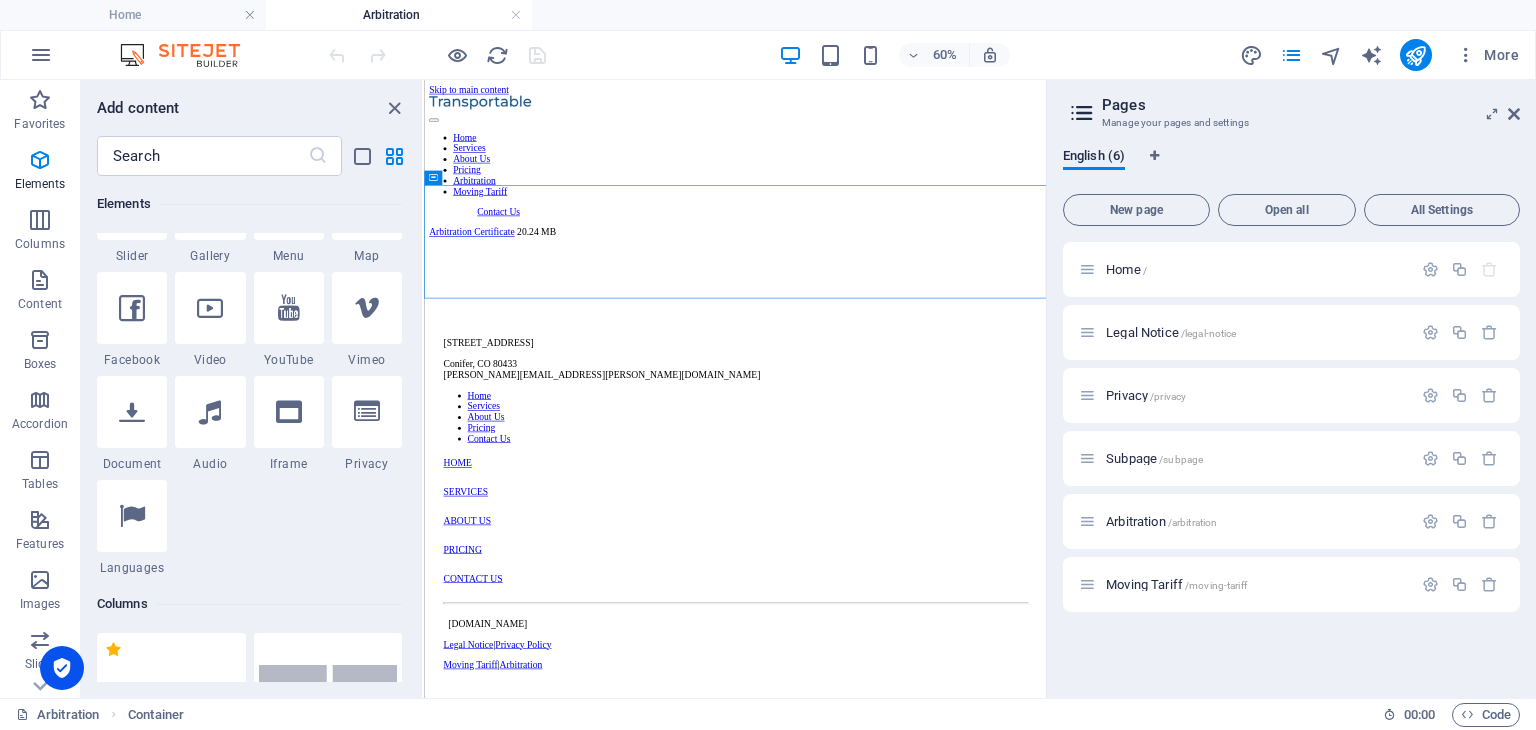 scroll, scrollTop: 655, scrollLeft: 0, axis: vertical 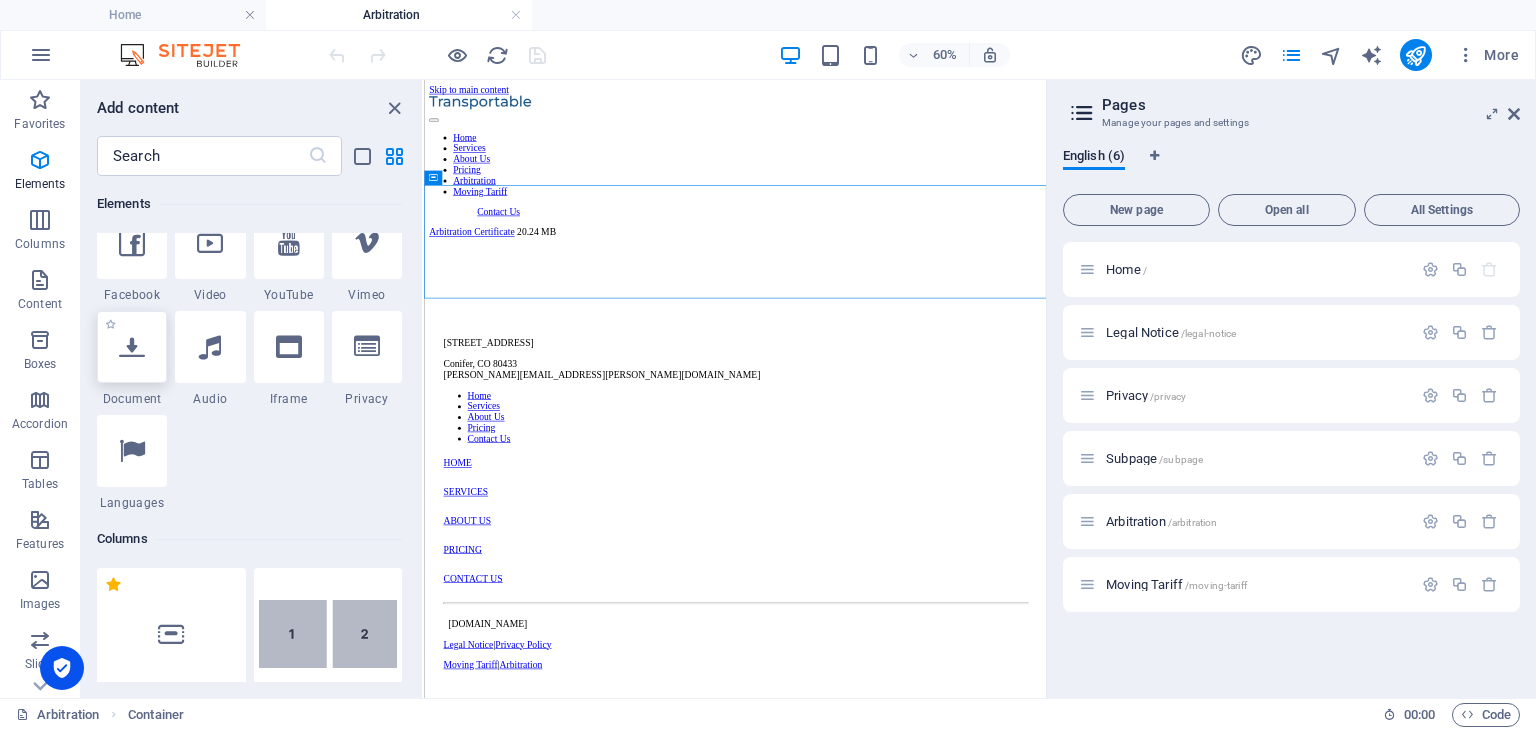 click at bounding box center [132, 347] 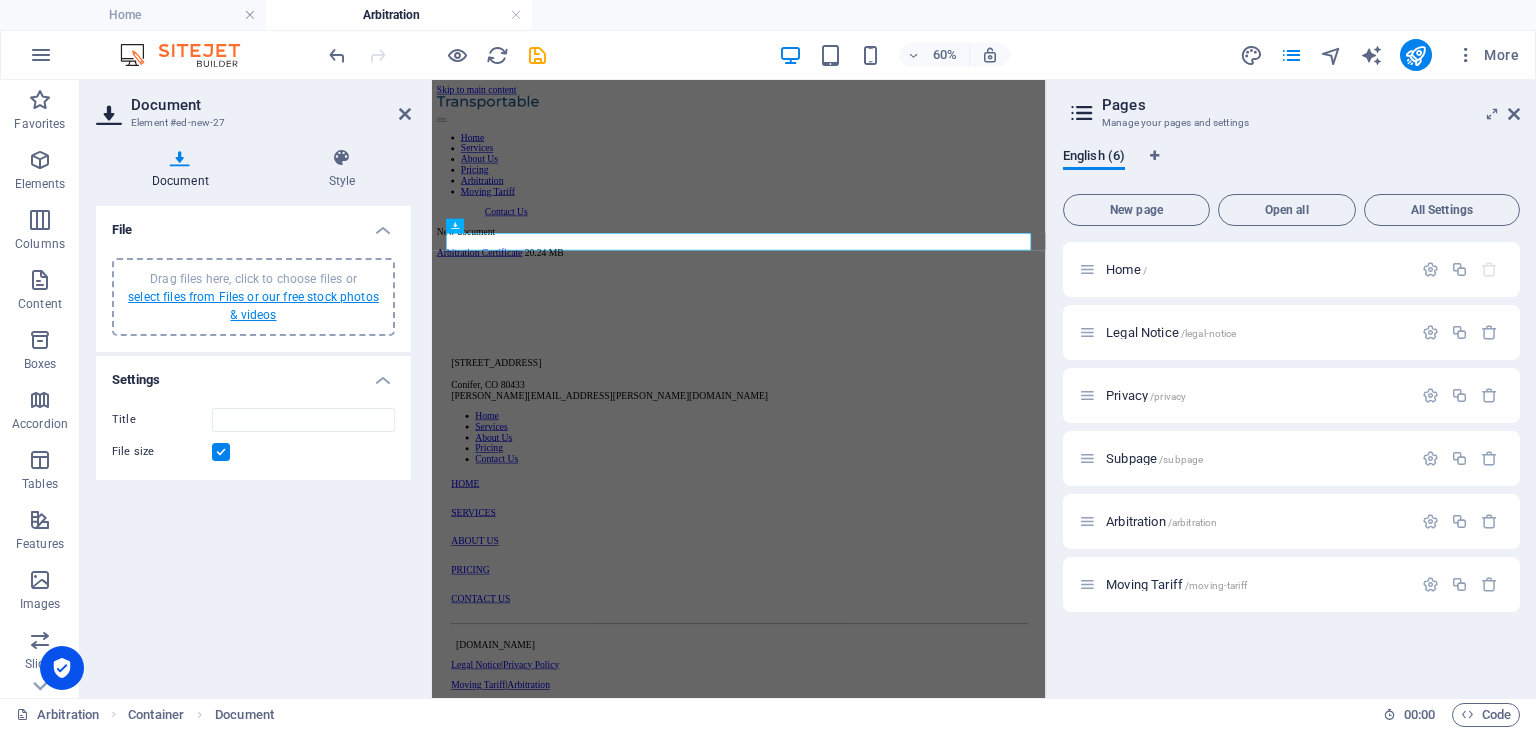 click on "select files from Files or our free stock photos & videos" at bounding box center (253, 306) 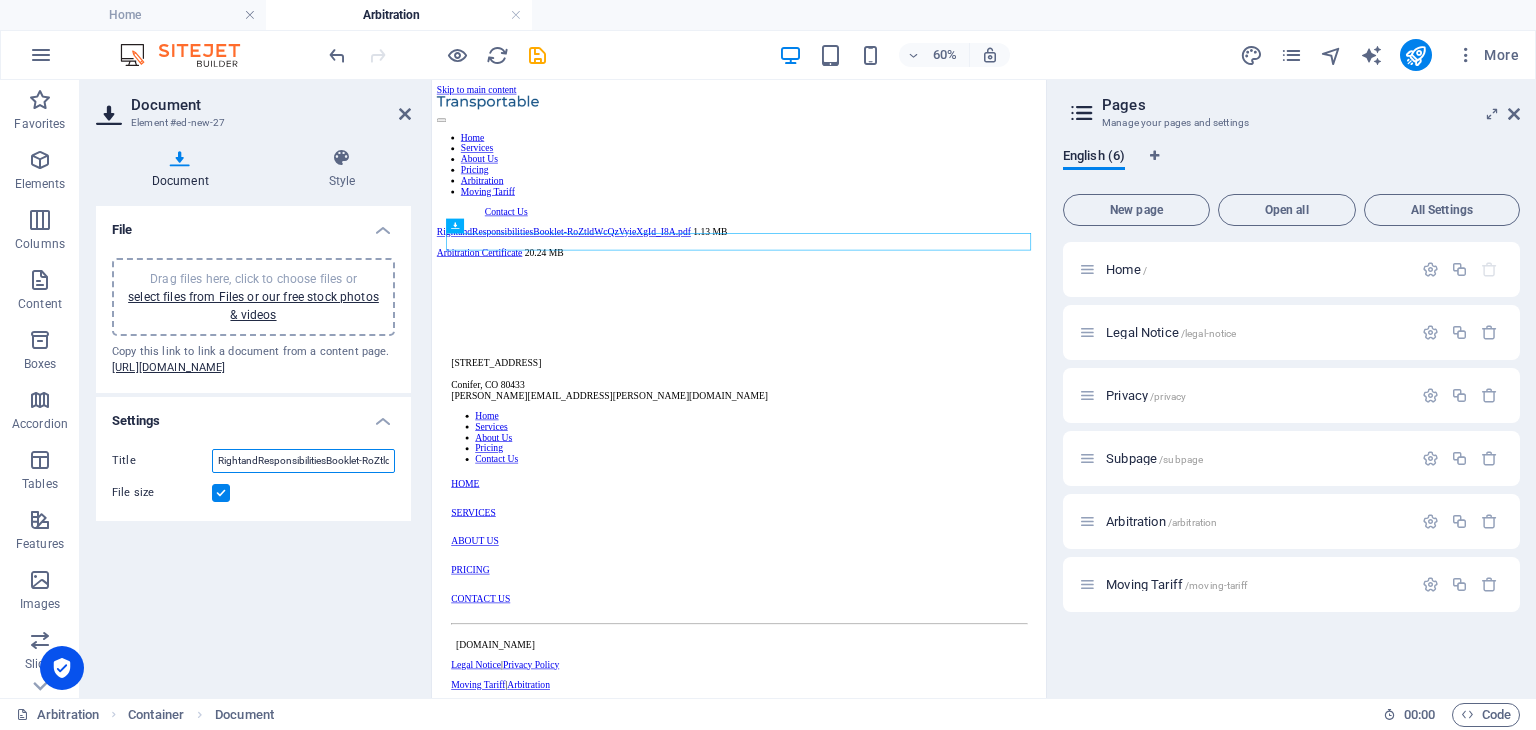 click on "RightandResponsibilitiesBooklet-RoZtldWcQzVyieXgId_I8A.pdf" at bounding box center [303, 461] 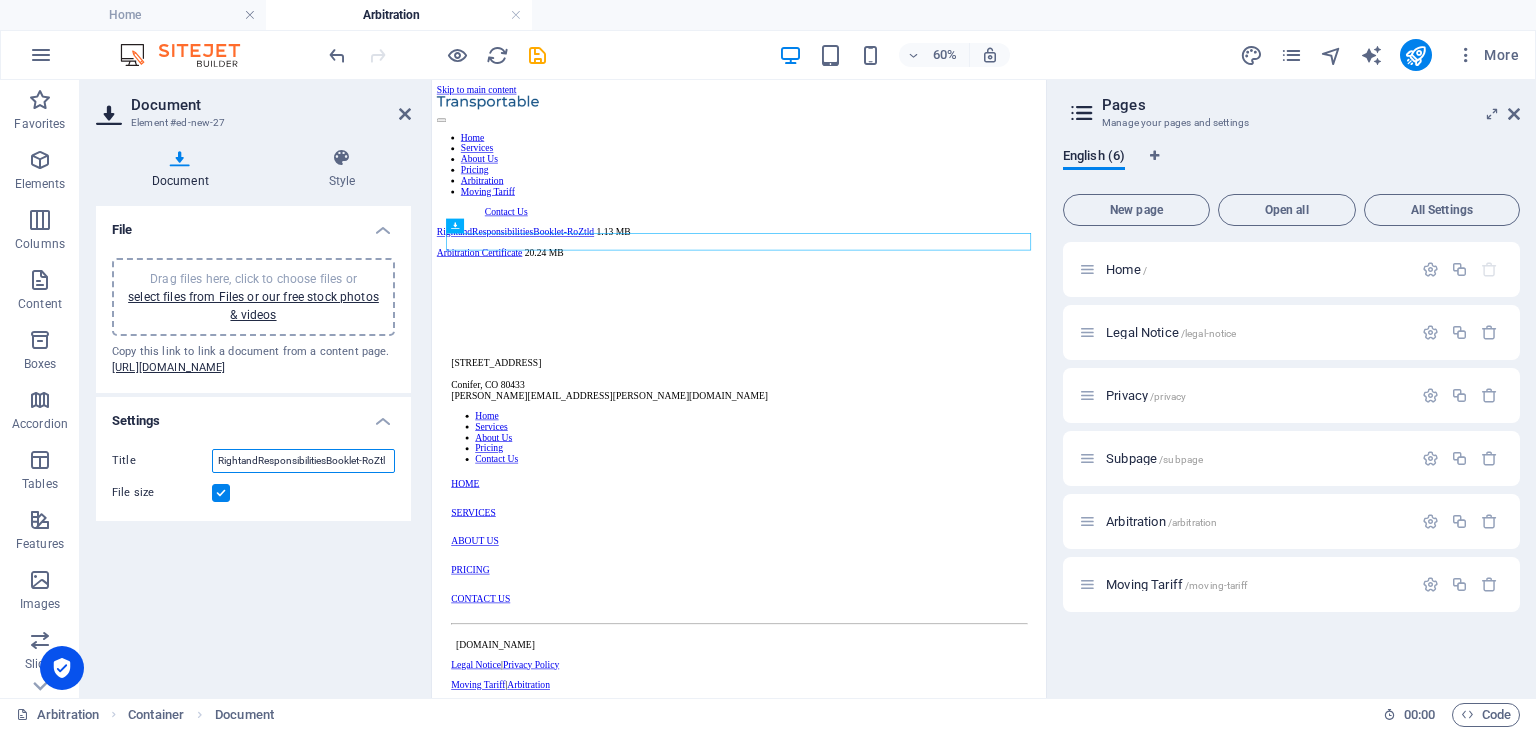 scroll, scrollTop: 0, scrollLeft: 0, axis: both 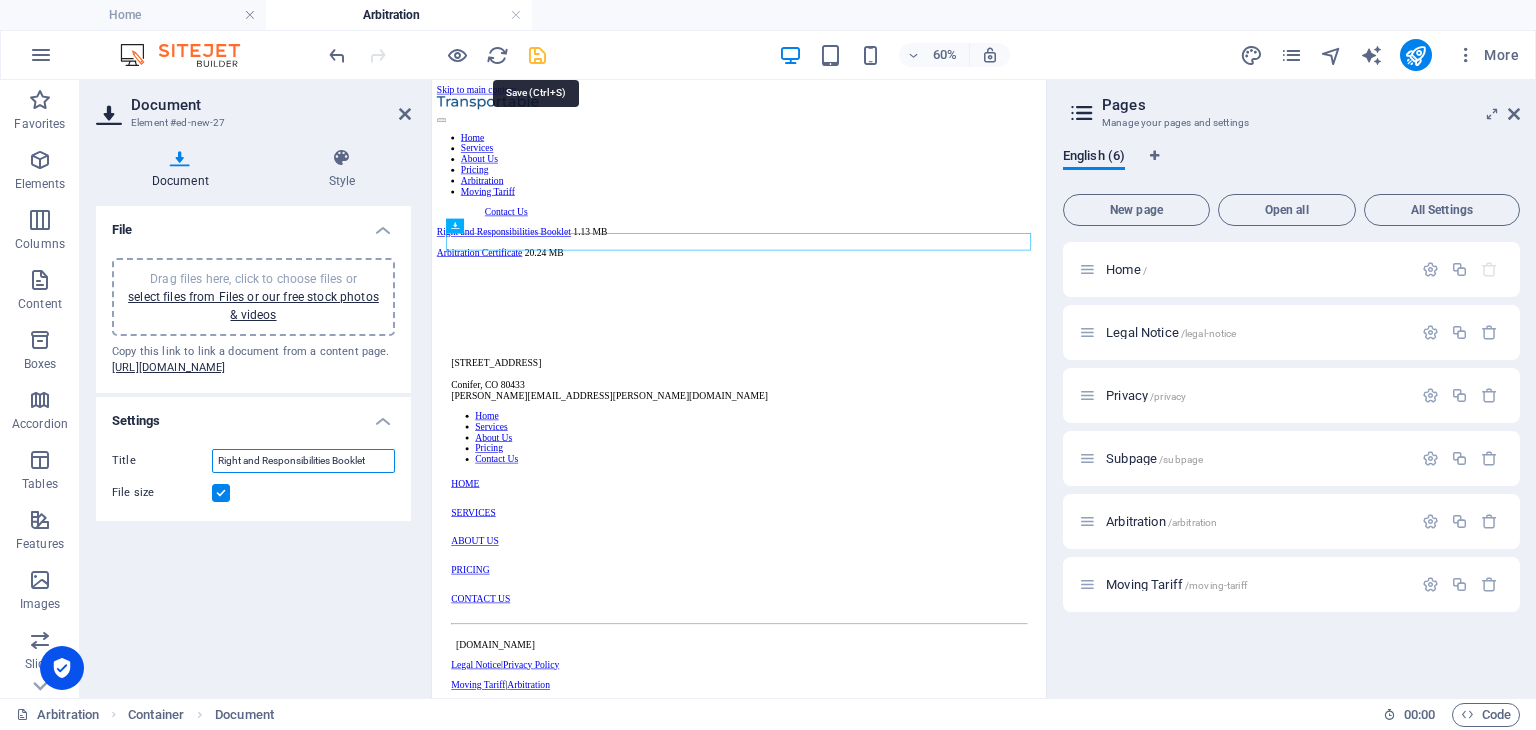 type on "Right and Responsibilities Booklet" 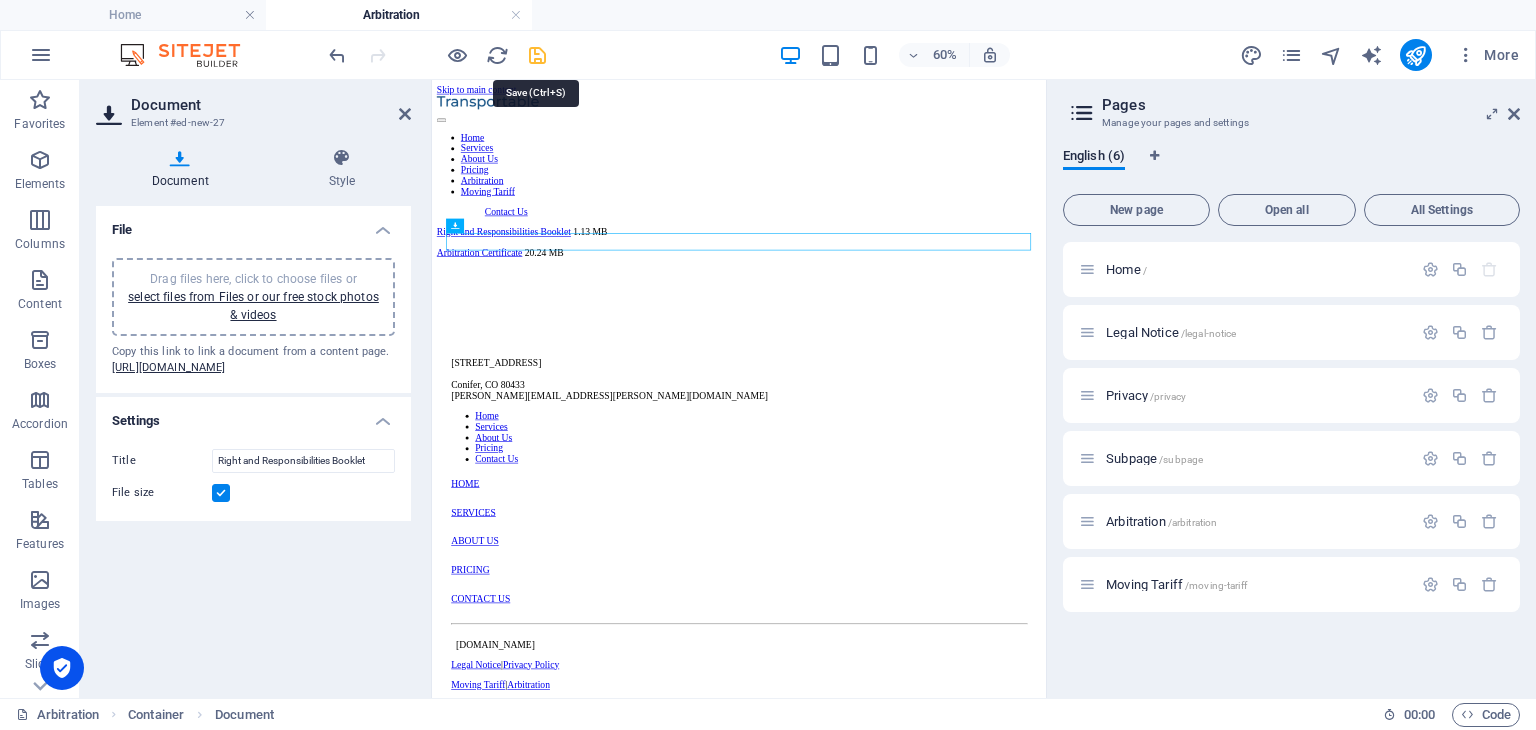 click at bounding box center (537, 55) 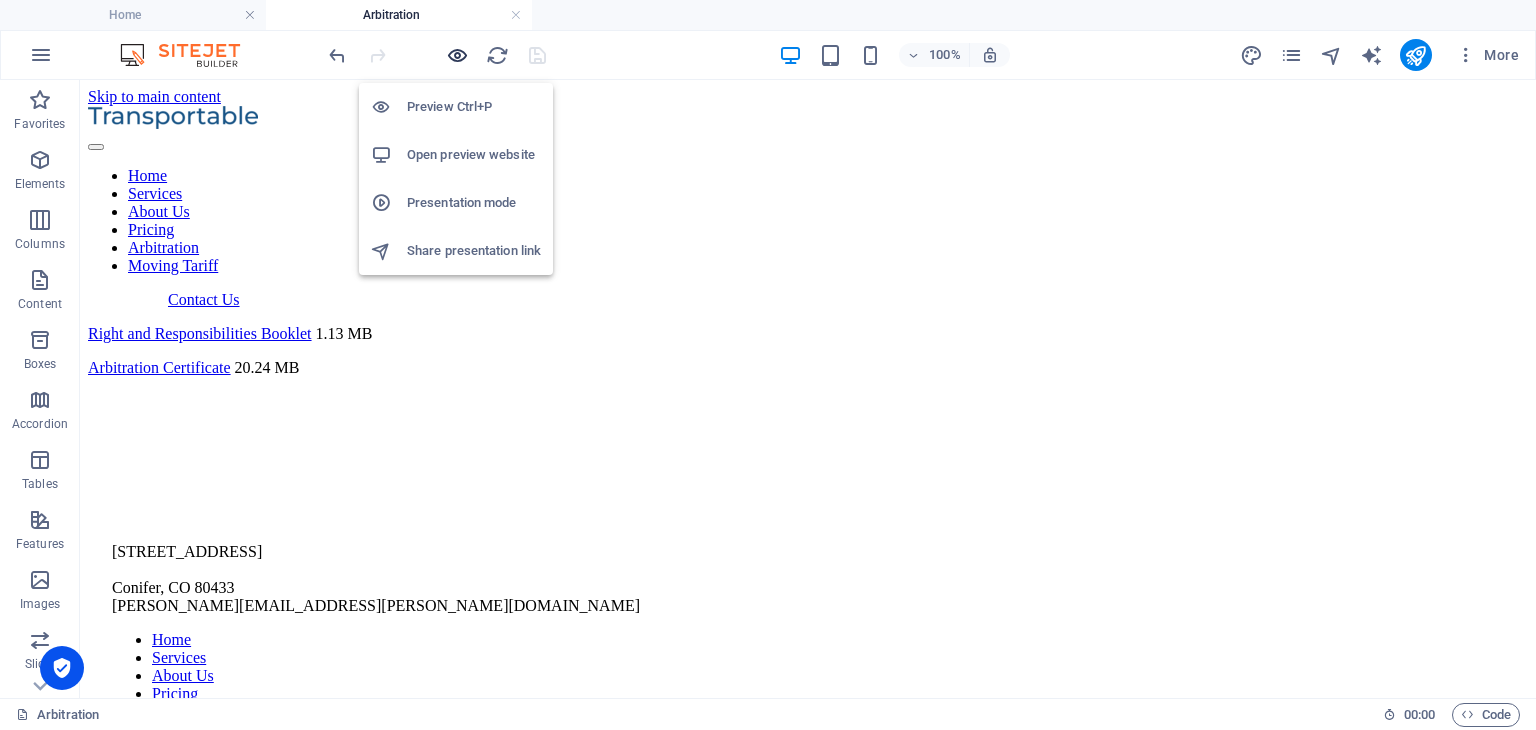 click at bounding box center [457, 55] 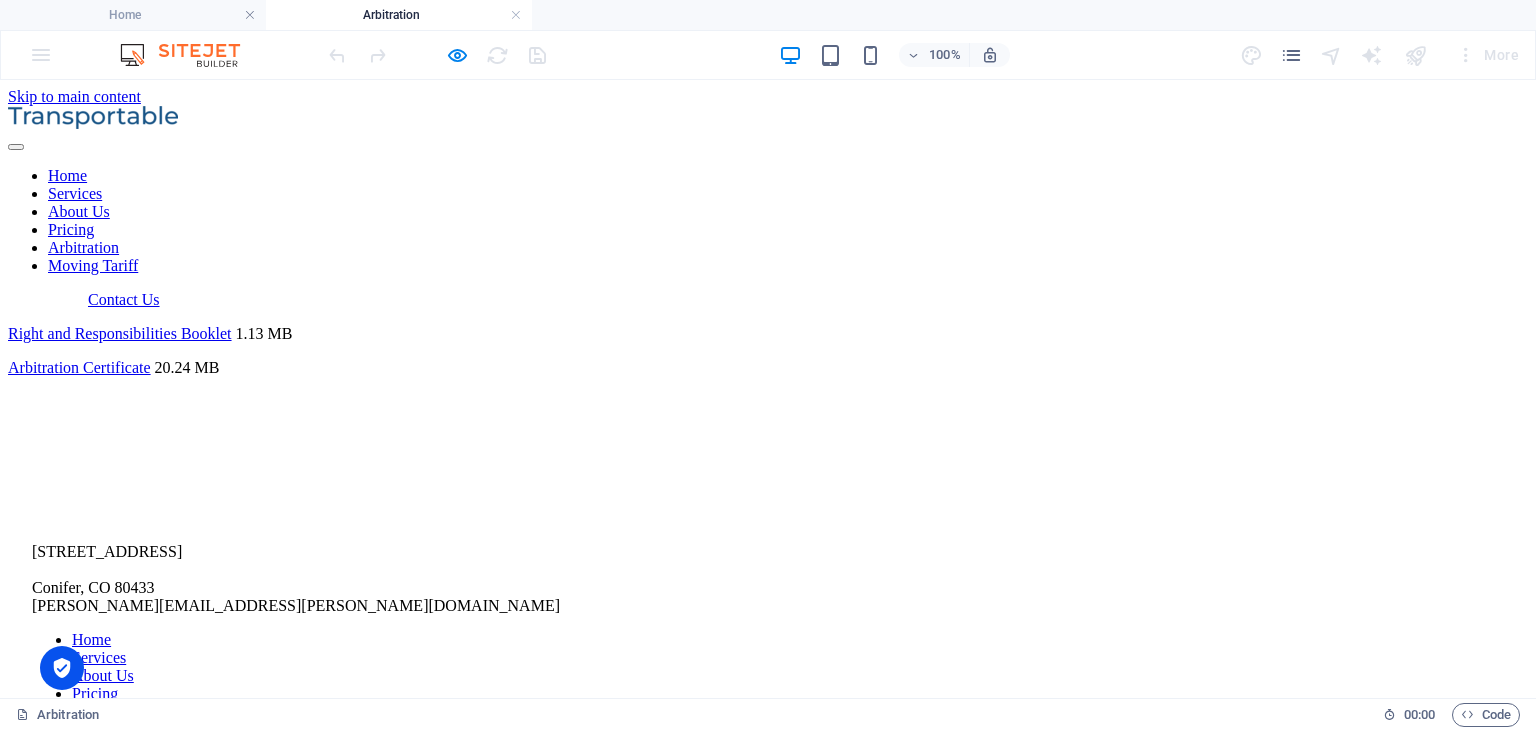 click on "Right and Responsibilities Booklet" at bounding box center (120, 333) 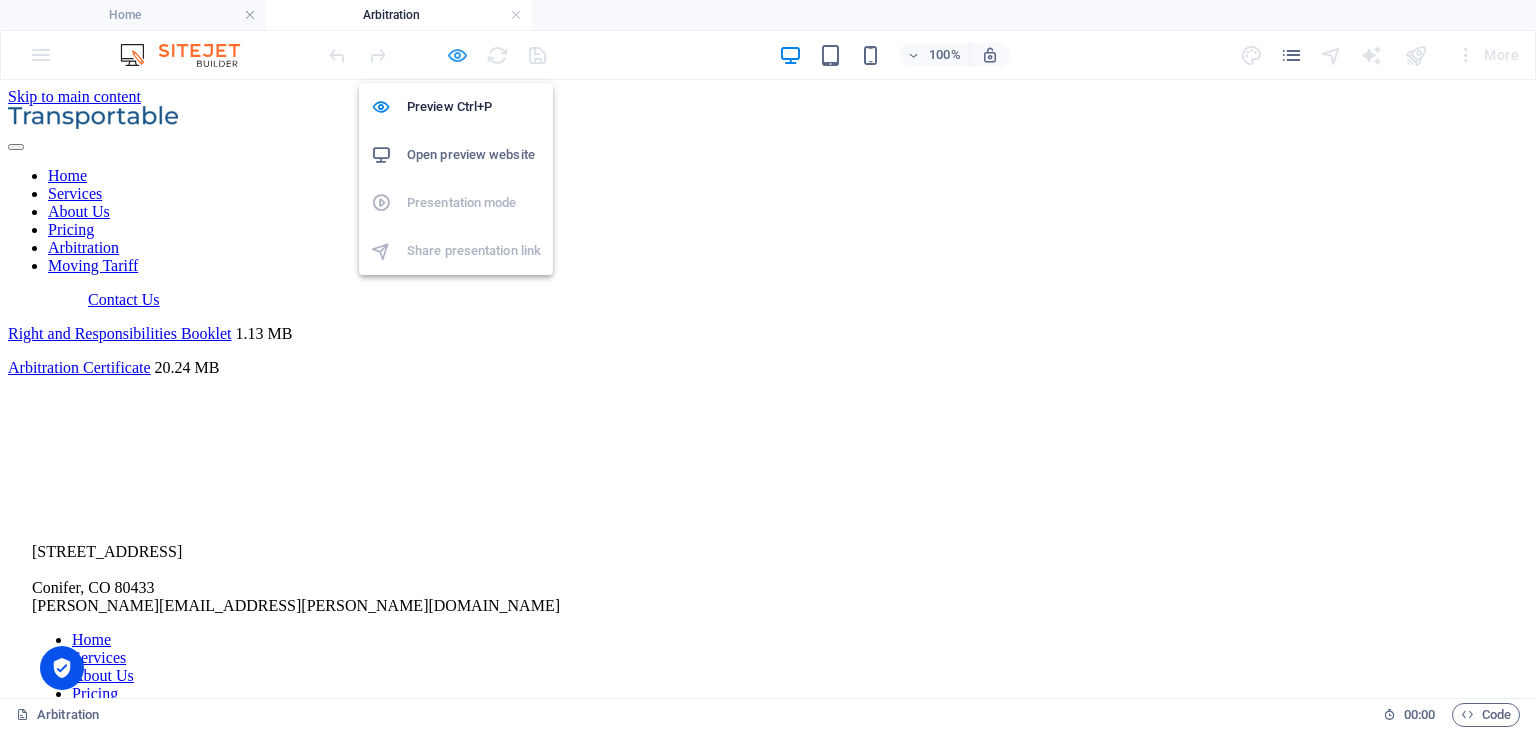 click at bounding box center (457, 55) 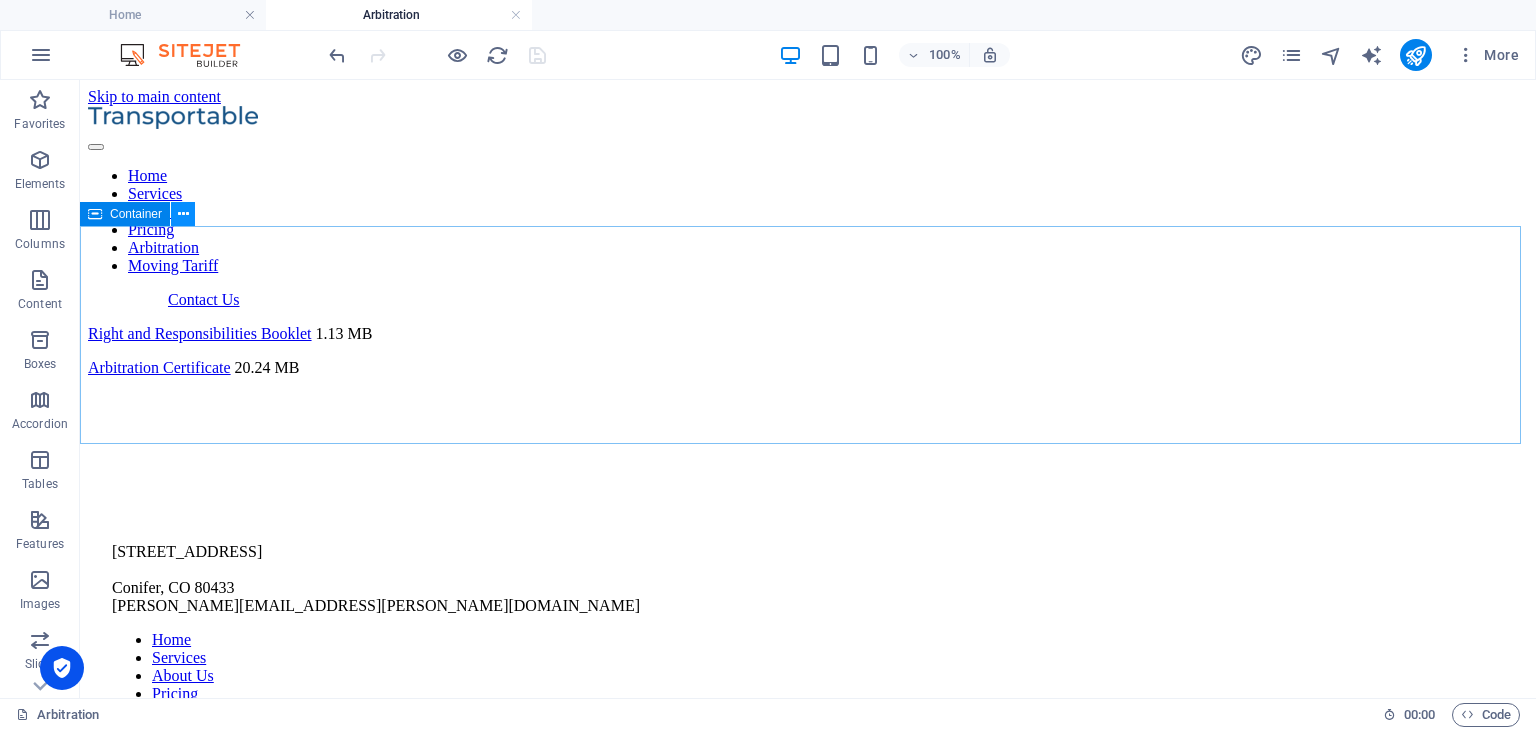 click at bounding box center (183, 214) 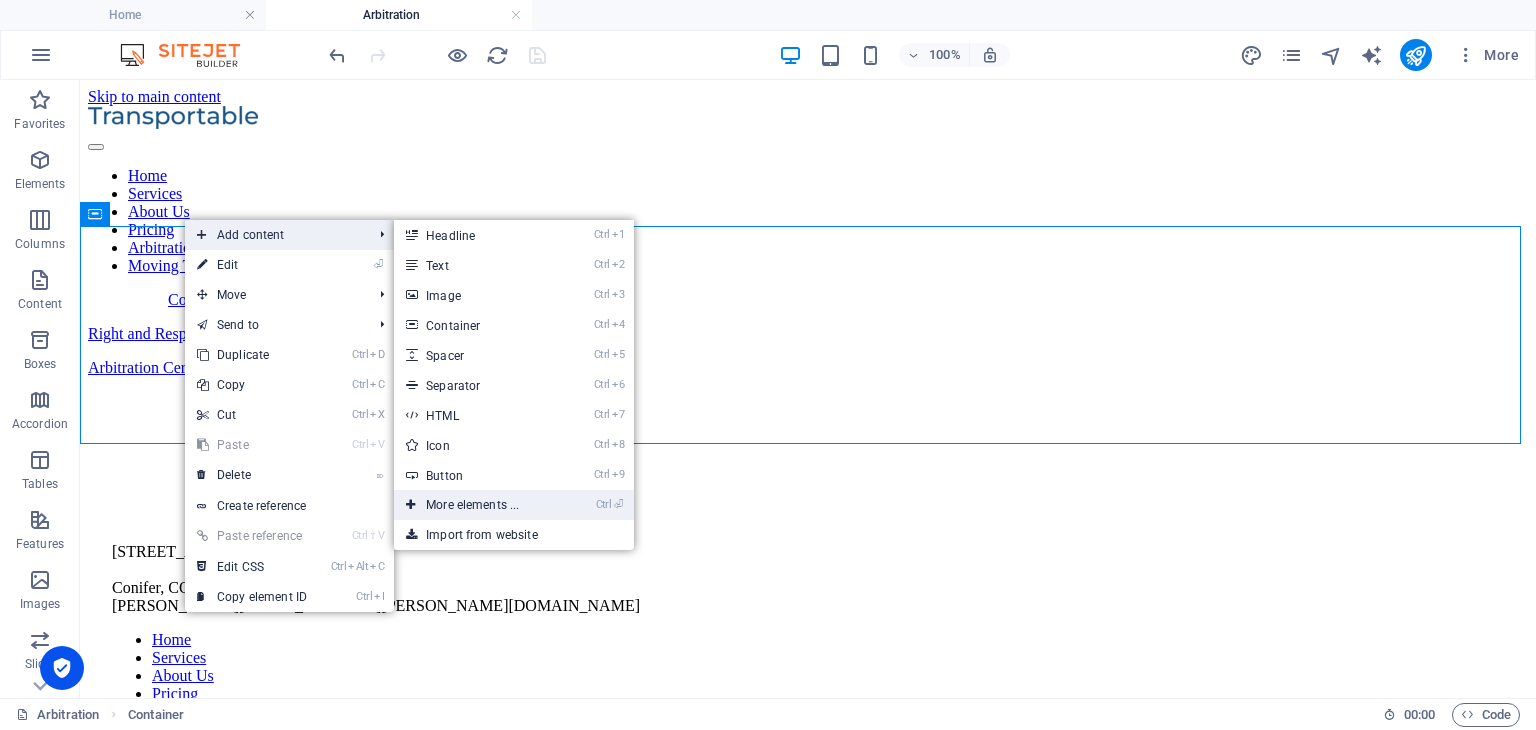 click on "Ctrl ⏎  More elements ..." at bounding box center (476, 505) 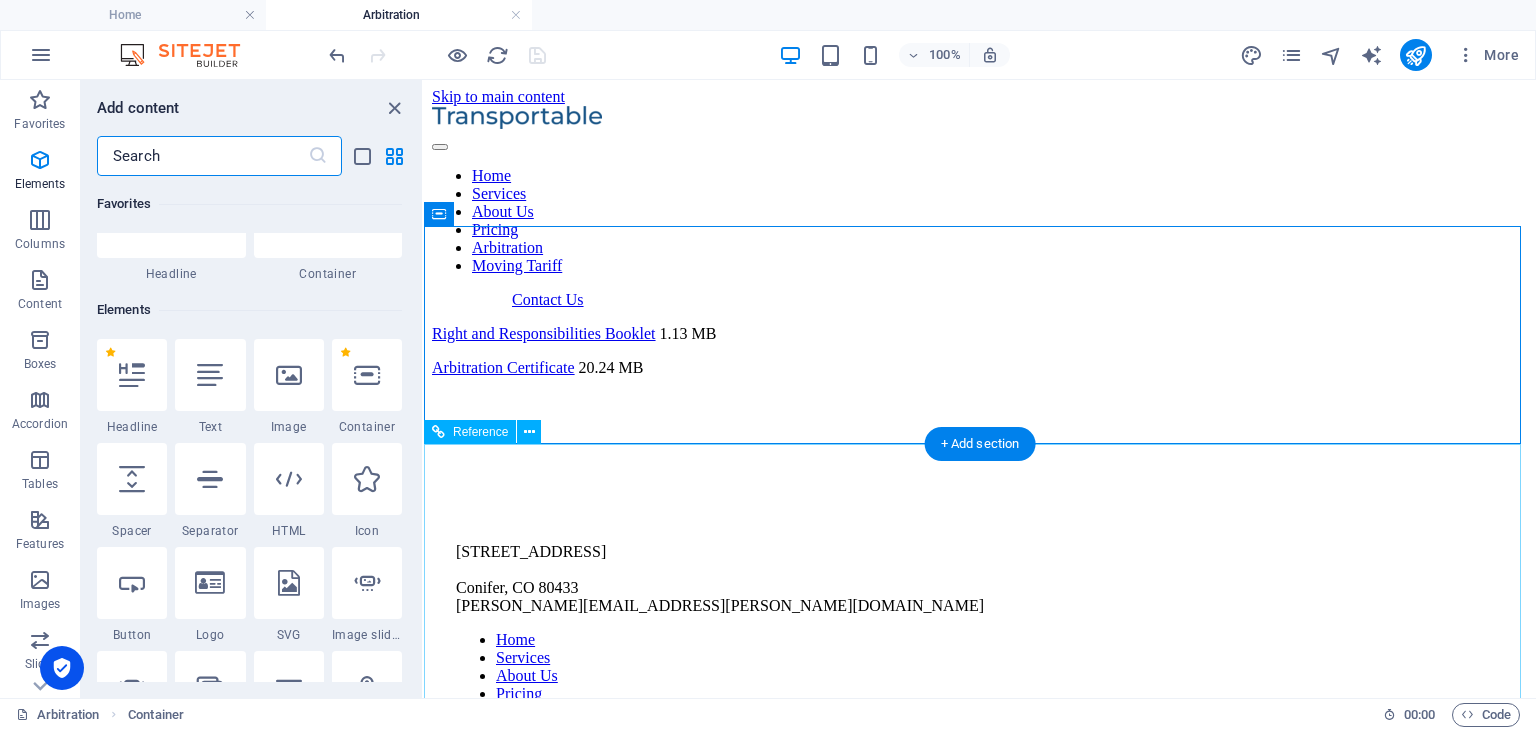 scroll, scrollTop: 212, scrollLeft: 0, axis: vertical 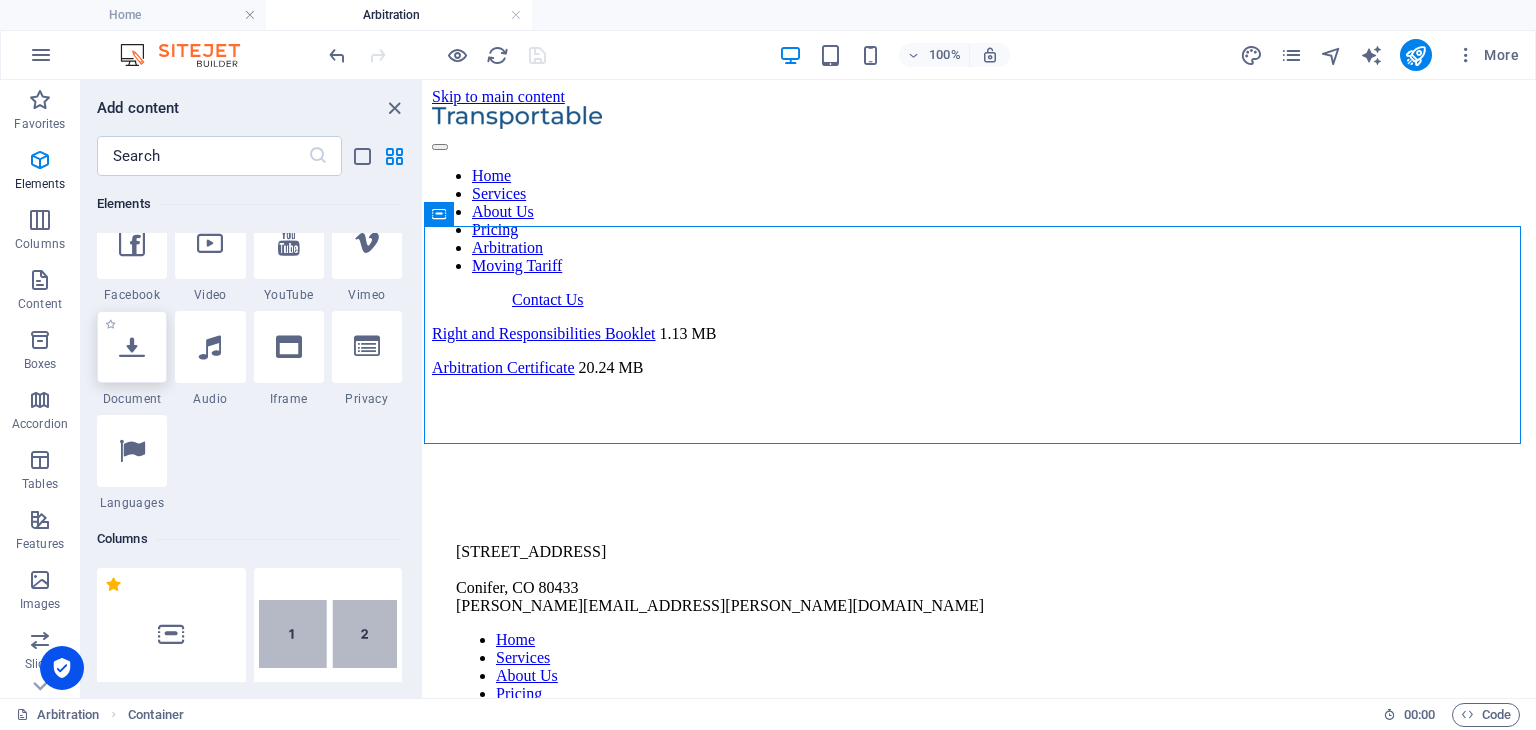 click at bounding box center (132, 347) 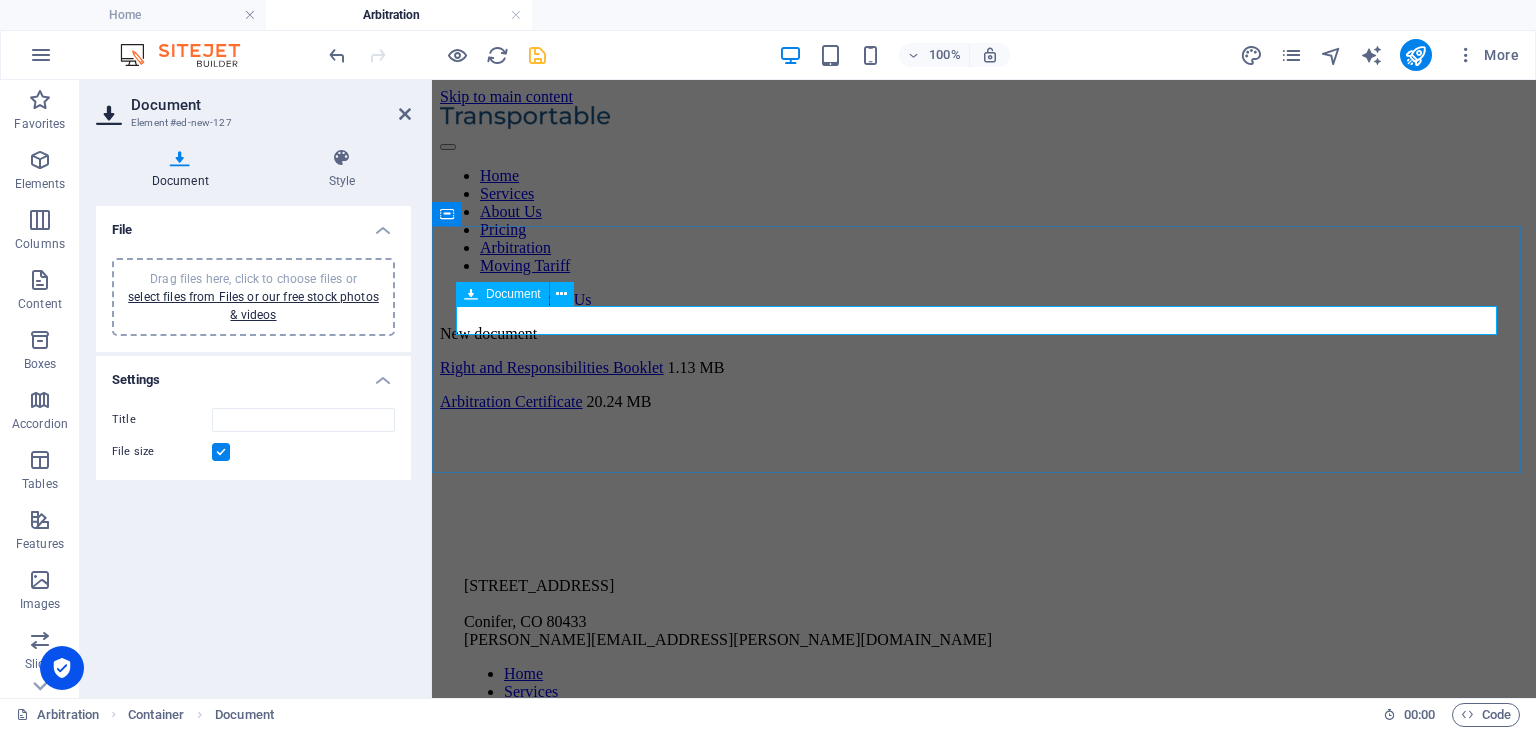 click on "New document" at bounding box center (984, 334) 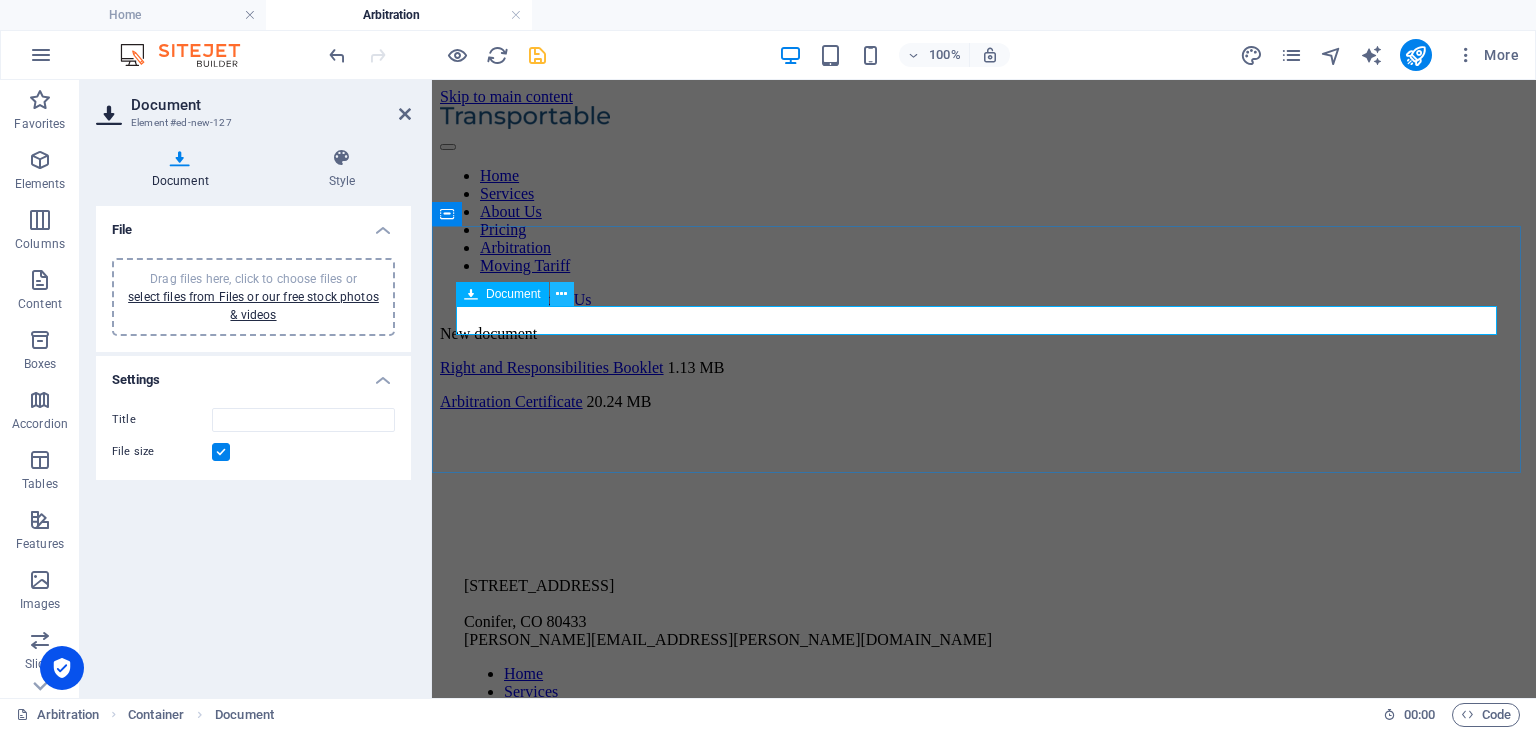 click at bounding box center (561, 294) 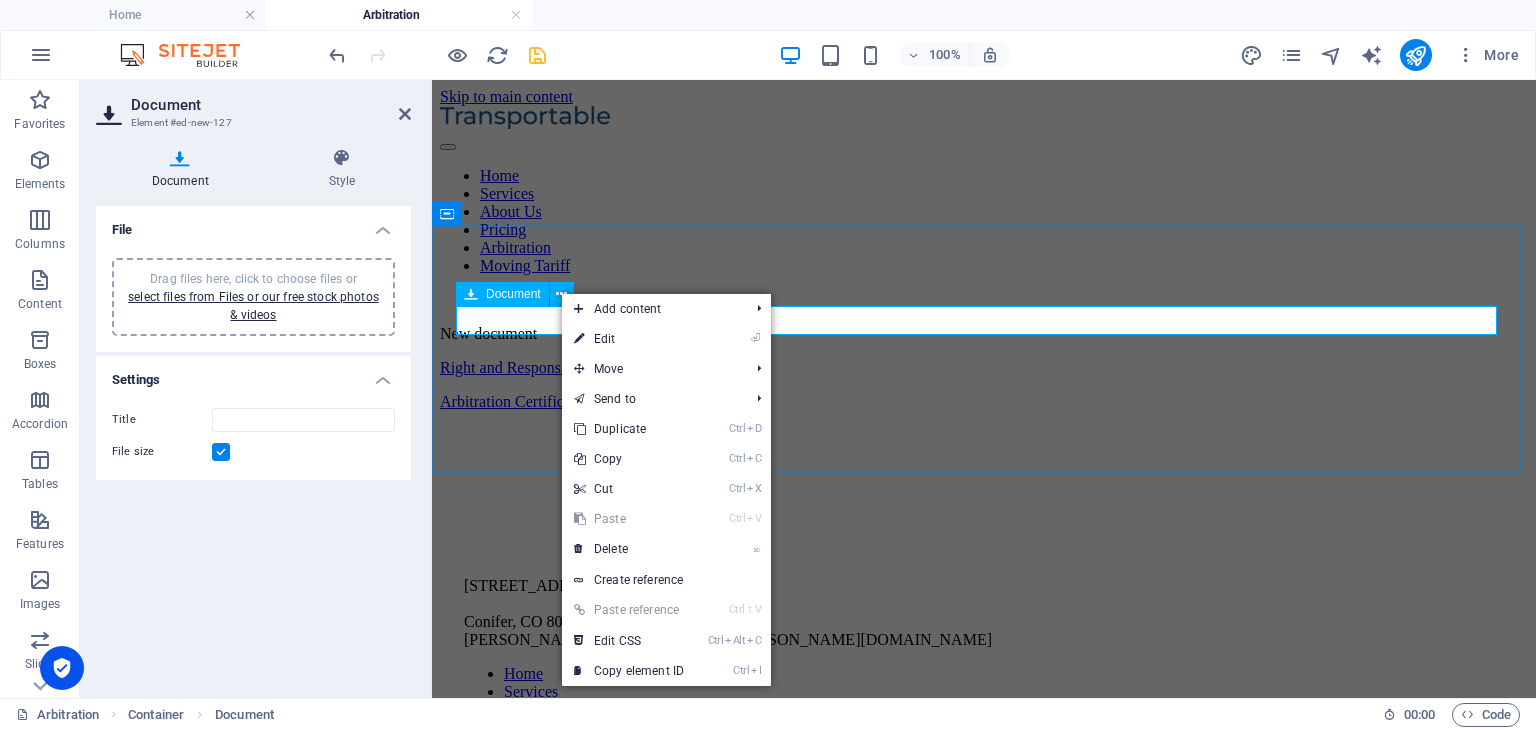 click on "Document" at bounding box center [513, 294] 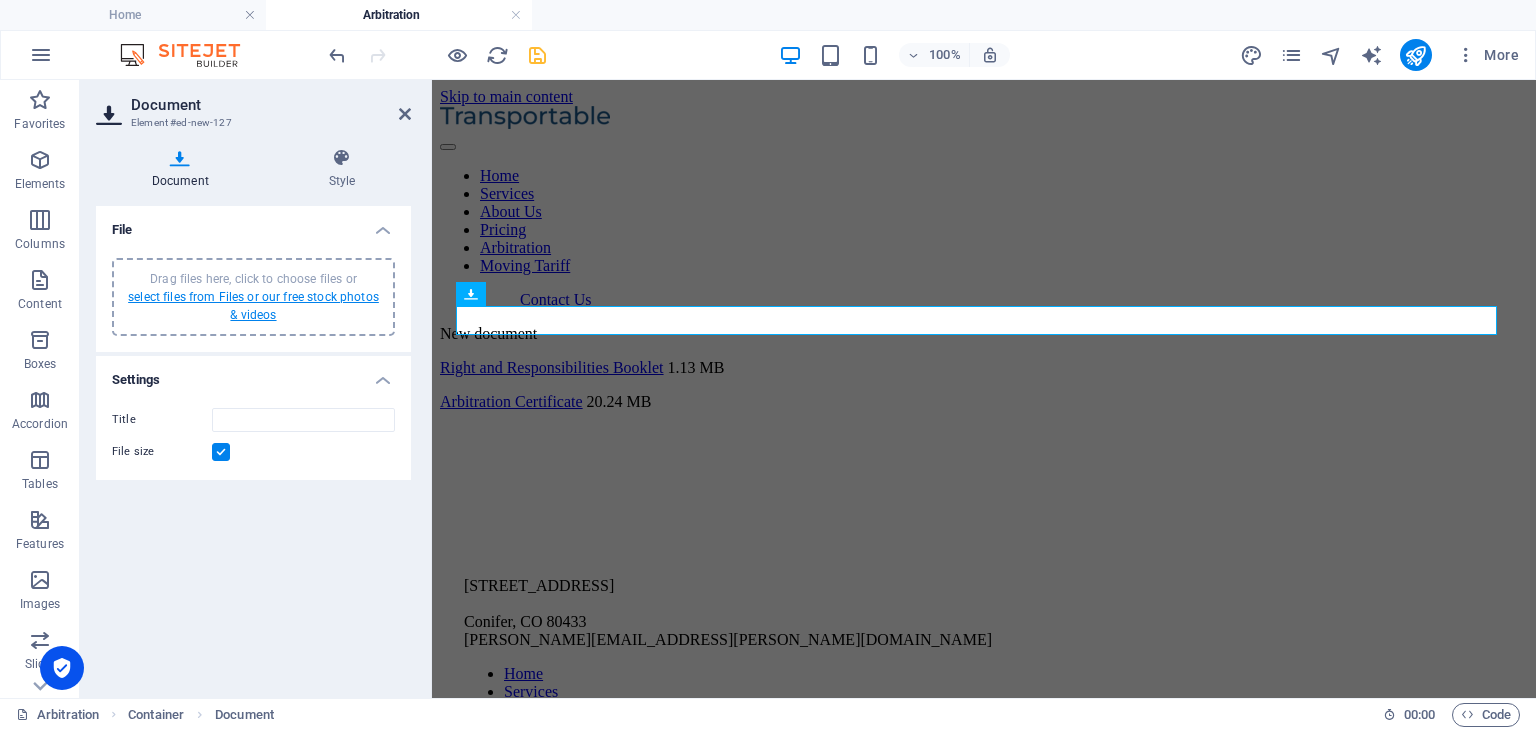click on "select files from Files or our free stock photos & videos" at bounding box center [253, 306] 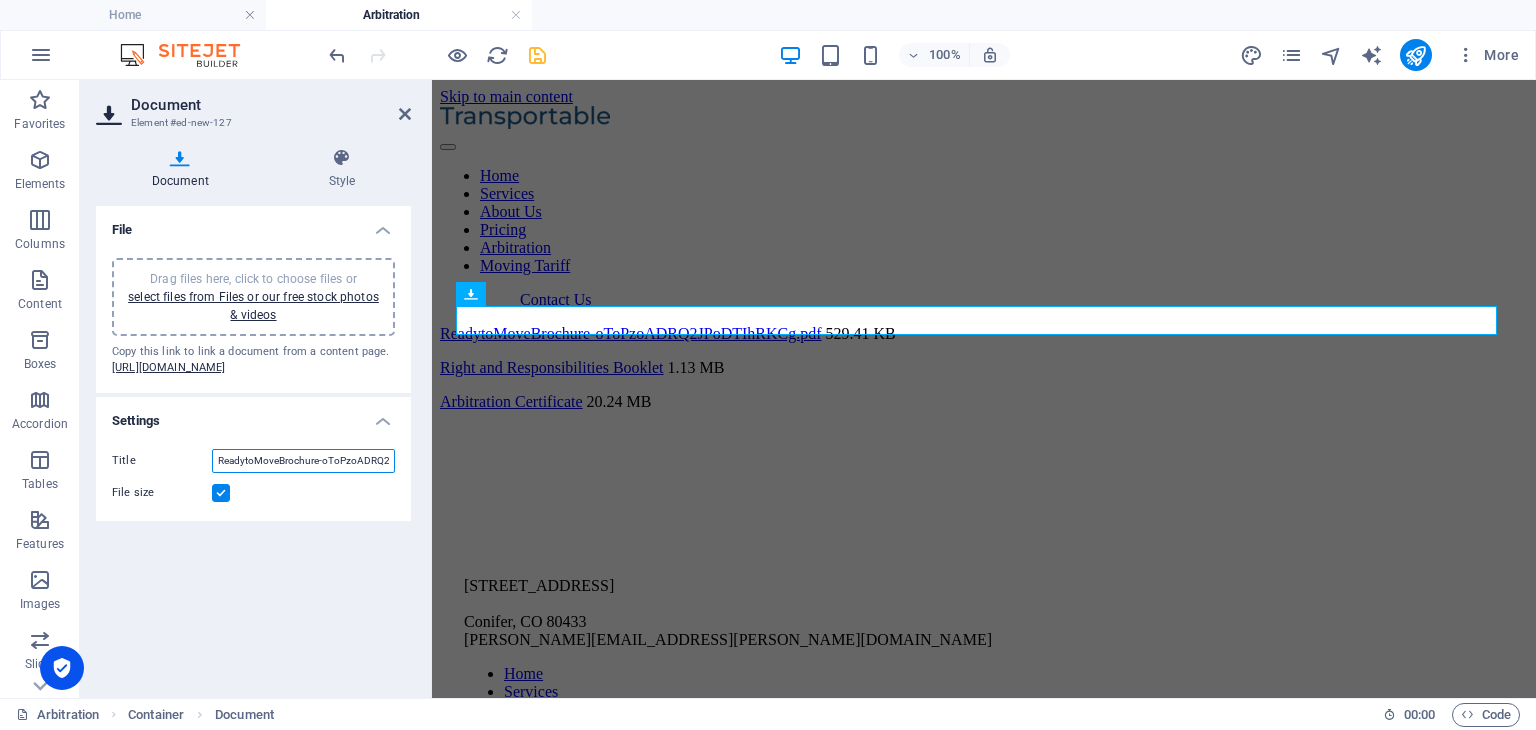 click on "ReadytoMoveBrochure-oToPzoADRQ2JPoDTIhRKCg.pdf" at bounding box center [303, 461] 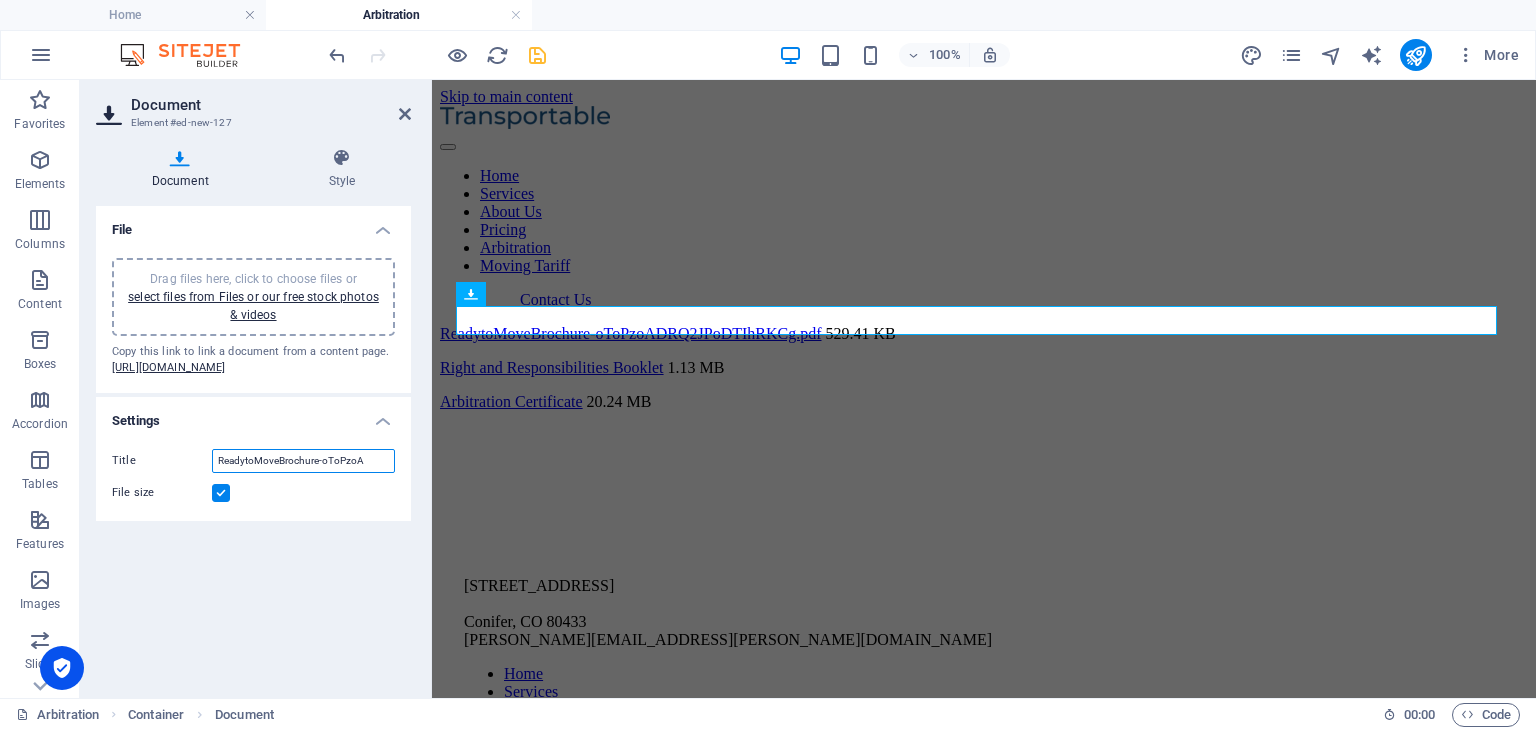 scroll, scrollTop: 0, scrollLeft: 0, axis: both 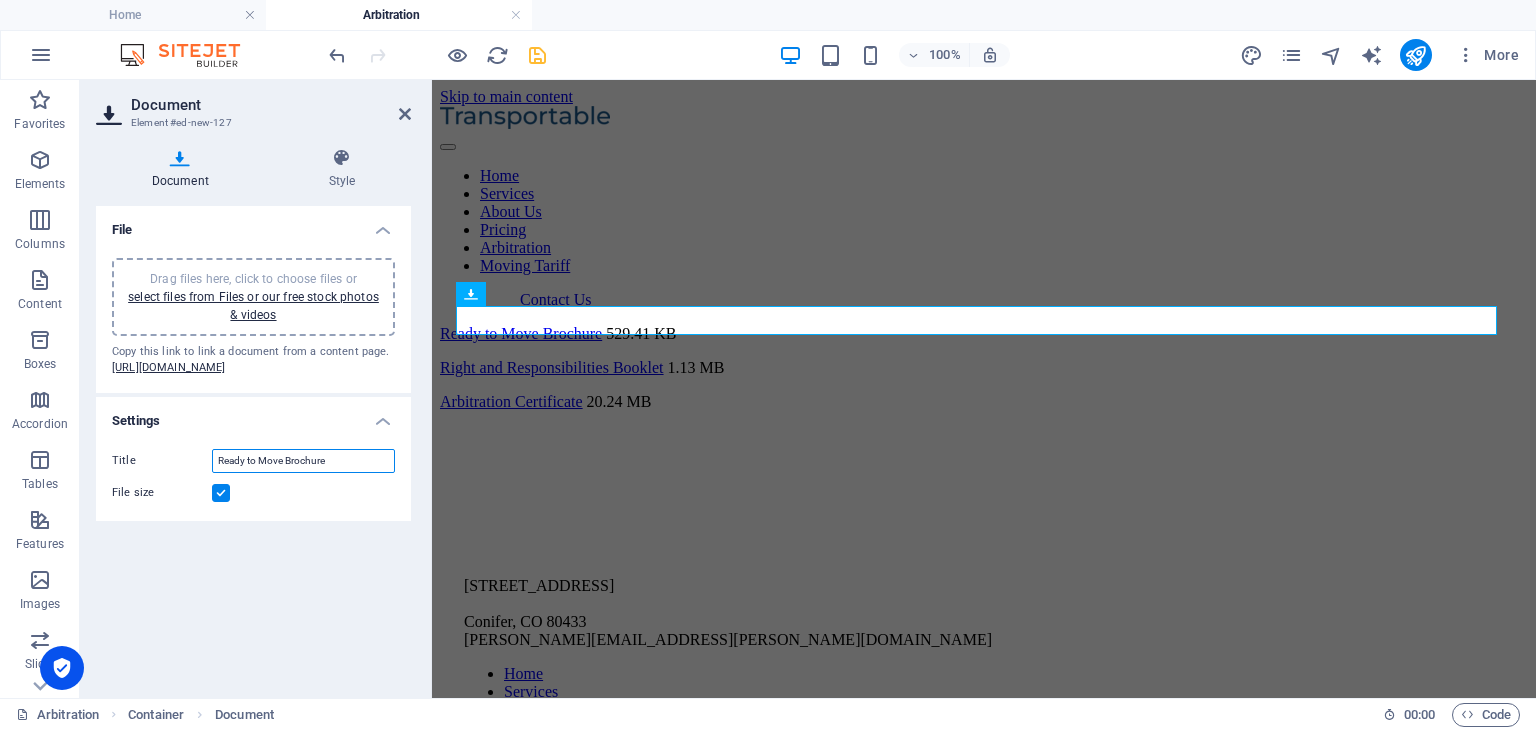 drag, startPoint x: 388, startPoint y: 490, endPoint x: 456, endPoint y: 292, distance: 209.35138 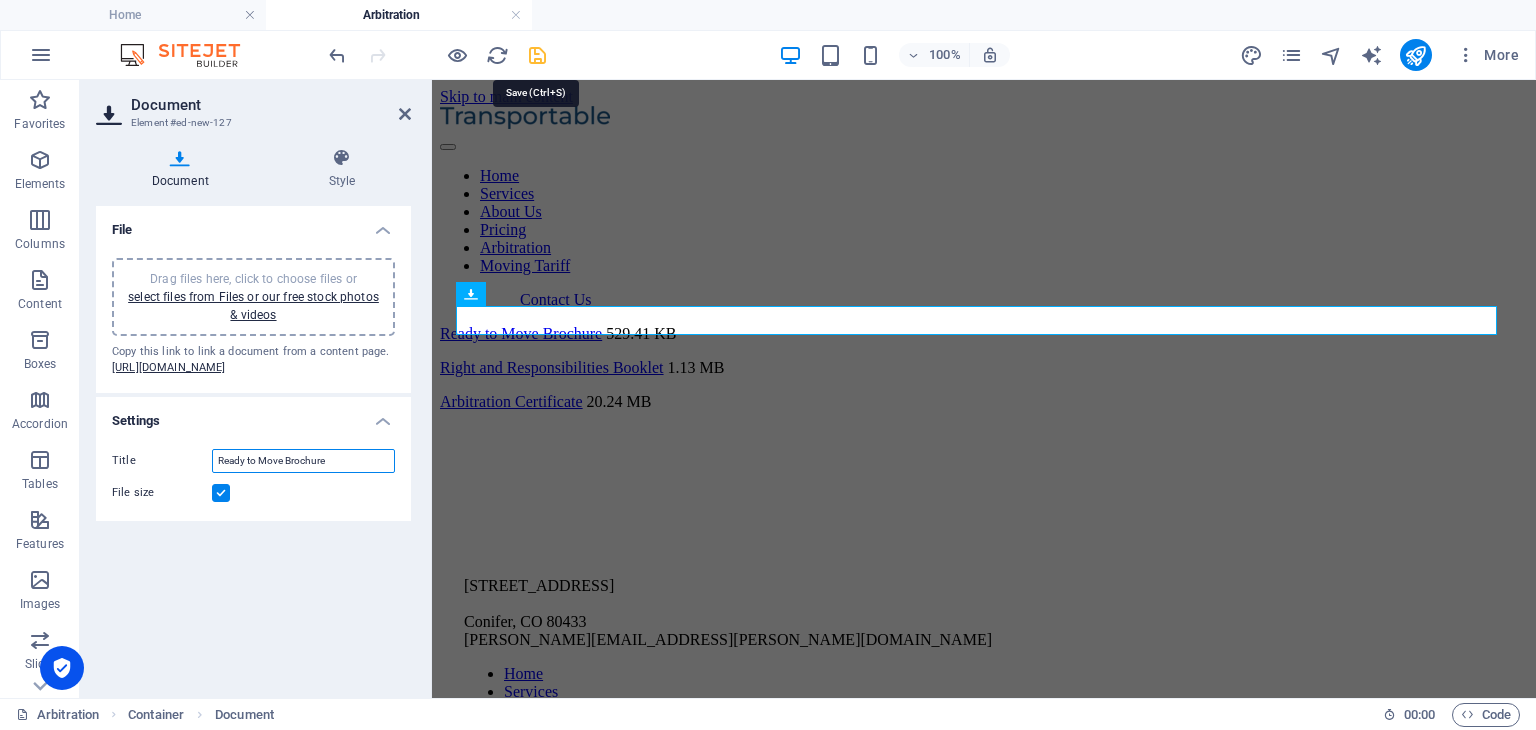 type on "Ready to Move Brochure" 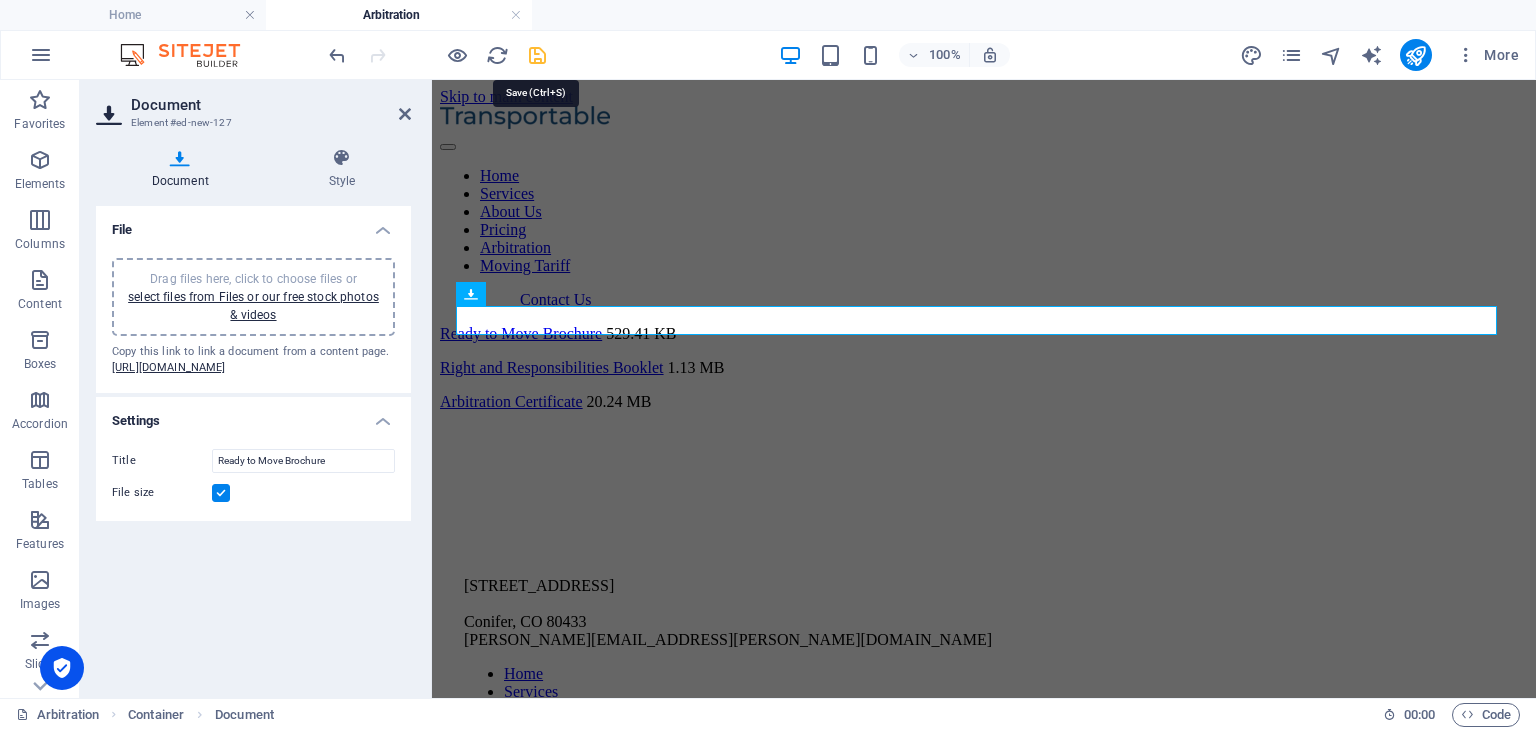 click at bounding box center [537, 55] 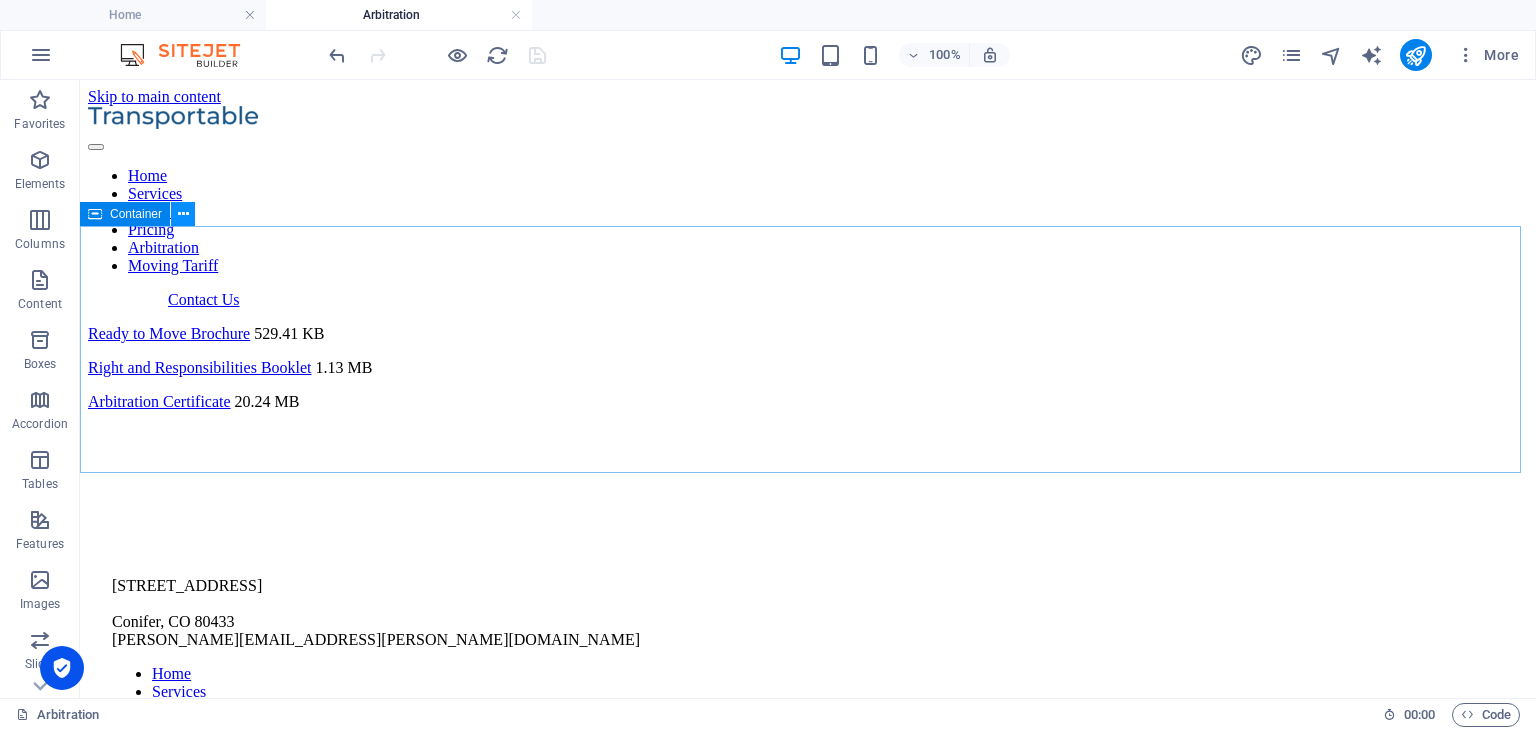 click at bounding box center [183, 214] 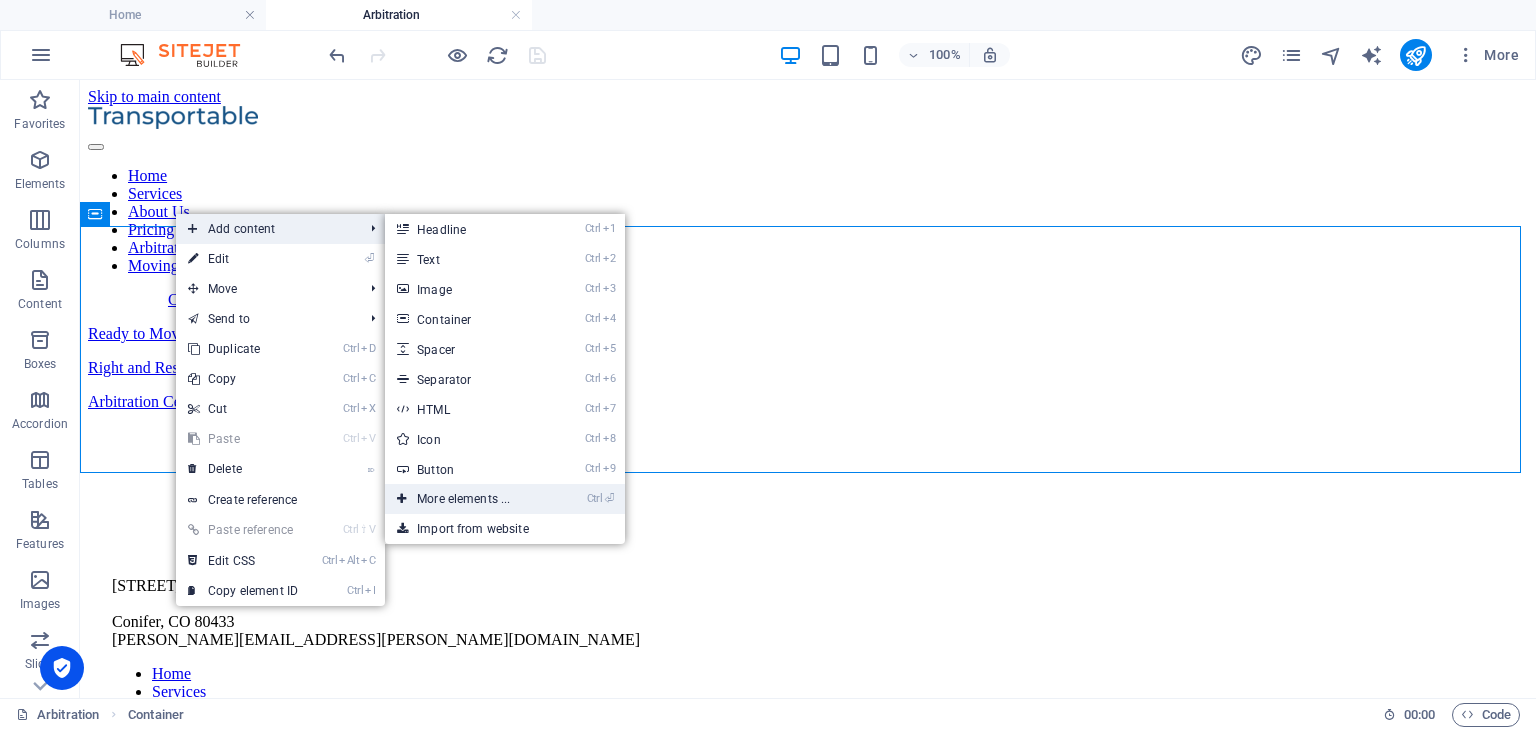 click on "Ctrl ⏎  More elements ..." at bounding box center [467, 499] 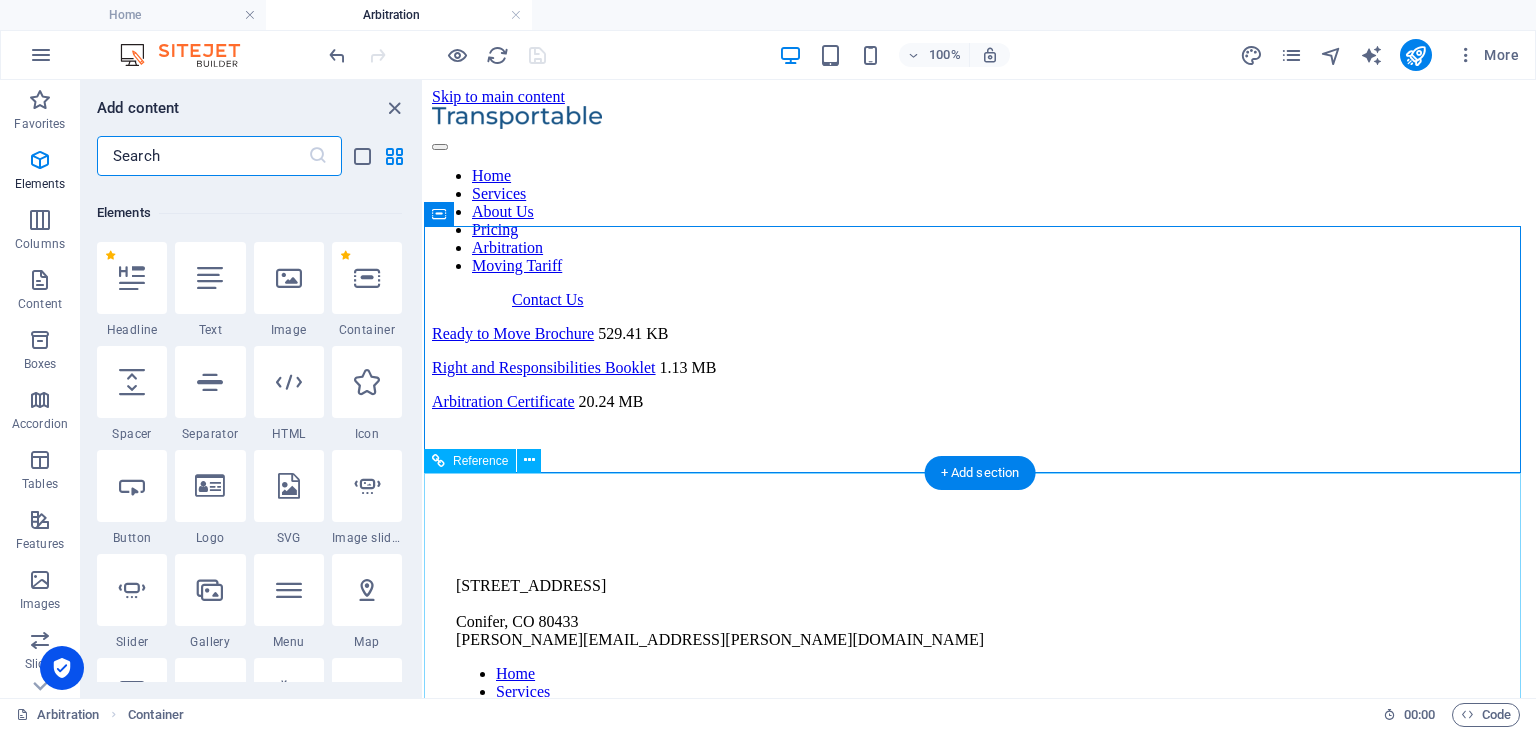 scroll, scrollTop: 212, scrollLeft: 0, axis: vertical 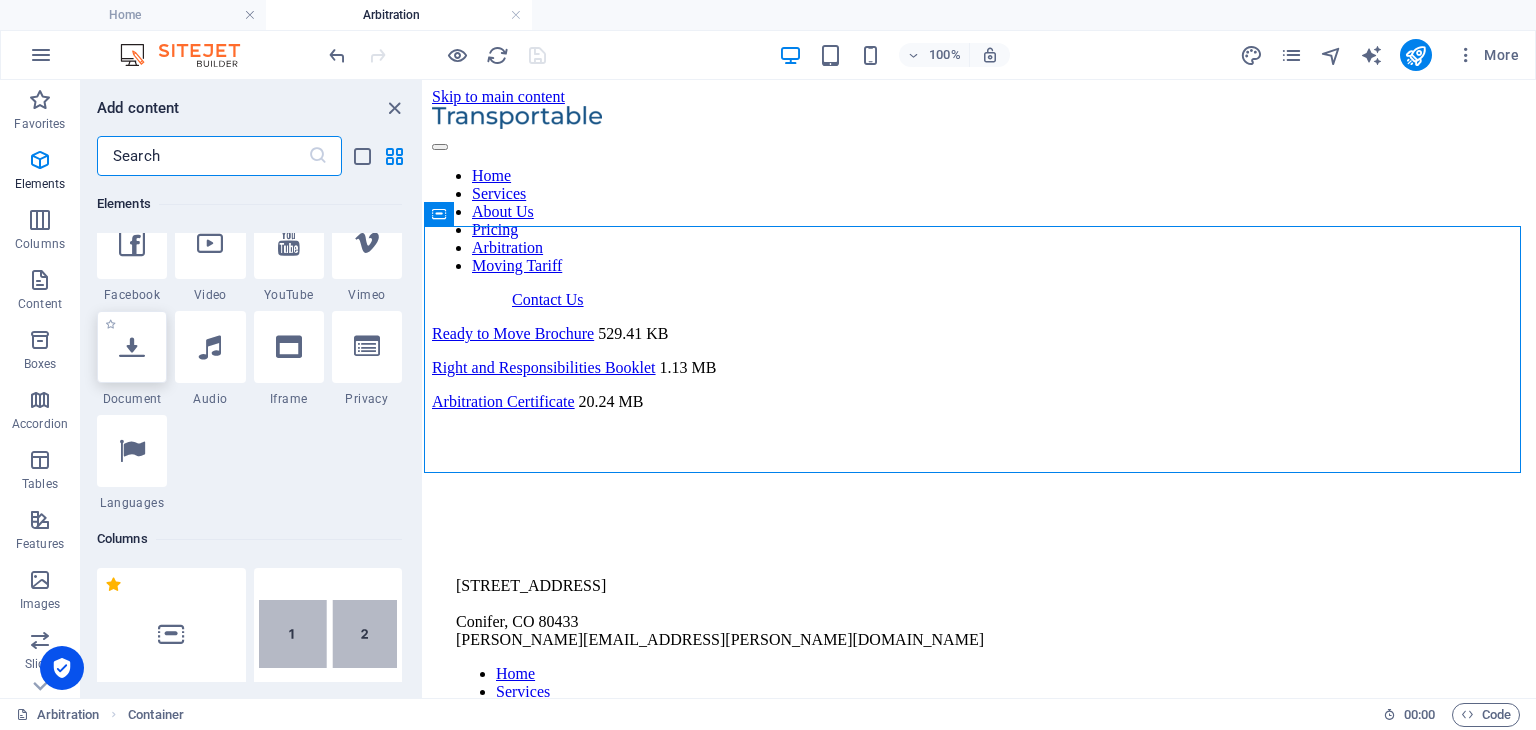 click at bounding box center (132, 347) 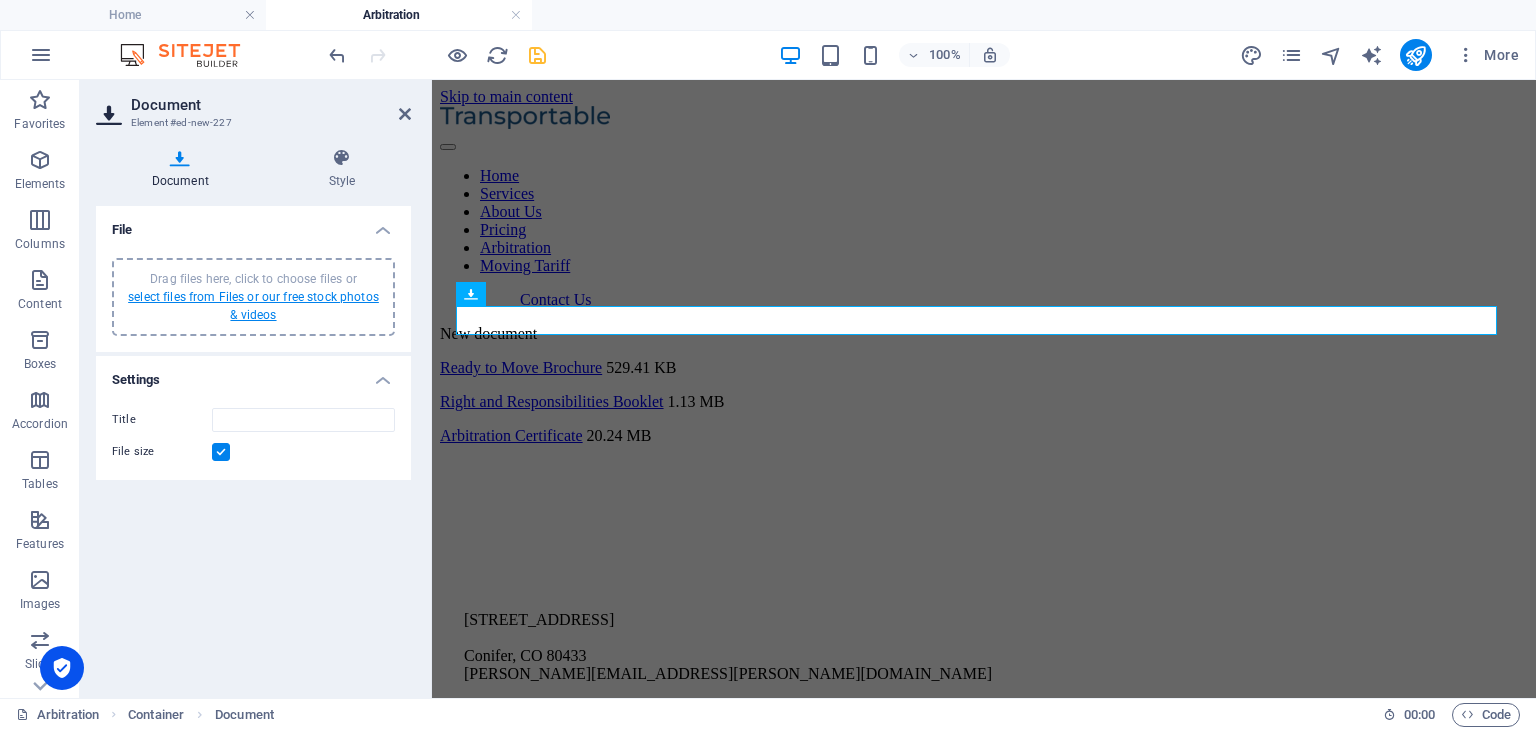 click on "select files from Files or our free stock photos & videos" at bounding box center (253, 306) 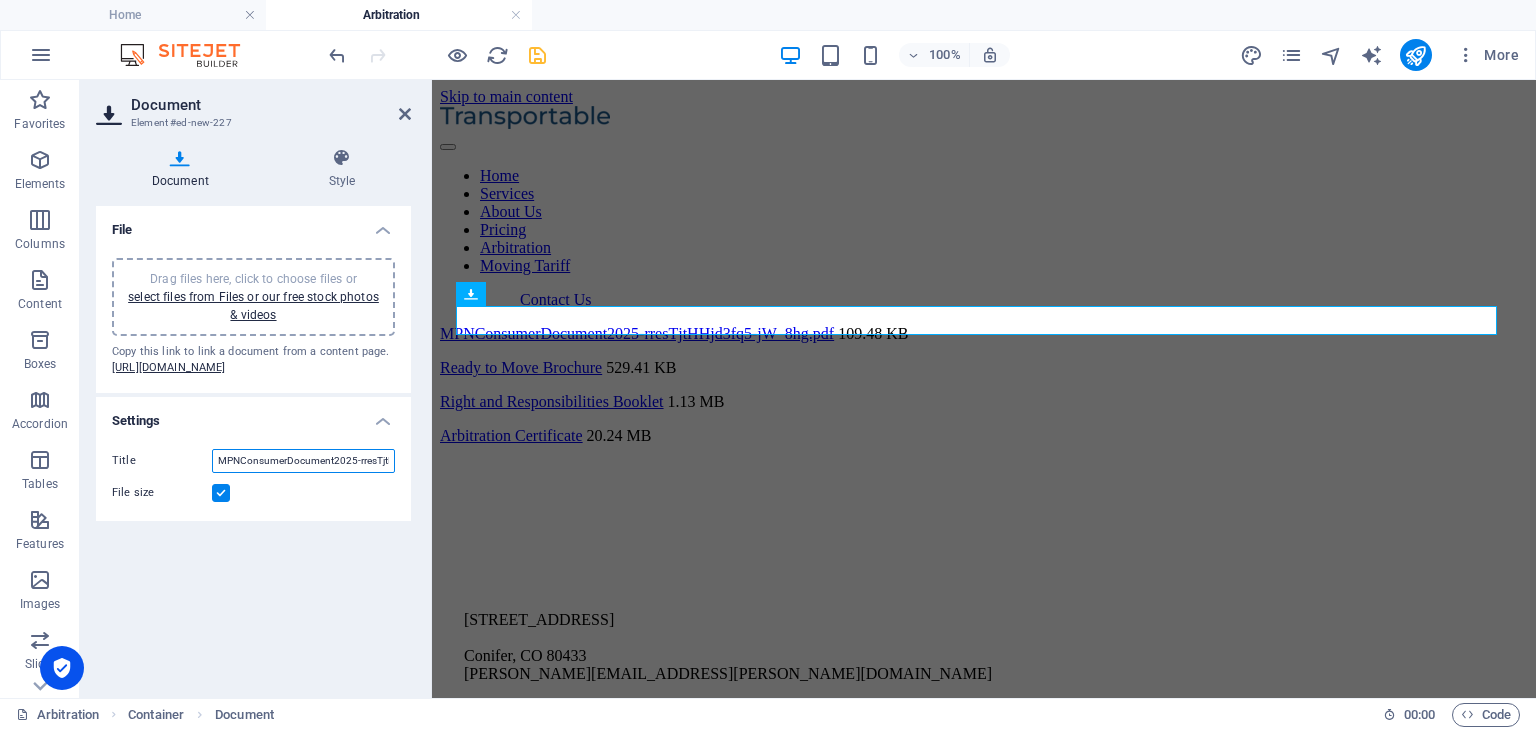 click on "MPNConsumerDocument2025-rresTjtHHjd3fq5-jW_8hg.pdf" at bounding box center [303, 461] 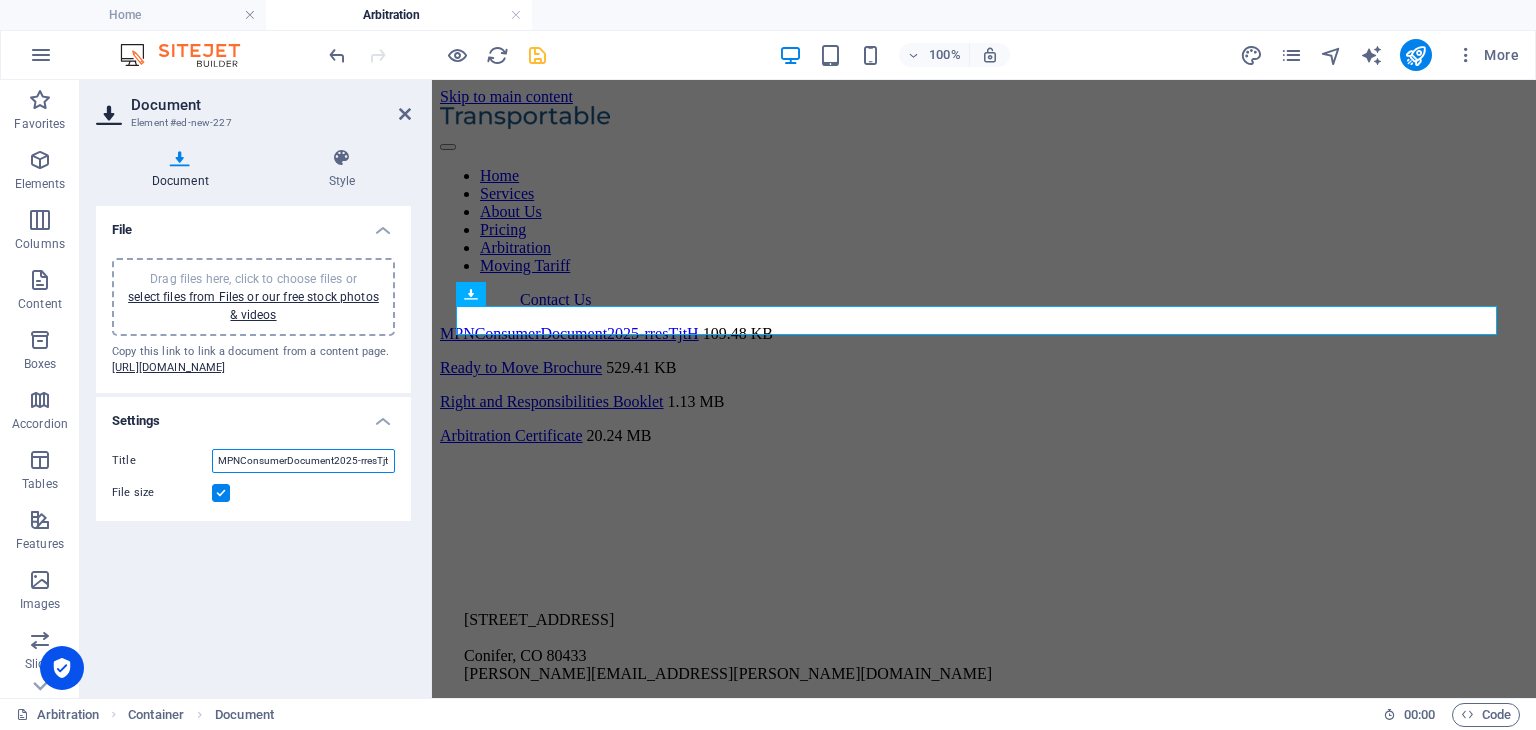 scroll, scrollTop: 0, scrollLeft: 0, axis: both 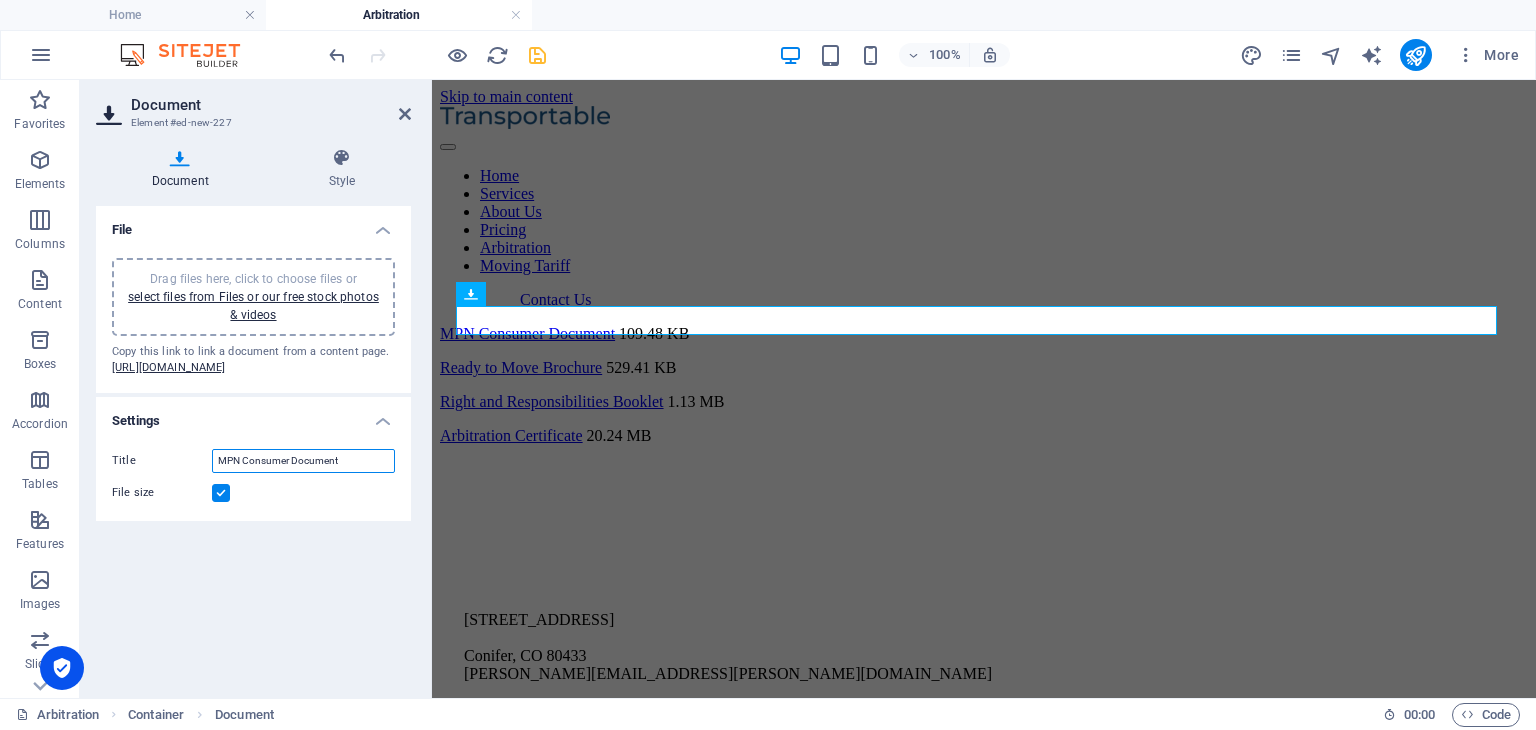 type on "MPN Consumer Document" 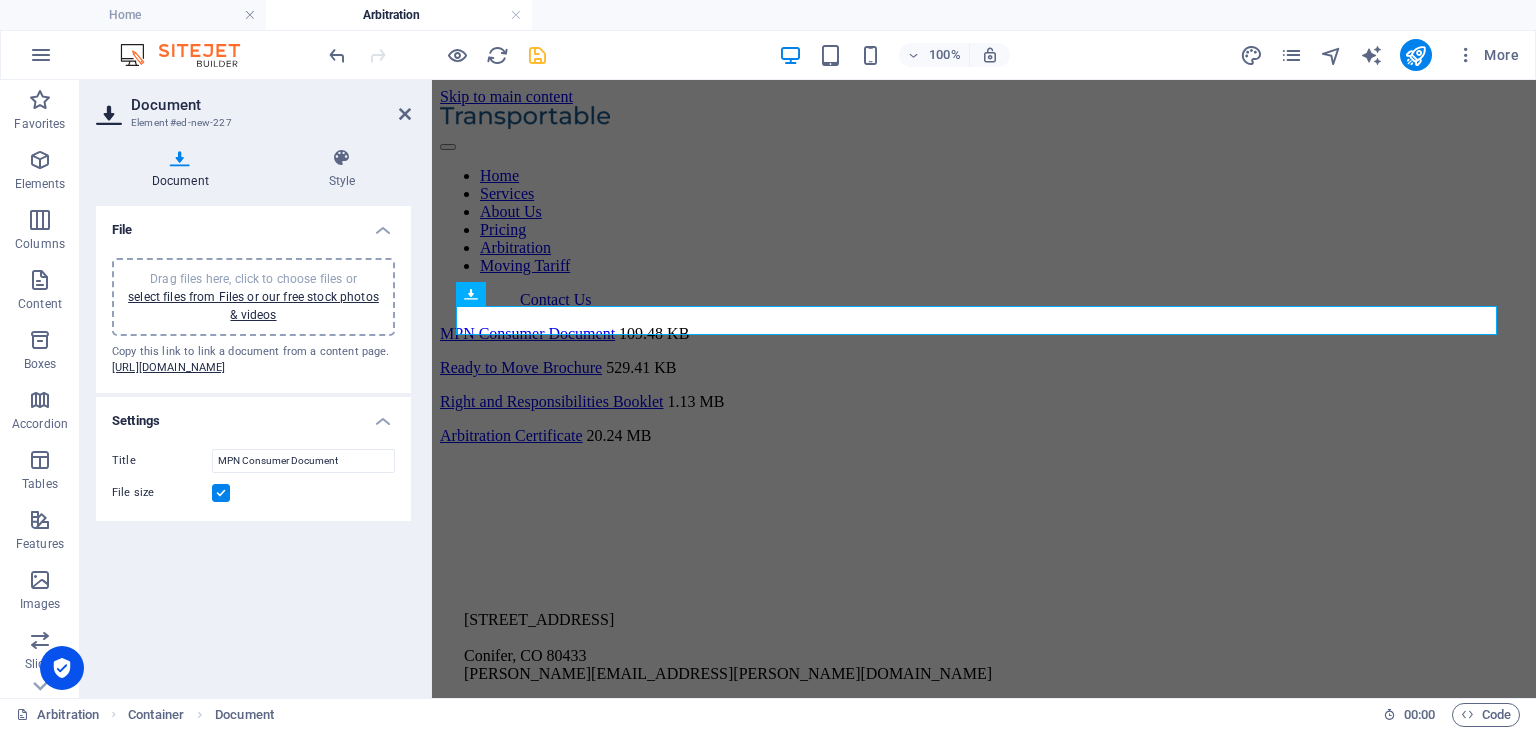 click on "File Drag files here, click to choose files or select files from Files or our free stock photos & videos Copy this link to link a document from a content page. https://cdn1.site-media.eu/images/document/17576188/MPNConsumerDocument2025-rresTjtHHjd3fq5-jW_8hg.pdf Settings Title MPN Consumer Document File size" at bounding box center (253, 444) 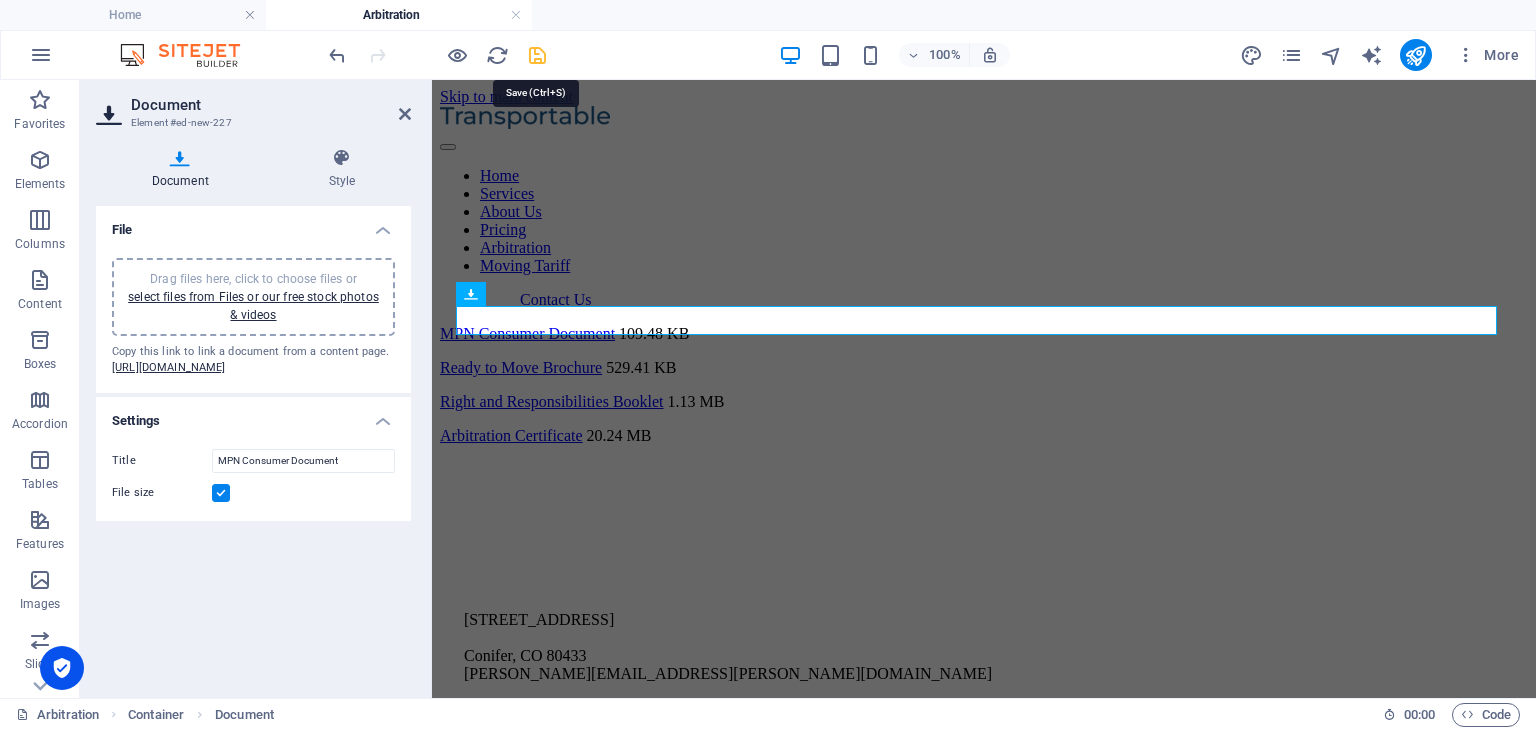 click at bounding box center [537, 55] 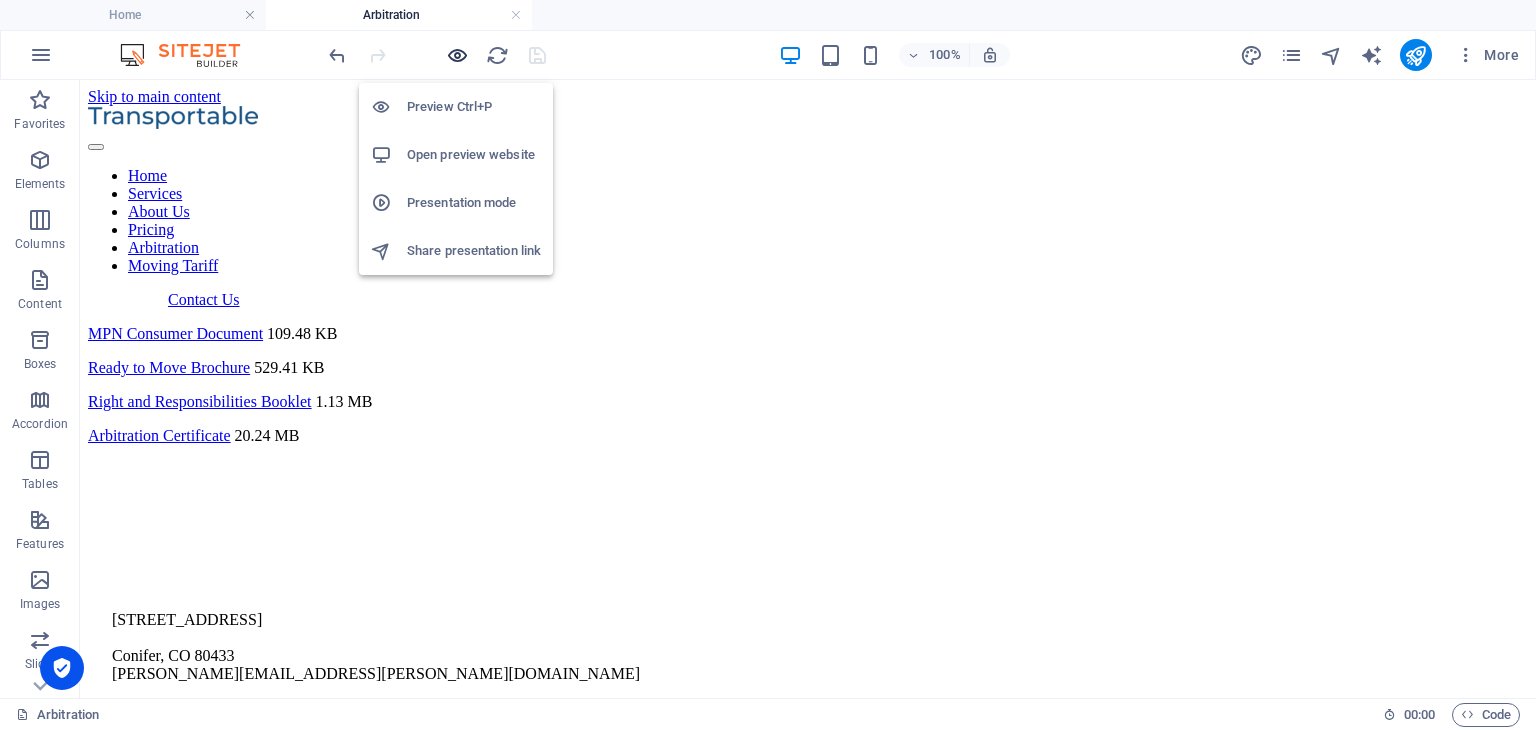 click at bounding box center (457, 55) 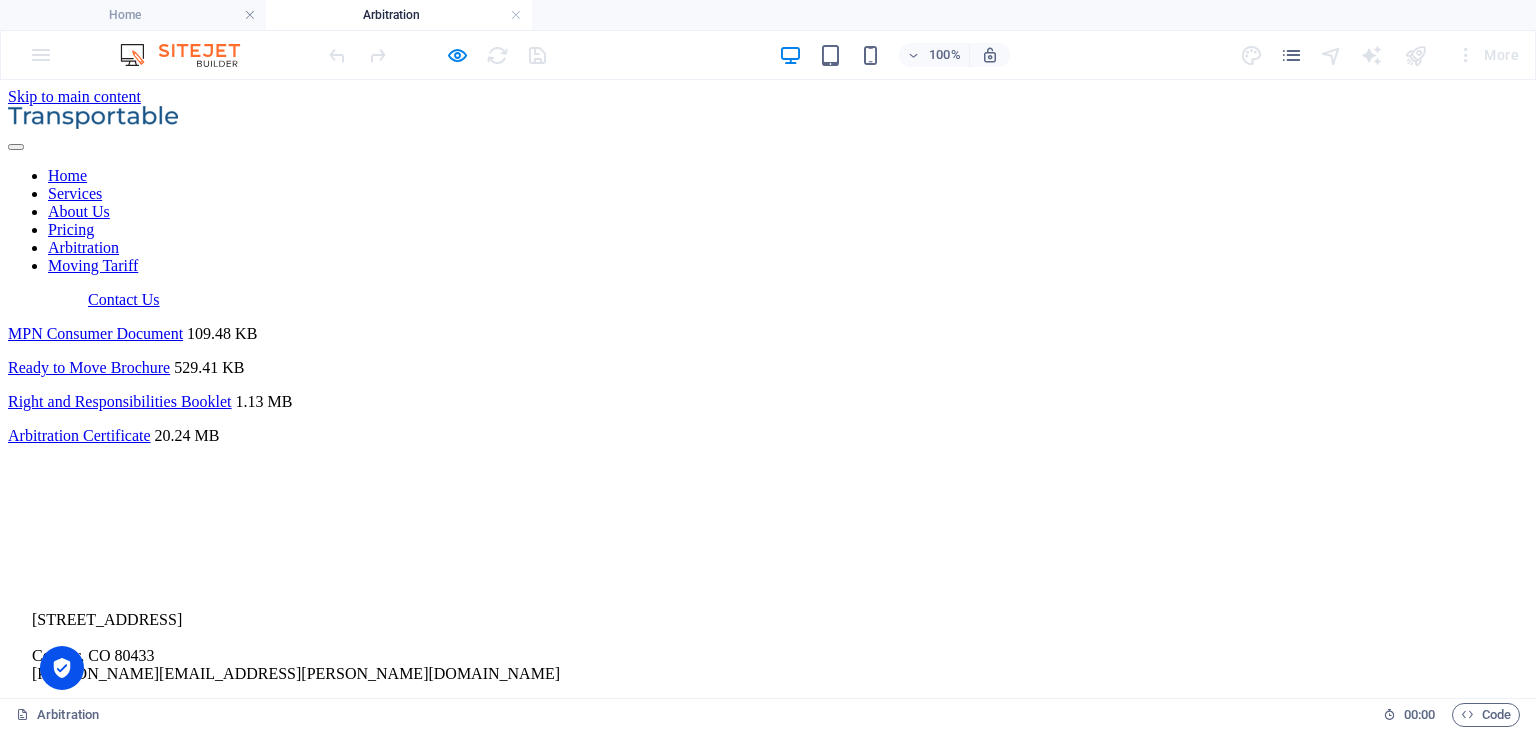 click on "MPN Consumer Document" at bounding box center [95, 333] 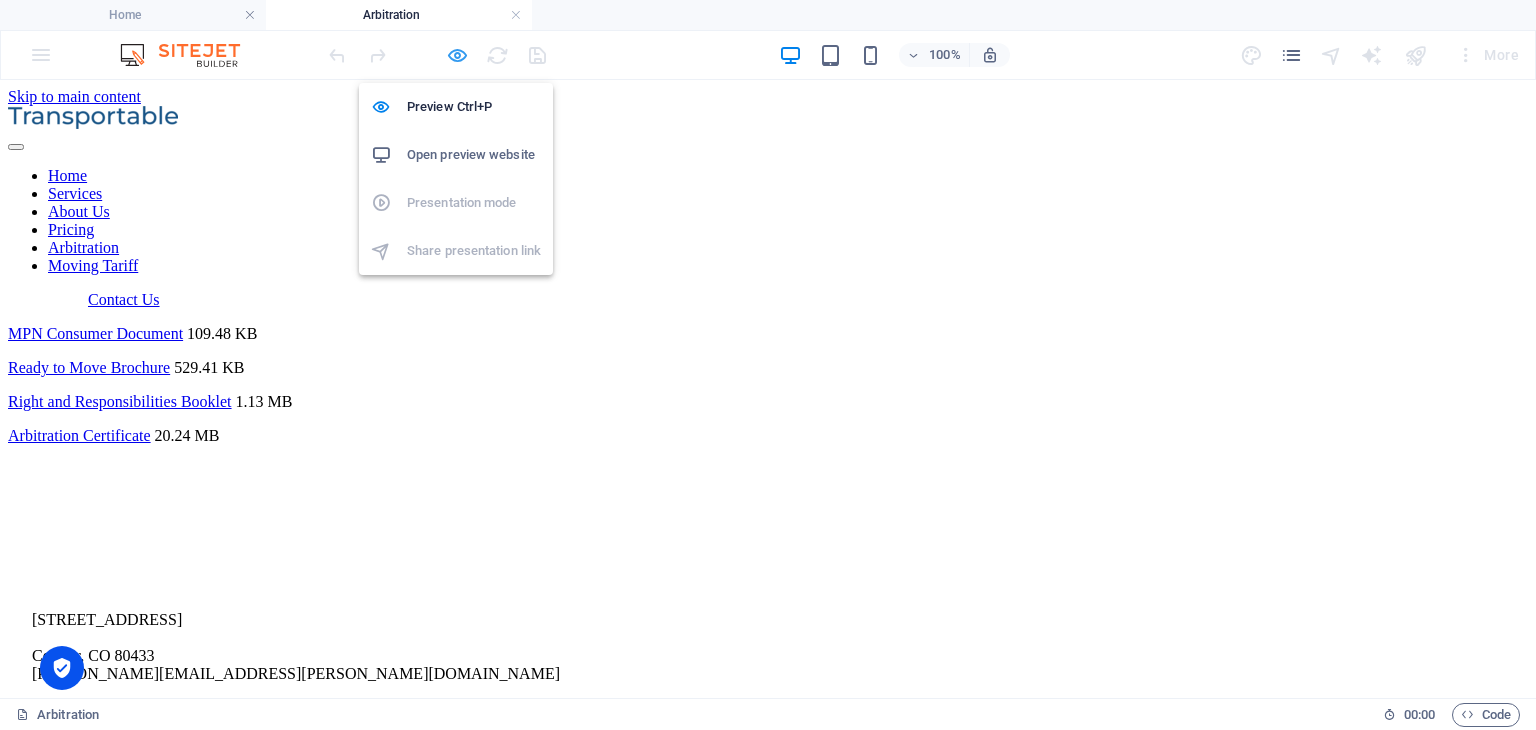 click at bounding box center (457, 55) 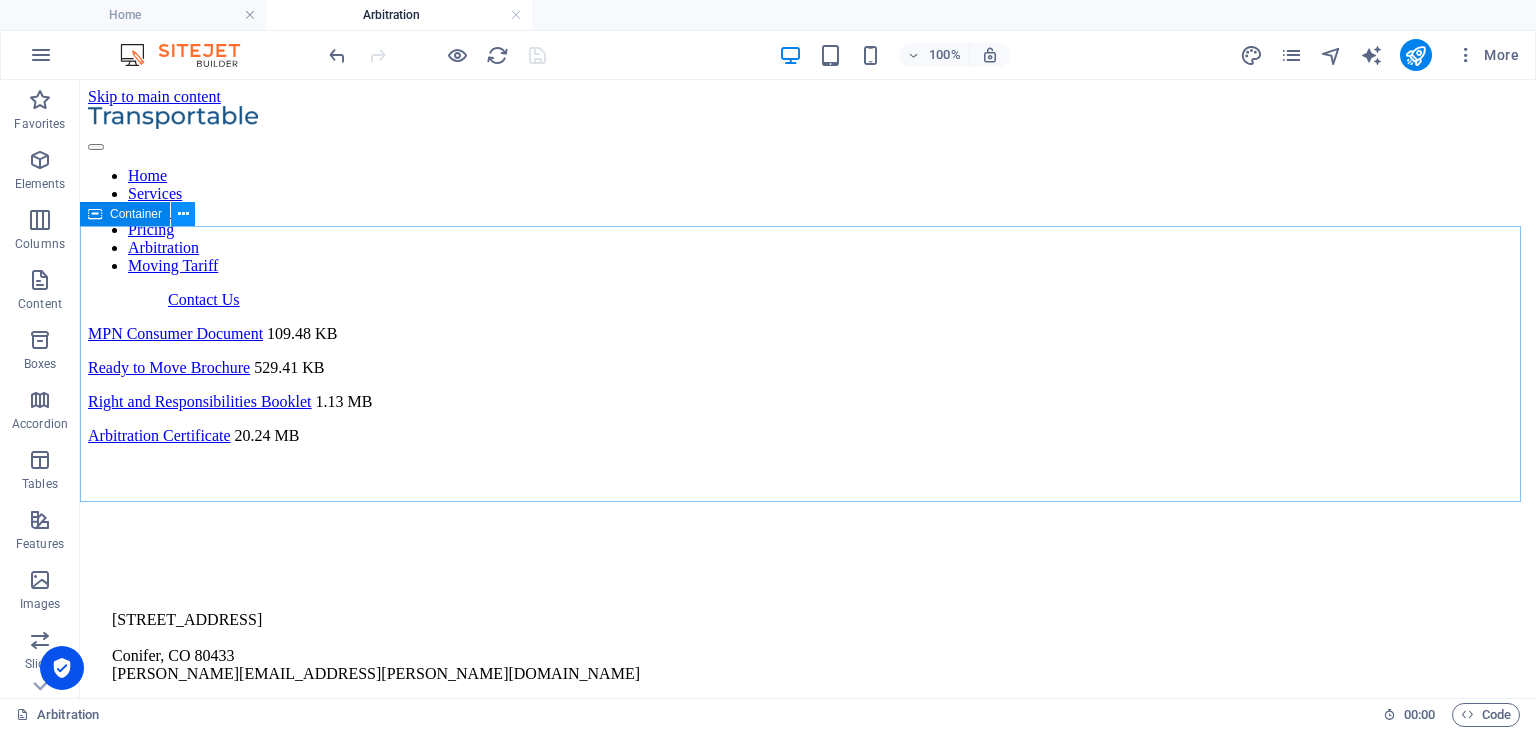click at bounding box center (183, 214) 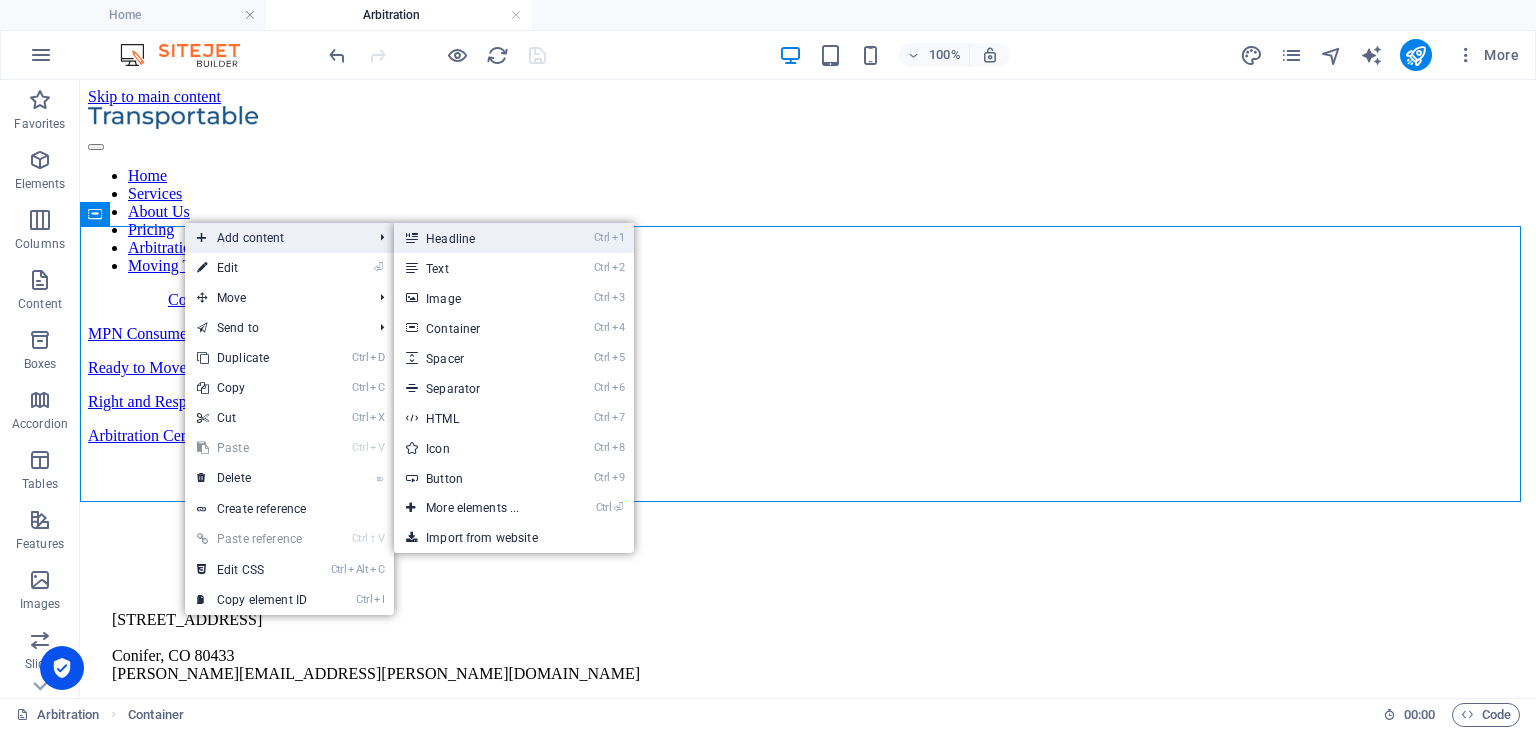 click on "Ctrl 1  Headline" at bounding box center (476, 238) 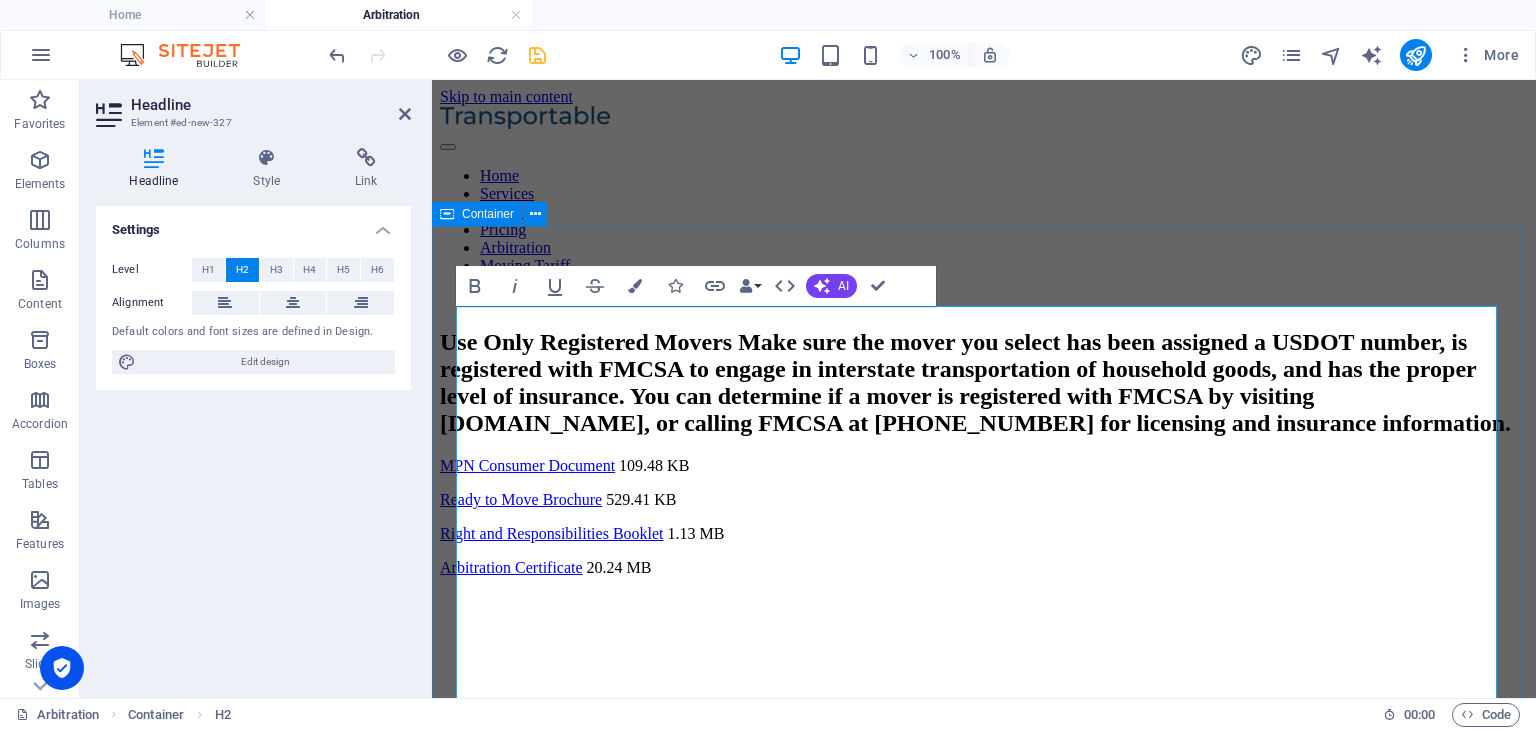 click on "Use Only Registered Movers Make sure the mover you select has been assigned a USDOT number, is registered with FMCSA to engage in interstate transportation of household goods, and has the proper level of insurance. You can determine if a mover is registered with FMCSA by visiting www.protectyourmove.gov, or calling FMCSA at 800-832-5660 for licensing and insurance information. MPN Consumer Document   109.48 KB Ready to Move Brochure   529.41 KB Right and Responsibilities Booklet   1.13 MB Arbitration Certificate    20.24 MB" at bounding box center (984, 453) 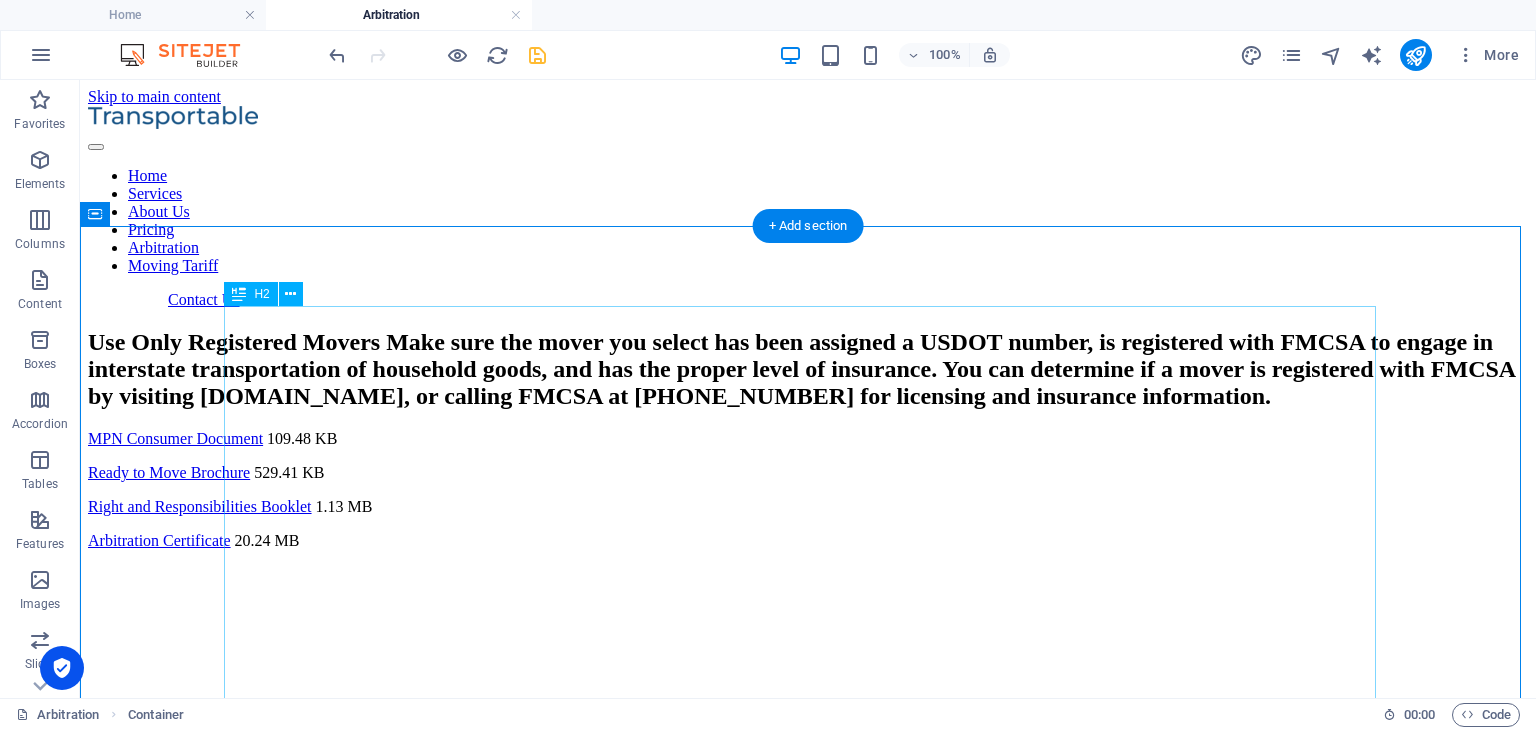 click on "Use Only Registered Movers Make sure the mover you select has been assigned a USDOT number, is registered with FMCSA to engage in interstate transportation of household goods, and has the proper level of insurance. You can determine if a mover is registered with FMCSA by visiting www.protectyourmove.gov, or calling FMCSA at 800-832-5660 for licensing and insurance information." at bounding box center [808, 369] 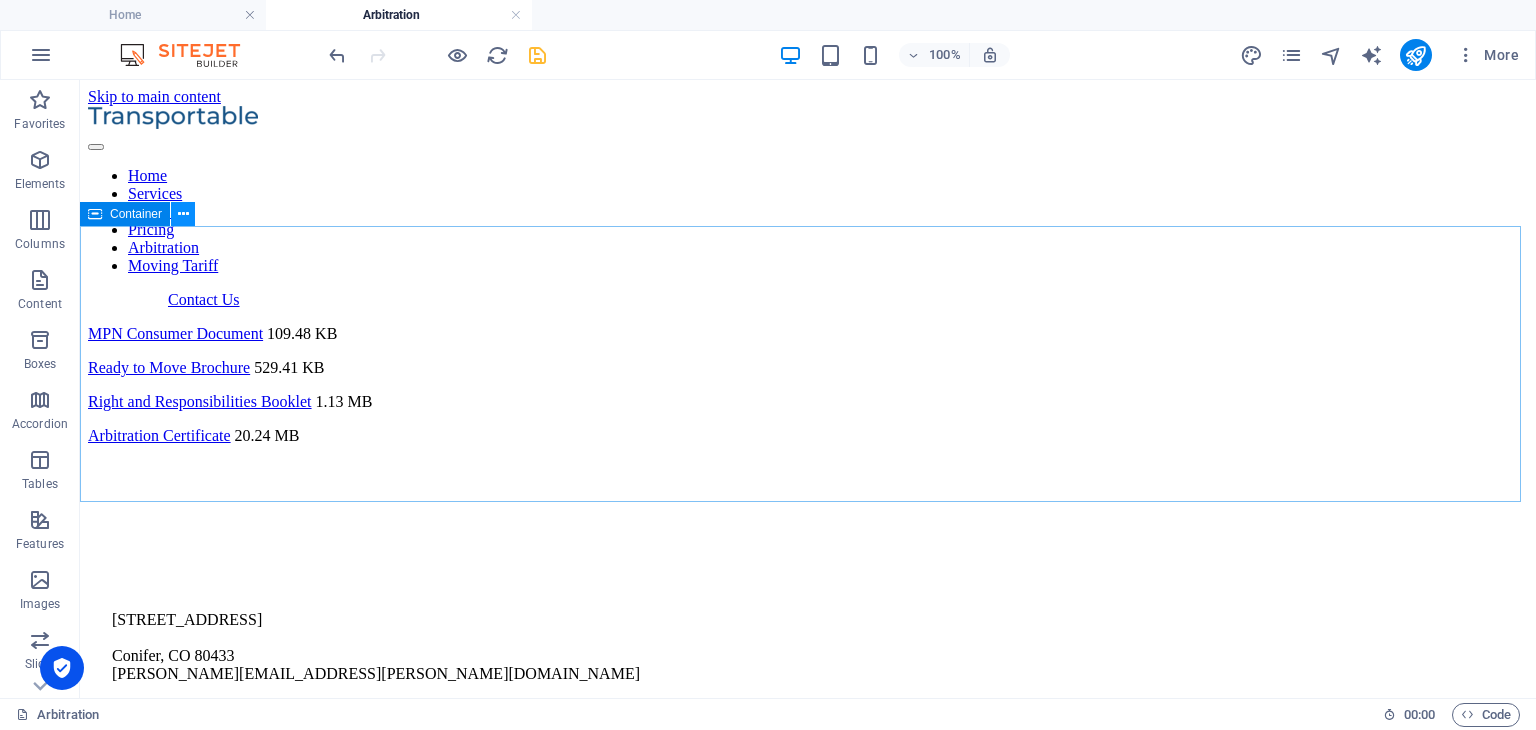click at bounding box center (183, 214) 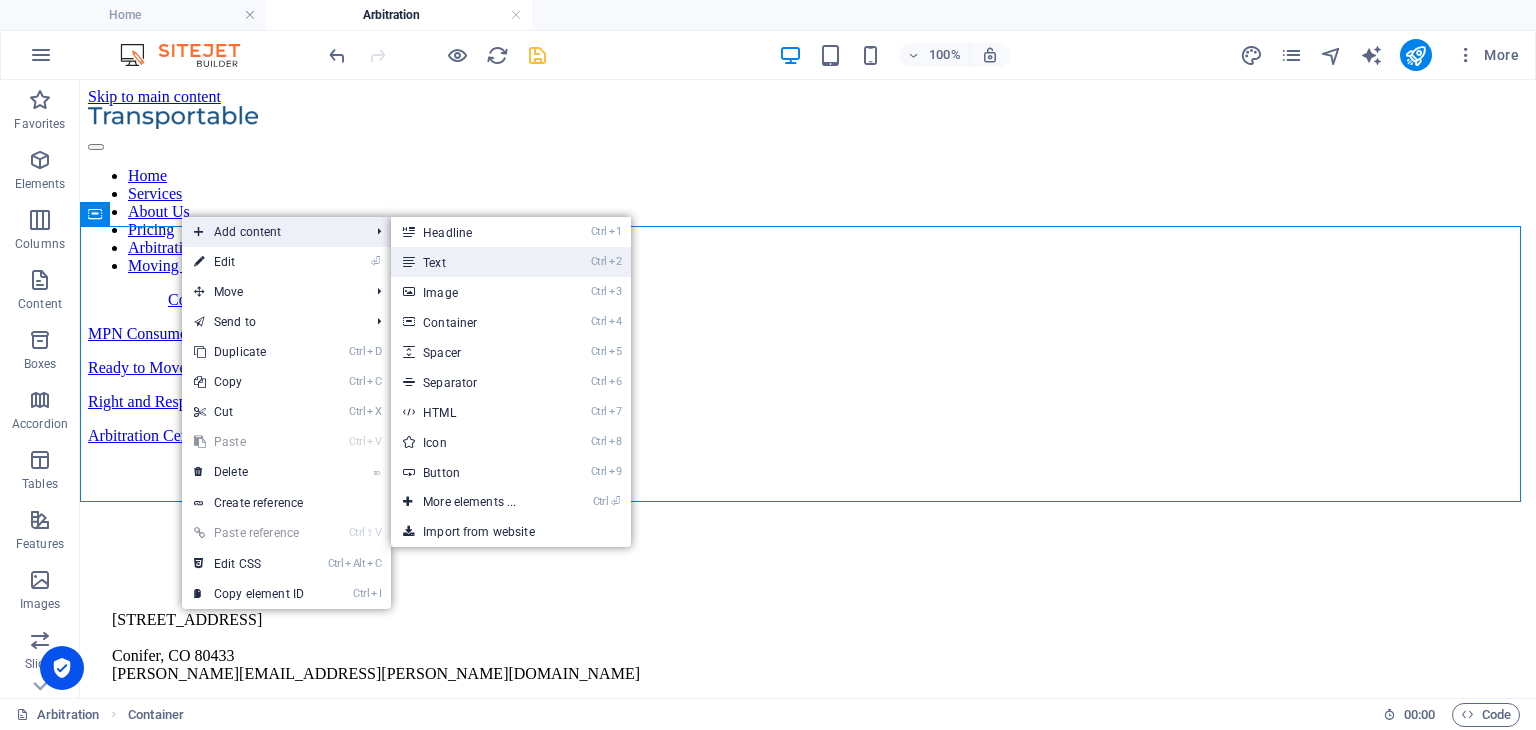 click on "Ctrl 2  Text" at bounding box center [473, 262] 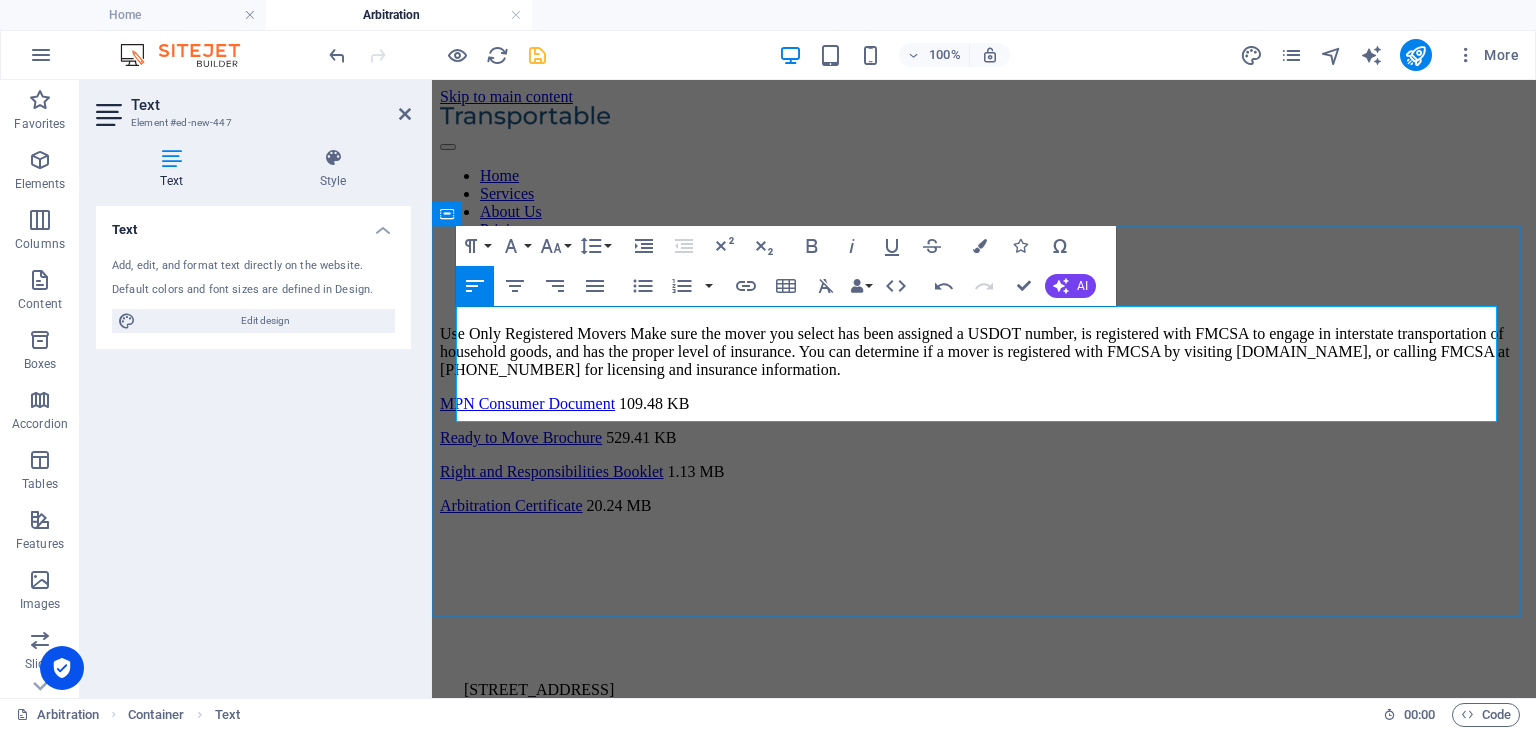 click on "Use Only Registered Movers Make sure the mover you select has been assigned a USDOT number, is registered with FMCSA to engage in interstate transportation of household goods, and has the proper level of insurance. You can determine if a mover is registered with FMCSA by visiting www.protectyourmove.gov, or calling FMCSA at 800-832-5660 for licensing and insurance information." at bounding box center (984, 352) 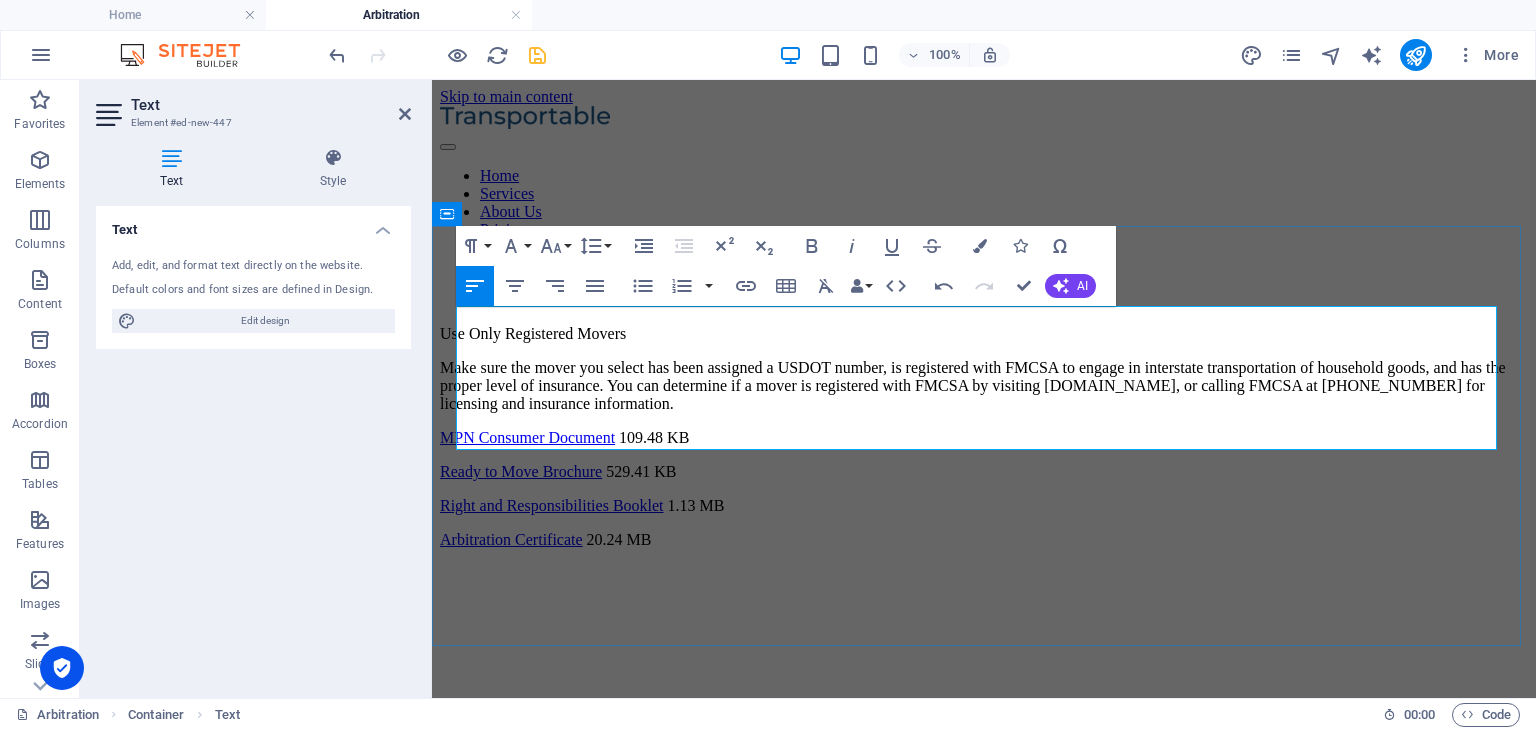 drag, startPoint x: 715, startPoint y: 432, endPoint x: 464, endPoint y: 361, distance: 260.8486 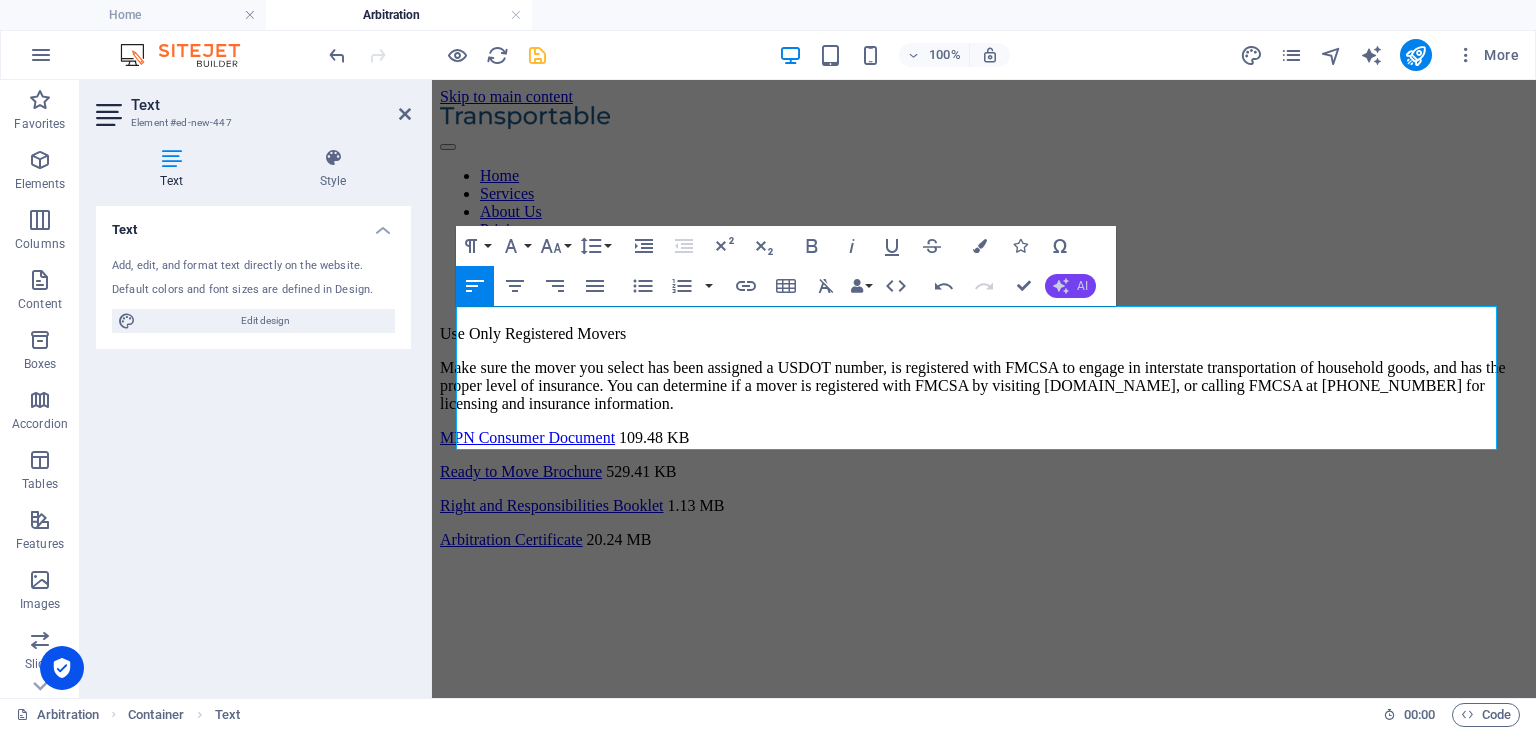 click 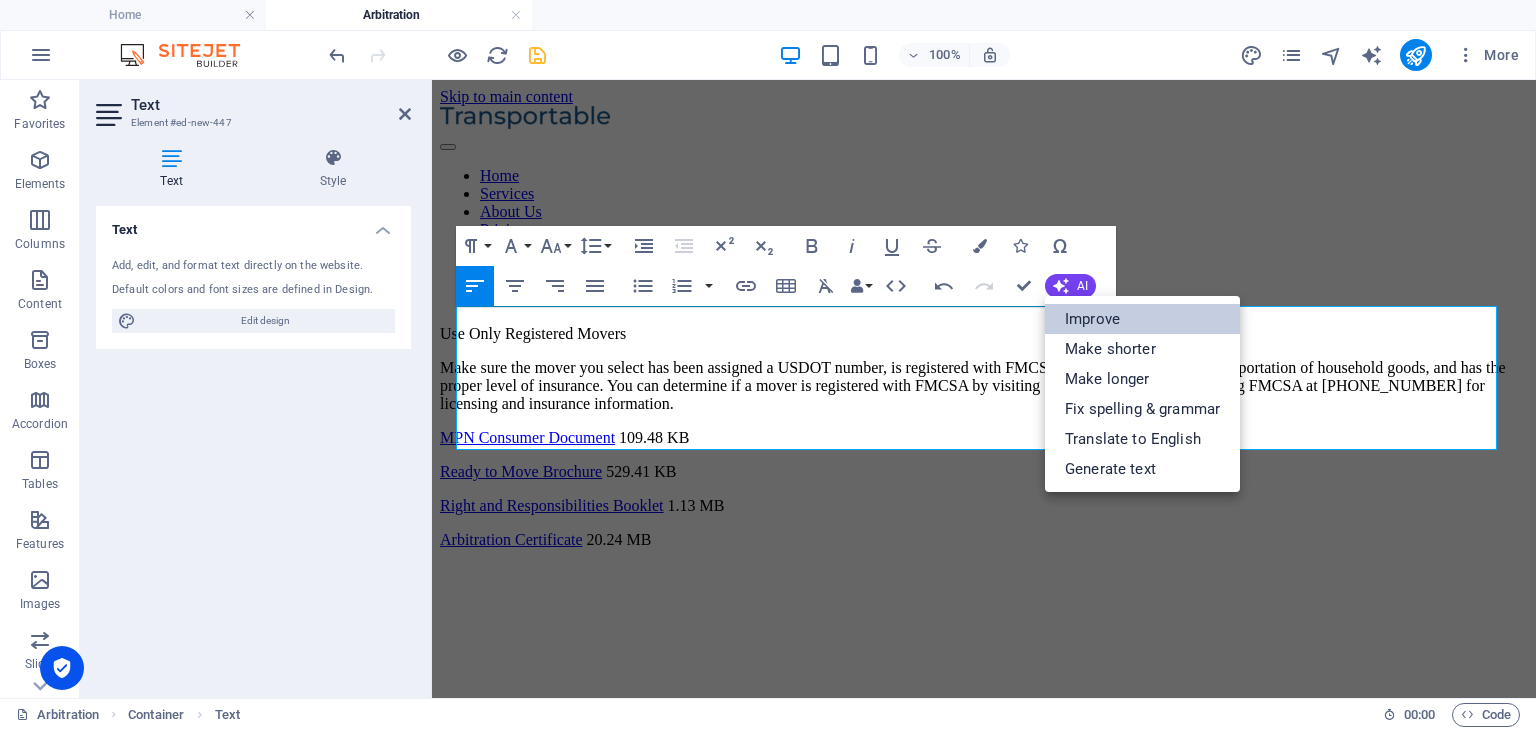 click on "Improve" at bounding box center [1142, 319] 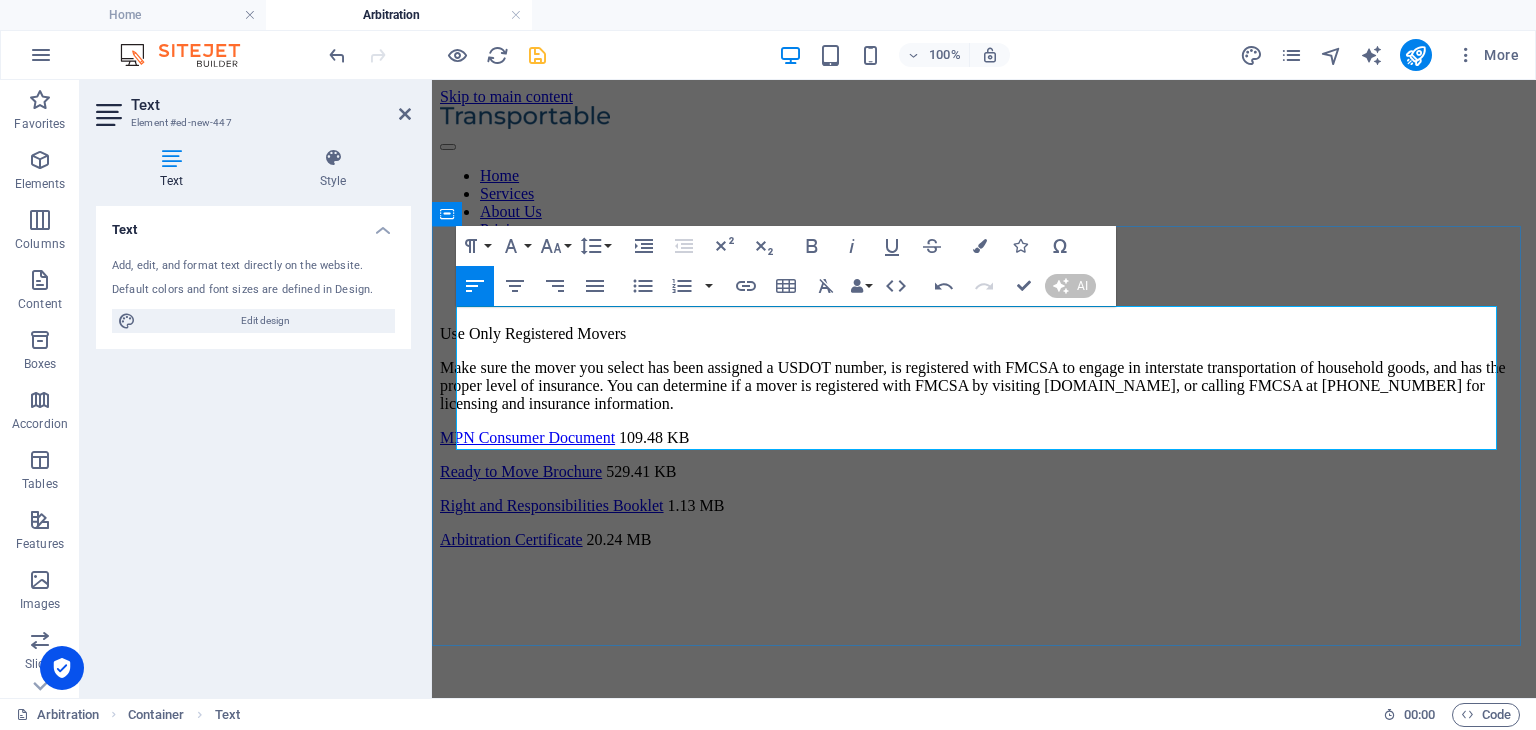 type 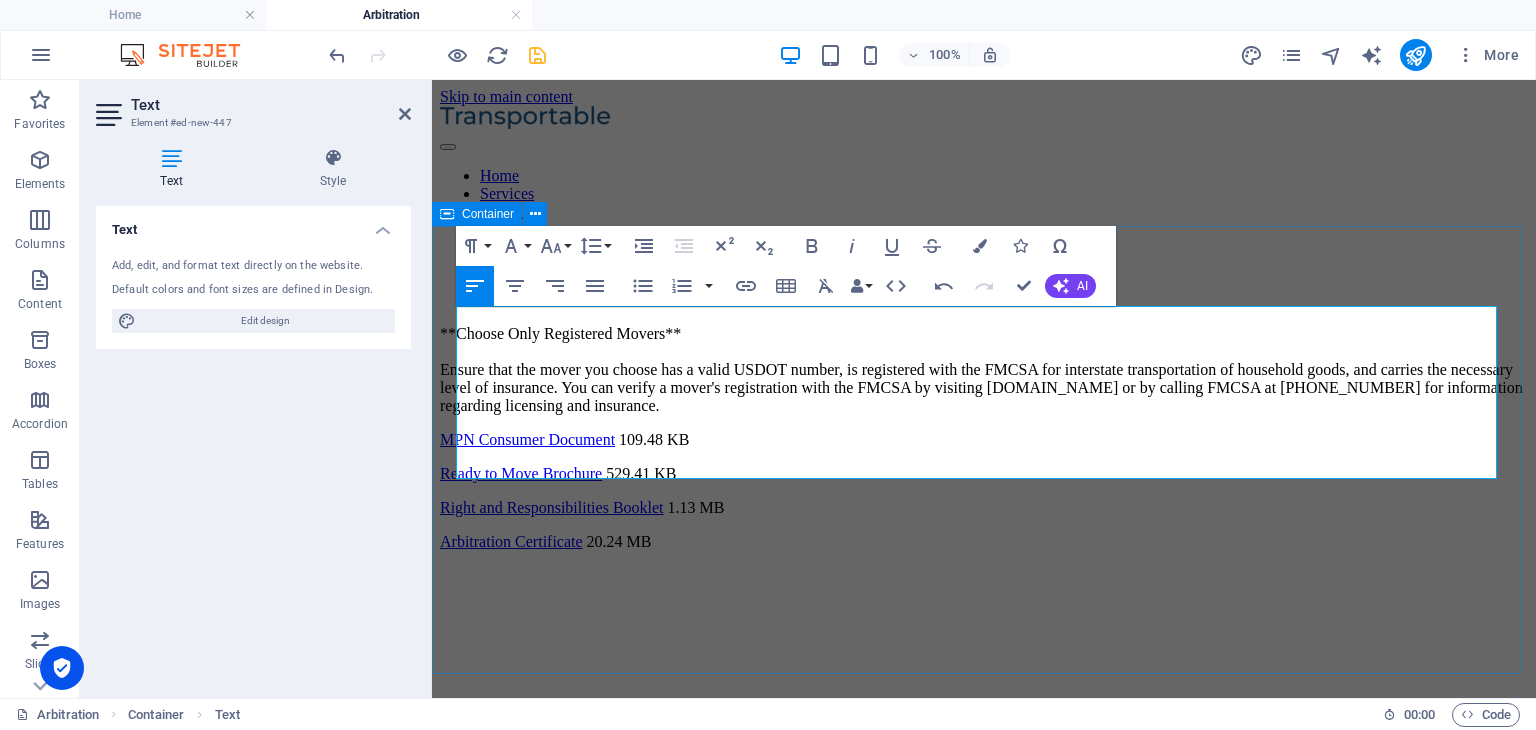 click on "**Choose Only Registered Movers** Ensure that the mover you choose has a valid USDOT number, is registered with the FMCSA for interstate transportation of household goods, and carries the necessary level of insurance. You can verify a mover's registration with the FMCSA by visiting www.protectyourmove.gov or by calling FMCSA at 800-832-5660 for information regarding licensing and insurance. MPN Consumer Document   109.48 KB Ready to Move Brochure   529.41 KB Right and Responsibilities Booklet   1.13 MB Arbitration Certificate    20.24 MB" at bounding box center (984, 438) 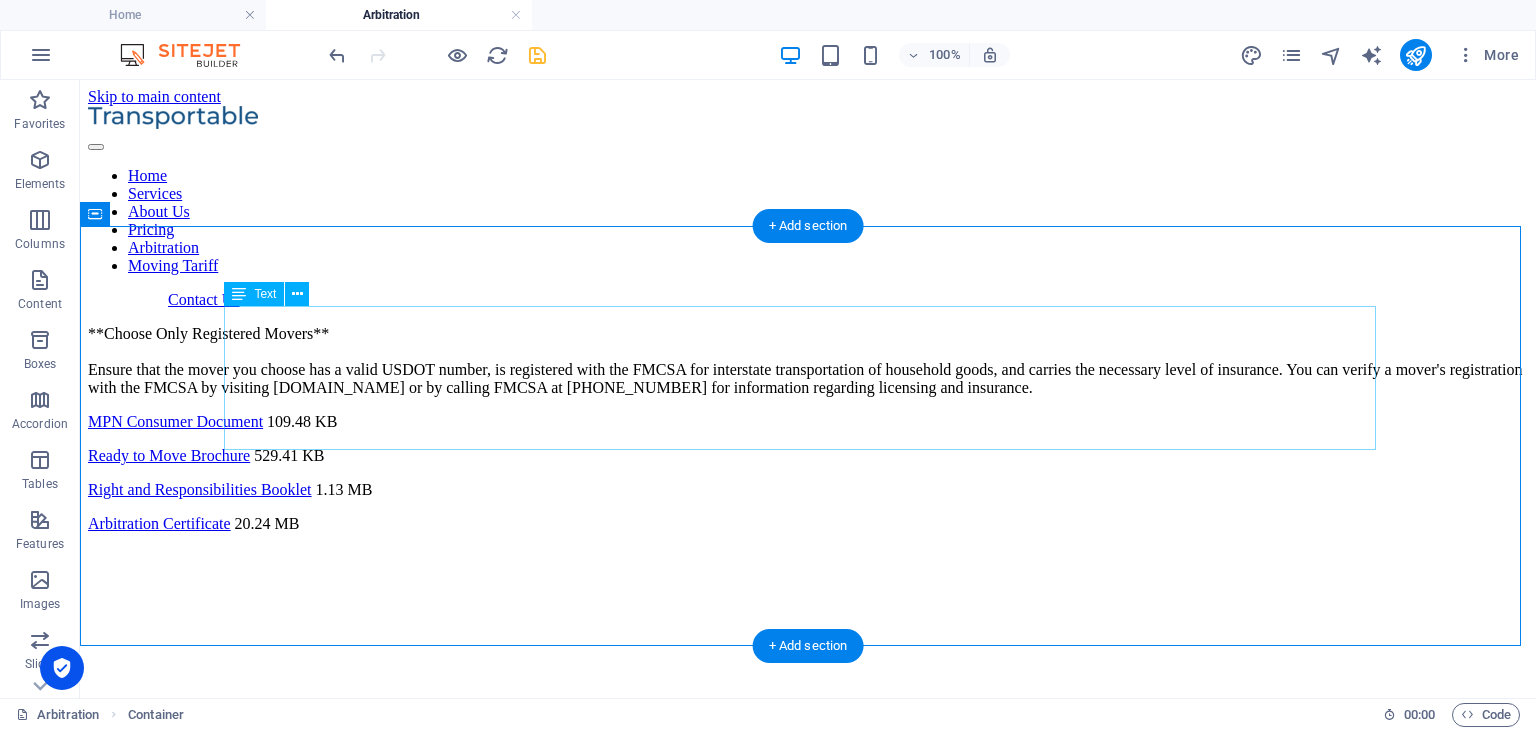 click on "**Choose Only Registered Movers** Ensure that the mover you choose has a valid USDOT number, is registered with the FMCSA for interstate transportation of household goods, and carries the necessary level of insurance. You can verify a mover's registration with the FMCSA by visiting www.protectyourmove.gov or by calling FMCSA at 800-832-5660 for information regarding licensing and insurance." at bounding box center [808, 361] 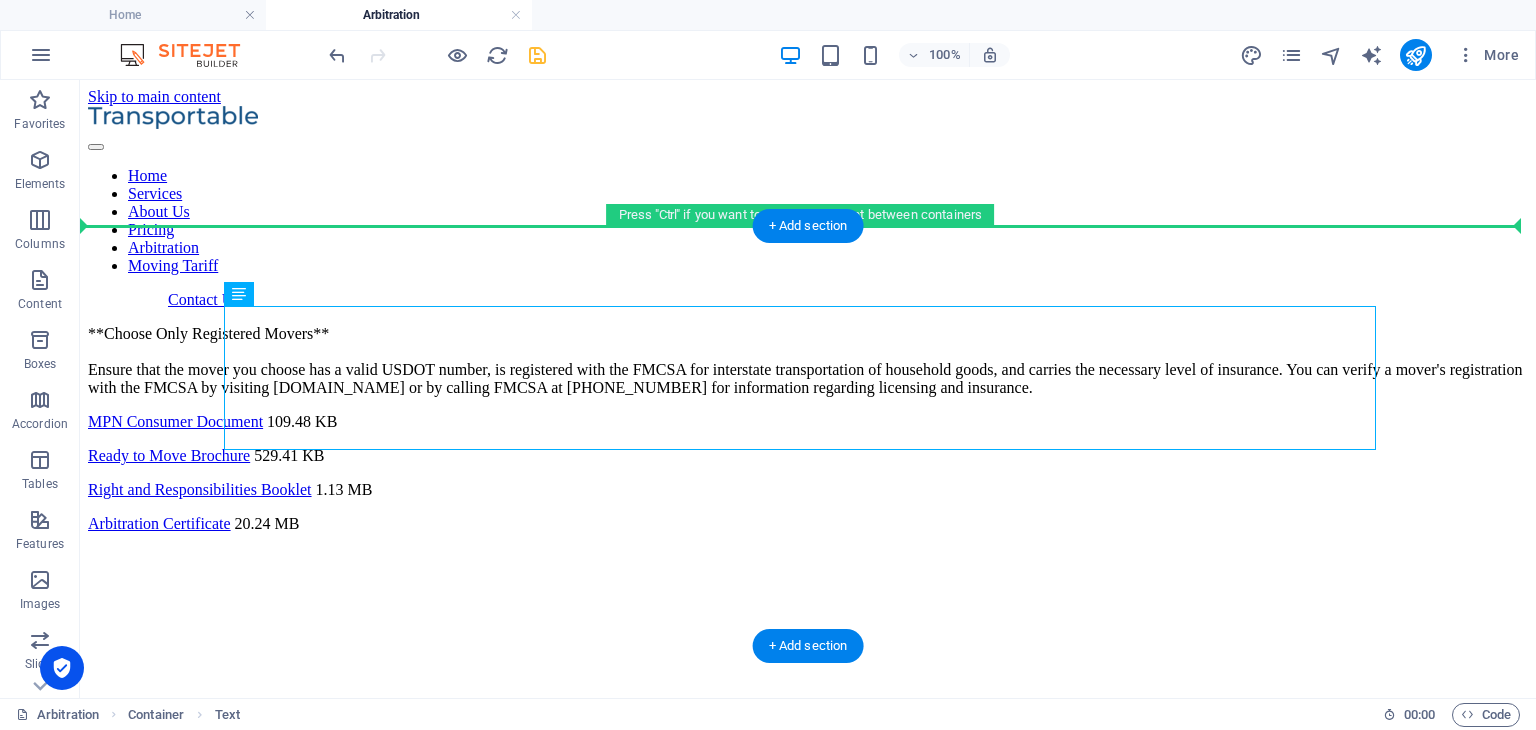drag, startPoint x: 511, startPoint y: 364, endPoint x: 496, endPoint y: 304, distance: 61.846584 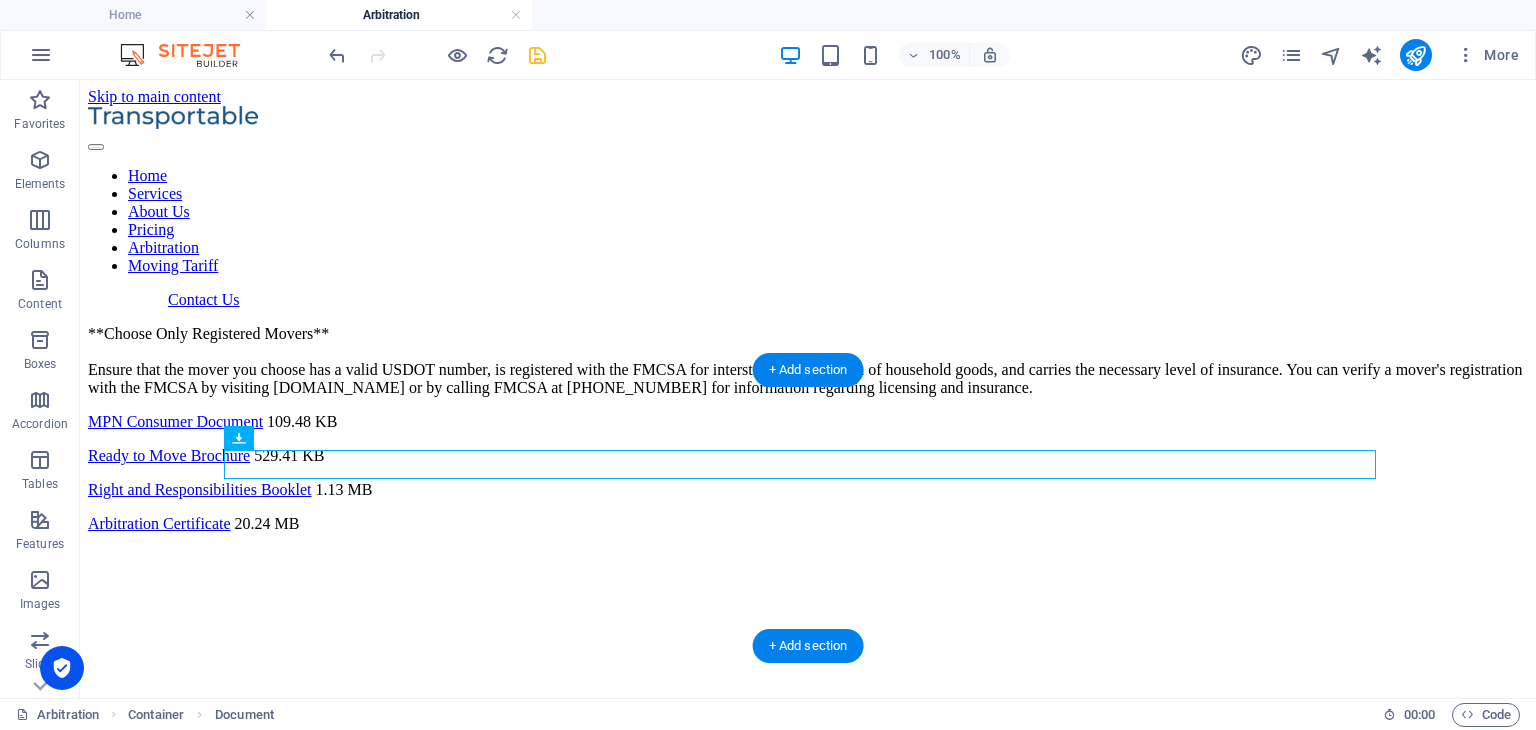 drag, startPoint x: 396, startPoint y: 461, endPoint x: 672, endPoint y: 455, distance: 276.06522 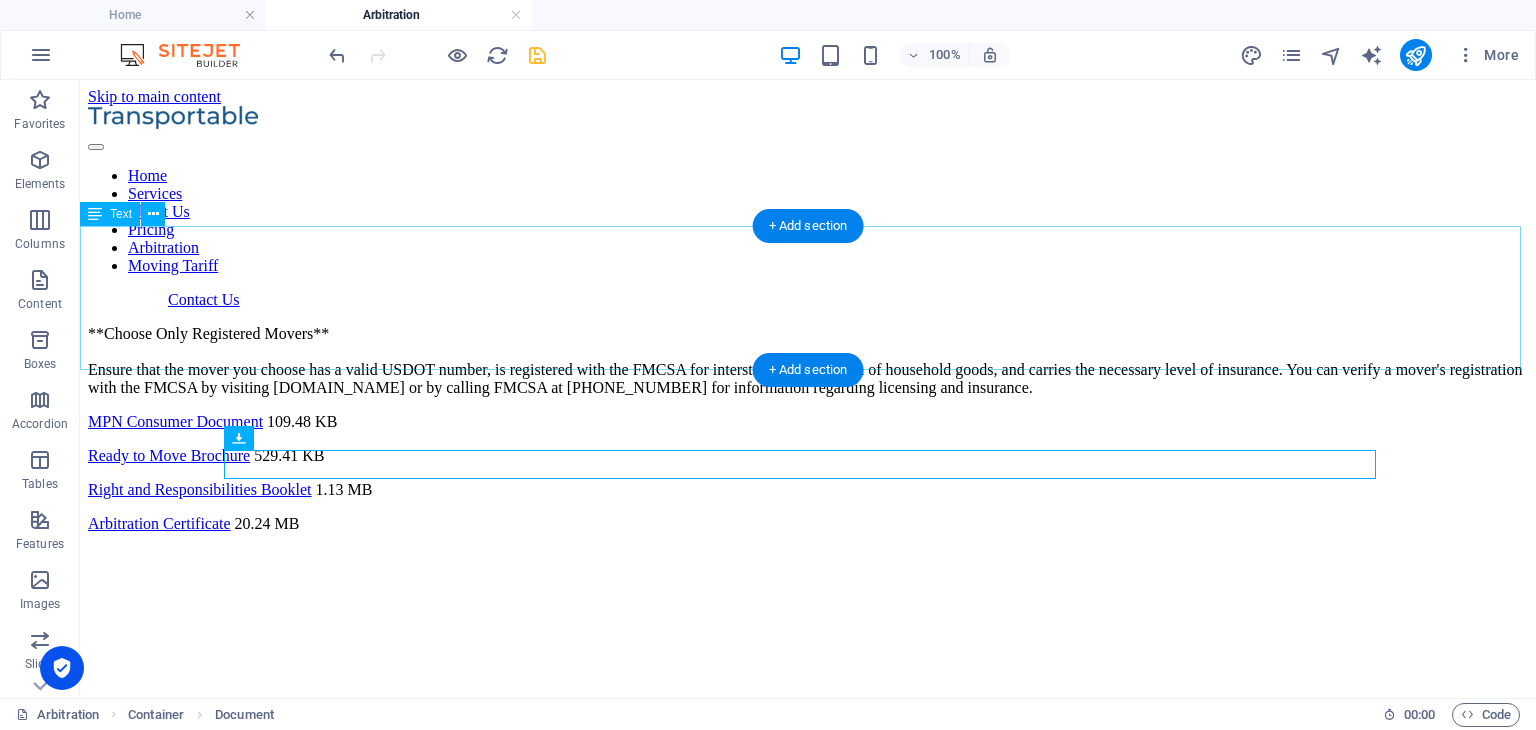 click on "**Choose Only Registered Movers** Ensure that the mover you choose has a valid USDOT number, is registered with the FMCSA for interstate transportation of household goods, and carries the necessary level of insurance. You can verify a mover's registration with the FMCSA by visiting www.protectyourmove.gov or by calling FMCSA at 800-832-5660 for information regarding licensing and insurance." at bounding box center (808, 361) 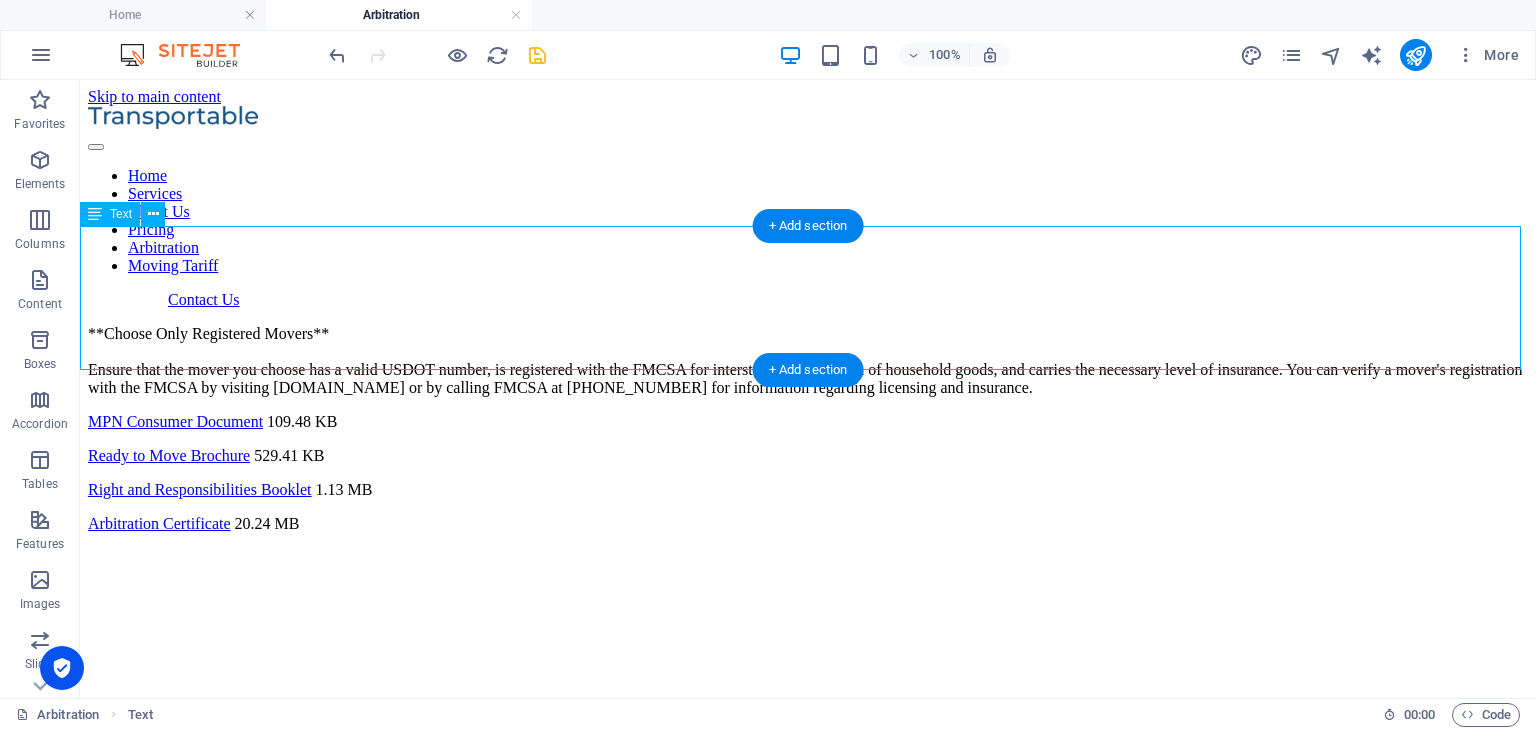 click on "**Choose Only Registered Movers** Ensure that the mover you choose has a valid USDOT number, is registered with the FMCSA for interstate transportation of household goods, and carries the necessary level of insurance. You can verify a mover's registration with the FMCSA by visiting www.protectyourmove.gov or by calling FMCSA at 800-832-5660 for information regarding licensing and insurance." at bounding box center [808, 361] 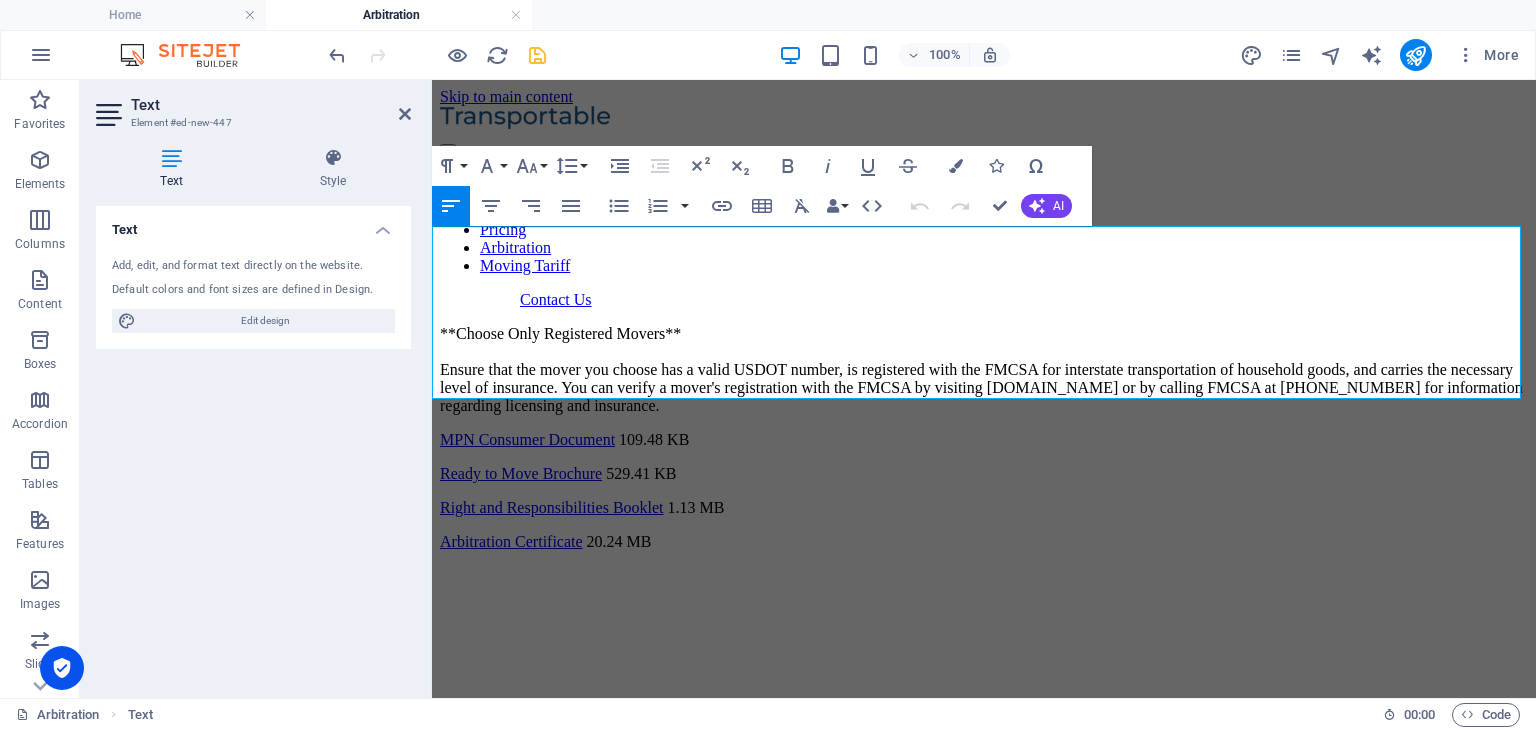 drag, startPoint x: 598, startPoint y: 383, endPoint x: 444, endPoint y: 237, distance: 212.20744 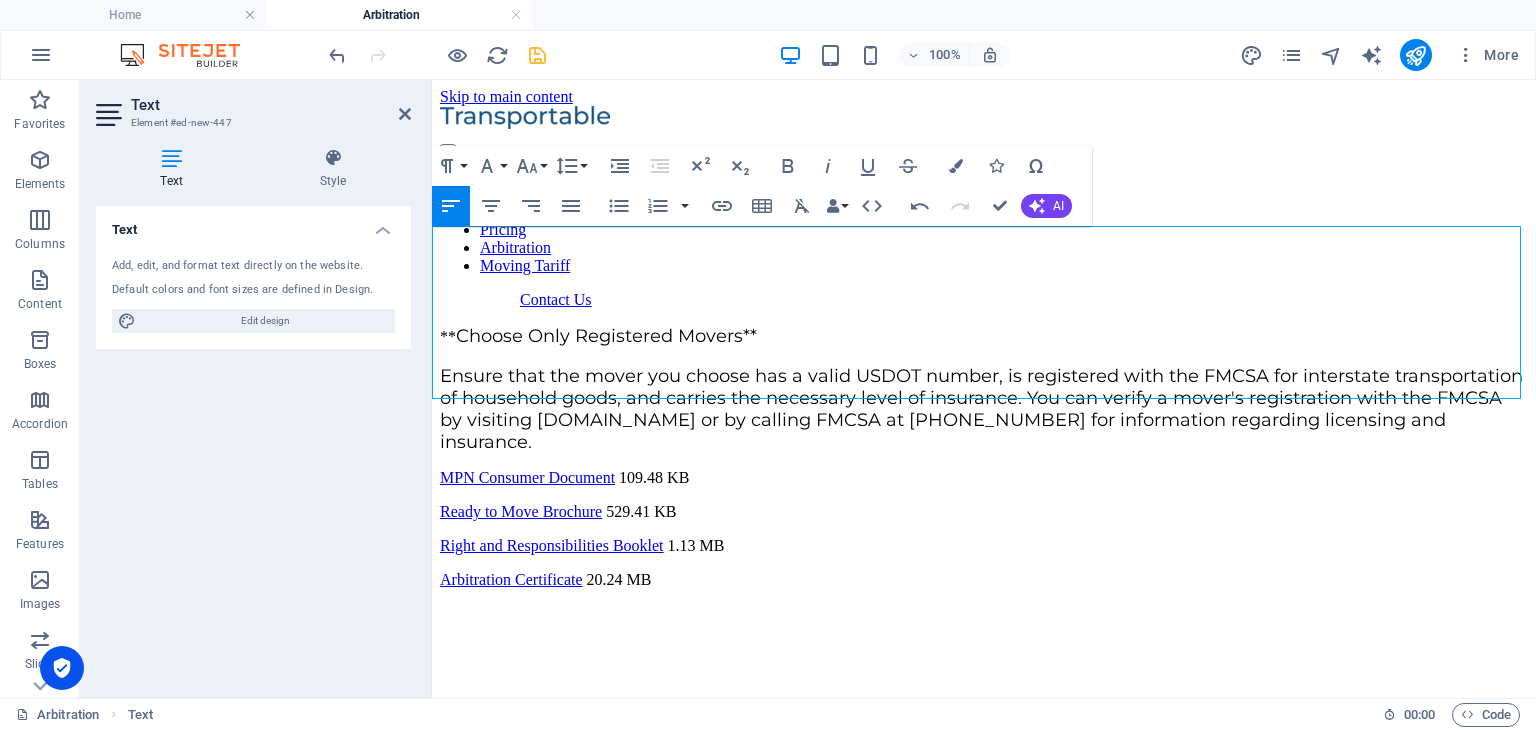 drag, startPoint x: 566, startPoint y: 385, endPoint x: 431, endPoint y: 237, distance: 200.32224 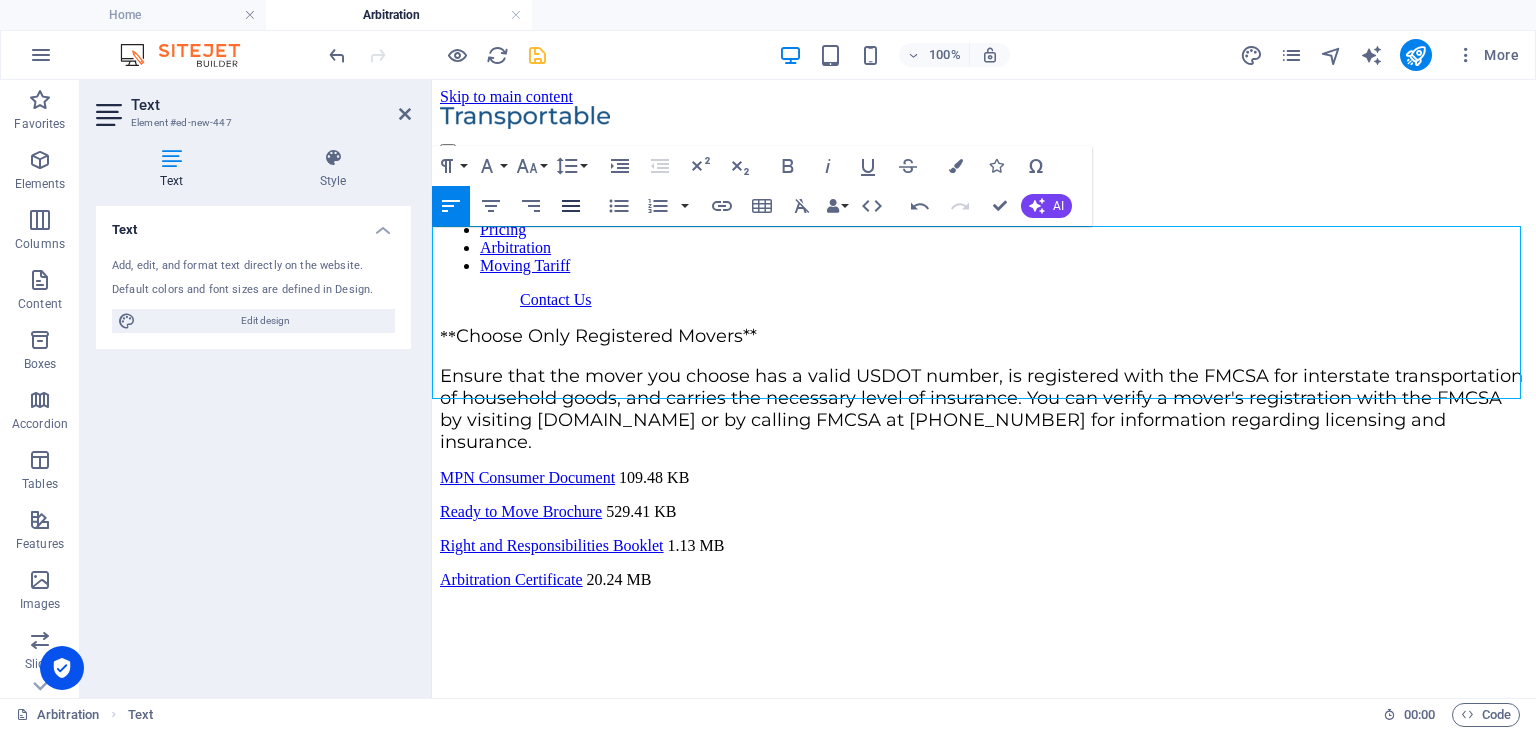 click 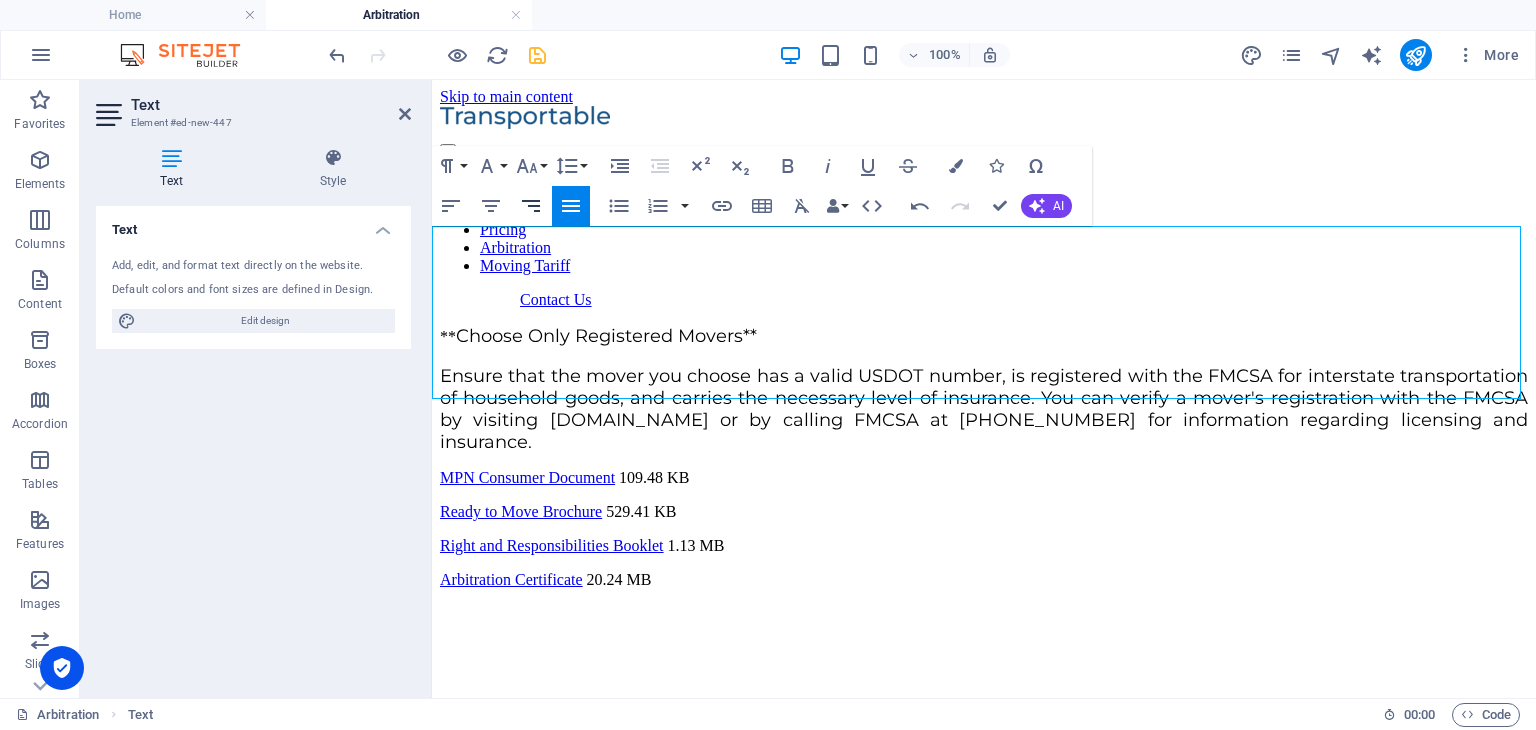 click 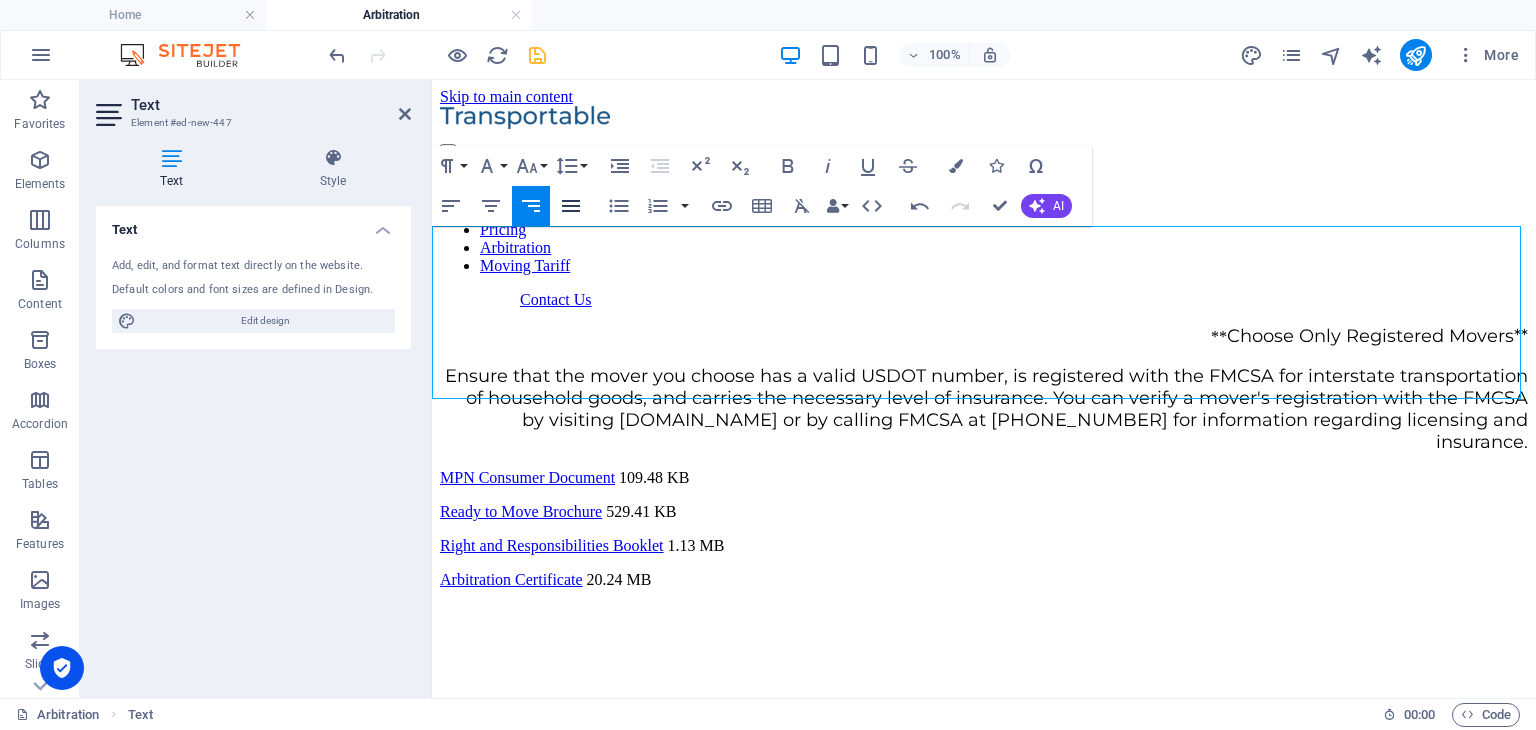 click 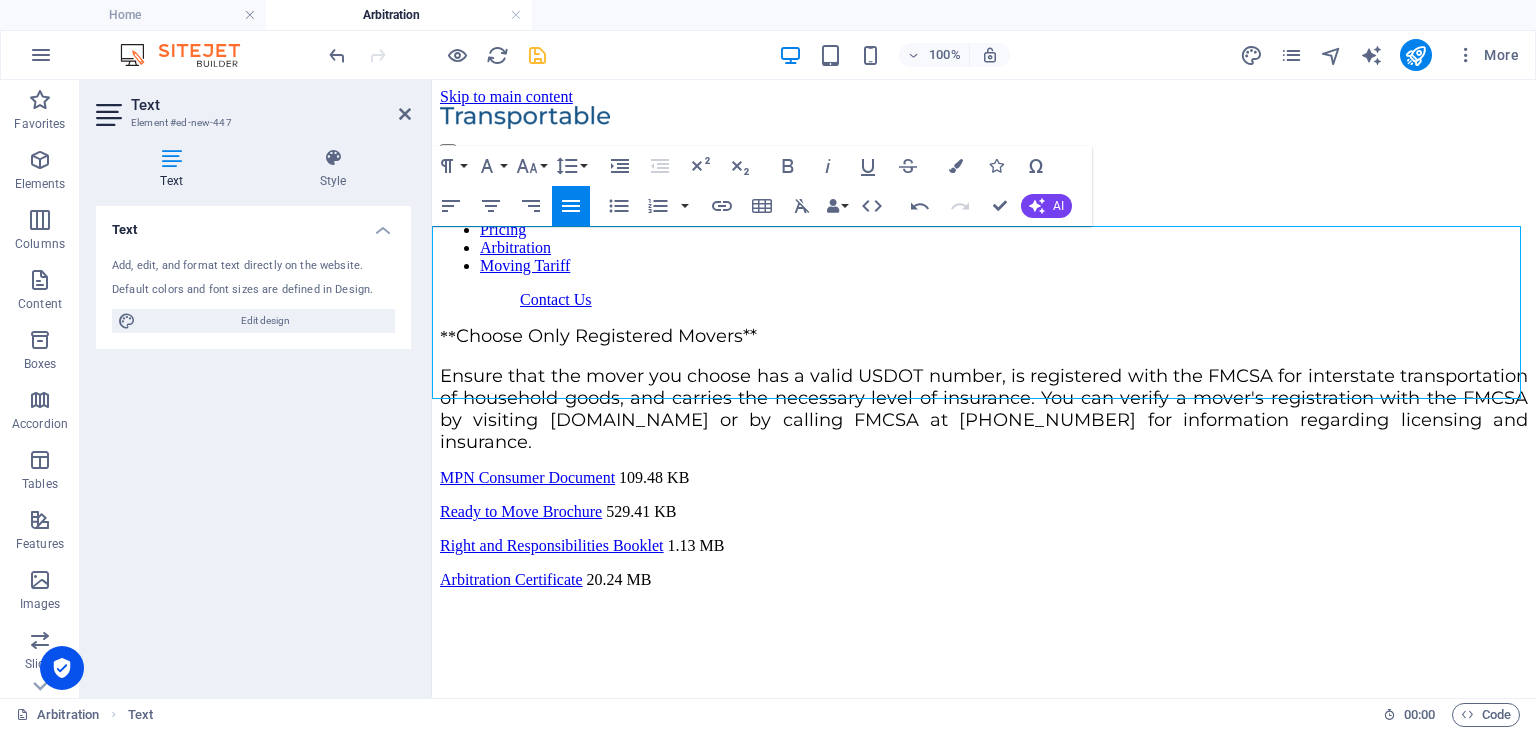click on "** Choose Only Registered Movers** Ensure that the mover you choose has a valid USDOT number, is registered with the FMCSA for interstate transportation of household goods, and carries the necessary level of insurance. You can verify a mover's registration with the FMCSA by visiting www.protectyourmove.gov or by calling FMCSA at 800-832-5660 for information regarding licensing and insurance." at bounding box center [984, 389] 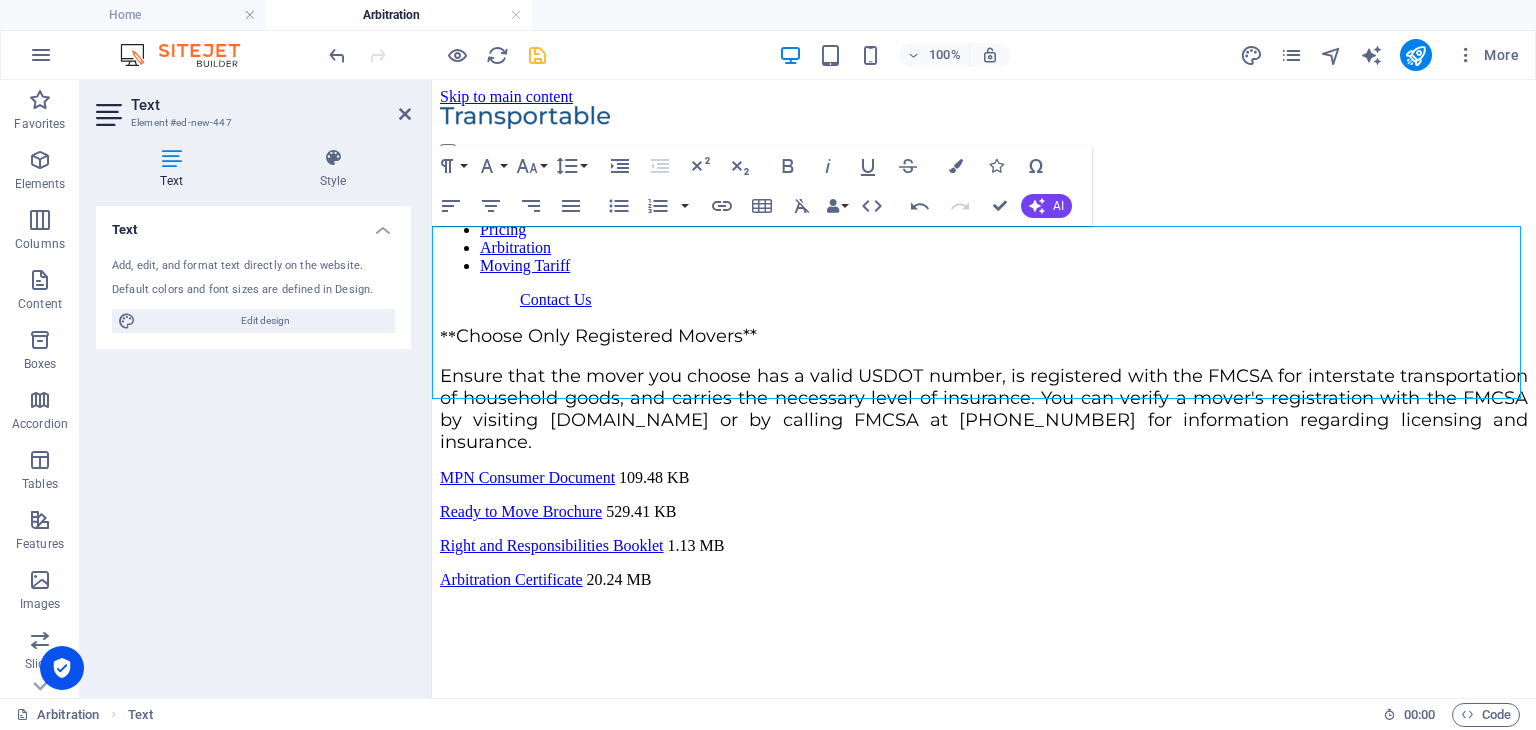click on "** Choose Only Registered Movers** Ensure that the mover you choose has a valid USDOT number, is registered with the FMCSA for interstate transportation of household goods, and carries the necessary level of insurance. You can verify a mover's registration with the FMCSA by visiting www.protectyourmove.gov or by calling FMCSA at 800-832-5660 for information regarding licensing and insurance." at bounding box center (984, 389) 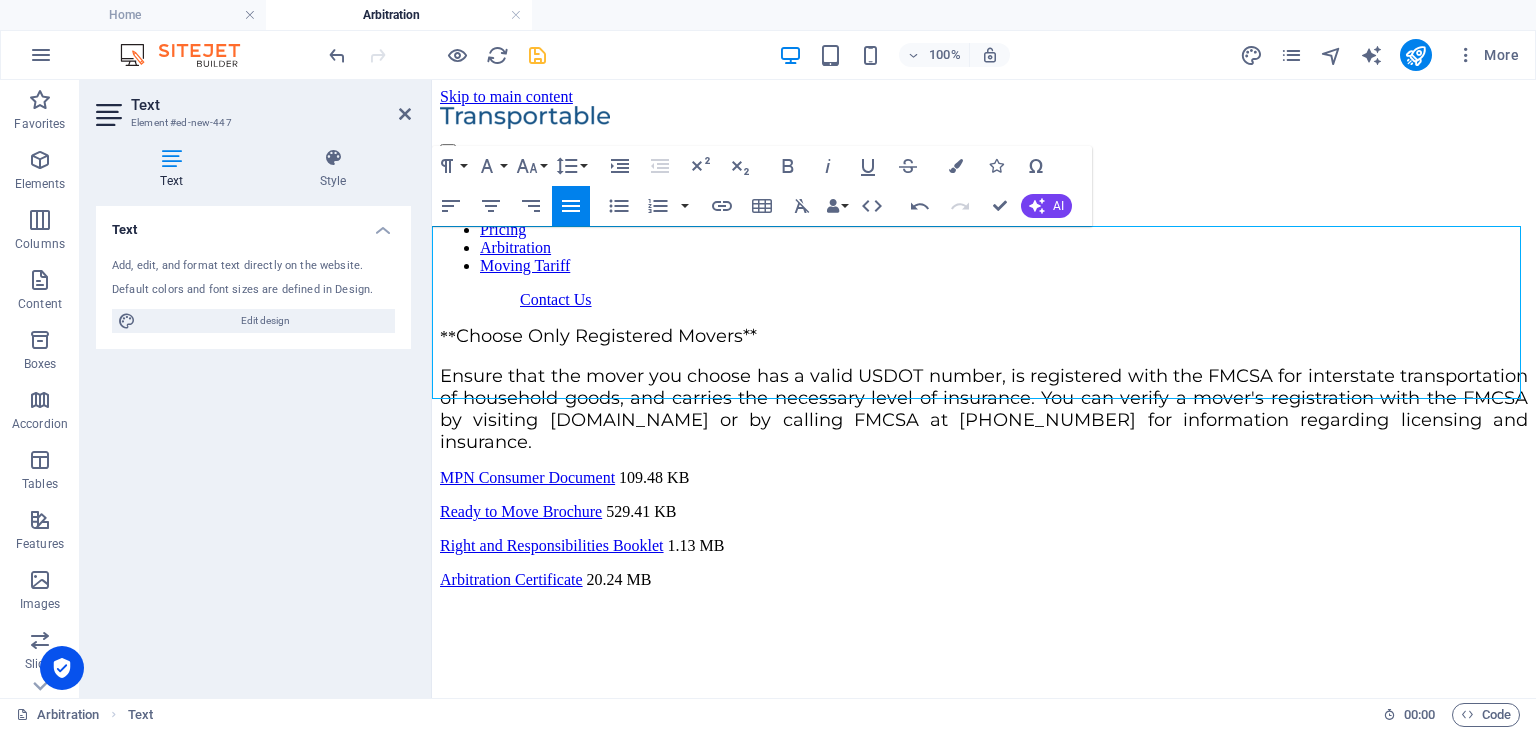 click on "Choose Only Registered Movers**" at bounding box center [606, 336] 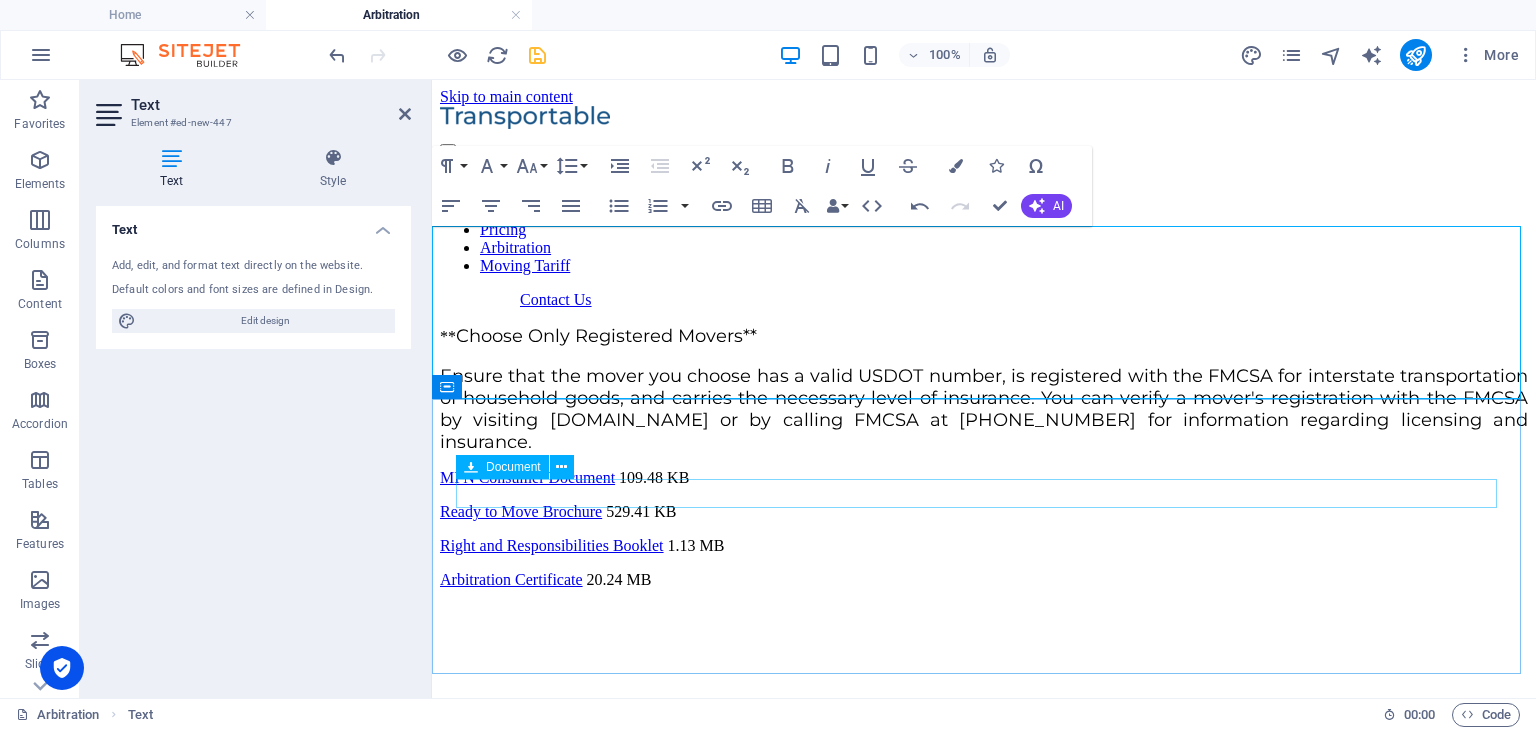 click on "MPN Consumer Document   109.48 KB" at bounding box center (984, 478) 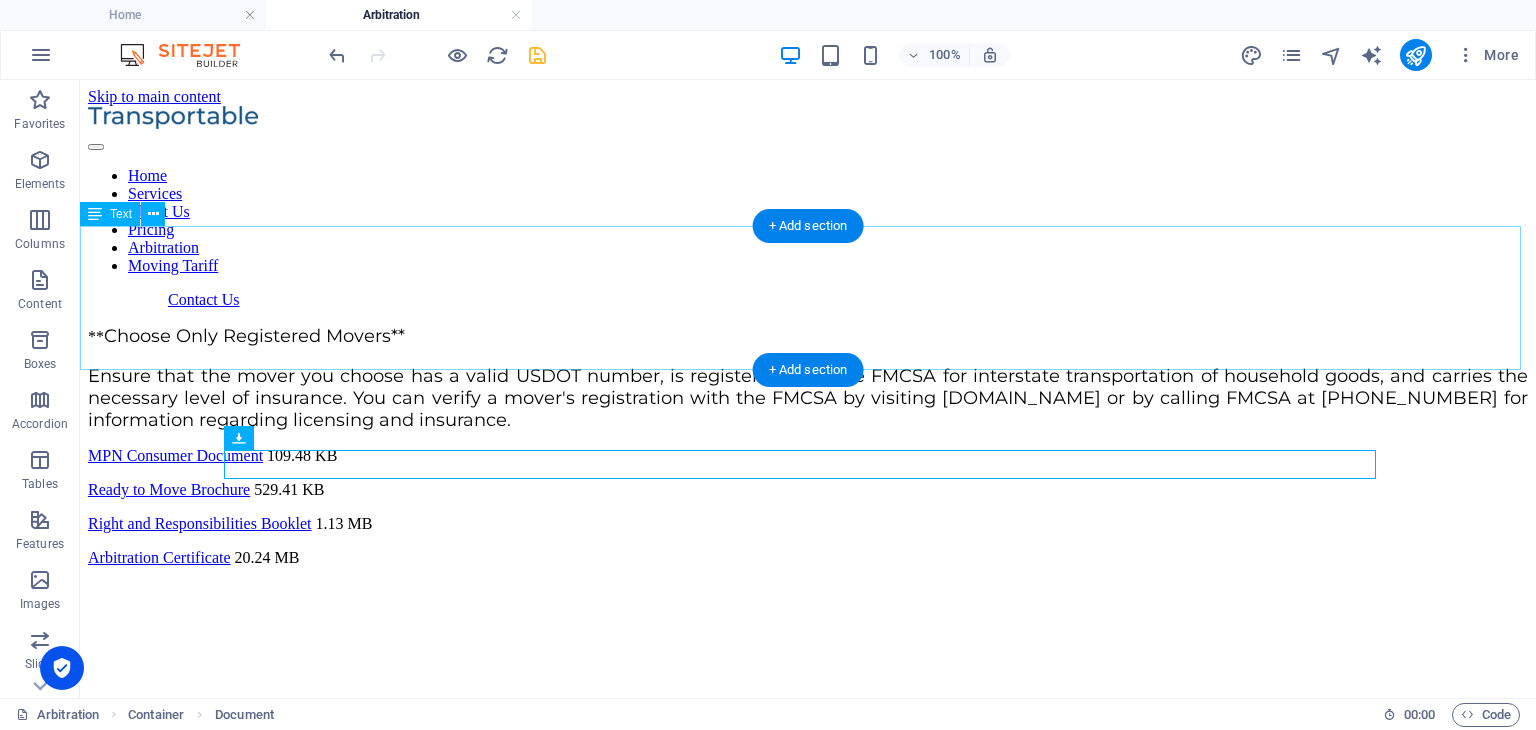 click on "** Choose Only Registered Movers** Ensure that the mover you choose has a valid USDOT number, is registered with the FMCSA for interstate transportation of household goods, and carries the necessary level of insurance. You can verify a mover's registration with the FMCSA by visiting www.protectyourmove.gov or by calling FMCSA at 800-832-5660 for information regarding licensing and insurance." at bounding box center [808, 378] 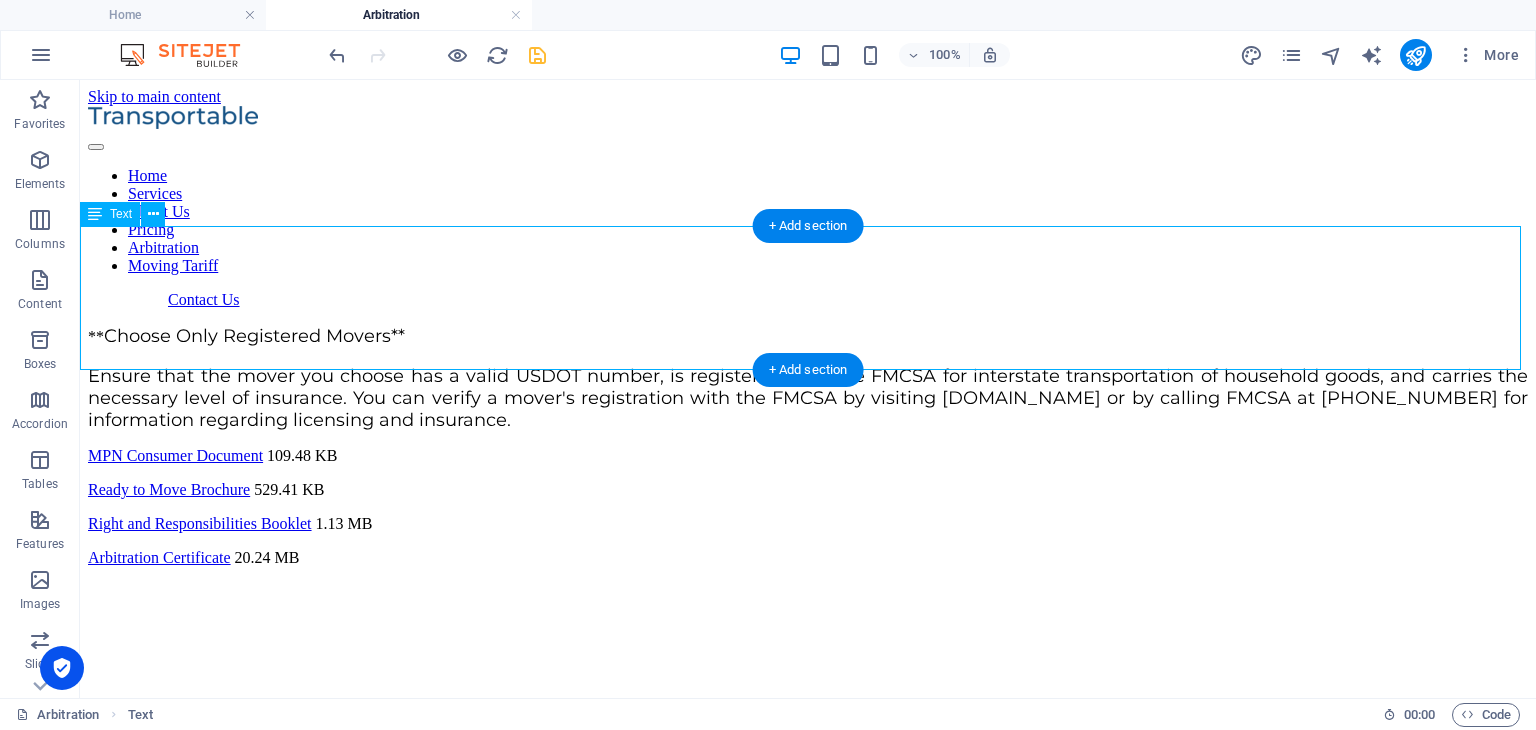click on "** Choose Only Registered Movers** Ensure that the mover you choose has a valid USDOT number, is registered with the FMCSA for interstate transportation of household goods, and carries the necessary level of insurance. You can verify a mover's registration with the FMCSA by visiting www.protectyourmove.gov or by calling FMCSA at 800-832-5660 for information regarding licensing and insurance." at bounding box center (808, 378) 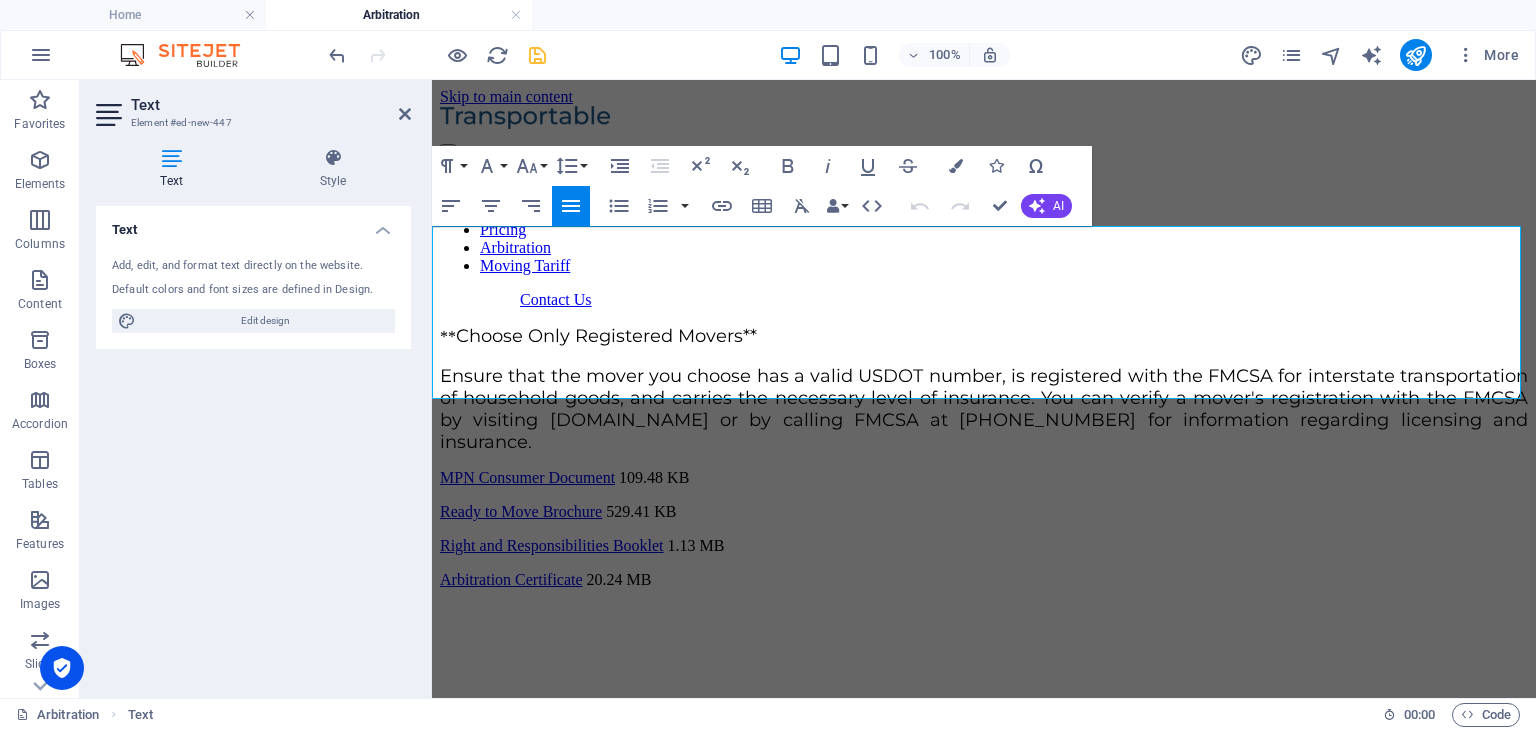 click on "** Choose Only Registered Movers** Ensure that the mover you choose has a valid USDOT number, is registered with the FMCSA for interstate transportation of household goods, and carries the necessary level of insurance. You can verify a mover's registration with the FMCSA by visiting www.protectyourmove.gov or by calling FMCSA at 800-832-5660 for information regarding licensing and insurance." at bounding box center [984, 389] 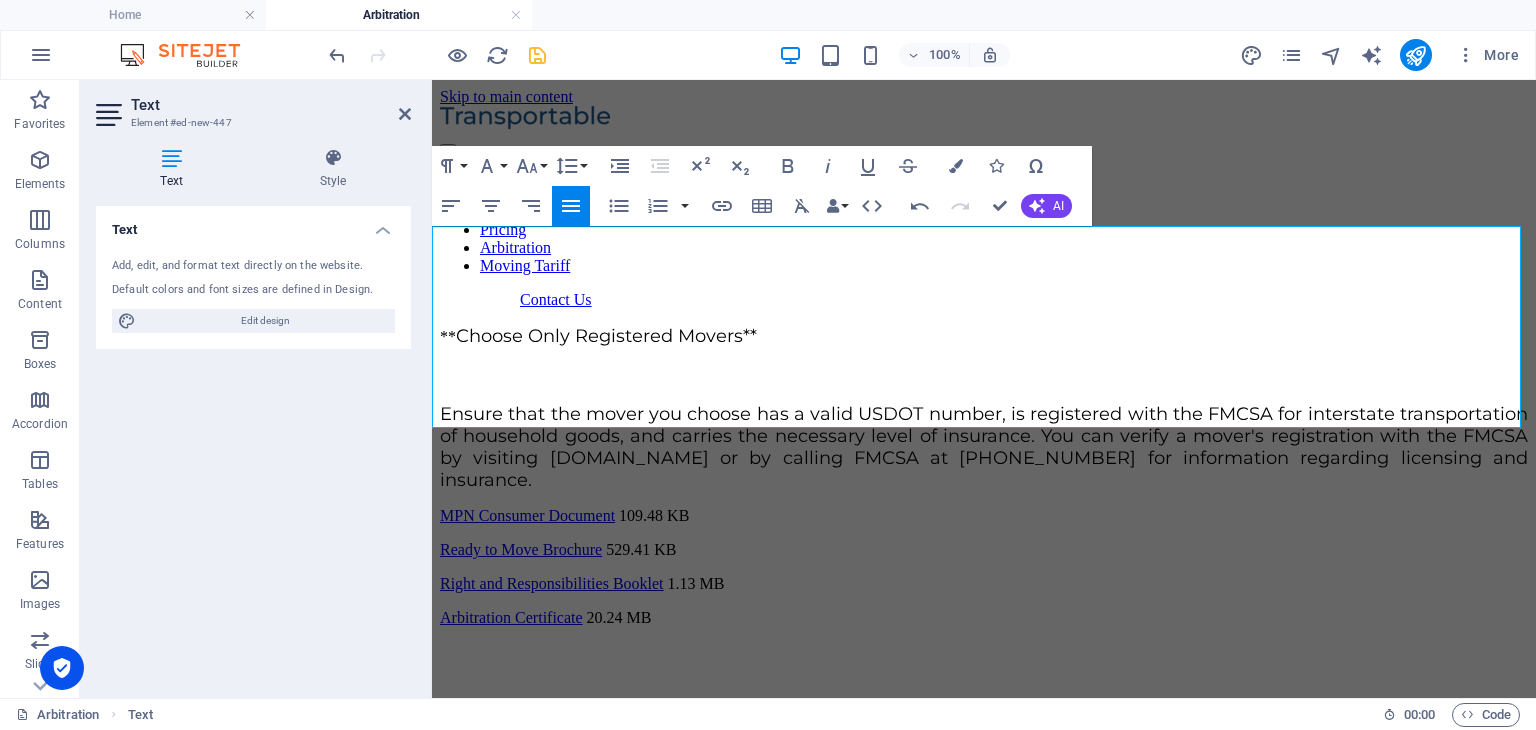 click on "** Choose Only Registered Movers**" at bounding box center (984, 336) 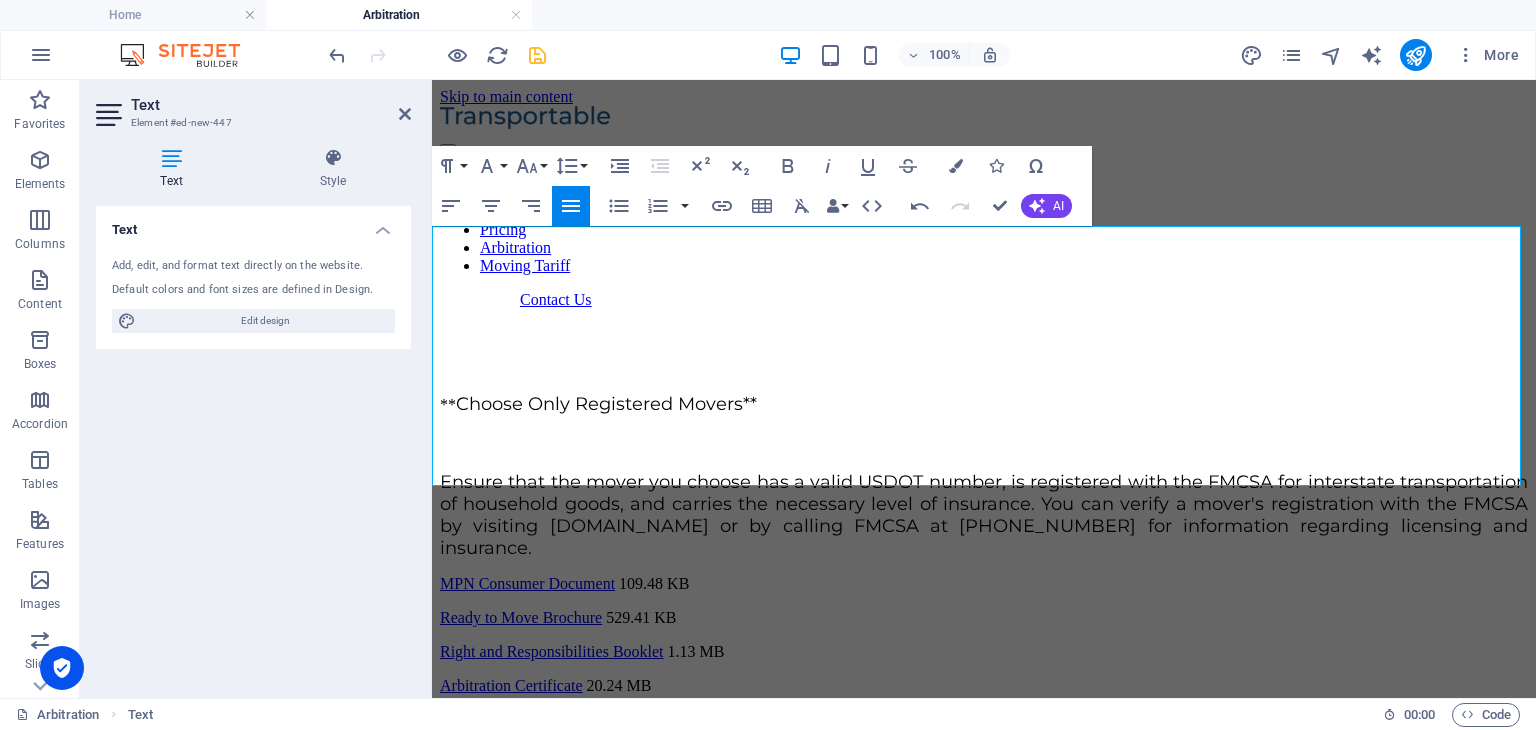 click at bounding box center (984, 334) 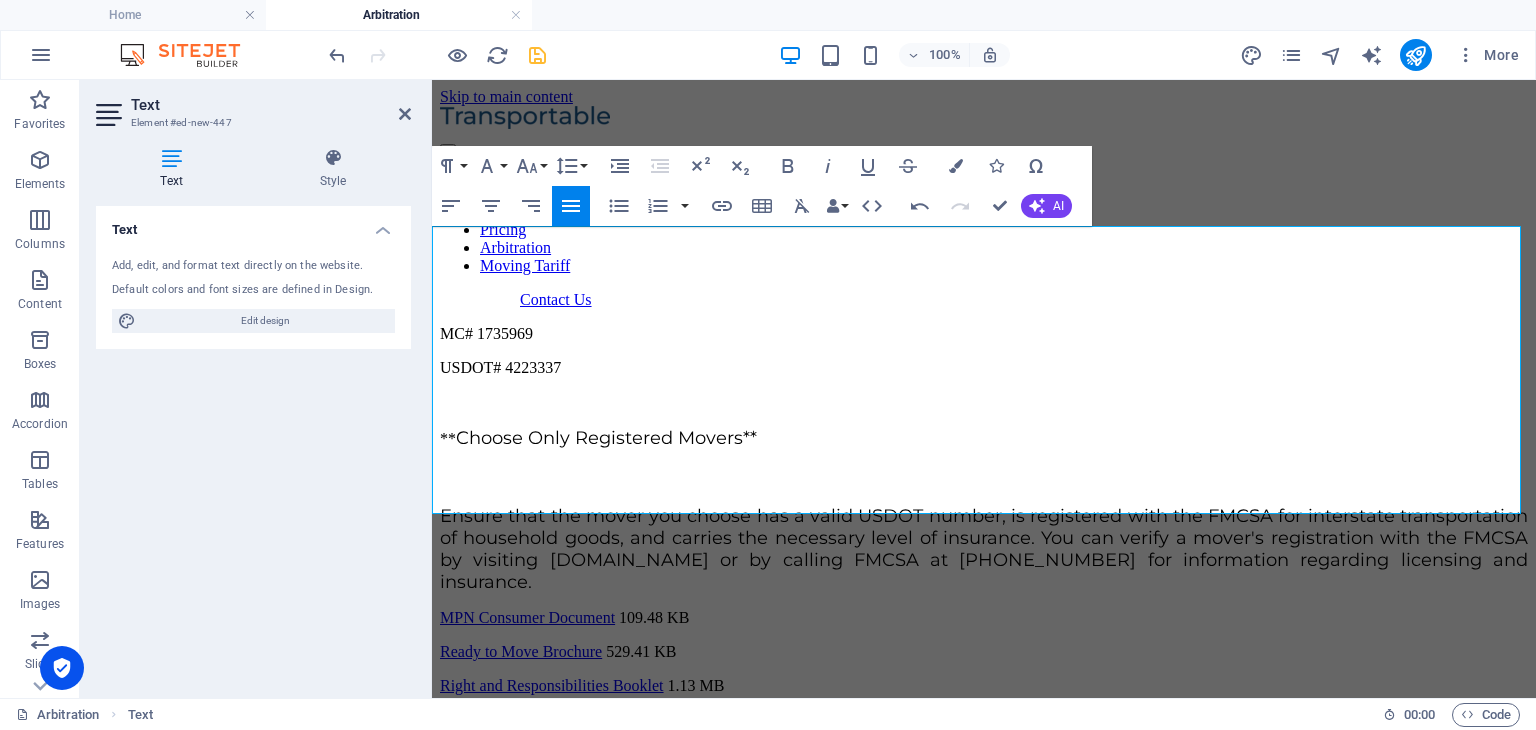 click on "Ensure that the mover you choose has a valid USDOT number, is registered with the FMCSA for interstate transportation of household goods, and carries the necessary level of insurance. You can verify a mover's registration with the FMCSA by visiting www.protectyourmove.gov or by calling FMCSA at 800-832-5660 for information regarding licensing and insurance." at bounding box center (984, 549) 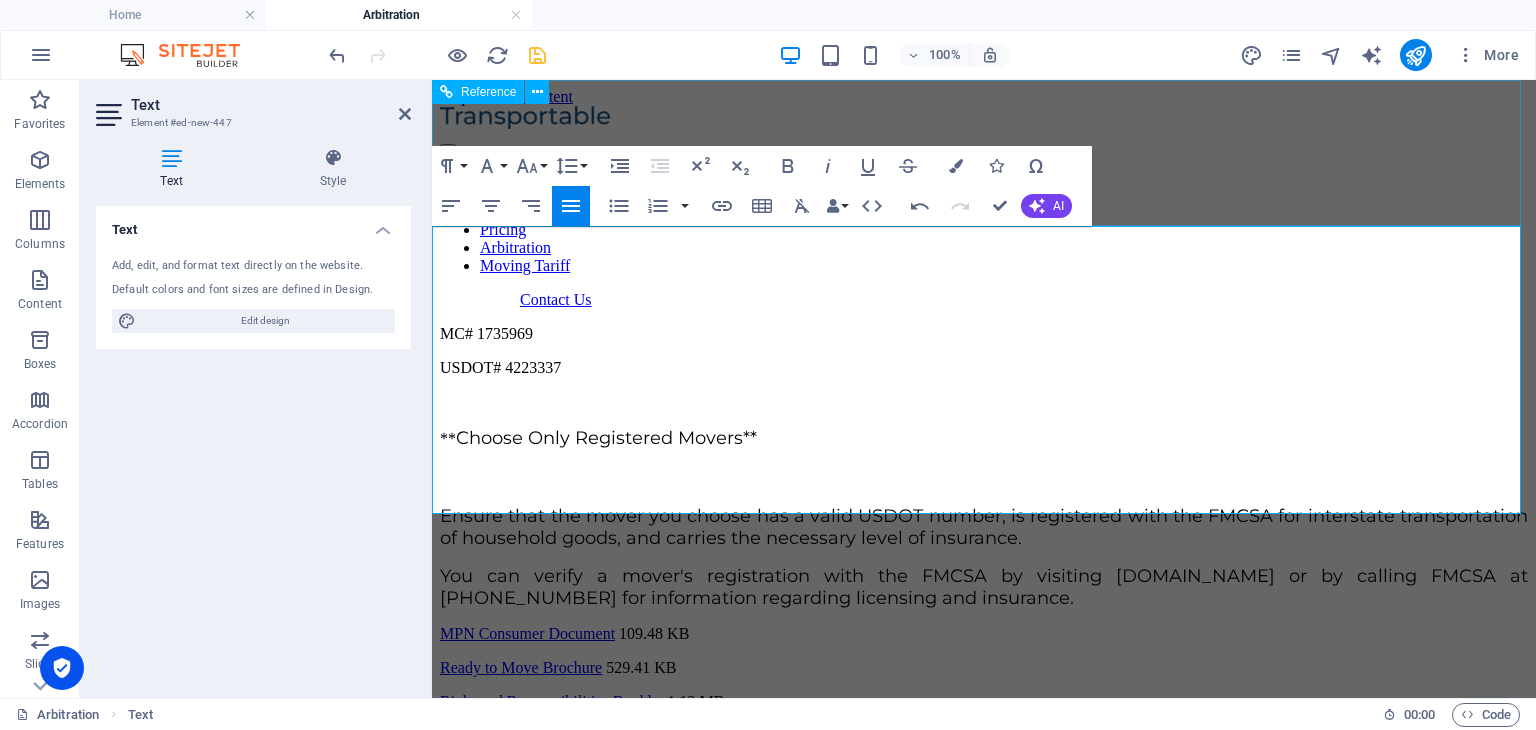 click on "Home Services About Us Pricing Arbitration Moving Tariff Contact Us" at bounding box center [984, 207] 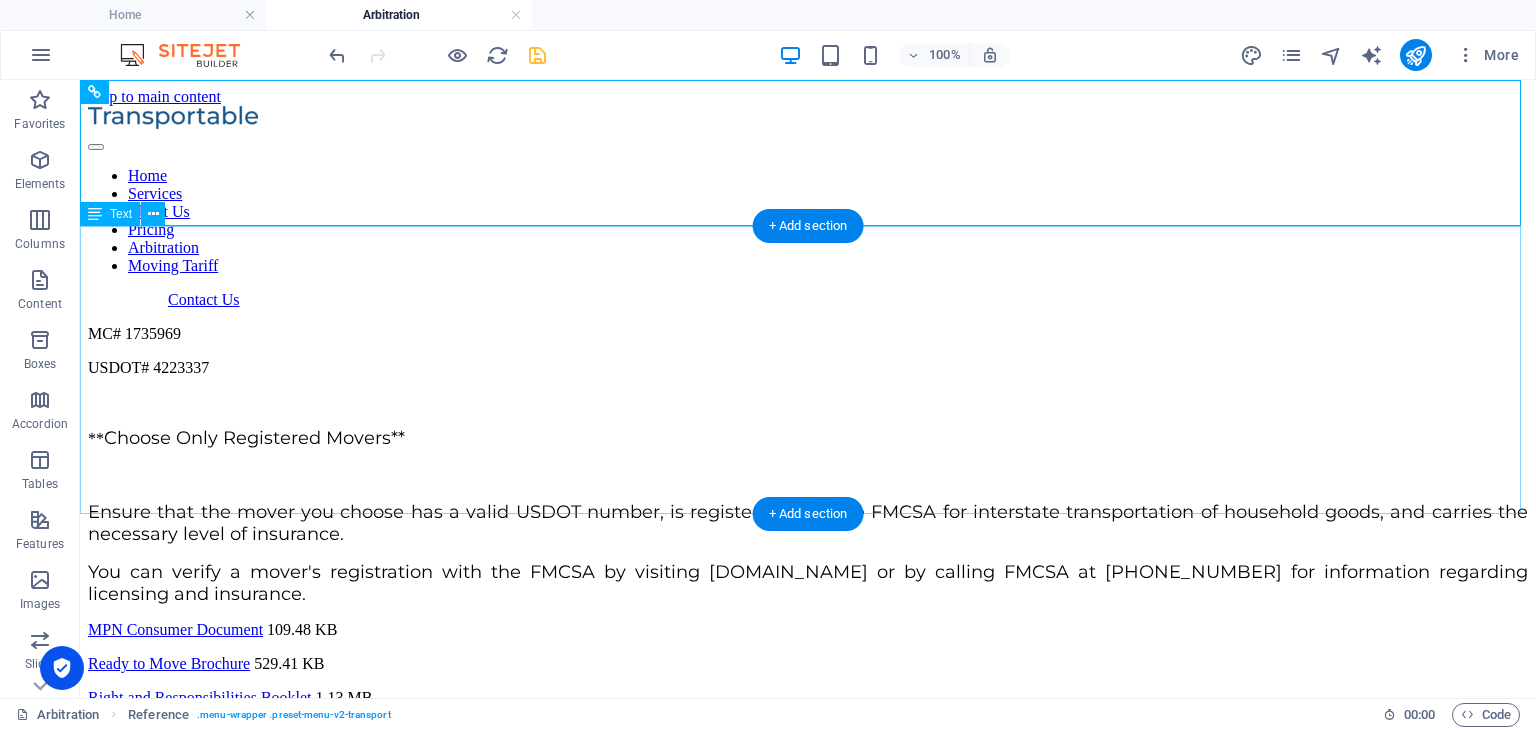 click on "MC# 1735969 USDOT# 4223337 ** Choose Only Registered Movers** Ensure that the mover you choose has a valid USDOT number, is registered with the FMCSA for interstate transportation of household goods, and carries the necessary level of insurance.  You can verify a mover's registration with the FMCSA by visiting www.protectyourmove.gov or by calling FMCSA at 800-832-5660 for information regarding licensing and insurance." at bounding box center (808, 465) 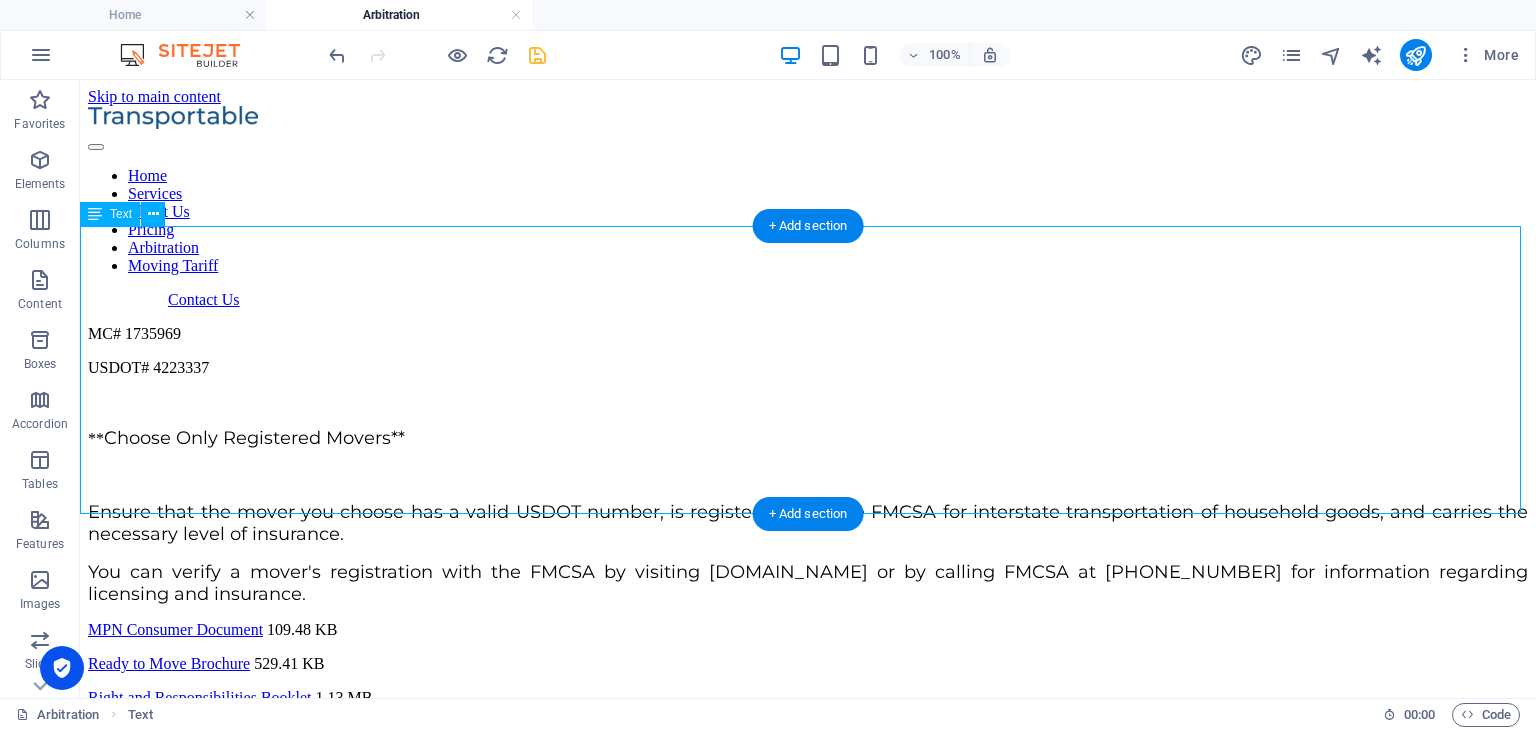 click on "MC# 1735969 USDOT# 4223337 ** Choose Only Registered Movers** Ensure that the mover you choose has a valid USDOT number, is registered with the FMCSA for interstate transportation of household goods, and carries the necessary level of insurance.  You can verify a mover's registration with the FMCSA by visiting www.protectyourmove.gov or by calling FMCSA at 800-832-5660 for information regarding licensing and insurance." at bounding box center (808, 465) 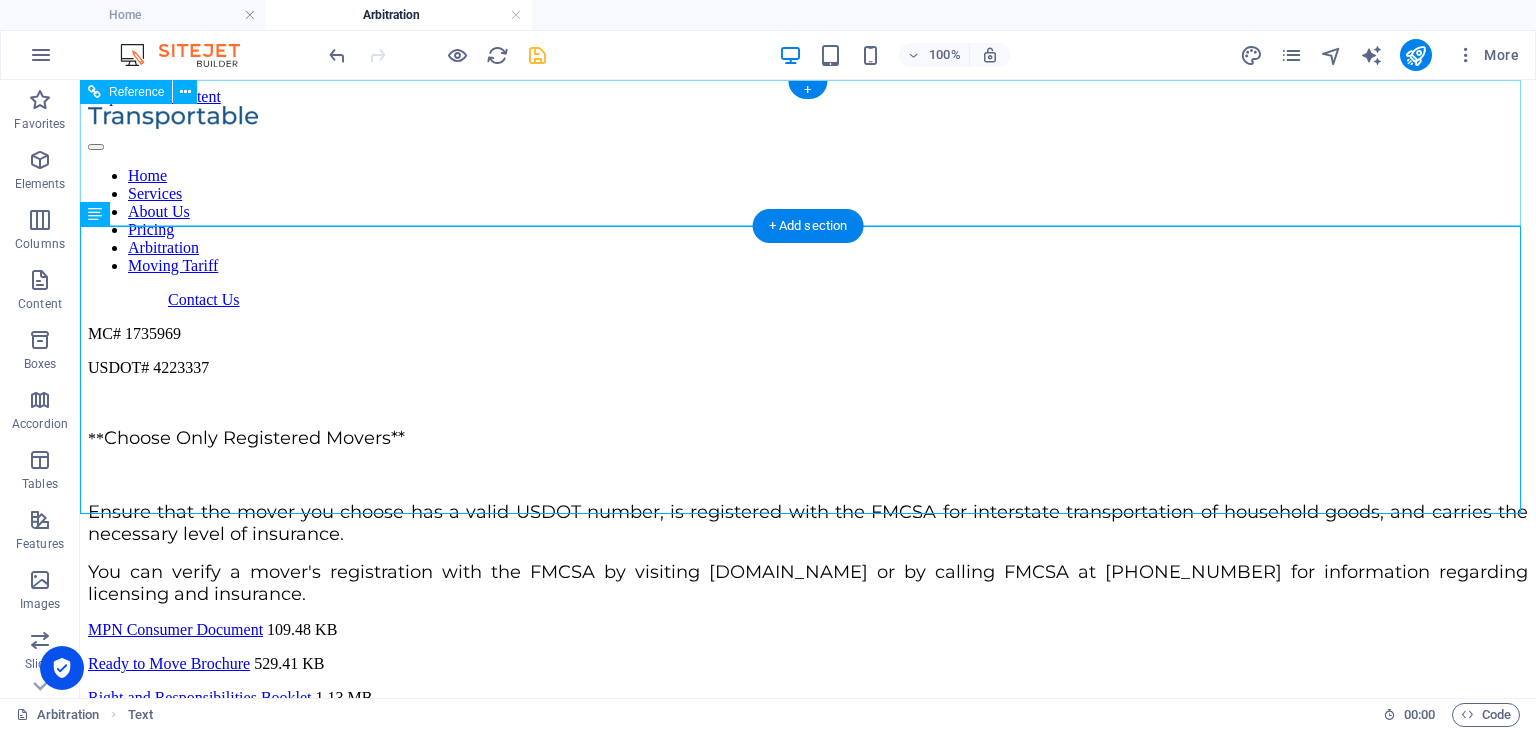 click on "Home Services About Us Pricing Arbitration Moving Tariff Contact Us" at bounding box center (808, 207) 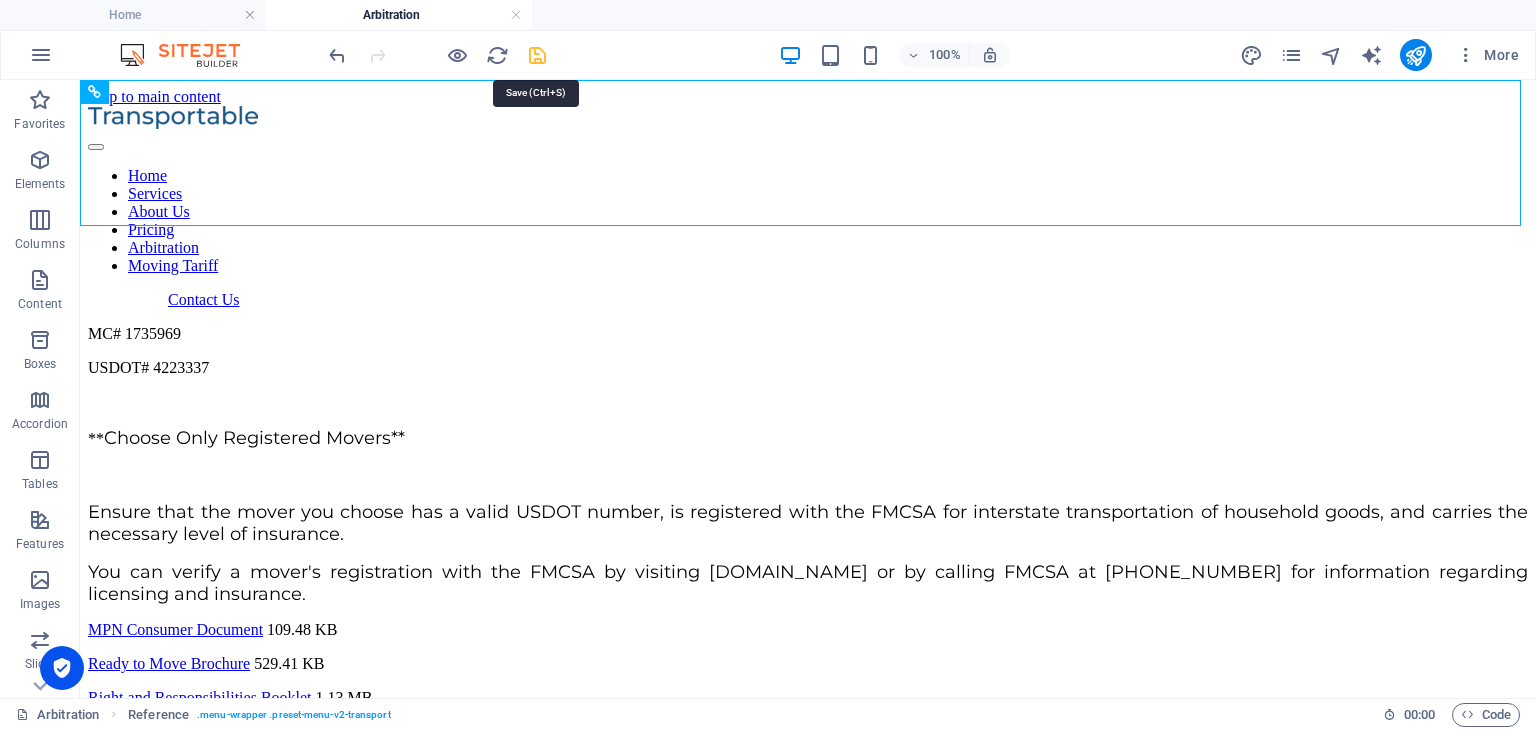 click at bounding box center (537, 55) 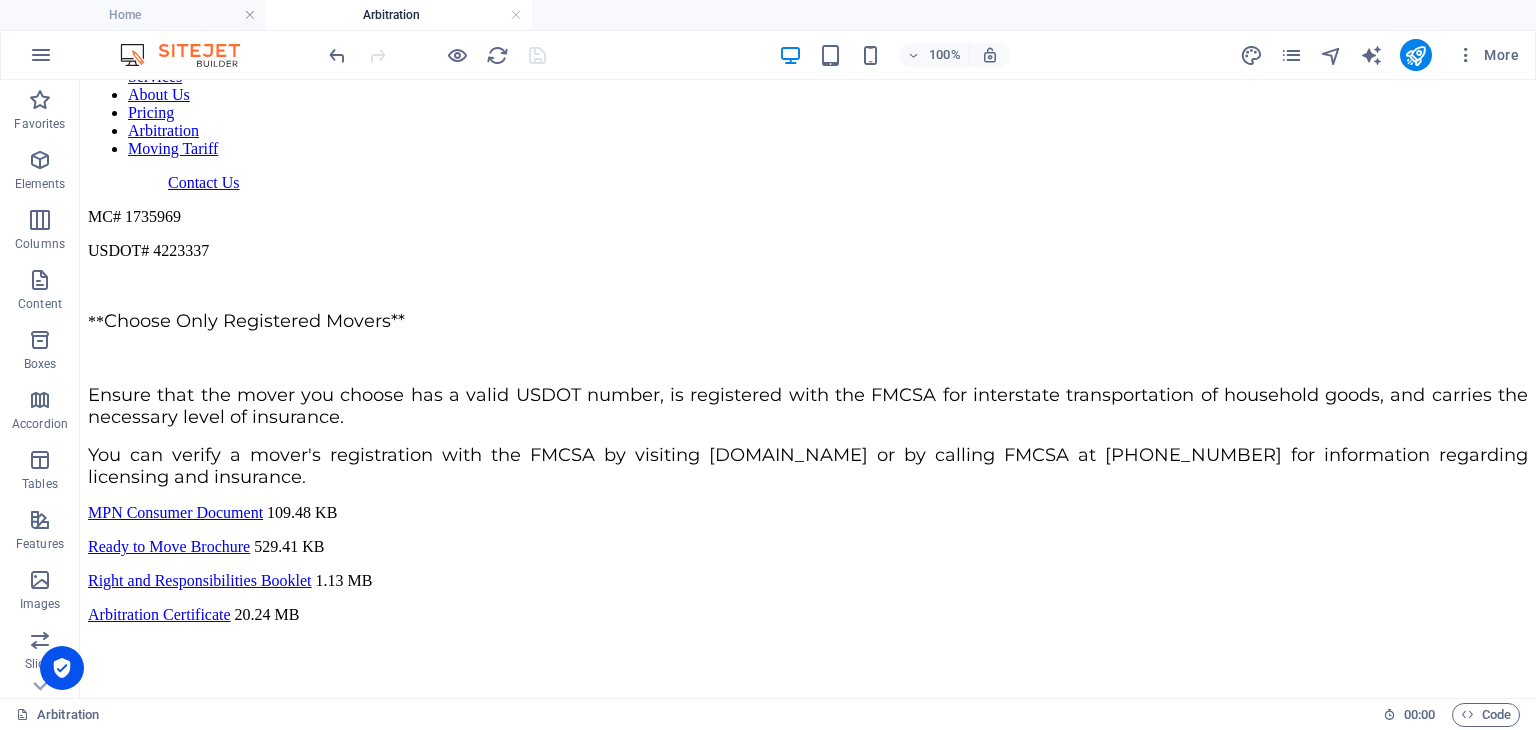 scroll, scrollTop: 120, scrollLeft: 0, axis: vertical 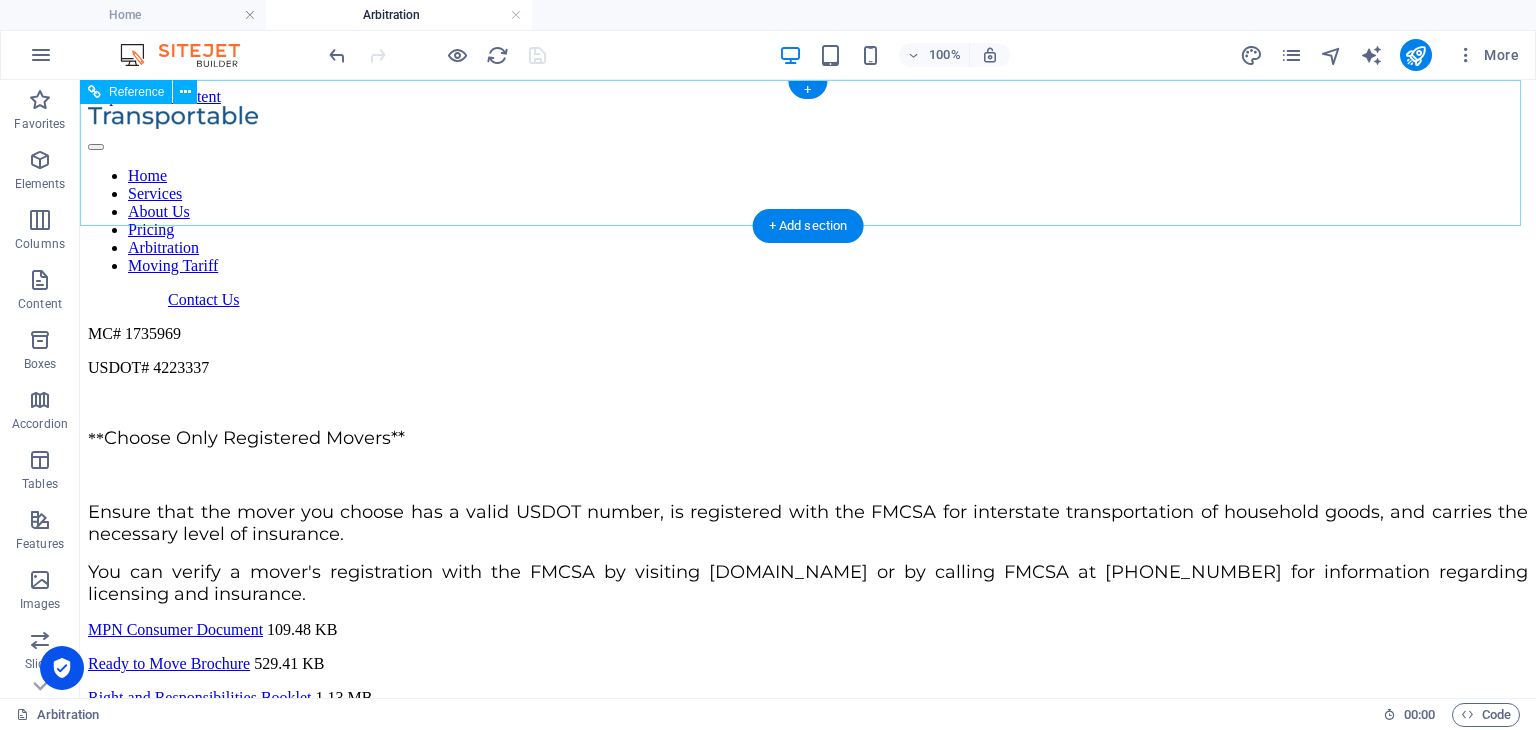 click at bounding box center [808, 119] 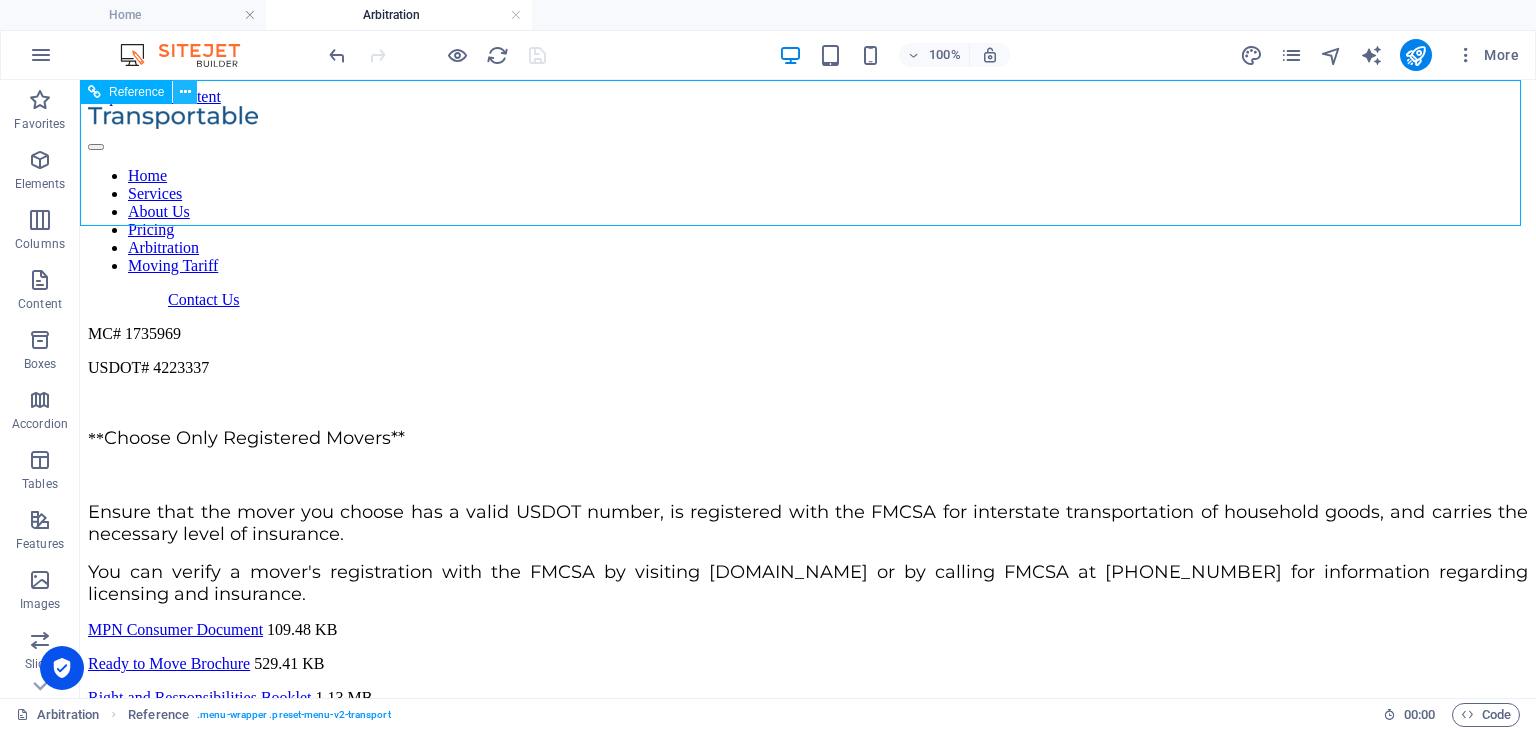 click at bounding box center [185, 92] 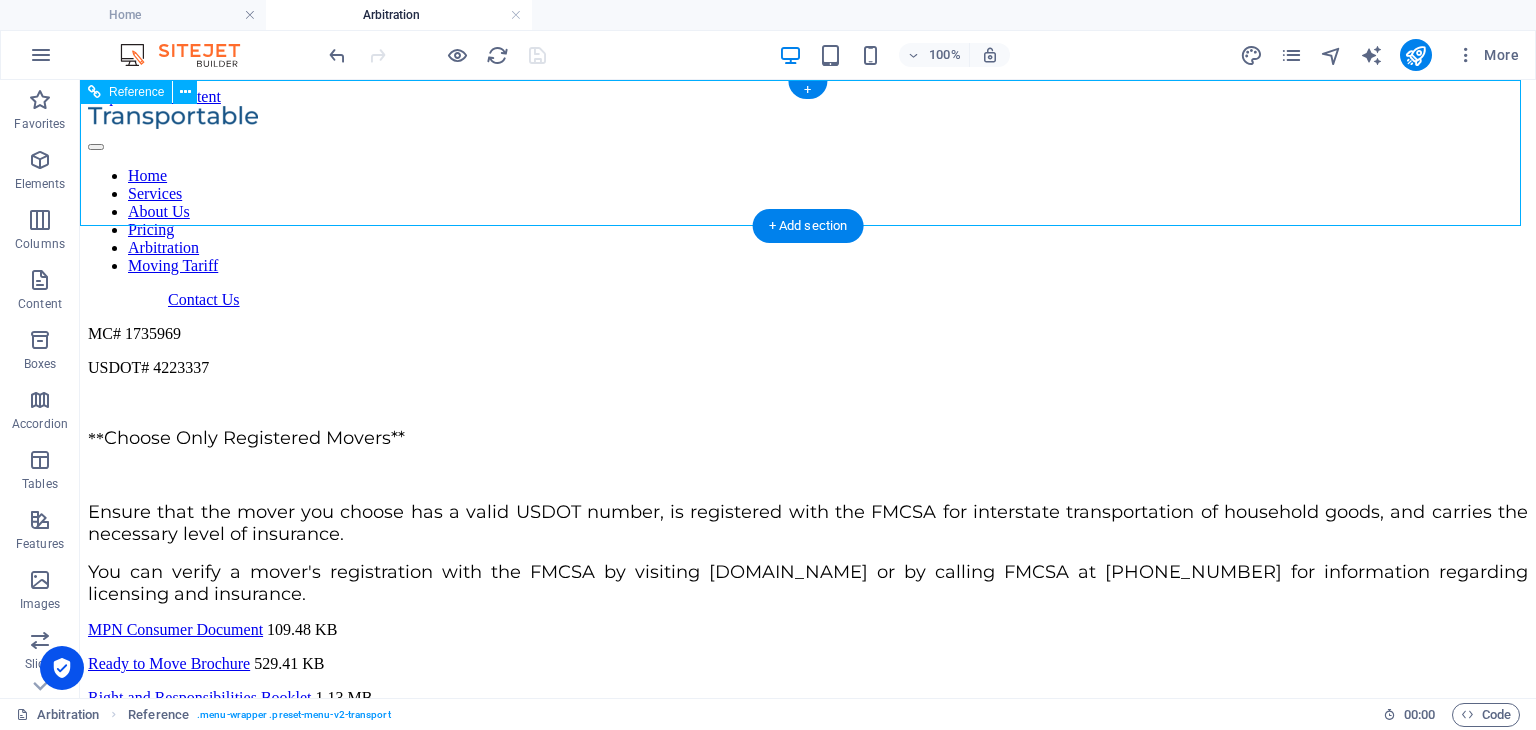 click at bounding box center (808, 119) 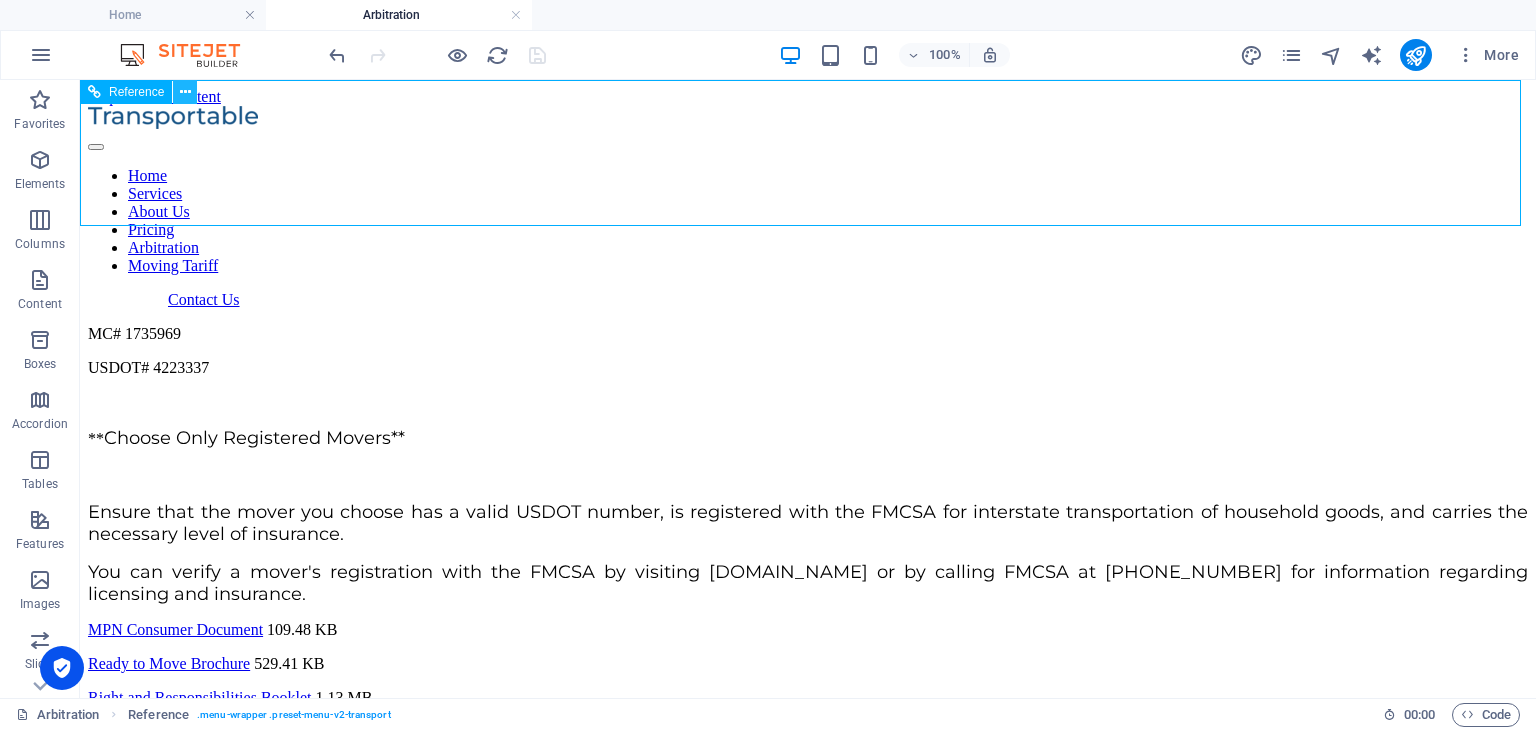 click at bounding box center (185, 92) 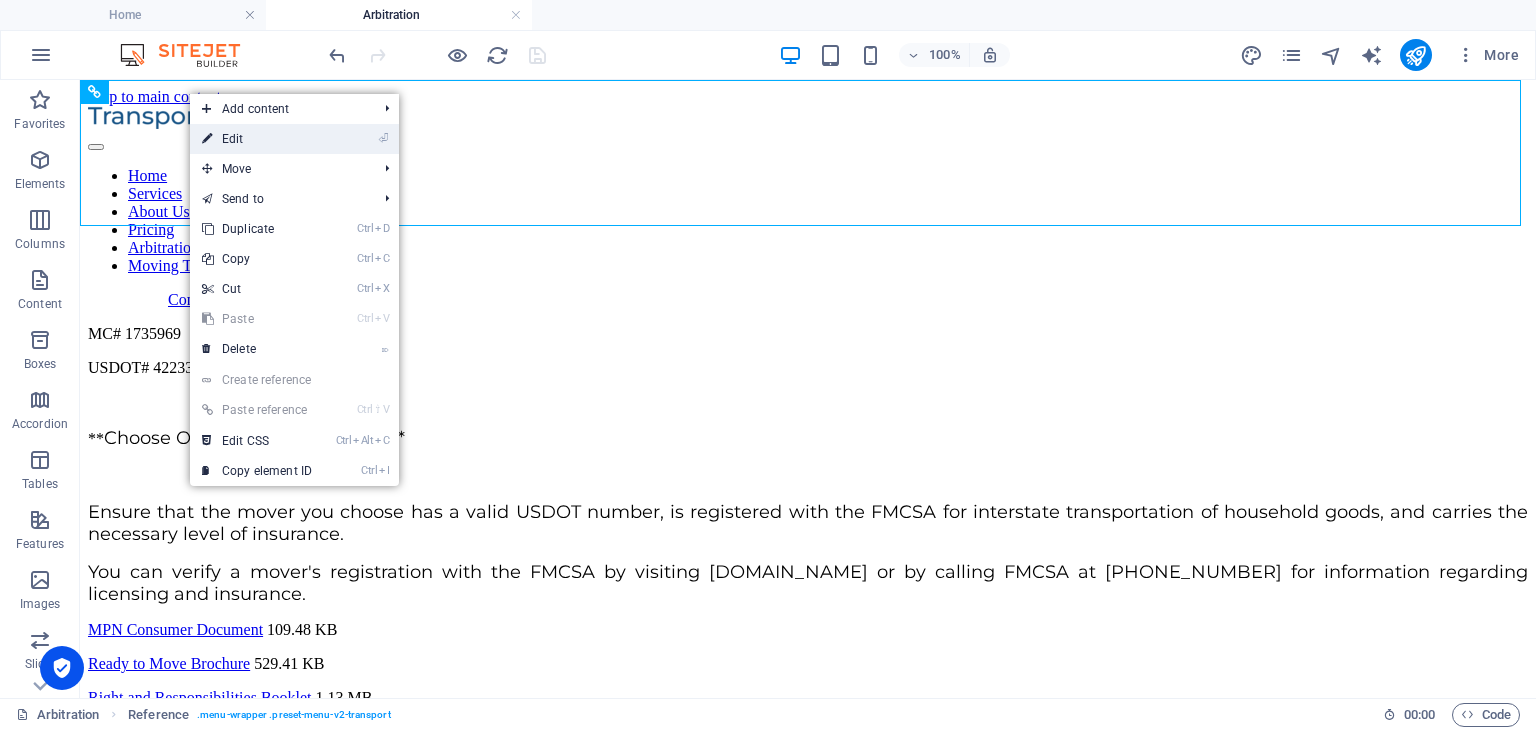 click on "⏎  Edit" at bounding box center [257, 139] 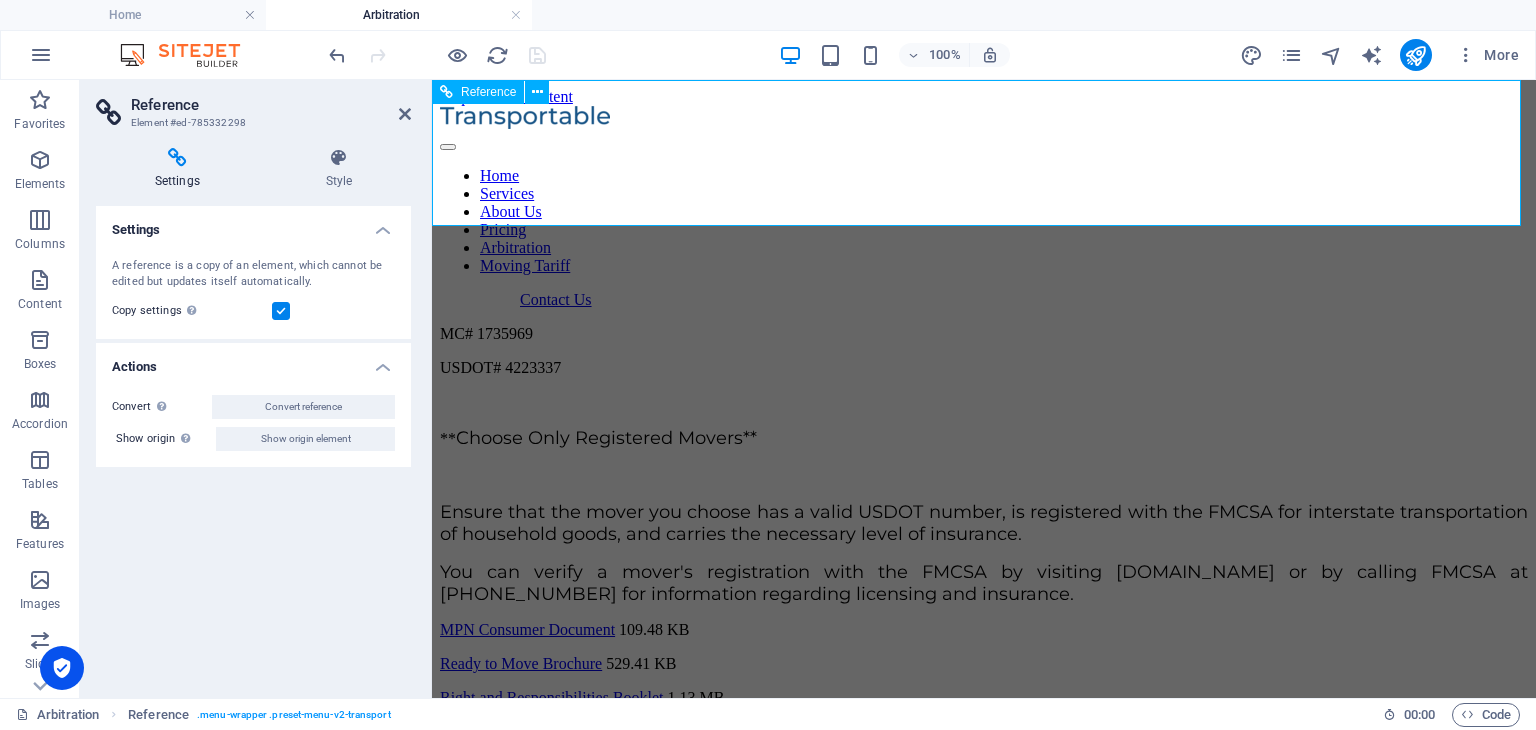 click at bounding box center (984, 119) 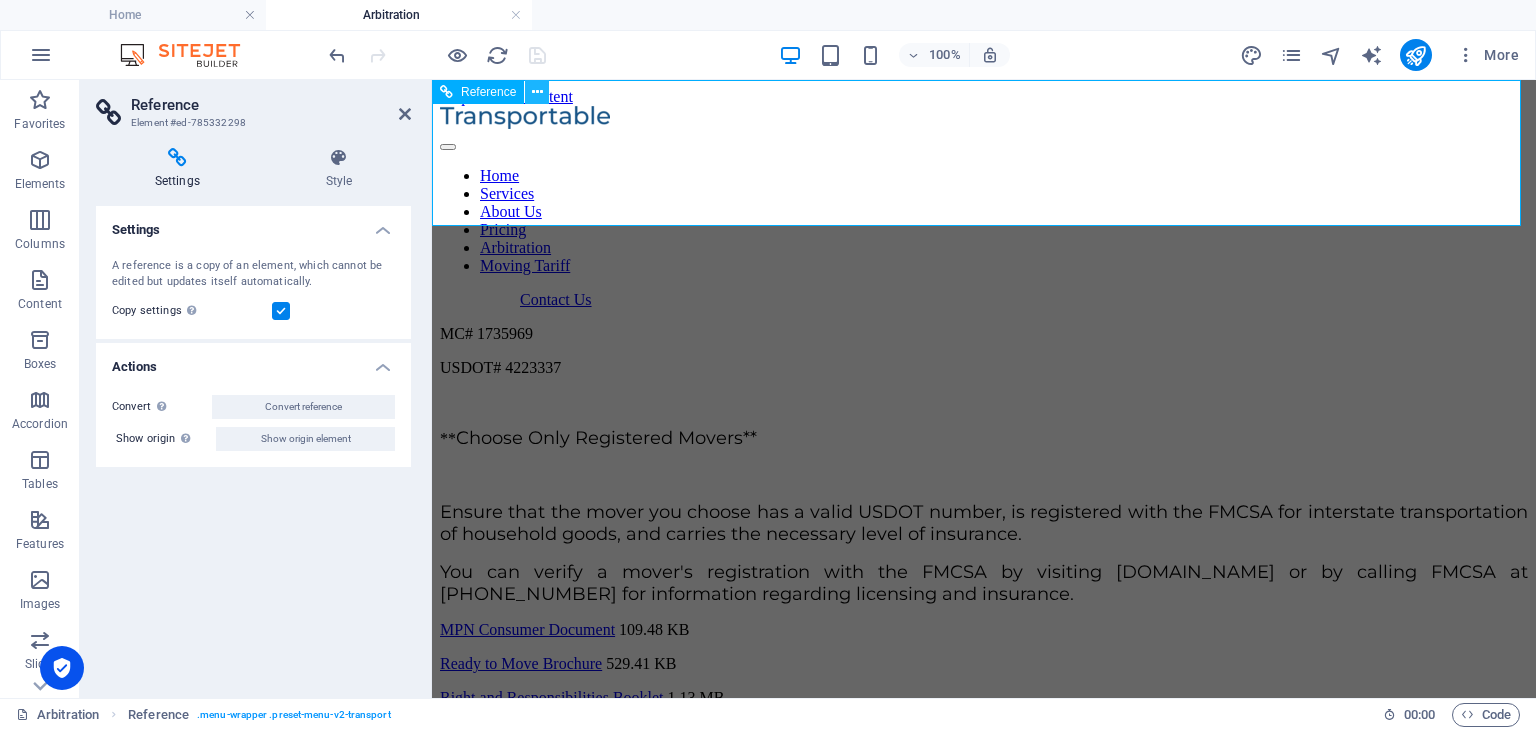 click at bounding box center (537, 92) 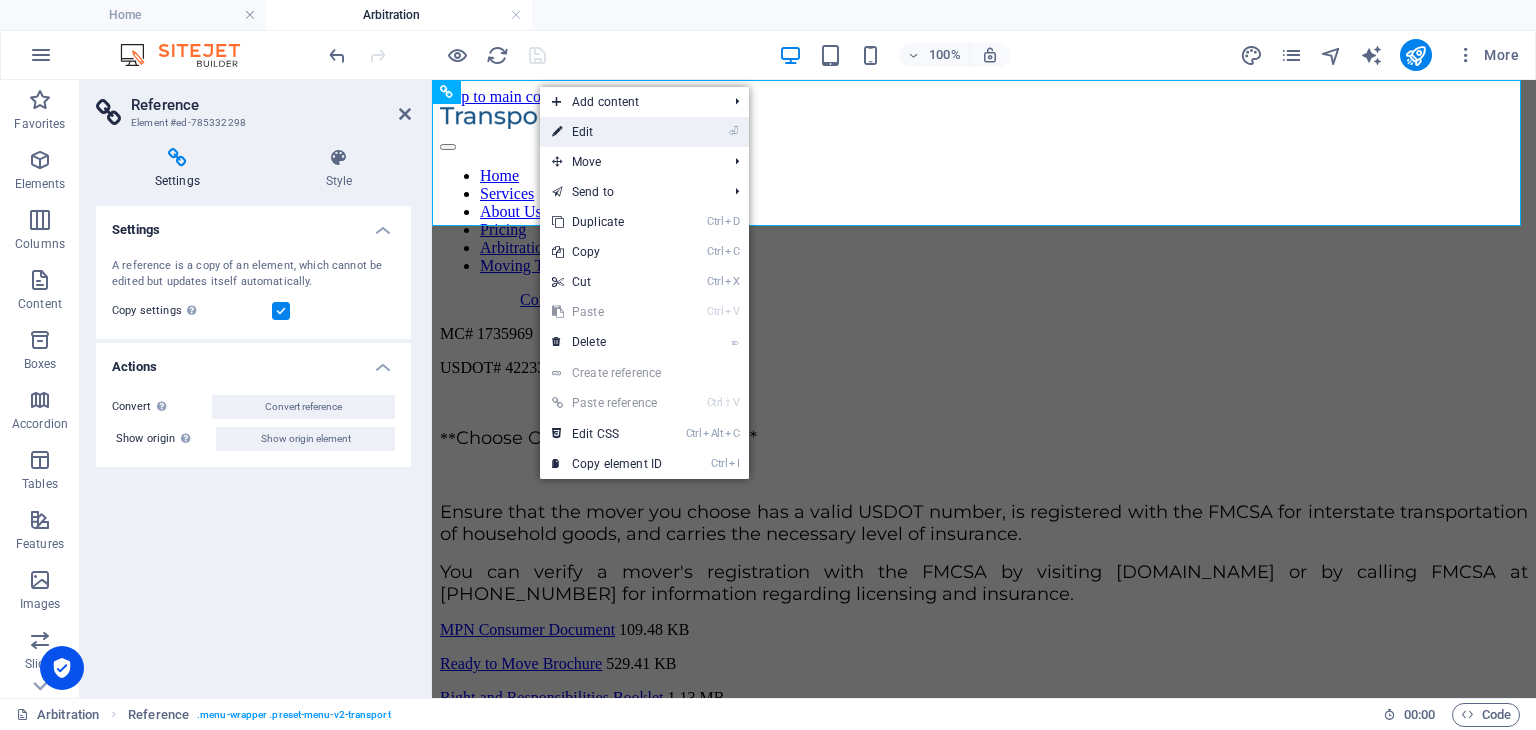 click on "⏎  Edit" at bounding box center [607, 132] 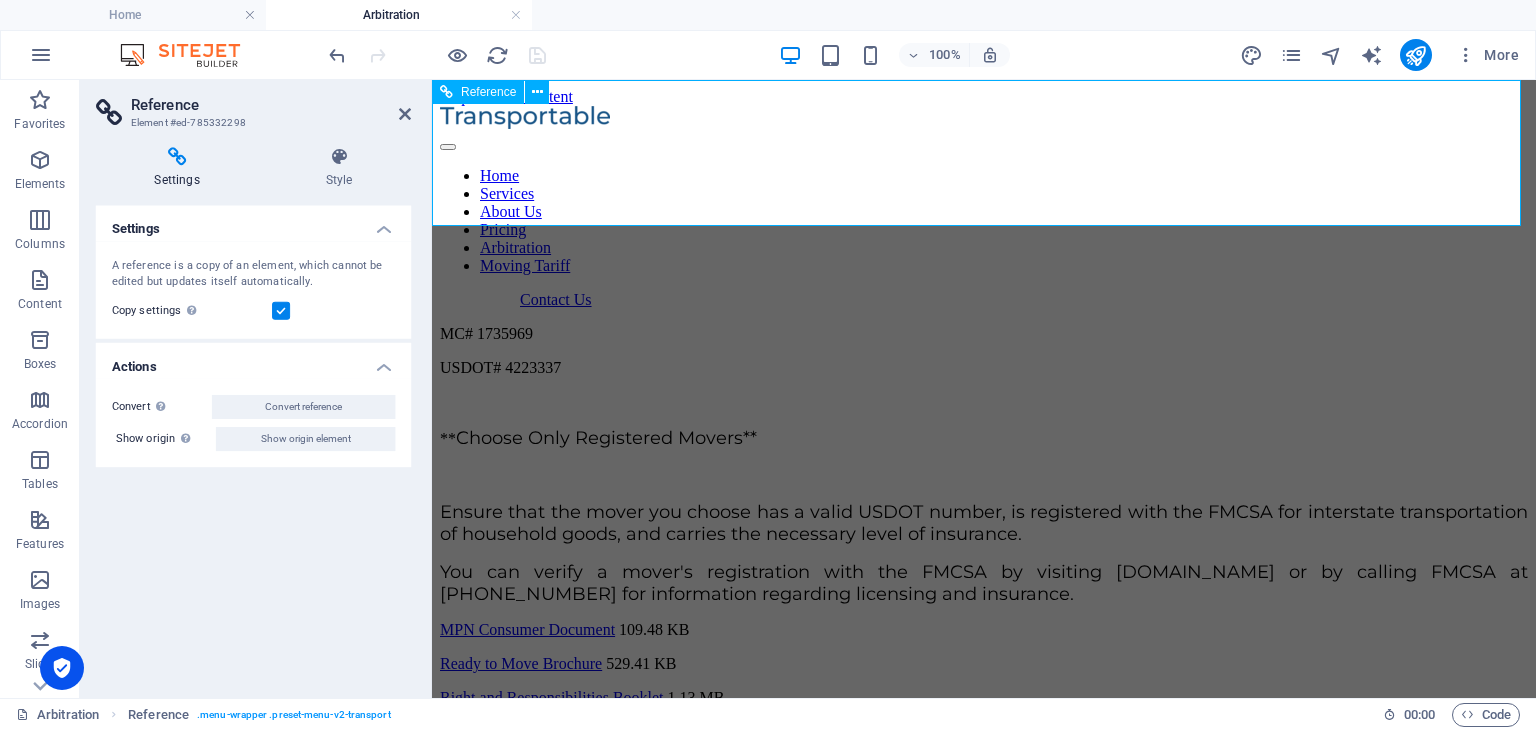 click at bounding box center (984, 119) 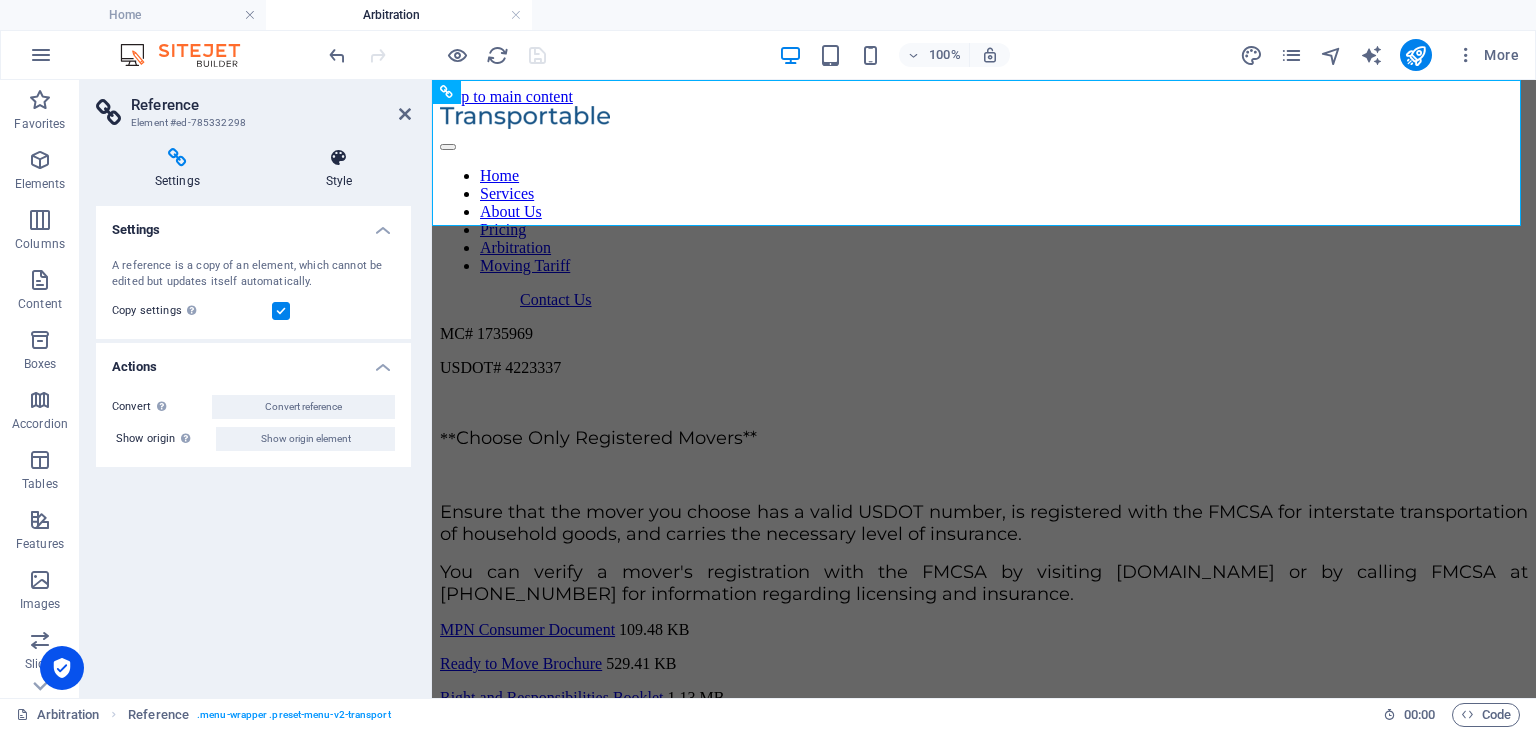 click on "Style" at bounding box center (339, 169) 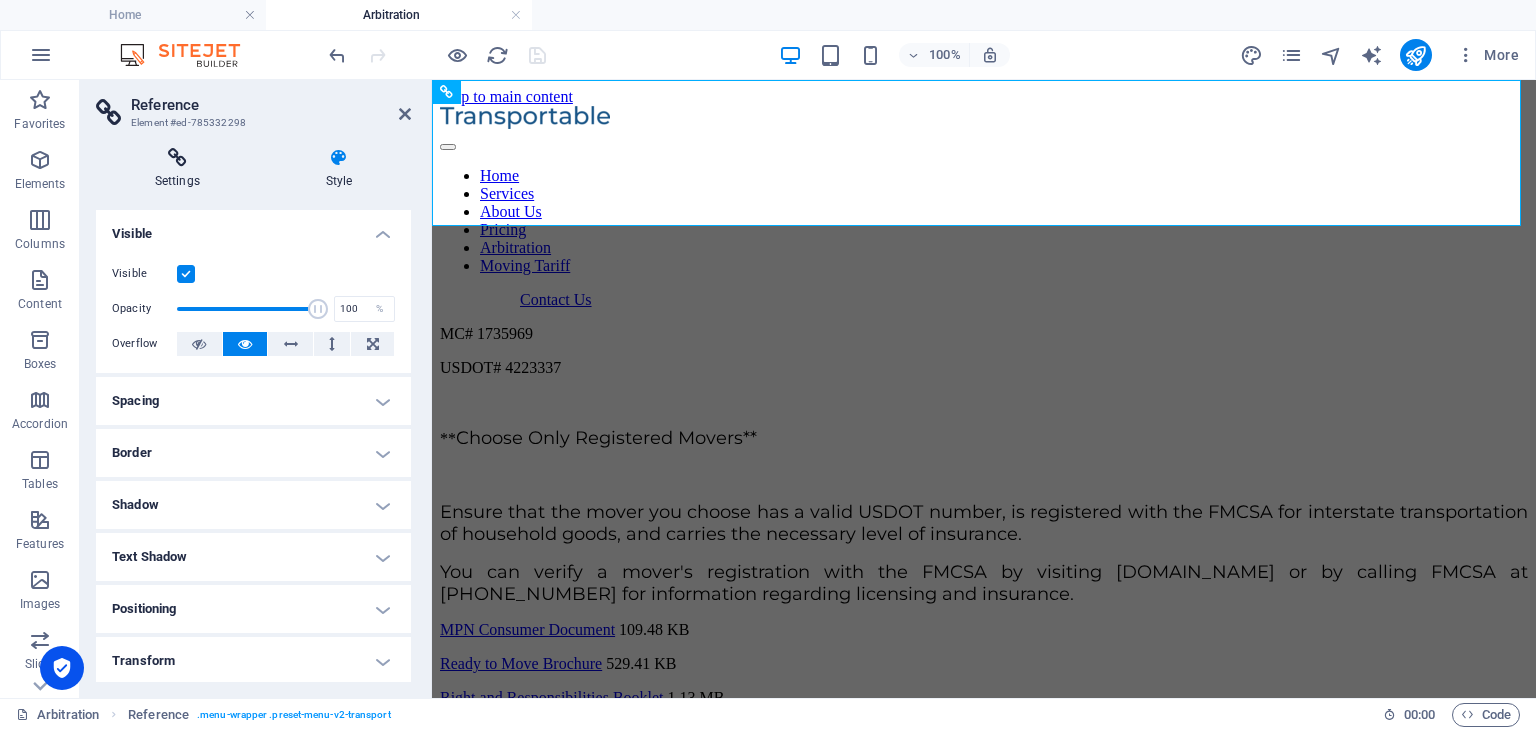 click on "Settings" at bounding box center [181, 169] 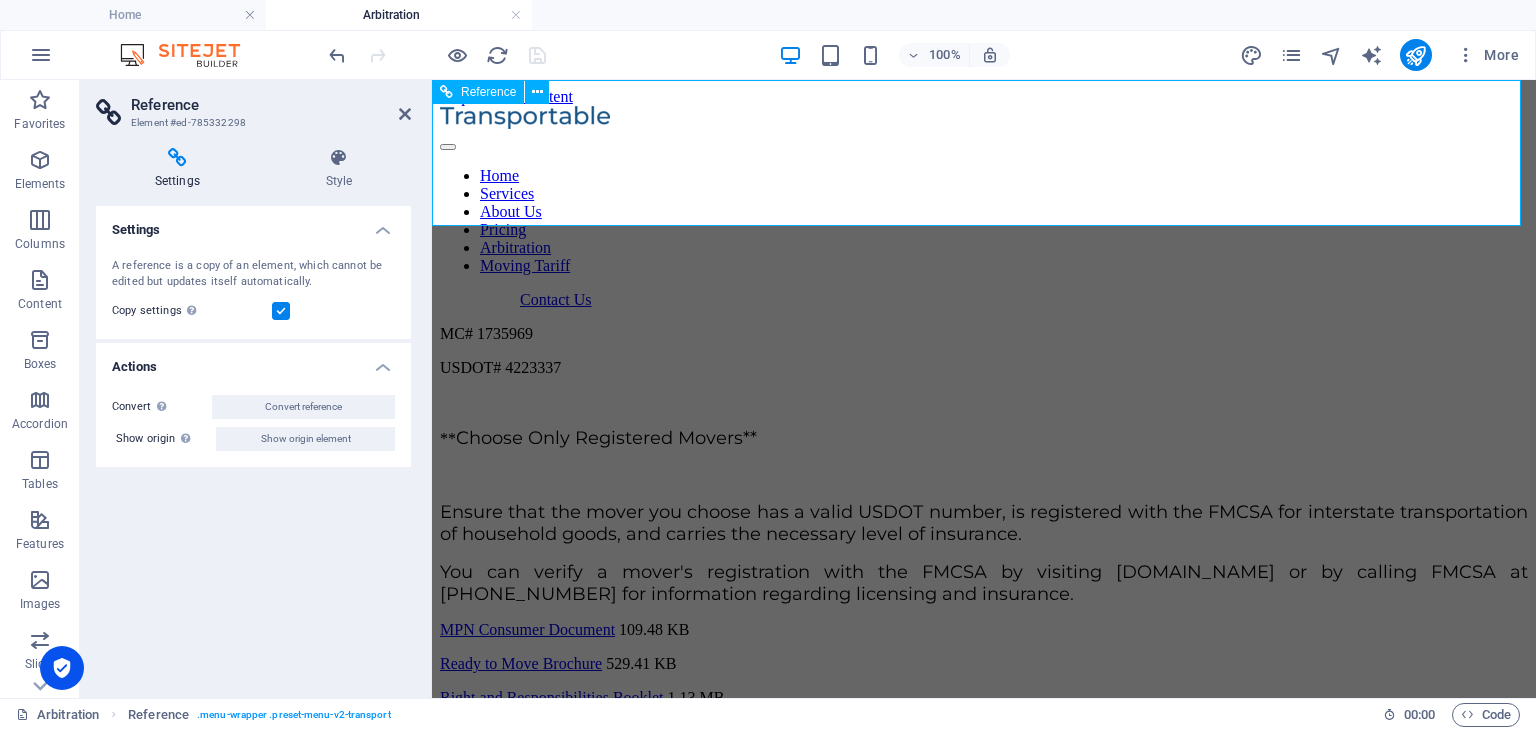 click on "Reference" at bounding box center [488, 92] 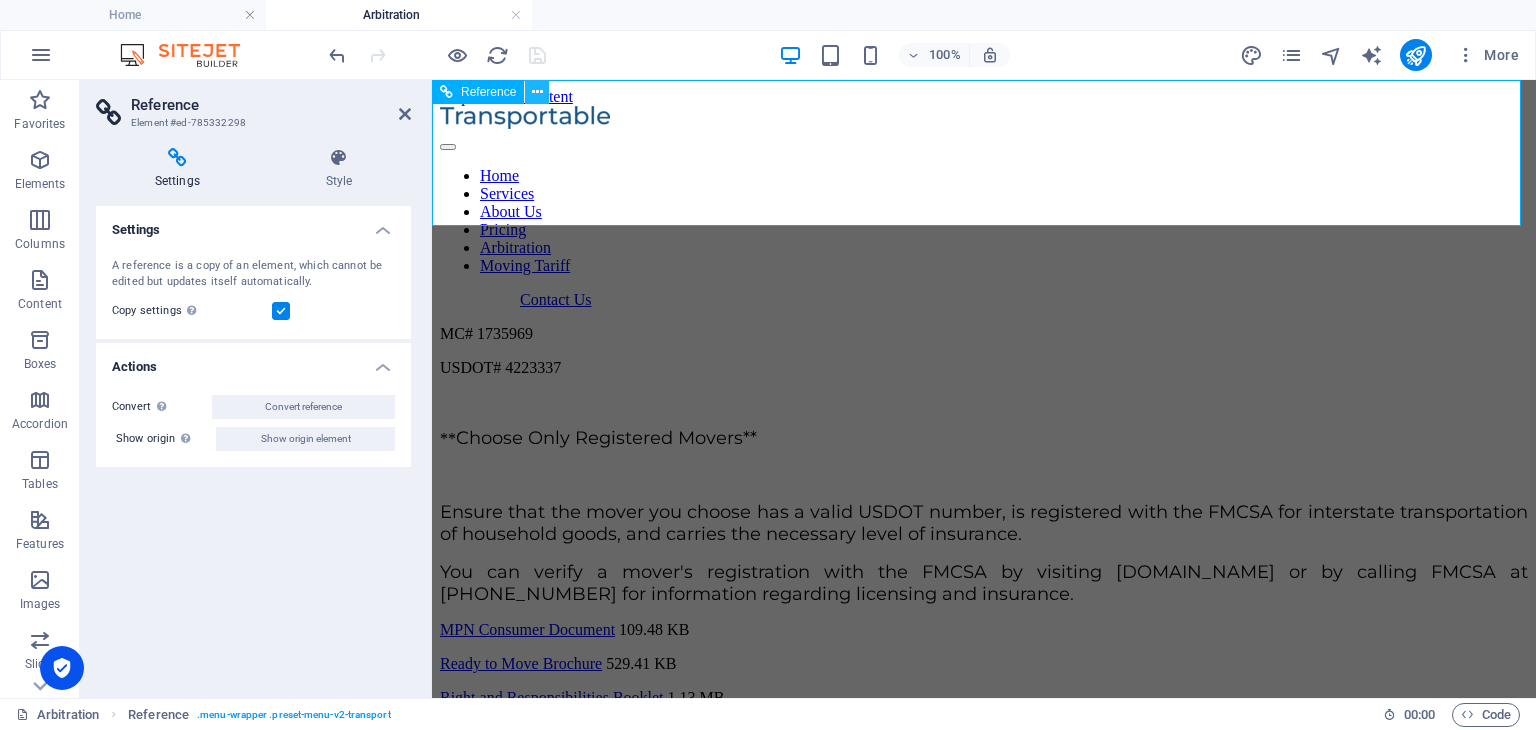 click at bounding box center (537, 92) 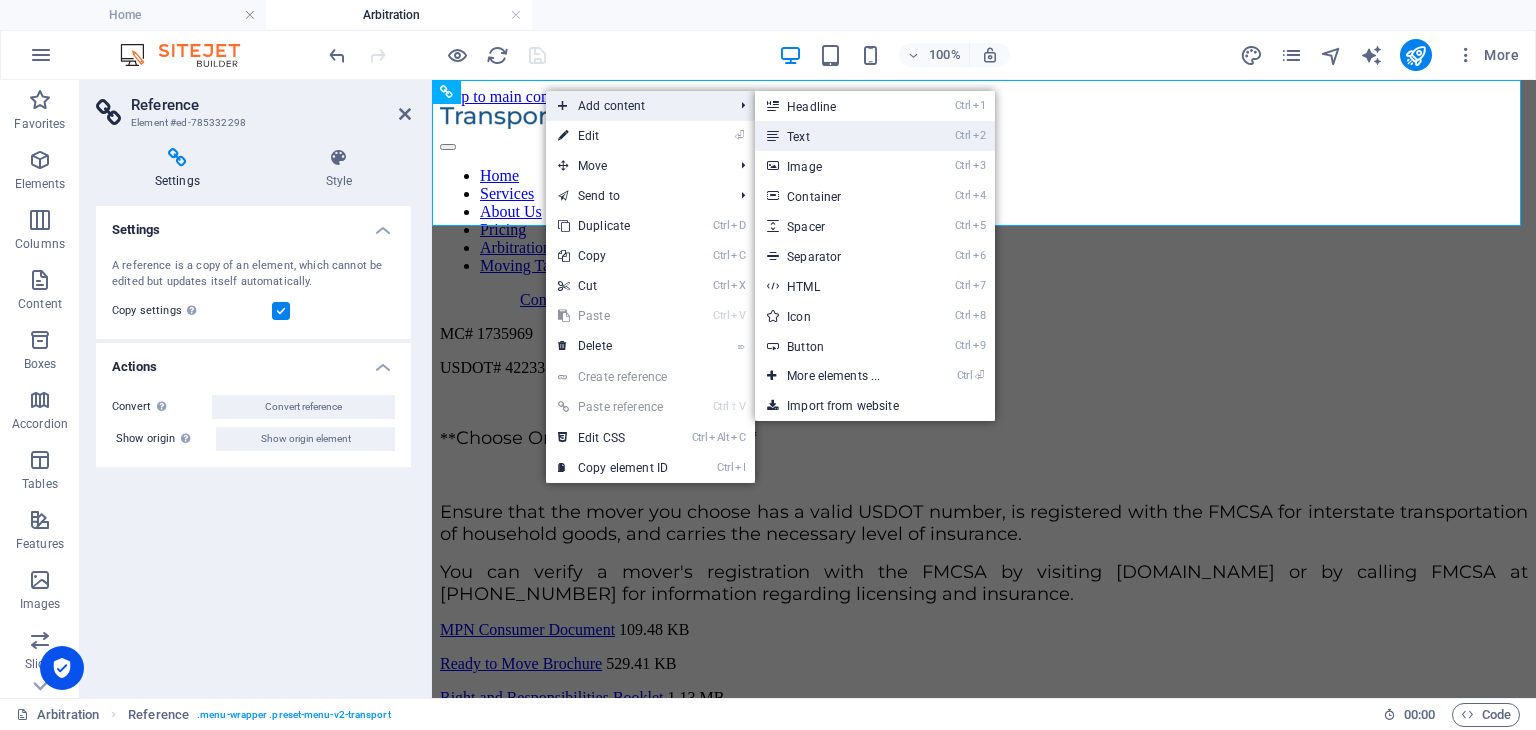 click on "Ctrl 2  Text" at bounding box center (837, 136) 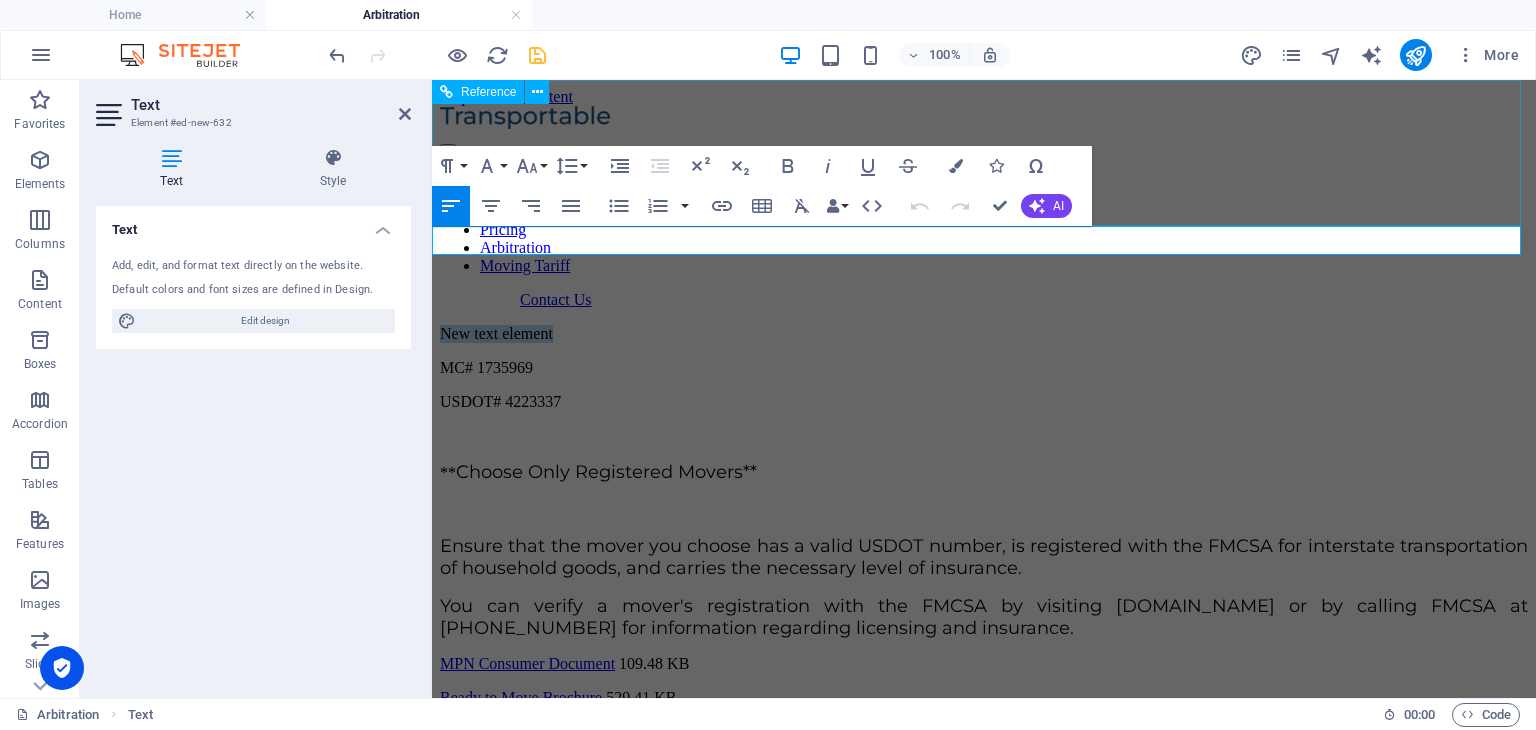 type 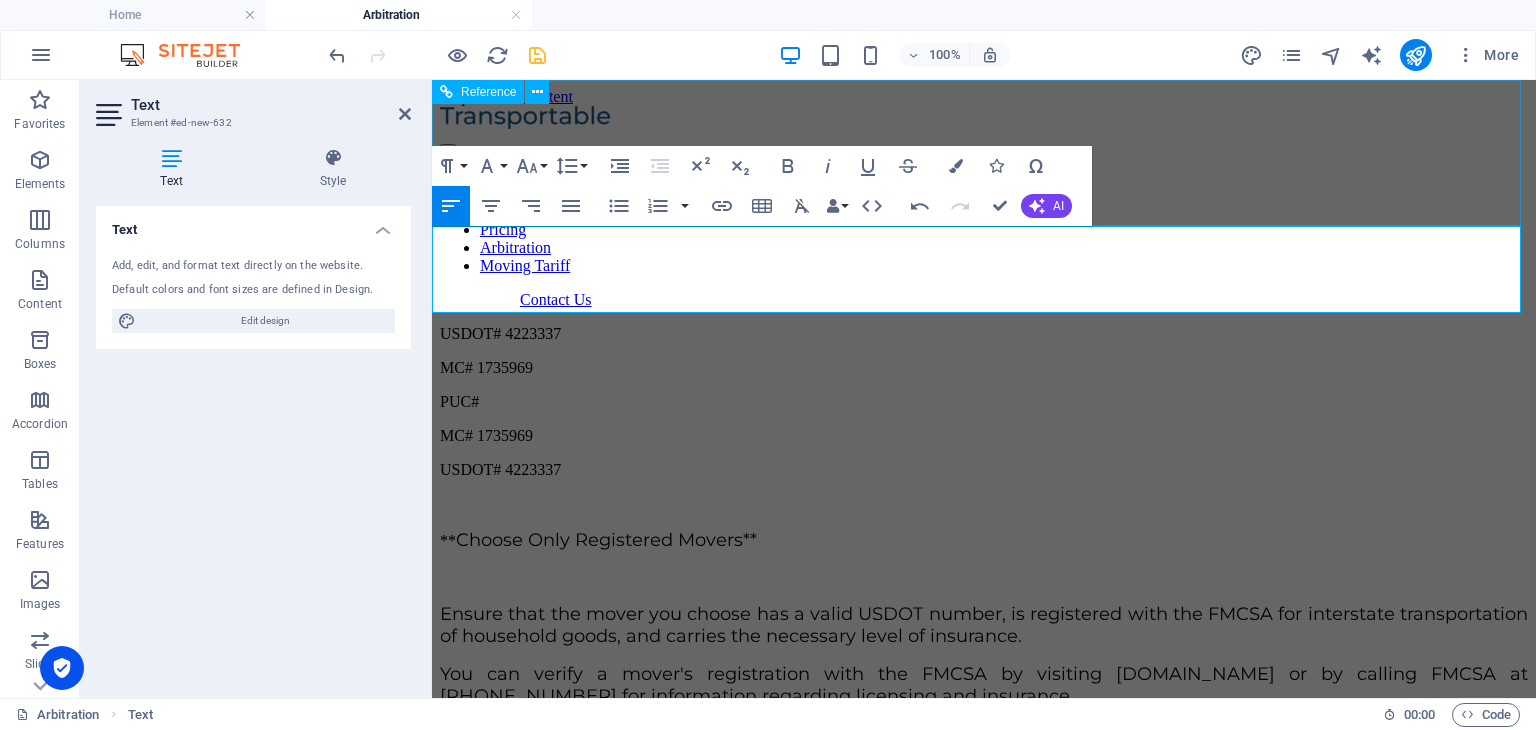 click on "Home Services About Us Pricing Arbitration Moving Tariff Contact Us" at bounding box center [984, 207] 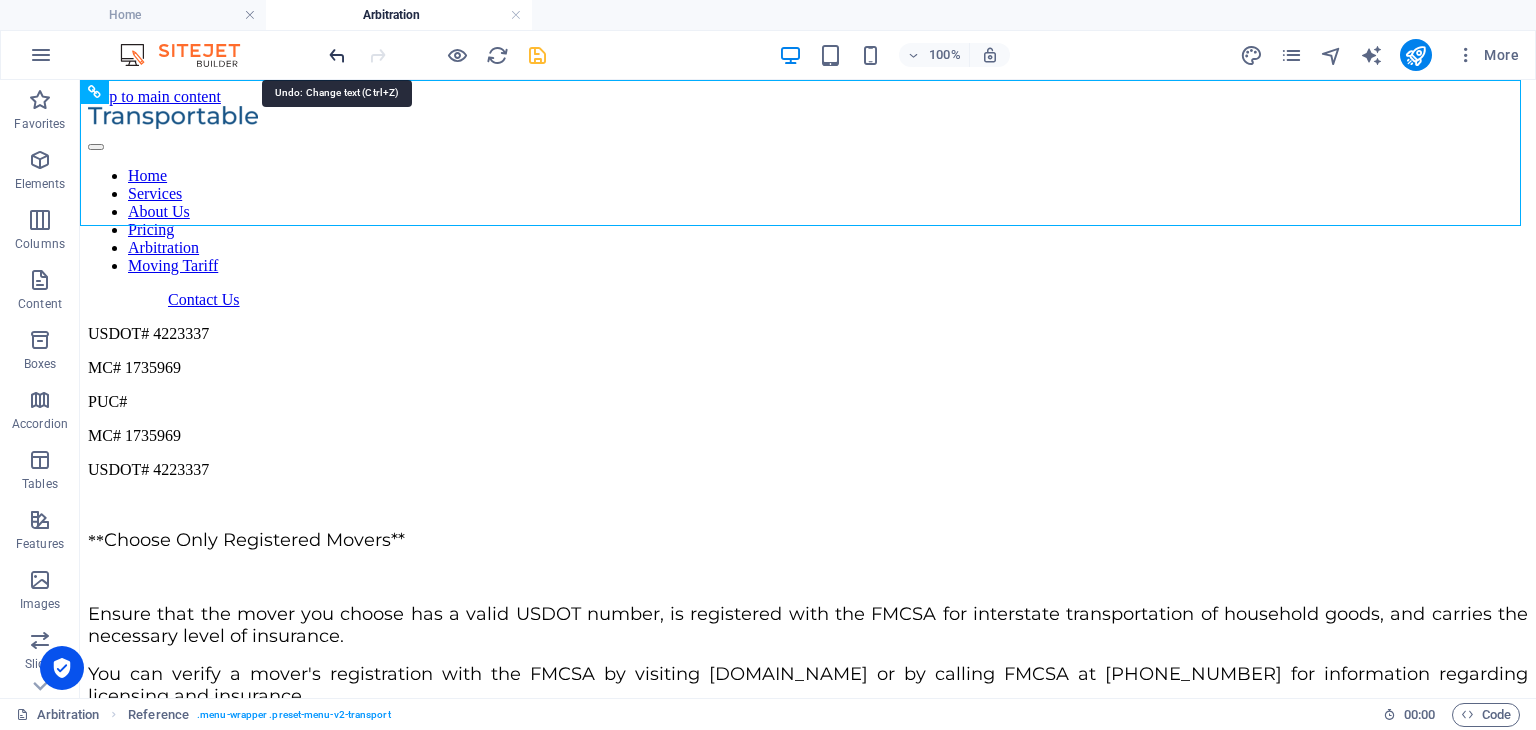 click at bounding box center [337, 55] 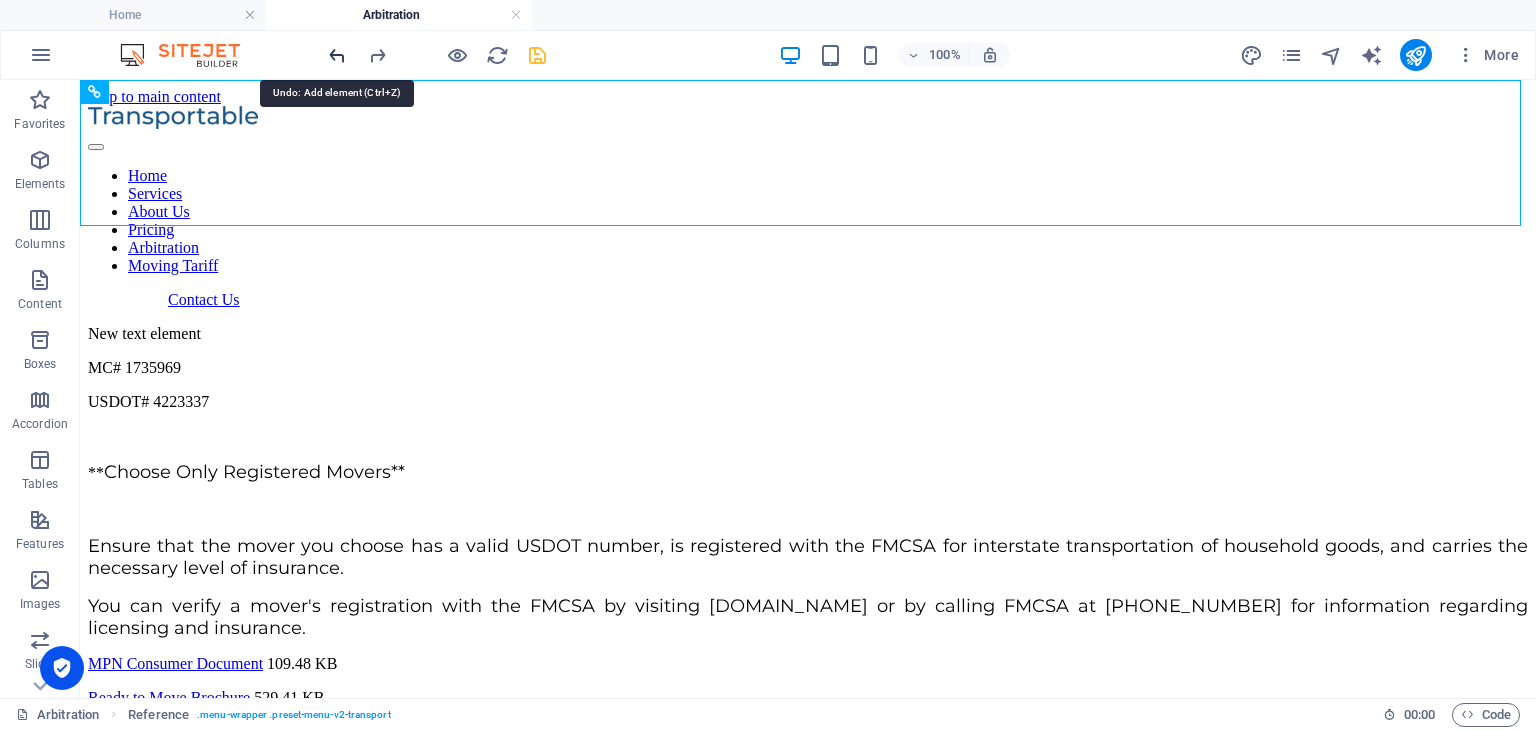 click at bounding box center [337, 55] 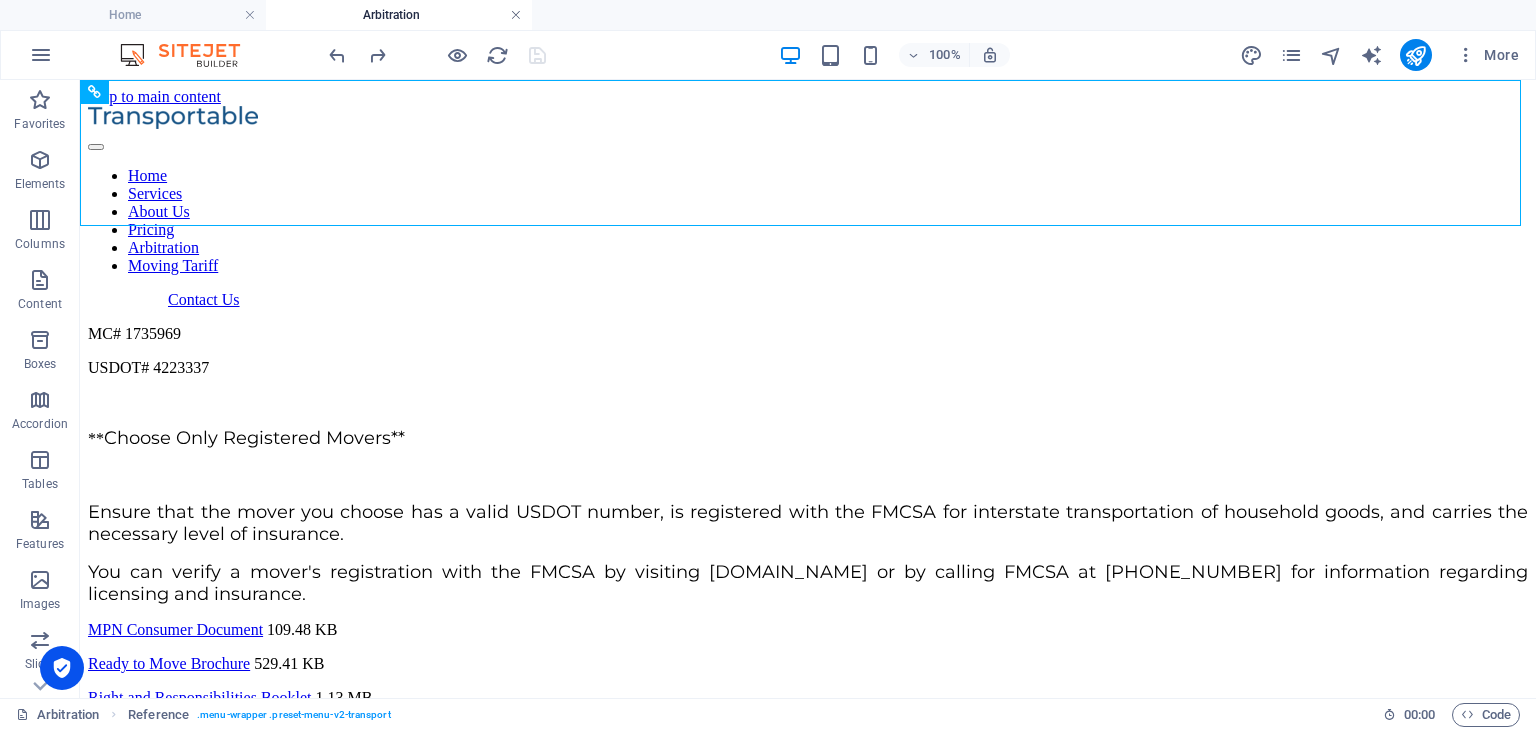 click at bounding box center [516, 15] 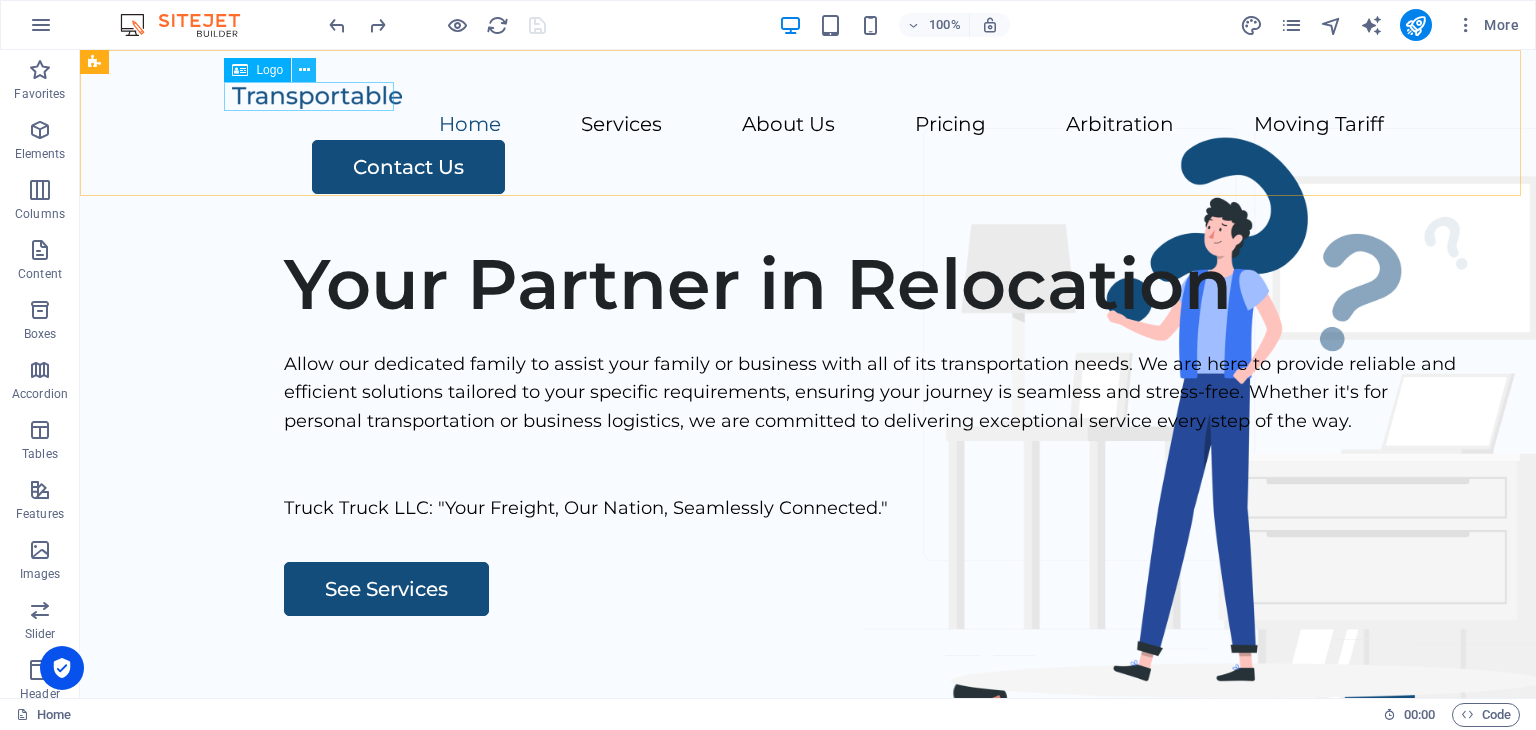 click at bounding box center [304, 70] 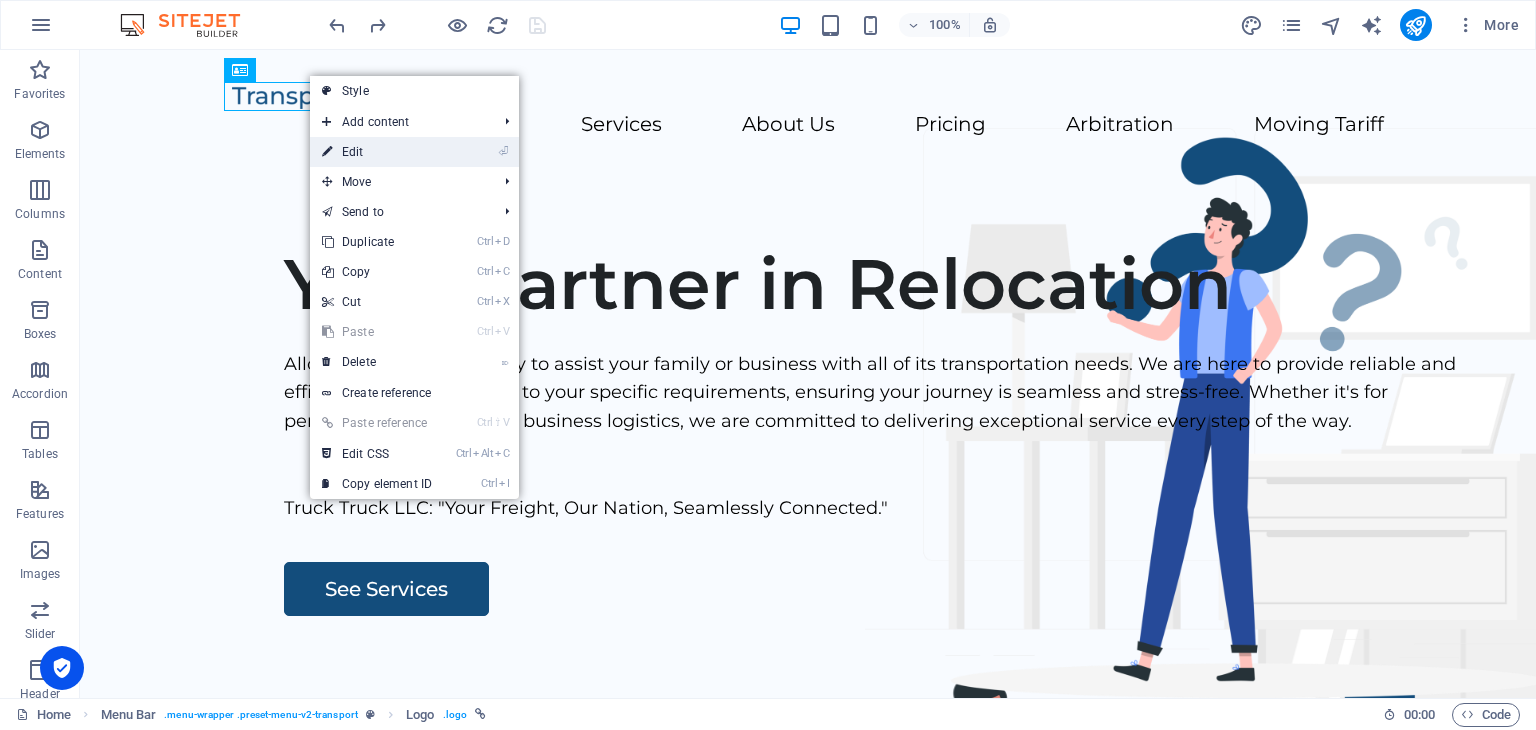 click on "⏎  Edit" at bounding box center (377, 152) 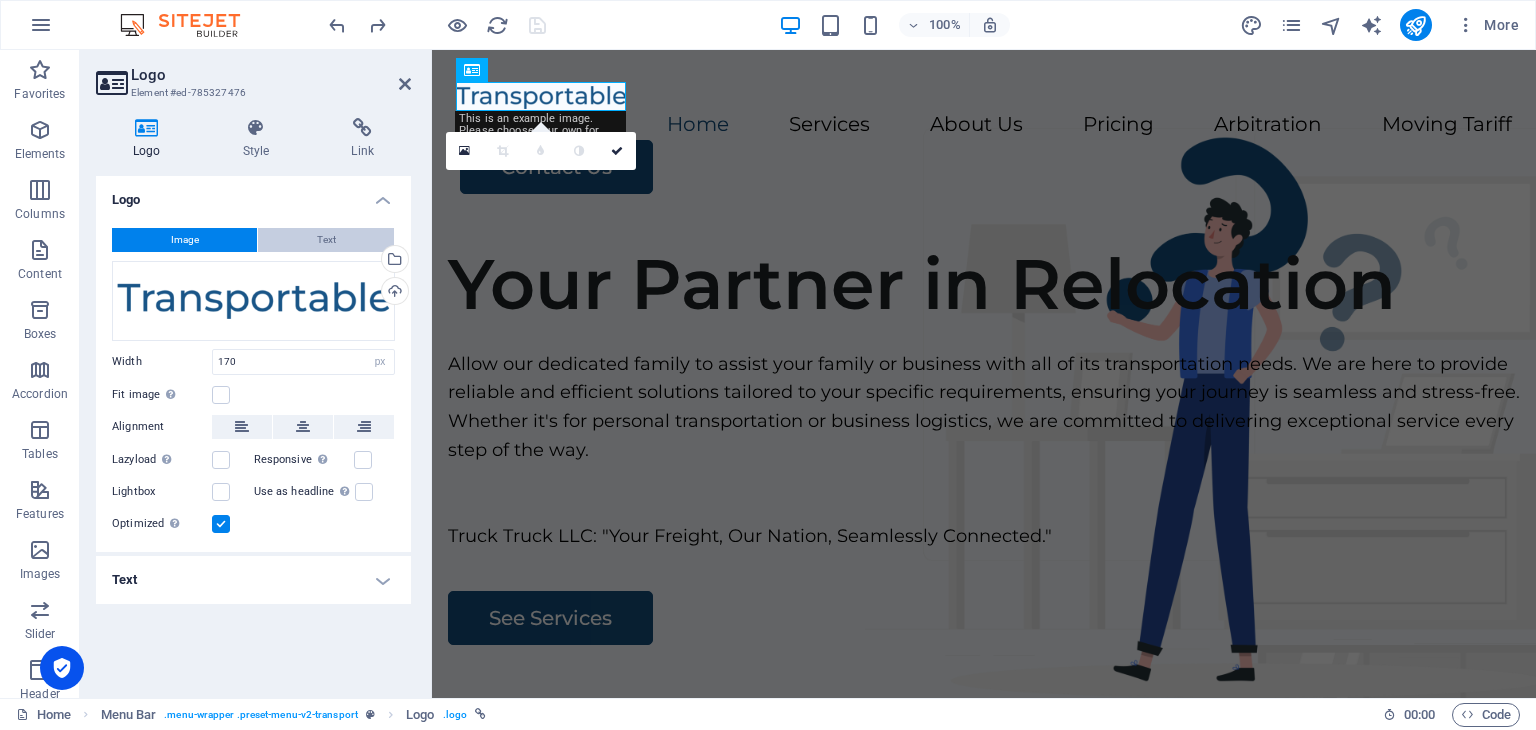 click on "Text" at bounding box center (326, 240) 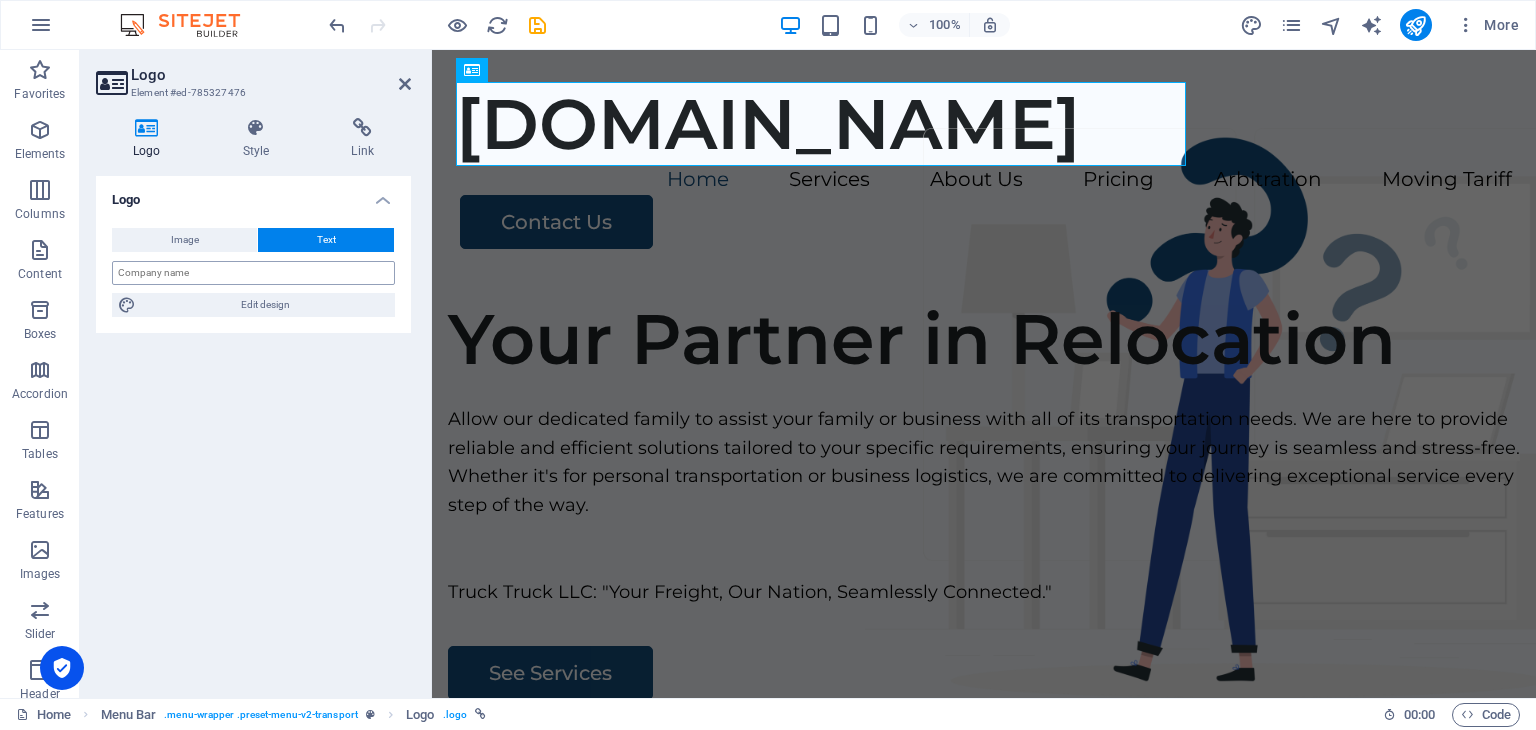 type 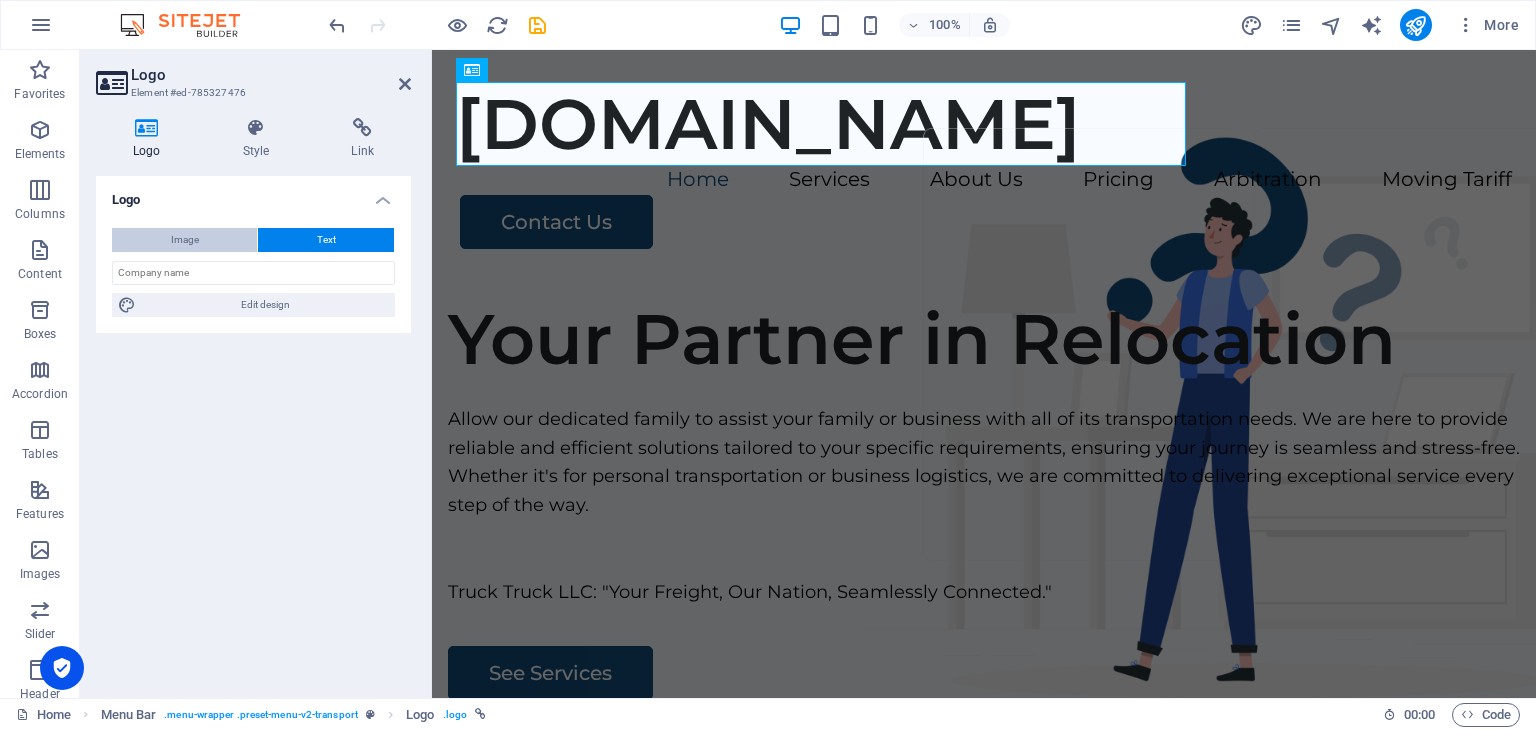 click on "Image" at bounding box center [184, 240] 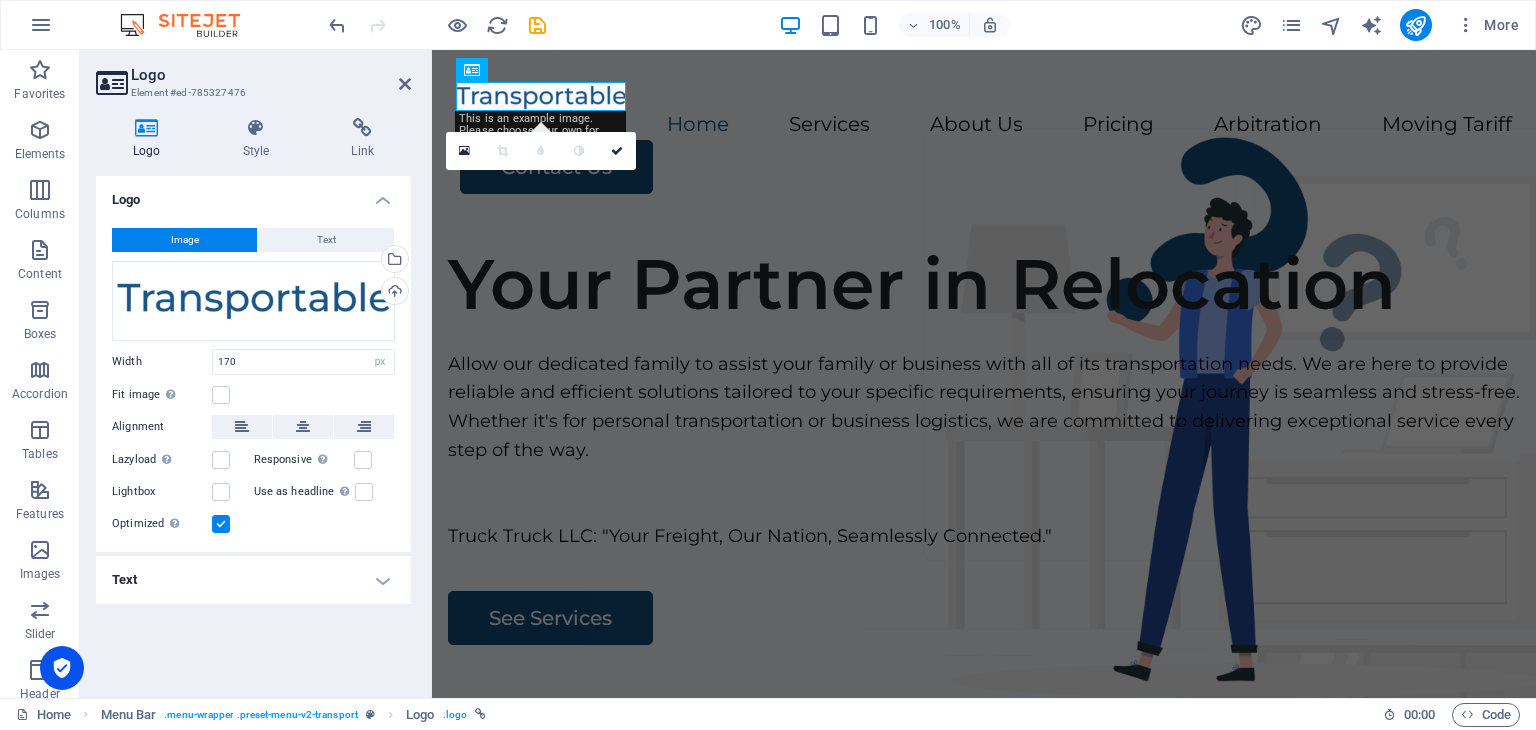 click on "Text" at bounding box center (253, 580) 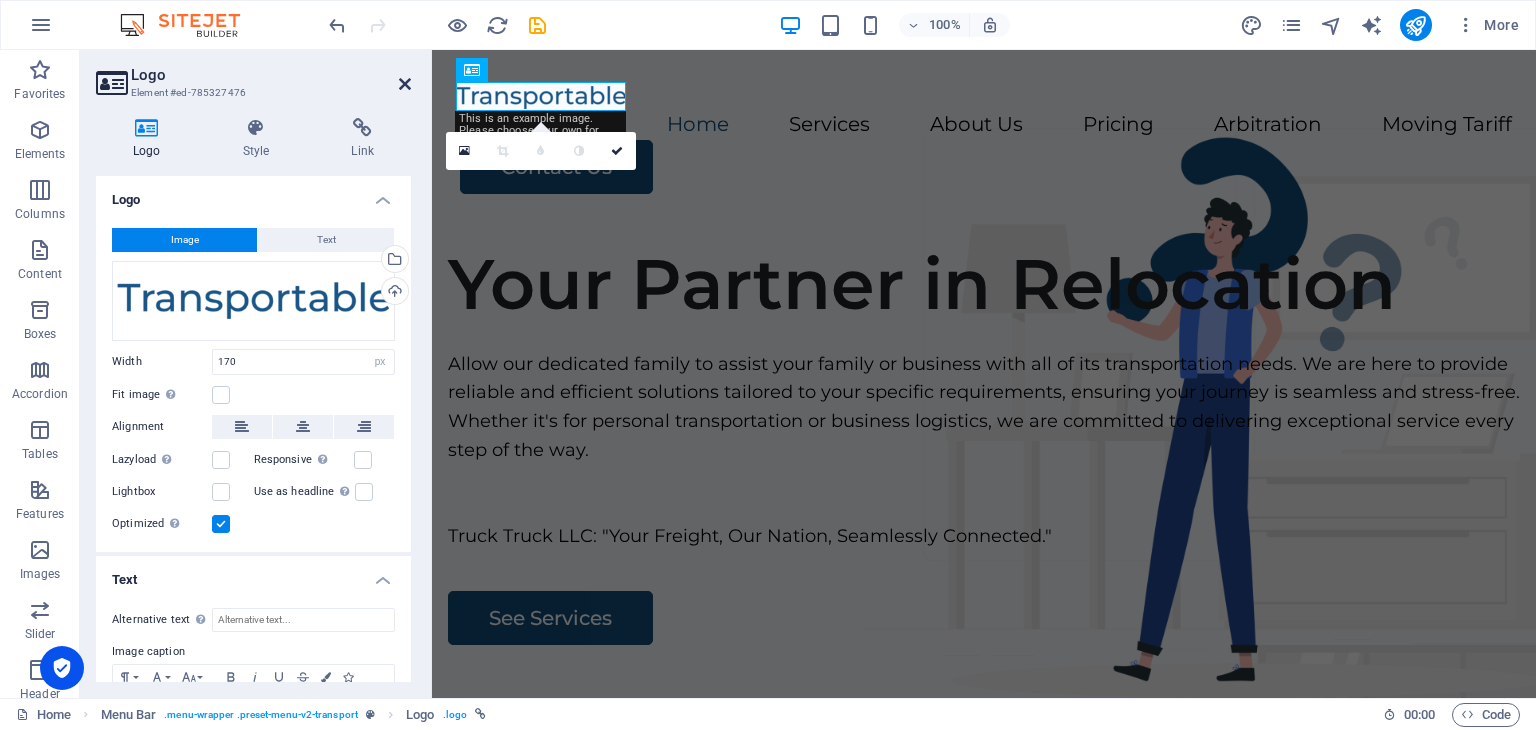 click at bounding box center (405, 84) 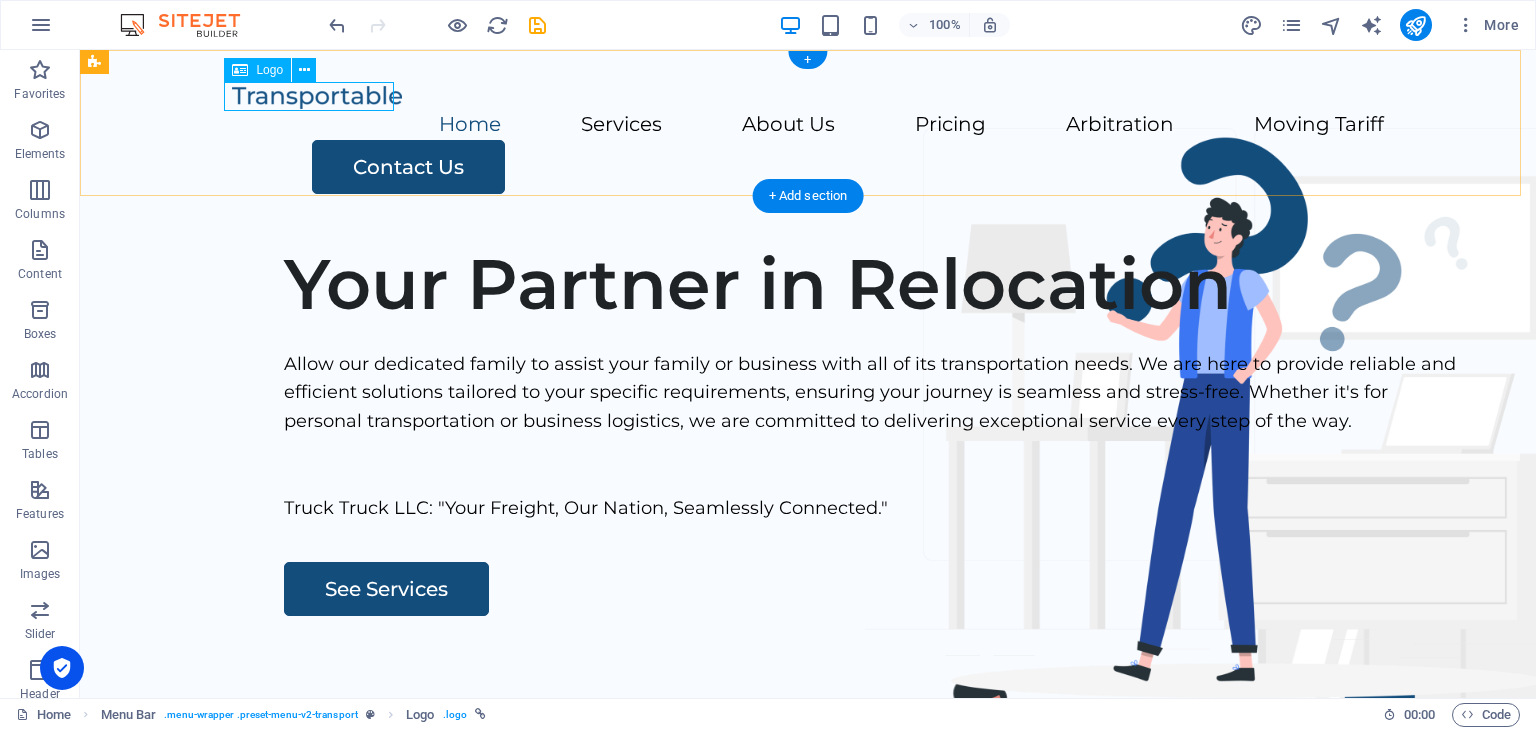 click at bounding box center (808, 96) 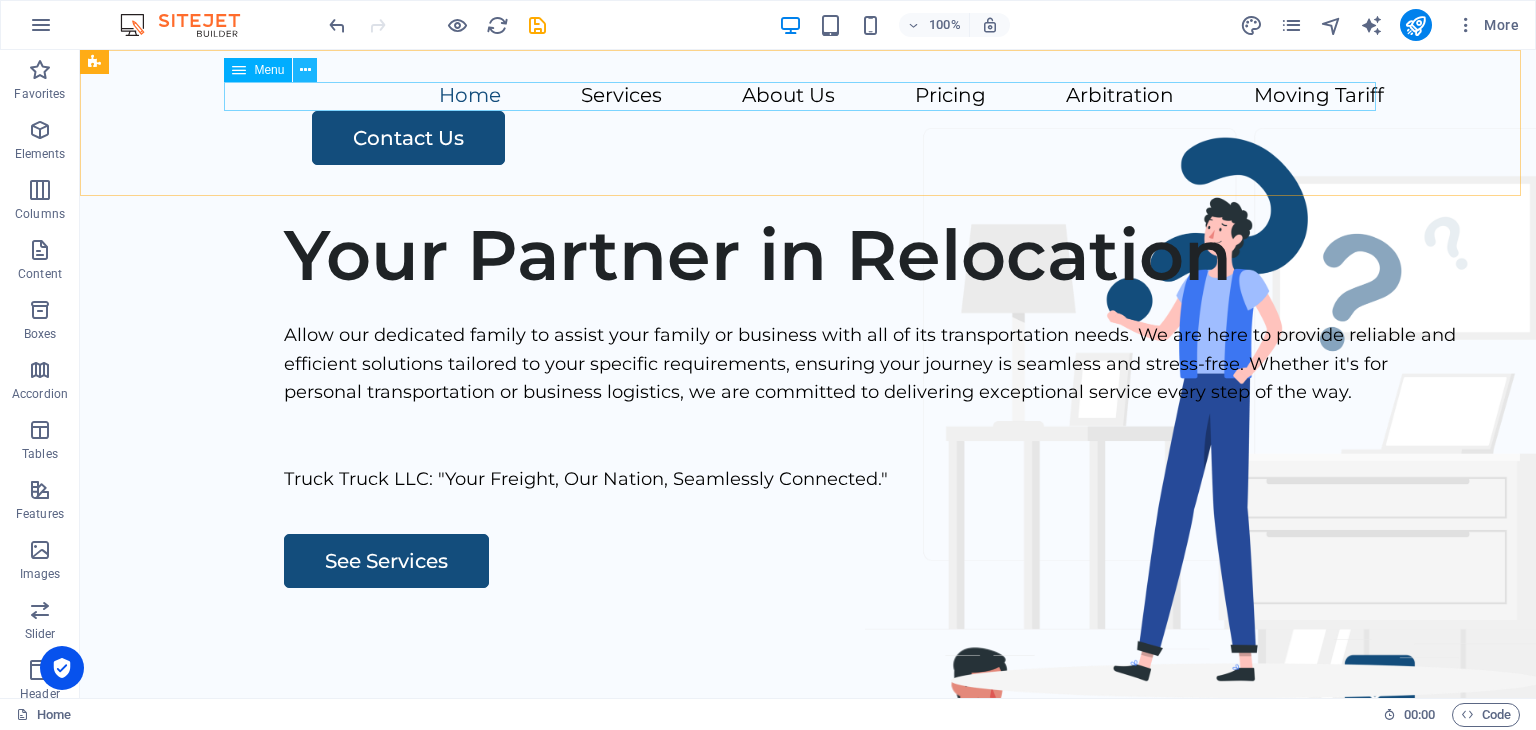 click at bounding box center [305, 70] 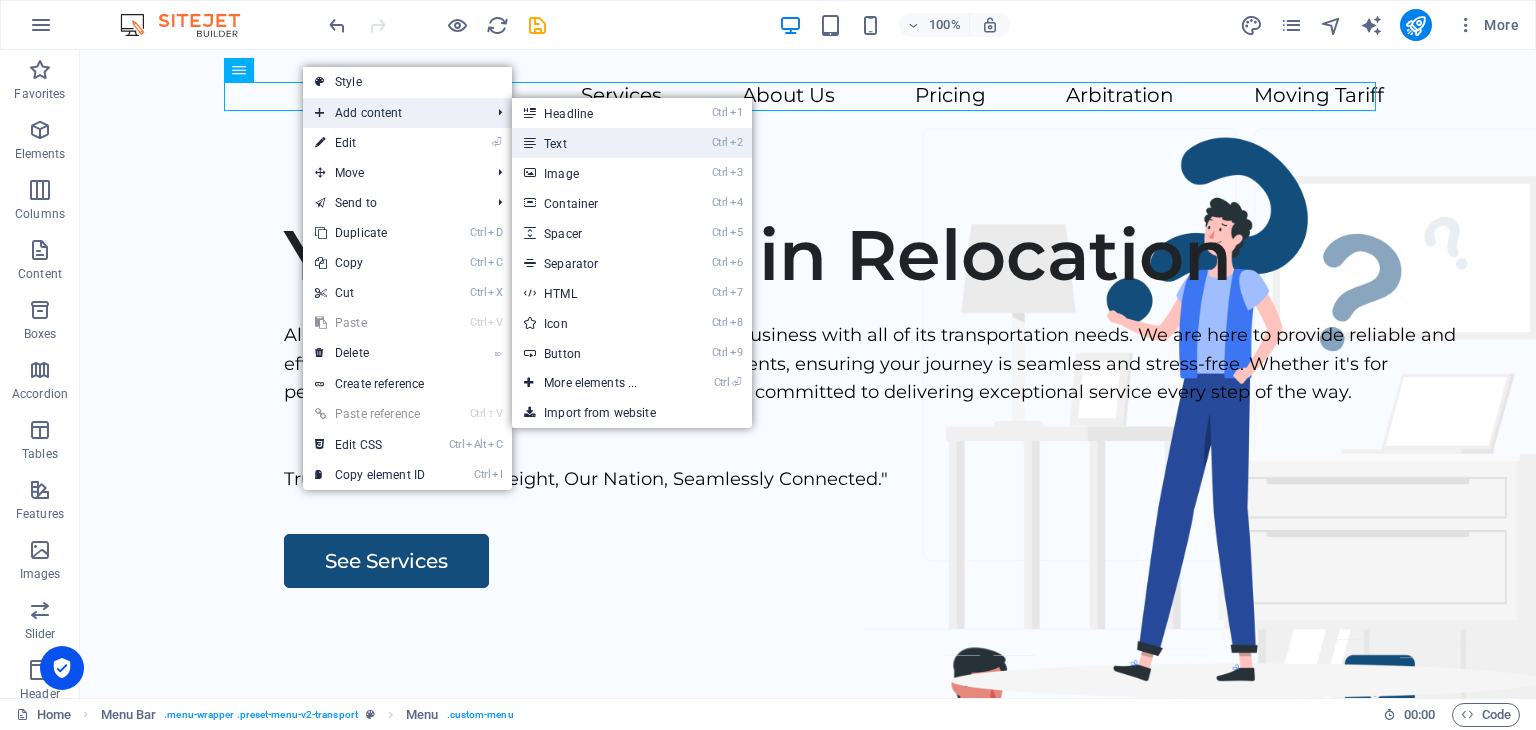 click on "Ctrl 2  Text" at bounding box center (594, 143) 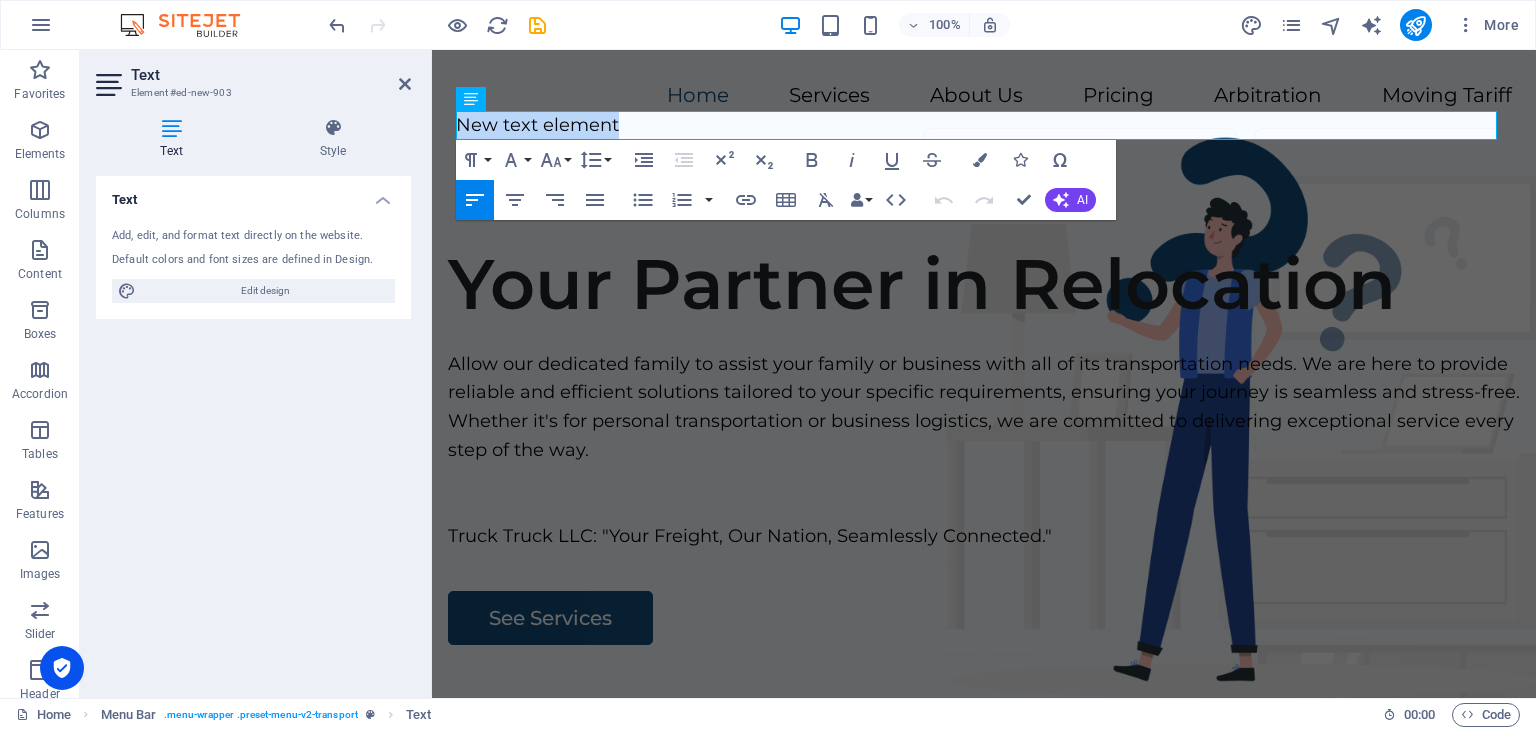 type 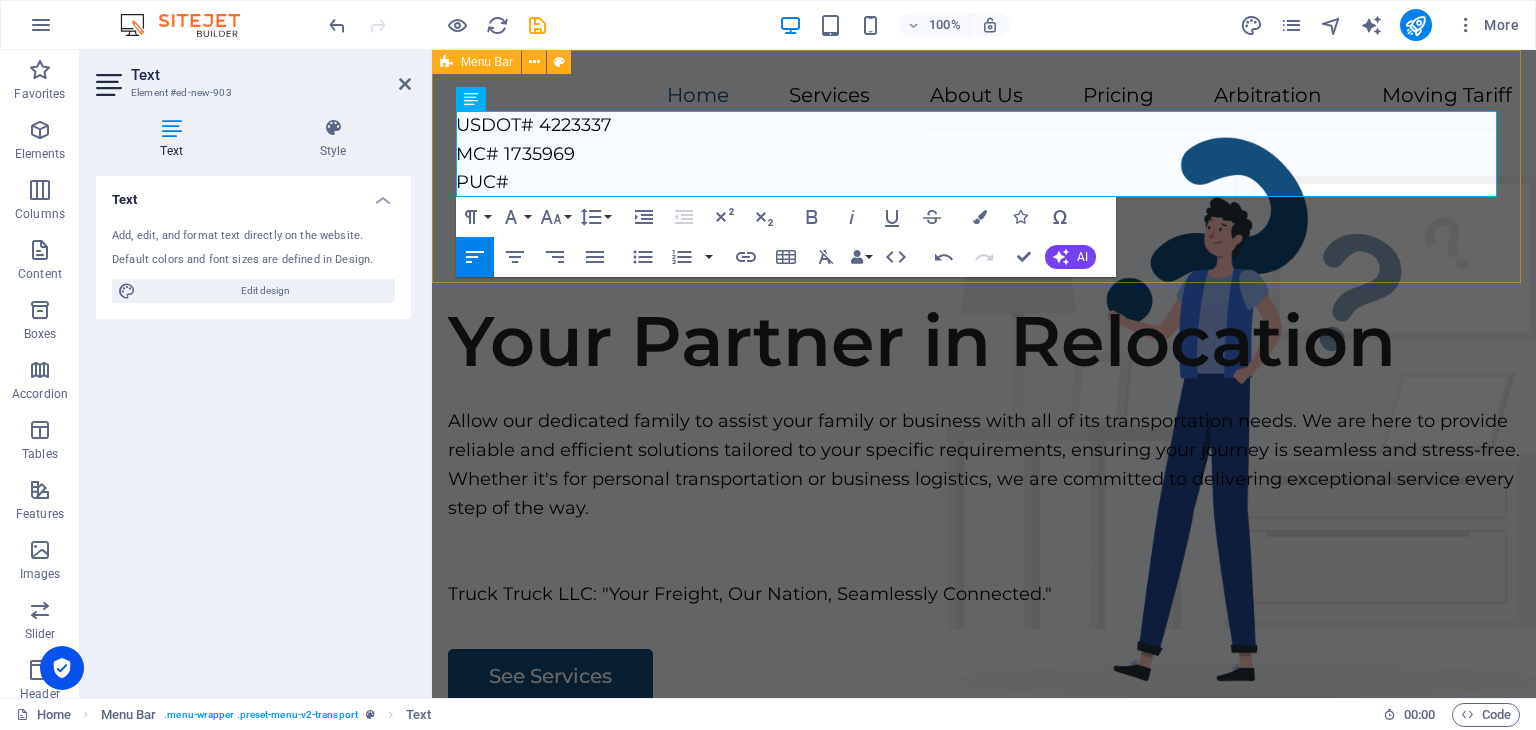 click on "Home Services About Us Pricing Arbitration Moving Tariff USDOT# 4223337 MC# 1735969 PUC#    Contact Us" at bounding box center (984, 166) 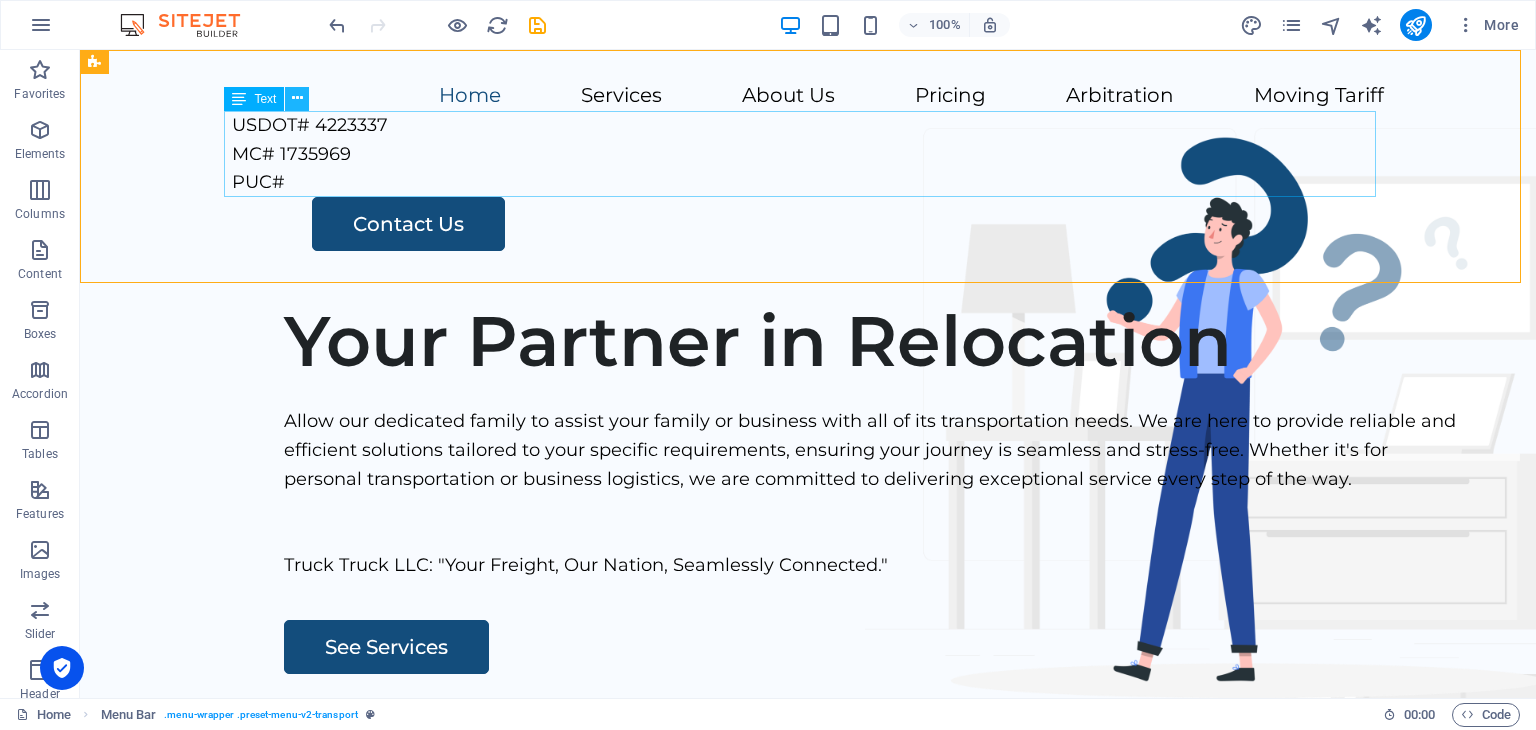 click at bounding box center [297, 98] 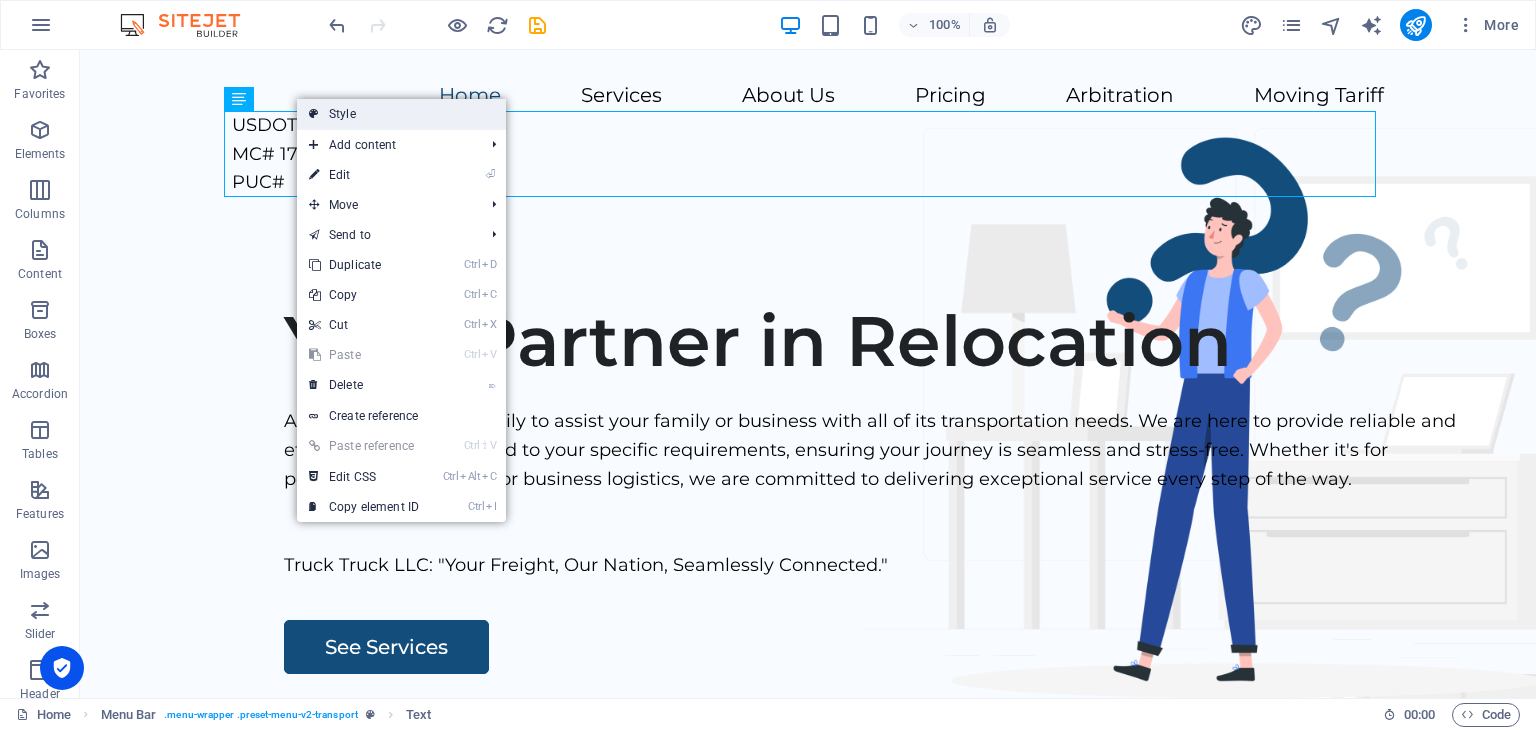 click on "Style" at bounding box center (401, 114) 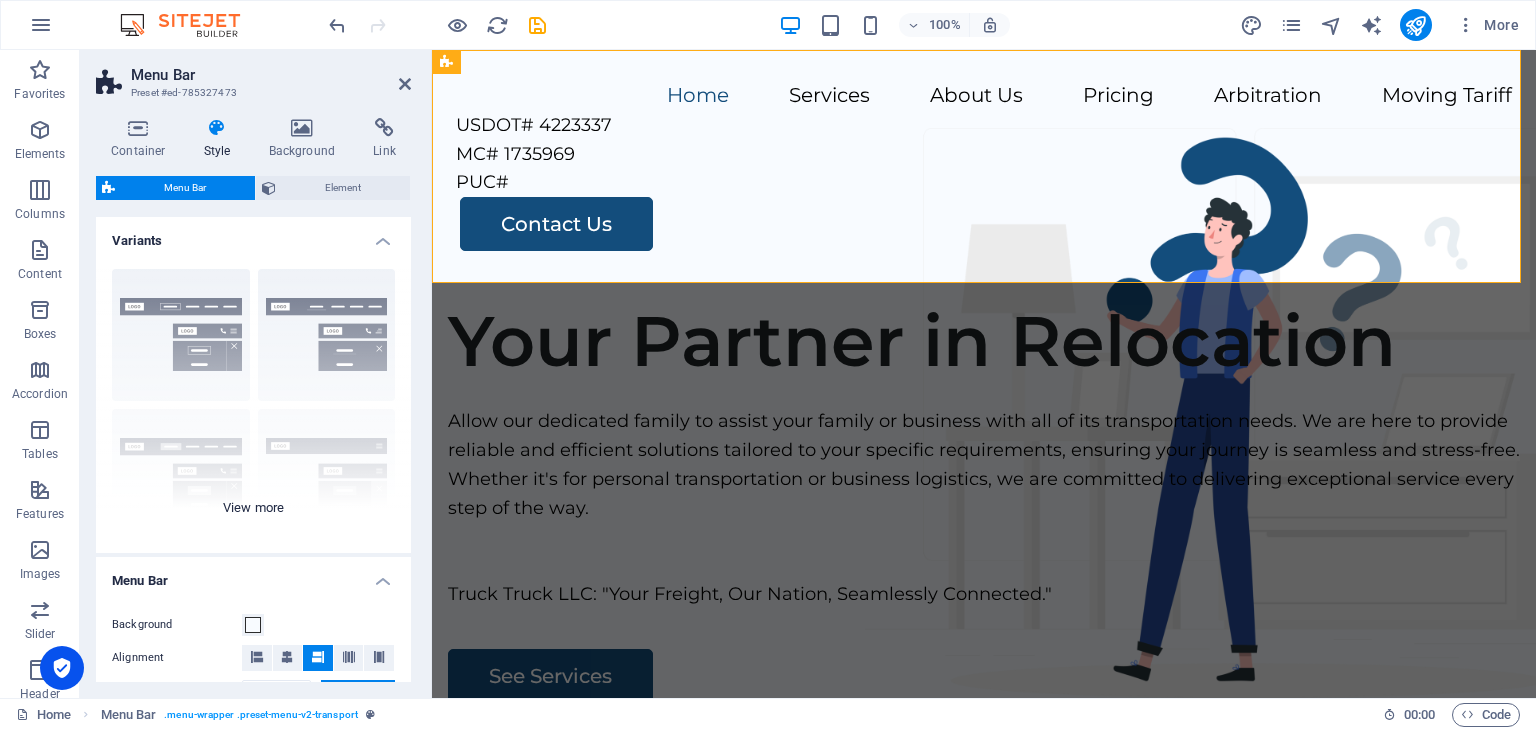 click on "Border Centered Default Fixed Loki Trigger Wide XXL" at bounding box center (253, 403) 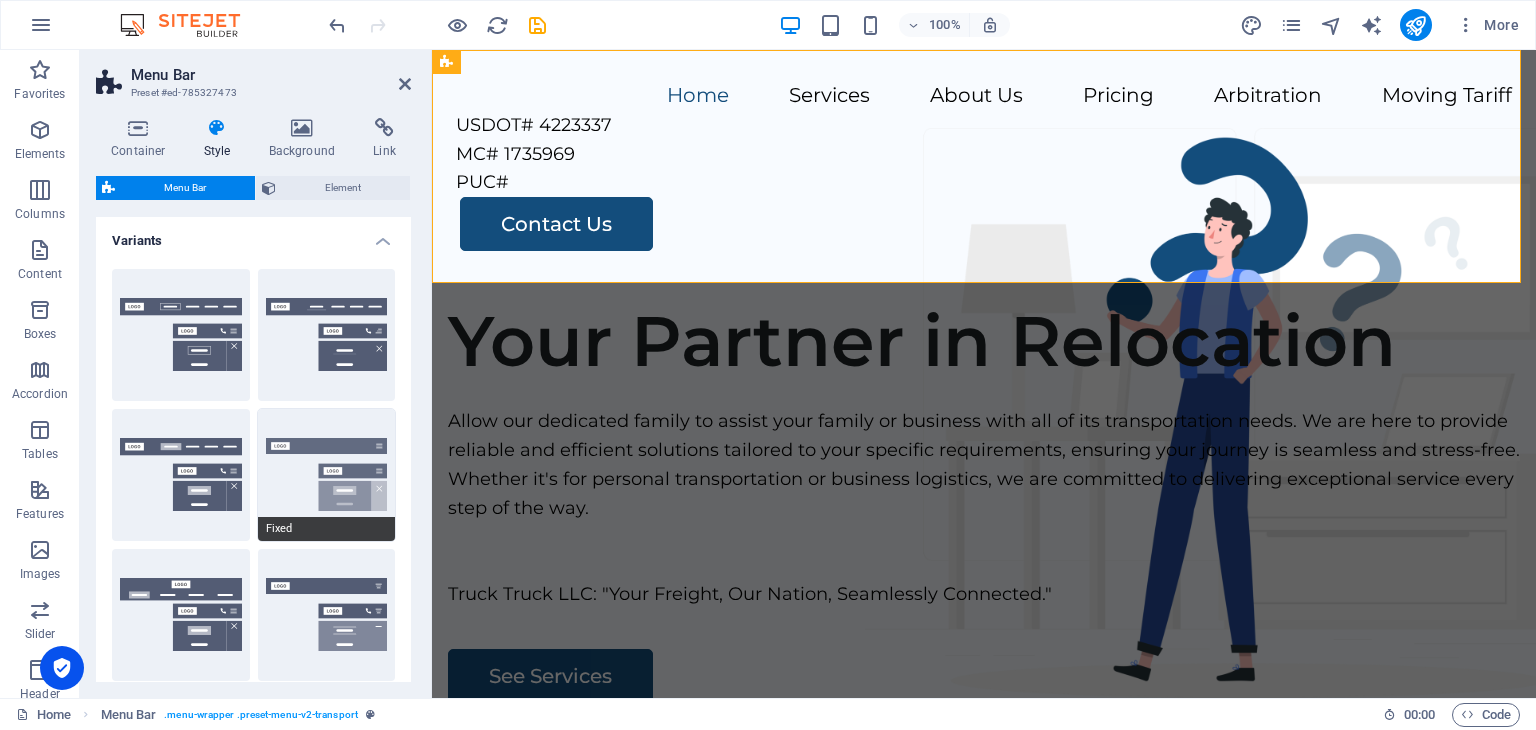 click on "Fixed" at bounding box center (327, 475) 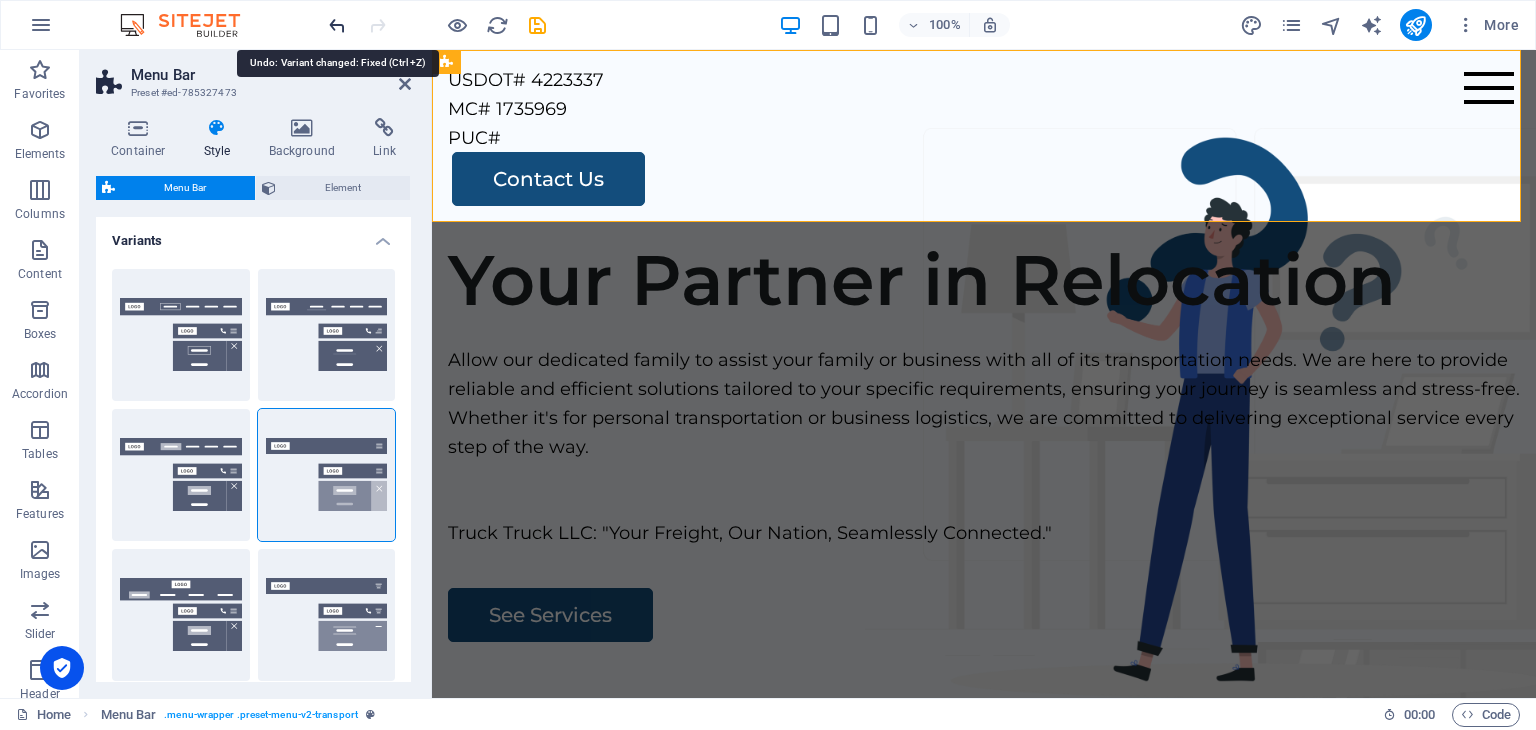 click at bounding box center [337, 25] 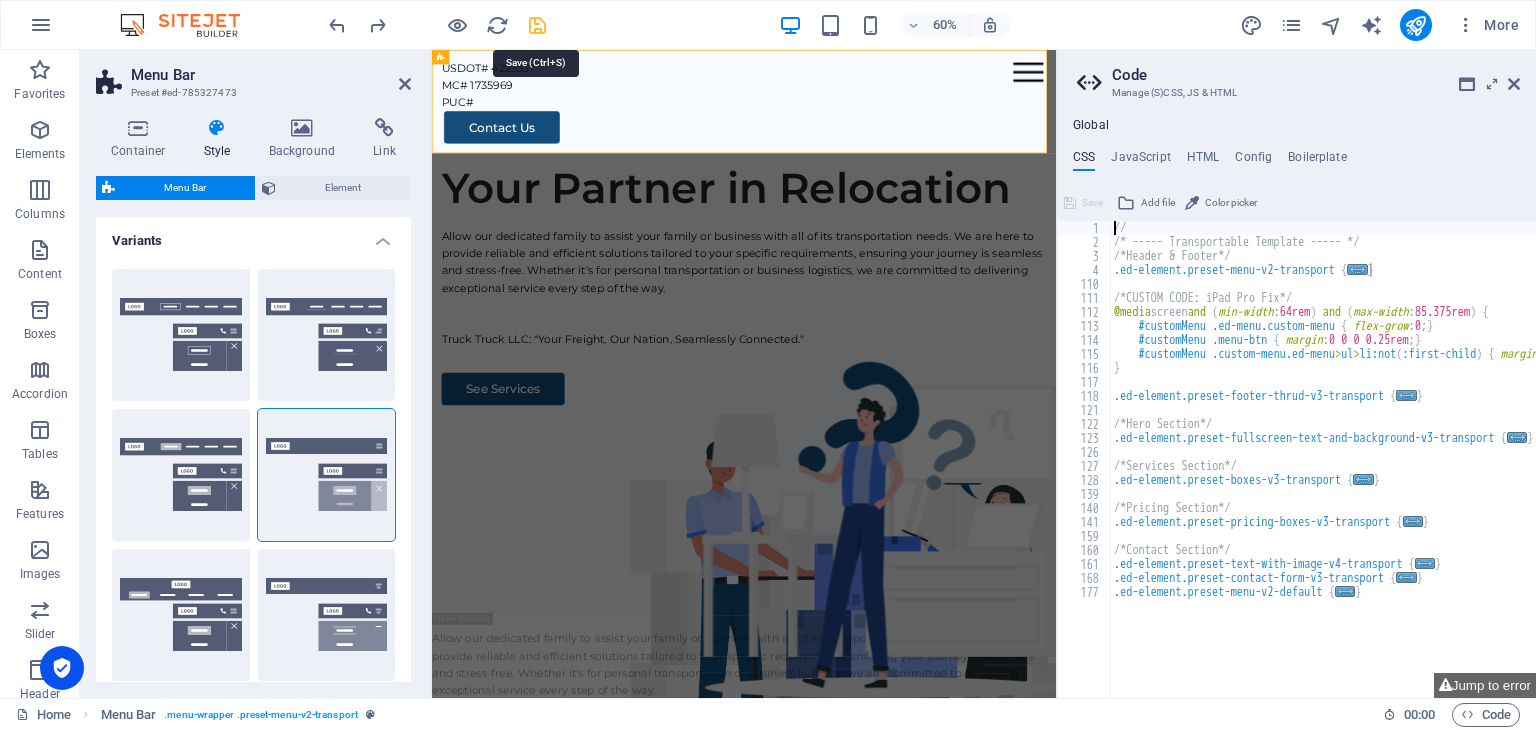 click at bounding box center [537, 25] 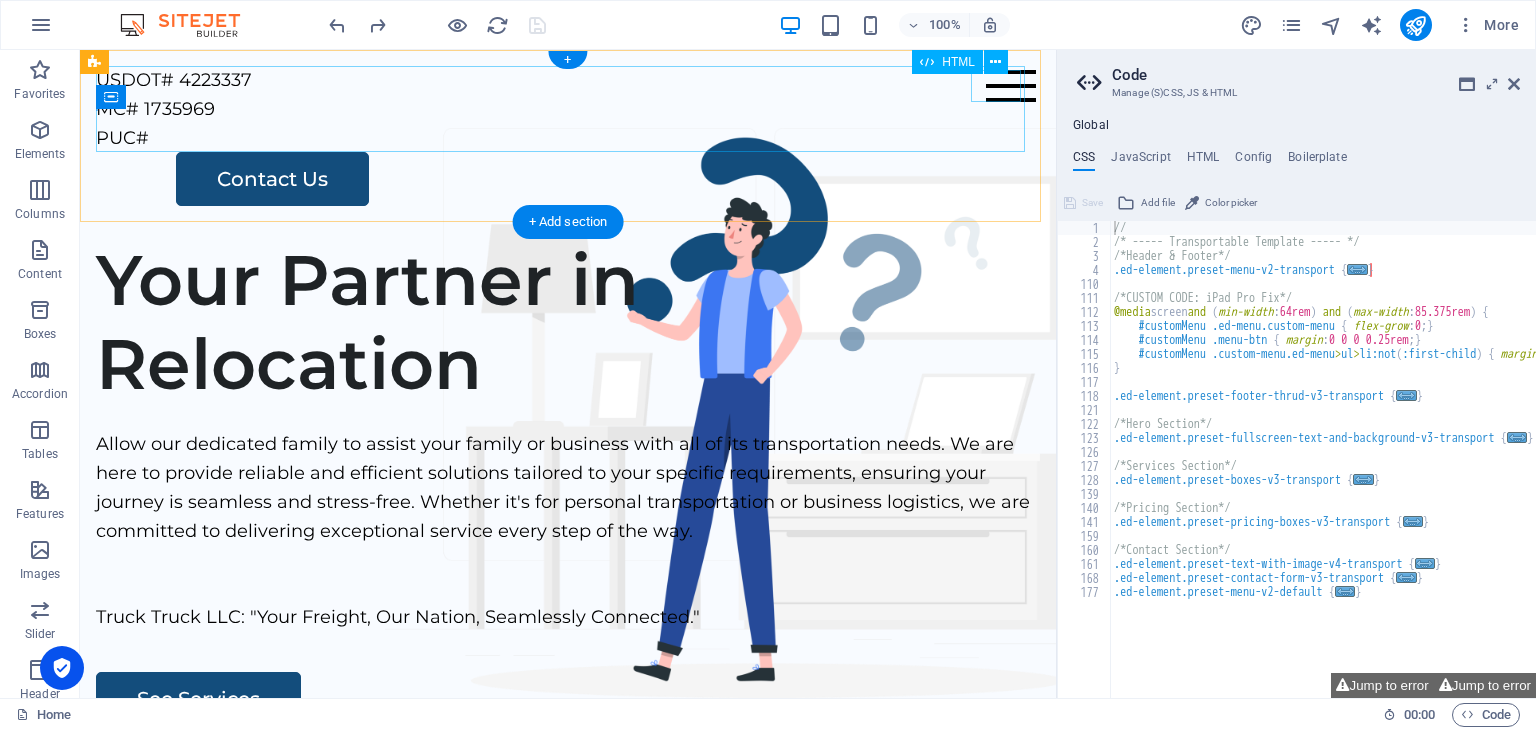 click at bounding box center [1011, 86] 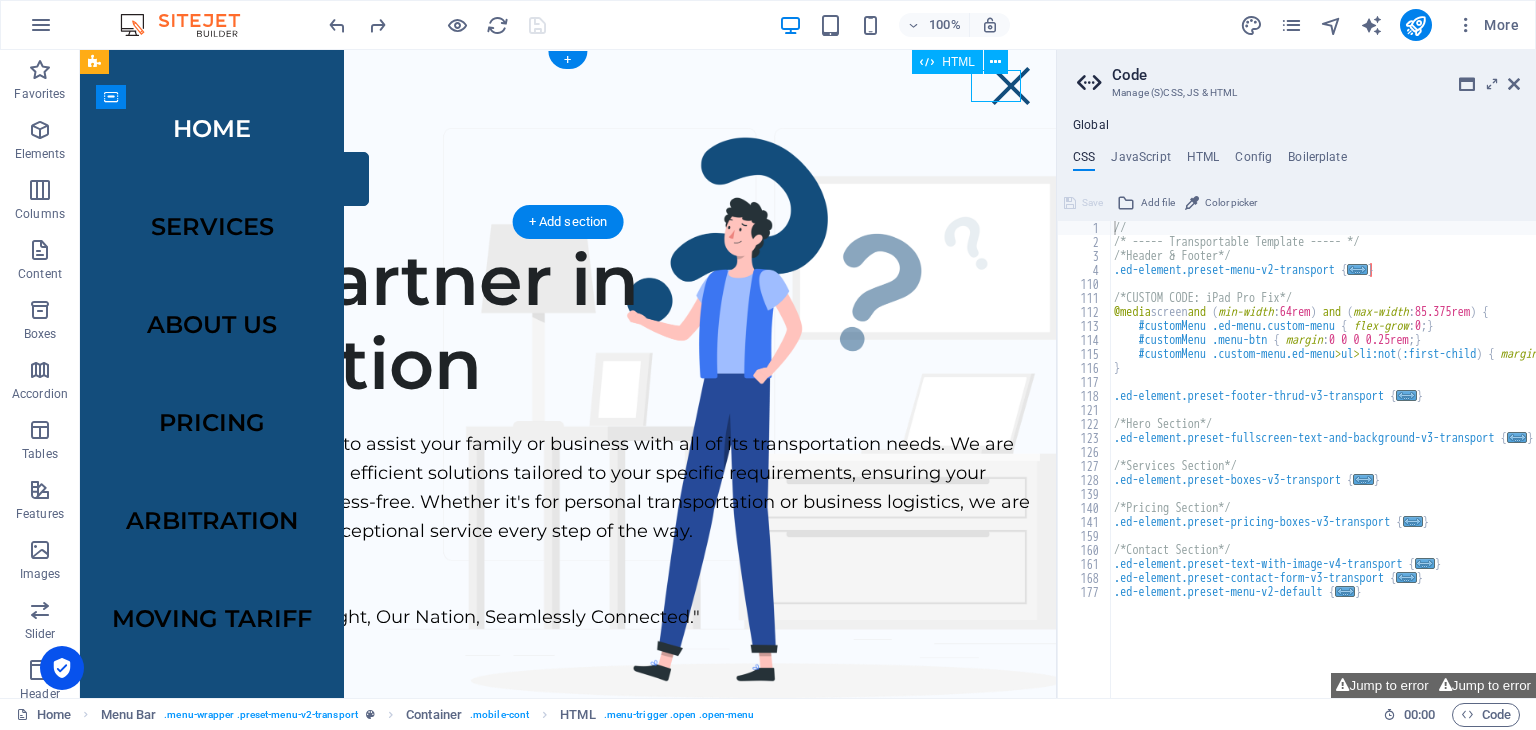 click at bounding box center [1011, 86] 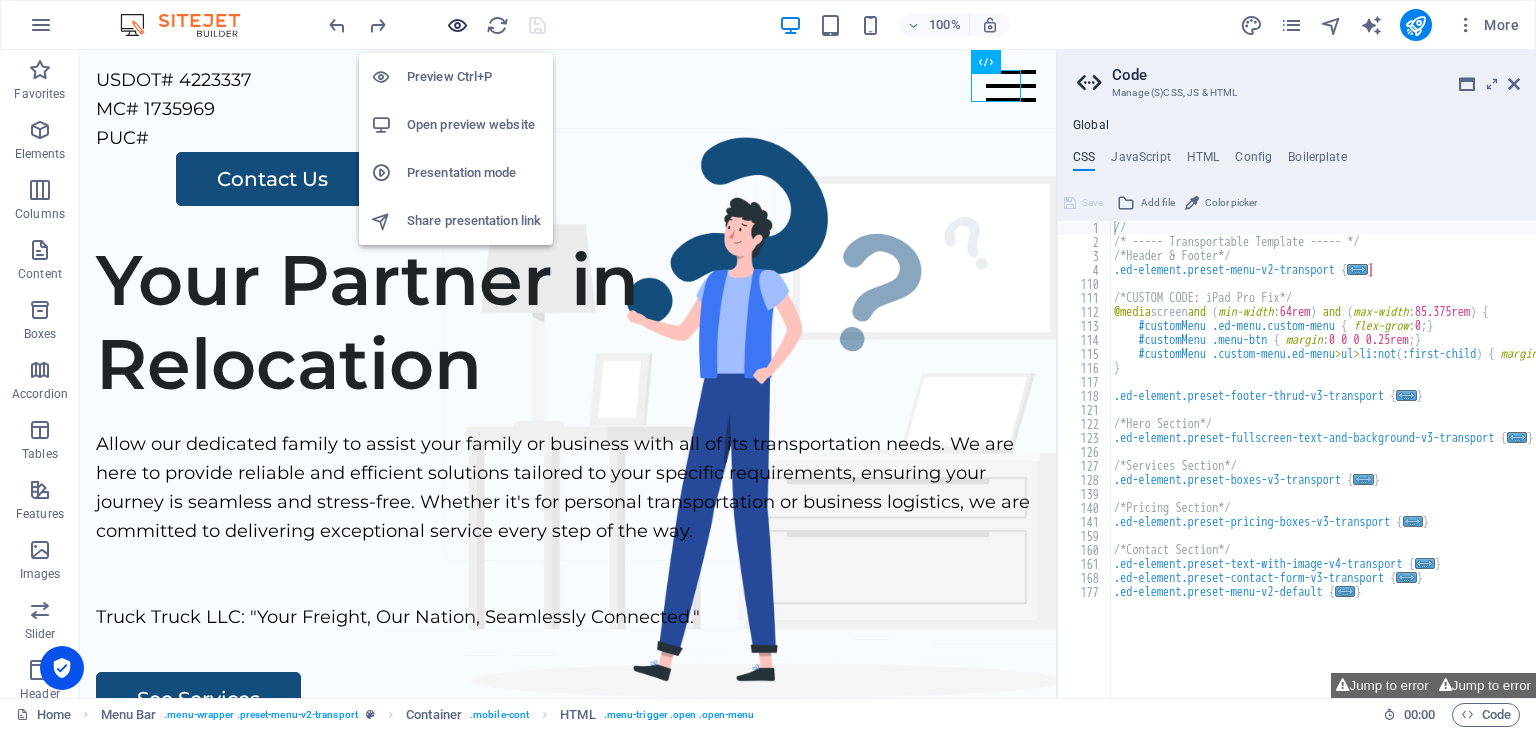 click at bounding box center [457, 25] 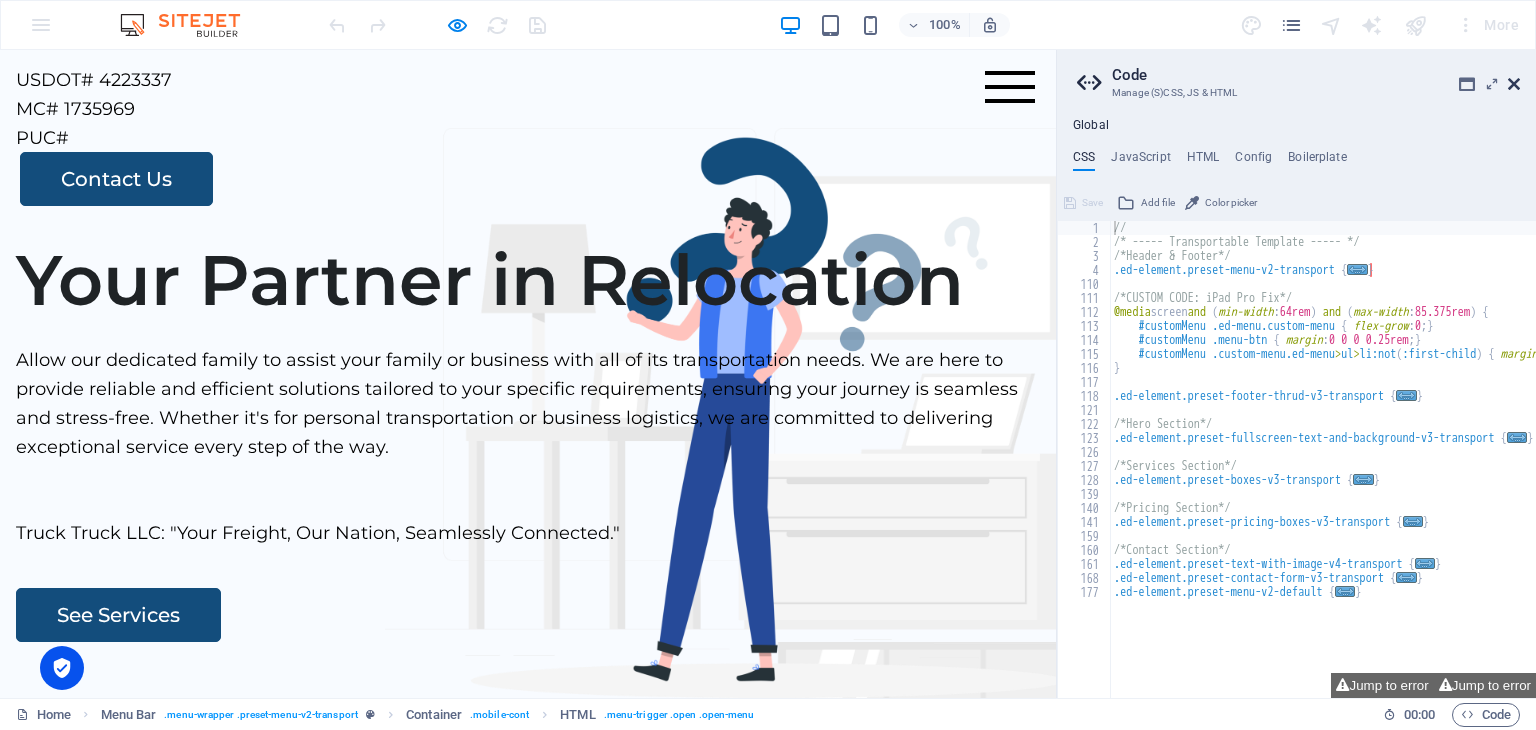 click at bounding box center [1514, 84] 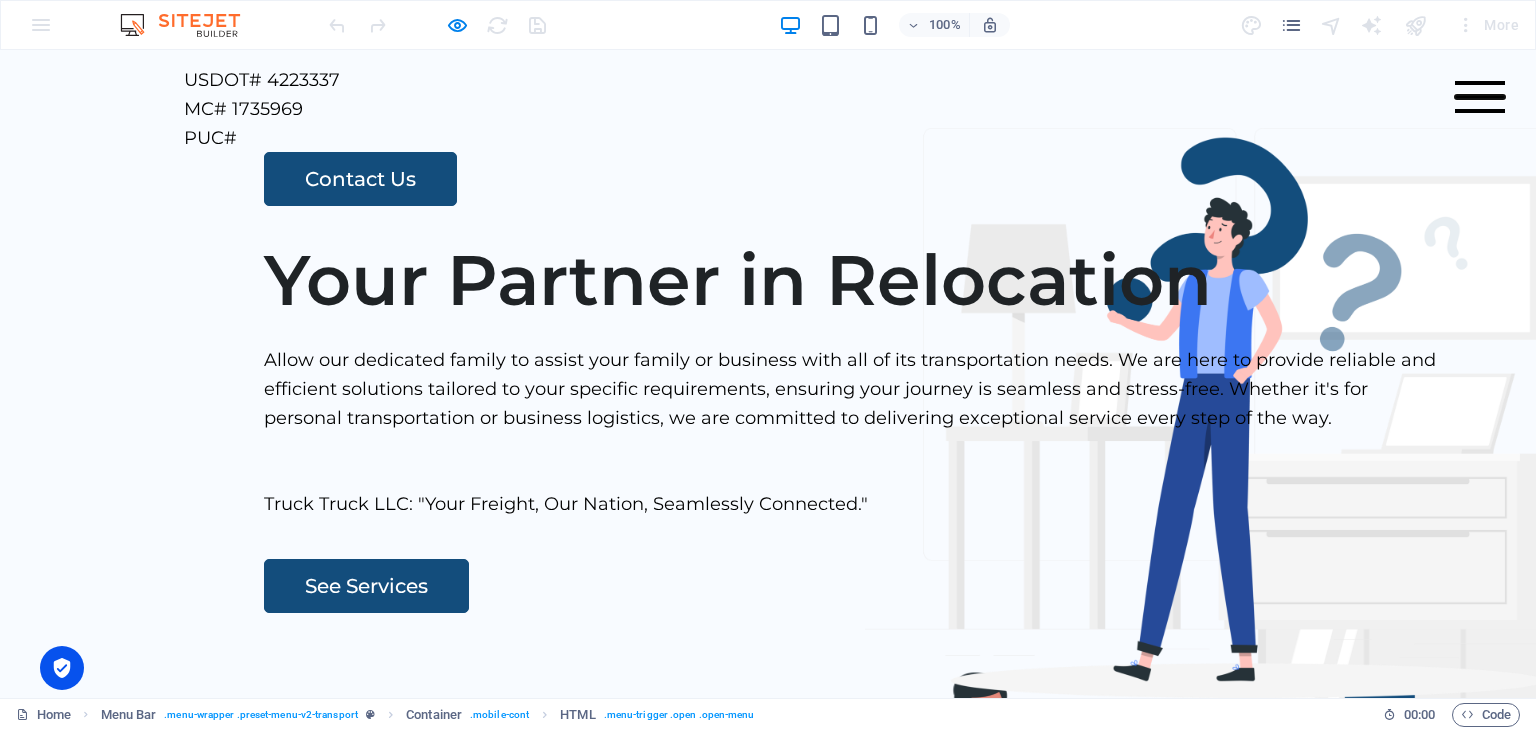 click at bounding box center [1480, 97] 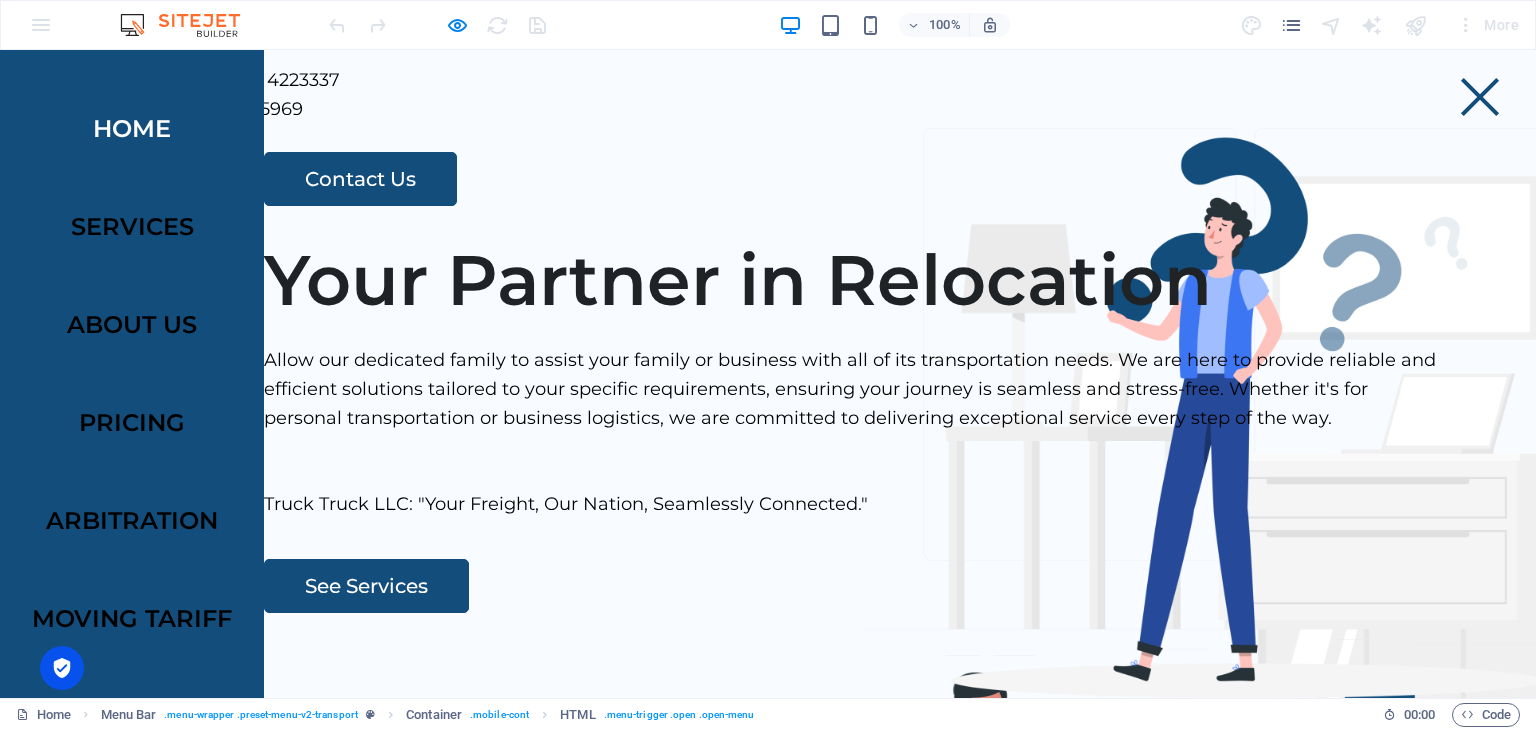 click at bounding box center [1480, 97] 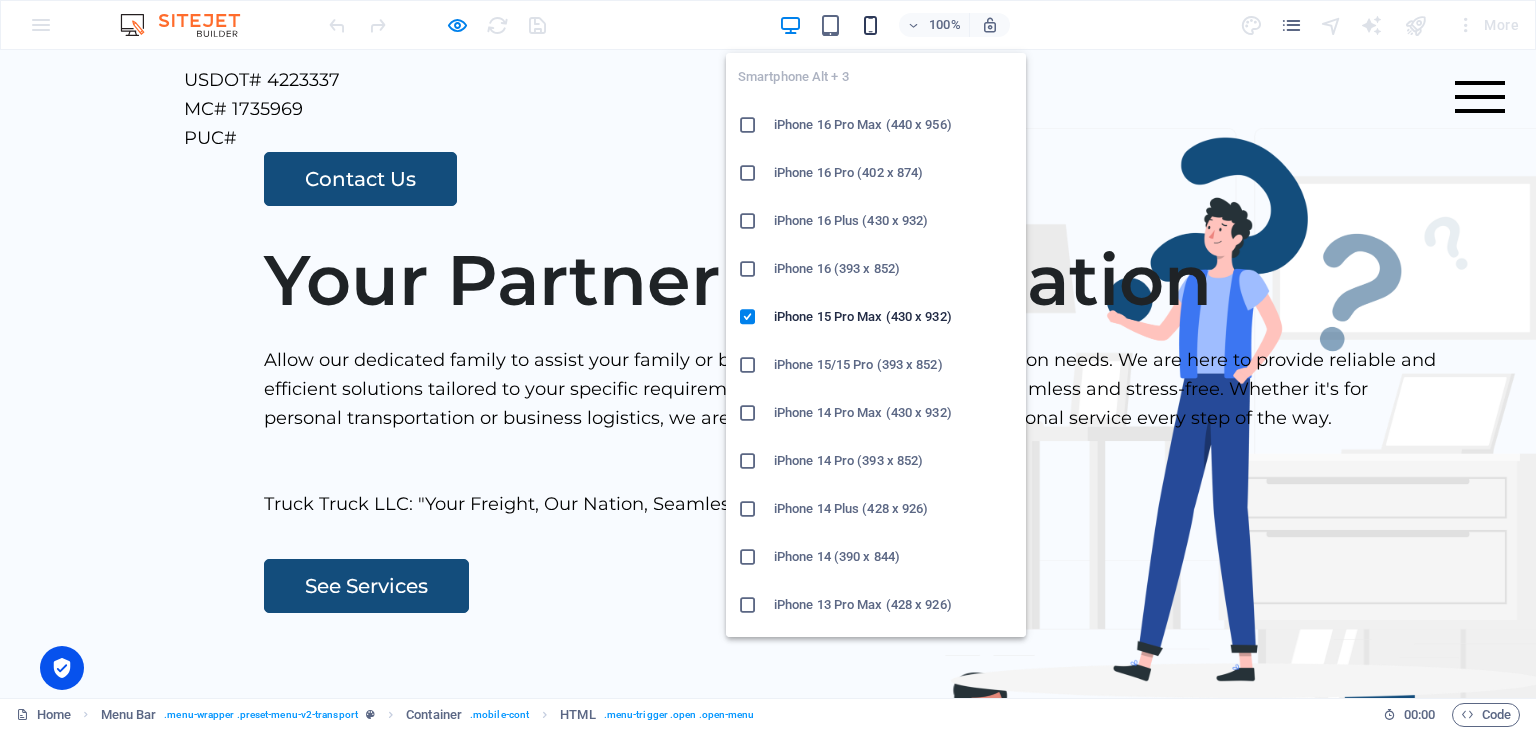 click at bounding box center [870, 25] 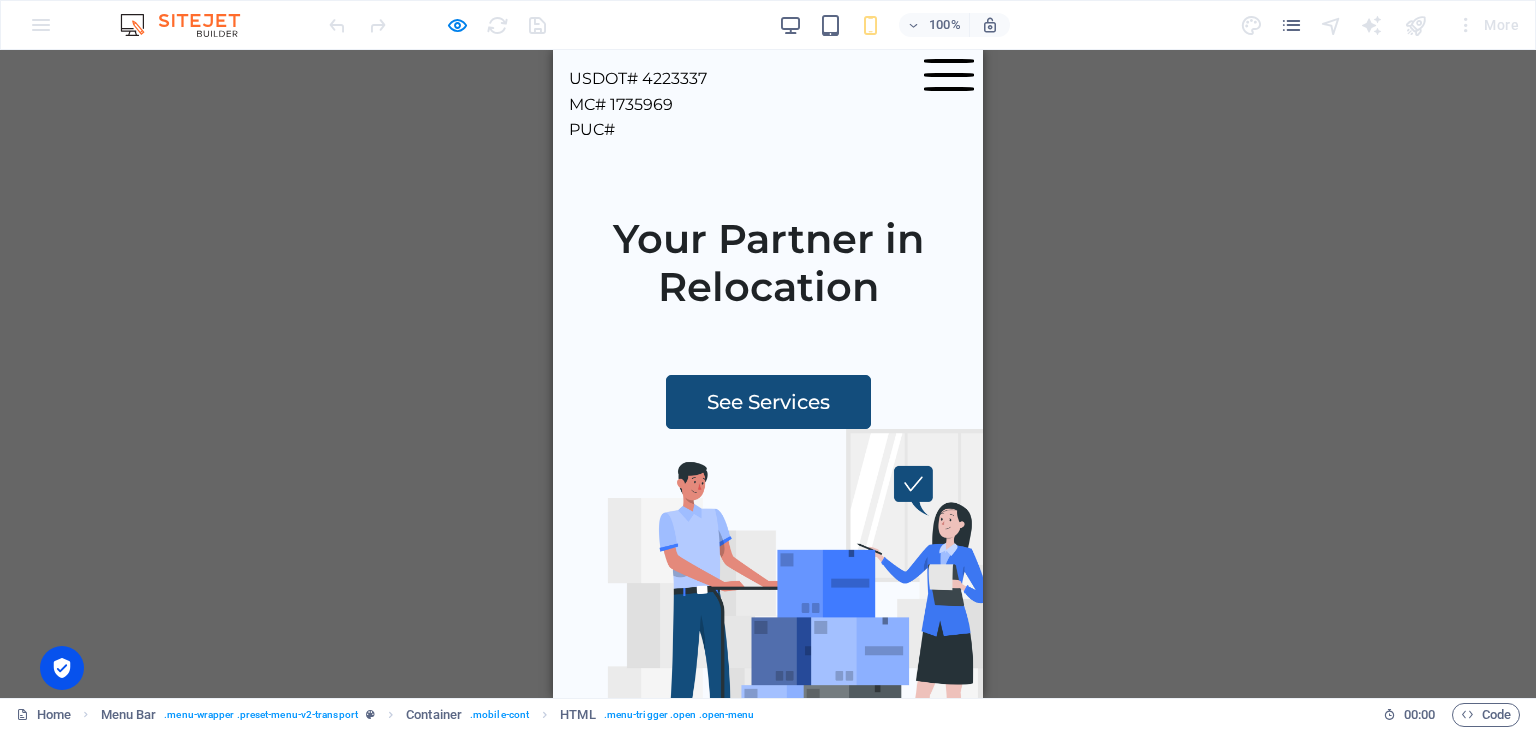 click at bounding box center (949, 75) 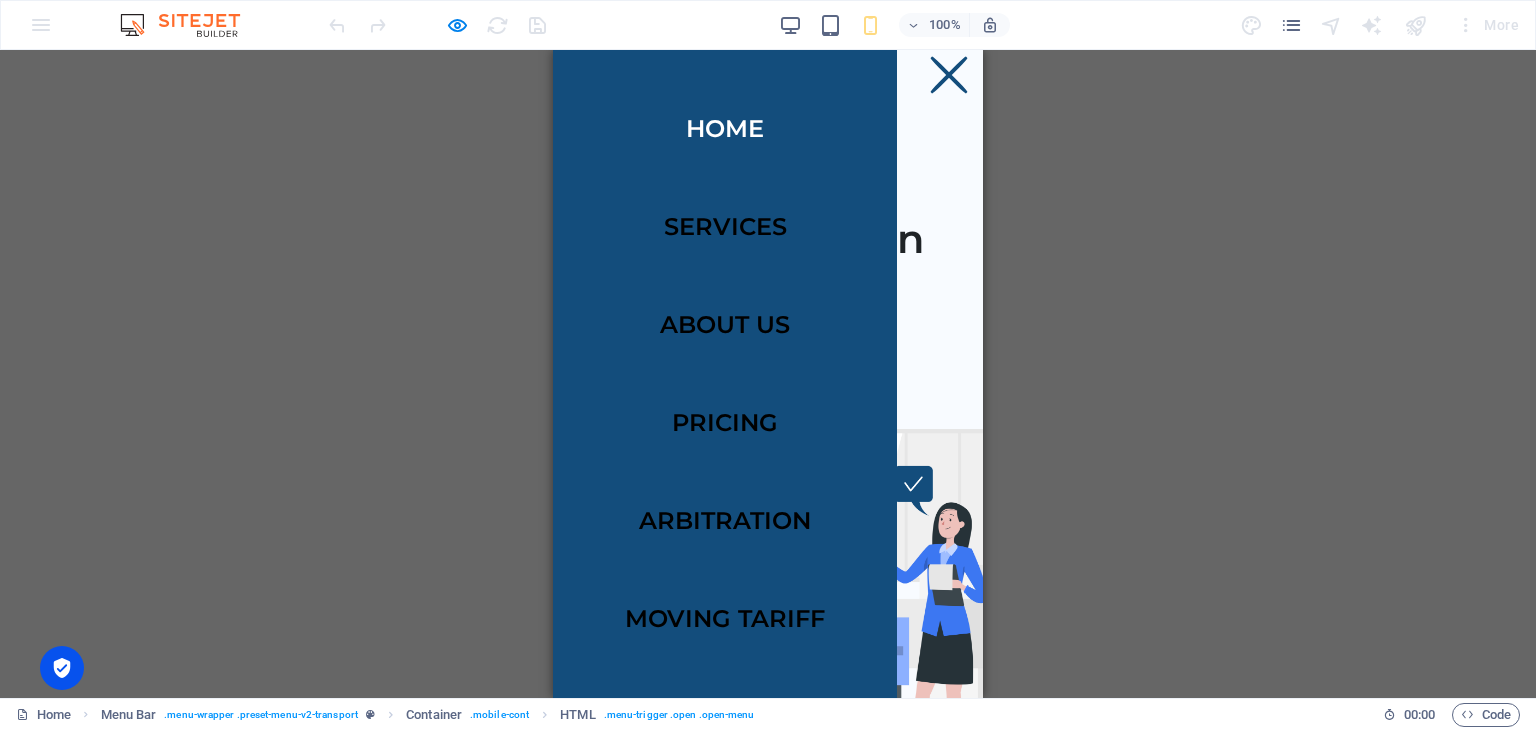 click at bounding box center [949, 75] 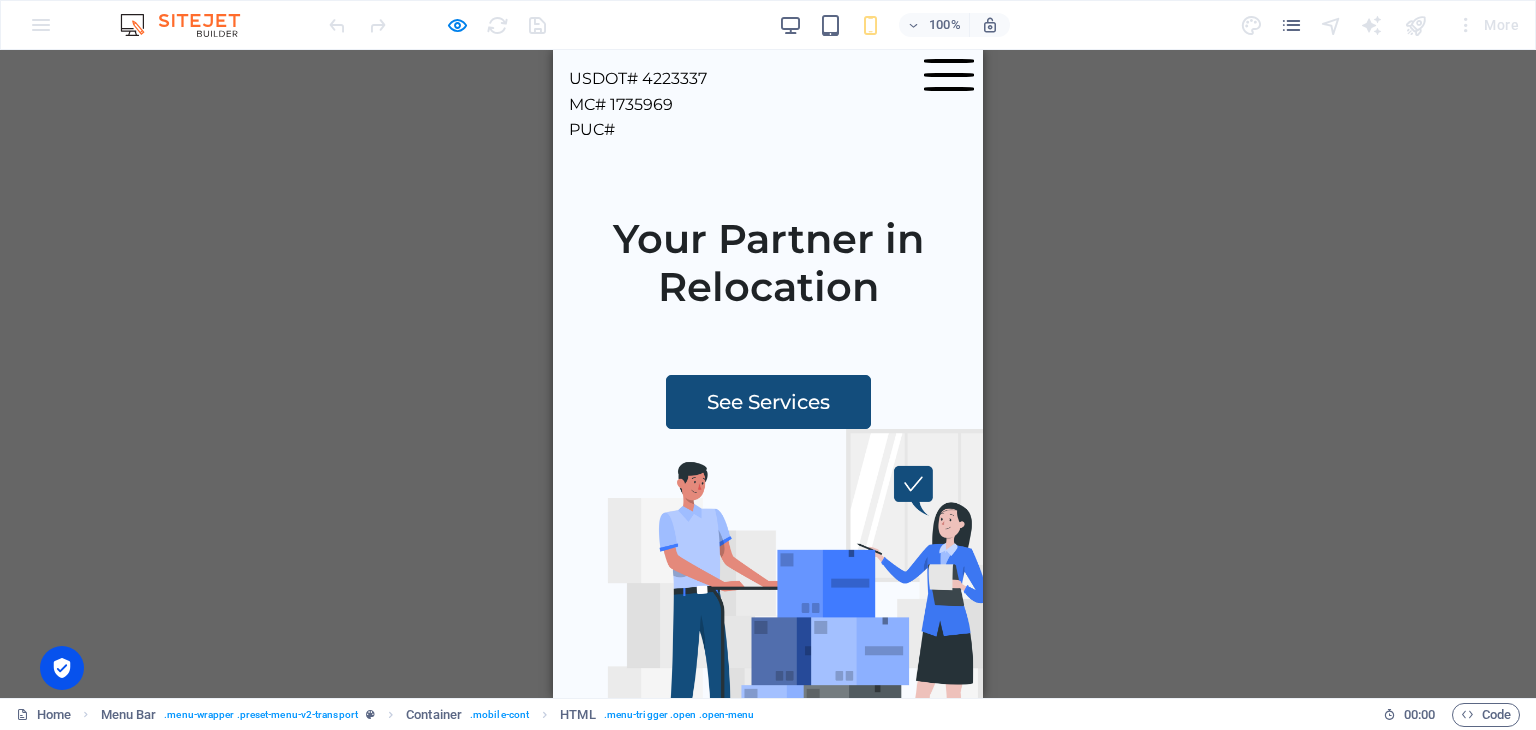 click at bounding box center [949, 75] 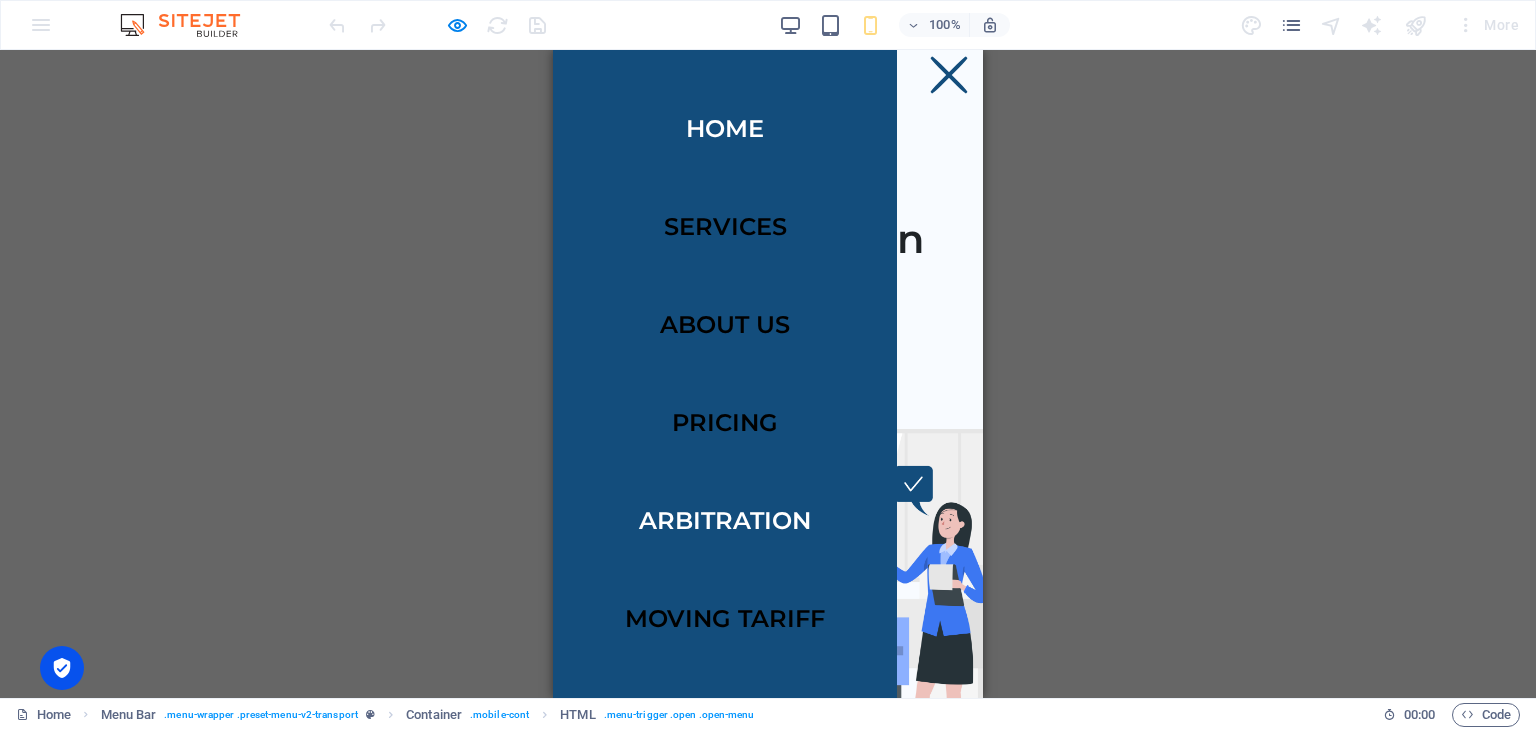 click on "Arbitration" at bounding box center [725, 521] 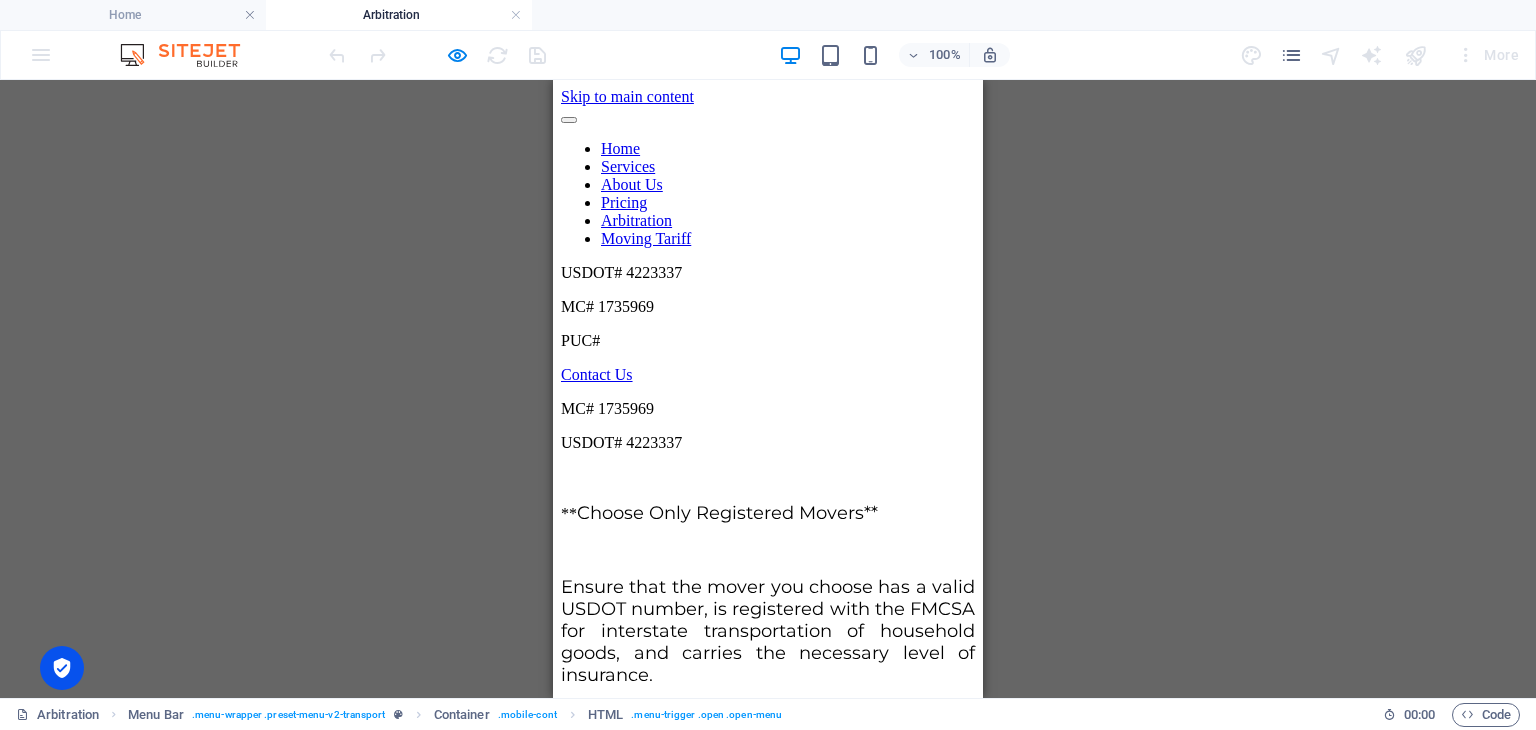 scroll, scrollTop: 0, scrollLeft: 0, axis: both 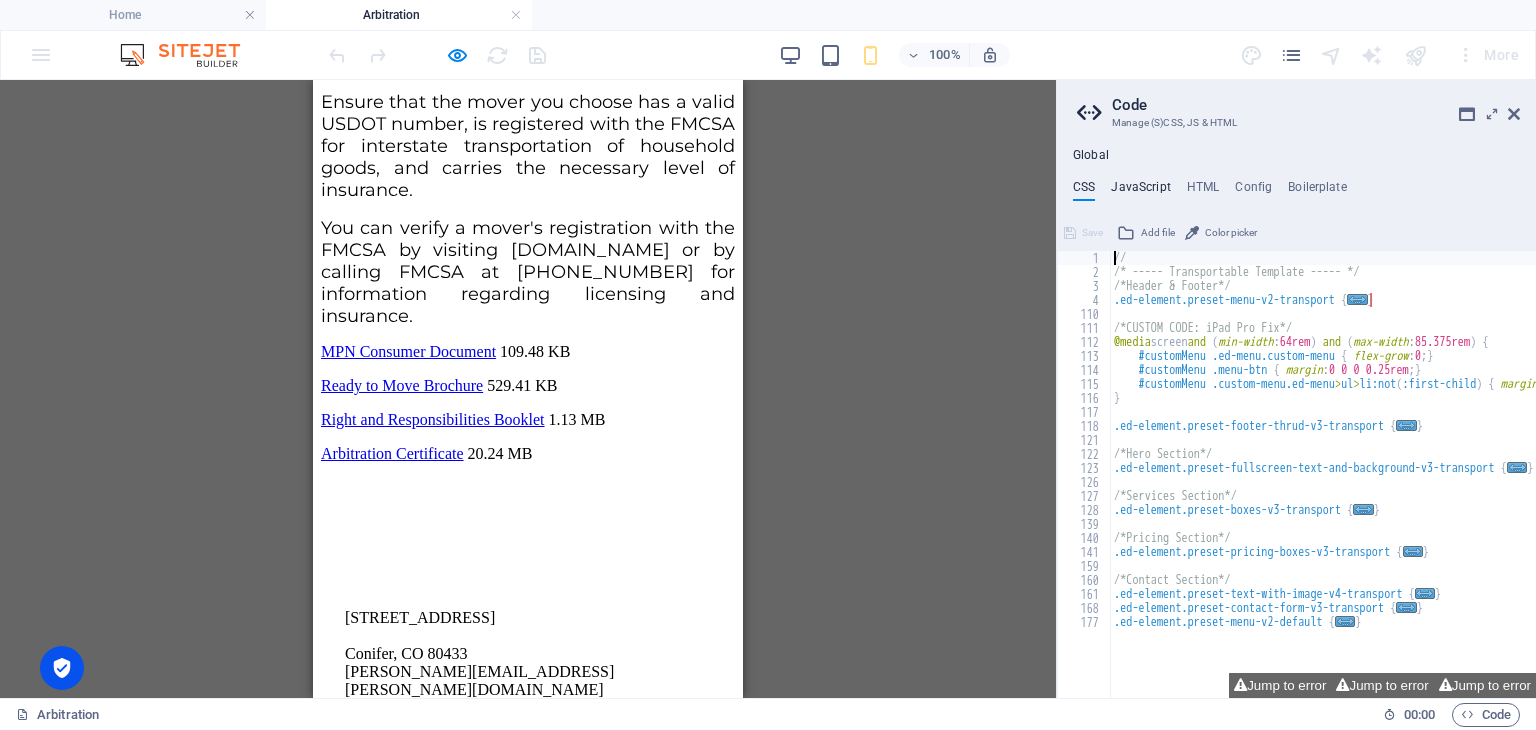 click on "JavaScript" at bounding box center [1140, 191] 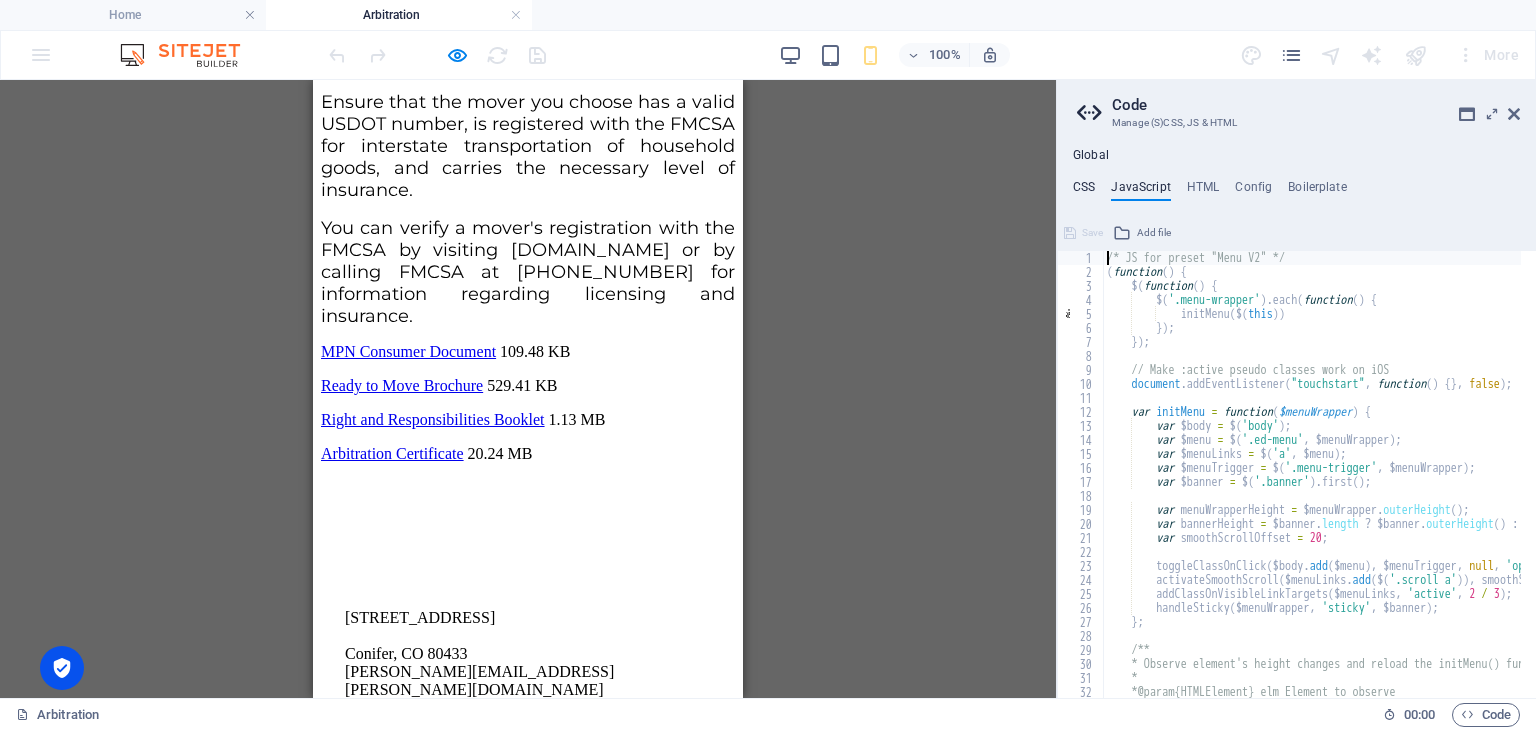 click on "CSS" at bounding box center (1084, 191) 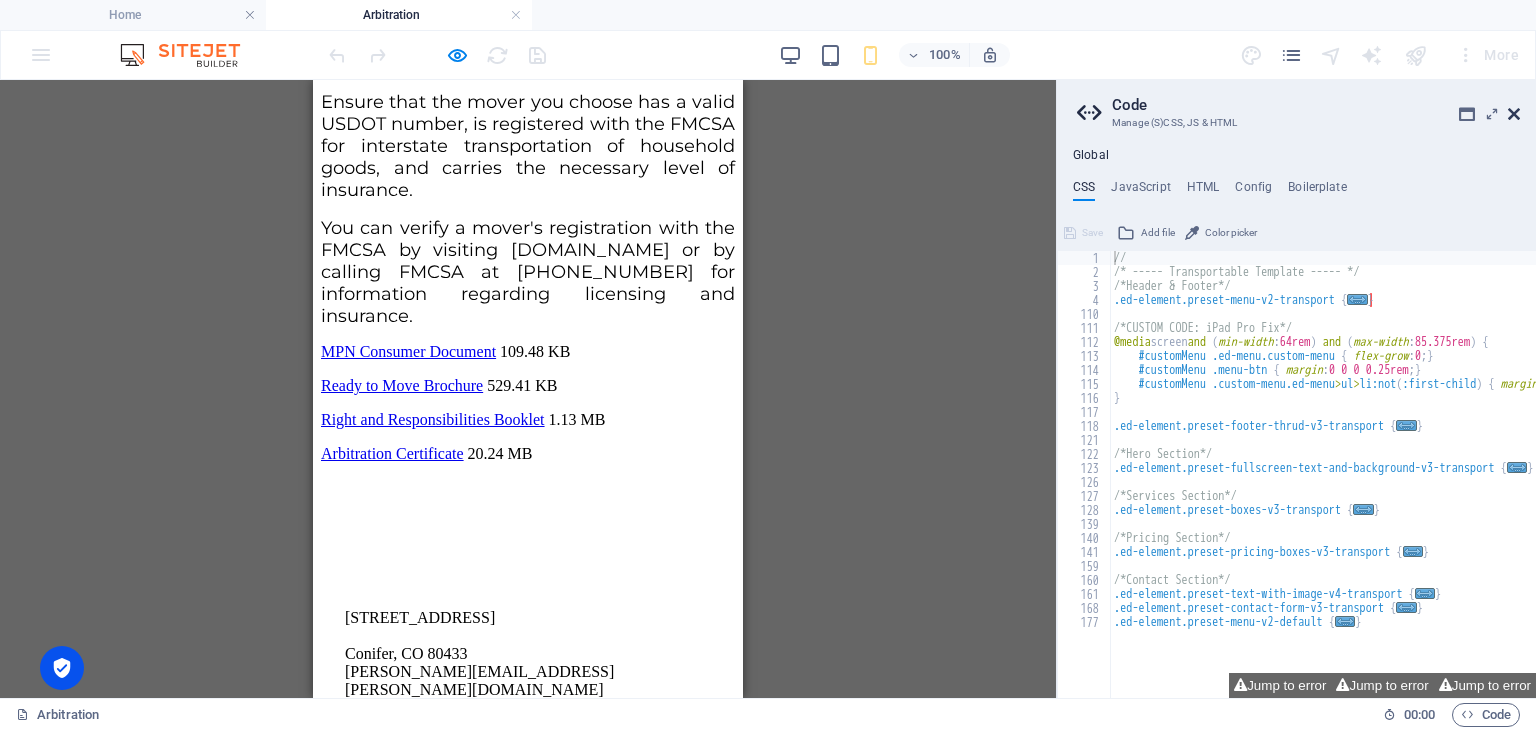 click at bounding box center [1514, 114] 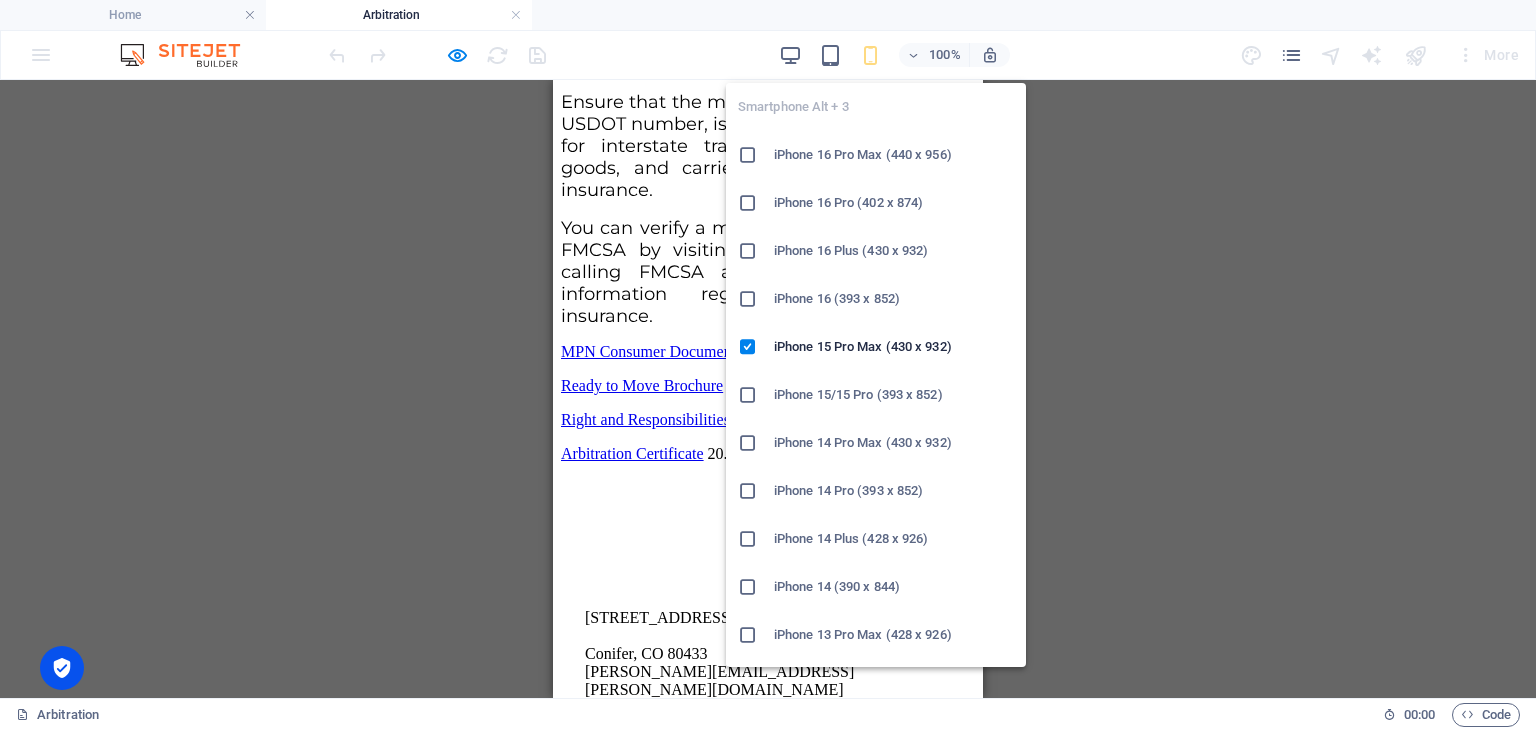 click at bounding box center (870, 55) 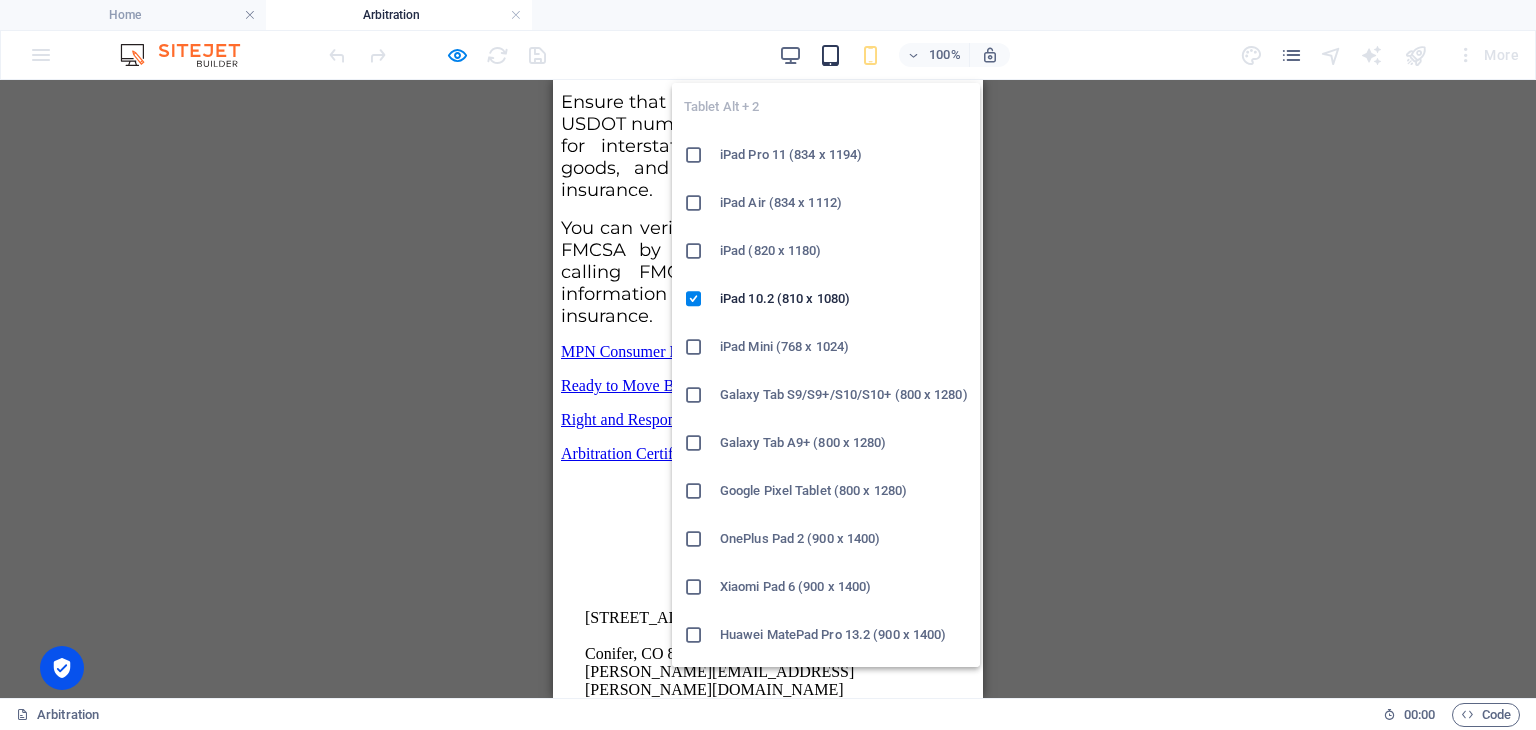 click at bounding box center [830, 55] 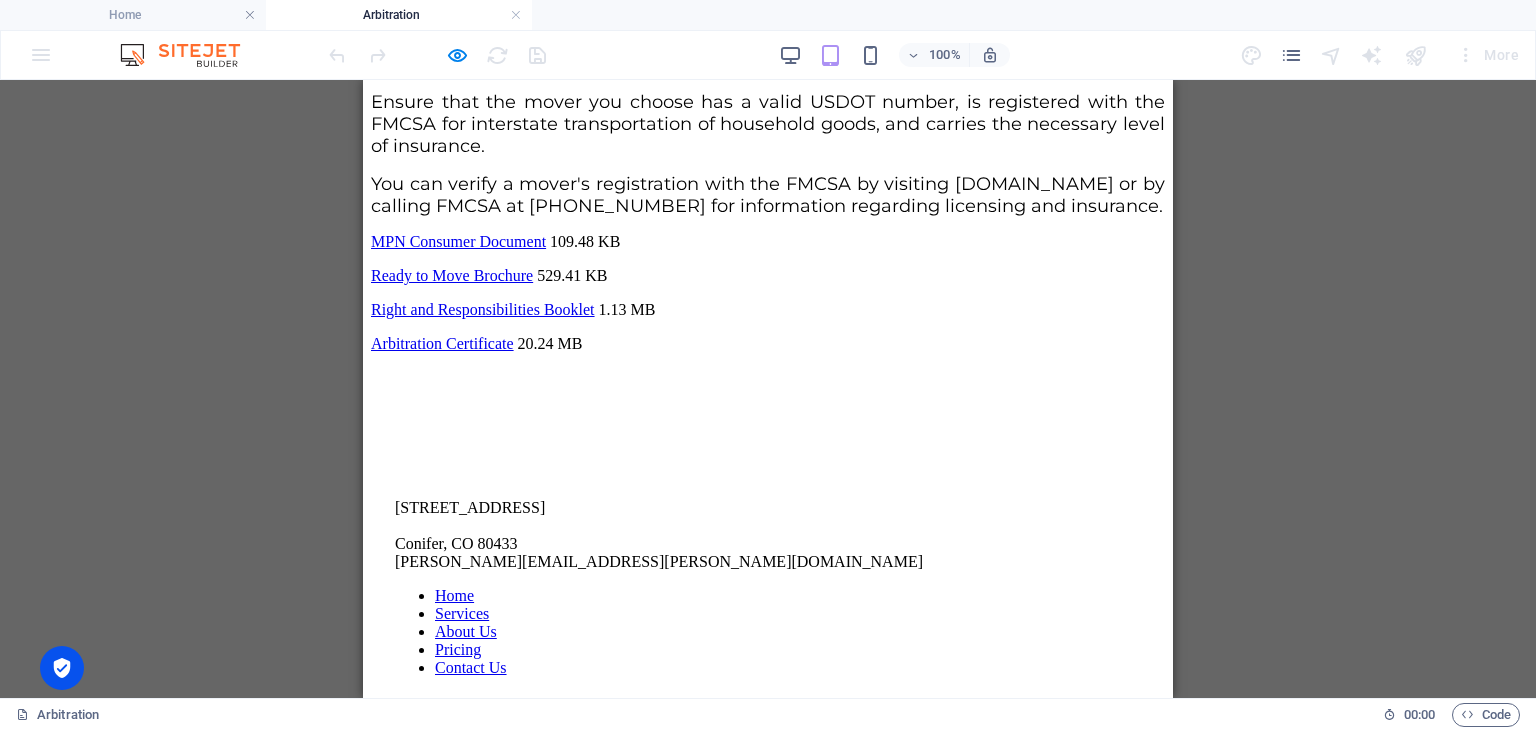 click on "Drag here to replace the existing content. Press “Ctrl” if you want to create a new element." at bounding box center [768, 389] 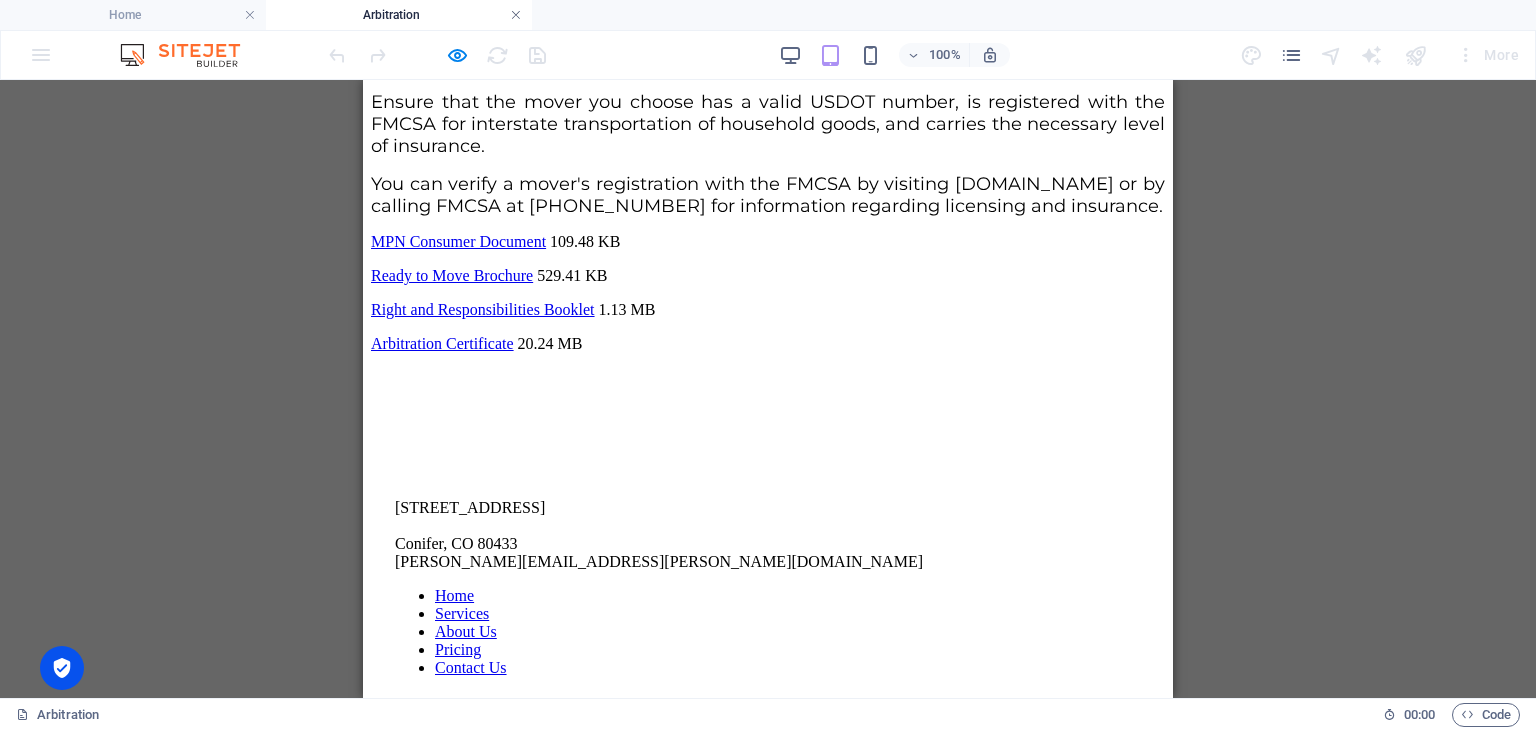 click at bounding box center [516, 15] 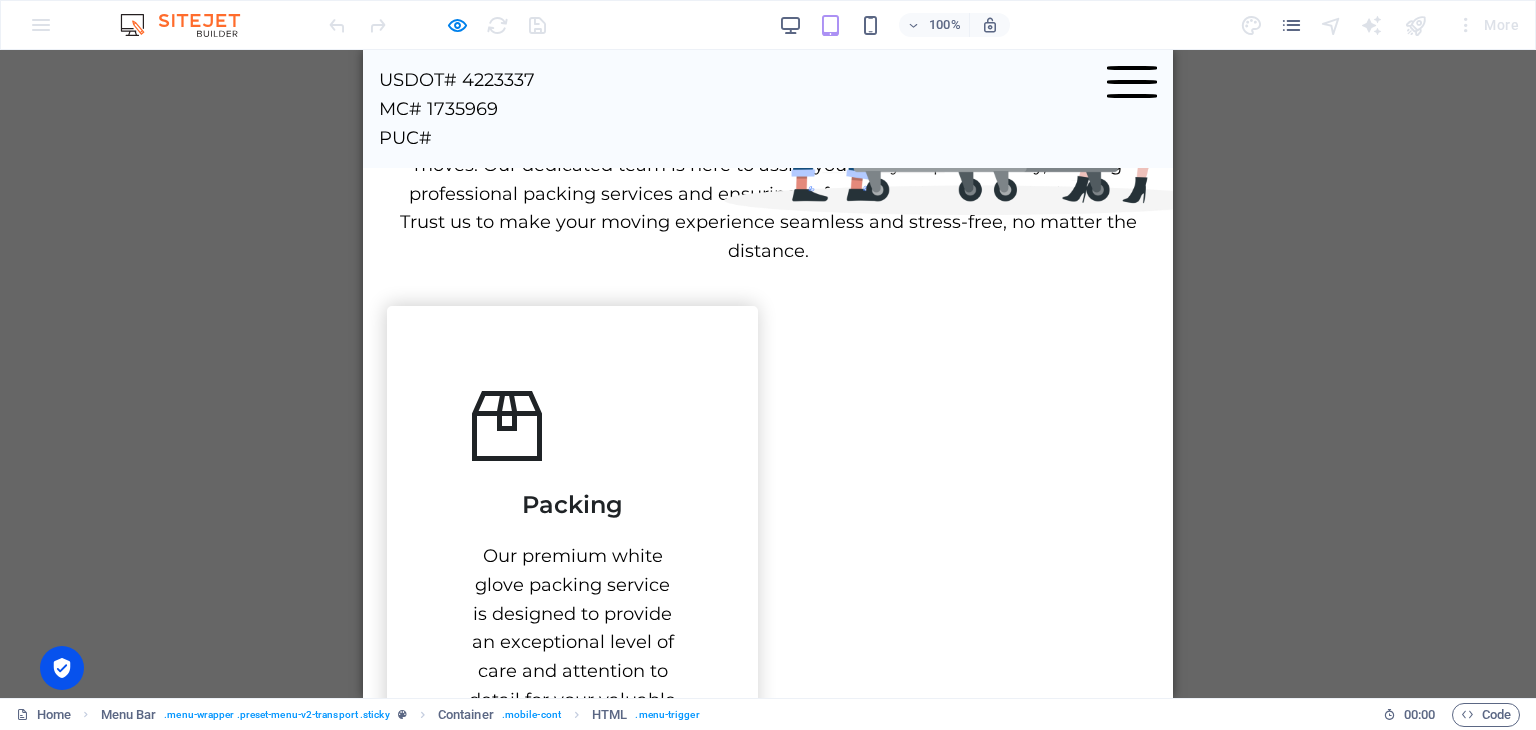scroll, scrollTop: 0, scrollLeft: 0, axis: both 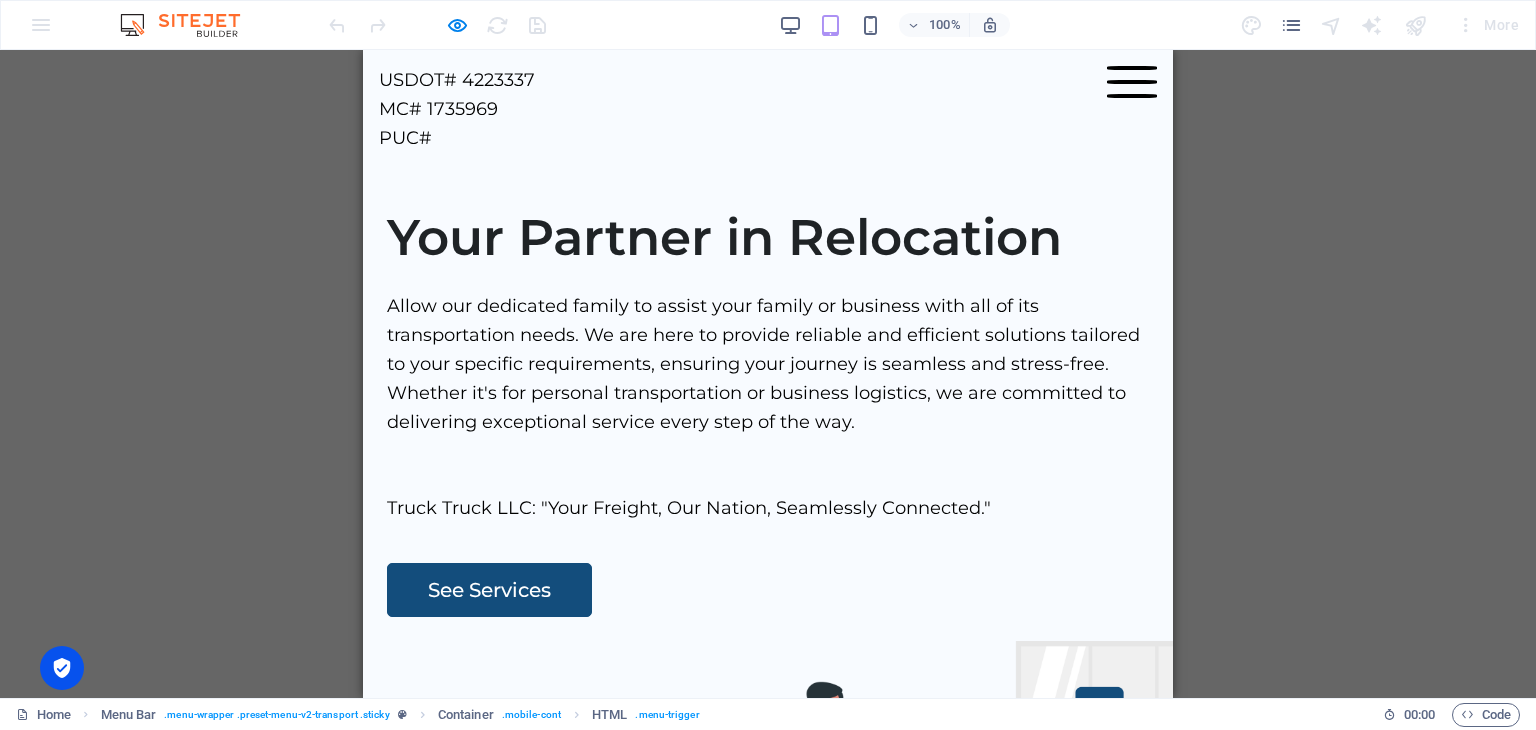 click at bounding box center (1132, 82) 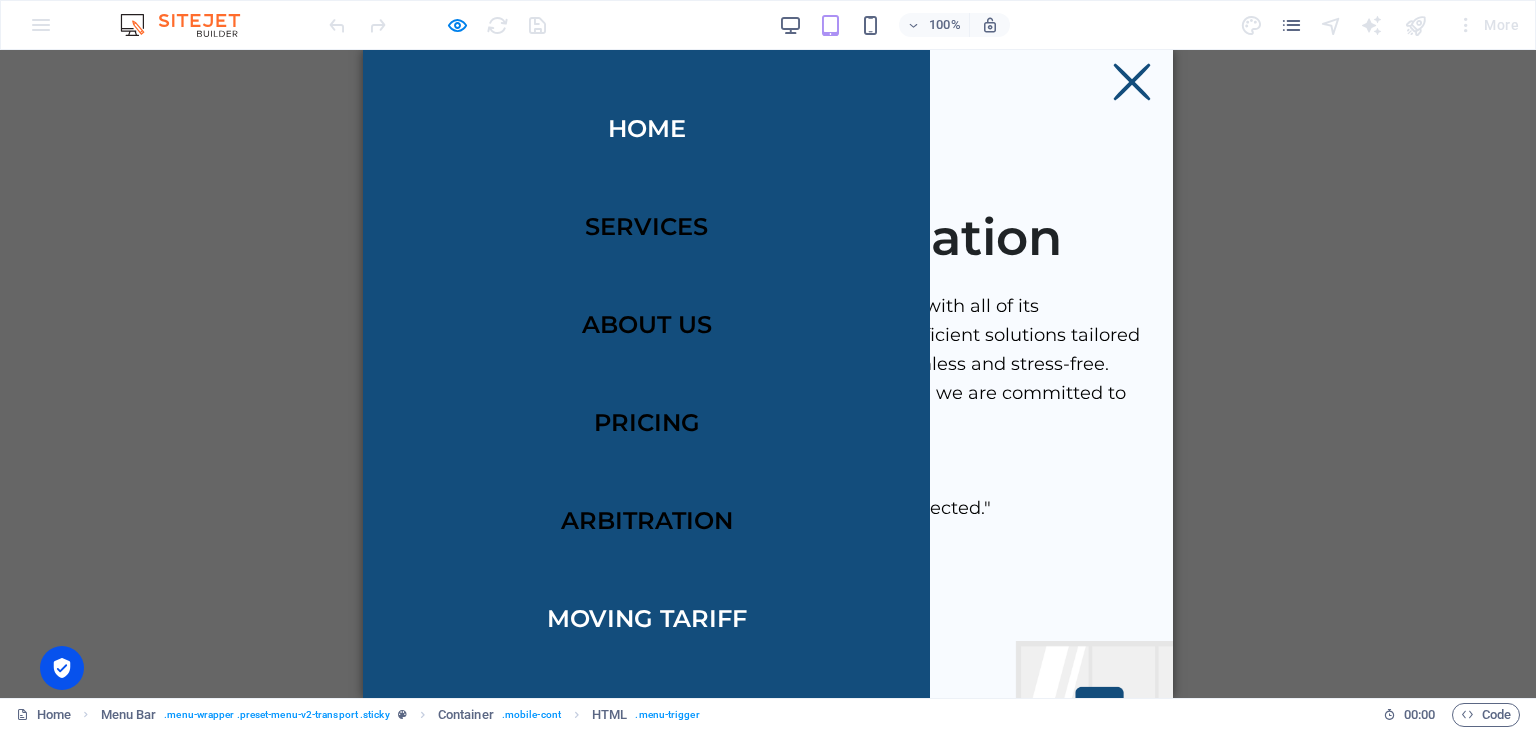 click on "Moving Tariff" at bounding box center [647, 619] 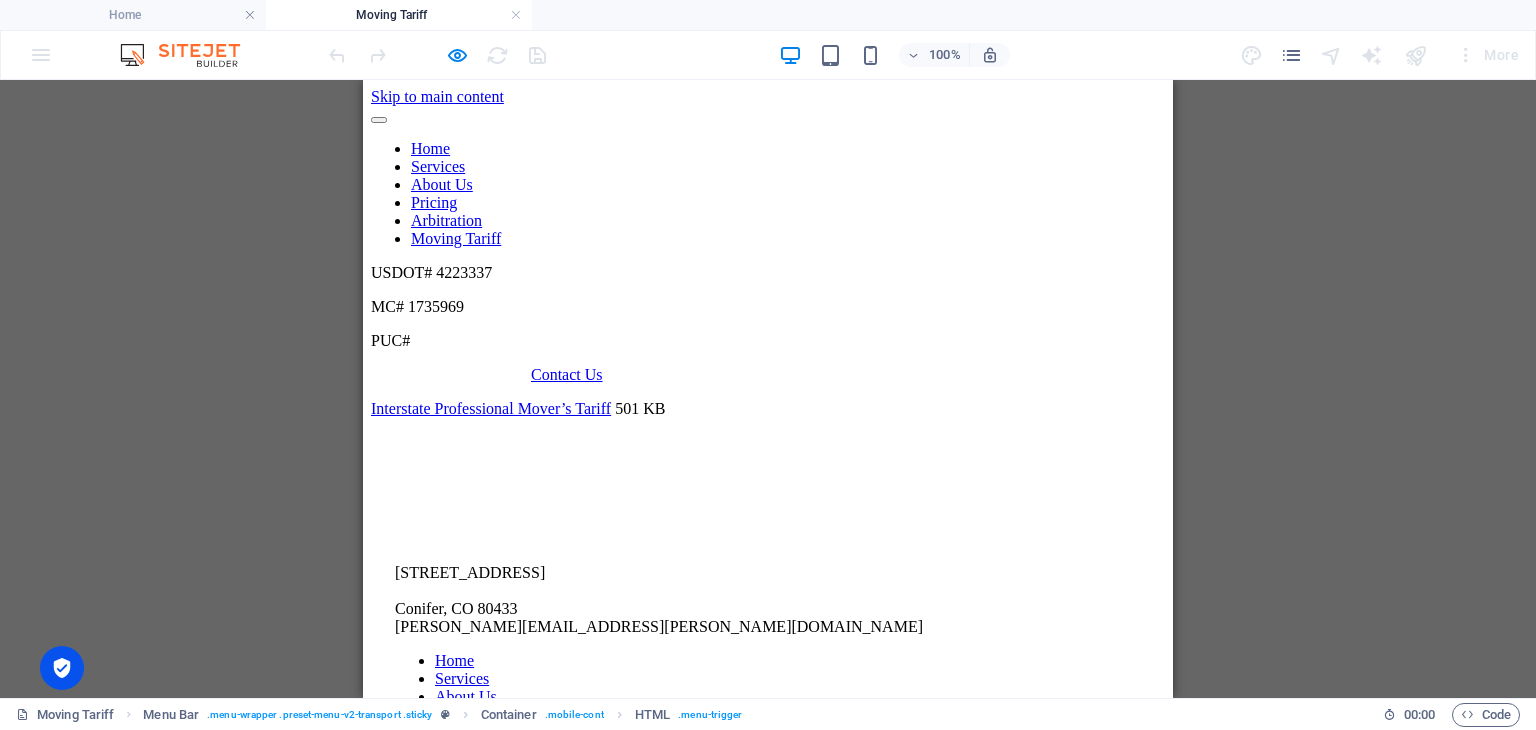 scroll, scrollTop: 0, scrollLeft: 0, axis: both 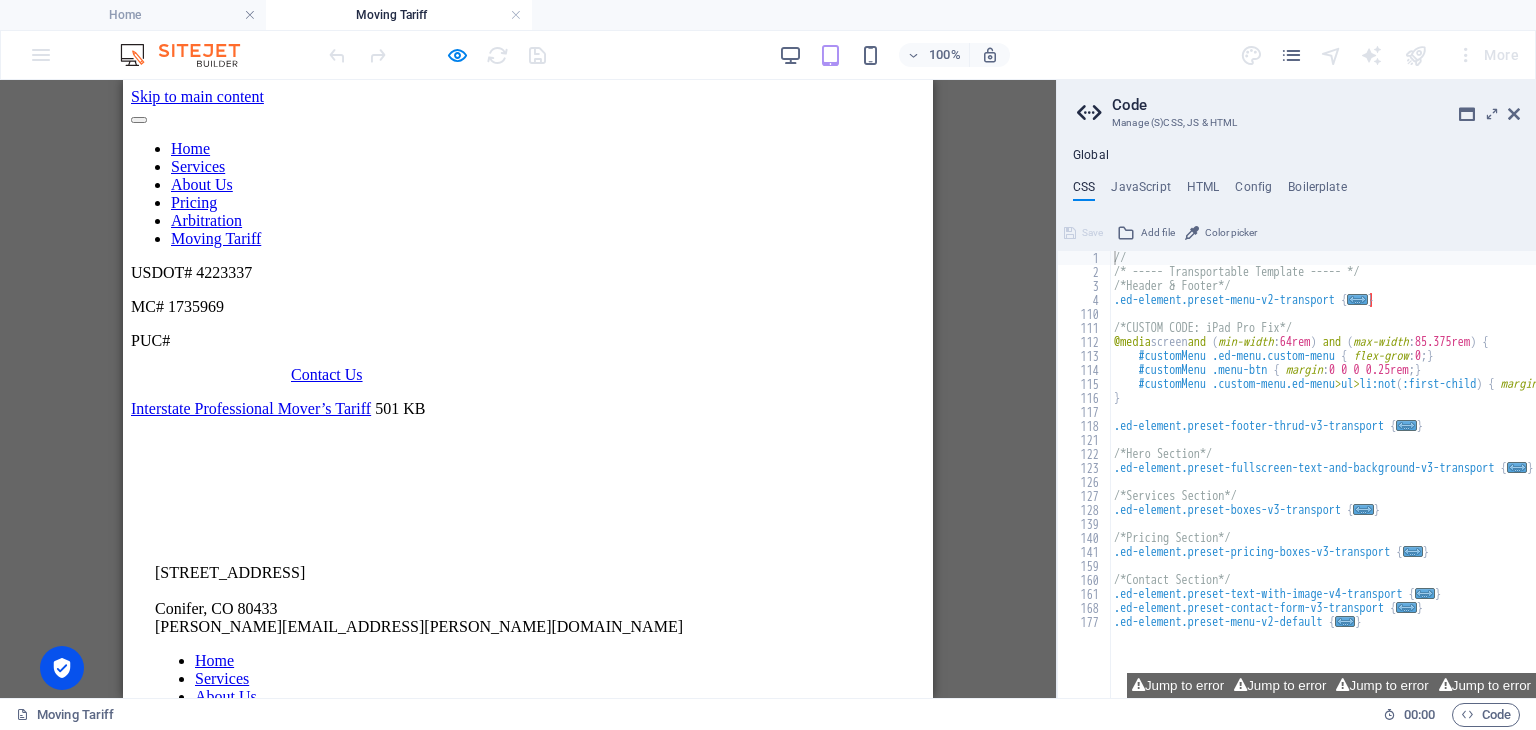 click on "Contact Us" at bounding box center [608, 375] 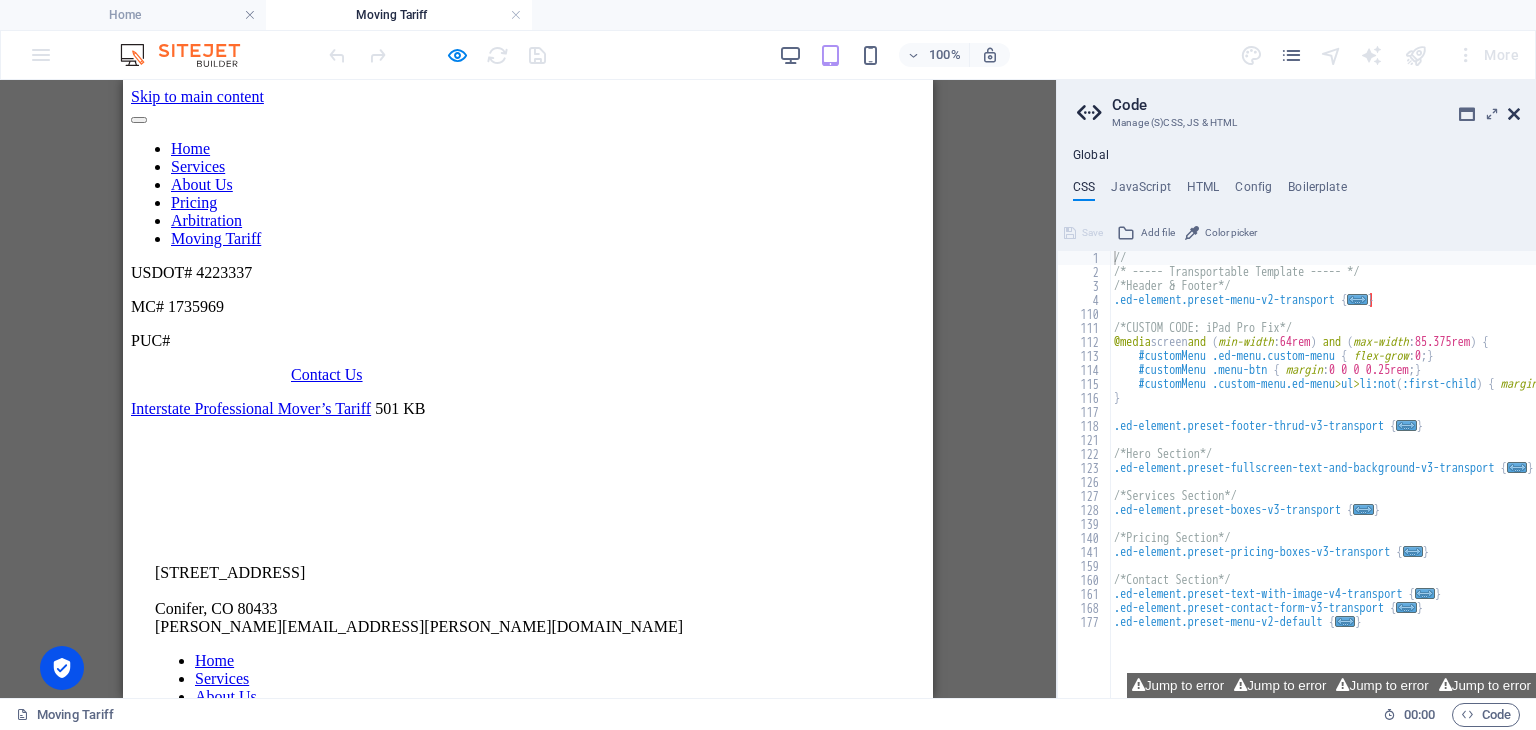 click at bounding box center [1514, 114] 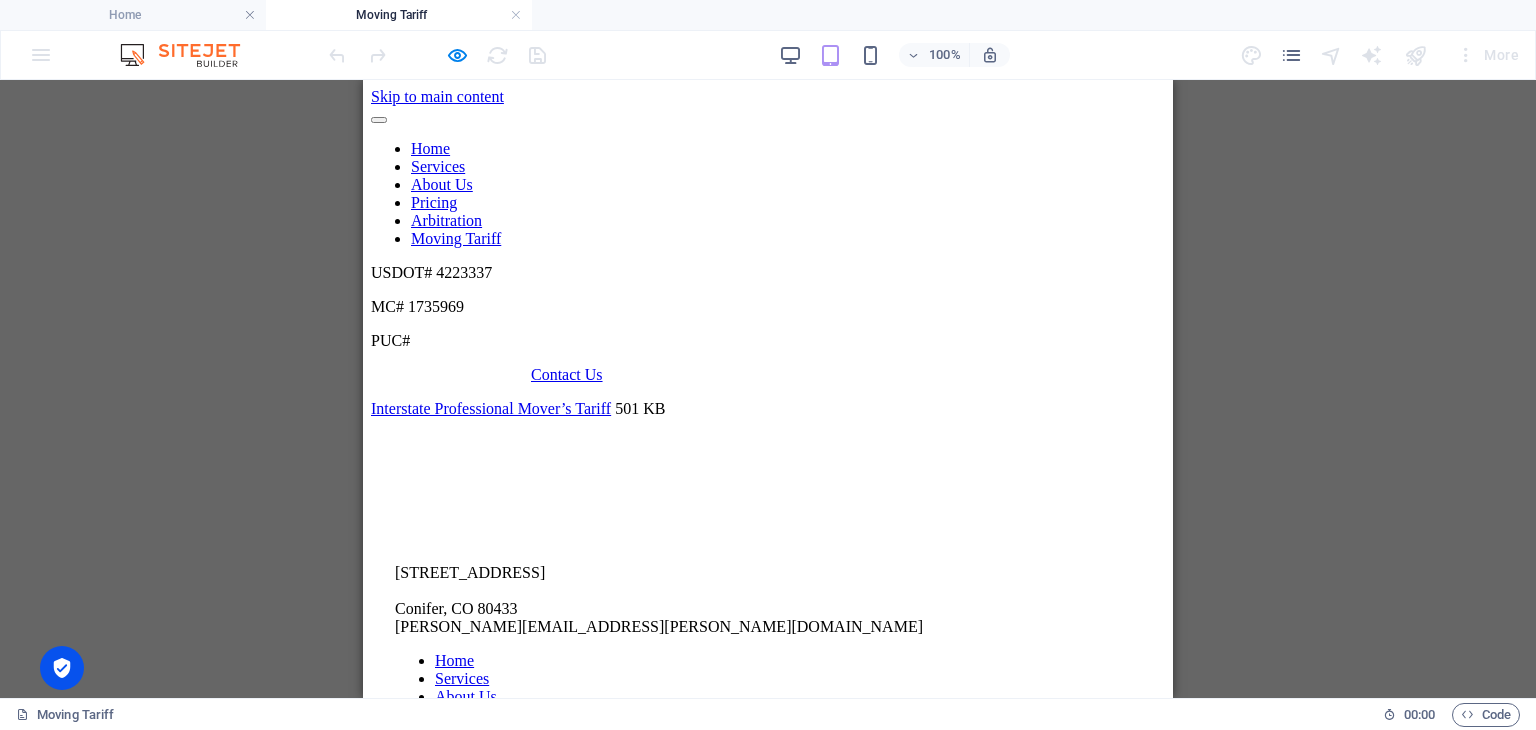 click on "Interstate Professional Mover’s Tariff    501 KB" at bounding box center (768, 409) 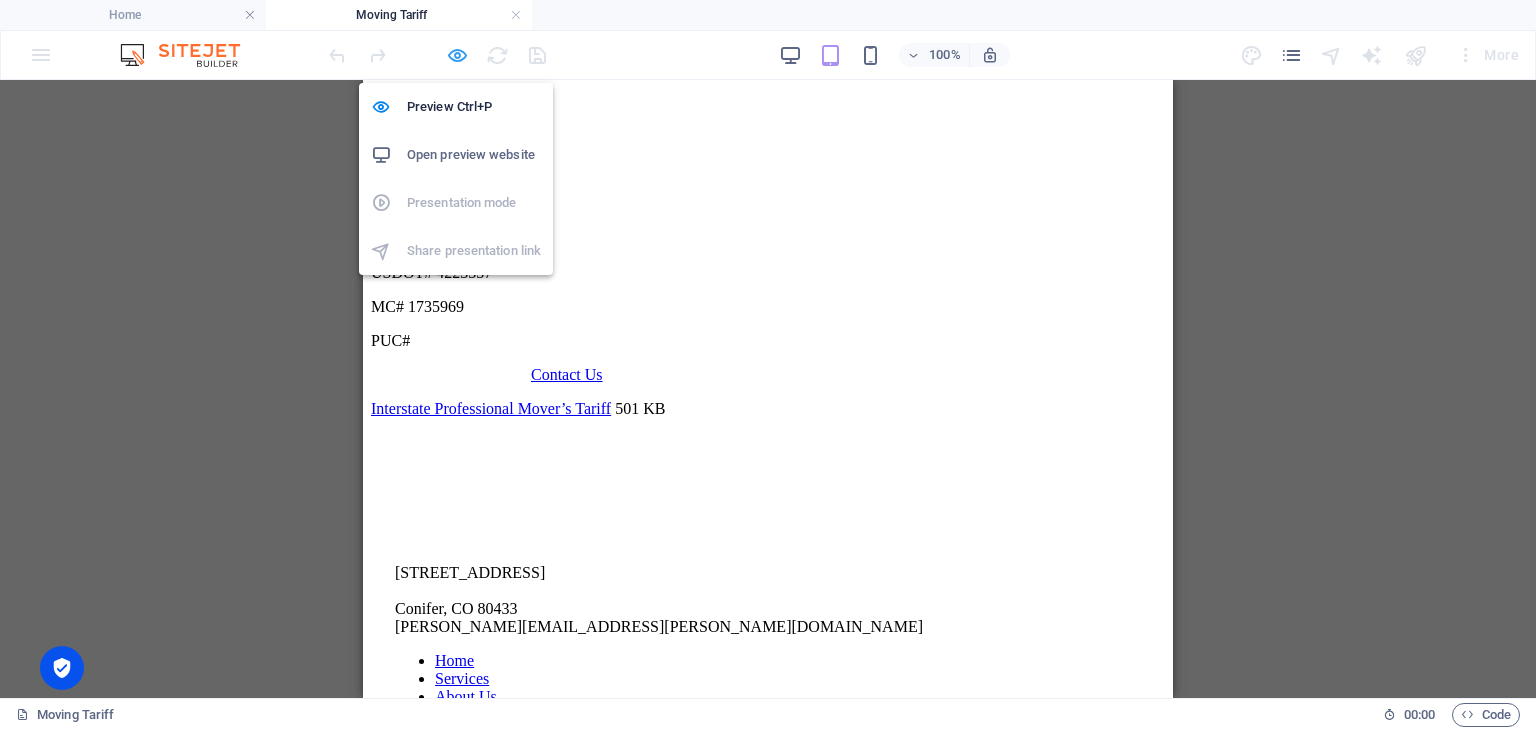 click at bounding box center (457, 55) 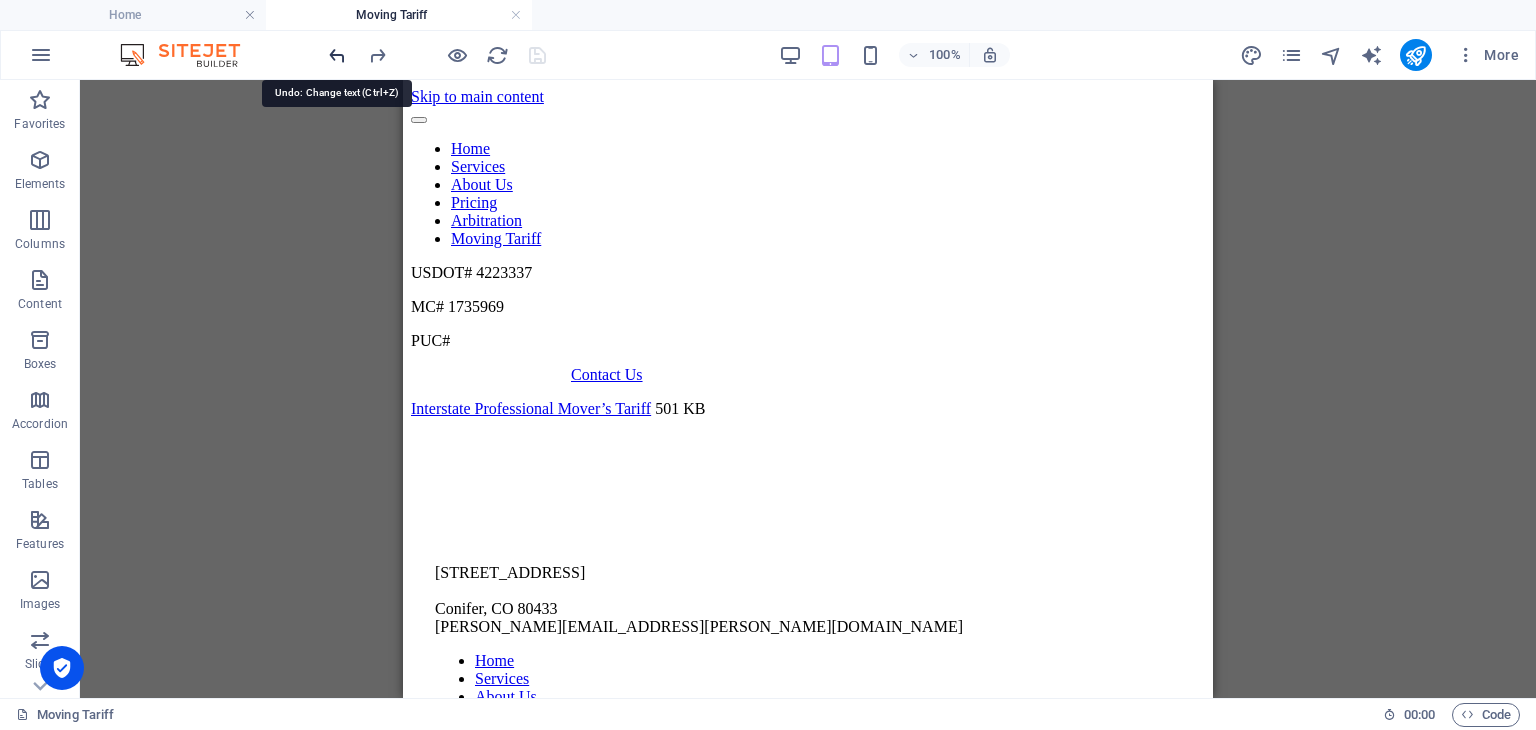 click at bounding box center [337, 55] 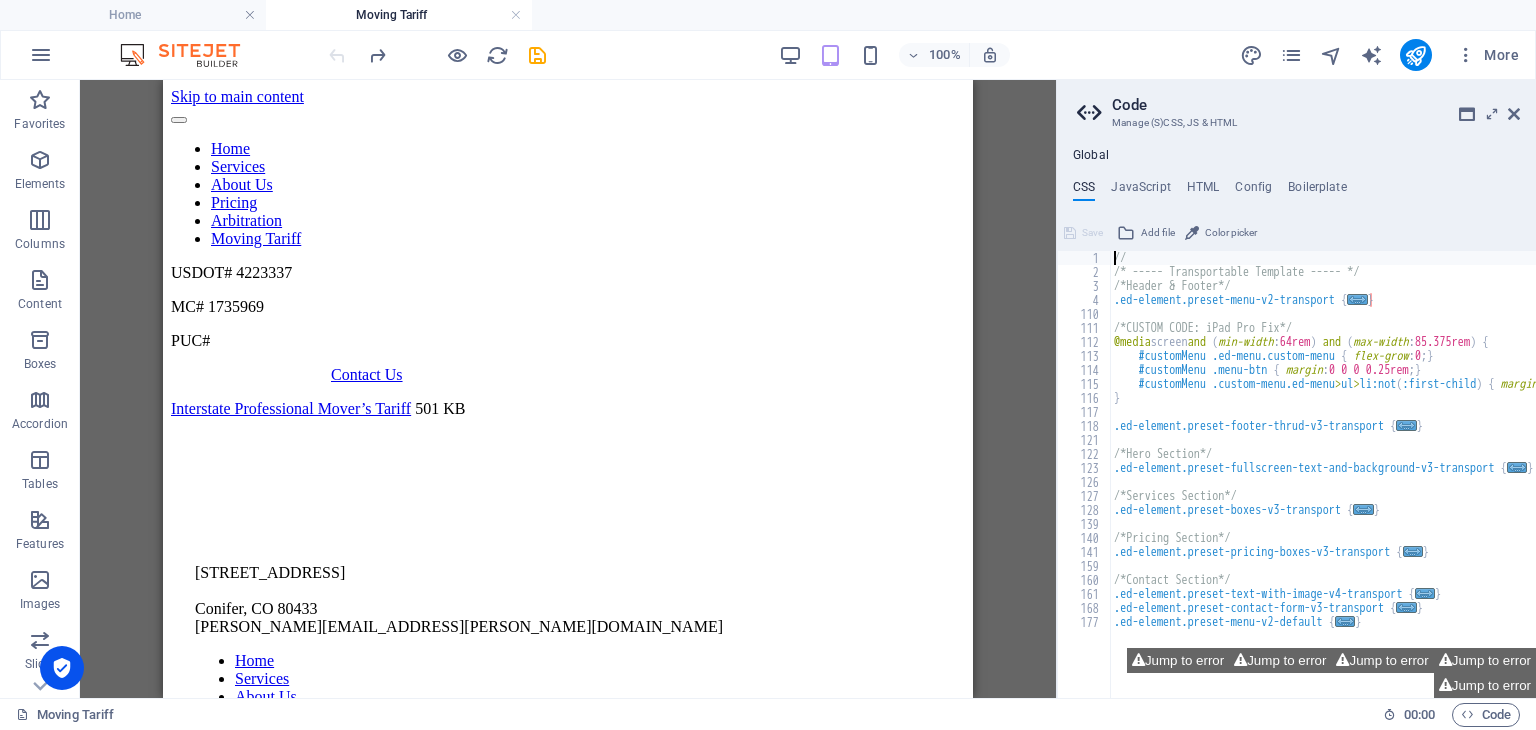 click on "Moving Tariff" at bounding box center [399, 15] 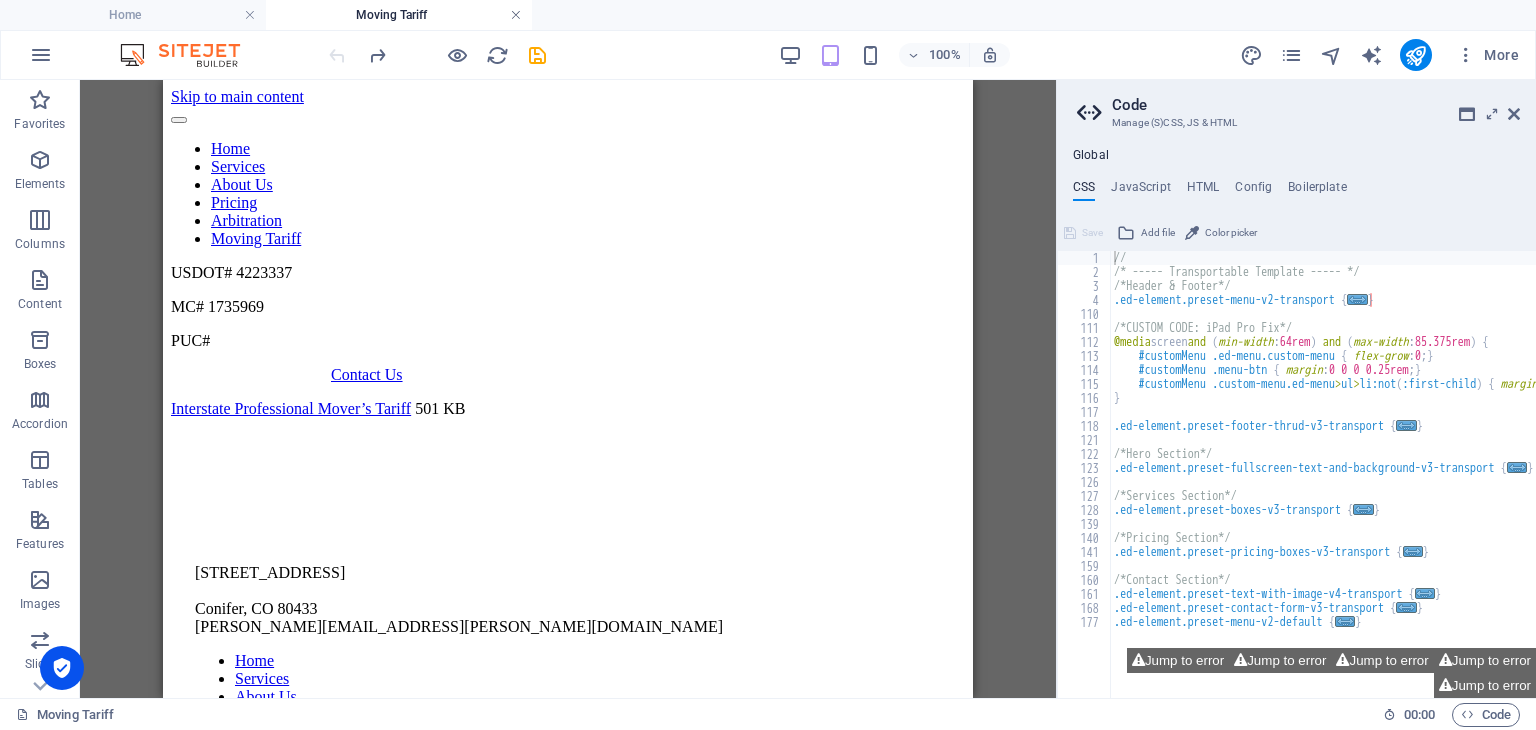 click at bounding box center (516, 15) 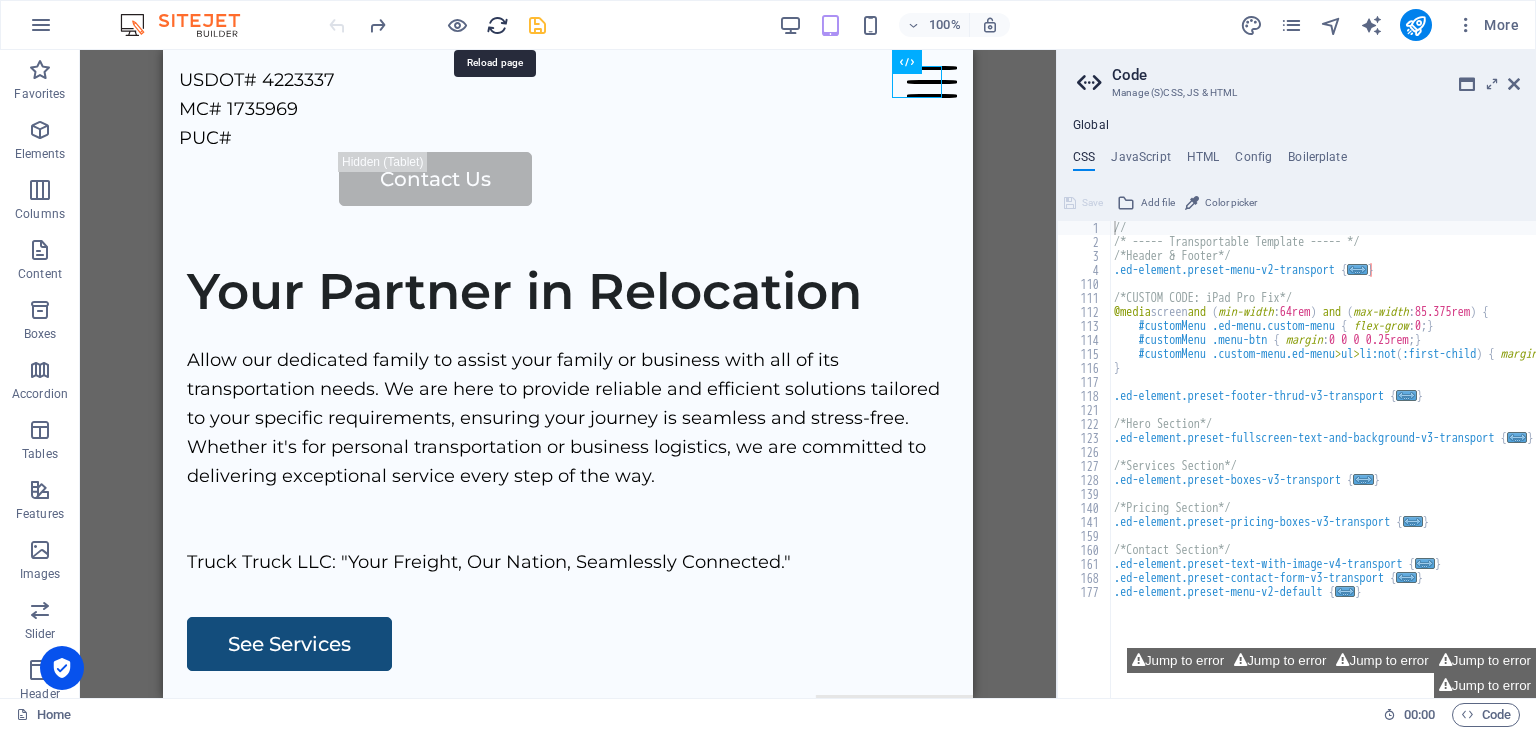 click at bounding box center [497, 25] 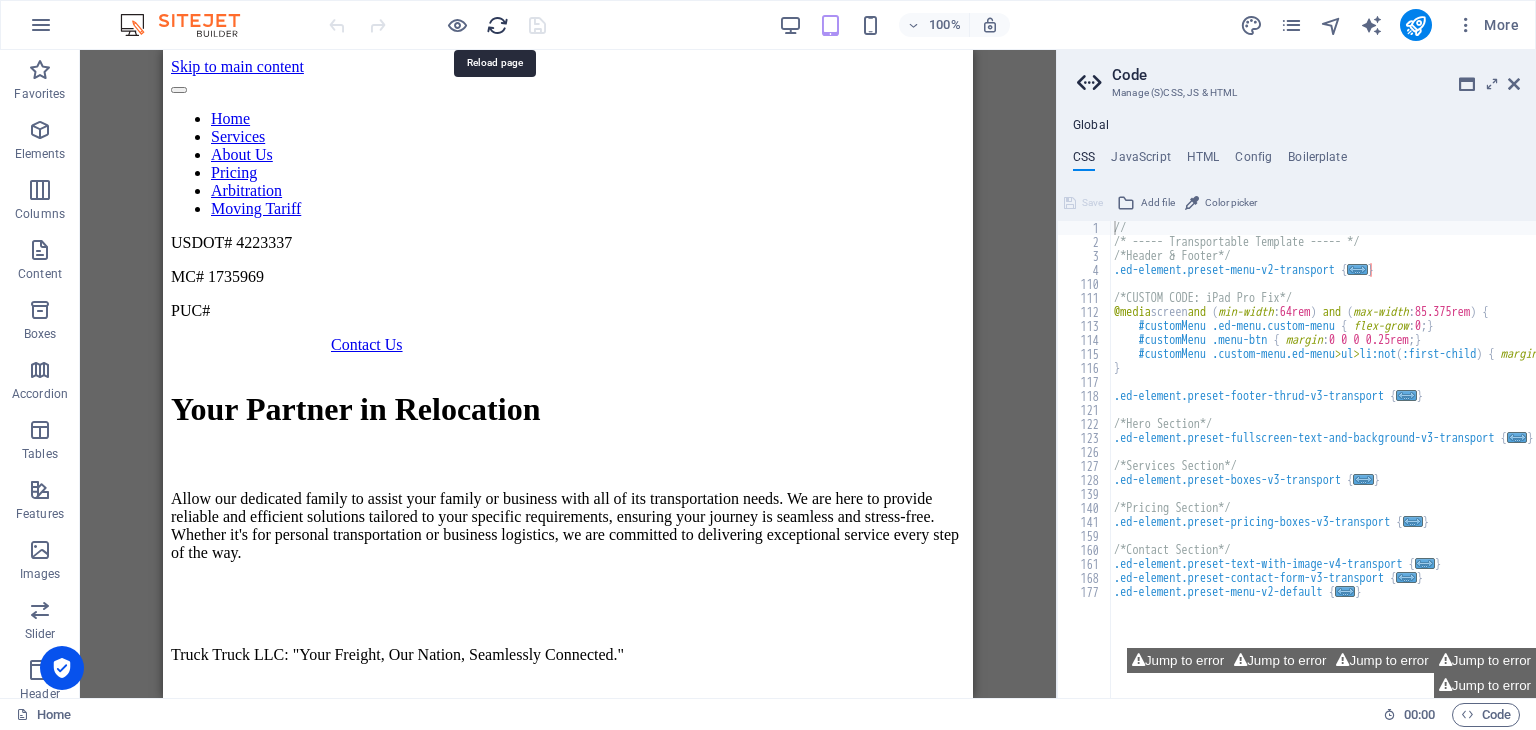 scroll, scrollTop: 0, scrollLeft: 0, axis: both 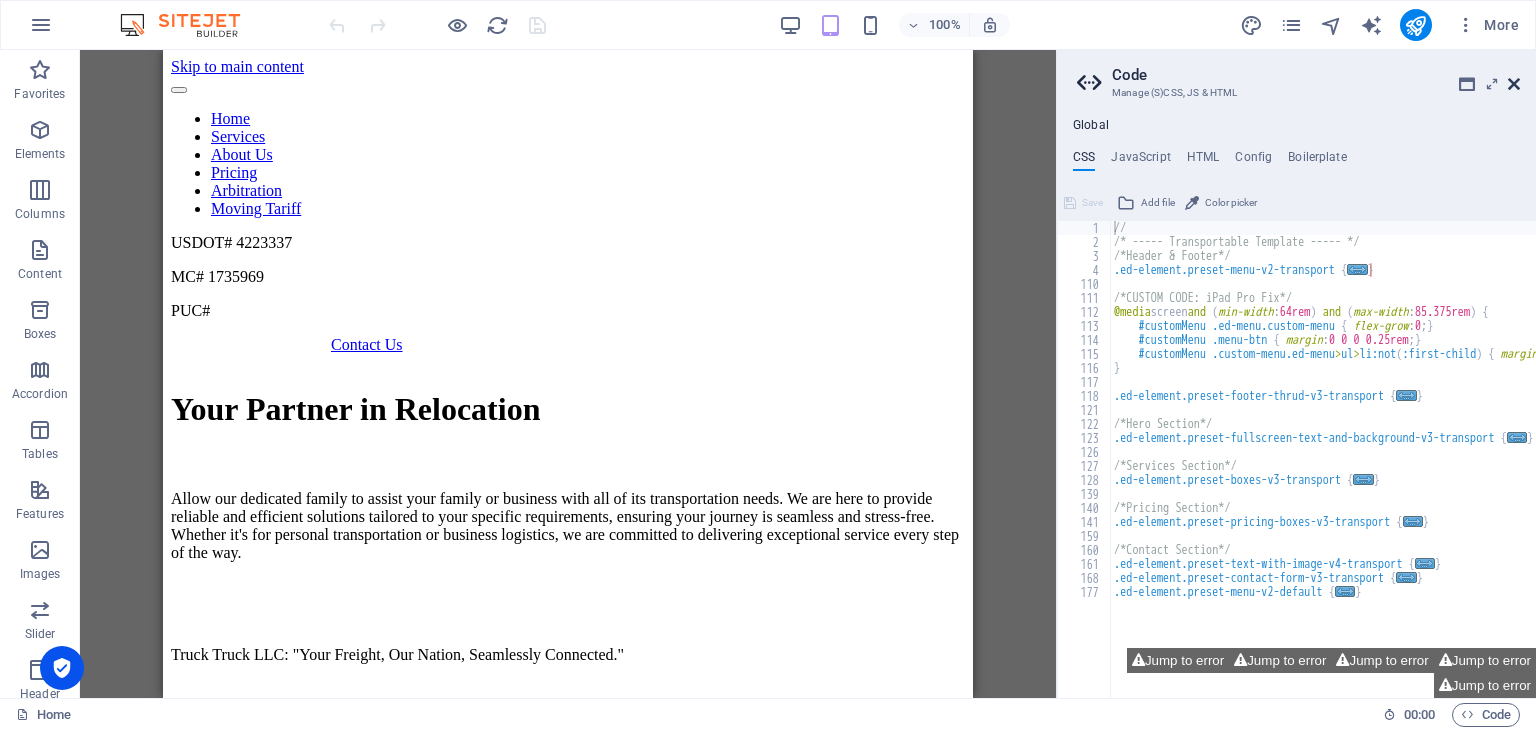 click at bounding box center (1514, 84) 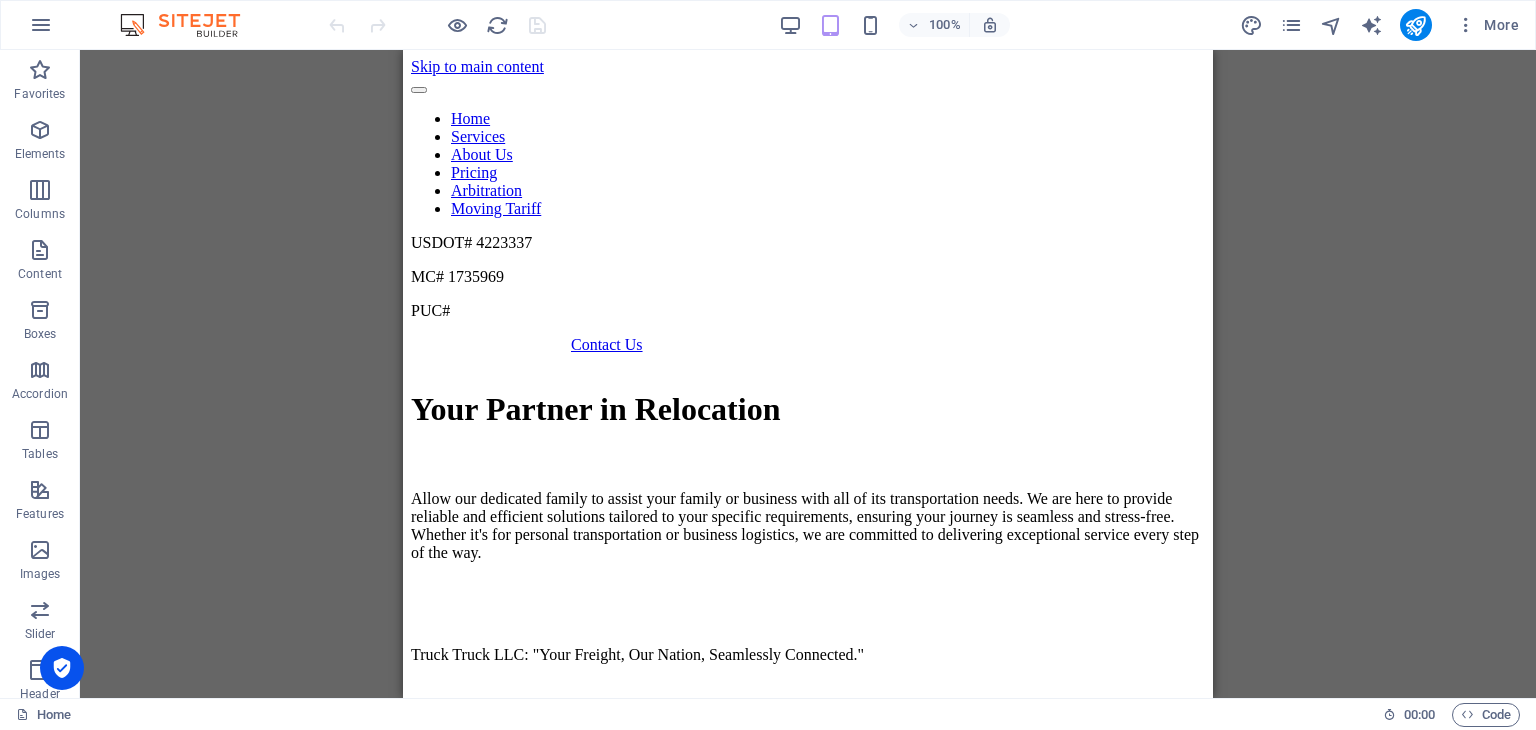 click on "Menu Bar   Menu   Menu Bar   Text   Wide image with text   Wide image with text   Container   Spacer" at bounding box center [808, 374] 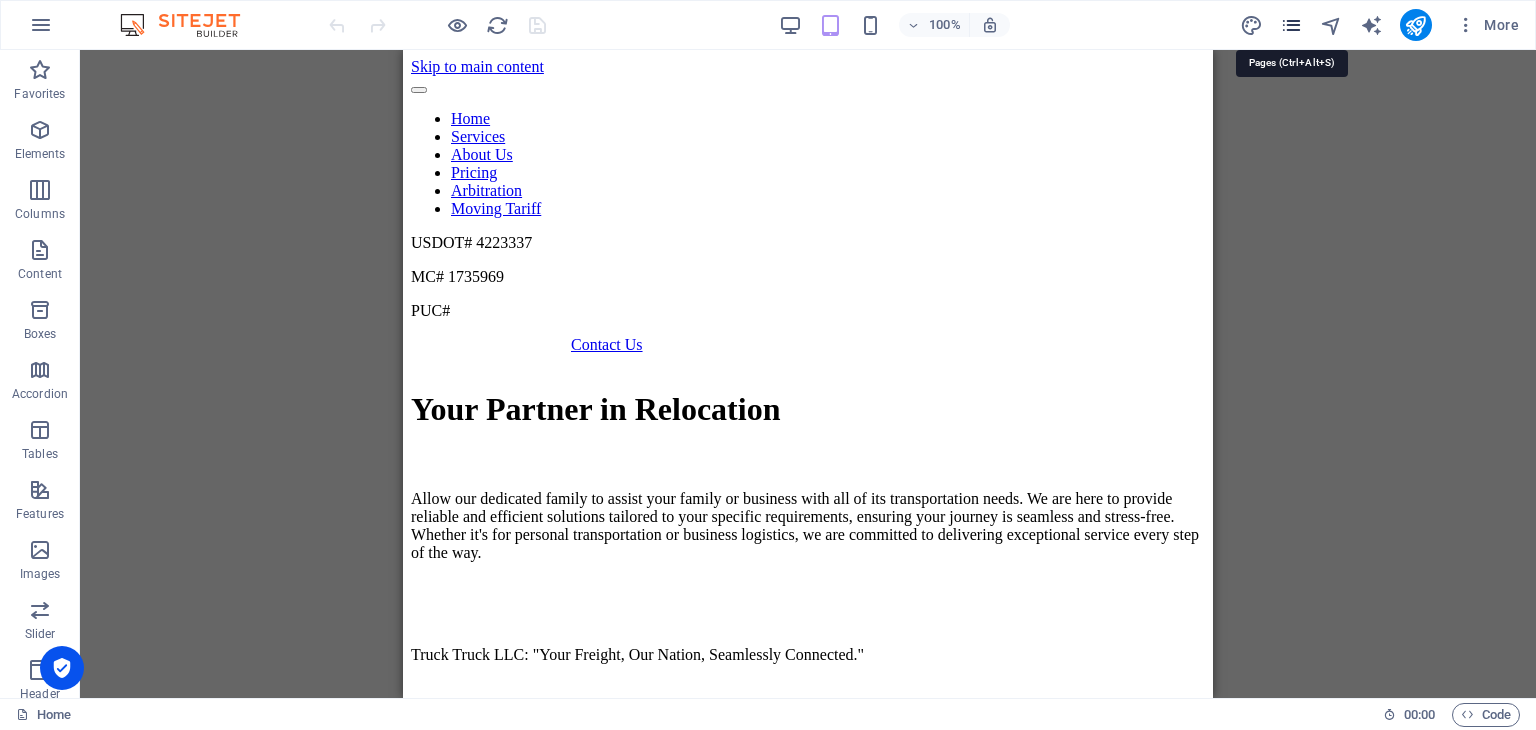 click at bounding box center (1291, 25) 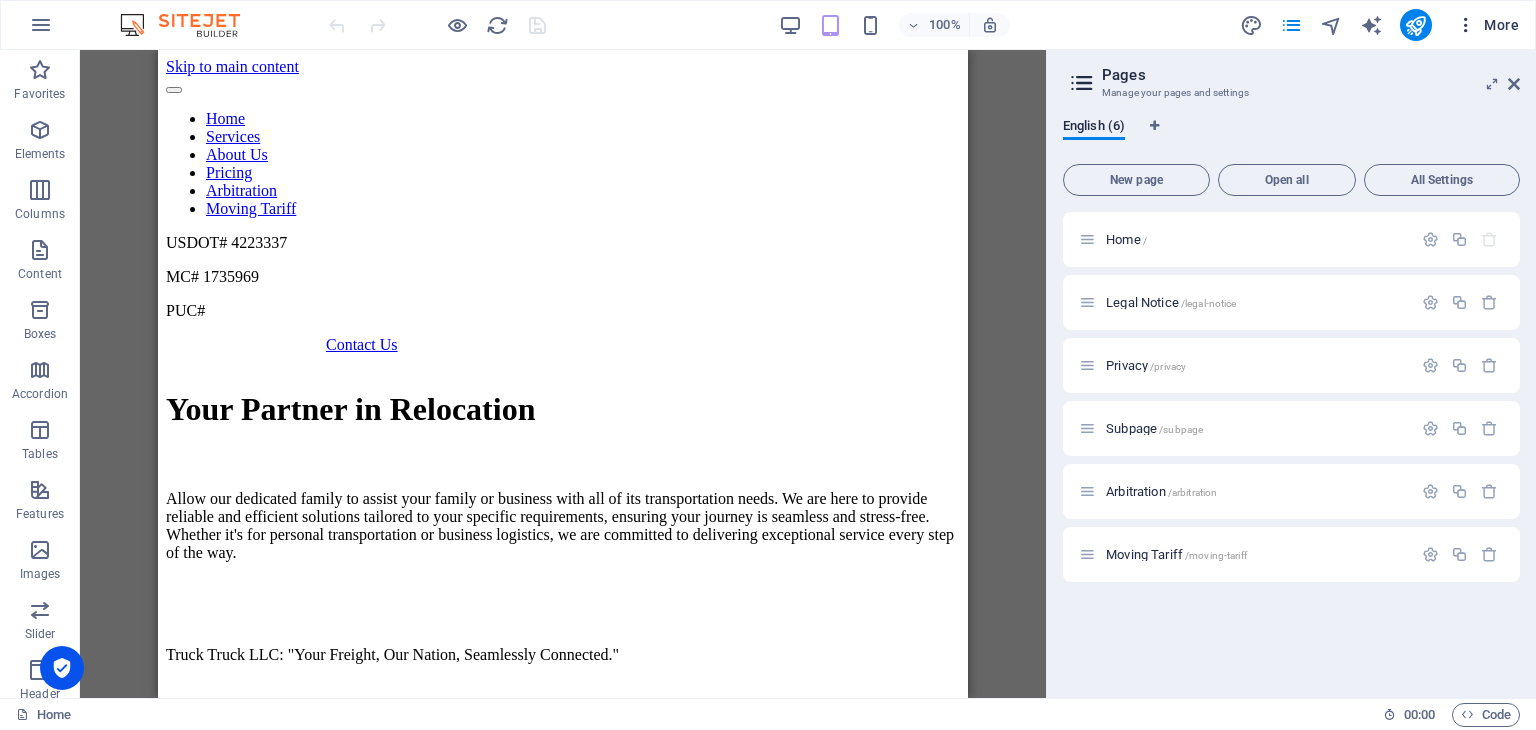 click at bounding box center [1466, 25] 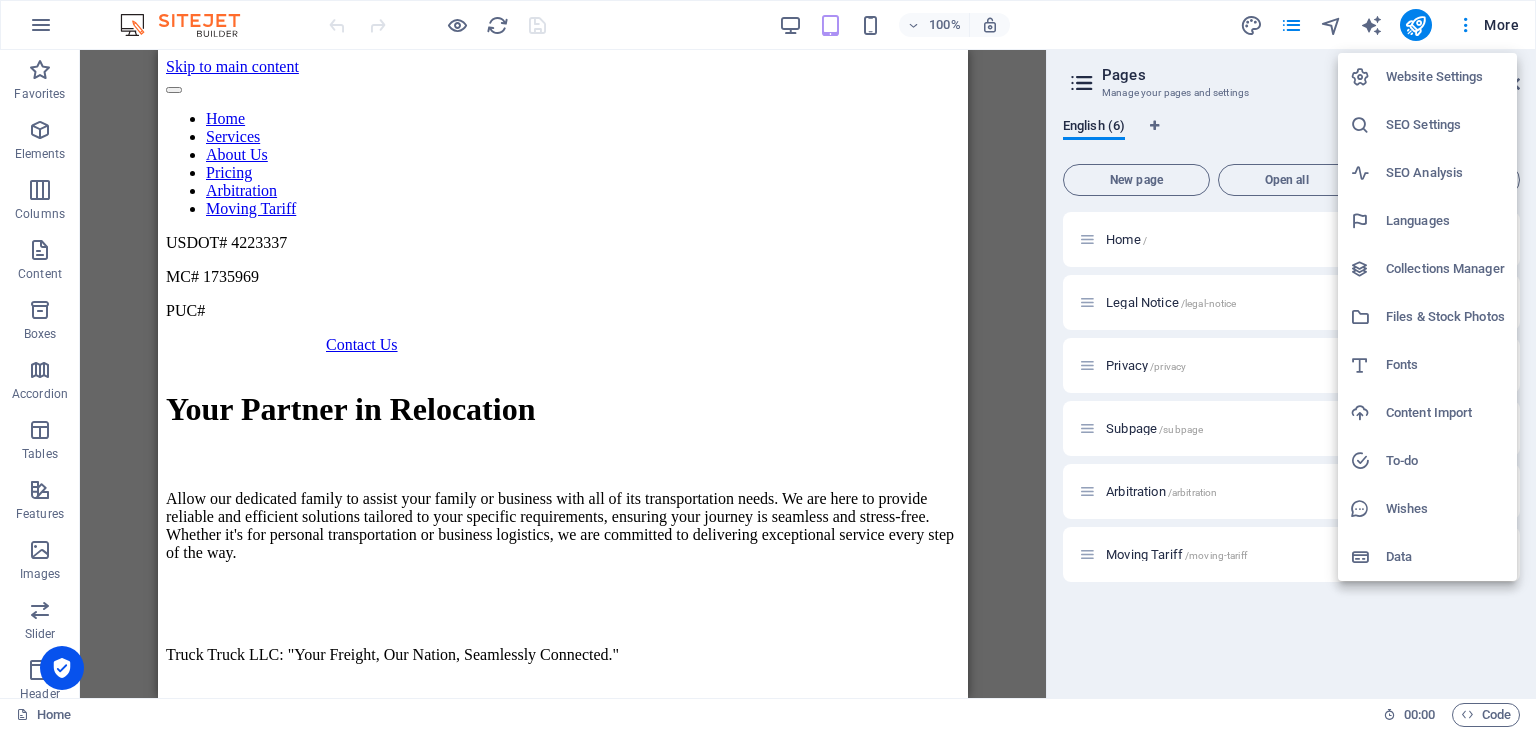 click on "Website Settings" at bounding box center [1445, 77] 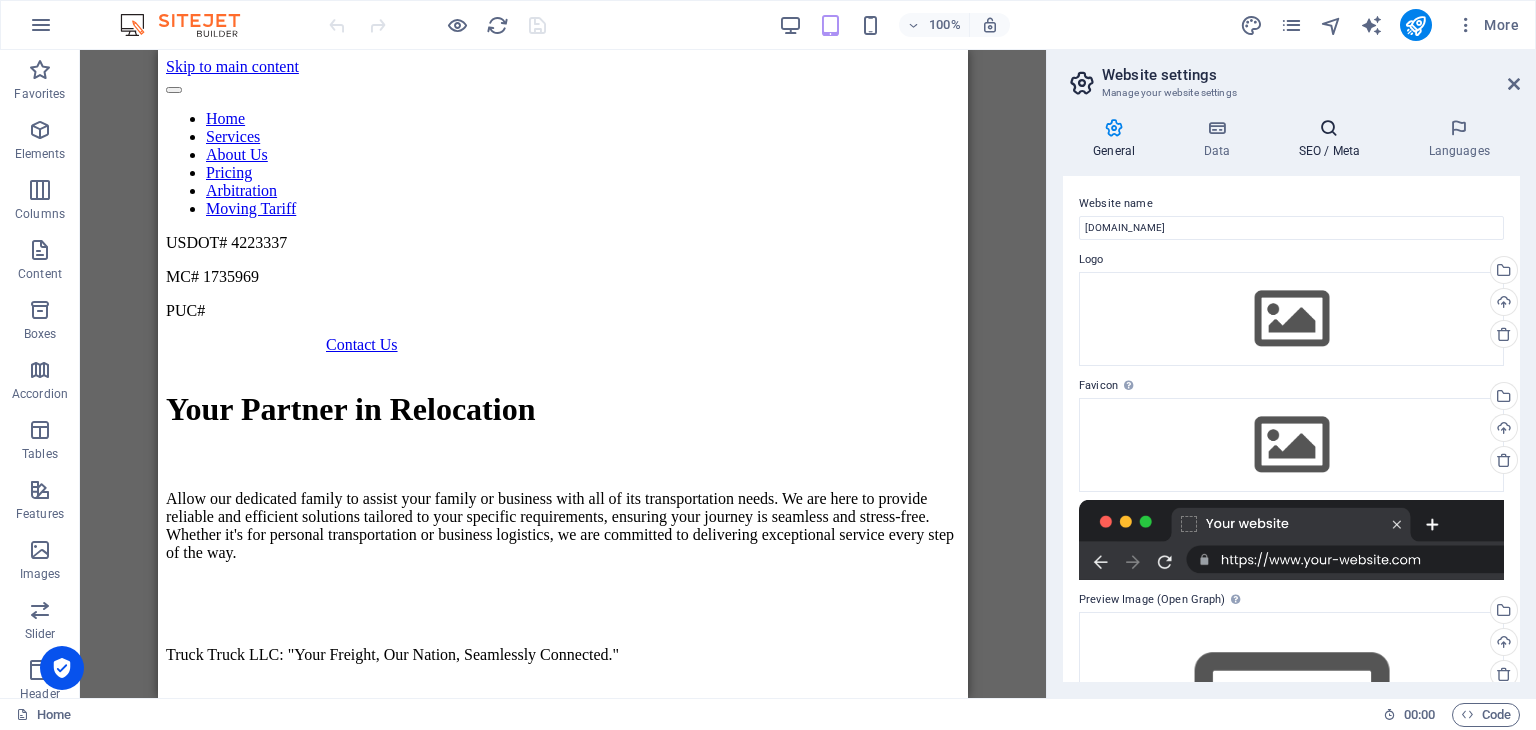 click on "SEO / Meta" at bounding box center (1333, 139) 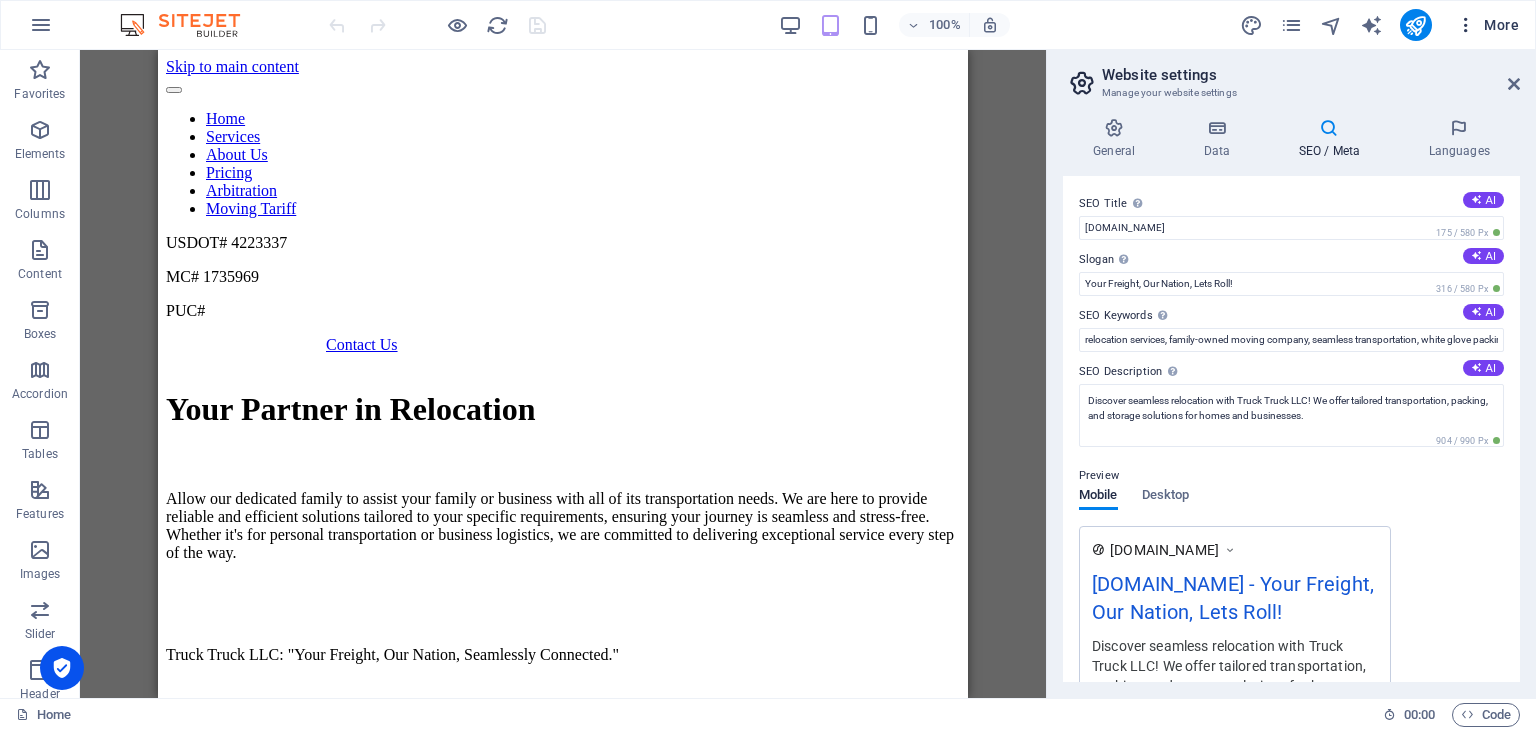 click on "More" at bounding box center [1487, 25] 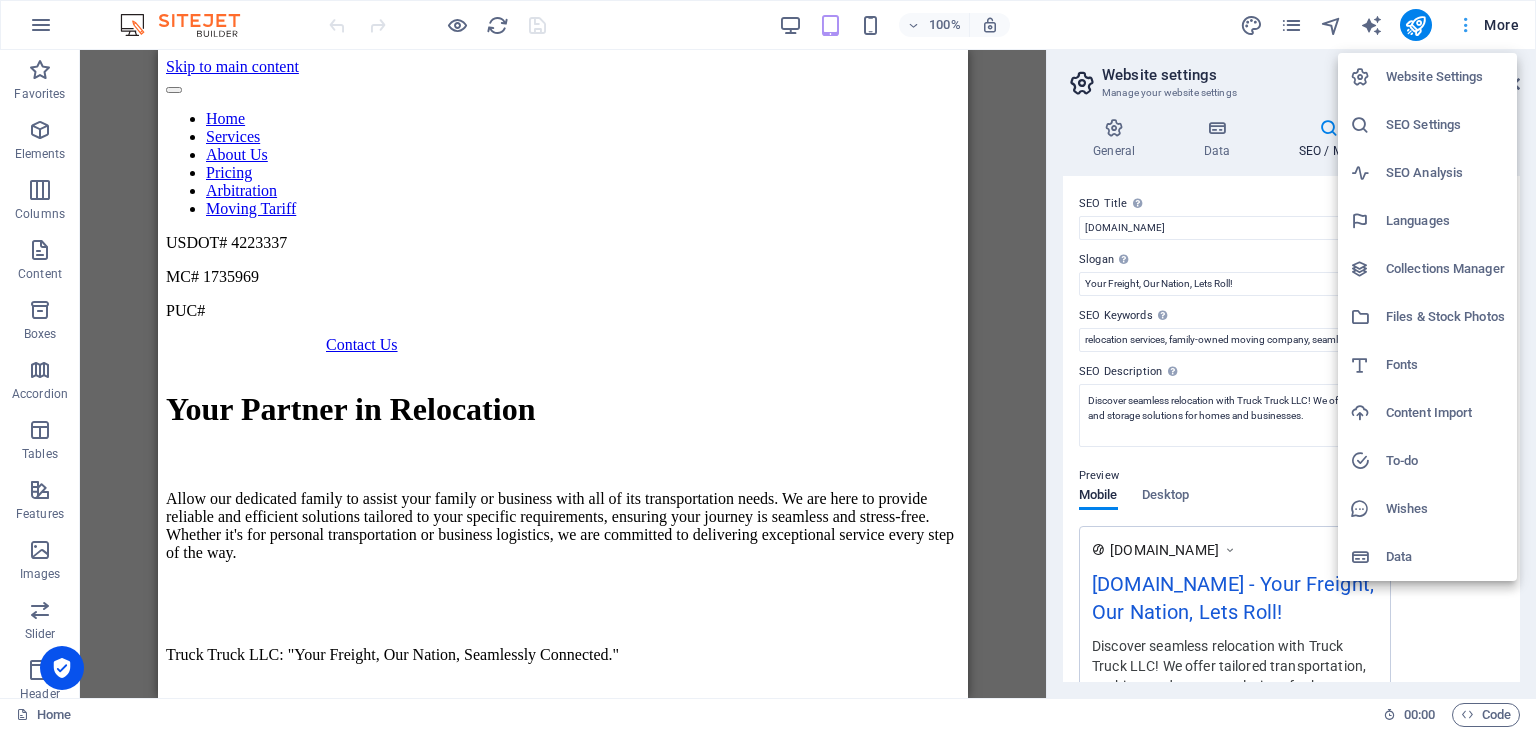 click at bounding box center [768, 365] 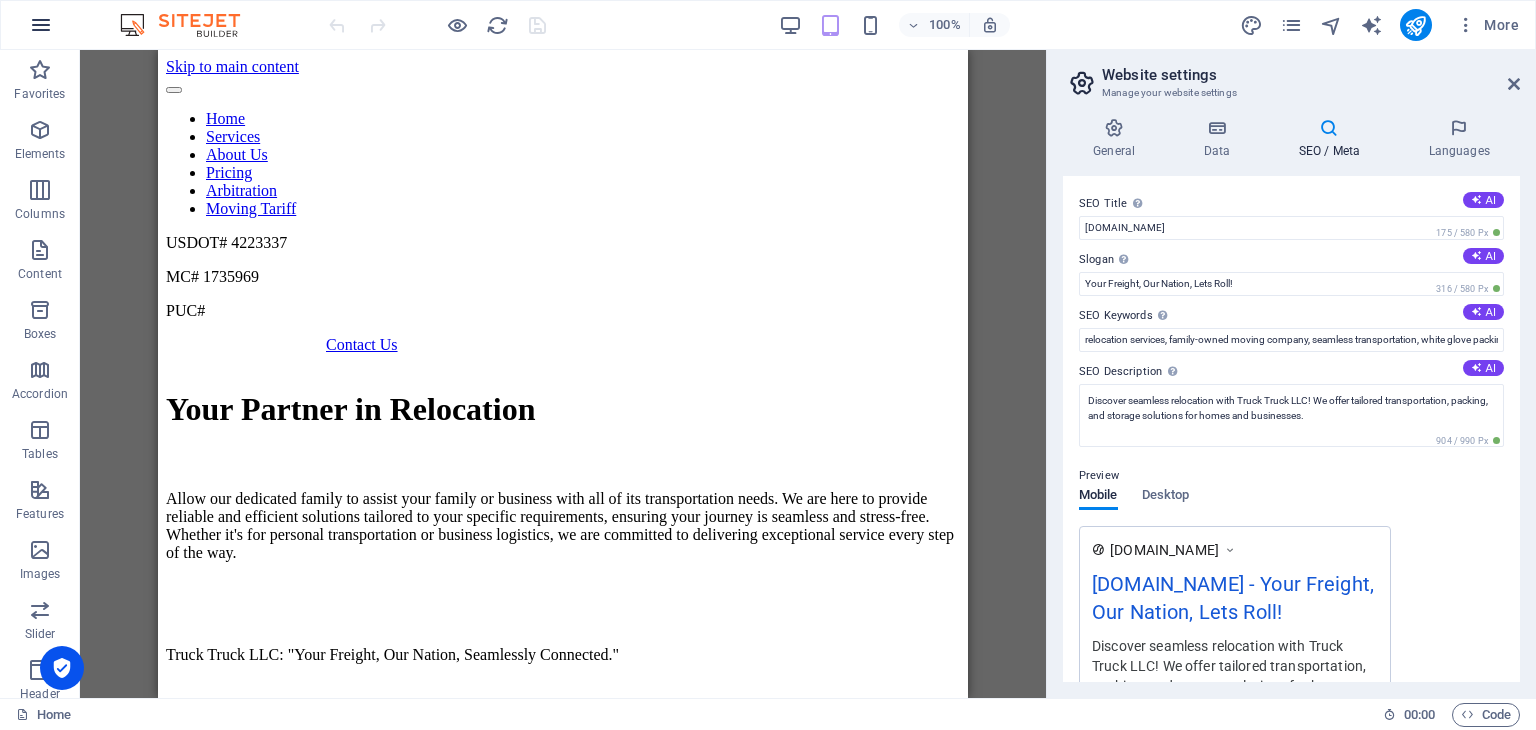 click at bounding box center (41, 25) 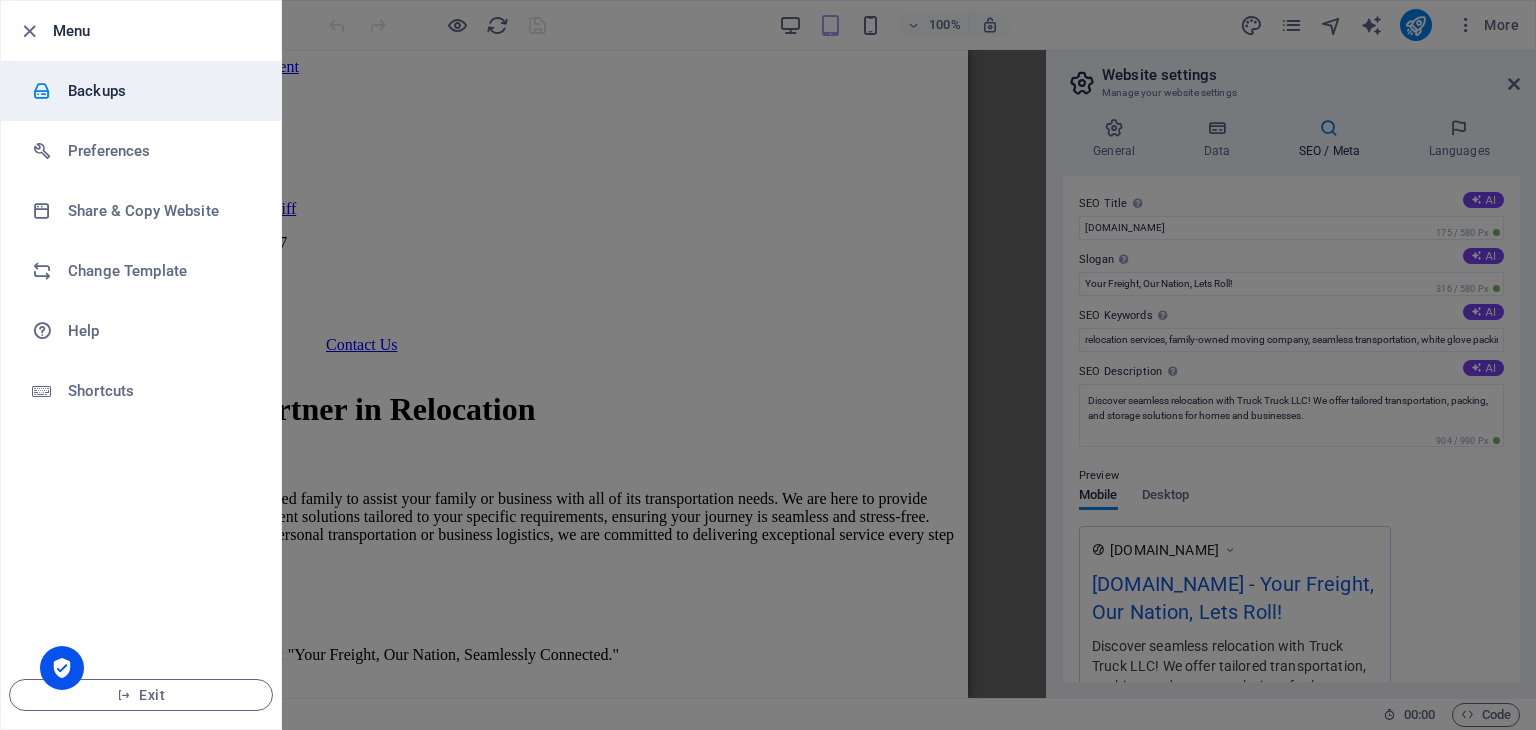 click on "Backups" at bounding box center (141, 91) 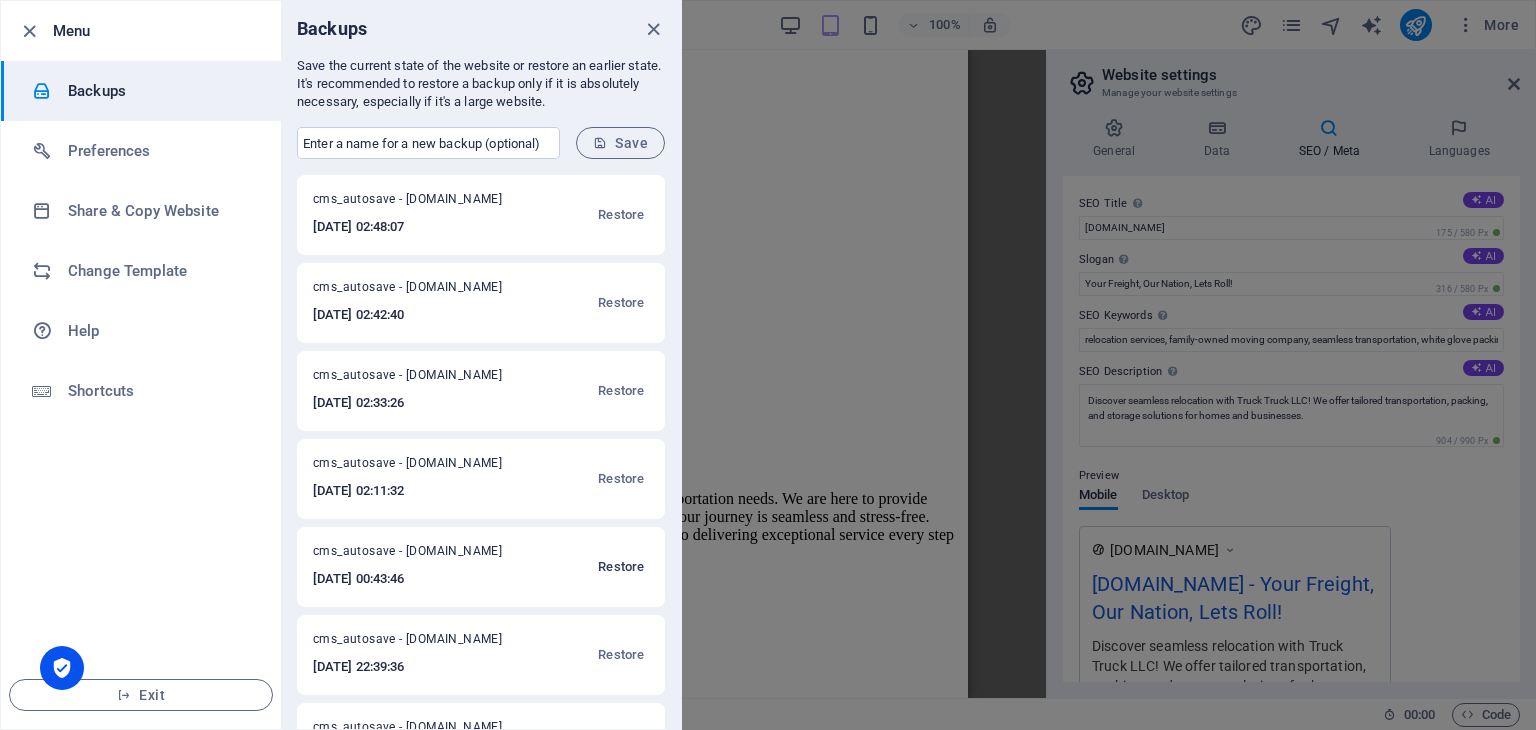 click on "Restore" at bounding box center [621, 567] 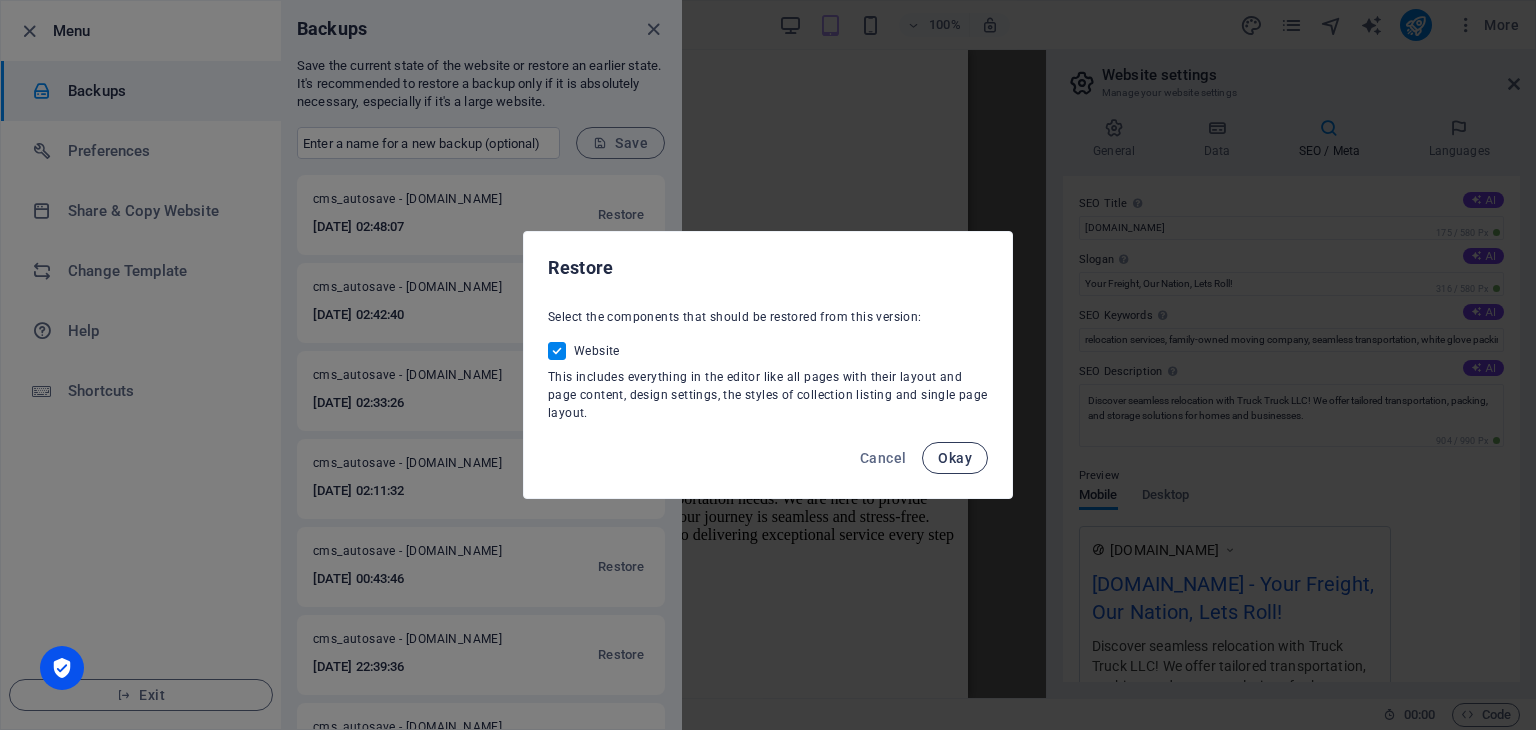 click on "Okay" at bounding box center (955, 458) 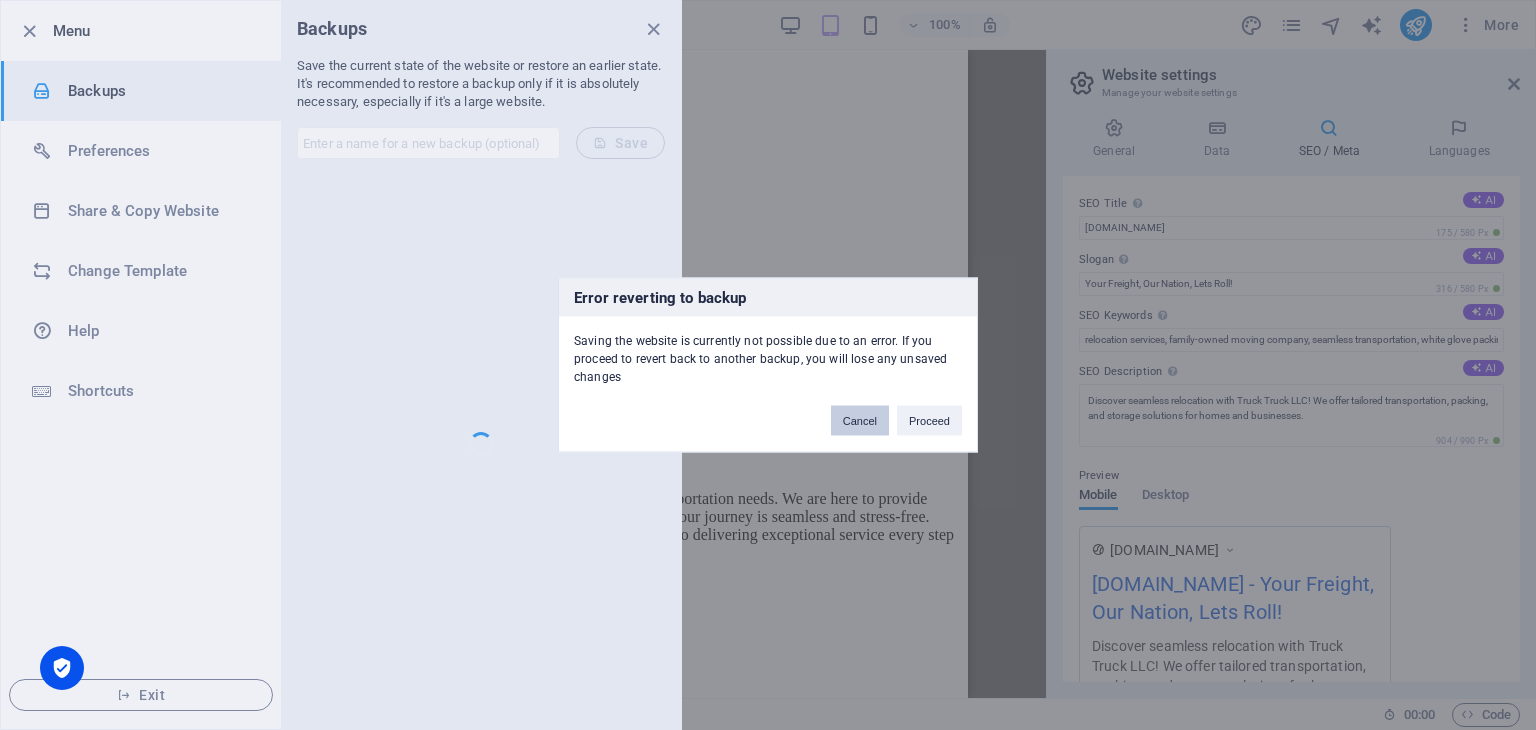 click on "Cancel" at bounding box center (860, 421) 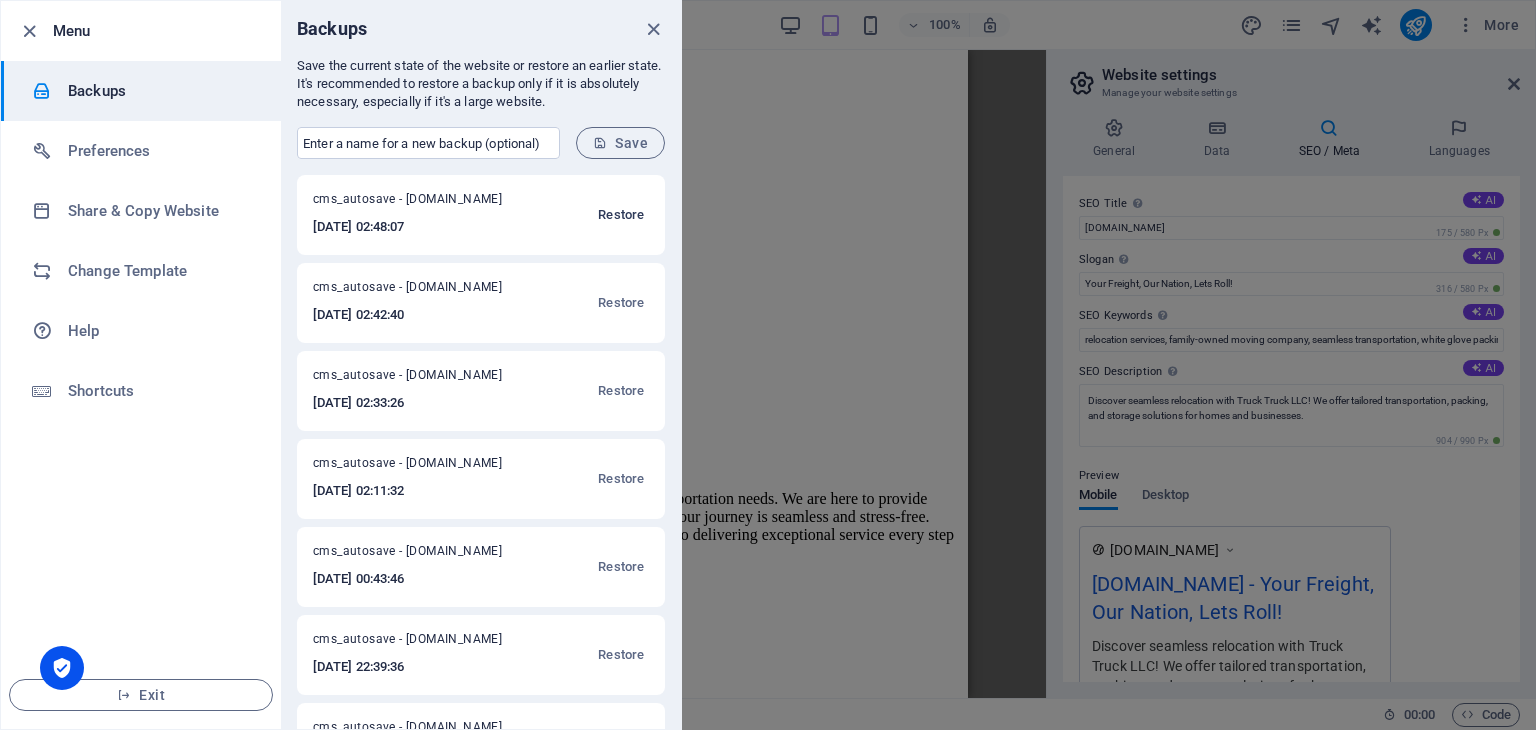click on "Restore" at bounding box center [621, 215] 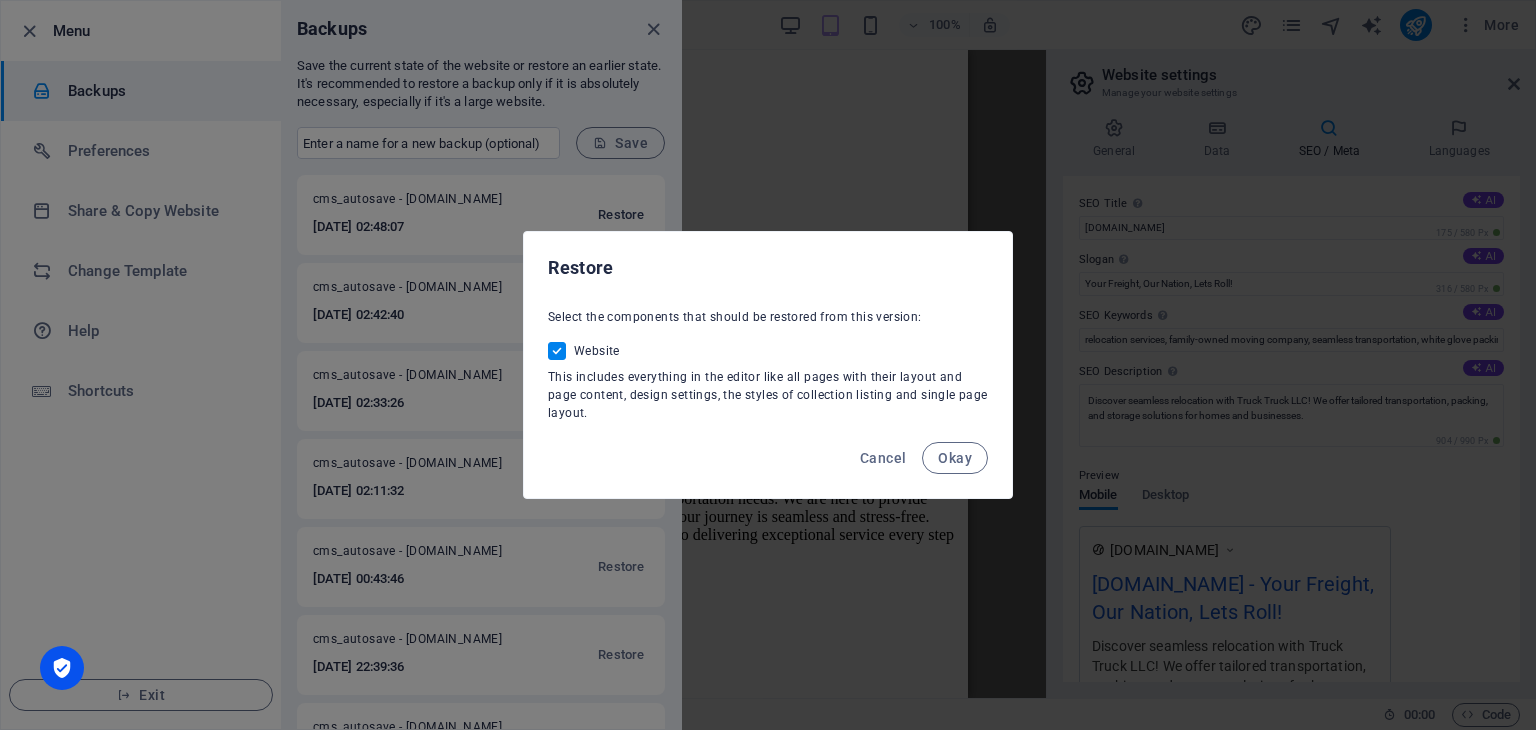 click on "Restore Select the components that should be restored from this version: Website This includes everything in the editor like all pages with their layout and page content, design settings, the styles of collection listing and single page layout. Cancel Okay" at bounding box center [768, 365] 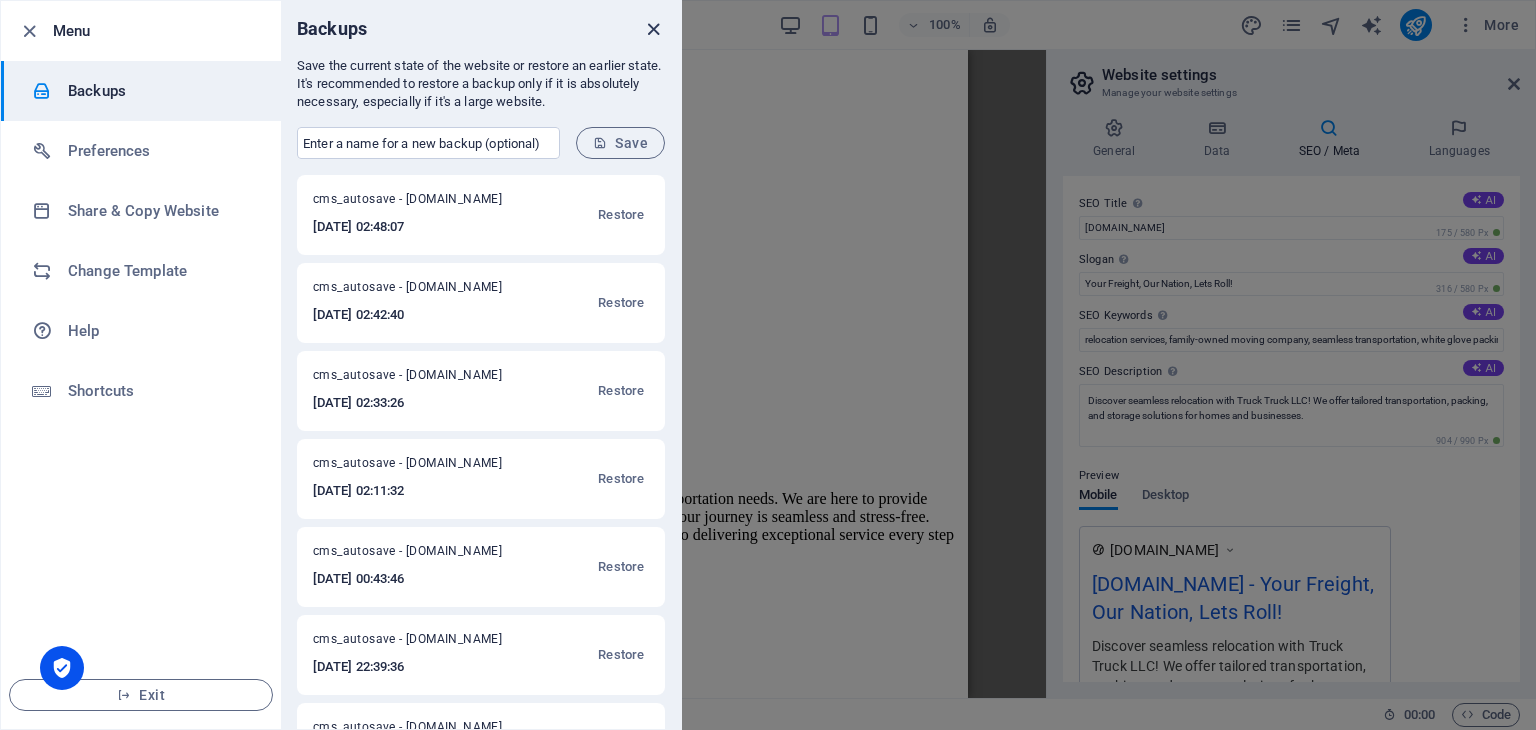click at bounding box center [653, 29] 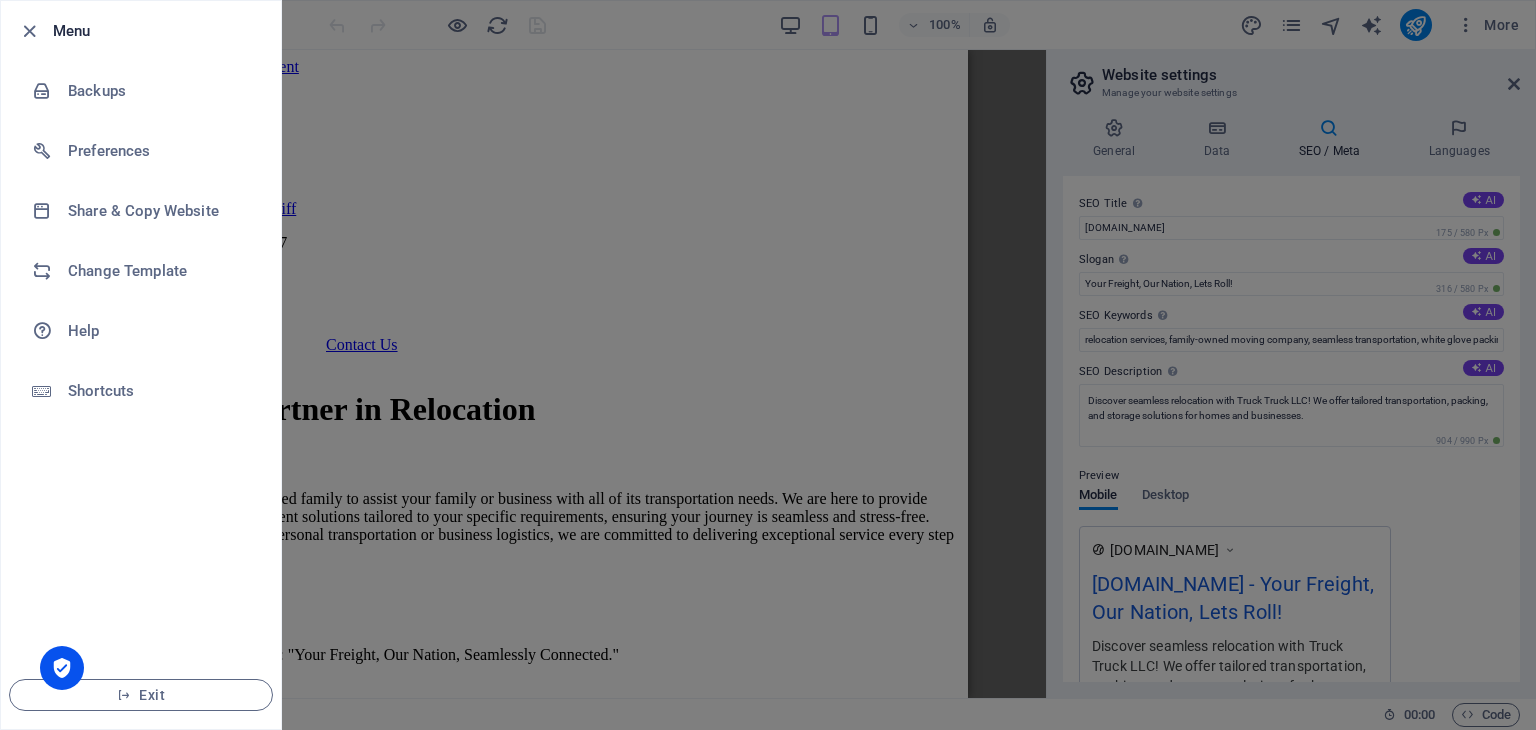 click at bounding box center [768, 365] 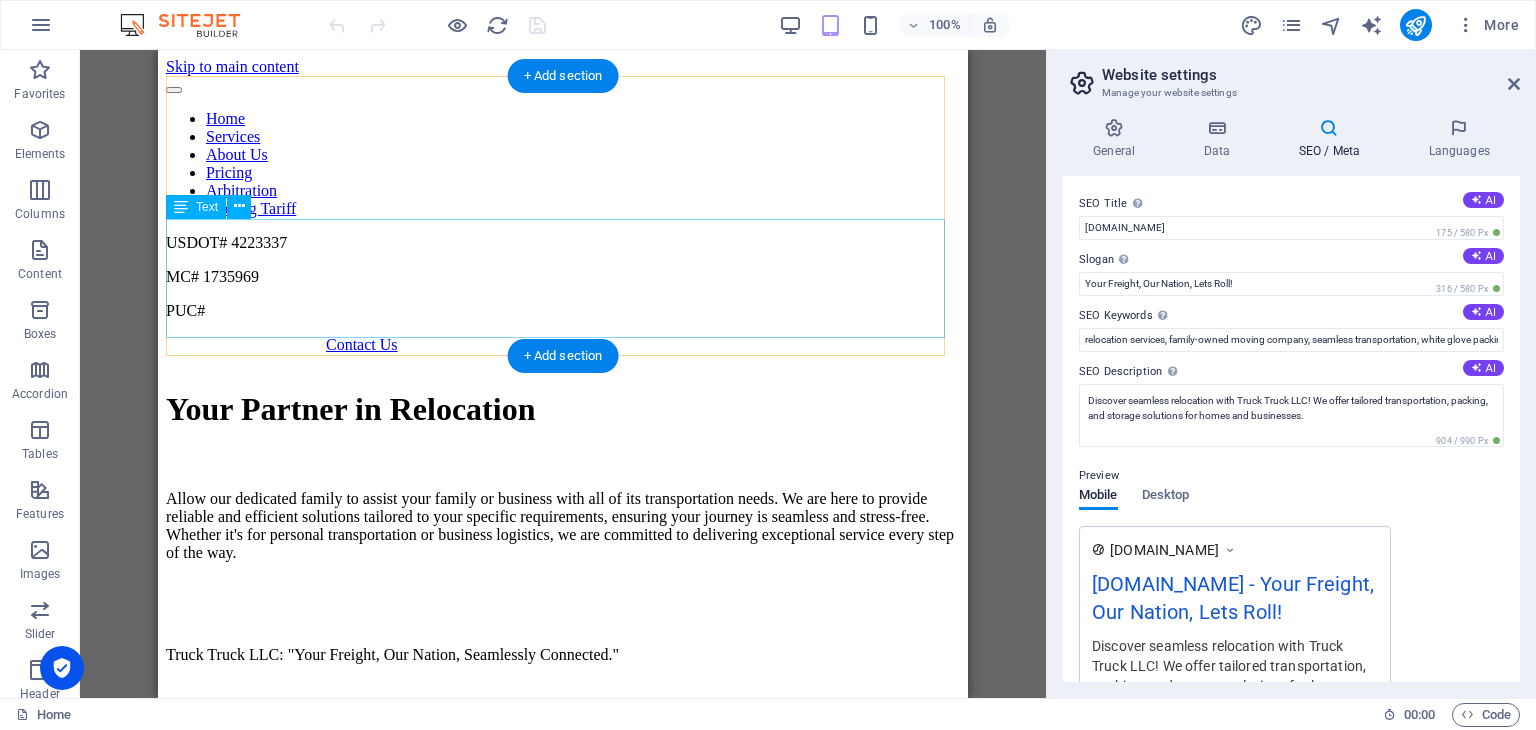 click on "USDOT# 4223337 MC# 1735969 PUC#" at bounding box center (563, 277) 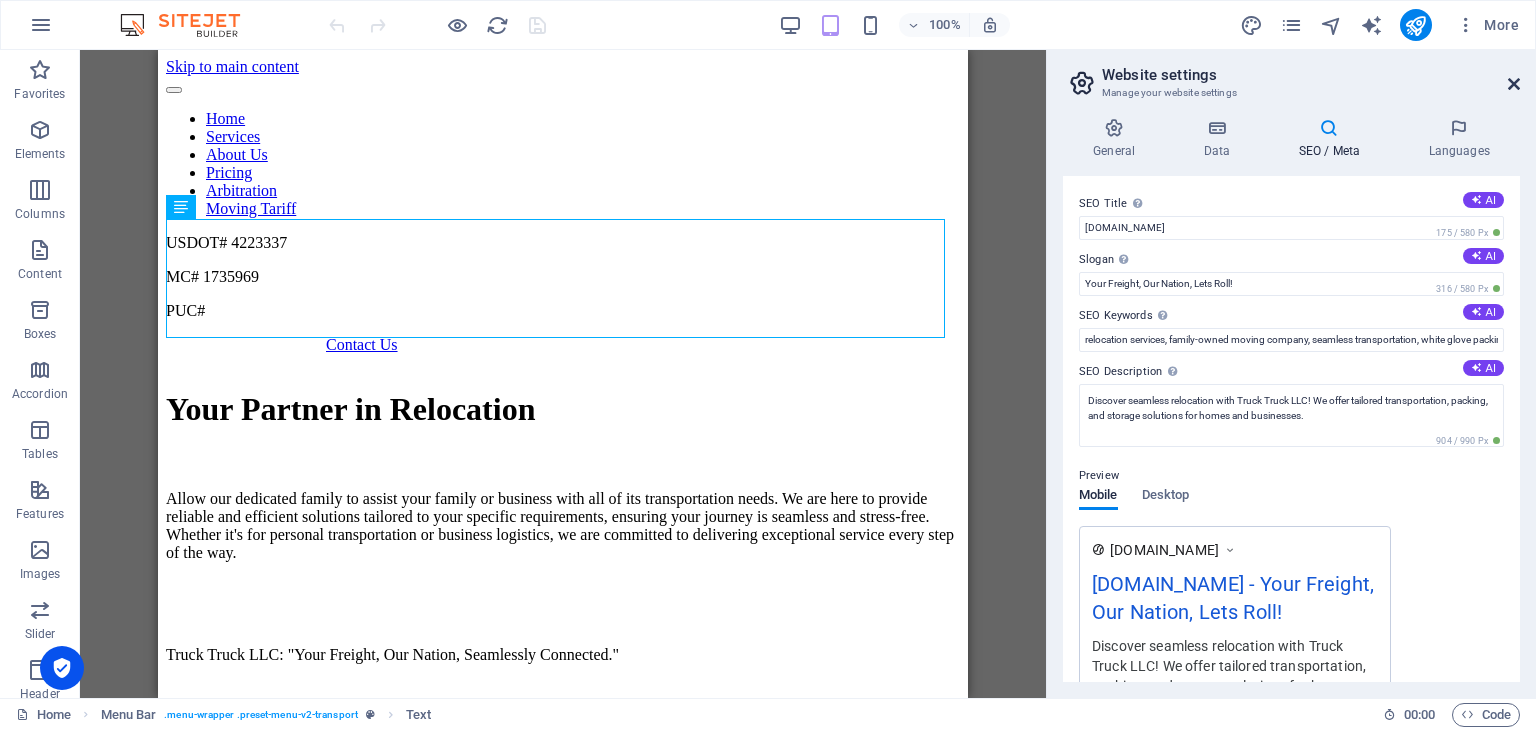 click at bounding box center [1514, 84] 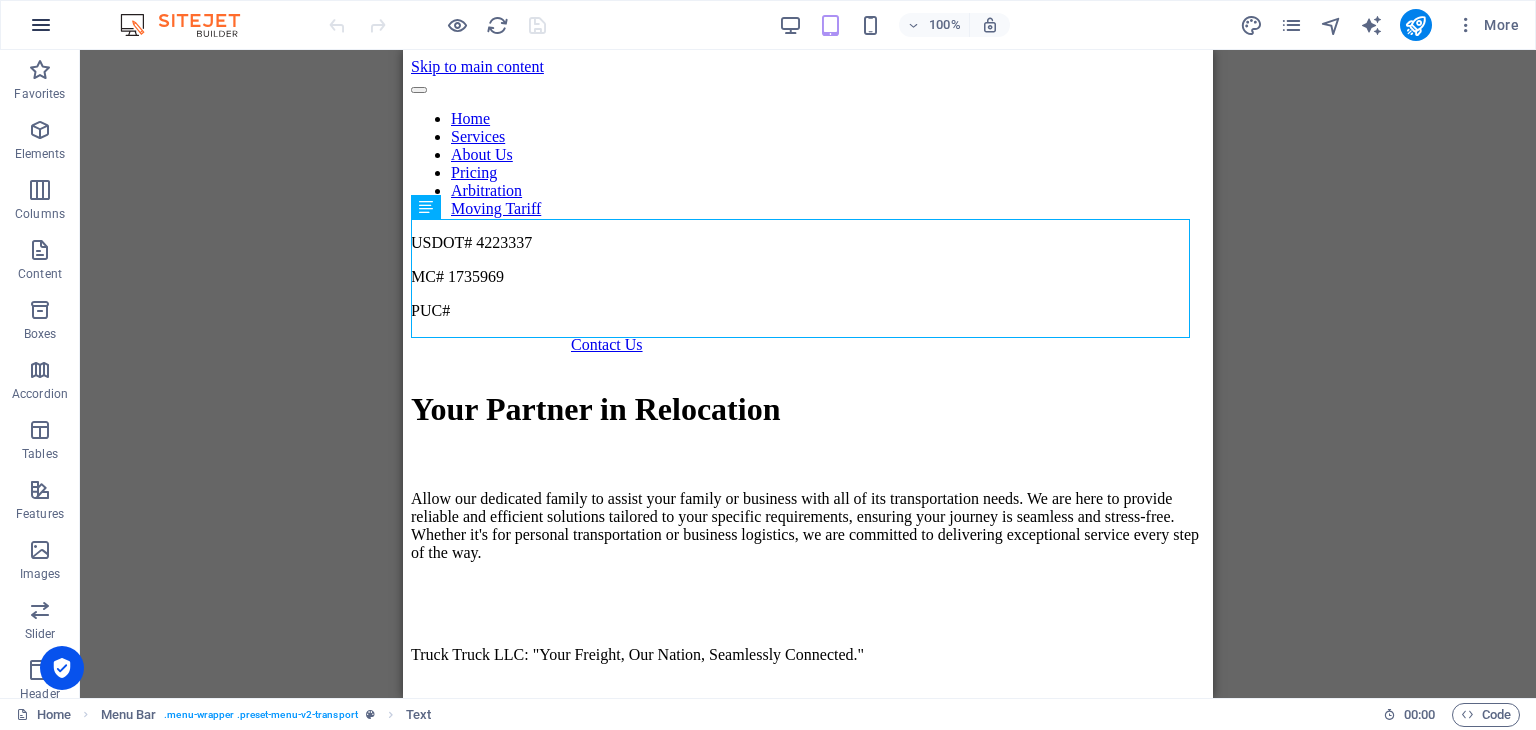 click at bounding box center [41, 25] 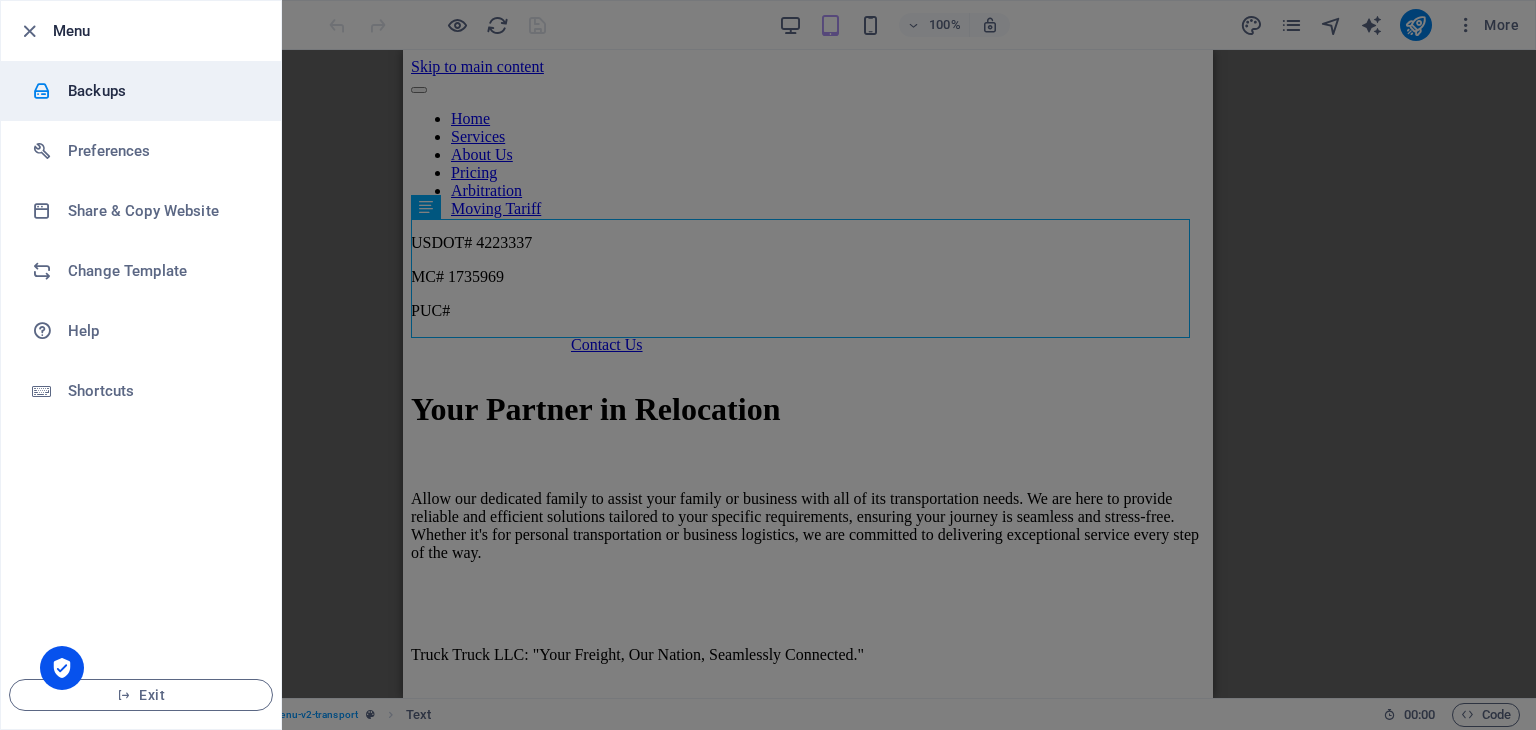 click on "Backups" at bounding box center [160, 91] 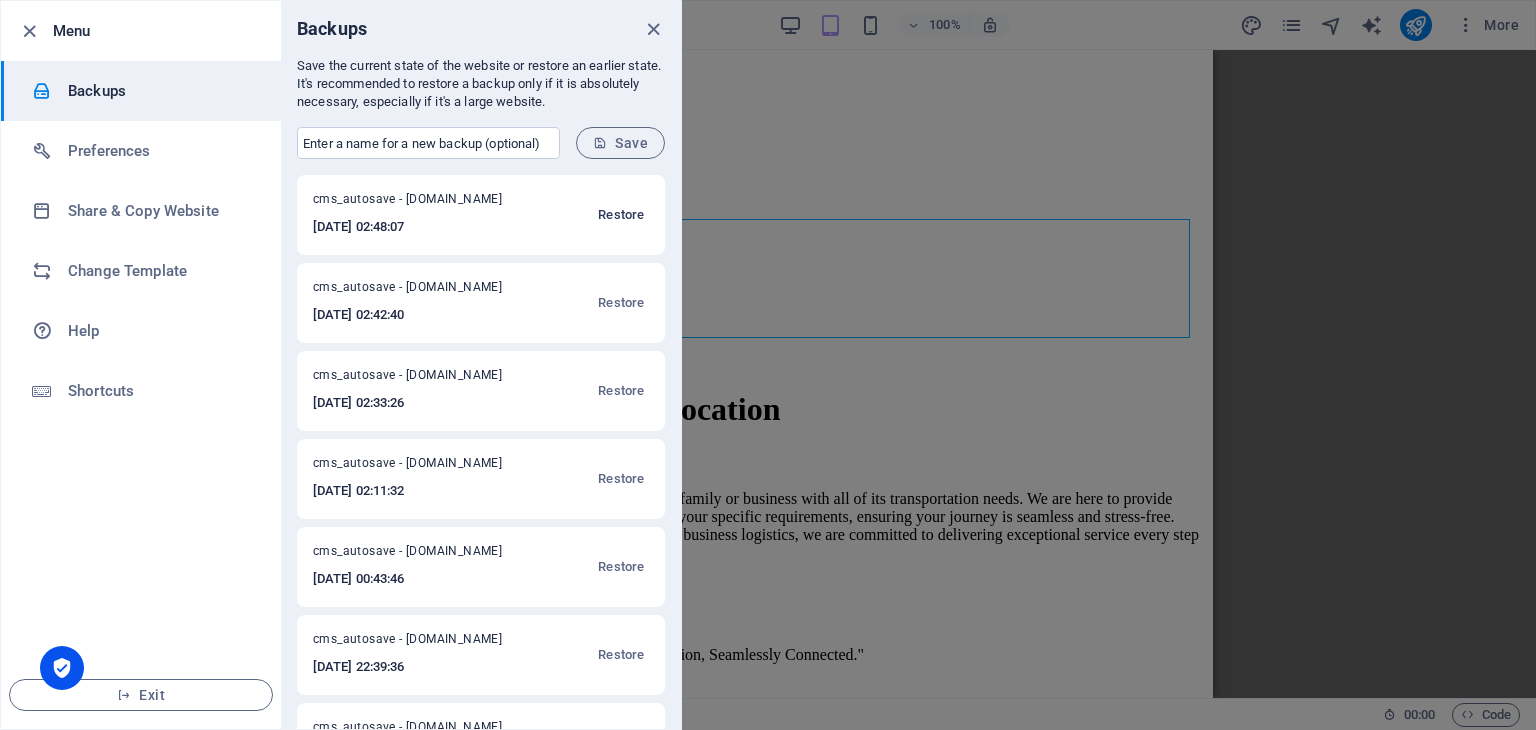 click on "Restore" at bounding box center (621, 215) 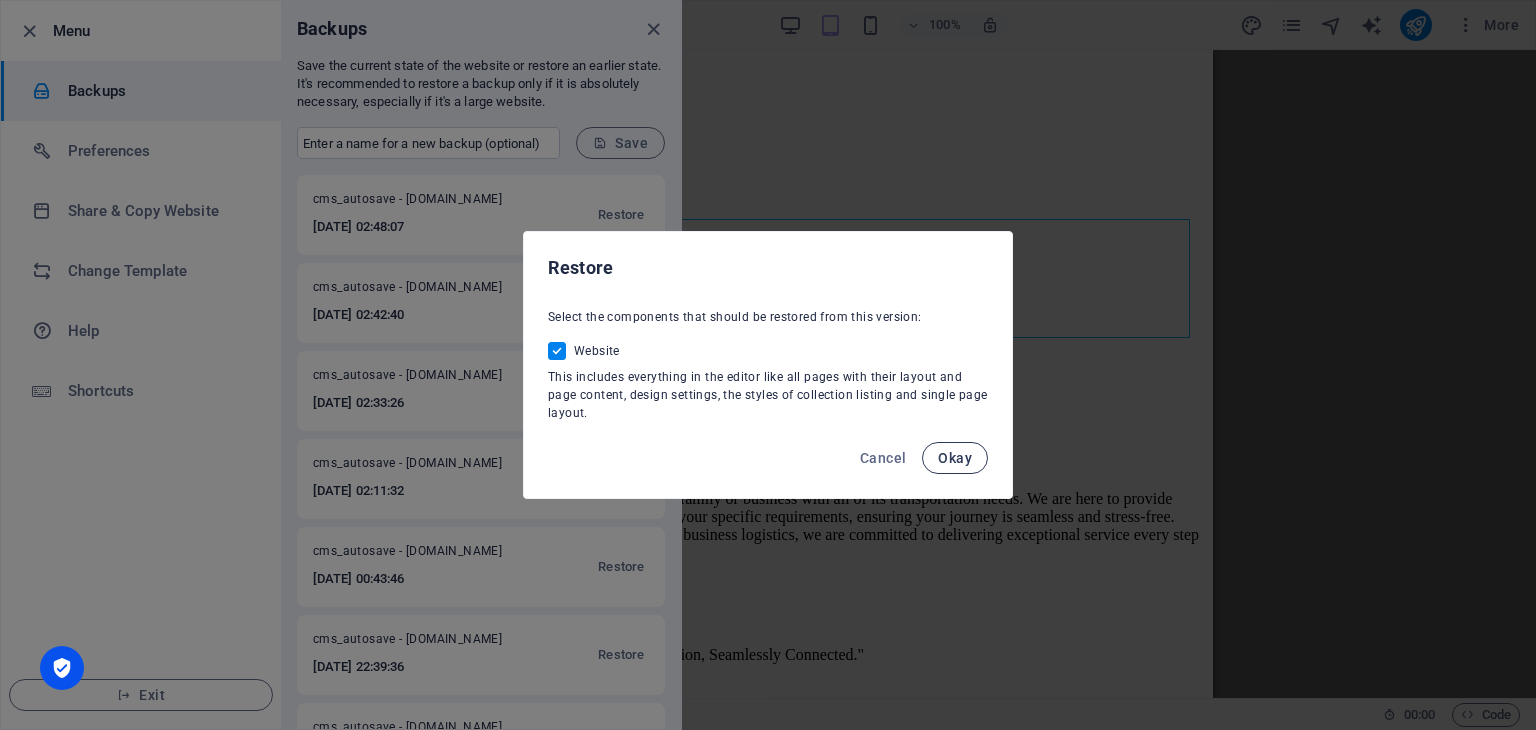 click on "Okay" at bounding box center (955, 458) 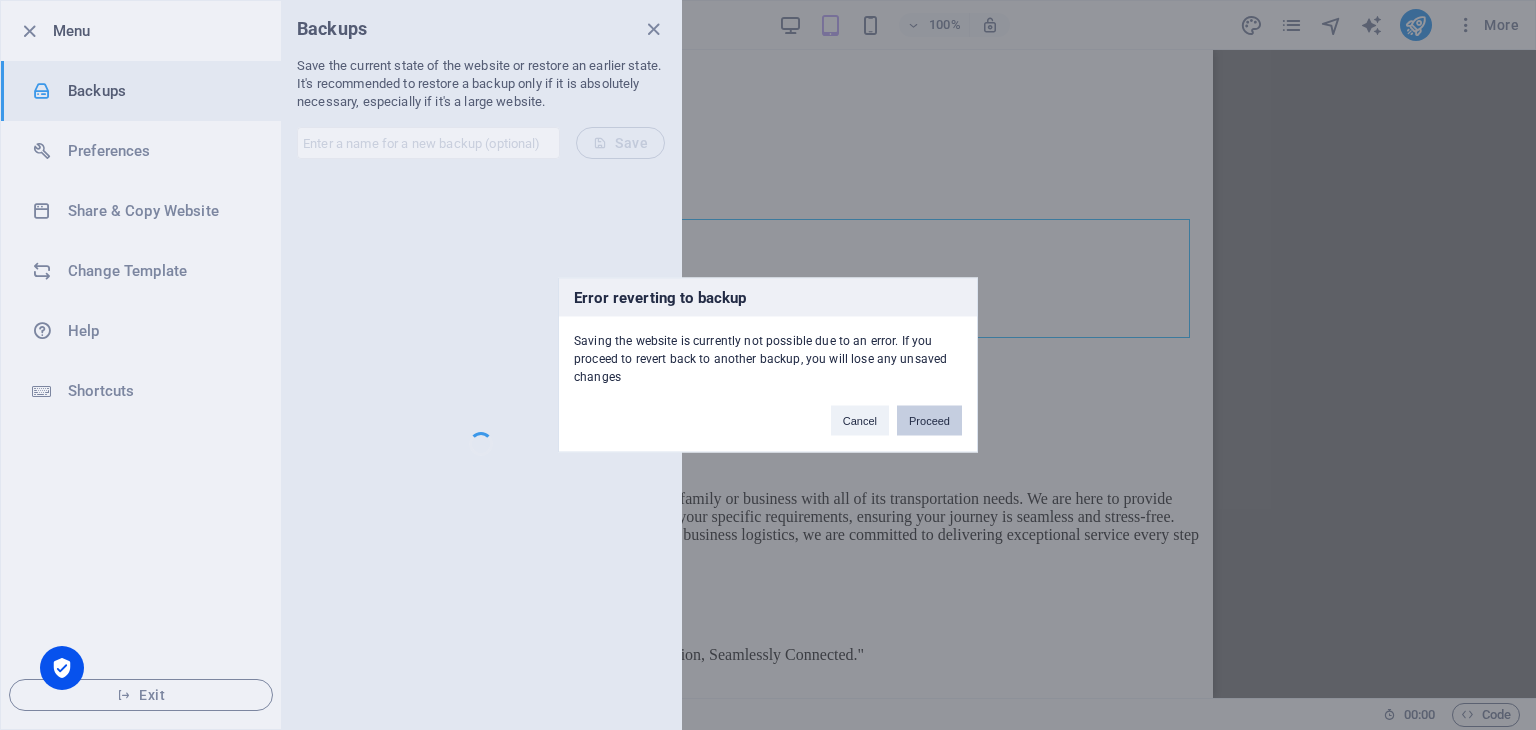 click on "Proceed" at bounding box center [929, 421] 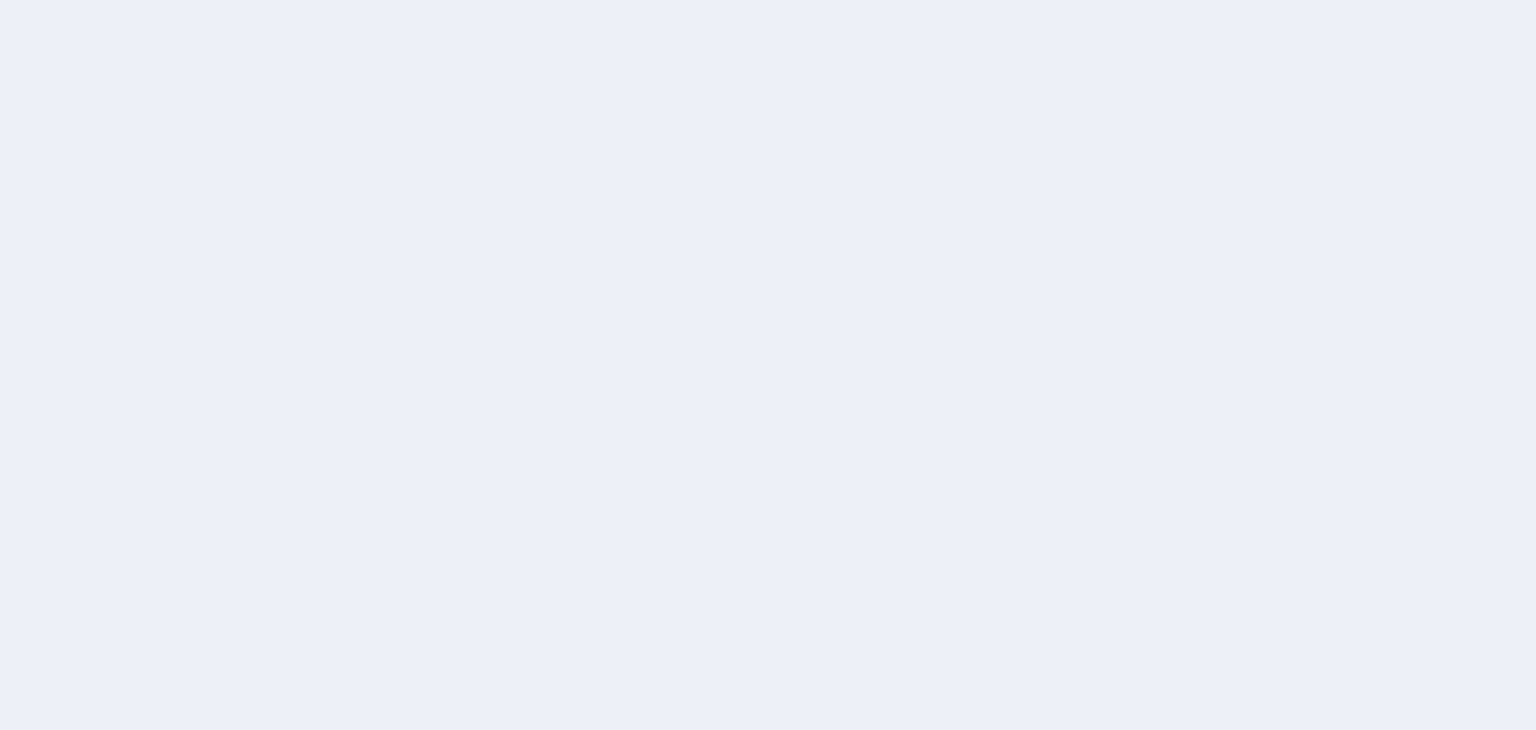 scroll, scrollTop: 0, scrollLeft: 0, axis: both 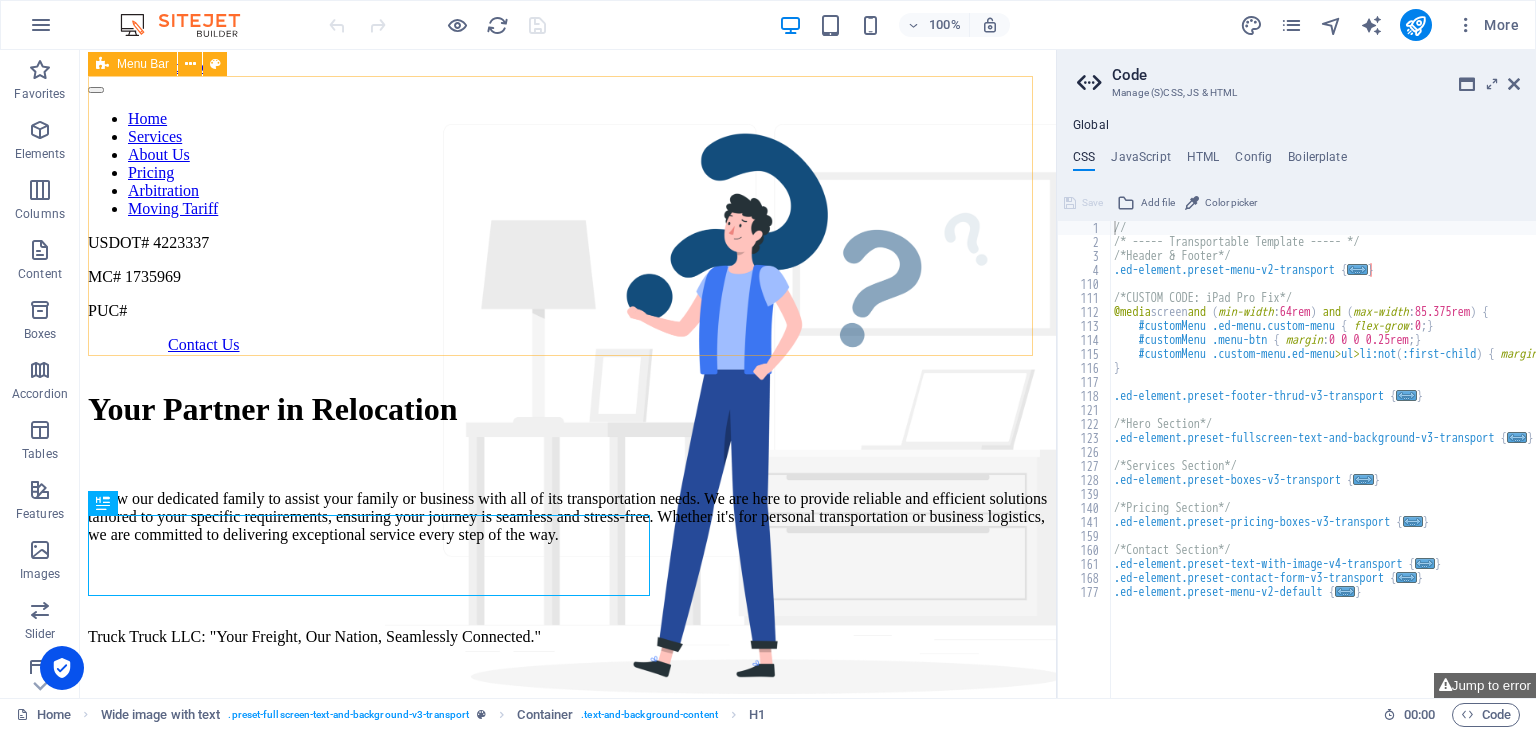 click on "Menu Bar" at bounding box center [143, 64] 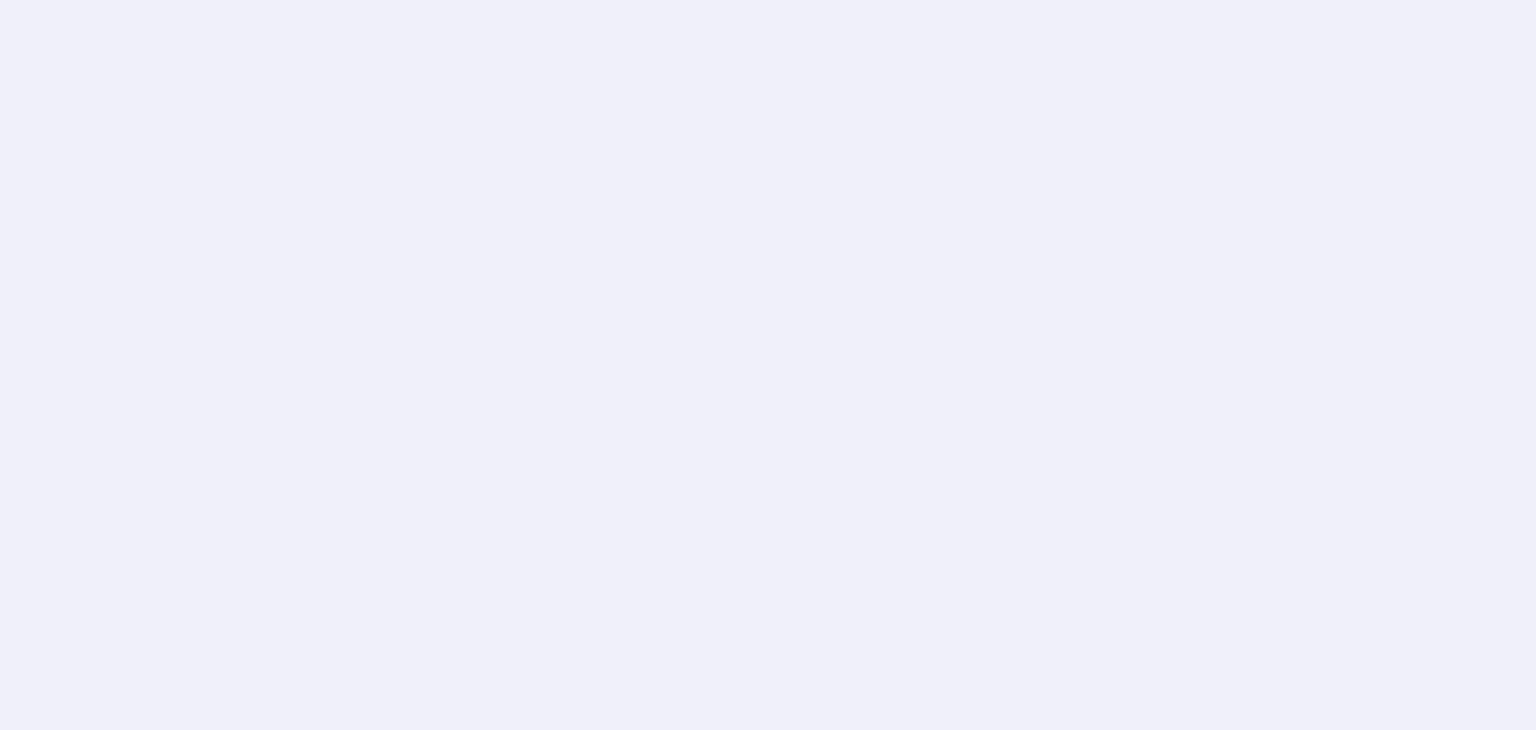 scroll, scrollTop: 0, scrollLeft: 0, axis: both 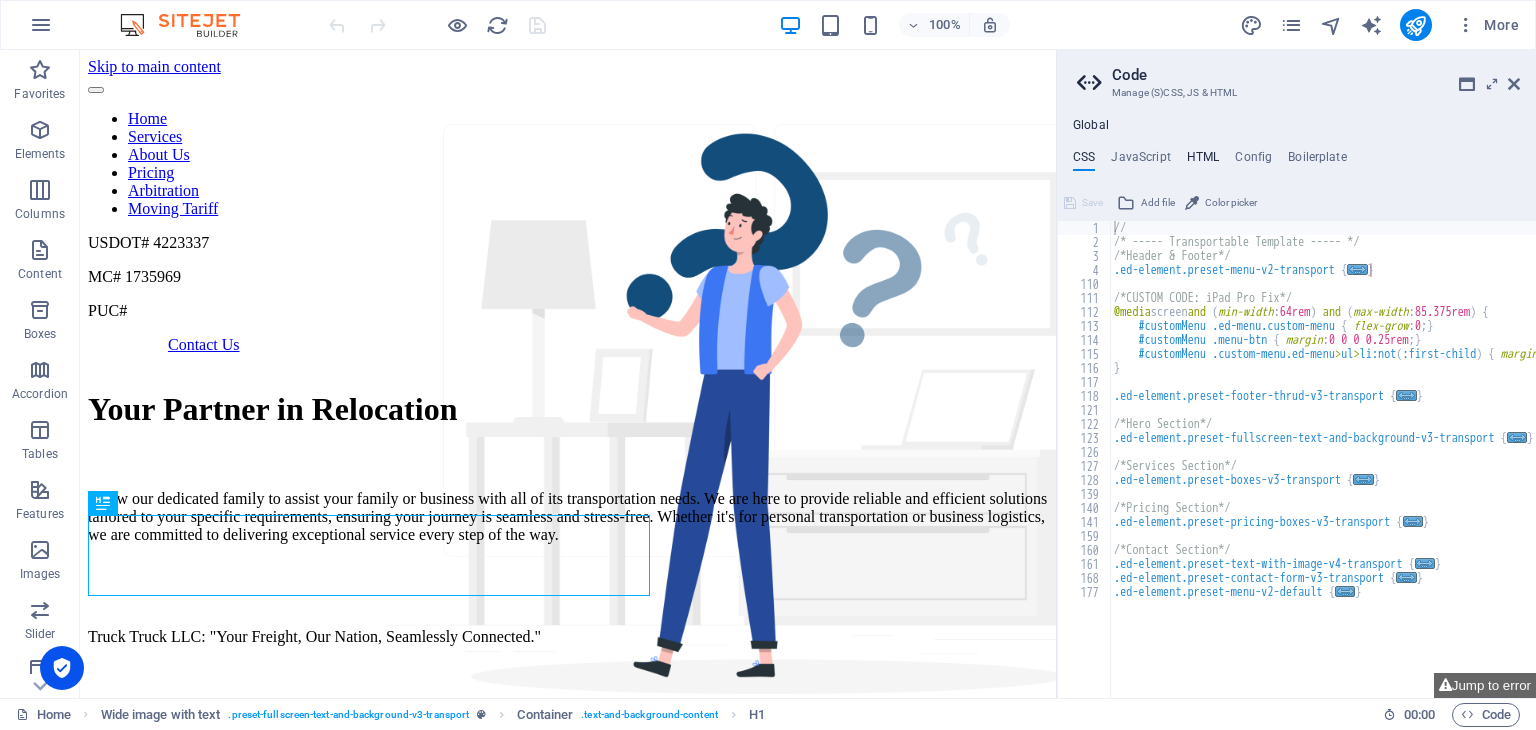 click on "HTML" at bounding box center [1203, 161] 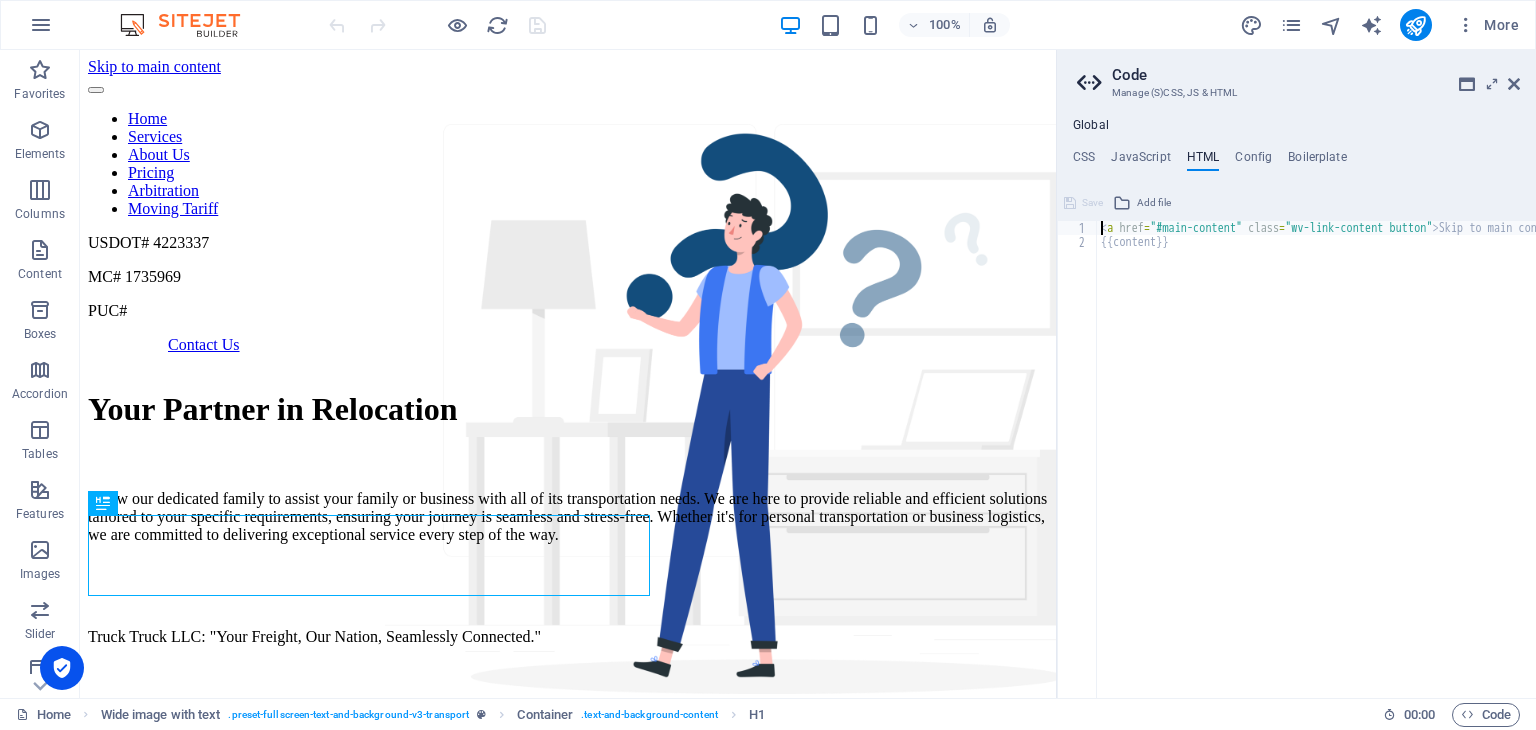 click on "HTML" at bounding box center [1203, 161] 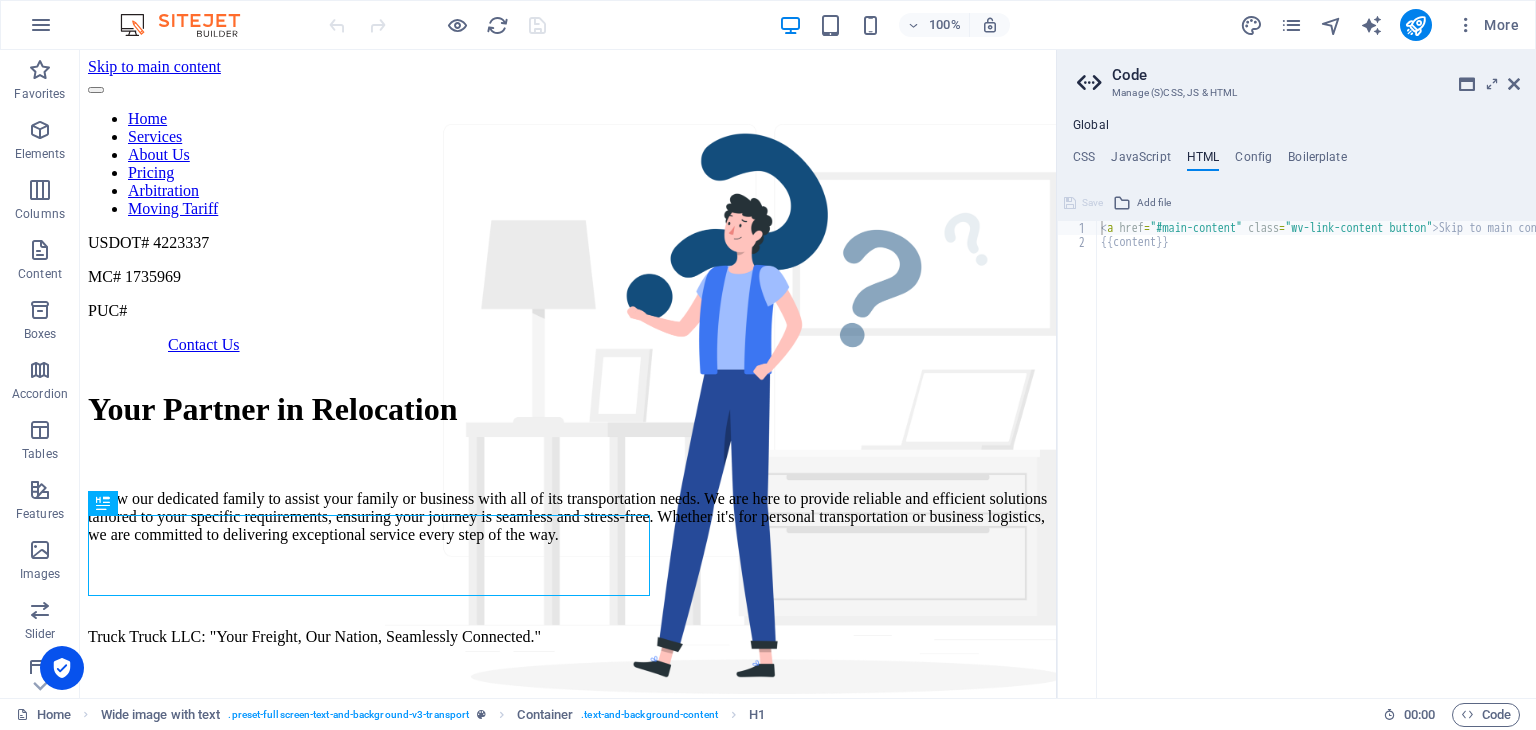 click on "Code Manage (S)CSS, JS & HTML Global CSS JavaScript HTML Config Boilerplate // 1 2 3 4 110 111 112 113 114 115 116 117 118 121 122 123 126 127 128 139 140 141 159 160 161 168 177 //  /* ----- Transportable Template ----- */ /*Header & Footer*/ .ed-element.preset-menu-v2-transport   { ... } /*CUSTOM CODE: iPad Pro Fix*/ @media  screen  and   ( min-width :  64rem )   and   ( max-width :  85.375rem )   {      #customMenu   .ed-menu.custom-menu   {   flex-grow :  0 ;  }      #customMenu   .menu-btn   {   margin :  0   0   0   0.25rem ;  }      #customMenu   .custom-menu.ed-menu > ul > li:not ( :first-child )   {   margin :  0   0   0   3.75rem ;  } } .ed-element.preset-footer-thrud-v3-transport   { ... } /*Hero Section*/ .ed-element.preset-fullscreen-text-and-background-v3-transport   { ... } /*Services Section*/ .ed-element.preset-boxes-v3-transport   { ... } /*Pricing Section*/ .ed-element.preset-pricing-boxes-v3-transport   { ... } /*Contact Section*/ .ed-element.preset-text-with-image-v4-transport   { ... }" at bounding box center [1296, 374] 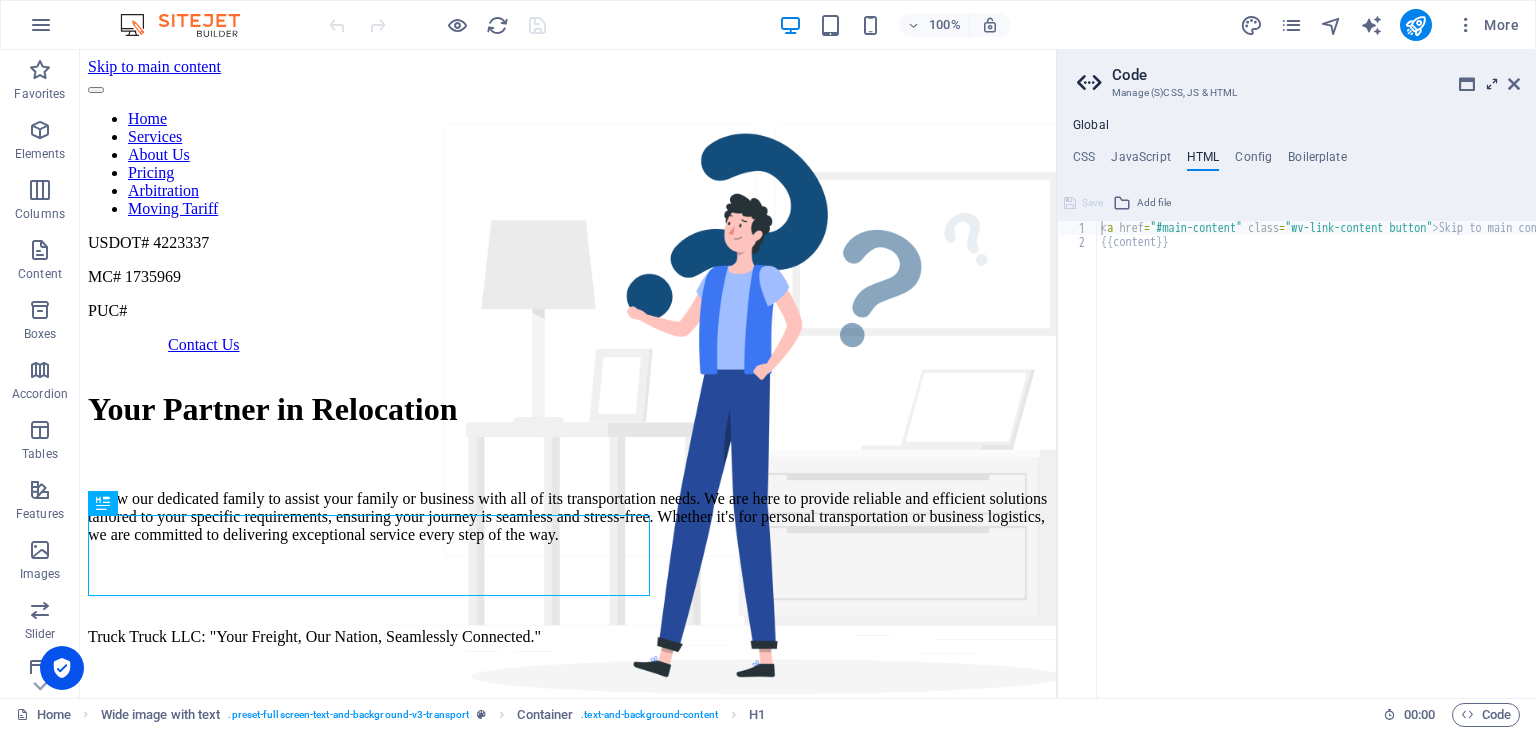 click at bounding box center [1492, 84] 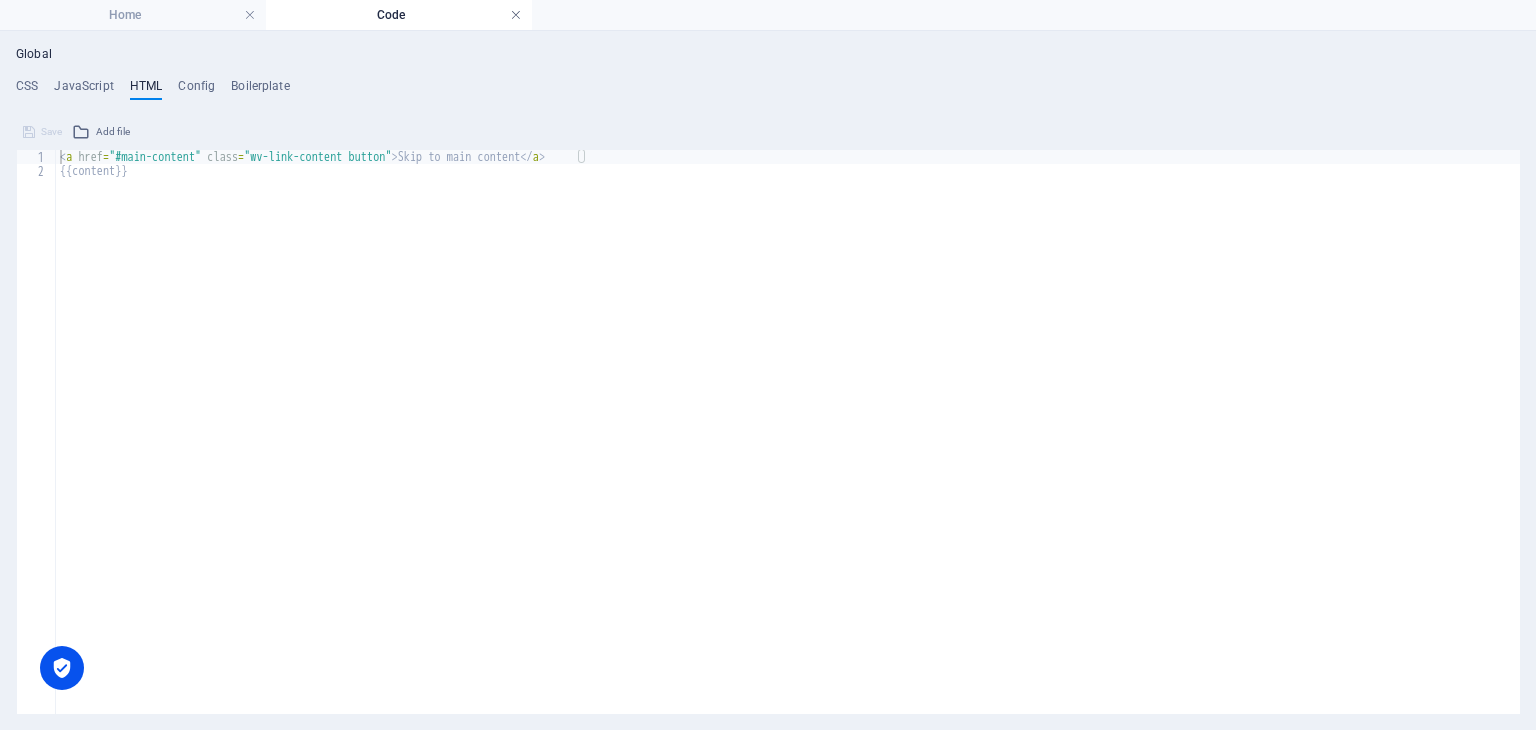 click at bounding box center (516, 15) 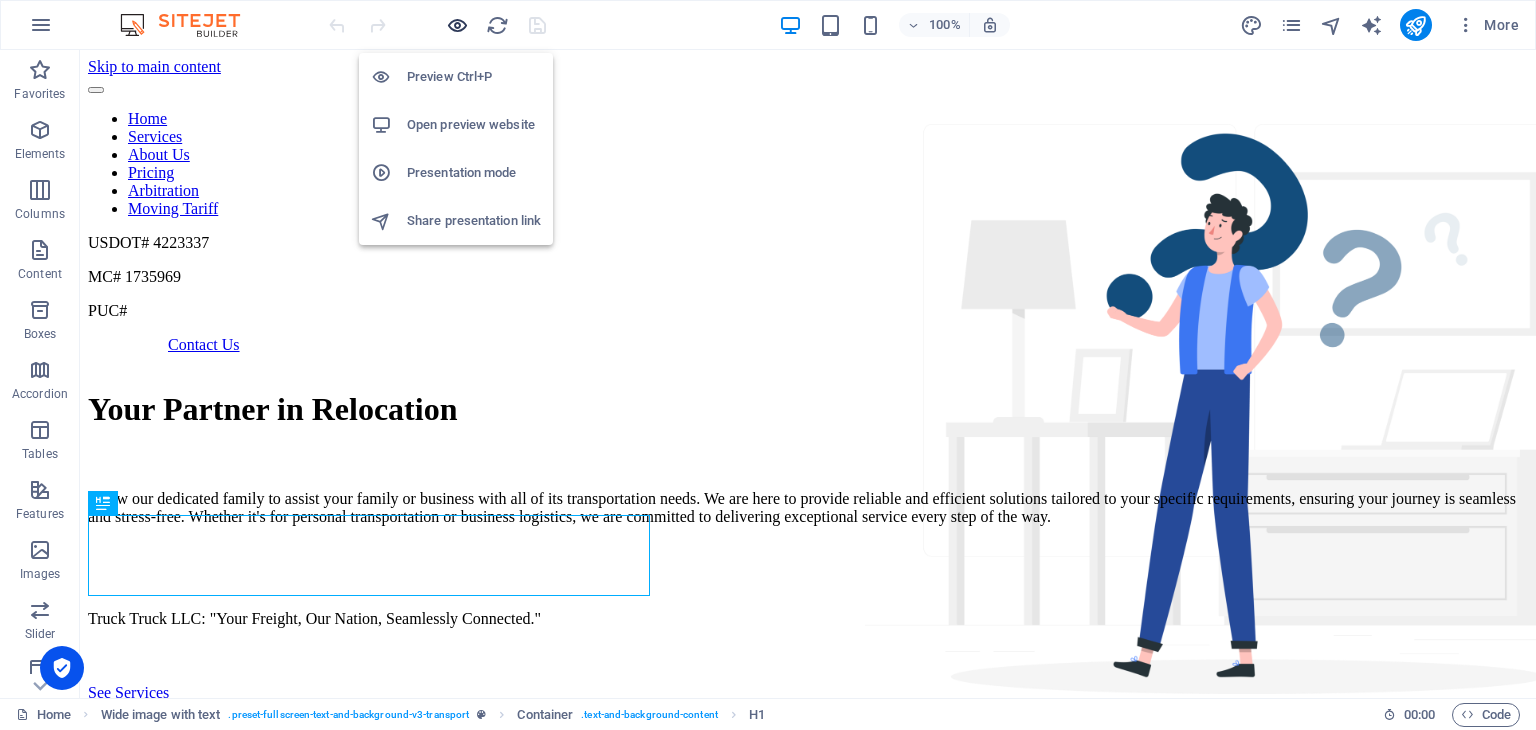 click at bounding box center (457, 25) 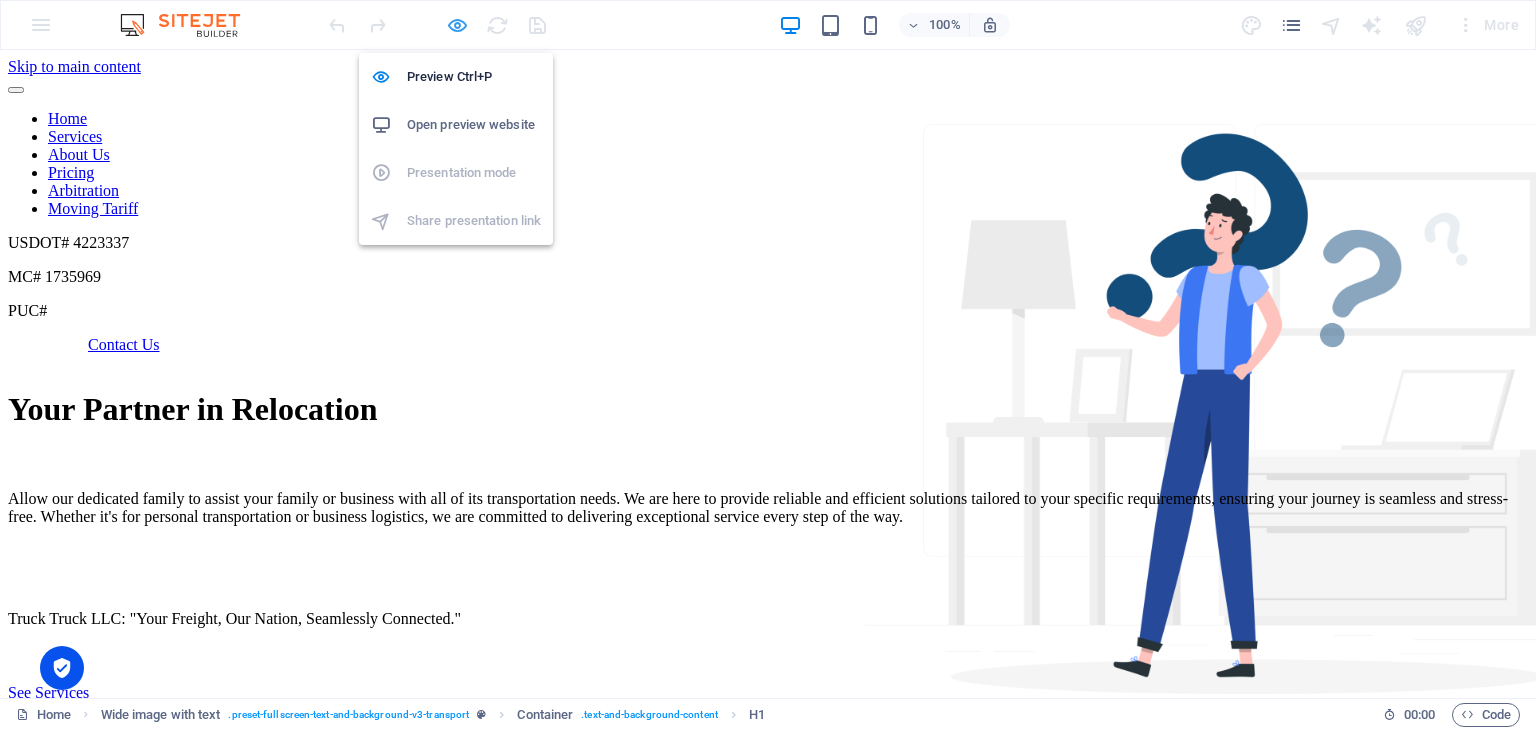 click at bounding box center [457, 25] 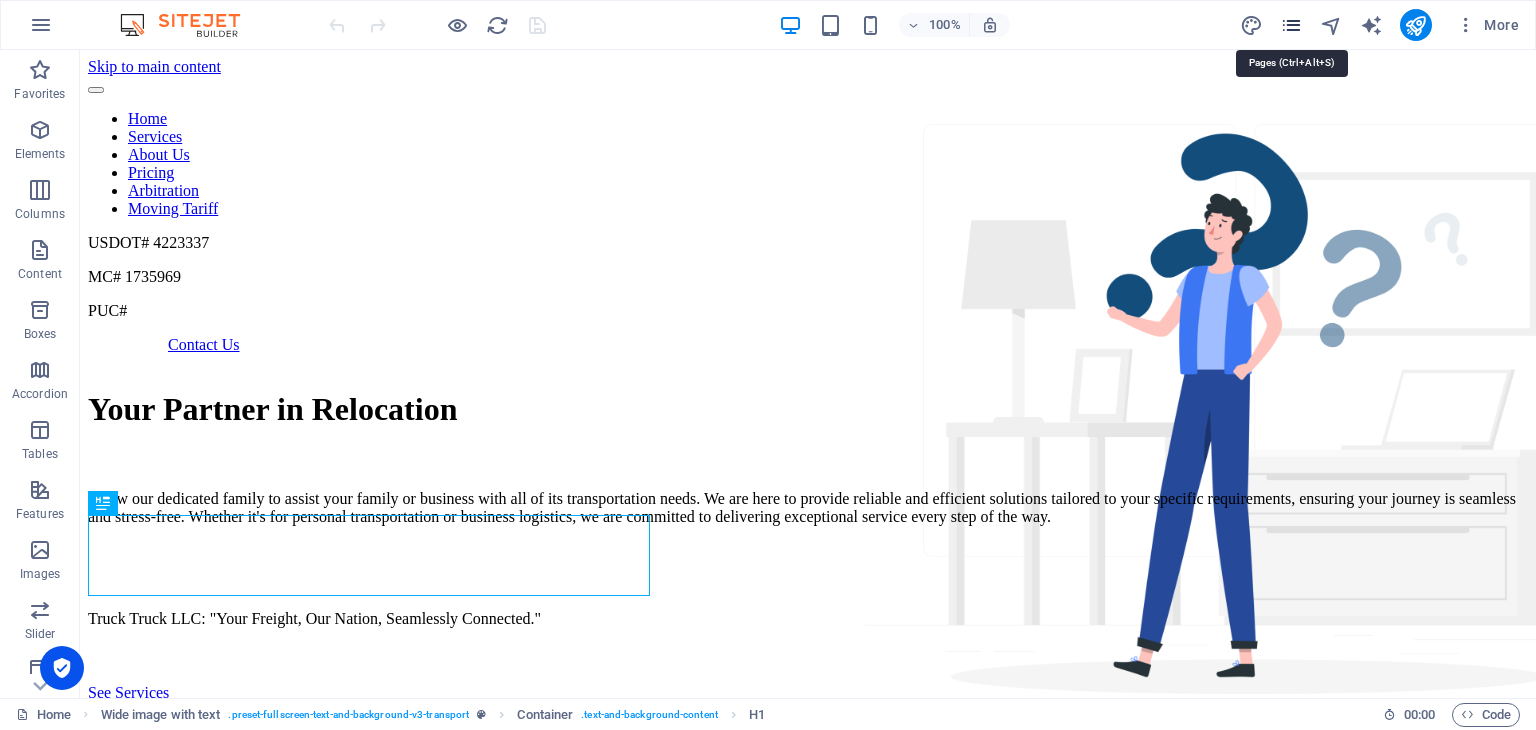 click at bounding box center (1291, 25) 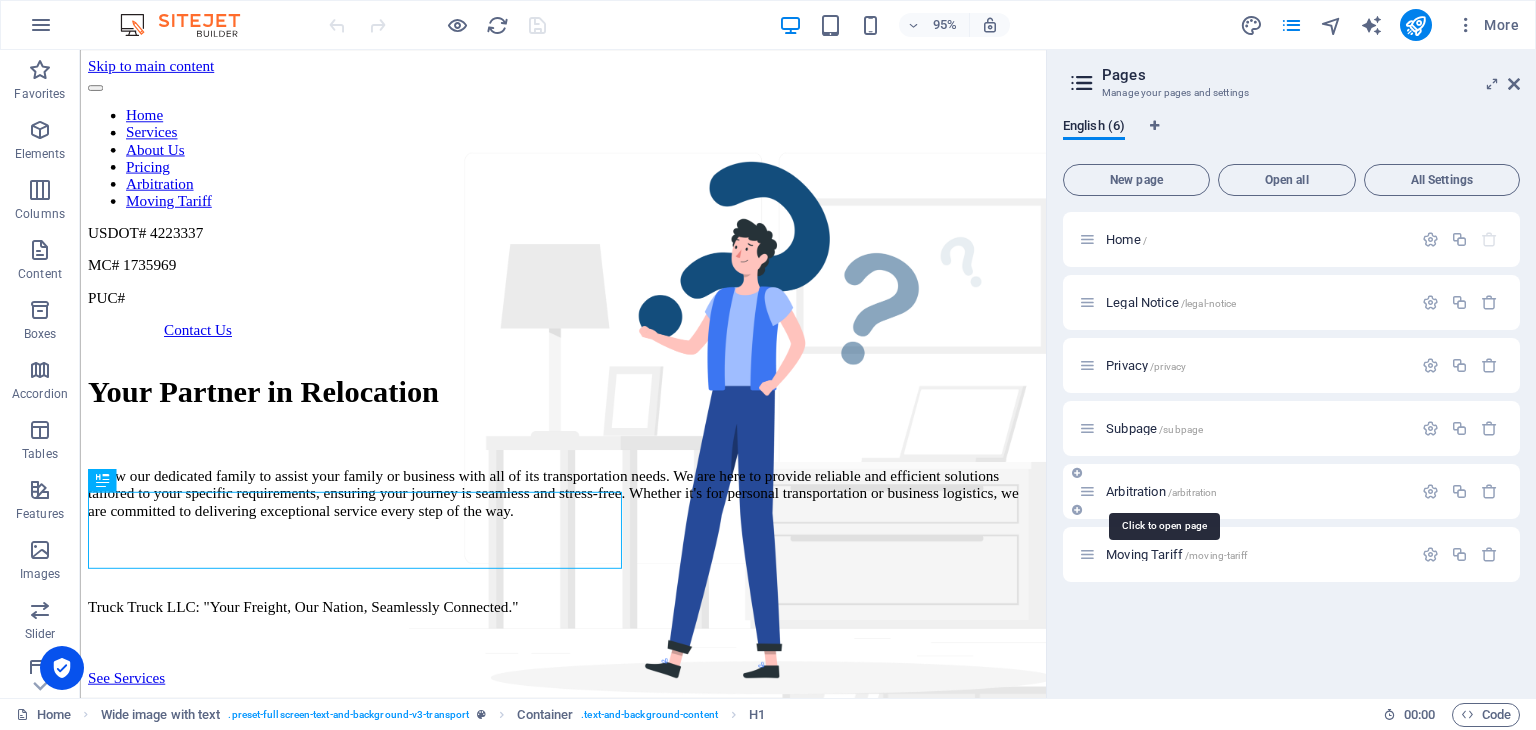 click on "Arbitration   /arbitration" at bounding box center [1161, 491] 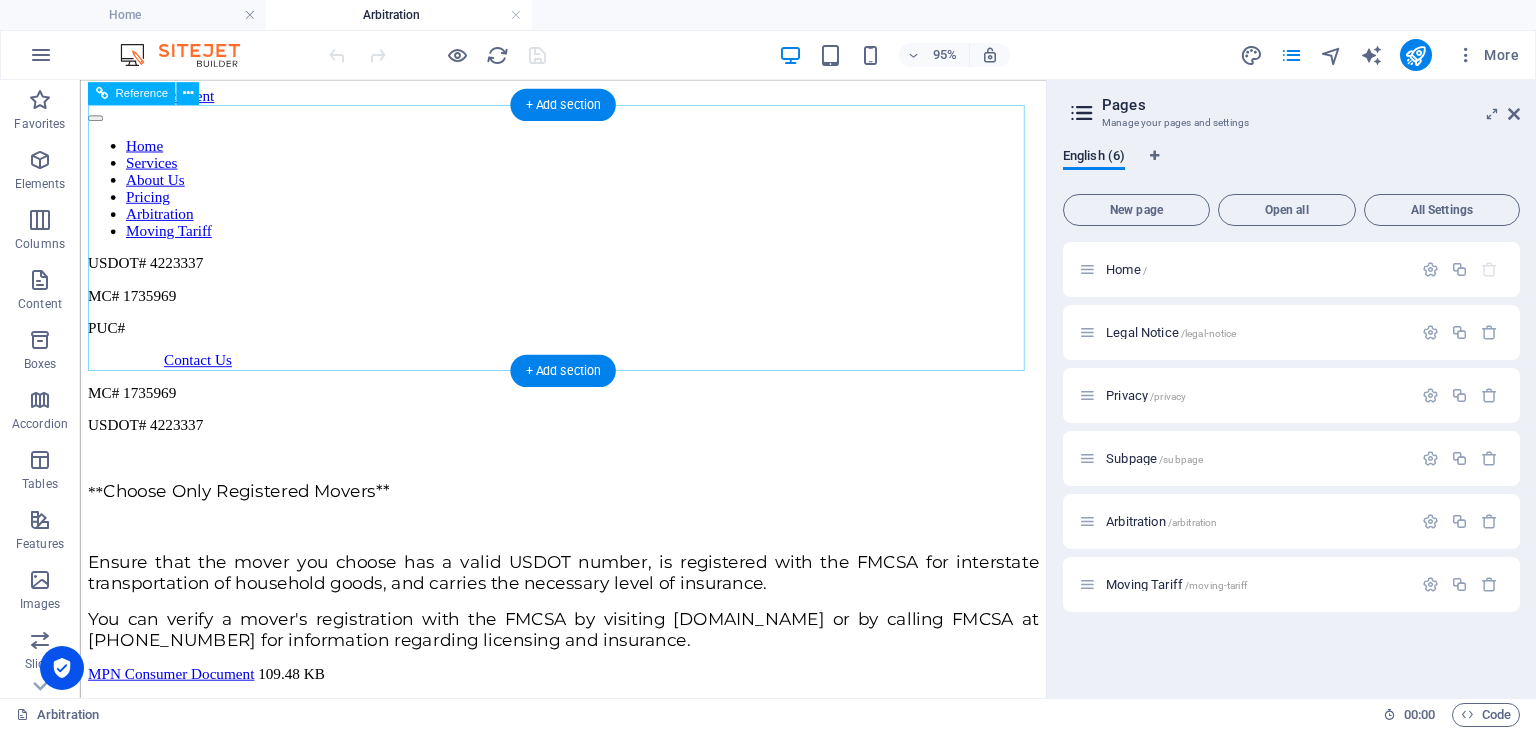 scroll, scrollTop: 0, scrollLeft: 0, axis: both 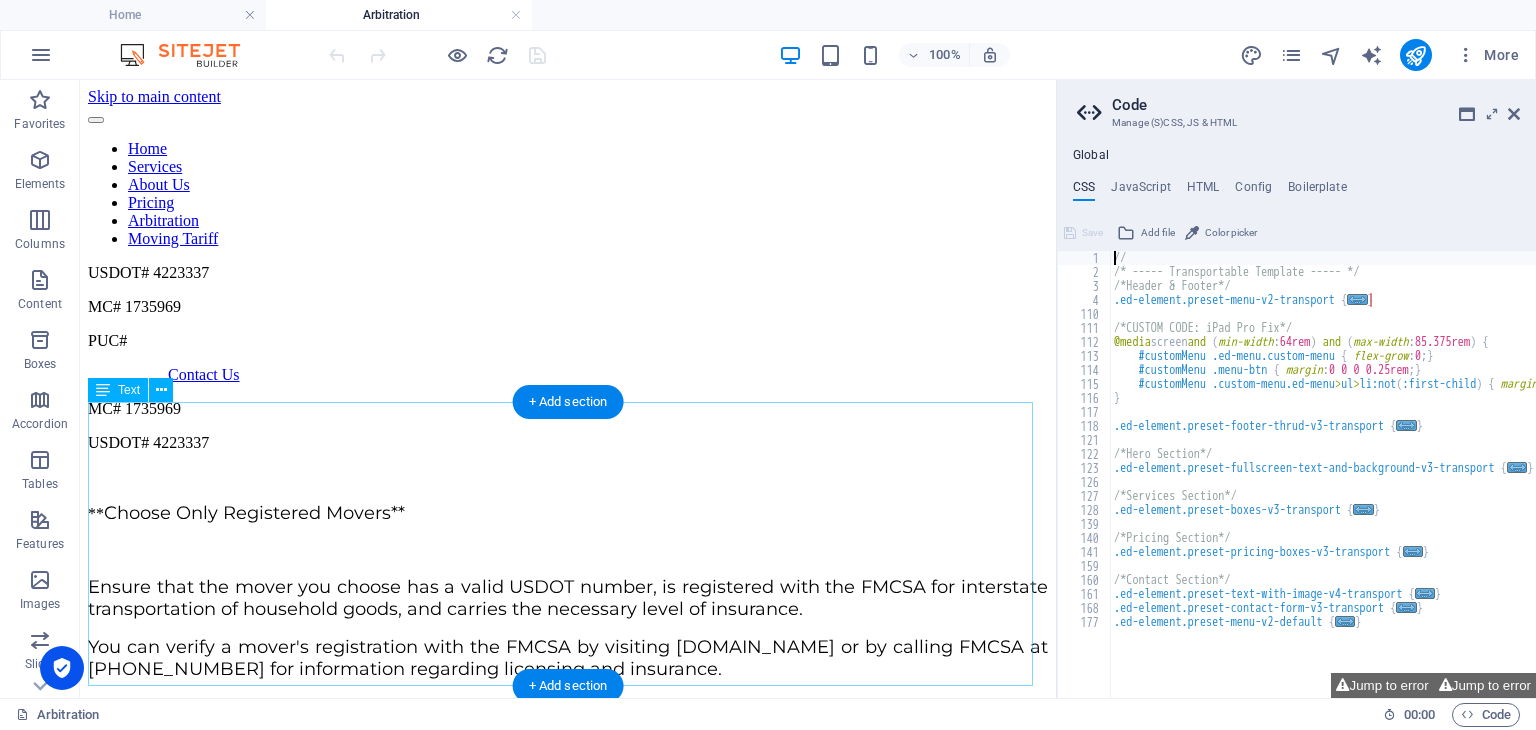 click on "MC# 1735969 USDOT# 4223337 ** Choose Only Registered Movers** Ensure that the mover you choose has a valid USDOT number, is registered with the FMCSA for interstate transportation of household goods, and carries the necessary level of insurance.  You can verify a mover's registration with the FMCSA by visiting www.protectyourmove.gov or by calling FMCSA at 800-832-5660 for information regarding licensing and insurance." at bounding box center [568, 540] 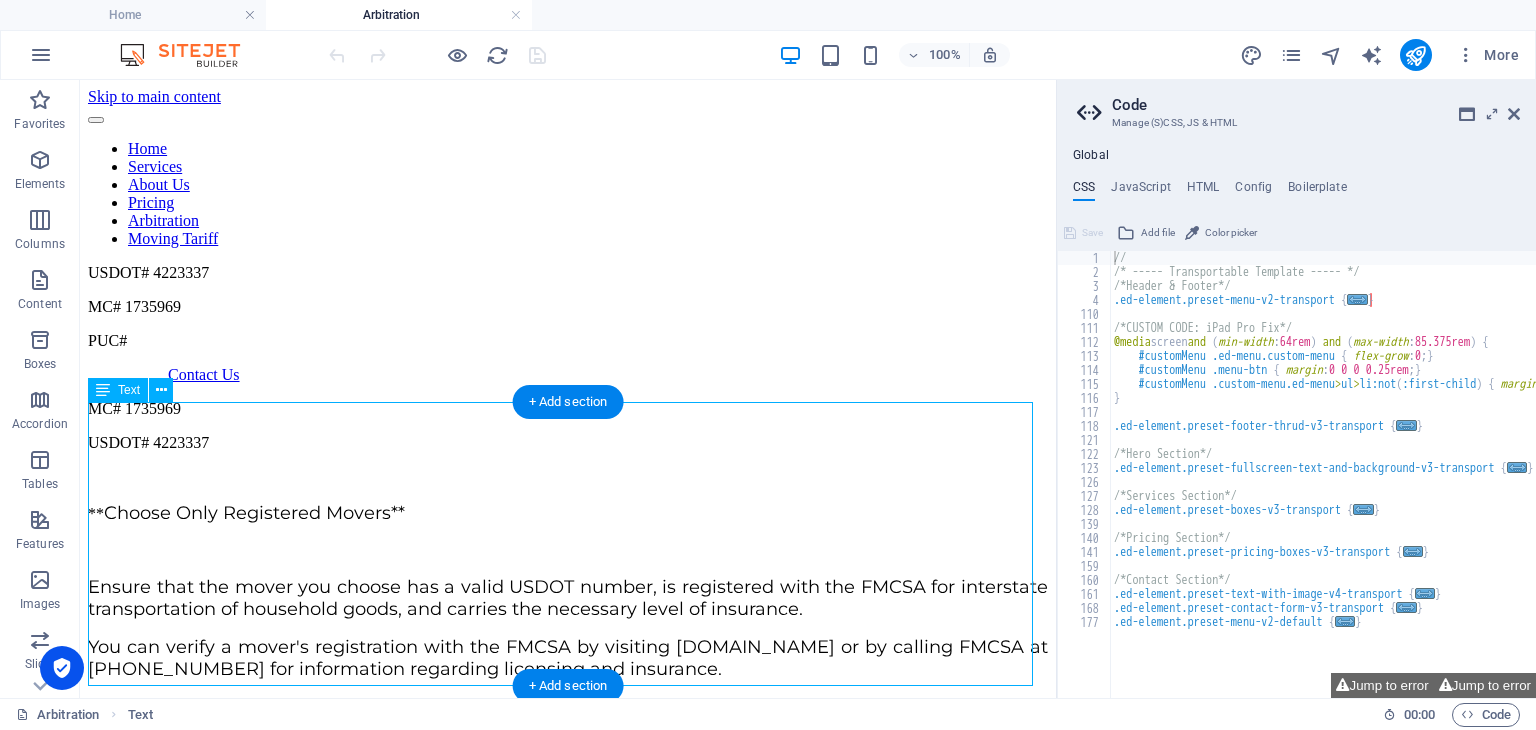click on "MC# 1735969 USDOT# 4223337 ** Choose Only Registered Movers** Ensure that the mover you choose has a valid USDOT number, is registered with the FMCSA for interstate transportation of household goods, and carries the necessary level of insurance.  You can verify a mover's registration with the FMCSA by visiting www.protectyourmove.gov or by calling FMCSA at 800-832-5660 for information regarding licensing and insurance." at bounding box center [568, 540] 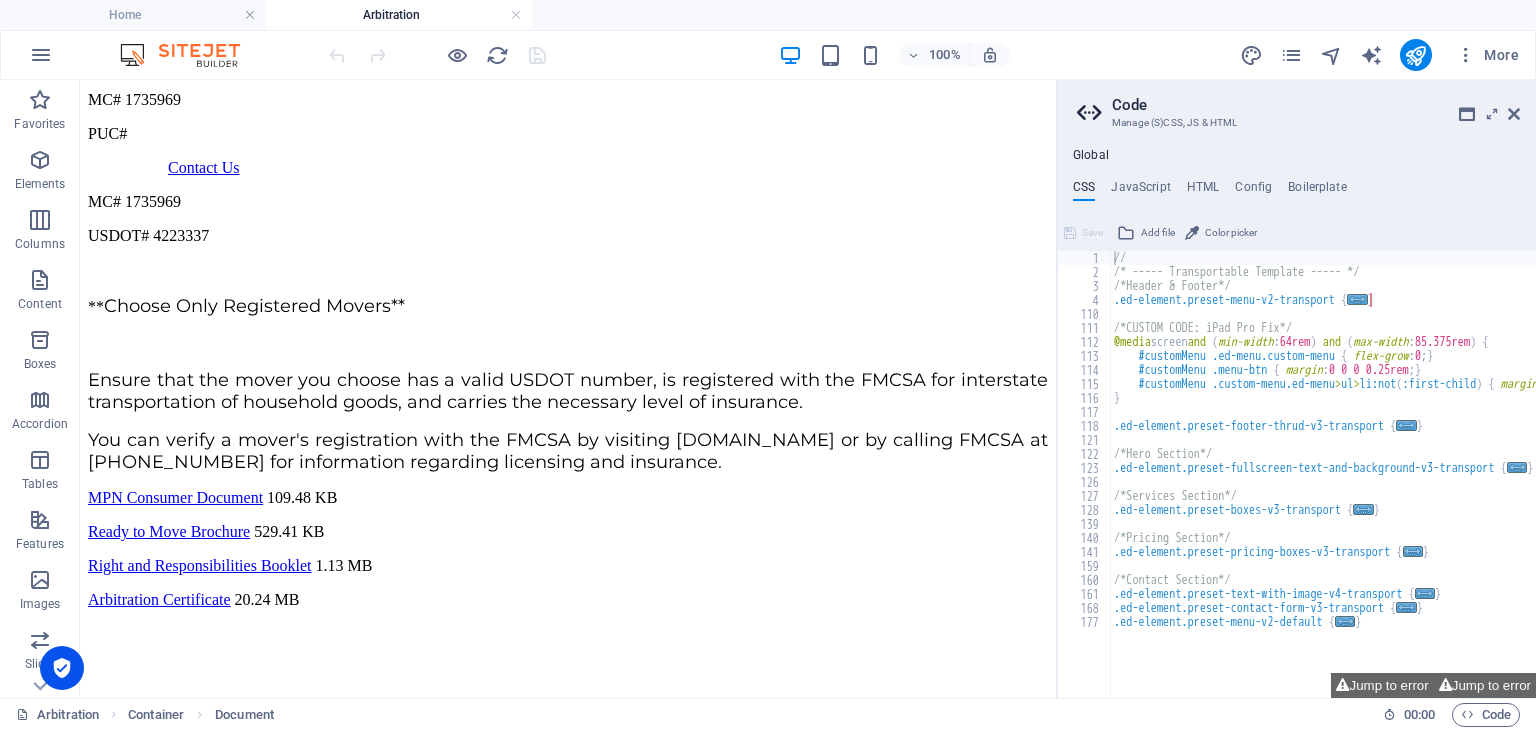 scroll, scrollTop: 320, scrollLeft: 0, axis: vertical 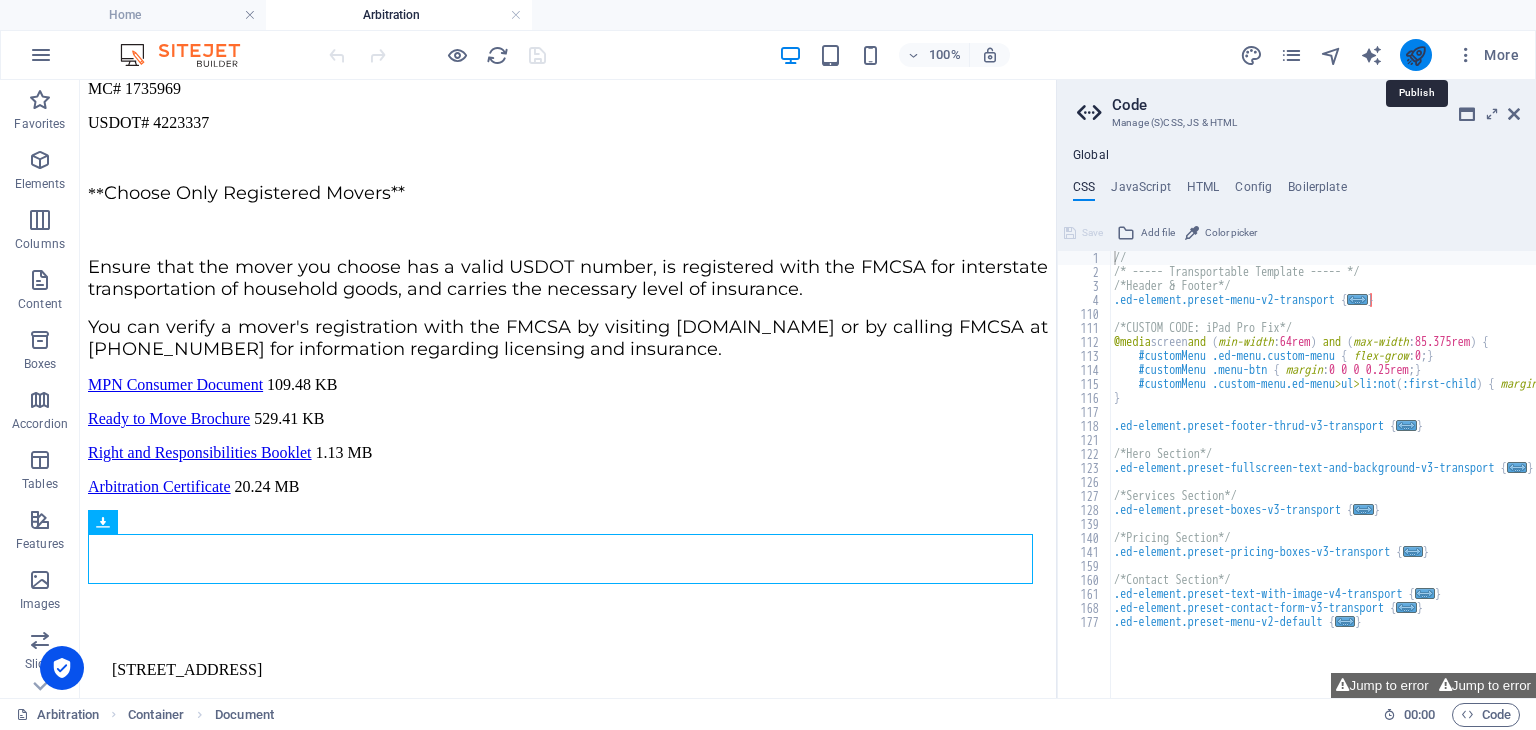 click at bounding box center [1415, 55] 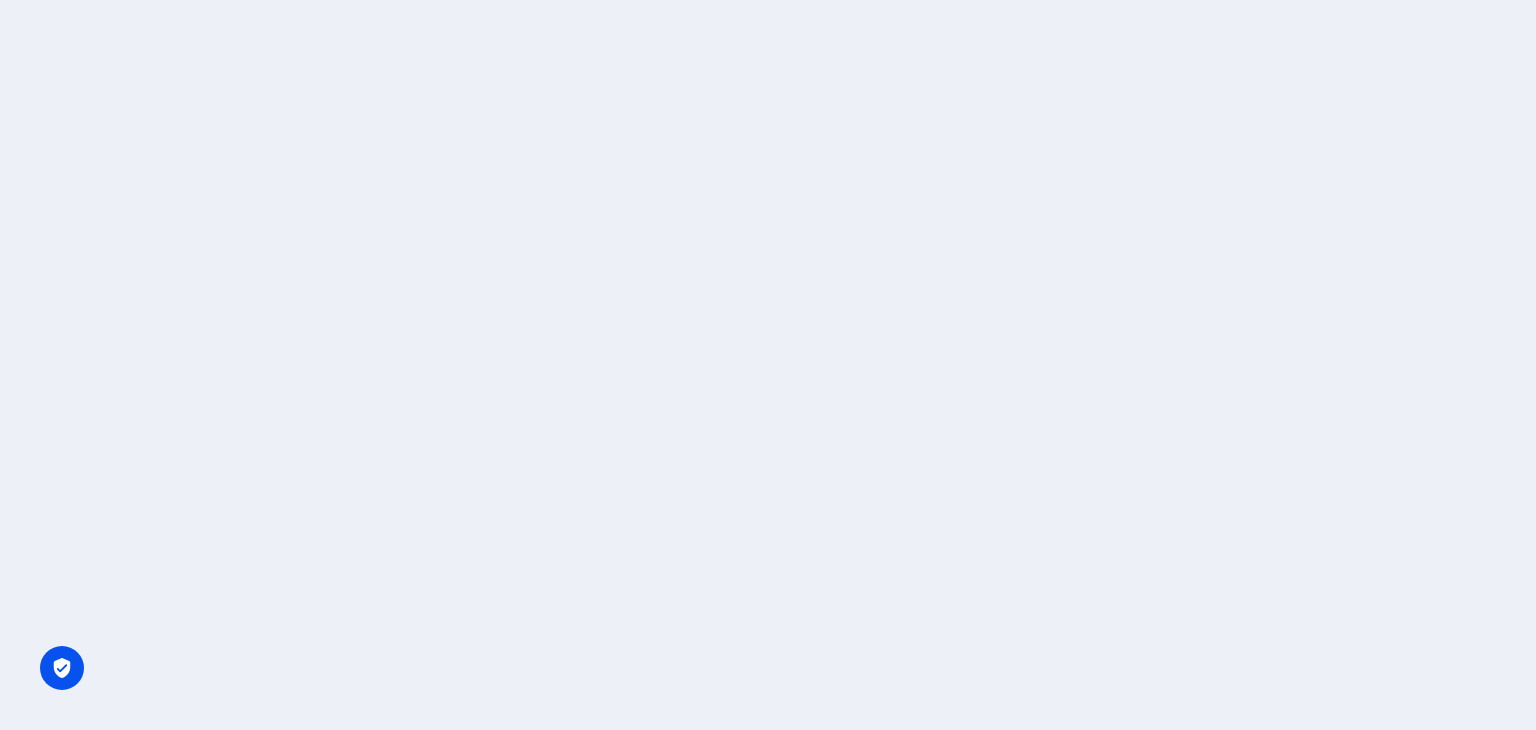 scroll, scrollTop: 0, scrollLeft: 0, axis: both 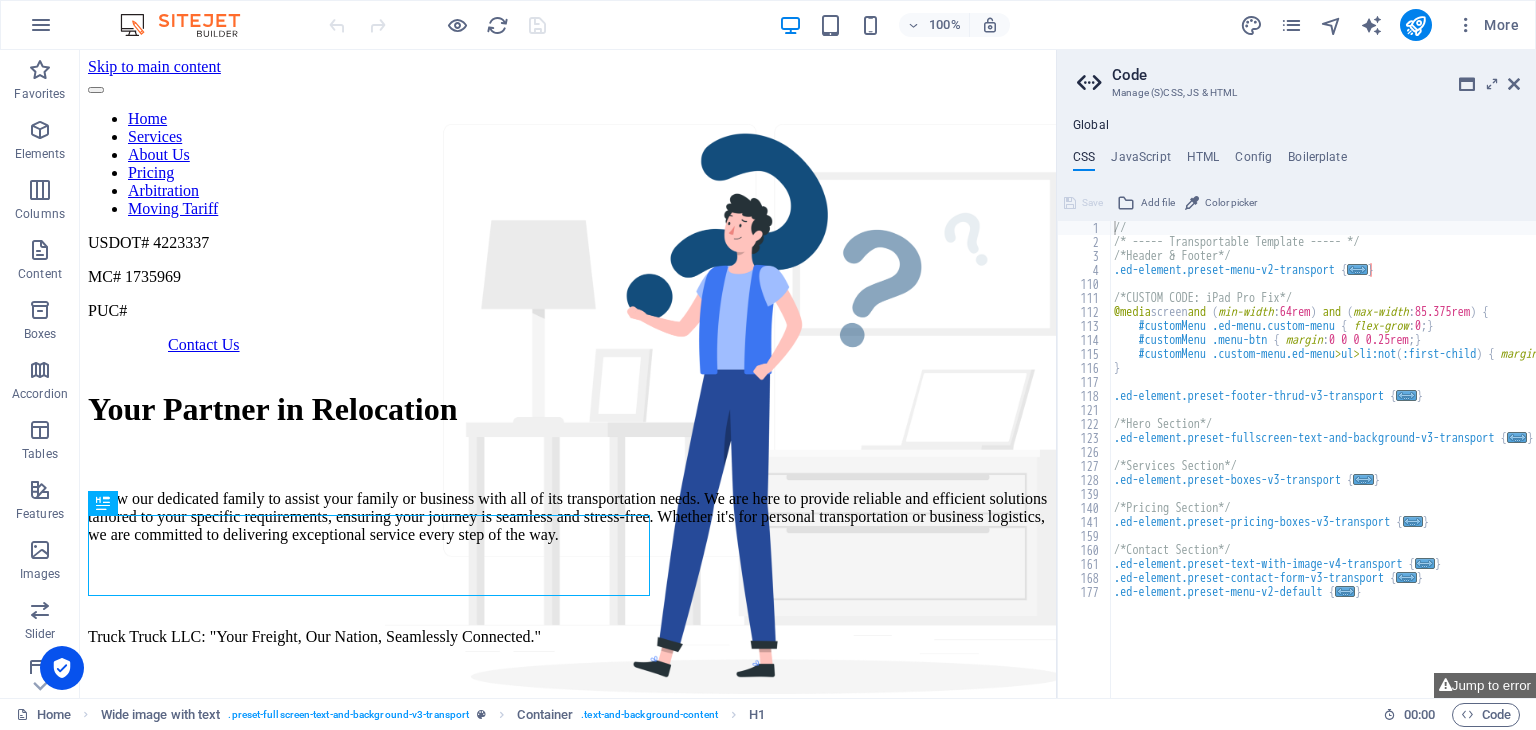 click on "Color picker" at bounding box center (1231, 203) 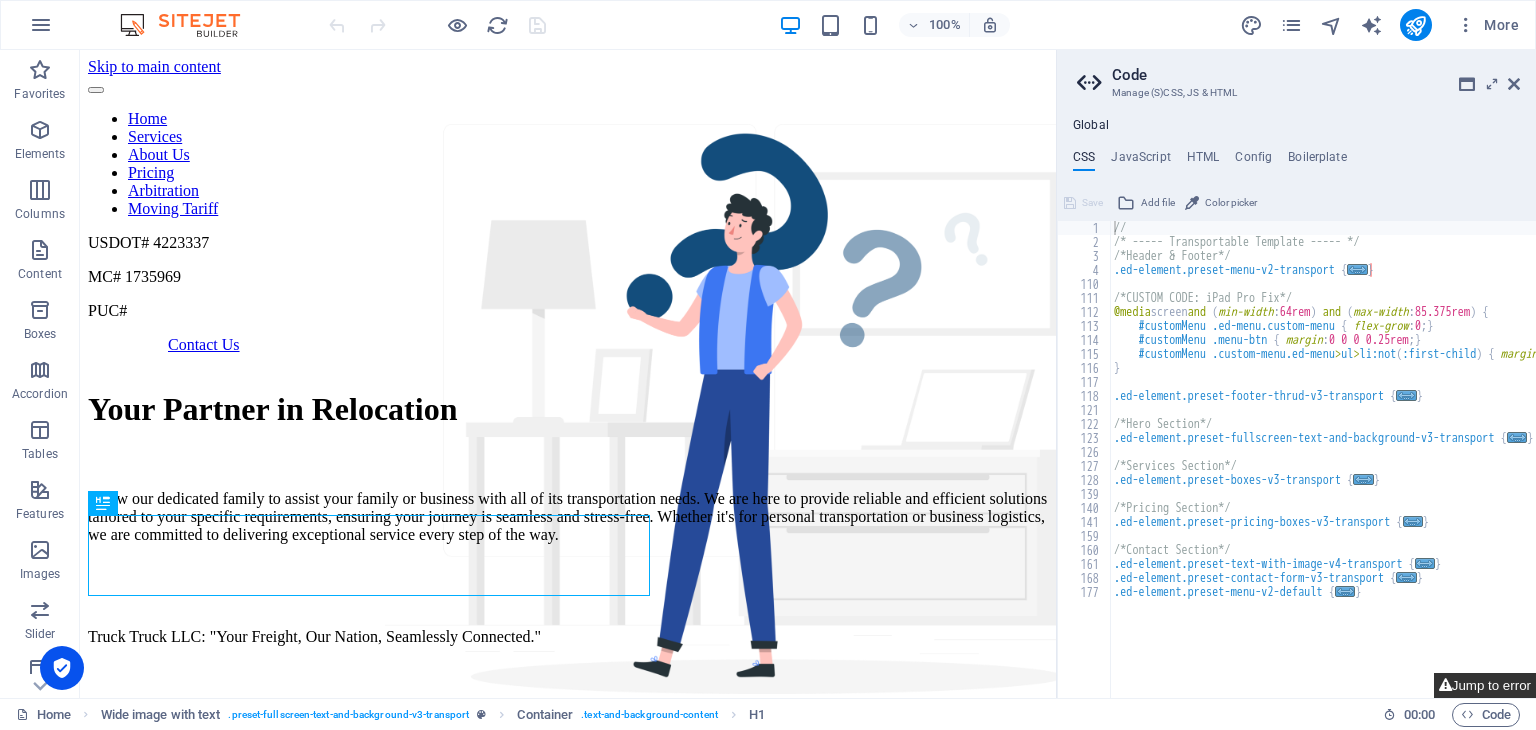 click on "Jump to error" at bounding box center [1485, 685] 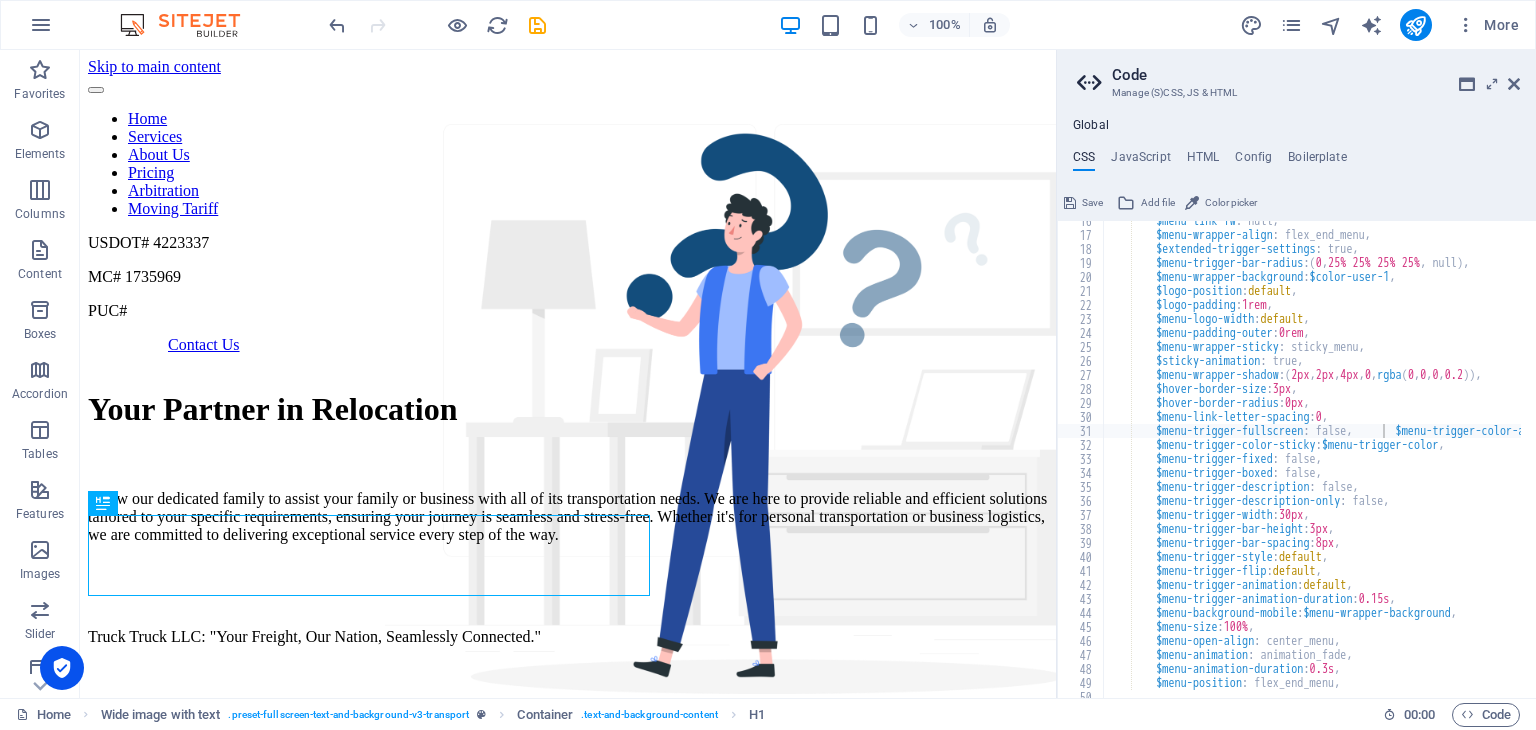 click on "Global CSS JavaScript HTML Config Boilerplate $menu-trigger-fullscreen: false, 		$menu-trigger-color-active: $menu-trigger-color, 16 17 18 19 20 21 22 23 24 25 26 27 28 29 30 31 32 33 34 35 36 37 38 39 40 41 42 43 44 45 46 47 48 49 50 51           $menu-link-fw : null,            $menu-wrapper-align : flex_end_menu,            $extended-trigger-settings : true,            $menu-trigger-bar-radius :  ( 0 ,  25%   25%   25%   25% , null ) ,            $menu-wrapper-background :  $color-user-1 ,            $logo-position :  default ,            $logo-padding :  1rem ,            $menu-logo-width :  default ,            $menu-padding-outer :  0rem ,            $menu-wrapper-sticky : sticky_menu,            $sticky-animation : true,            $menu-wrapper-shadow :  ( 2px ,  2px ,  4px ,  0 ,  rgba ( 0 ,  0 ,  0 ,  0.2 )) ,            $hover-border-size :  3px ,            $hover-border-radius :  0px ,            $menu-link-letter-spacing :  0 ,            $menu-trigger-fullscreen : false,           :  ,       :" at bounding box center (1296, 408) 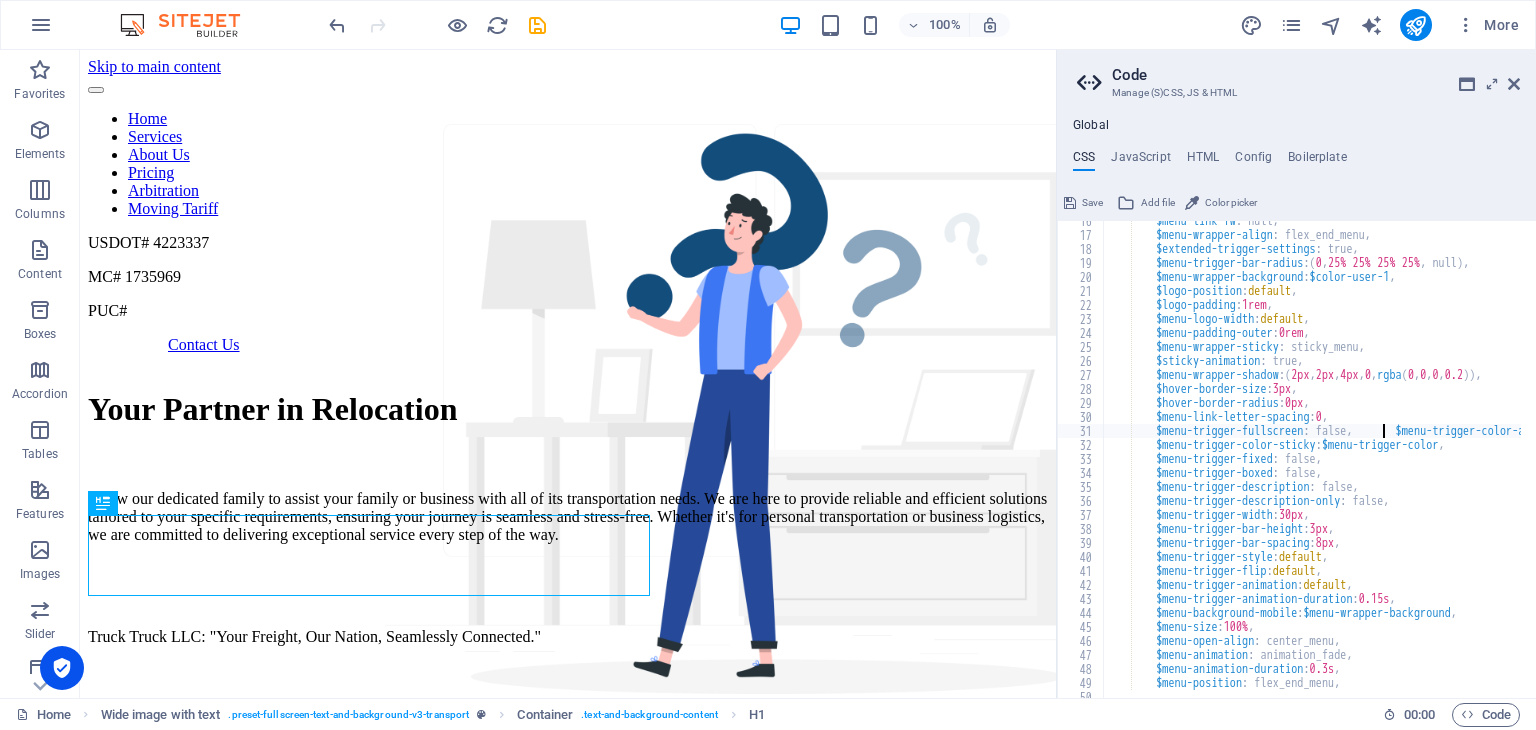click on "$menu-link-fw : null,            $menu-wrapper-align : flex_end_menu,            $extended-trigger-settings : true,            $menu-trigger-bar-radius :  ( 0 ,  25%   25%   25%   25% , null ) ,            $menu-wrapper-background :  $color-user-1 ,            $logo-position :  default ,            $logo-padding :  1rem ,            $menu-logo-width :  default ,            $menu-padding-outer :  0rem ,            $menu-wrapper-sticky : sticky_menu,            $sticky-animation : true,            $menu-wrapper-shadow :  ( 2px ,  2px ,  4px ,  0 ,  rgba ( 0 ,  0 ,  0 ,  0.2 )) ,            $hover-border-size :  3px ,            $hover-border-radius :  0px ,            $menu-link-letter-spacing :  0 ,            $menu-trigger-fullscreen : false,           $menu-trigger-color-active :  $menu-trigger-color ,            $menu-trigger-color-sticky :  $menu-trigger-color ,            $menu-trigger-fixed : false,            $menu-trigger-boxed : false,            $menu-trigger-description : false," at bounding box center [1434, 459] 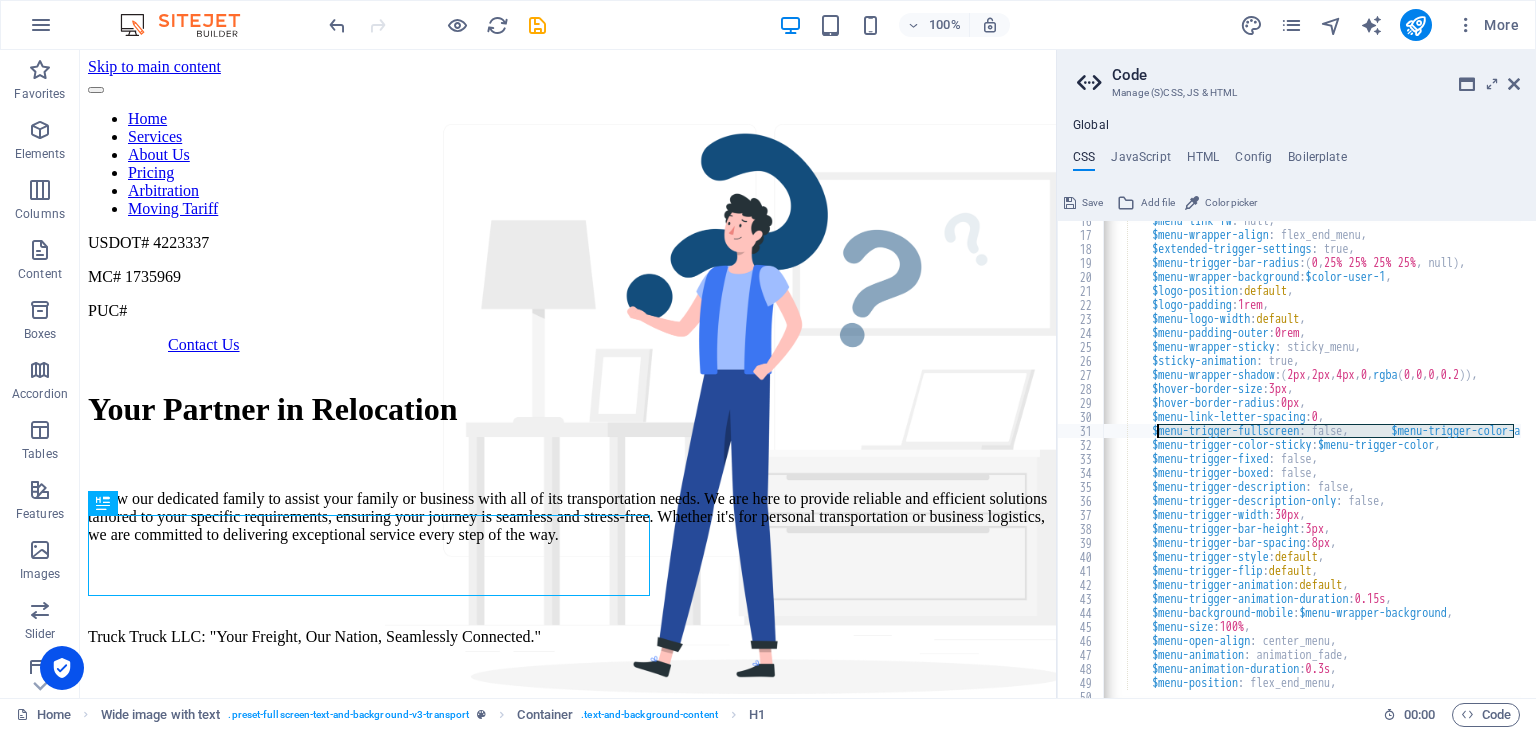 drag, startPoint x: 1515, startPoint y: 431, endPoint x: 1155, endPoint y: 437, distance: 360.05 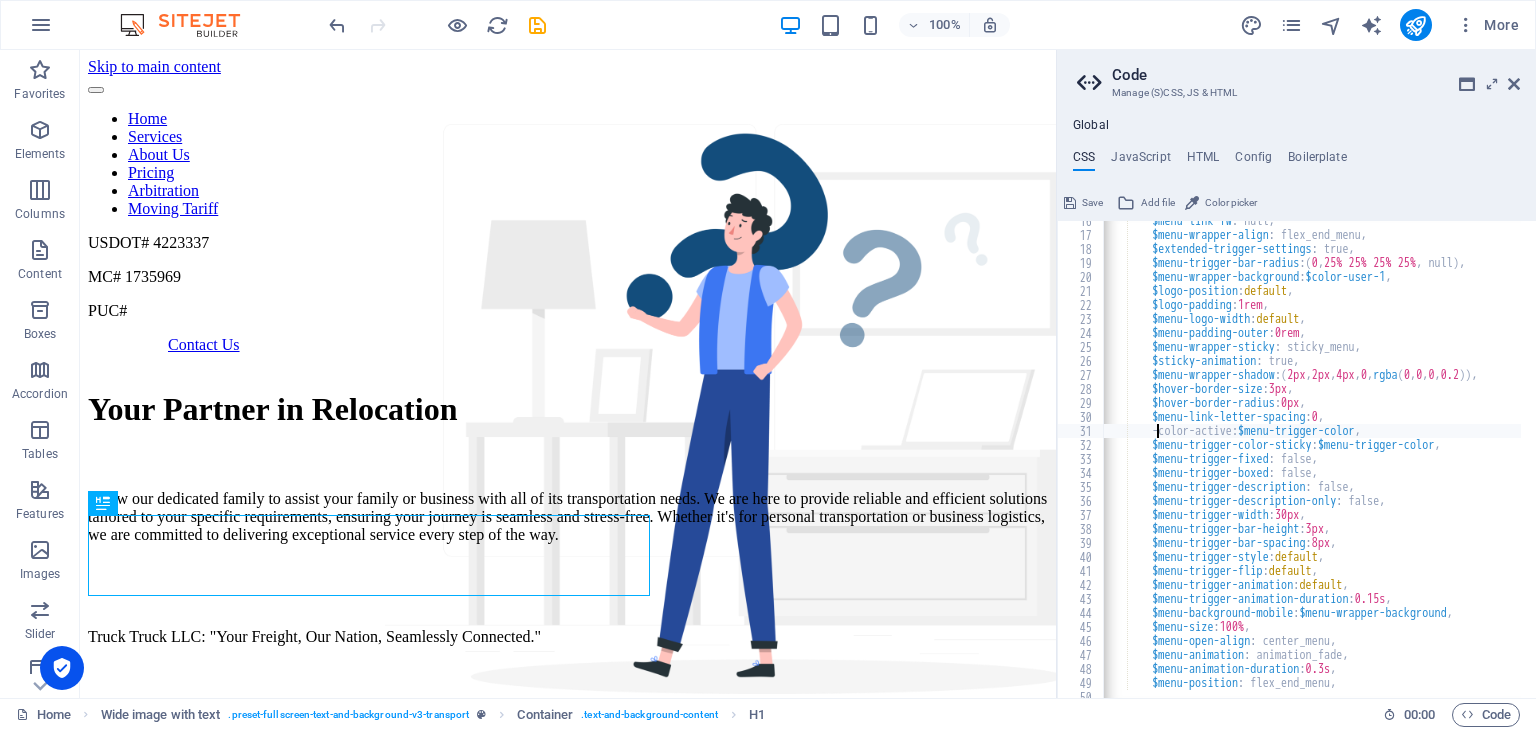 click on "100% More" at bounding box center [926, 25] 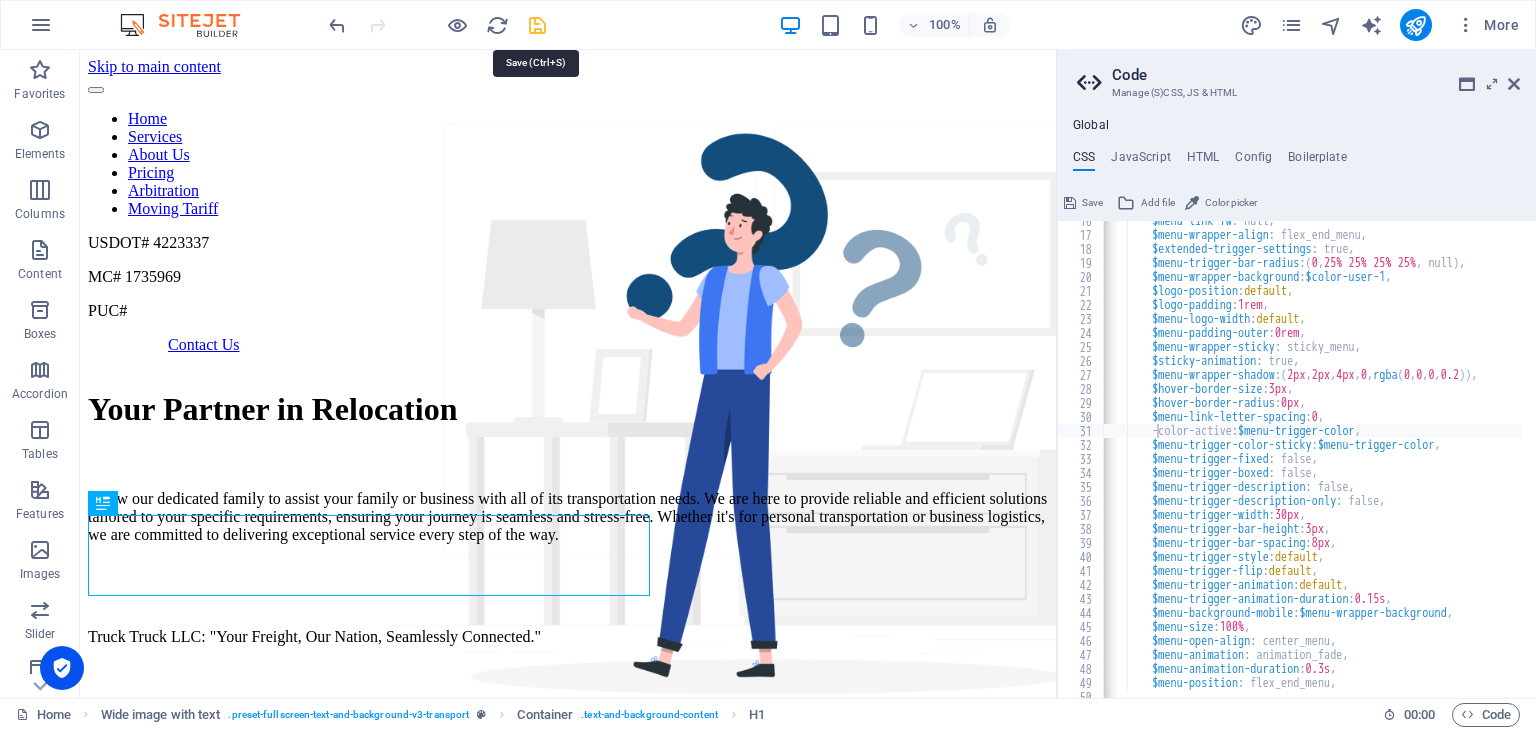 click at bounding box center (537, 25) 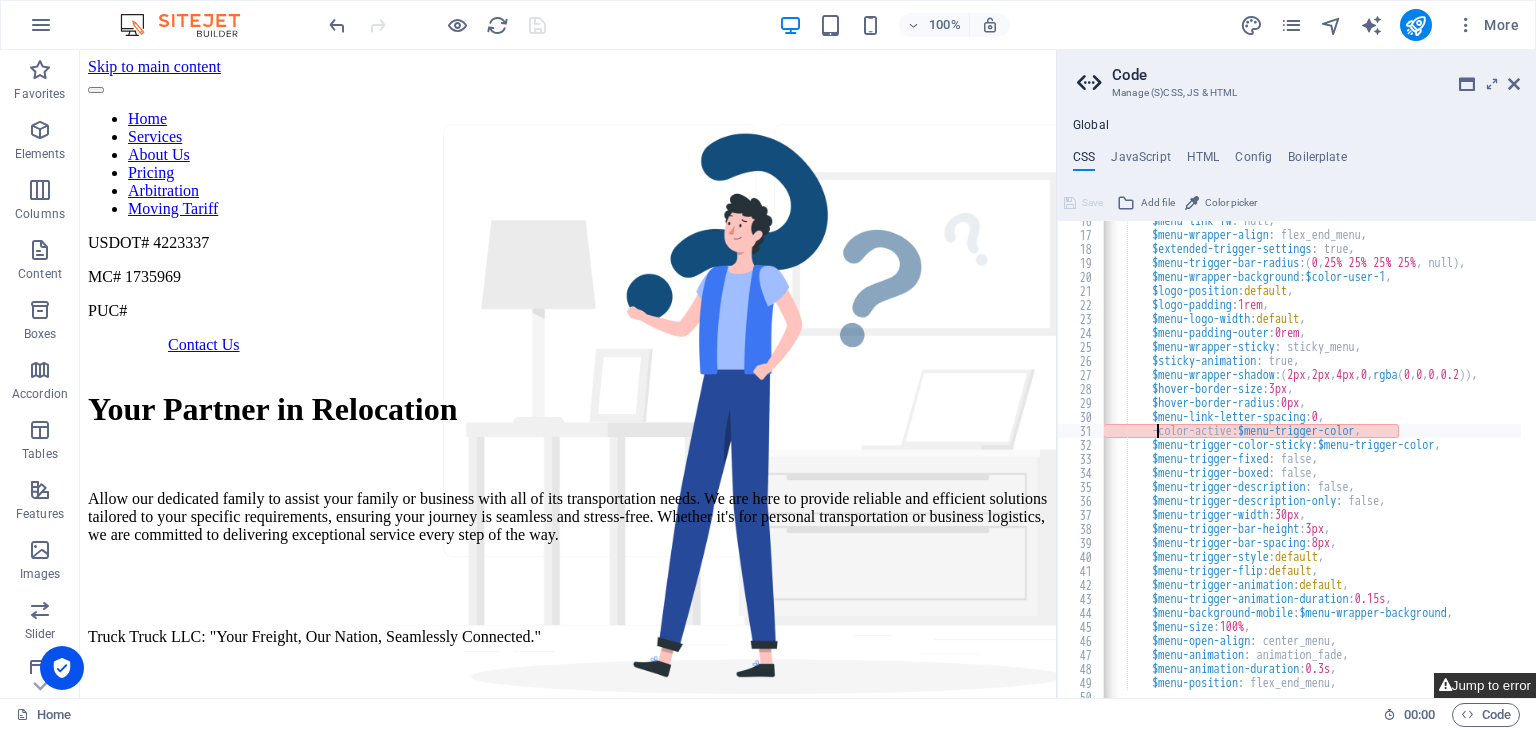 click on "Jump to error" at bounding box center [1485, 685] 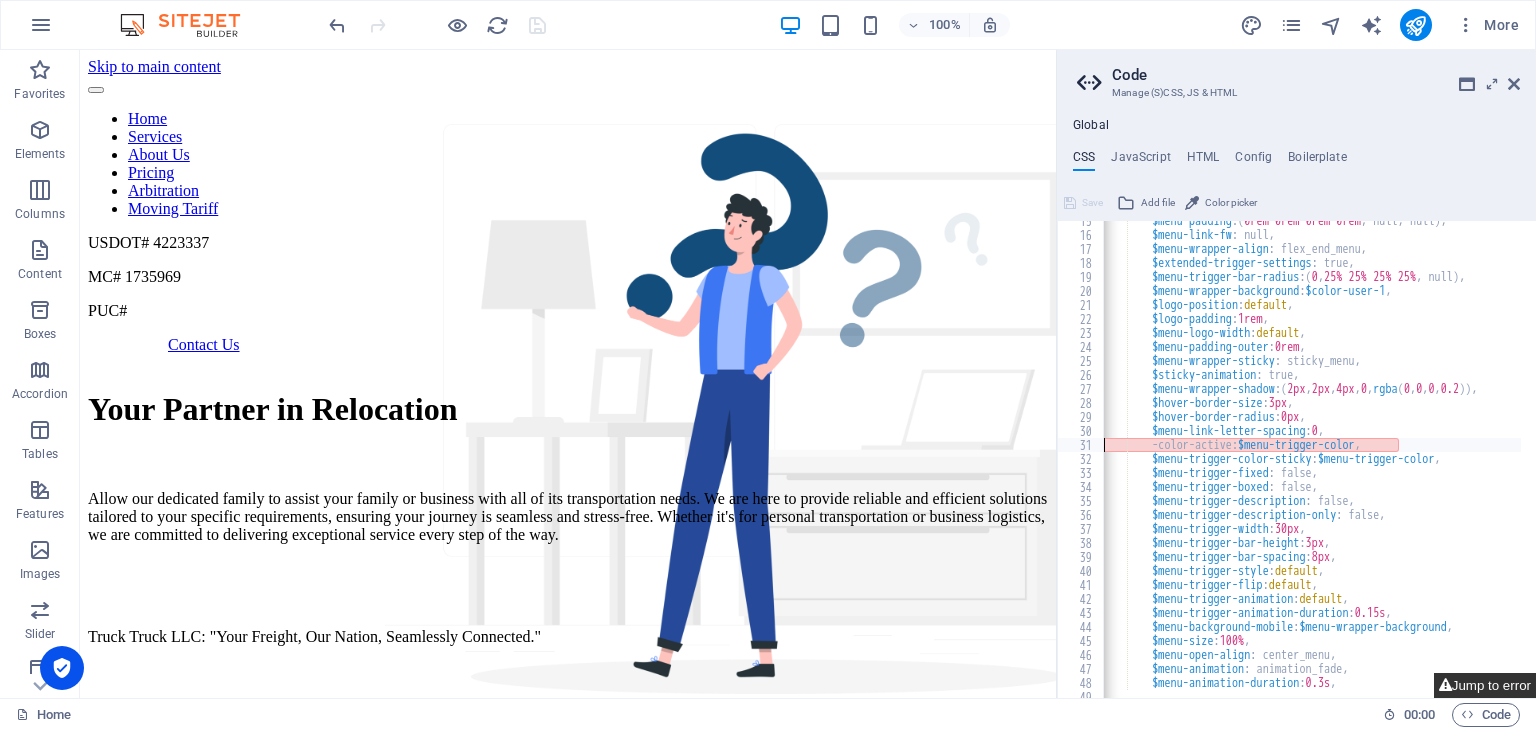 scroll, scrollTop: 203, scrollLeft: 0, axis: vertical 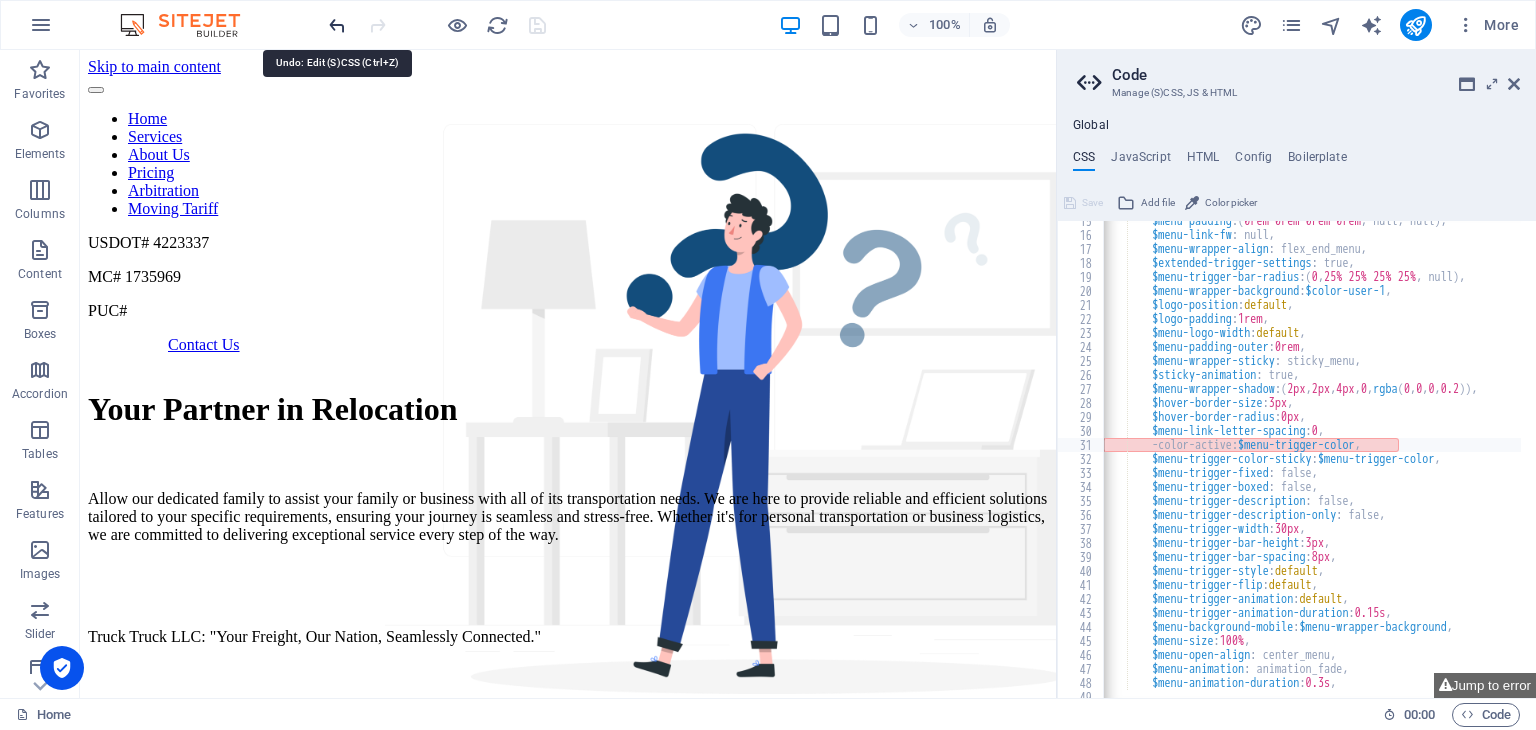 click at bounding box center [337, 25] 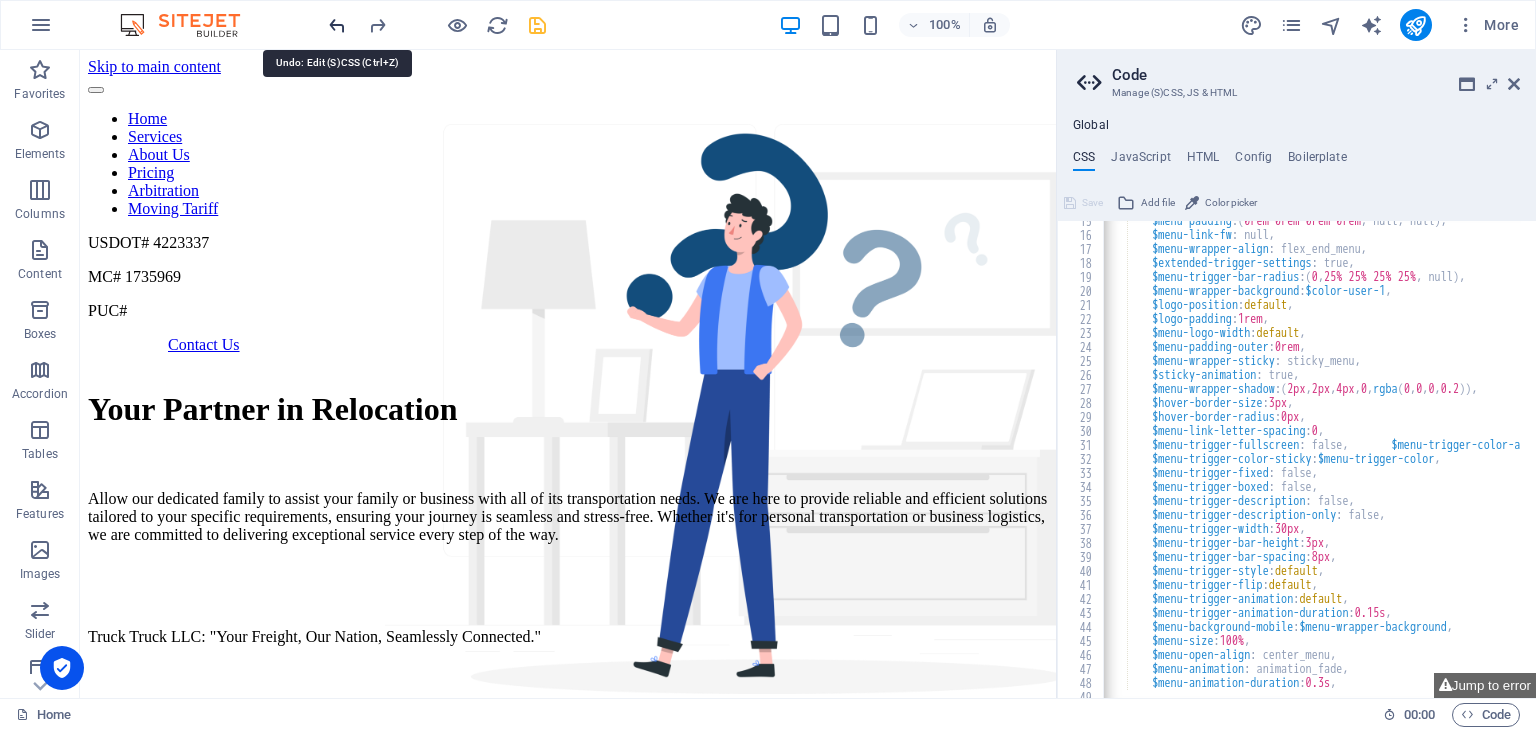click at bounding box center [337, 25] 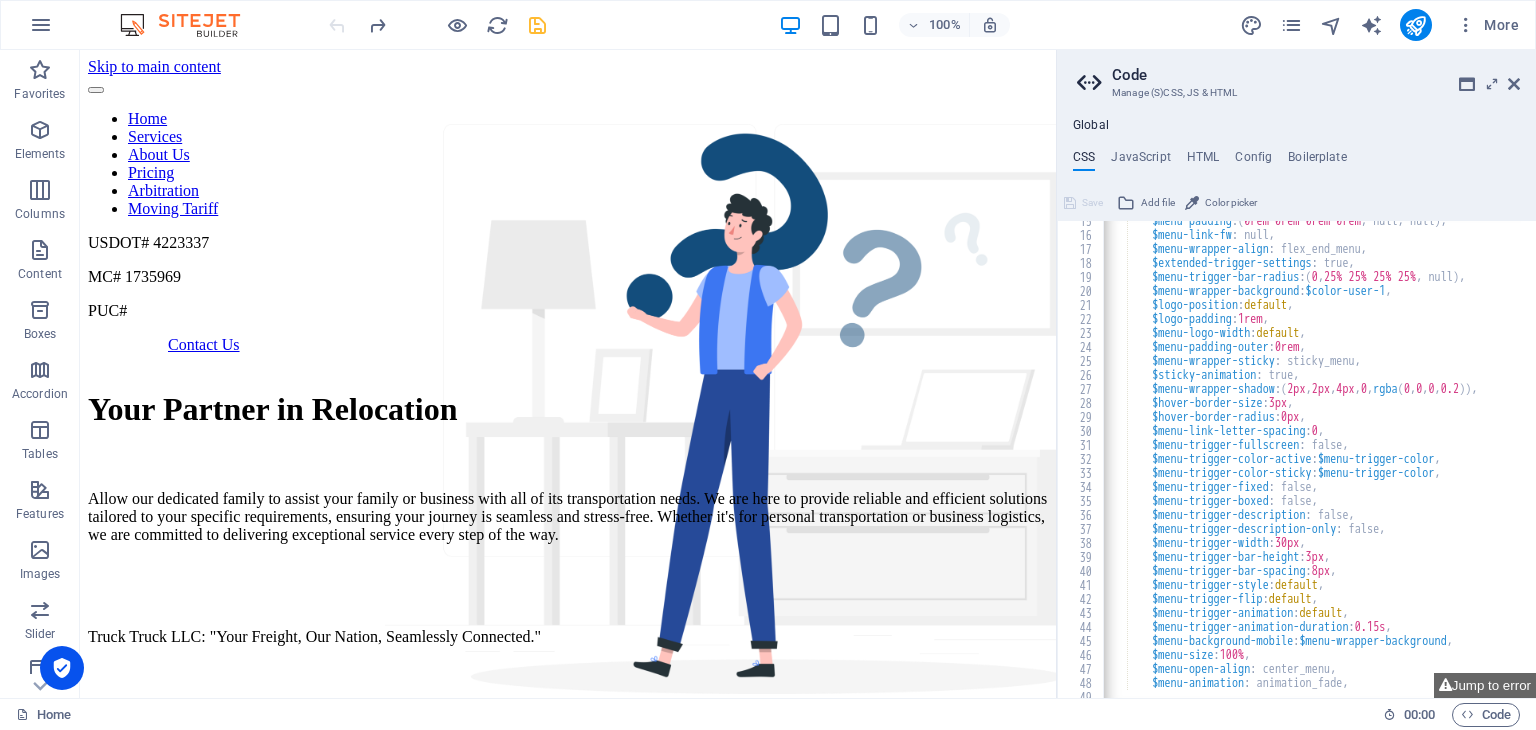 click at bounding box center [437, 25] 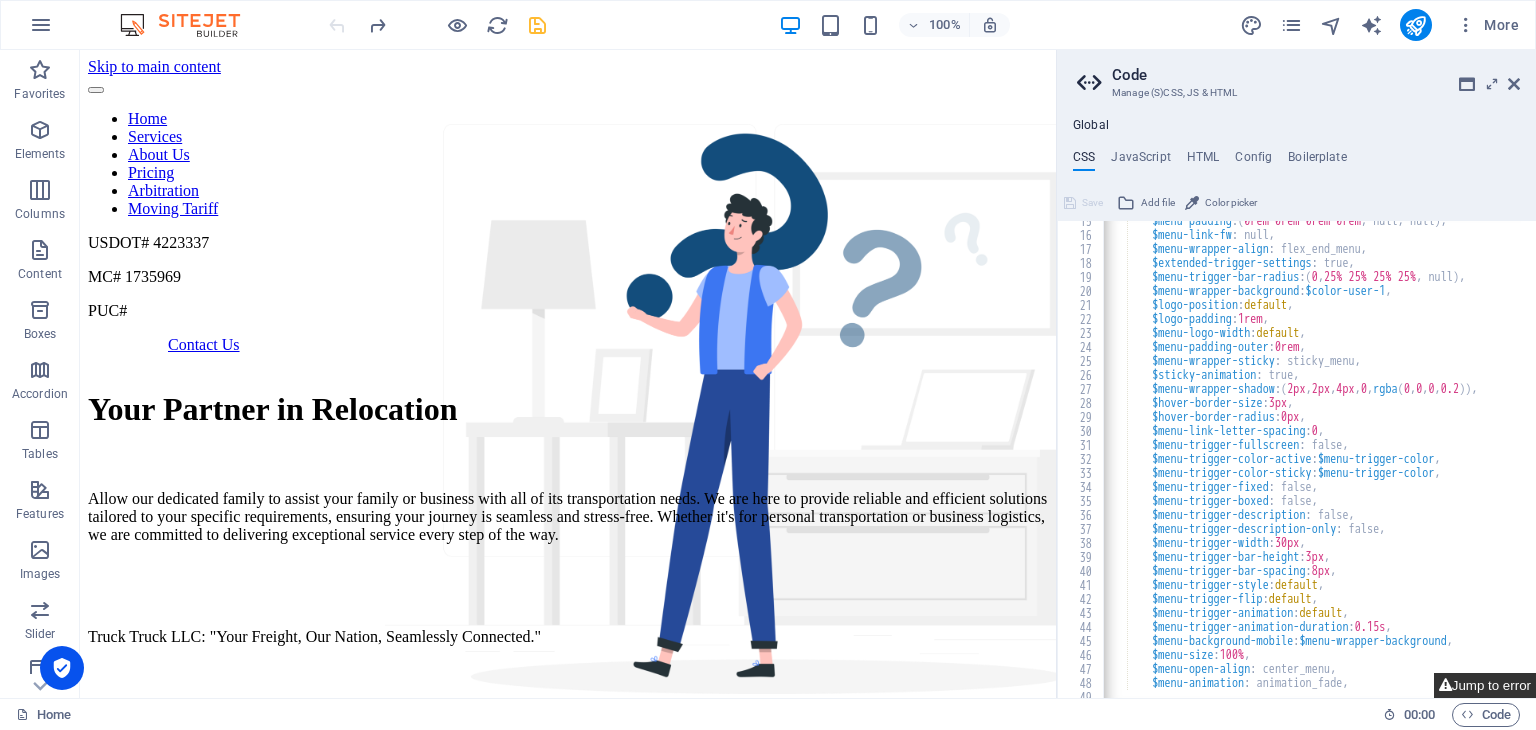click on "Jump to error" at bounding box center [1485, 685] 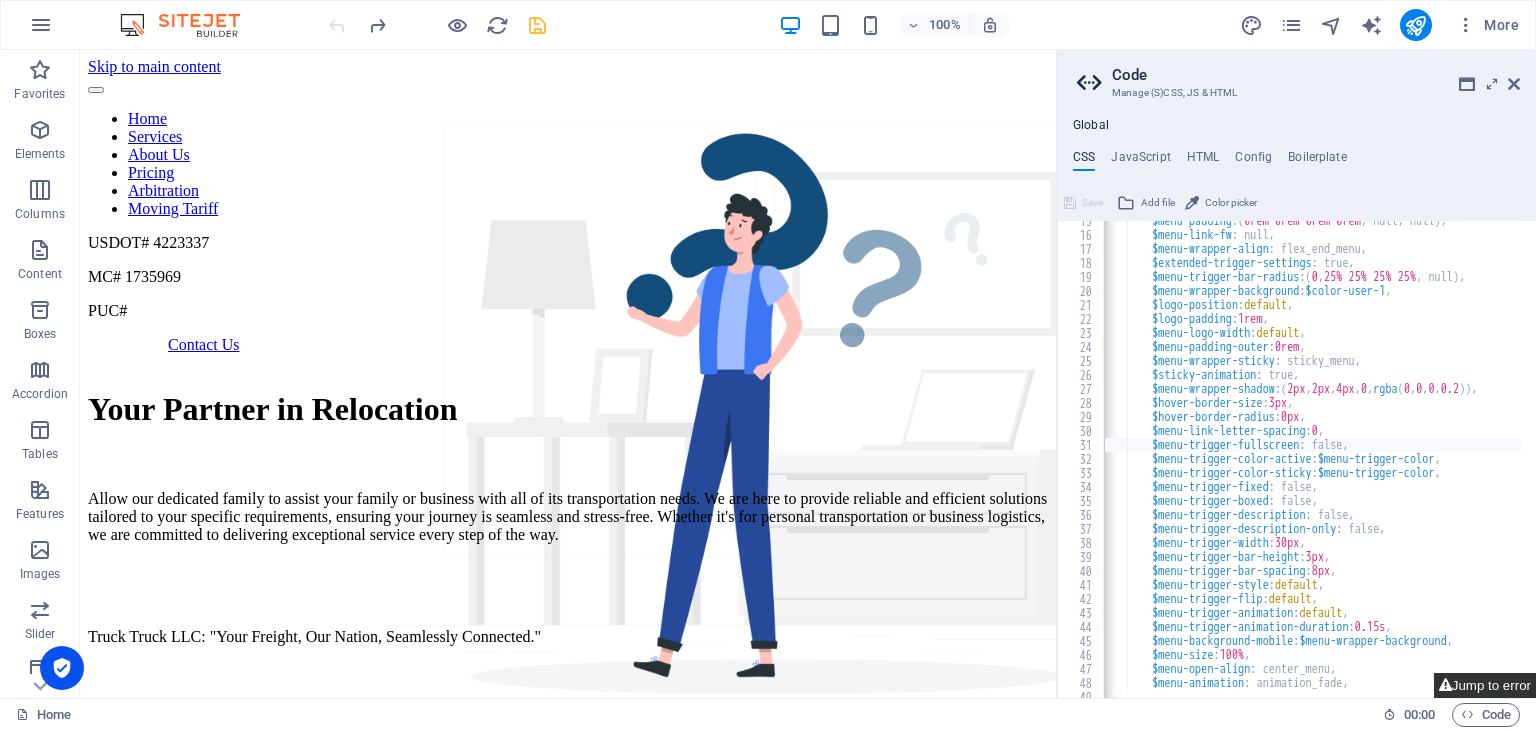 click on "Jump to error" at bounding box center [1485, 685] 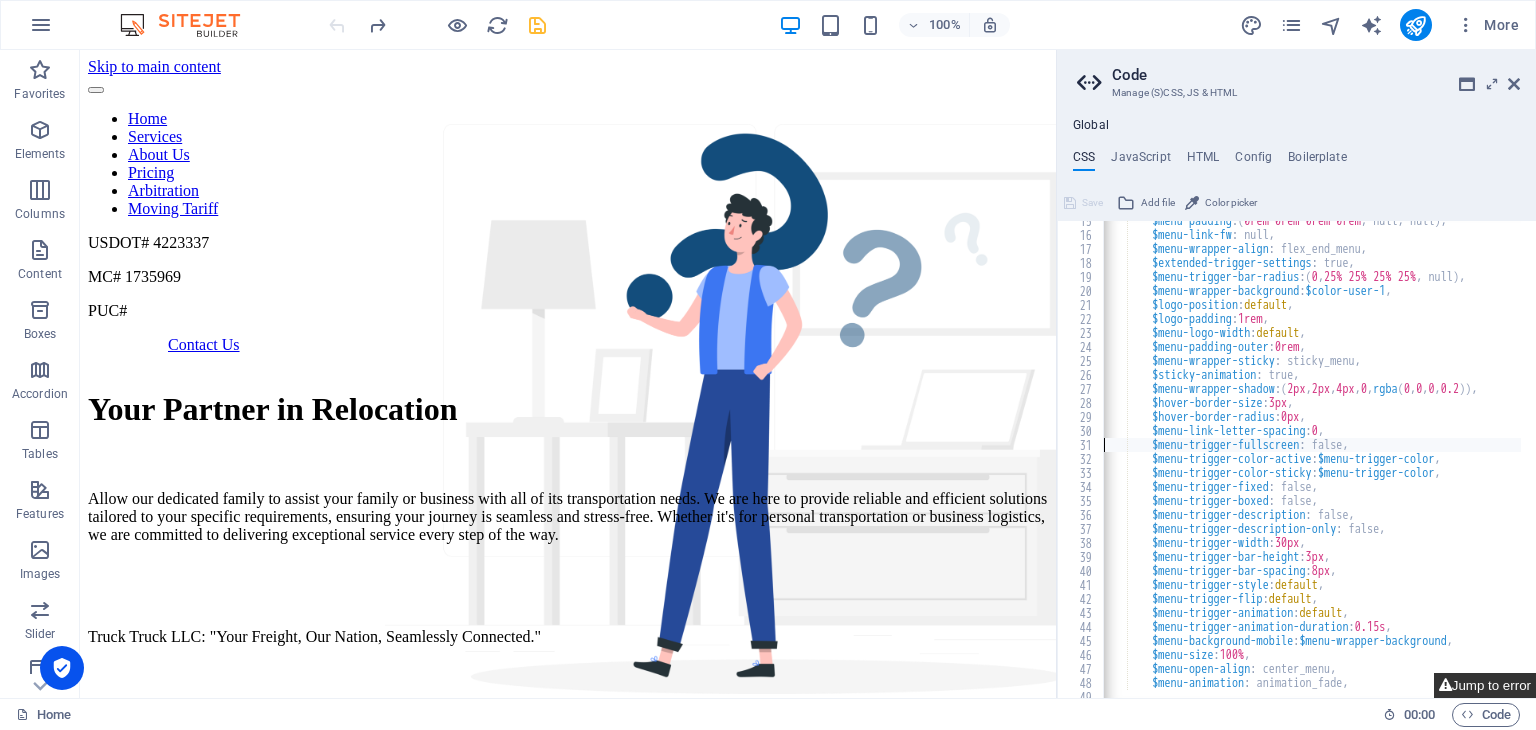 click on "Jump to error" at bounding box center (1485, 685) 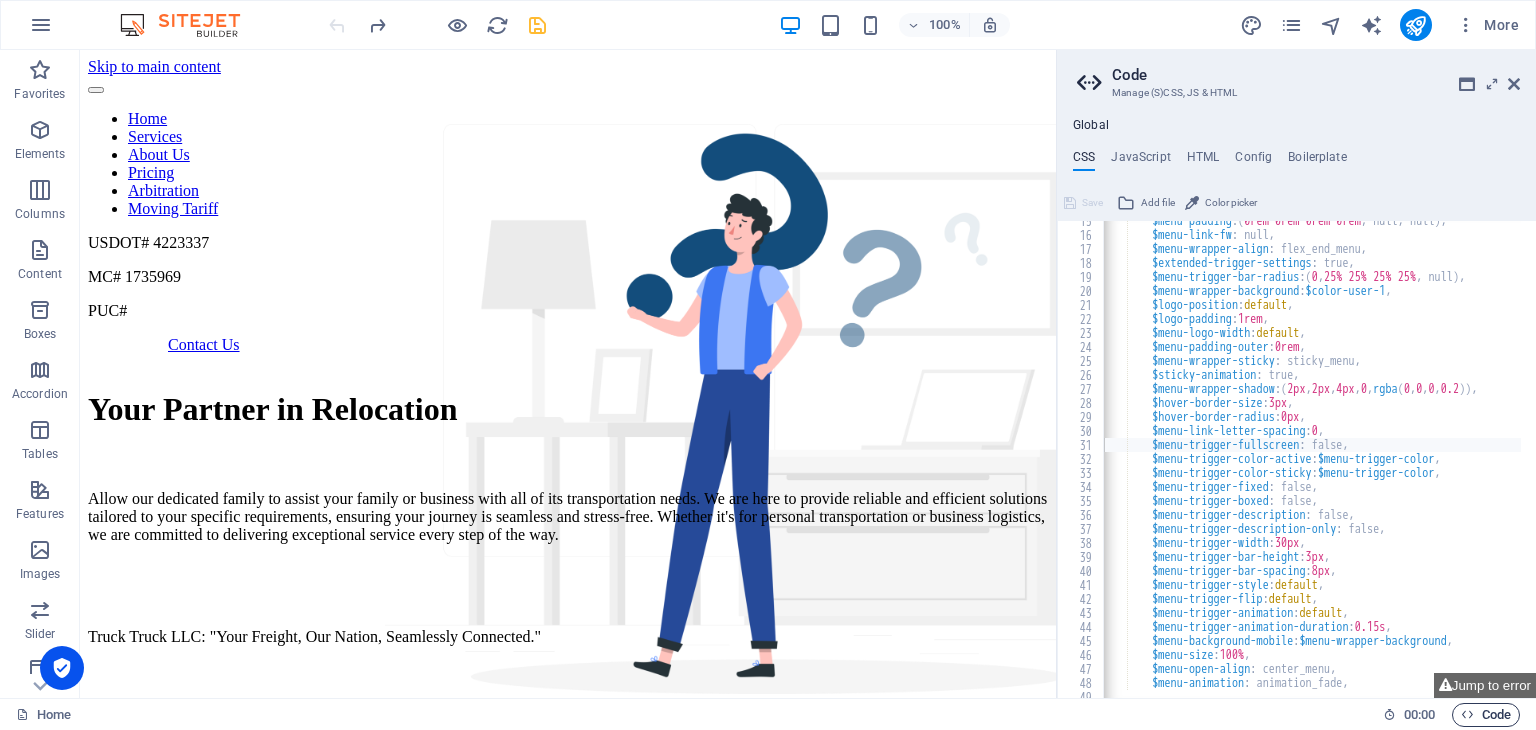 click on "Code" at bounding box center (1486, 715) 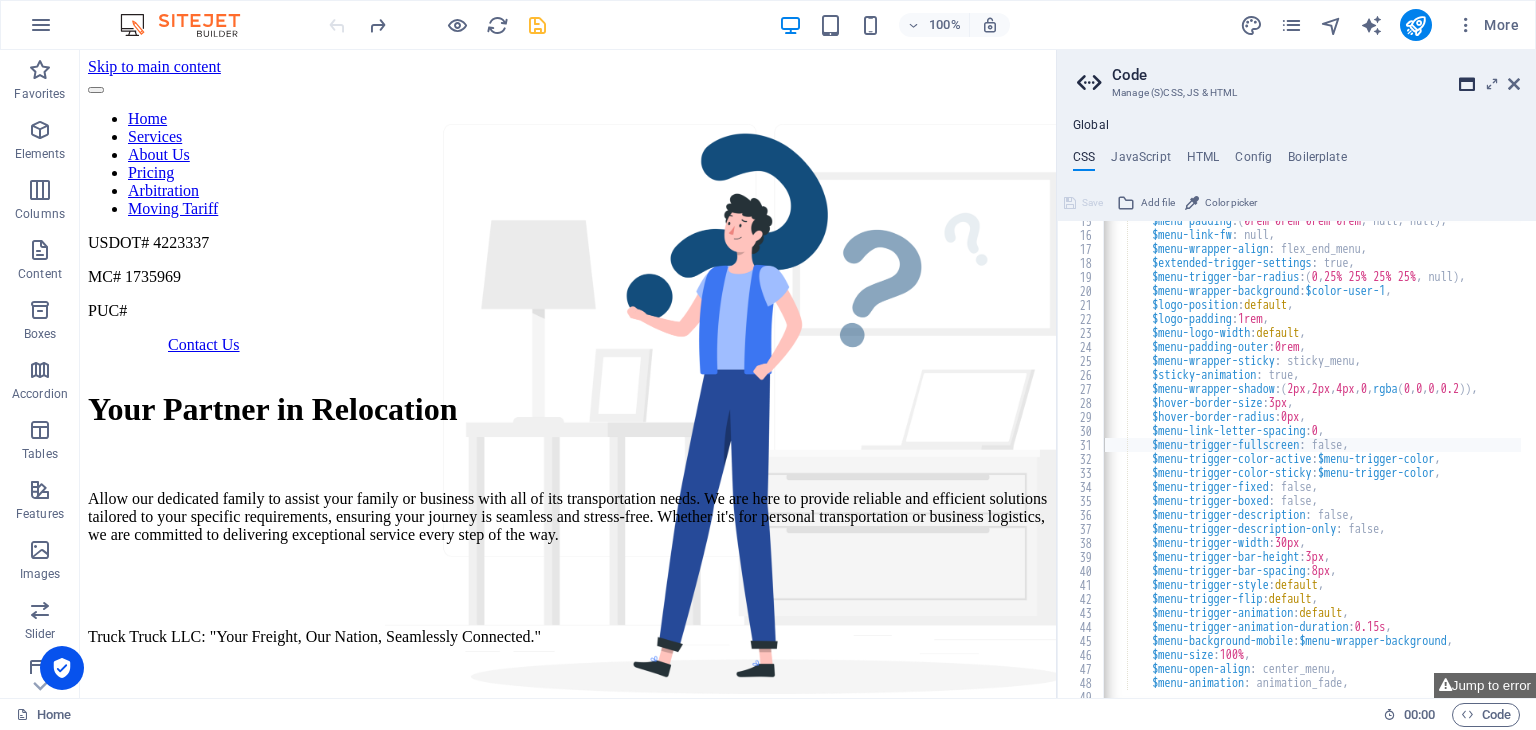 click at bounding box center (1467, 84) 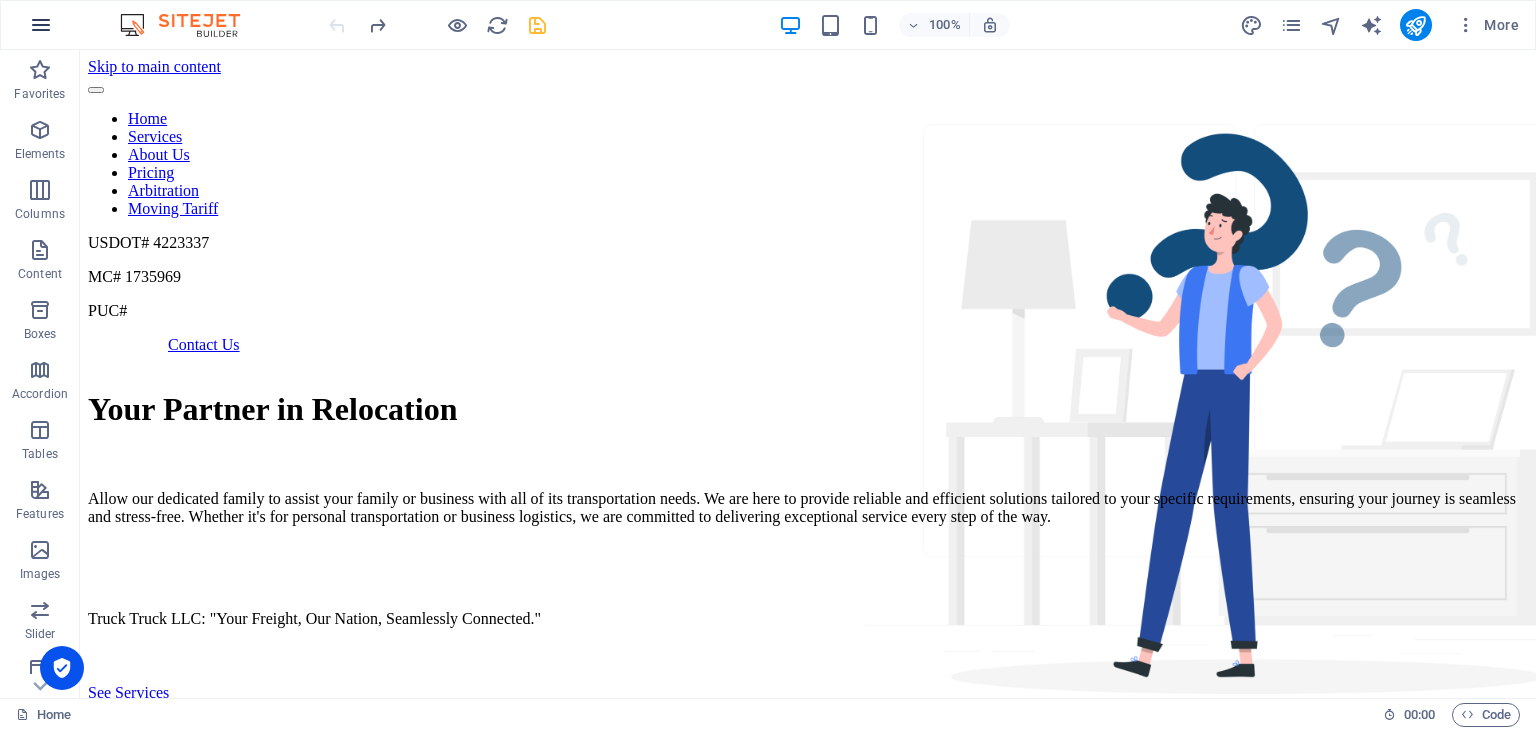 click at bounding box center (41, 25) 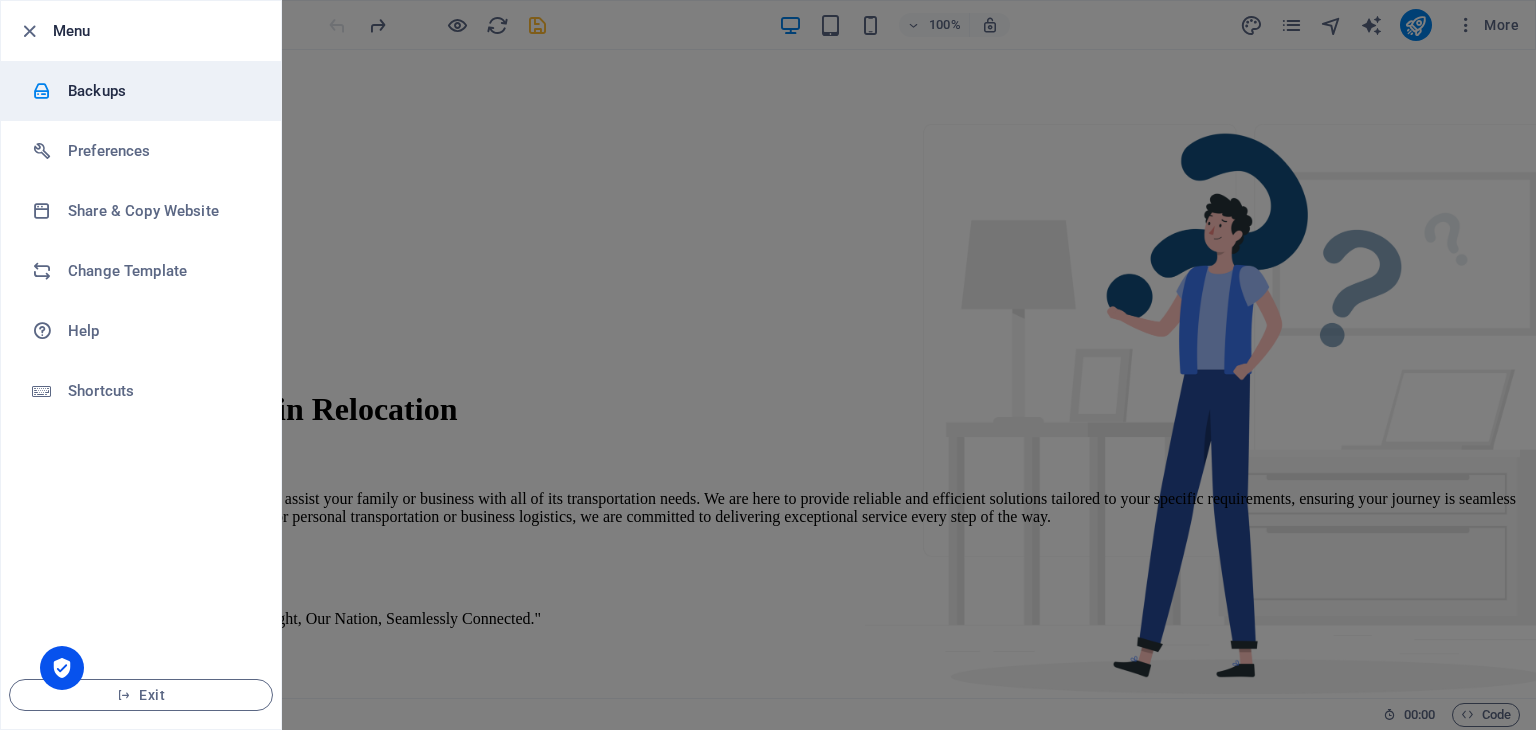 click on "Backups" at bounding box center [160, 91] 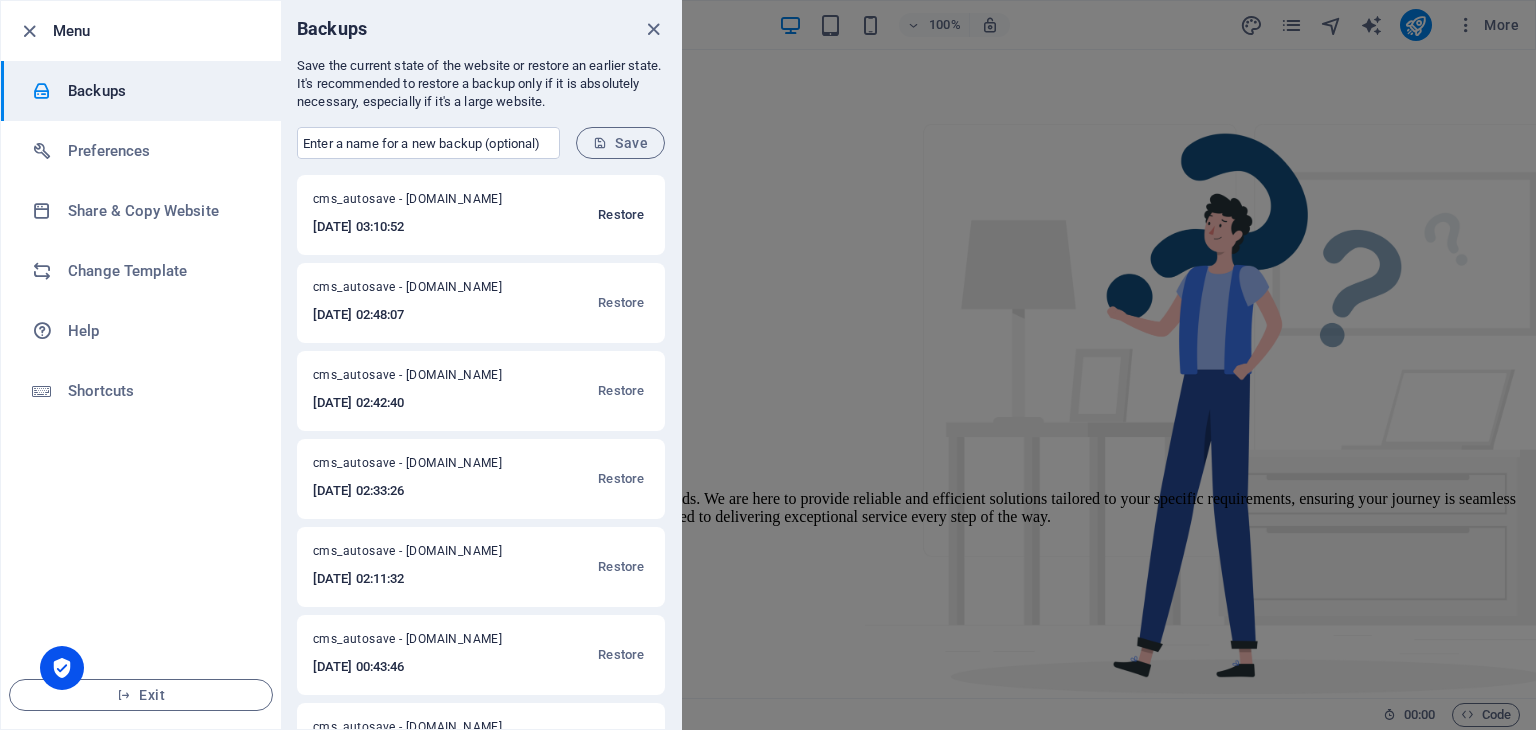 click on "Restore" at bounding box center [621, 215] 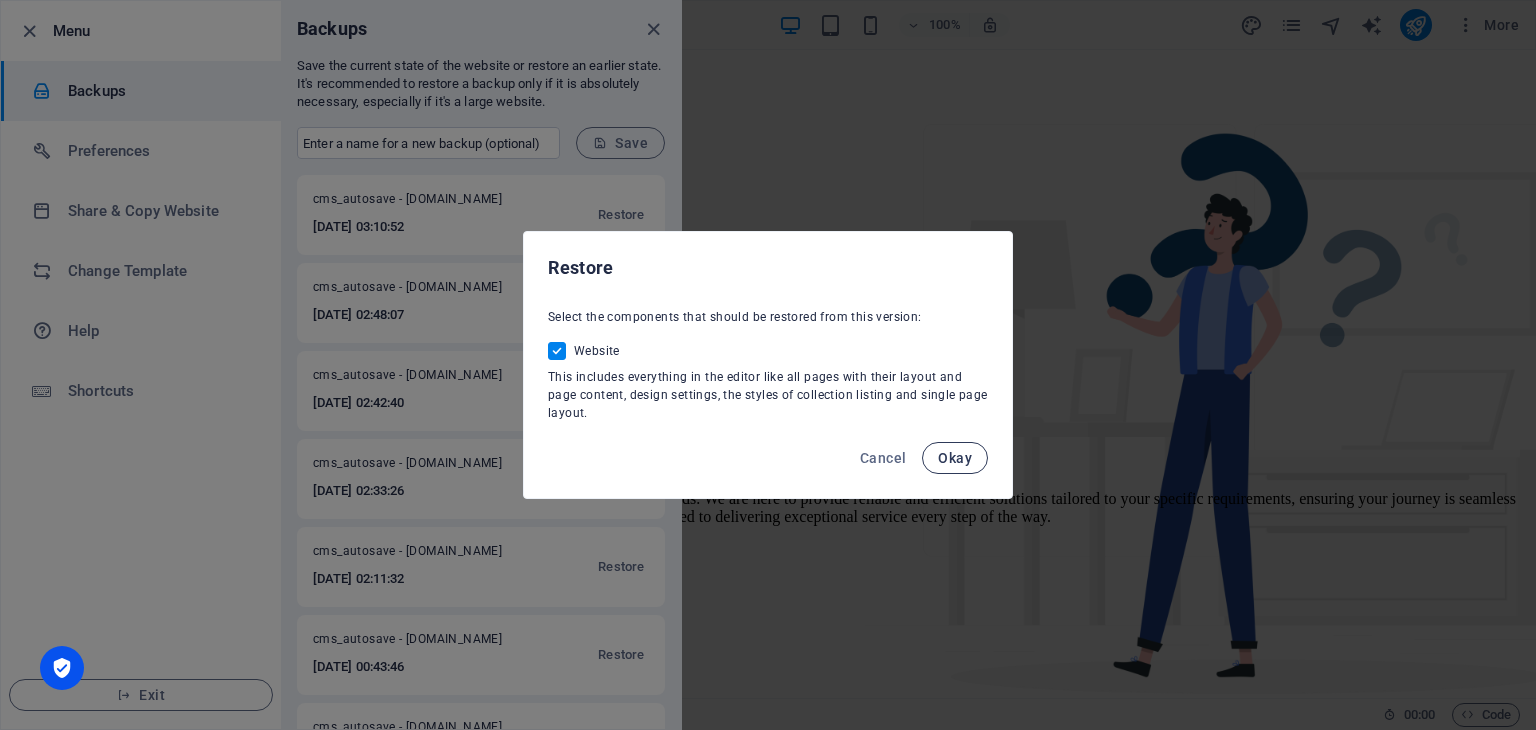 click on "Okay" at bounding box center (955, 458) 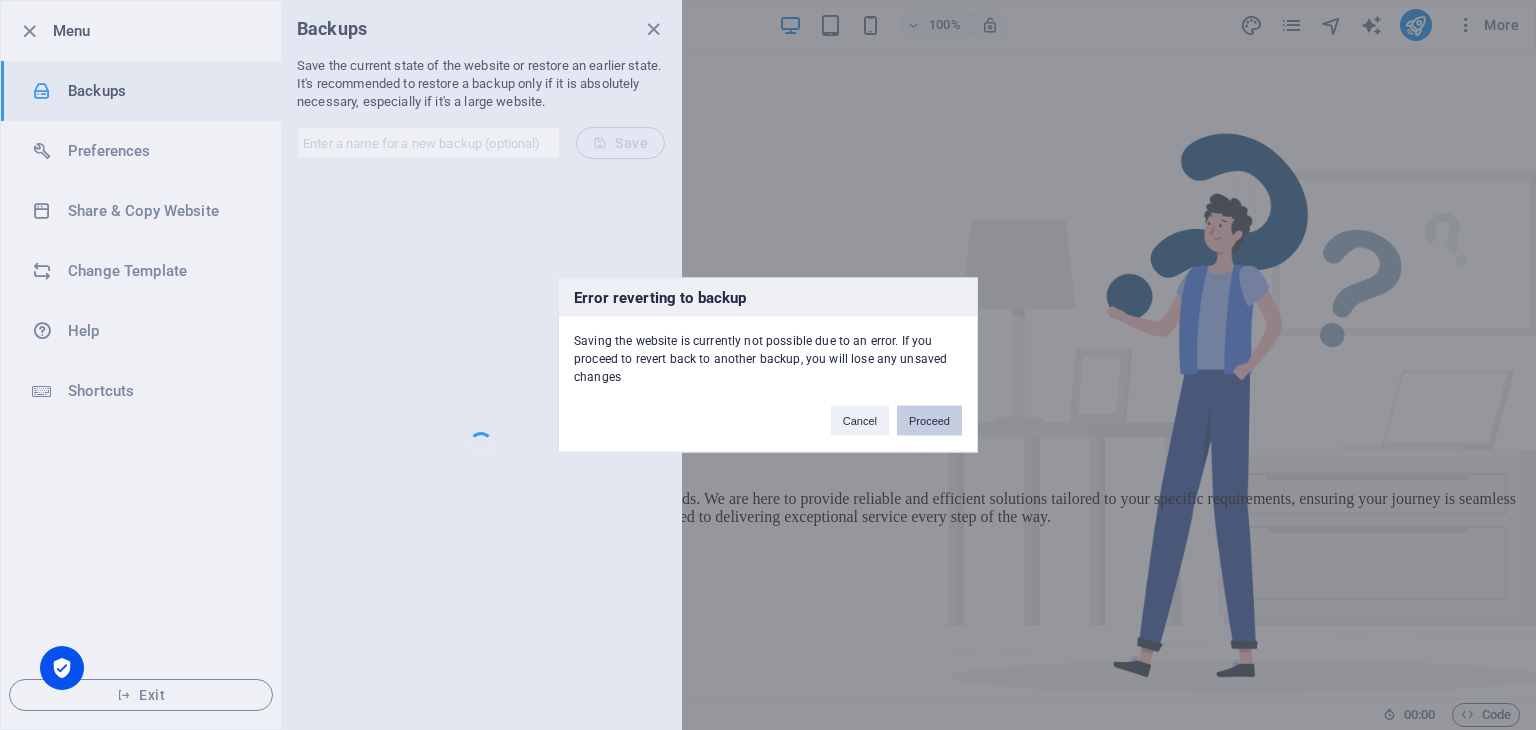 click on "Proceed" at bounding box center (929, 421) 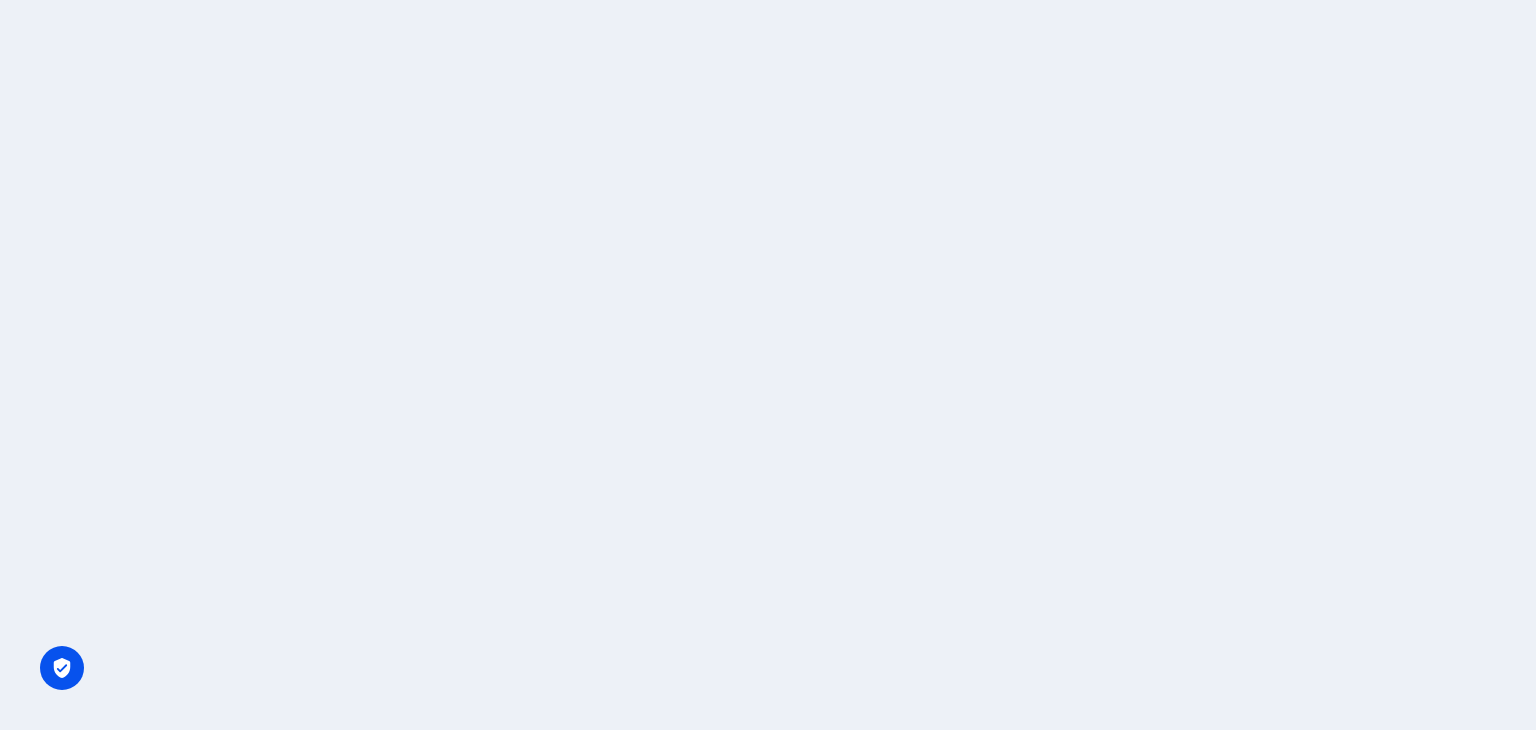 scroll, scrollTop: 0, scrollLeft: 0, axis: both 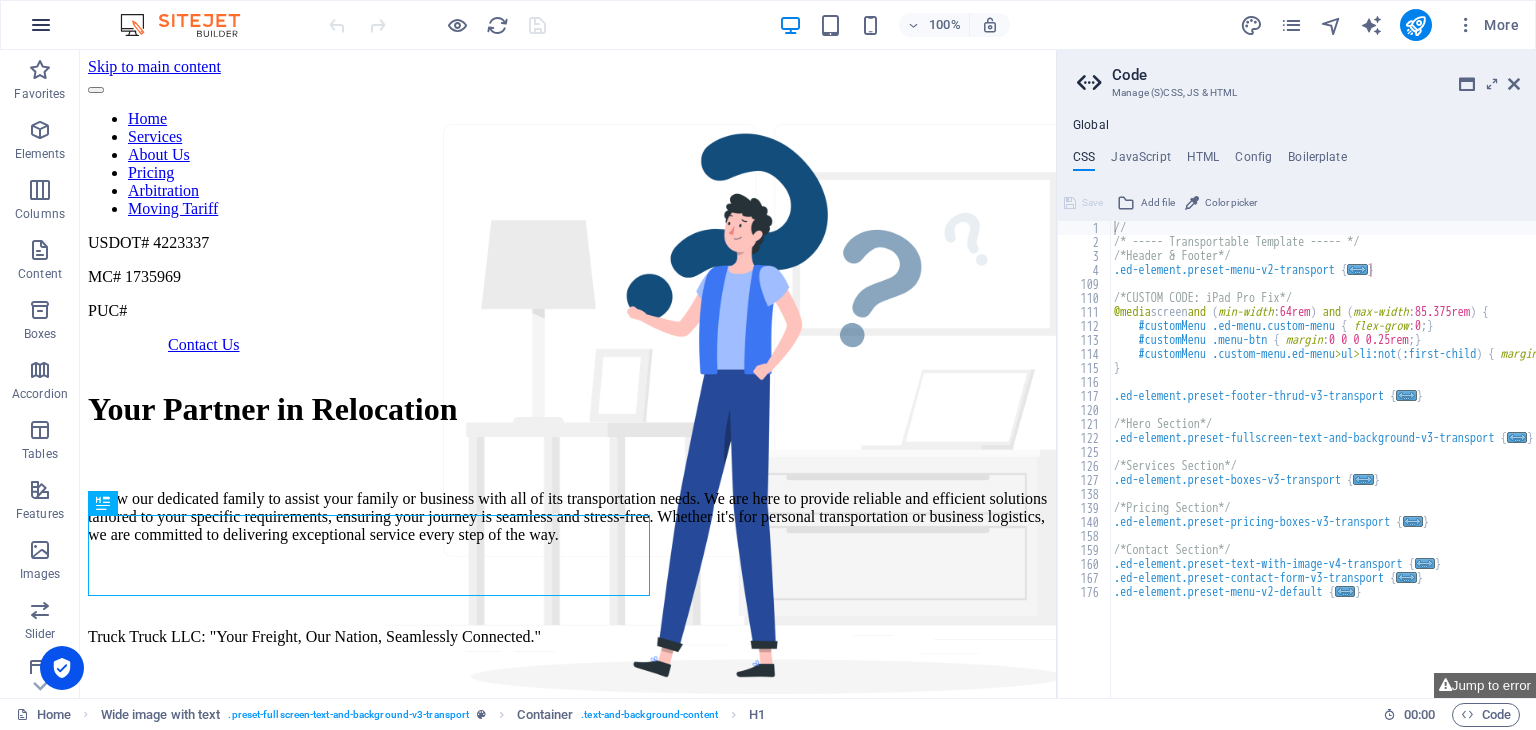 click at bounding box center [41, 25] 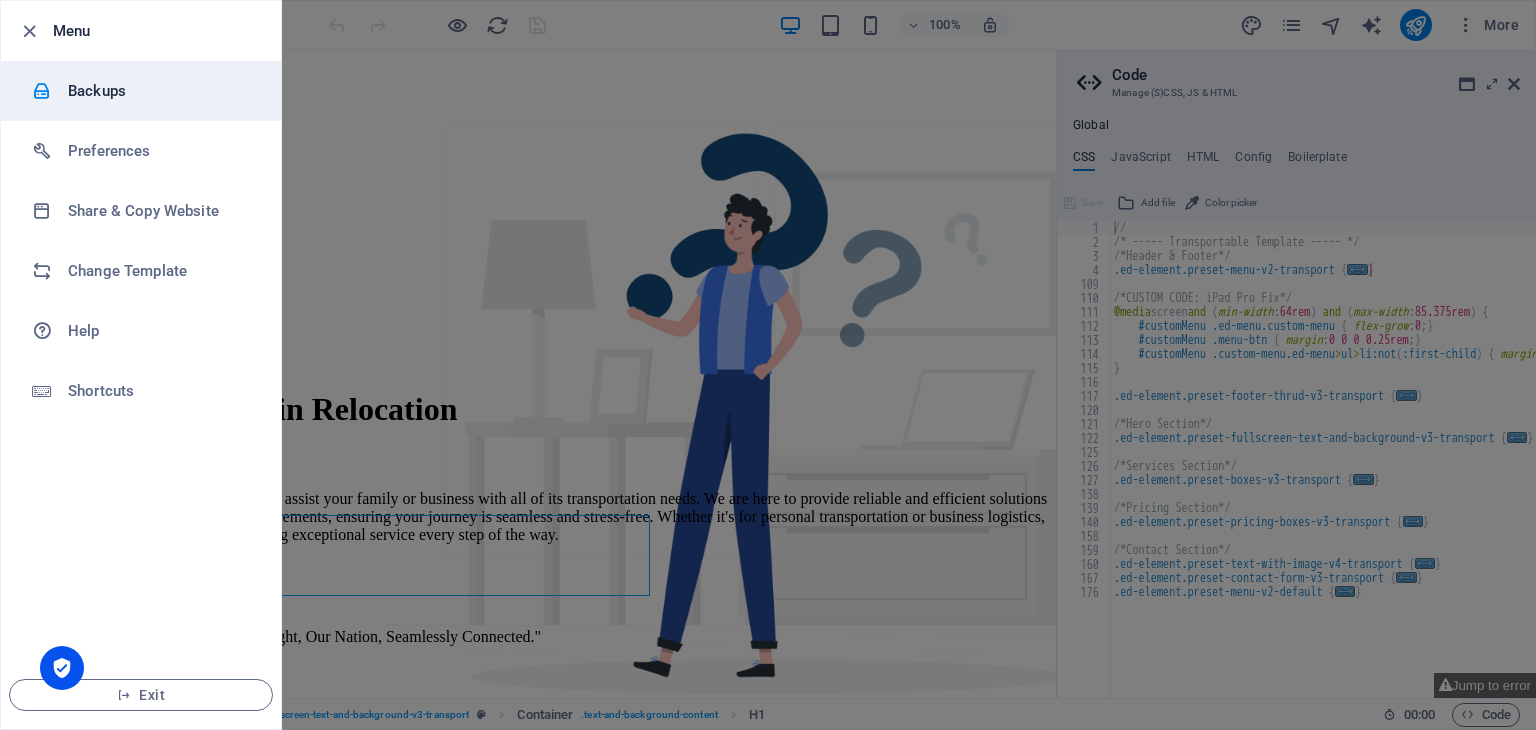 click on "Backups" at bounding box center [141, 91] 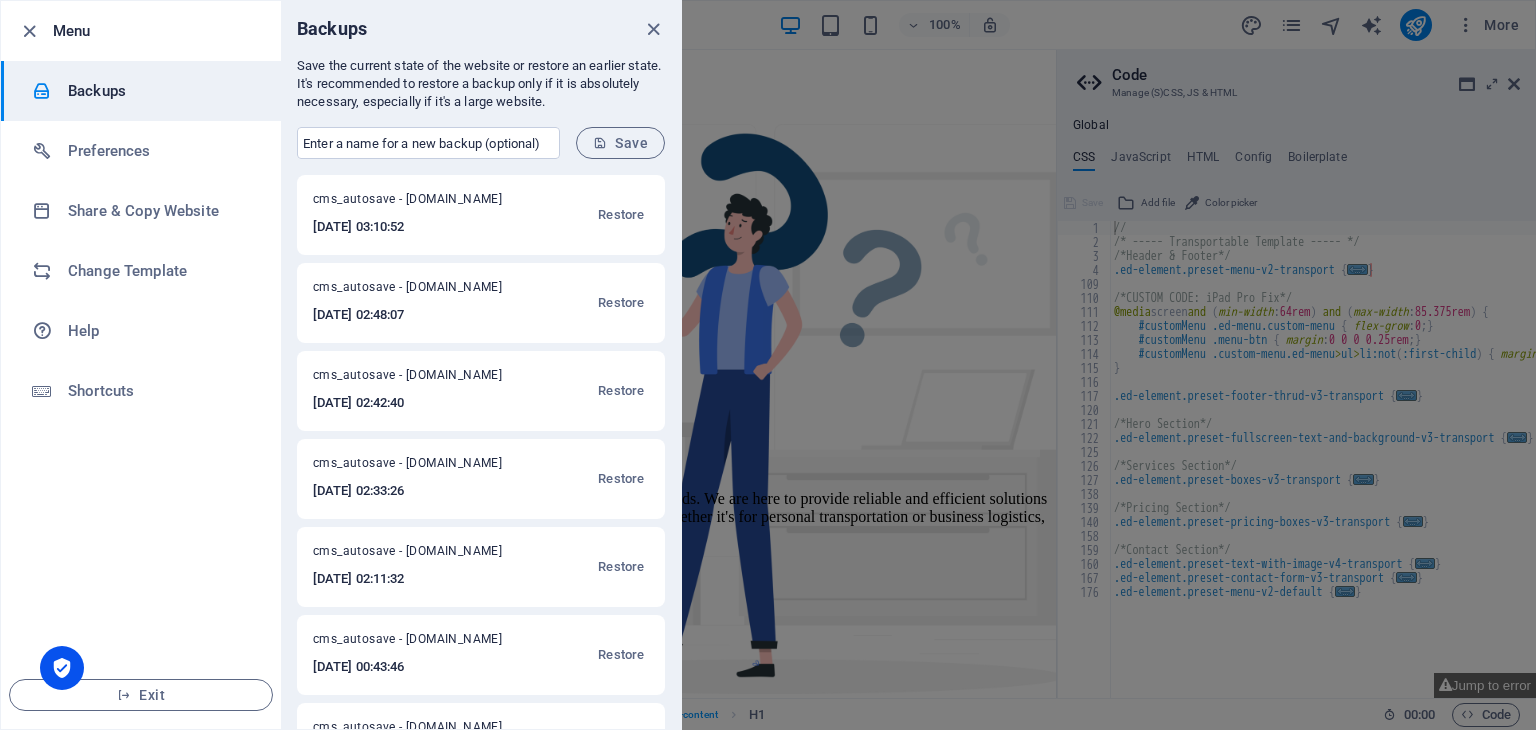 click on "2025-07-12 02:48:07" at bounding box center (420, 315) 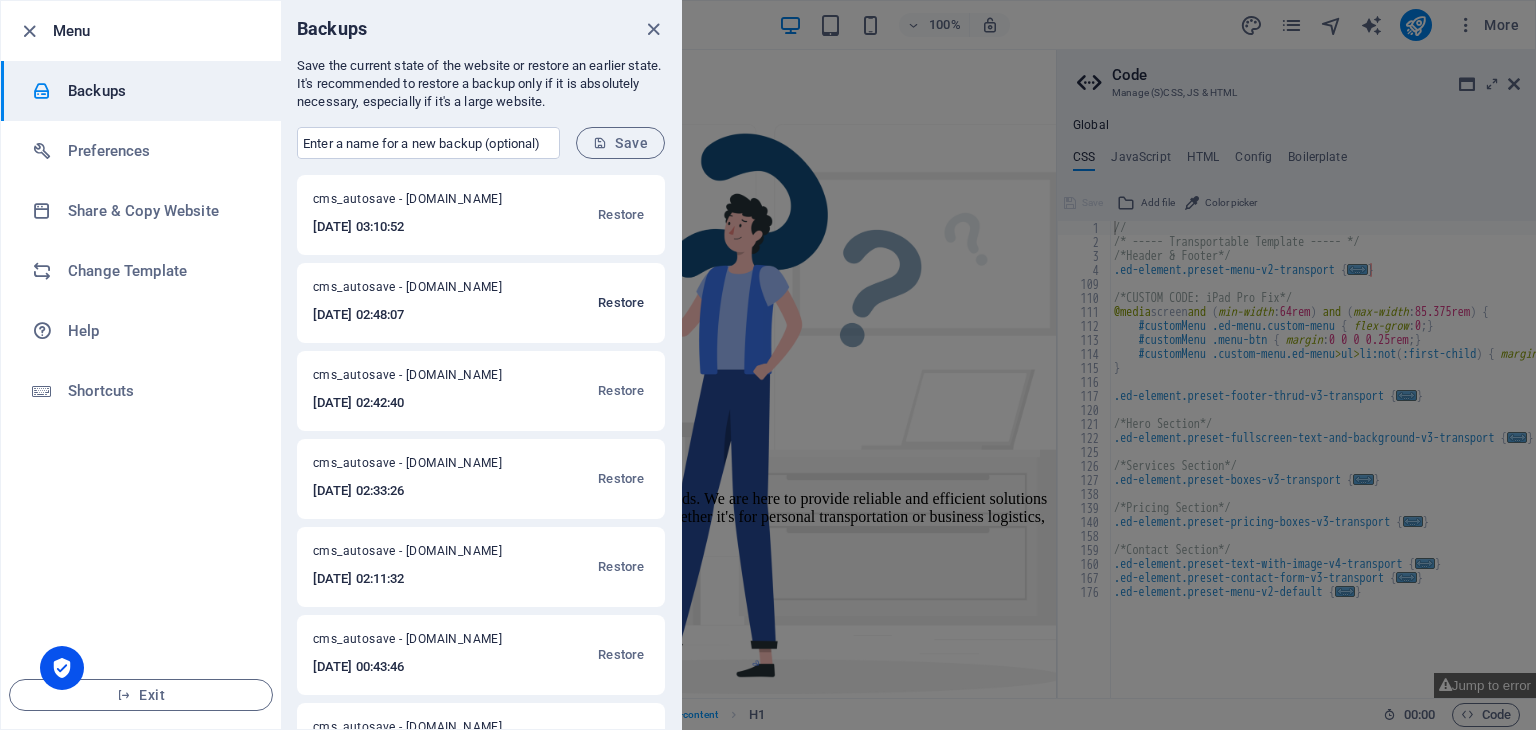 click on "Restore" at bounding box center (621, 303) 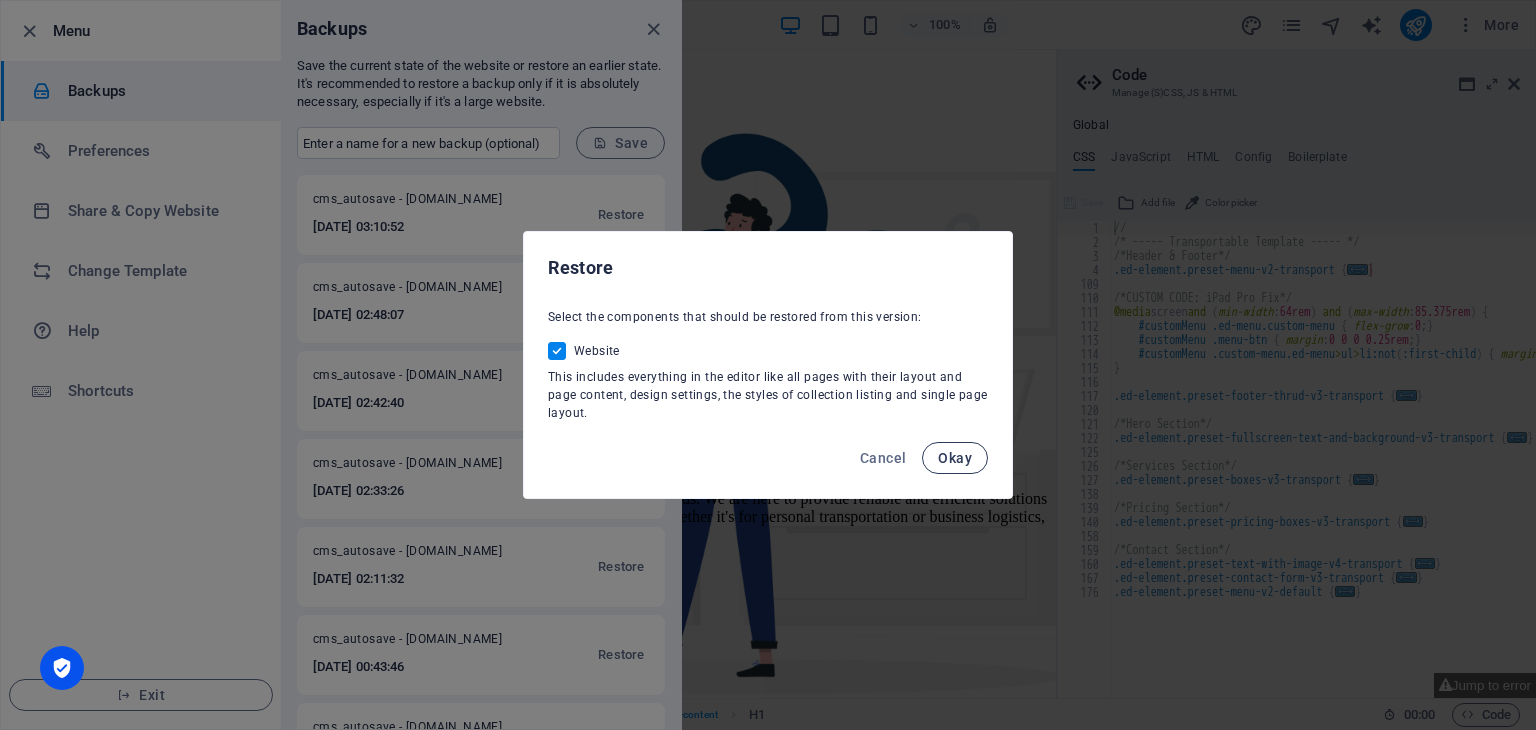 click on "Okay" at bounding box center (955, 458) 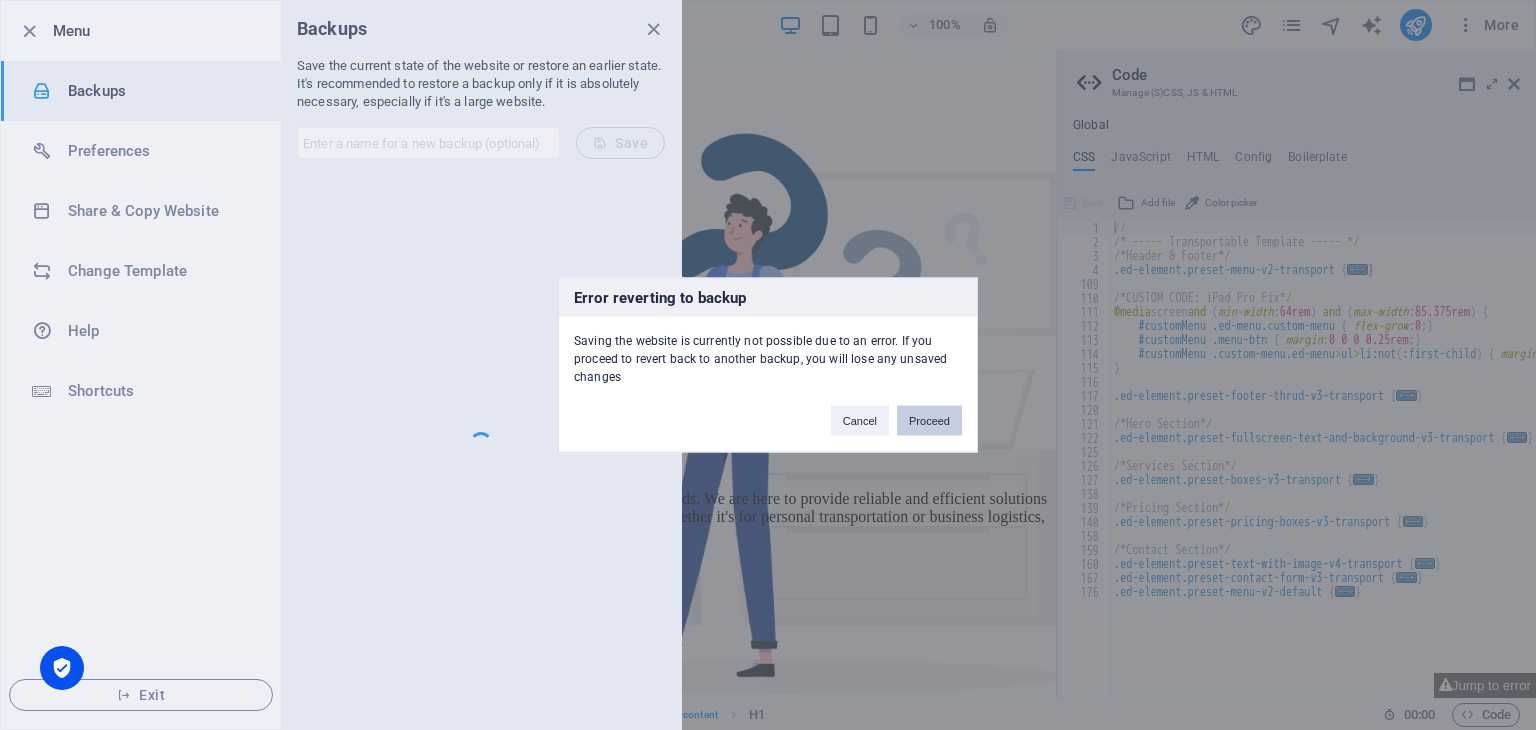 click on "Proceed" at bounding box center (929, 421) 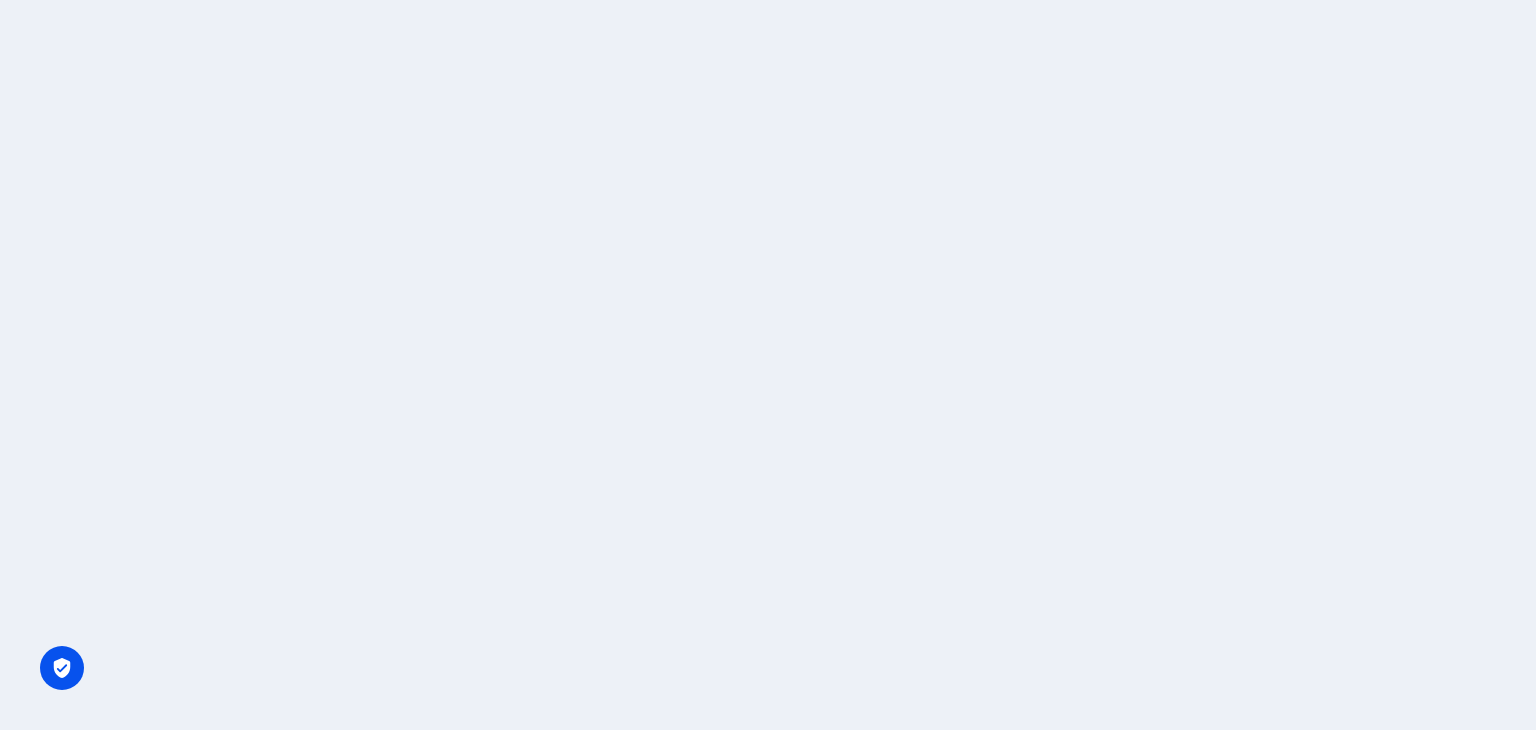scroll, scrollTop: 0, scrollLeft: 0, axis: both 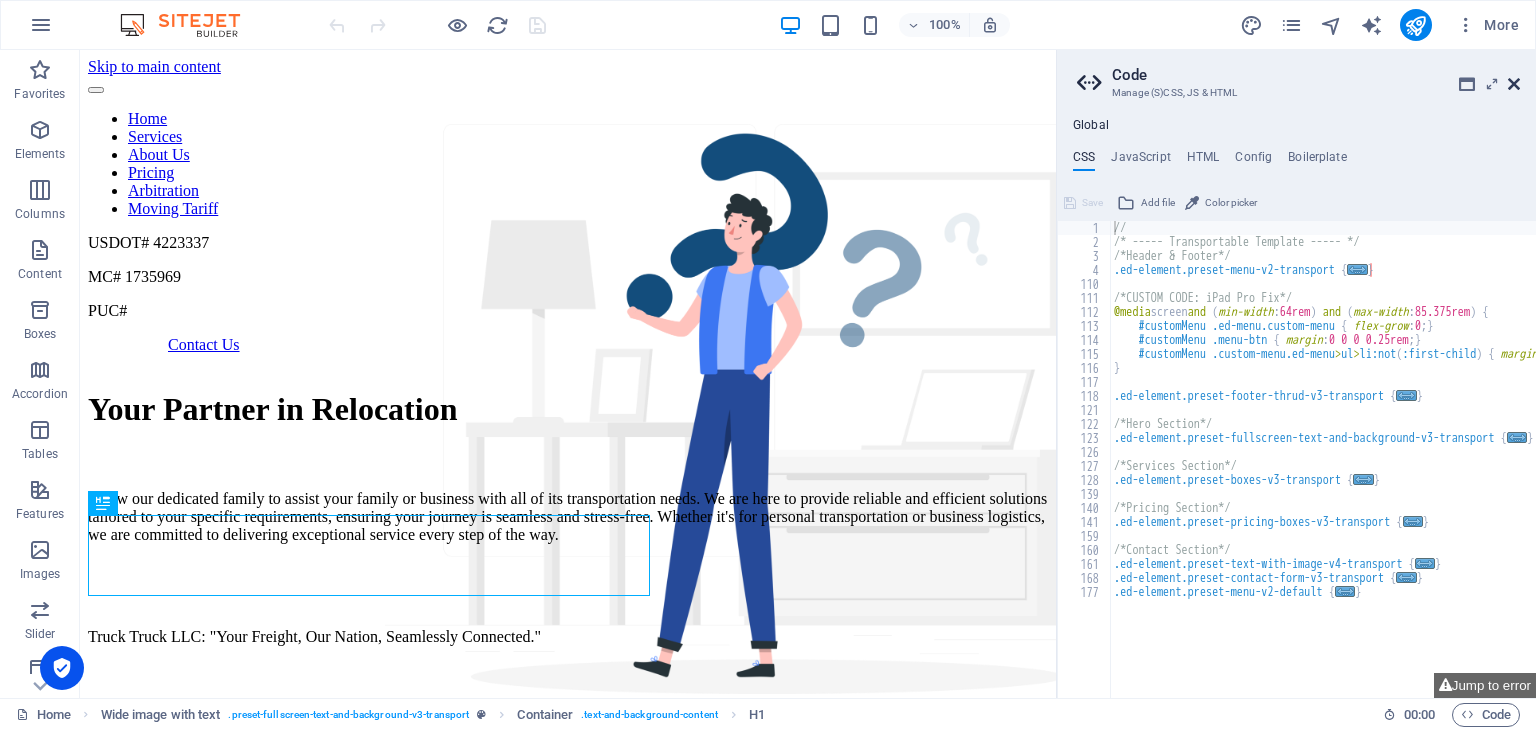 click at bounding box center [1514, 84] 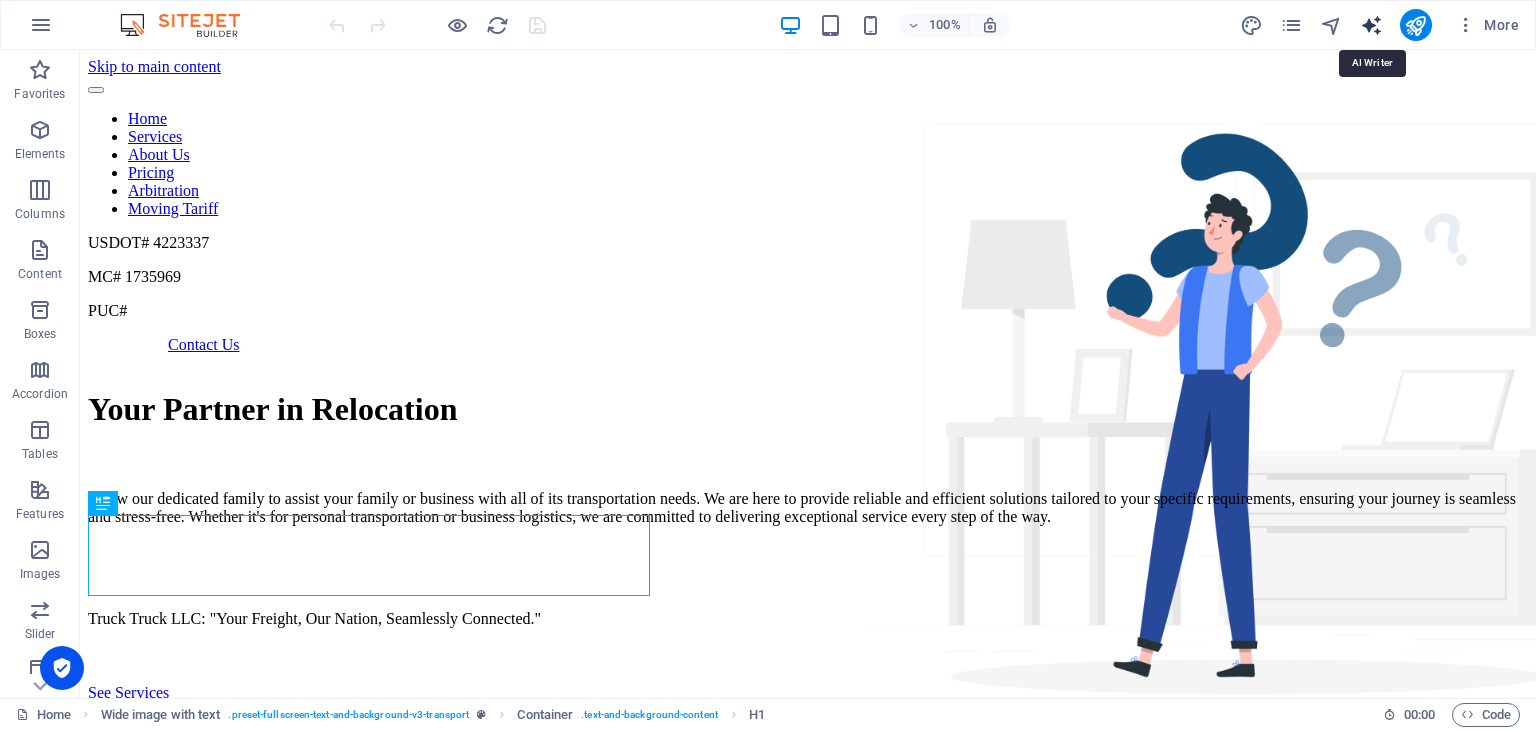 click at bounding box center [1371, 25] 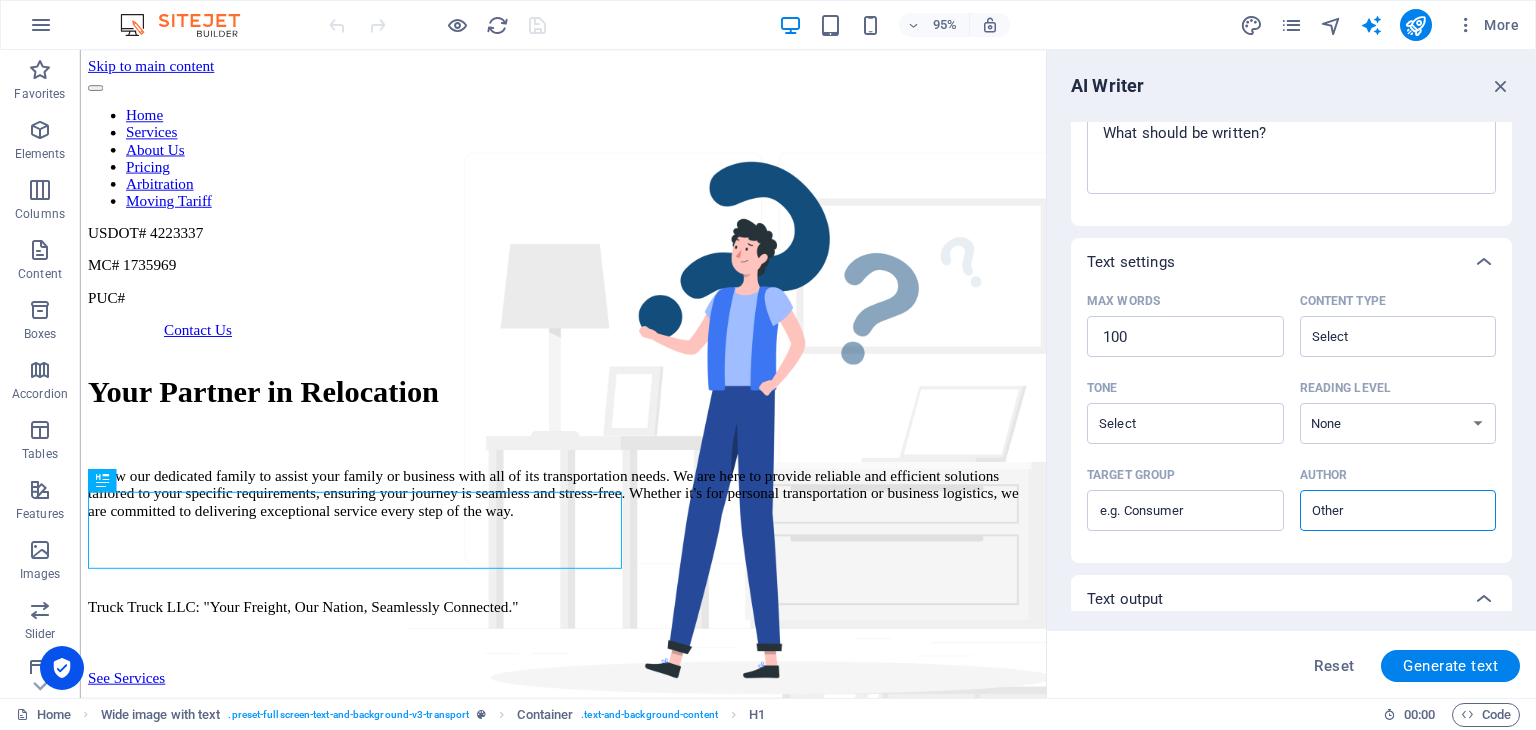 scroll, scrollTop: 0, scrollLeft: 0, axis: both 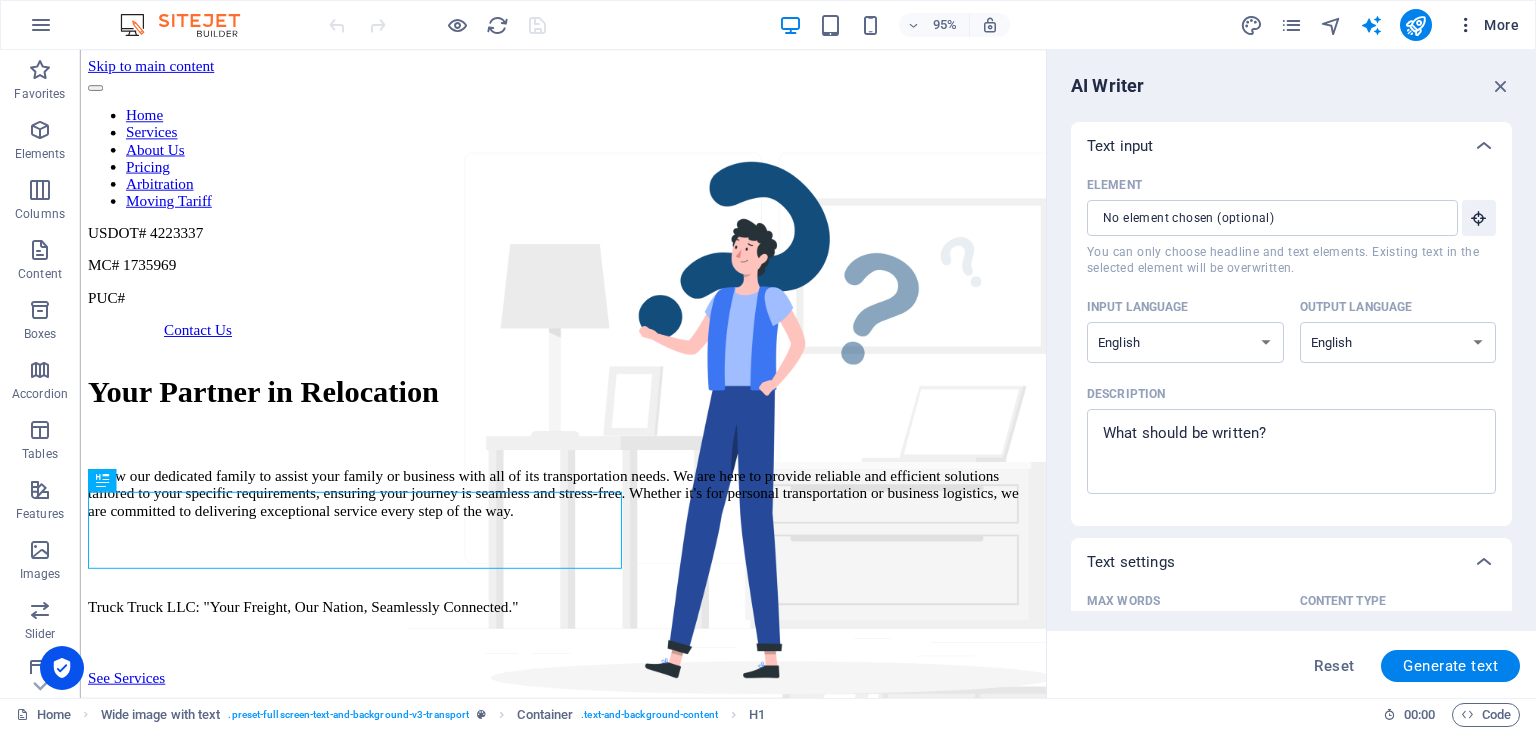 click at bounding box center [1466, 25] 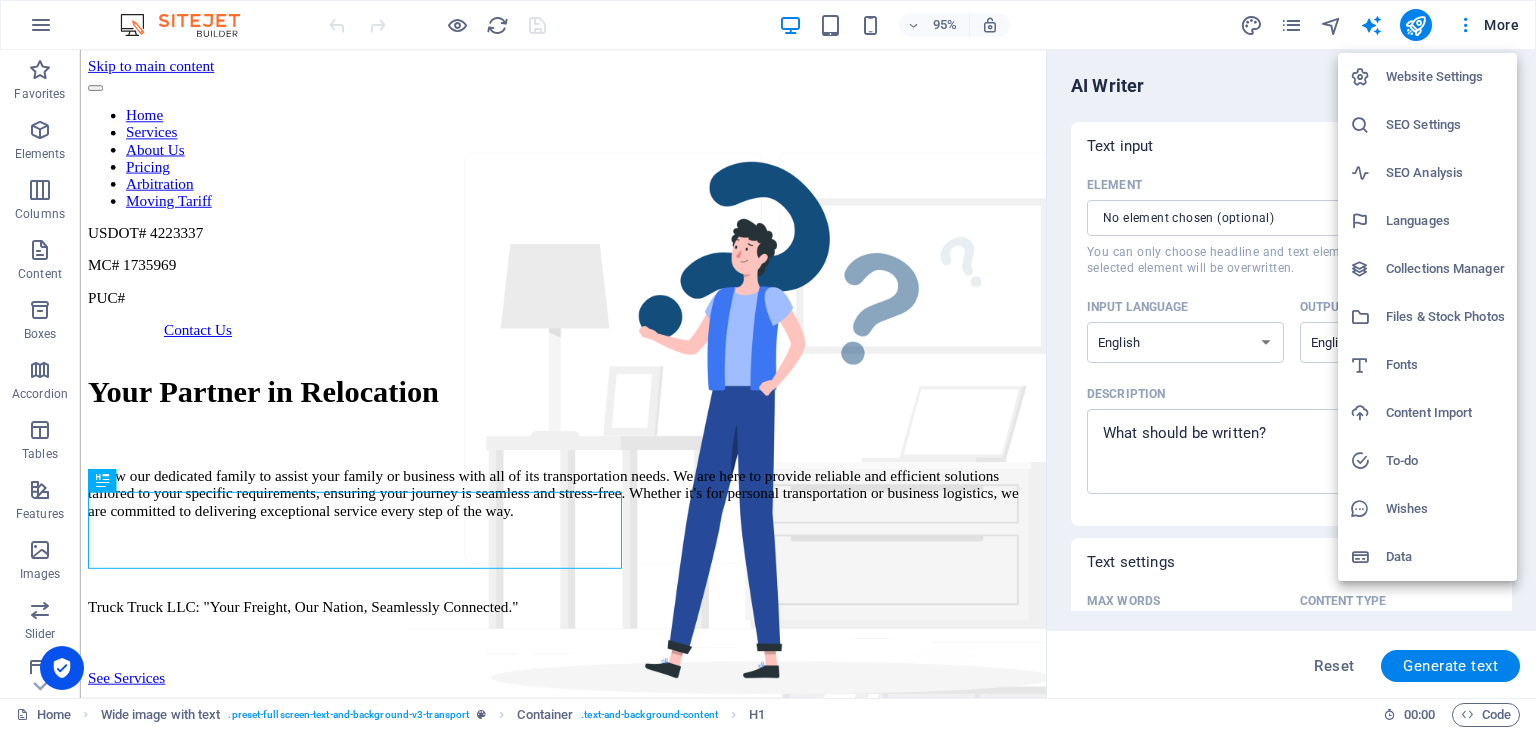 click at bounding box center (768, 365) 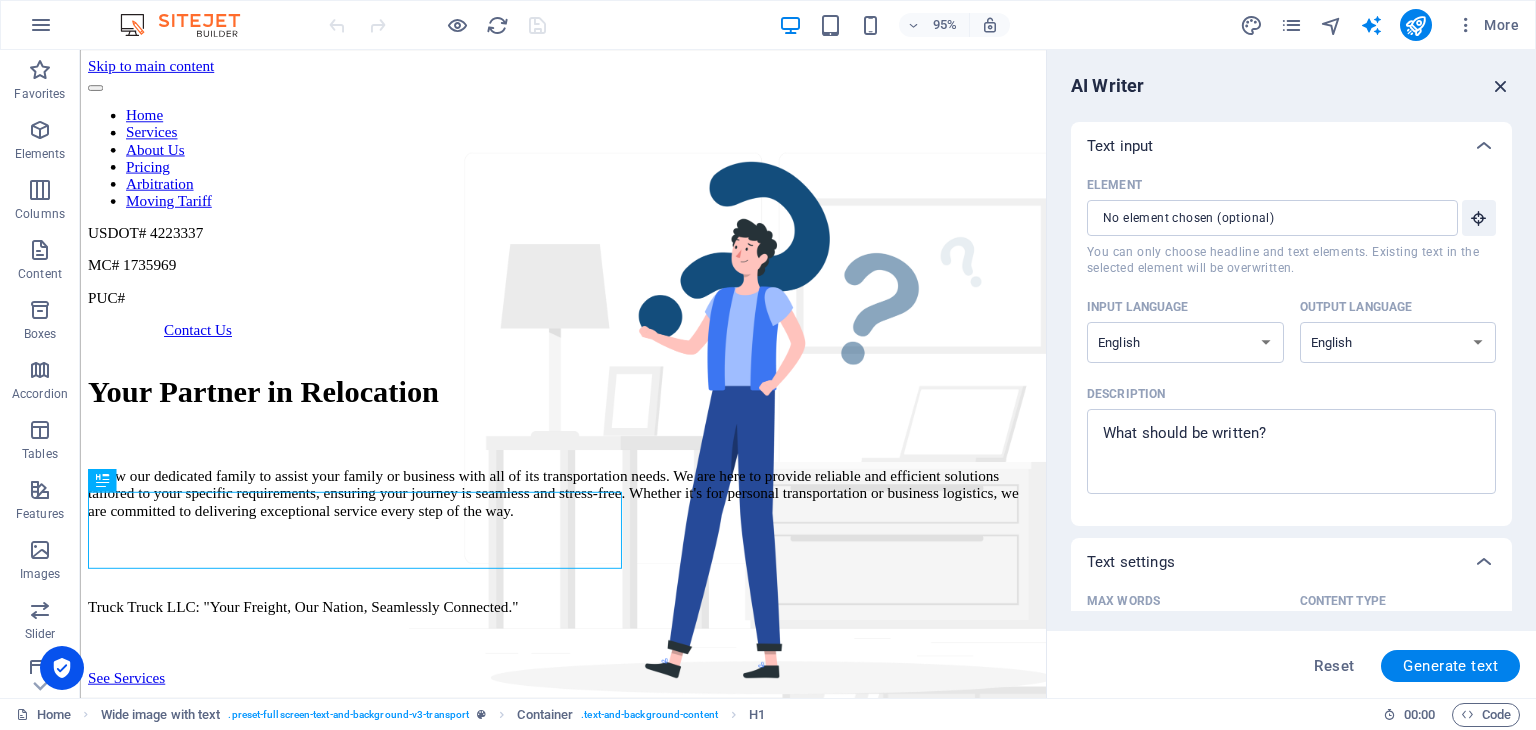 click at bounding box center (1501, 86) 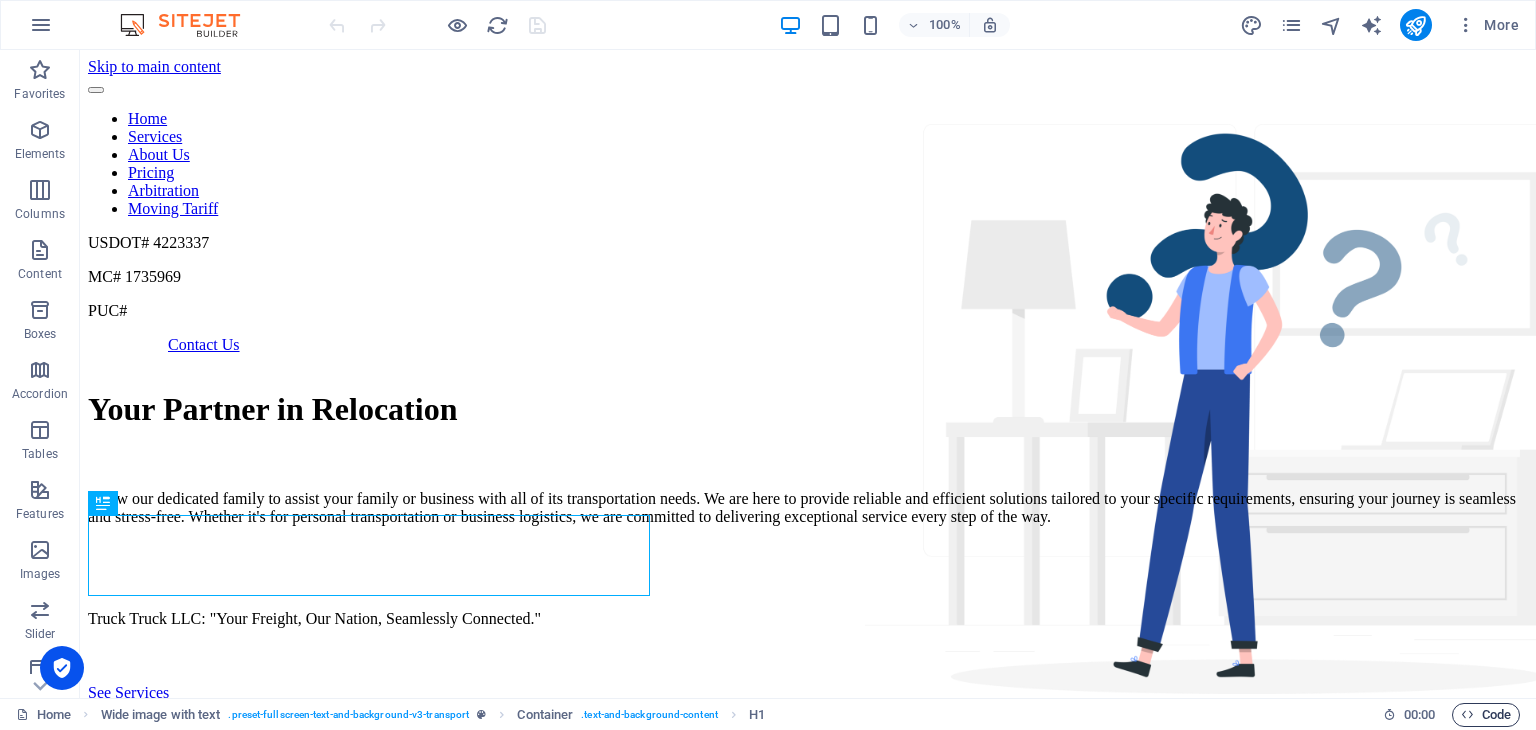 click on "Code" at bounding box center [1486, 715] 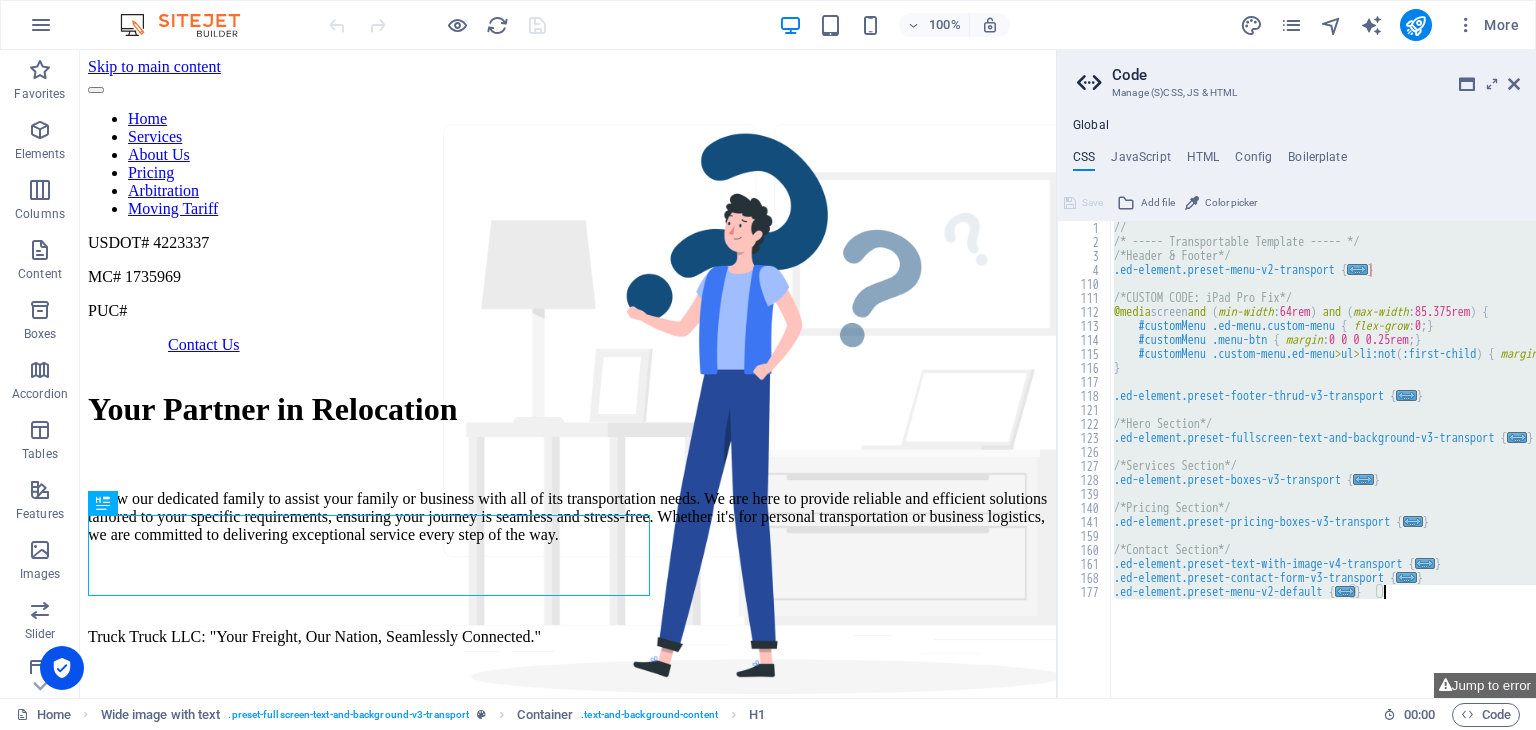 drag, startPoint x: 1078, startPoint y: 225, endPoint x: 1535, endPoint y: 776, distance: 715.85614 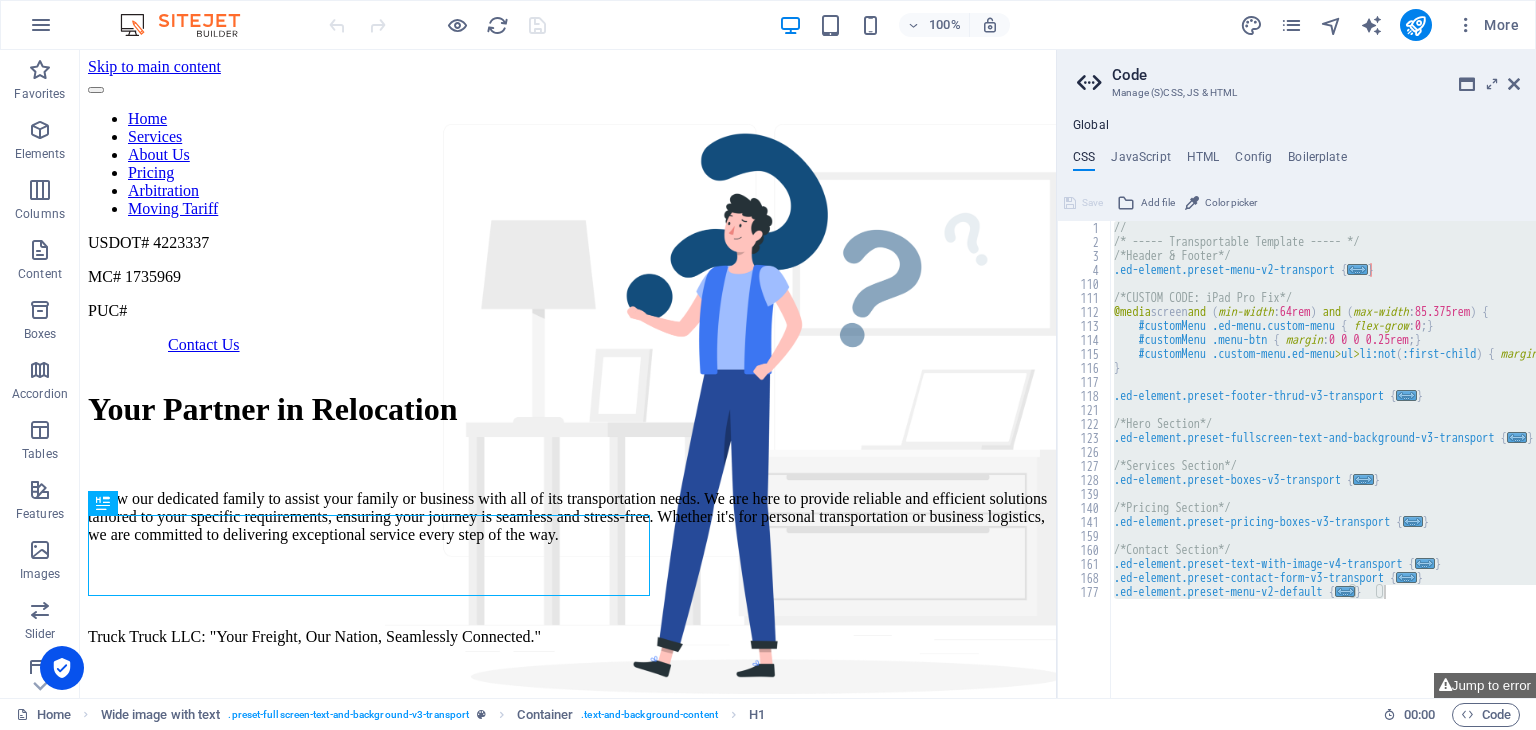 type on "}" 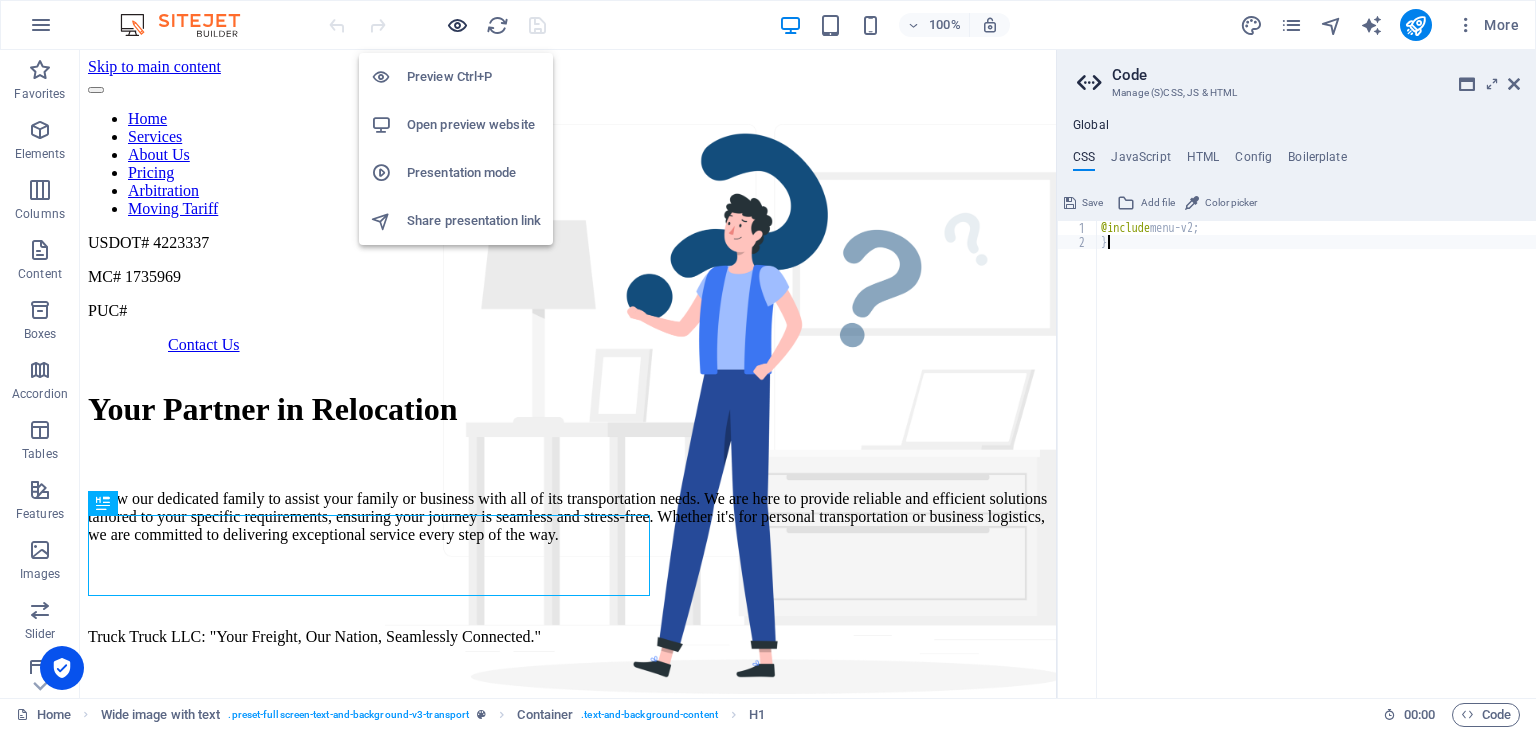 click at bounding box center (457, 25) 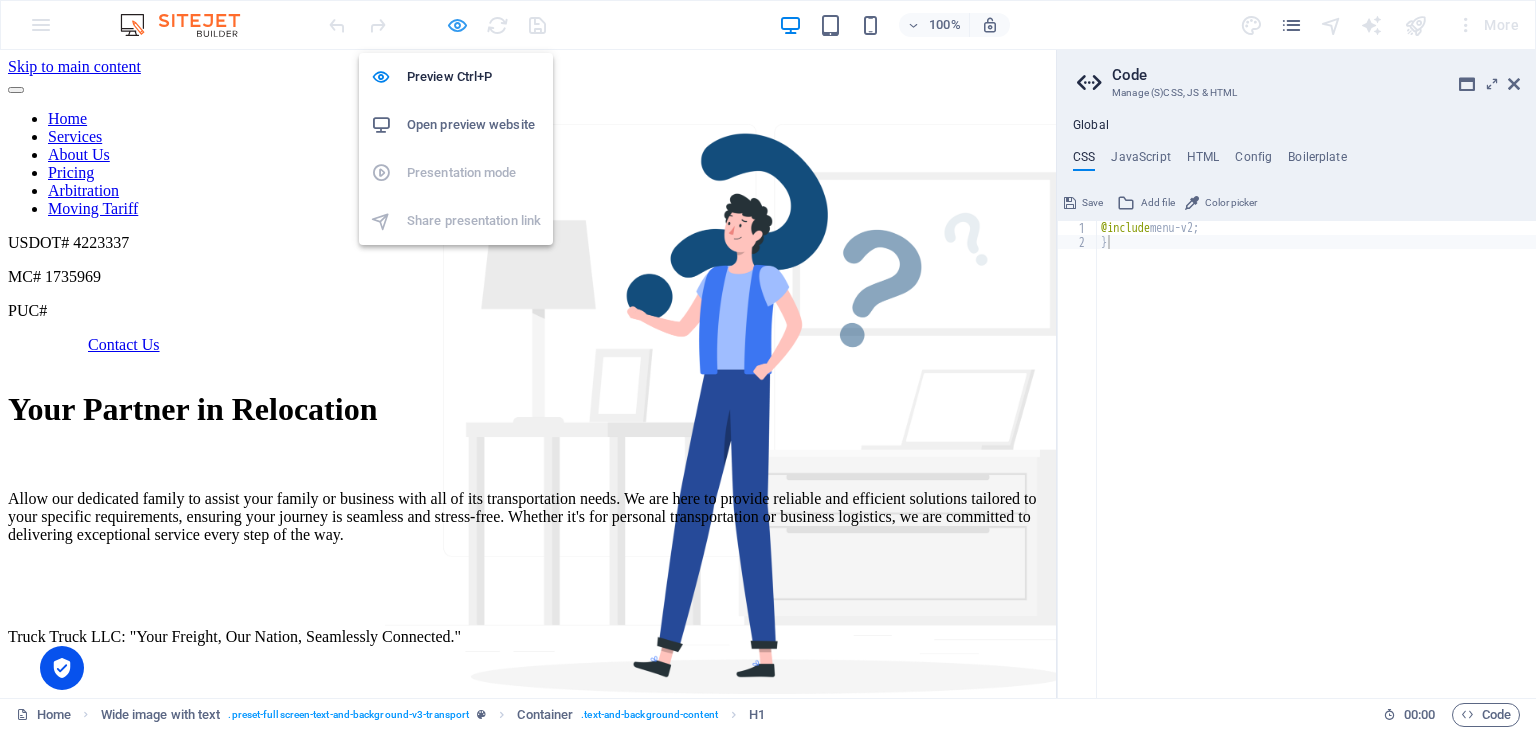 click at bounding box center (457, 25) 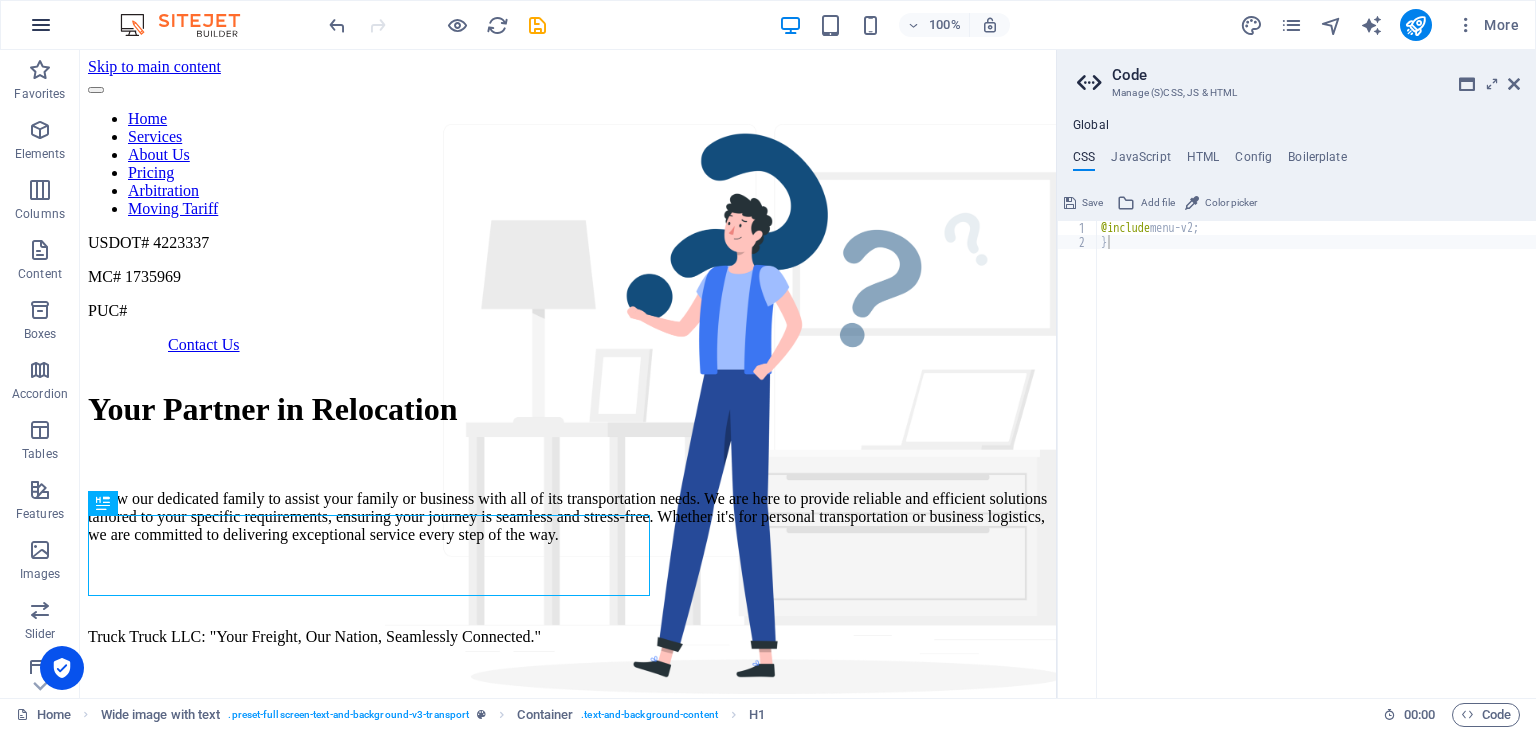 click at bounding box center [41, 25] 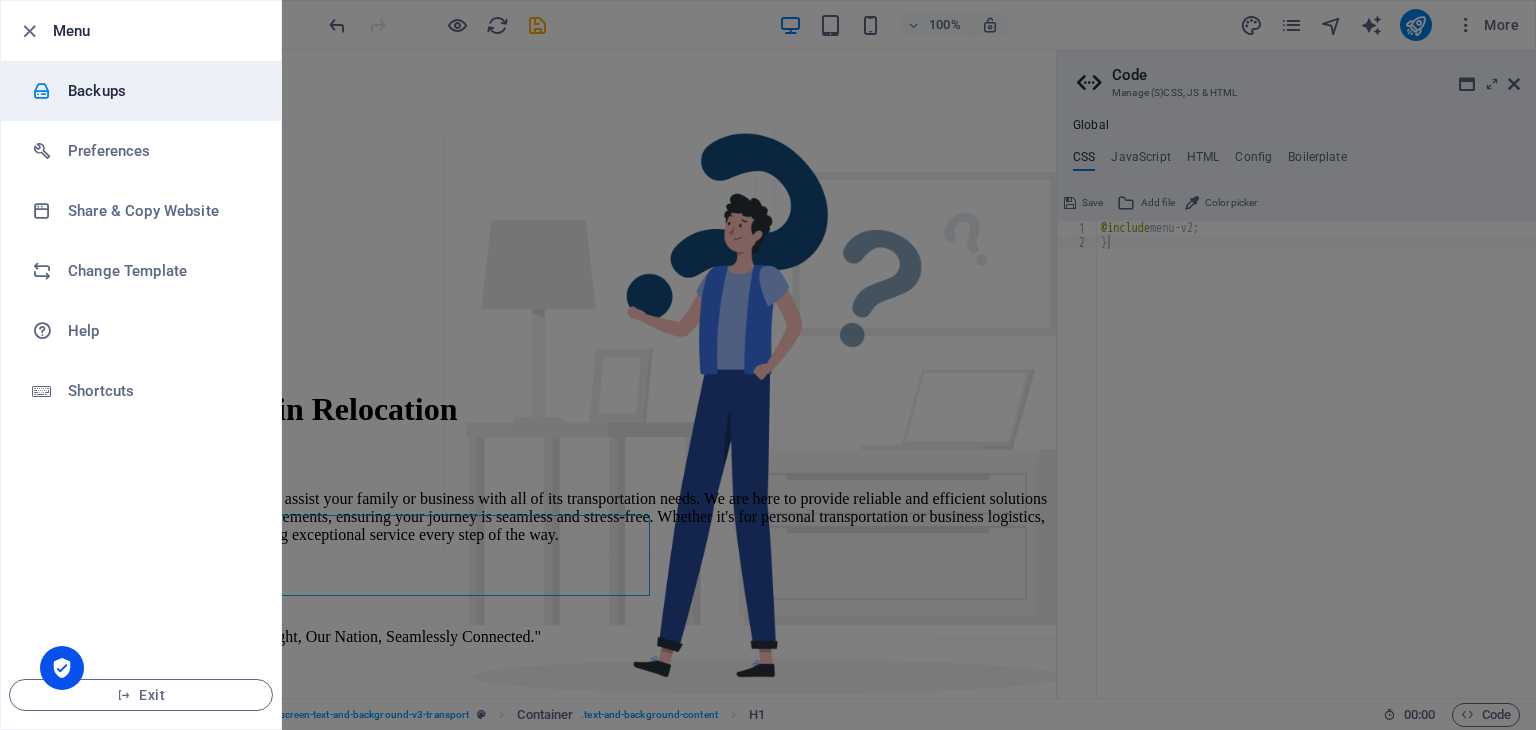 click on "Backups" at bounding box center [141, 91] 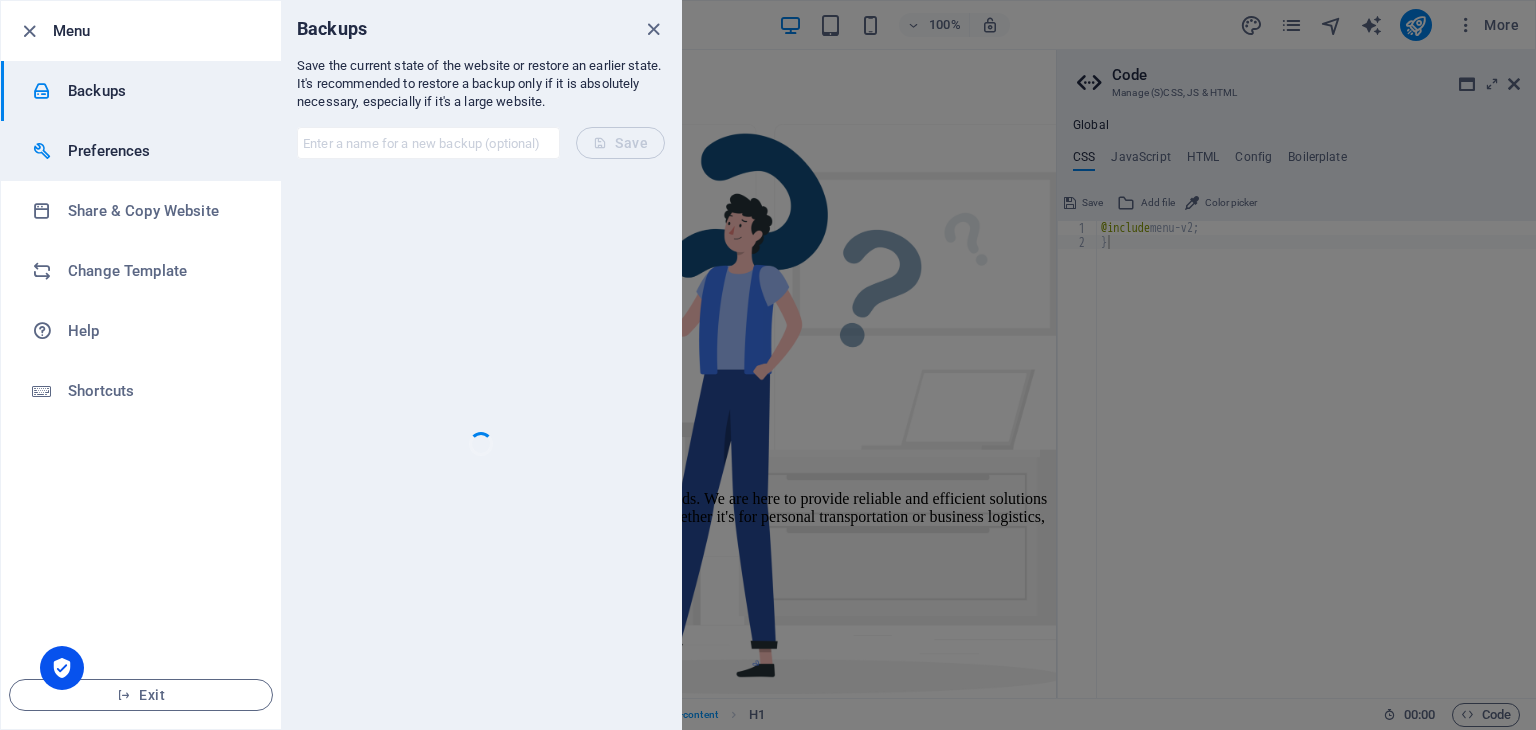 click on "Preferences" at bounding box center [160, 151] 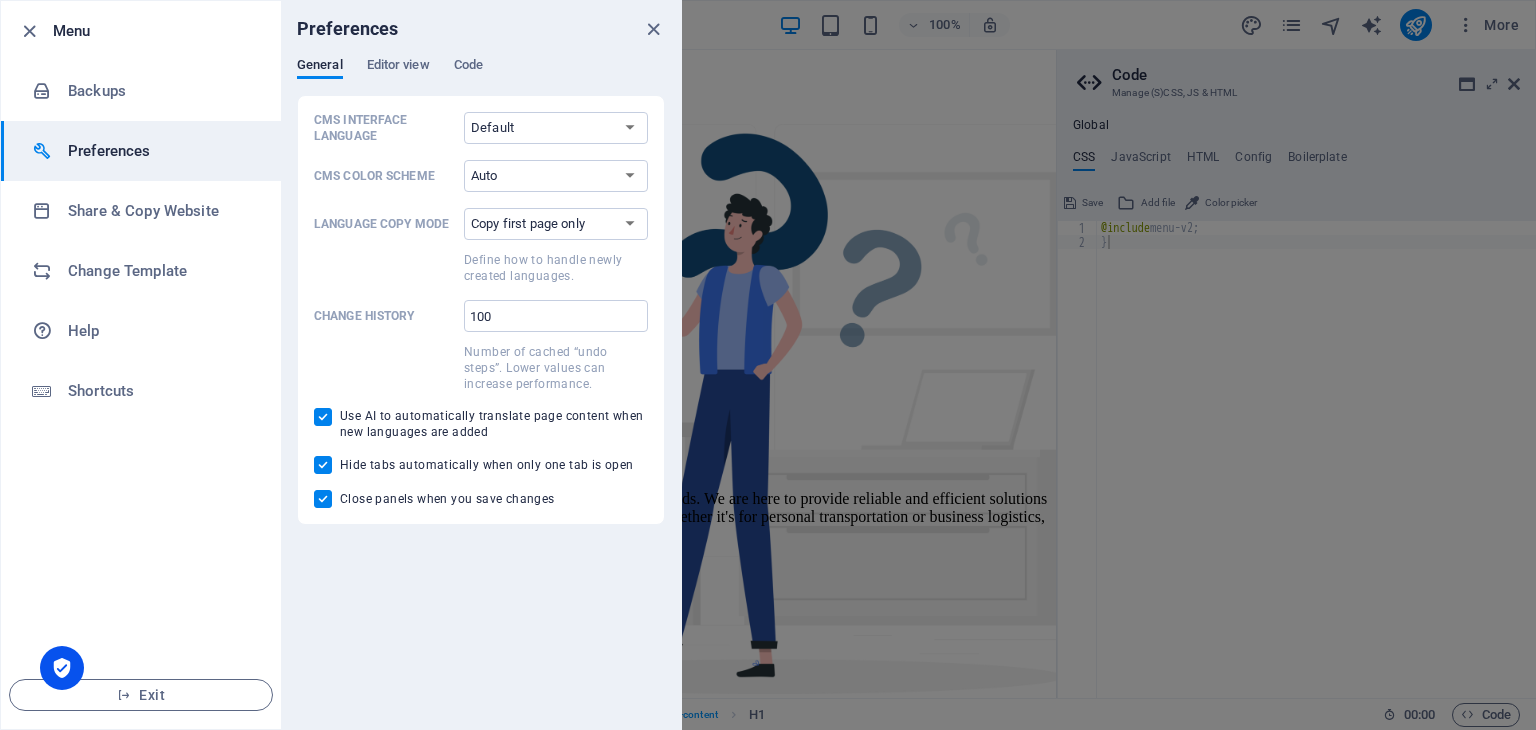 click on "Preferences" at bounding box center (160, 151) 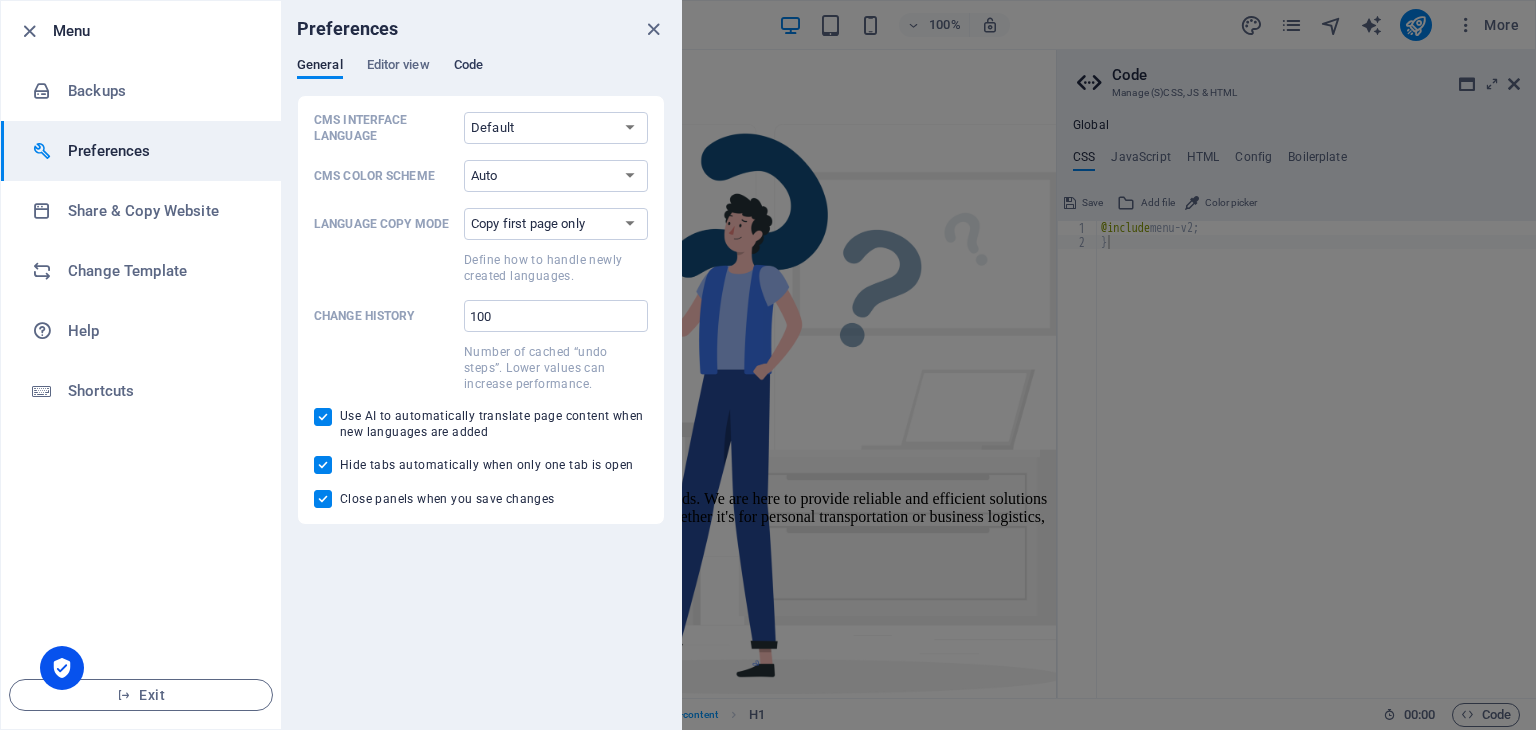 click on "Code" at bounding box center [468, 67] 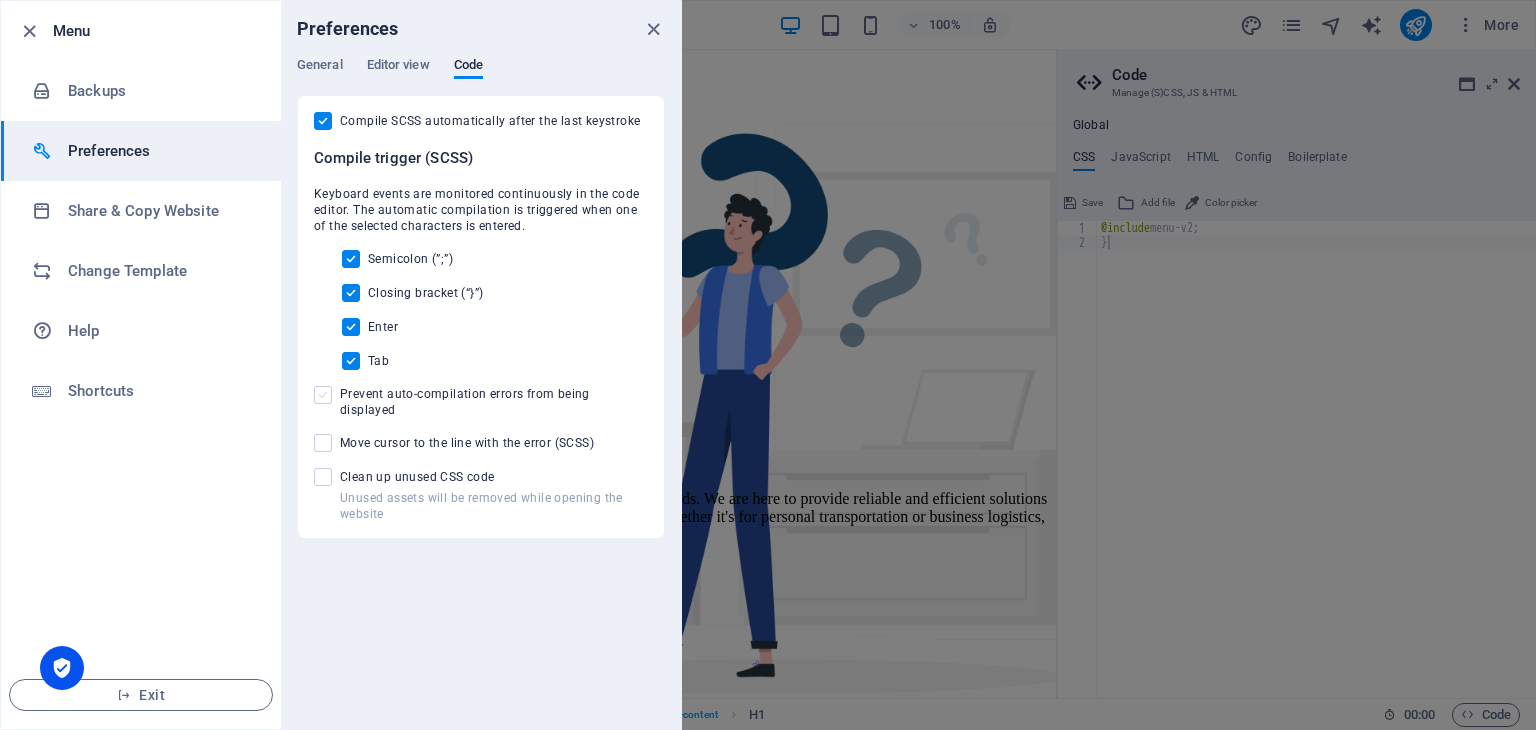 click at bounding box center (323, 395) 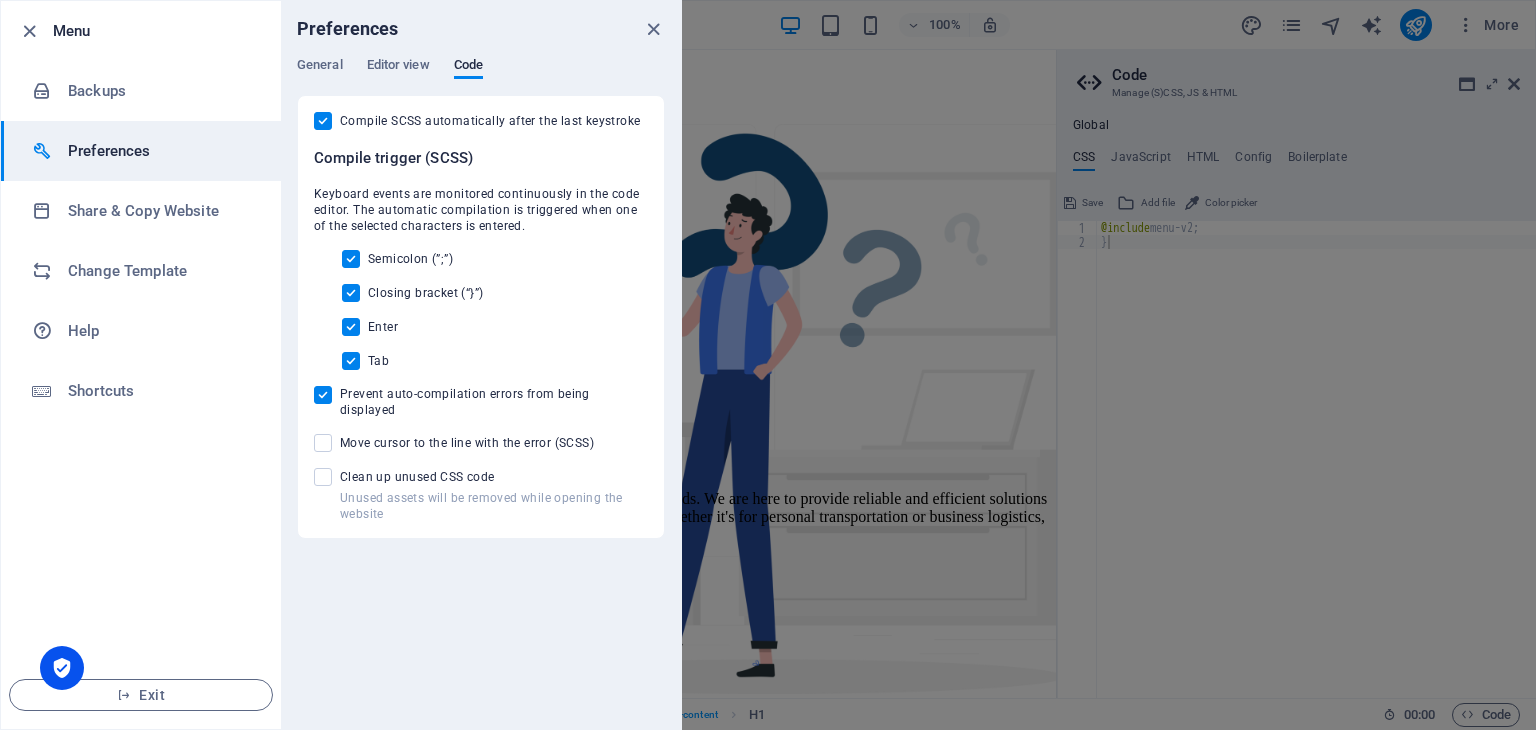click on "Prevent auto-compilation errors from being displayed" at bounding box center [327, 395] 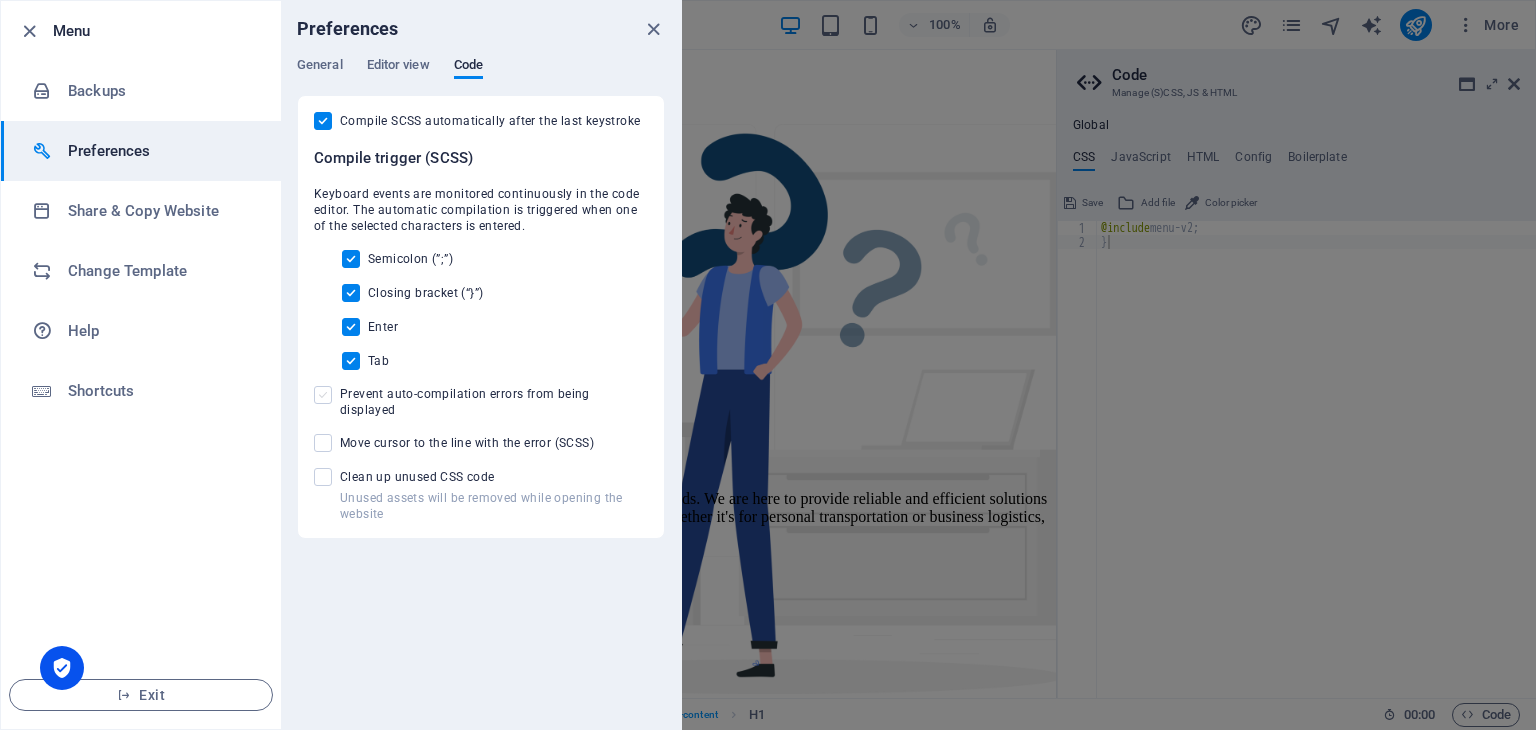 click at bounding box center [323, 395] 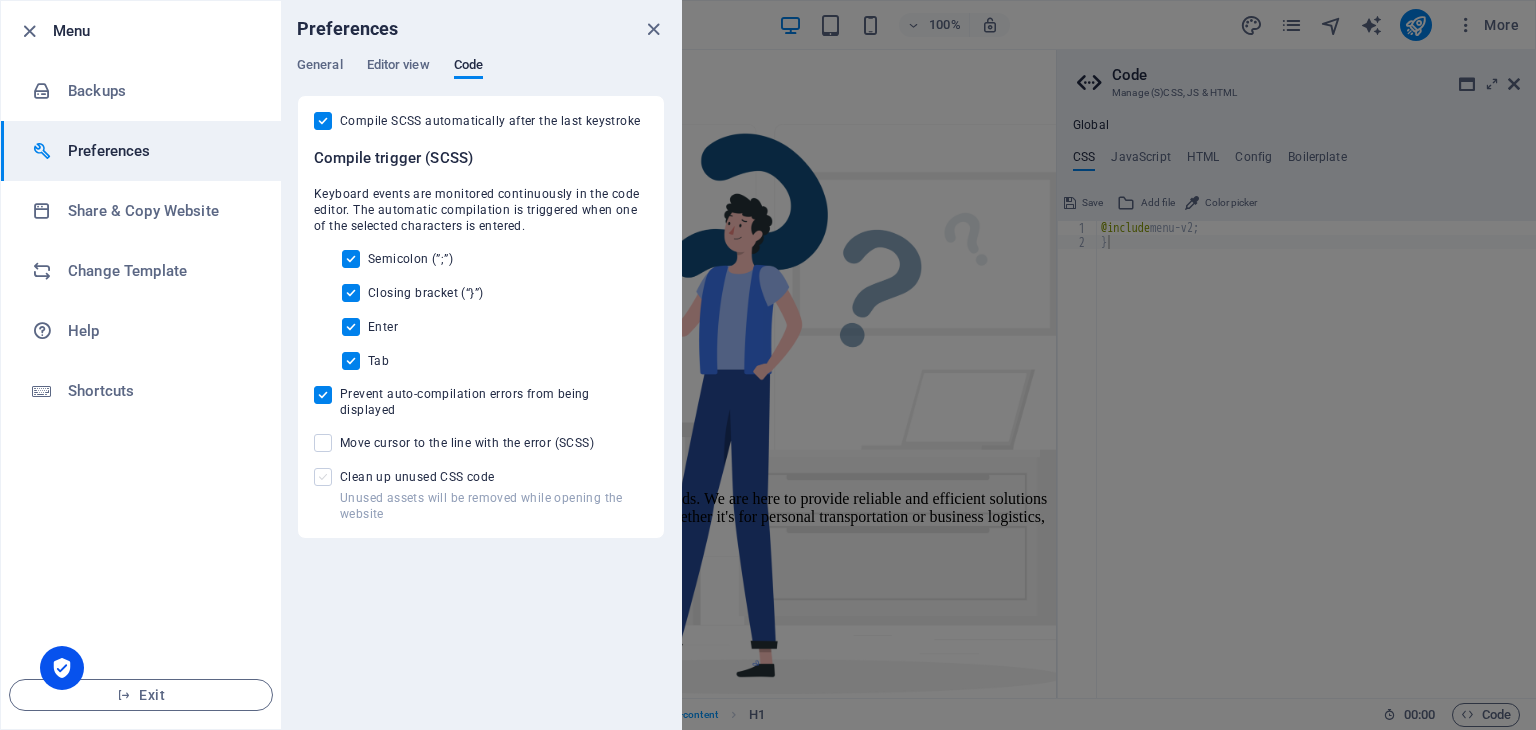click at bounding box center [323, 477] 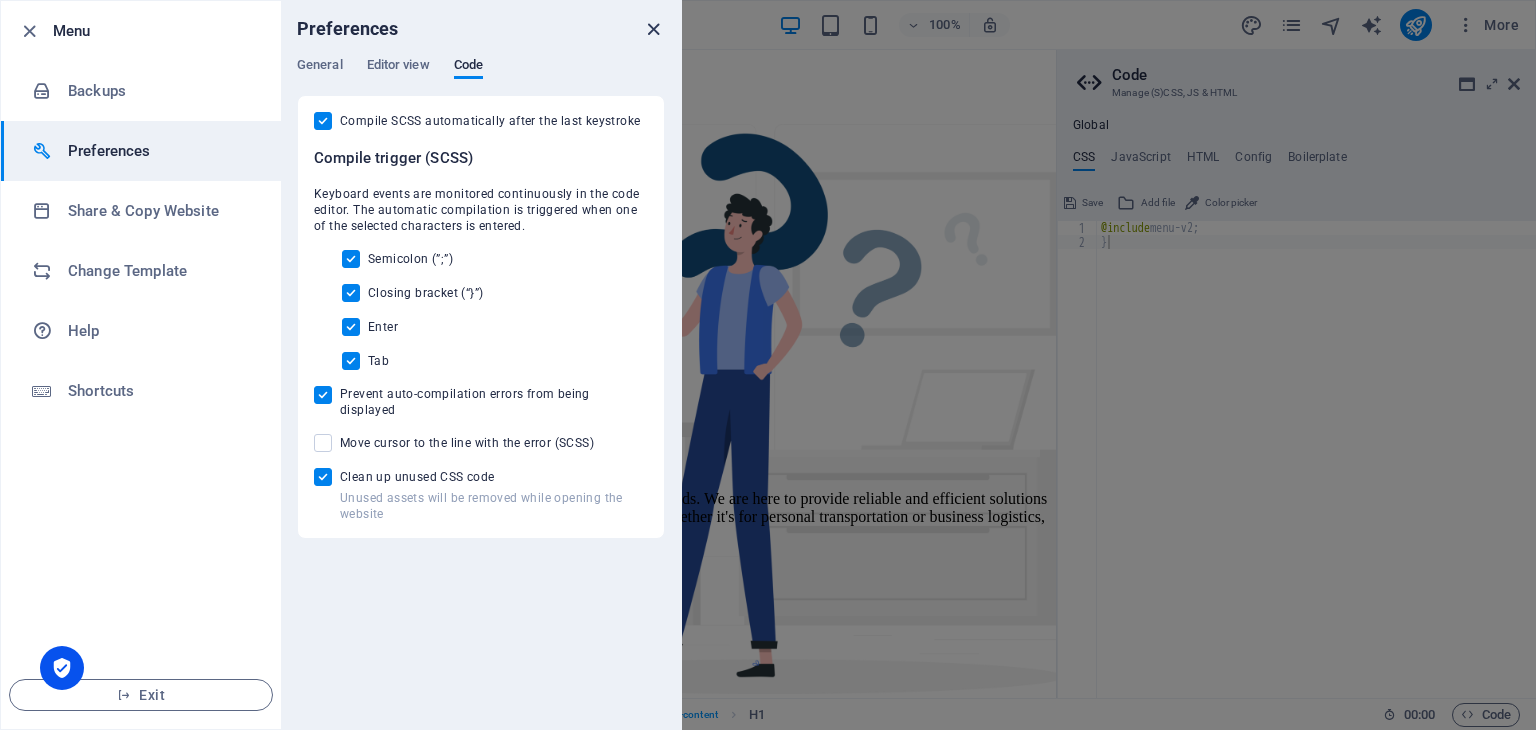 click at bounding box center (653, 29) 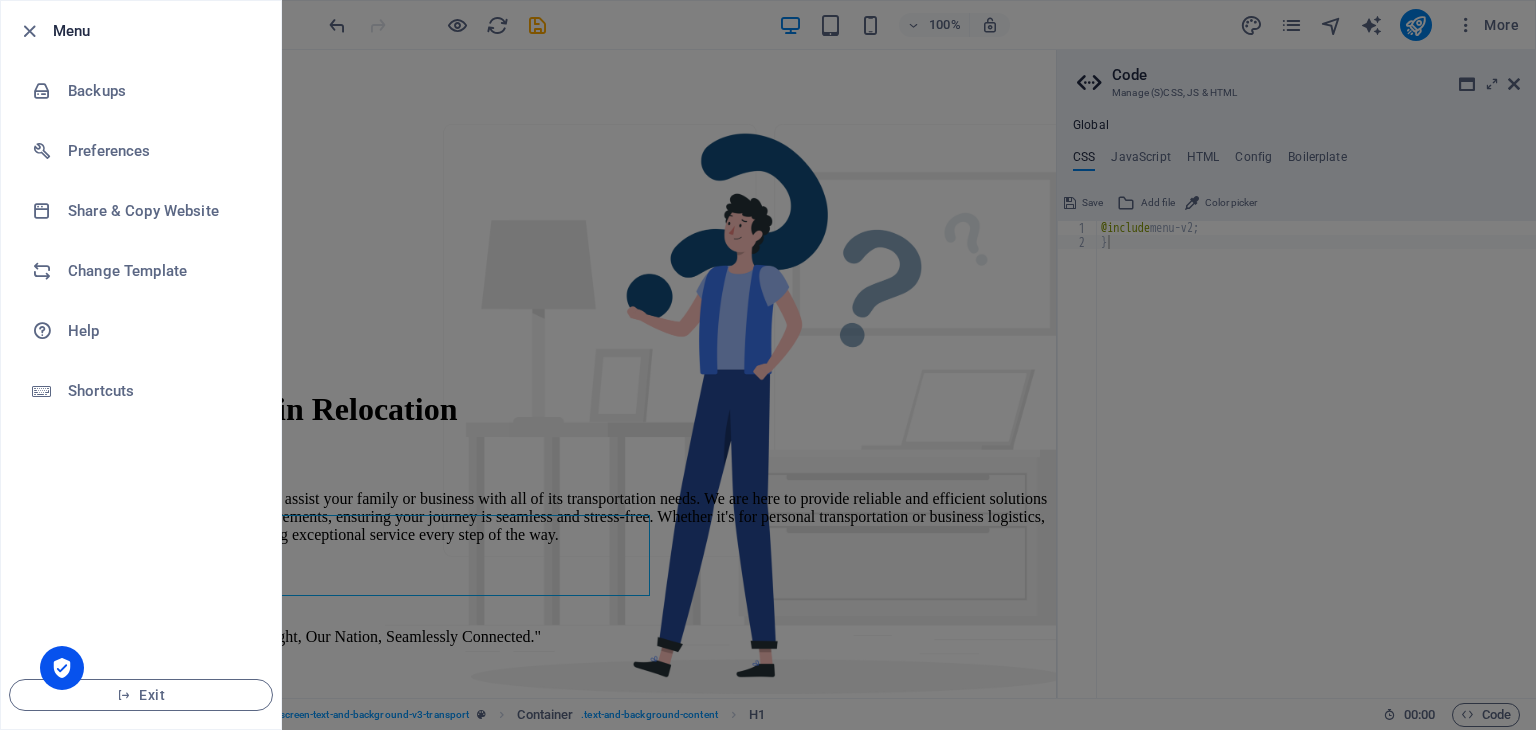 click at bounding box center (768, 365) 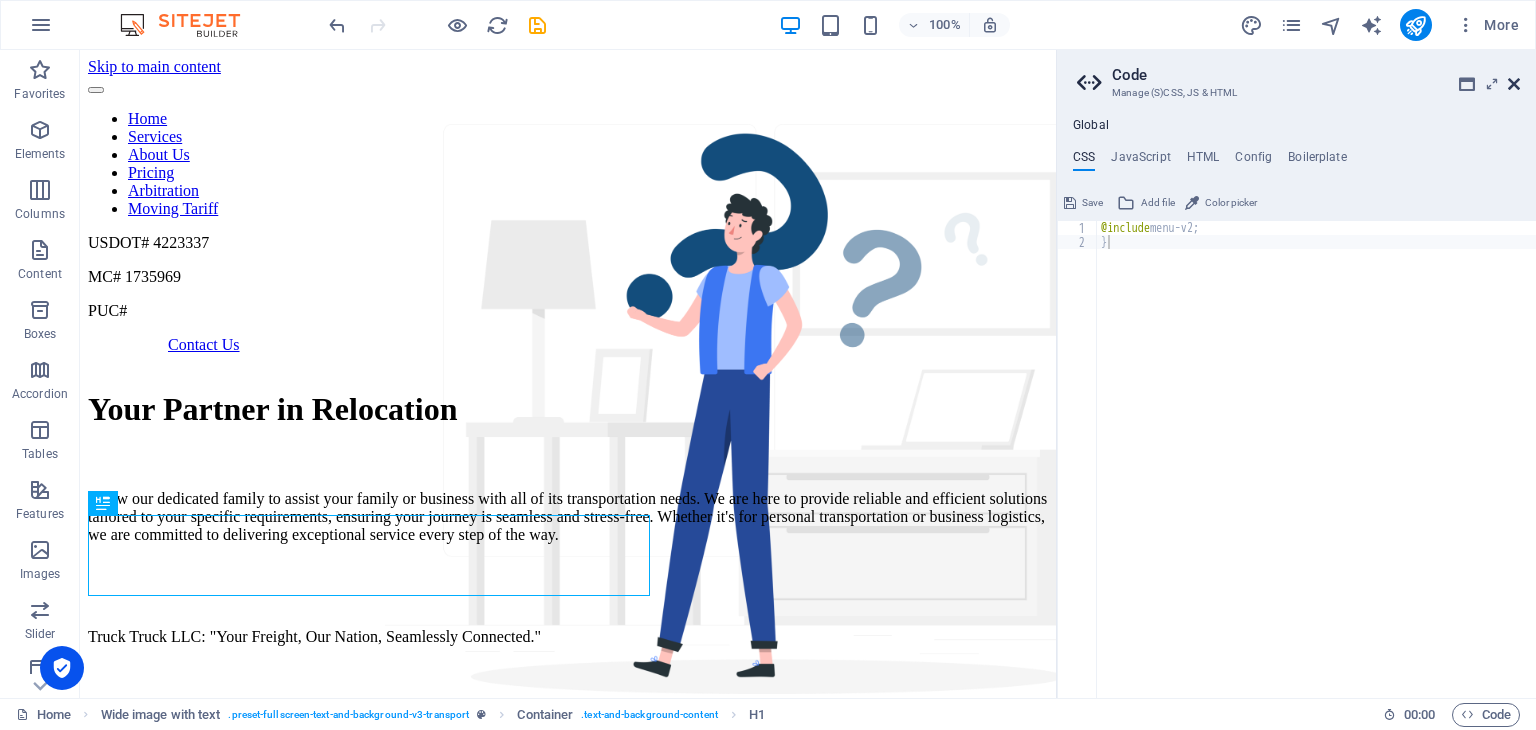 click at bounding box center (1514, 84) 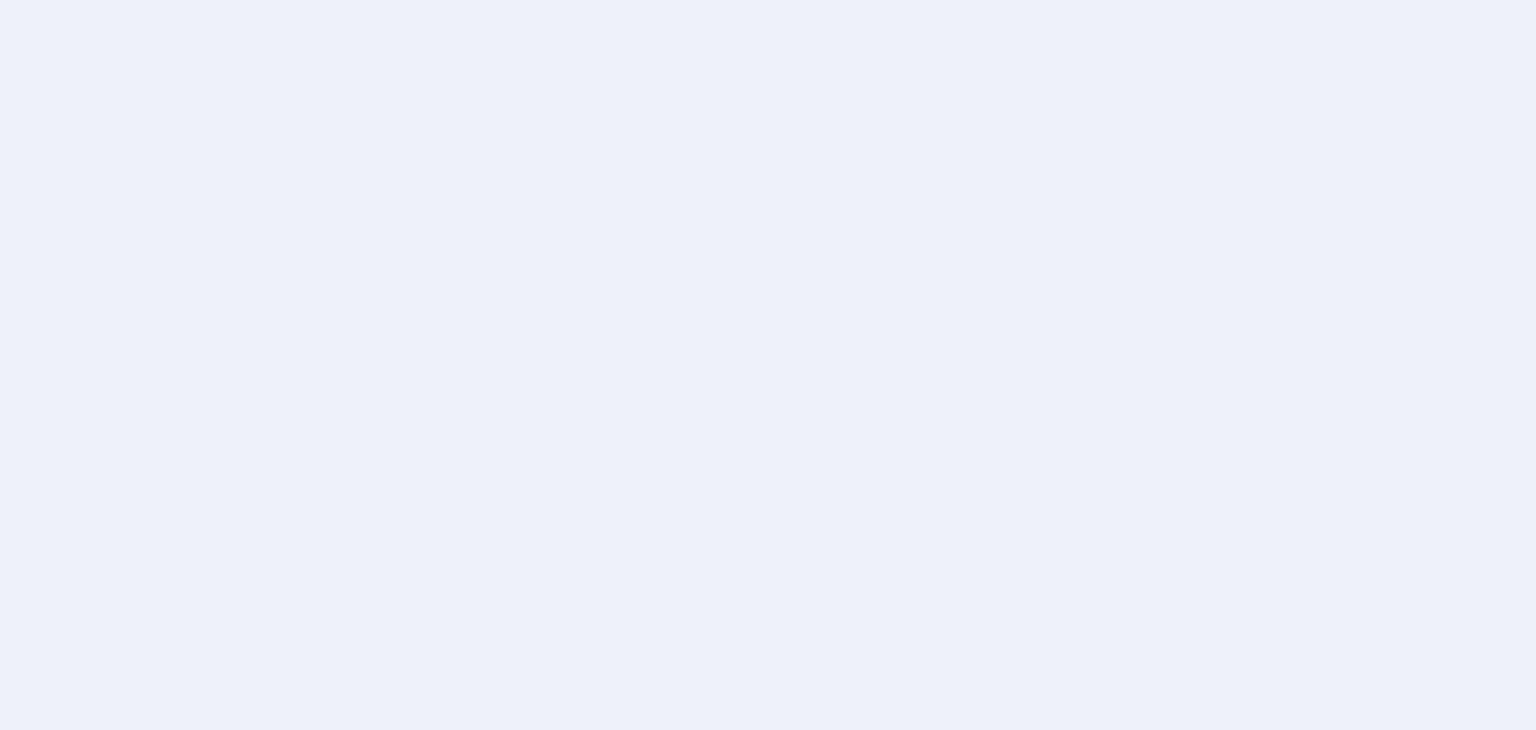 scroll, scrollTop: 0, scrollLeft: 0, axis: both 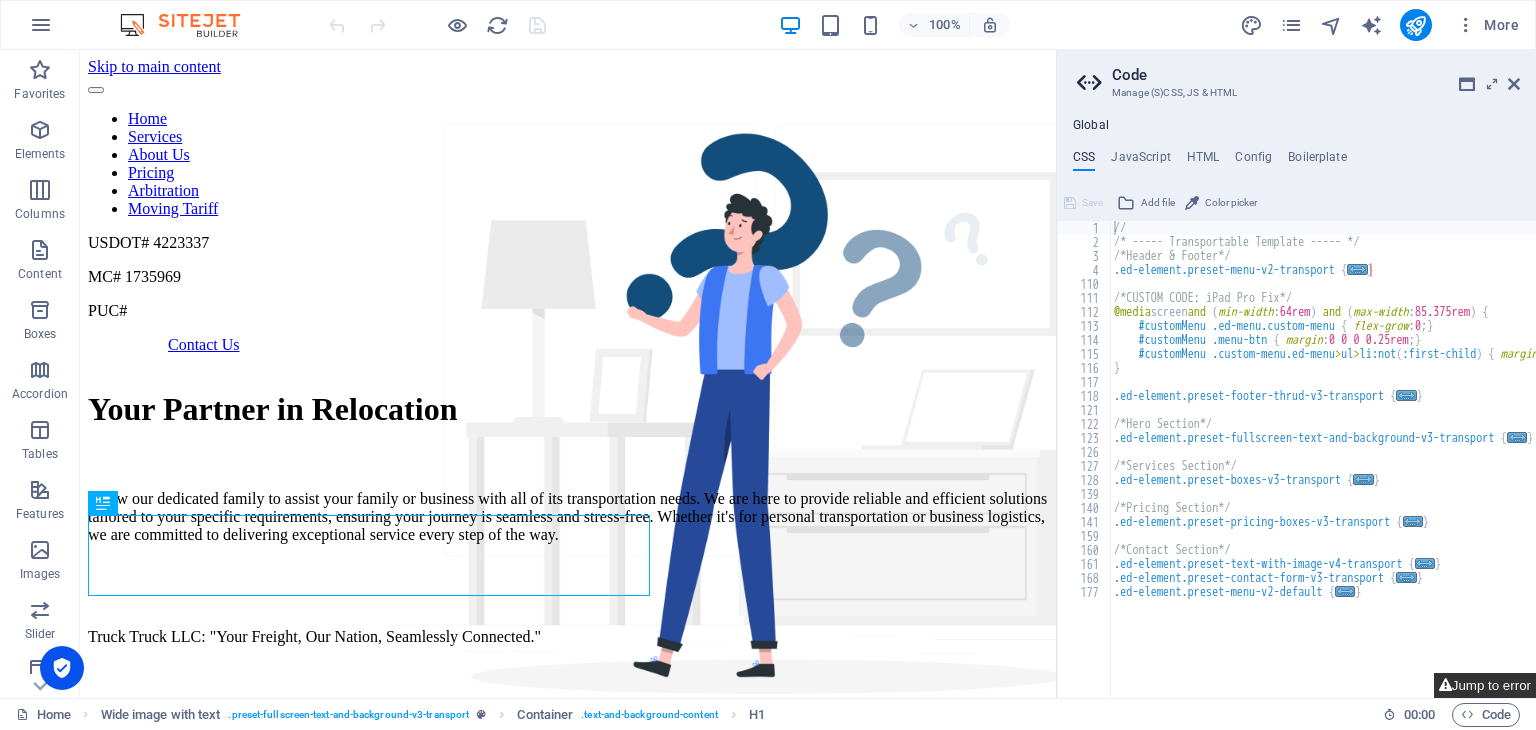 click on "Jump to error" at bounding box center [1485, 685] 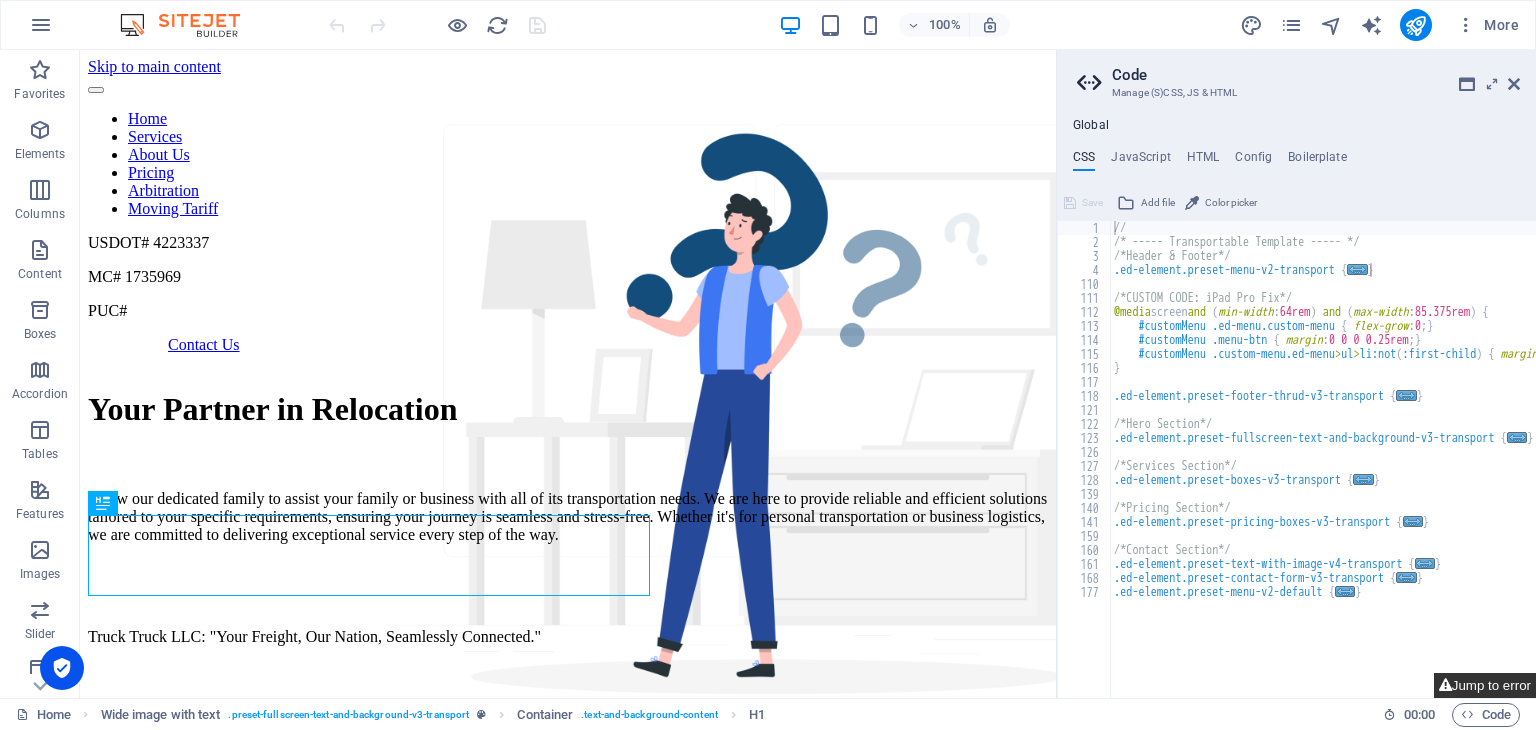 scroll, scrollTop: 216, scrollLeft: 0, axis: vertical 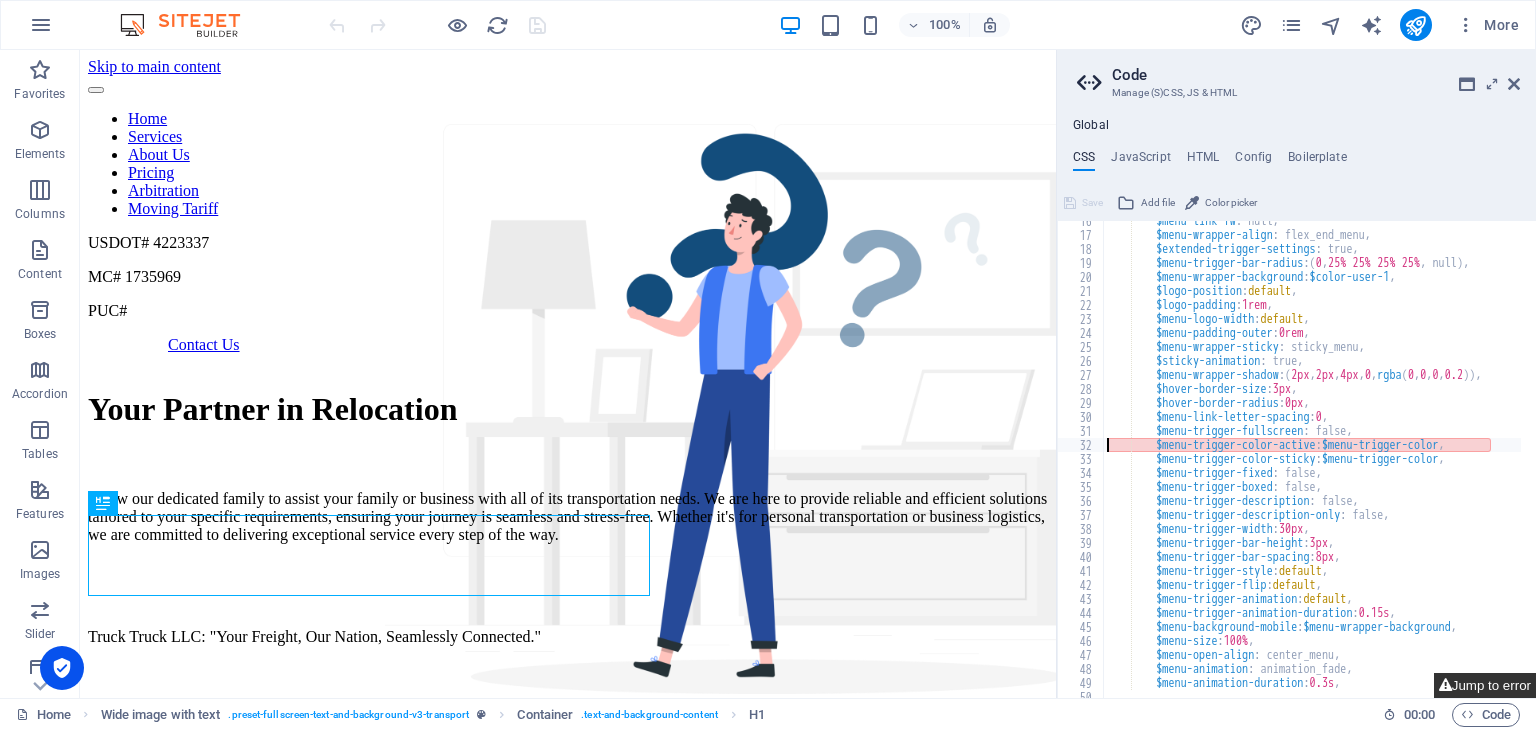 click on "Jump to error" at bounding box center (1485, 685) 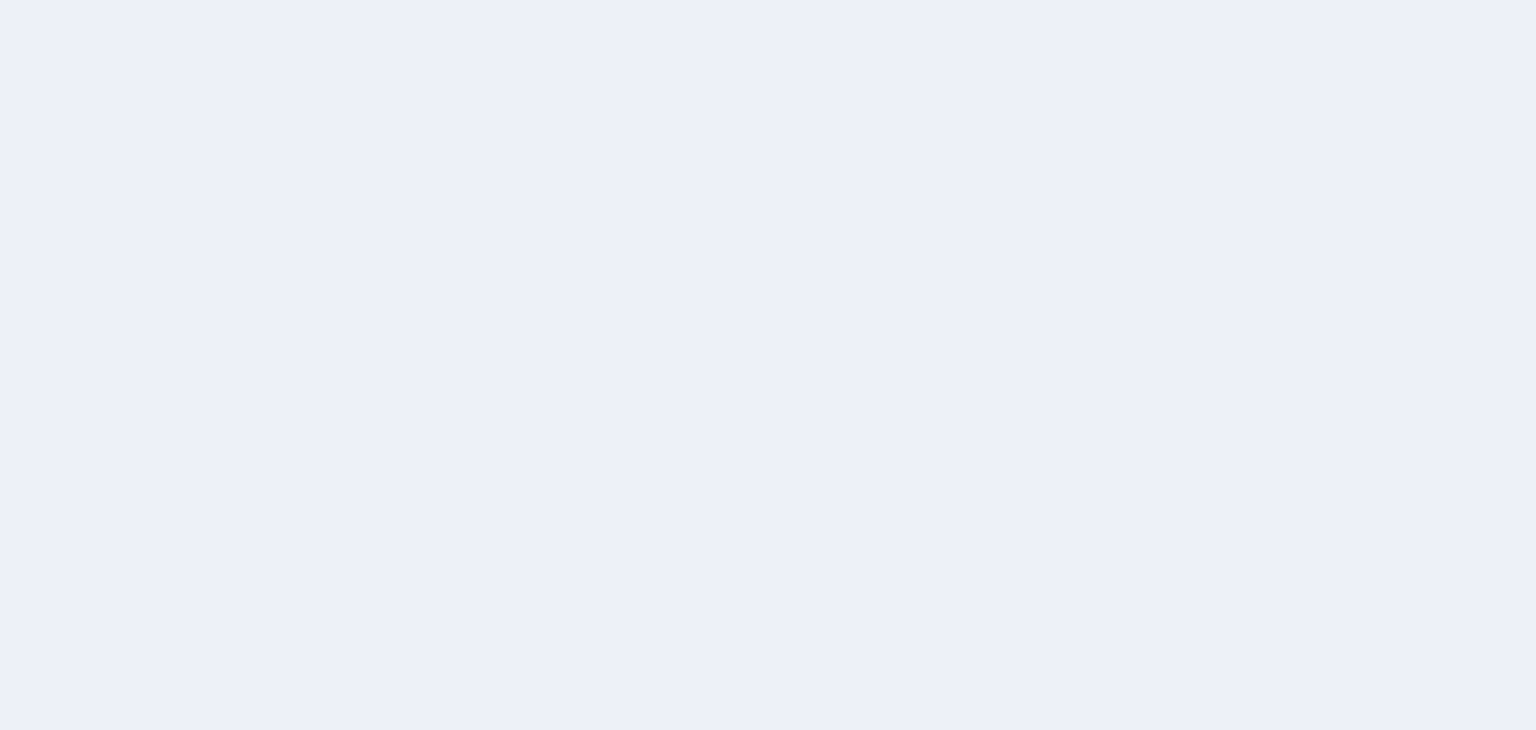 scroll, scrollTop: 0, scrollLeft: 0, axis: both 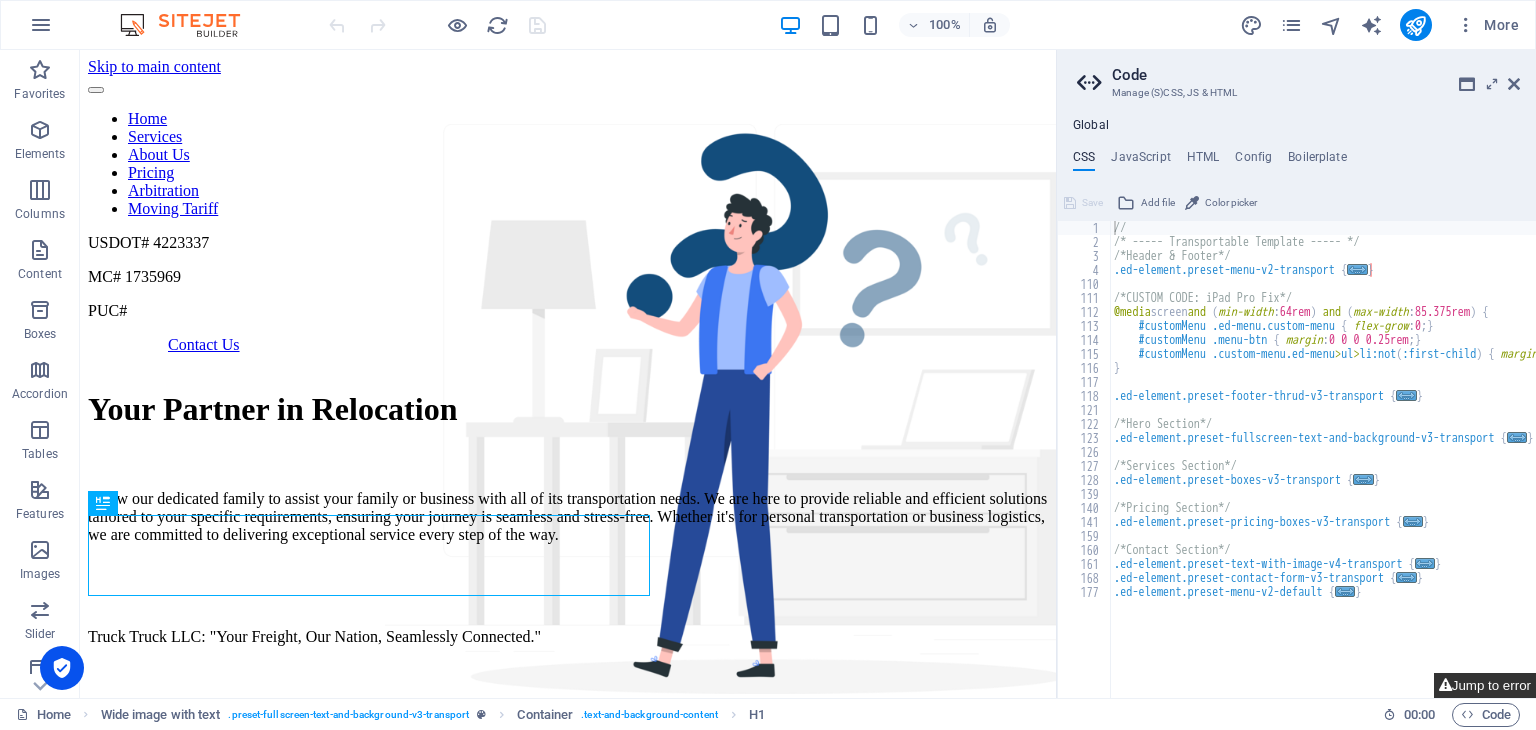 click on "Jump to error" at bounding box center (1485, 685) 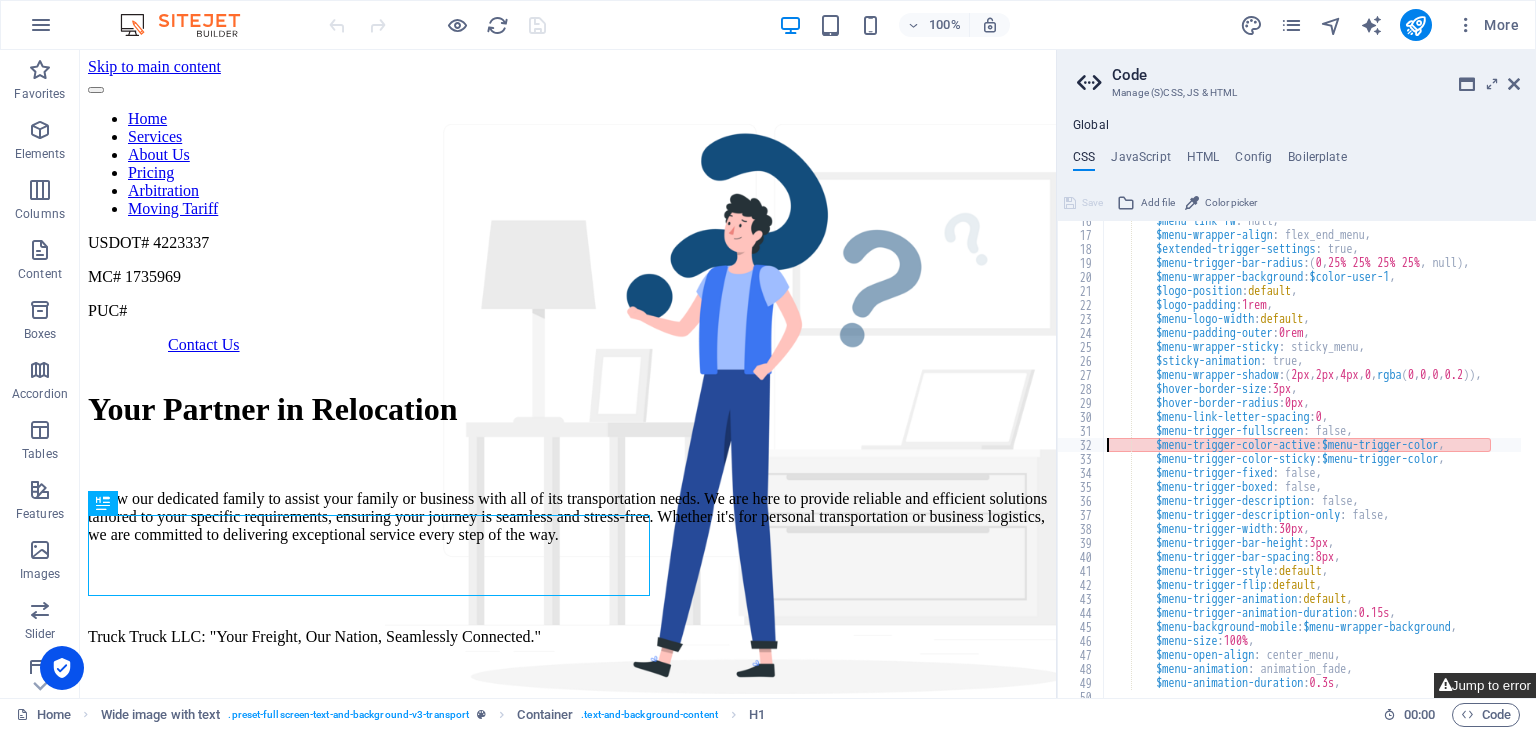click on "Jump to error" at bounding box center [1485, 685] 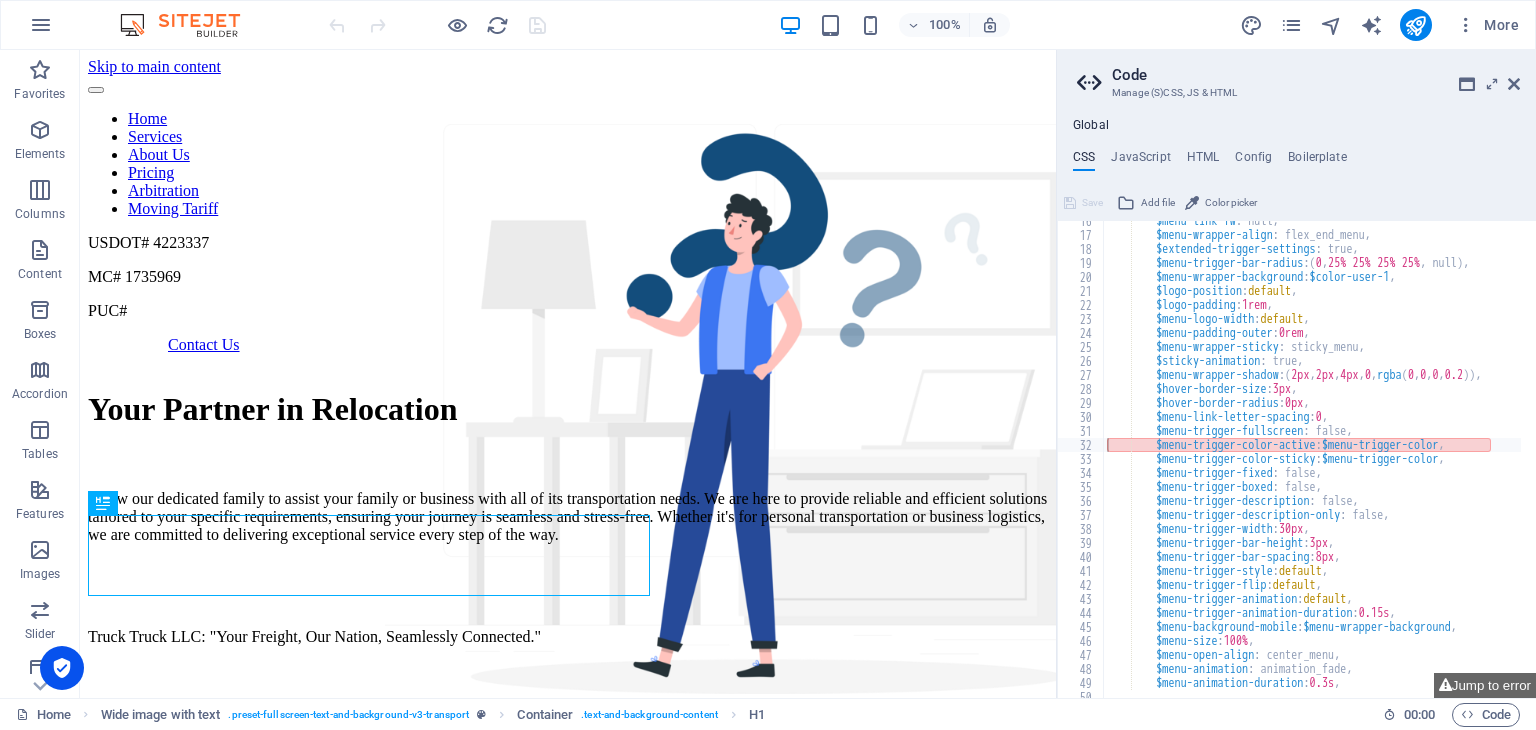 click on "Color picker" at bounding box center [1231, 203] 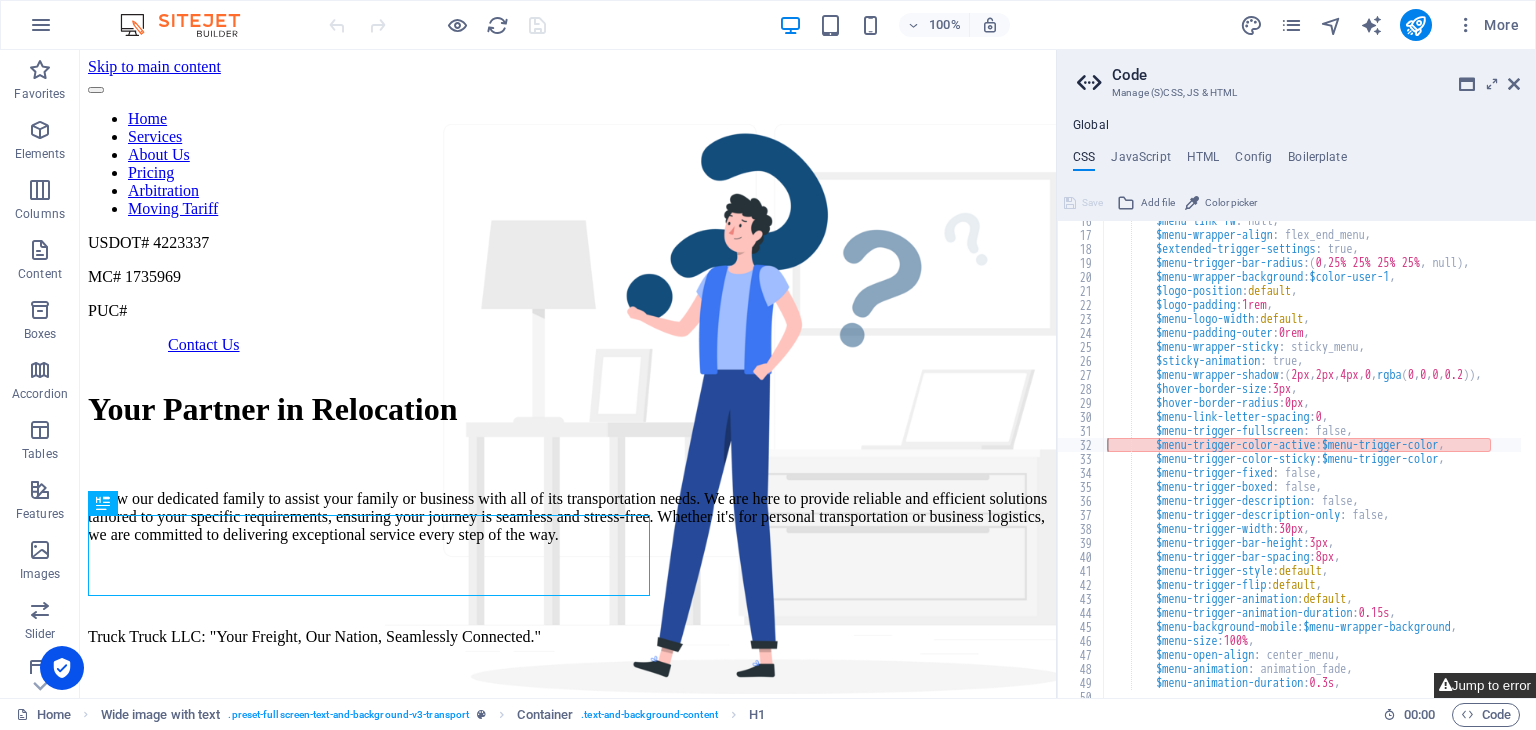 click on "Jump to error" at bounding box center [1485, 685] 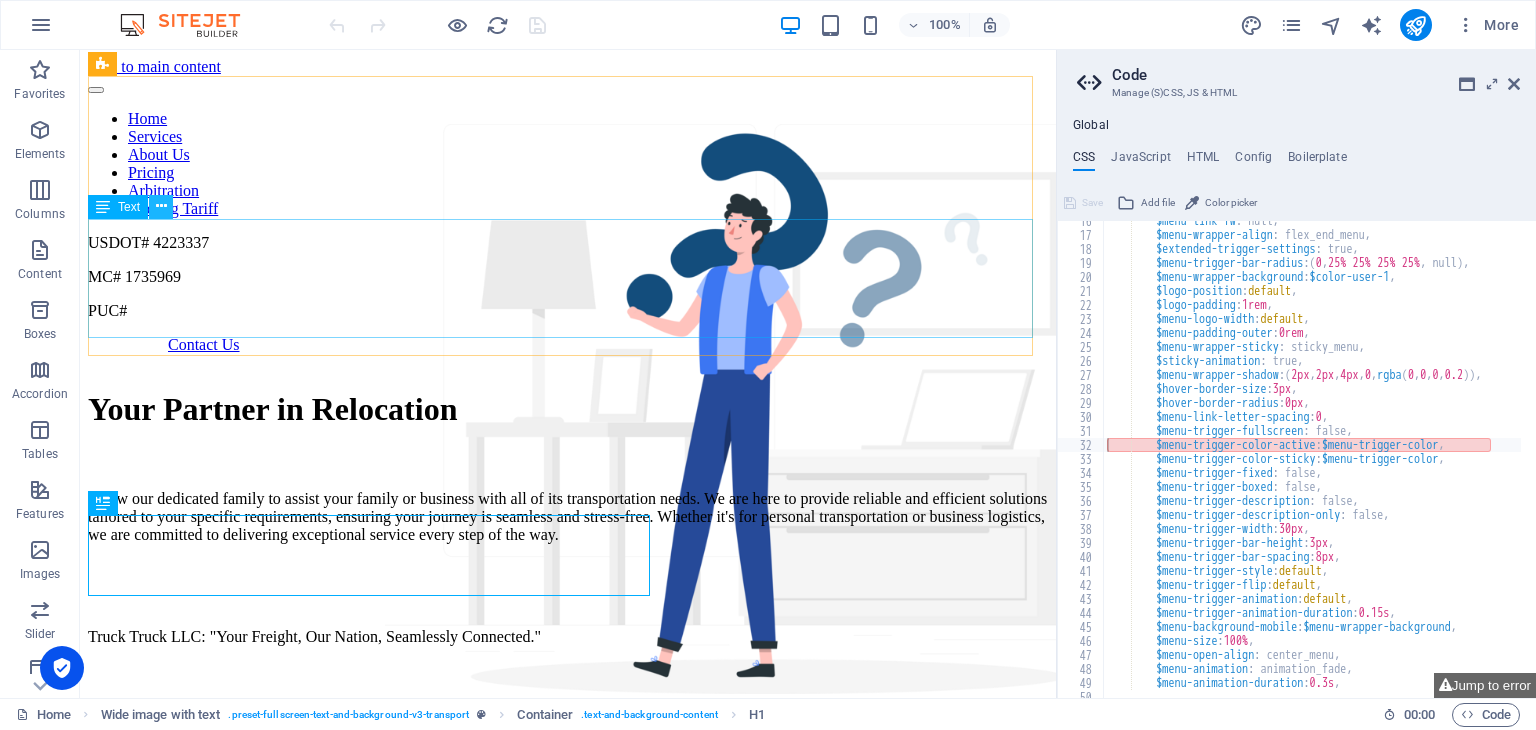 click at bounding box center (161, 206) 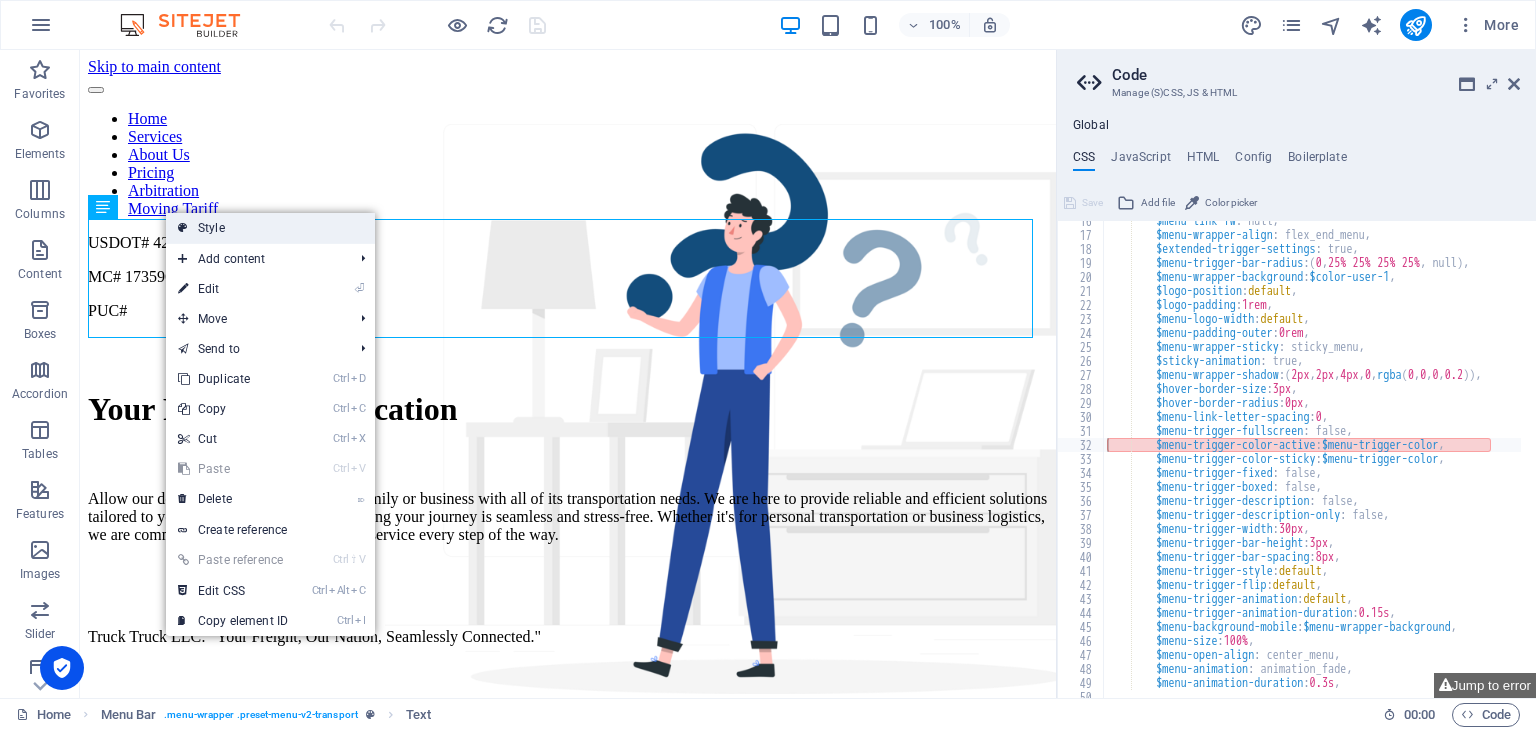 click on "Style" at bounding box center [270, 228] 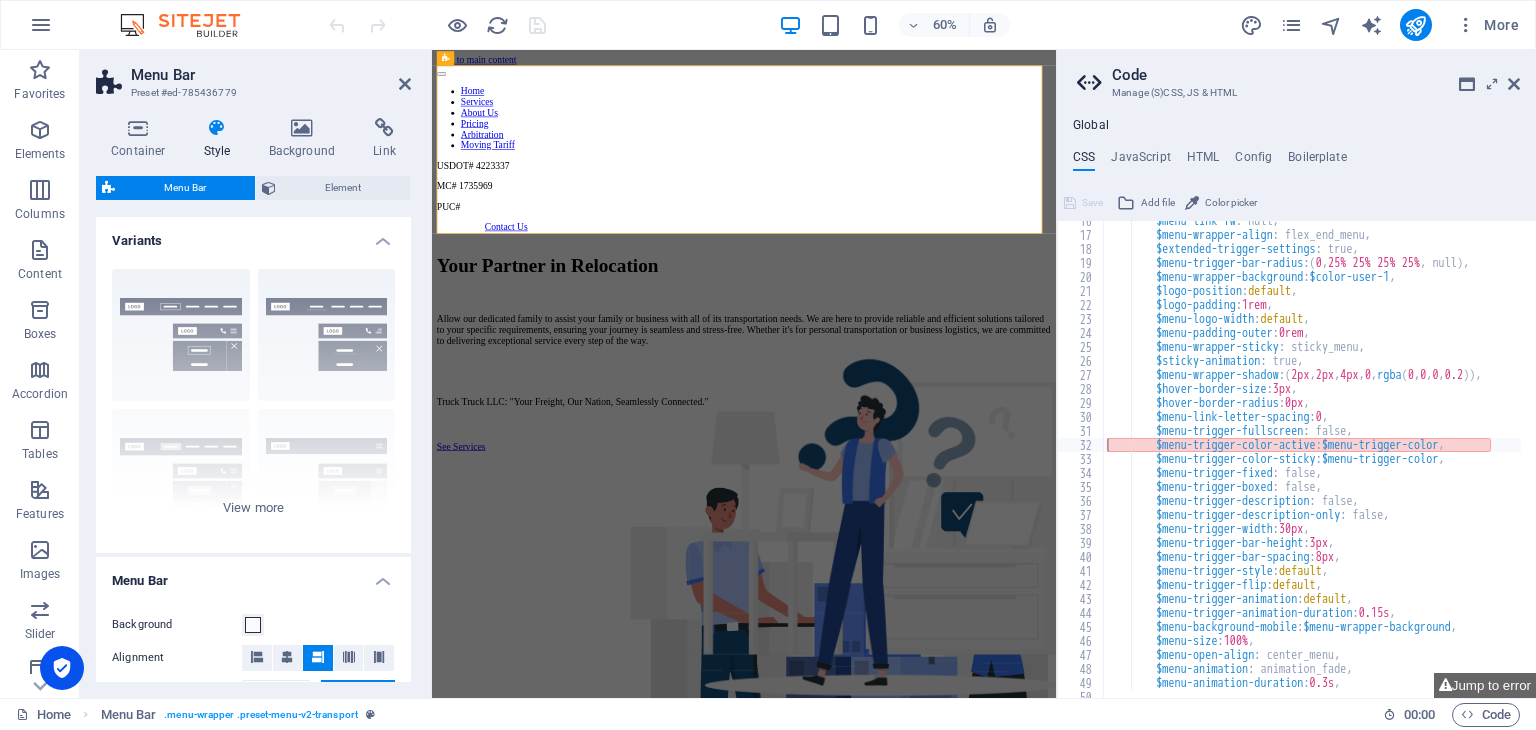 click on "Variants" at bounding box center (253, 235) 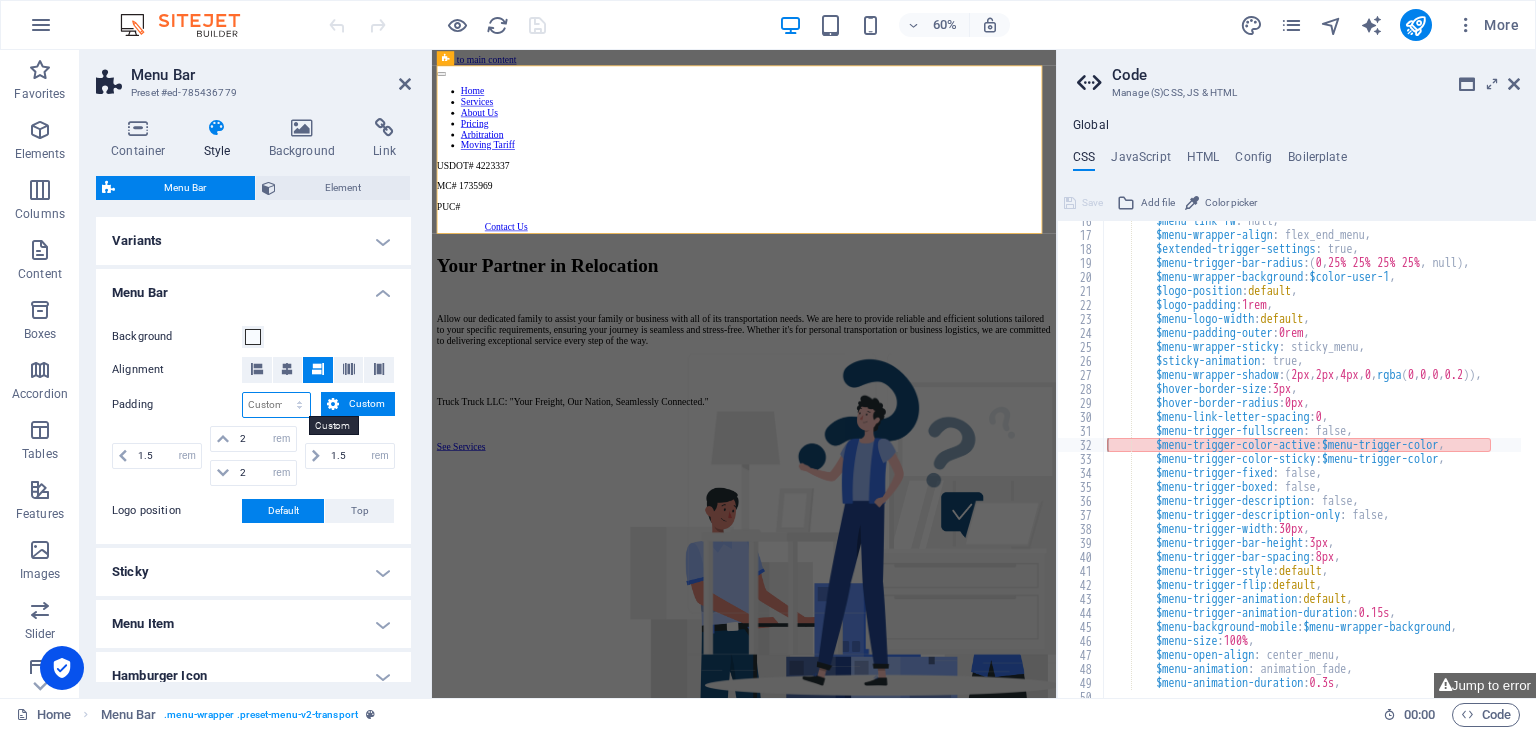 click on "px rem % vh vw Custom" at bounding box center [276, 405] 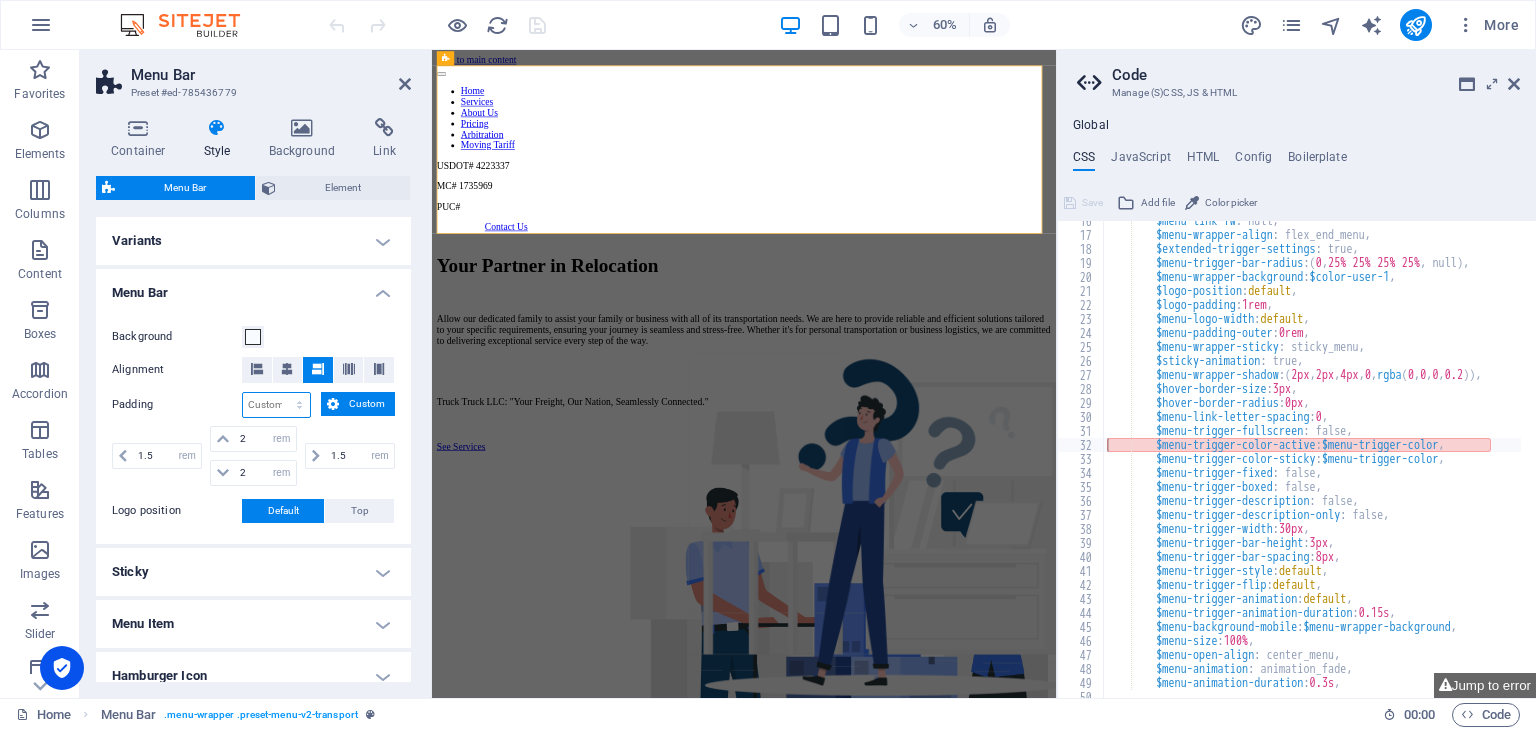 select on "px" 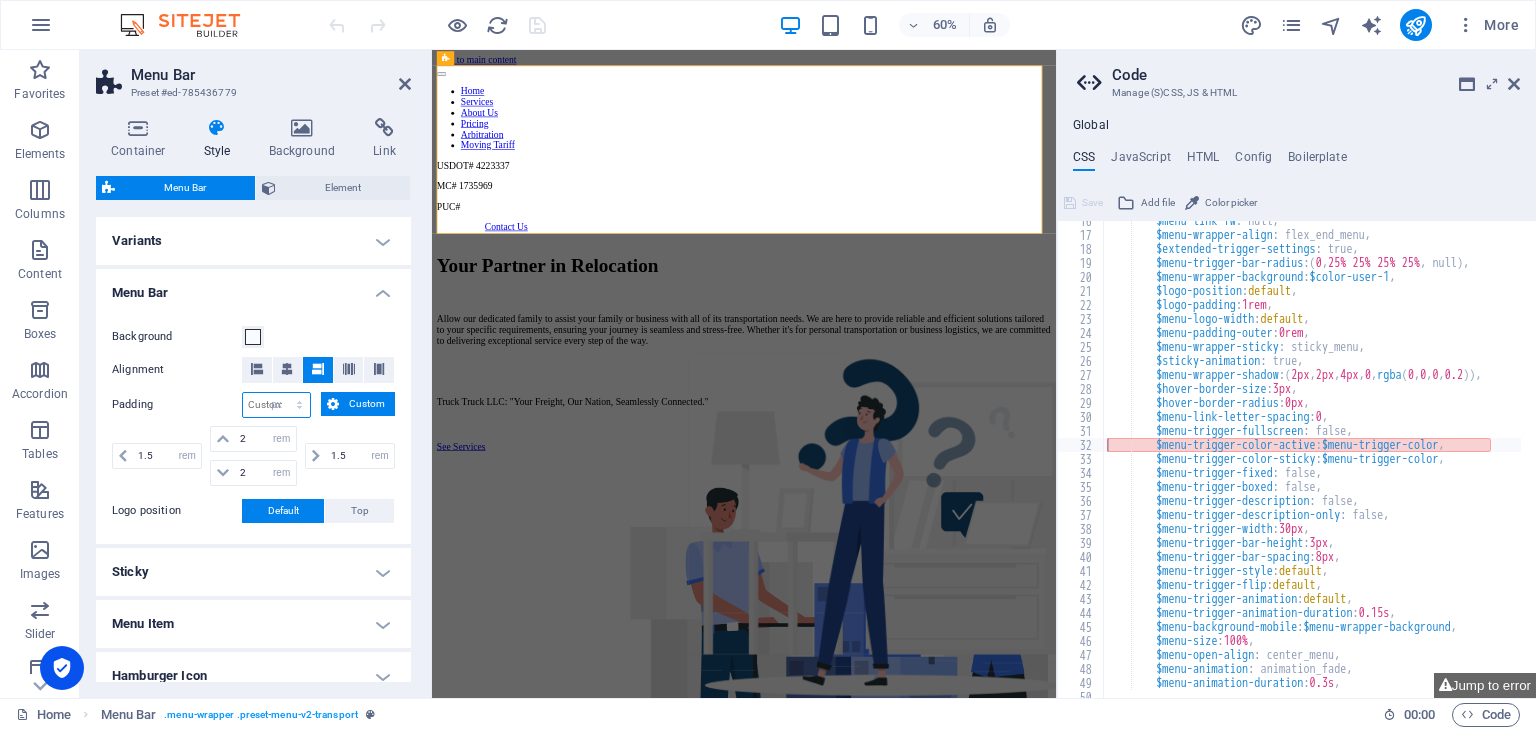 click on "px rem % vh vw Custom" at bounding box center (276, 405) 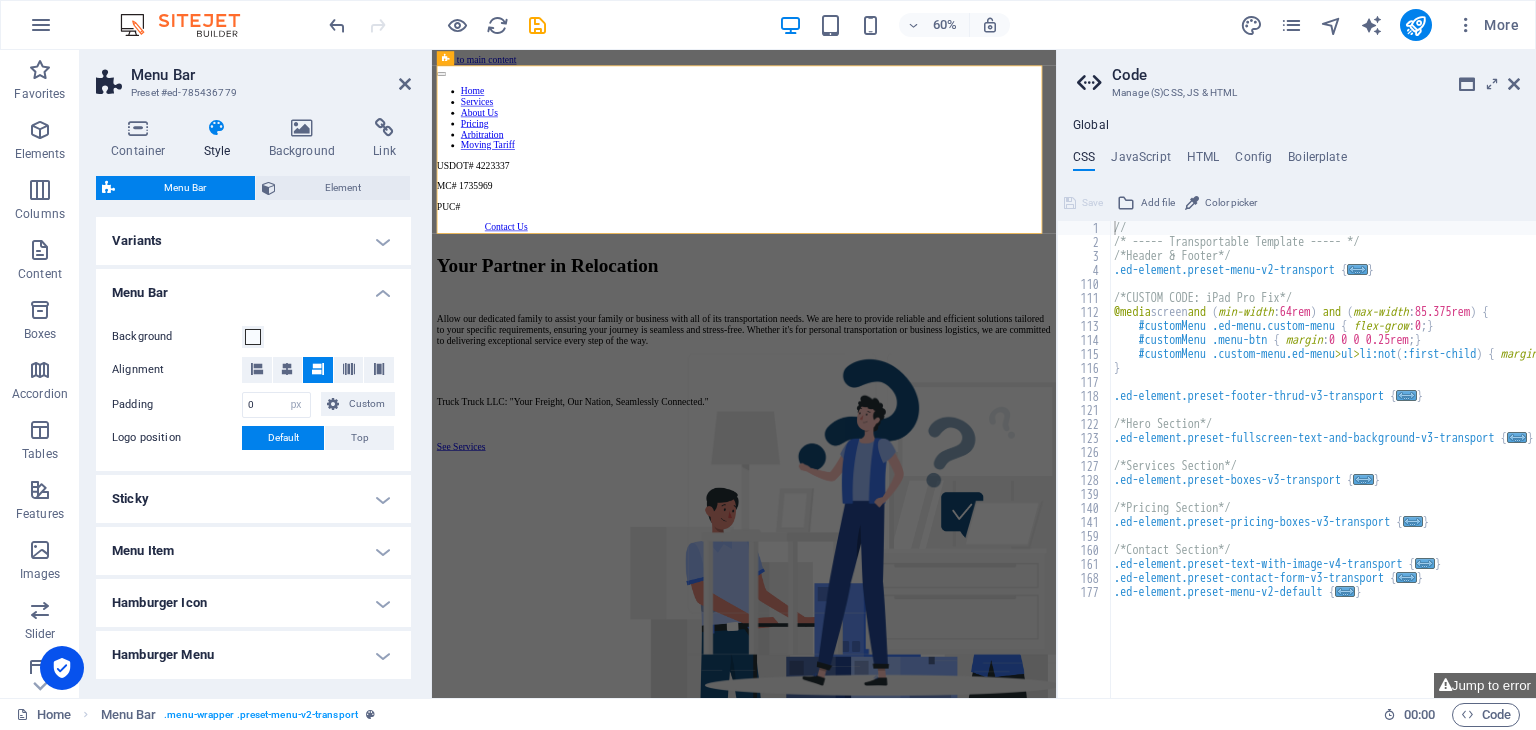 type on "//" 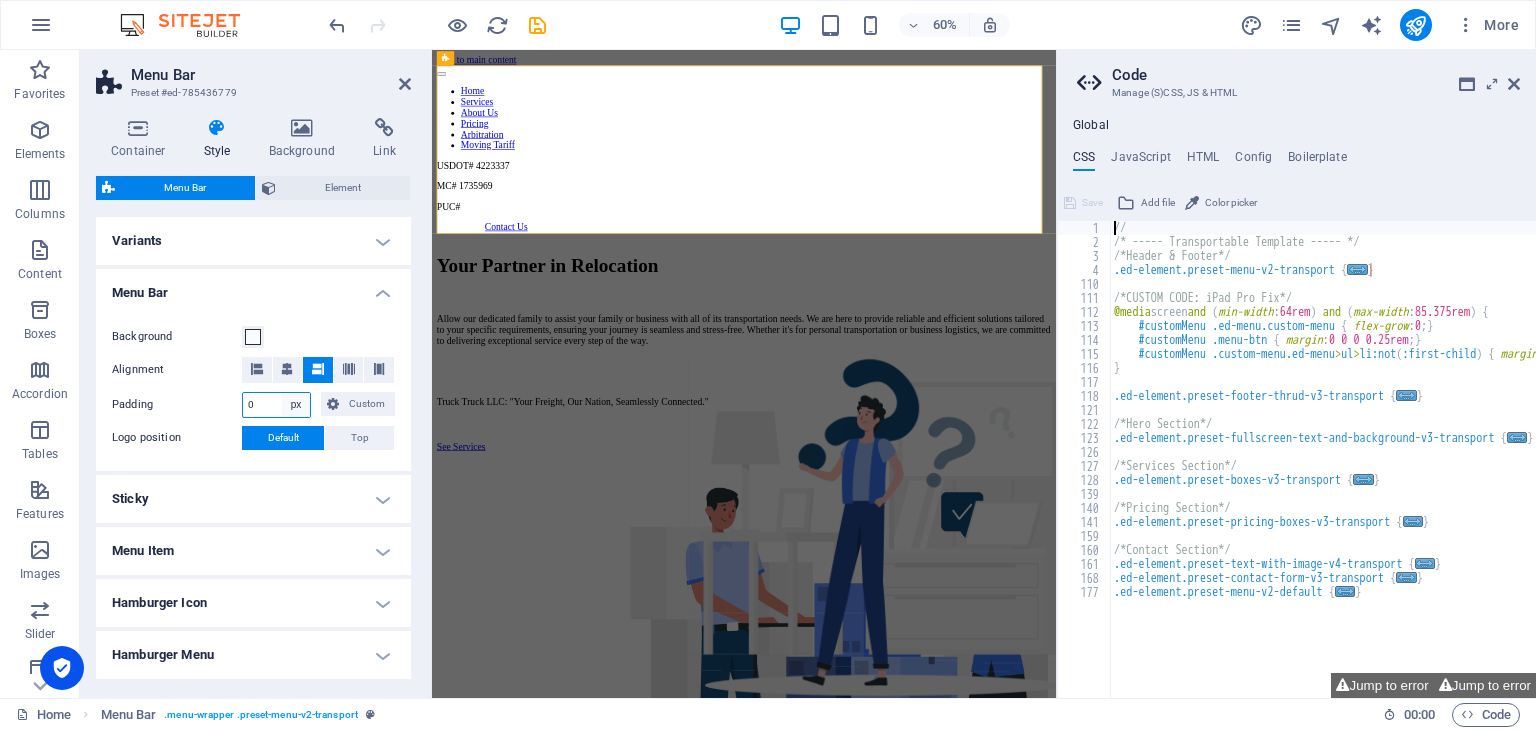 click on "px rem % vh vw Custom" at bounding box center (296, 405) 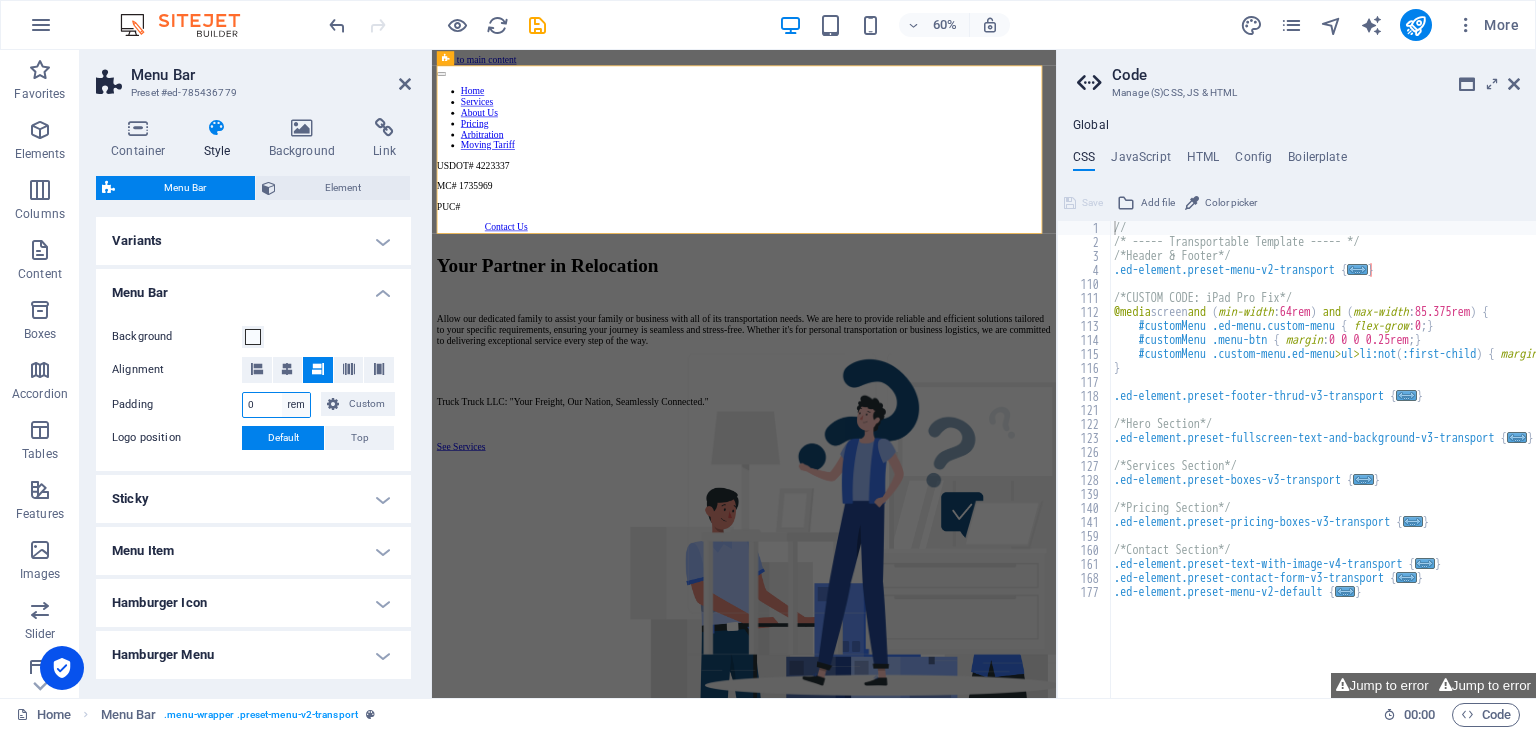 click on "px rem % vh vw Custom" at bounding box center [296, 405] 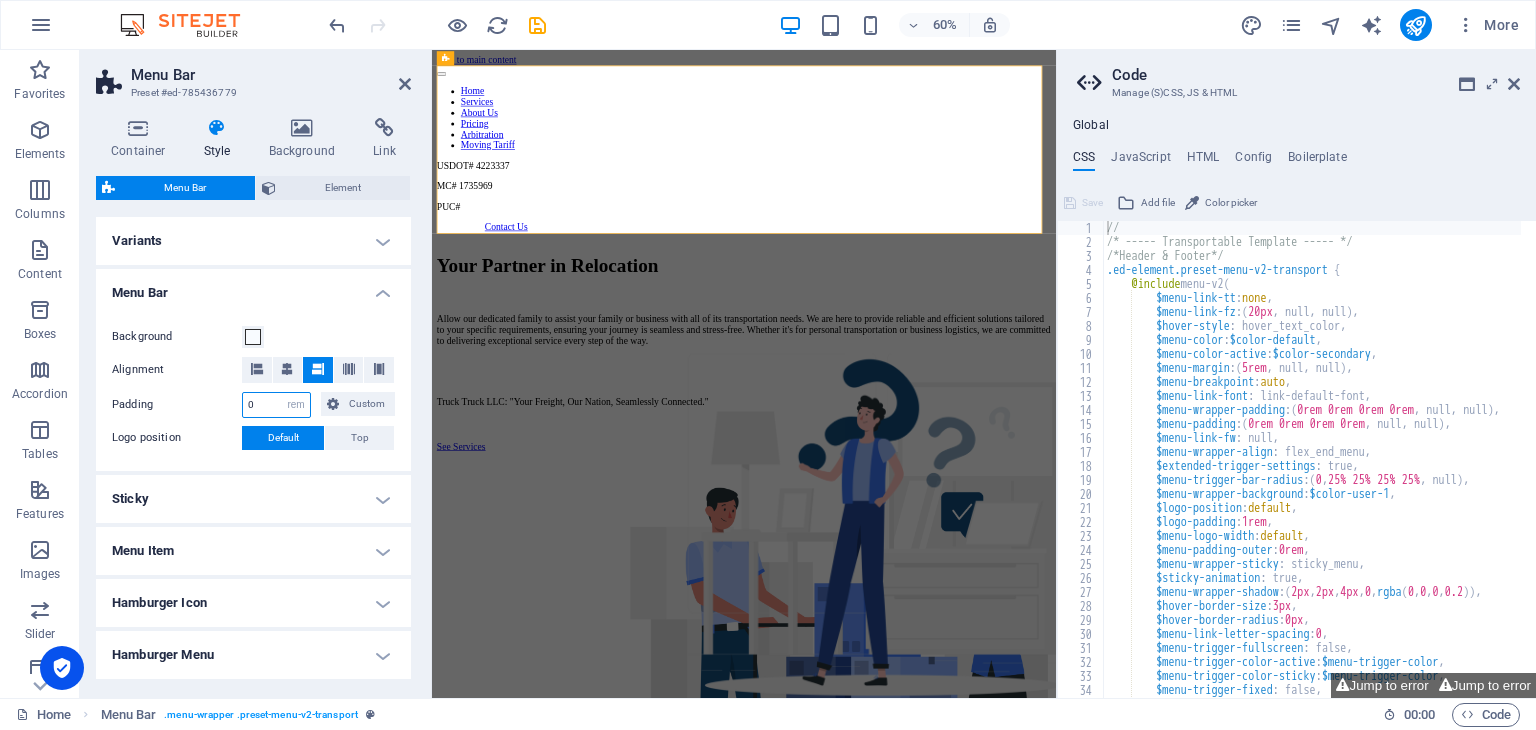 scroll, scrollTop: 0, scrollLeft: 0, axis: both 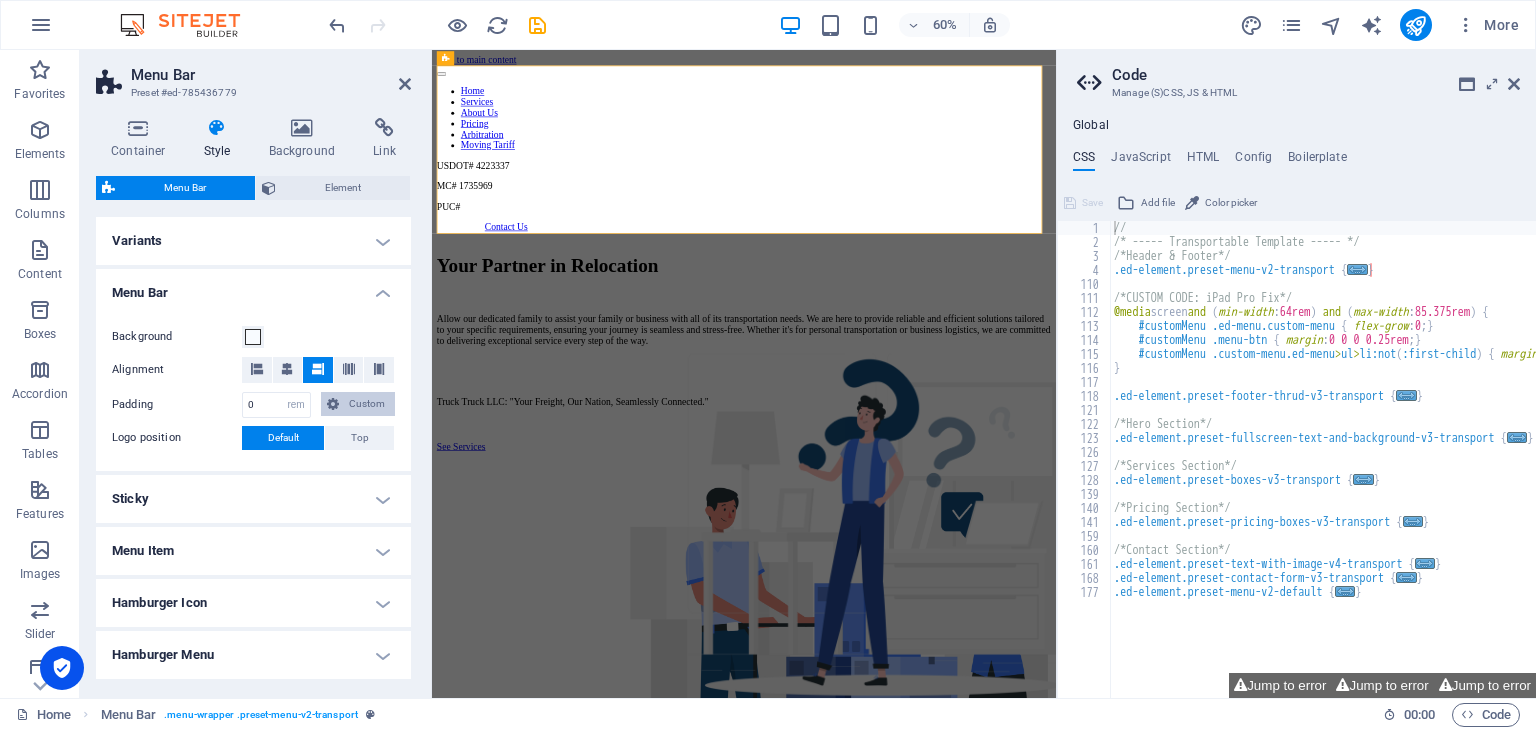 click on "Custom" at bounding box center [367, 404] 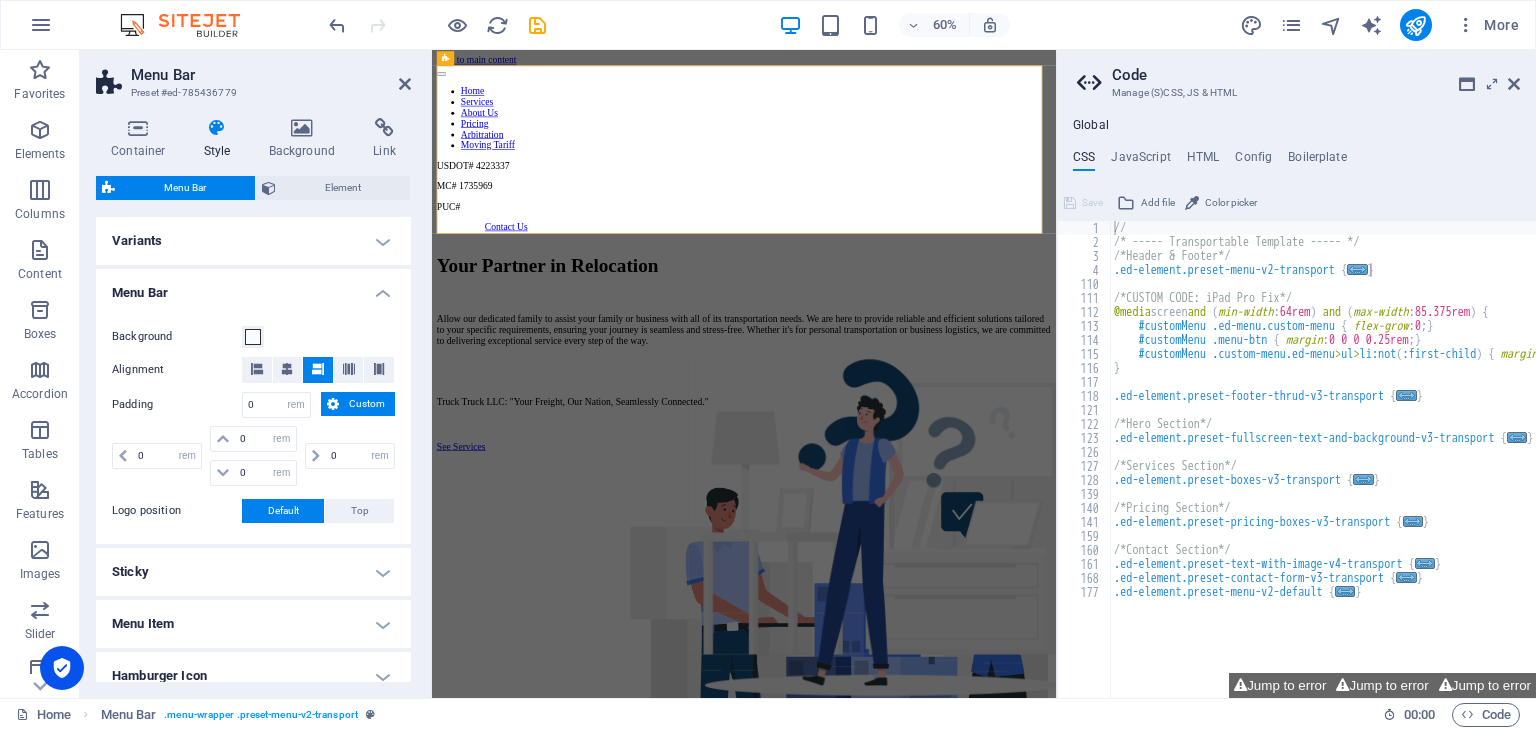 click on "Custom" at bounding box center [367, 404] 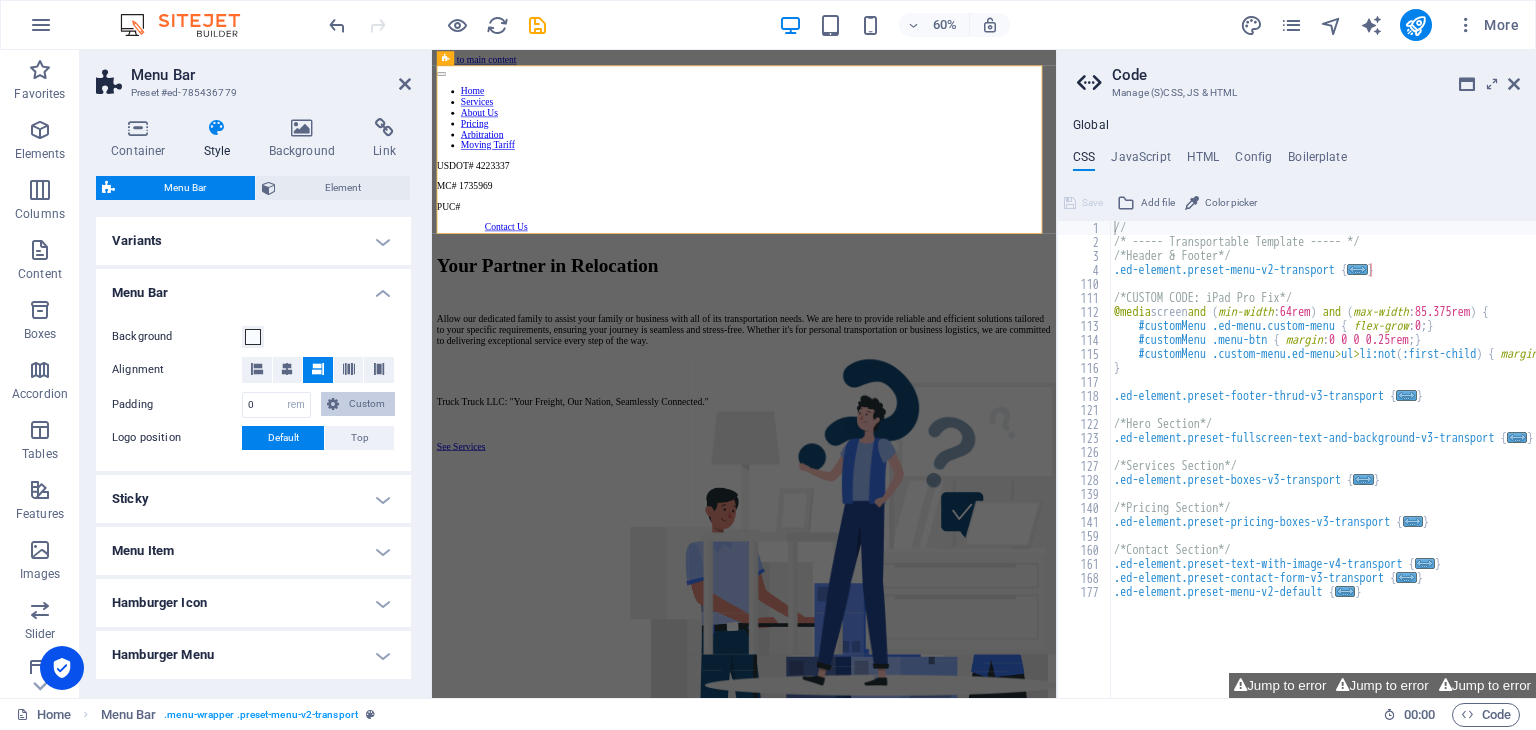 click on "Custom" at bounding box center (367, 404) 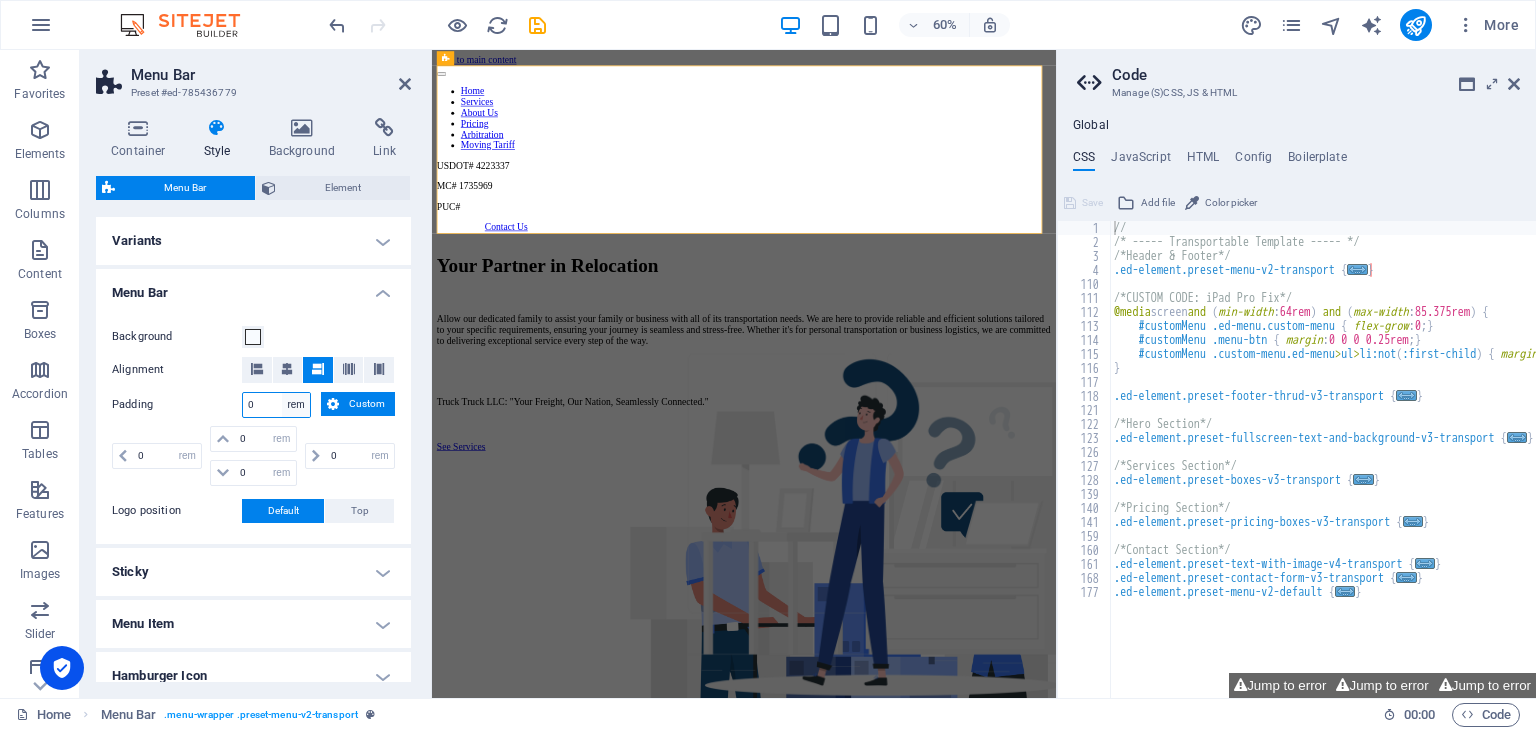 click on "px rem % vh vw Custom" at bounding box center [296, 405] 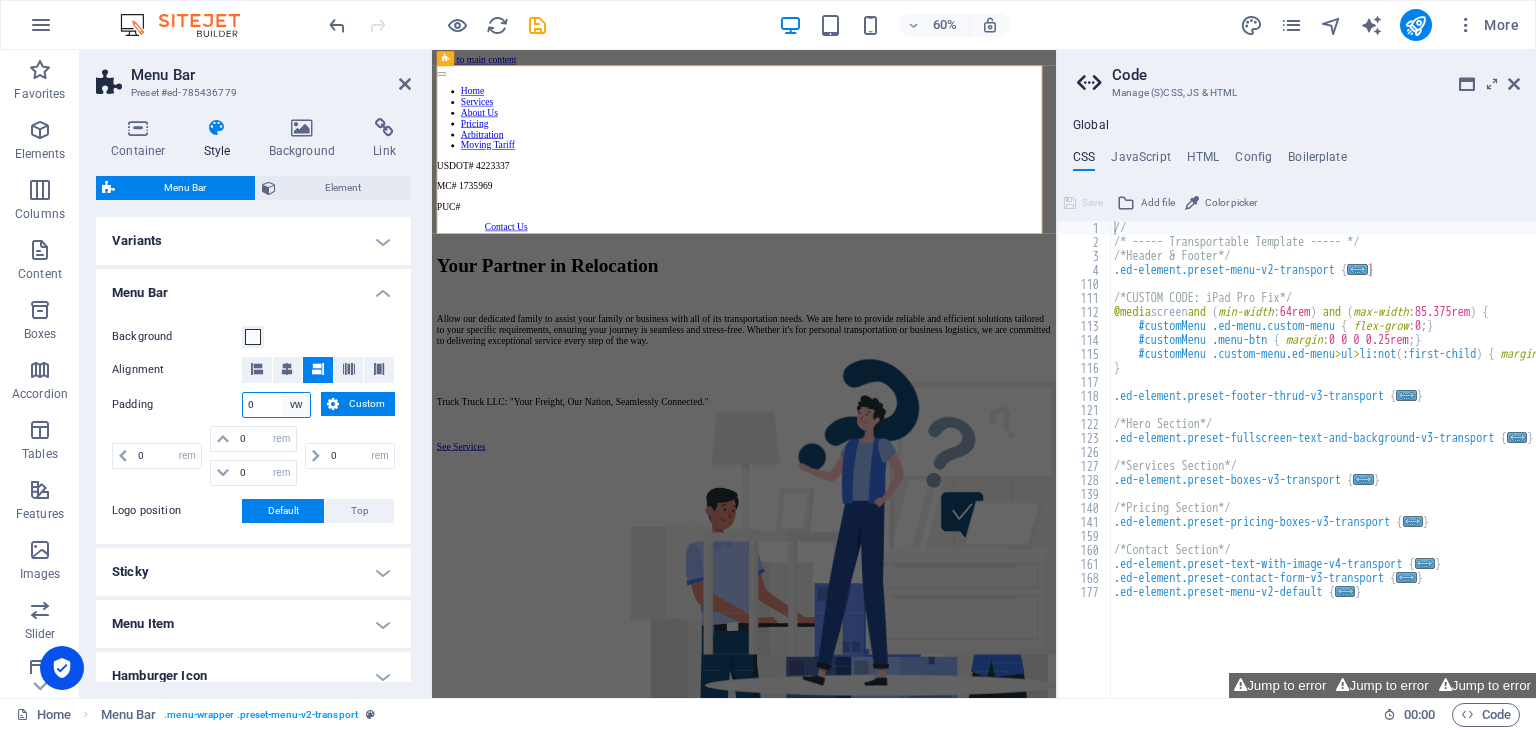 click on "px rem % vh vw Custom" at bounding box center (296, 405) 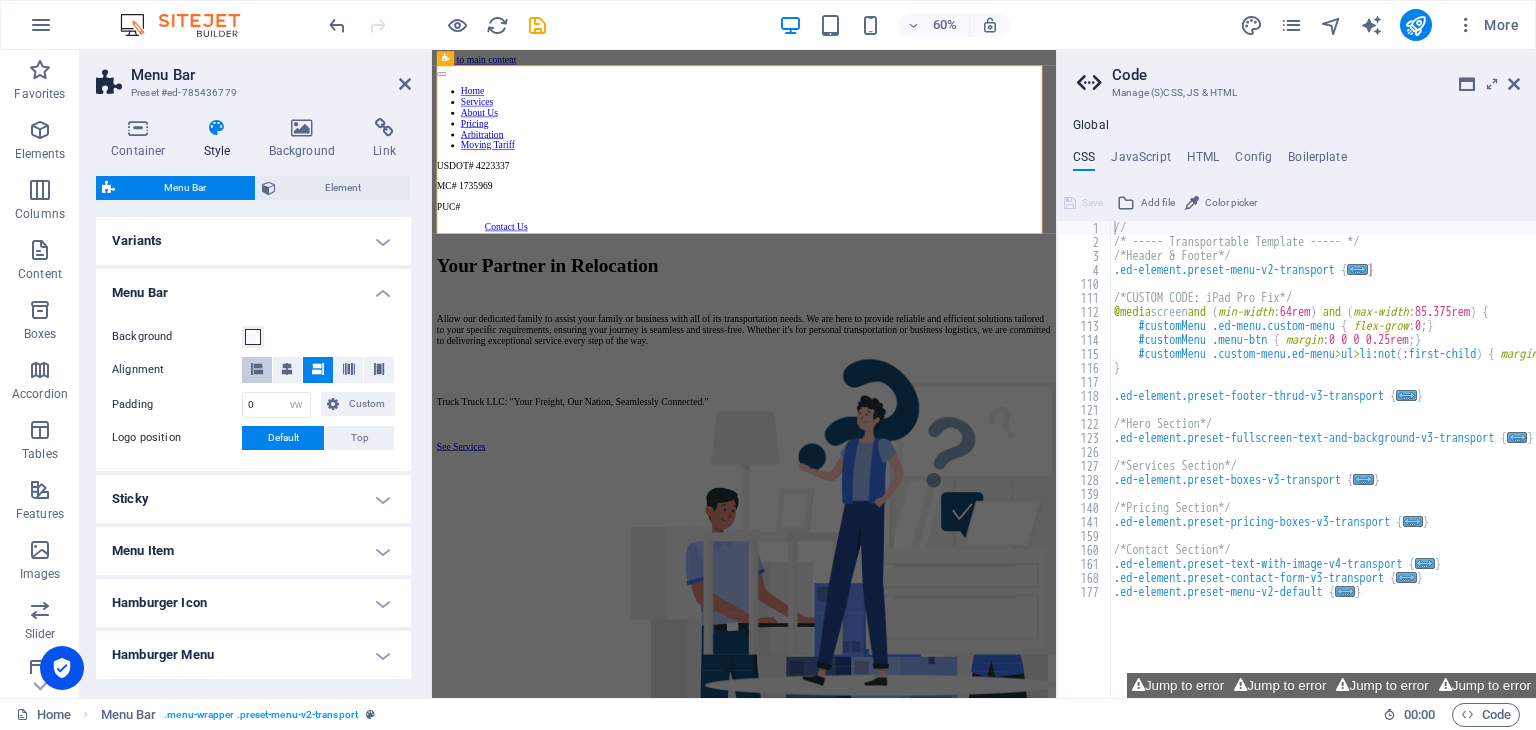 click at bounding box center (257, 369) 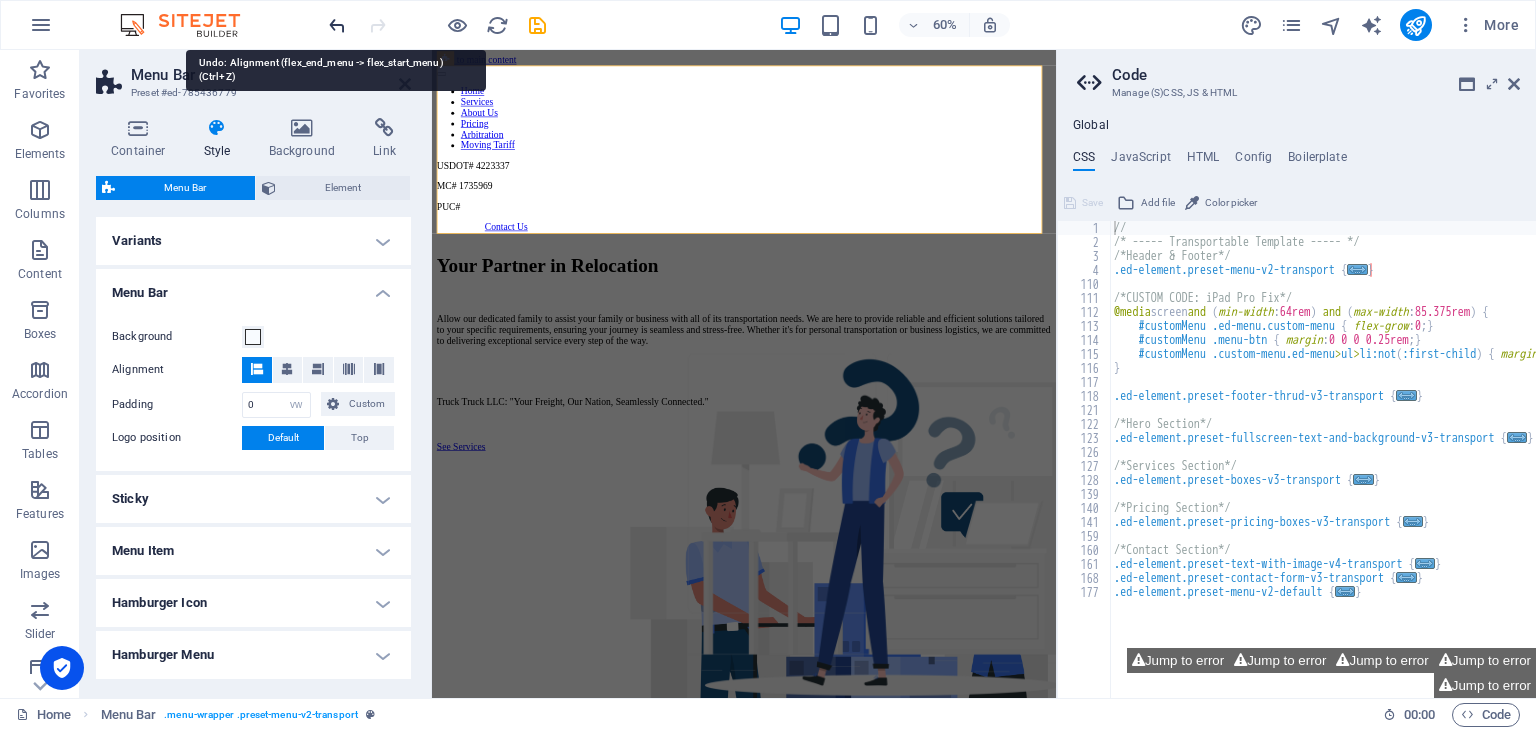 click at bounding box center (337, 25) 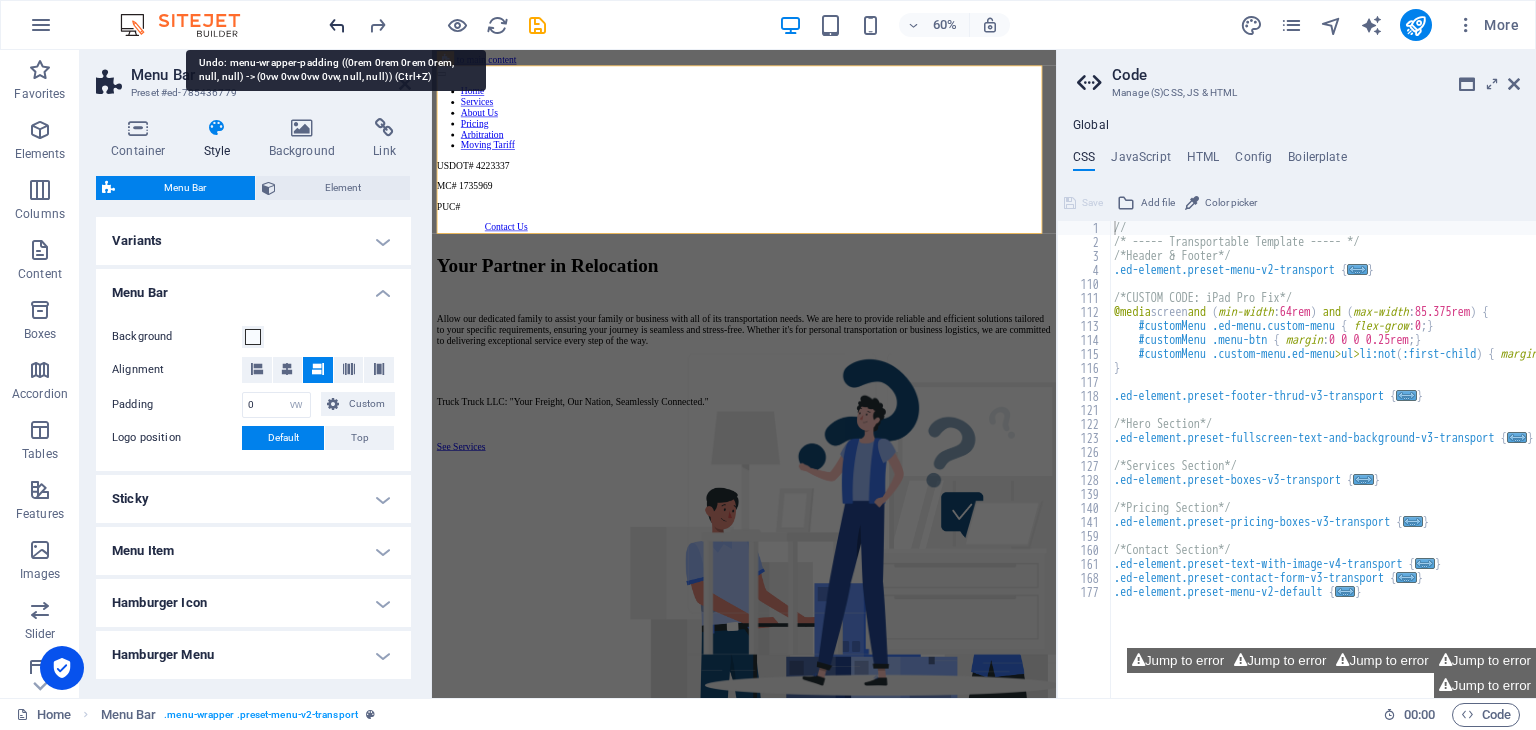 click at bounding box center [337, 25] 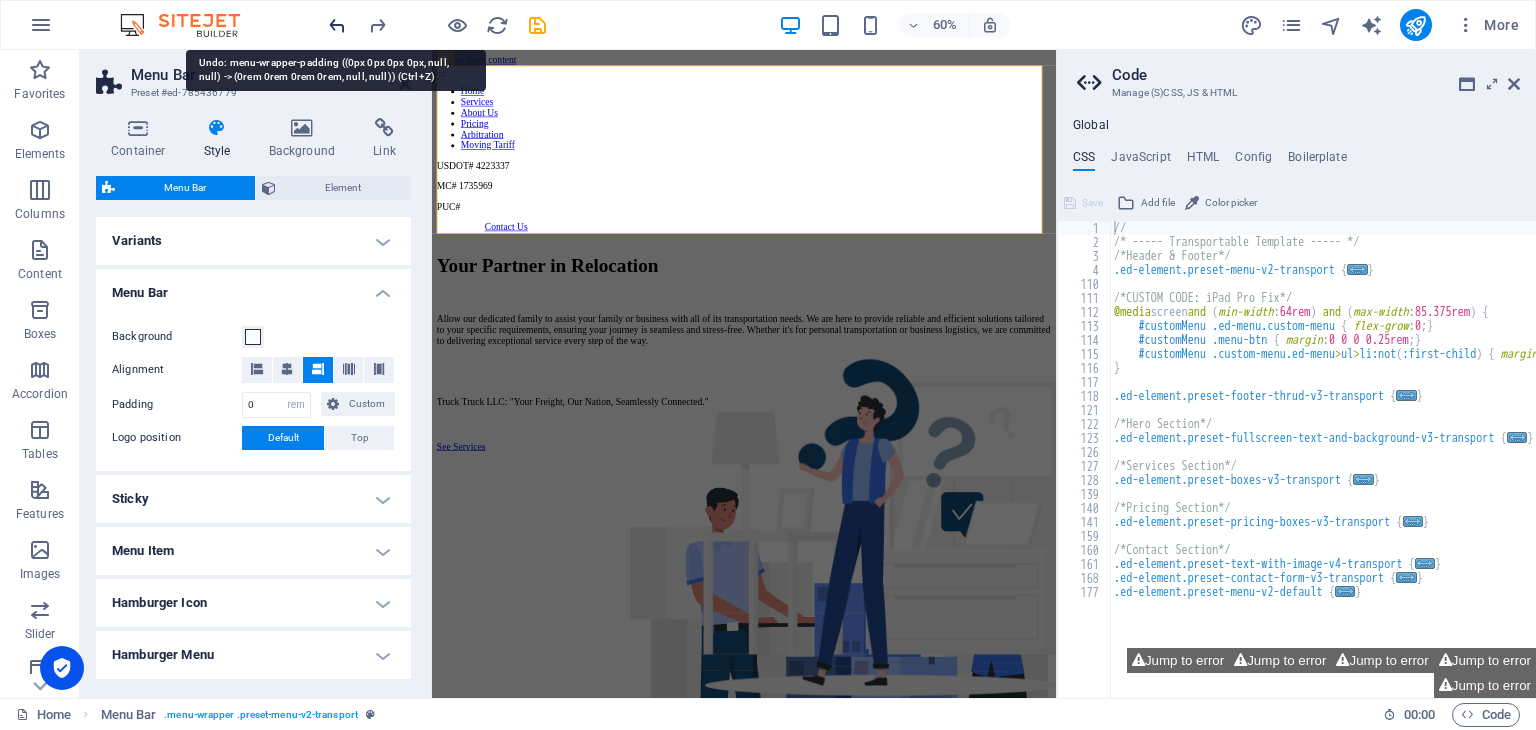 click at bounding box center [337, 25] 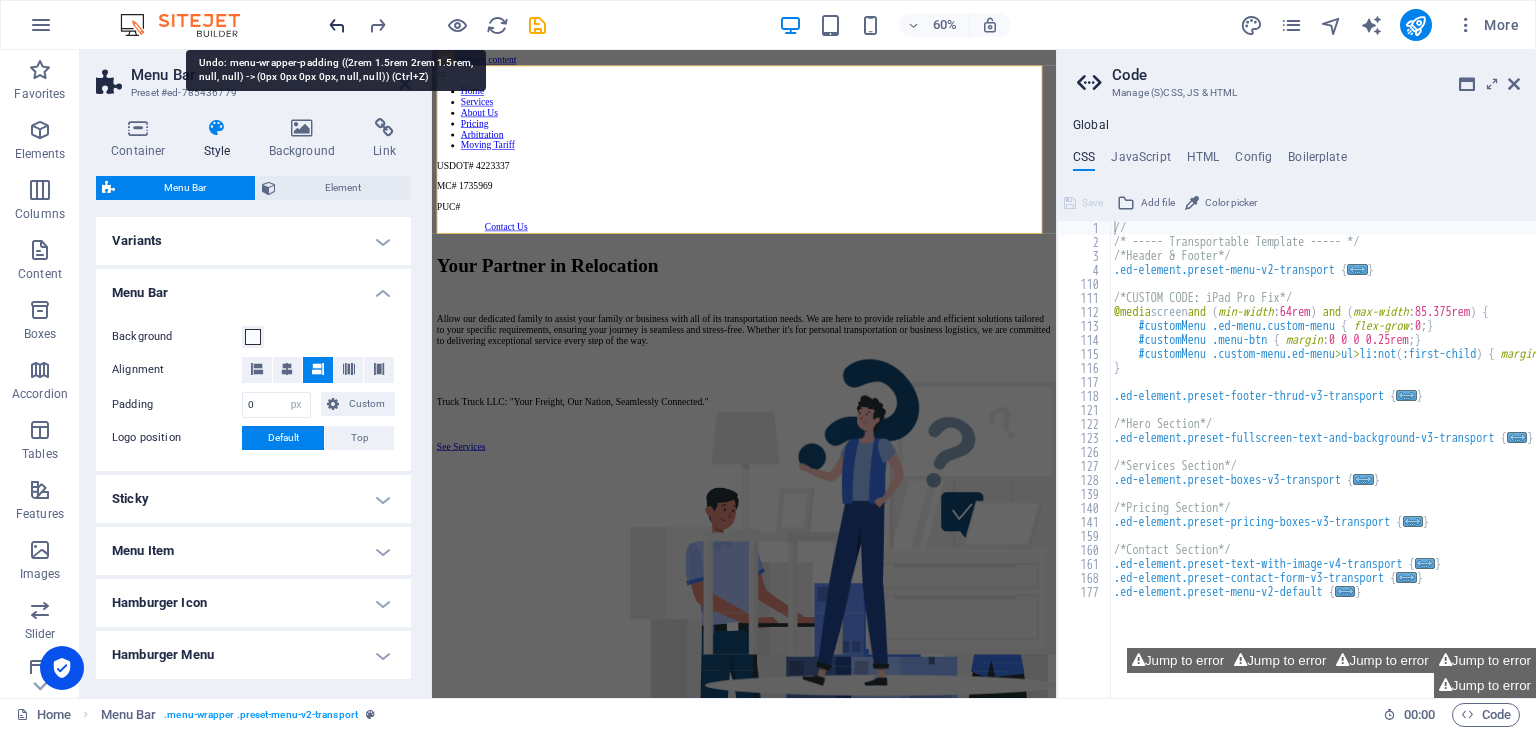 click at bounding box center (337, 25) 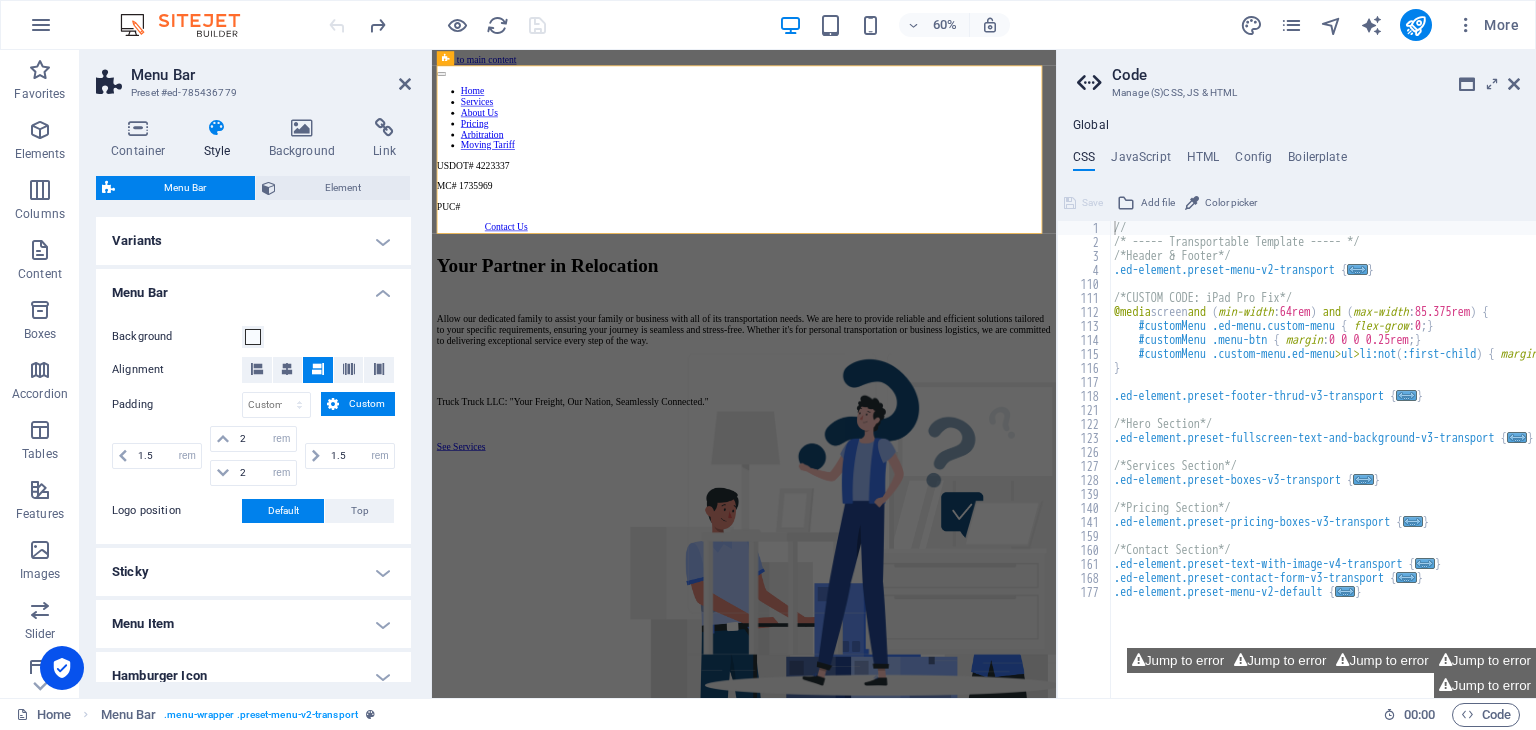 click at bounding box center [437, 25] 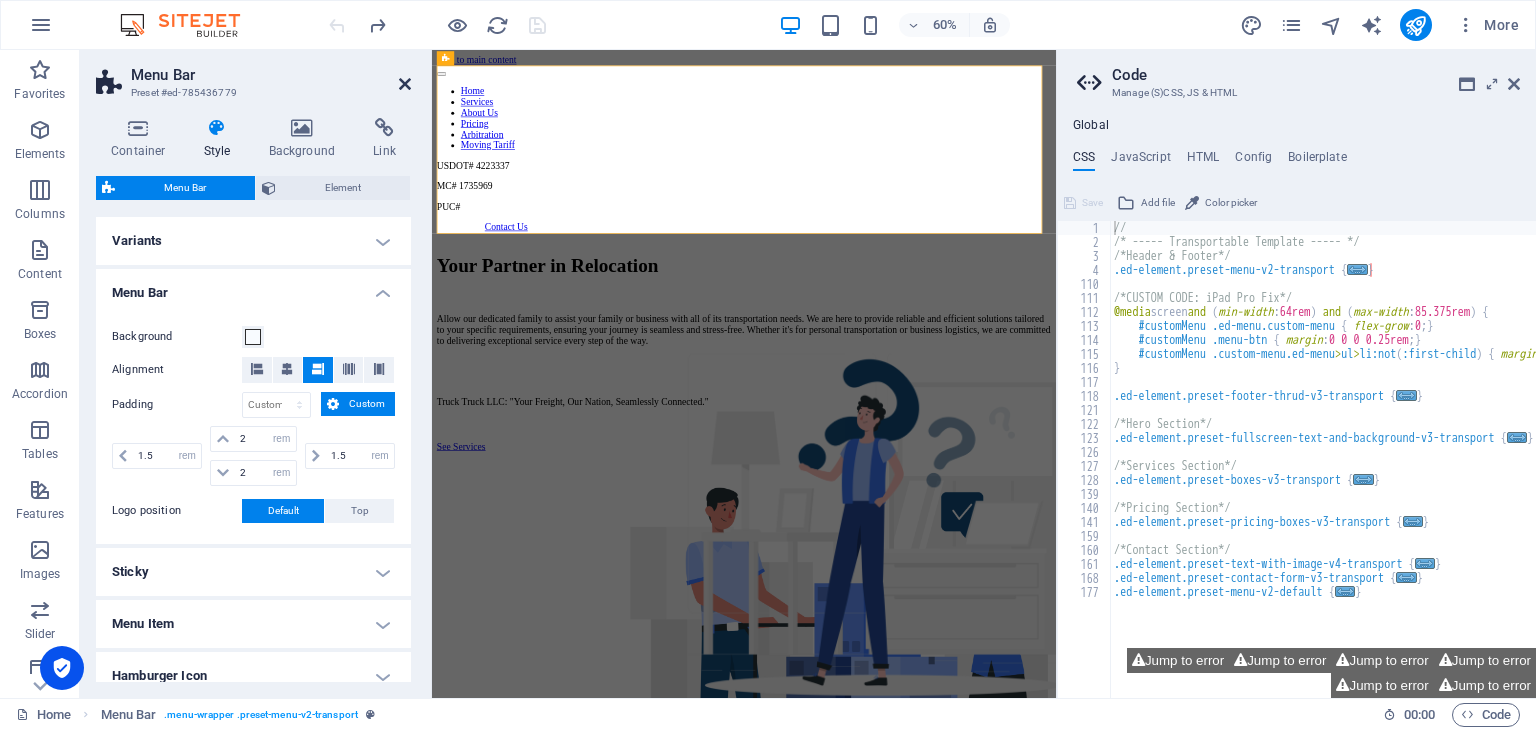 click at bounding box center (405, 84) 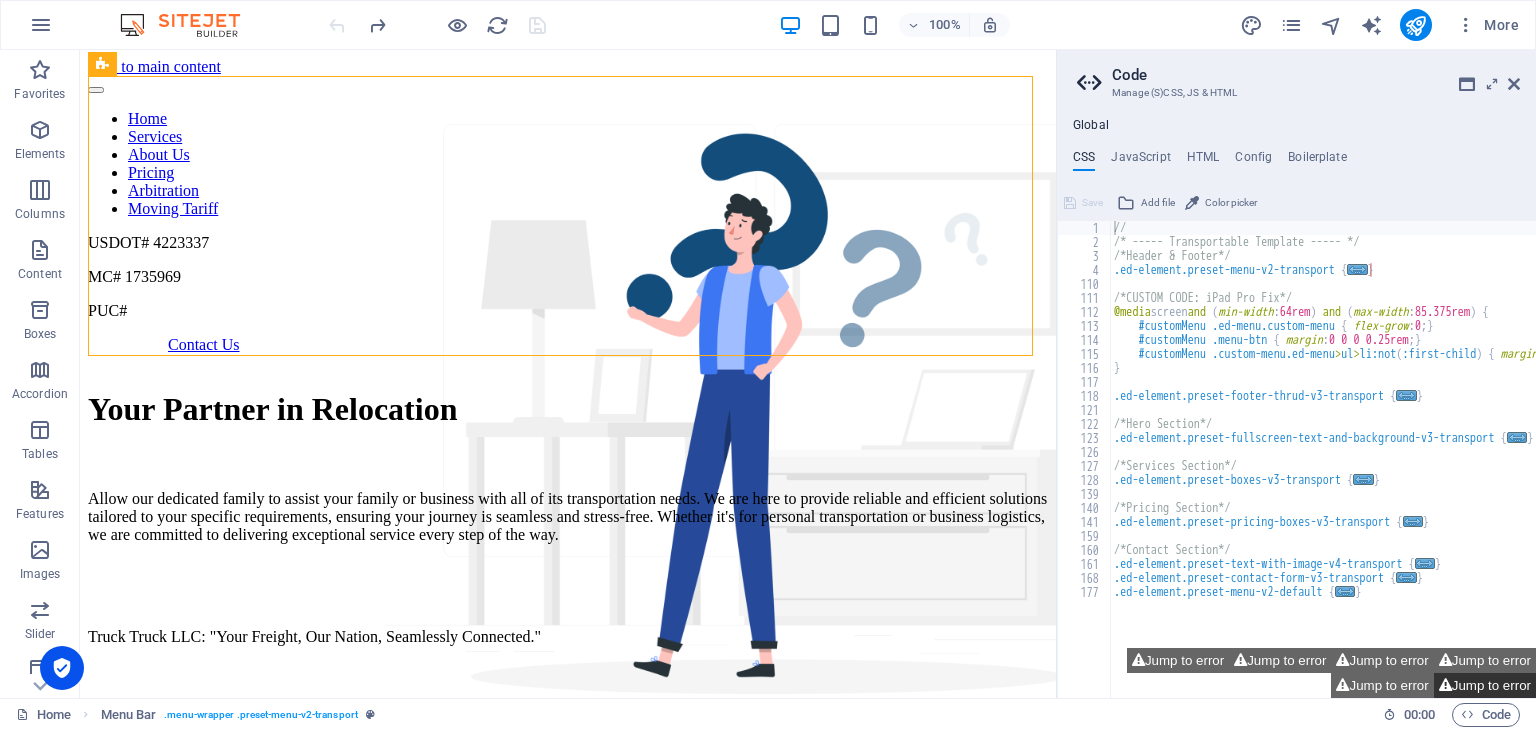 click on "Jump to error" at bounding box center (1485, 685) 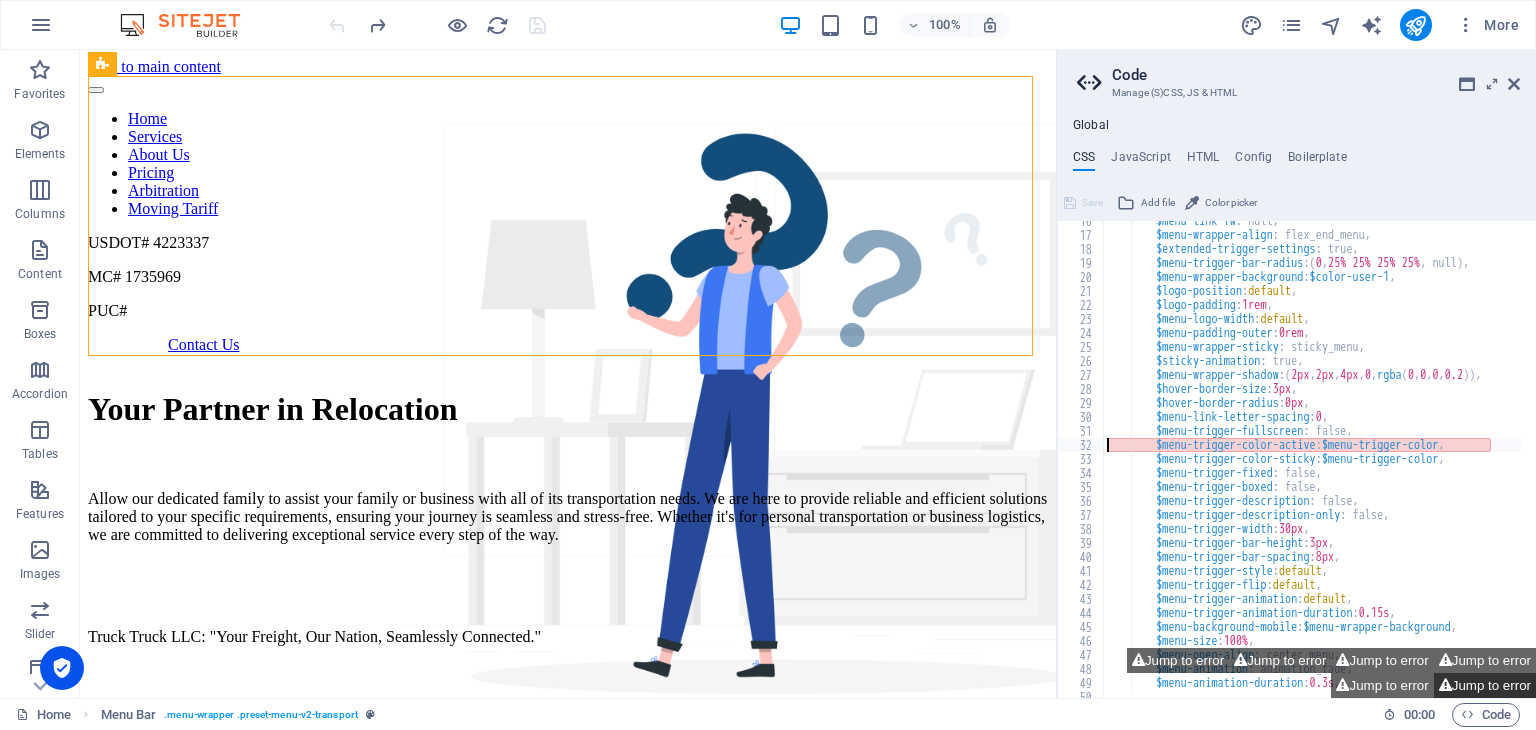scroll, scrollTop: 216, scrollLeft: 0, axis: vertical 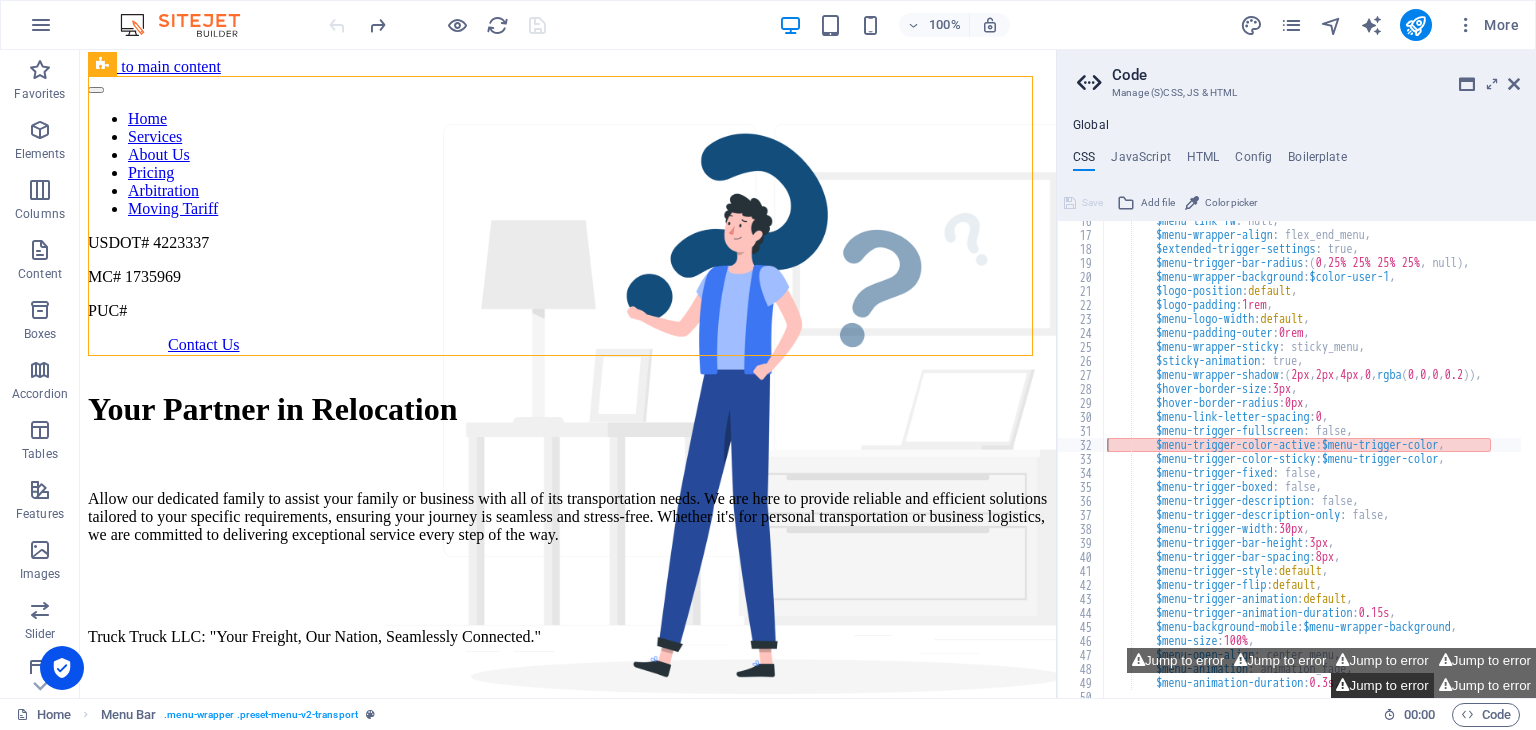 click on "Jump to error" at bounding box center (1382, 685) 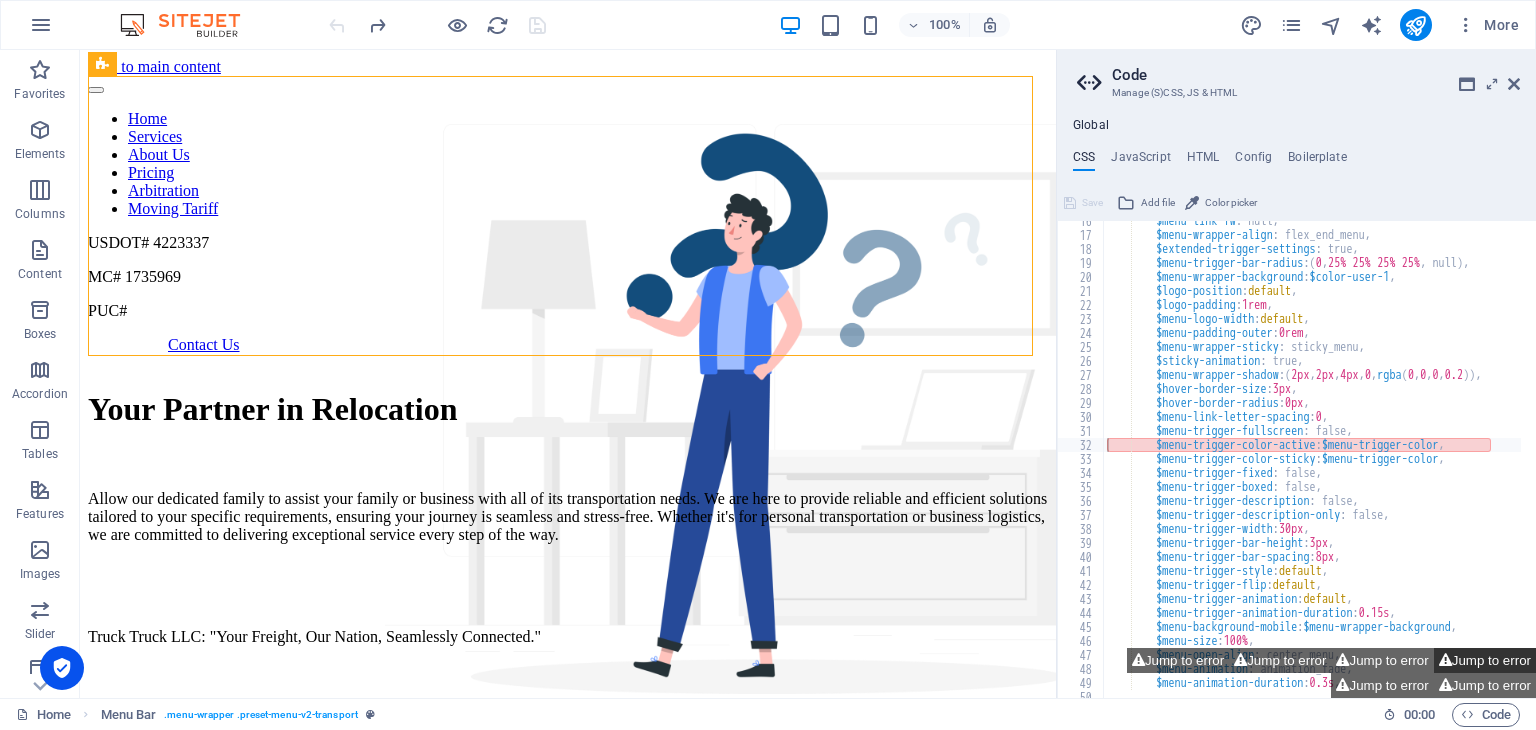 click on "Jump to error" at bounding box center [1485, 660] 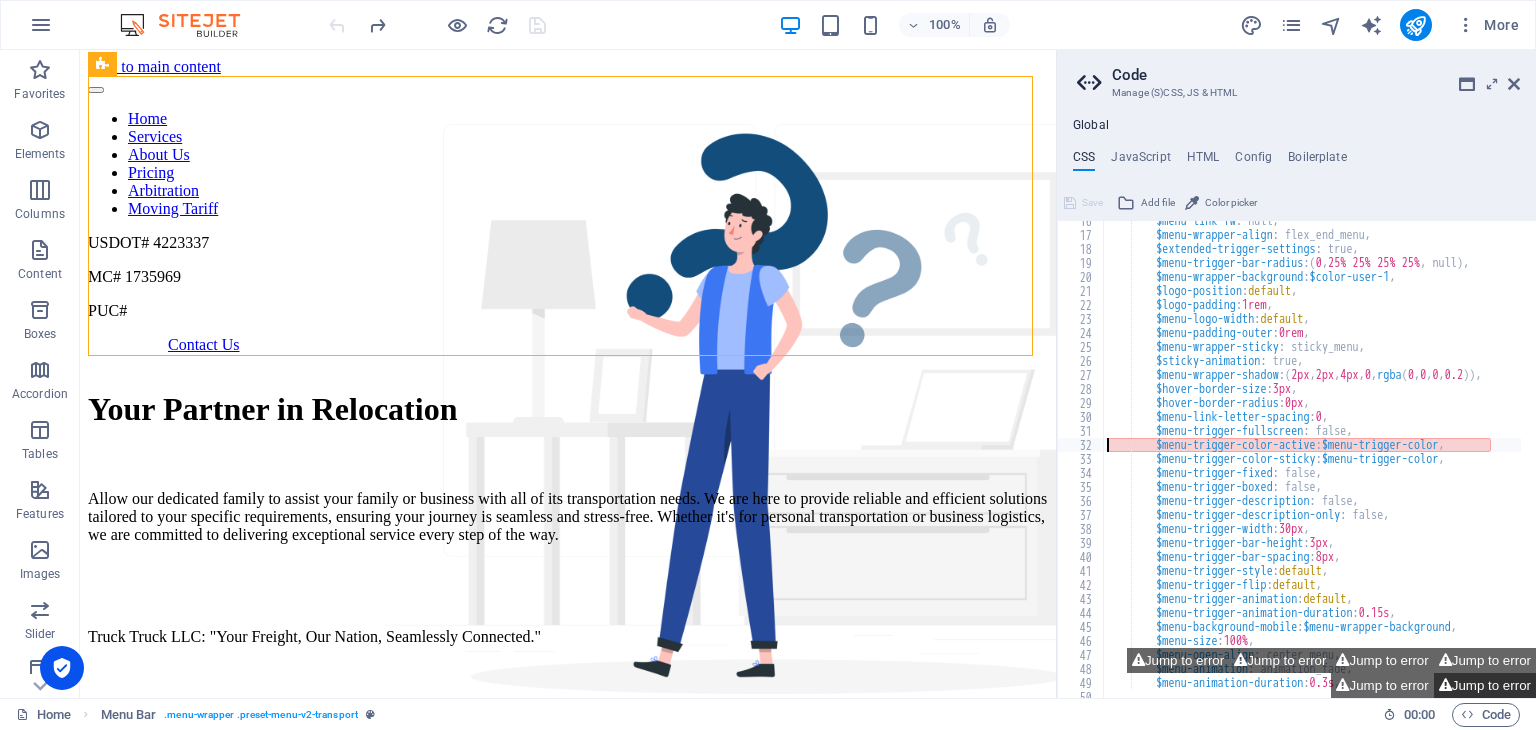 click on "Jump to error" at bounding box center [1485, 685] 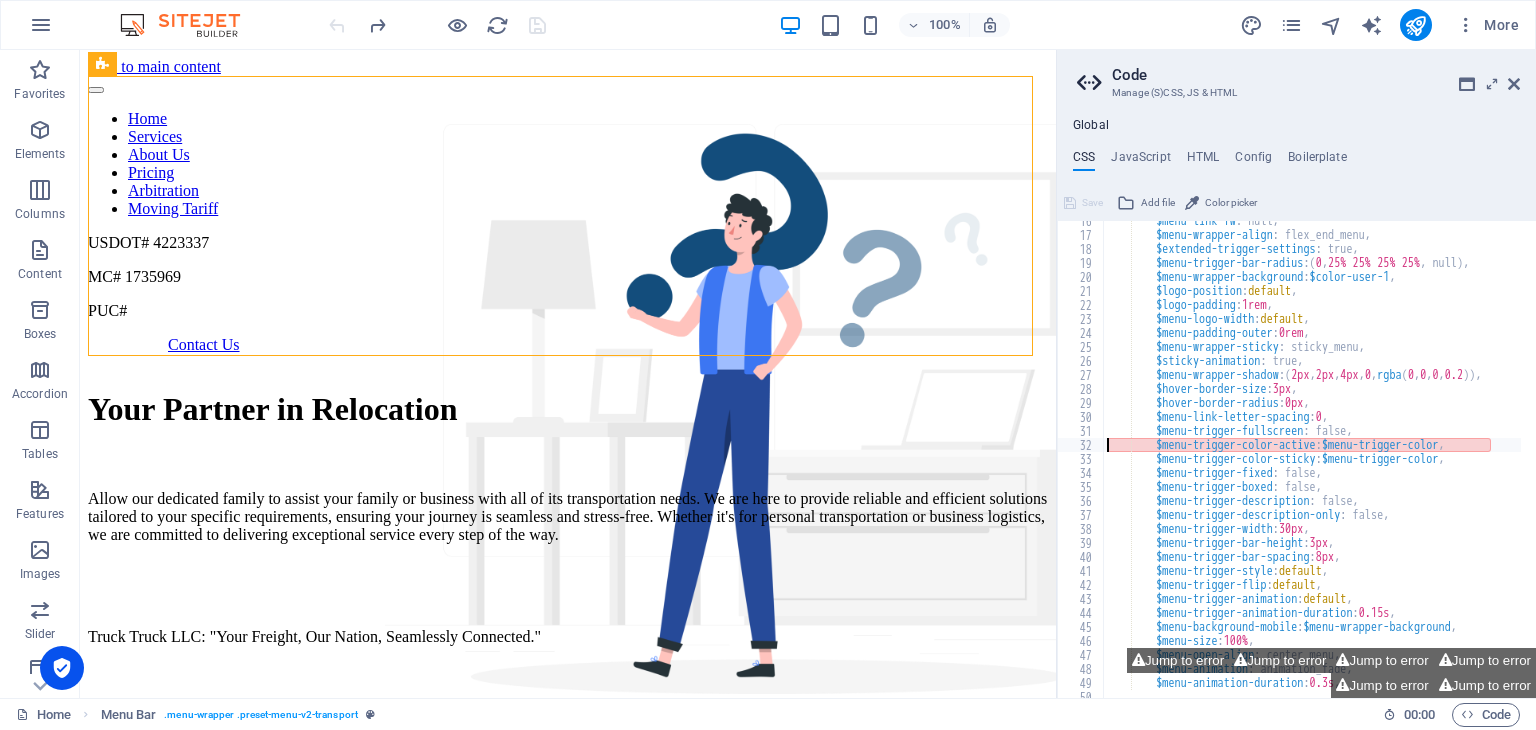 click on "Skip to main content" at bounding box center (154, 66) 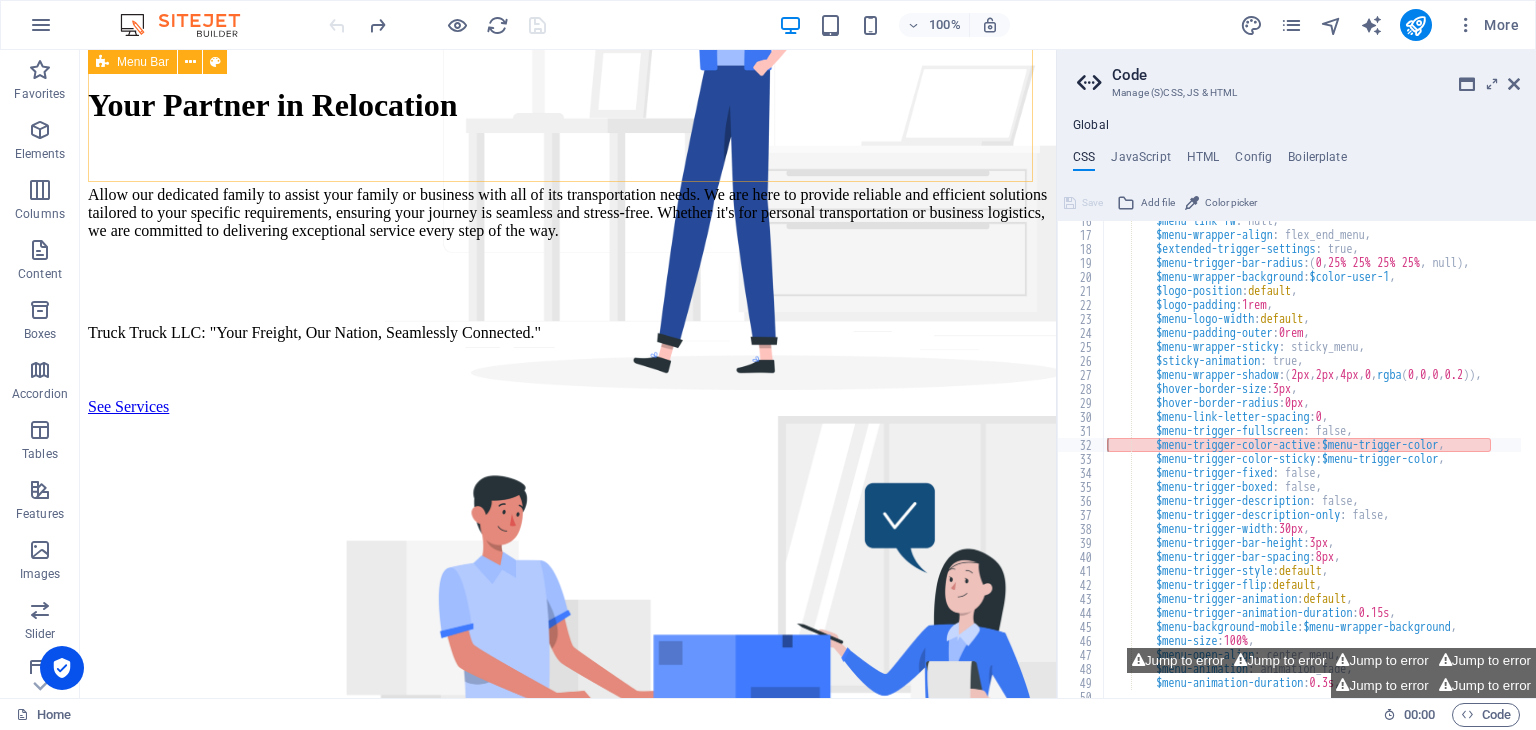 scroll, scrollTop: 306, scrollLeft: 0, axis: vertical 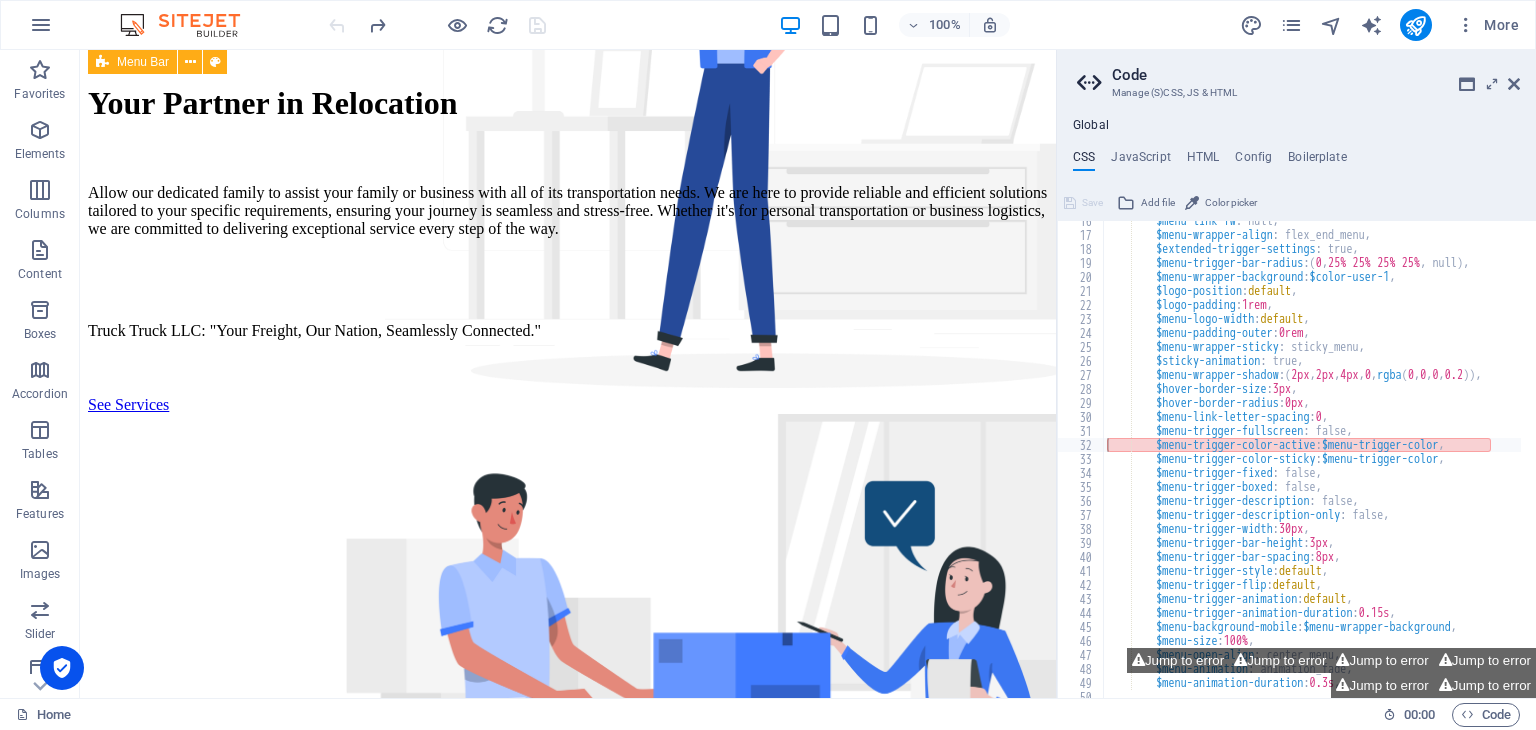 click on "Menu Bar" at bounding box center (143, 62) 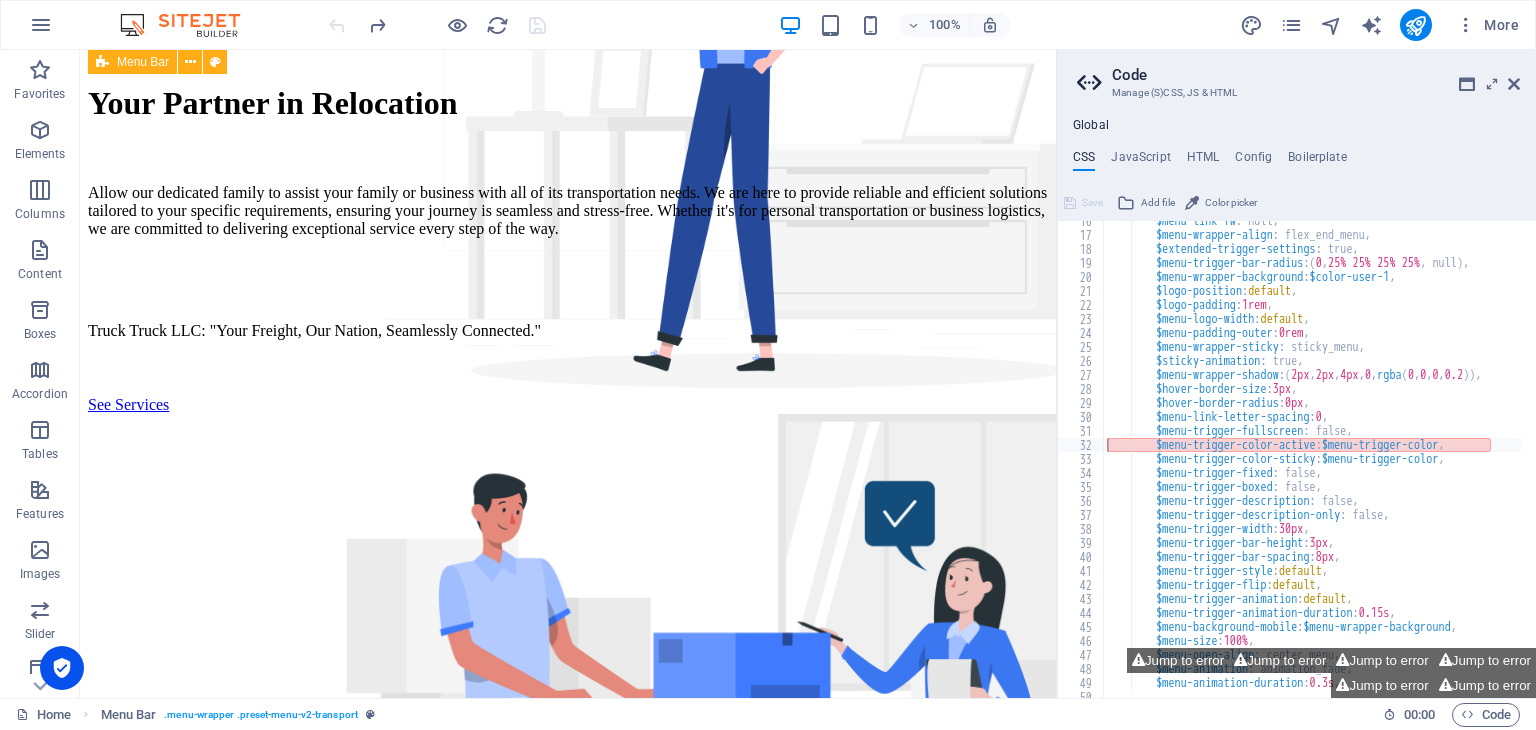 click on "Menu Bar" at bounding box center (143, 62) 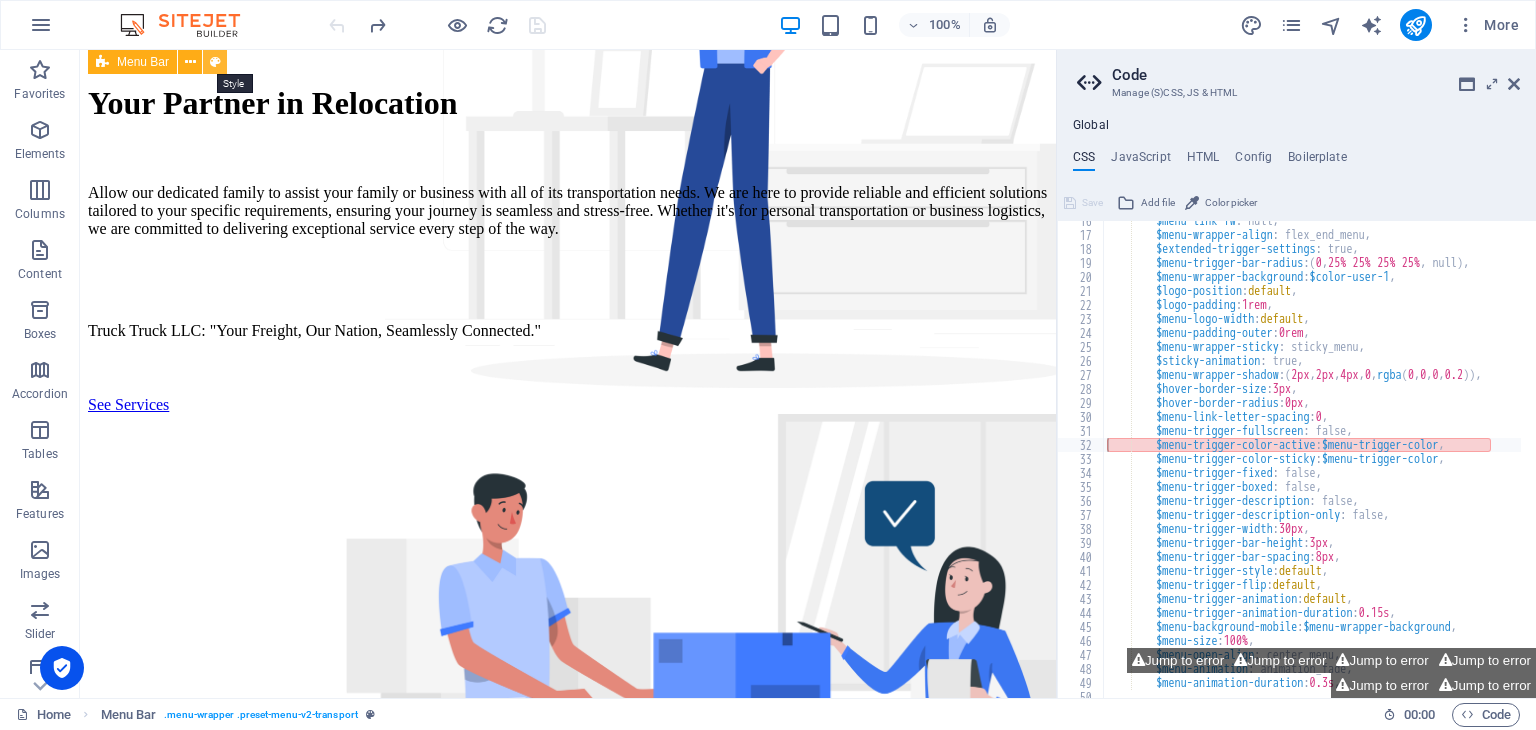 click at bounding box center (215, 62) 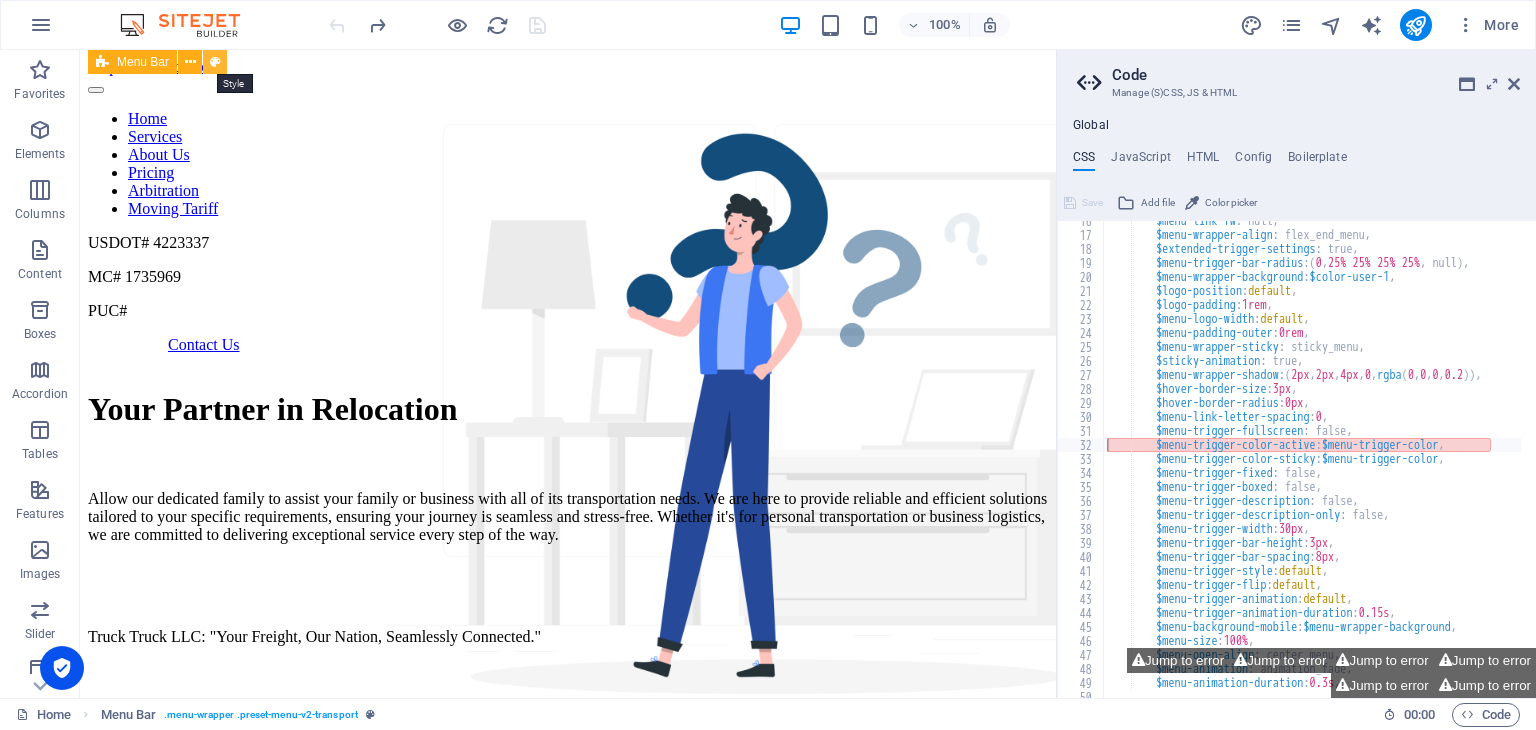 select on "rem" 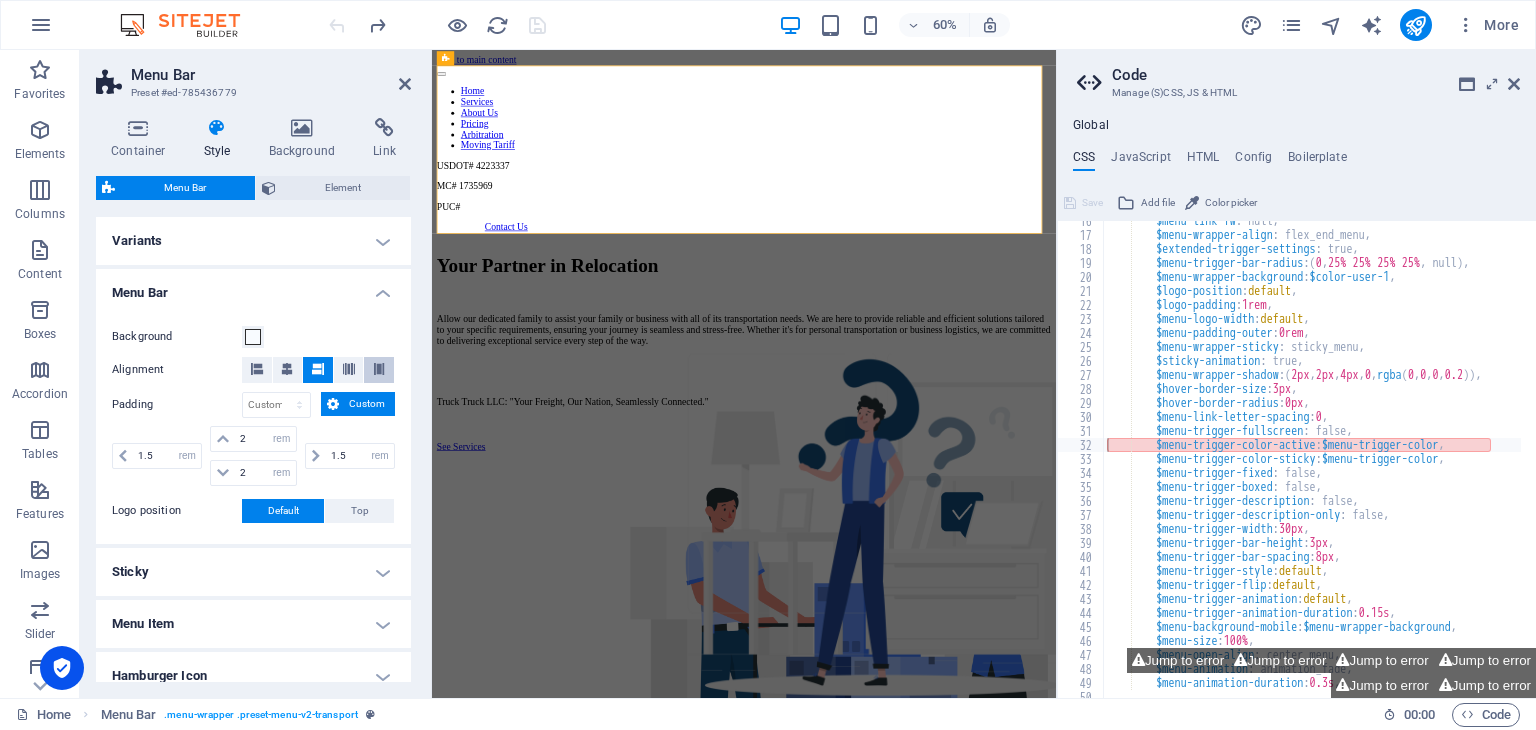 click at bounding box center [379, 369] 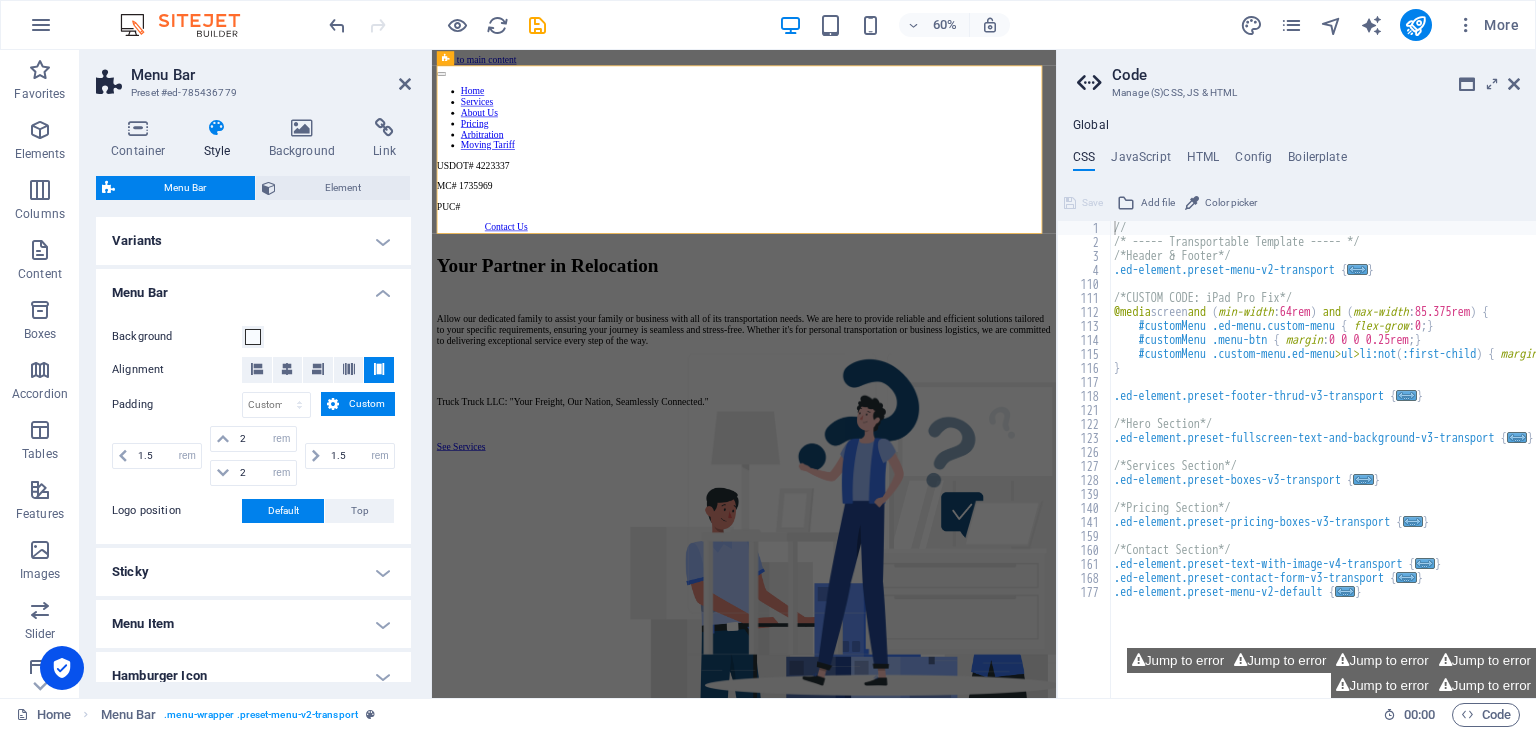 type on "//" 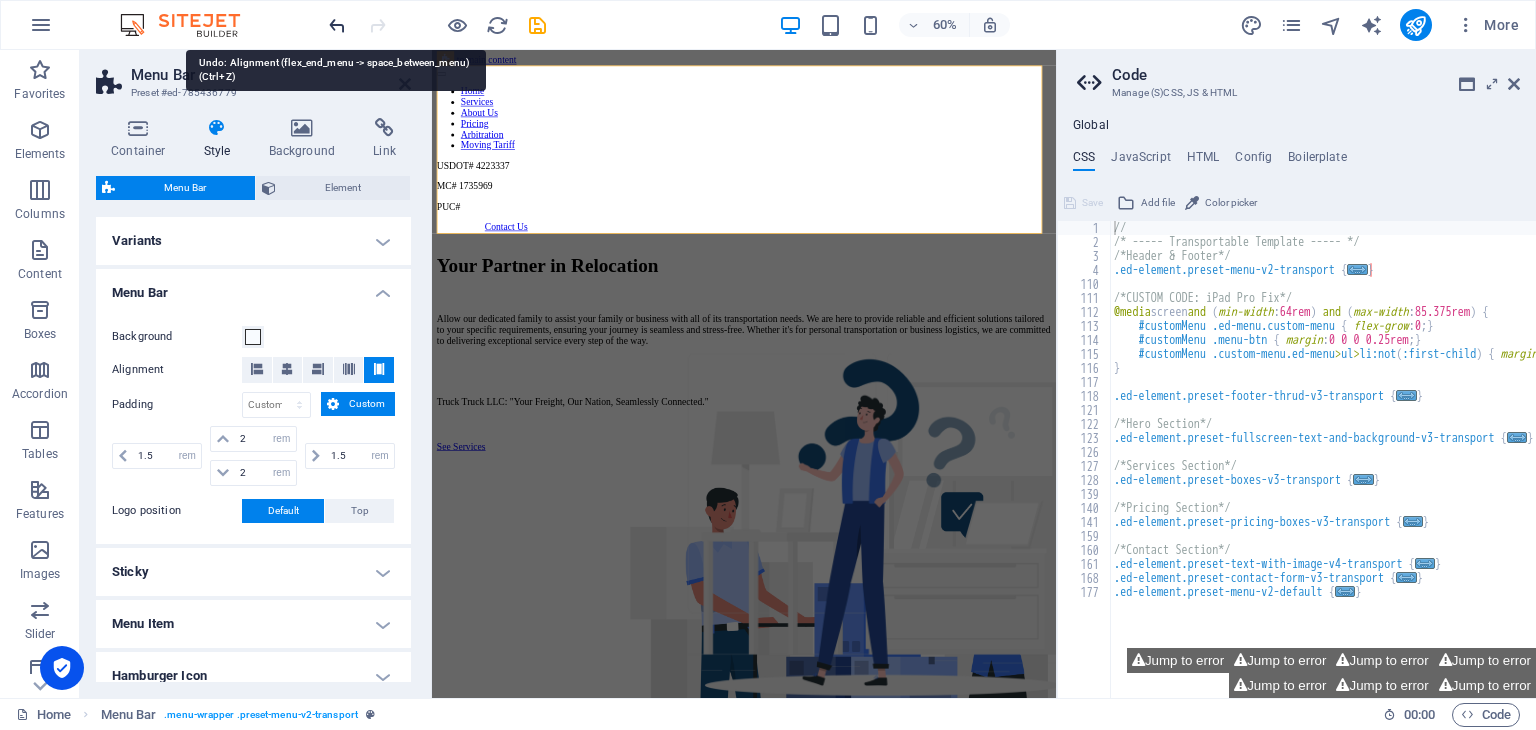click at bounding box center [337, 25] 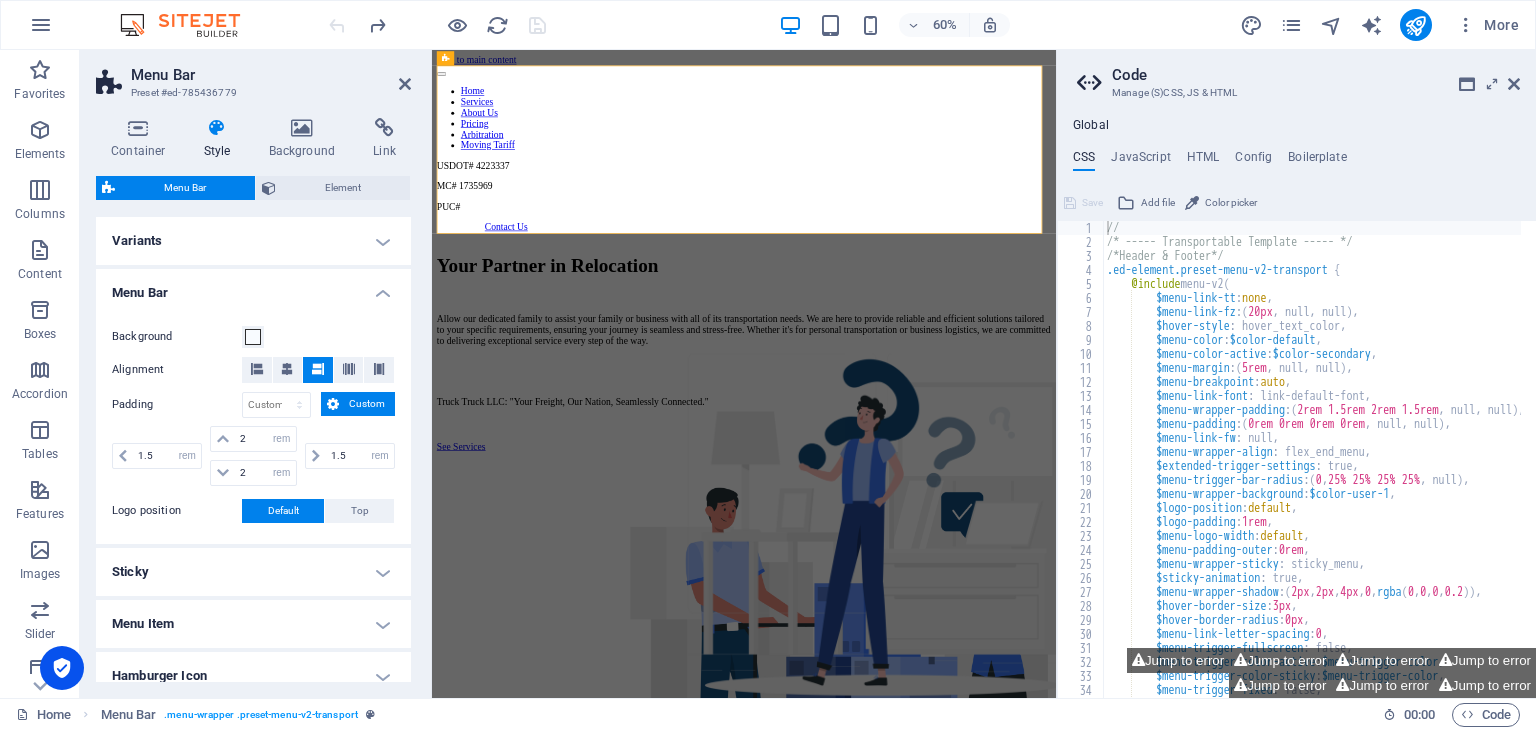 scroll, scrollTop: 0, scrollLeft: 0, axis: both 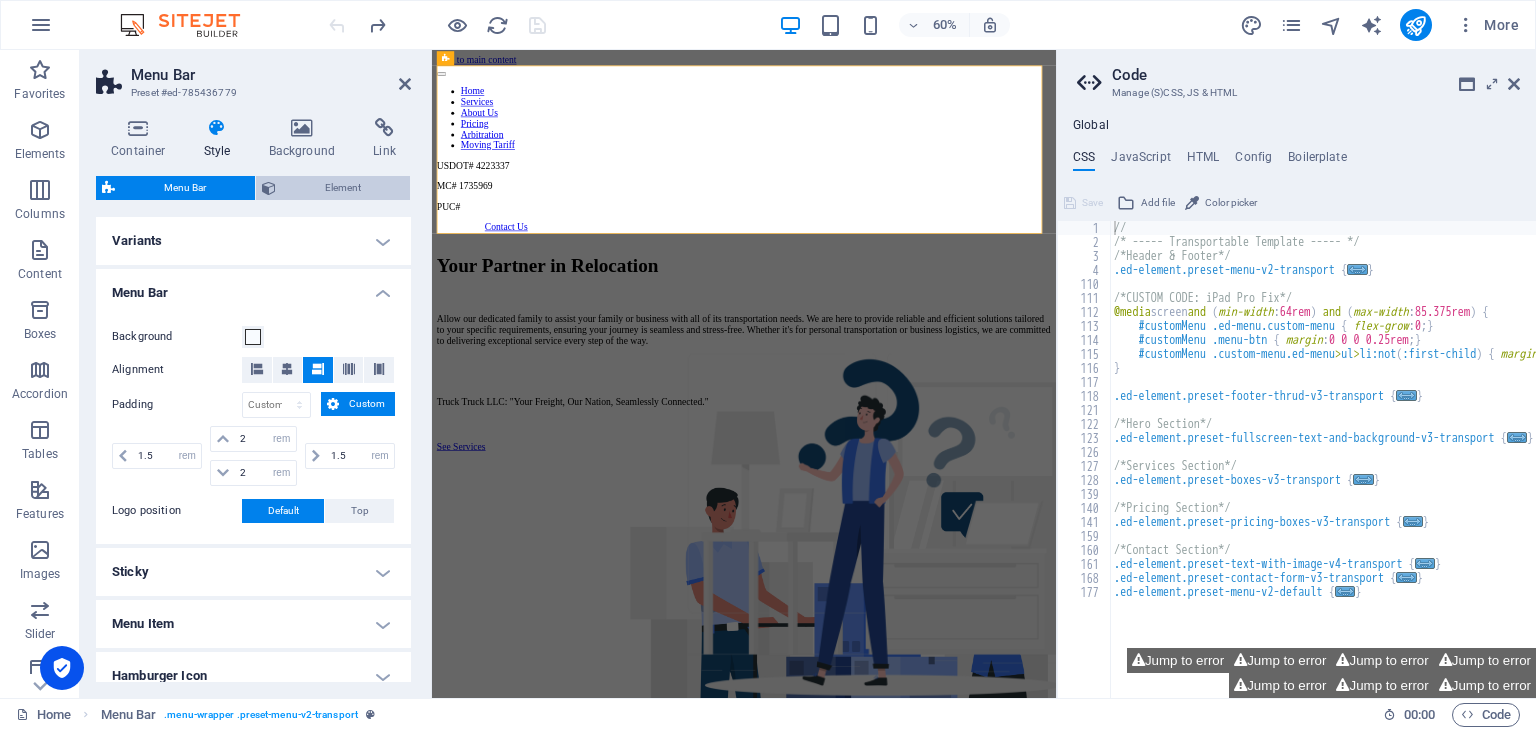 click on "Element" at bounding box center [343, 188] 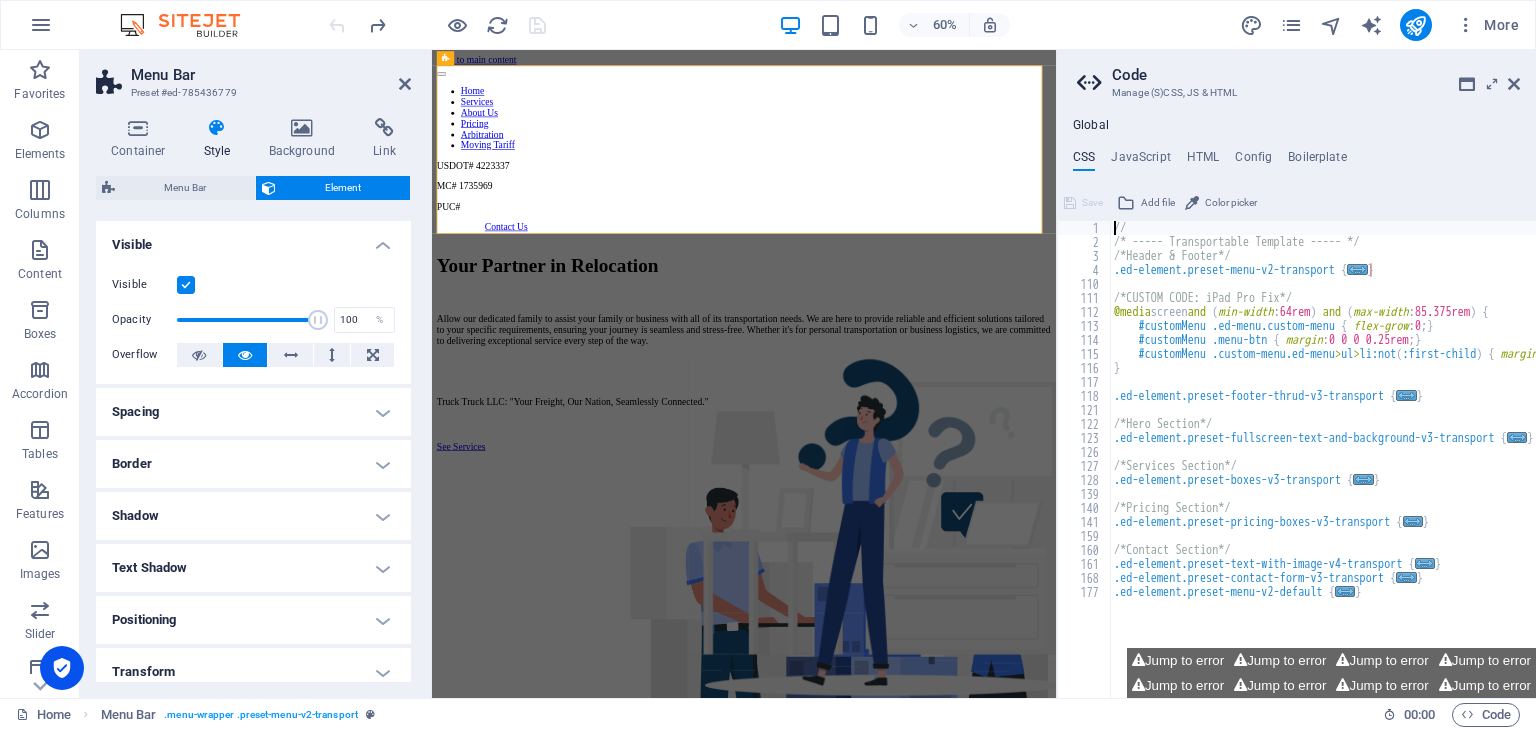 click on "Spacing" at bounding box center [253, 412] 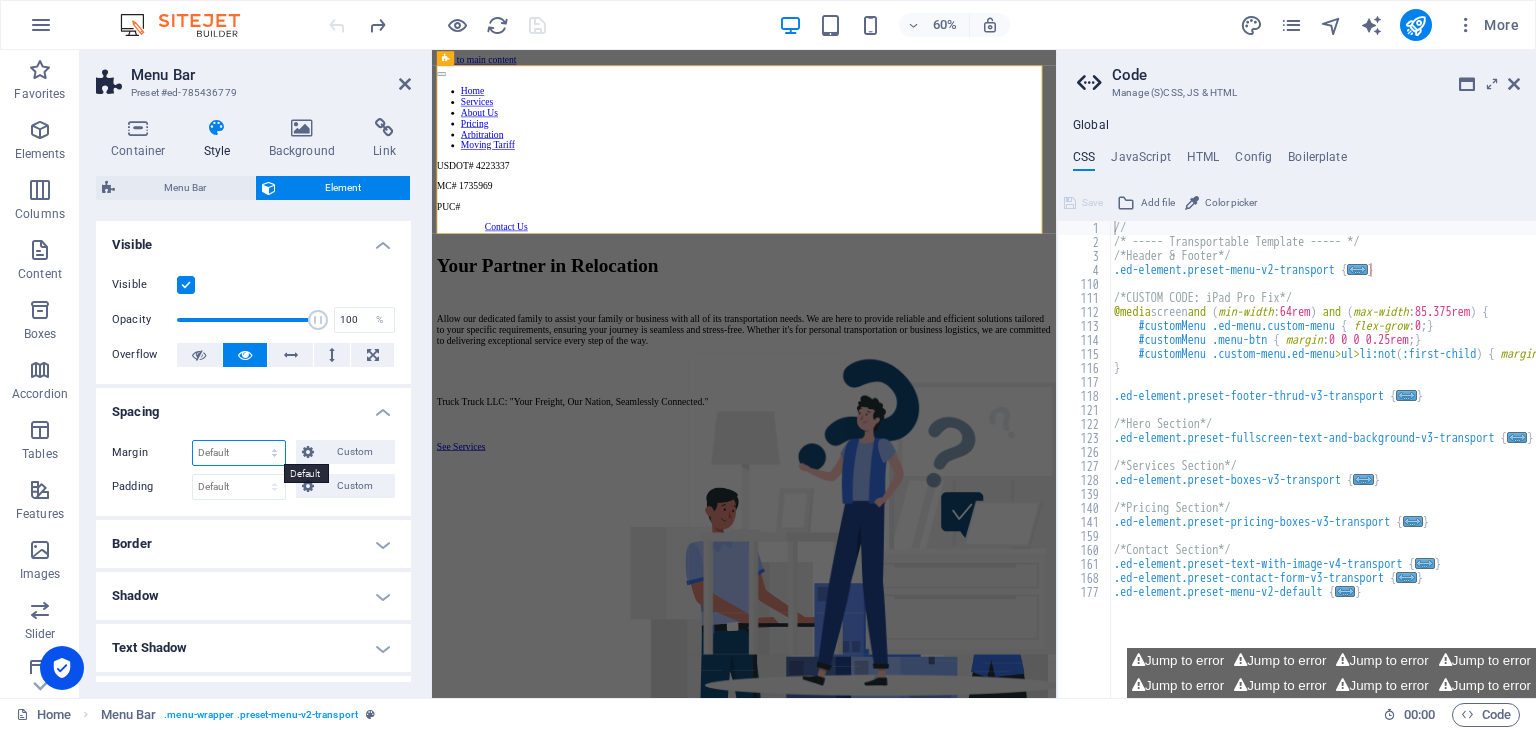 click on "Default auto px % rem vw vh Custom" at bounding box center (239, 453) 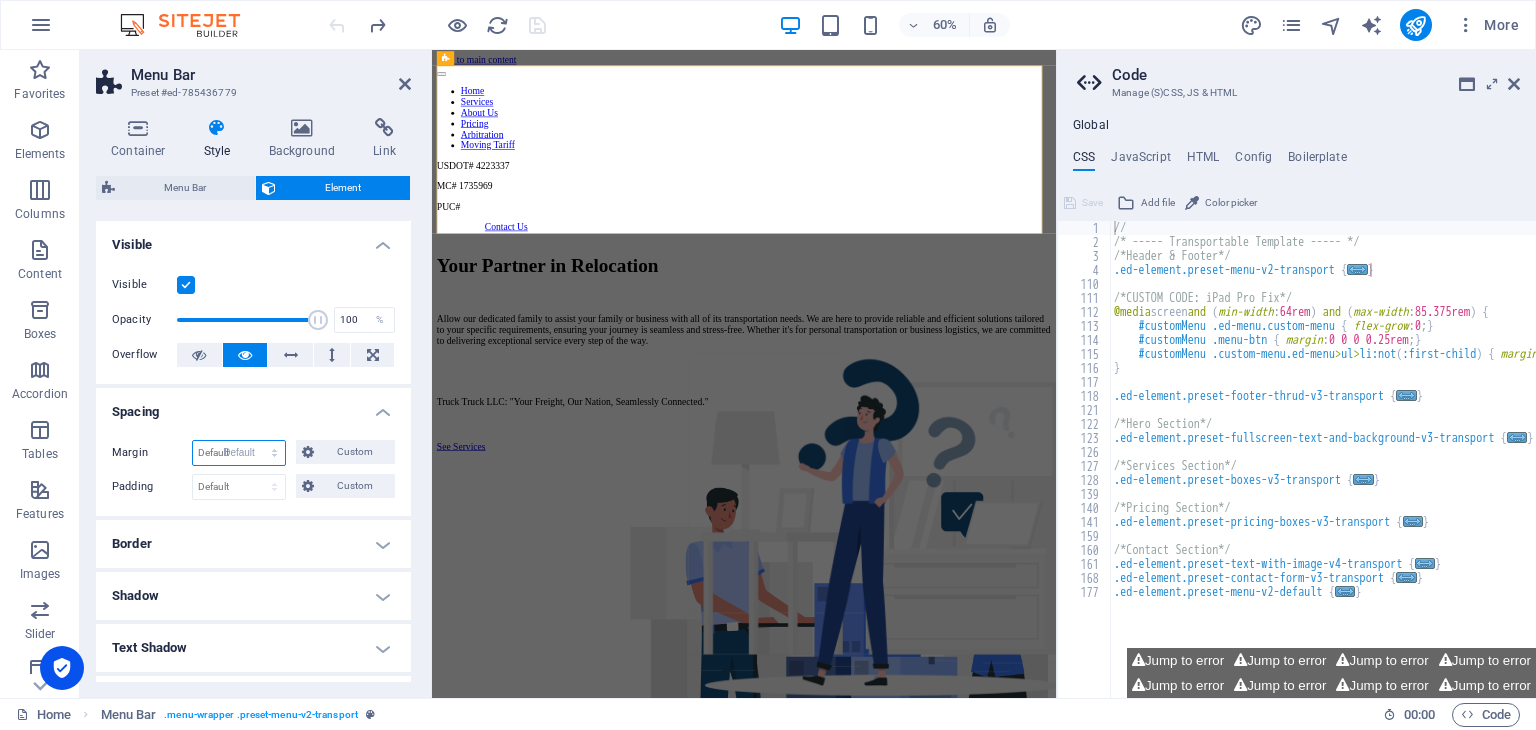 click on "Default auto px % rem vw vh Custom" at bounding box center (239, 453) 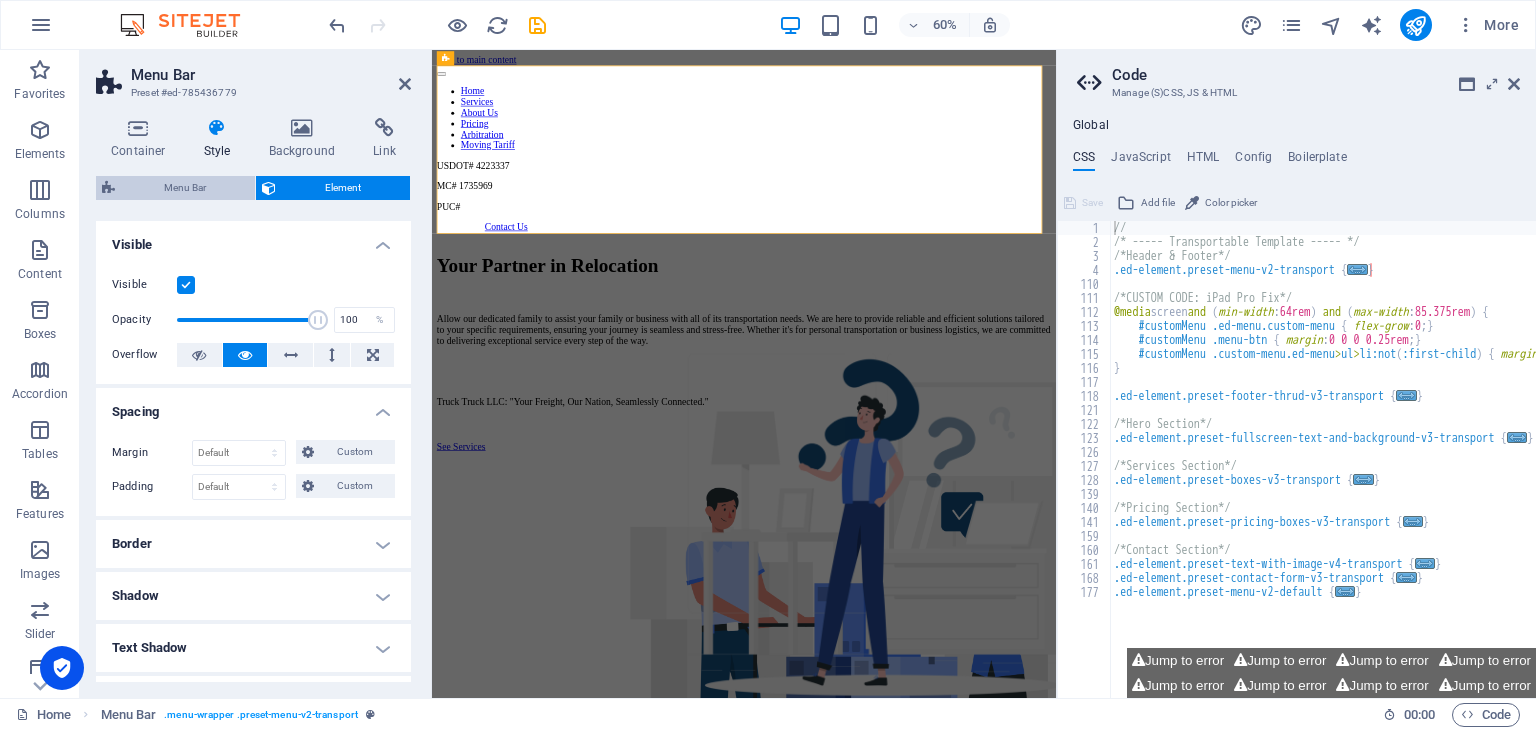 click on "Menu Bar" at bounding box center [185, 188] 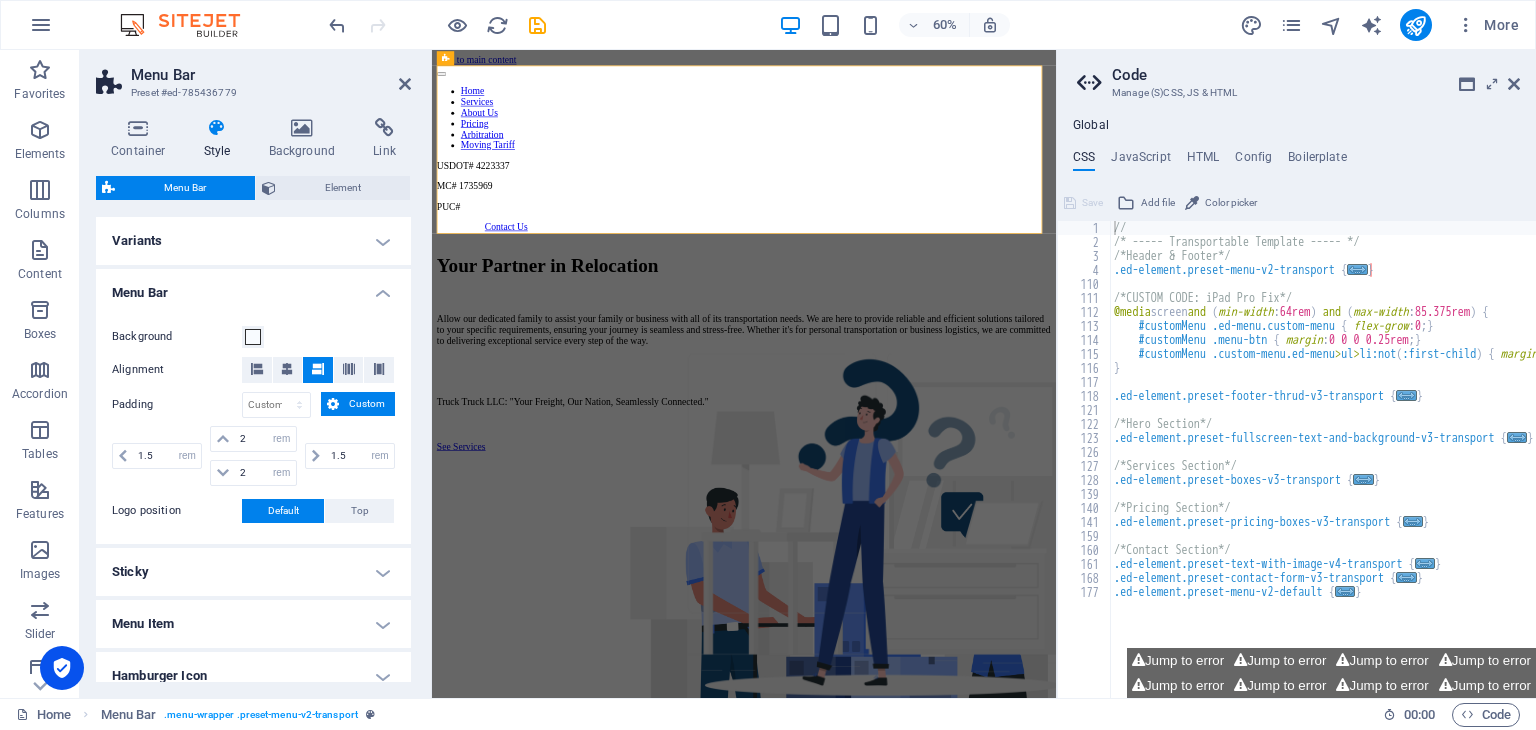 click on "Variants" at bounding box center (253, 241) 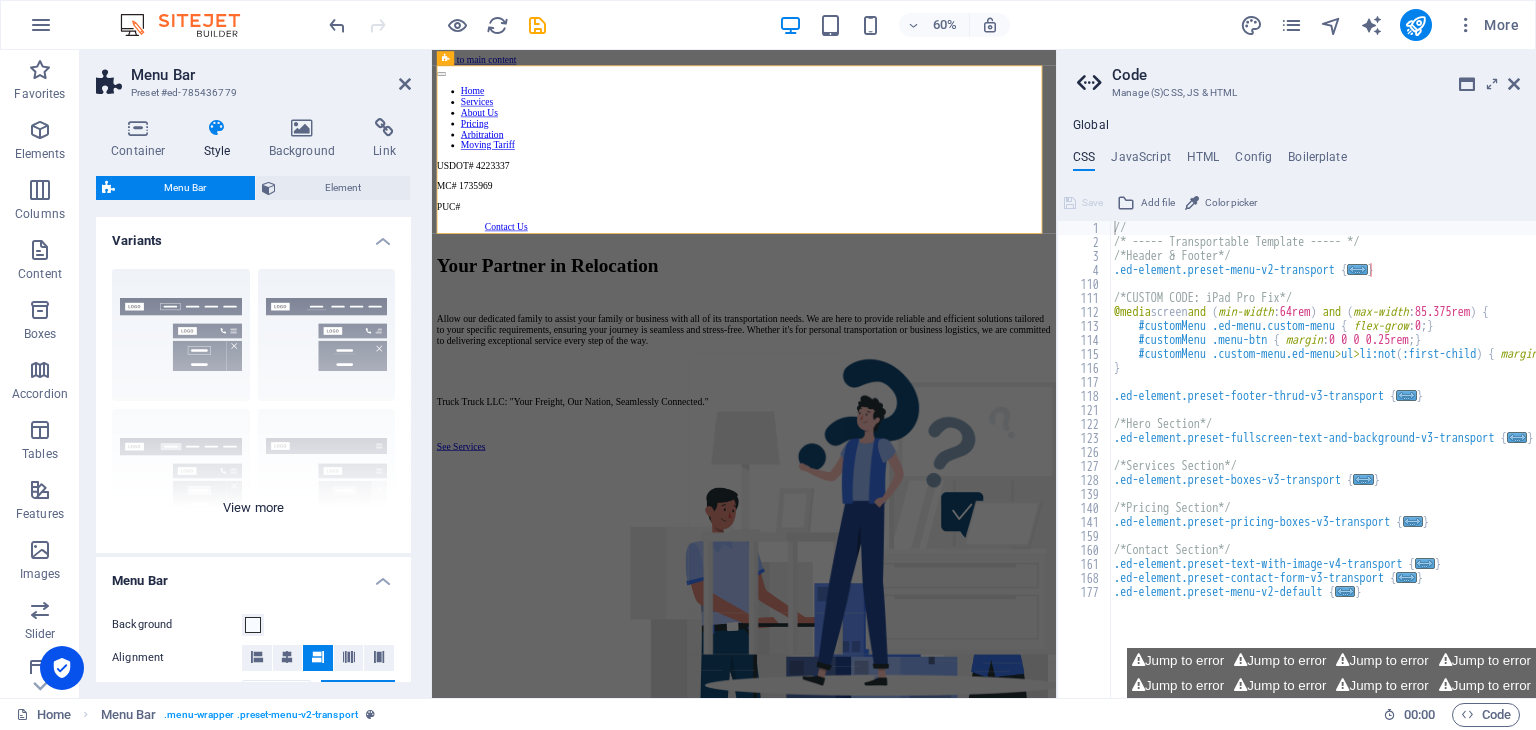 click on "Border Centered Default Fixed Loki Trigger Wide XXL" at bounding box center [253, 403] 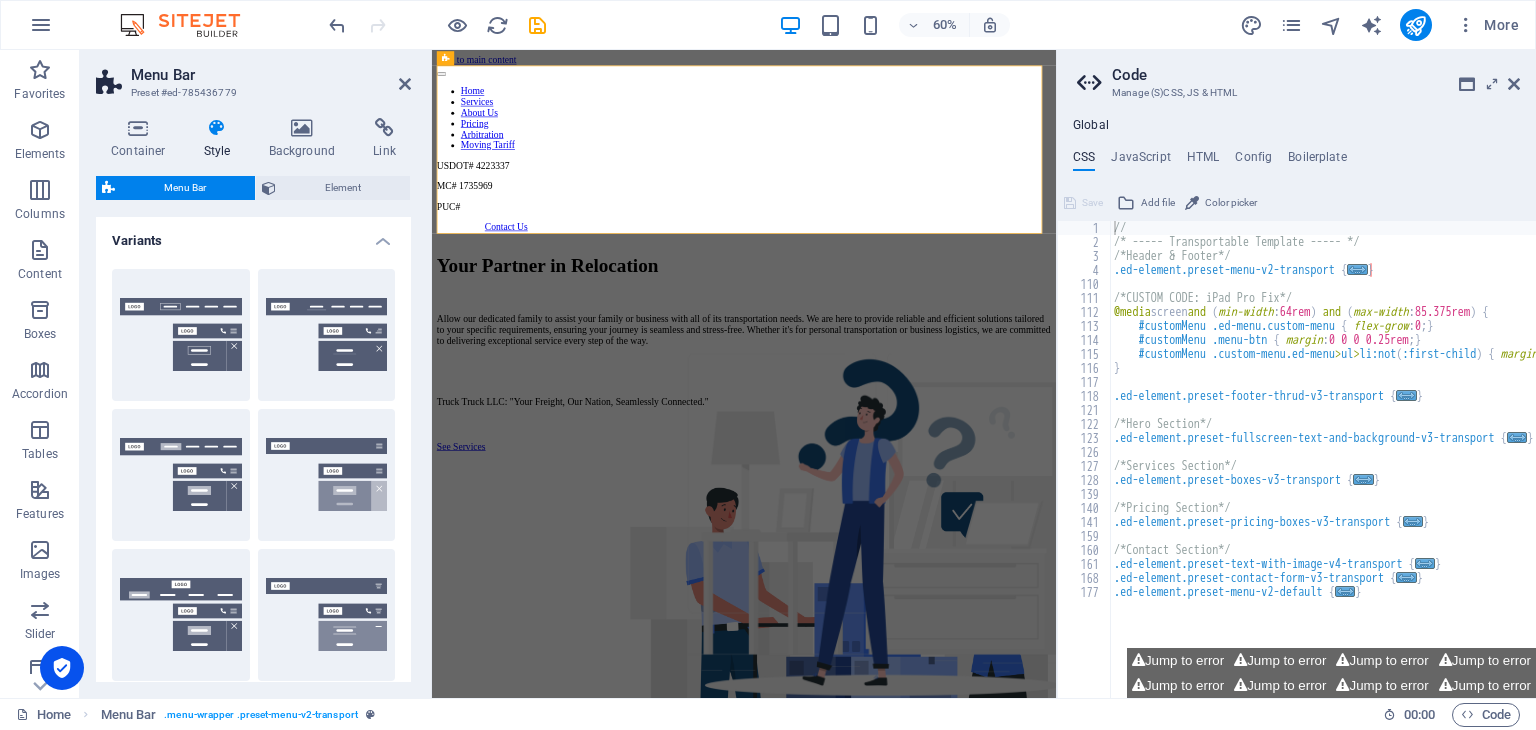 scroll, scrollTop: 406, scrollLeft: 0, axis: vertical 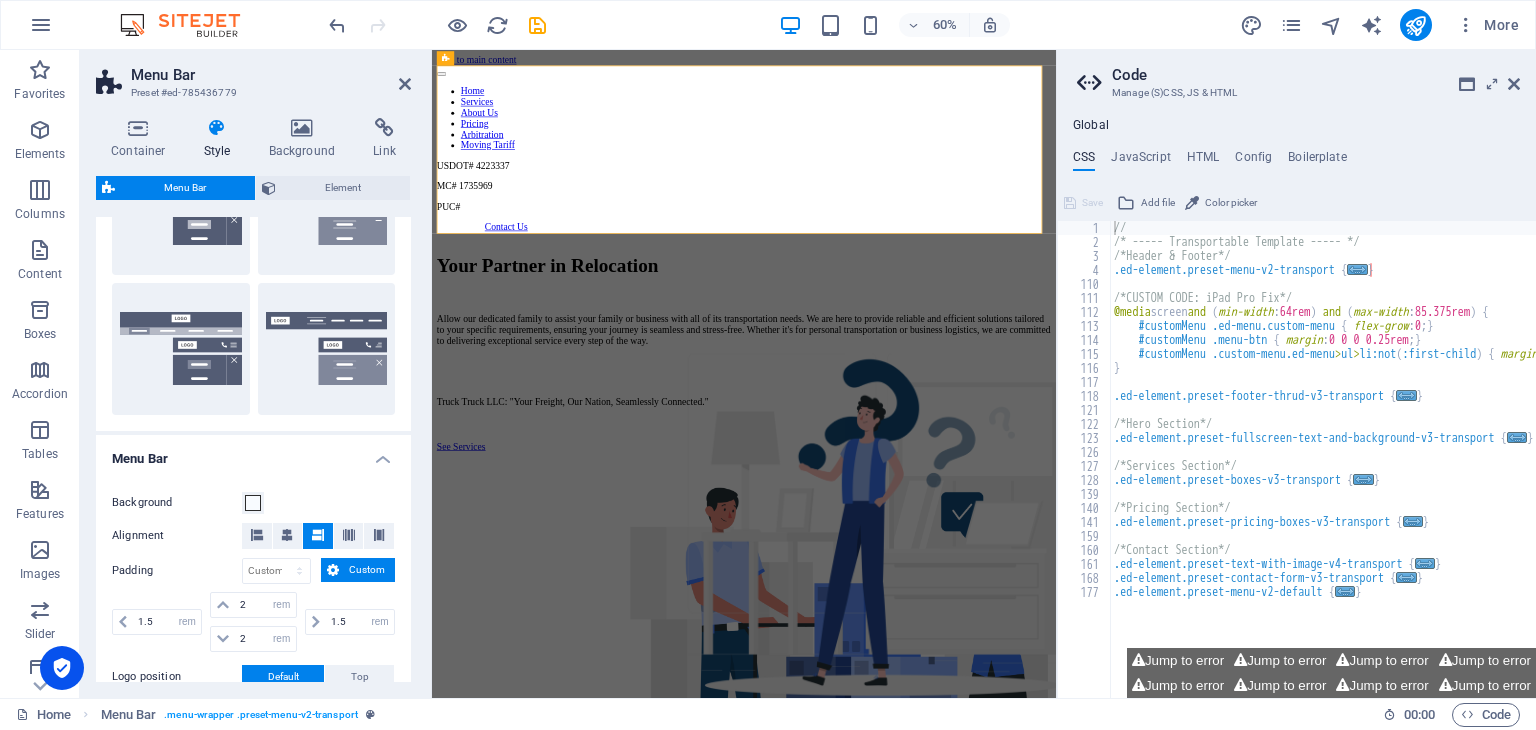 click on "Border Centered Default Fixed Loki Trigger Wide XXL" at bounding box center (253, 139) 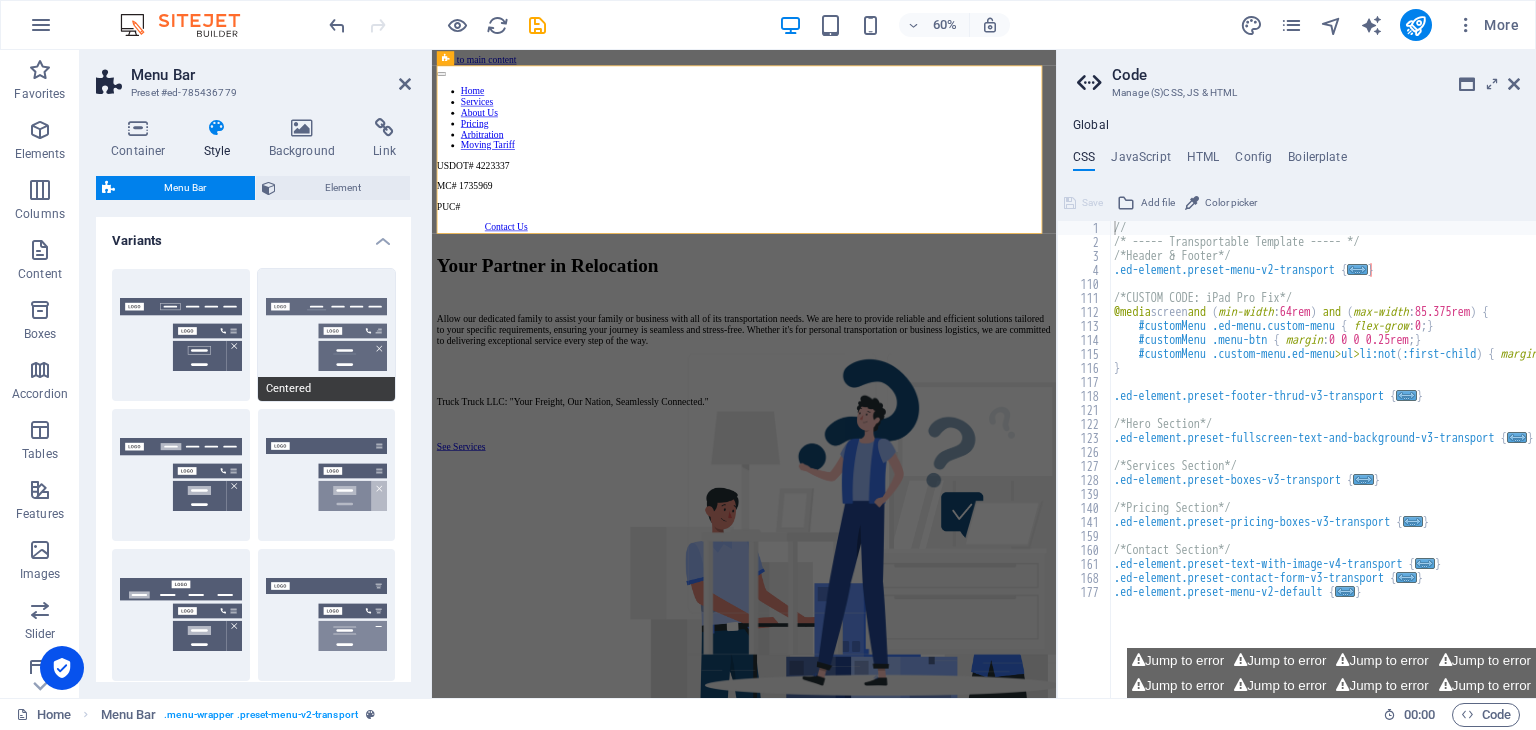 click on "Centered" at bounding box center (327, 335) 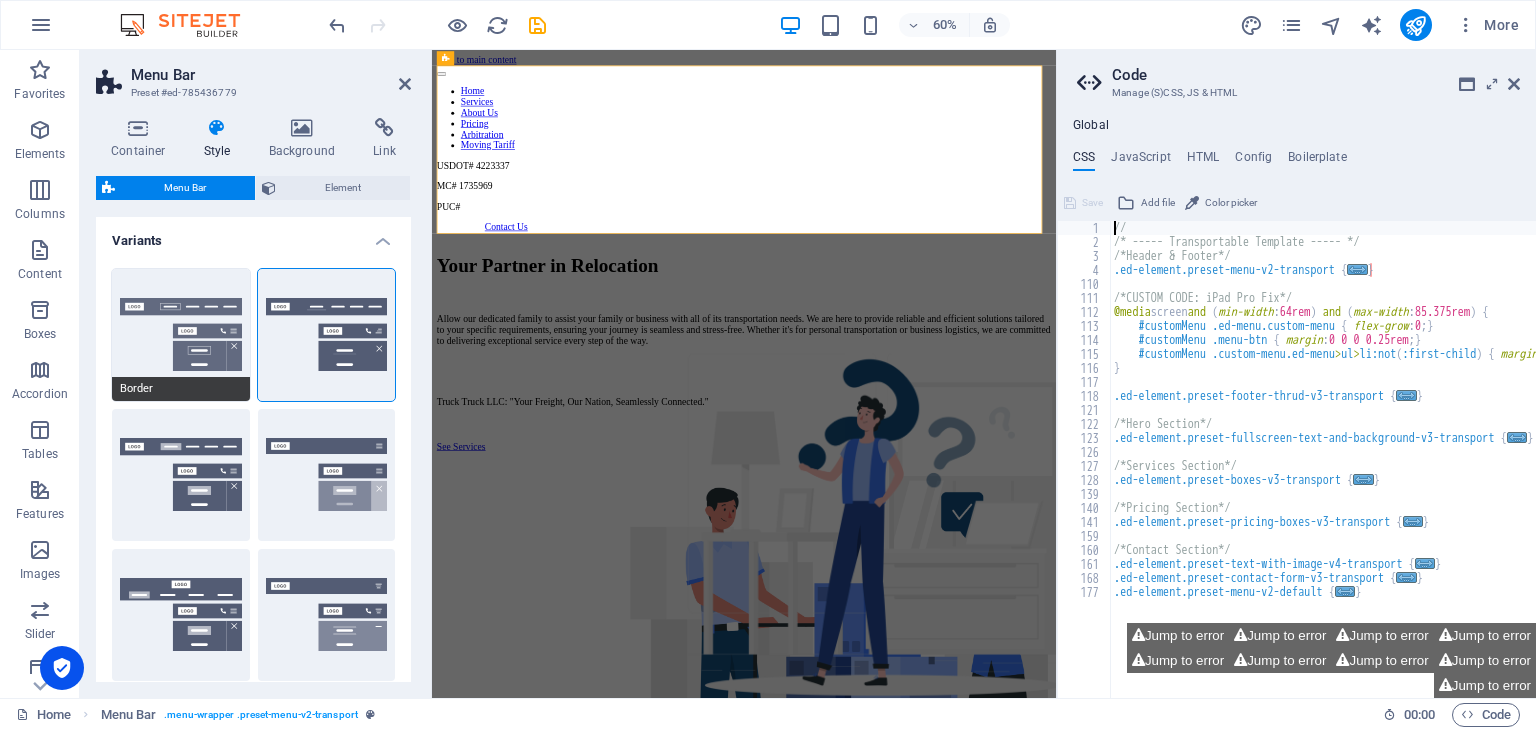 click on "Border" at bounding box center (181, 335) 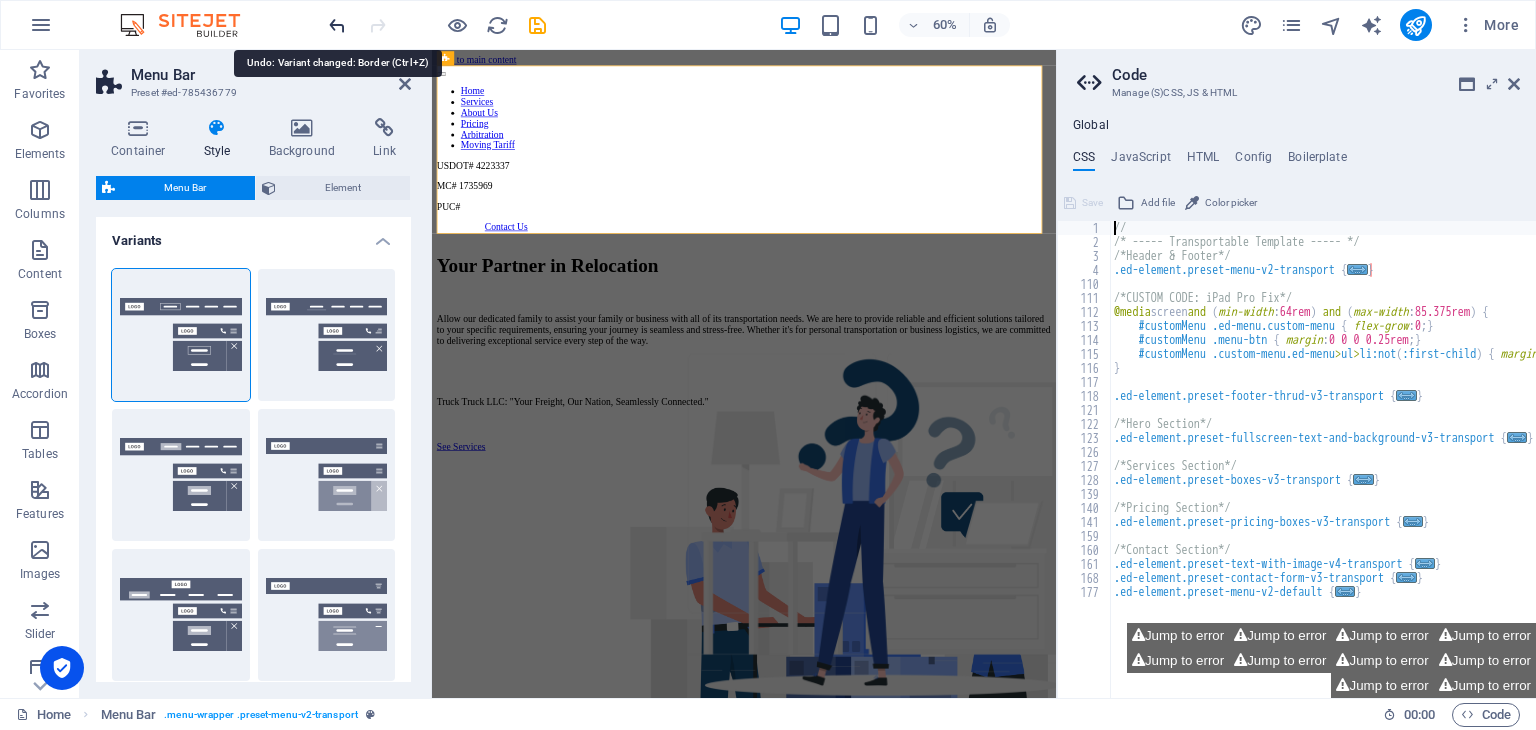 click at bounding box center (337, 25) 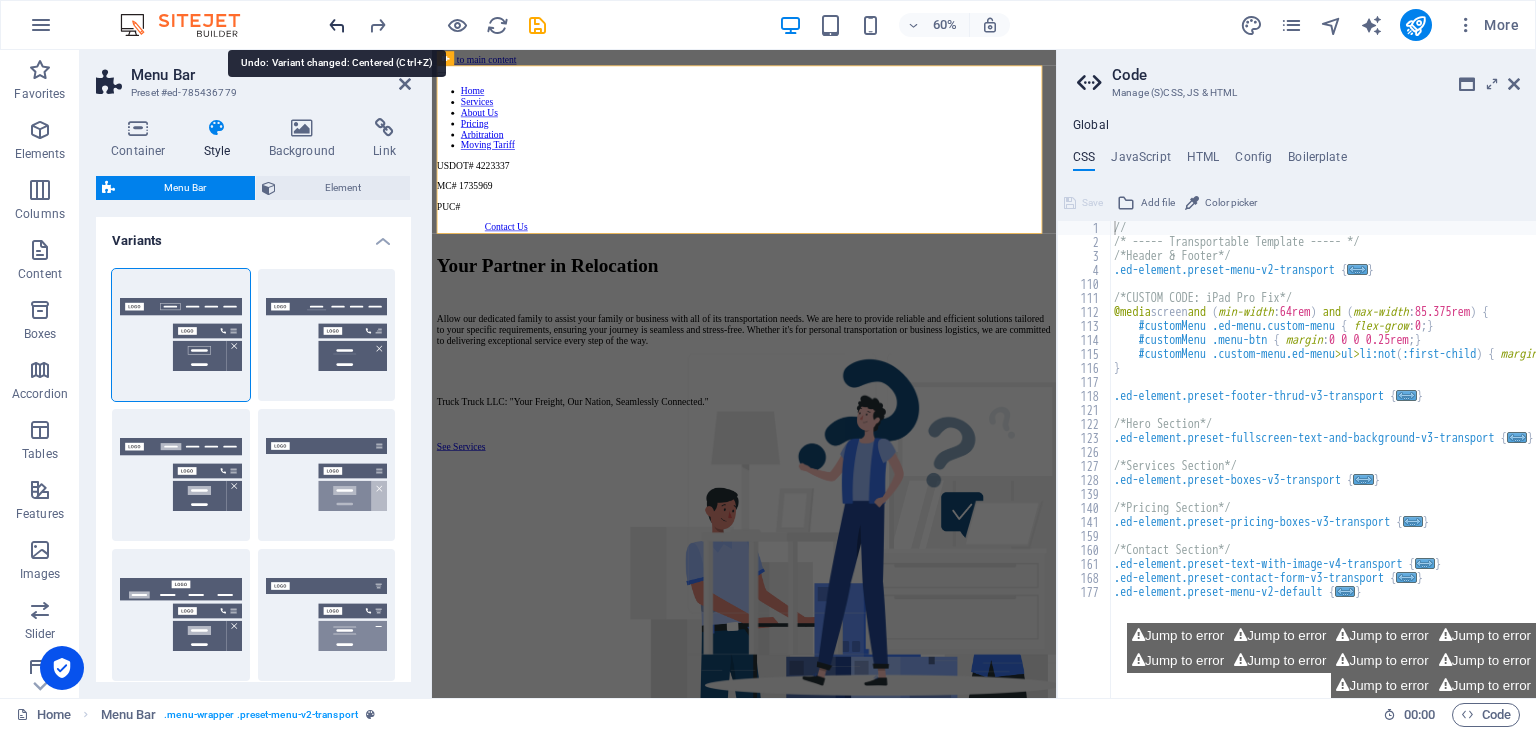 click at bounding box center [337, 25] 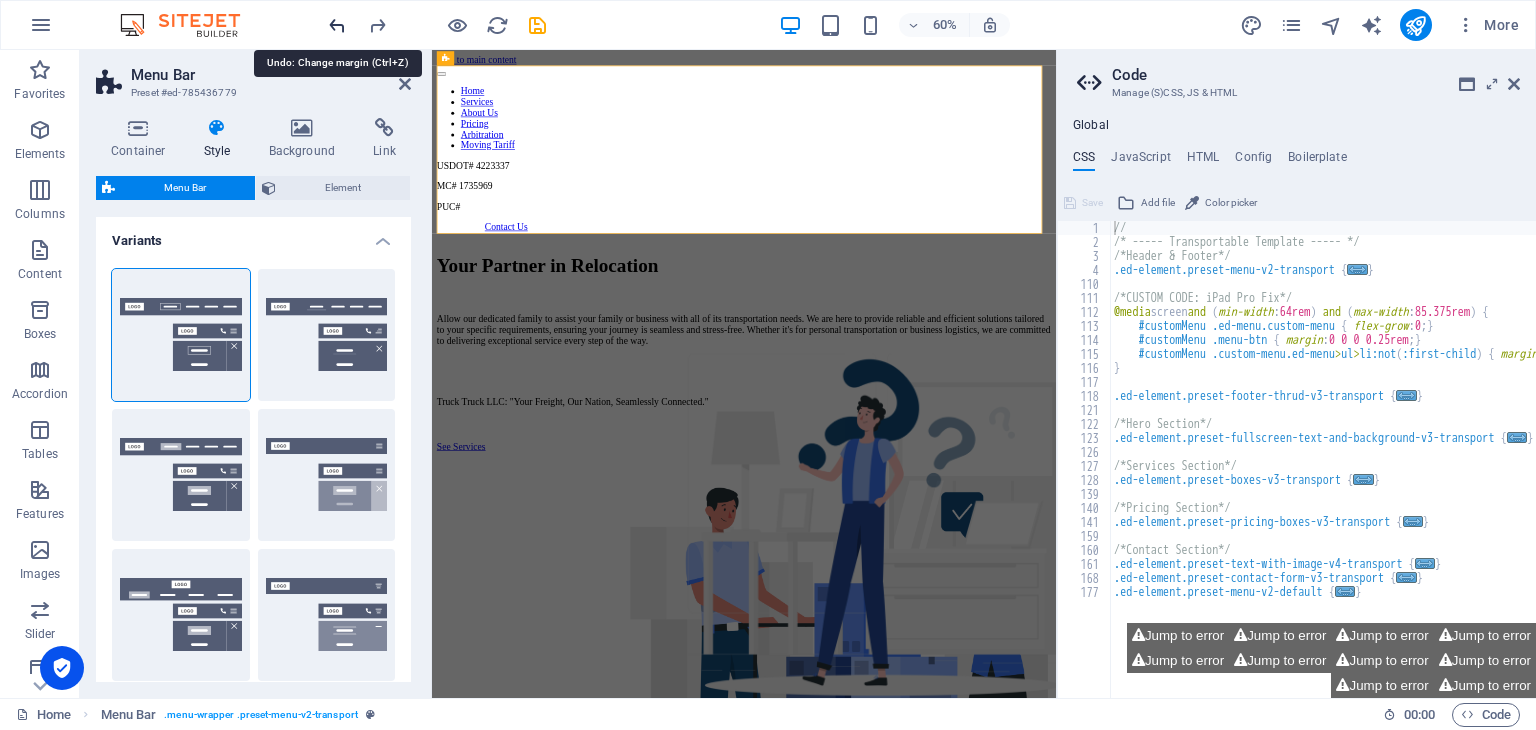 click at bounding box center [337, 25] 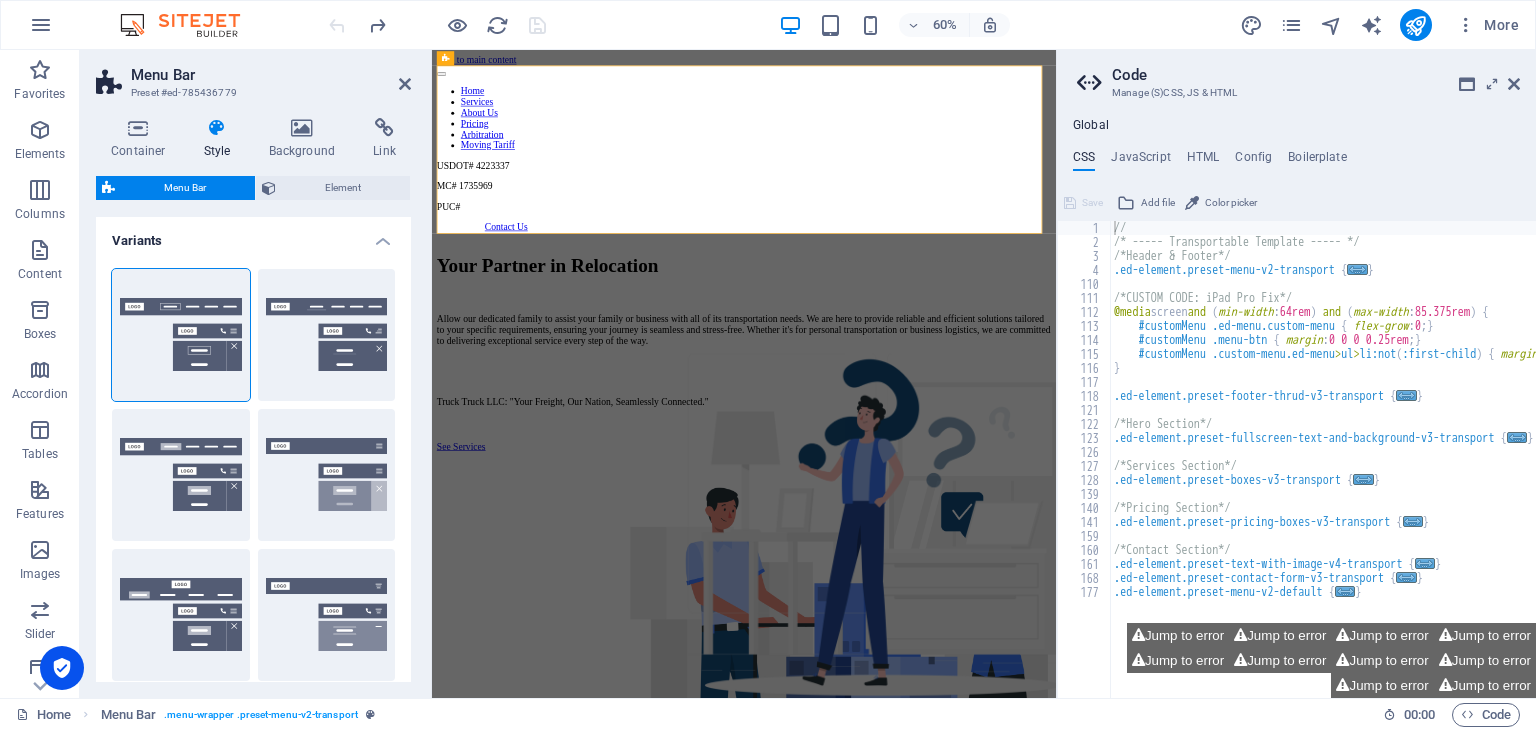 click at bounding box center [437, 25] 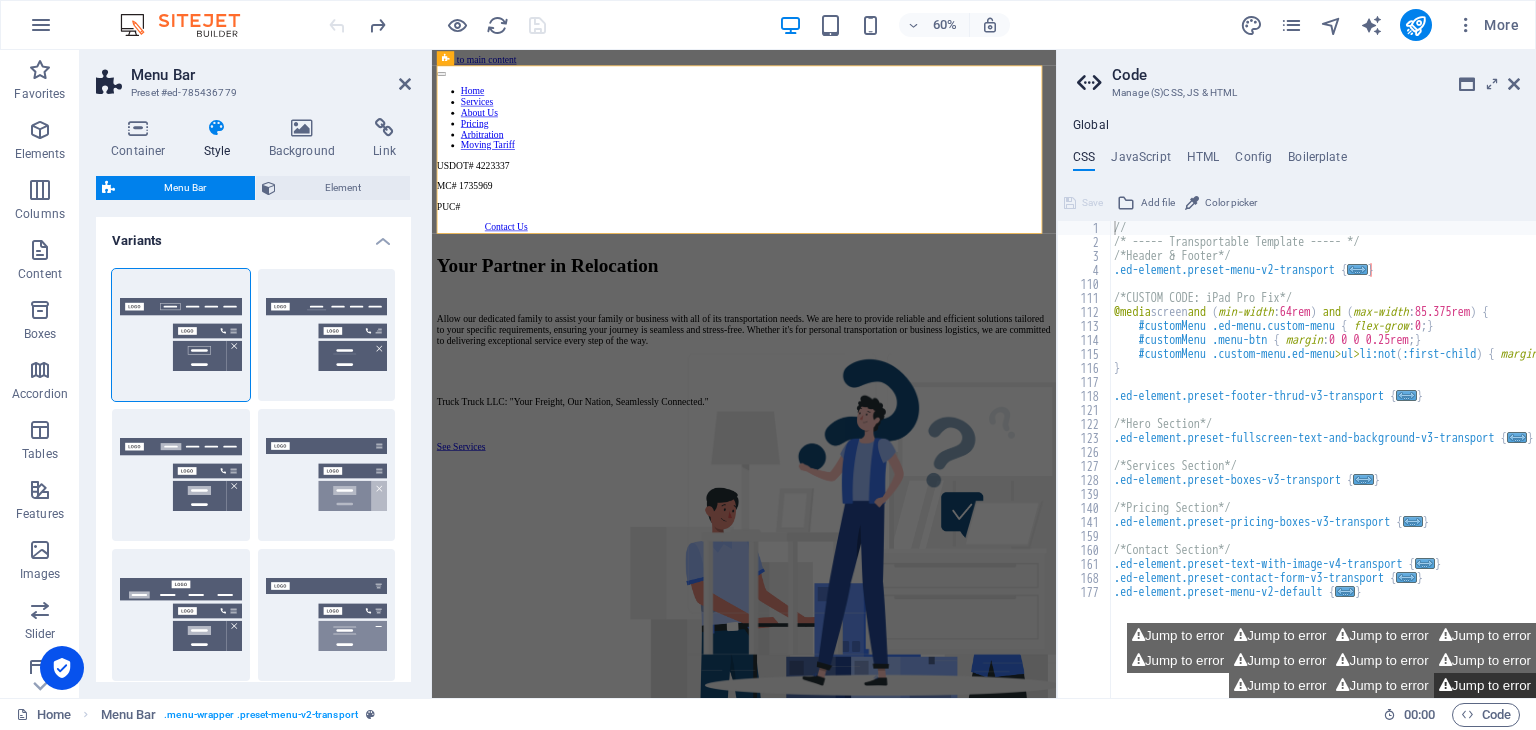 click on "Jump to error" at bounding box center (1485, 685) 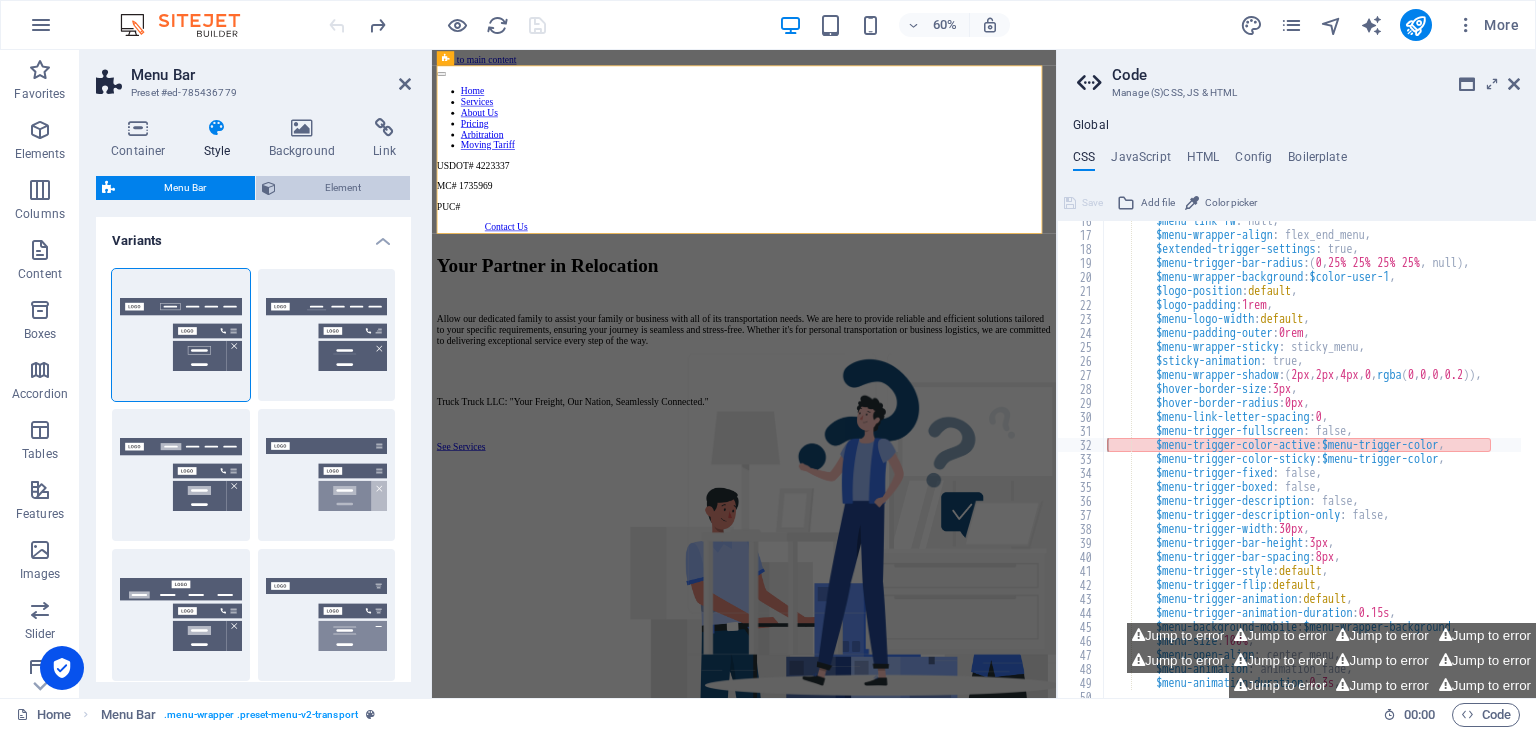 click on "Element" at bounding box center (343, 188) 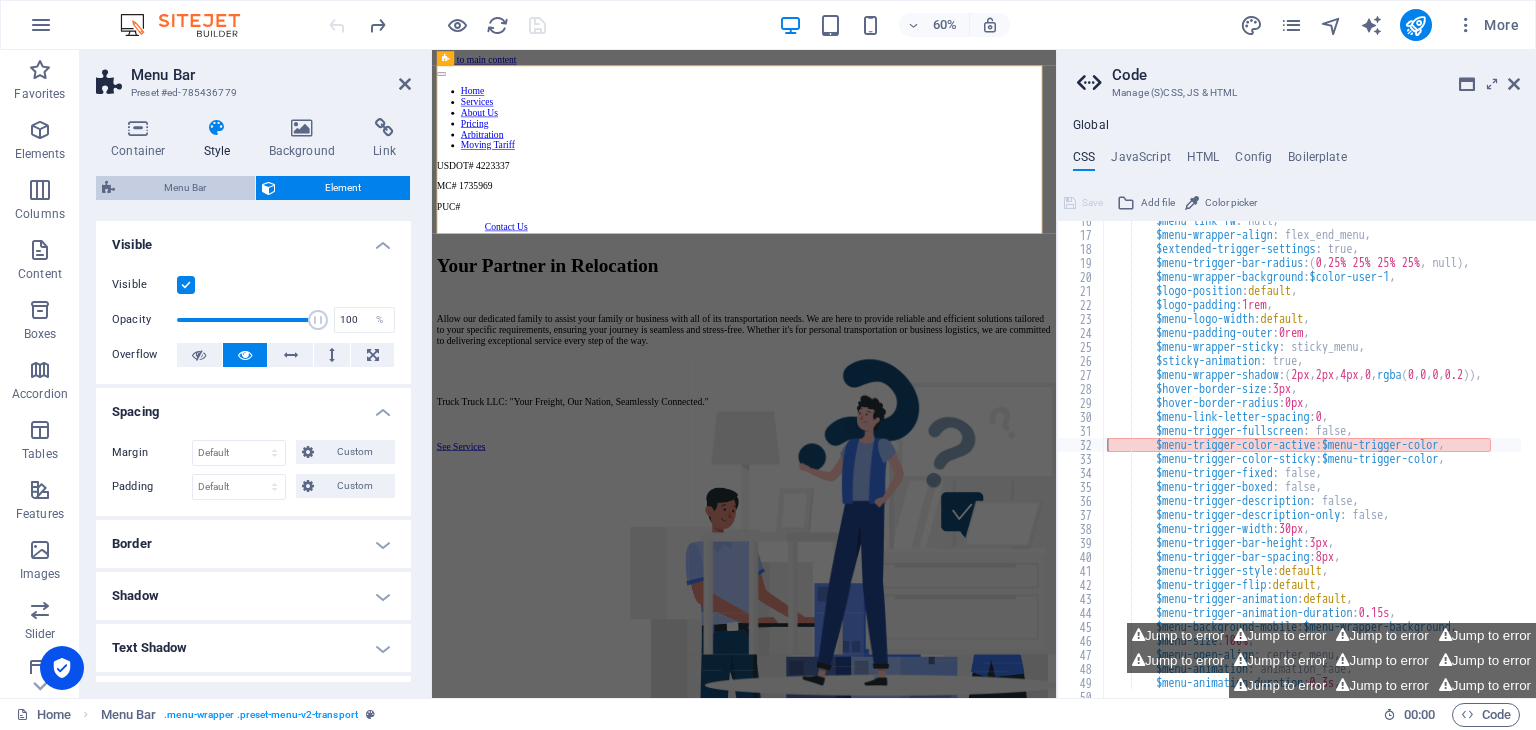 click on "Menu Bar" at bounding box center [185, 188] 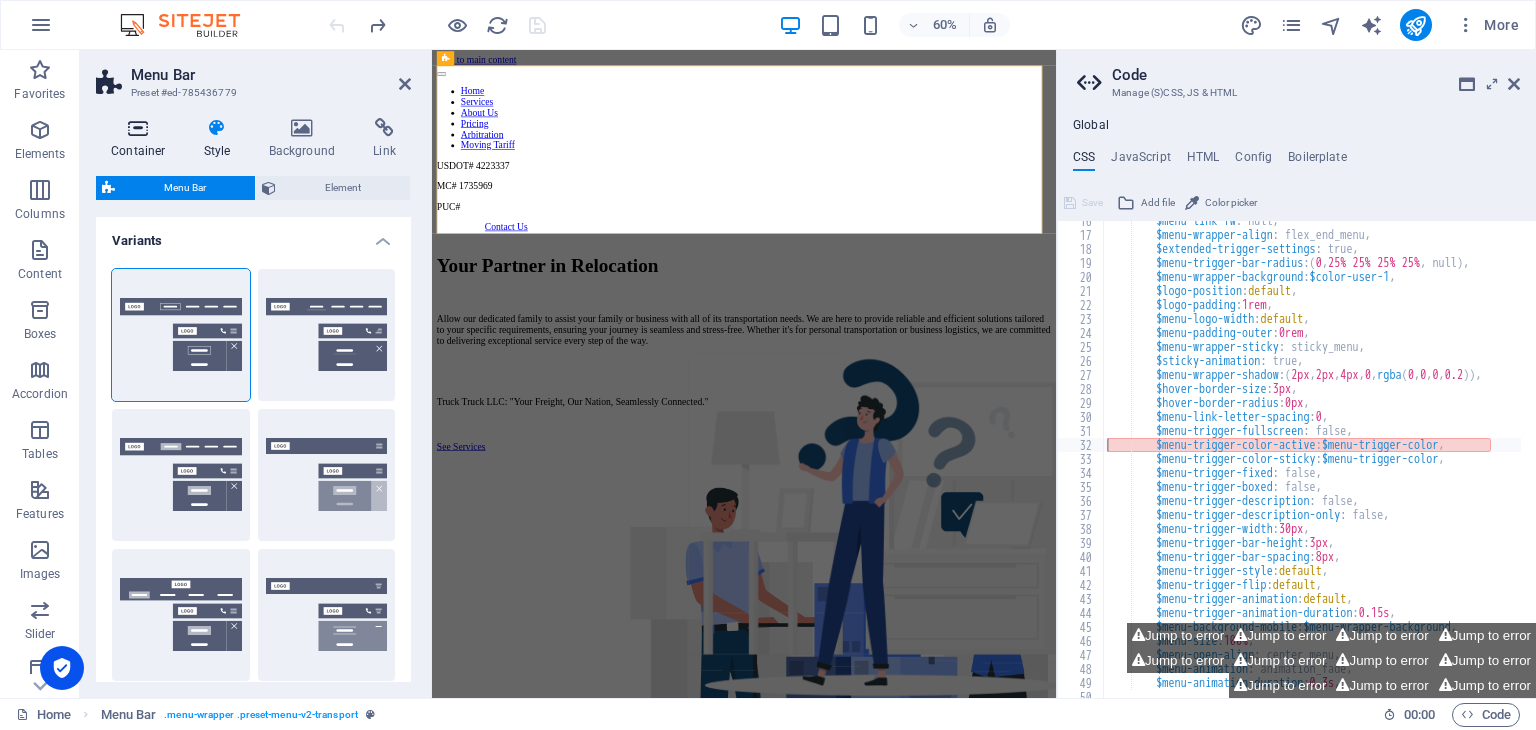 click at bounding box center (138, 128) 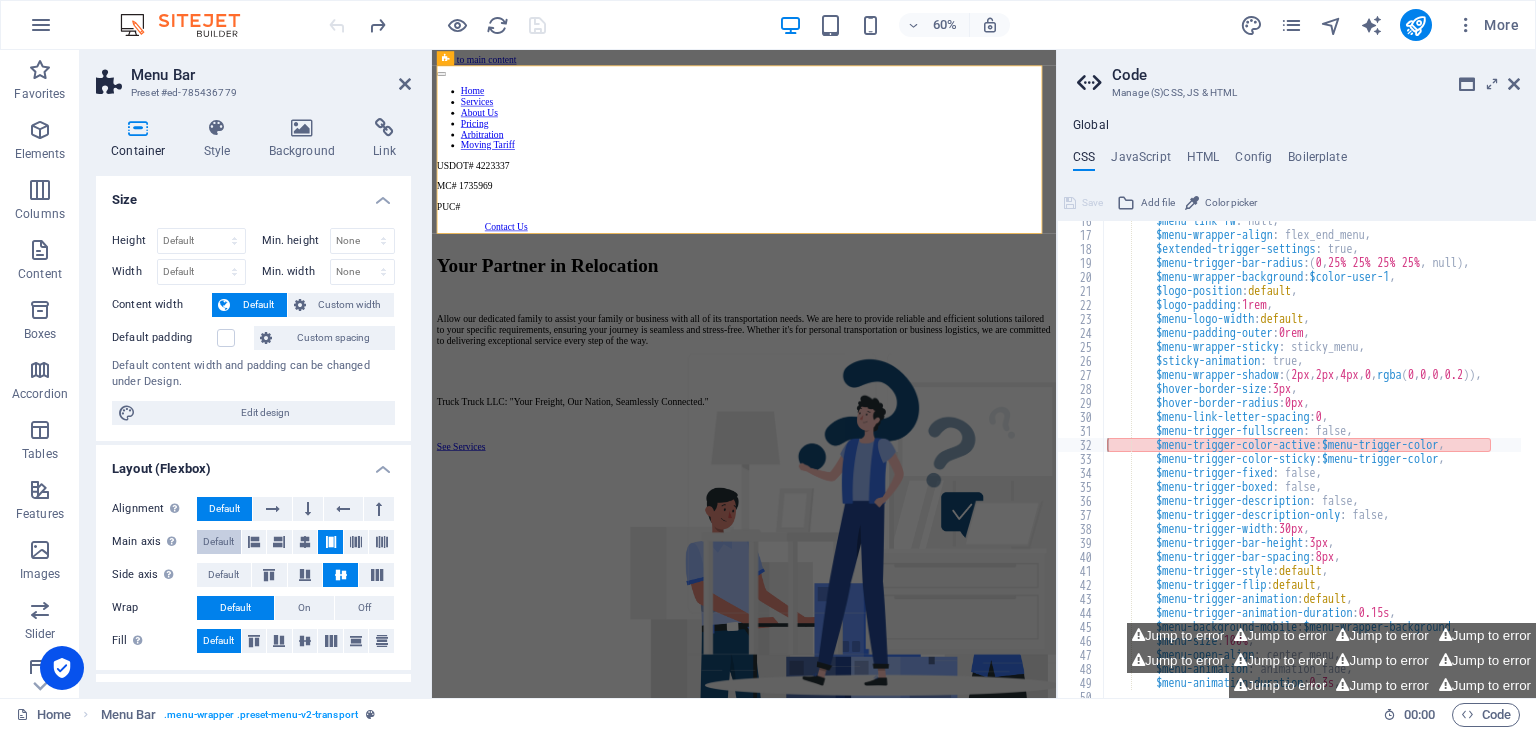 click on "Default" at bounding box center (218, 542) 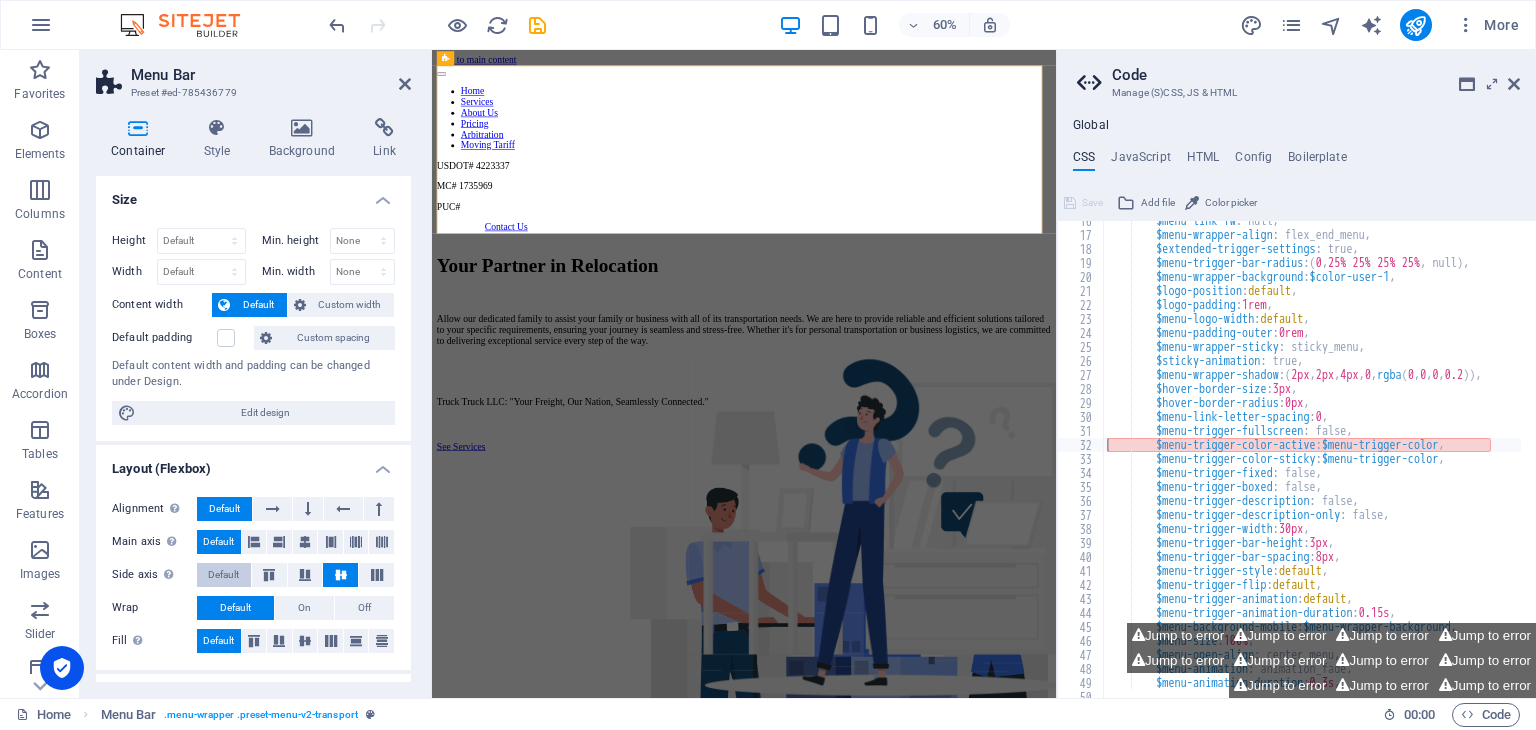 click on "Default" at bounding box center (223, 575) 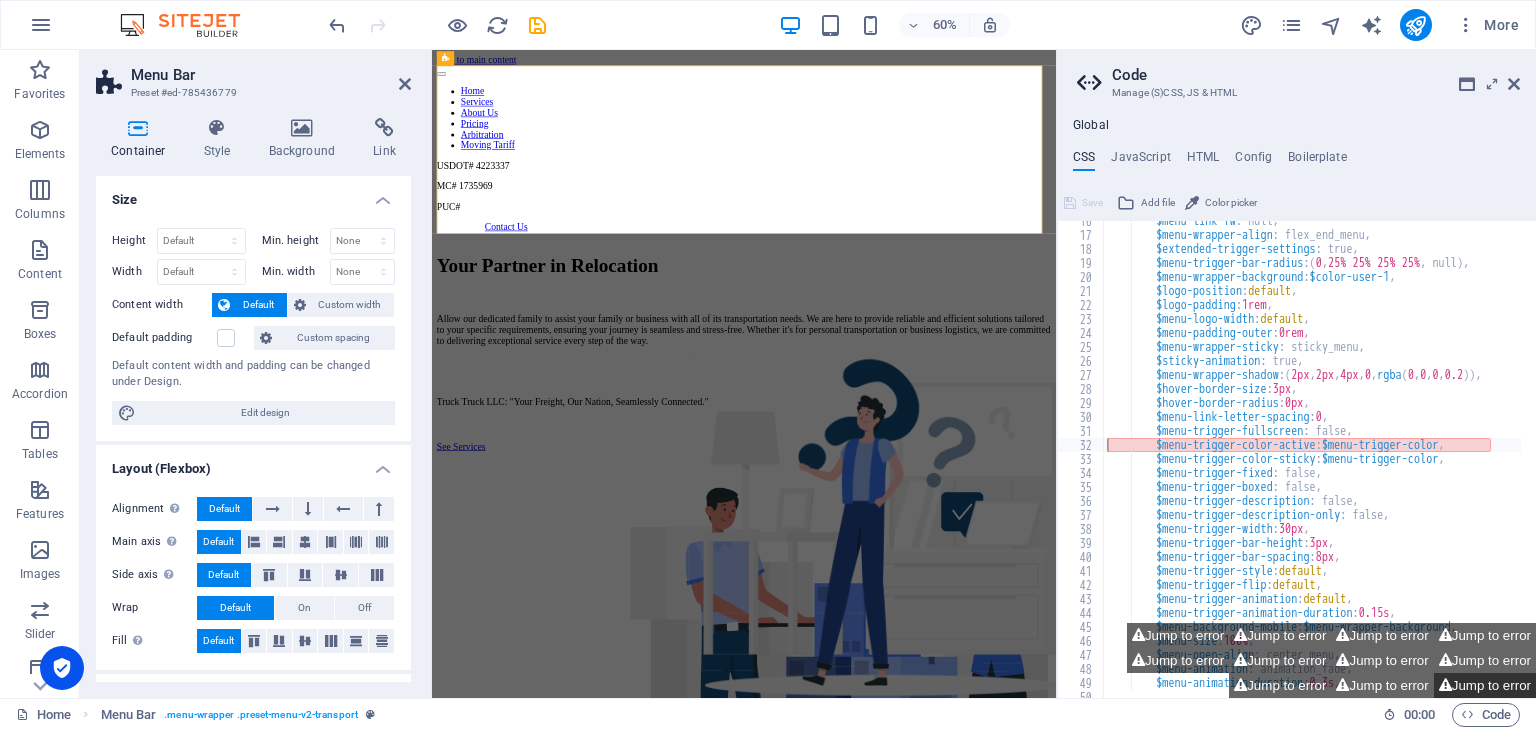 click on "Jump to error" at bounding box center (1485, 685) 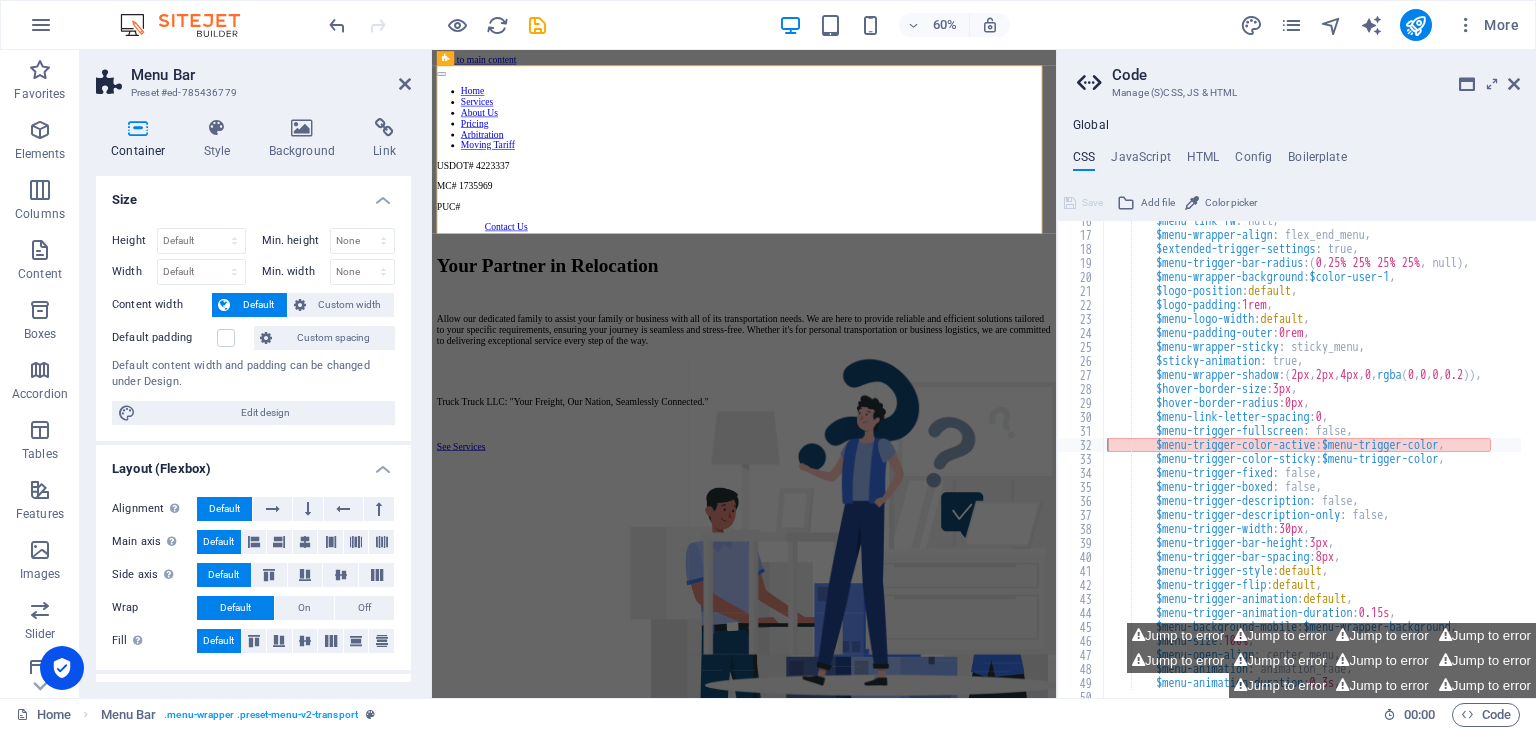 click on "Menu Bar" at bounding box center [271, 75] 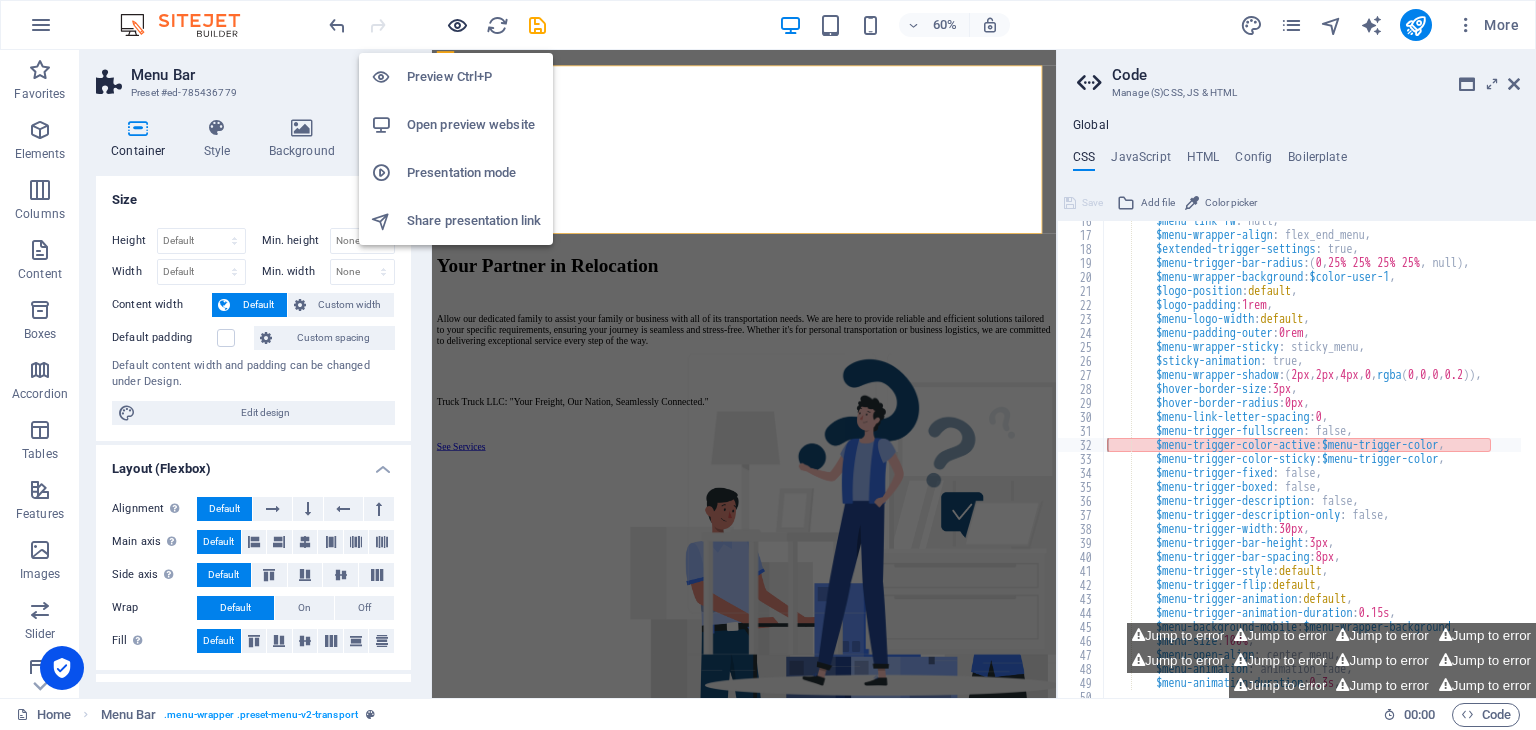 click at bounding box center (457, 25) 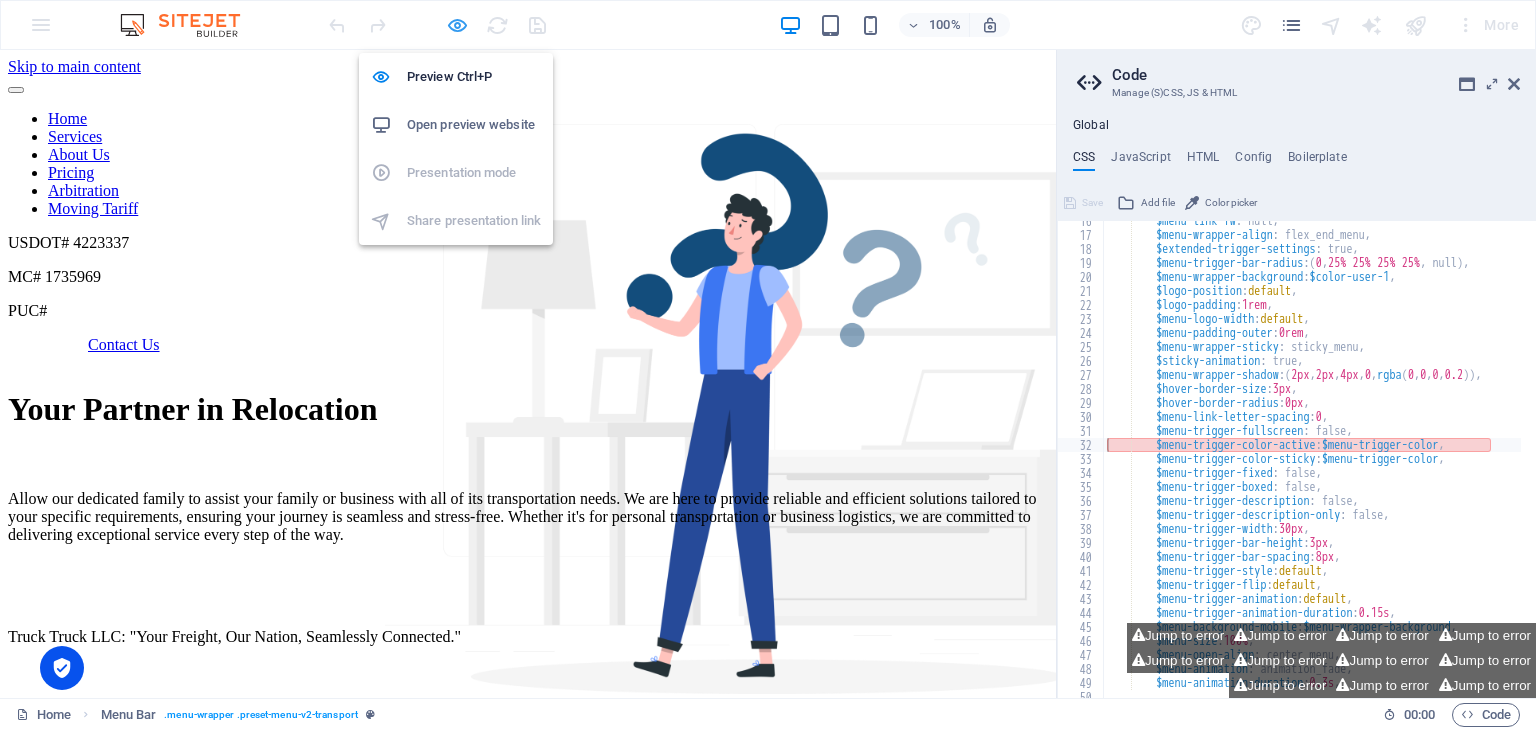 click at bounding box center [457, 25] 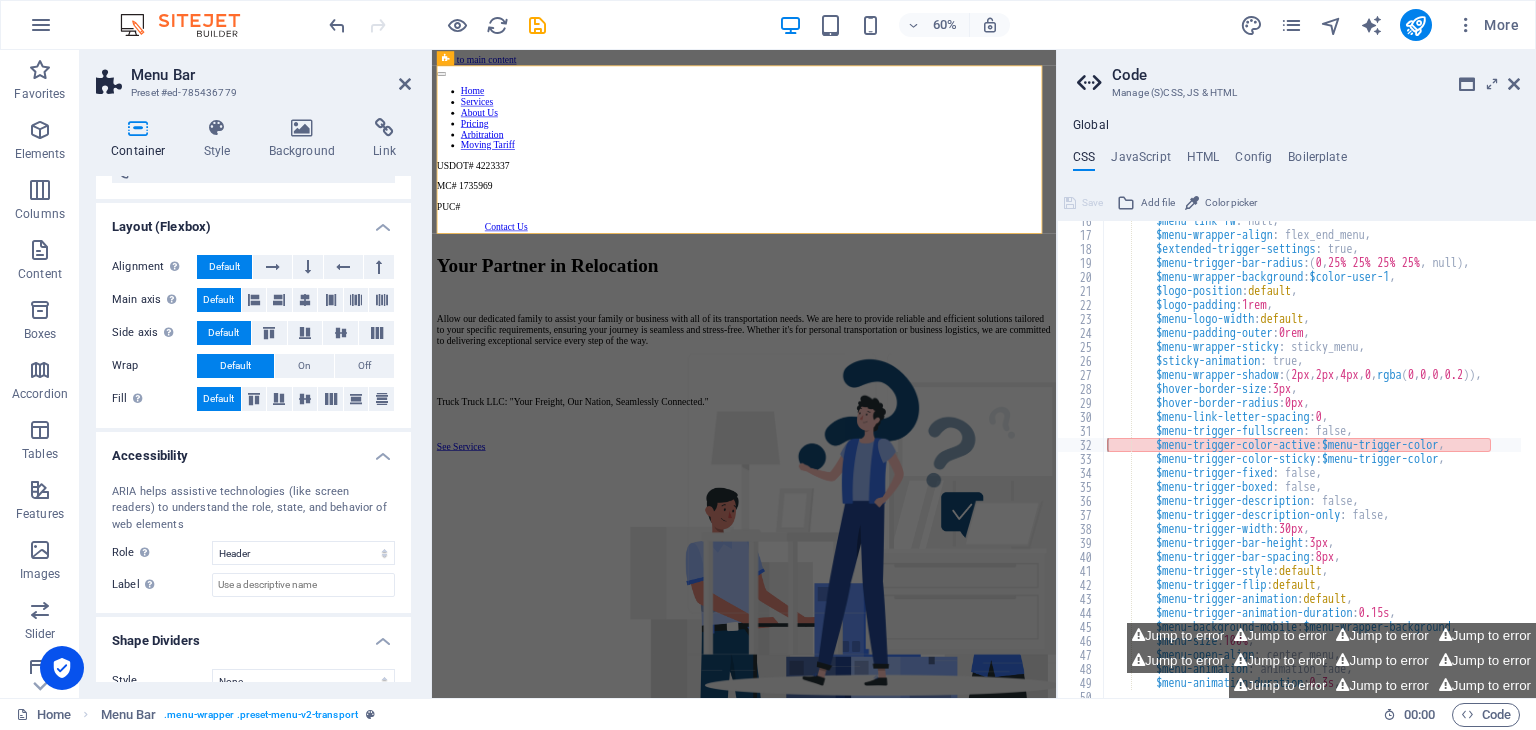 scroll, scrollTop: 268, scrollLeft: 0, axis: vertical 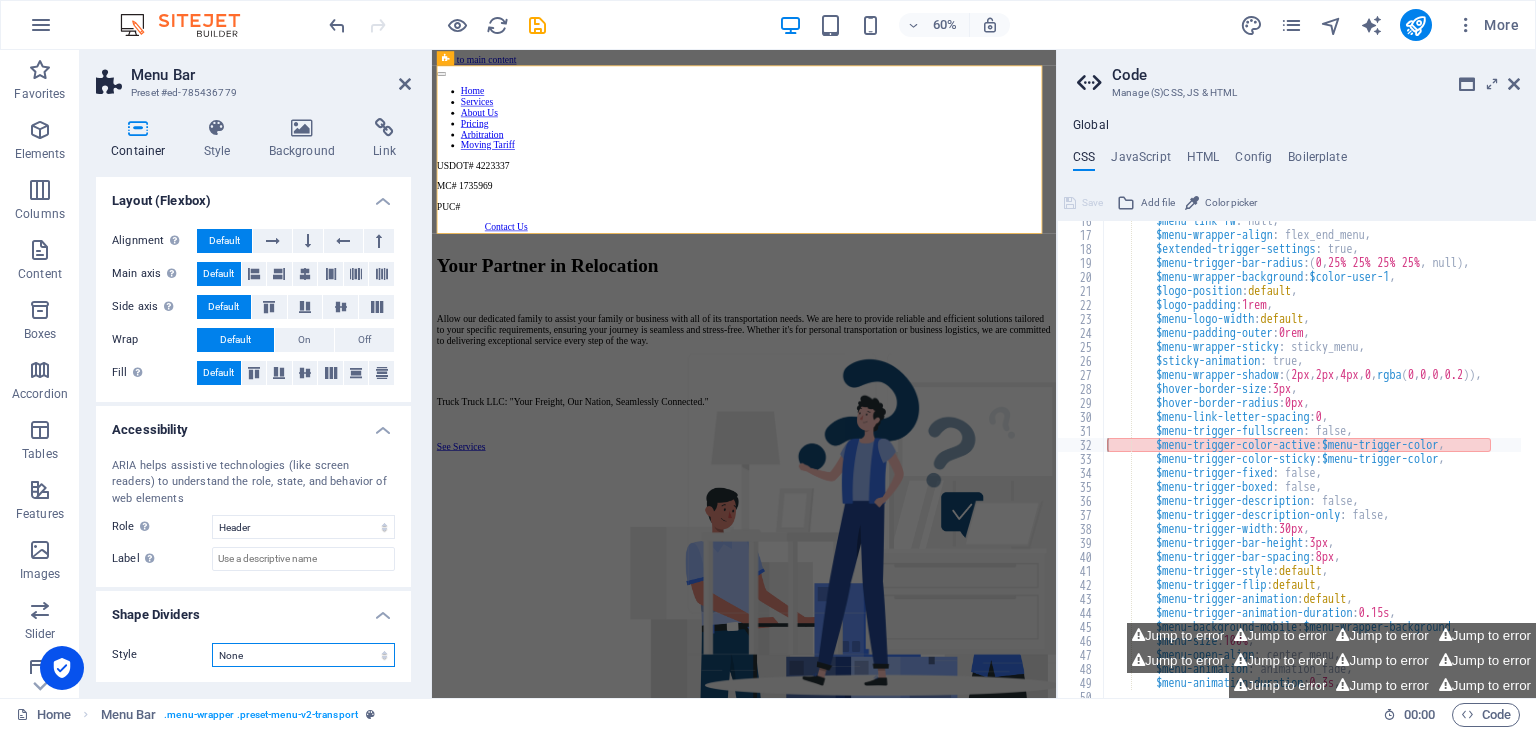 click on "None Triangle Square Diagonal Polygon 1 Polygon 2 Zigzag Multiple Zigzags Waves Multiple Waves Half Circle Circle Circle Shadow Blocks Hexagons Clouds Multiple Clouds Fan Pyramids Book Paint Drip Fire Shredded Paper Arrow" at bounding box center (303, 655) 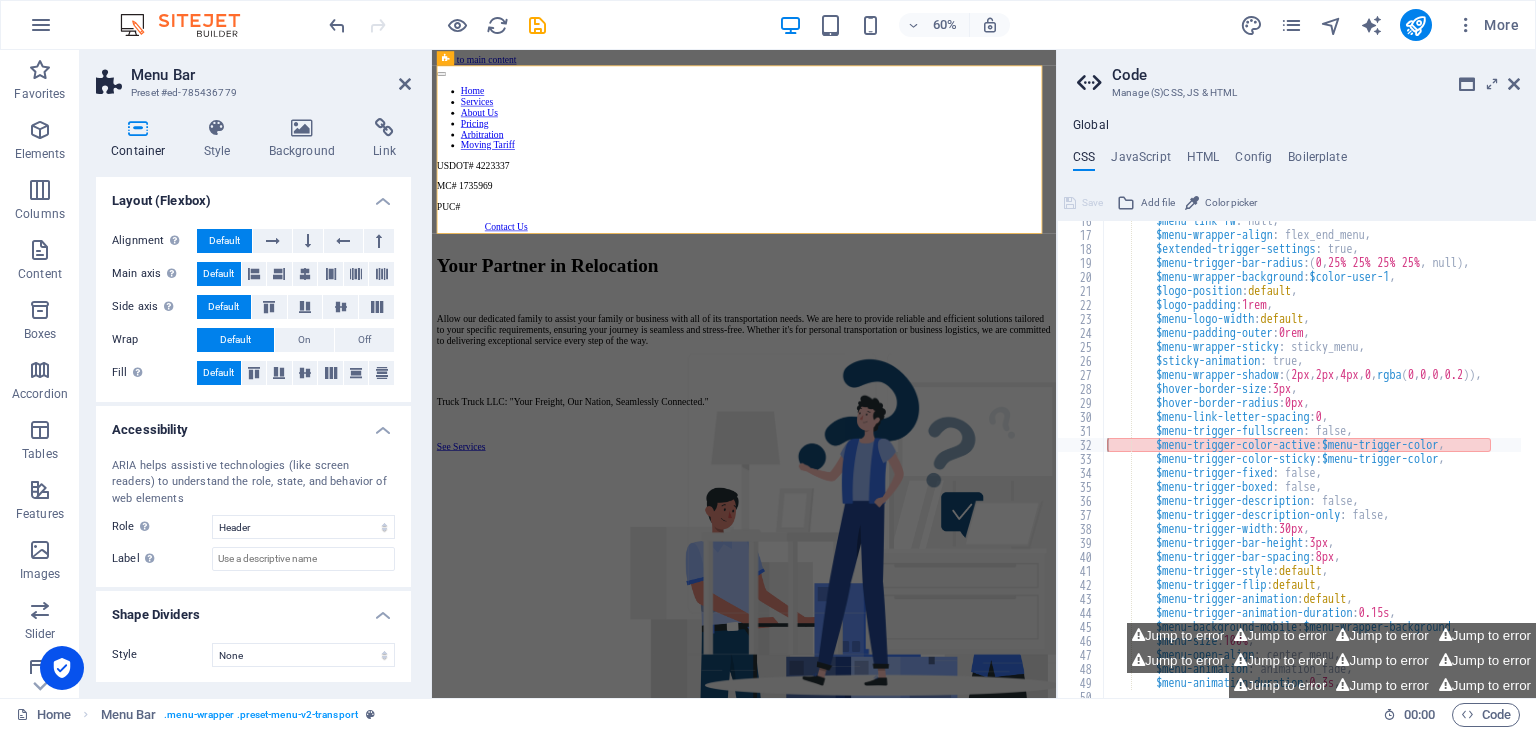 click on "Style None Triangle Square Diagonal Polygon 1 Polygon 2 Zigzag Multiple Zigzags Waves Multiple Waves Half Circle Circle Circle Shadow Blocks Hexagons Clouds Multiple Clouds Fan Pyramids Book Paint Drip Fire Shredded Paper Arrow Background Change background Color 2nd Color 3rd Color Width 100 % Height auto px rem em vh vw Horiz. Position 0 % Position Flip Invert Animation  - Direction  - Duration 60 s" at bounding box center [253, 655] 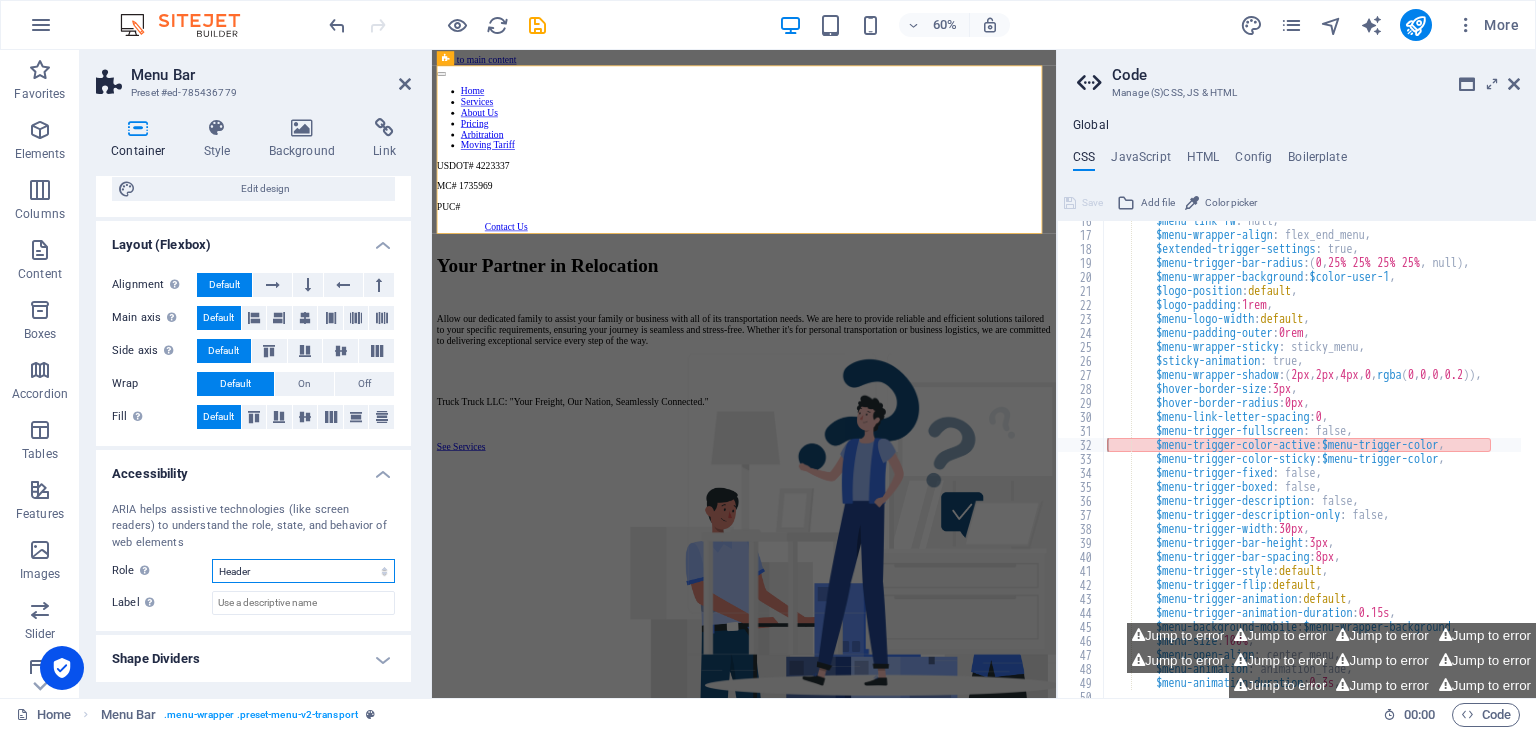 click on "None Alert Article Banner Comment Complementary Dialog Footer Header Marquee Presentation Region Section Separator Status Timer" at bounding box center (303, 571) 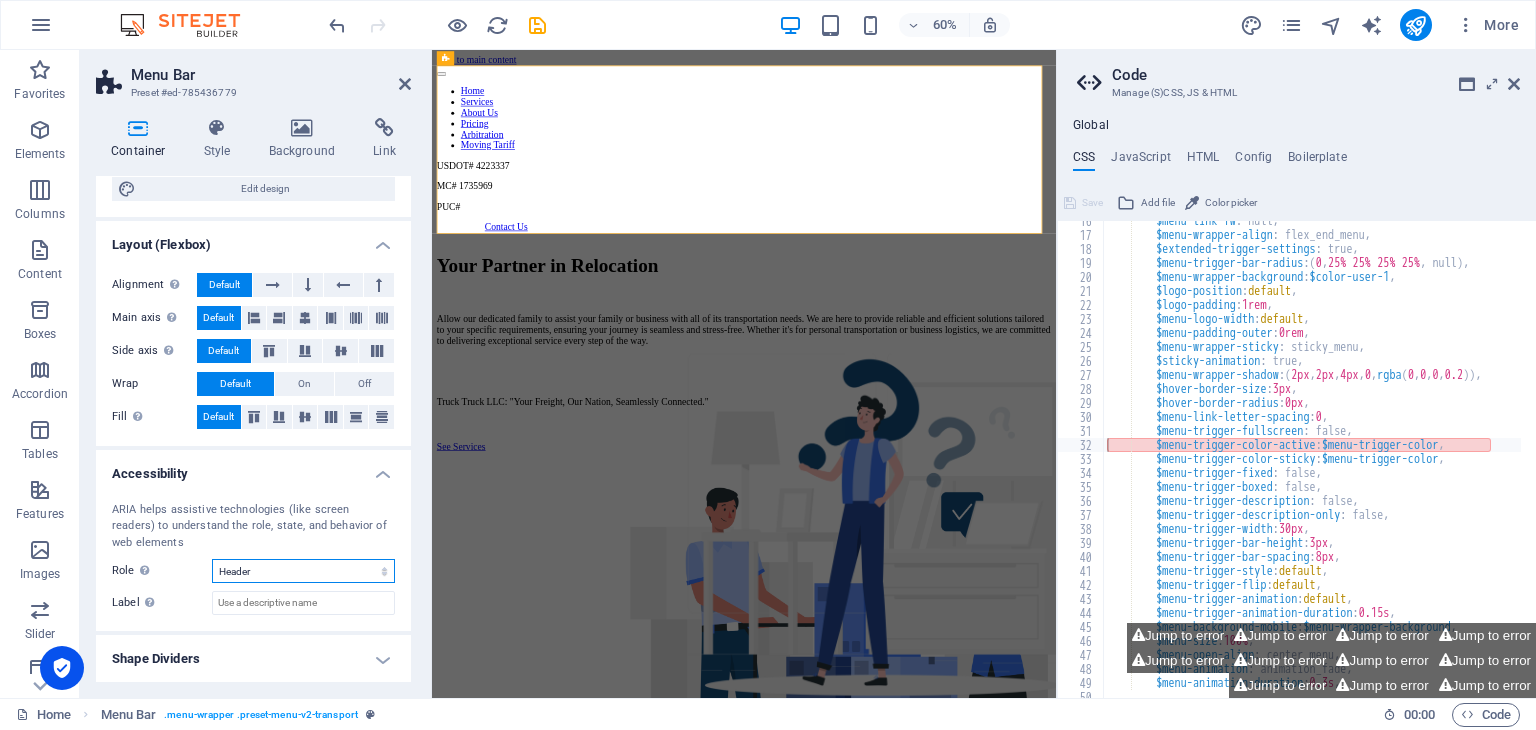 click on "None Alert Article Banner Comment Complementary Dialog Footer Header Marquee Presentation Region Section Separator Status Timer" at bounding box center (303, 571) 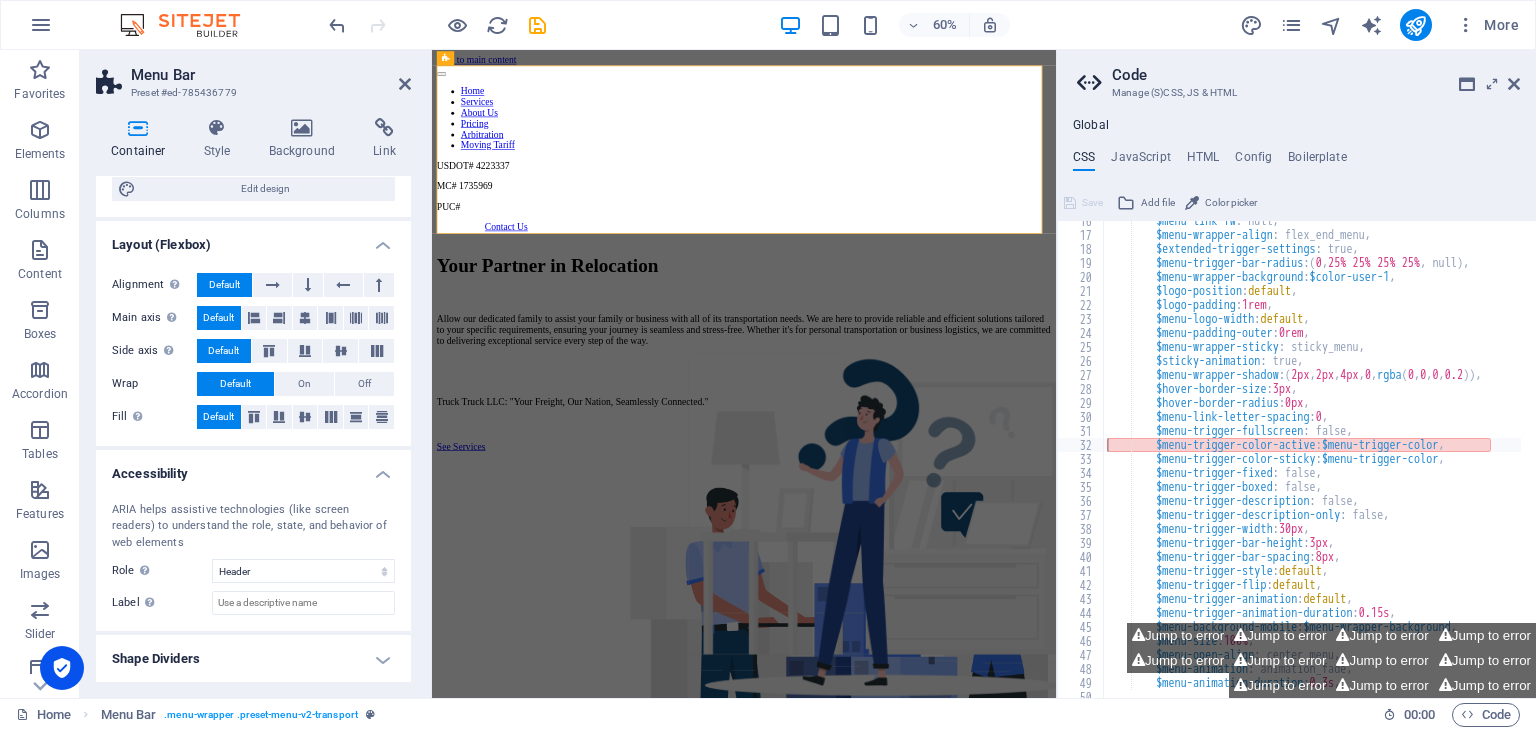 click on "Preset #ed-785436779" at bounding box center (251, 93) 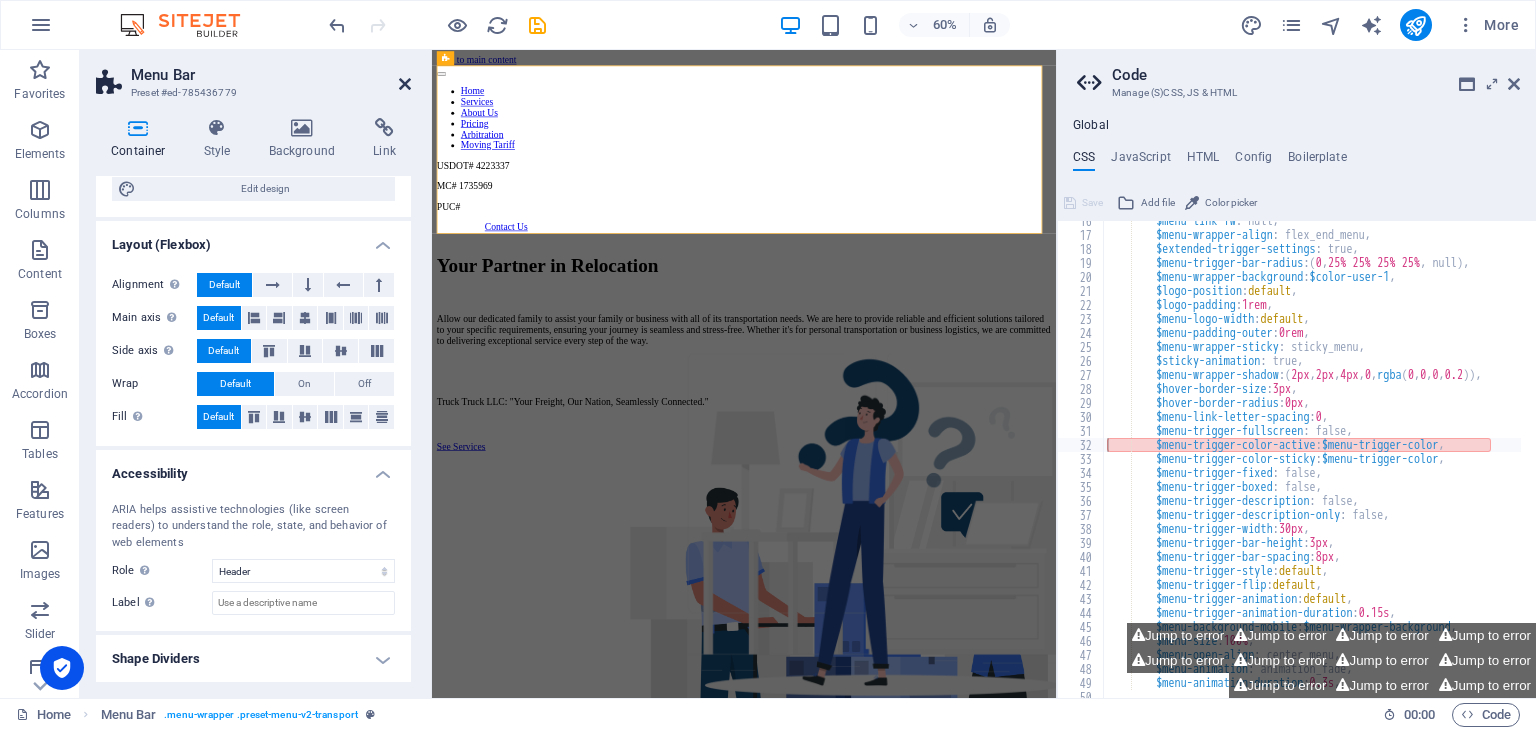 click at bounding box center (405, 84) 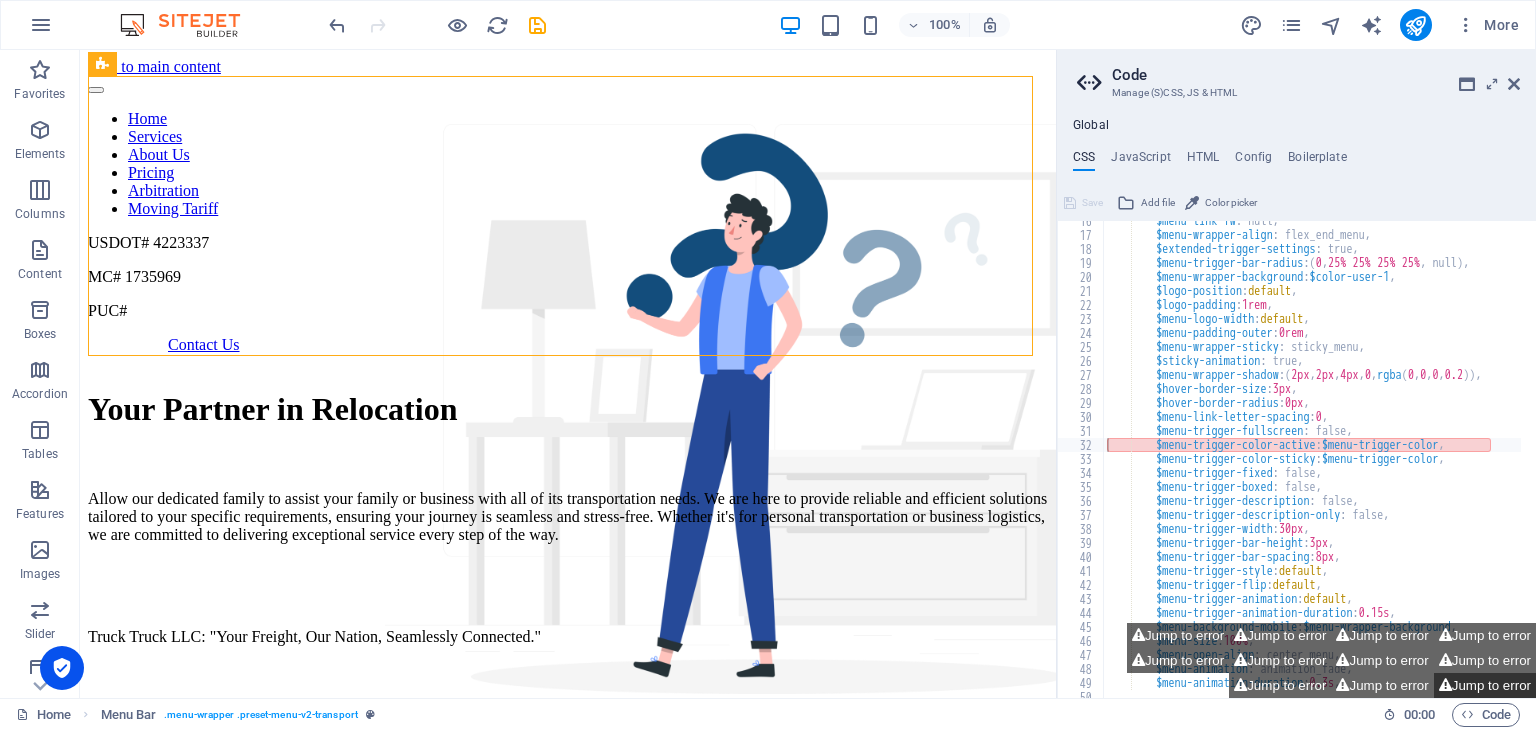 click on "Jump to error" at bounding box center [1485, 685] 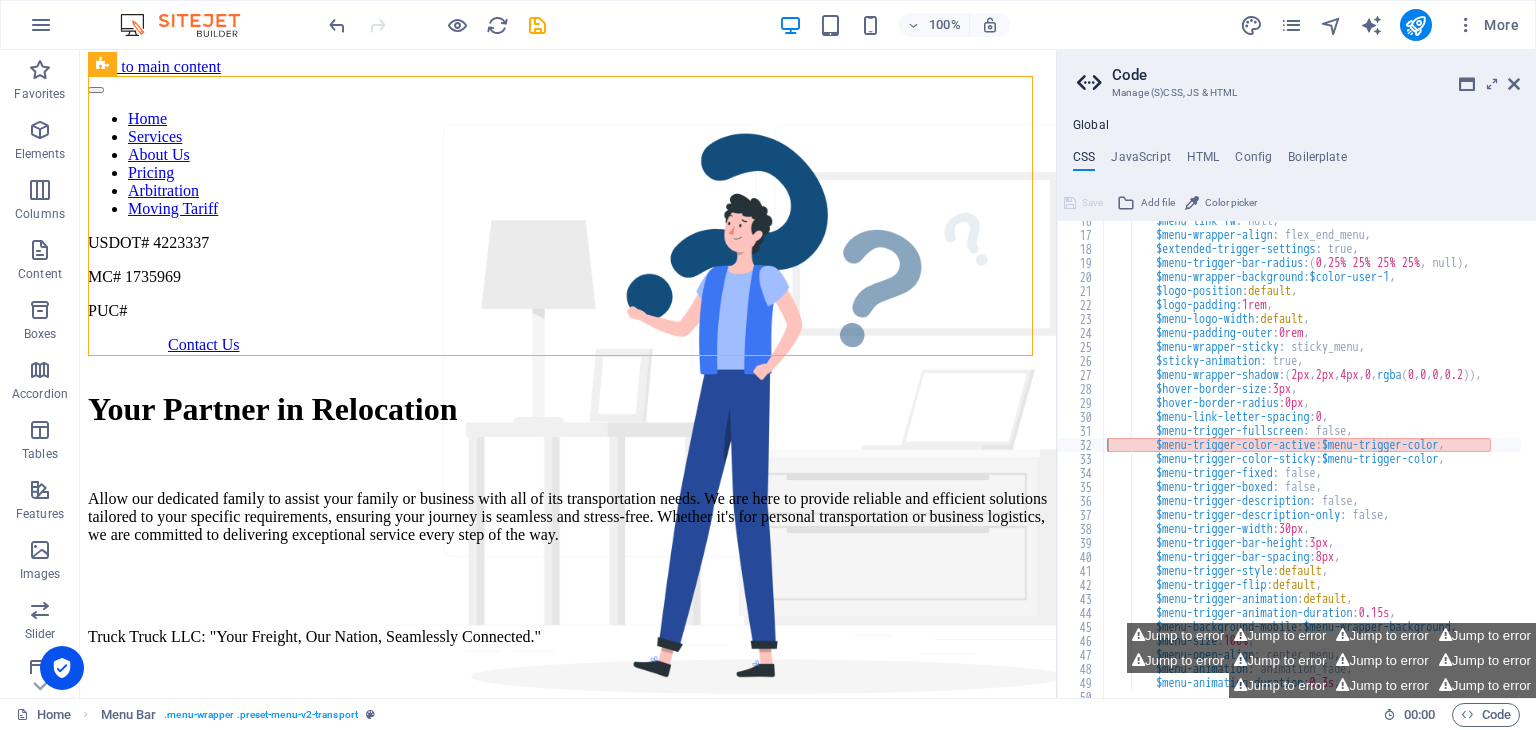 click at bounding box center [1092, 83] 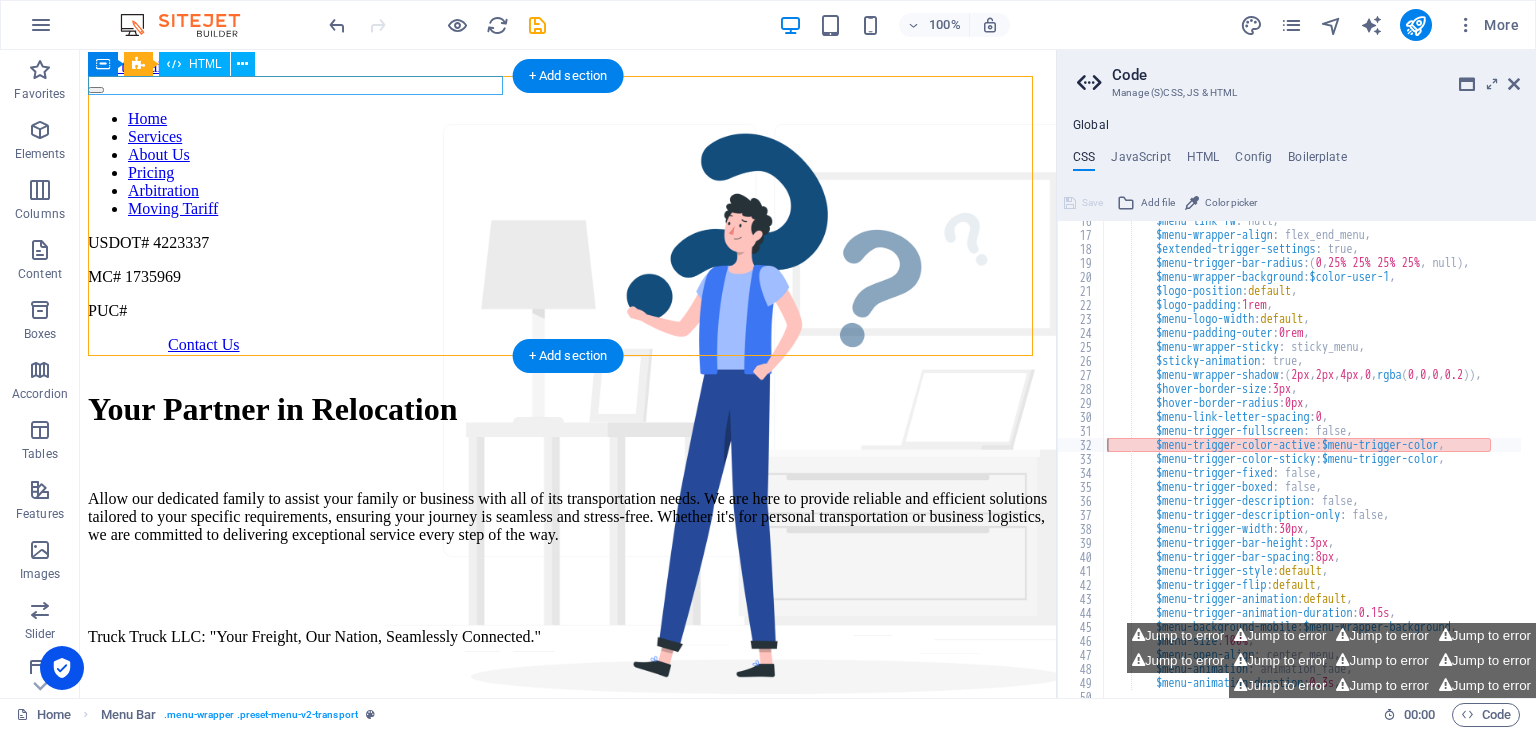 click at bounding box center (568, 85) 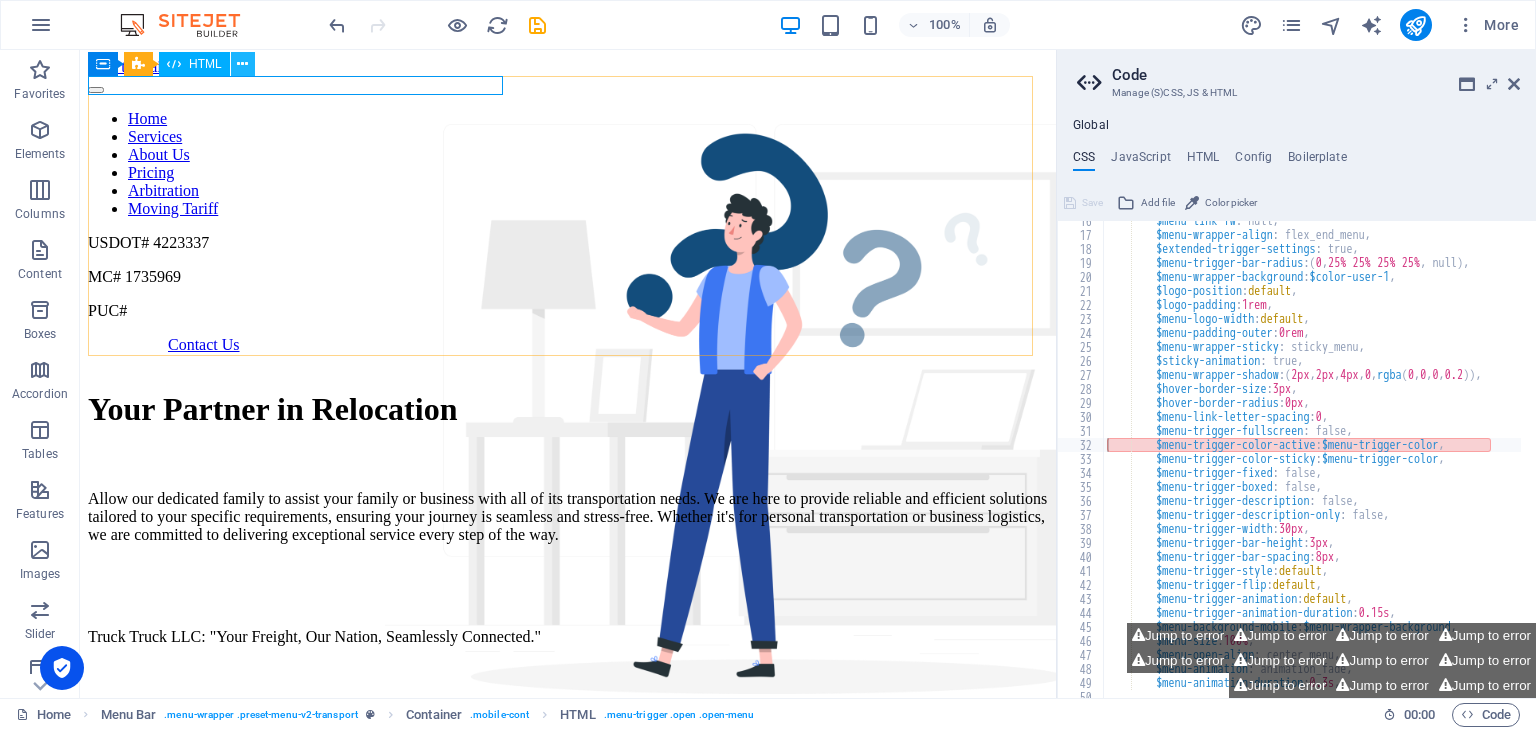 click at bounding box center (242, 64) 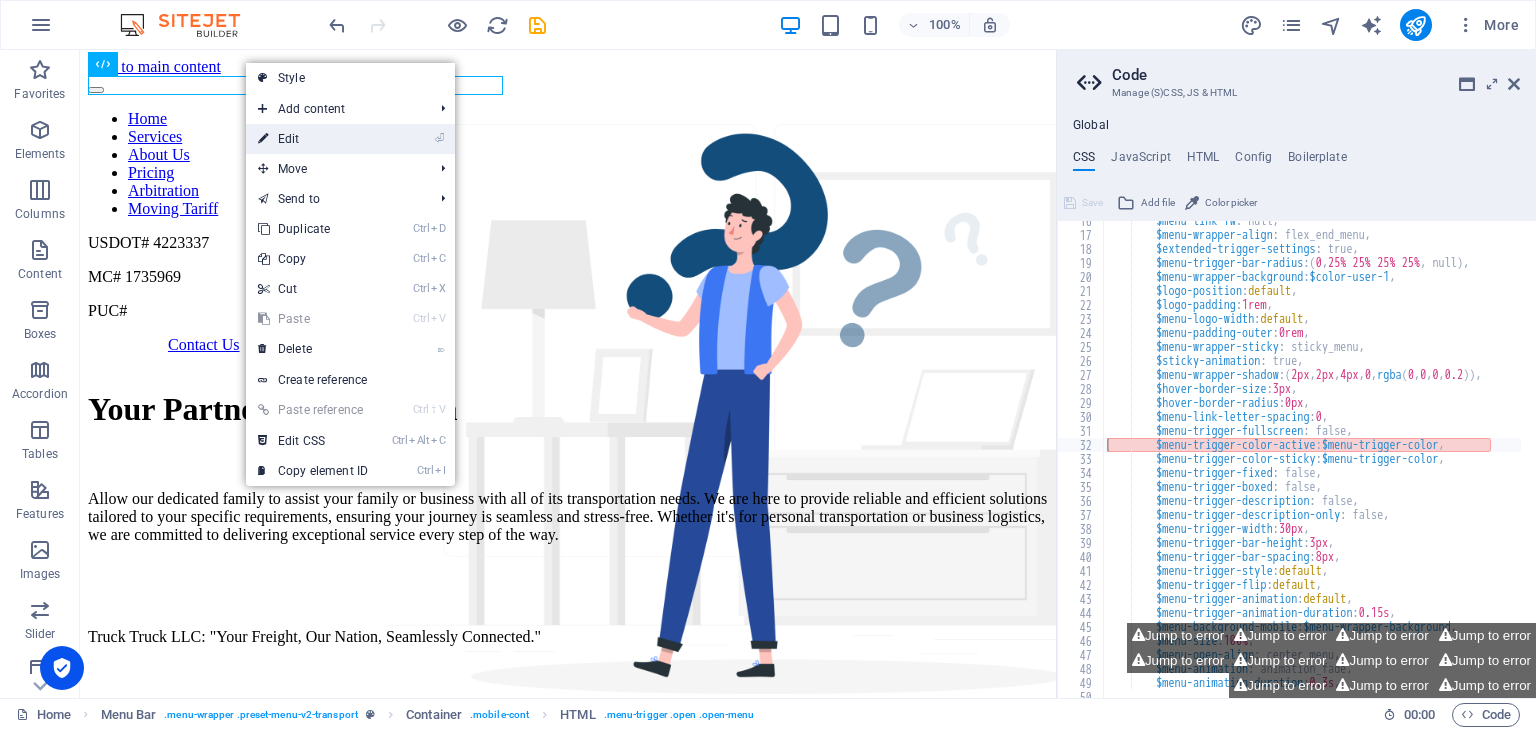 click on "⏎  Edit" at bounding box center [313, 139] 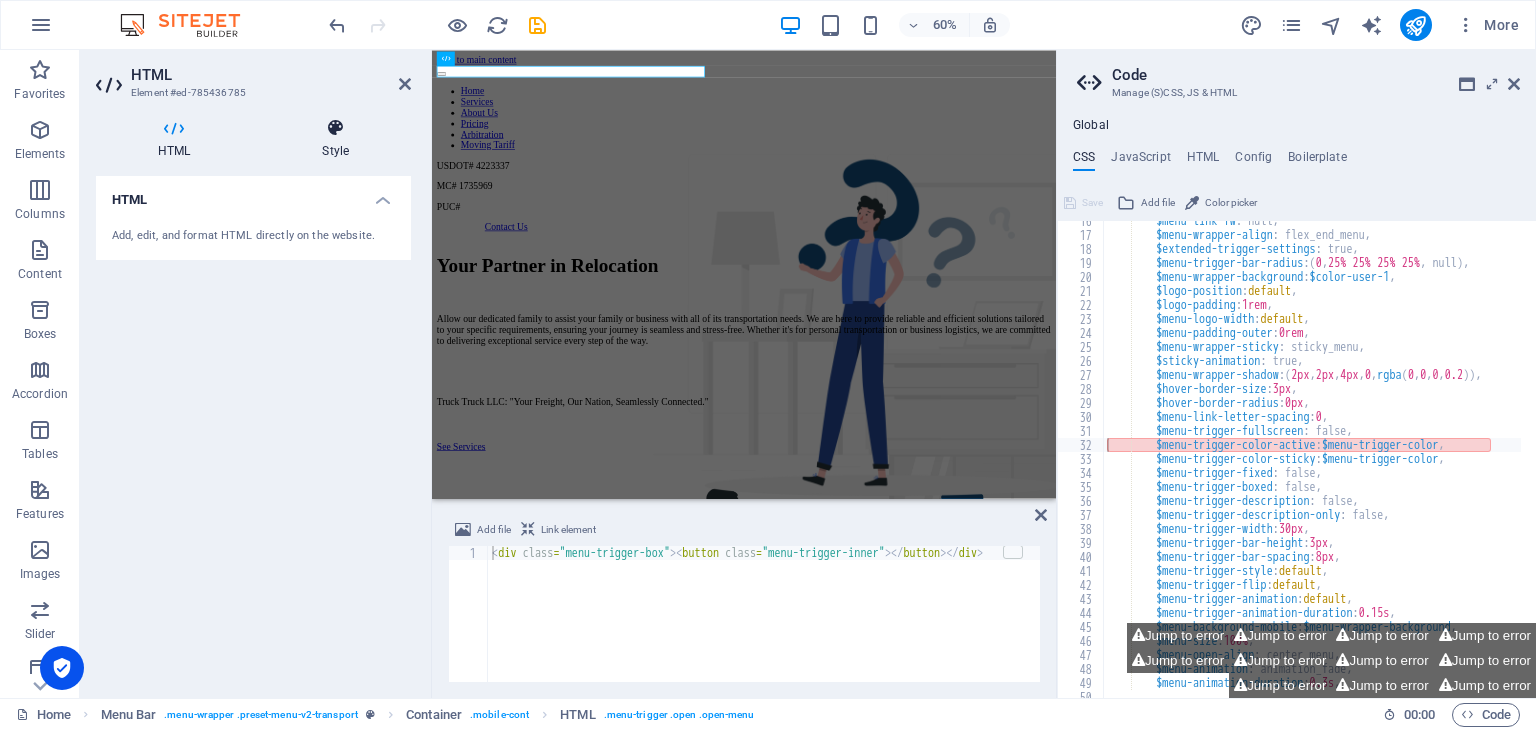 click on "Style" at bounding box center (335, 139) 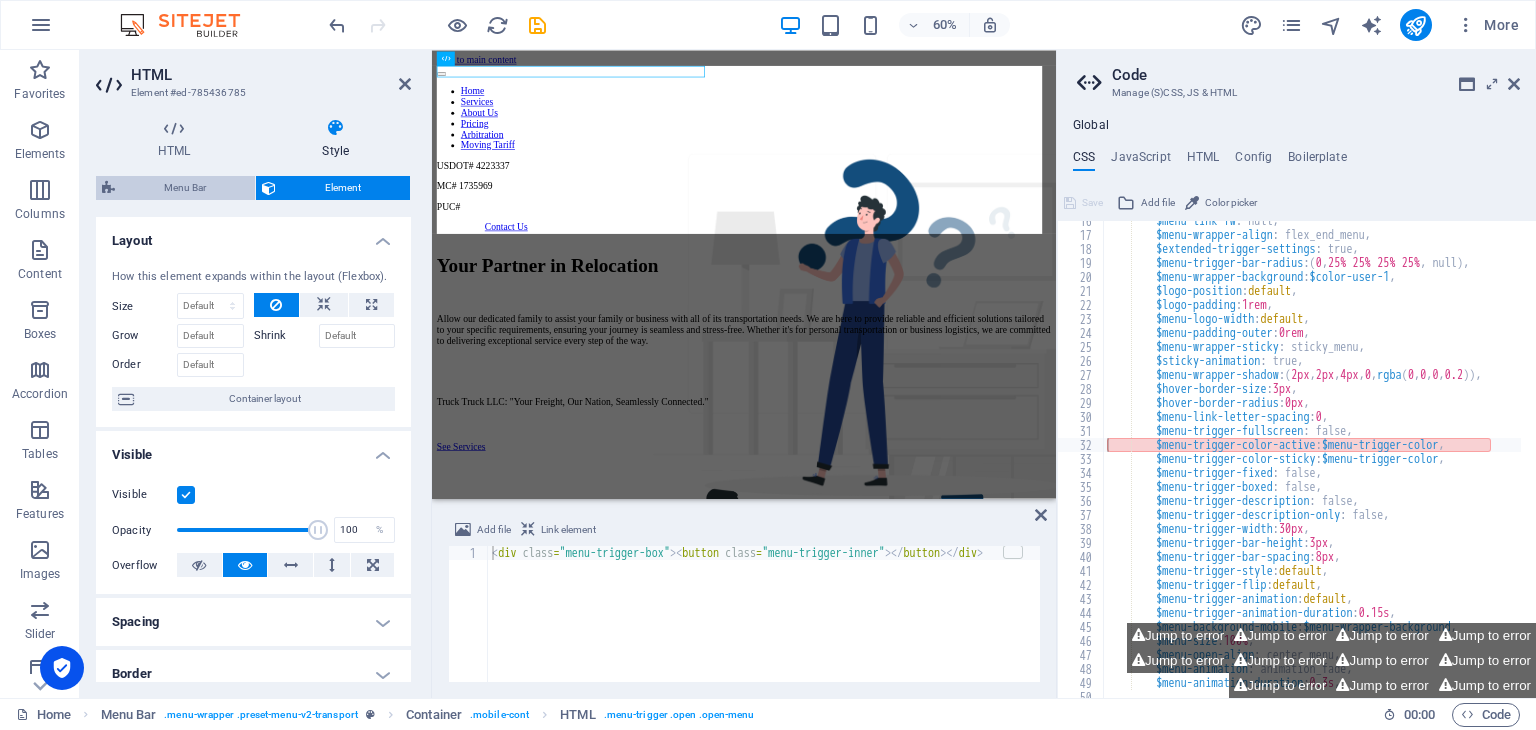 click on "Menu Bar" at bounding box center (185, 188) 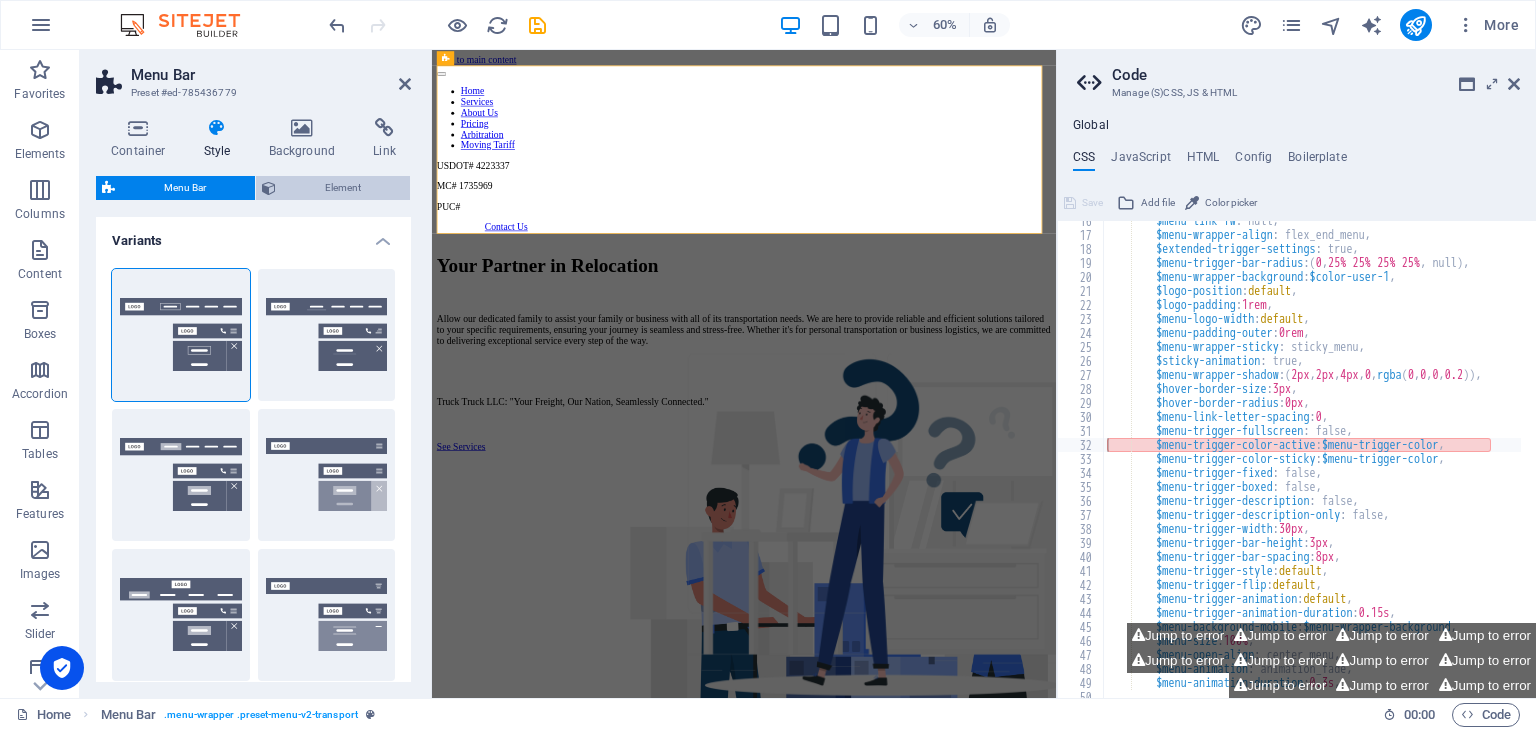 click on "Element" at bounding box center [343, 188] 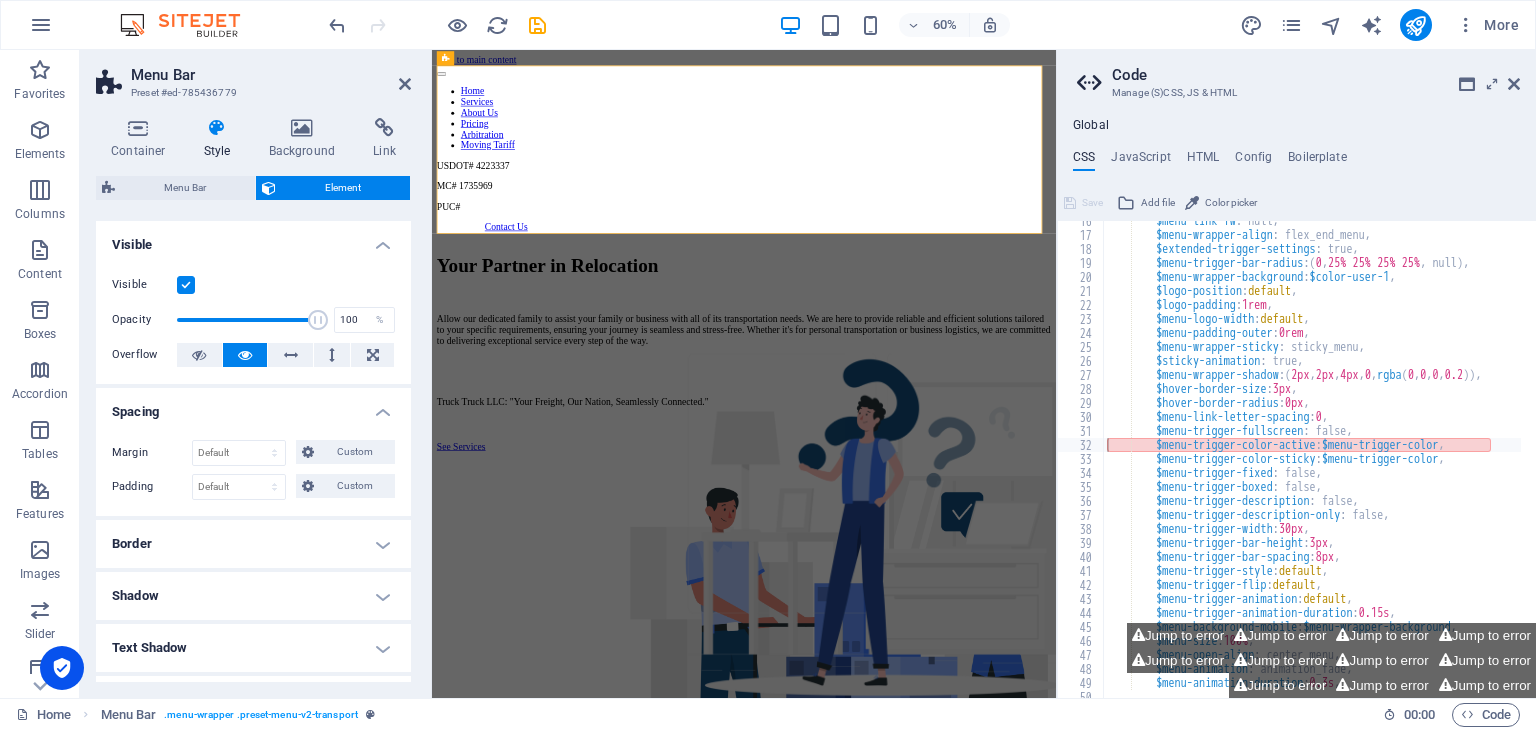 click on "Skip to main content
Home Services About Us Pricing Arbitration Moving Tariff USDOT# 4223337 MC# 1735969 PUC#   Contact Us Your Partner in Relocation Allow our dedicated family to assist your family or business with all of its transportation needs. We are here to provide reliable and efficient solutions tailored to your specific requirements, ensuring your journey is seamless and stress-free. Whether it's for personal transportation or business logistics, we are committed to delivering exceptional service every step of the way. Truck Truck LLC: "Your Freight, Our Nation, Seamlessly Connected." See Services Allow our dedicated family to assist your family or business with all of its transportation needs. We are here to provide reliable and efficient solutions tailored to your specific requirements, ensuring your journey is seamless and stress-free. Whether it's for personal transportation or business logistics, we are committed to delivering exceptional service every step of the way. Our Services Packing" at bounding box center [952, 6961] 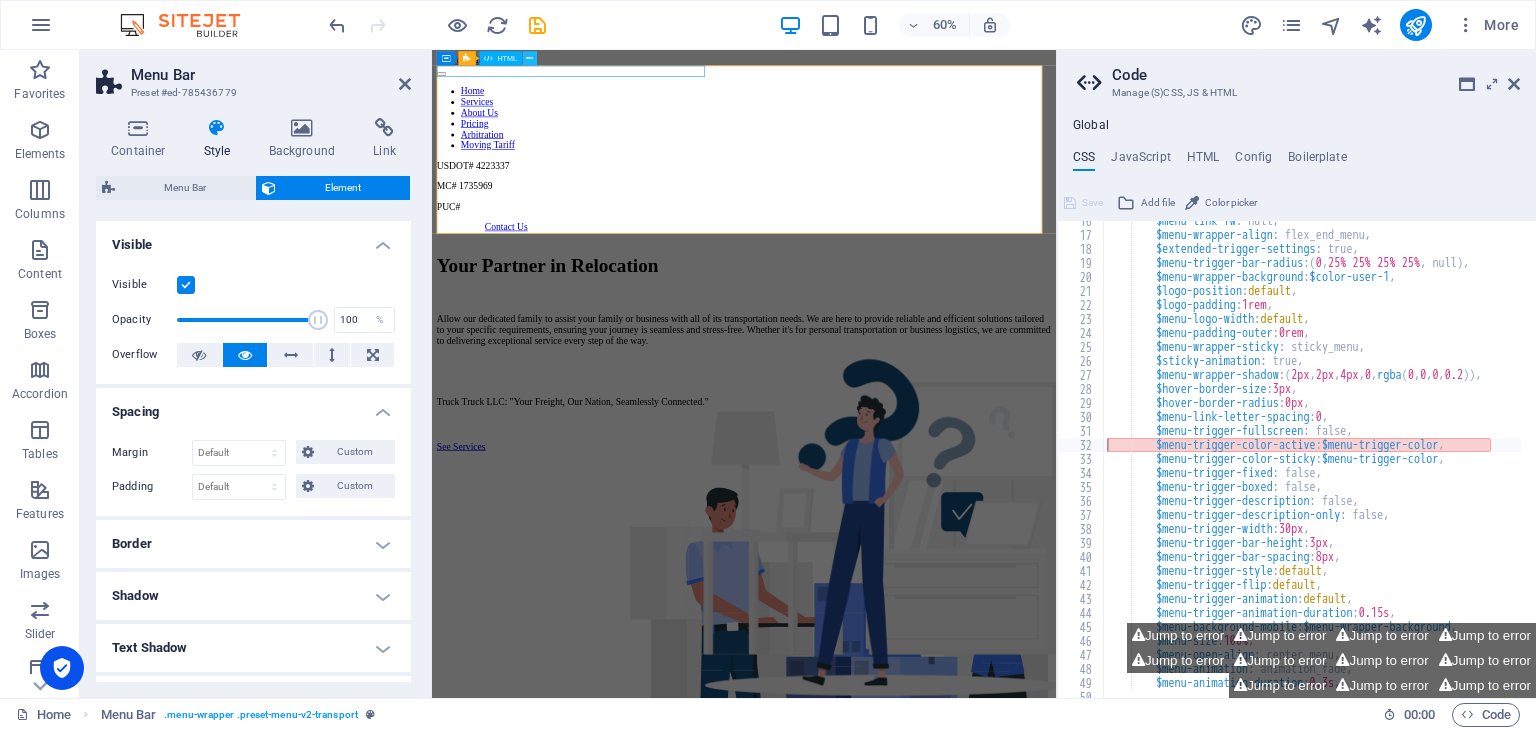 click at bounding box center (529, 58) 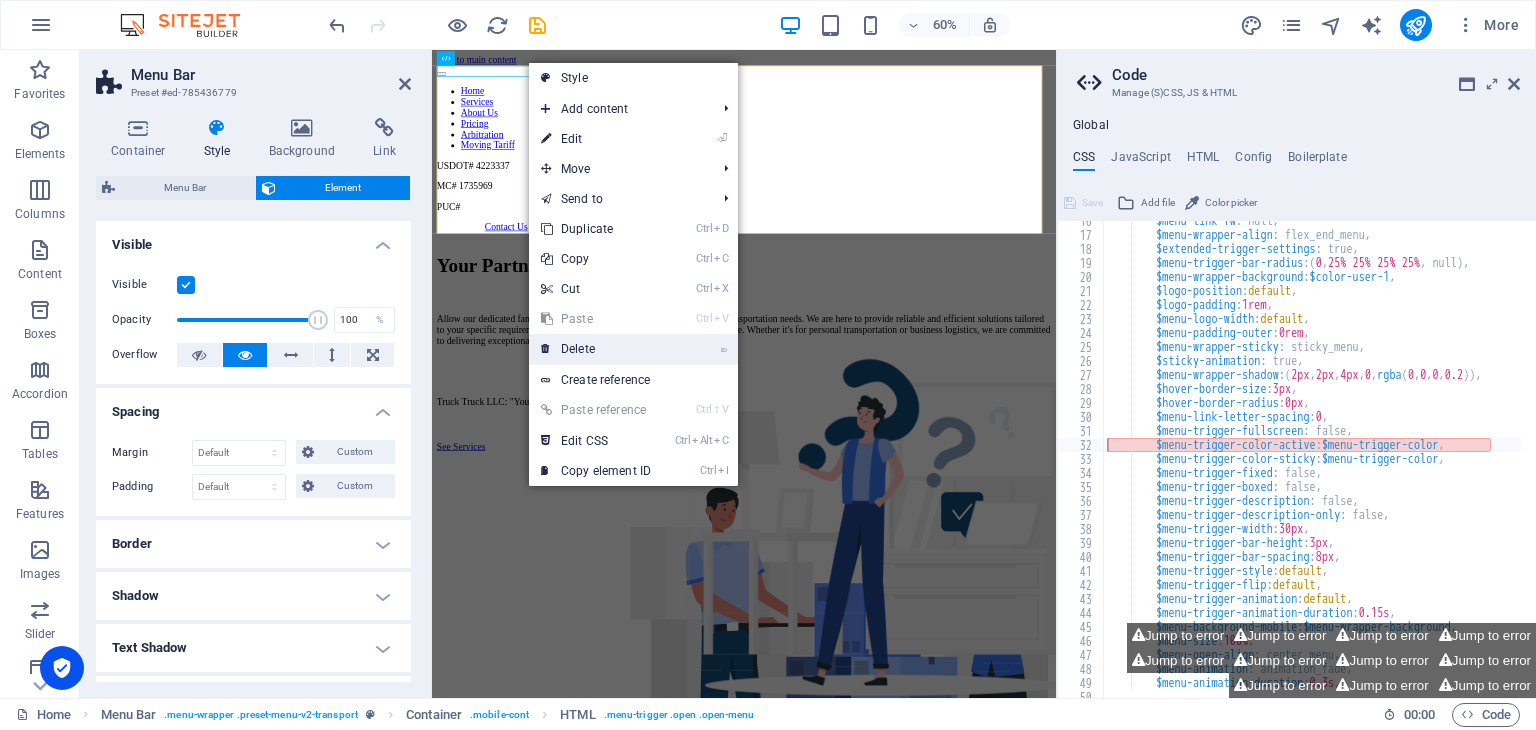 click on "⌦  Delete" at bounding box center [596, 349] 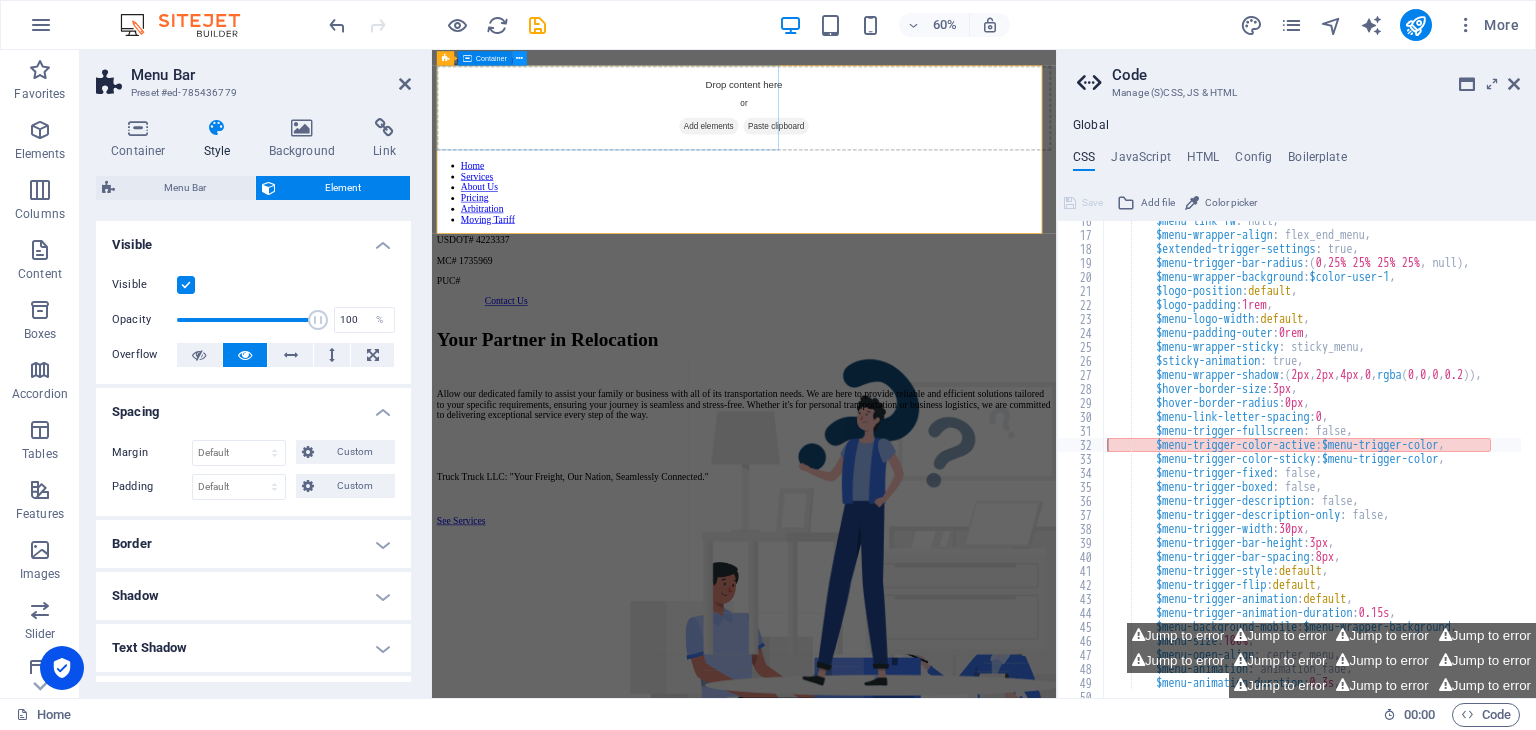 click at bounding box center [519, 58] 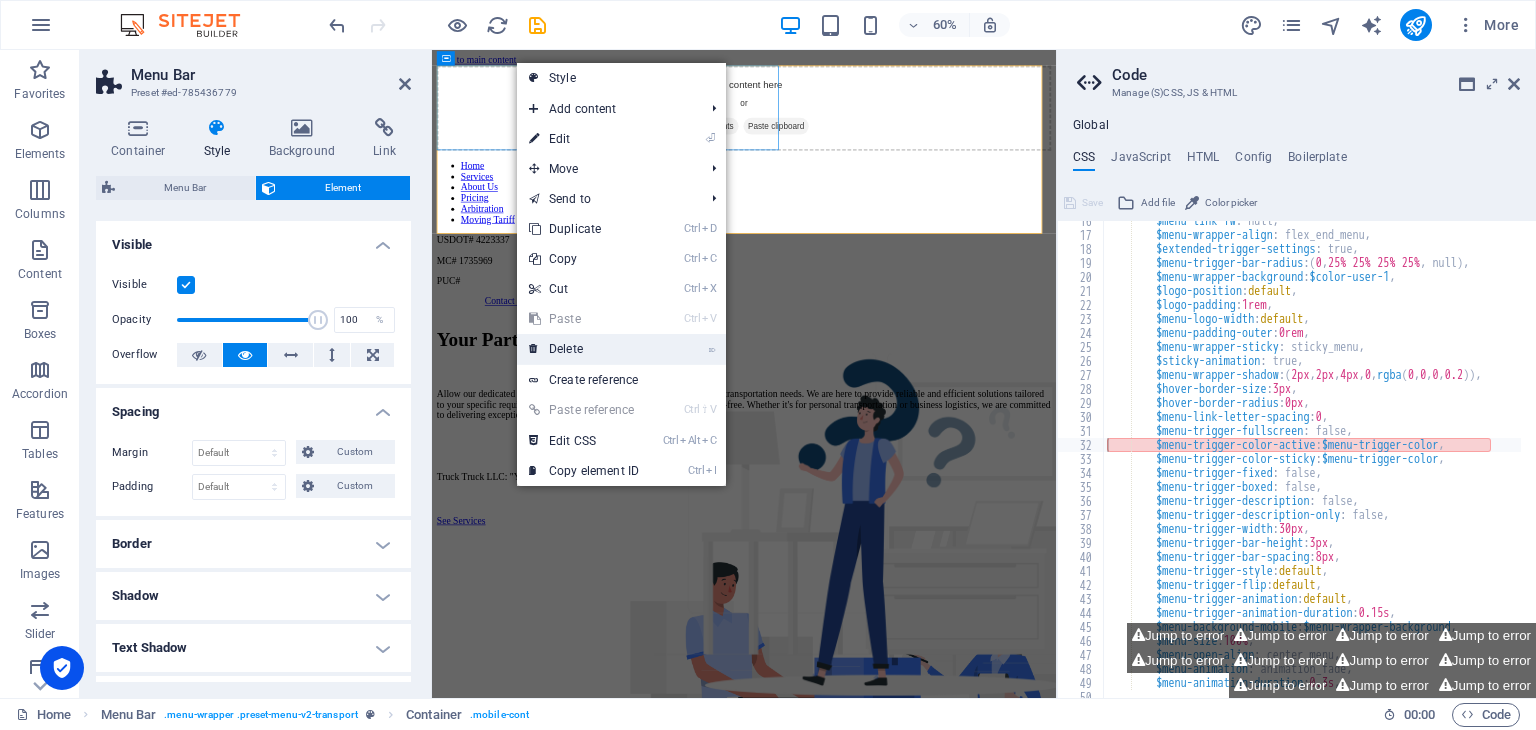 click on "⌦  Delete" at bounding box center (584, 349) 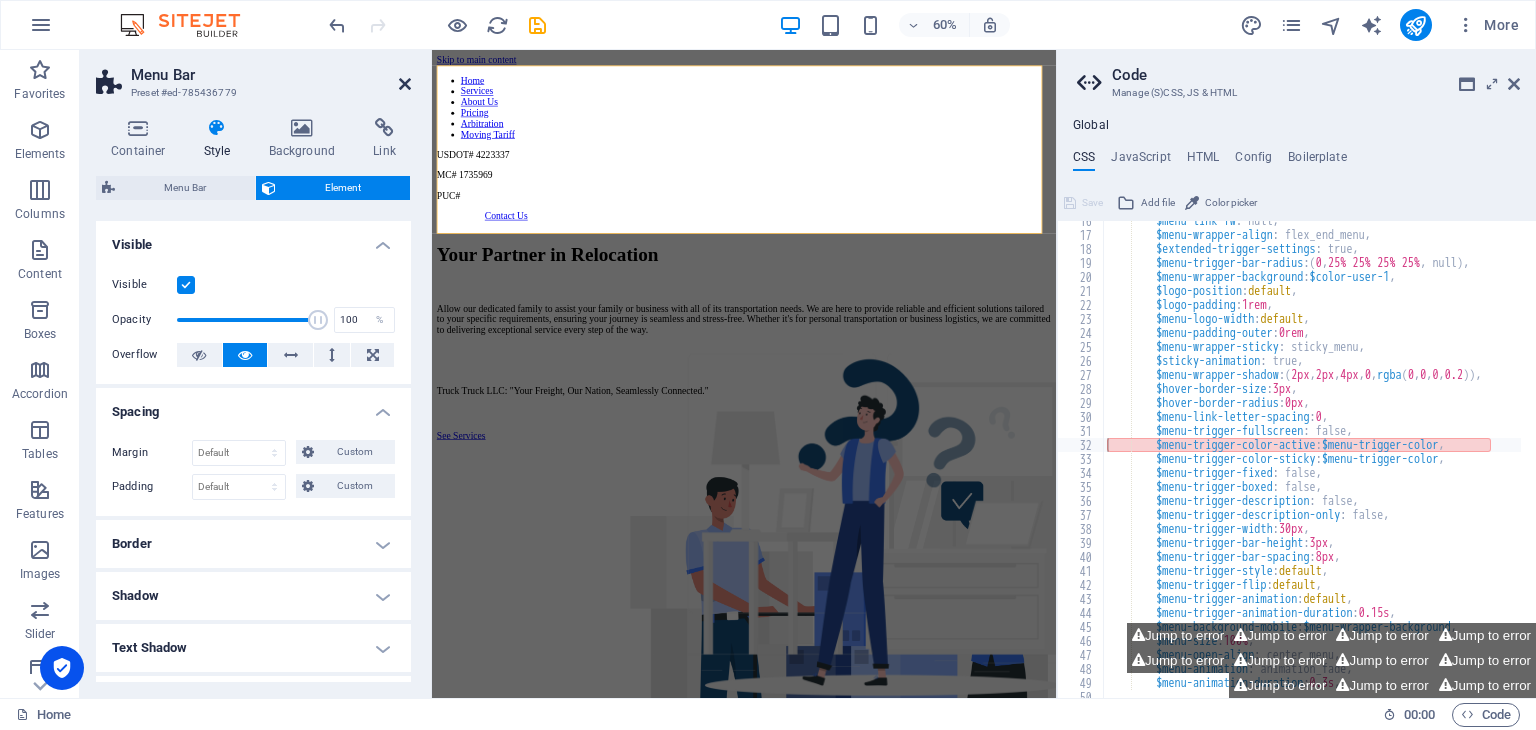 click at bounding box center (405, 84) 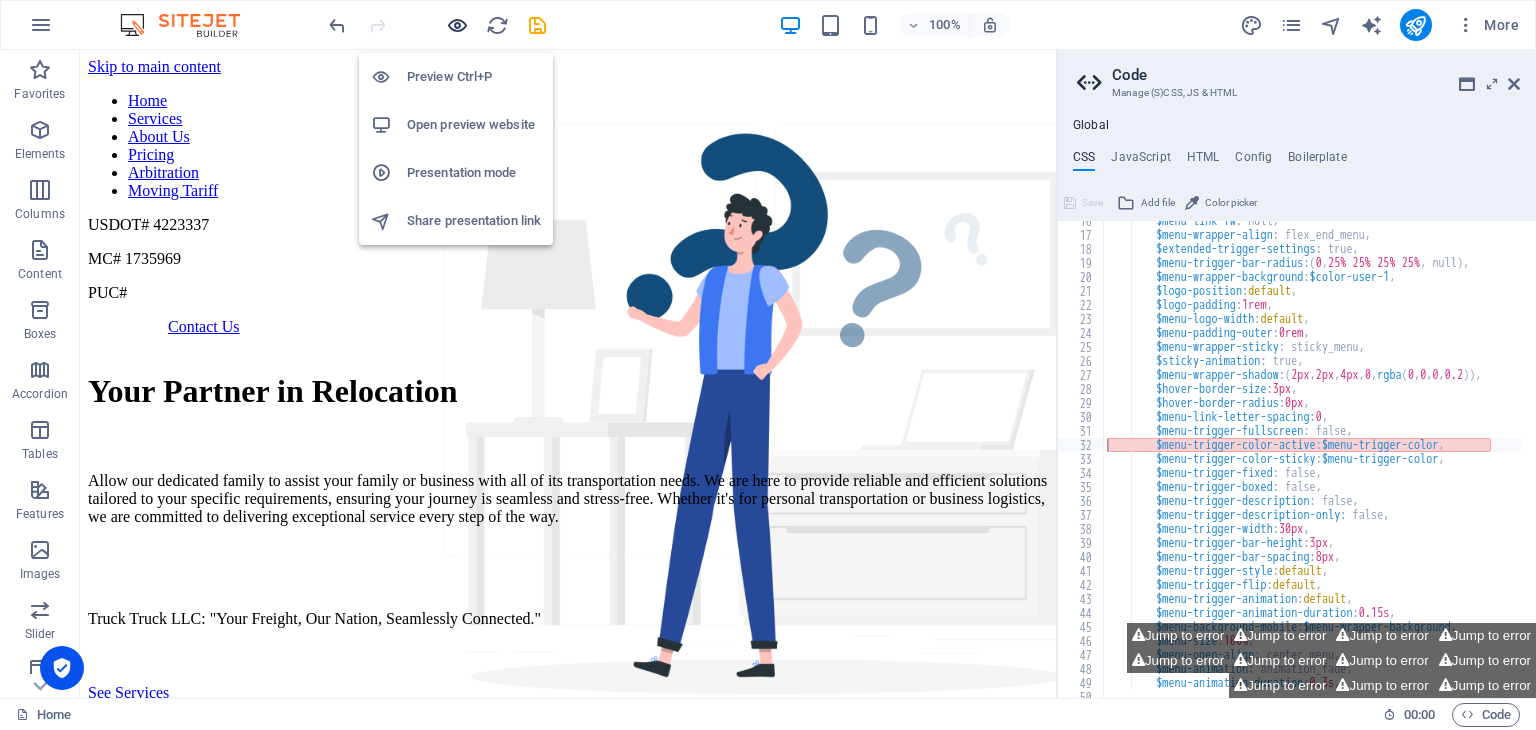click at bounding box center (457, 25) 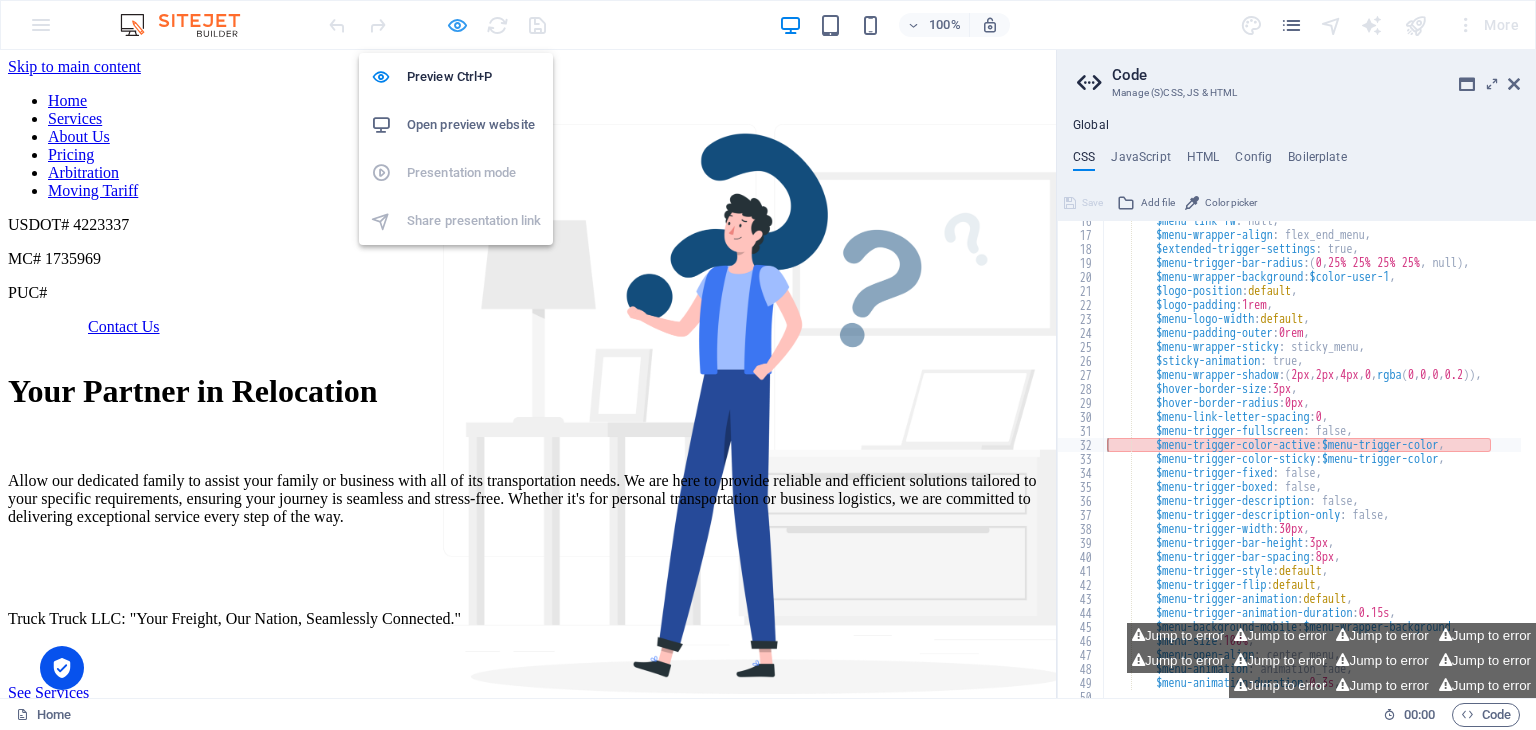 click at bounding box center (457, 25) 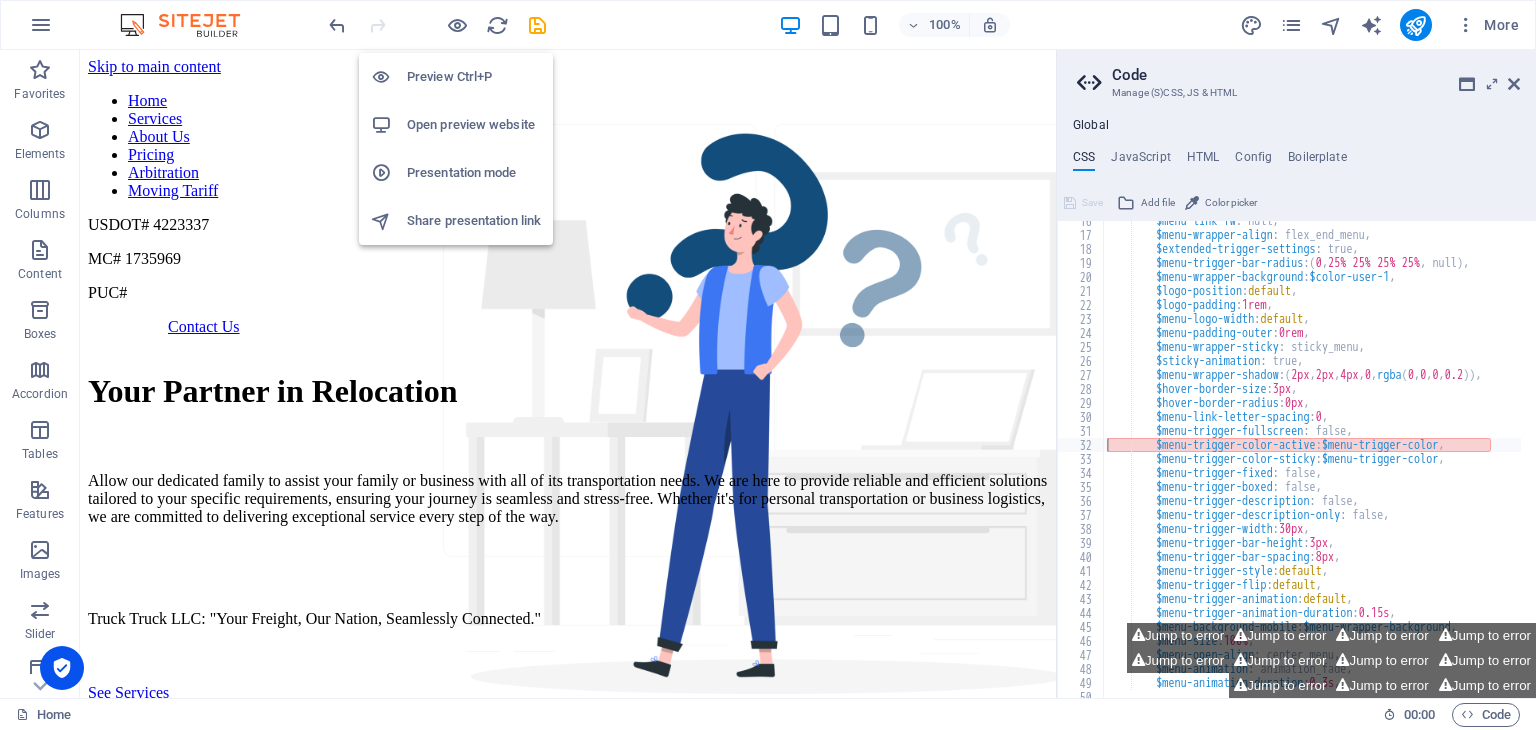 click on "Presentation mode" at bounding box center [474, 173] 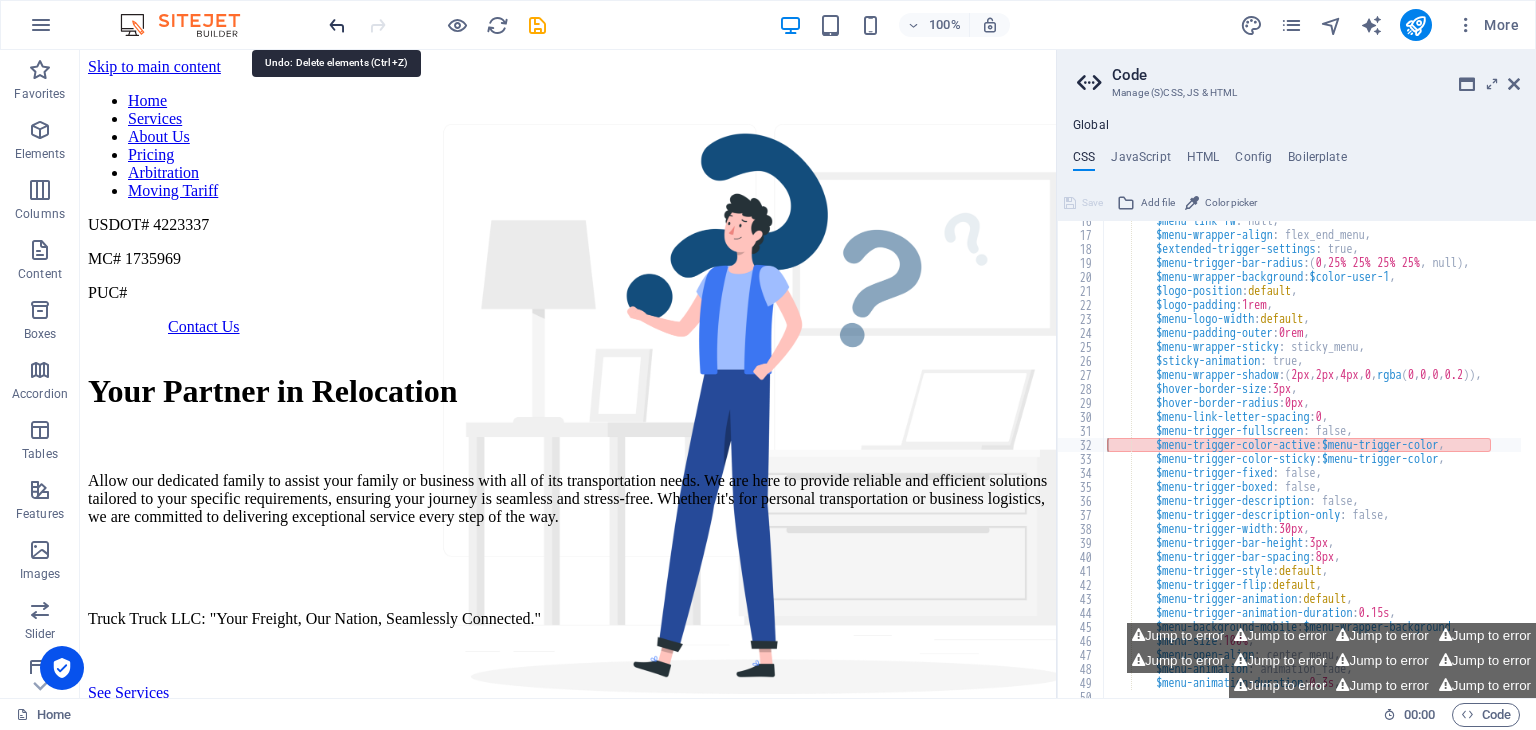 click at bounding box center [337, 25] 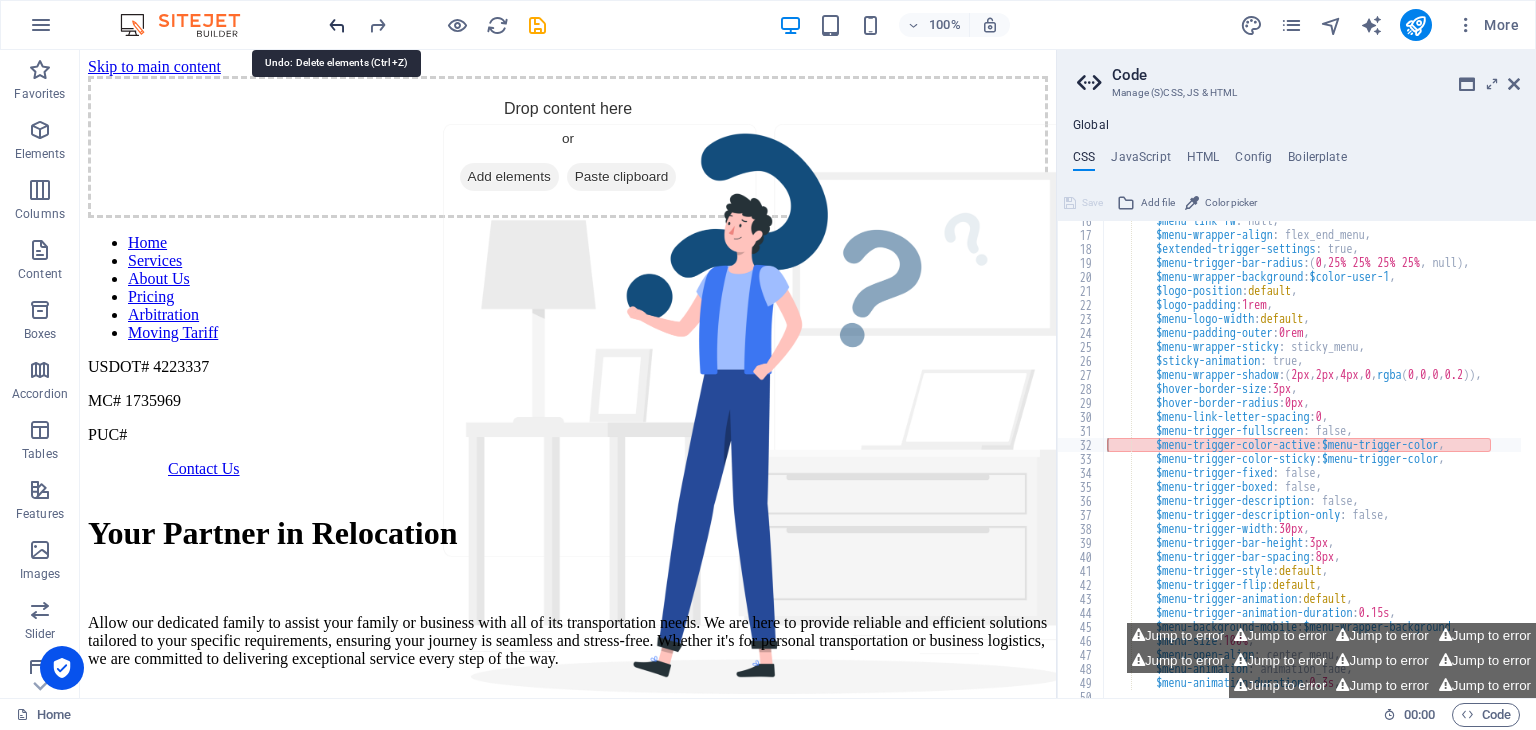 click at bounding box center [337, 25] 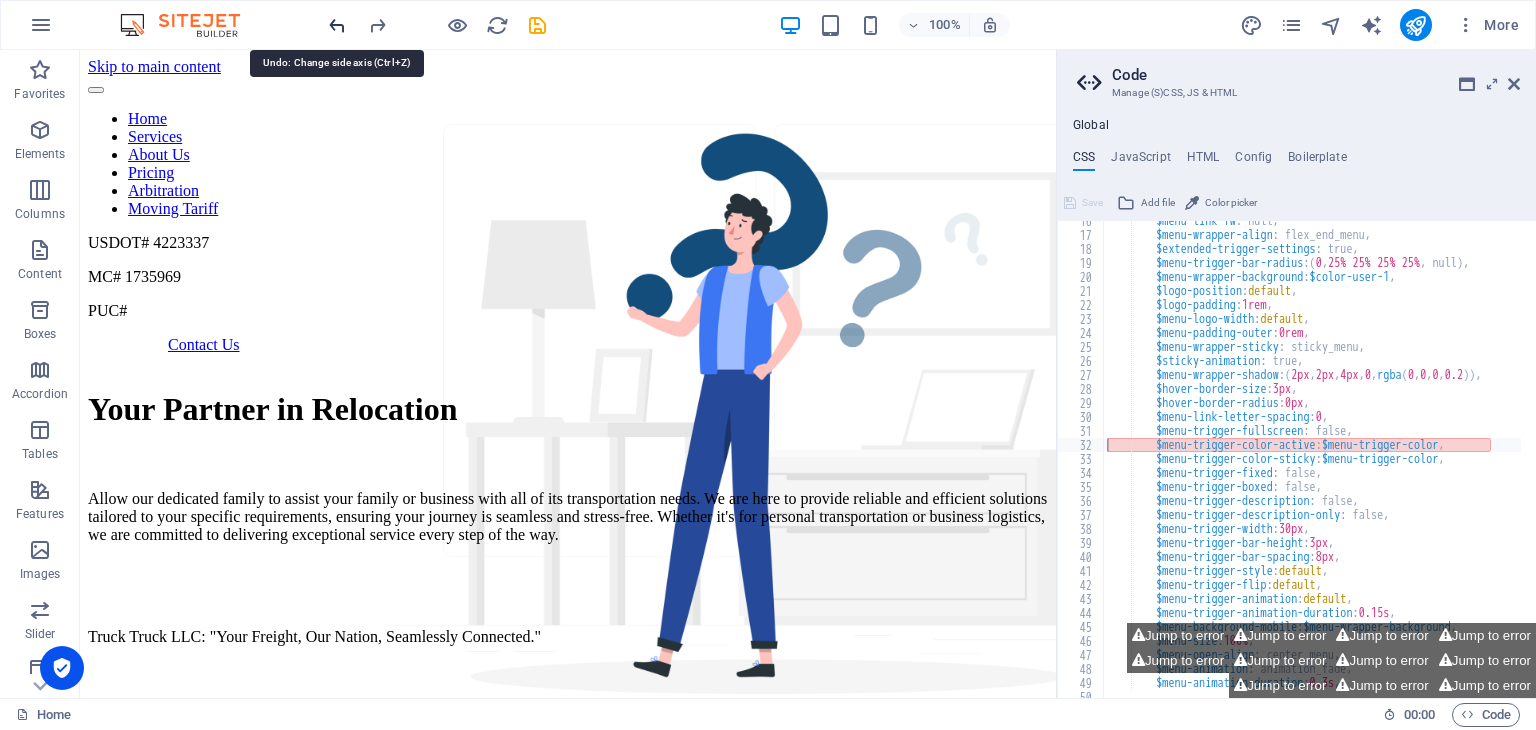 click at bounding box center [337, 25] 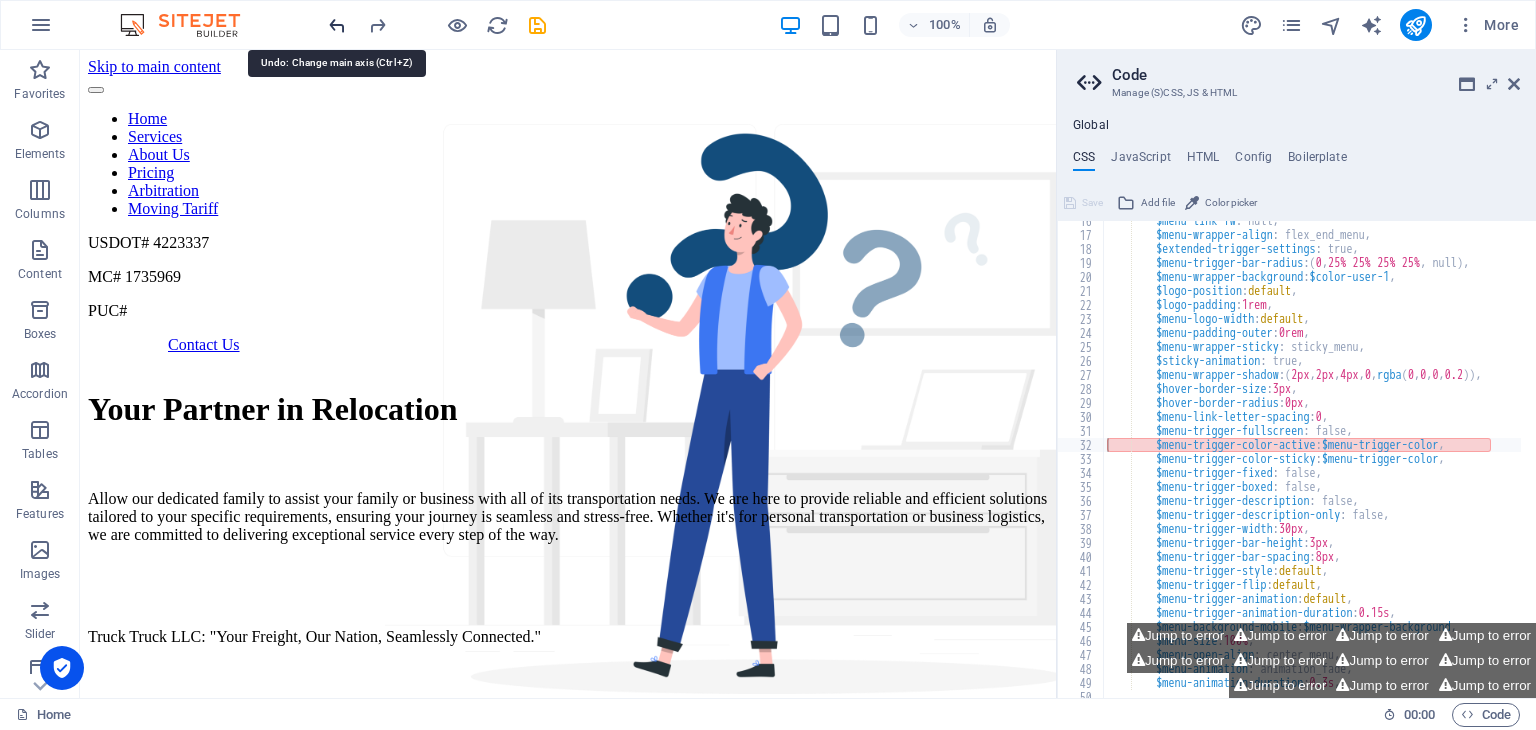 click at bounding box center (337, 25) 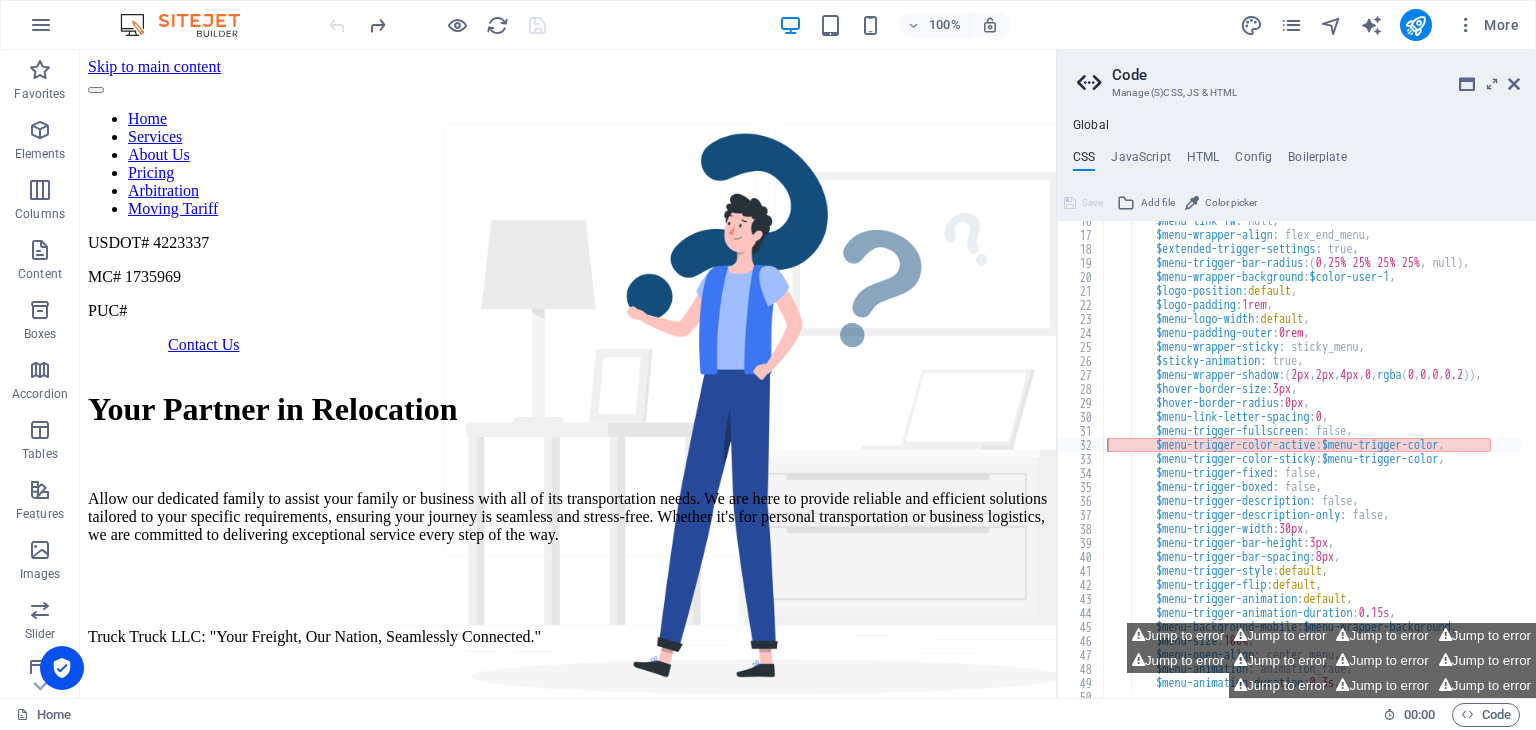 click at bounding box center [437, 25] 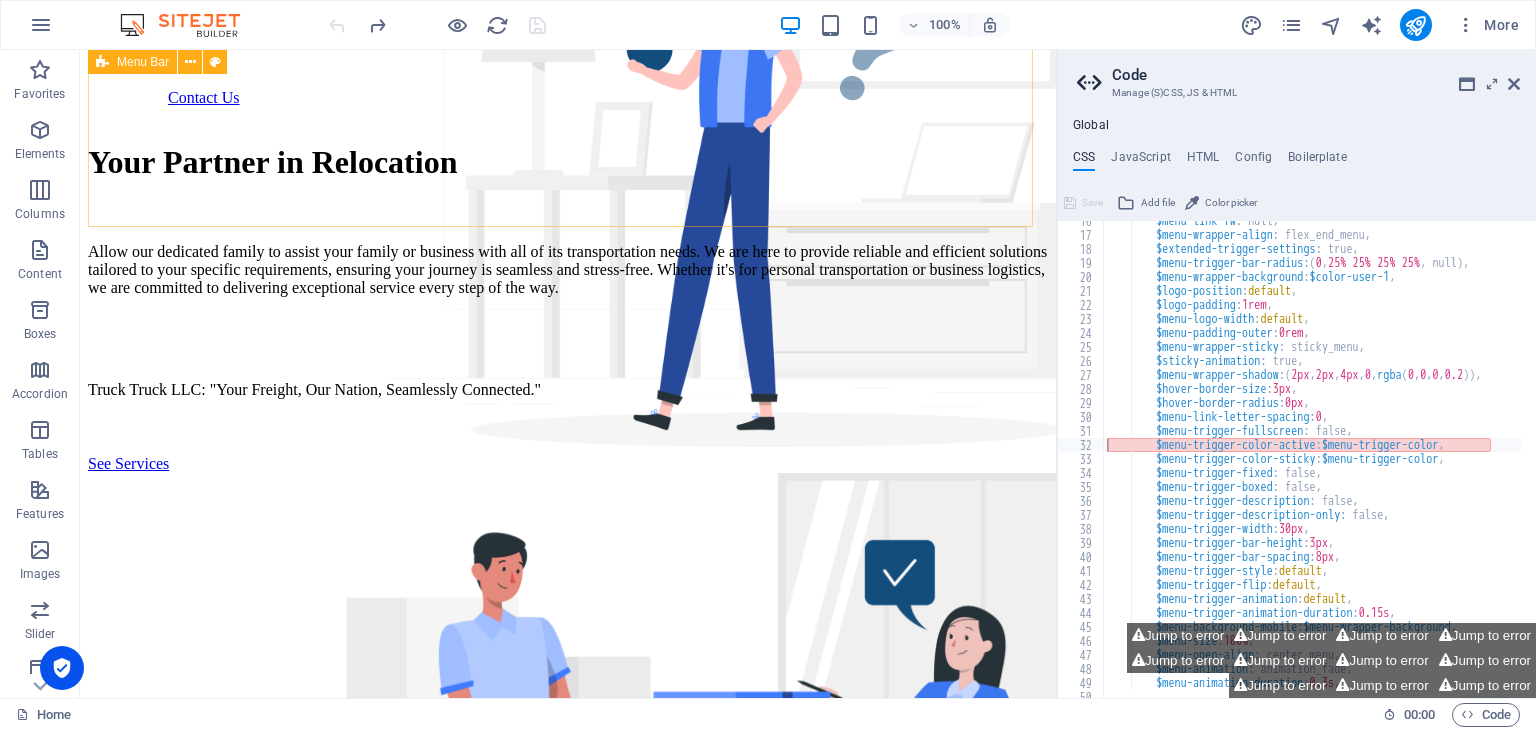 scroll, scrollTop: 306, scrollLeft: 0, axis: vertical 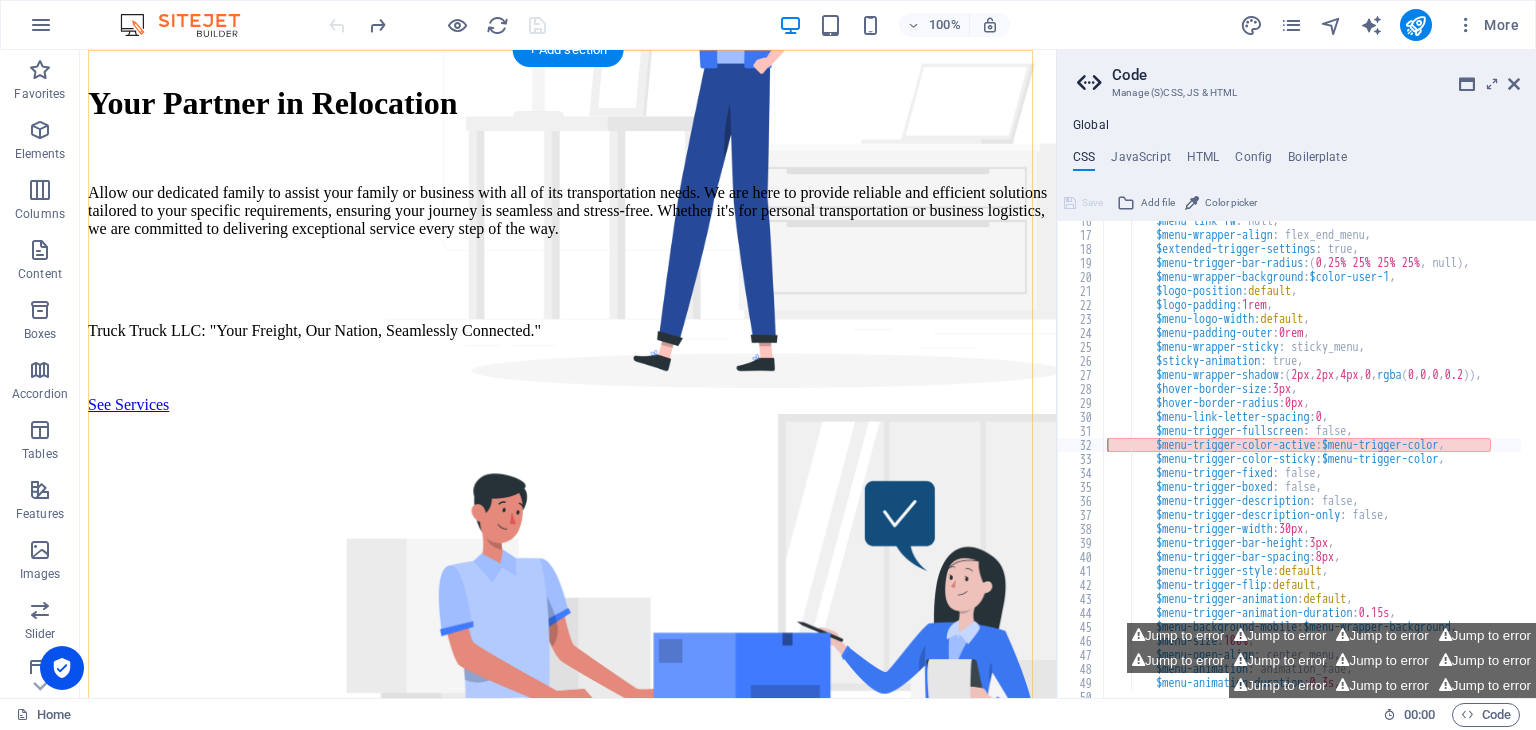 click on "Your Partner in Relocation Allow our dedicated family to assist your family or business with all of its transportation needs. We are here to provide reliable and efficient solutions tailored to your specific requirements, ensuring your journey is seamless and stress-free. Whether it's for personal transportation or business logistics, we are committed to delivering exceptional service every step of the way. Truck Truck LLC: "Your Freight, Our Nation, Seamlessly Connected." See Services" at bounding box center [568, 431] 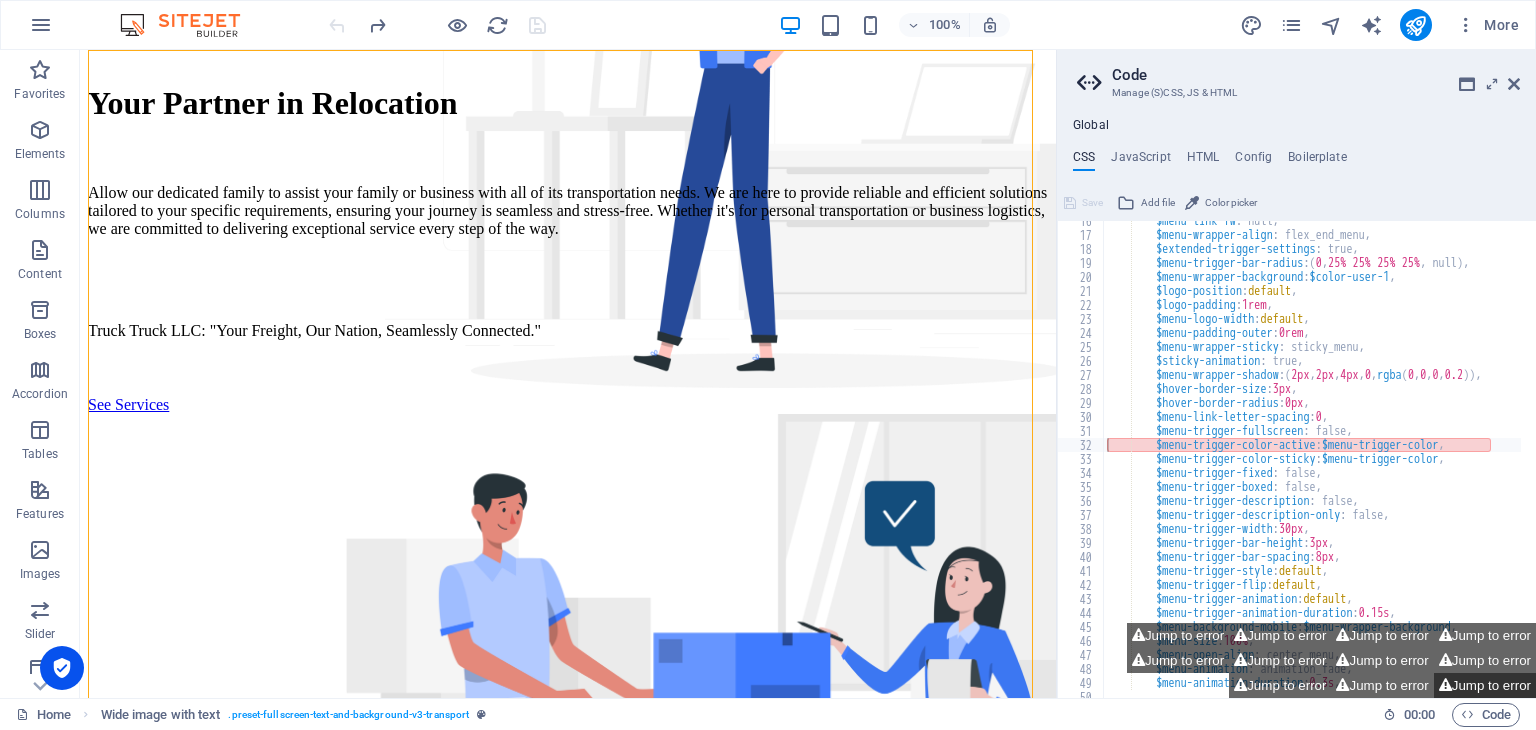 click on "Jump to error" at bounding box center [1485, 685] 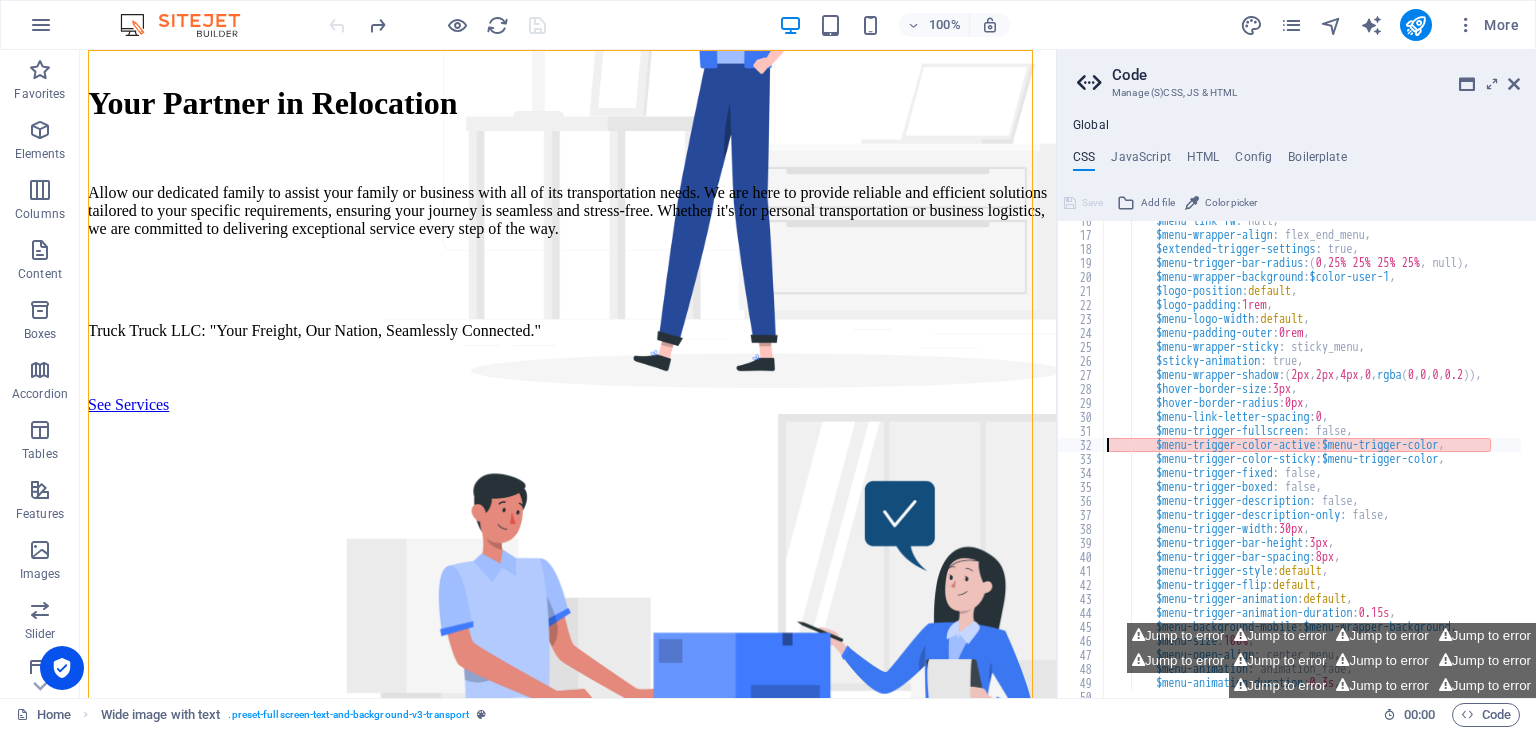 click on "$menu-link-fw : null,            $menu-wrapper-align : flex_end_menu,            $extended-trigger-settings : true,            $menu-trigger-bar-radius :  ( 0 ,  25%   25%   25%   25% , null ) ,            $menu-wrapper-background :  $color-user-1 ,            $logo-position :  default ,            $logo-padding :  1rem ,            $menu-logo-width :  default ,            $menu-padding-outer :  0rem ,            $menu-wrapper-sticky : sticky_menu,            $sticky-animation : true,            $menu-wrapper-shadow :  ( 2px ,  2px ,  4px ,  0 ,  rgba ( 0 ,  0 ,  0 ,  0.2 )) ,            $hover-border-size :  3px ,            $hover-border-radius :  0px ,            $menu-link-letter-spacing :  0 ,            $menu-trigger-fullscreen : false,            $menu-trigger-color-active :  $menu-trigger-color ,            $menu-trigger-color-sticky :  $menu-trigger-color ,            $menu-trigger-fixed : false,            $menu-trigger-boxed : false,            $menu-trigger-description : false,       :" at bounding box center [1400, 459] 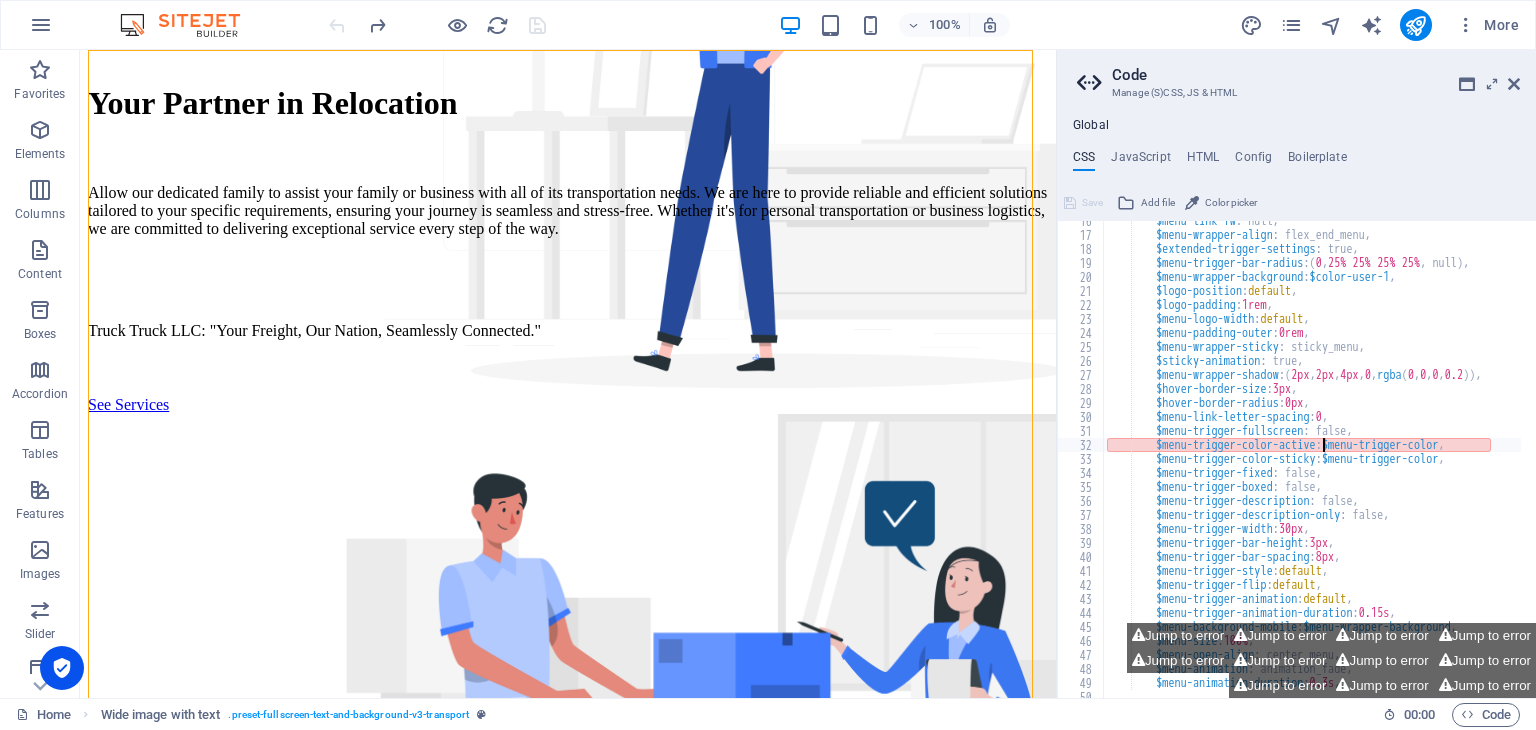 click on "$menu-link-fw : null,            $menu-wrapper-align : flex_end_menu,            $extended-trigger-settings : true,            $menu-trigger-bar-radius :  ( 0 ,  25%   25%   25%   25% , null ) ,            $menu-wrapper-background :  $color-user-1 ,            $logo-position :  default ,            $logo-padding :  1rem ,            $menu-logo-width :  default ,            $menu-padding-outer :  0rem ,            $menu-wrapper-sticky : sticky_menu,            $sticky-animation : true,            $menu-wrapper-shadow :  ( 2px ,  2px ,  4px ,  0 ,  rgba ( 0 ,  0 ,  0 ,  0.2 )) ,            $hover-border-size :  3px ,            $hover-border-radius :  0px ,            $menu-link-letter-spacing :  0 ,            $menu-trigger-fullscreen : false,            $menu-trigger-color-active :  $menu-trigger-color ,            $menu-trigger-color-sticky :  $menu-trigger-color ,            $menu-trigger-fixed : false,            $menu-trigger-boxed : false,            $menu-trigger-description : false,       :" at bounding box center (1400, 459) 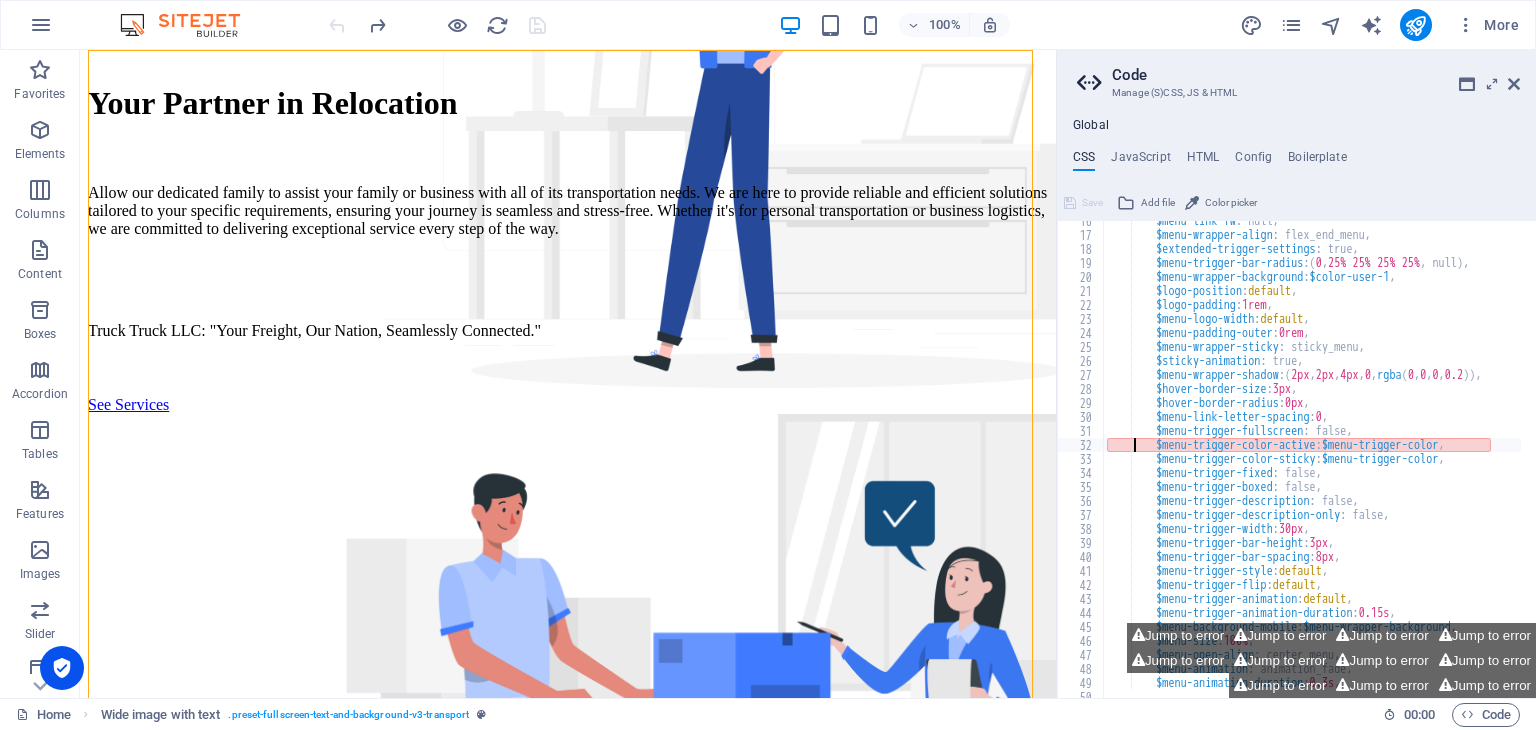 click on "$menu-link-fw : null,            $menu-wrapper-align : flex_end_menu,            $extended-trigger-settings : true,            $menu-trigger-bar-radius :  ( 0 ,  25%   25%   25%   25% , null ) ,            $menu-wrapper-background :  $color-user-1 ,            $logo-position :  default ,            $logo-padding :  1rem ,            $menu-logo-width :  default ,            $menu-padding-outer :  0rem ,            $menu-wrapper-sticky : sticky_menu,            $sticky-animation : true,            $menu-wrapper-shadow :  ( 2px ,  2px ,  4px ,  0 ,  rgba ( 0 ,  0 ,  0 ,  0.2 )) ,            $hover-border-size :  3px ,            $hover-border-radius :  0px ,            $menu-link-letter-spacing :  0 ,            $menu-trigger-fullscreen : false,            $menu-trigger-color-active :  $menu-trigger-color ,            $menu-trigger-color-sticky :  $menu-trigger-color ,            $menu-trigger-fixed : false,            $menu-trigger-boxed : false,            $menu-trigger-description : false,       :" at bounding box center (1400, 459) 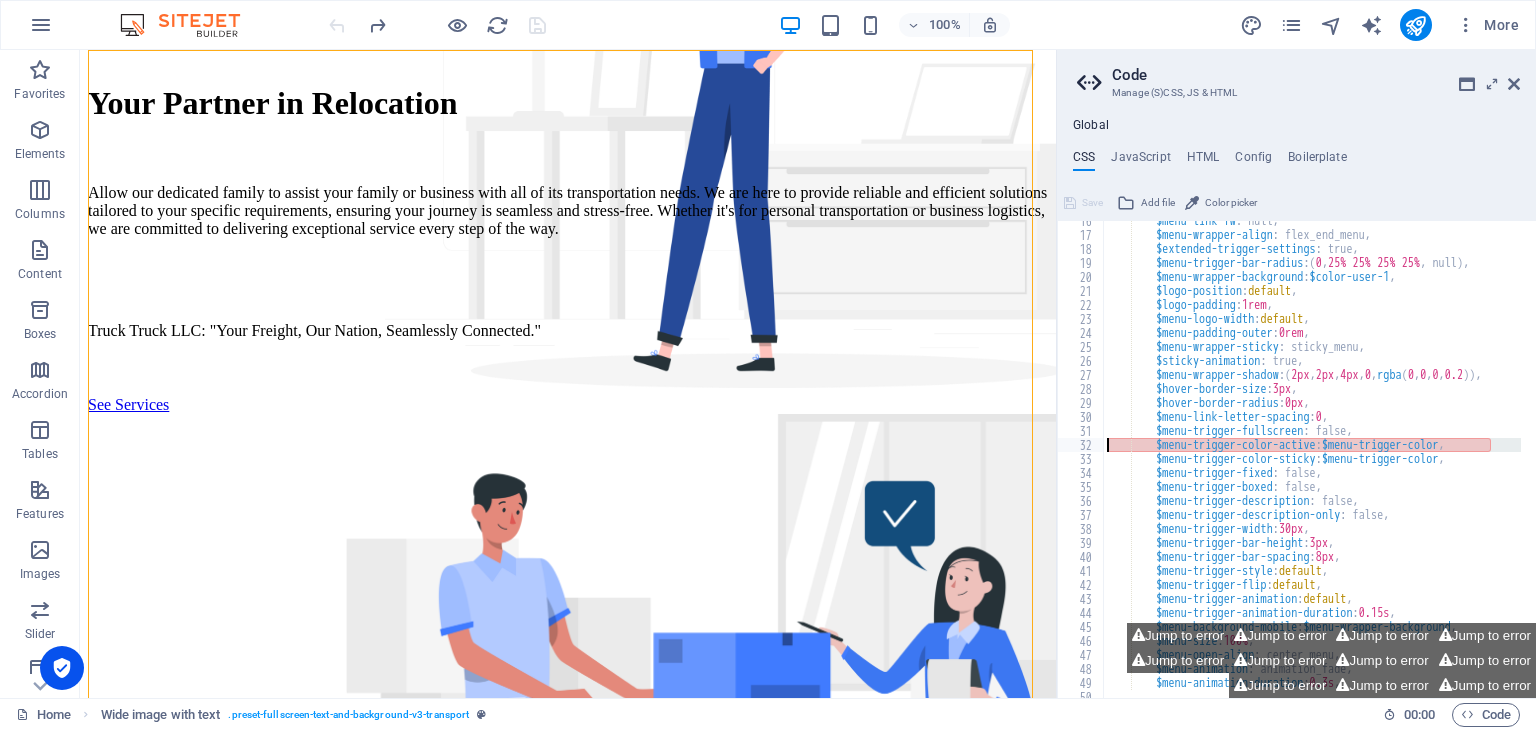 click on "$menu-link-fw : null,            $menu-wrapper-align : flex_end_menu,            $extended-trigger-settings : true,            $menu-trigger-bar-radius :  ( 0 ,  25%   25%   25%   25% , null ) ,            $menu-wrapper-background :  $color-user-1 ,            $logo-position :  default ,            $logo-padding :  1rem ,            $menu-logo-width :  default ,            $menu-padding-outer :  0rem ,            $menu-wrapper-sticky : sticky_menu,            $sticky-animation : true,            $menu-wrapper-shadow :  ( 2px ,  2px ,  4px ,  0 ,  rgba ( 0 ,  0 ,  0 ,  0.2 )) ,            $hover-border-size :  3px ,            $hover-border-radius :  0px ,            $menu-link-letter-spacing :  0 ,            $menu-trigger-fullscreen : false,            $menu-trigger-color-active :  $menu-trigger-color ,            $menu-trigger-color-sticky :  $menu-trigger-color ,            $menu-trigger-fixed : false,            $menu-trigger-boxed : false,            $menu-trigger-description : false,       :" at bounding box center (1400, 459) 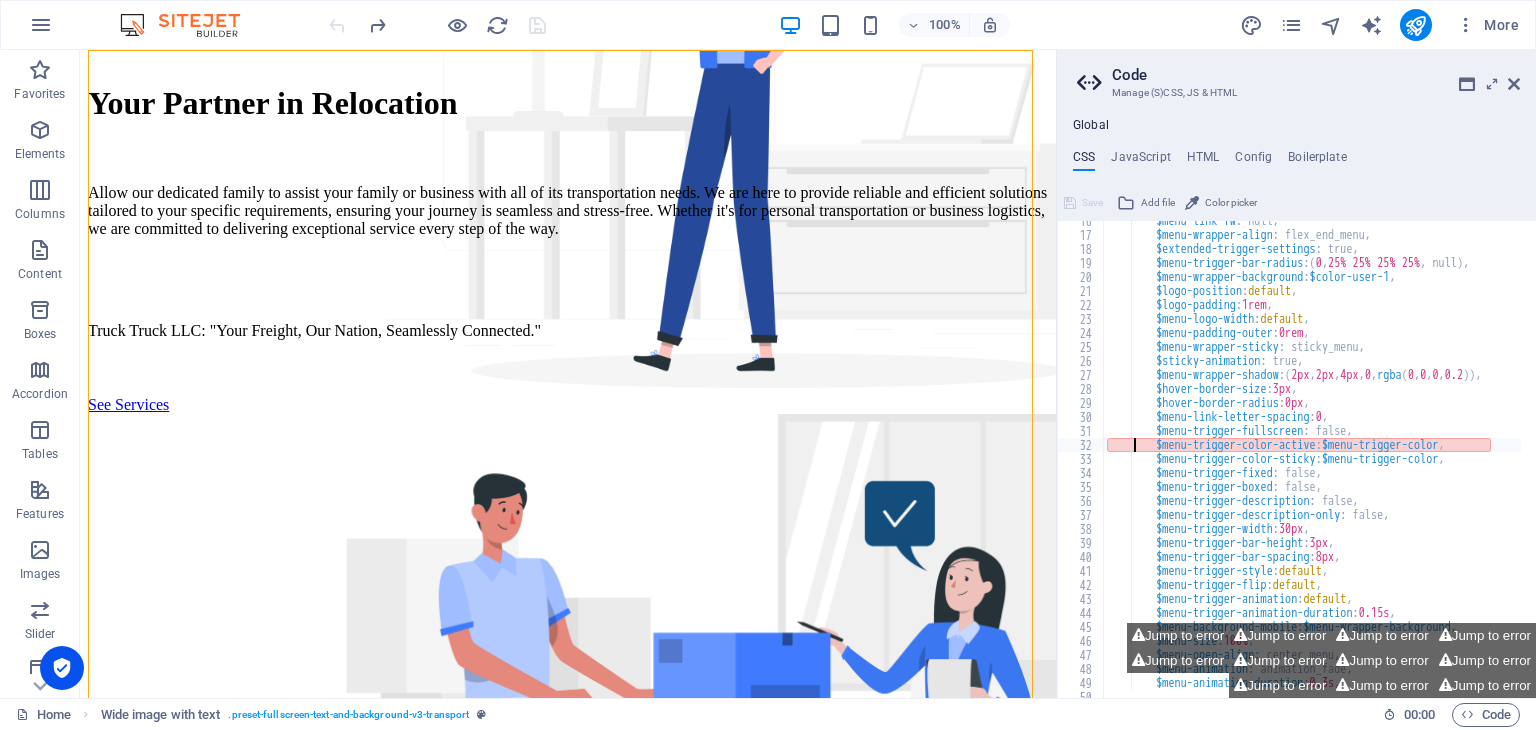 click on "$menu-link-fw : null,            $menu-wrapper-align : flex_end_menu,            $extended-trigger-settings : true,            $menu-trigger-bar-radius :  ( 0 ,  25%   25%   25%   25% , null ) ,            $menu-wrapper-background :  $color-user-1 ,            $logo-position :  default ,            $logo-padding :  1rem ,            $menu-logo-width :  default ,            $menu-padding-outer :  0rem ,            $menu-wrapper-sticky : sticky_menu,            $sticky-animation : true,            $menu-wrapper-shadow :  ( 2px ,  2px ,  4px ,  0 ,  rgba ( 0 ,  0 ,  0 ,  0.2 )) ,            $hover-border-size :  3px ,            $hover-border-radius :  0px ,            $menu-link-letter-spacing :  0 ,            $menu-trigger-fullscreen : false,            $menu-trigger-color-active :  $menu-trigger-color ,            $menu-trigger-color-sticky :  $menu-trigger-color ,            $menu-trigger-fixed : false,            $menu-trigger-boxed : false,            $menu-trigger-description : false,       :" at bounding box center [1400, 459] 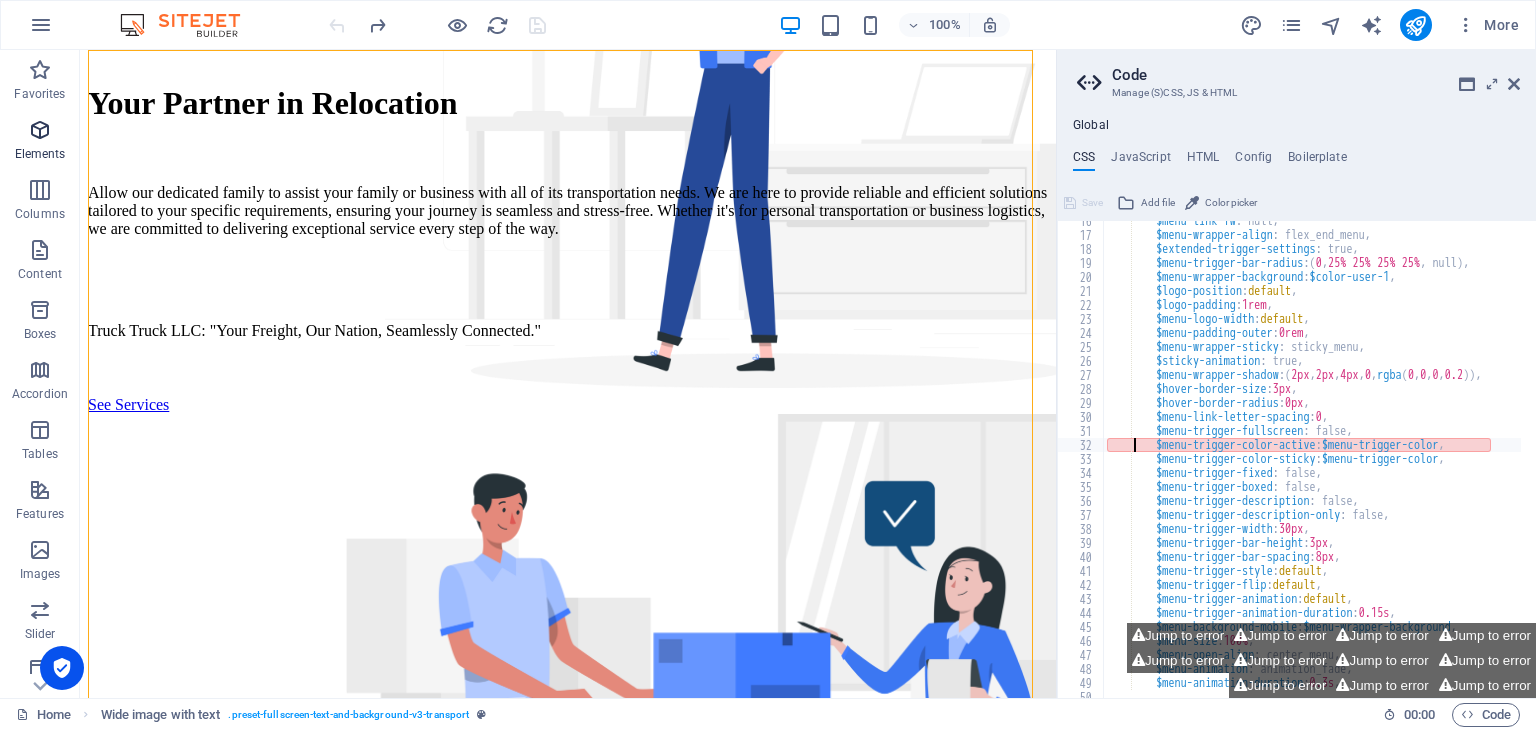 click at bounding box center [40, 130] 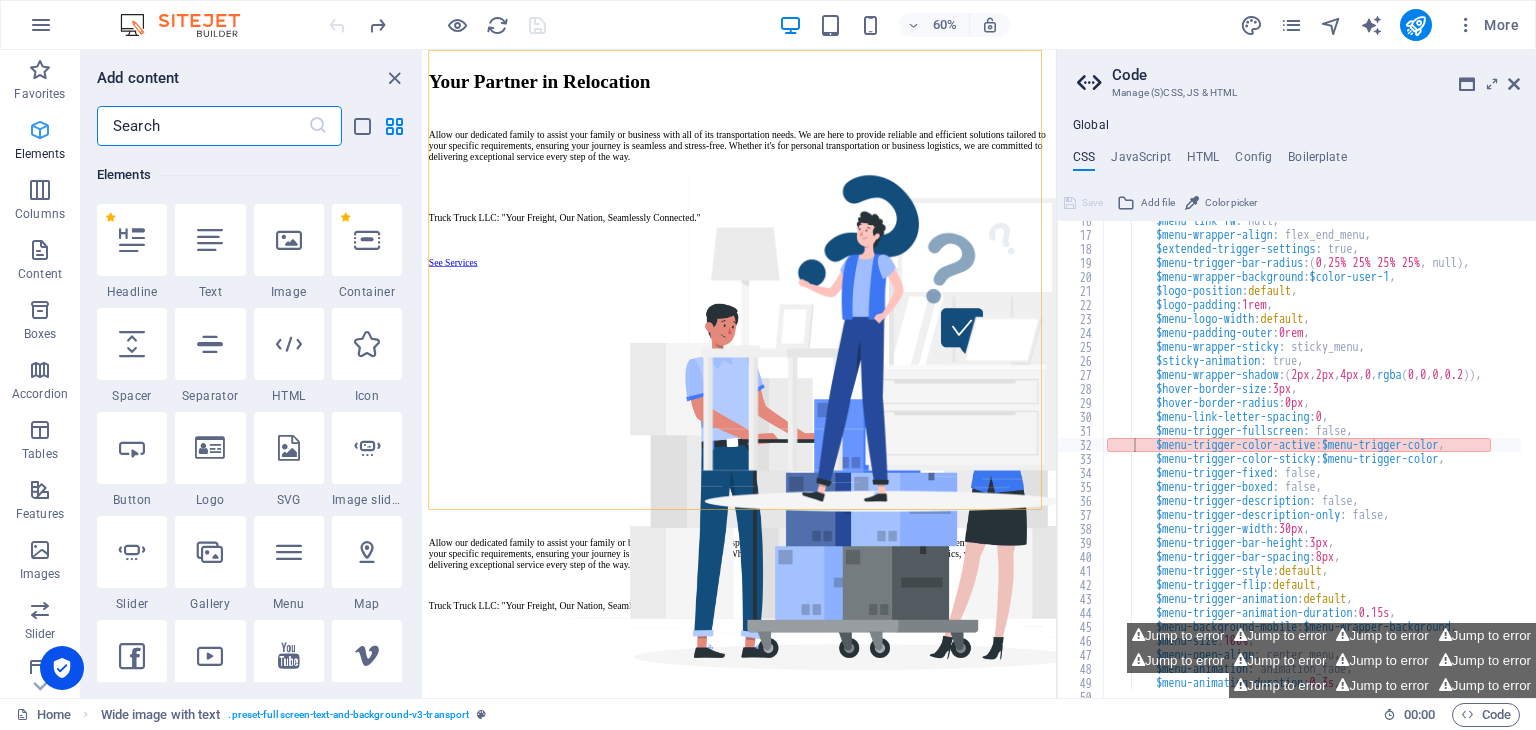 scroll, scrollTop: 212, scrollLeft: 0, axis: vertical 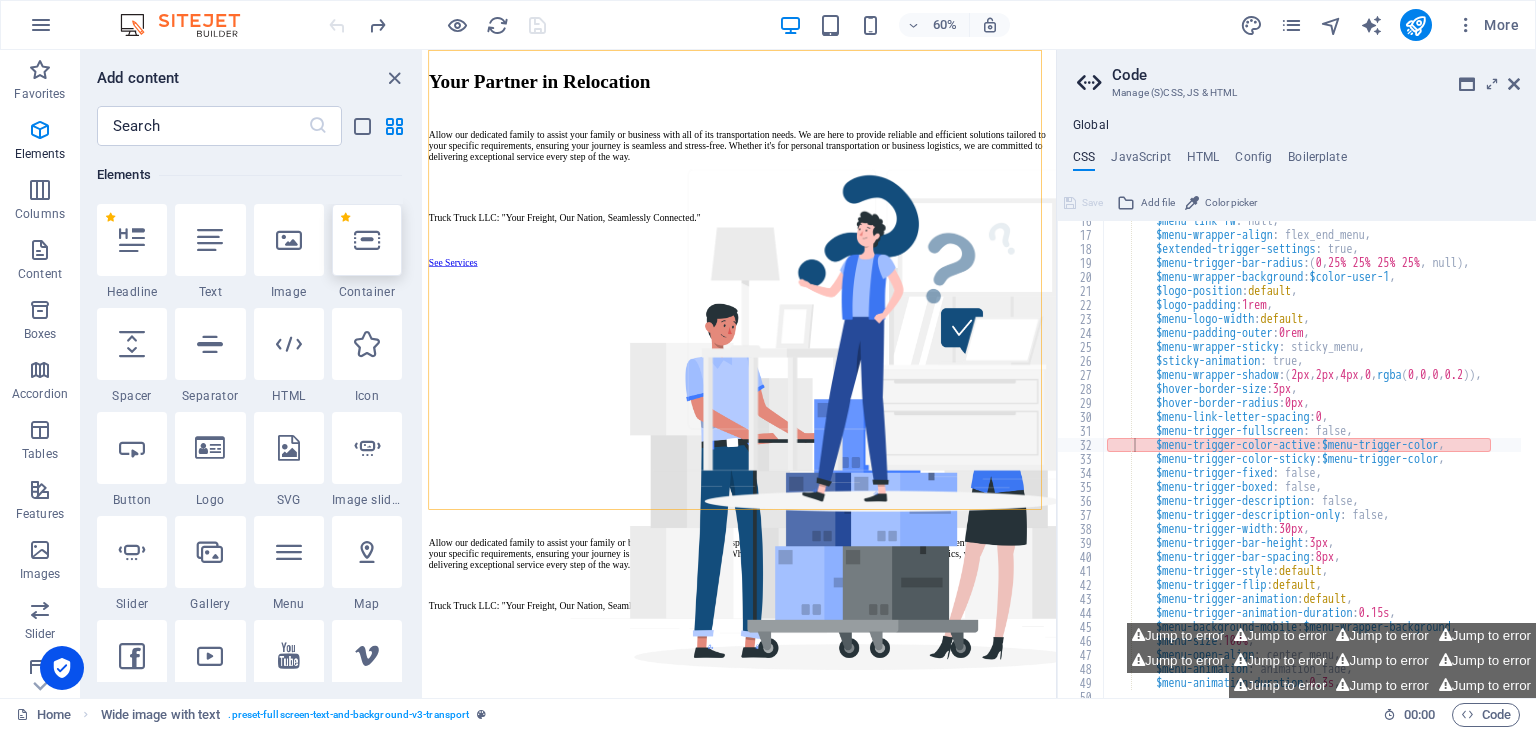 click at bounding box center [367, 240] 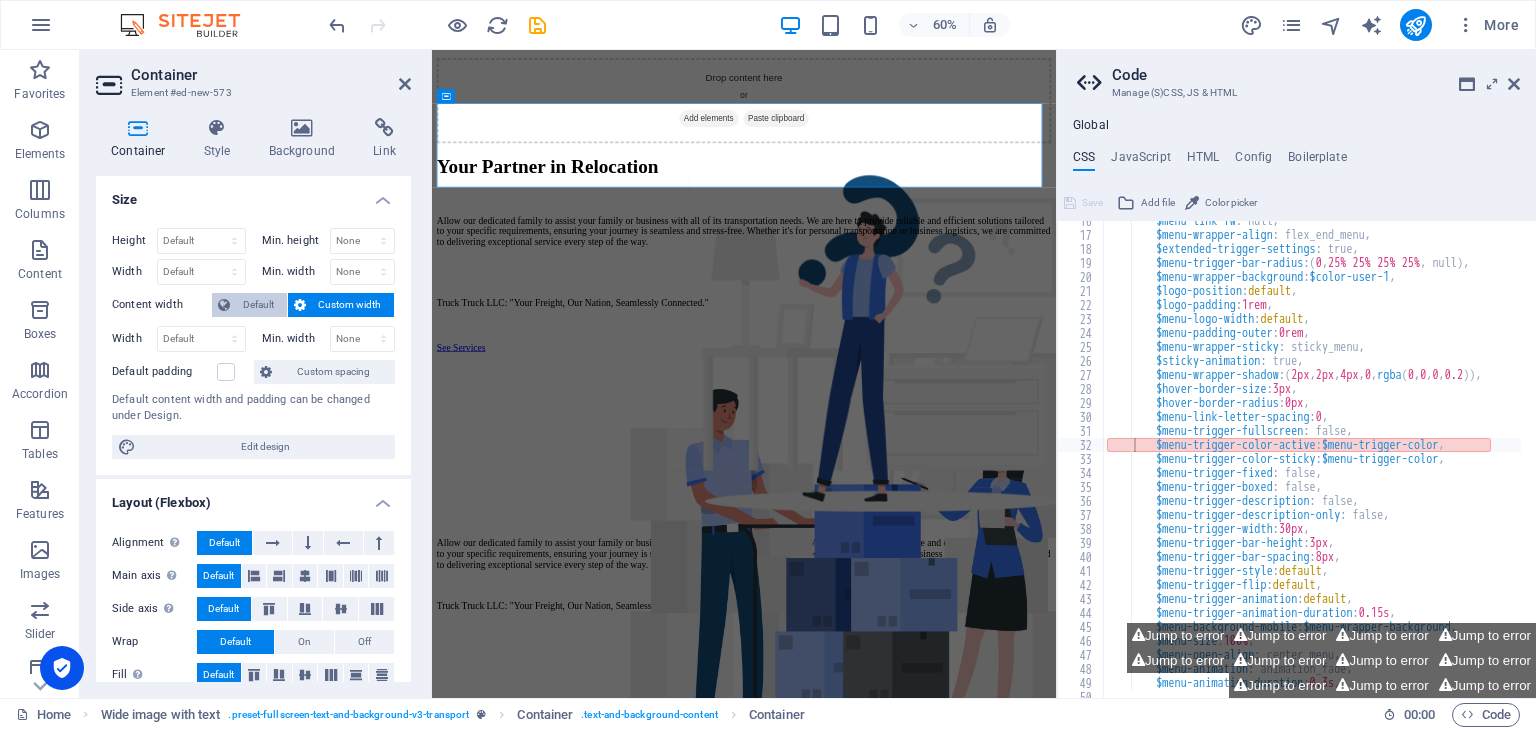 click on "Default" at bounding box center (258, 305) 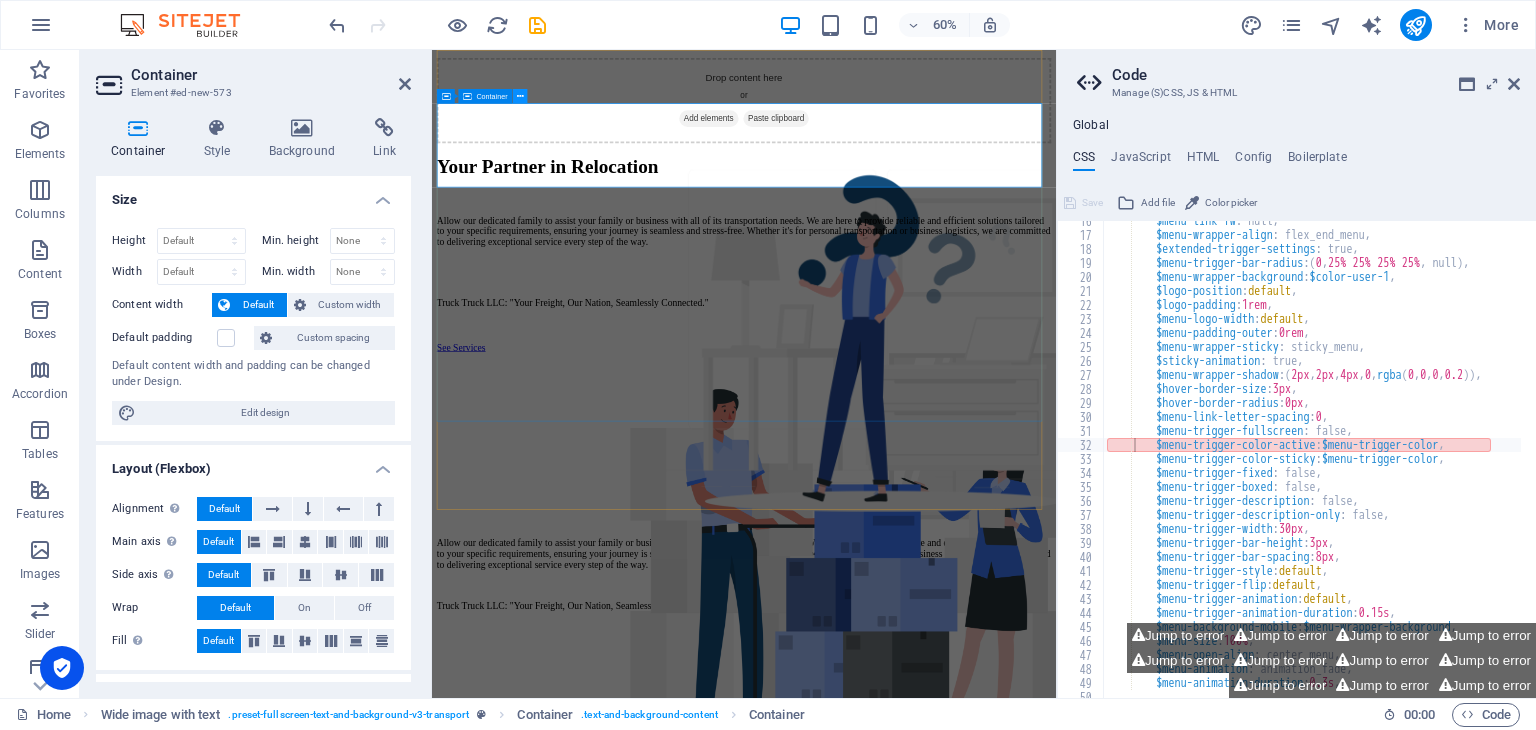 click at bounding box center [520, 96] 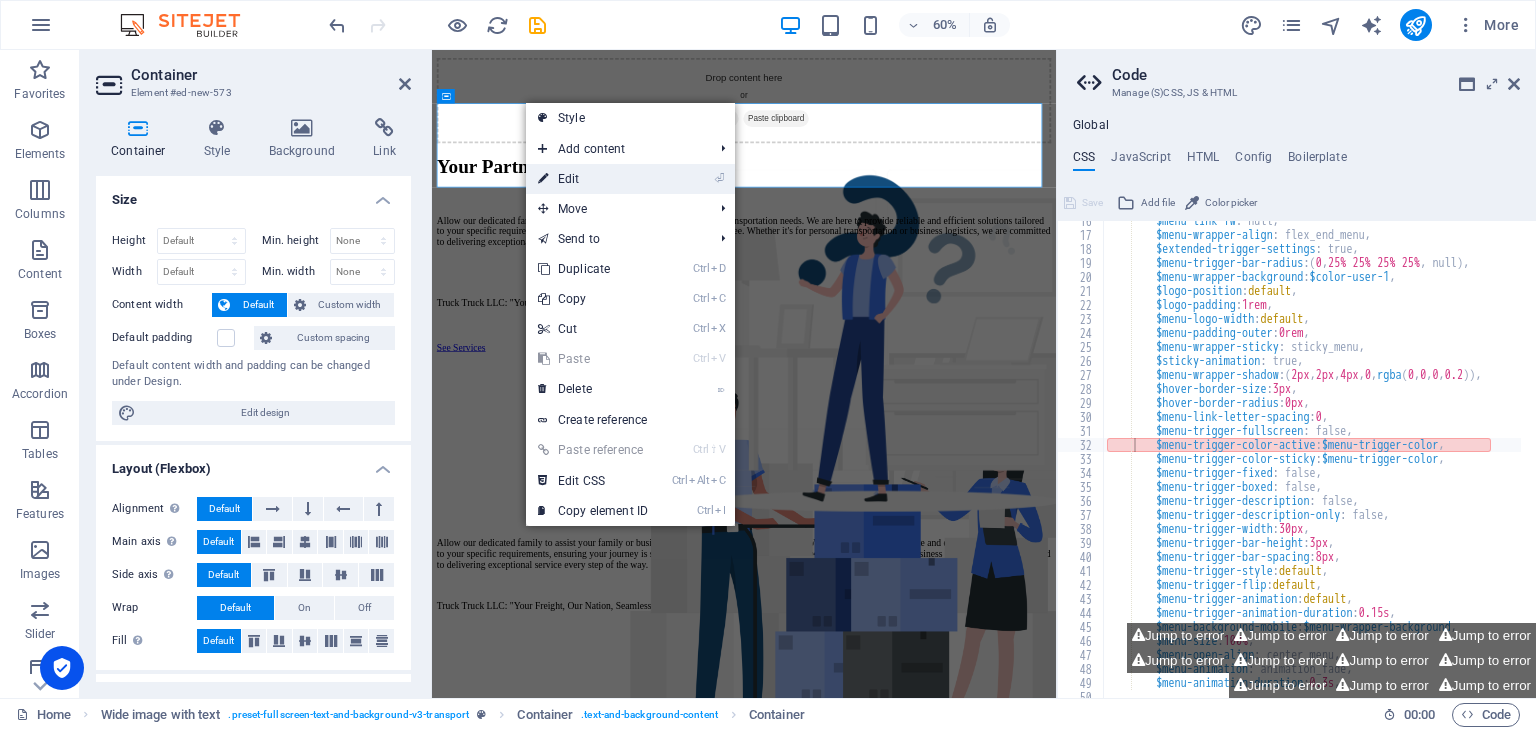 click on "⏎  Edit" at bounding box center [593, 179] 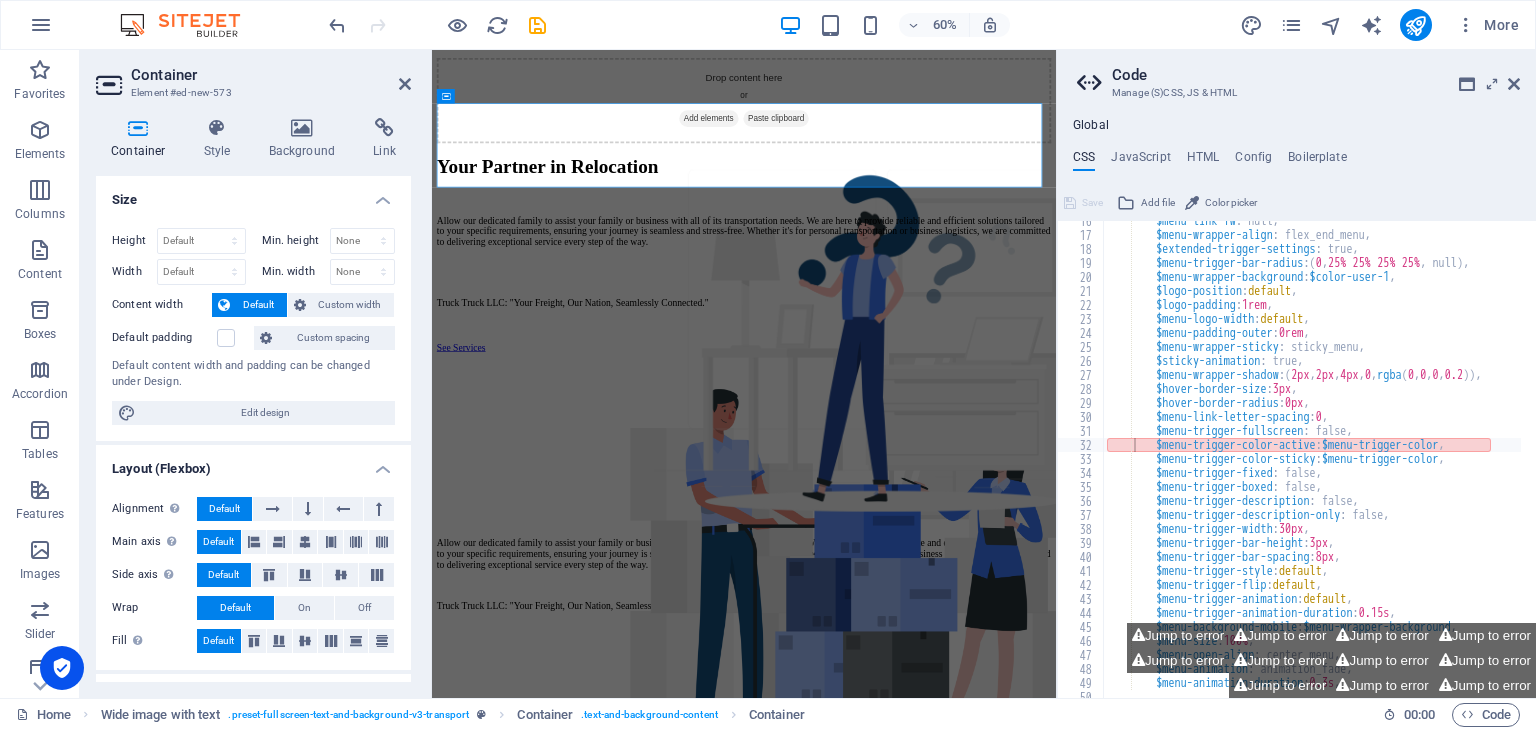 scroll, scrollTop: 268, scrollLeft: 0, axis: vertical 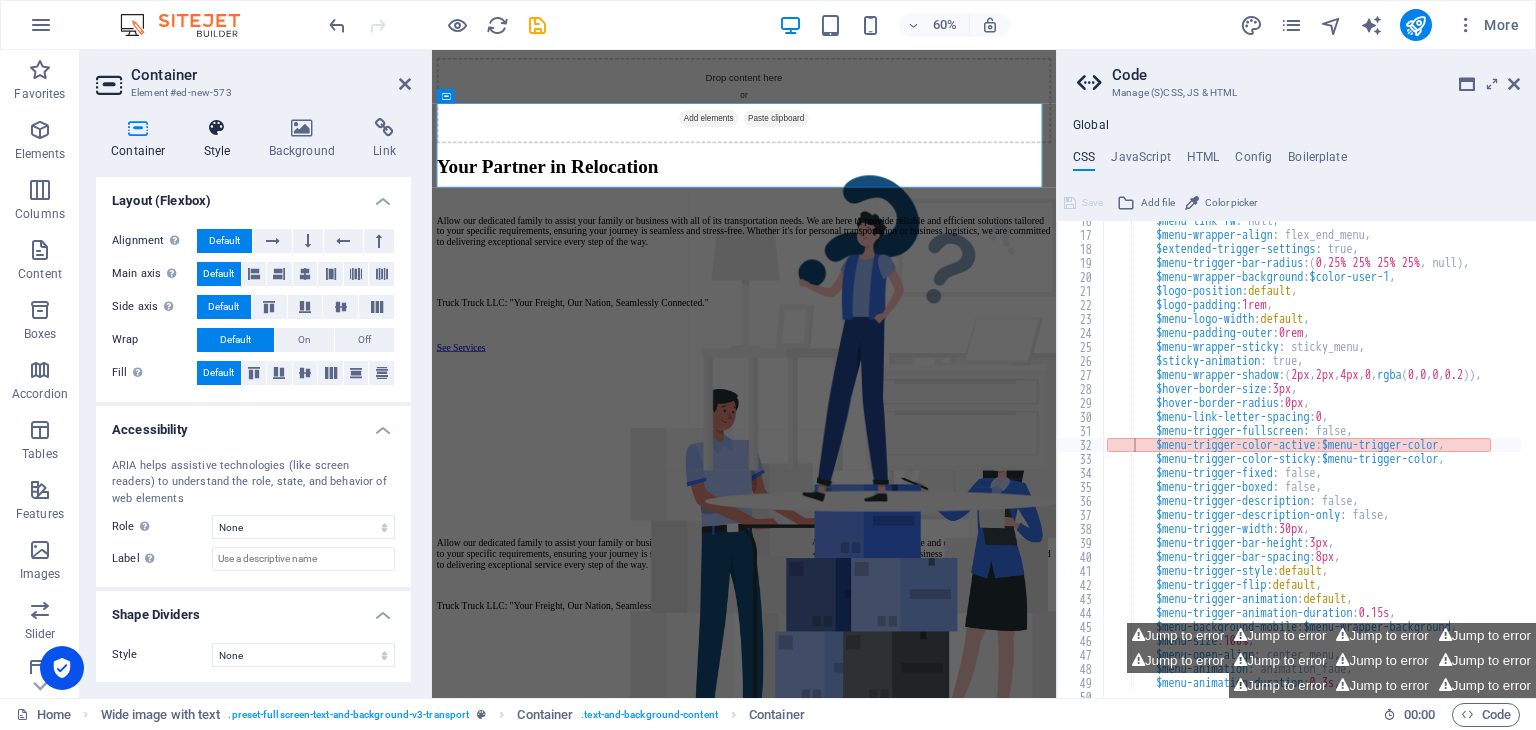 click on "Style" at bounding box center (221, 139) 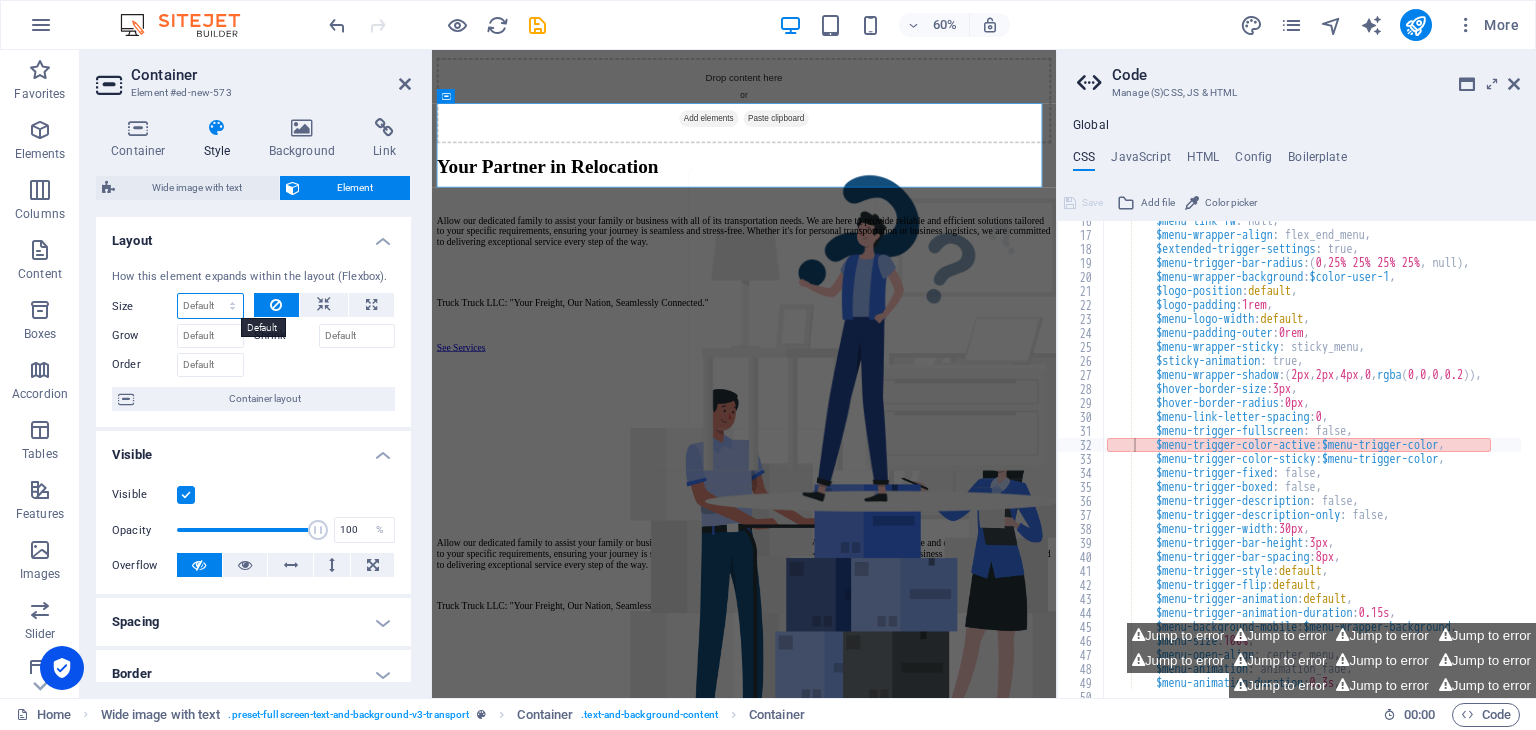 click on "Default auto px % 1/1 1/2 1/3 1/4 1/5 1/6 1/7 1/8 1/9 1/10" at bounding box center [210, 306] 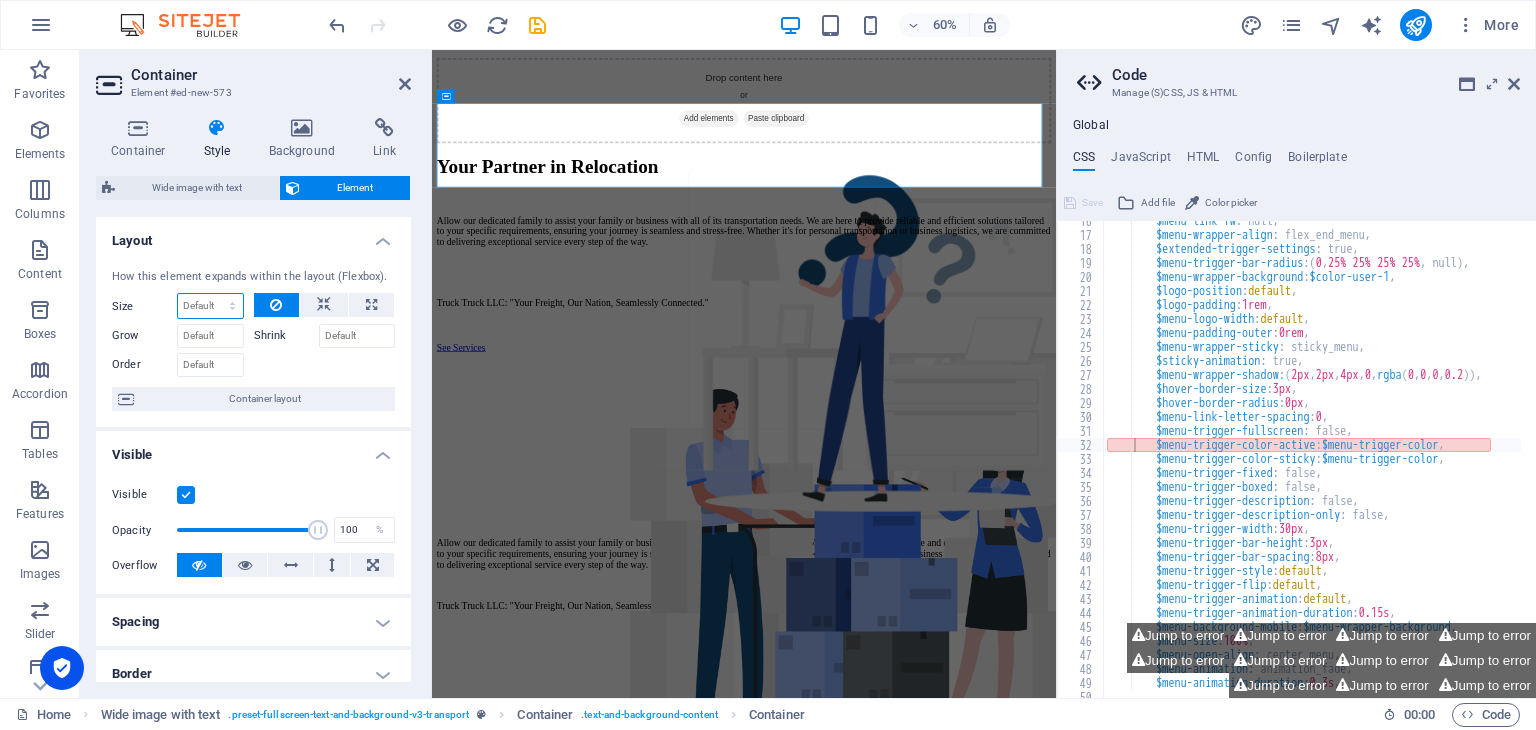 click on "Default auto px % 1/1 1/2 1/3 1/4 1/5 1/6 1/7 1/8 1/9 1/10" at bounding box center [210, 306] 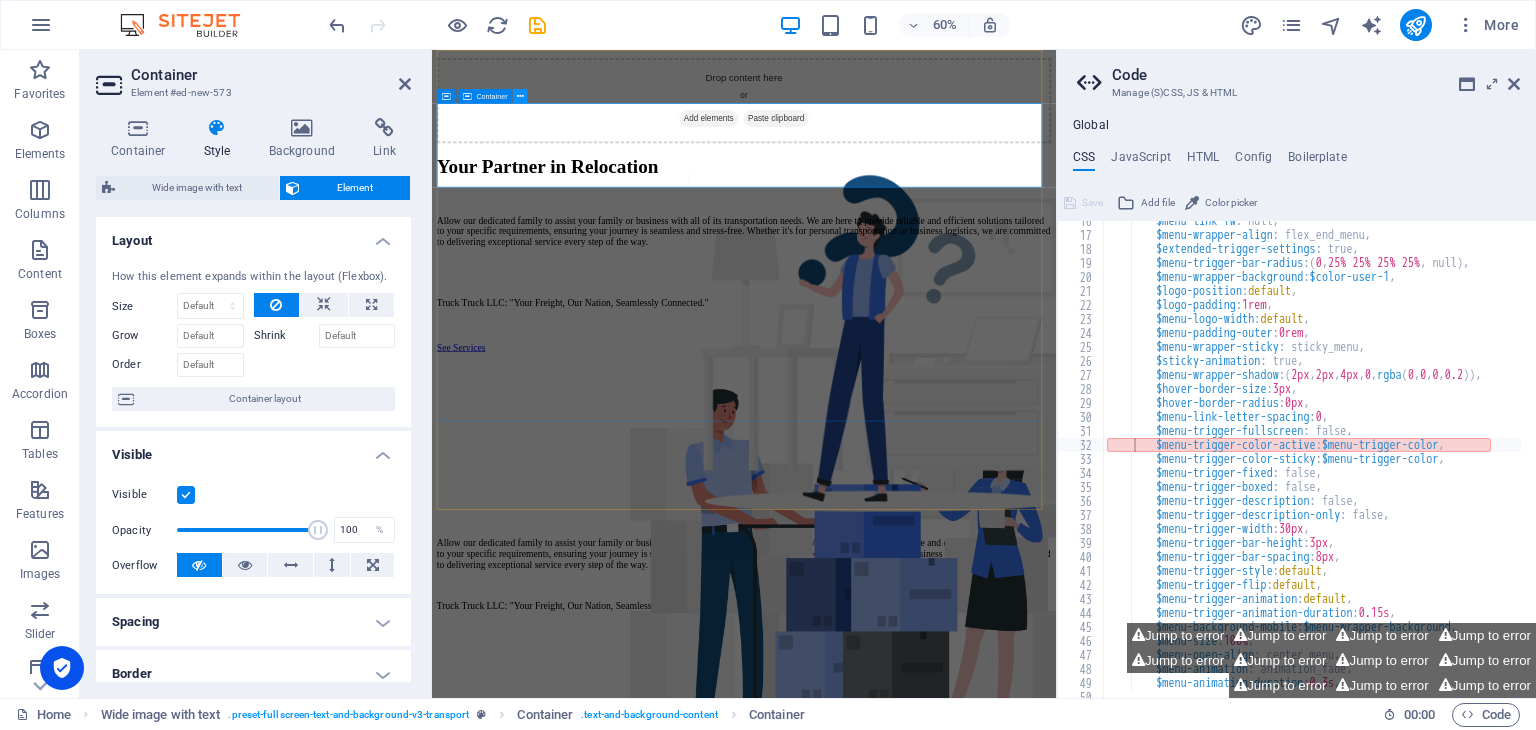 click at bounding box center [520, 96] 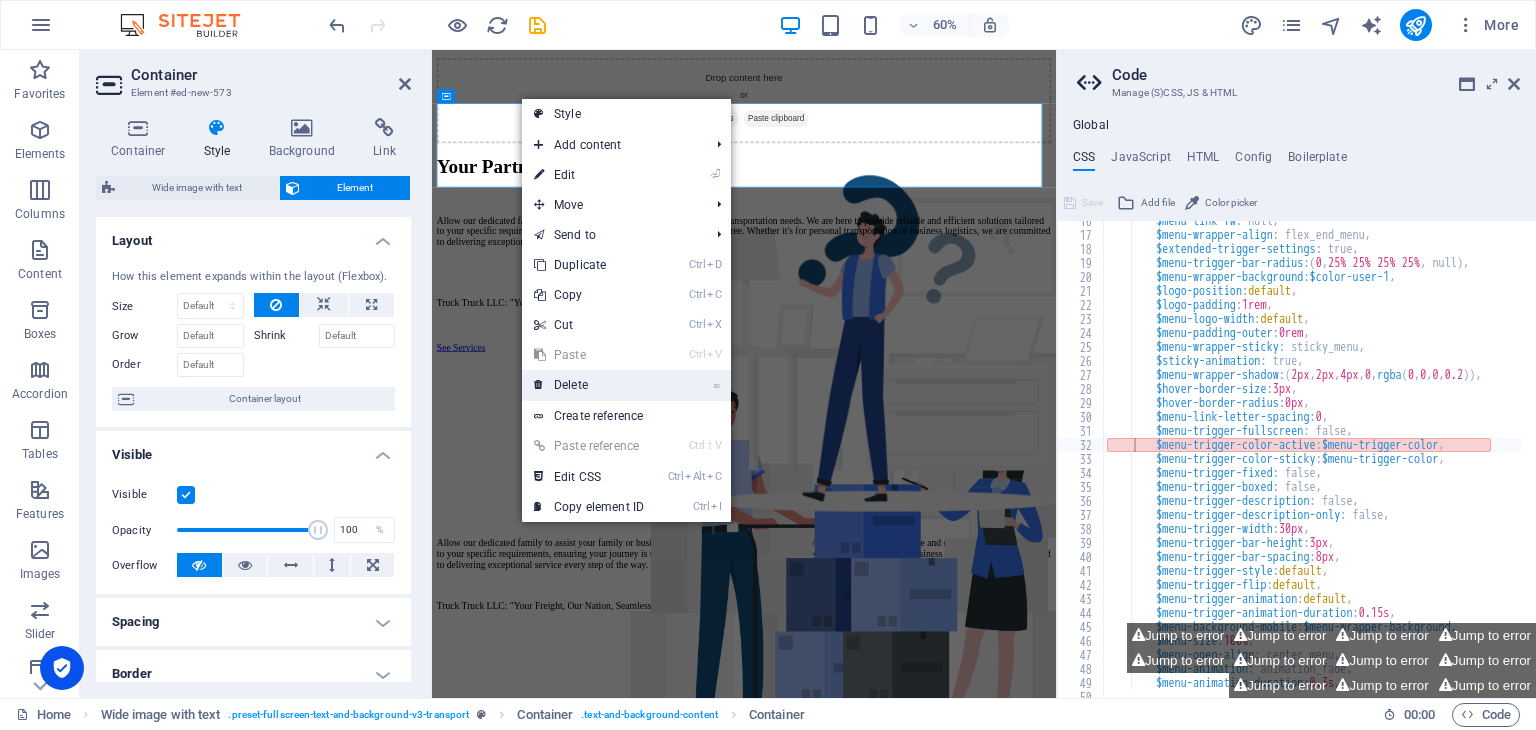 click on "⌦  Delete" at bounding box center [589, 385] 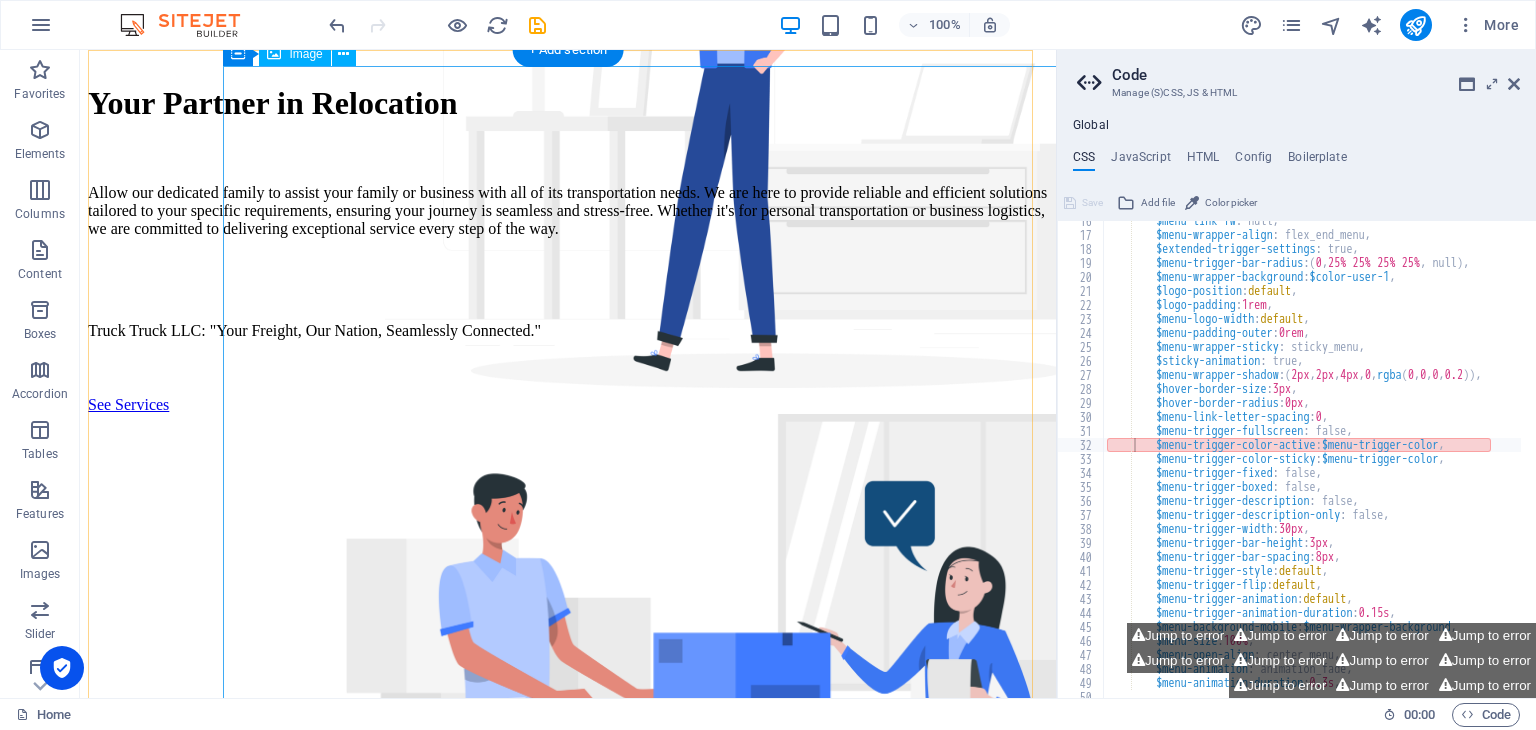 click at bounding box center [721, 751] 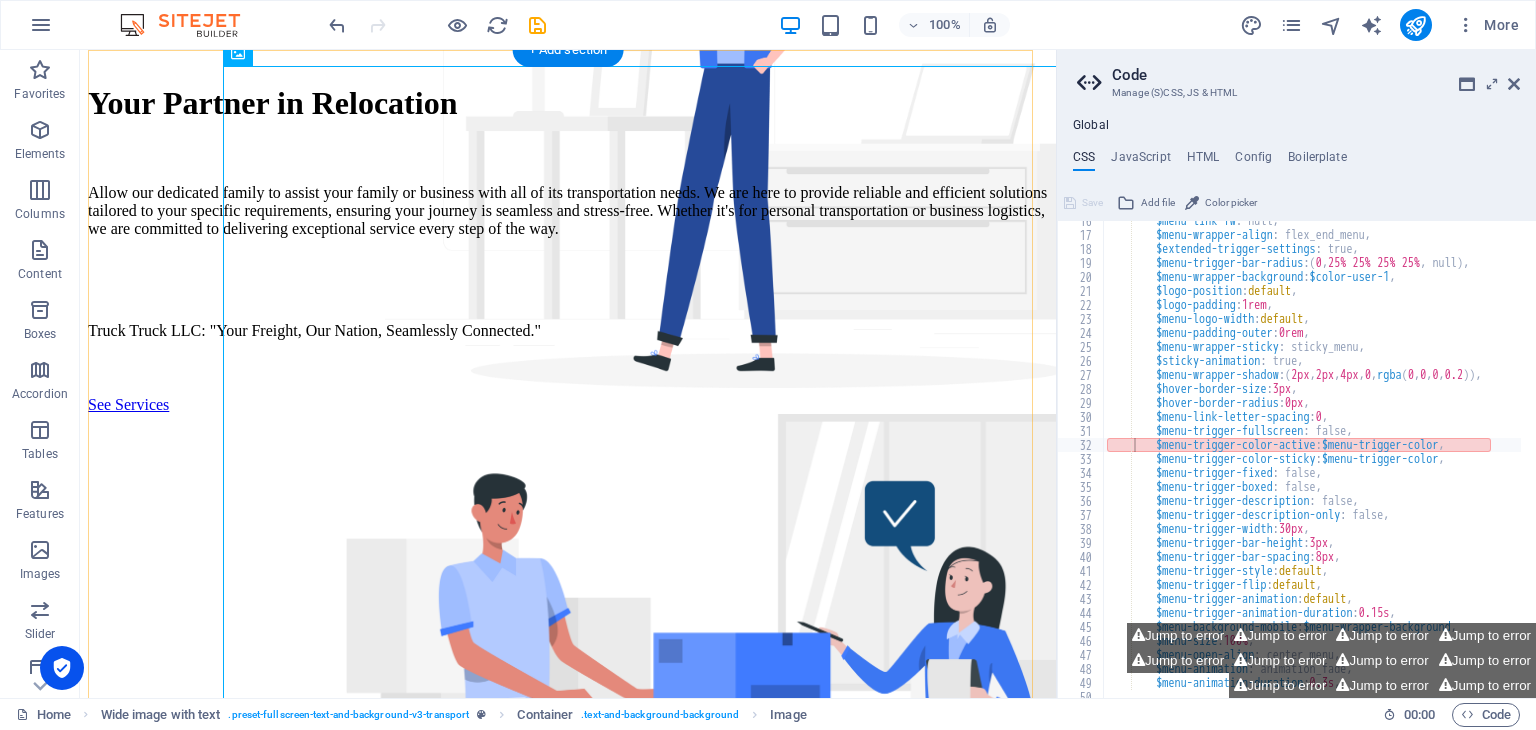 click on "Your Partner in Relocation Allow our dedicated family to assist your family or business with all of its transportation needs. We are here to provide reliable and efficient solutions tailored to your specific requirements, ensuring your journey is seamless and stress-free. Whether it's for personal transportation or business logistics, we are committed to delivering exceptional service every step of the way. Truck Truck LLC: "Your Freight, Our Nation, Seamlessly Connected." See Services" at bounding box center [568, 431] 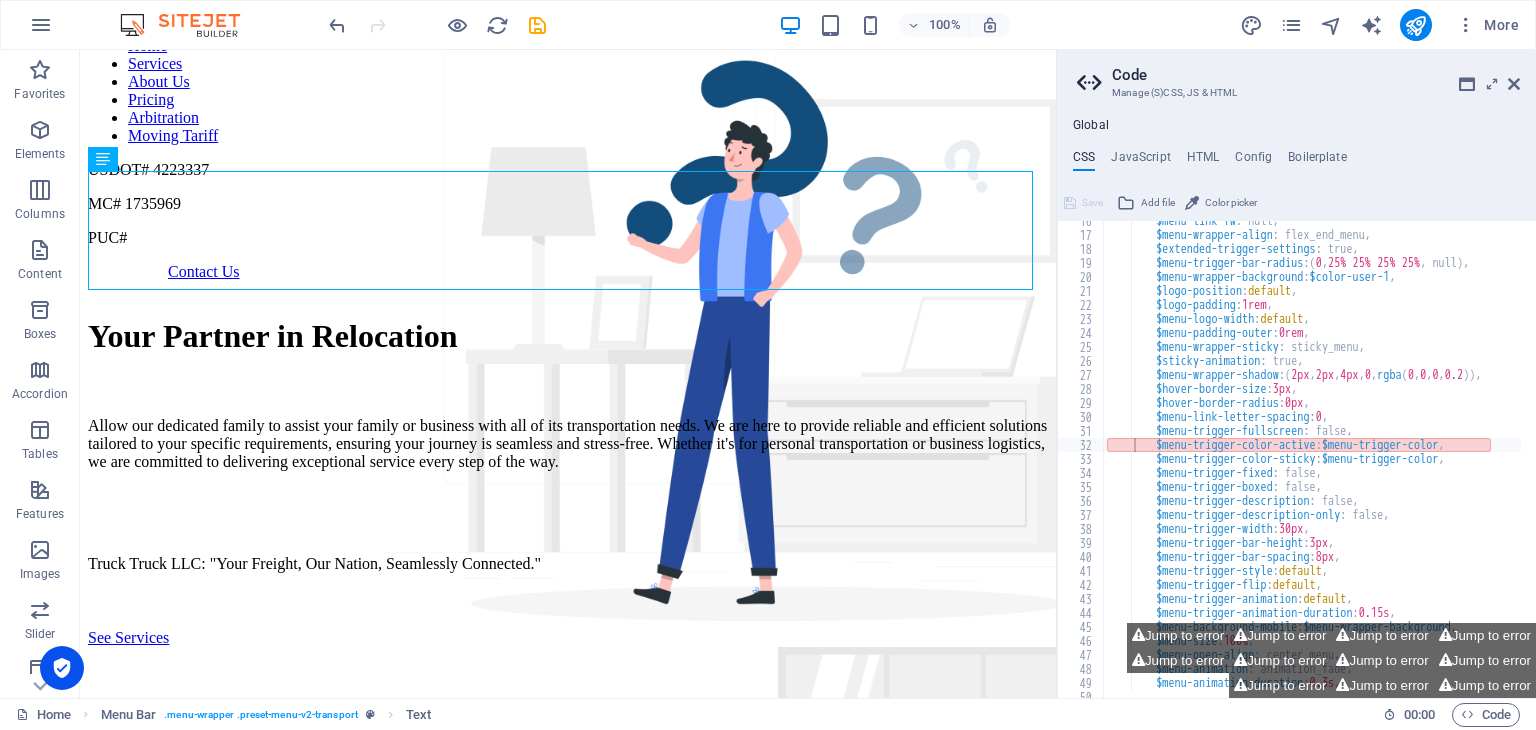 scroll, scrollTop: 0, scrollLeft: 0, axis: both 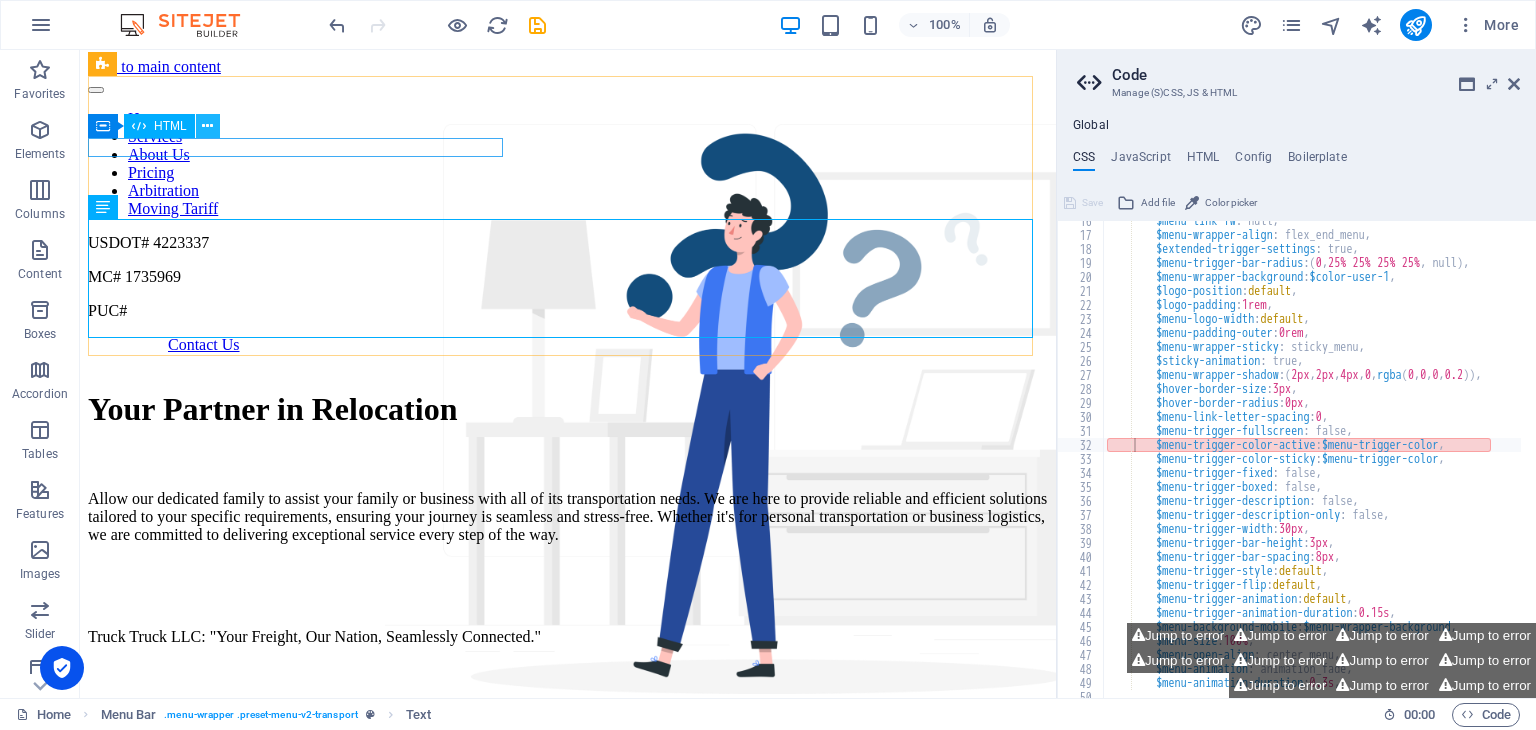 click at bounding box center [207, 126] 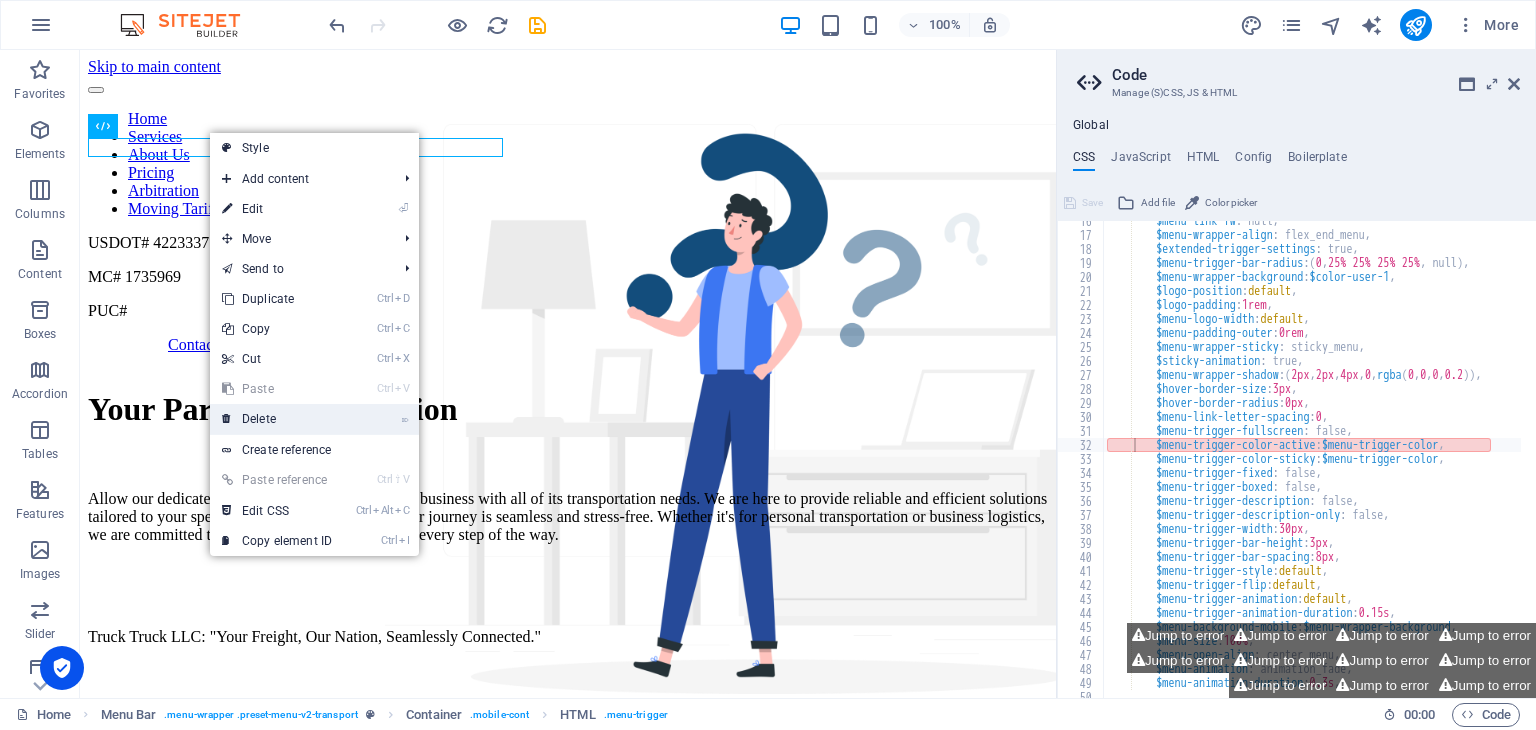 click on "⌦  Delete" at bounding box center (277, 419) 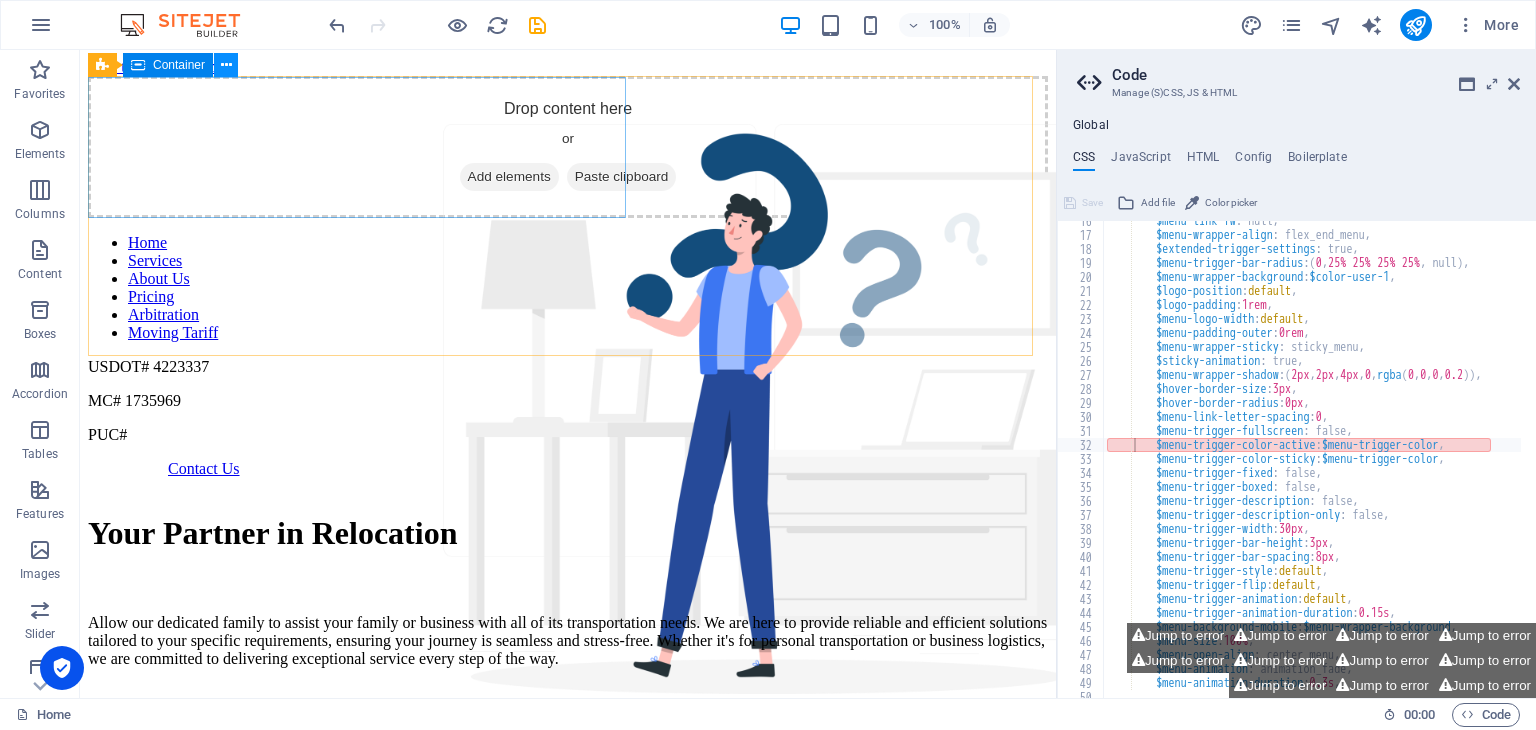 click at bounding box center [226, 65] 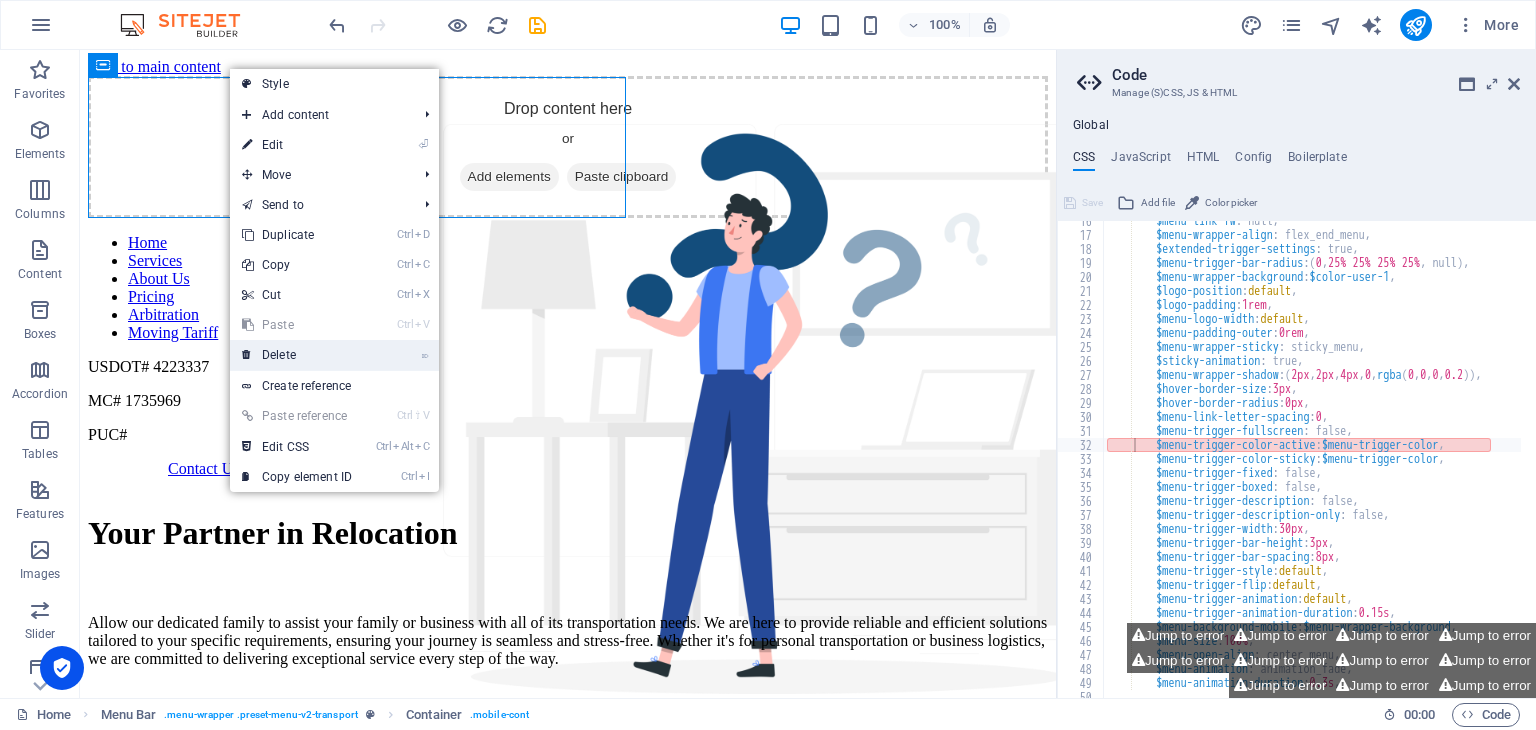 click on "⌦  Delete" at bounding box center (297, 355) 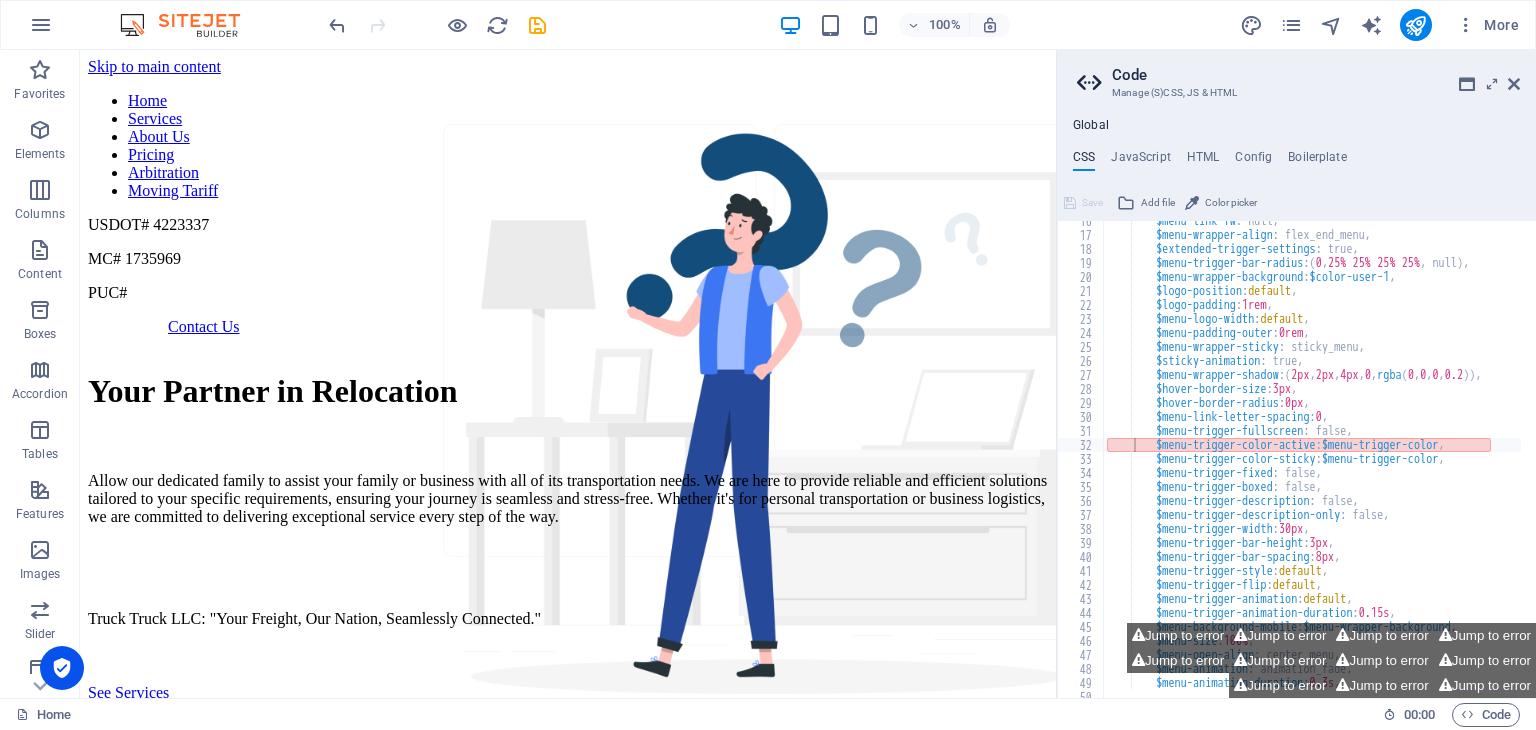 click on "Skip to main content" at bounding box center [154, 66] 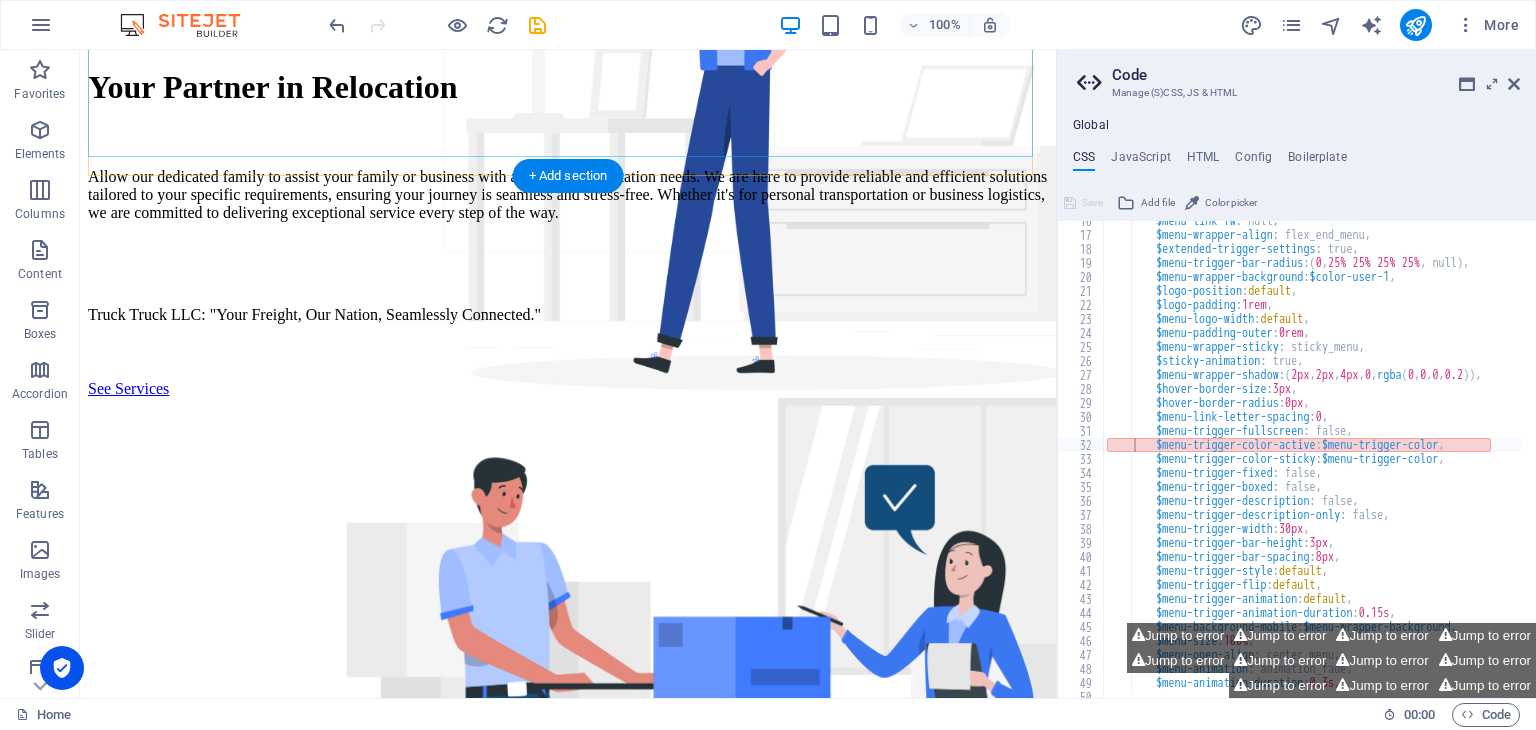 scroll, scrollTop: 306, scrollLeft: 0, axis: vertical 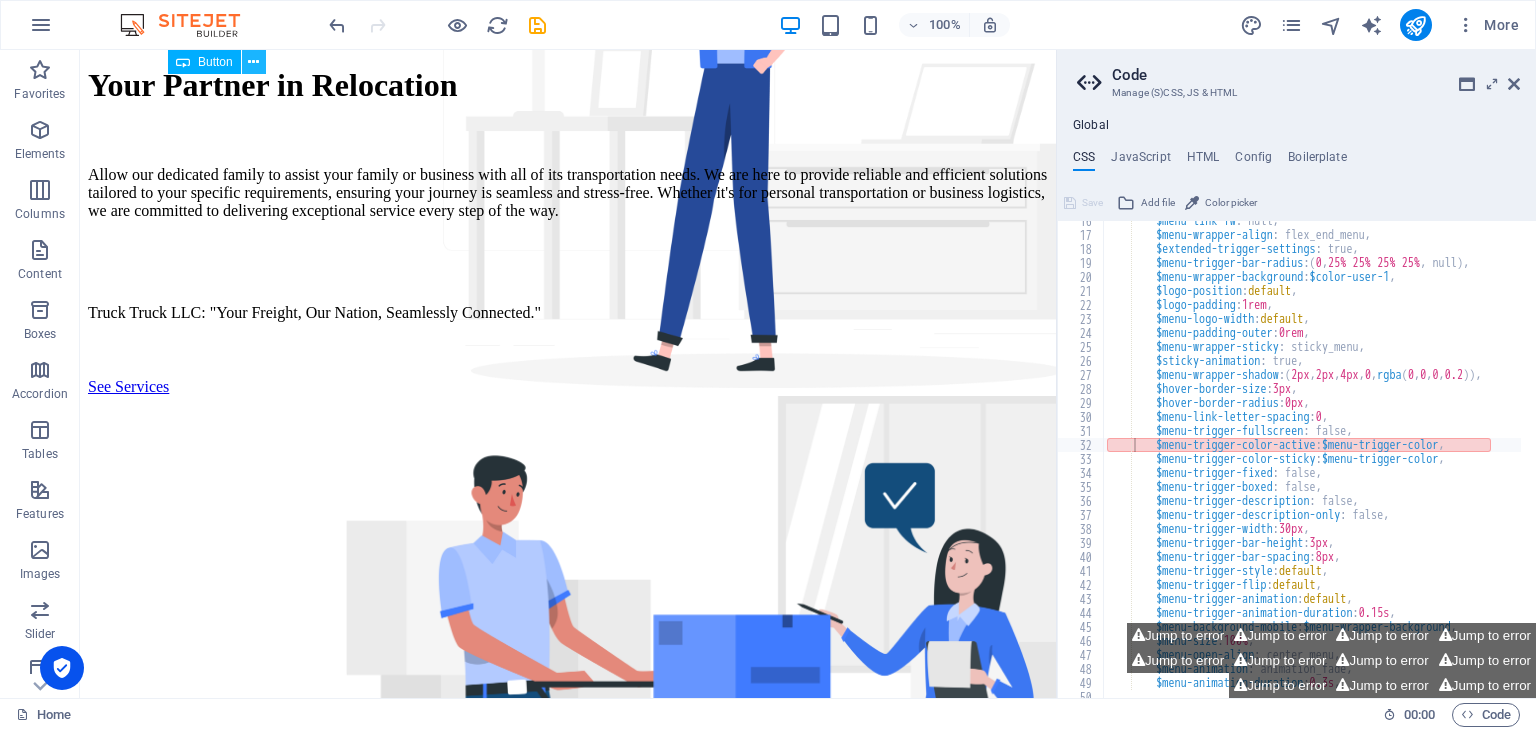 click at bounding box center [254, 62] 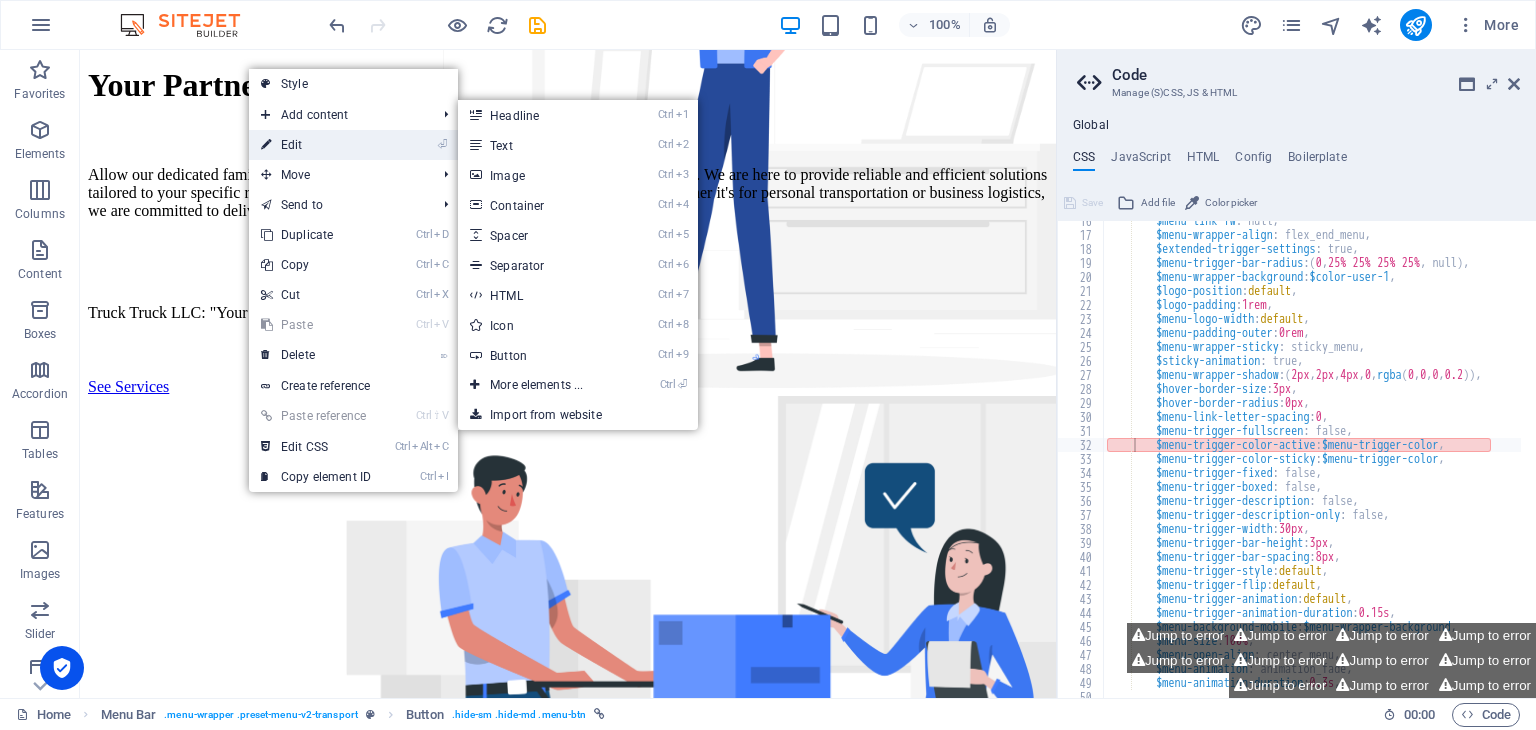 click on "⏎  Edit" at bounding box center [316, 145] 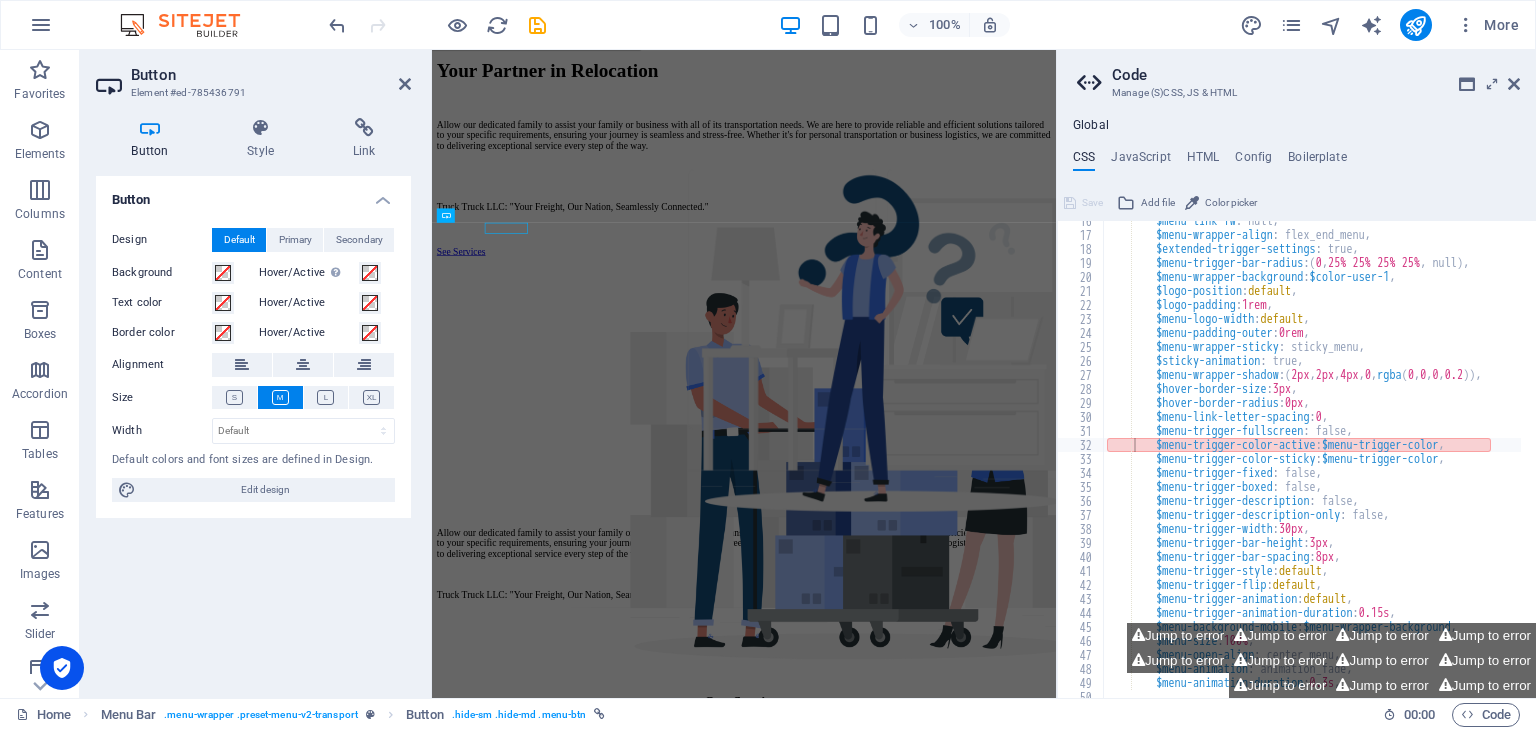 scroll, scrollTop: 0, scrollLeft: 0, axis: both 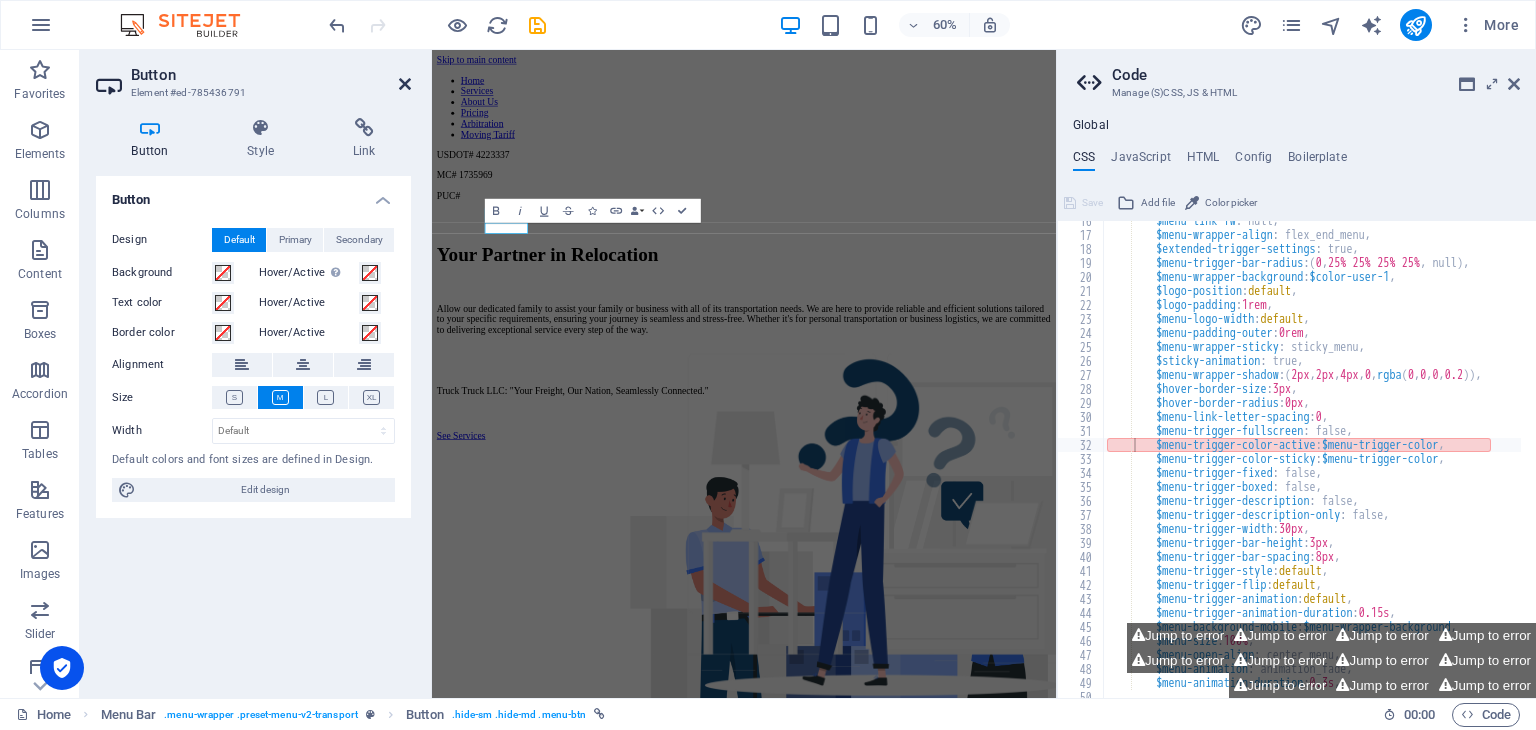click at bounding box center (405, 84) 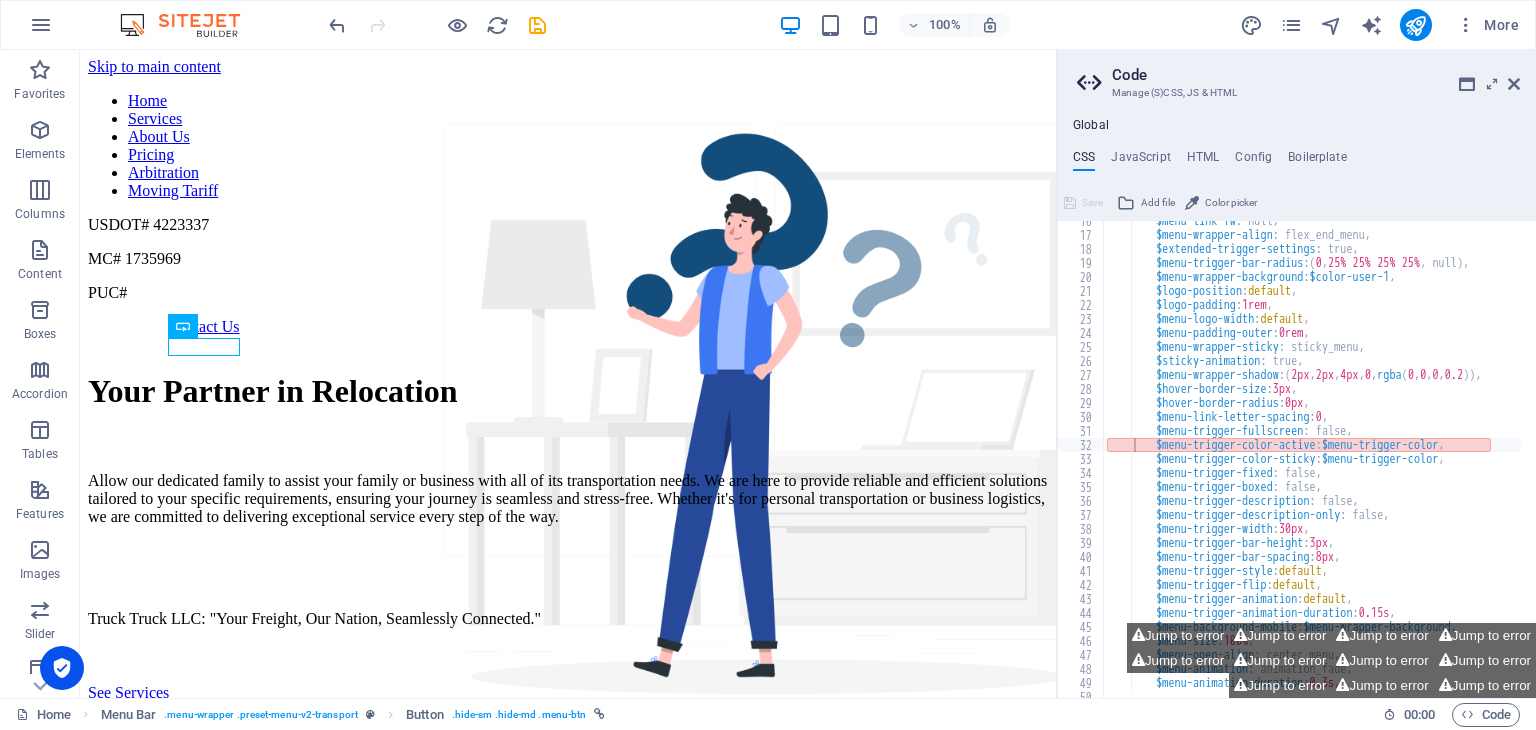 drag, startPoint x: 198, startPoint y: 65, endPoint x: 187, endPoint y: 60, distance: 12.083046 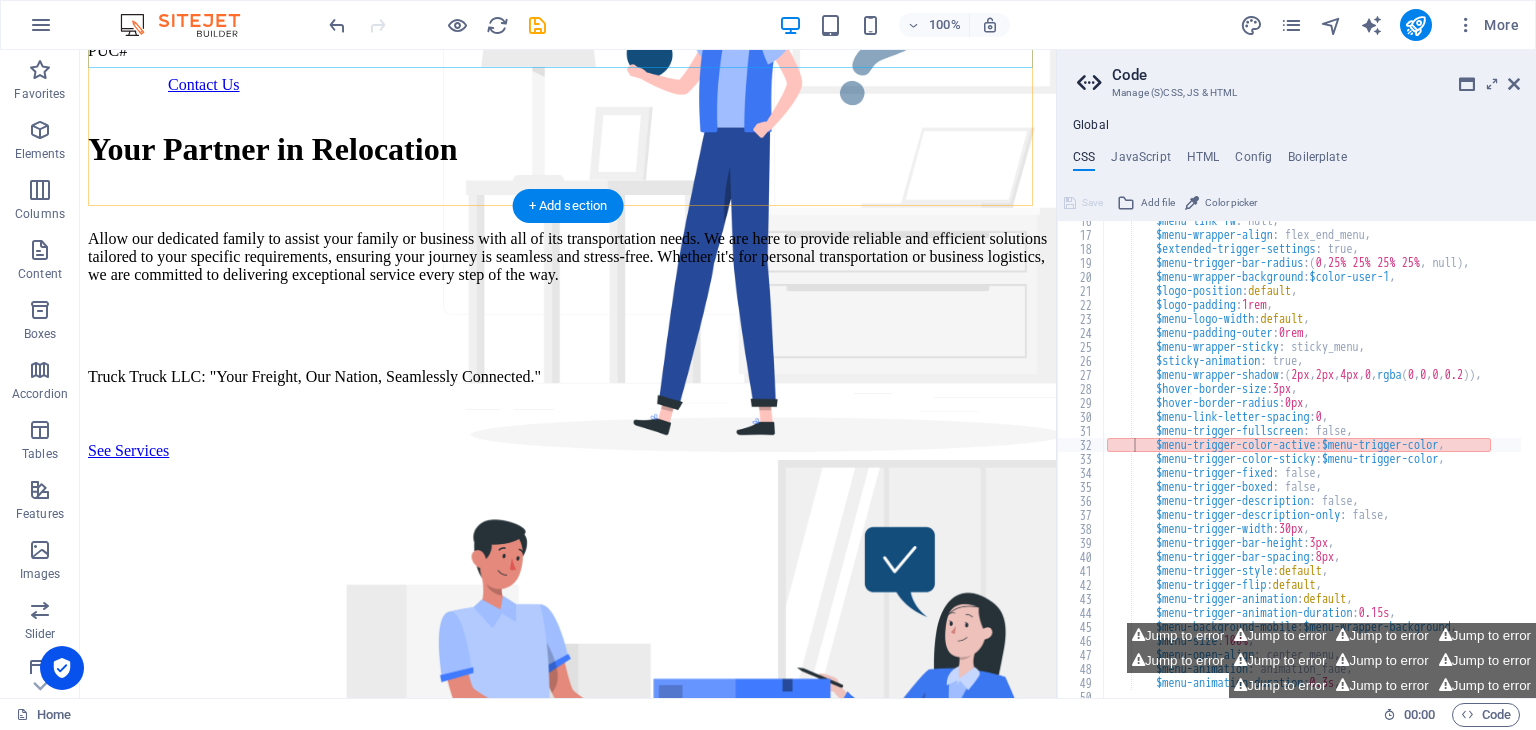 scroll, scrollTop: 306, scrollLeft: 0, axis: vertical 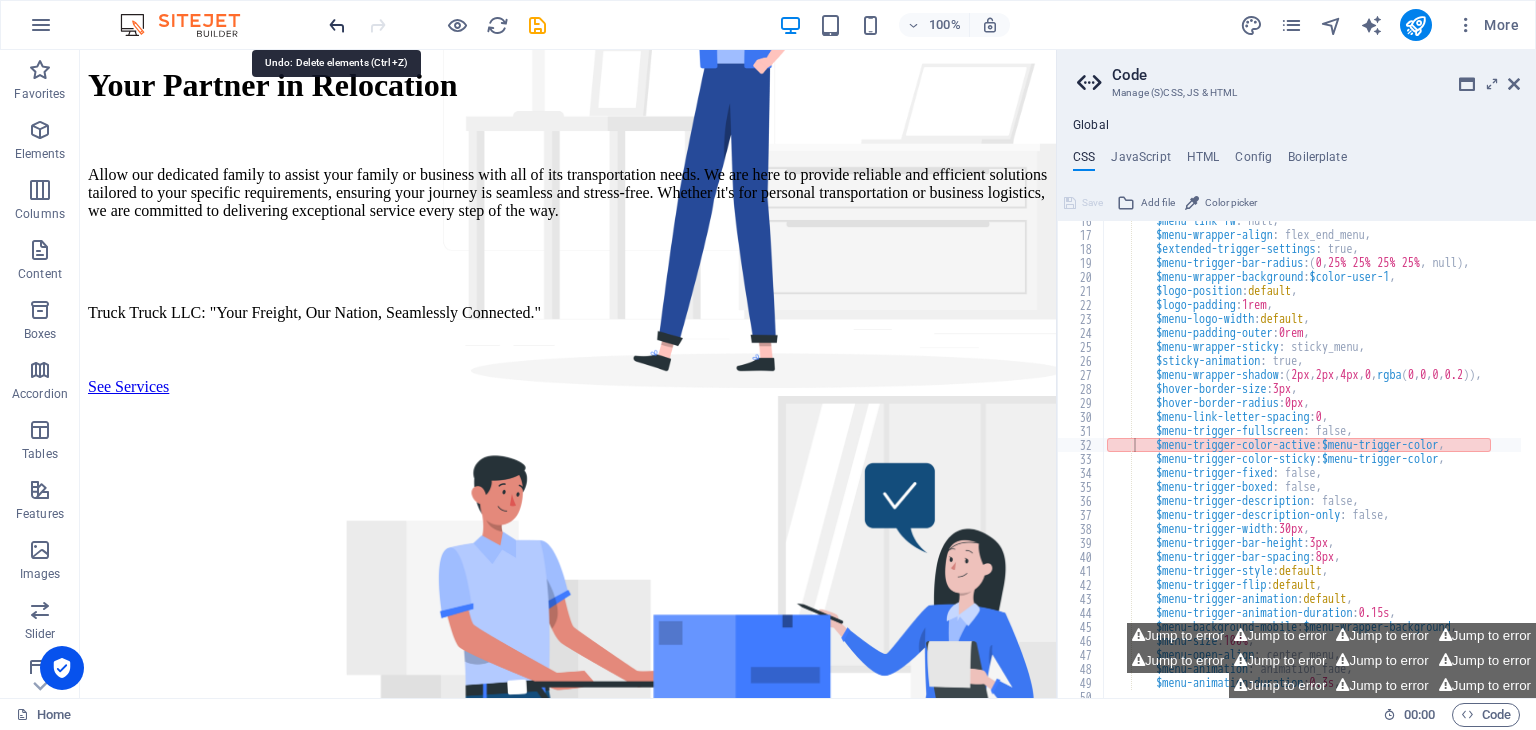 click at bounding box center [337, 25] 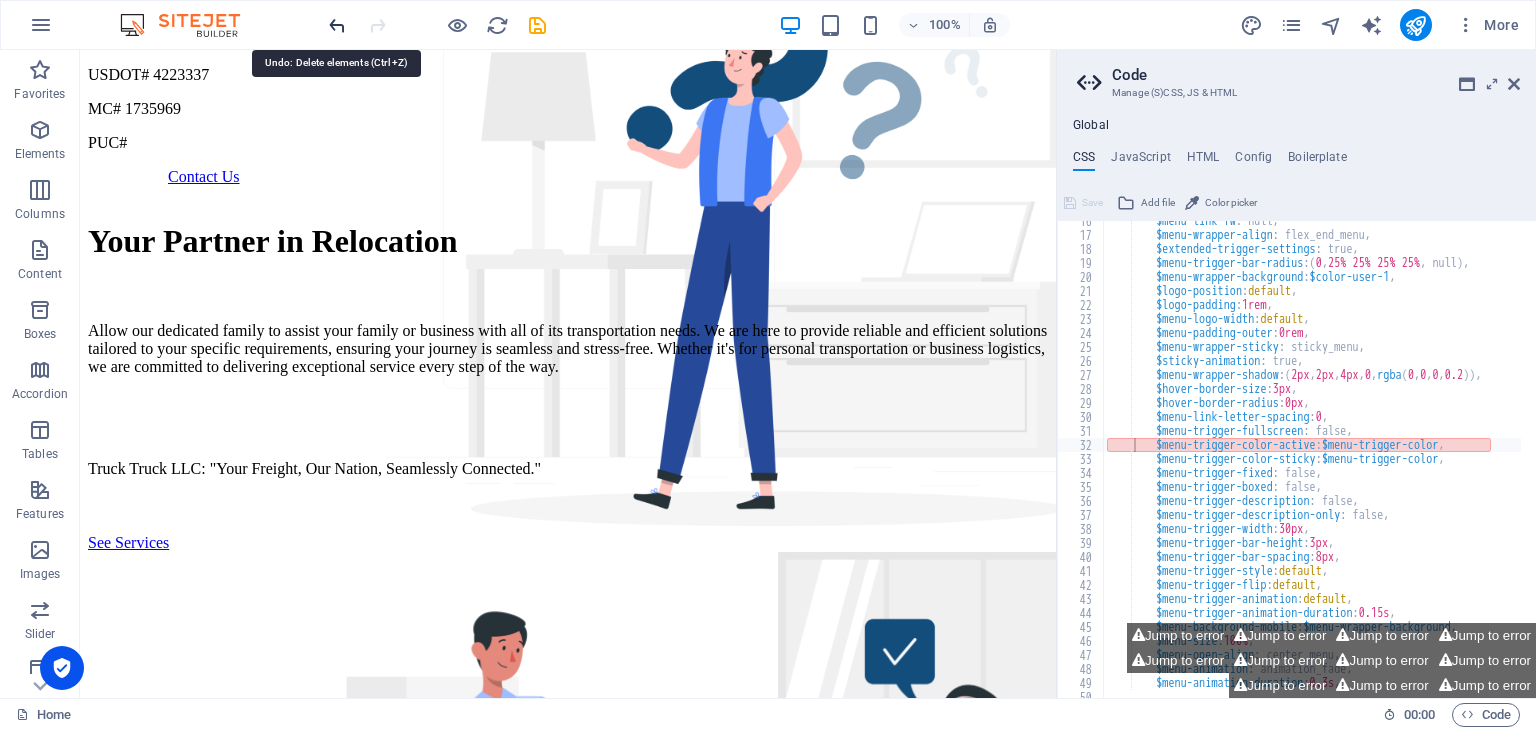scroll, scrollTop: 12, scrollLeft: 0, axis: vertical 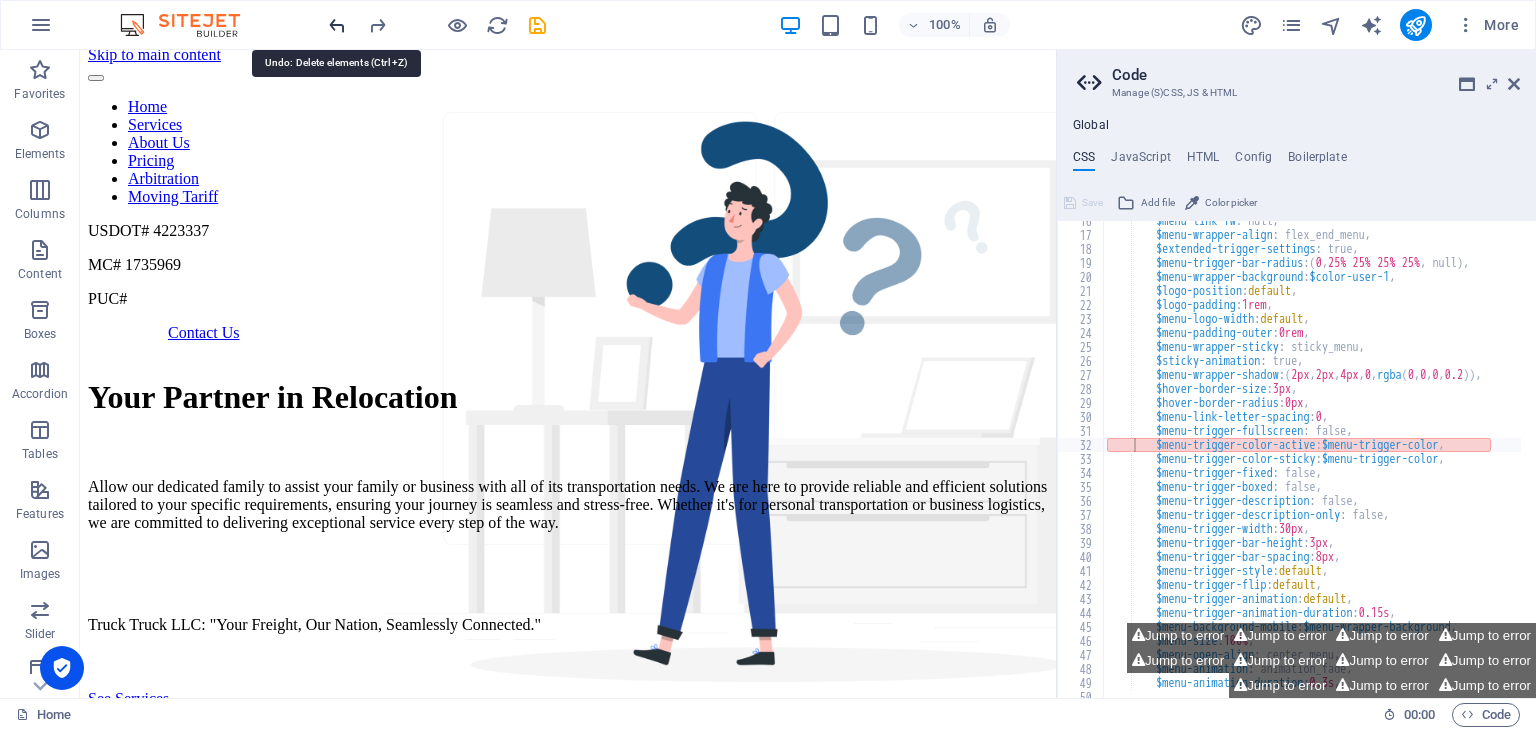 click at bounding box center [337, 25] 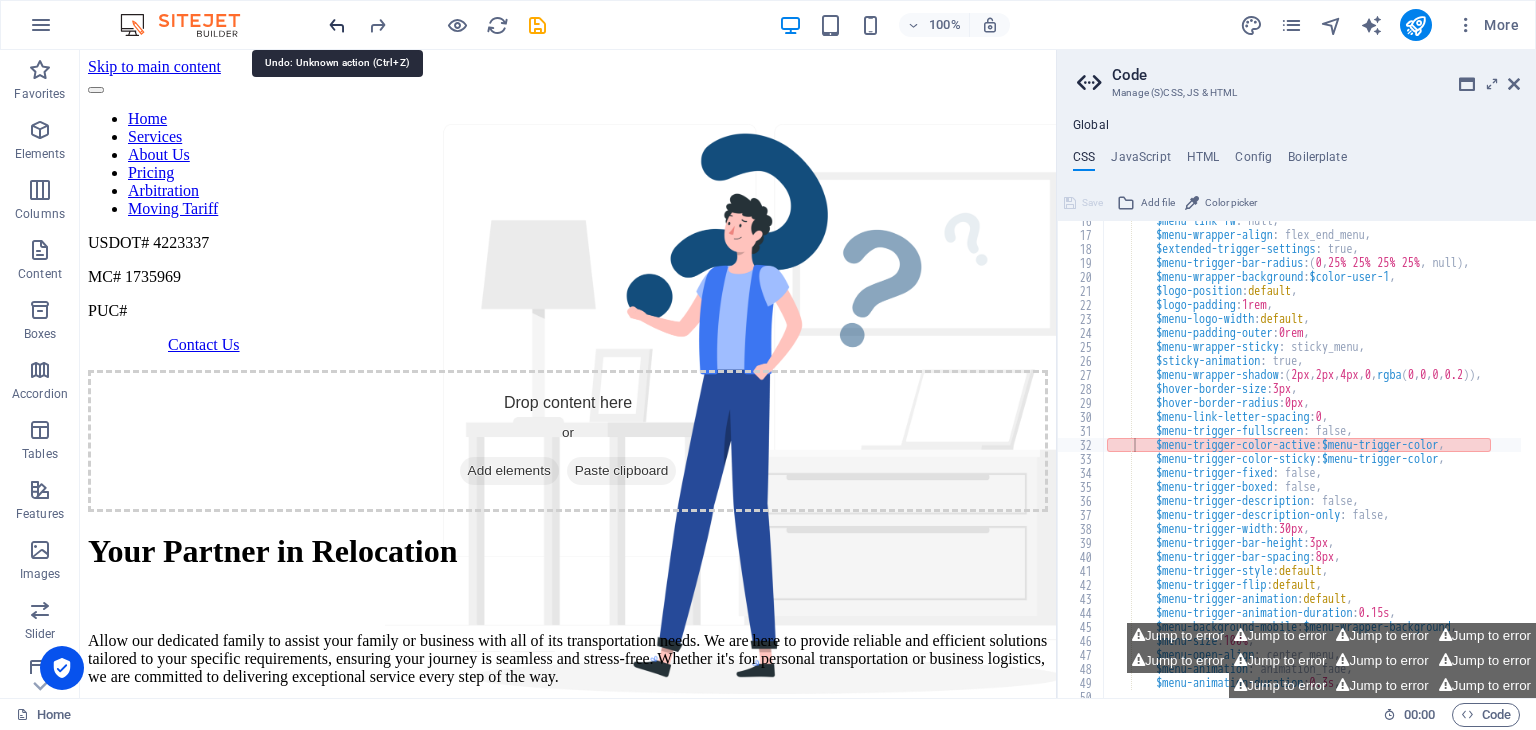 click at bounding box center [337, 25] 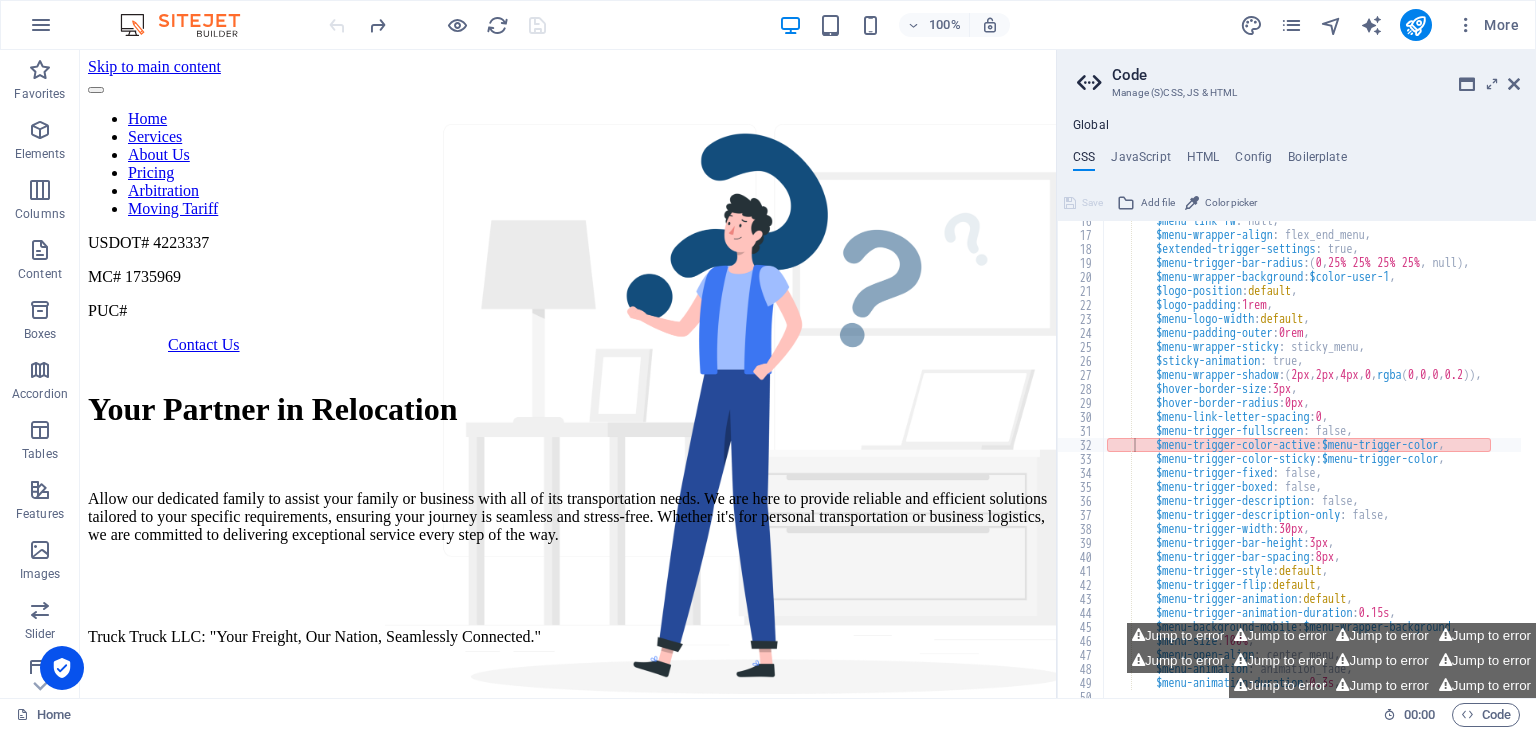 click at bounding box center (437, 25) 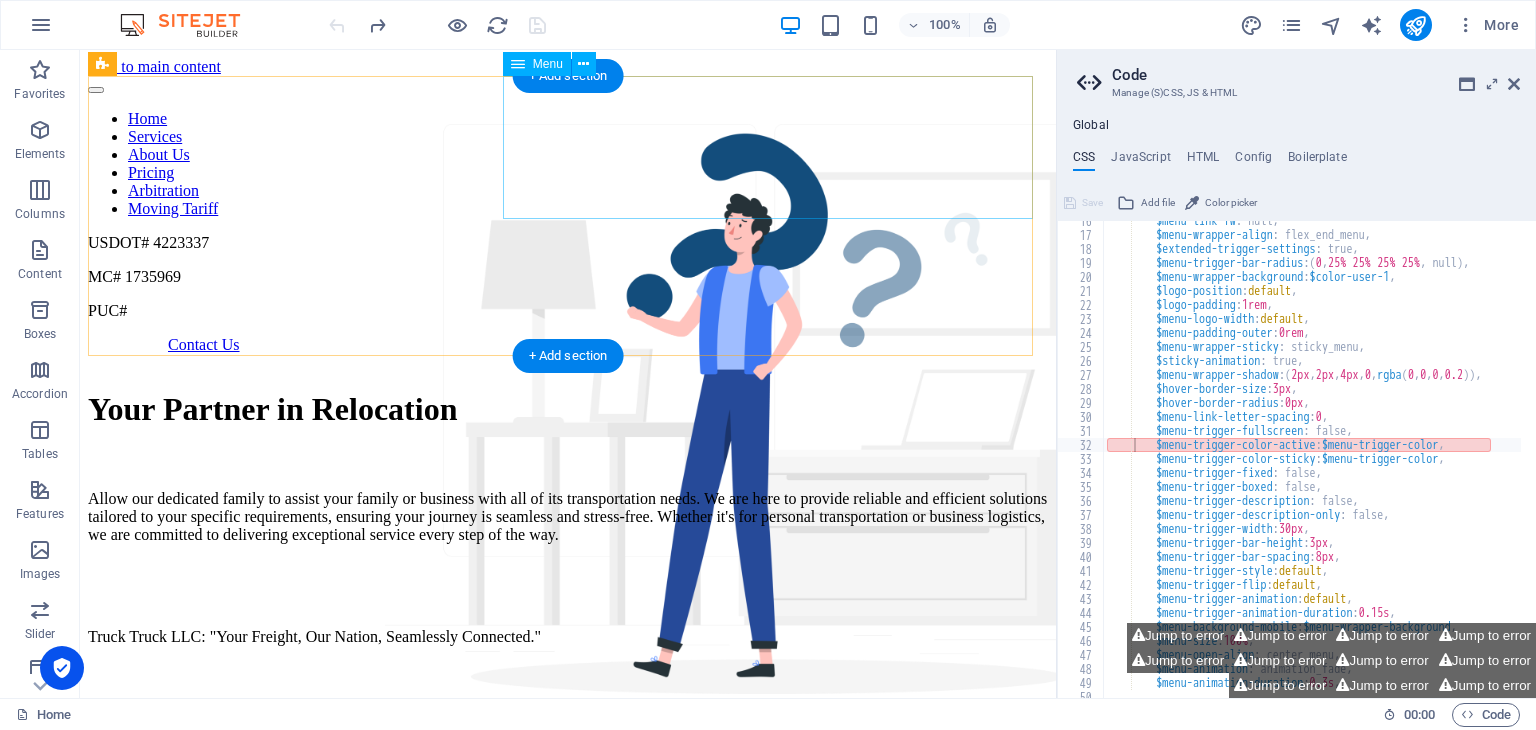 click on "Home Services About Us Pricing Arbitration Moving Tariff" at bounding box center (568, 164) 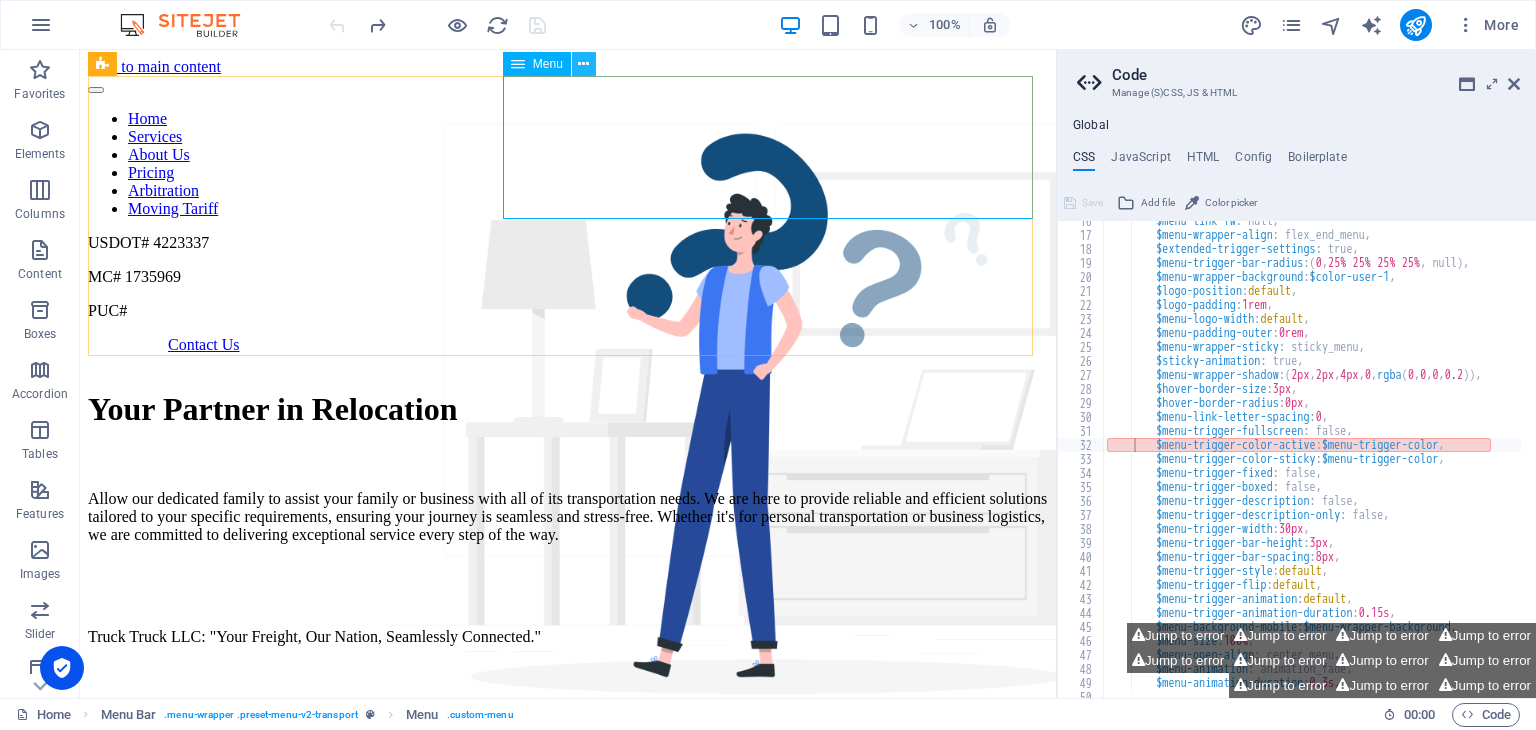 click at bounding box center [583, 64] 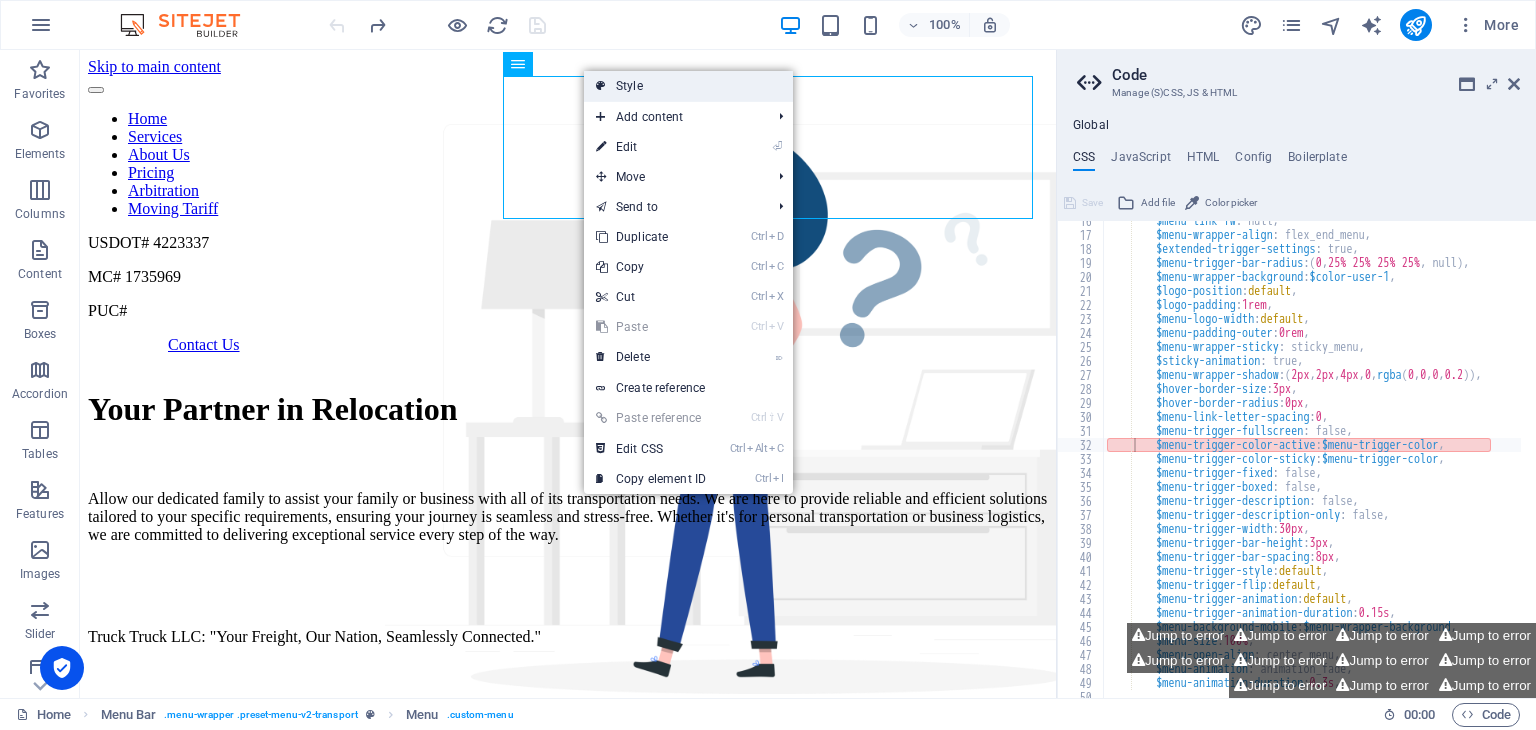 click on "Style" at bounding box center [688, 86] 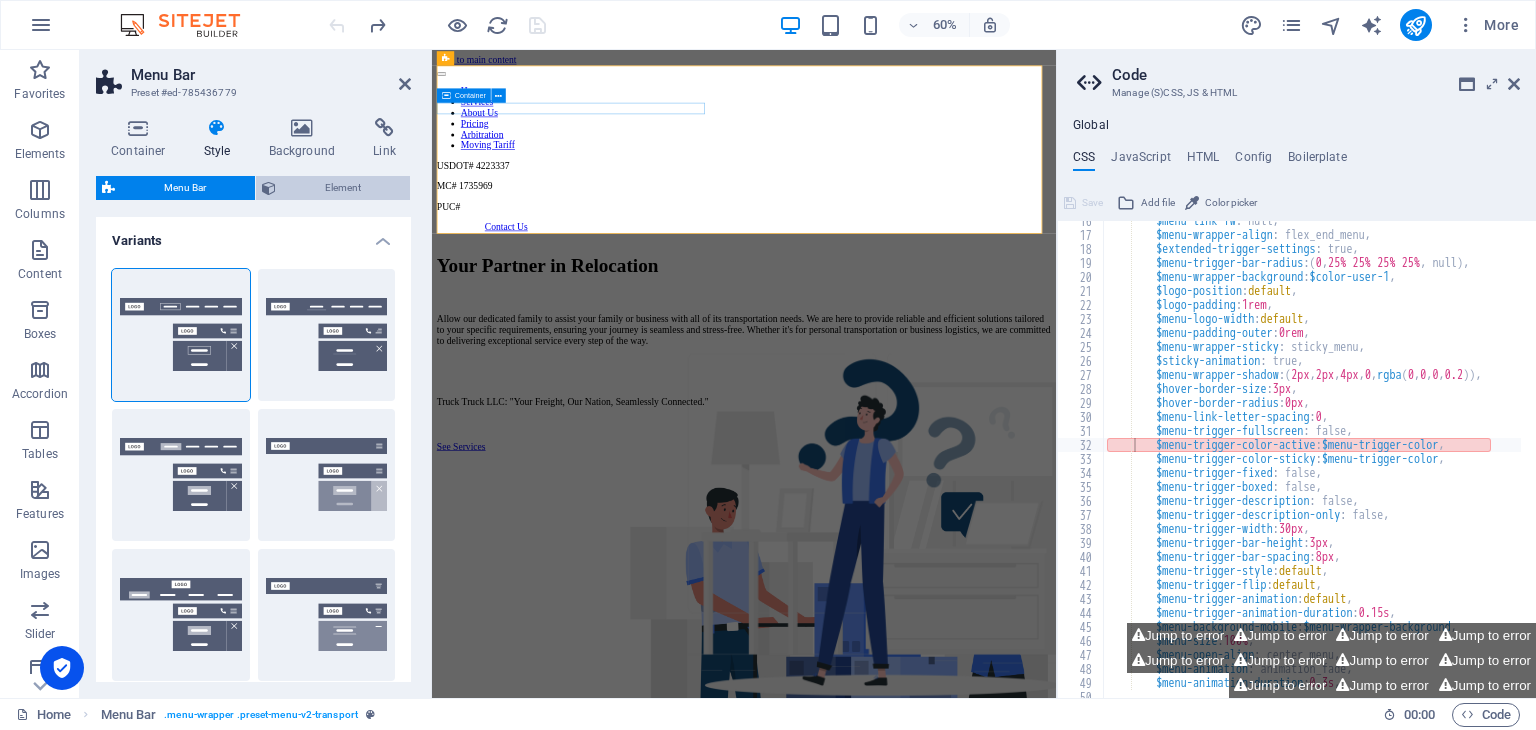 click on "Element" at bounding box center (343, 188) 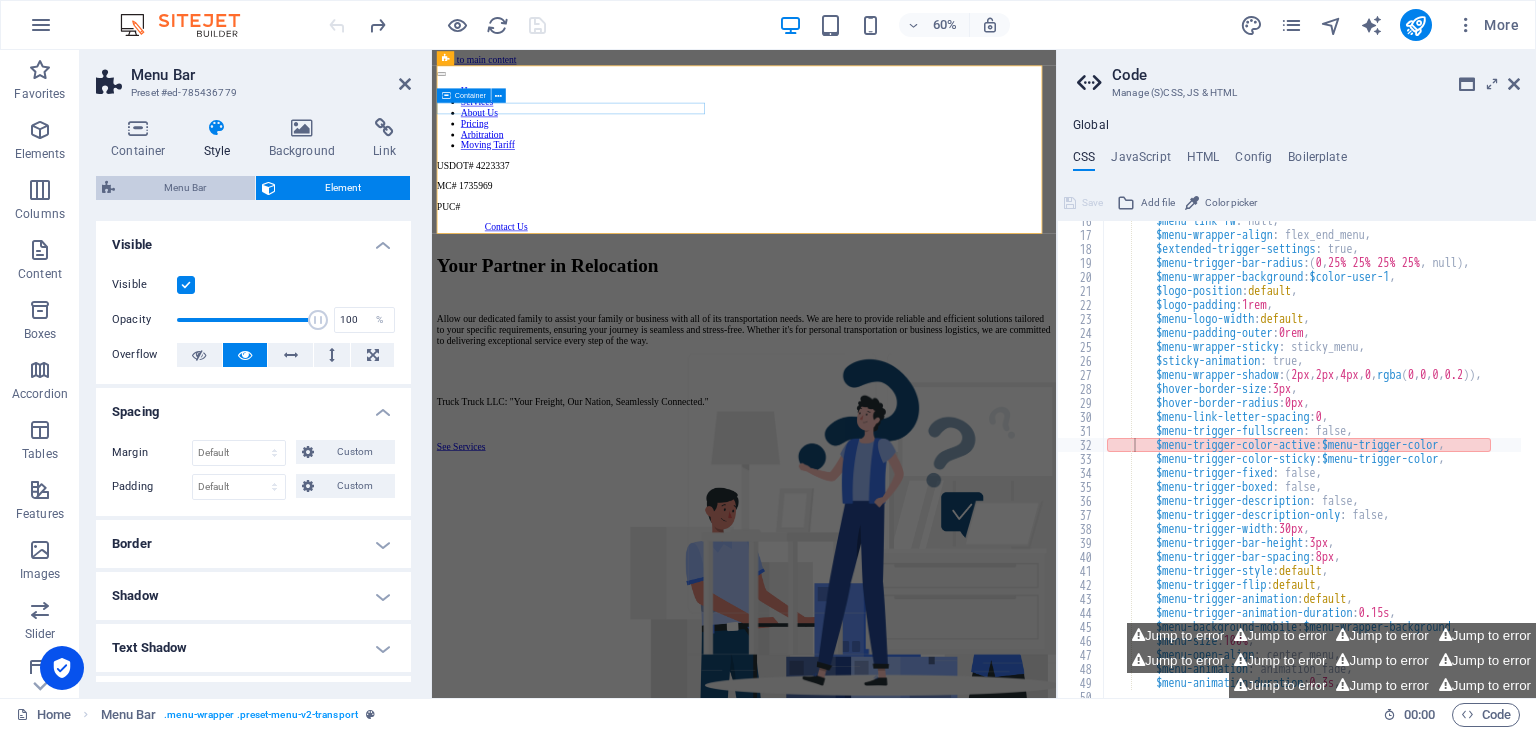 click on "Menu Bar" at bounding box center (185, 188) 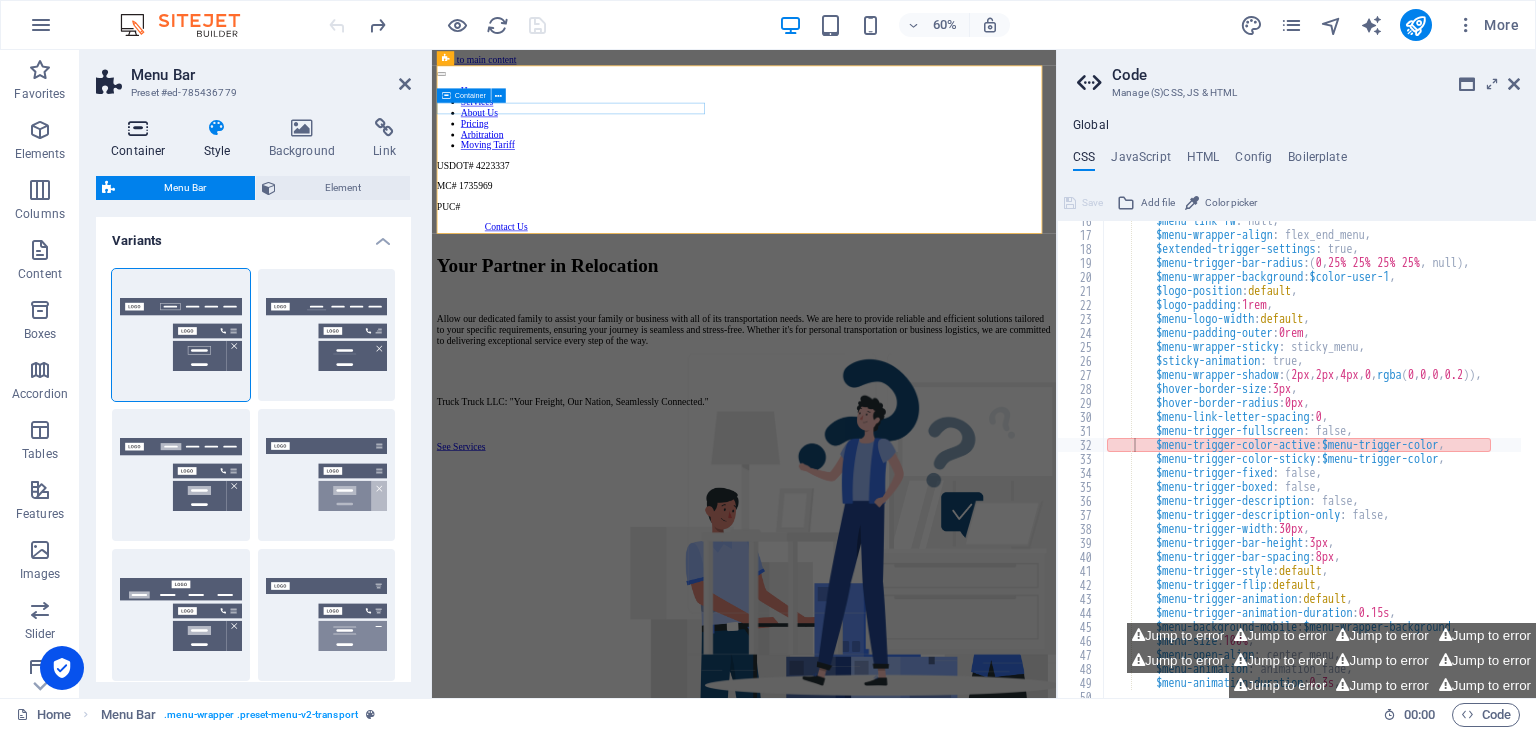 click on "Container" at bounding box center [142, 139] 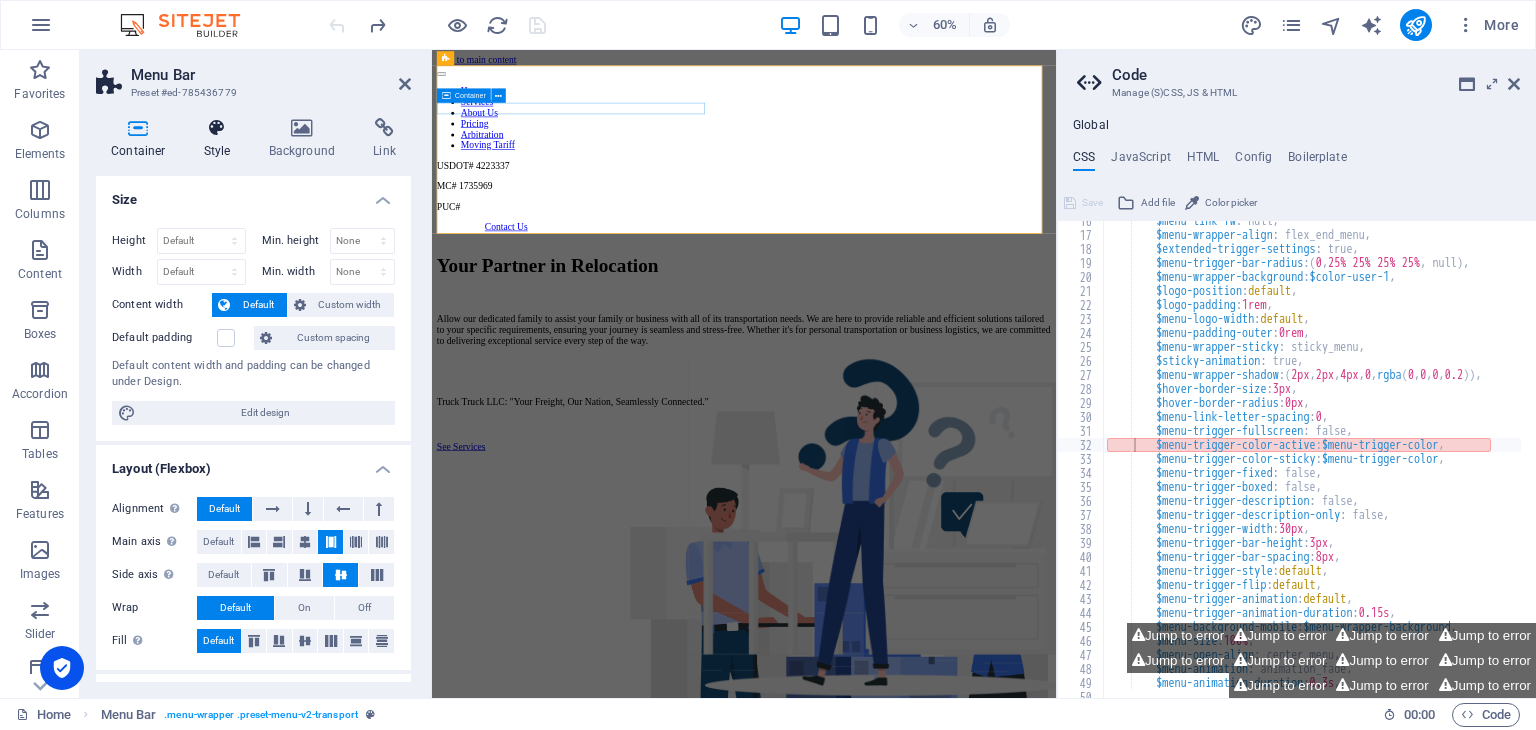 click on "Style" at bounding box center (221, 139) 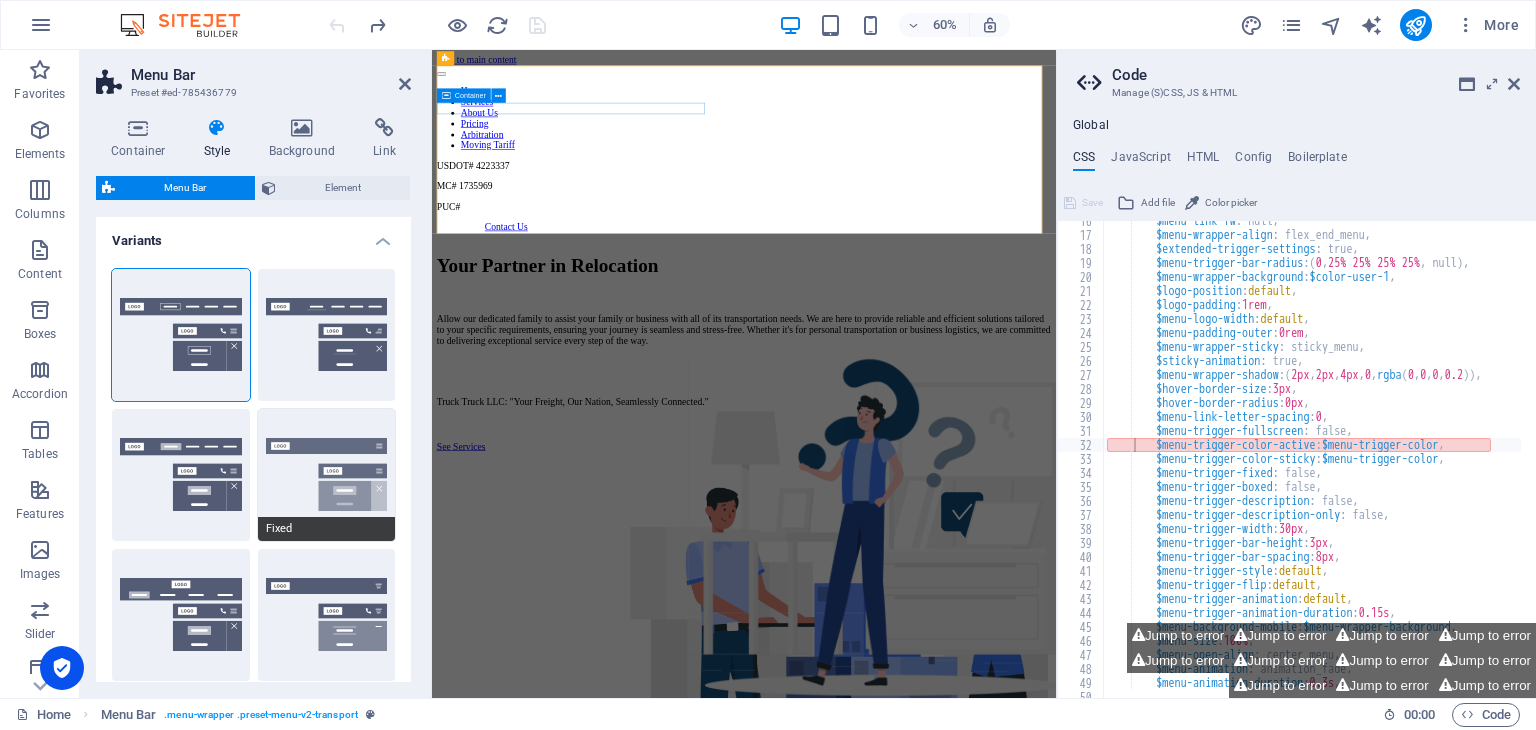 click on "Fixed" at bounding box center [327, 475] 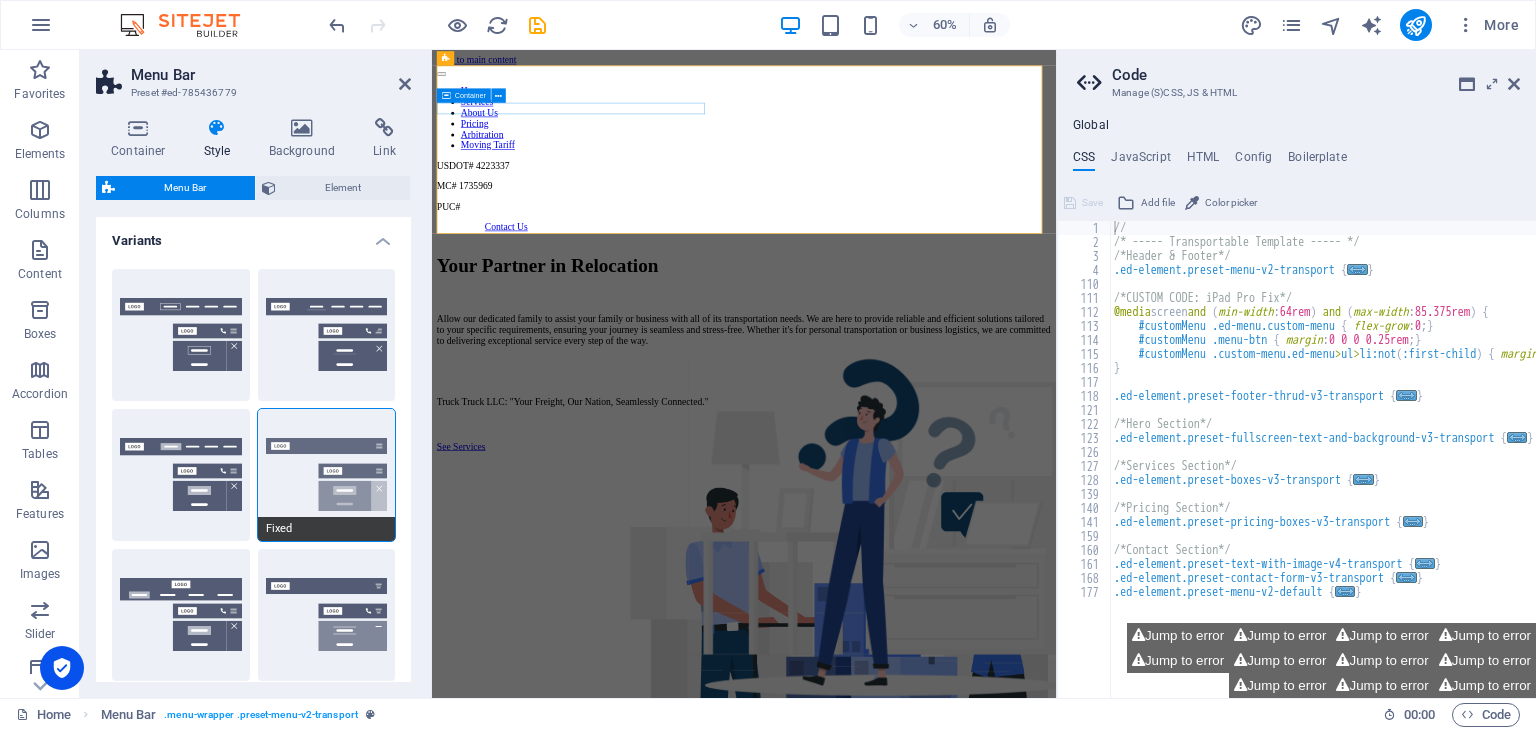 type on "//" 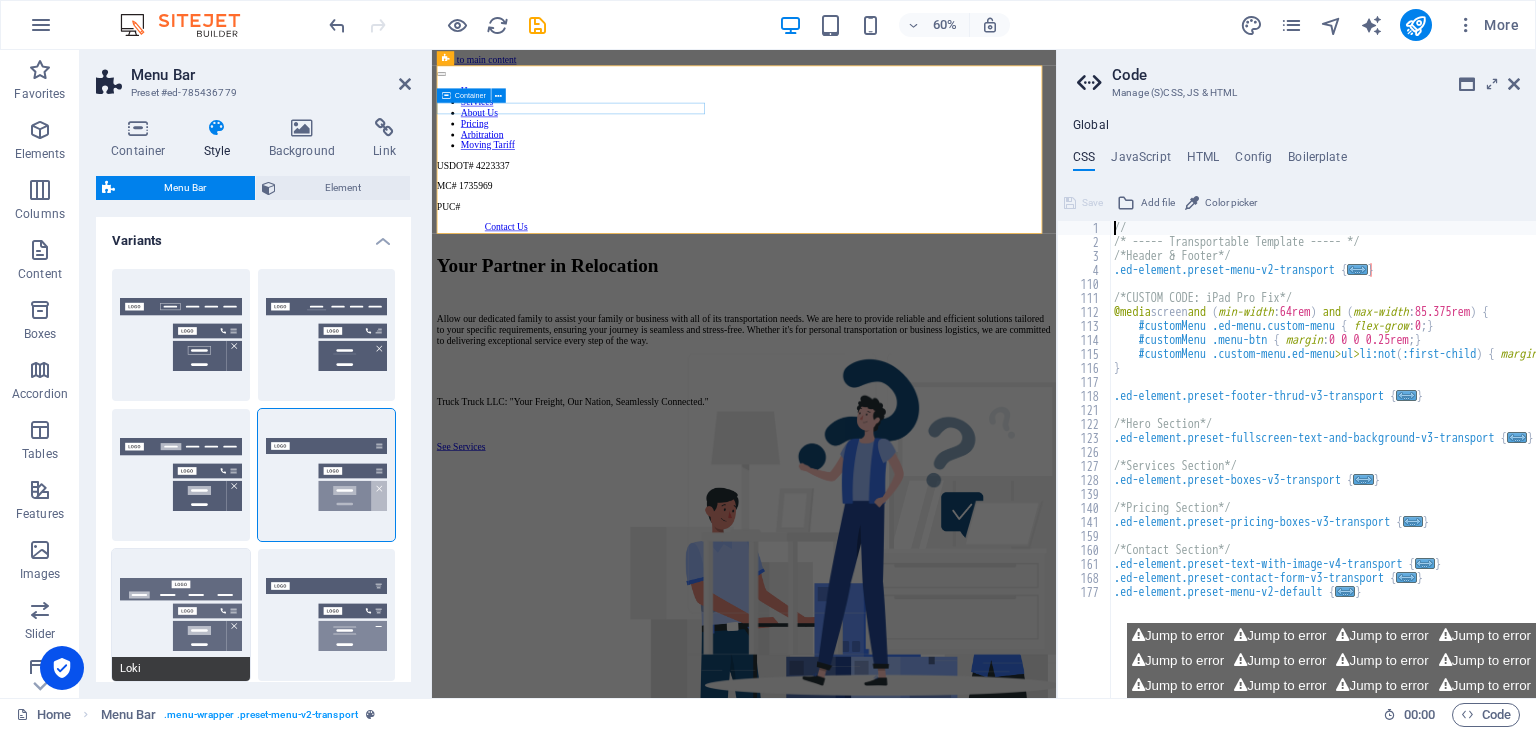 click on "Loki" at bounding box center [181, 615] 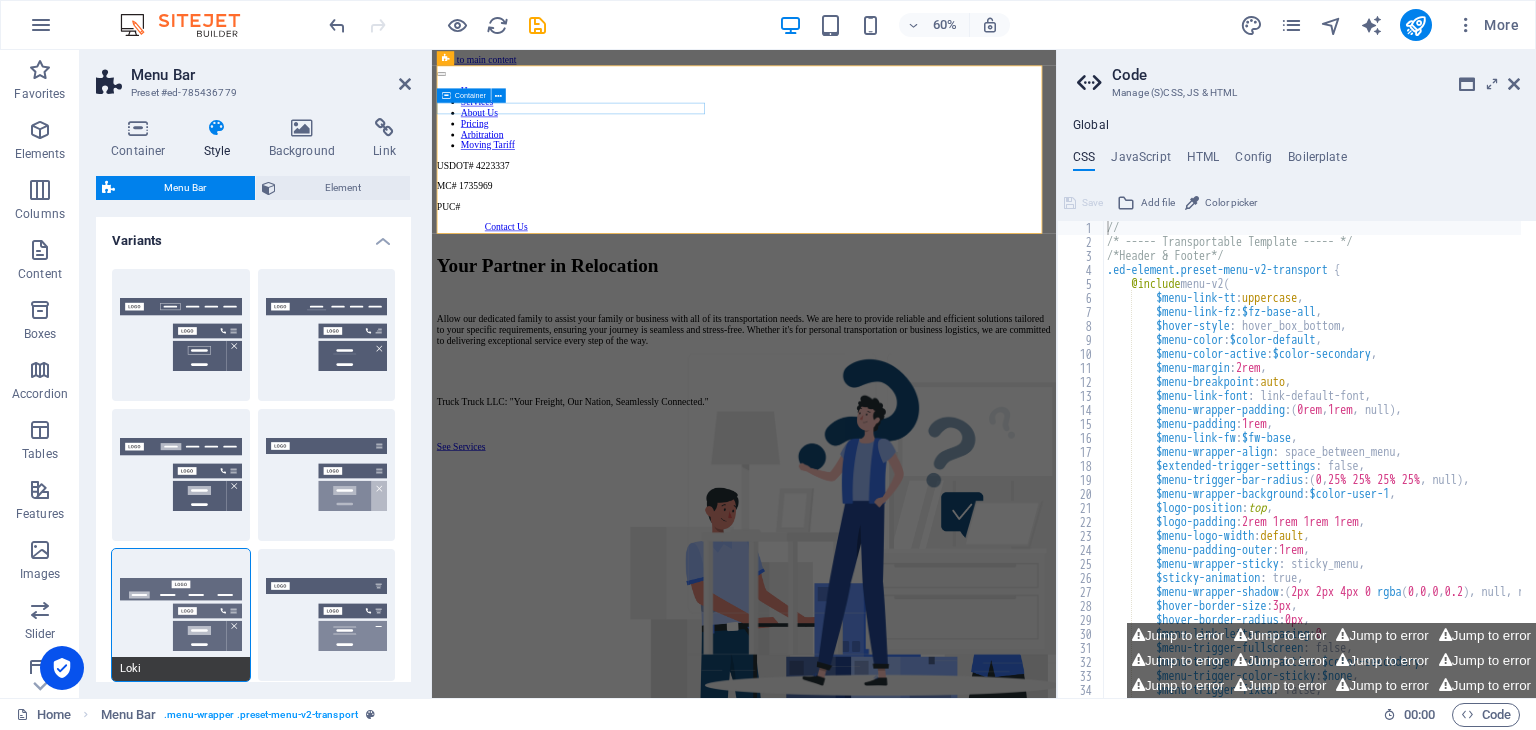 scroll, scrollTop: 0, scrollLeft: 0, axis: both 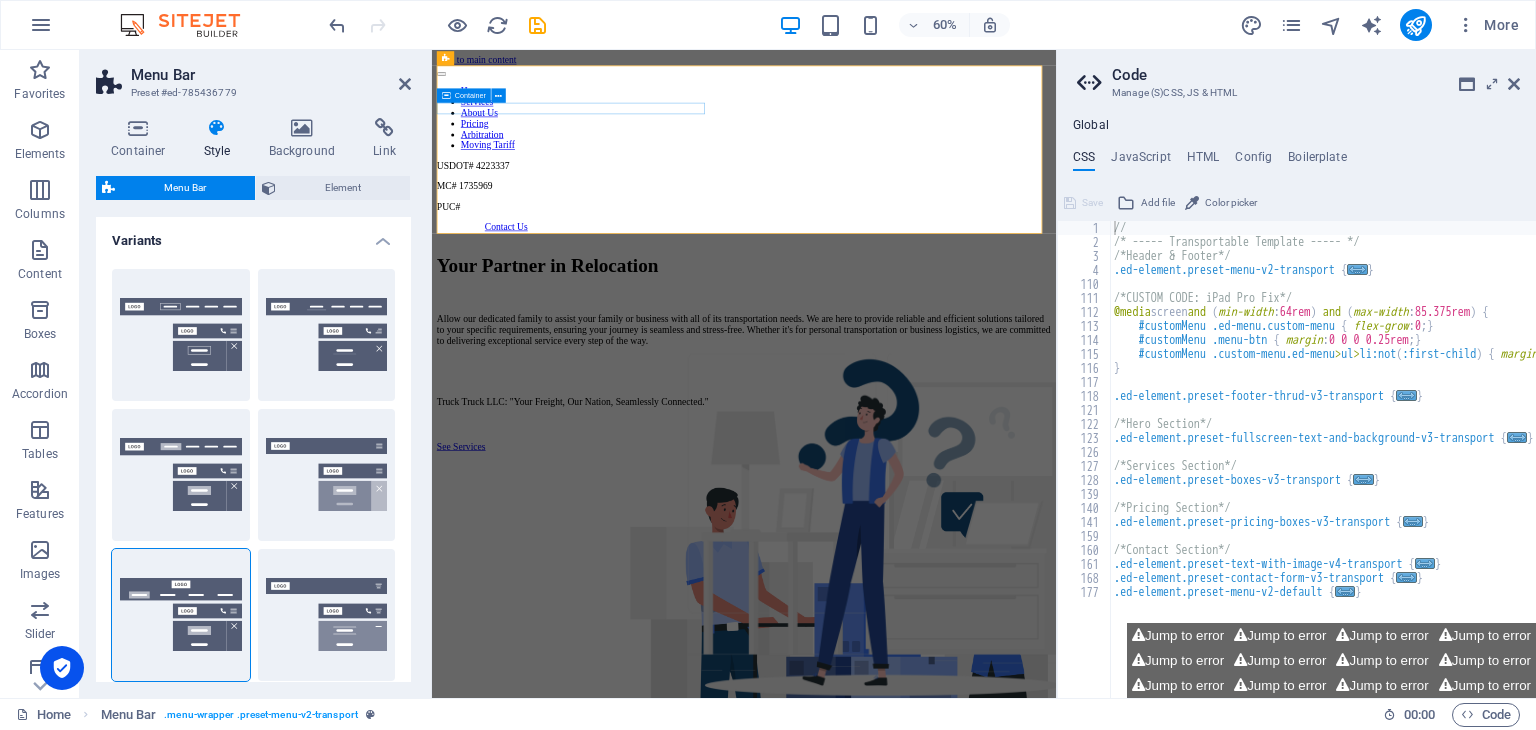 click on "Border Centered Default Fixed Loki Trigger Wide XXL" at bounding box center (253, 545) 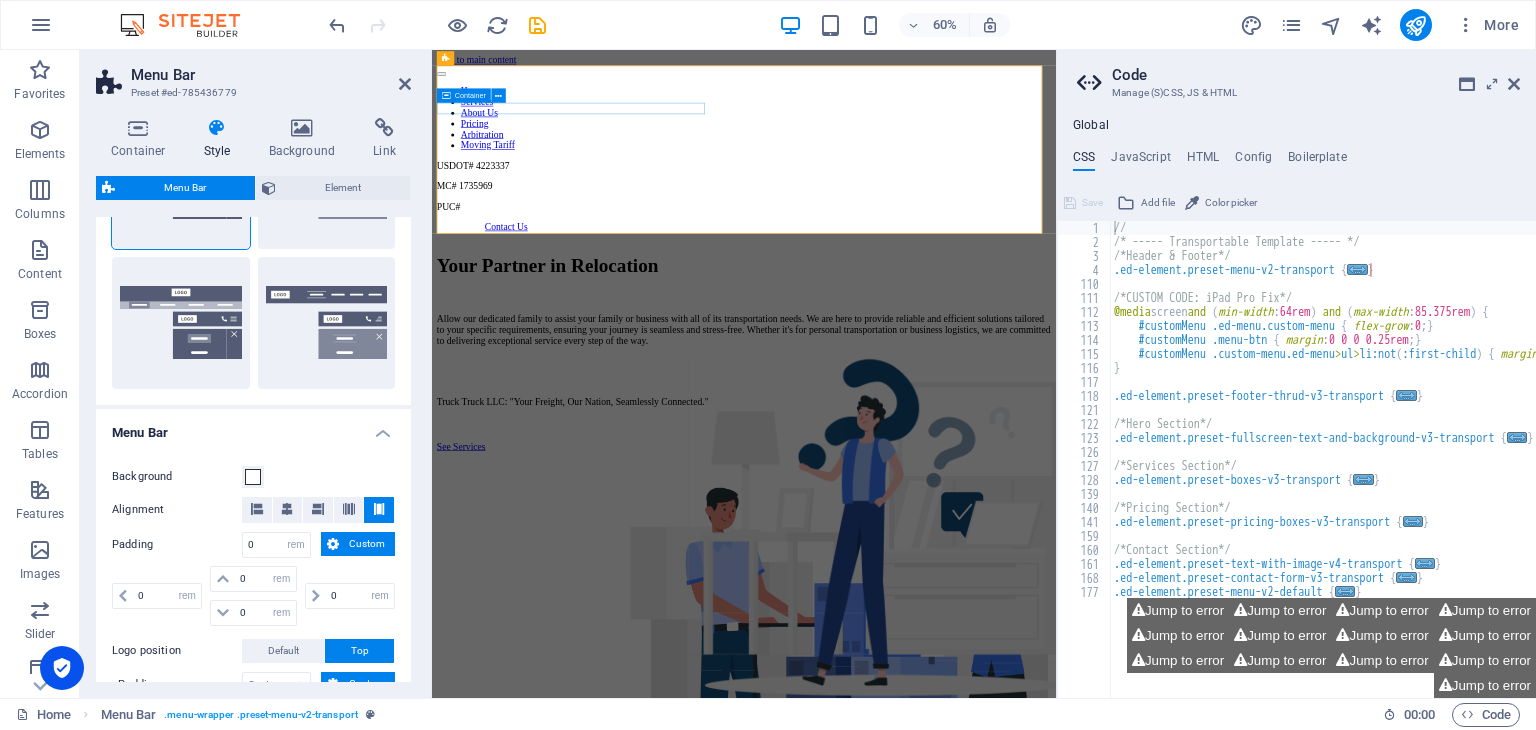 scroll, scrollTop: 0, scrollLeft: 0, axis: both 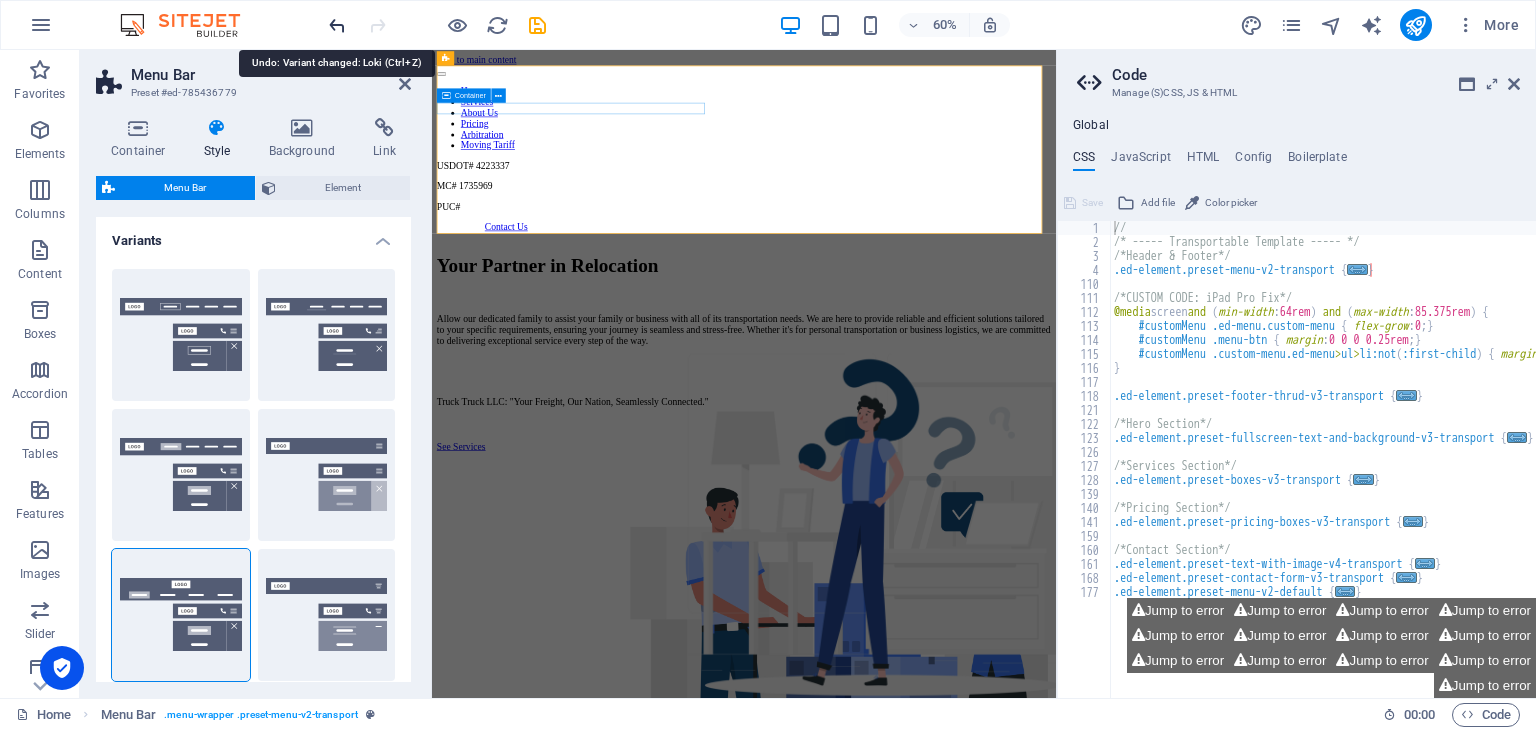click at bounding box center (337, 25) 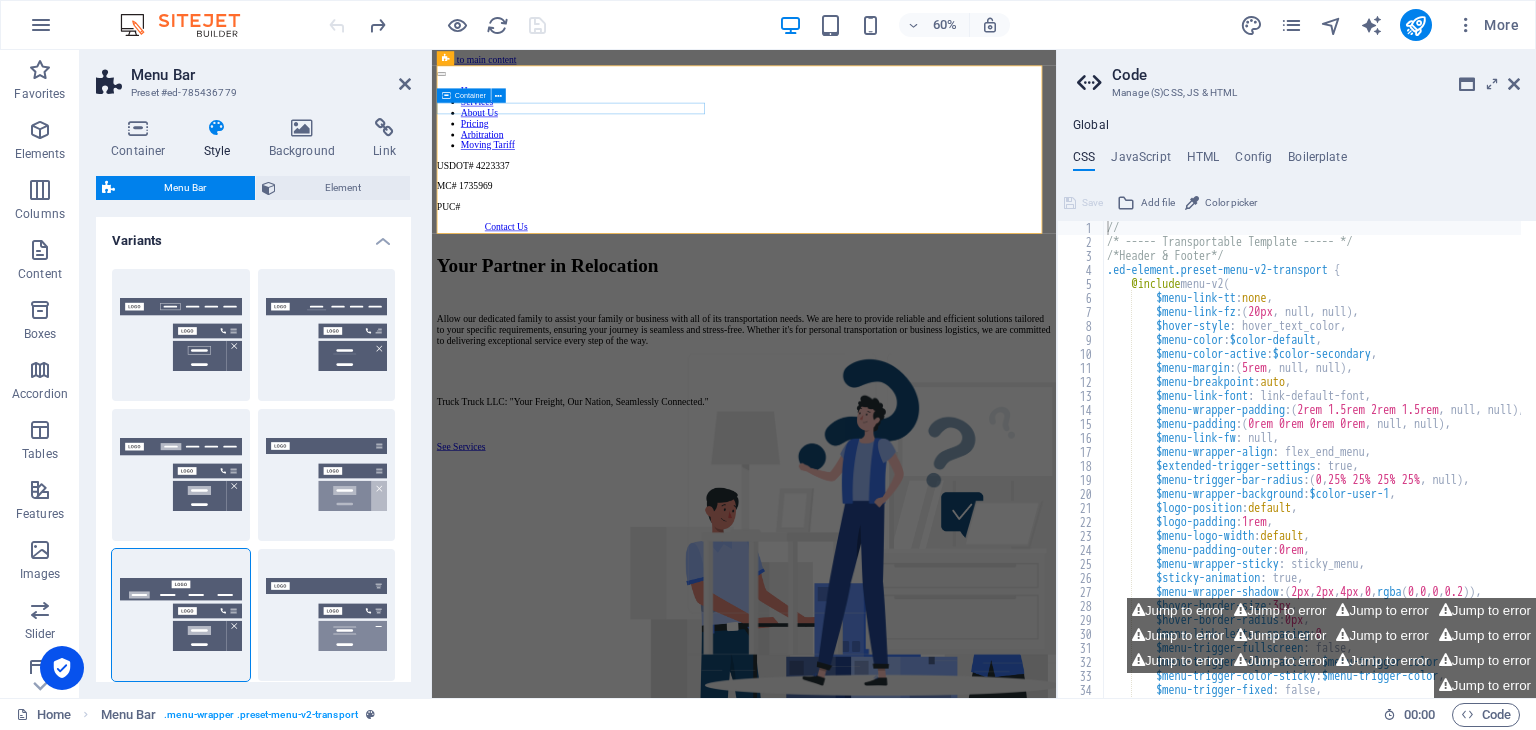 click at bounding box center (437, 25) 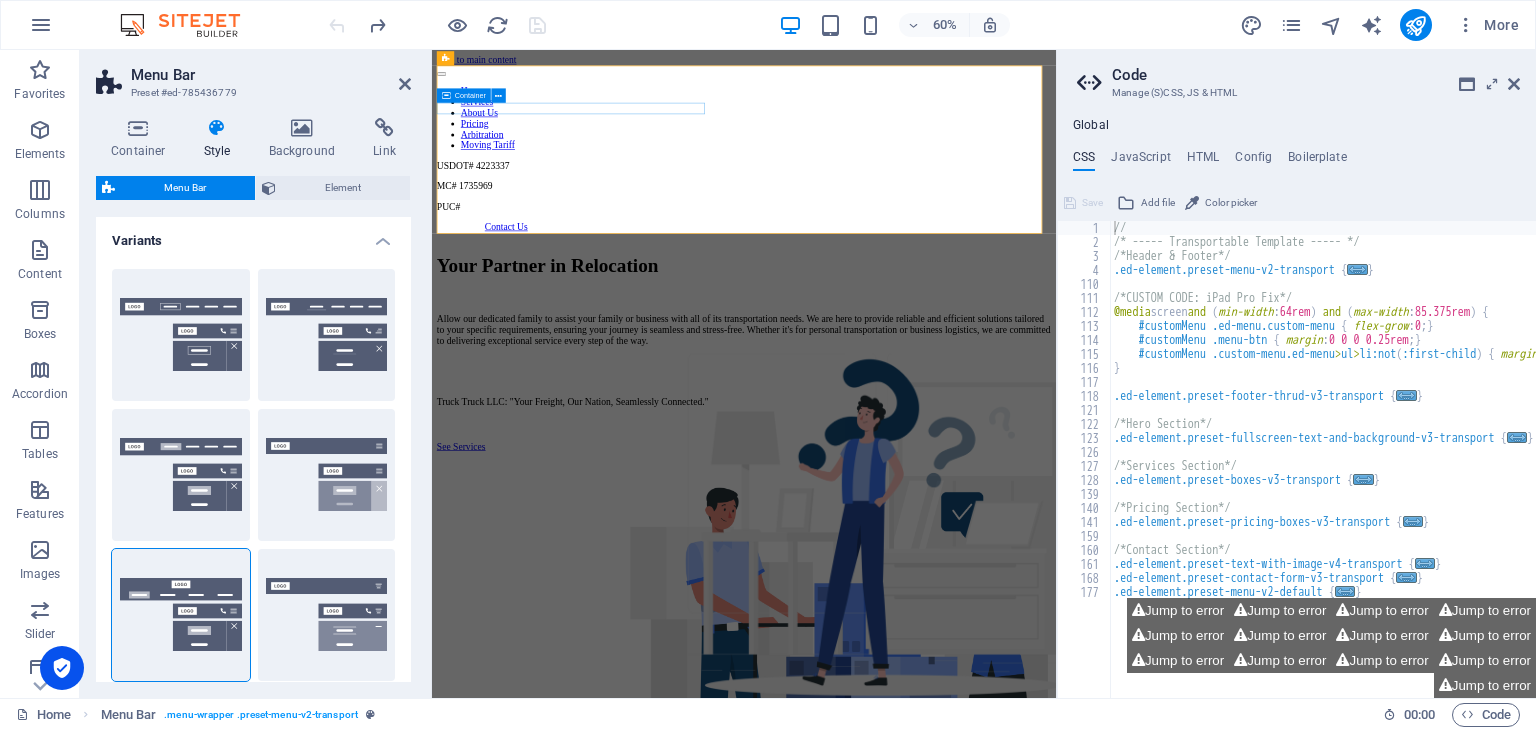 click at bounding box center [437, 25] 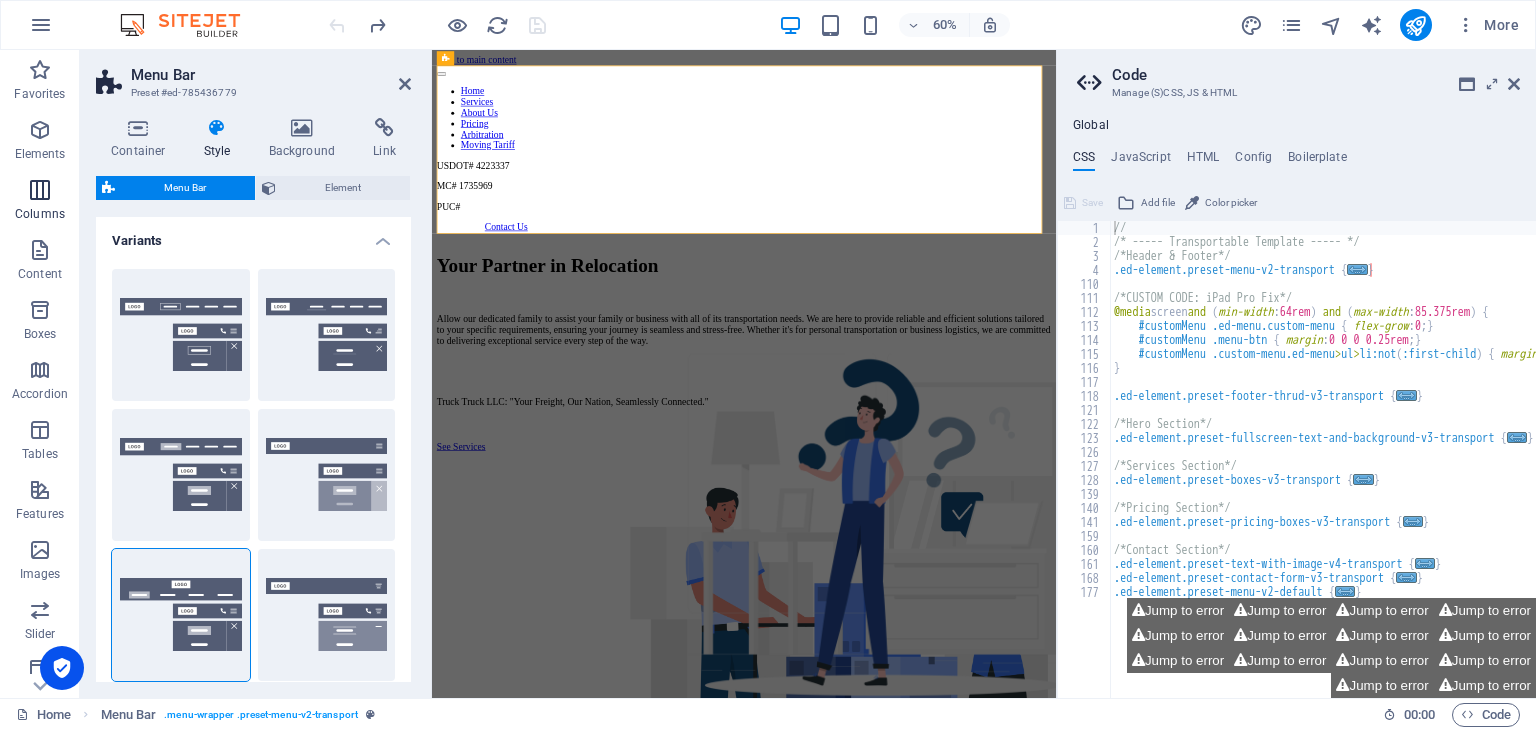 click at bounding box center [40, 190] 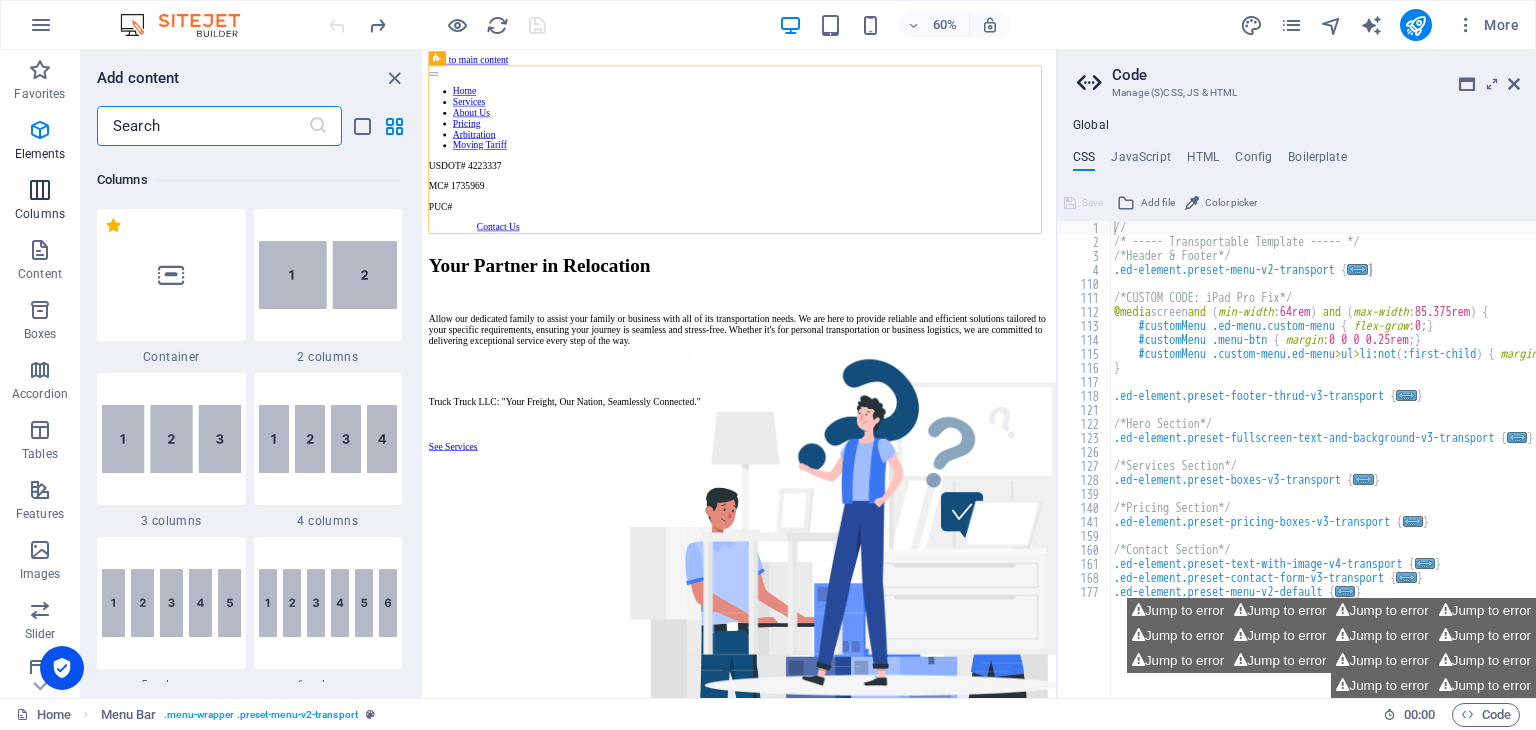 scroll, scrollTop: 990, scrollLeft: 0, axis: vertical 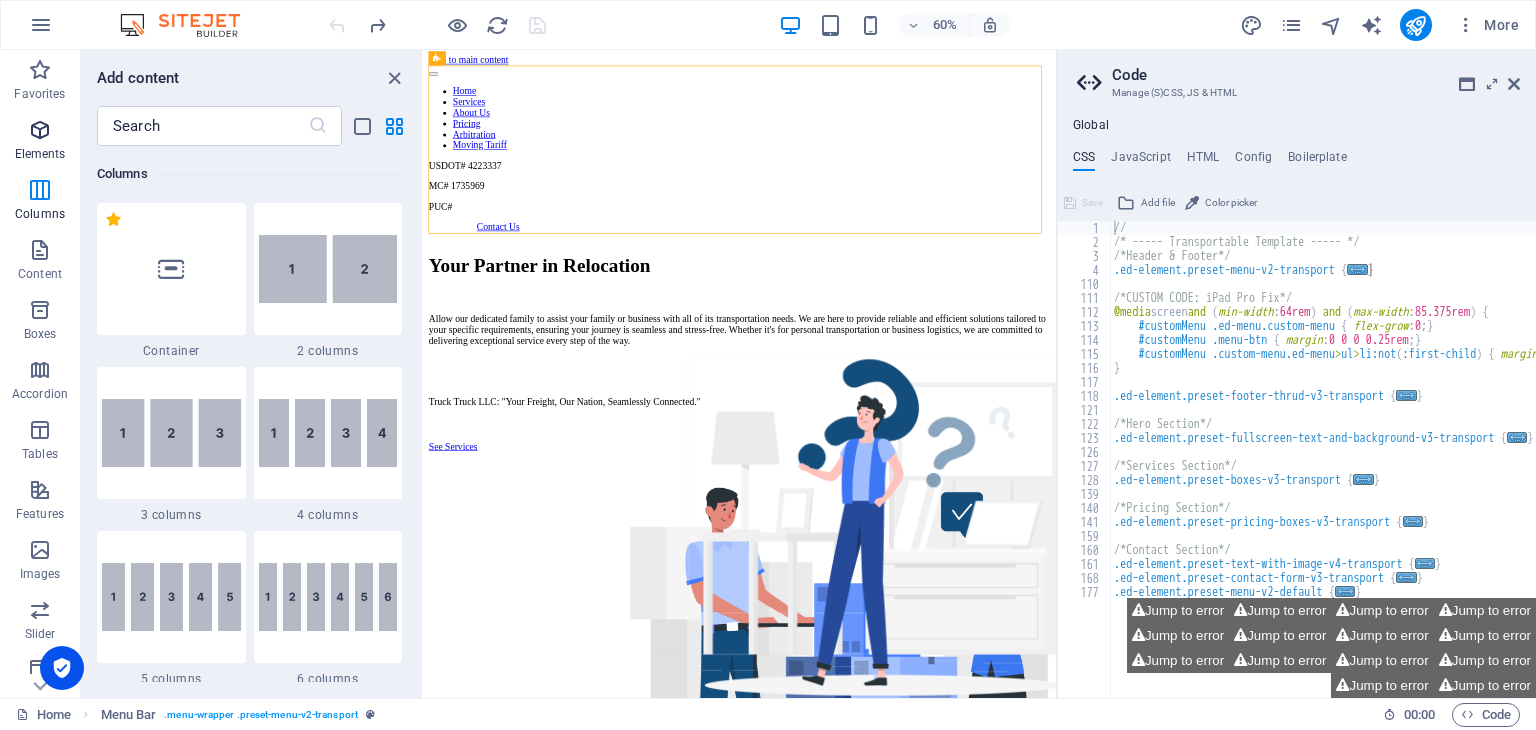 click on "Elements" at bounding box center (40, 154) 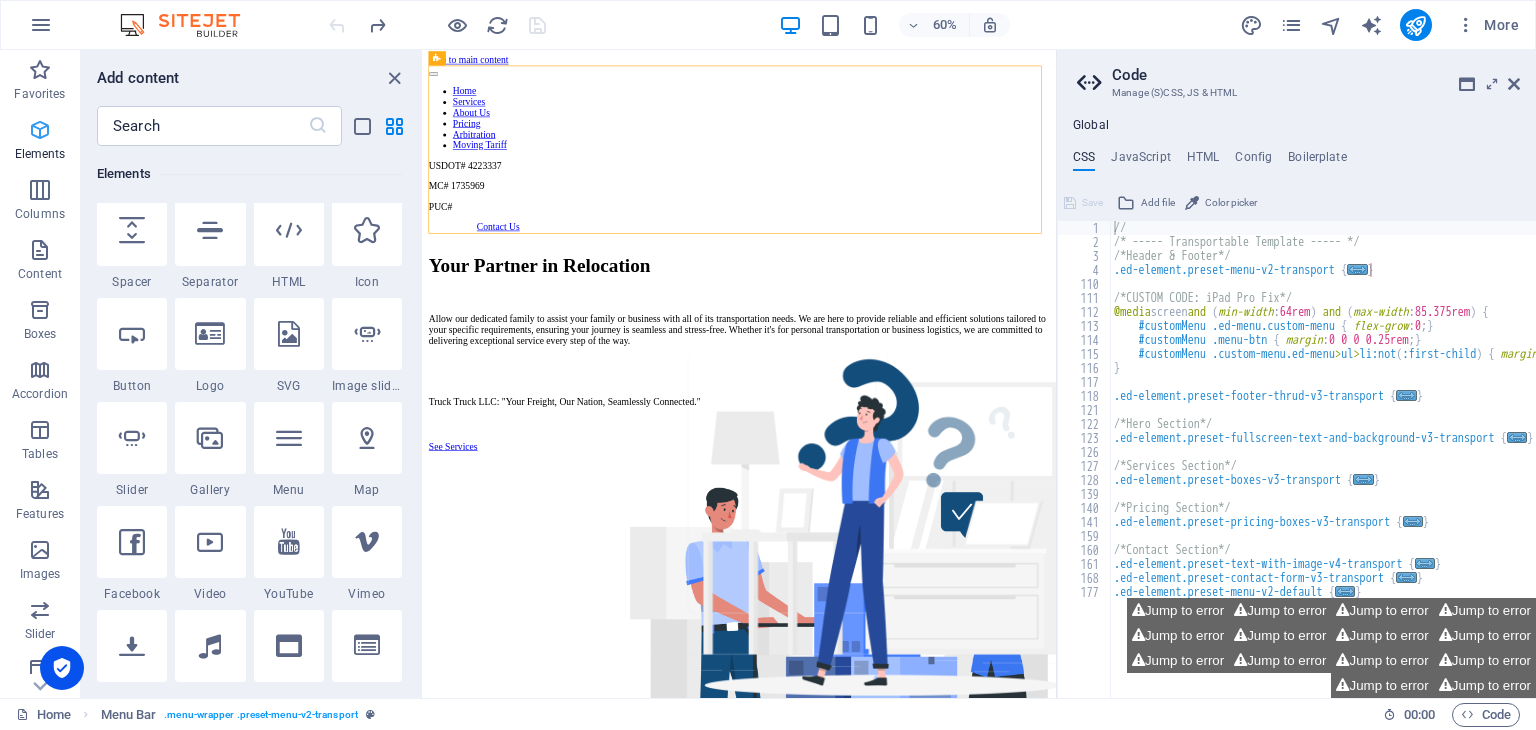 scroll, scrollTop: 213, scrollLeft: 0, axis: vertical 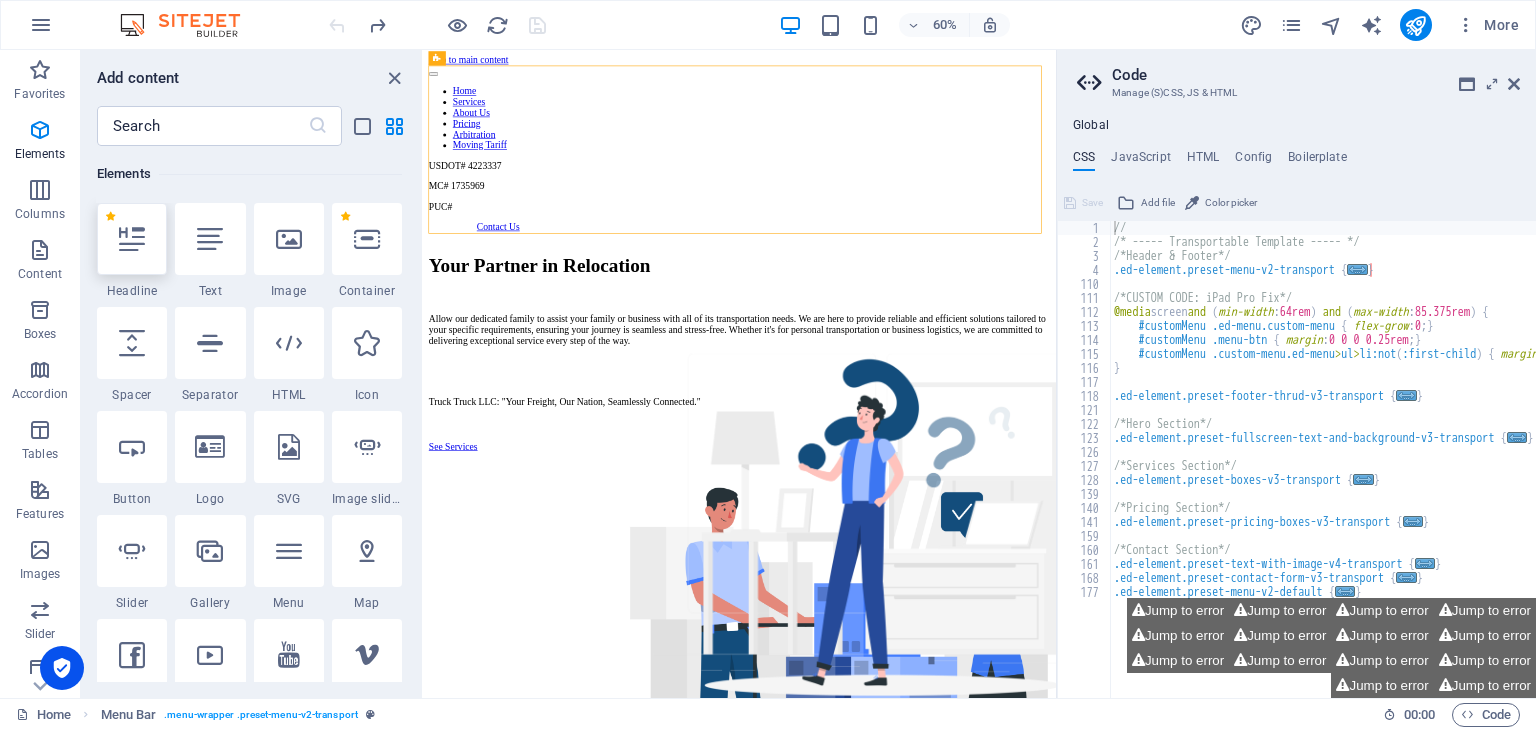 click at bounding box center [132, 239] 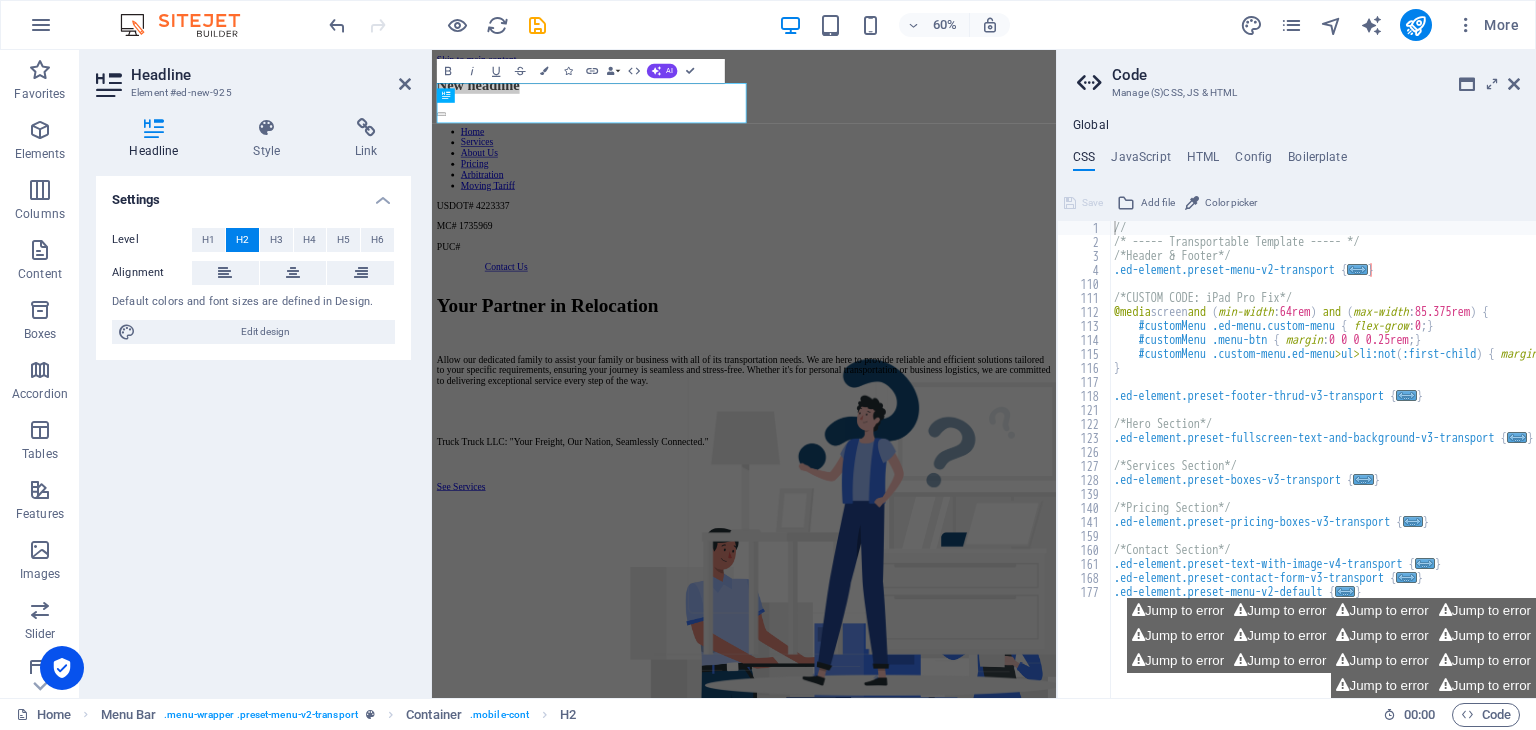 click on "Headline Element #ed-new-925 Headline Style Link Settings Level H1 H2 H3 H4 H5 H6 Alignment Default colors and font sizes are defined in Design. Edit design Menu Bar Element Layout How this element expands within the layout (Flexbox). Size Default auto px % 1/1 1/2 1/3 1/4 1/5 1/6 1/7 1/8 1/9 1/10 Grow Shrink Order Container layout Visible Visible Opacity 100 % Overflow Spacing Margin Default auto px % rem vw vh Custom Custom auto px % rem vw vh auto px % rem vw vh auto px % rem vw vh auto px % rem vw vh Padding Default px rem % vh vw Custom Custom px rem % vh vw px rem % vh vw px rem % vh vw px rem % vh vw Border Style              - Width 1 auto px rem % vh vw Custom Custom 1 auto px rem % vh vw 1 auto px rem % vh vw 1 auto px rem % vh vw 1 auto px rem % vh vw  - Color Round corners Default px rem % vh vw Custom Custom px rem % vh vw px rem % vh vw px rem % vh vw px rem % vh vw Shadow Default None Outside Inside Color X offset 0 px rem vh vw Y offset 0 px rem vh vw Blur 0 px rem % vh vw Spread 0 0" at bounding box center [256, 374] 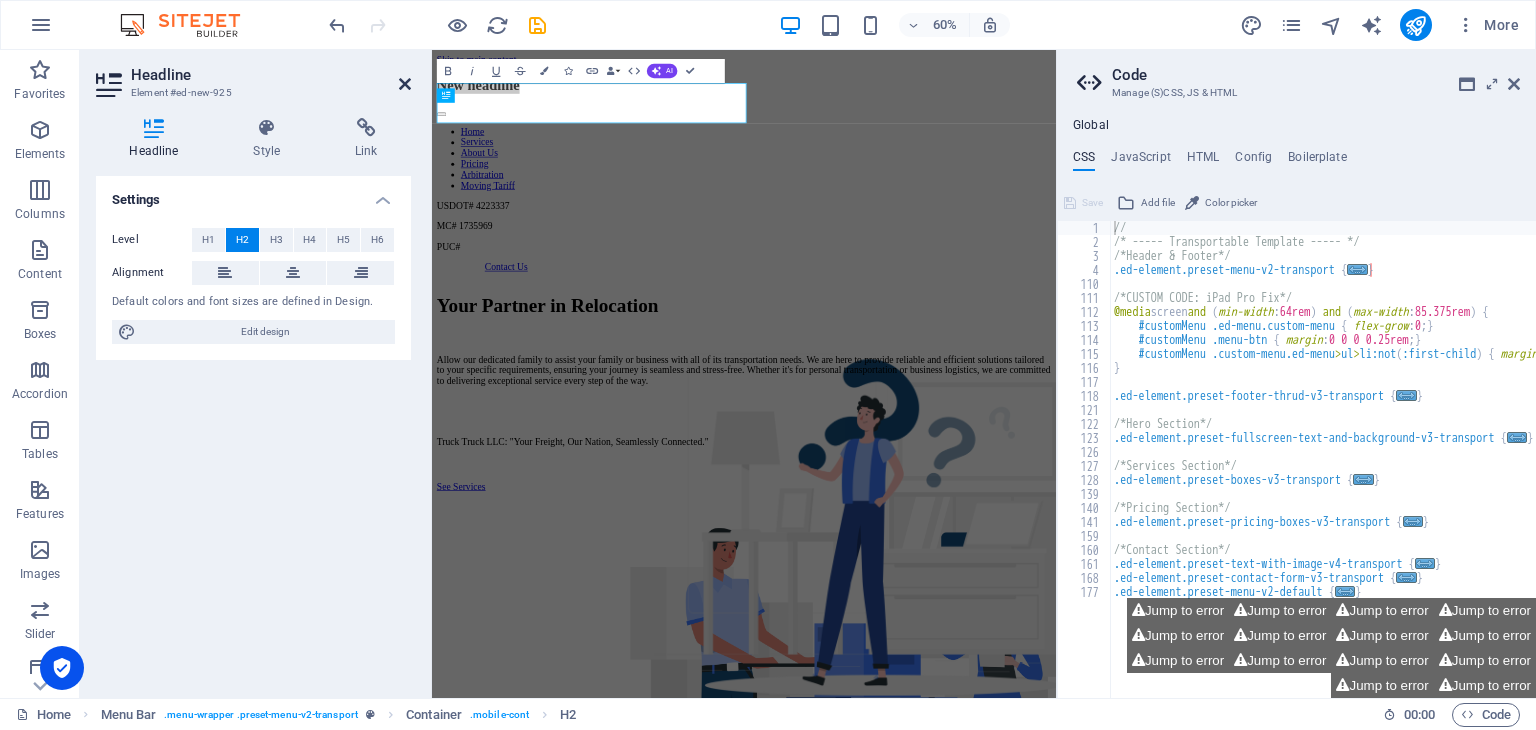 click at bounding box center [405, 84] 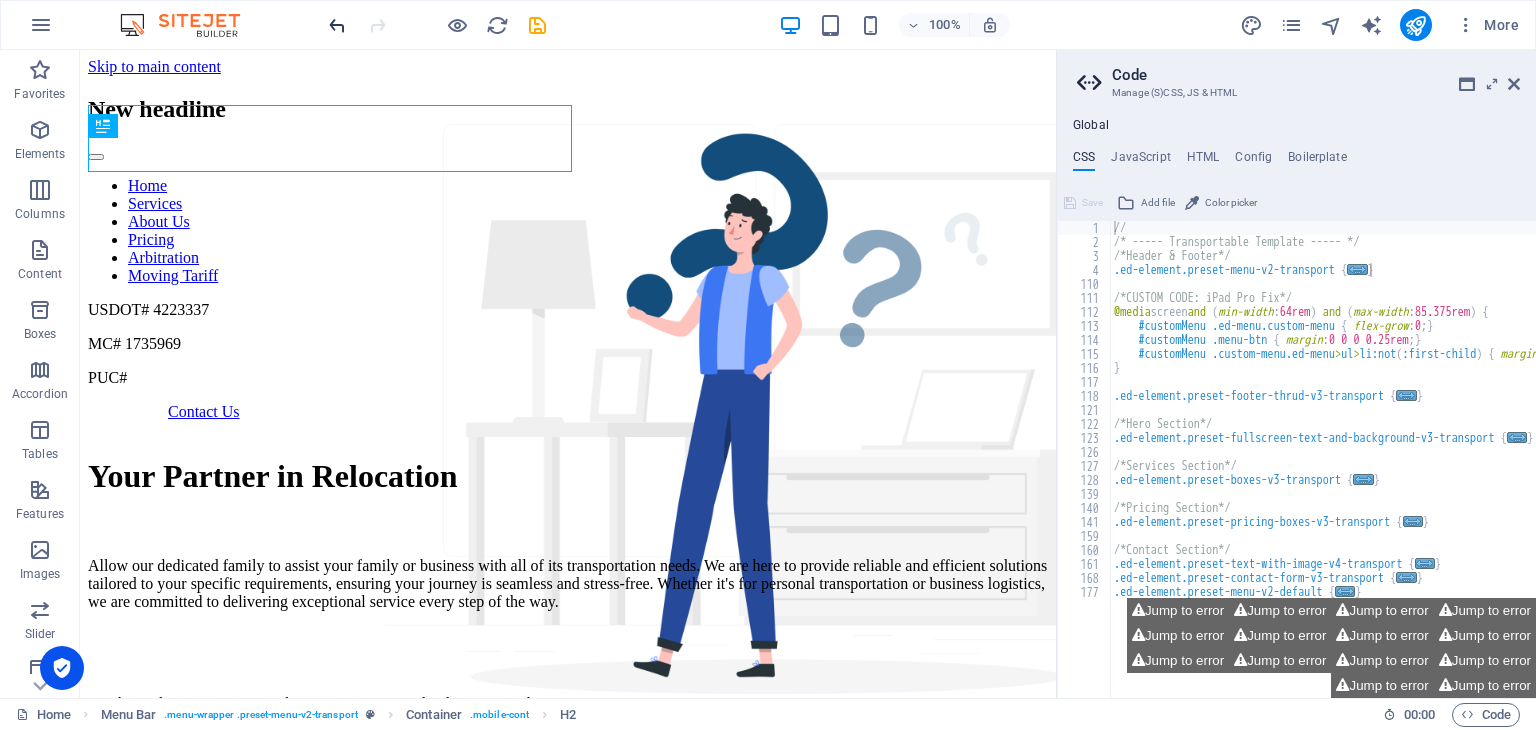 click at bounding box center (437, 25) 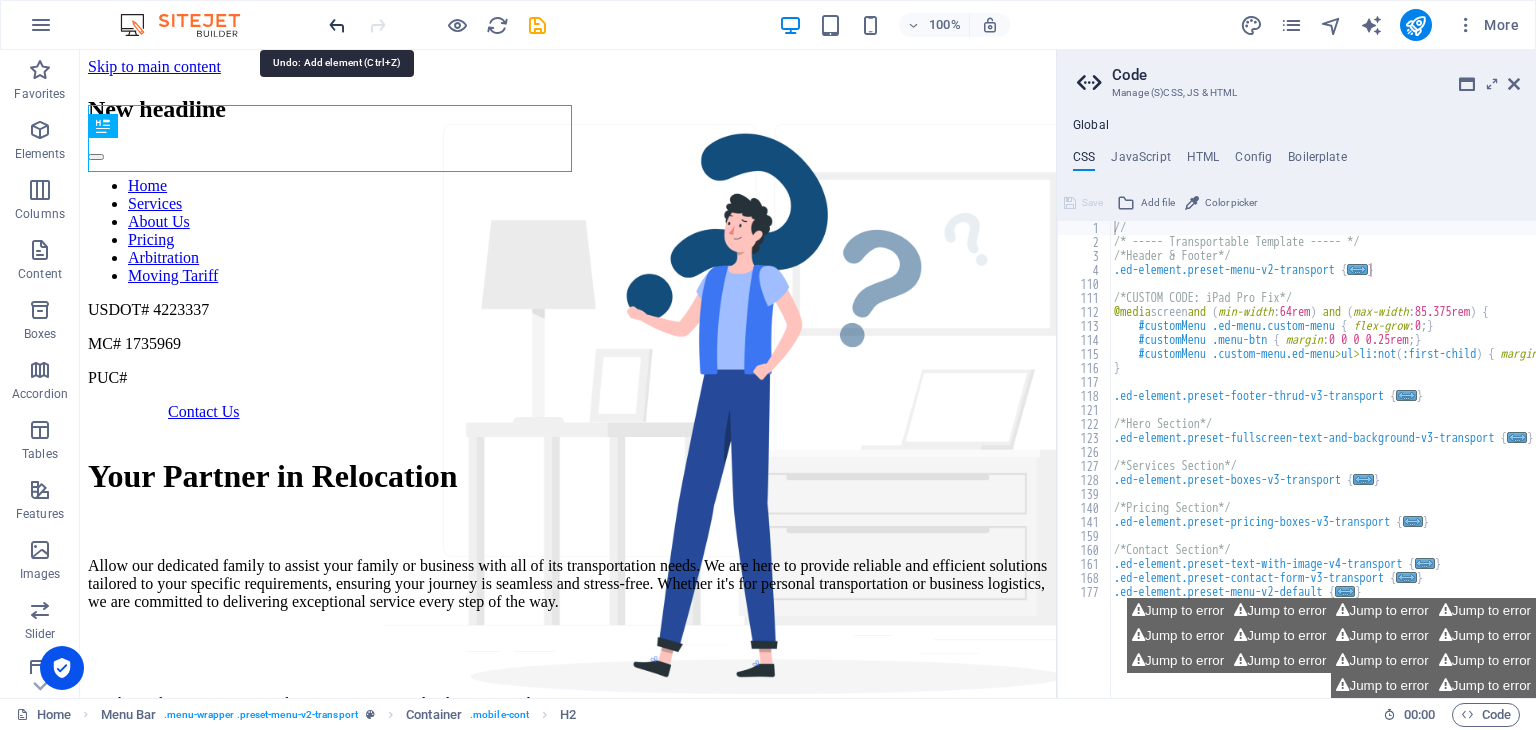 click at bounding box center (337, 25) 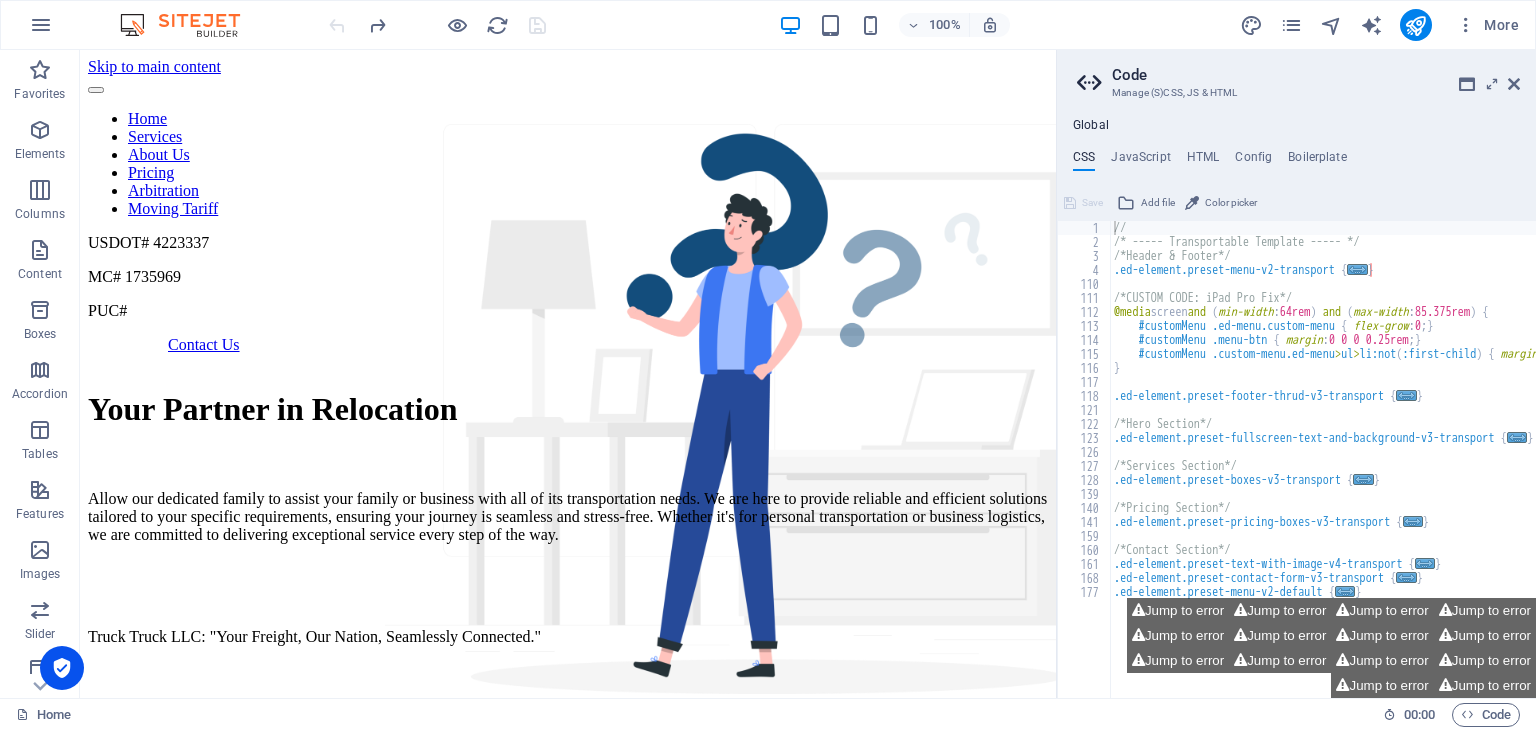 click at bounding box center (437, 25) 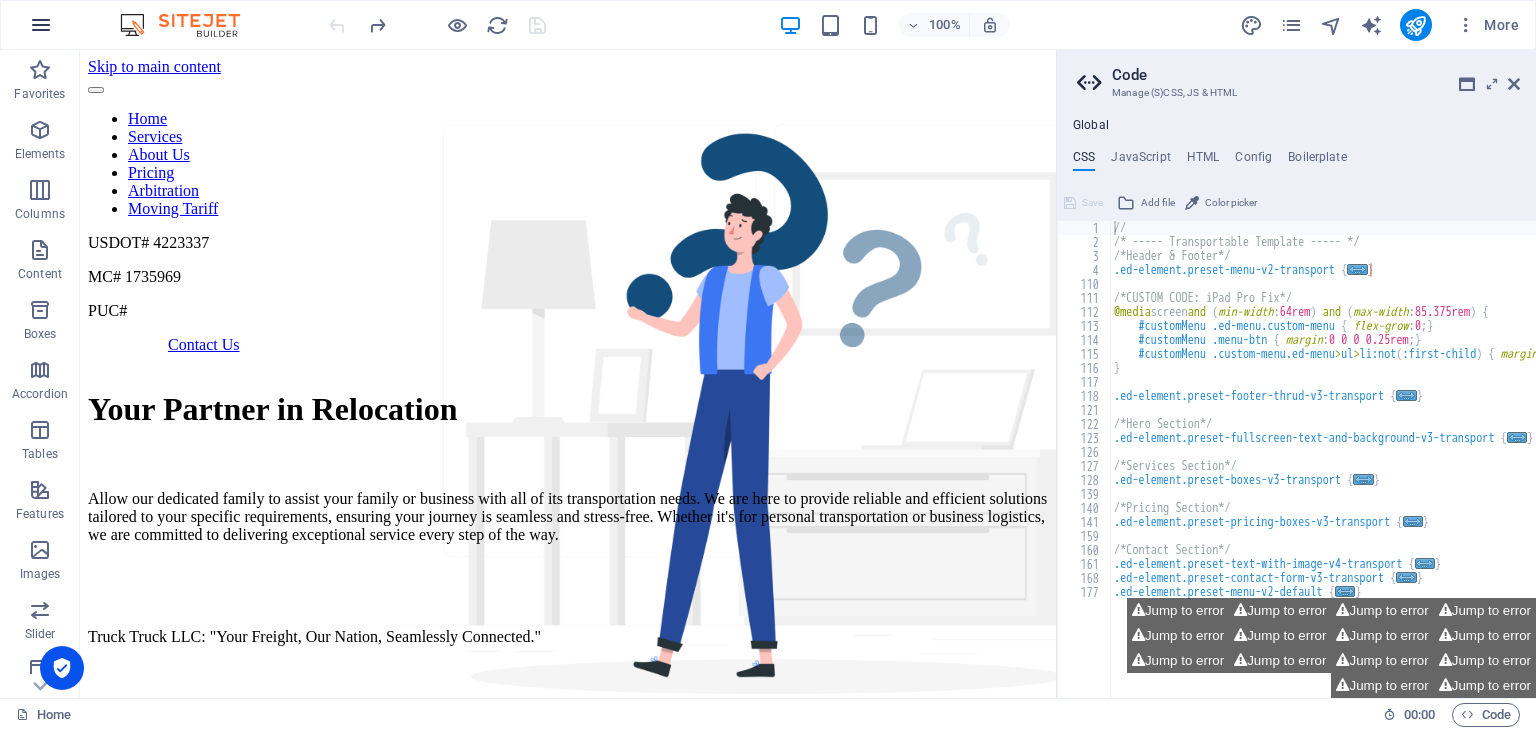 click at bounding box center (41, 25) 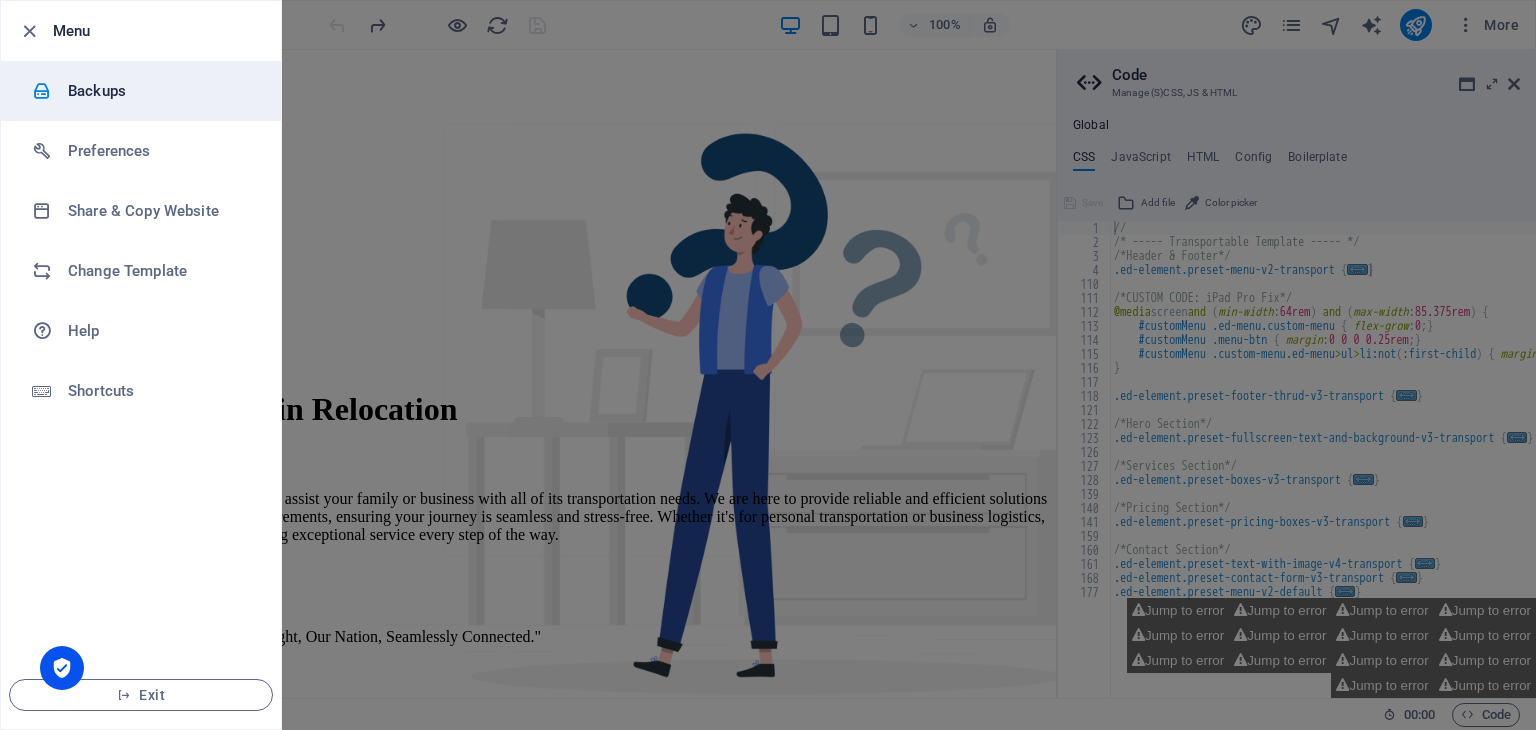 click on "Backups" at bounding box center (160, 91) 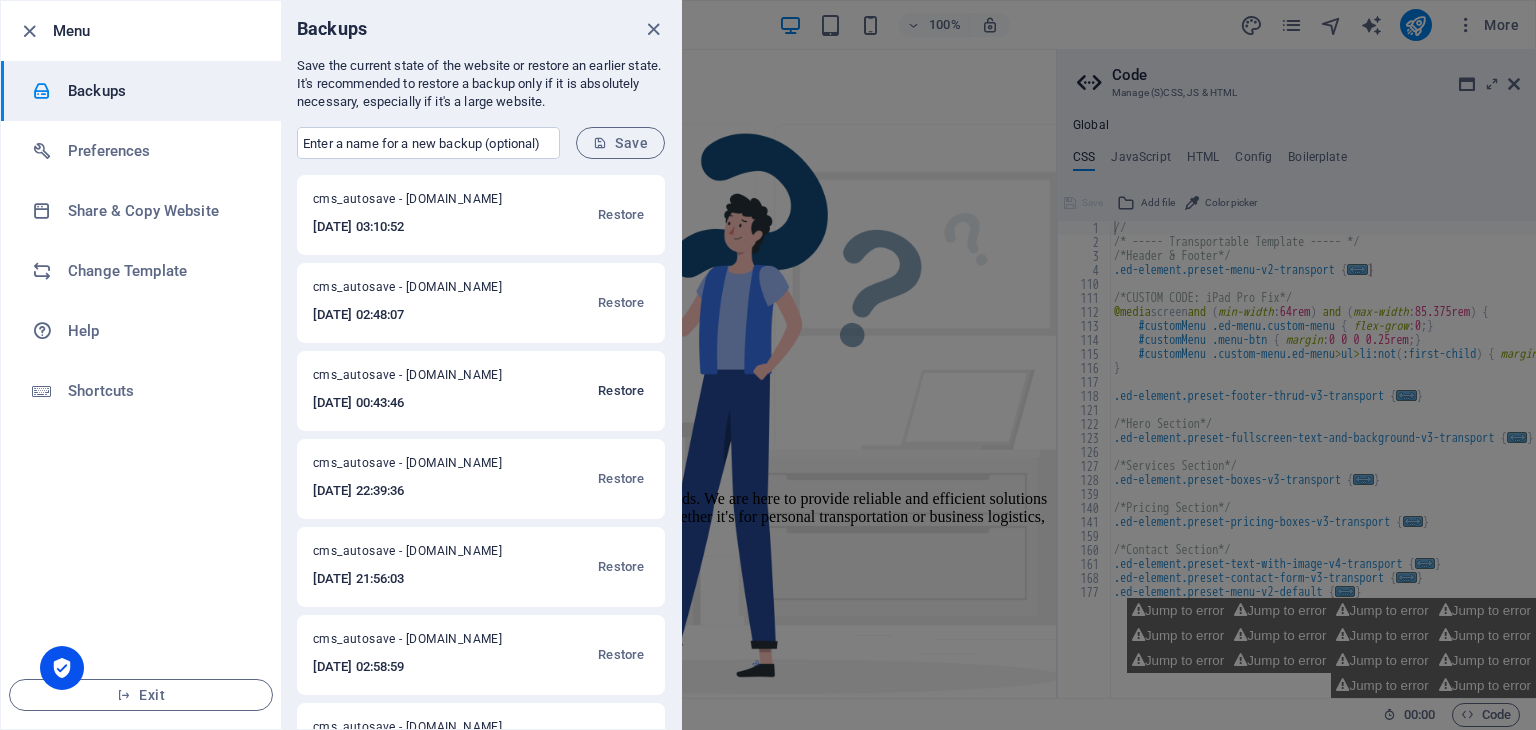 click on "Restore" at bounding box center [621, 391] 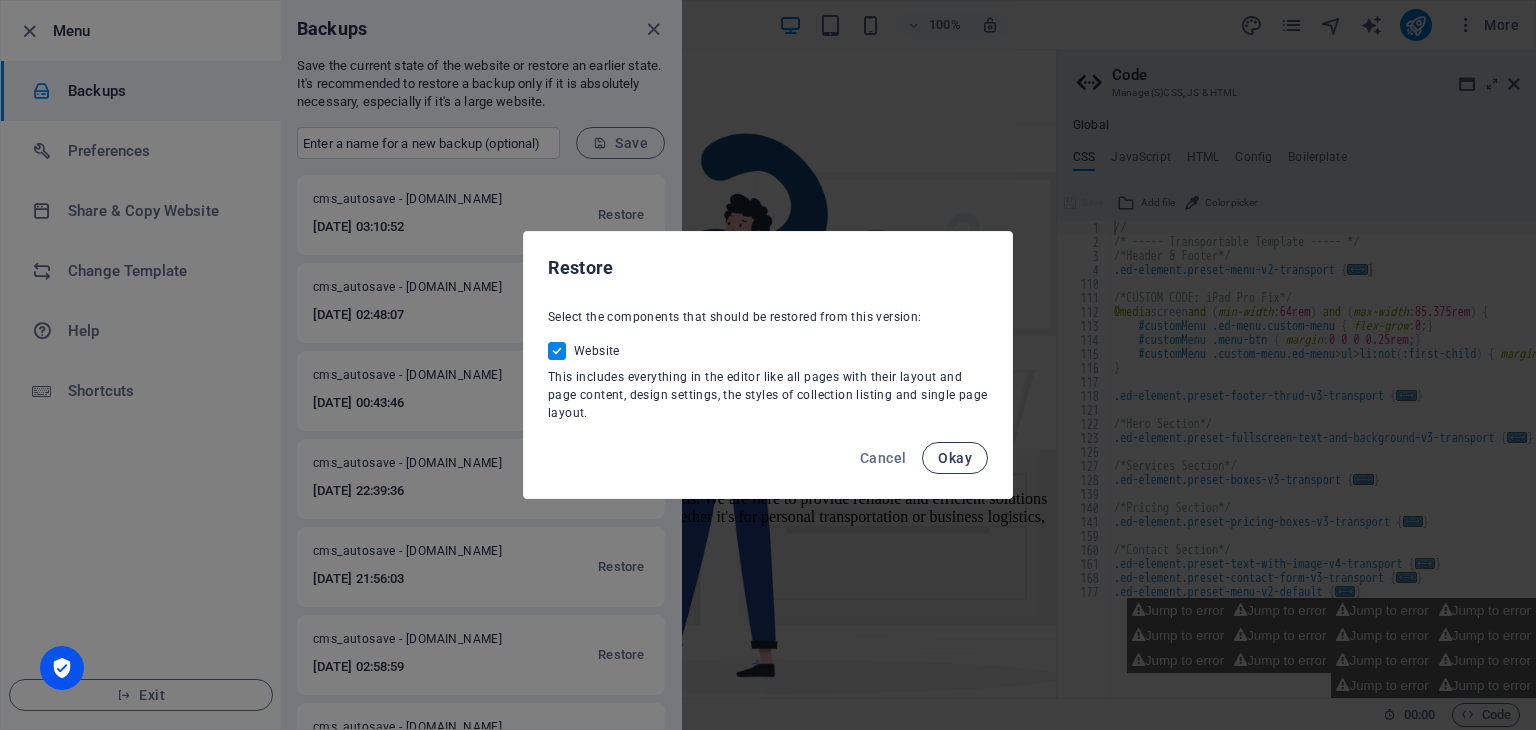 click on "Okay" at bounding box center (955, 458) 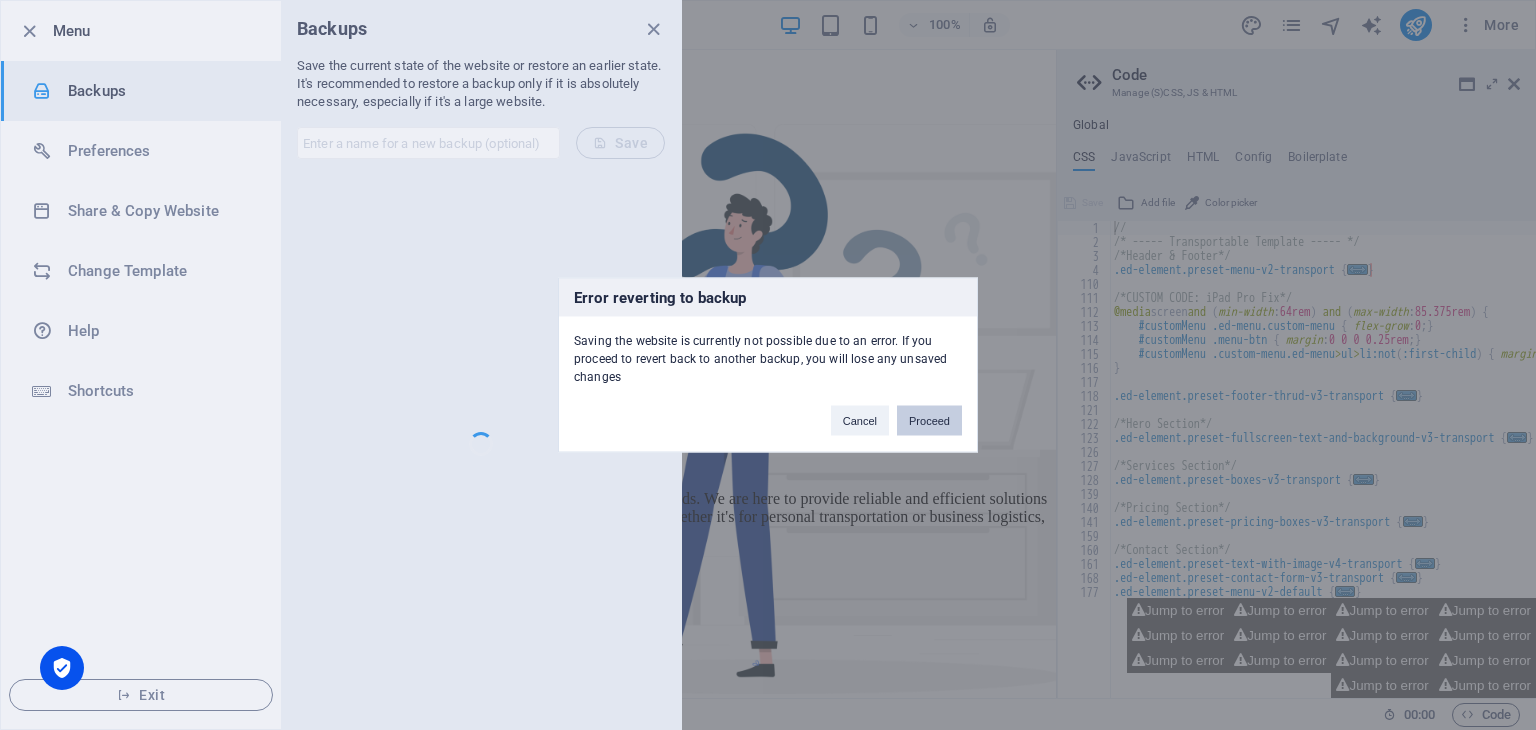 click on "Proceed" at bounding box center (929, 421) 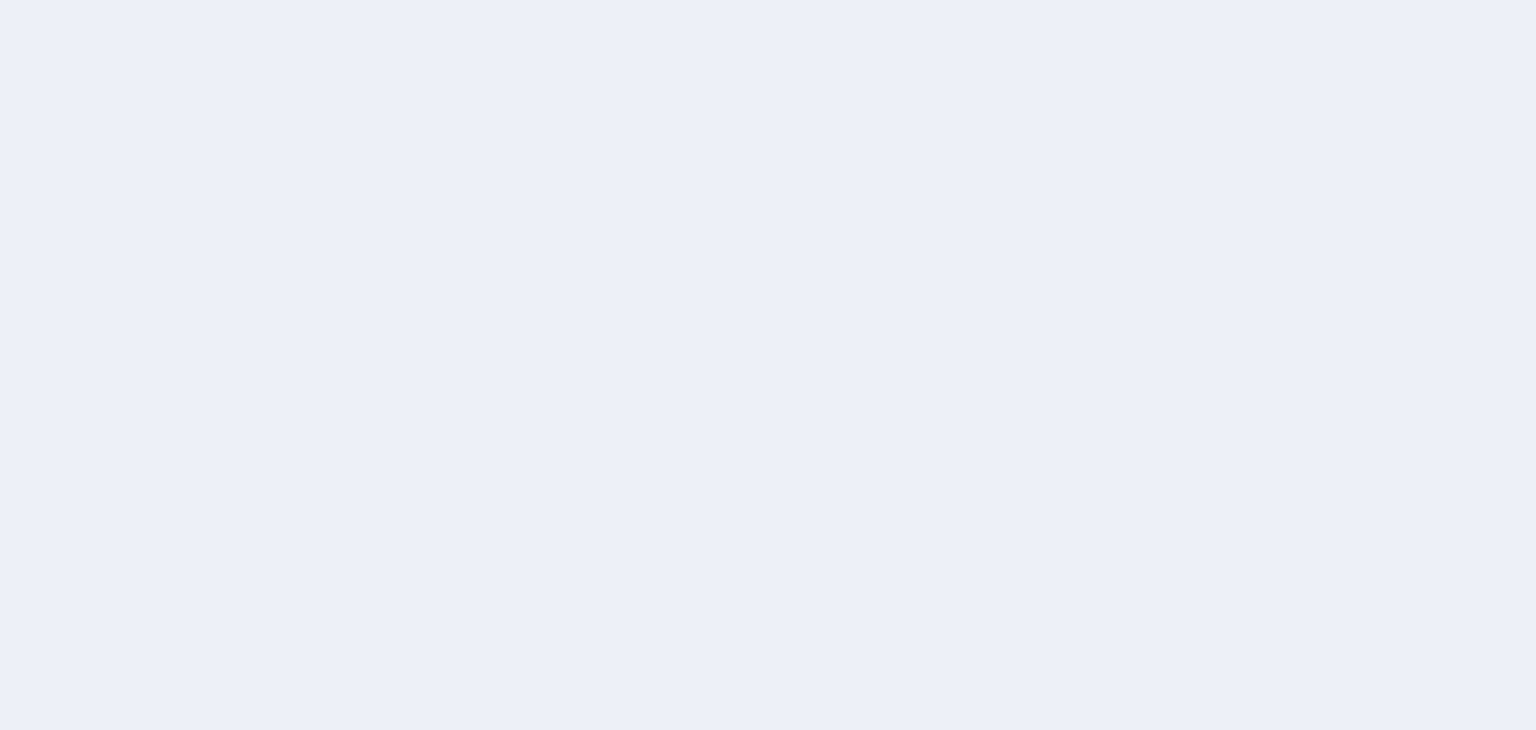 scroll, scrollTop: 0, scrollLeft: 0, axis: both 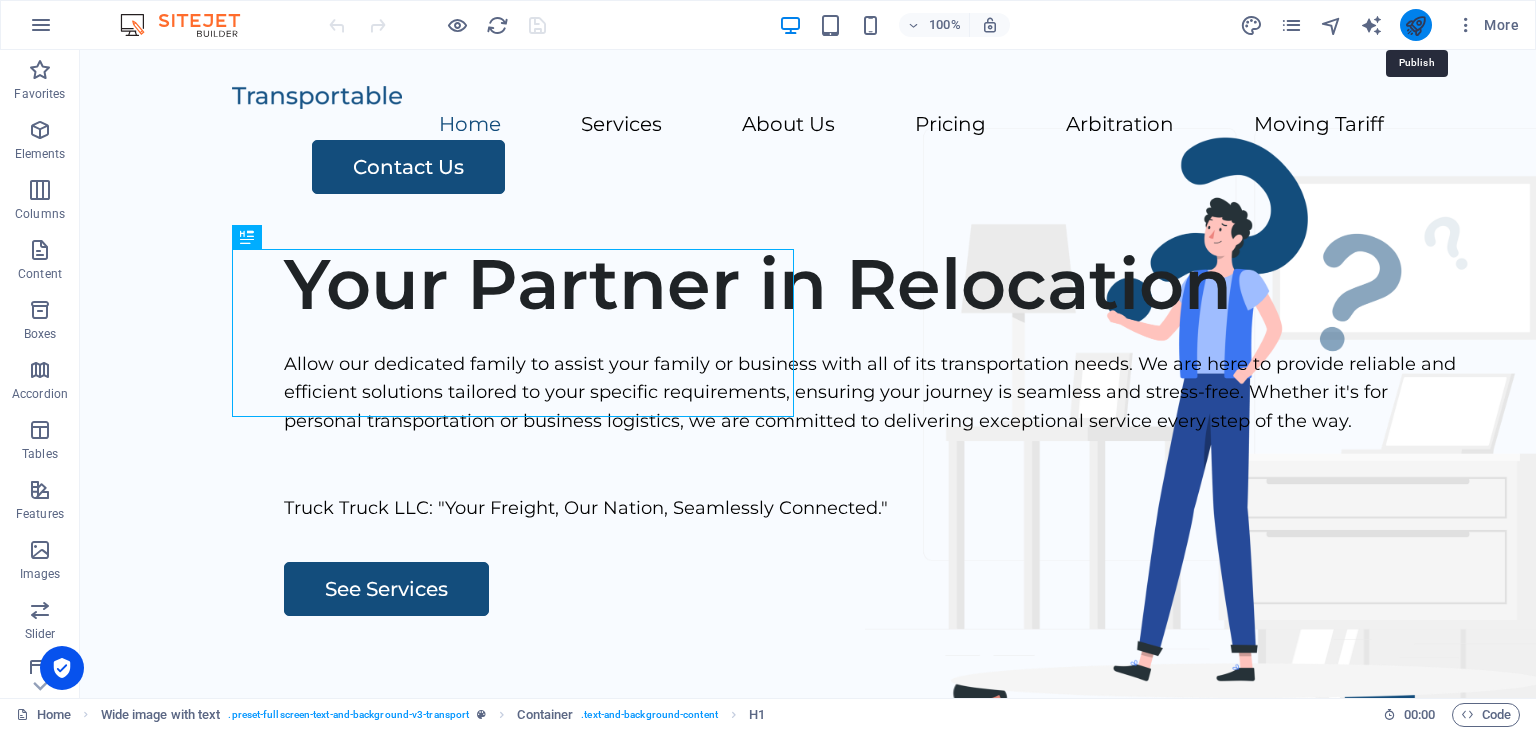 click at bounding box center [1415, 25] 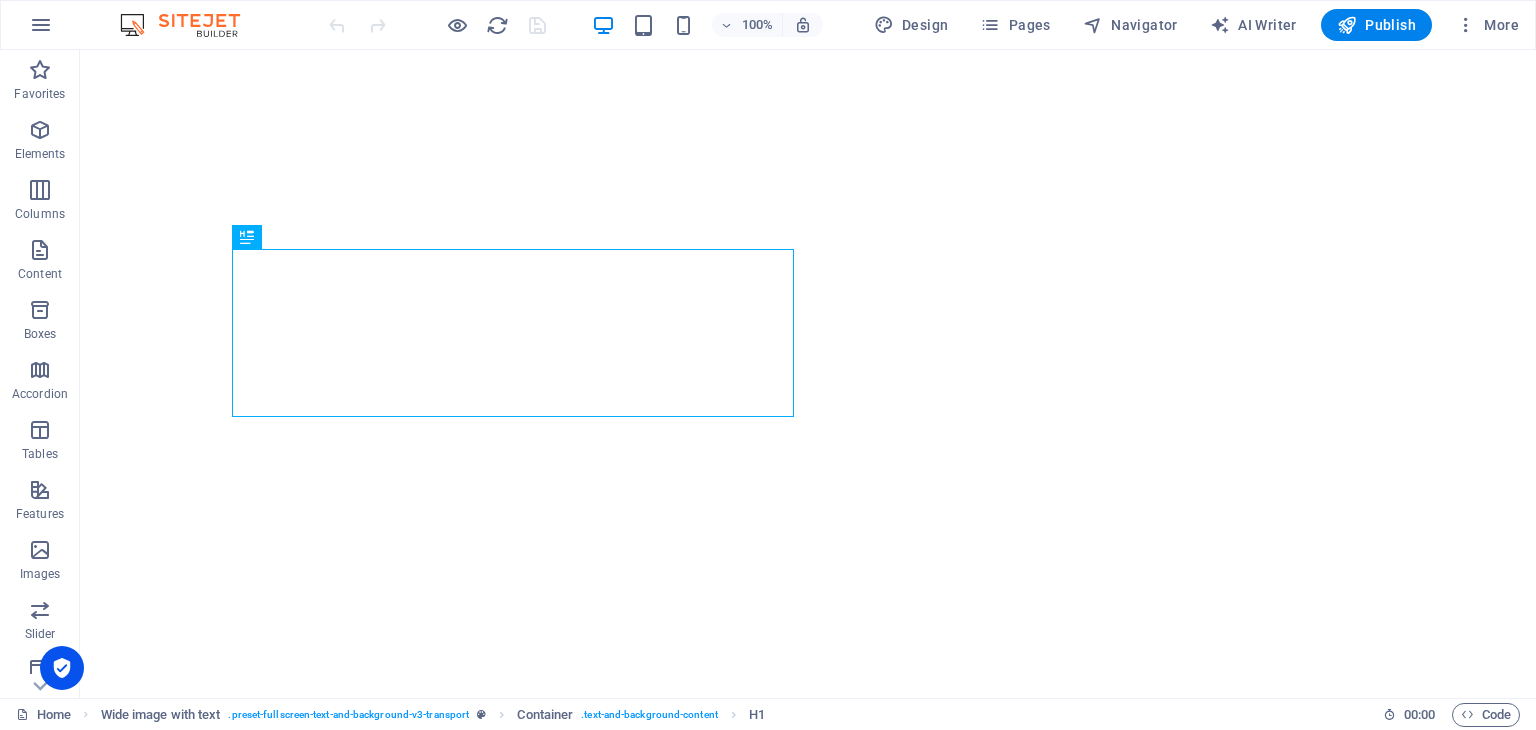 scroll, scrollTop: 0, scrollLeft: 0, axis: both 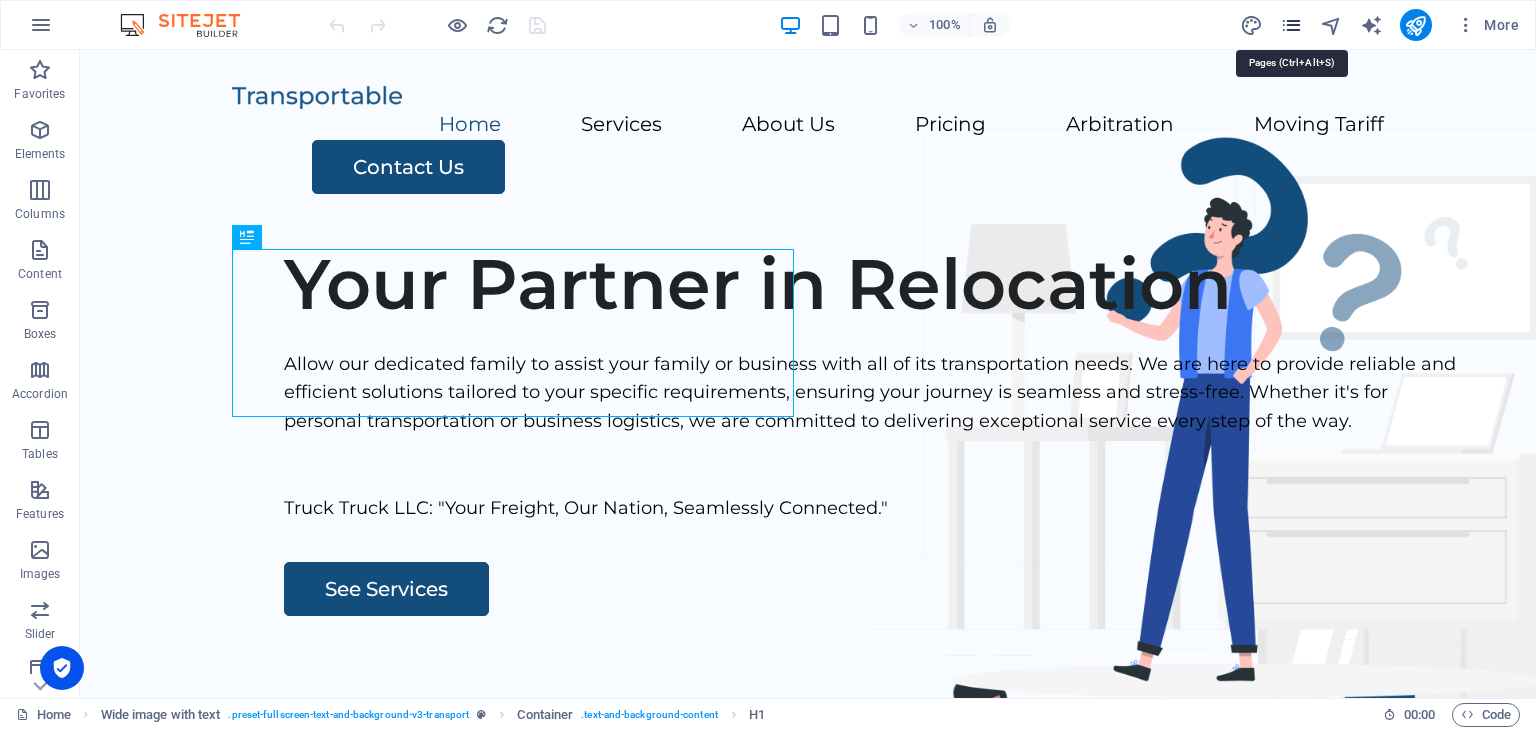 click at bounding box center (1291, 25) 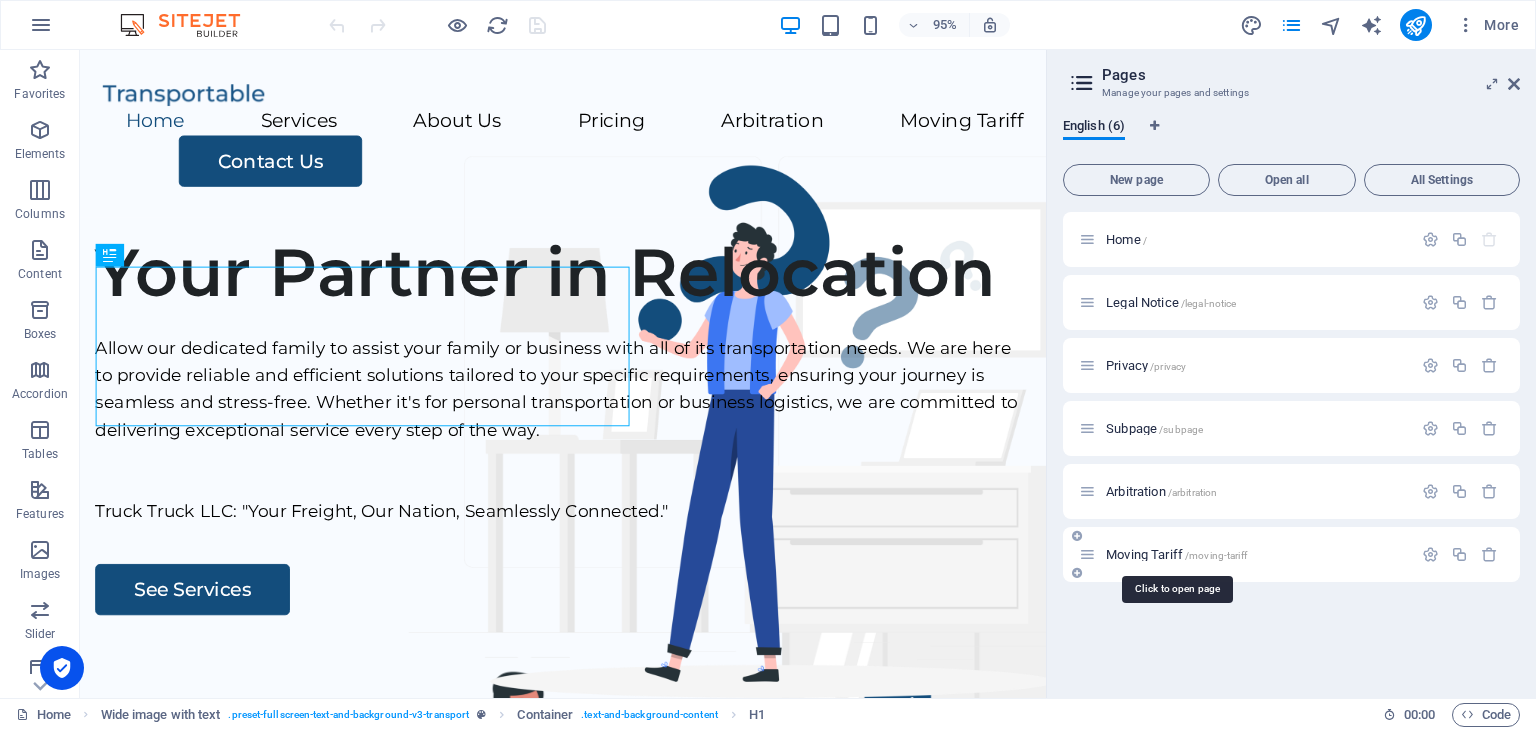 click on "Moving Tariff /moving-tariff" at bounding box center (1176, 554) 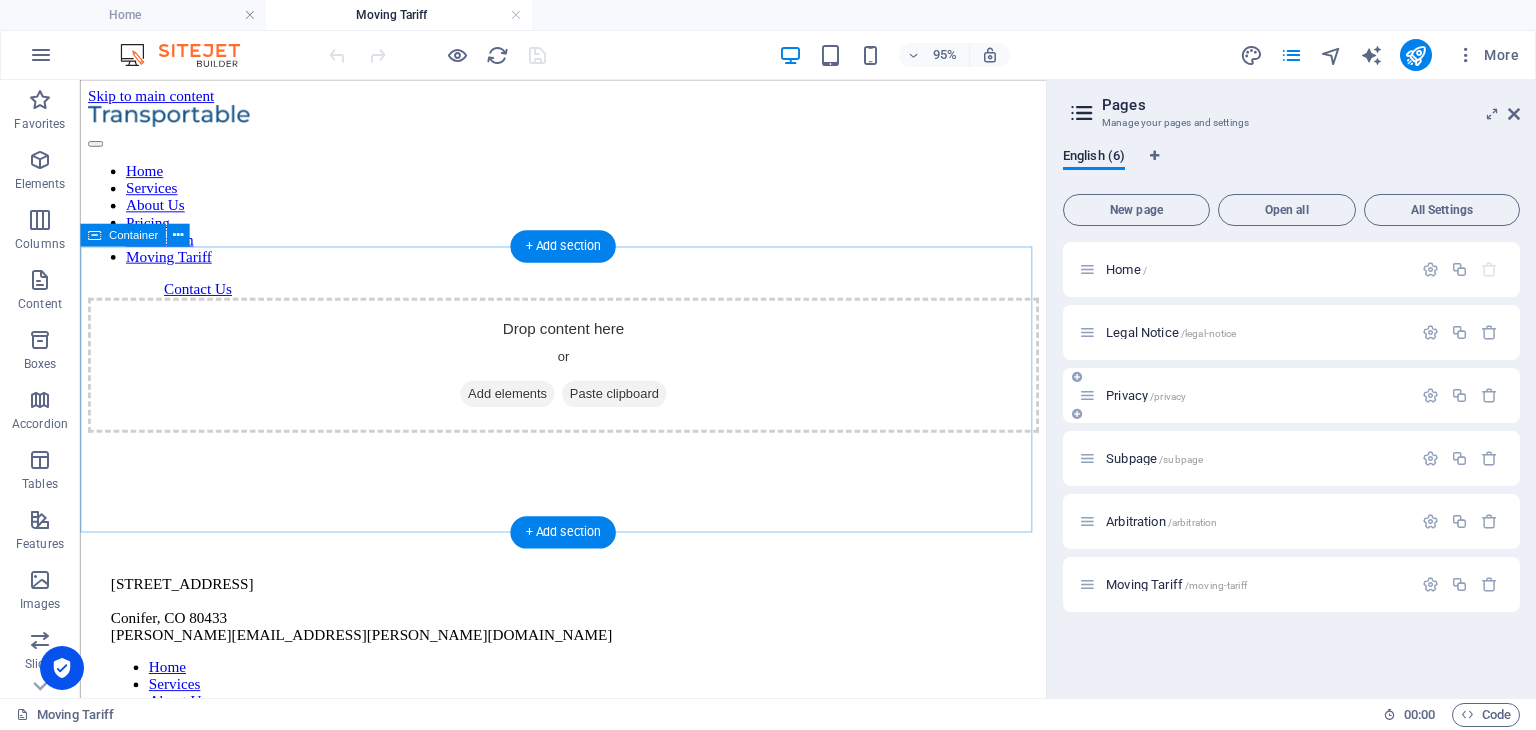 scroll, scrollTop: 0, scrollLeft: 0, axis: both 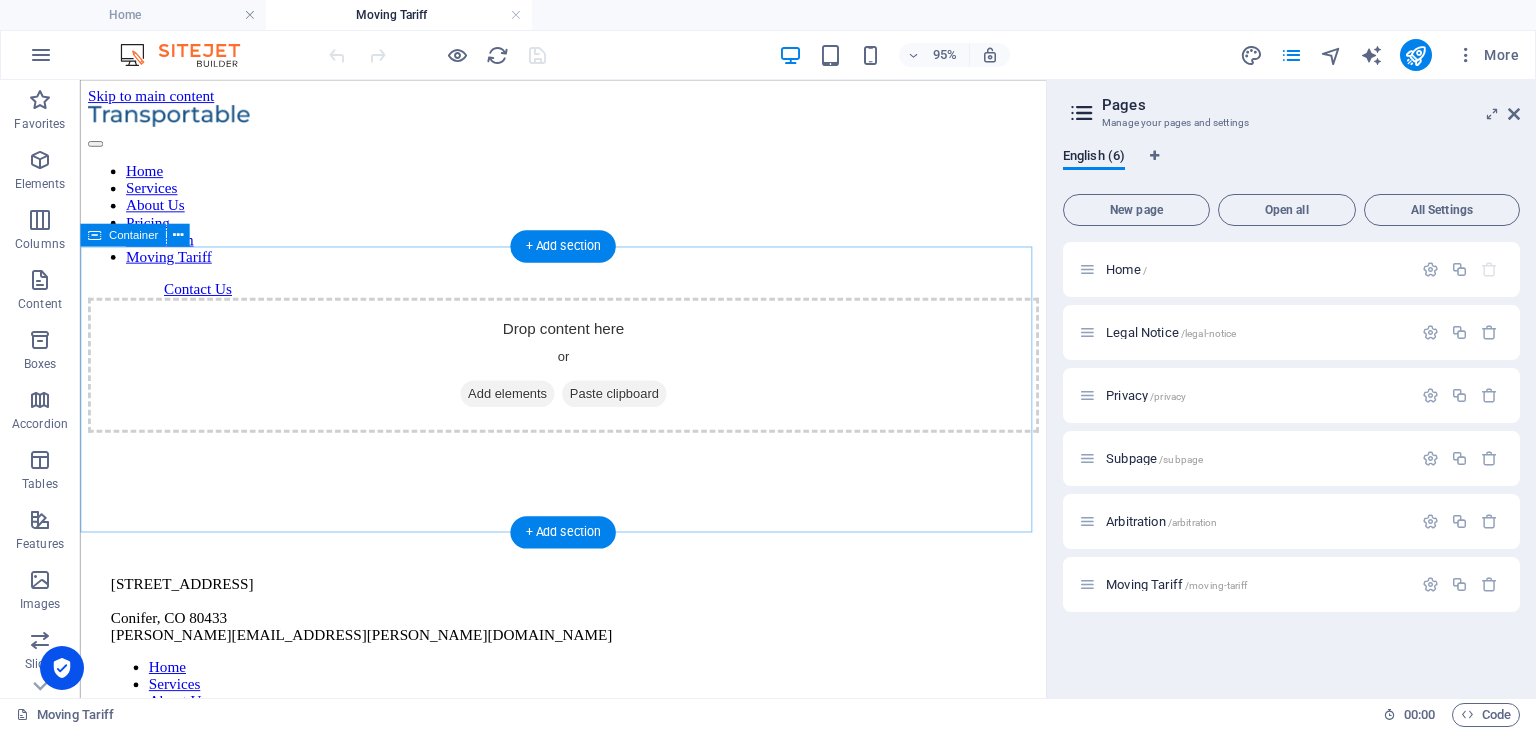 click on "Add elements" at bounding box center (529, 410) 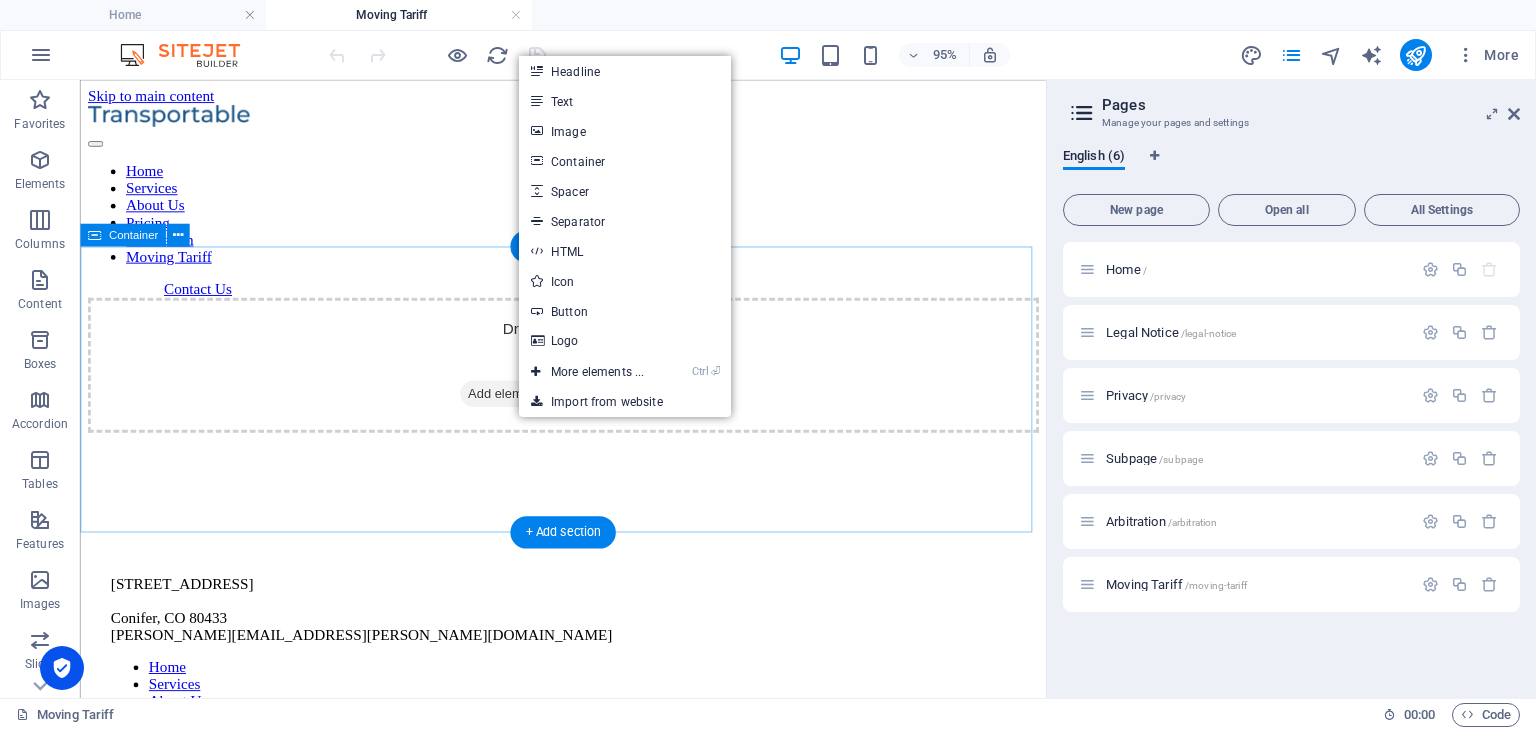 click on "Drop content here or  Add elements  Paste clipboard" at bounding box center (588, 380) 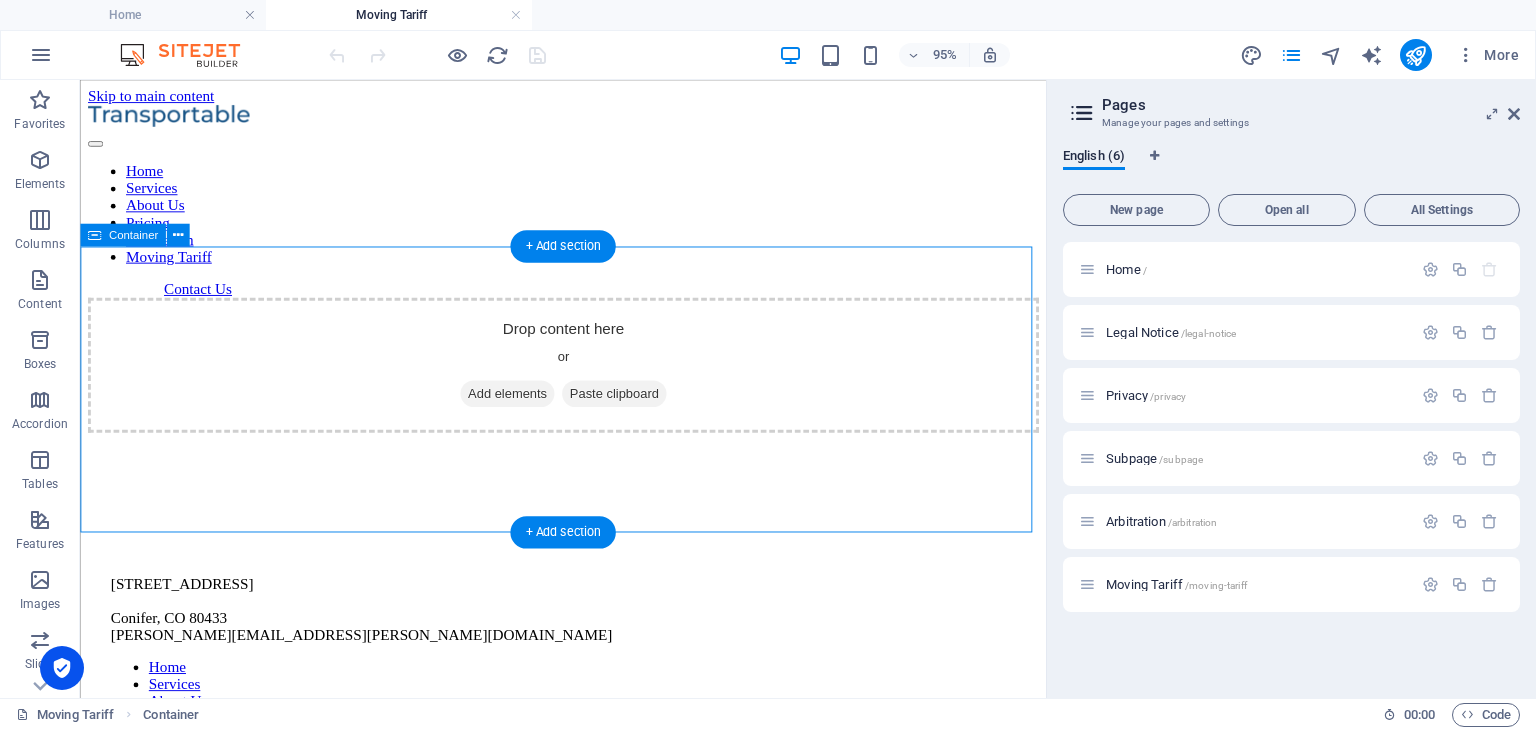 click on "Add elements" at bounding box center (529, 410) 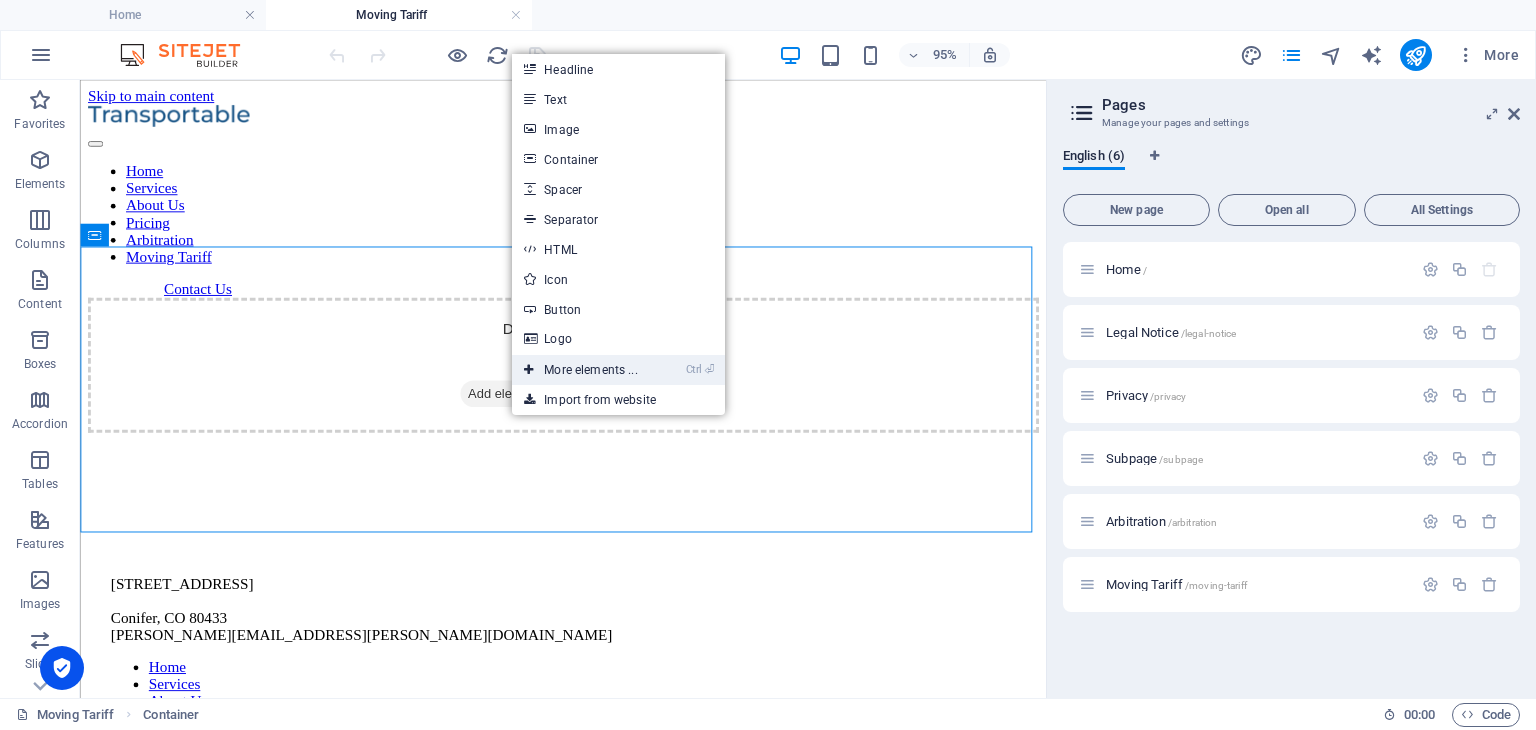 click on "Ctrl ⏎  More elements ..." at bounding box center [580, 370] 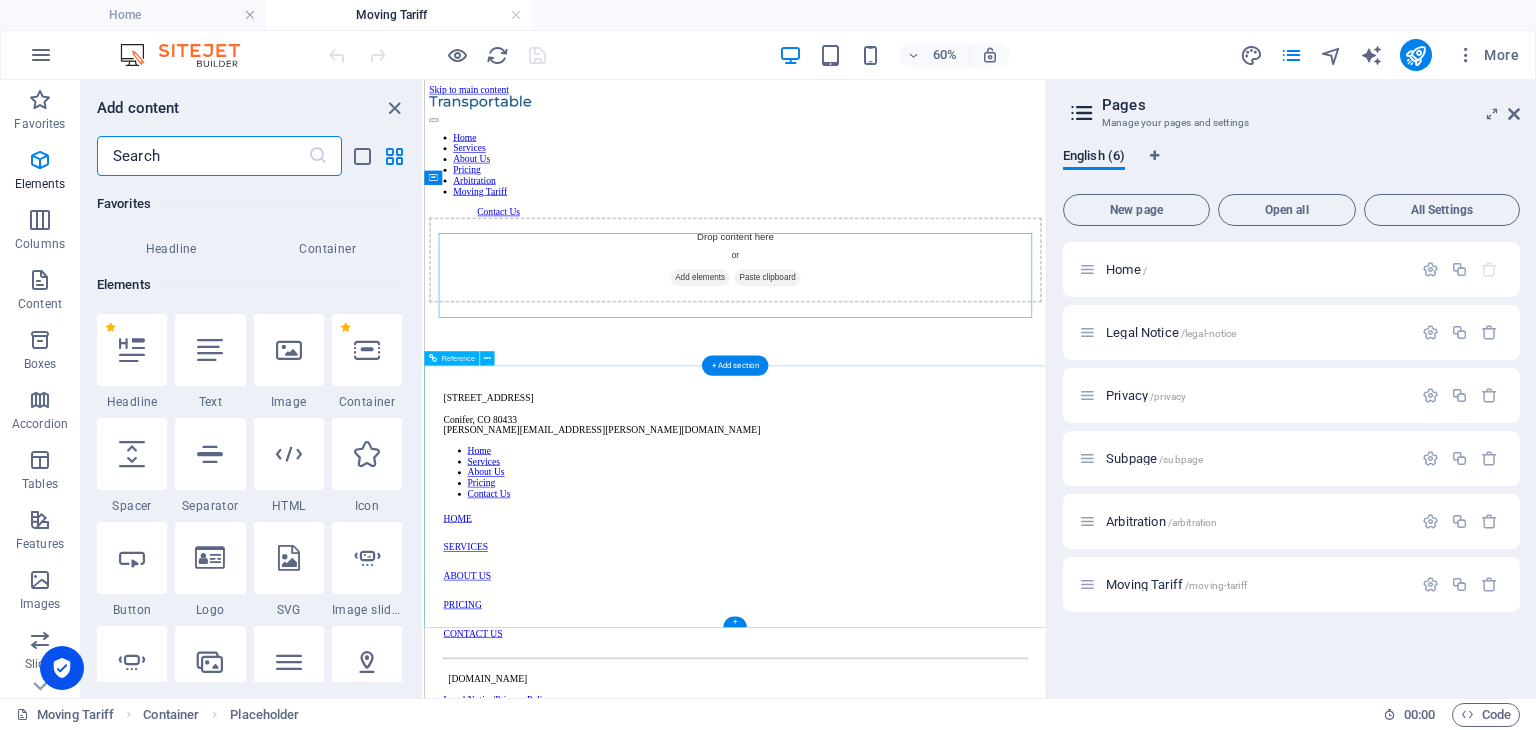 scroll, scrollTop: 212, scrollLeft: 0, axis: vertical 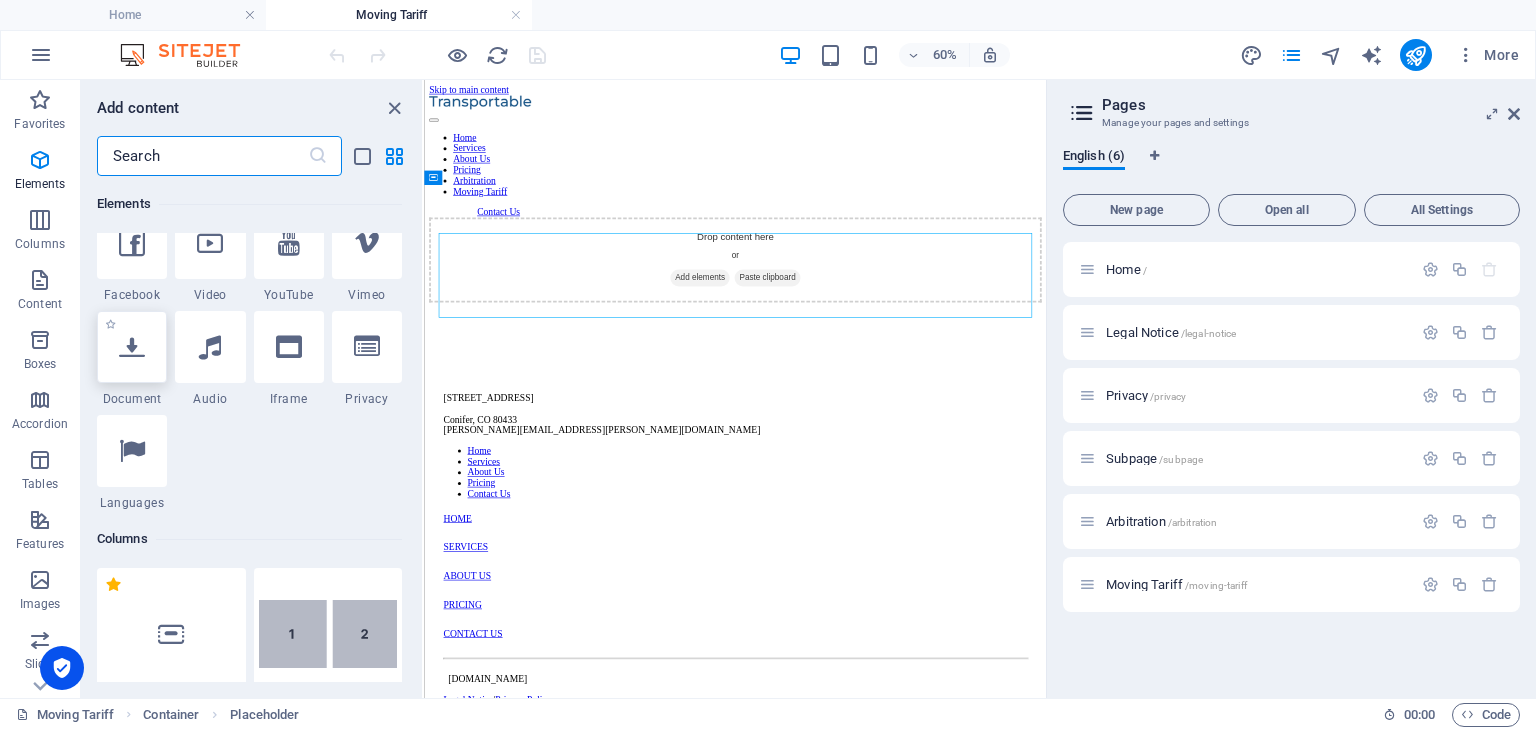 click at bounding box center (132, 347) 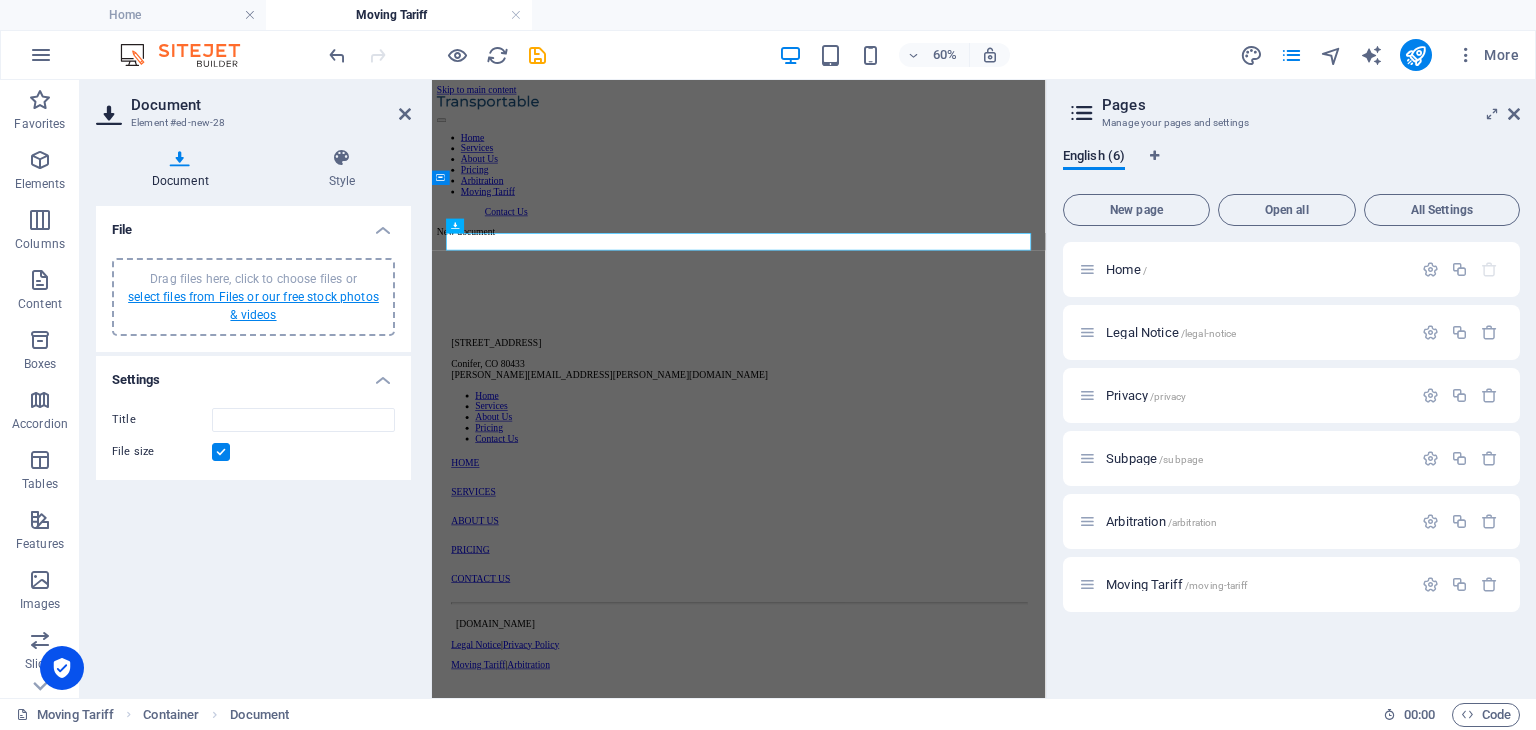 click on "select files from Files or our free stock photos & videos" at bounding box center (253, 306) 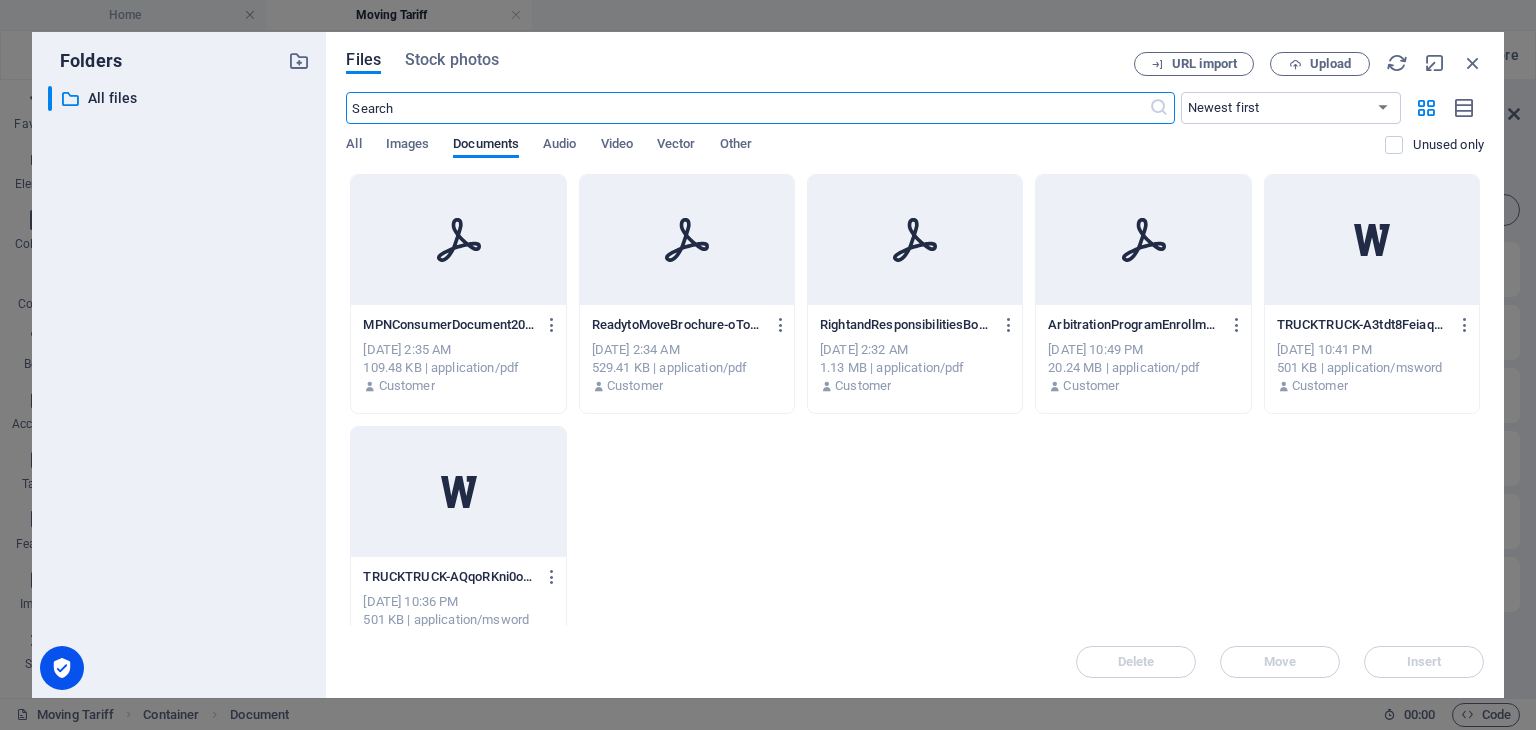 click 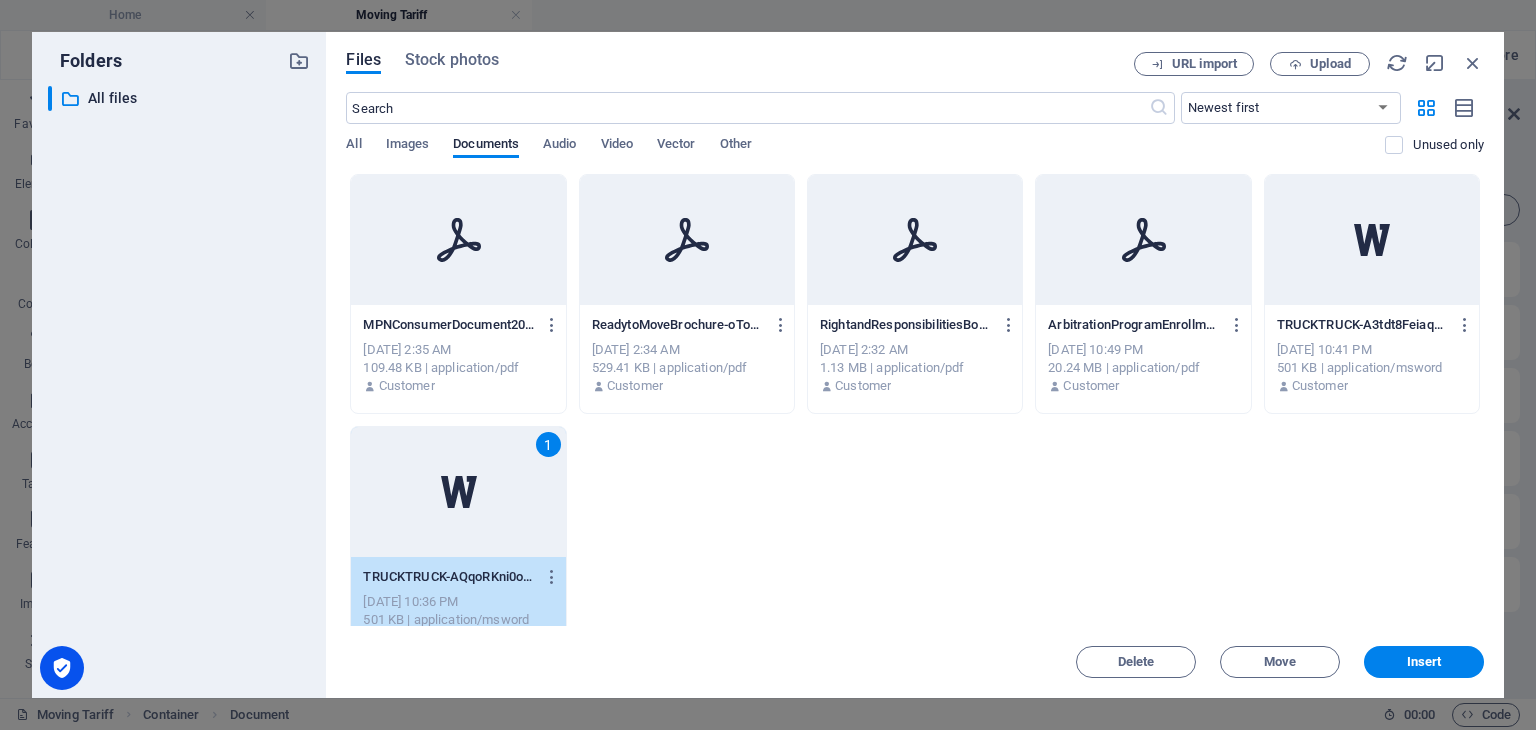 click 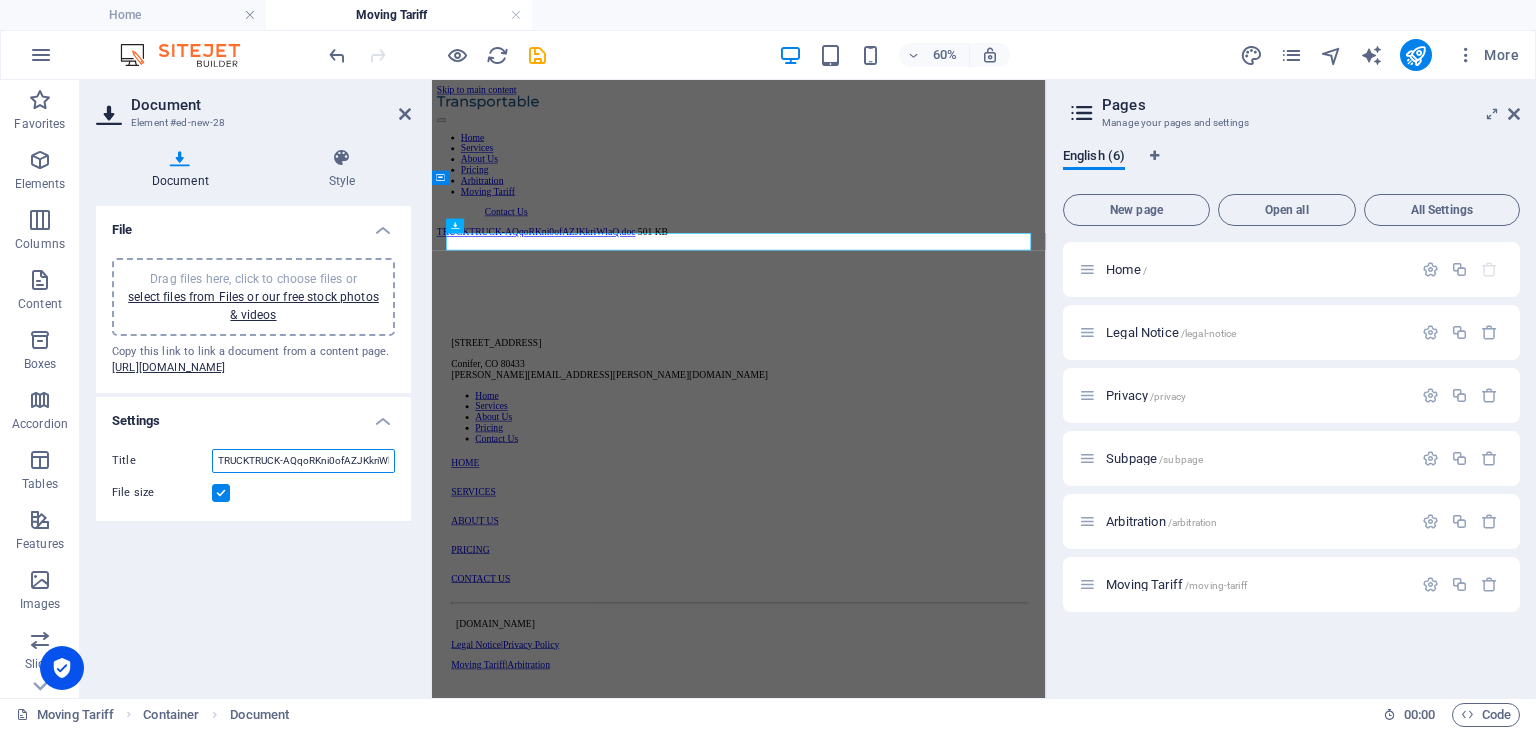 click on "TRUCKTRUCK-AQqoRKni0ofAZJKkriWlaQ.doc" at bounding box center (303, 461) 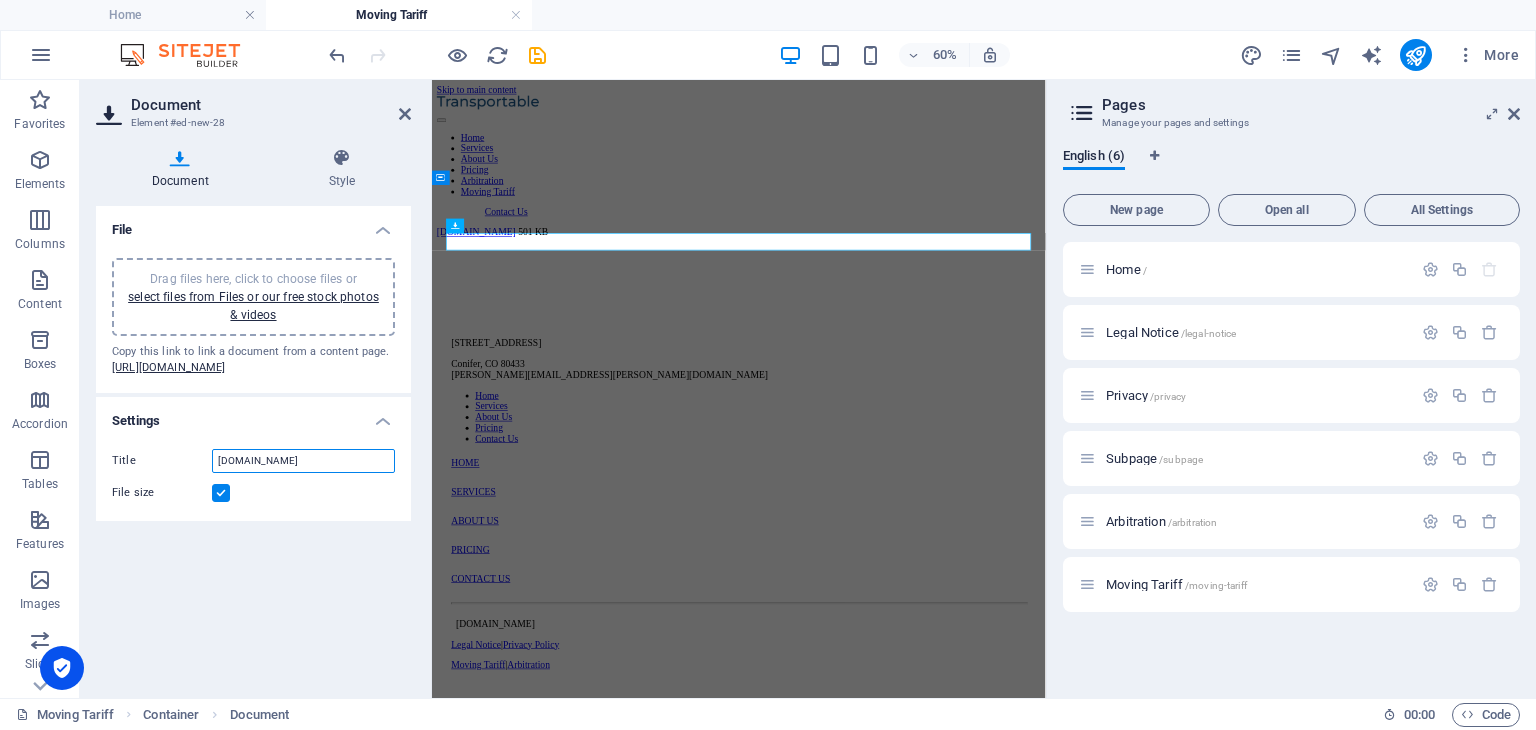 scroll, scrollTop: 0, scrollLeft: 0, axis: both 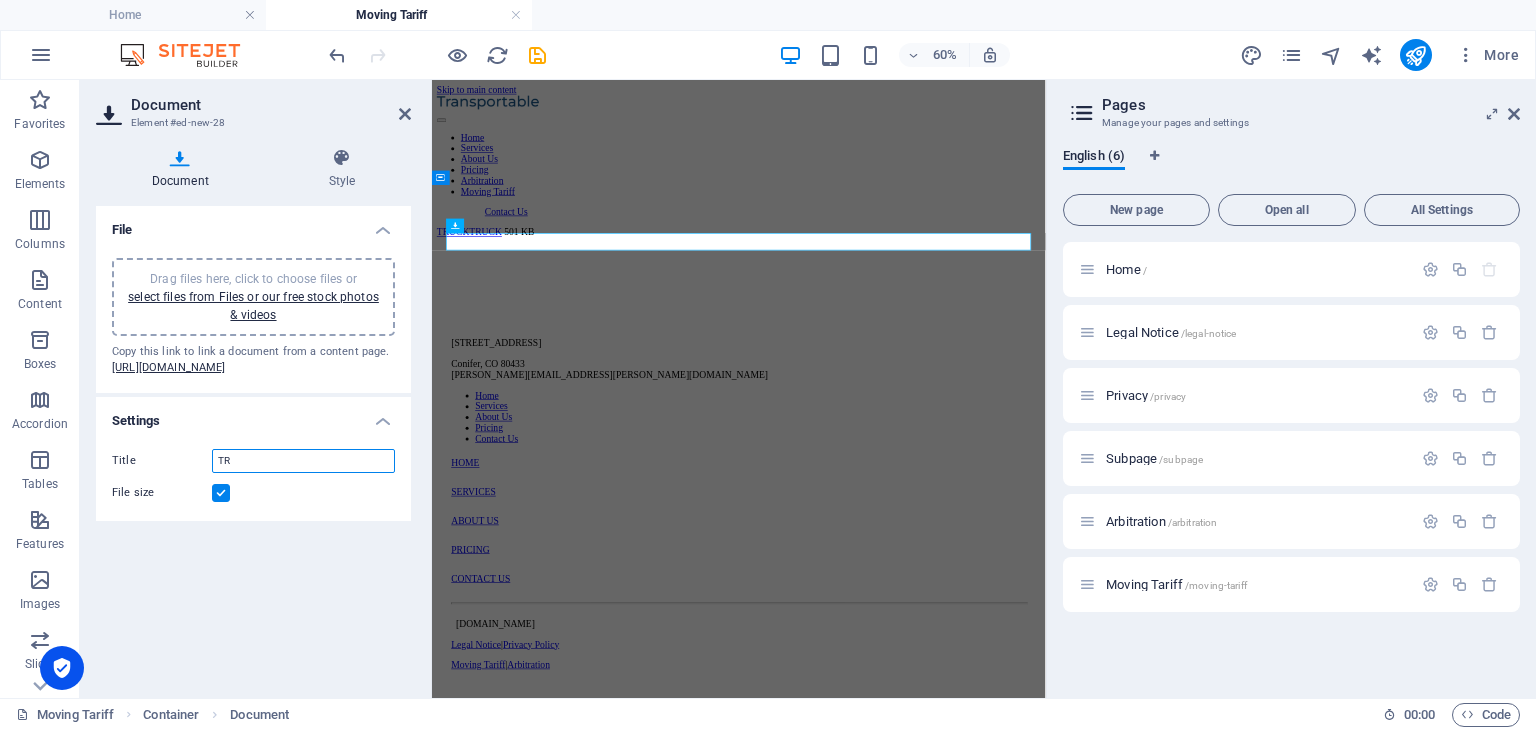 type on "T" 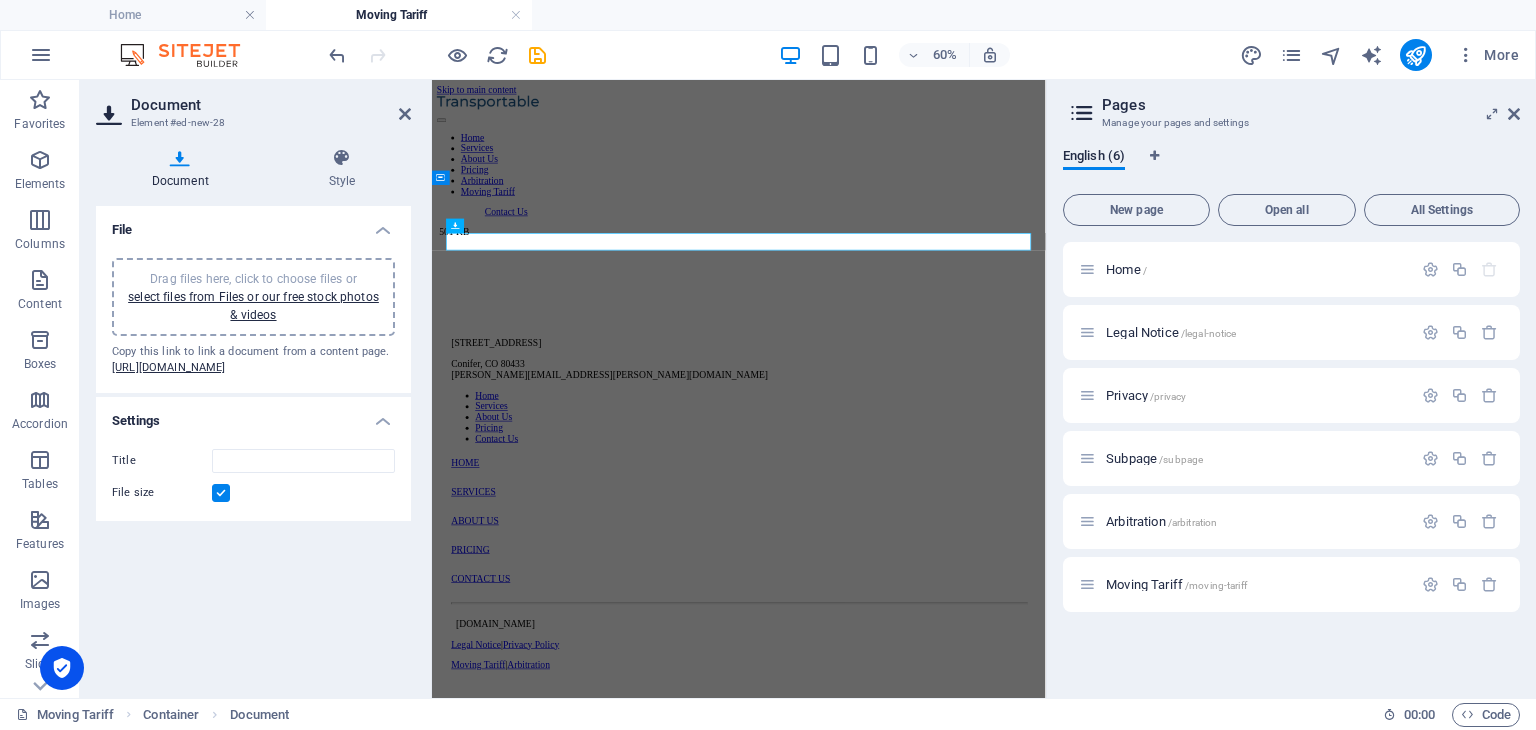 click on "Copy this link to link a document from a content page. https://cdn1.site-media.eu/images/document/17574450/TRUCKTRUCK-AQqoRKni0ofAZJKkriWlaQ.doc" at bounding box center [253, 360] 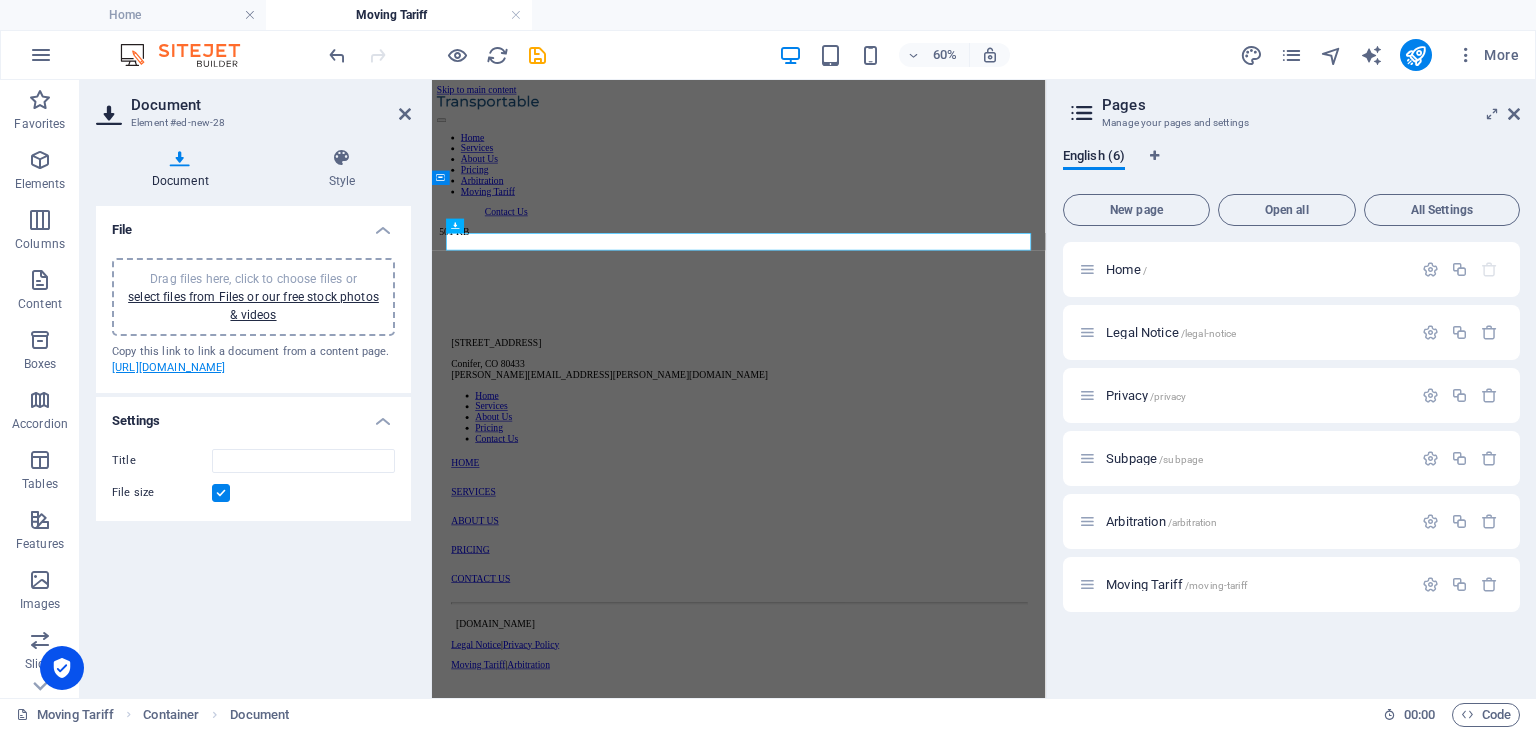click on "https://cdn1.site-media.eu/images/document/17574450/TRUCKTRUCK-AQqoRKni0ofAZJKkriWlaQ.doc" at bounding box center [169, 367] 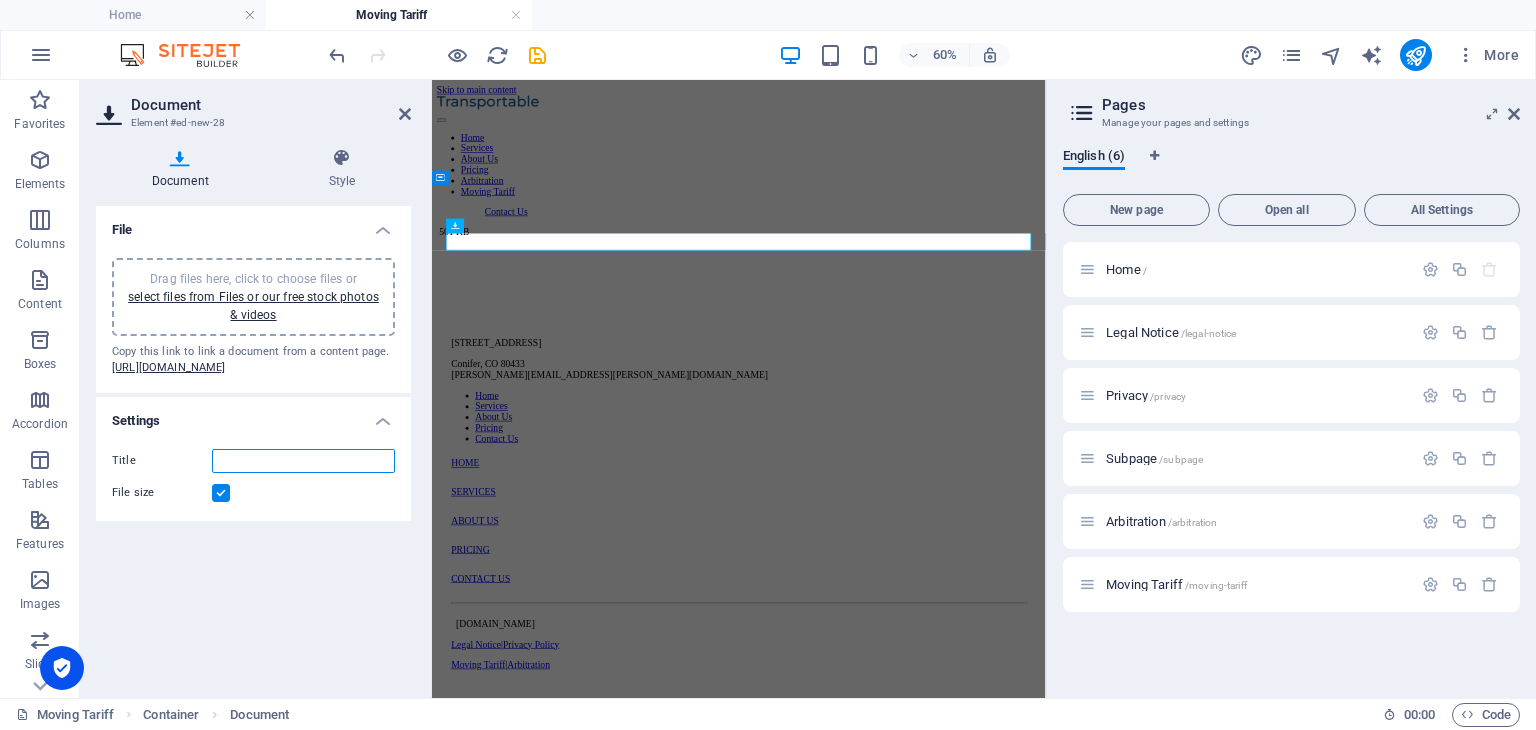 click on "Title" at bounding box center [303, 461] 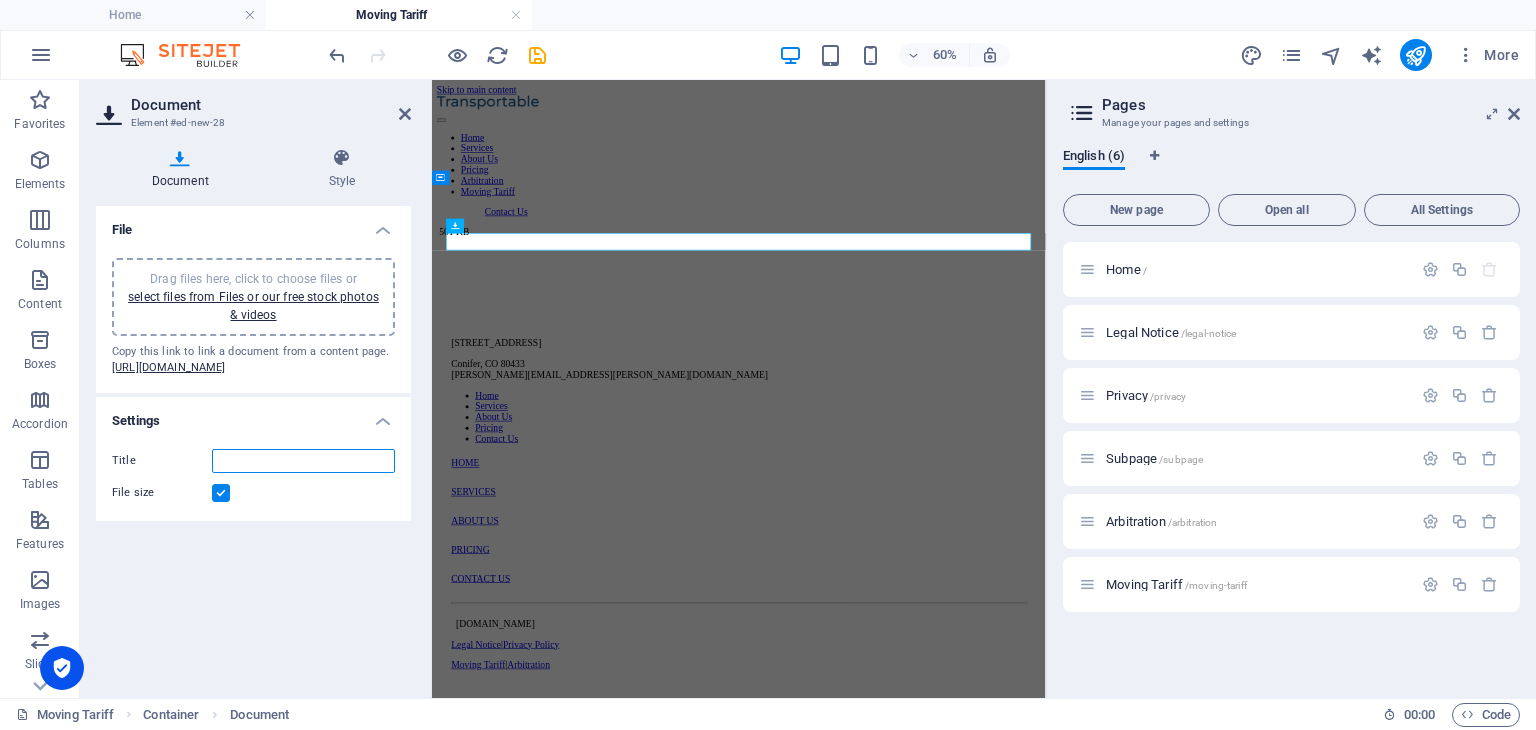 paste on "Interstate Professional Mover’s Tariff" 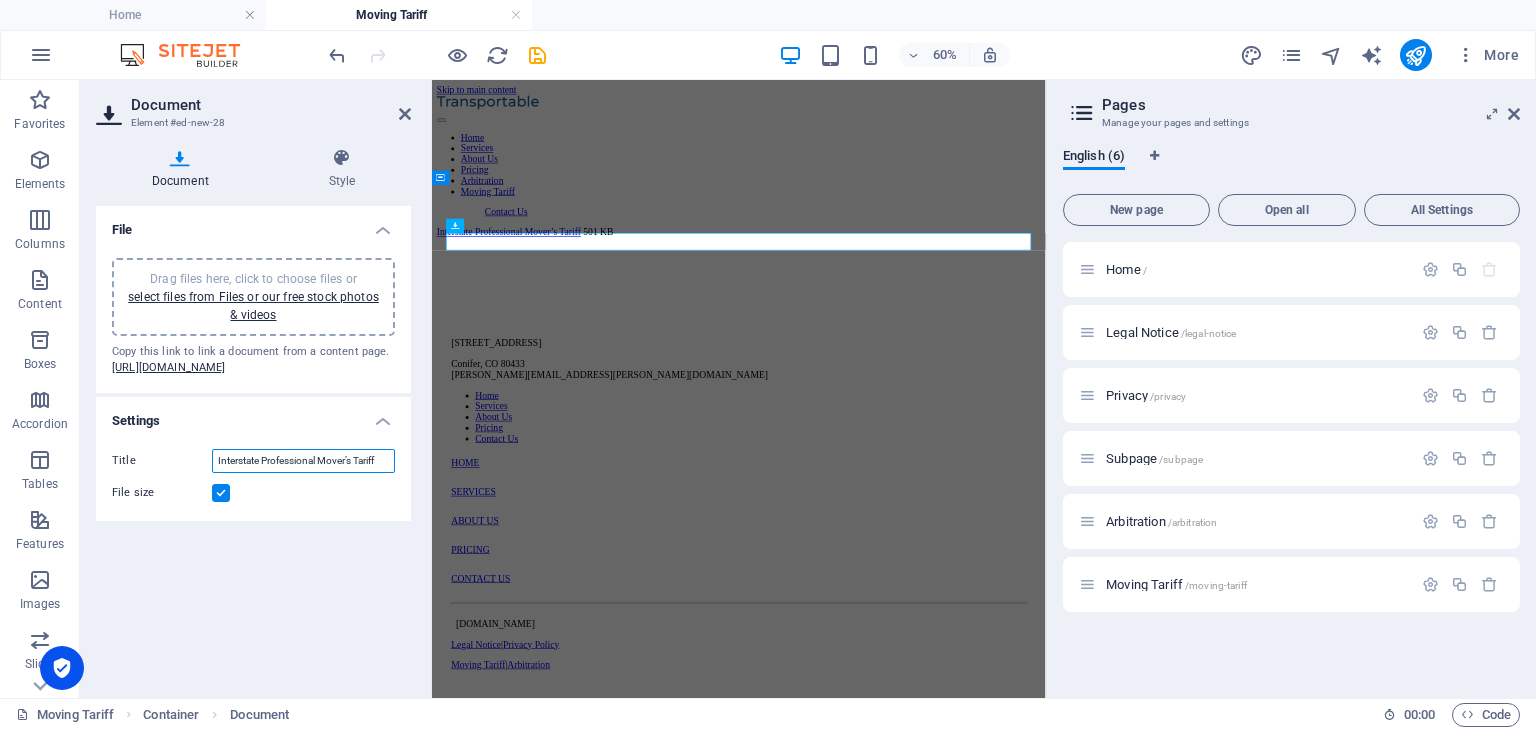 type on "Interstate Professional Mover’s Tariff" 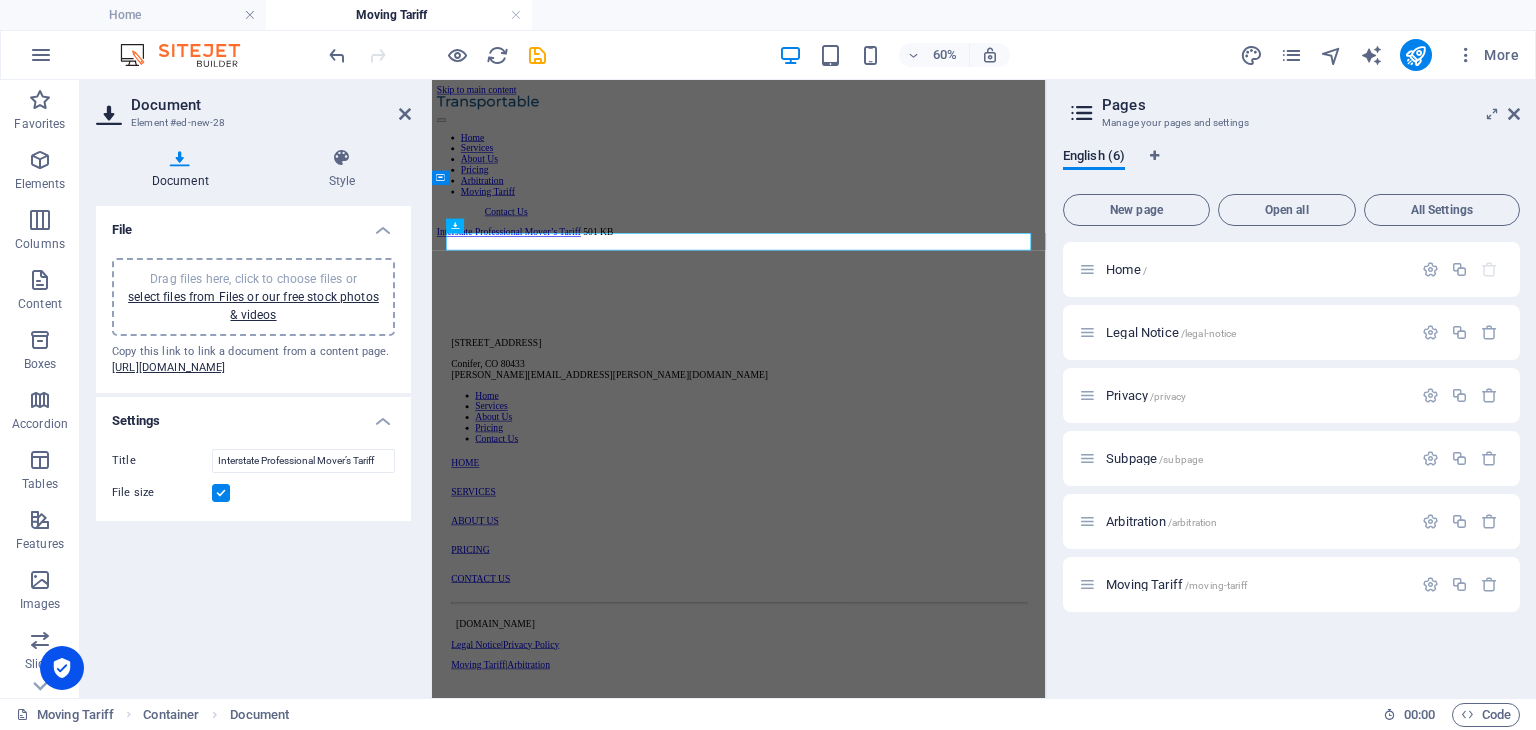 click on "File Drag files here, click to choose files or select files from Files or our free stock photos & videos Copy this link to link a document from a content page. https://cdn1.site-media.eu/images/document/17574450/TRUCKTRUCK-AQqoRKni0ofAZJKkriWlaQ.doc Settings Title Interstate Professional Mover’s Tariff File size" at bounding box center (253, 444) 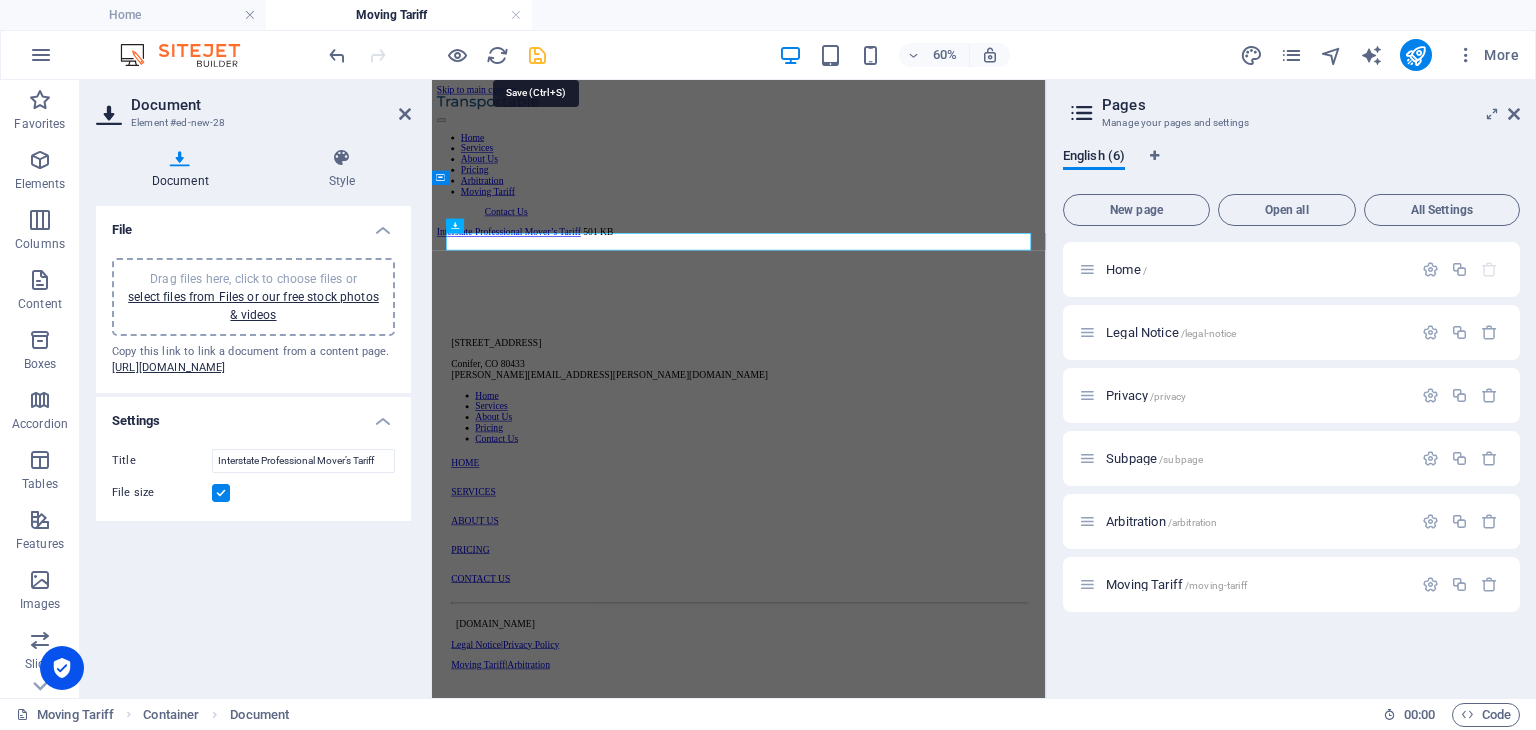 click at bounding box center (537, 55) 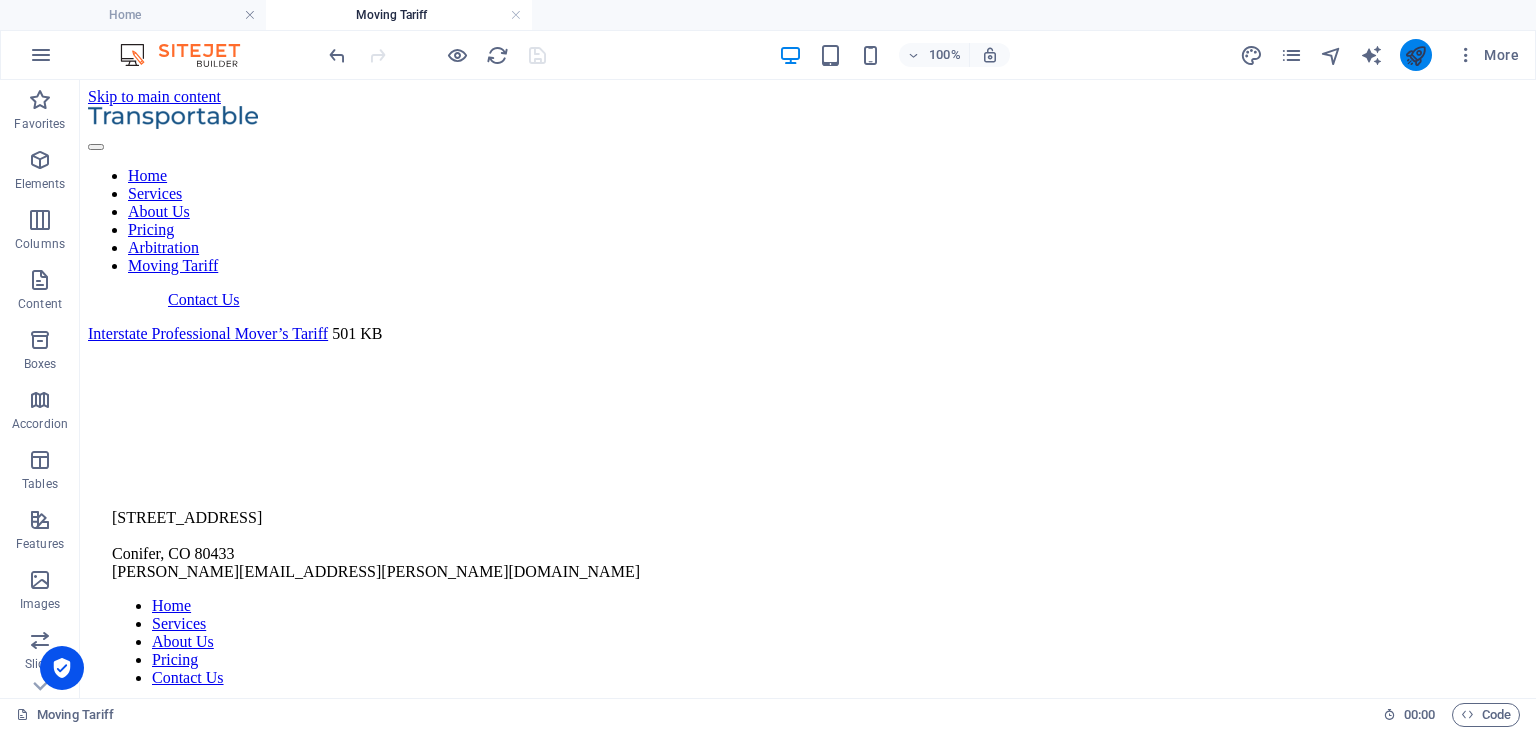 click at bounding box center (1416, 55) 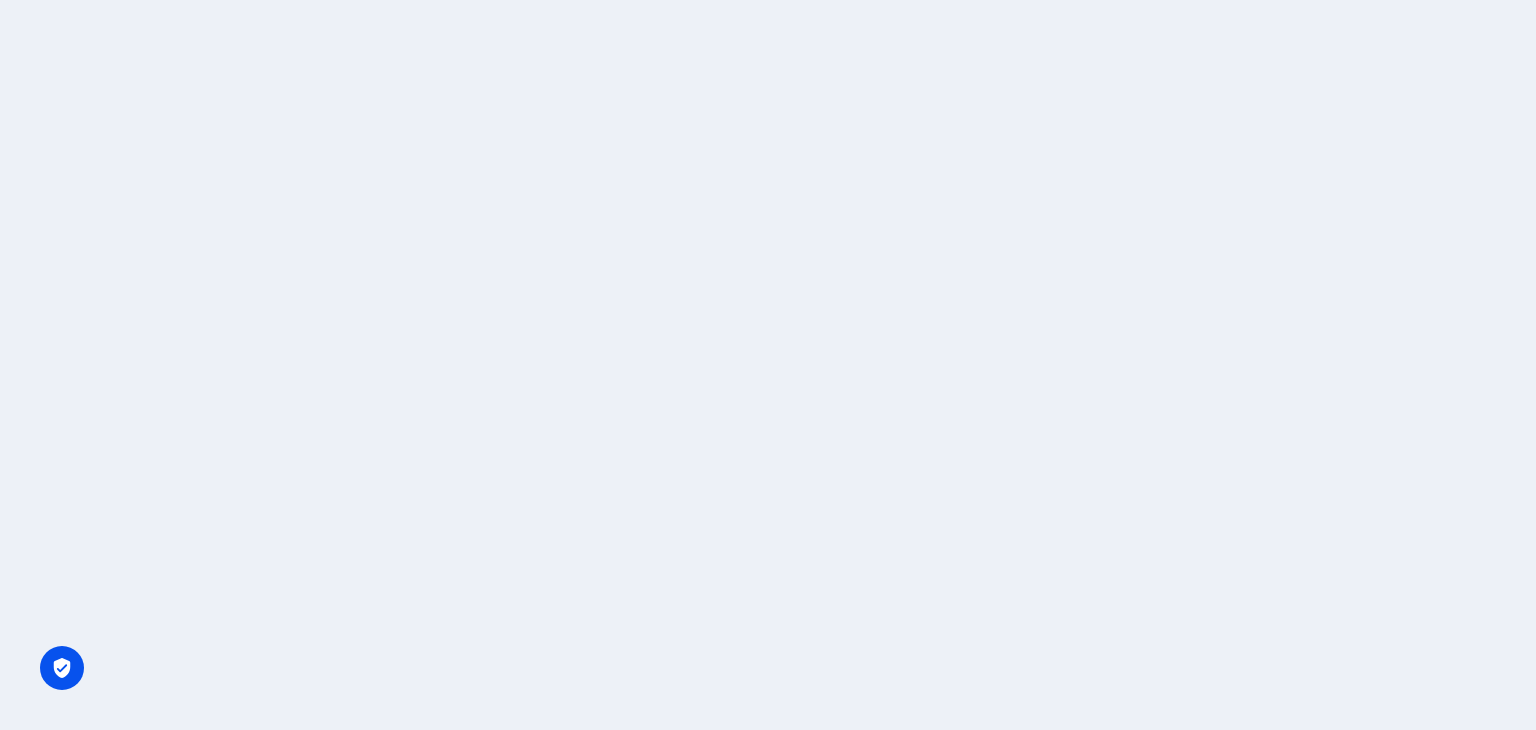 scroll, scrollTop: 0, scrollLeft: 0, axis: both 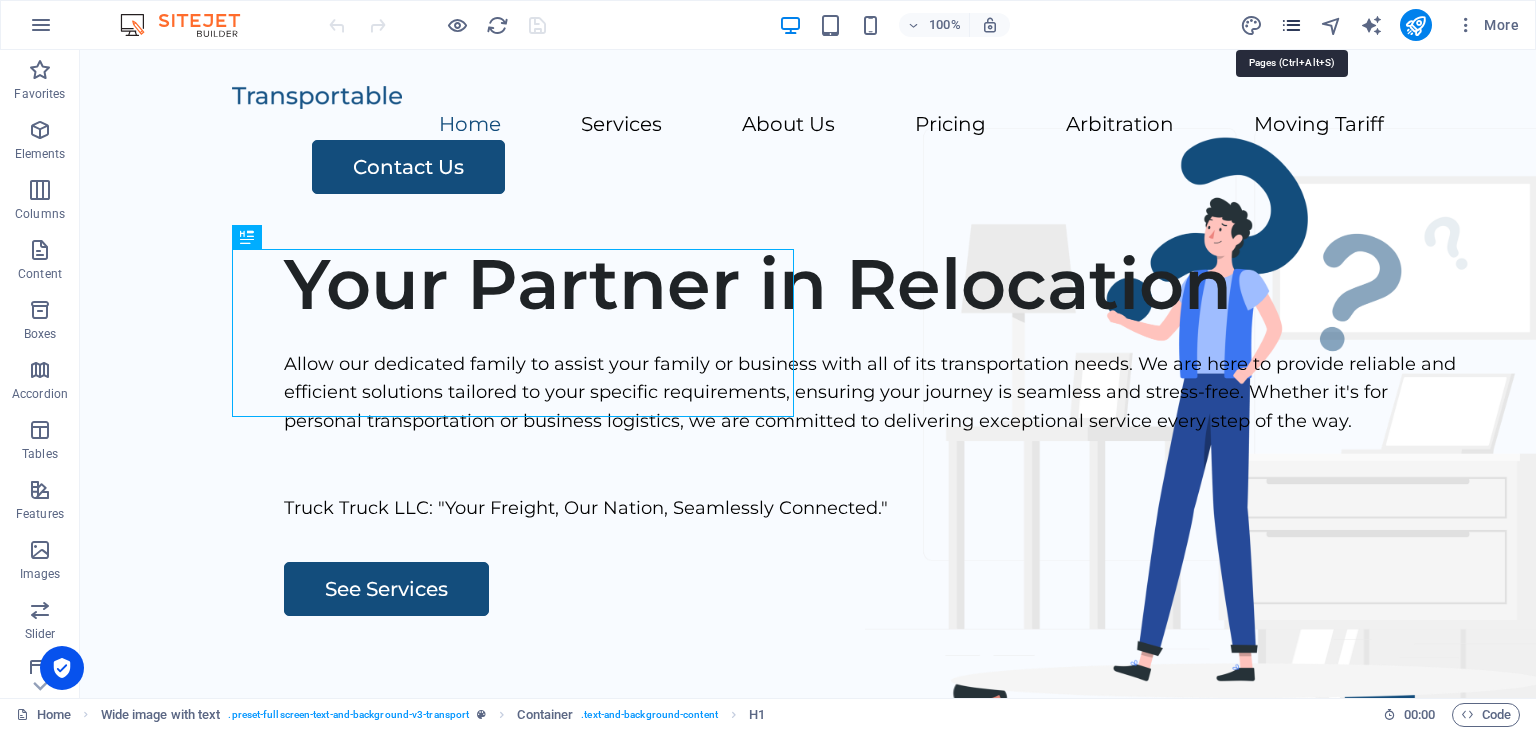 click at bounding box center (1291, 25) 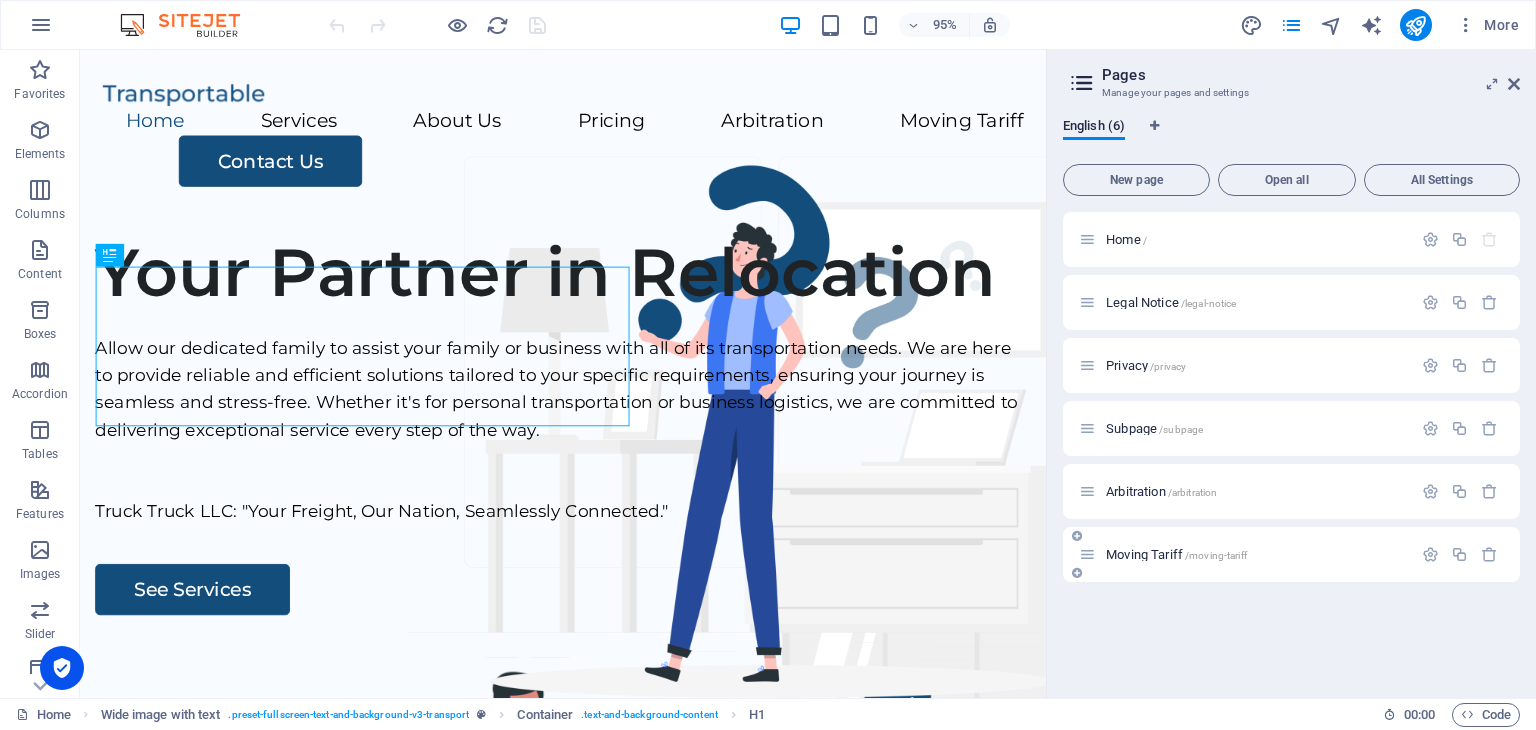 click on "Moving Tariff /moving-tariff" at bounding box center (1176, 554) 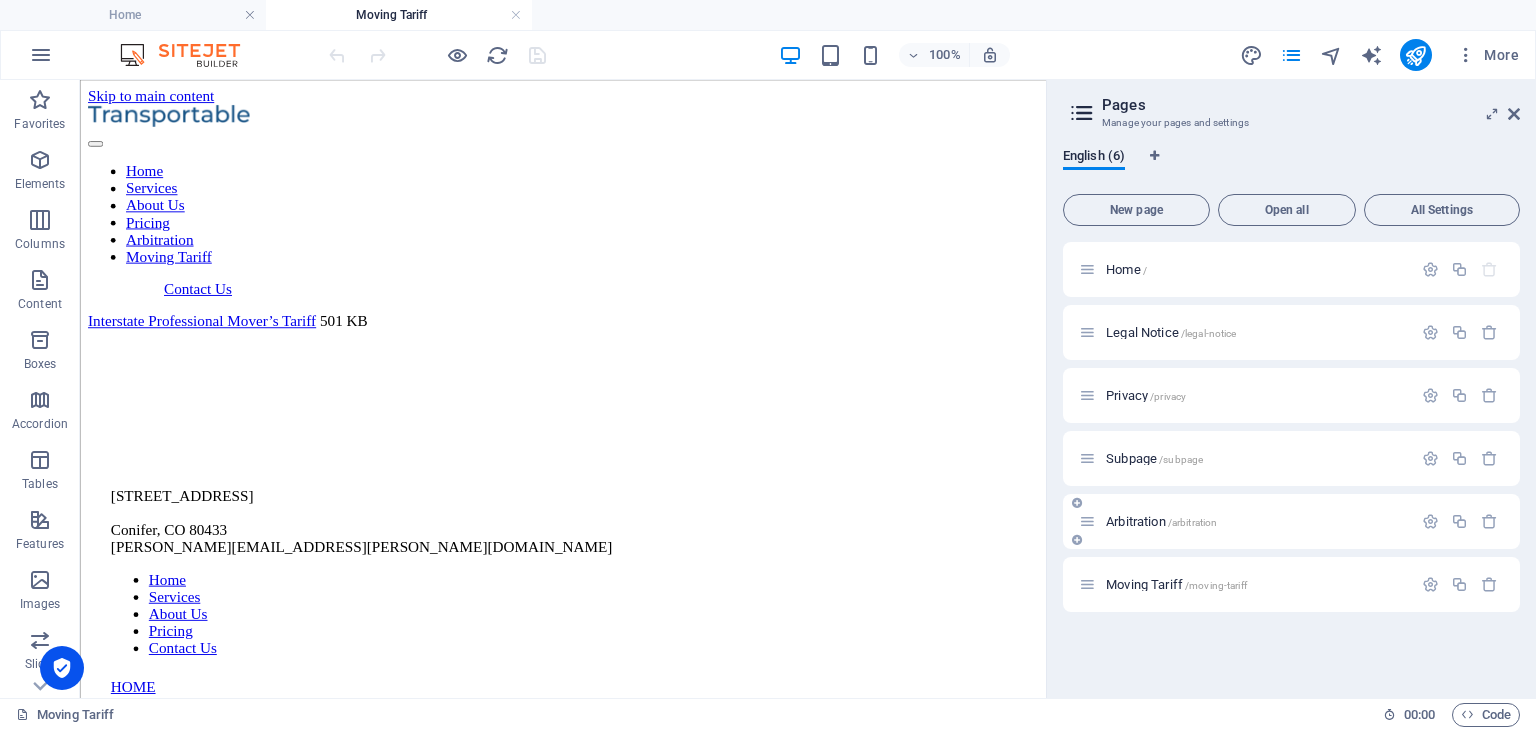 scroll, scrollTop: 0, scrollLeft: 0, axis: both 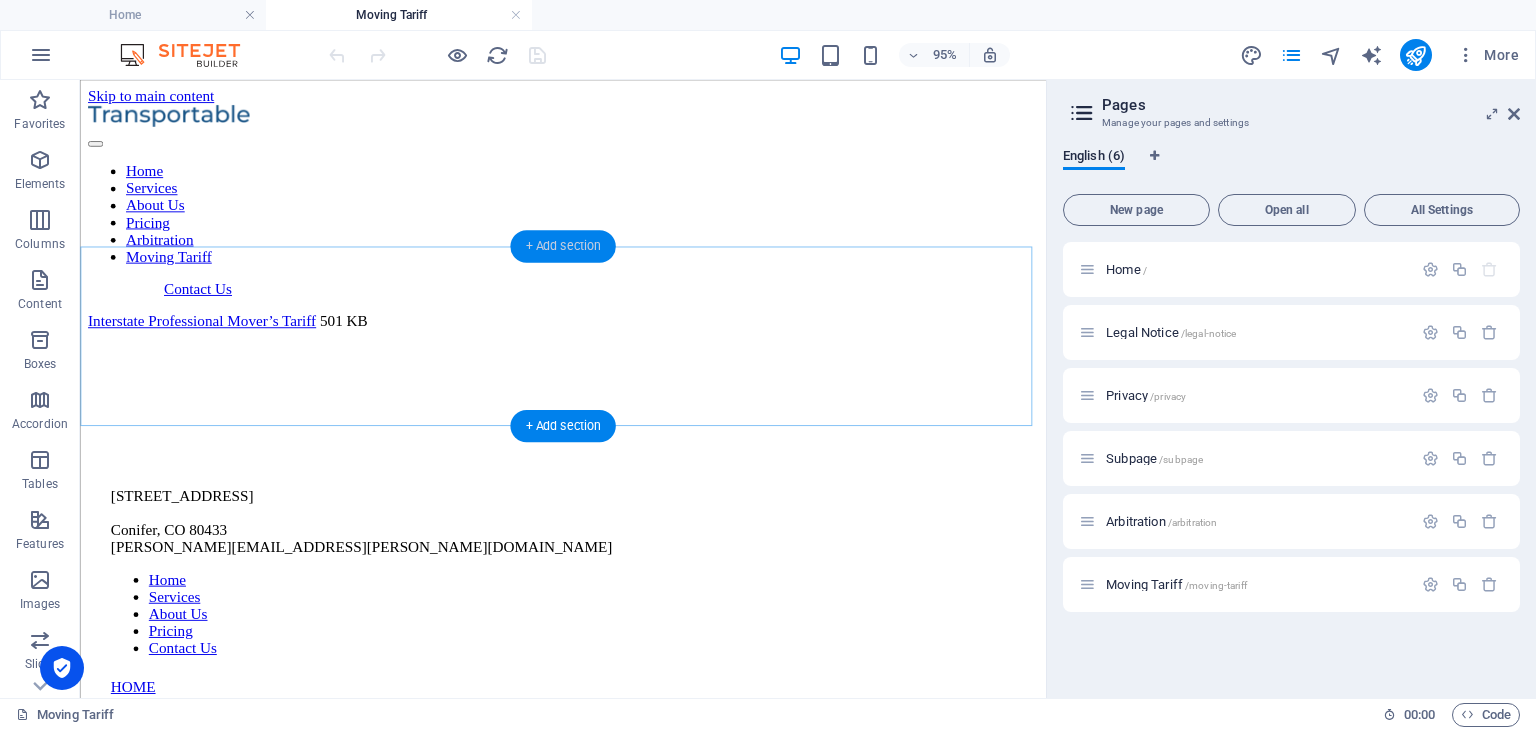click on "+ Add section" at bounding box center (562, 246) 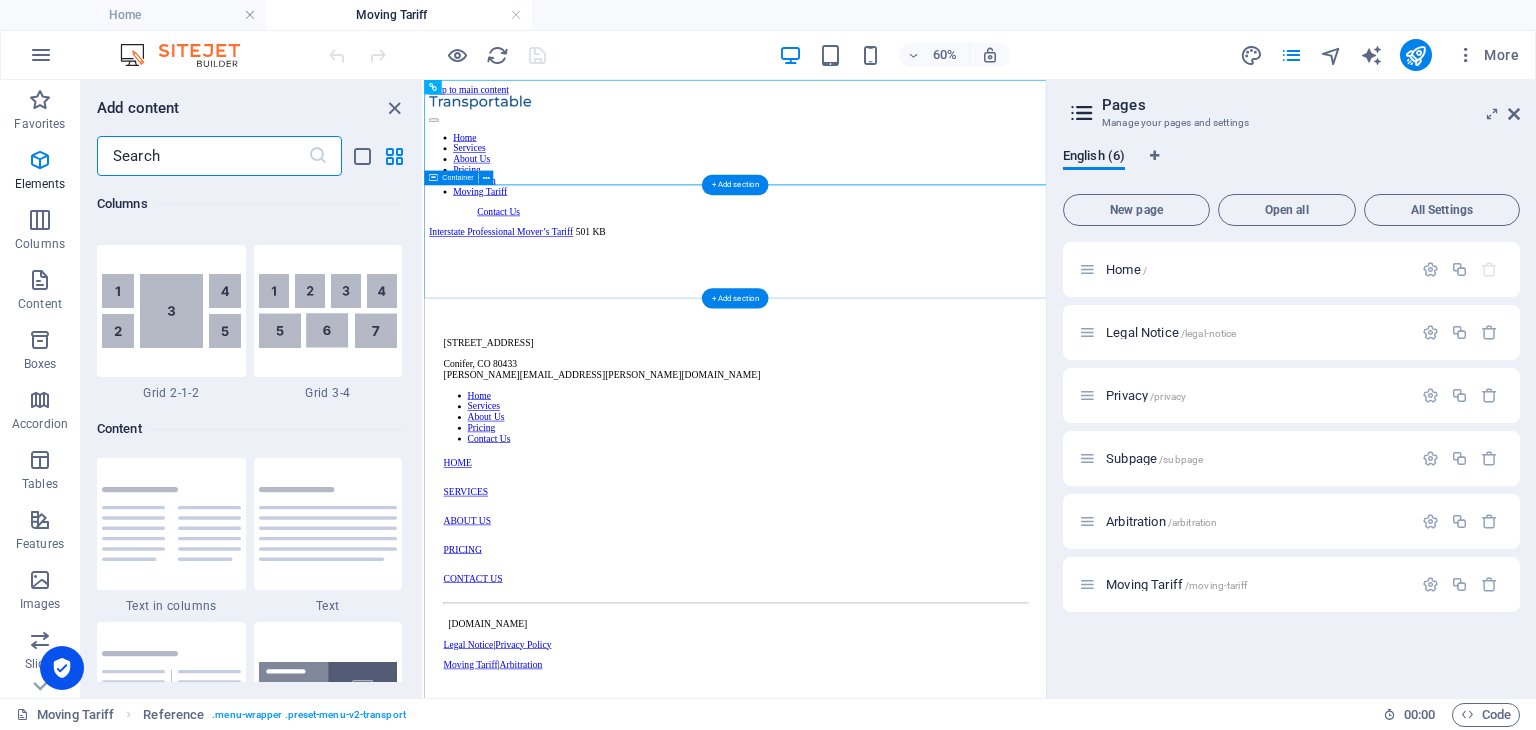 scroll, scrollTop: 3499, scrollLeft: 0, axis: vertical 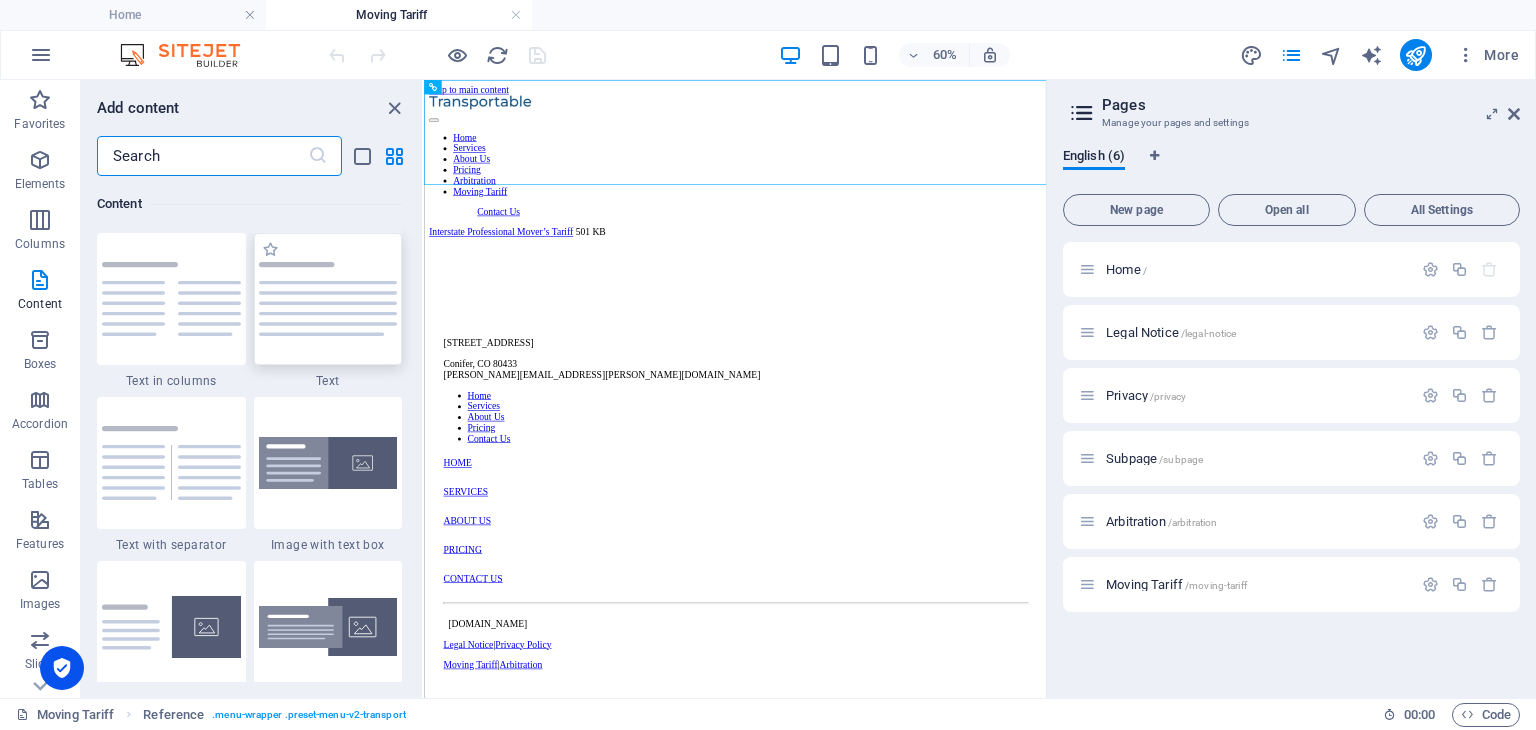 click at bounding box center [328, 299] 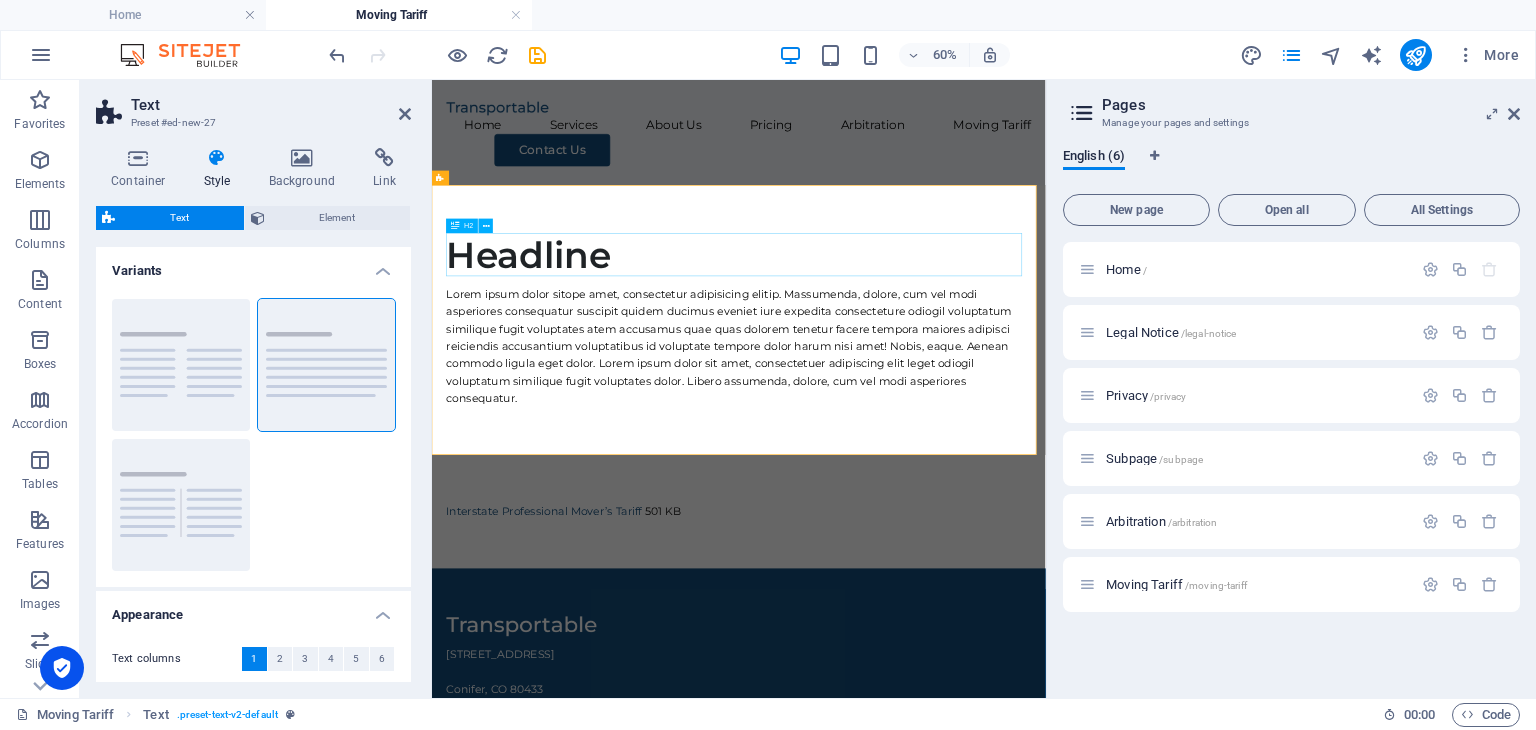 click on "Headline" at bounding box center [943, 372] 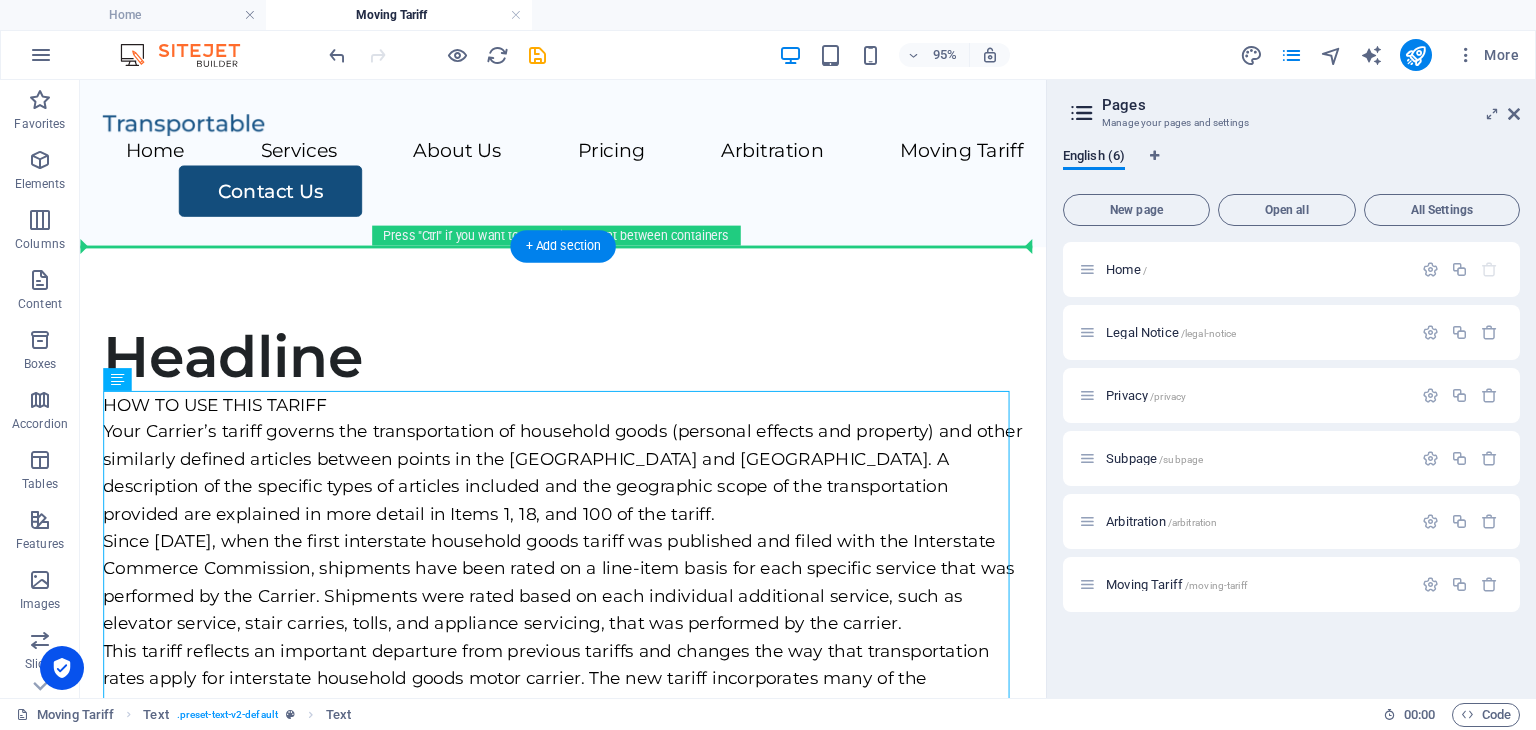 drag, startPoint x: 342, startPoint y: 418, endPoint x: 565, endPoint y: 293, distance: 255.64429 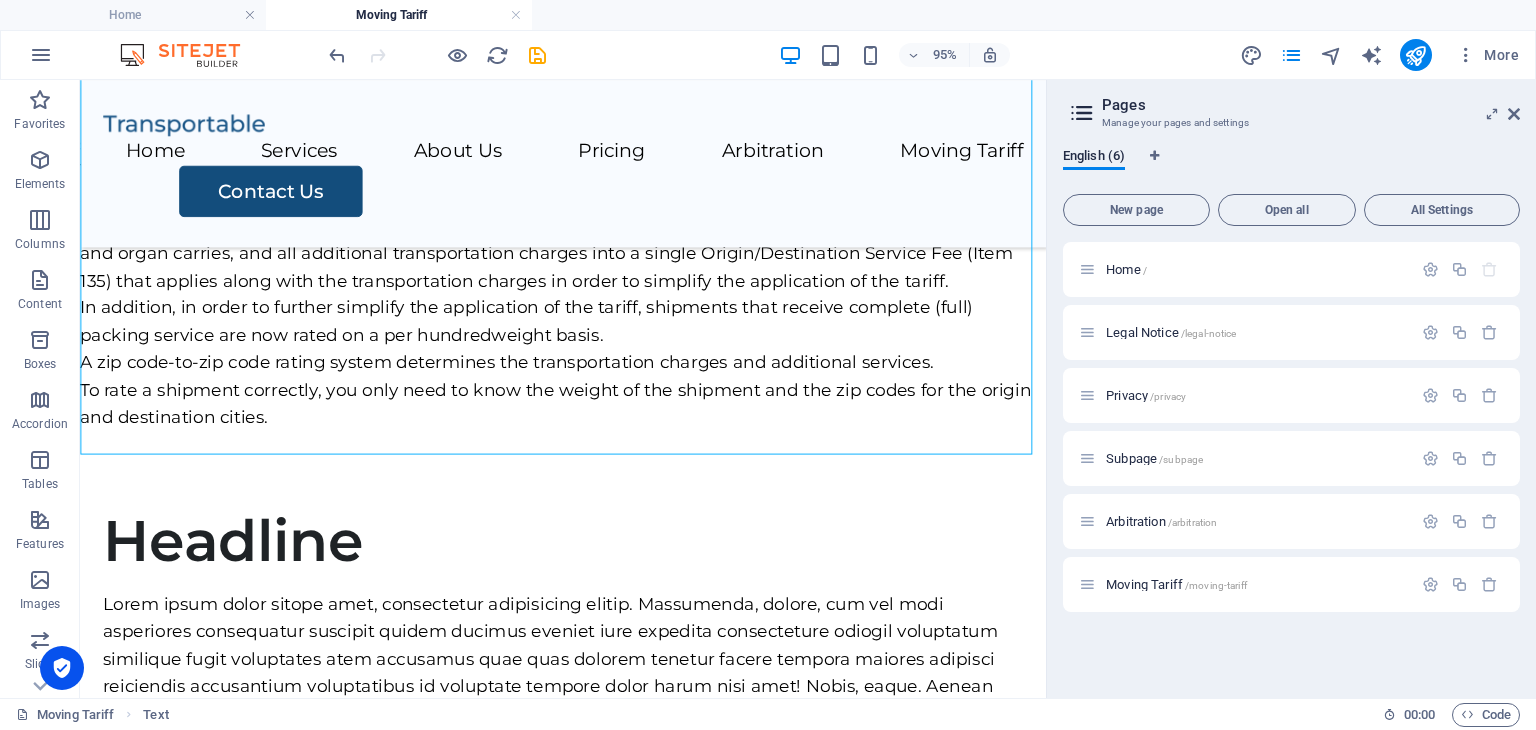 scroll, scrollTop: 391, scrollLeft: 0, axis: vertical 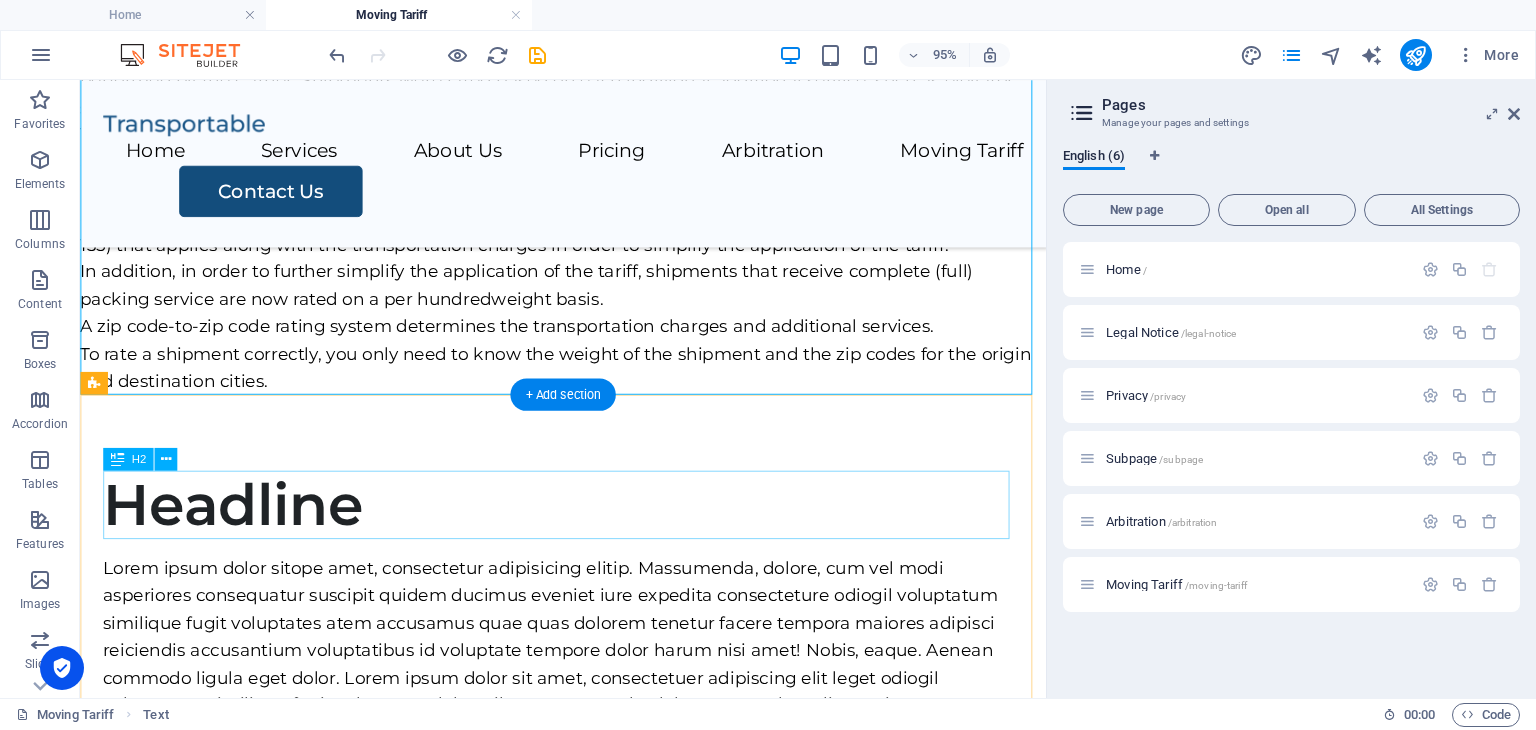 click on "Headline" at bounding box center (588, 527) 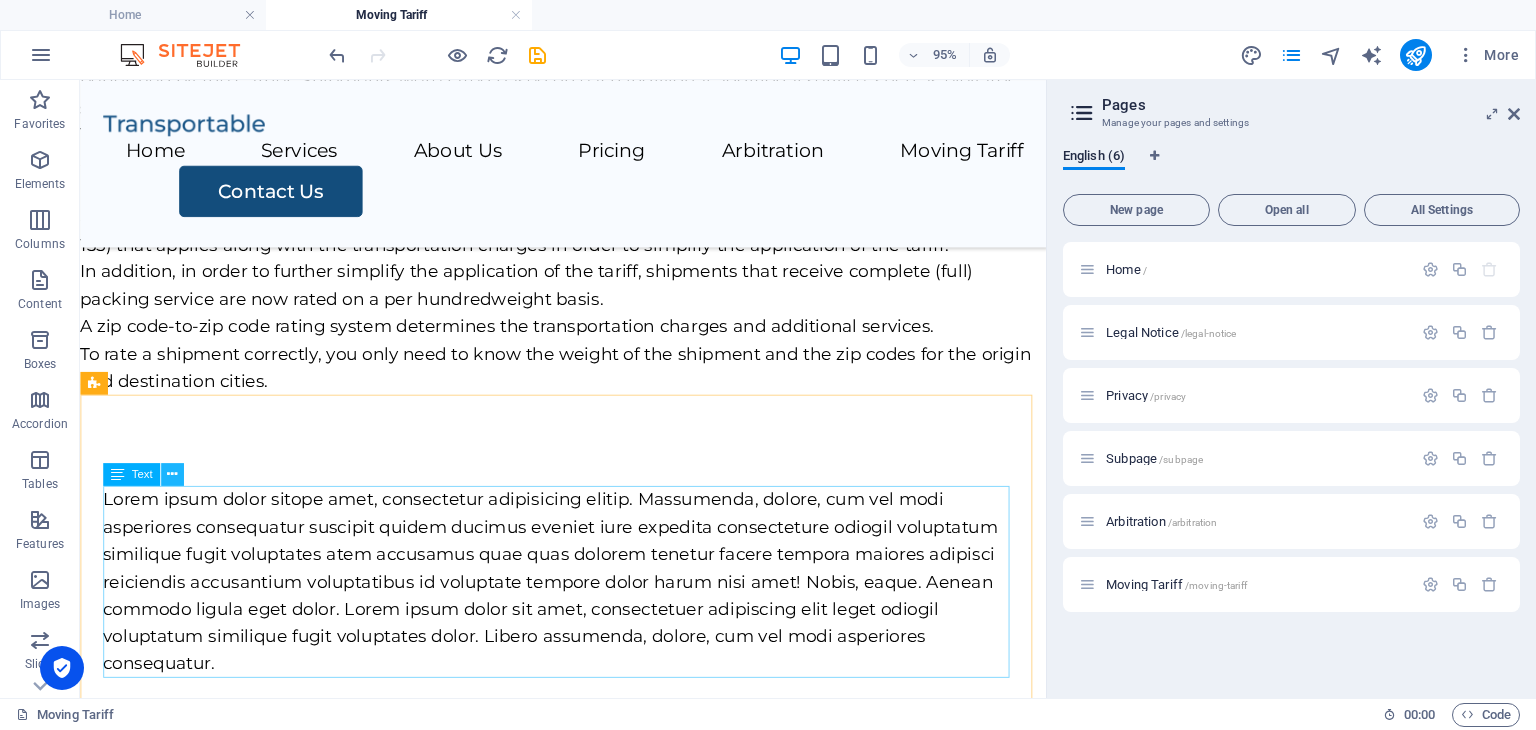 click at bounding box center (172, 474) 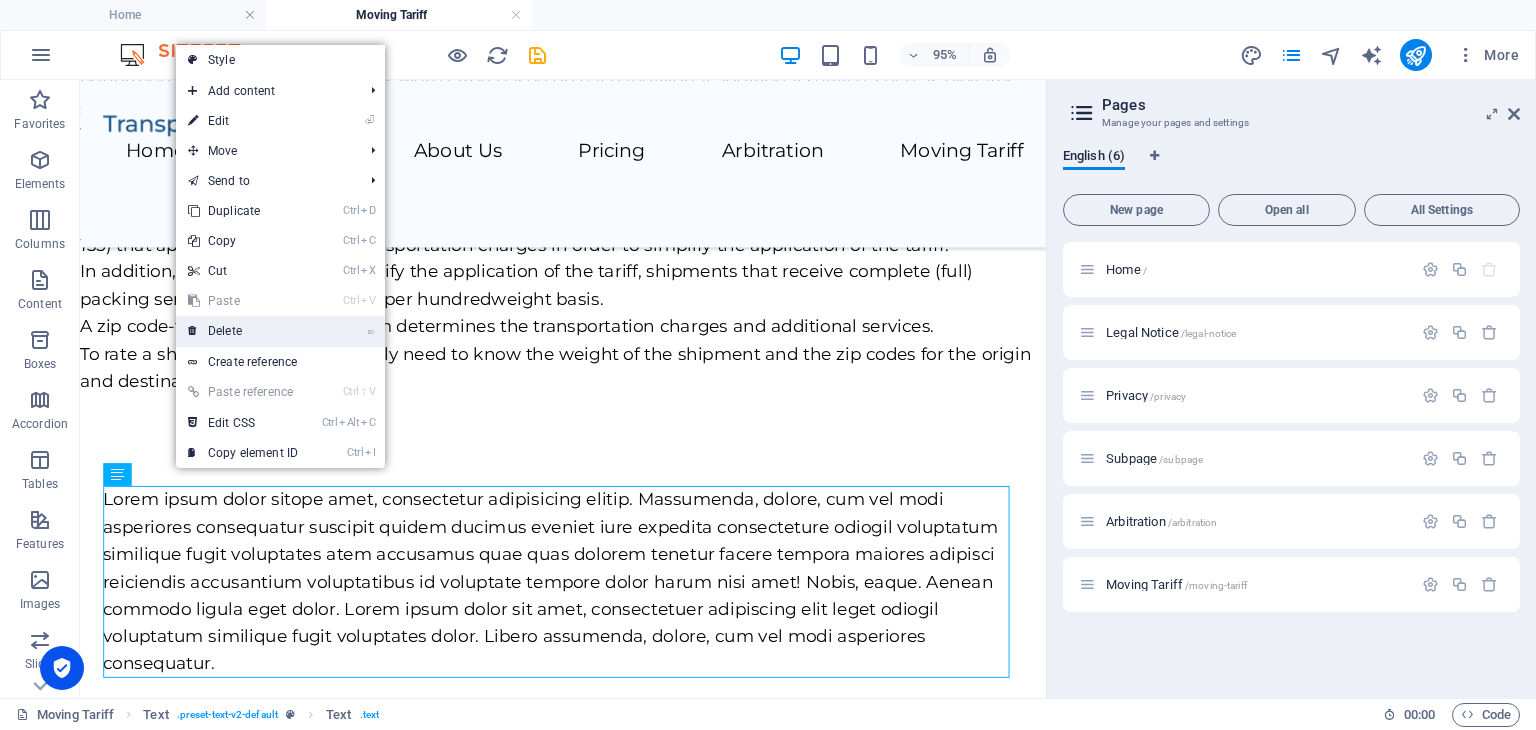 click on "⌦  Delete" at bounding box center [243, 331] 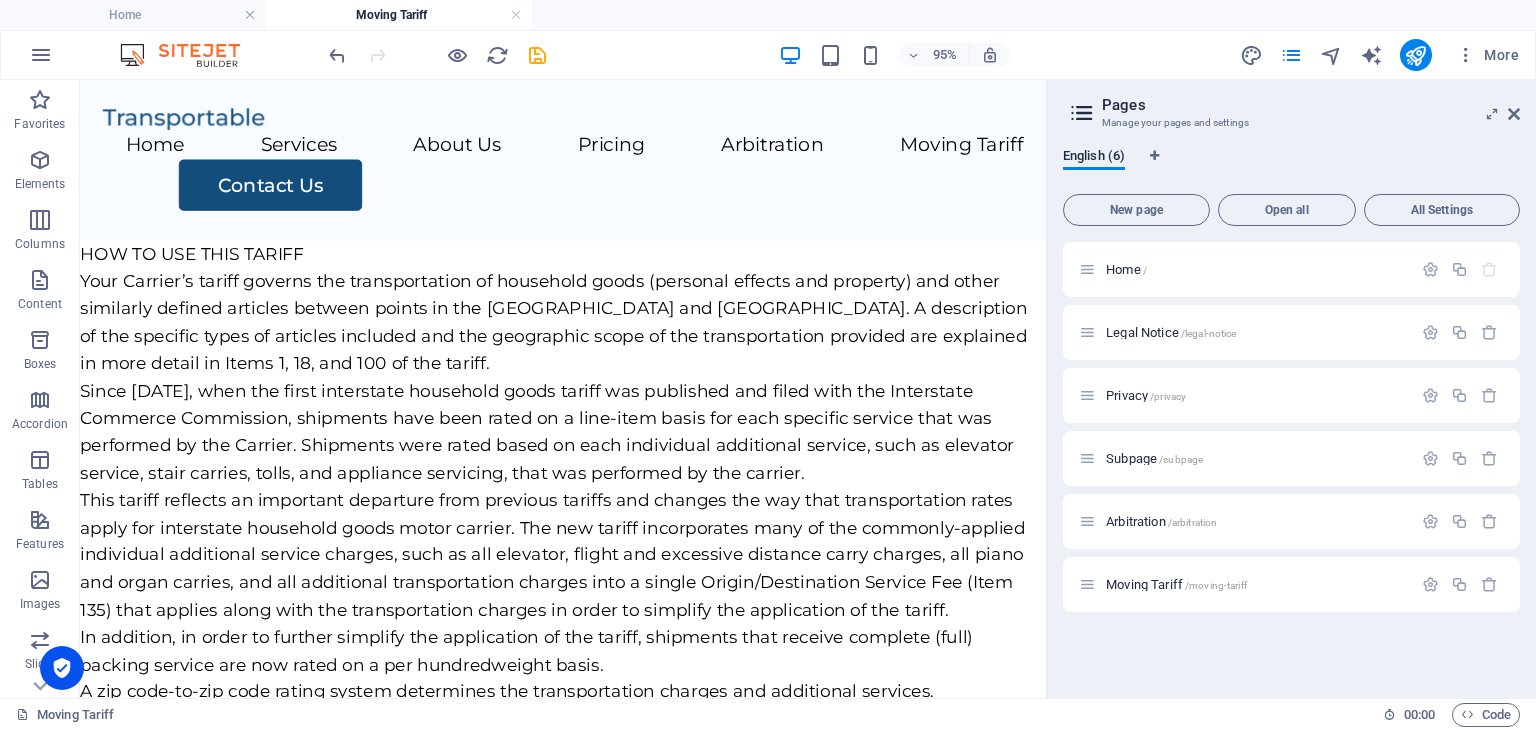 scroll, scrollTop: 0, scrollLeft: 0, axis: both 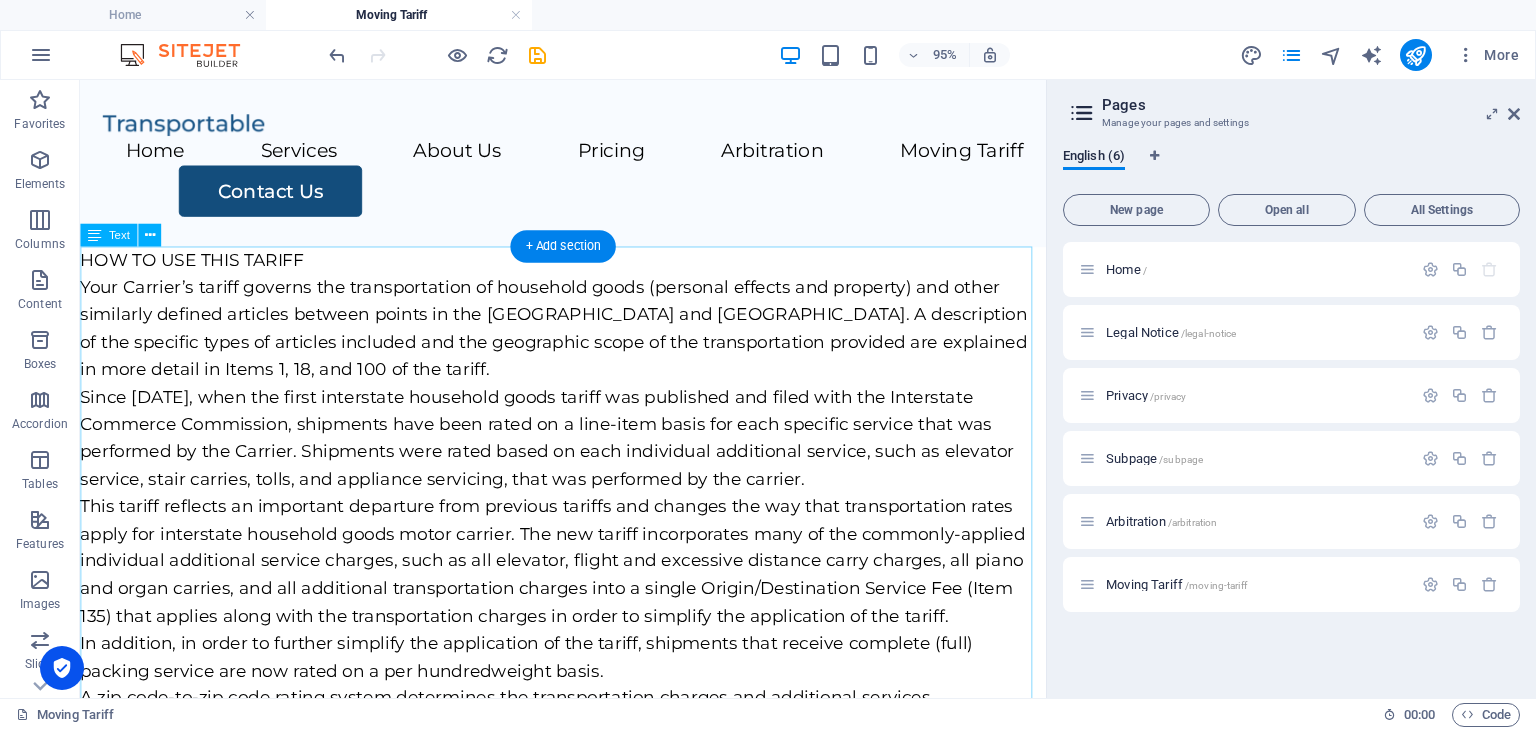 click on "HOW TO USE THIS TARIFF
Your Carrier’s tariff governs the transportation of household goods (personal effects and property) and other similarly defined articles between points in the [GEOGRAPHIC_DATA] and [GEOGRAPHIC_DATA].  A description of the specific types of articles included and the geographic scope of the transportation provided are explained in more detail in Items 1, 18, and 100 of the tariff.
Since [DATE], when the first interstate household goods tariff was published and filed with the Interstate Commerce Commission, shipments have been rated on a line-item basis for each specific service that was performed by the Carrier.  Shipments were rated based on each individual additional service, such as elevator service, stair carries, tolls, and appliance servicing, that was performed by the carrier.
In addition, in order to further simplify the application of the tariff, shipments that receive complete (full) packing service are now rated on a per hundredweight basis." at bounding box center [588, 529] 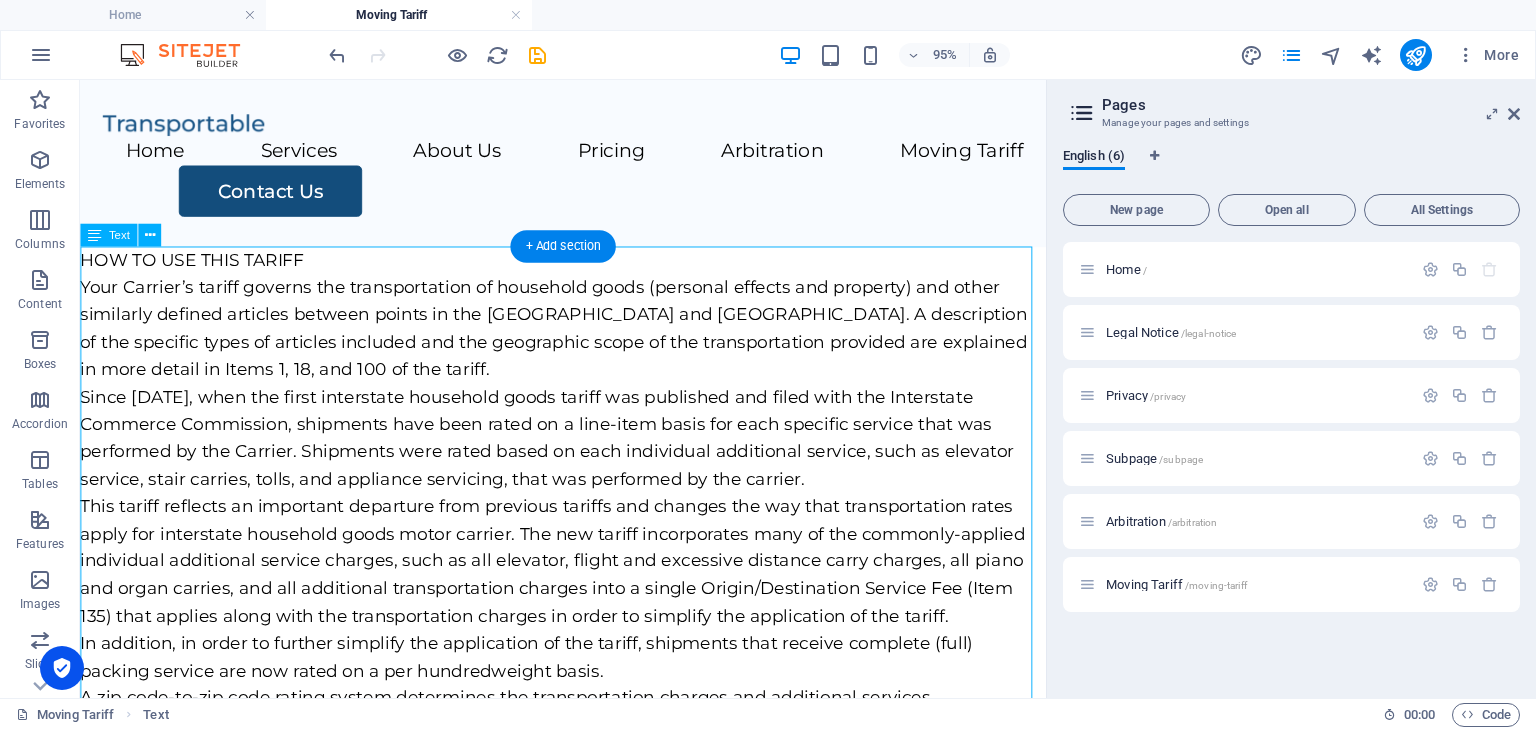 drag, startPoint x: 319, startPoint y: 271, endPoint x: 230, endPoint y: 267, distance: 89.08984 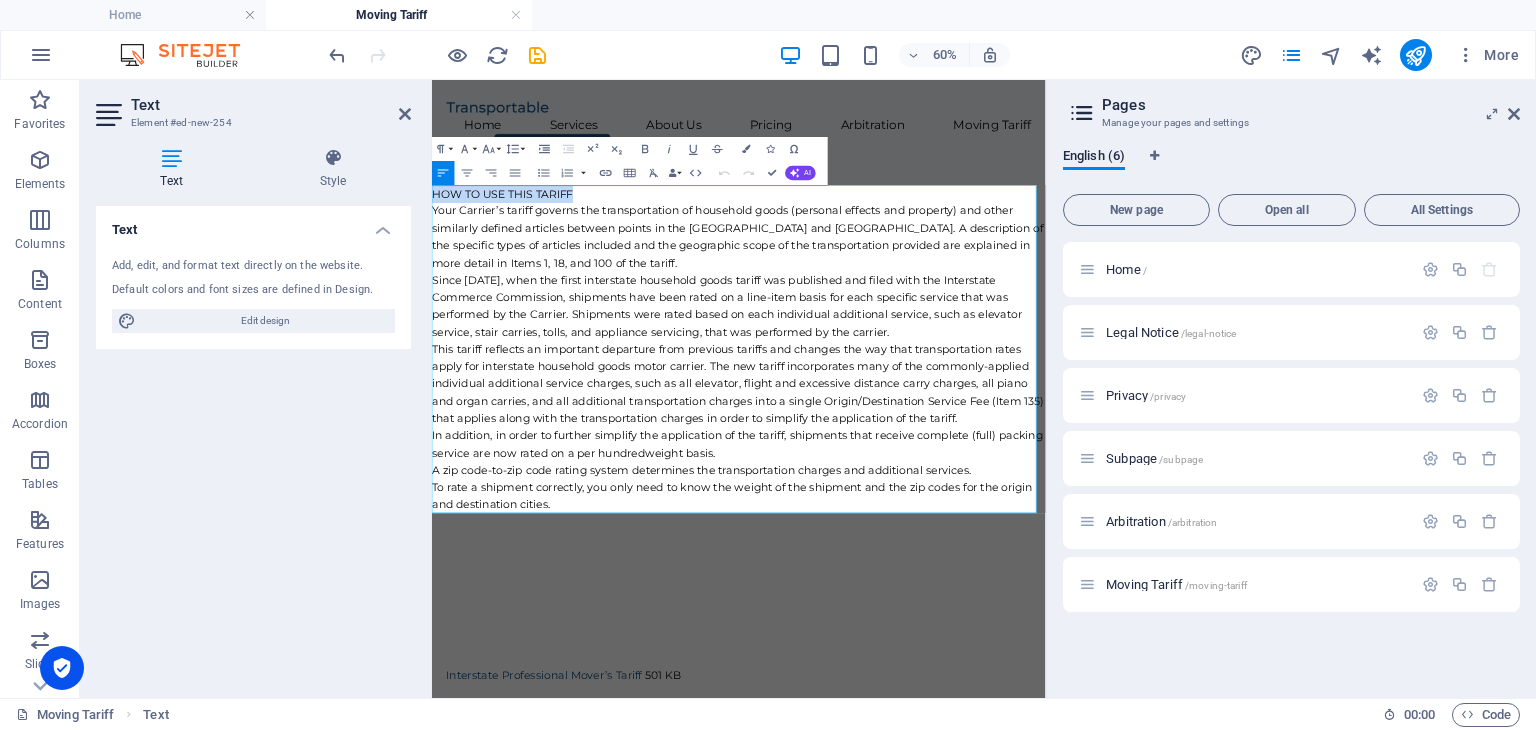 drag, startPoint x: 667, startPoint y: 269, endPoint x: 856, endPoint y: 273, distance: 189.04233 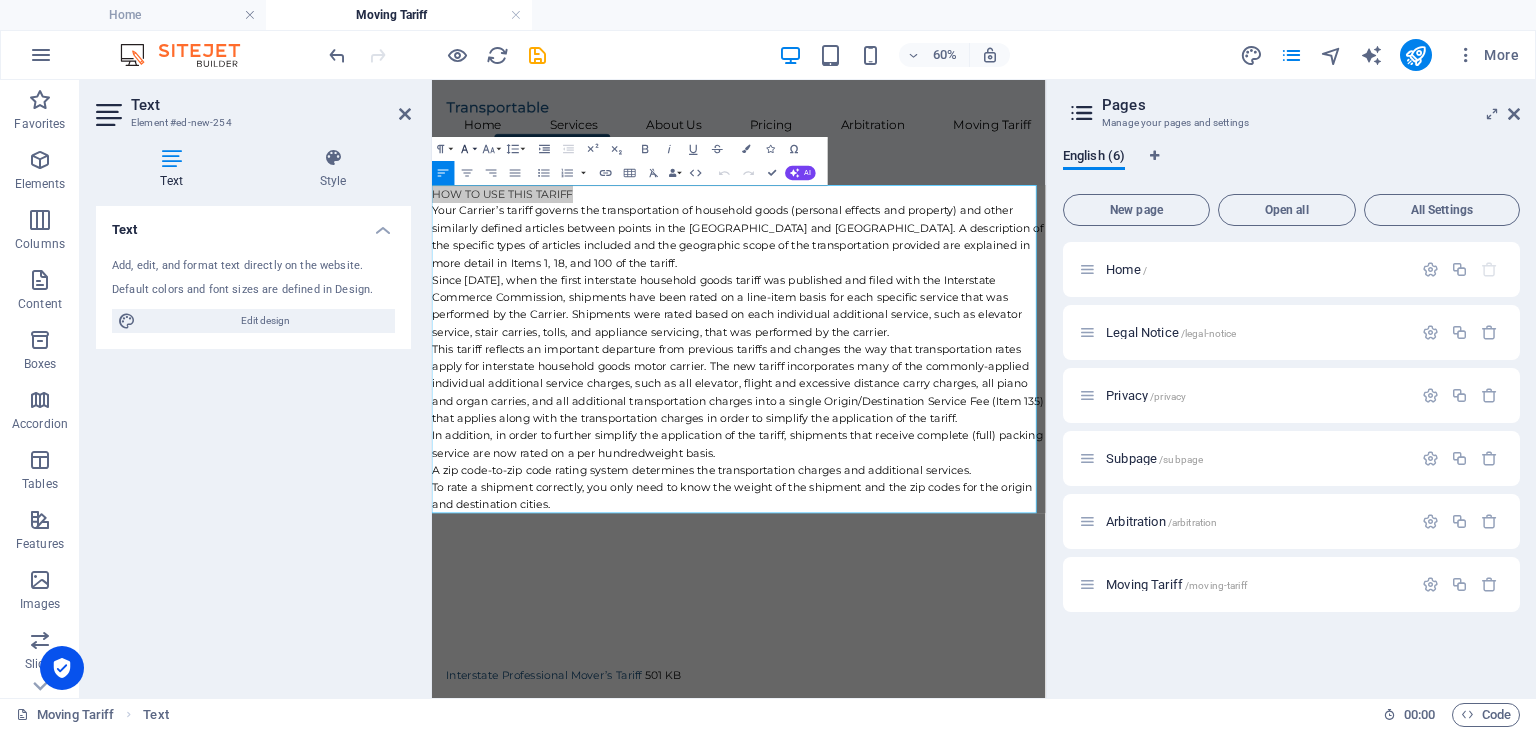 click 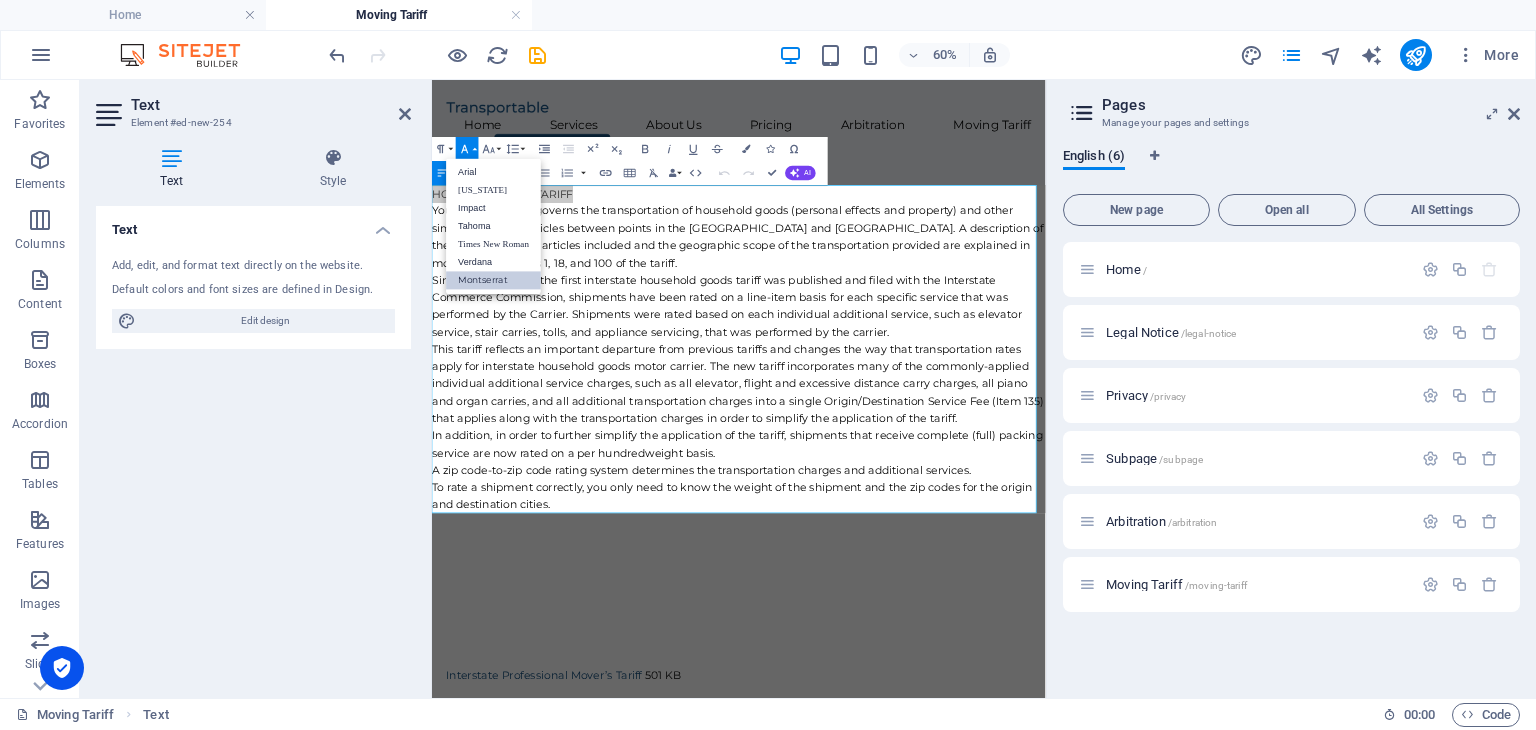 scroll, scrollTop: 0, scrollLeft: 0, axis: both 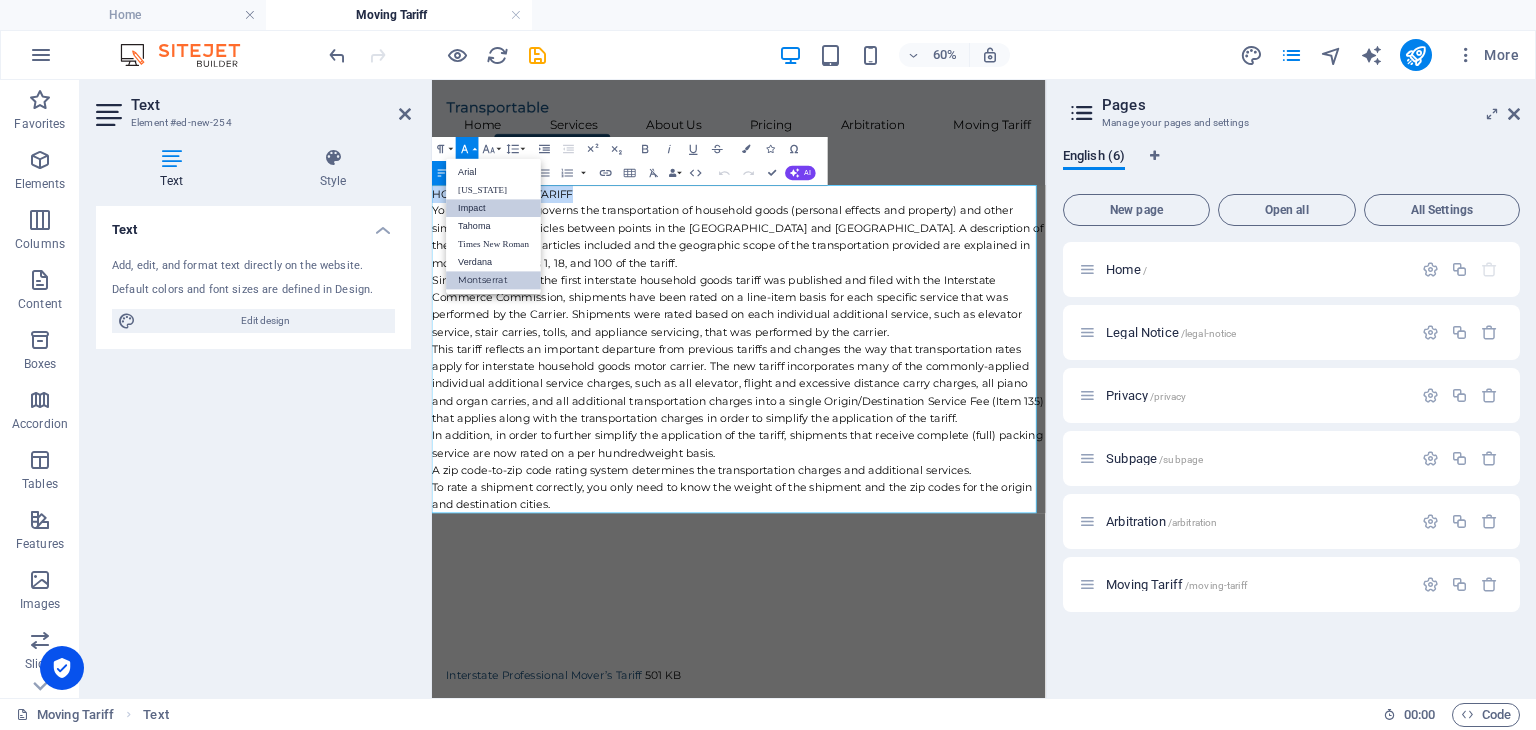 click on "Impact" at bounding box center (493, 209) 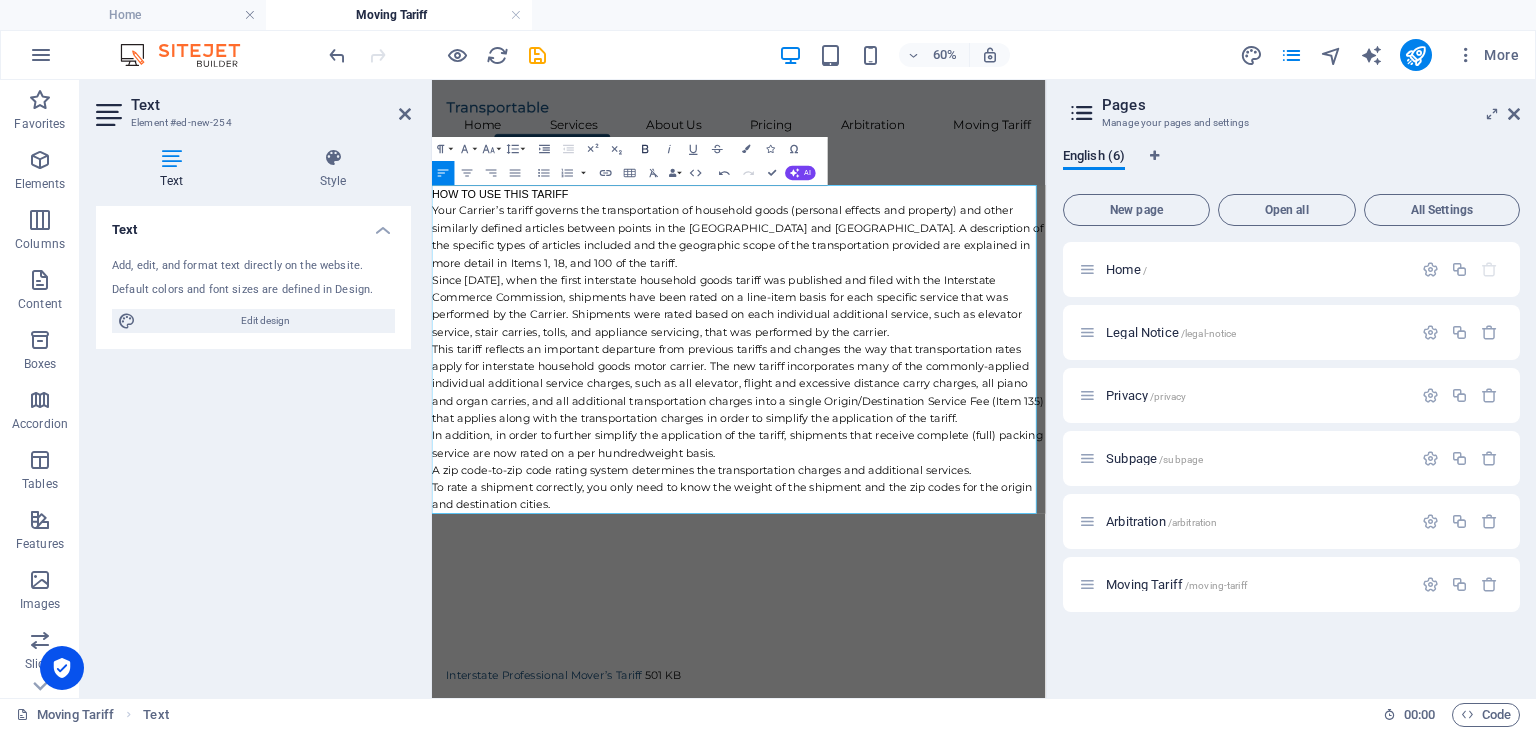 click 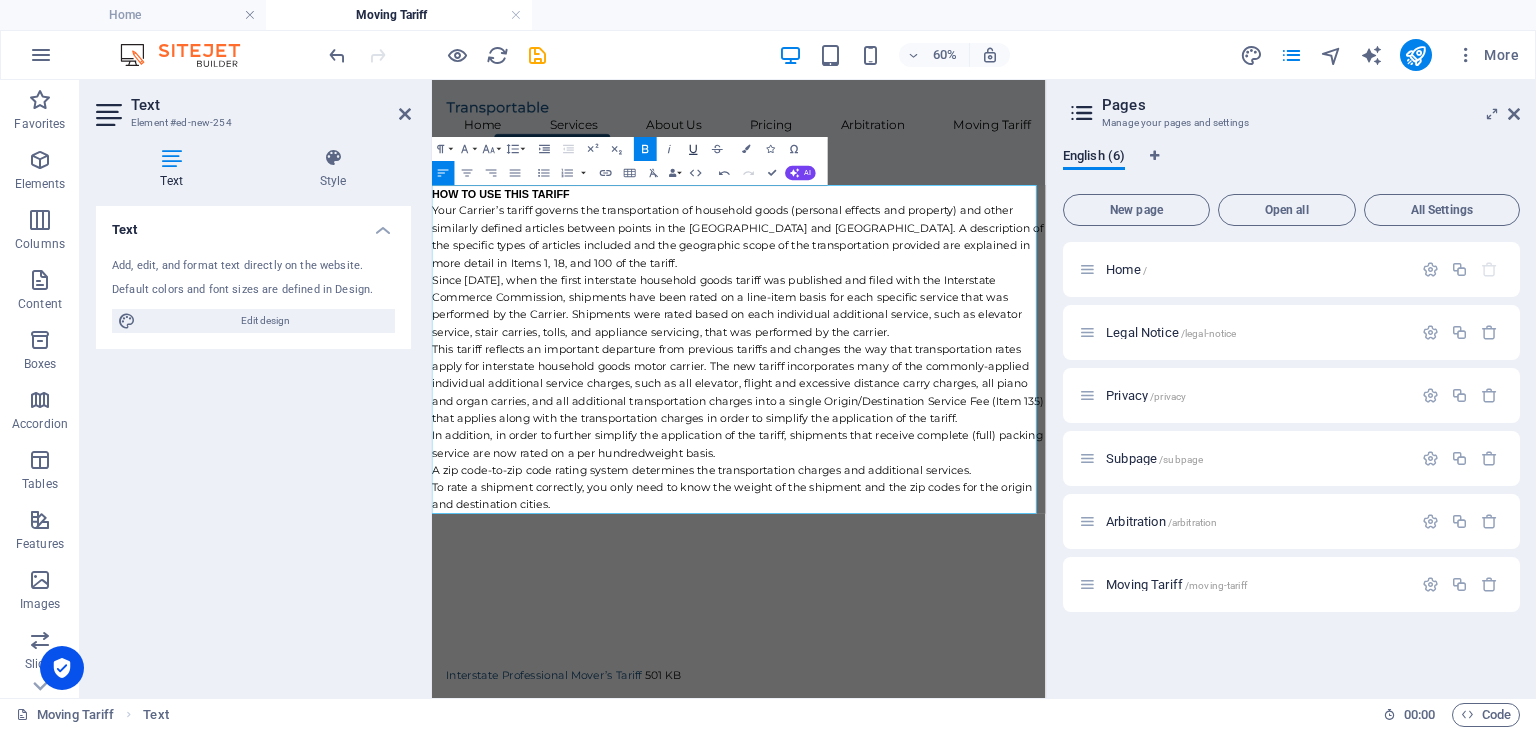 click 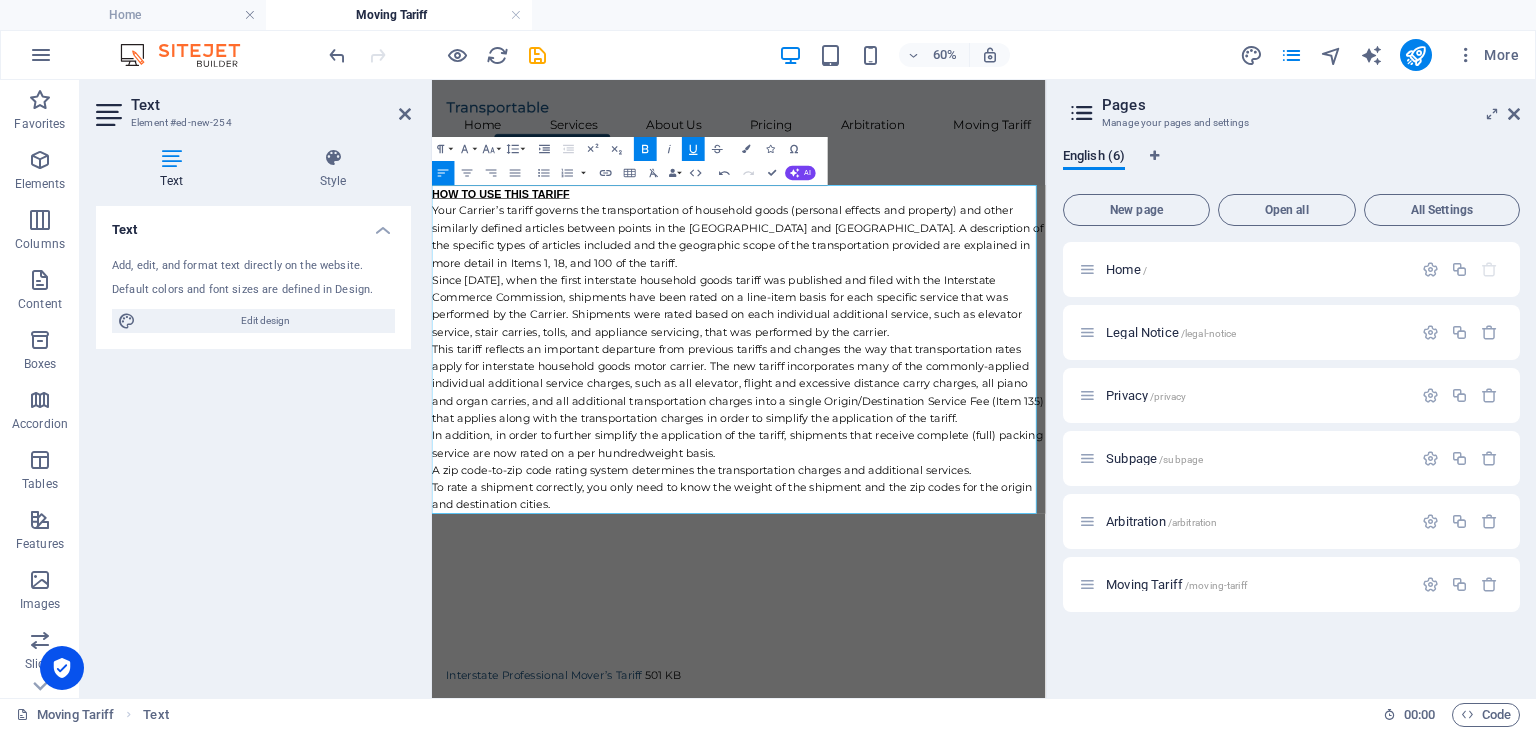 click on "Your Carrier’s tariff governs the transportation of household goods (personal effects and property) and other similarly defined articles between points in the [GEOGRAPHIC_DATA] and [GEOGRAPHIC_DATA].  A description of the specific types of articles included and the geographic scope of the transportation provided are explained in more detail in Items 1, 18, and 100 of the tariff." at bounding box center [943, 341] 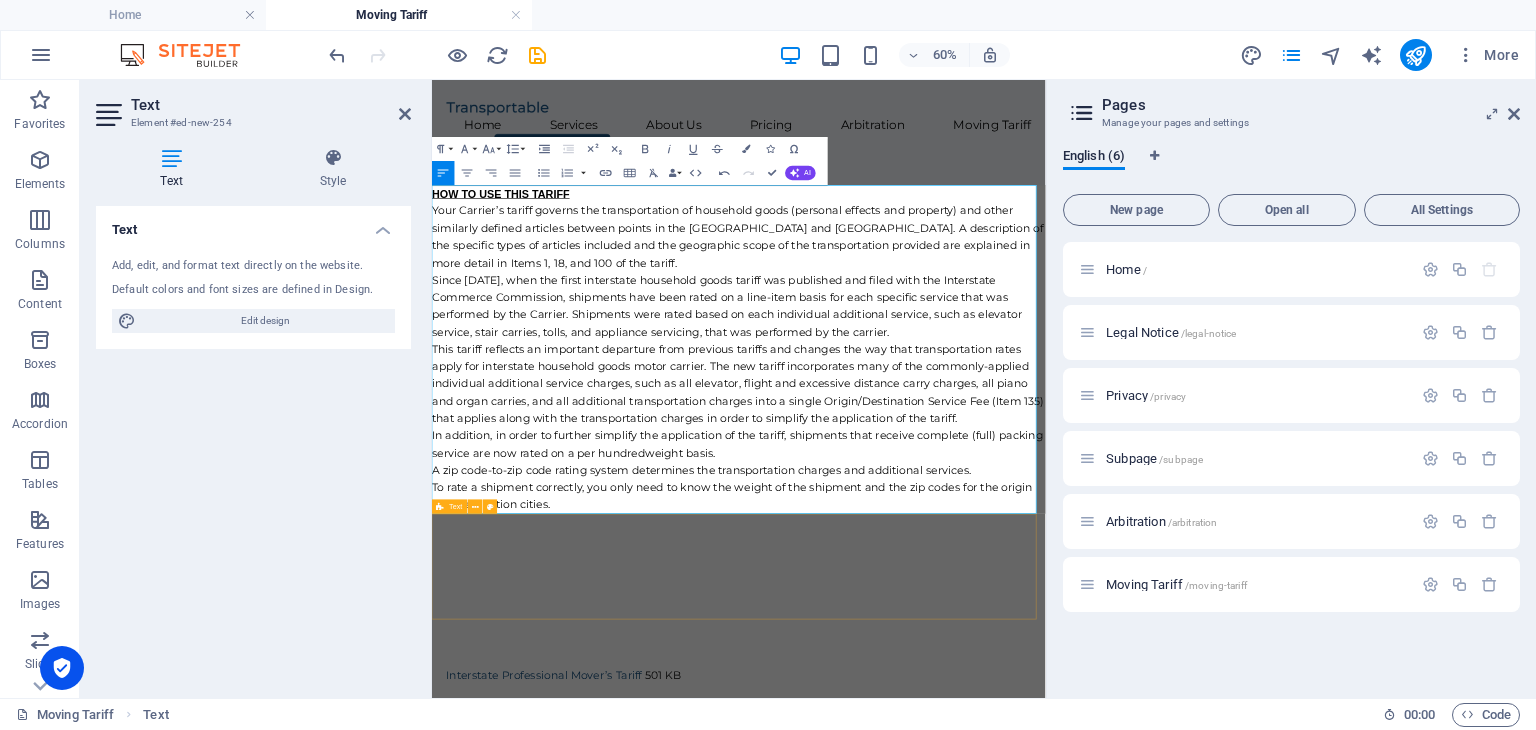 click at bounding box center [943, 891] 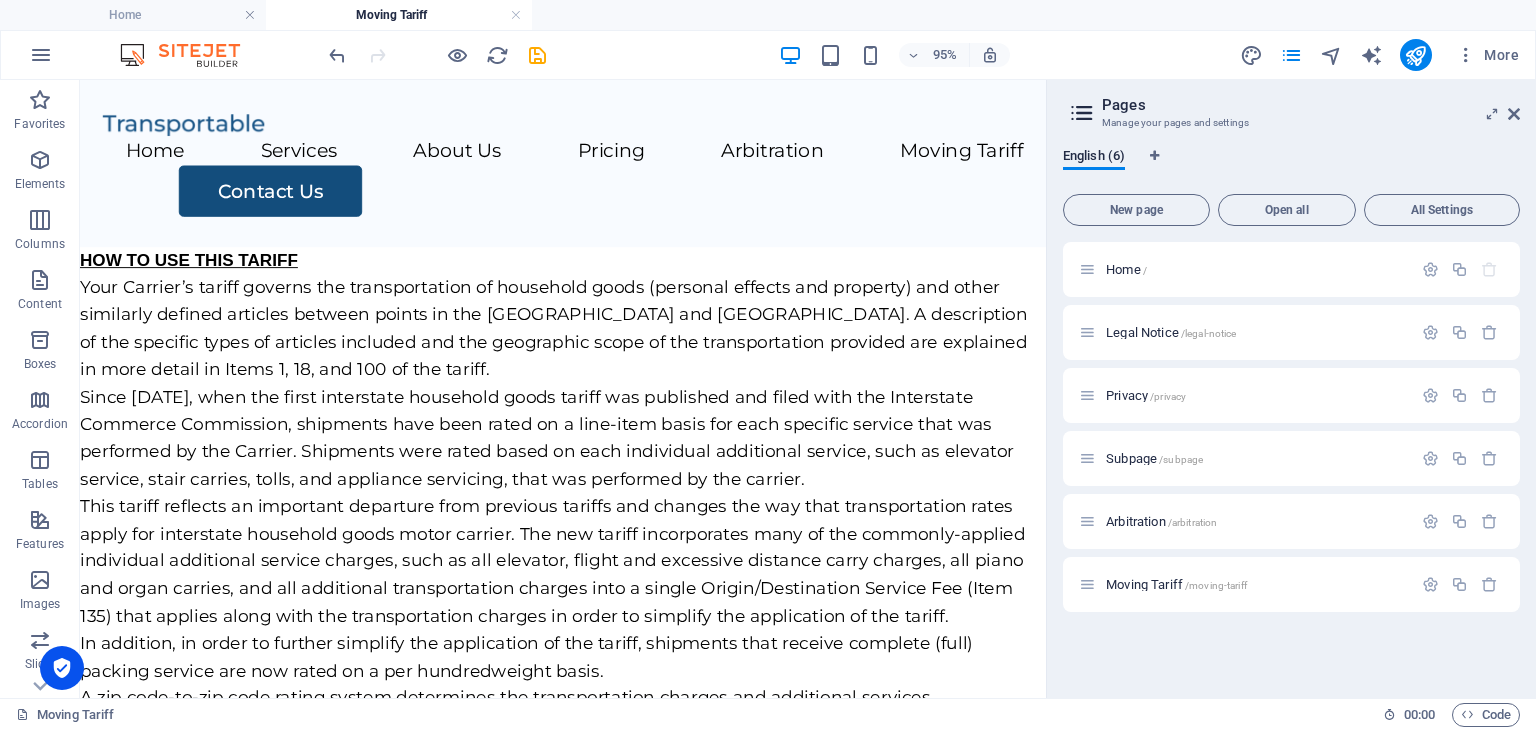 scroll, scrollTop: 0, scrollLeft: 0, axis: both 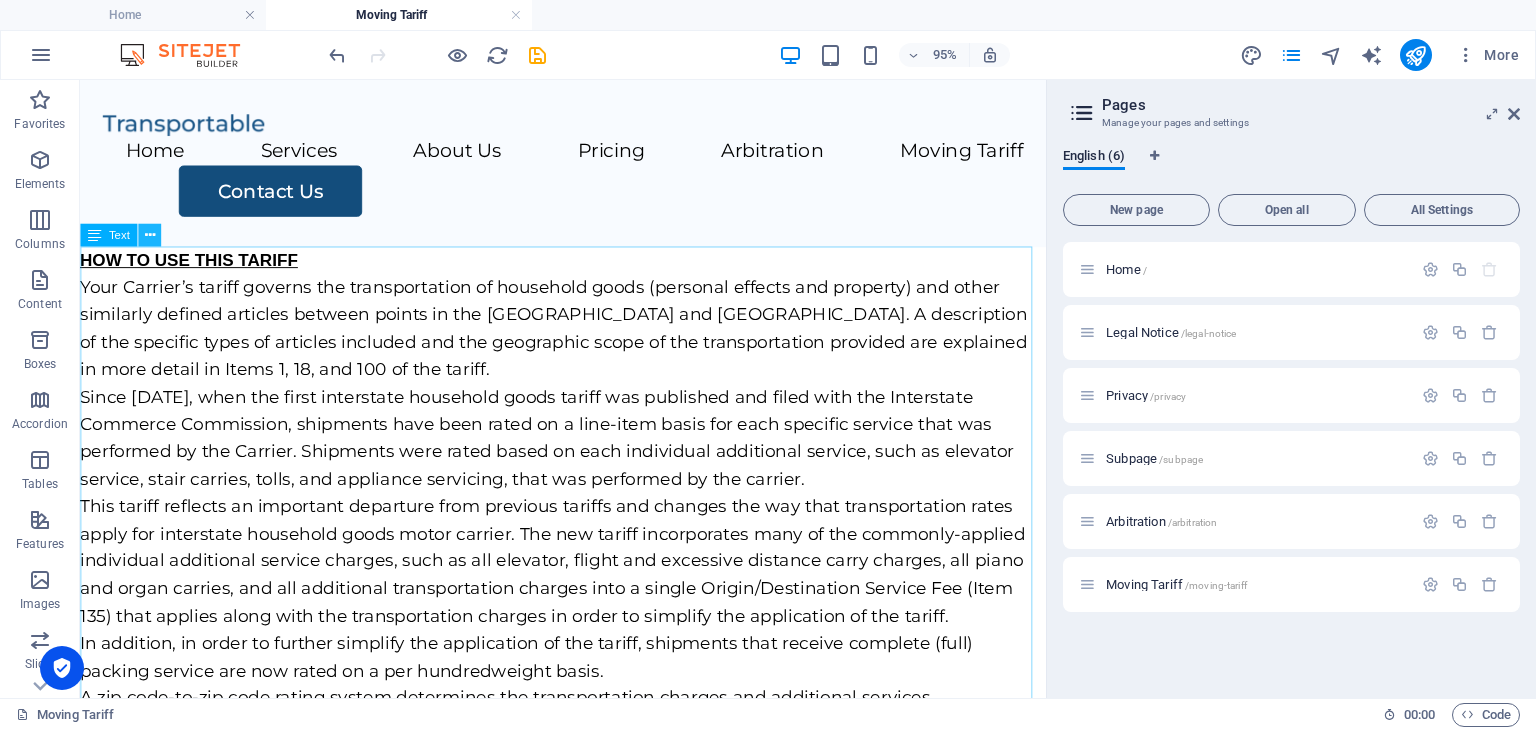 click at bounding box center (149, 235) 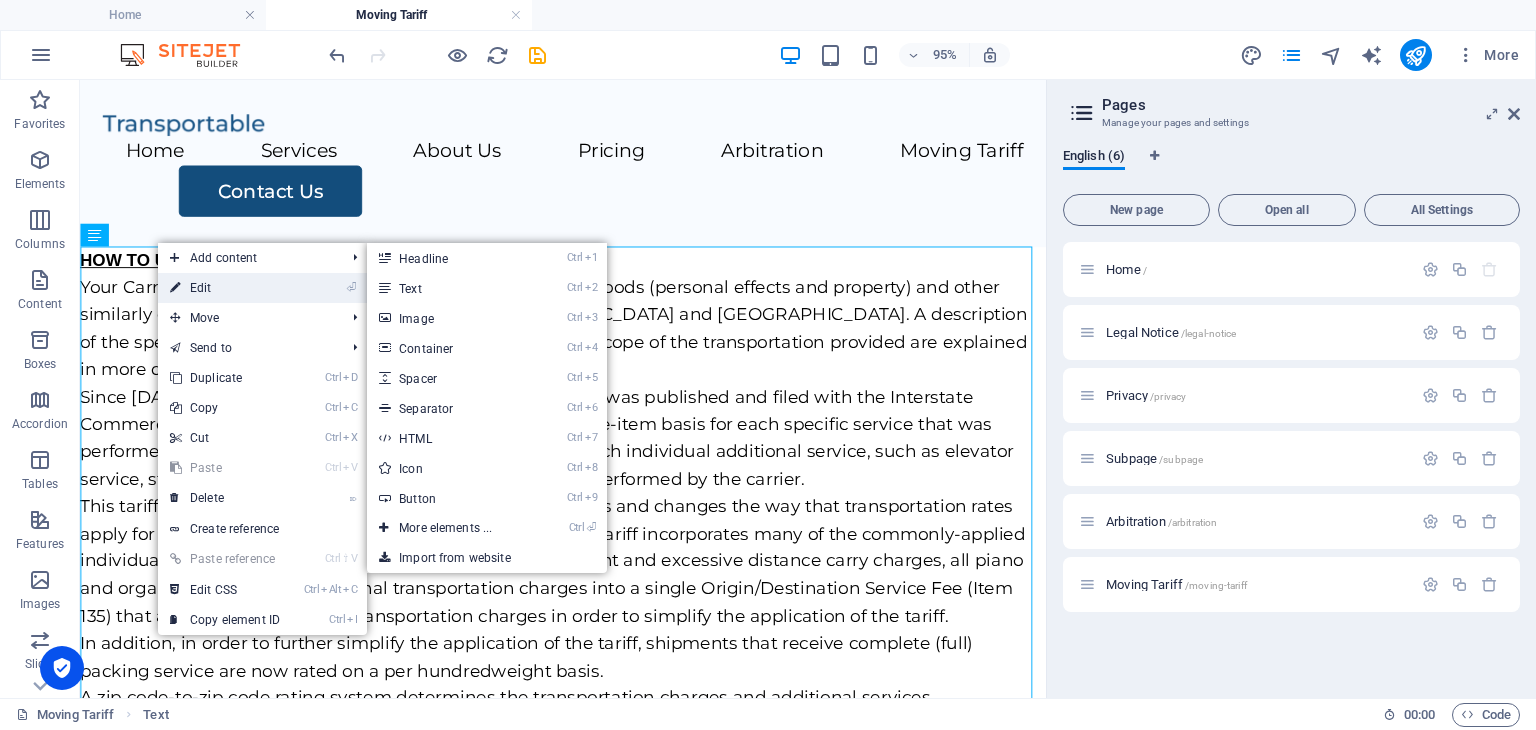 click on "⏎  Edit" at bounding box center [225, 288] 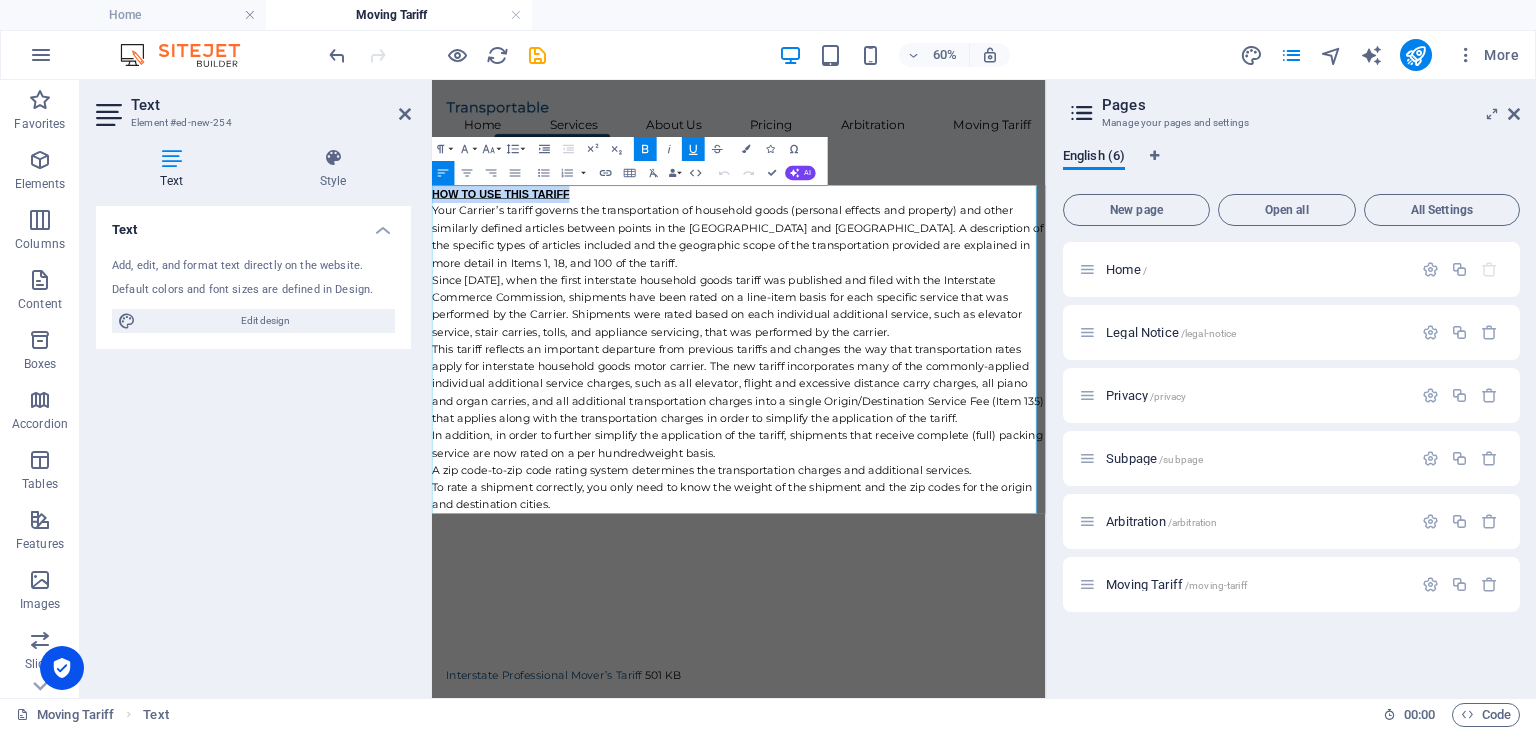 drag, startPoint x: 603, startPoint y: 266, endPoint x: 418, endPoint y: 257, distance: 185.2188 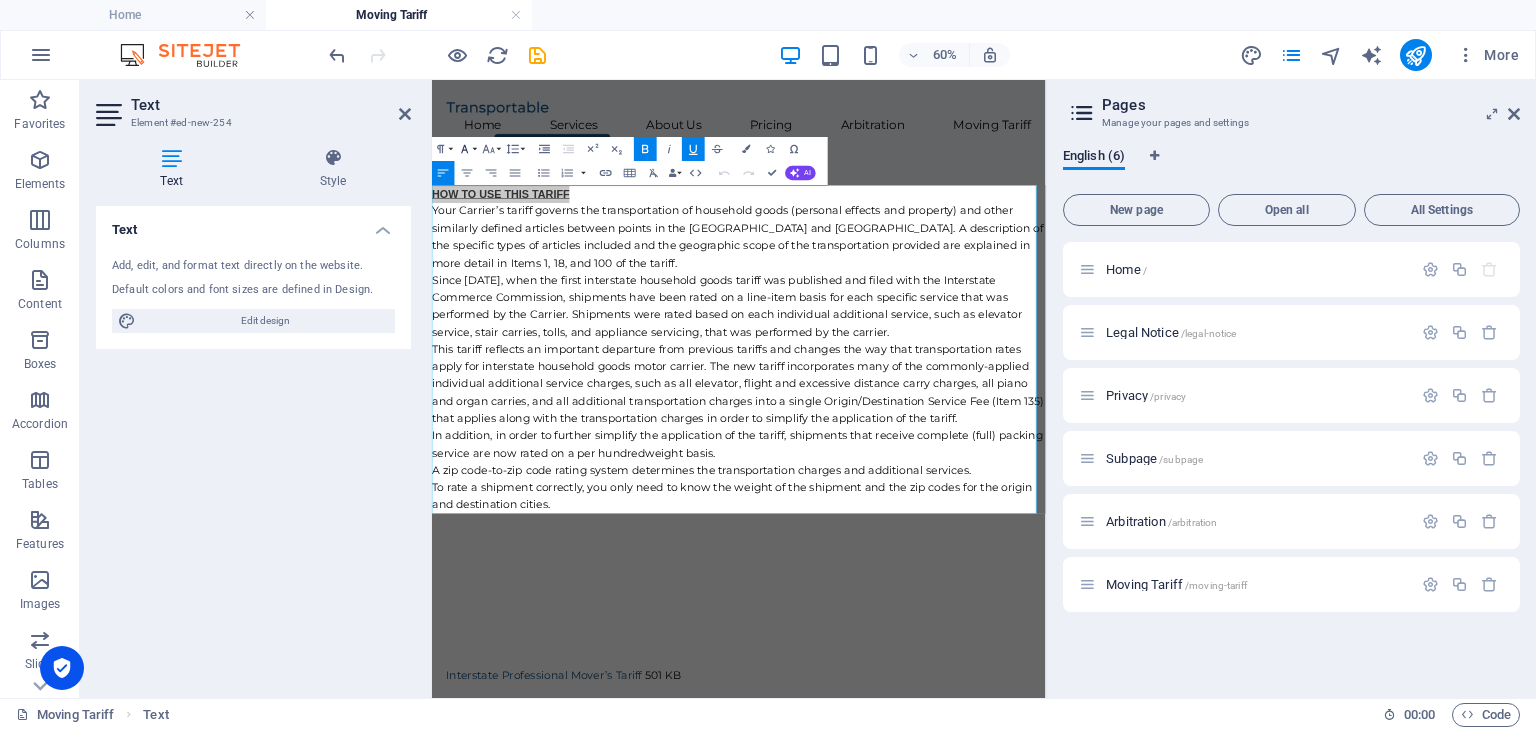 click 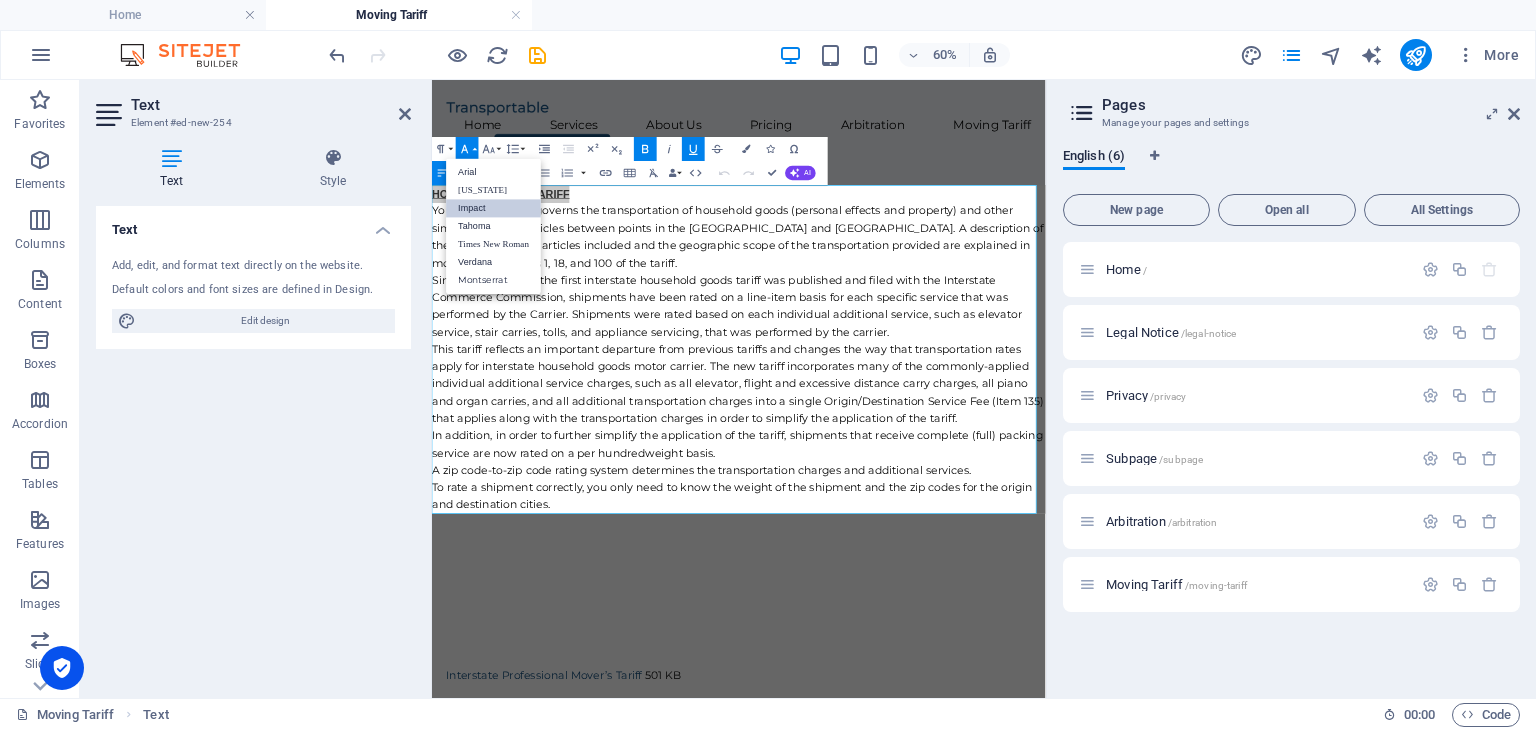 scroll, scrollTop: 0, scrollLeft: 0, axis: both 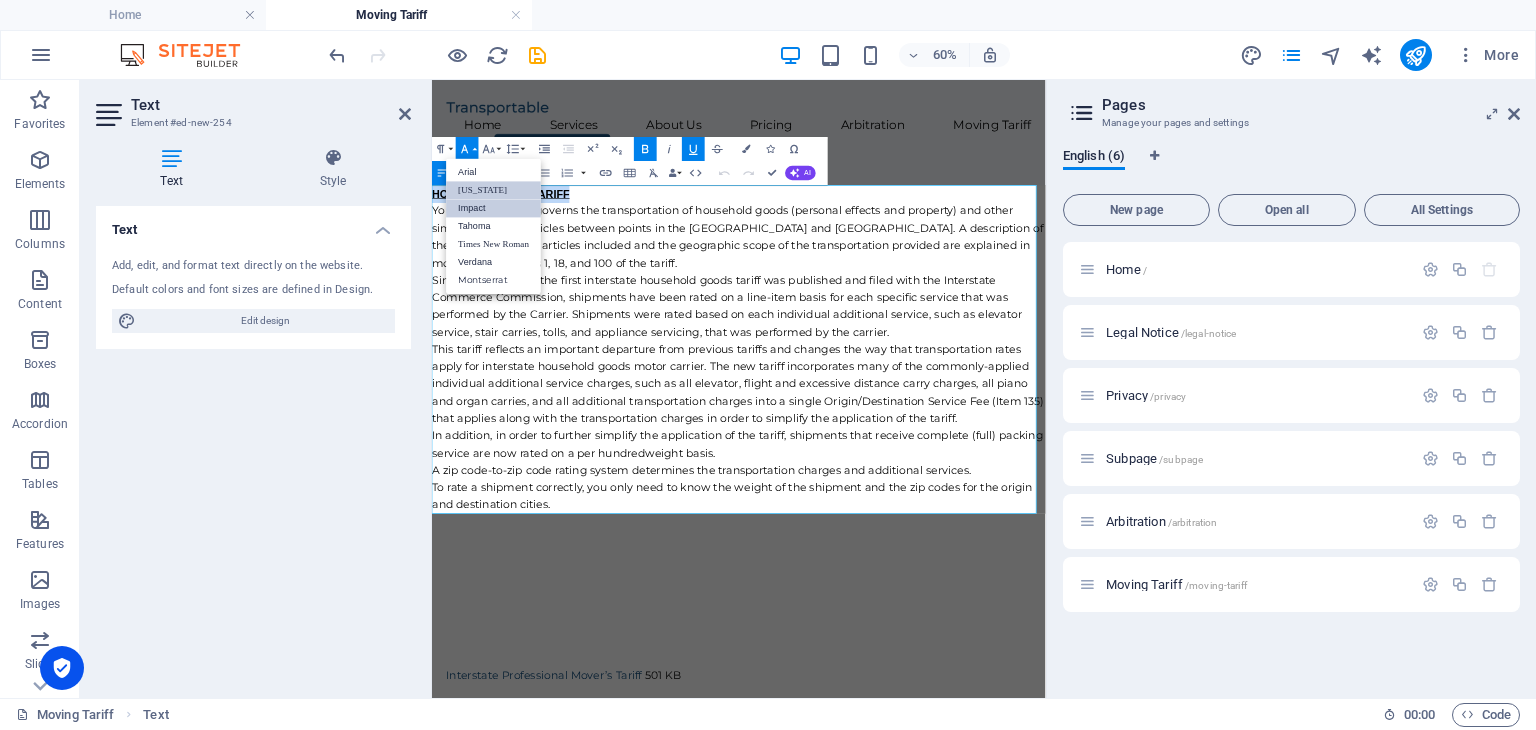 click on "[US_STATE]" at bounding box center [493, 191] 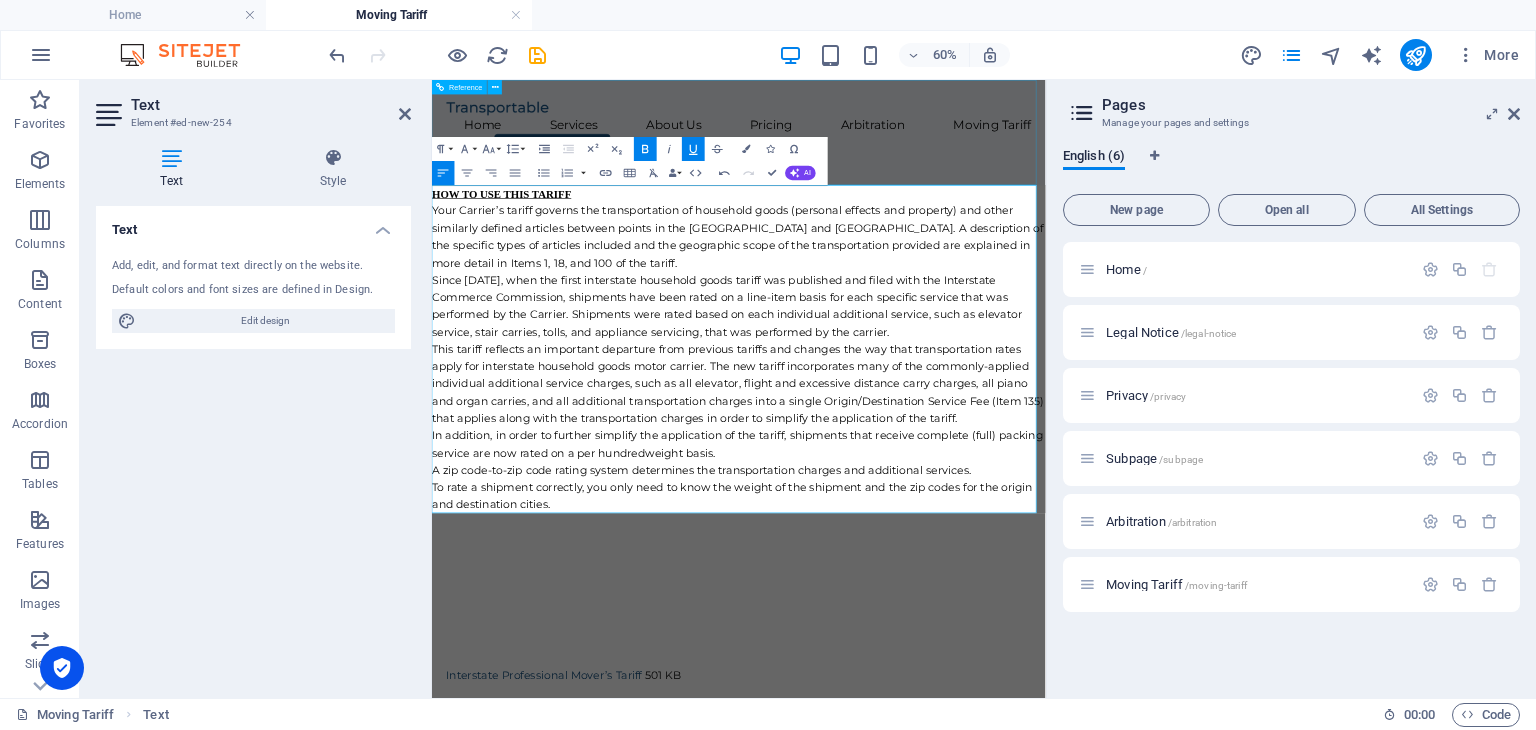 click on "Home Services About Us Pricing Arbitration Moving Tariff Contact Us" at bounding box center (943, 168) 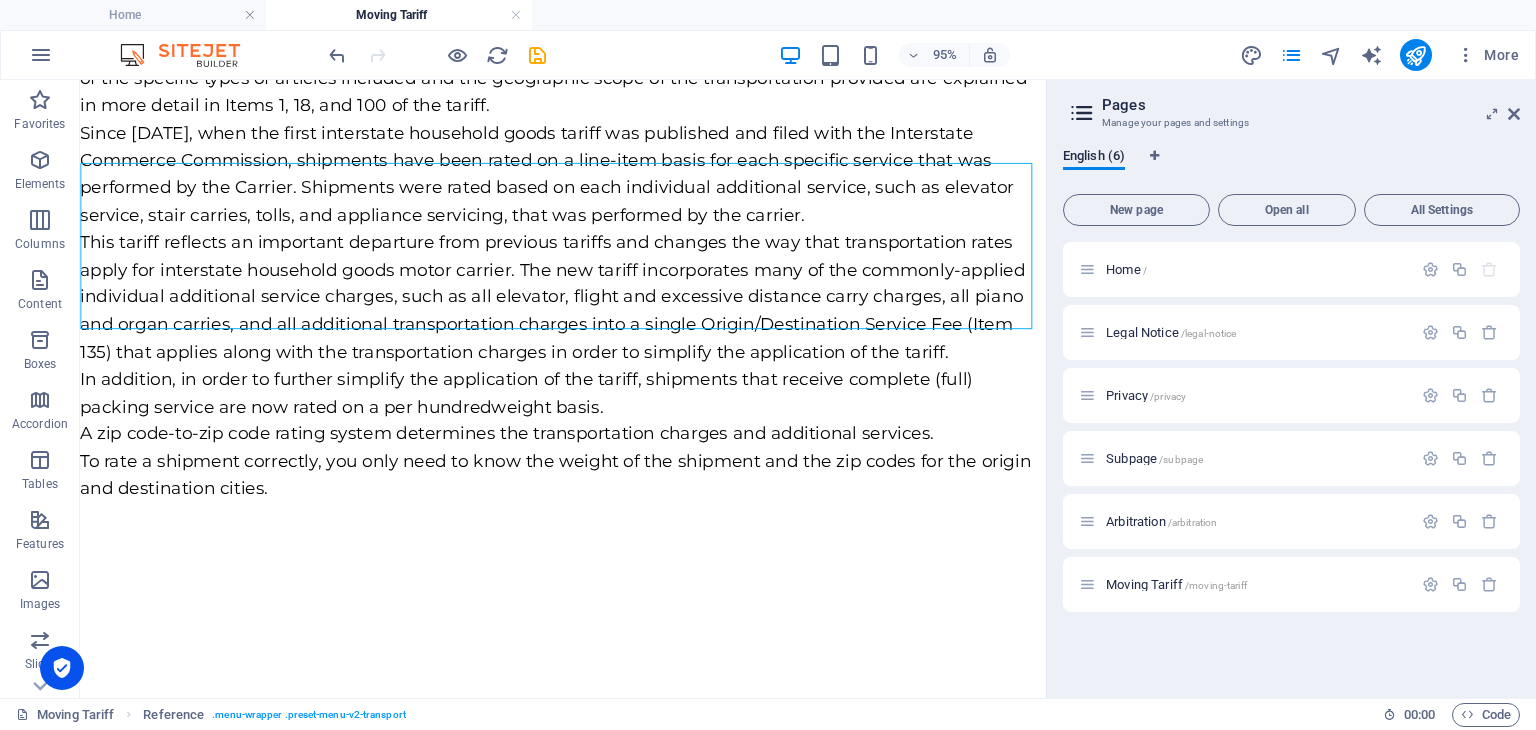 scroll, scrollTop: 0, scrollLeft: 0, axis: both 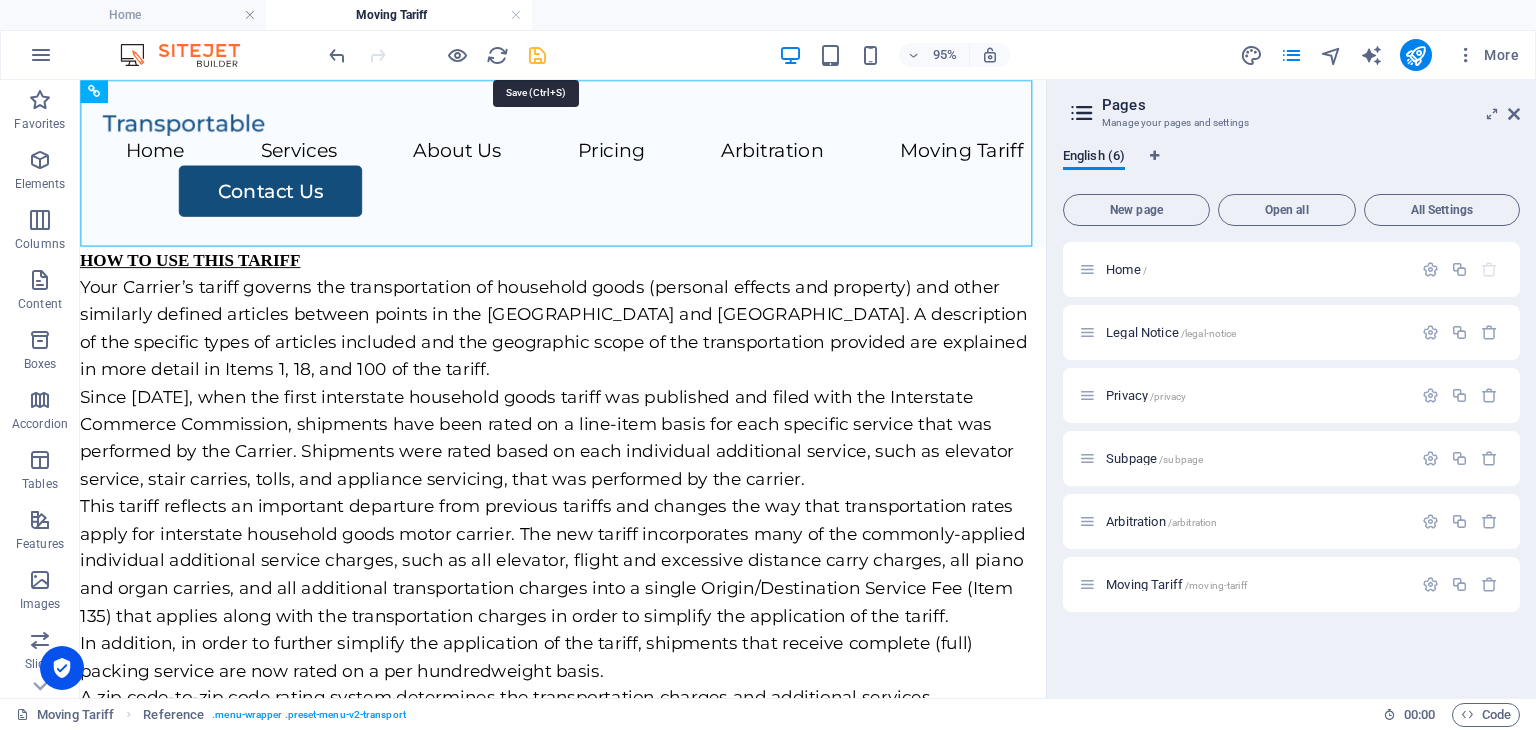 click at bounding box center [537, 55] 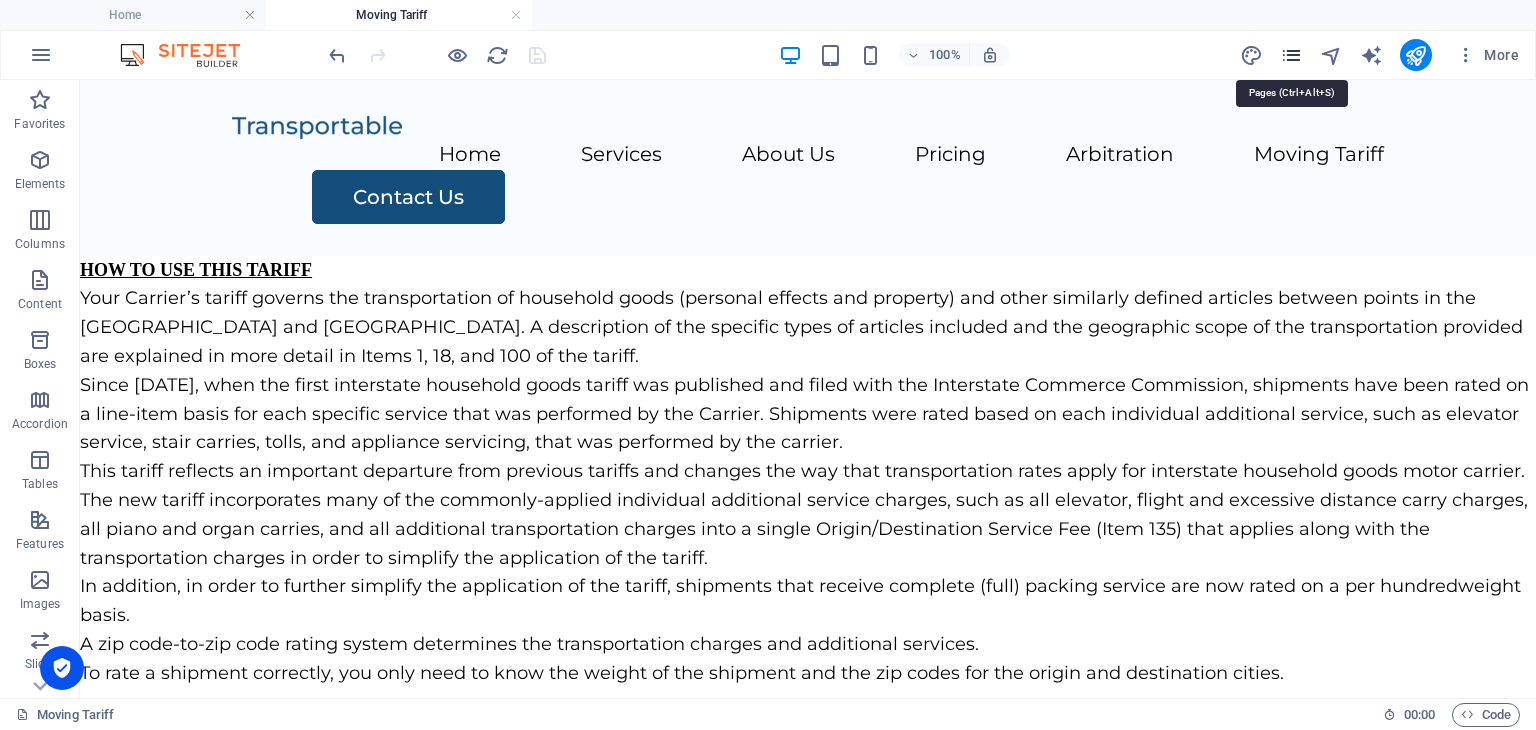 click at bounding box center (1291, 55) 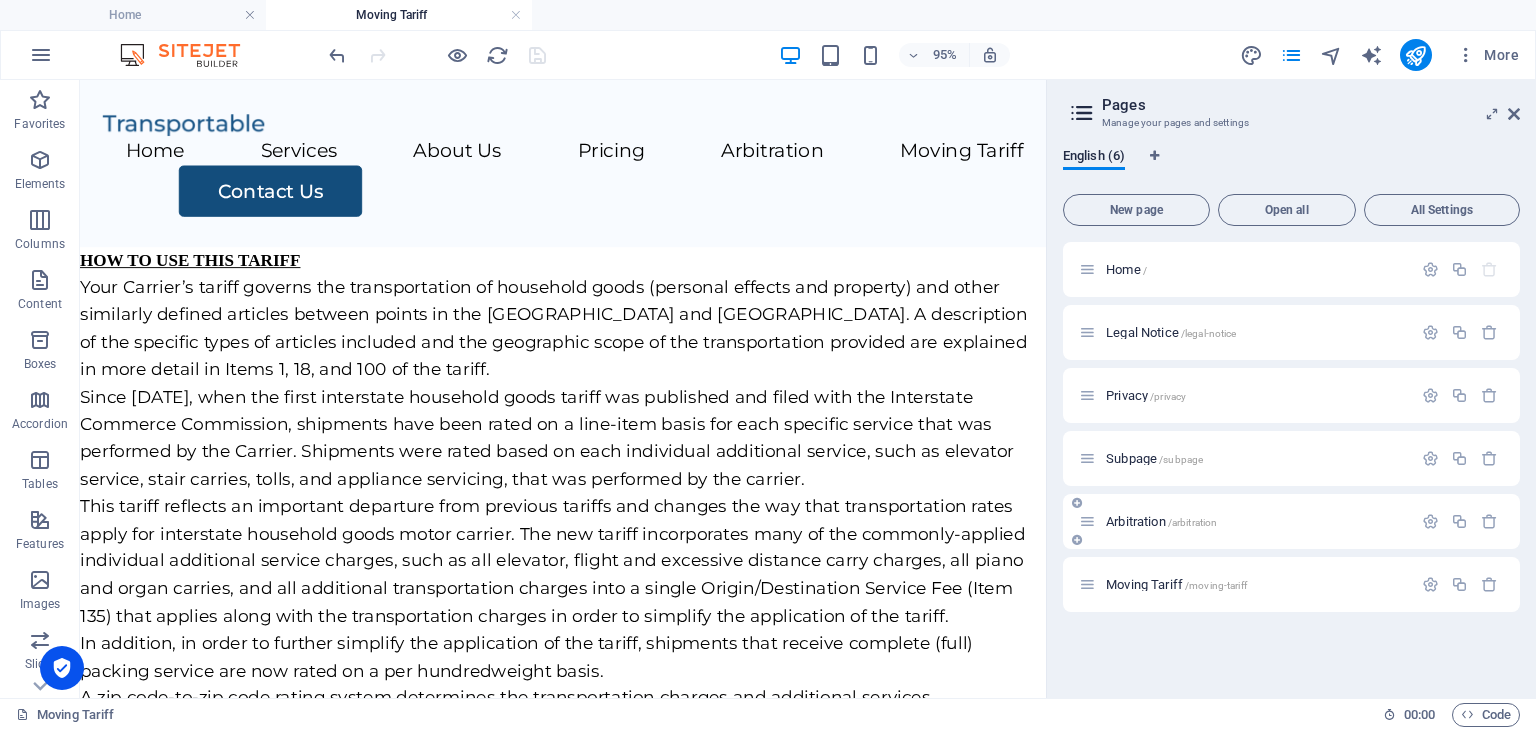 click on "Arbitration   /arbitration" at bounding box center [1245, 521] 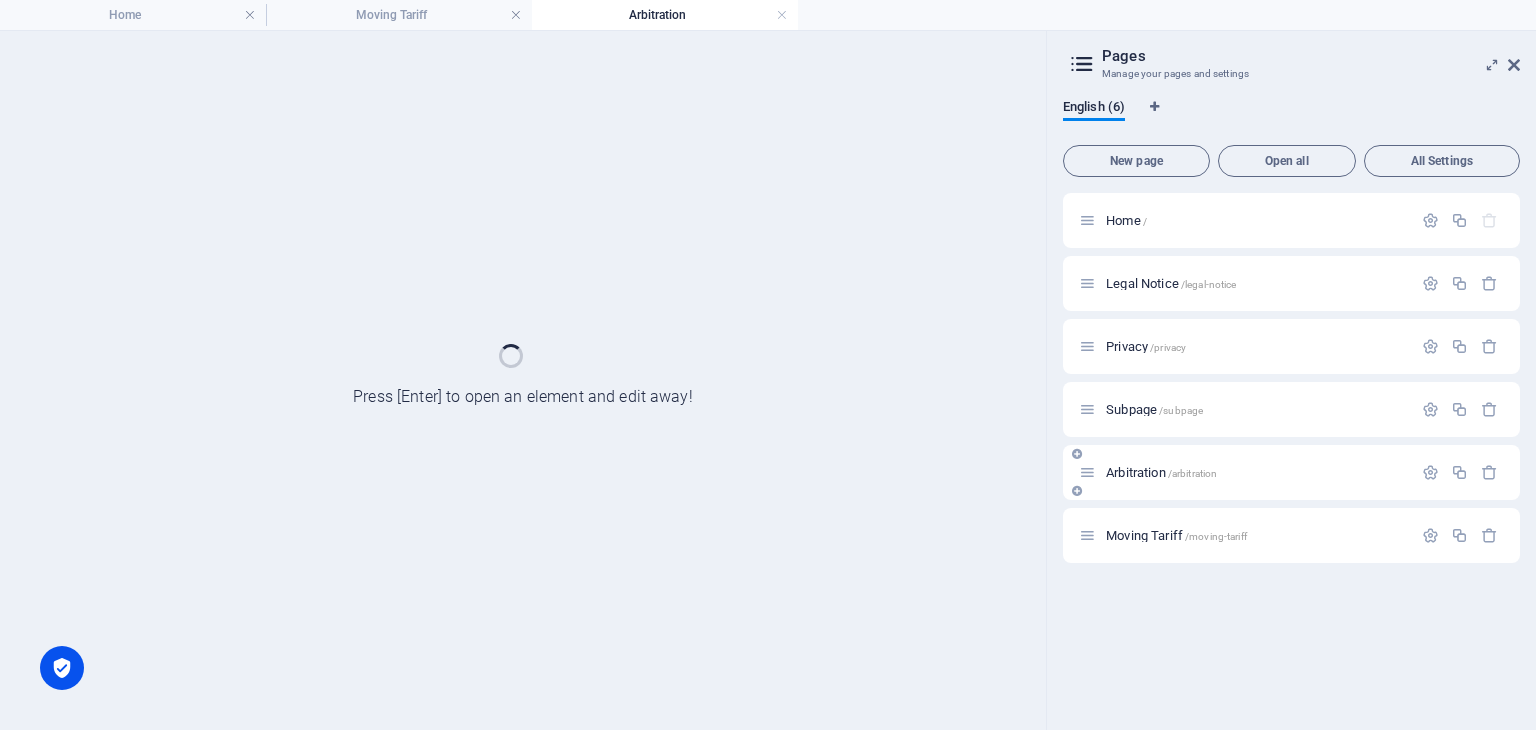 click on "Moving Tariff /moving-tariff" at bounding box center [1245, 535] 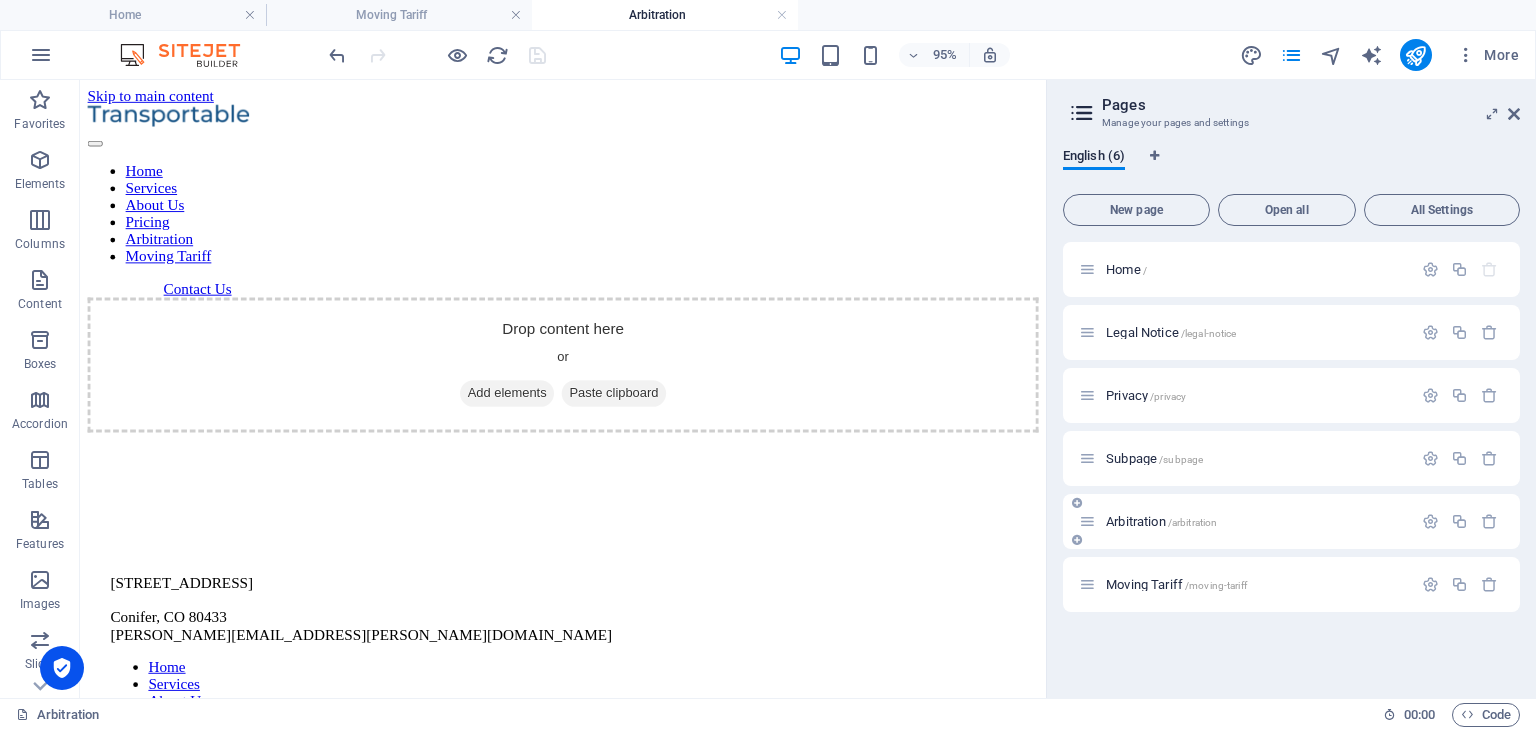 scroll, scrollTop: 0, scrollLeft: 0, axis: both 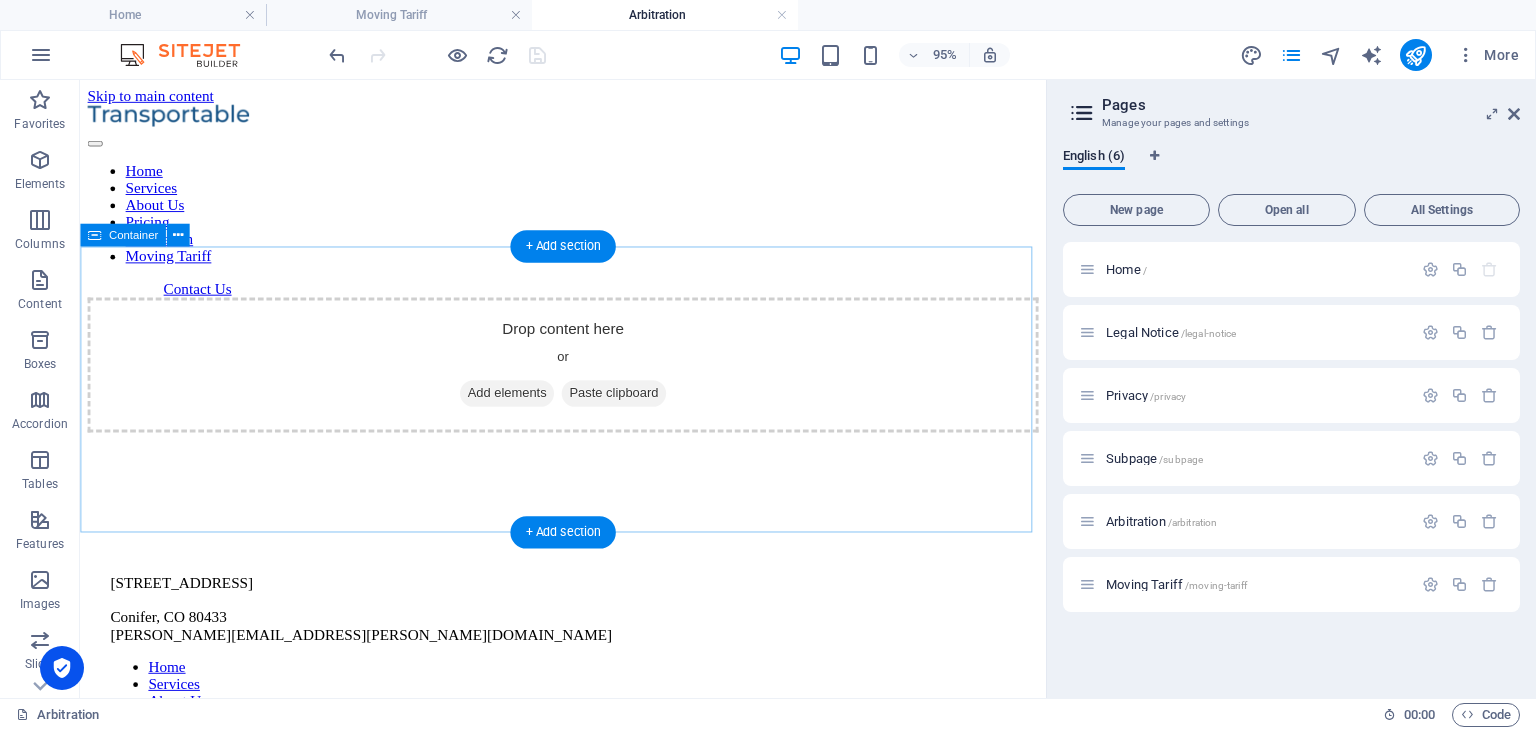 click on "Add elements" at bounding box center (529, 410) 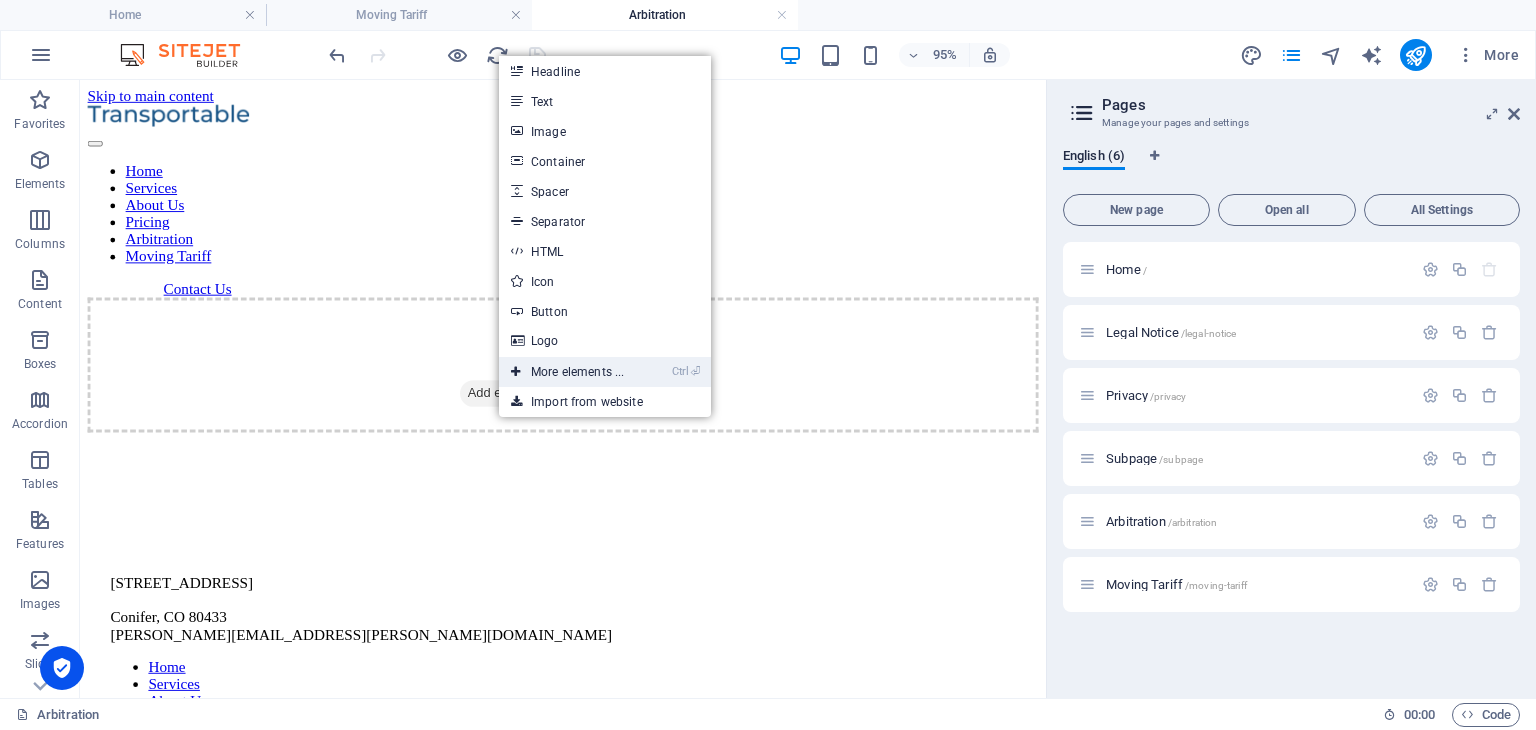 click on "Ctrl ⏎  More elements ..." at bounding box center (567, 372) 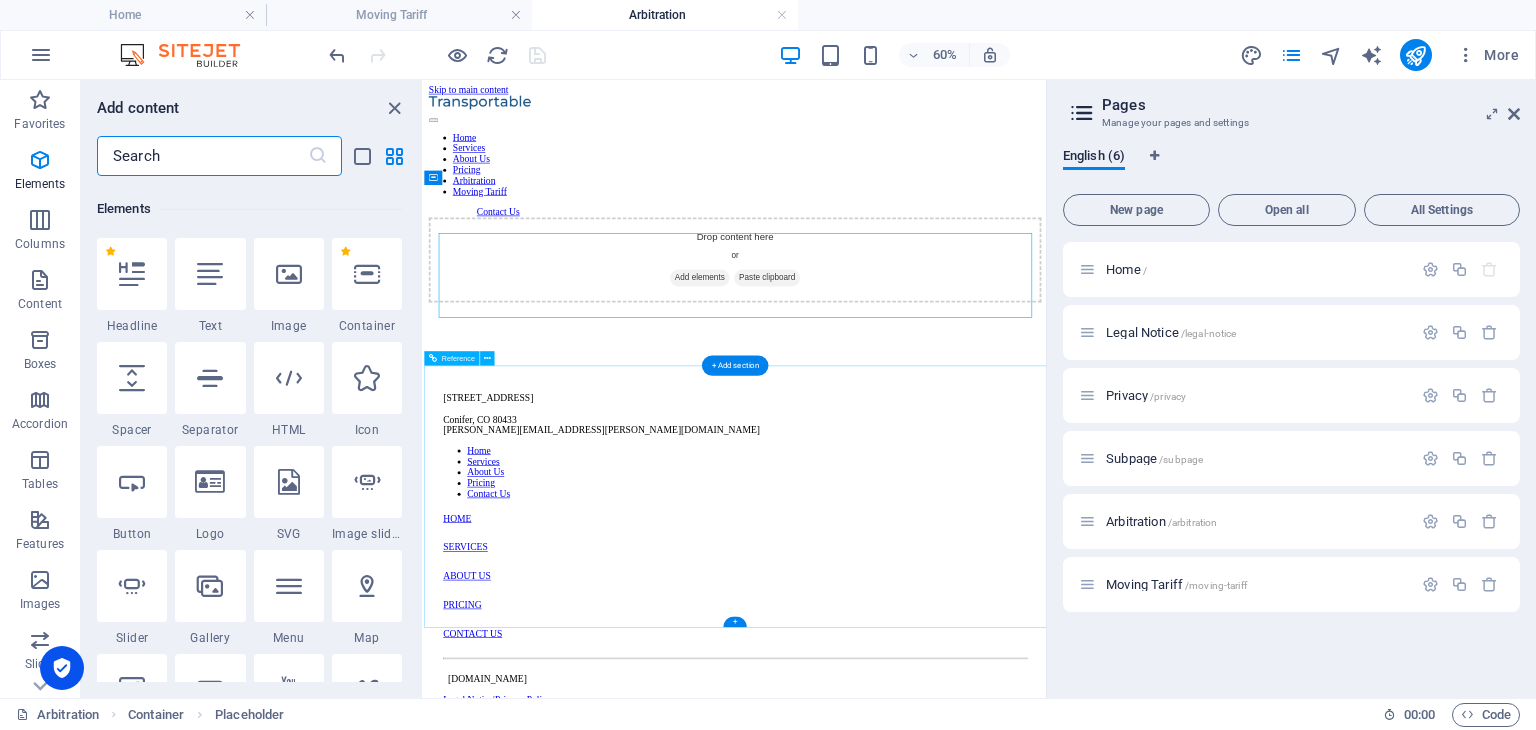 scroll, scrollTop: 212, scrollLeft: 0, axis: vertical 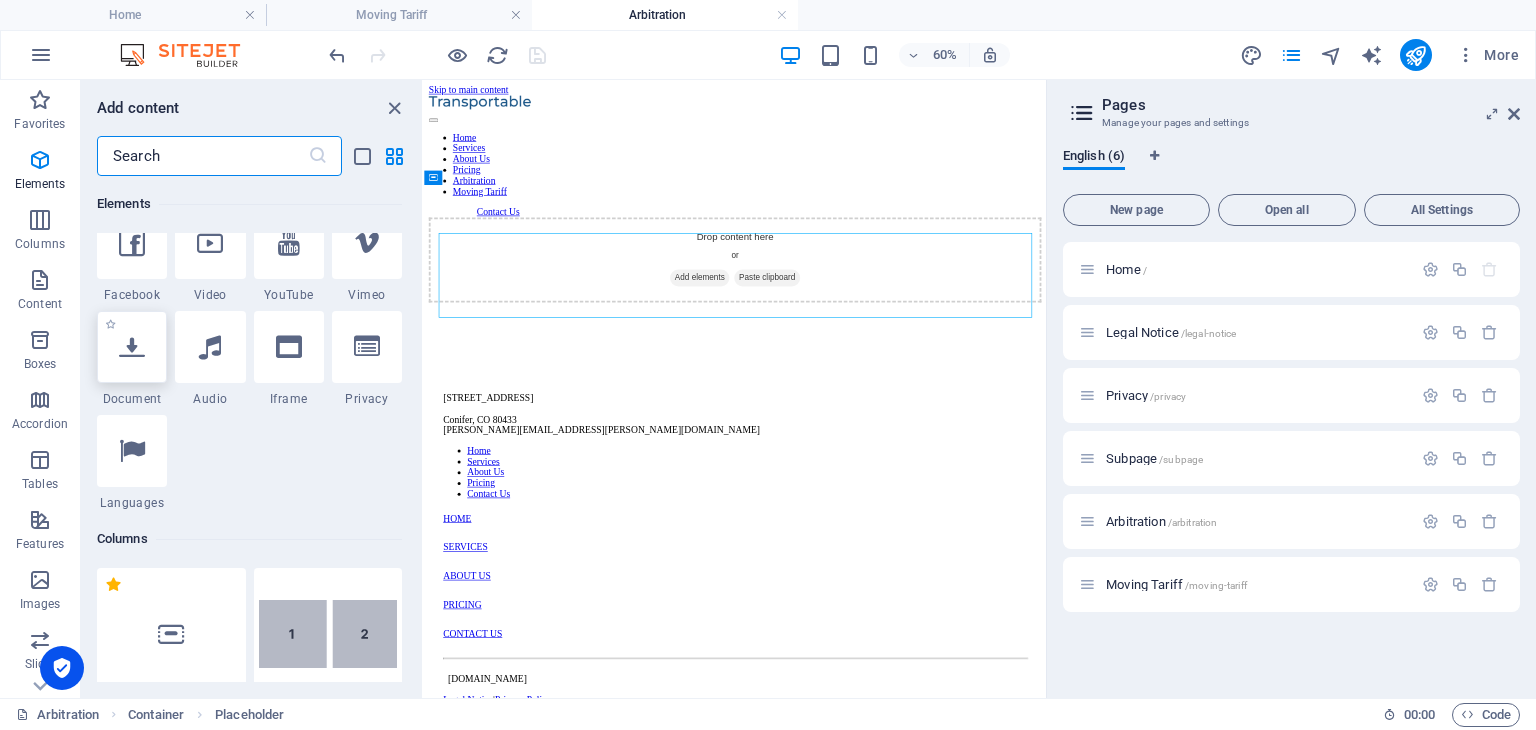 click at bounding box center [132, 347] 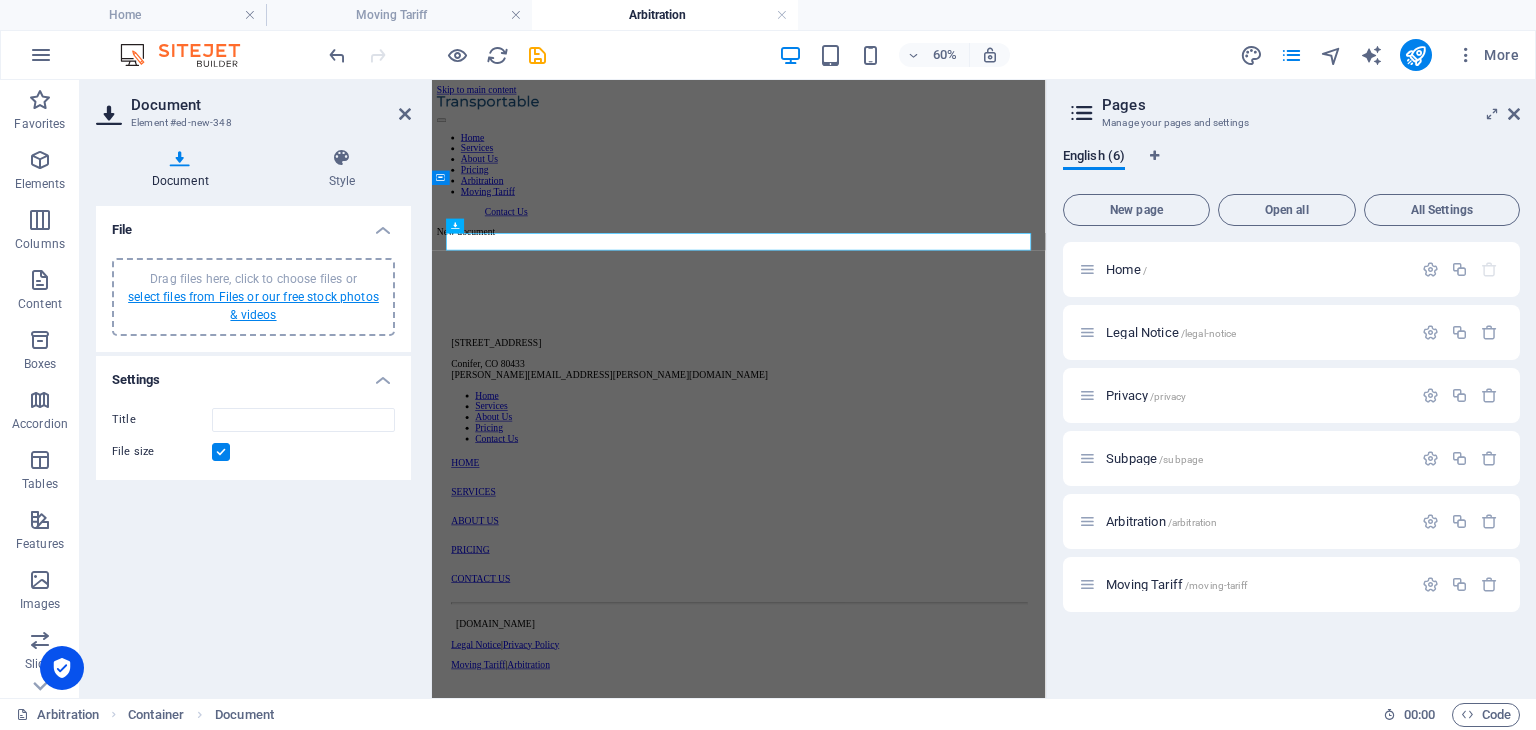 click on "select files from Files or our free stock photos & videos" at bounding box center (253, 306) 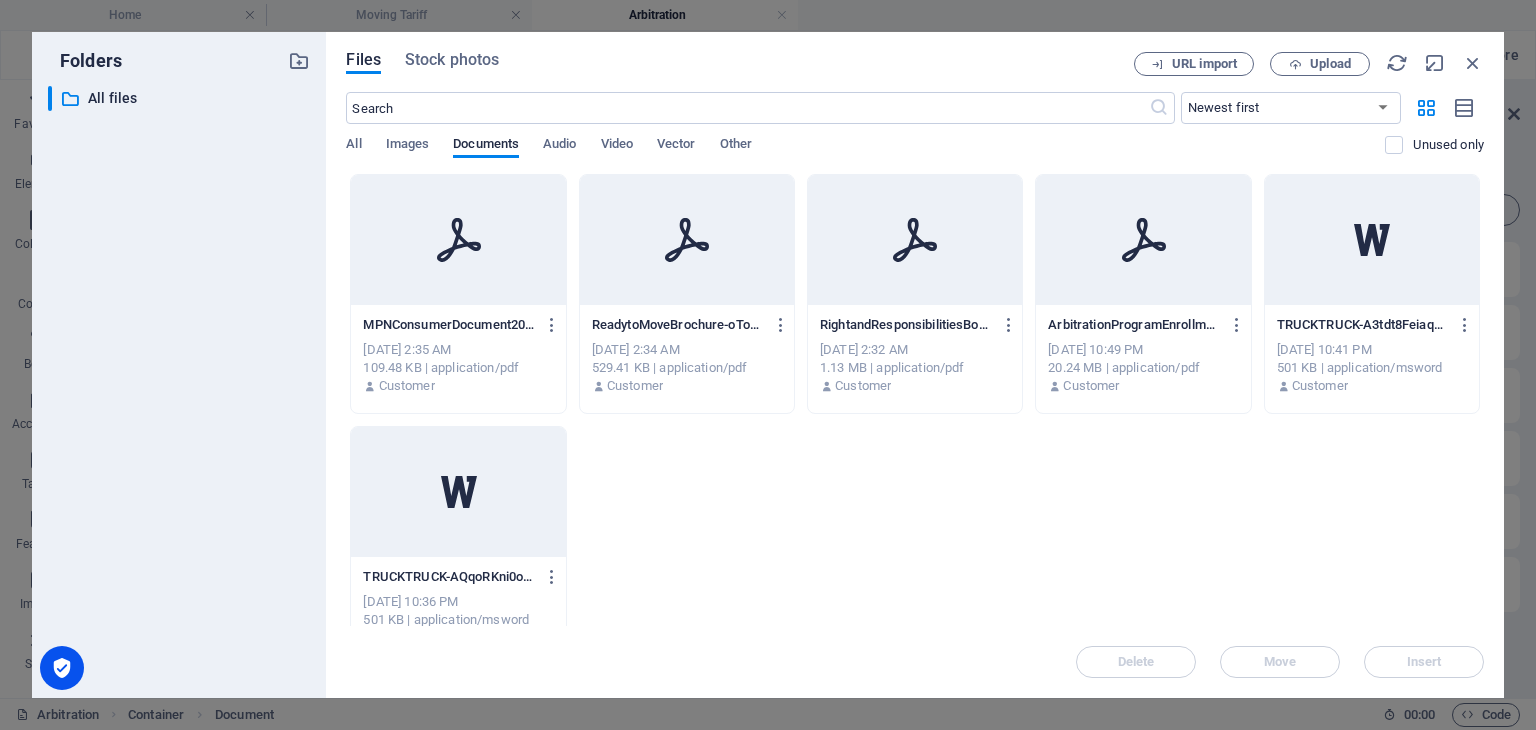 click at bounding box center [458, 240] 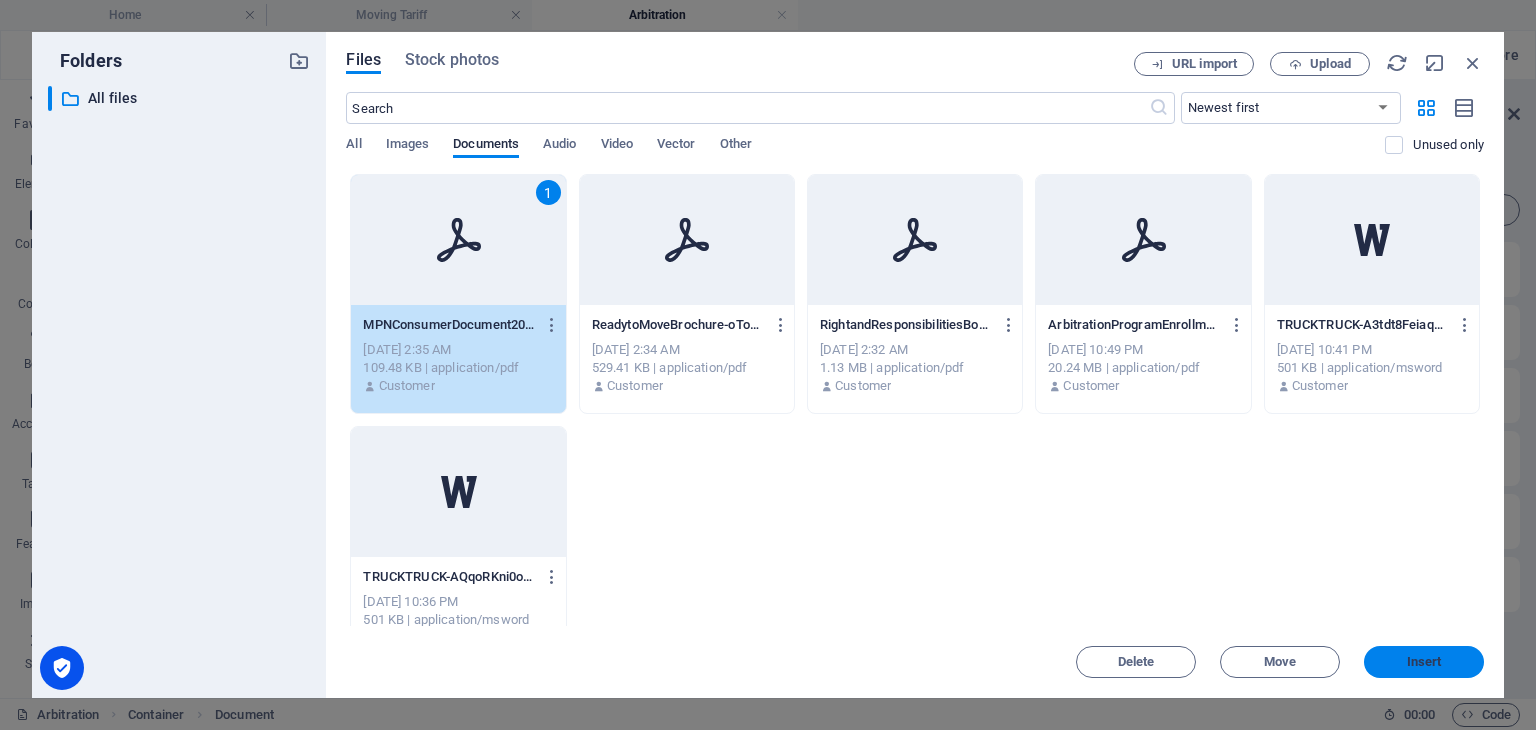 click on "Insert" at bounding box center (1424, 662) 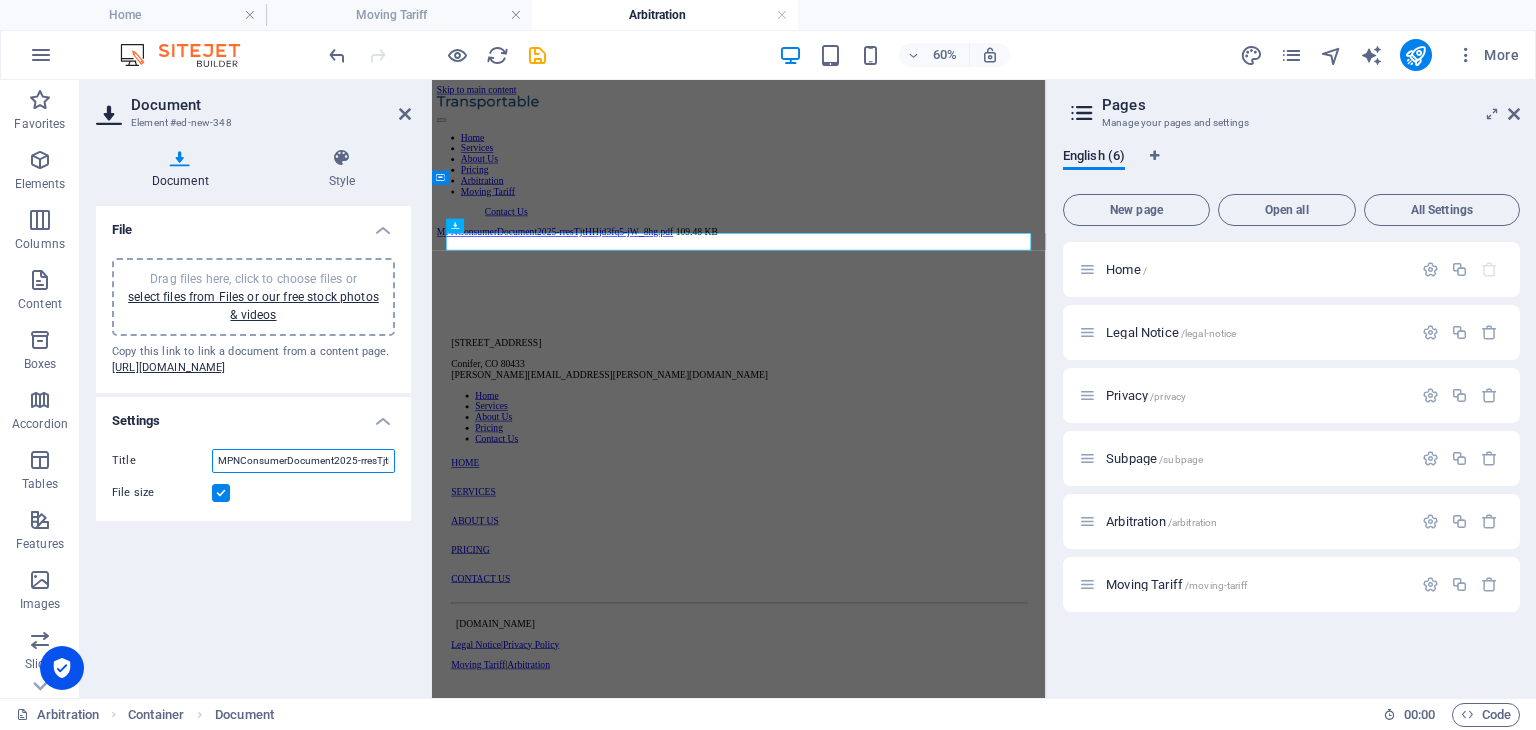 click on "MPNConsumerDocument2025-rresTjtHHjd3fq5-jW_8hg.pdf" at bounding box center (303, 461) 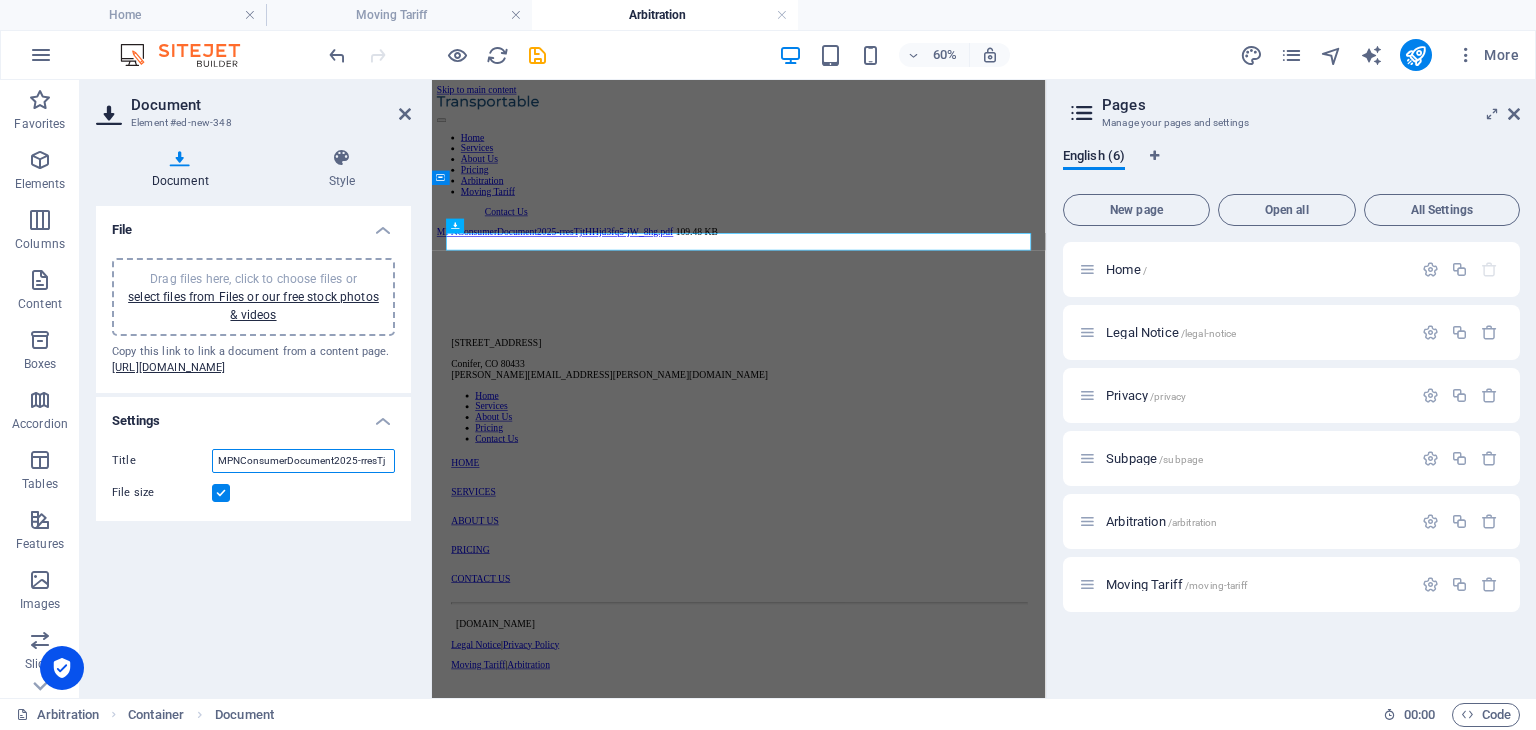 scroll, scrollTop: 0, scrollLeft: 0, axis: both 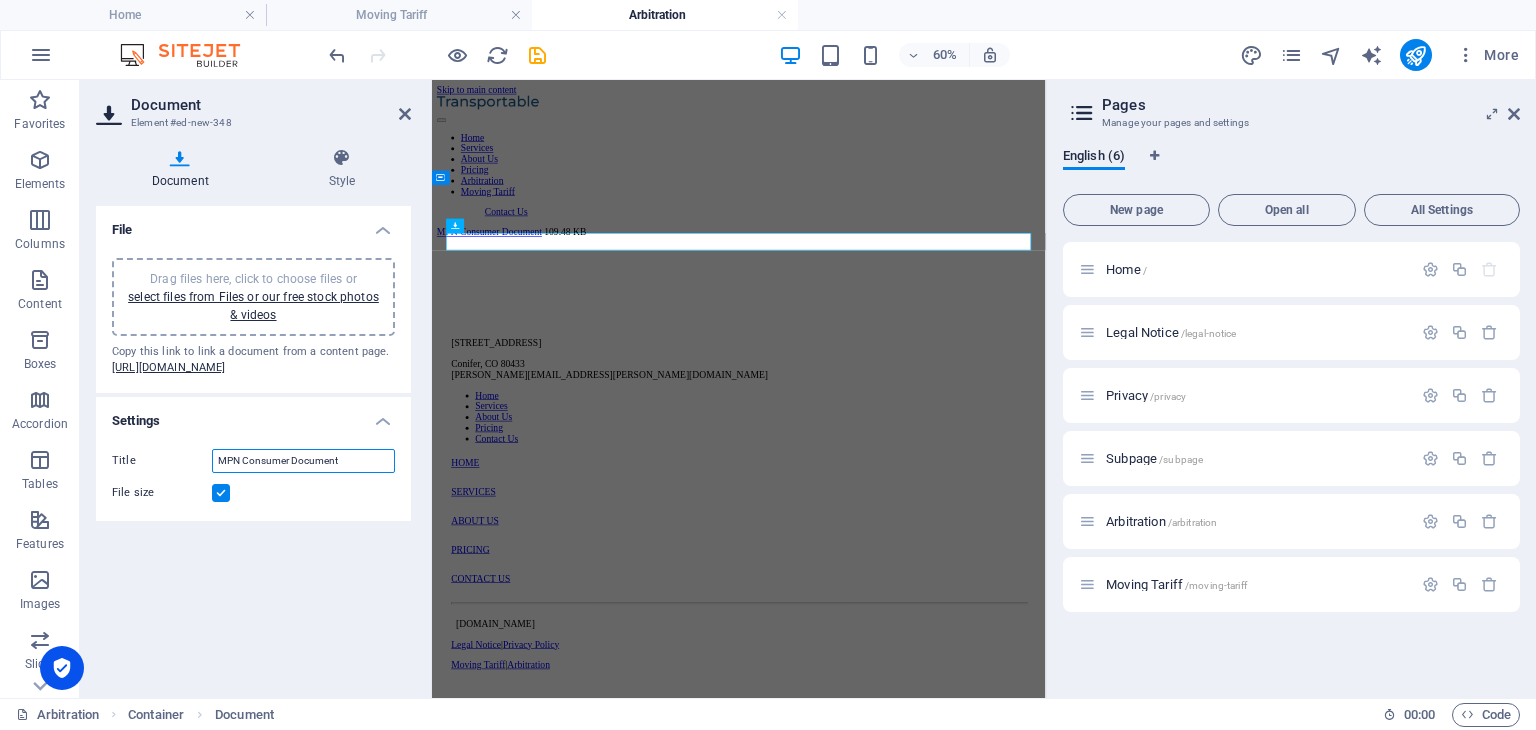 type on "MPN Consumer Document" 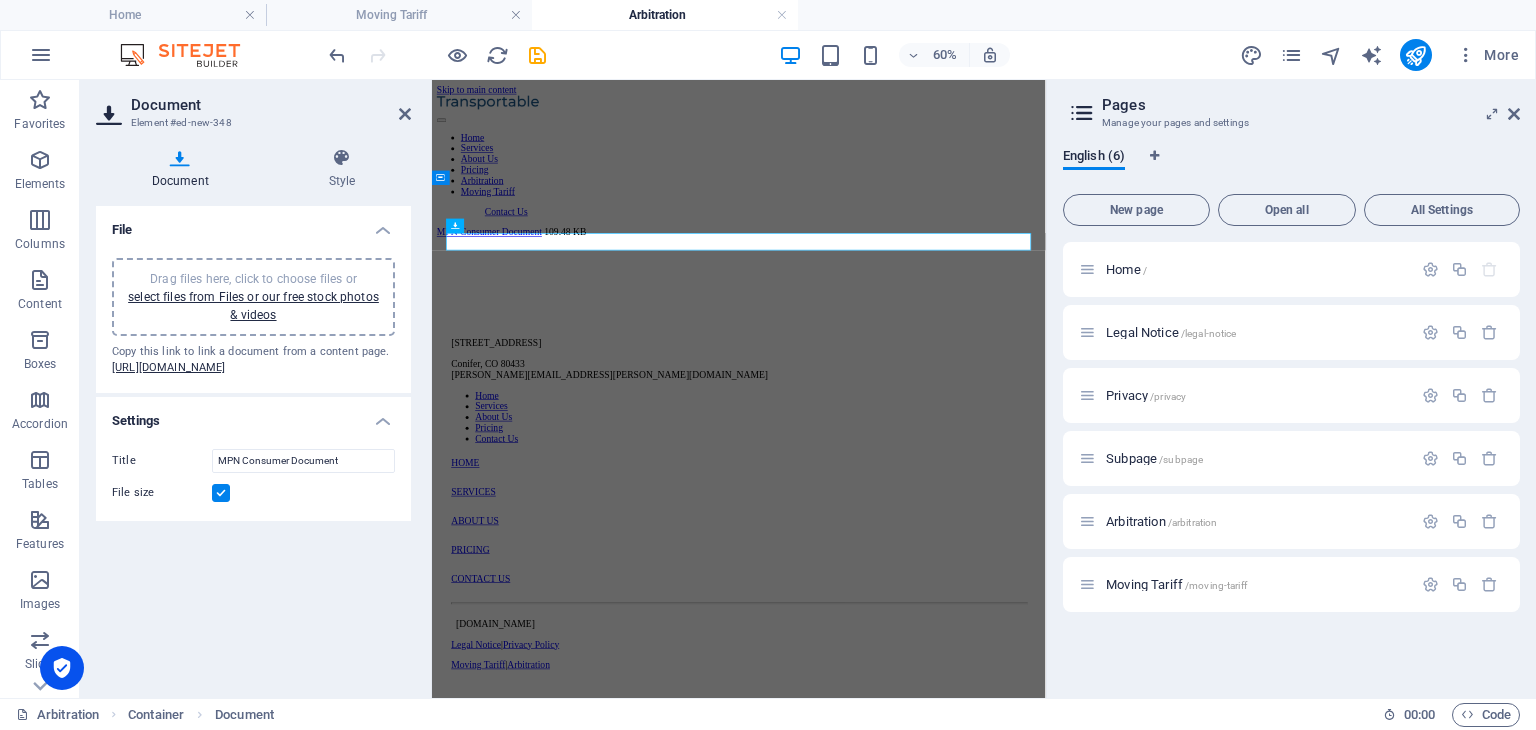click on "File Drag files here, click to choose files or select files from Files or our free stock photos & videos Copy this link to link a document from a content page. [URL][DOMAIN_NAME] Settings Title MPN Consumer Document File size" at bounding box center (253, 444) 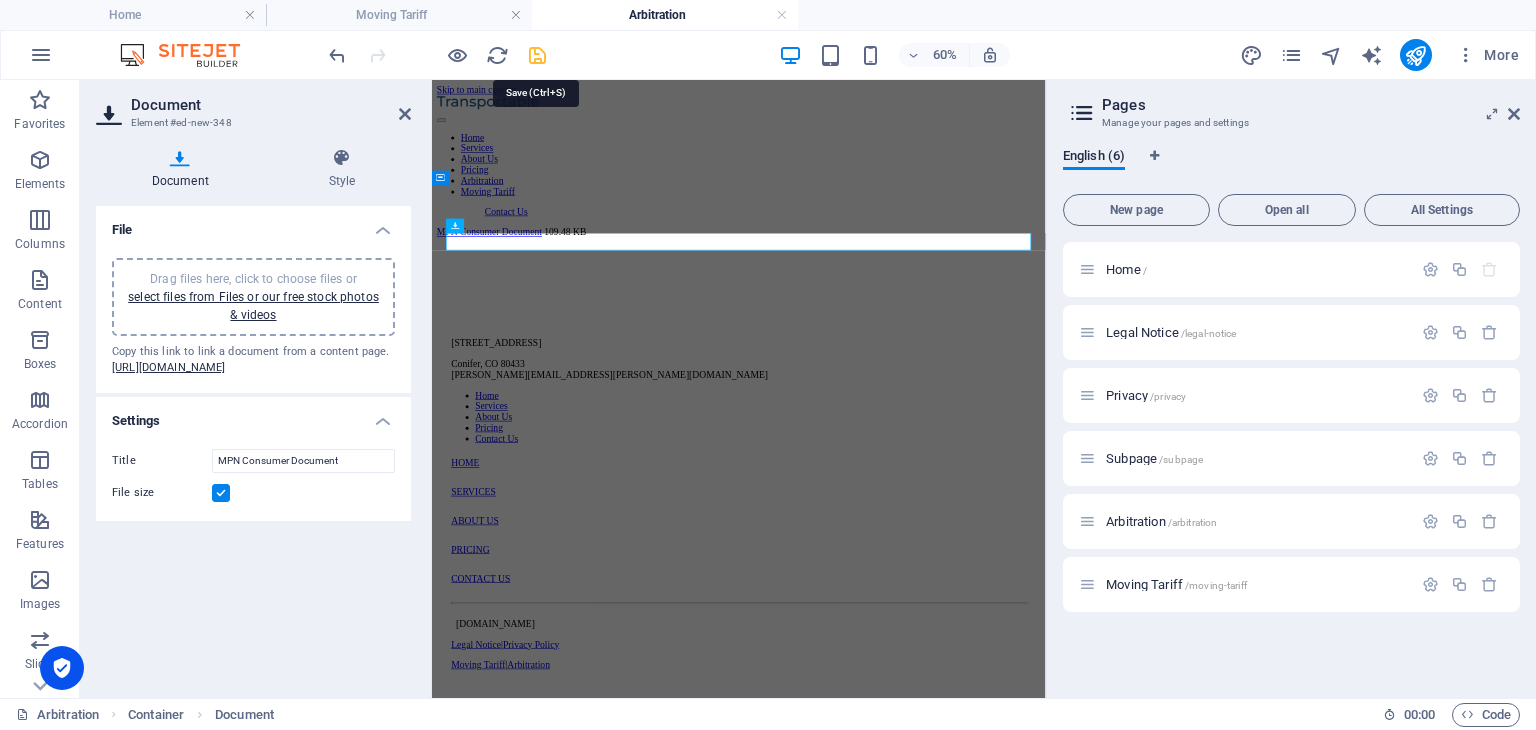 click at bounding box center (537, 55) 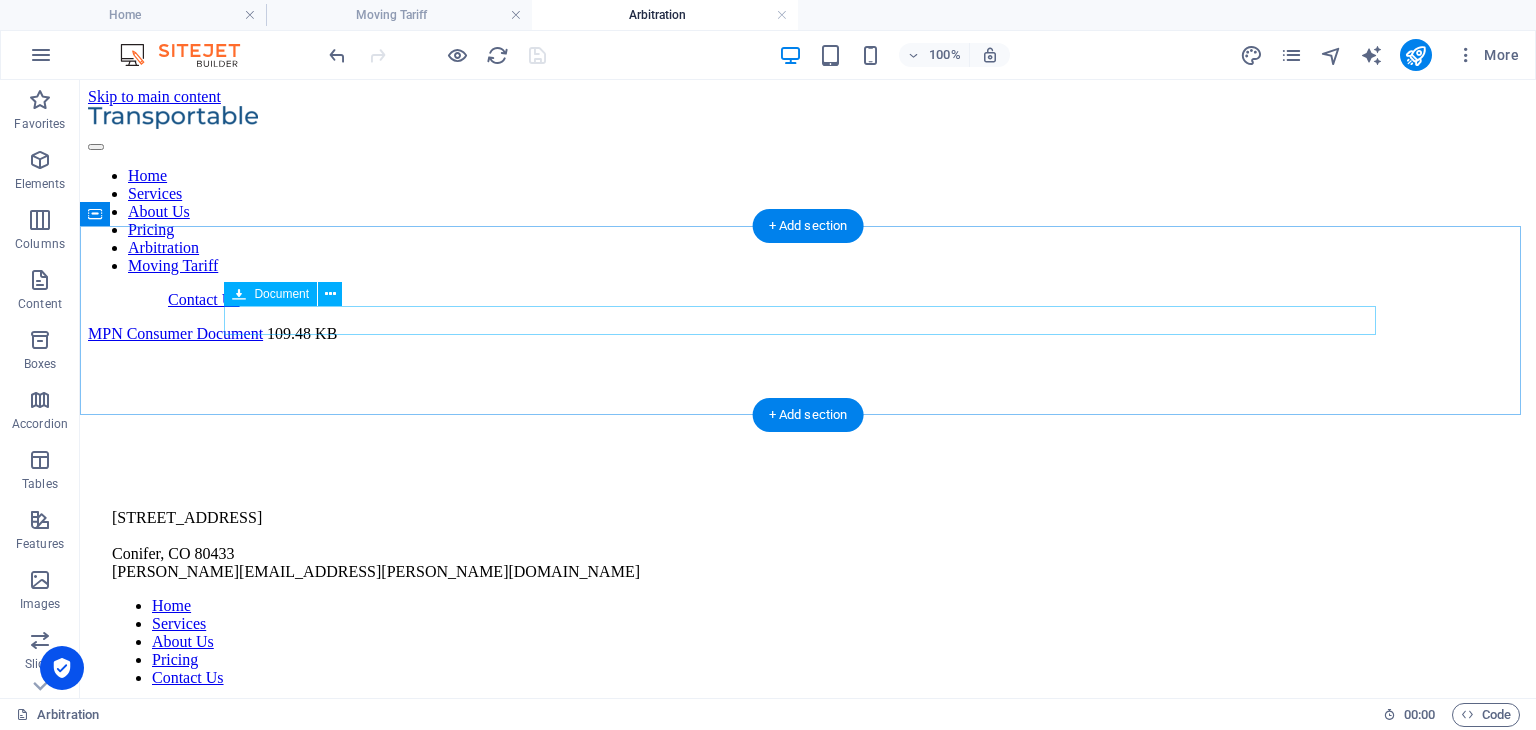 click on "MPN Consumer Document   109.48 KB" at bounding box center [808, 334] 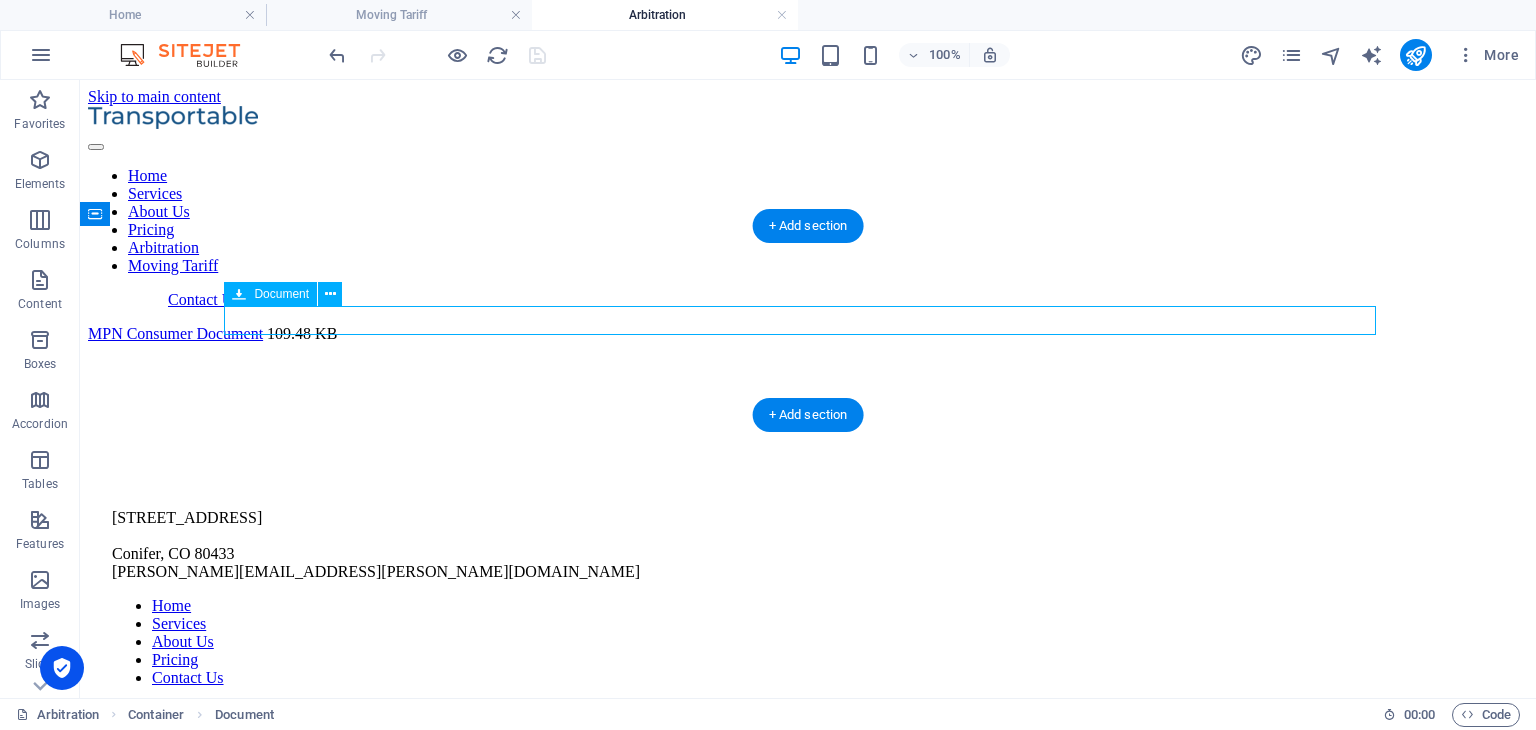 click on "MPN Consumer Document   109.48 KB" at bounding box center (808, 334) 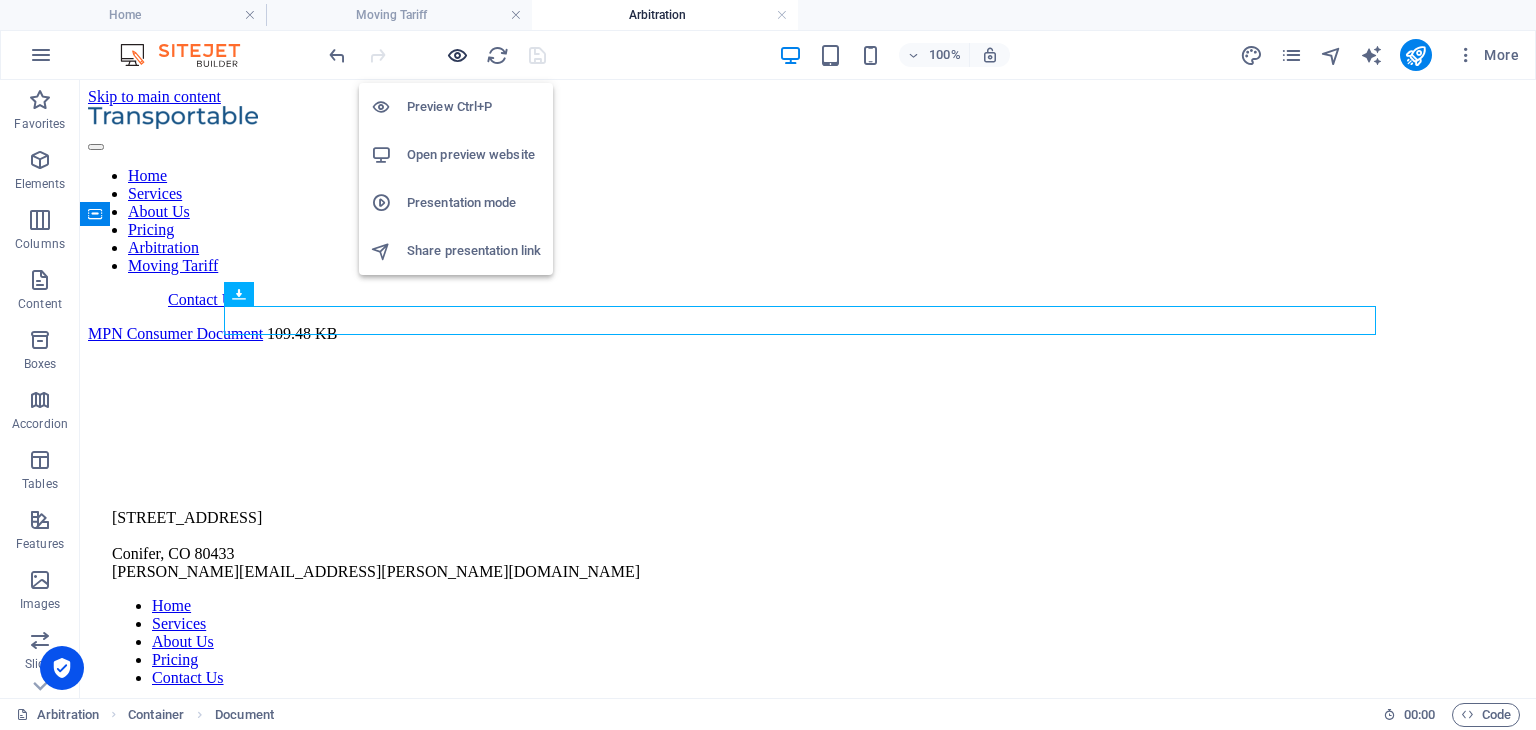 click at bounding box center [457, 55] 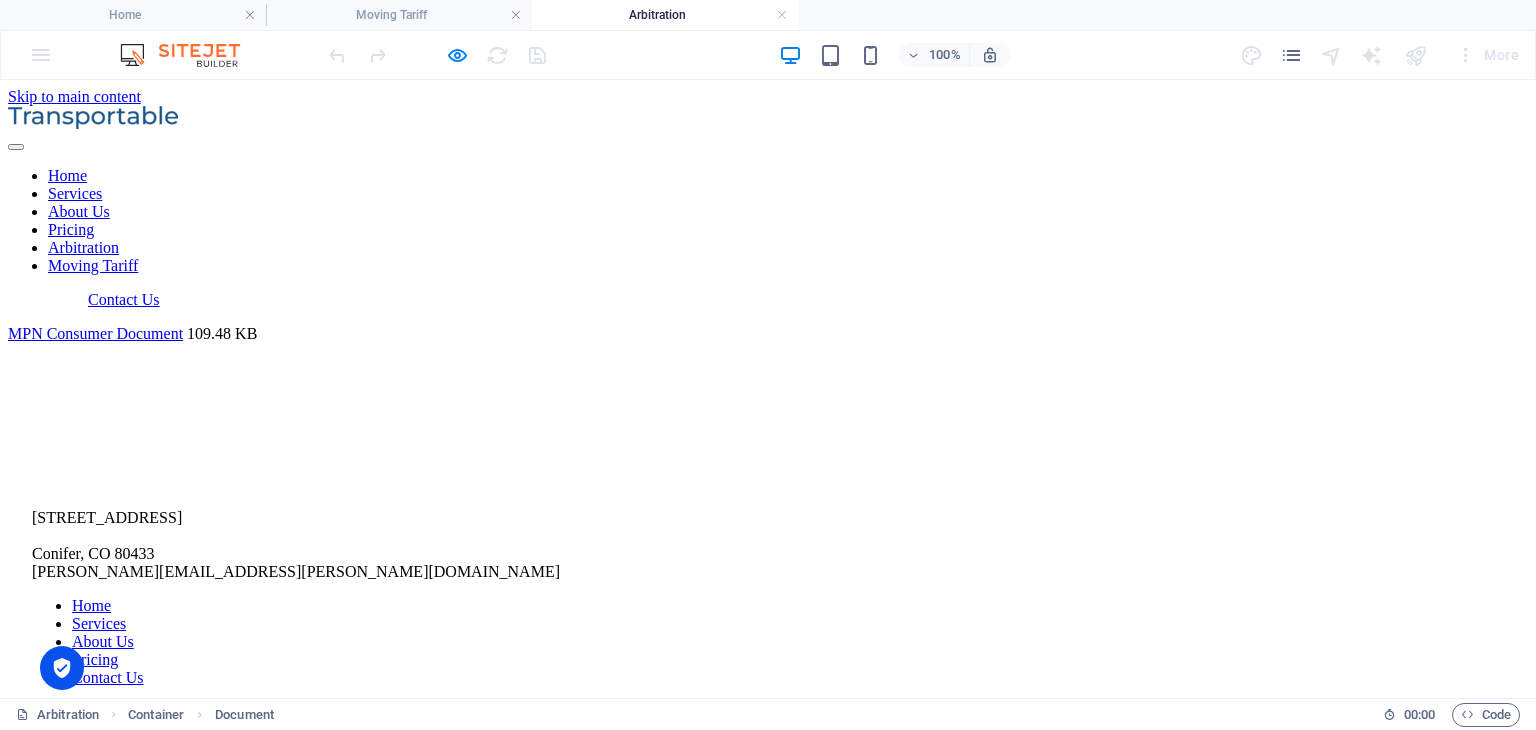 click on "MPN Consumer Document" at bounding box center (95, 333) 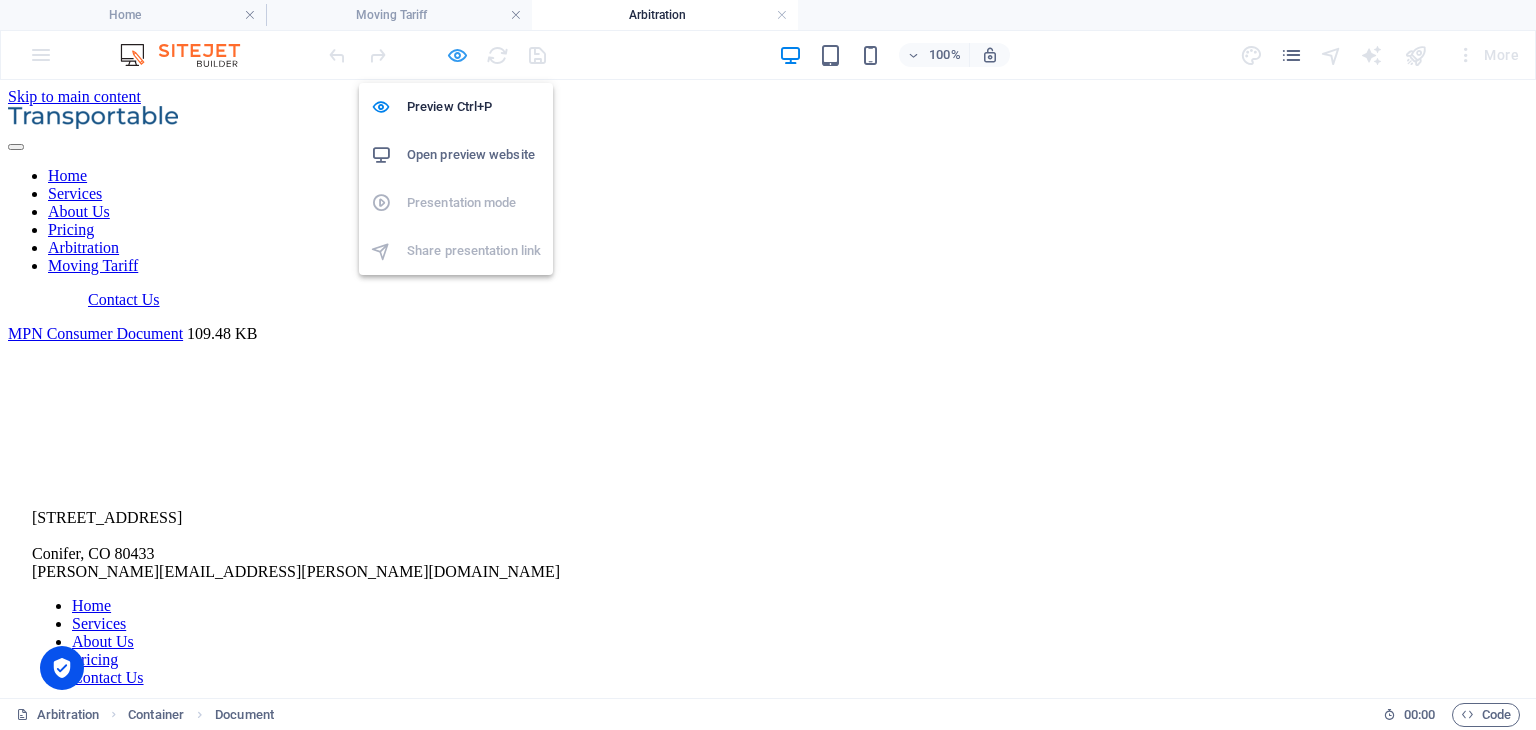 click at bounding box center (457, 55) 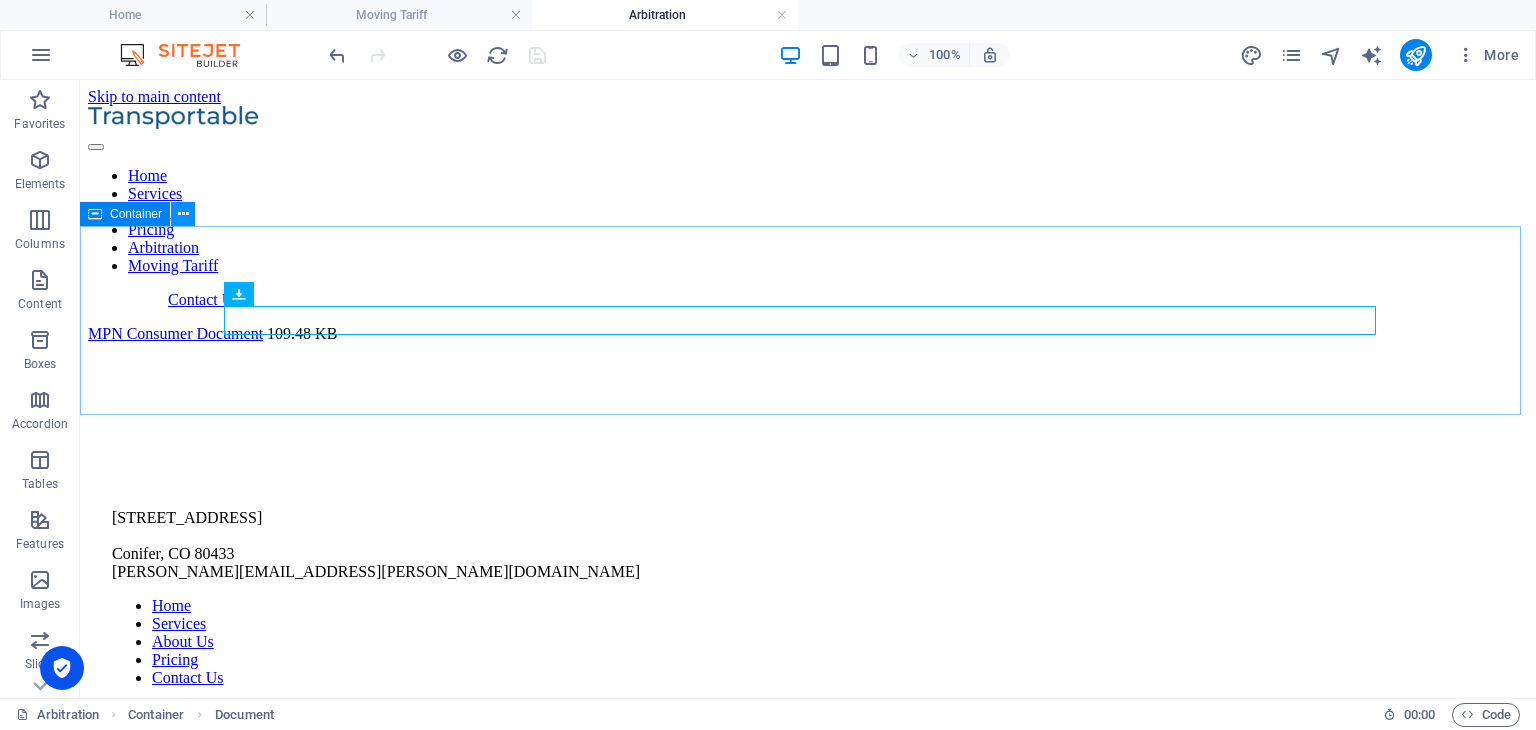 click at bounding box center [183, 214] 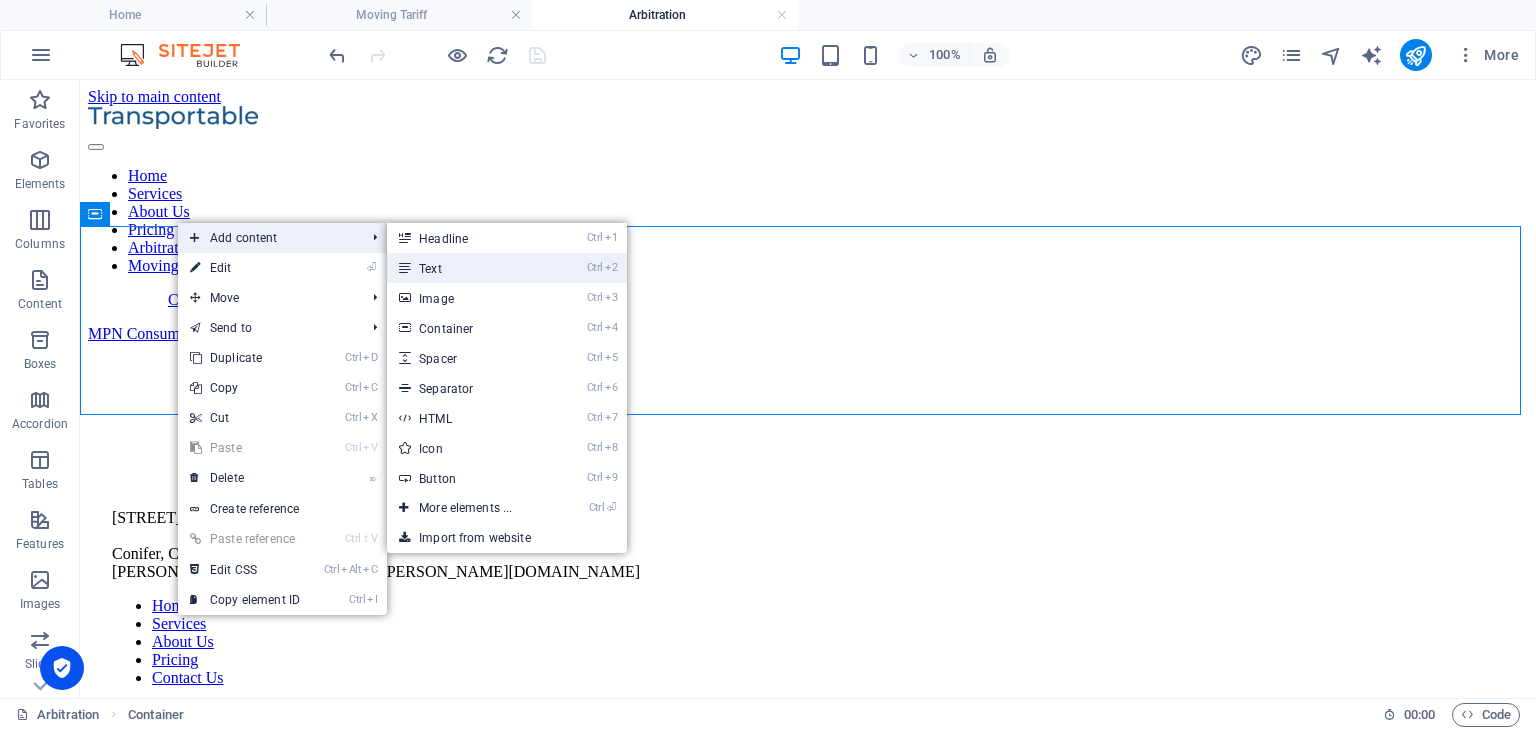 click on "Ctrl 2  Text" at bounding box center (469, 268) 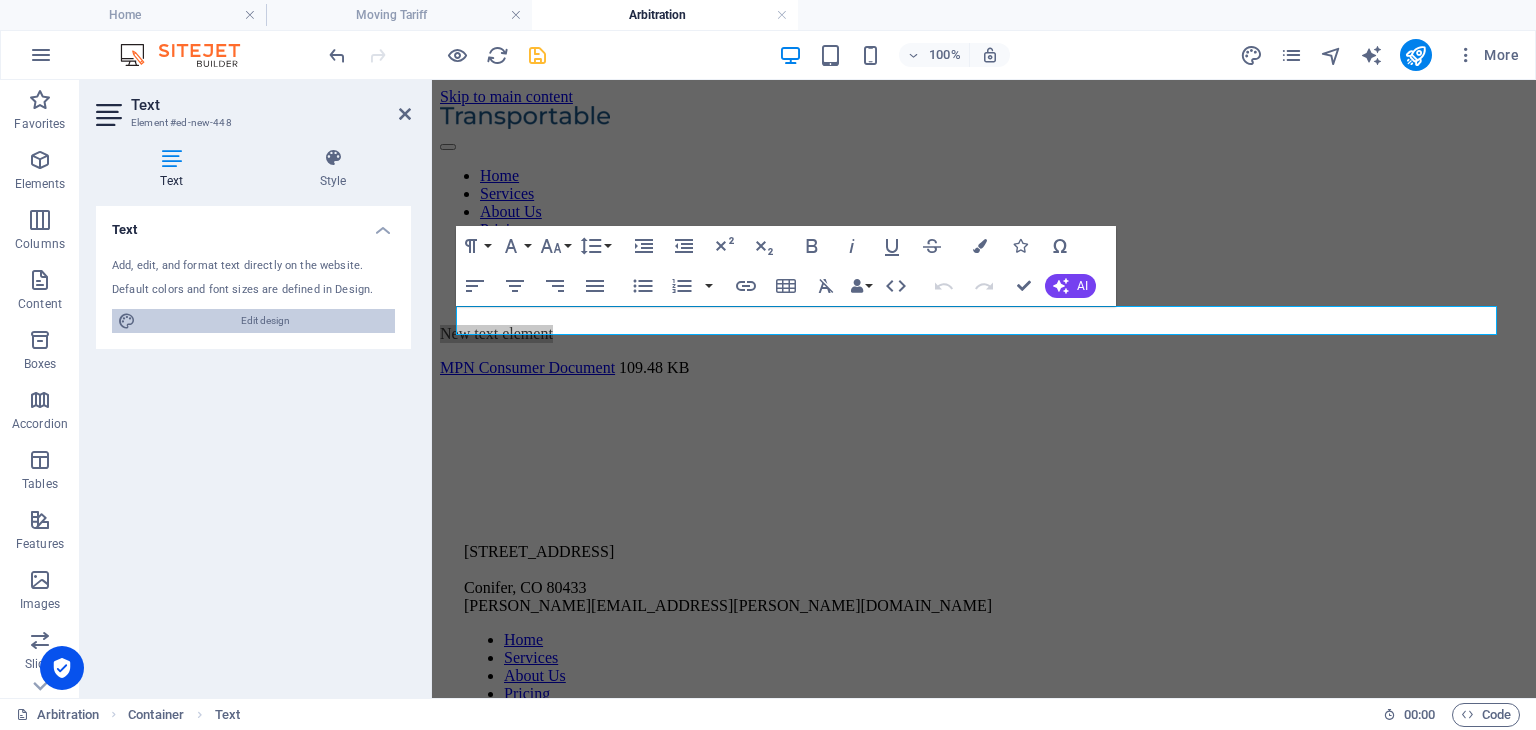 click on "Edit design" at bounding box center [265, 321] 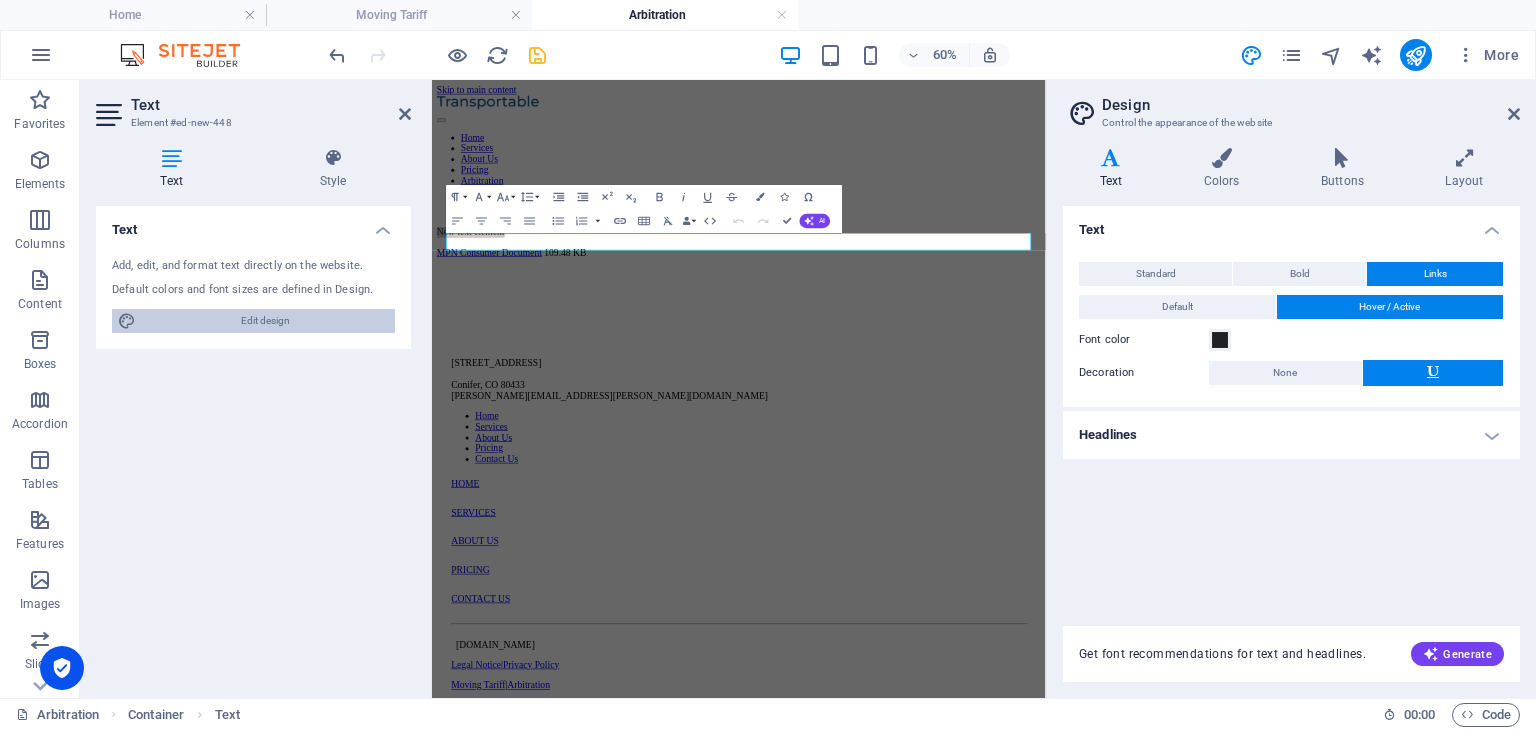 click on "Edit design" at bounding box center [265, 321] 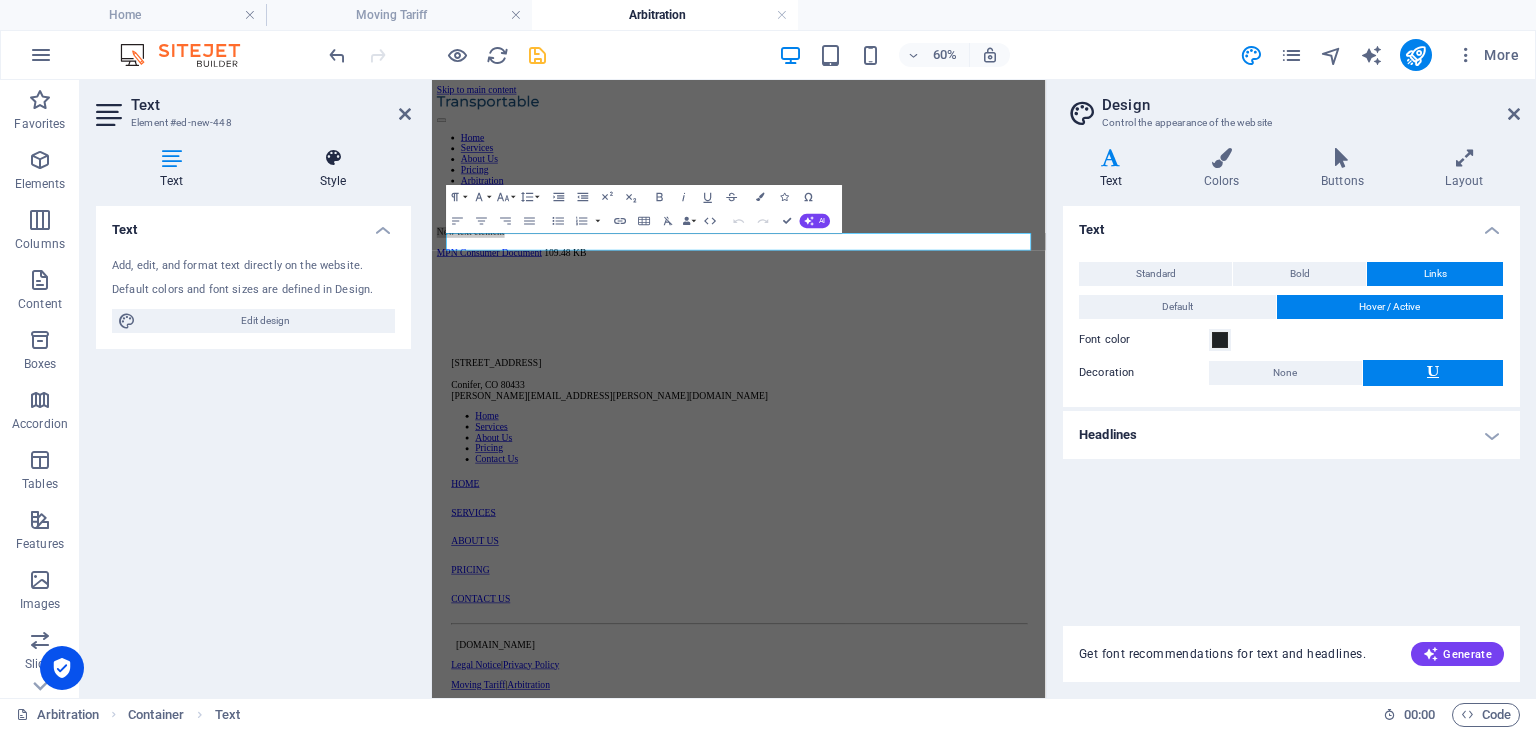 click on "Style" at bounding box center [333, 169] 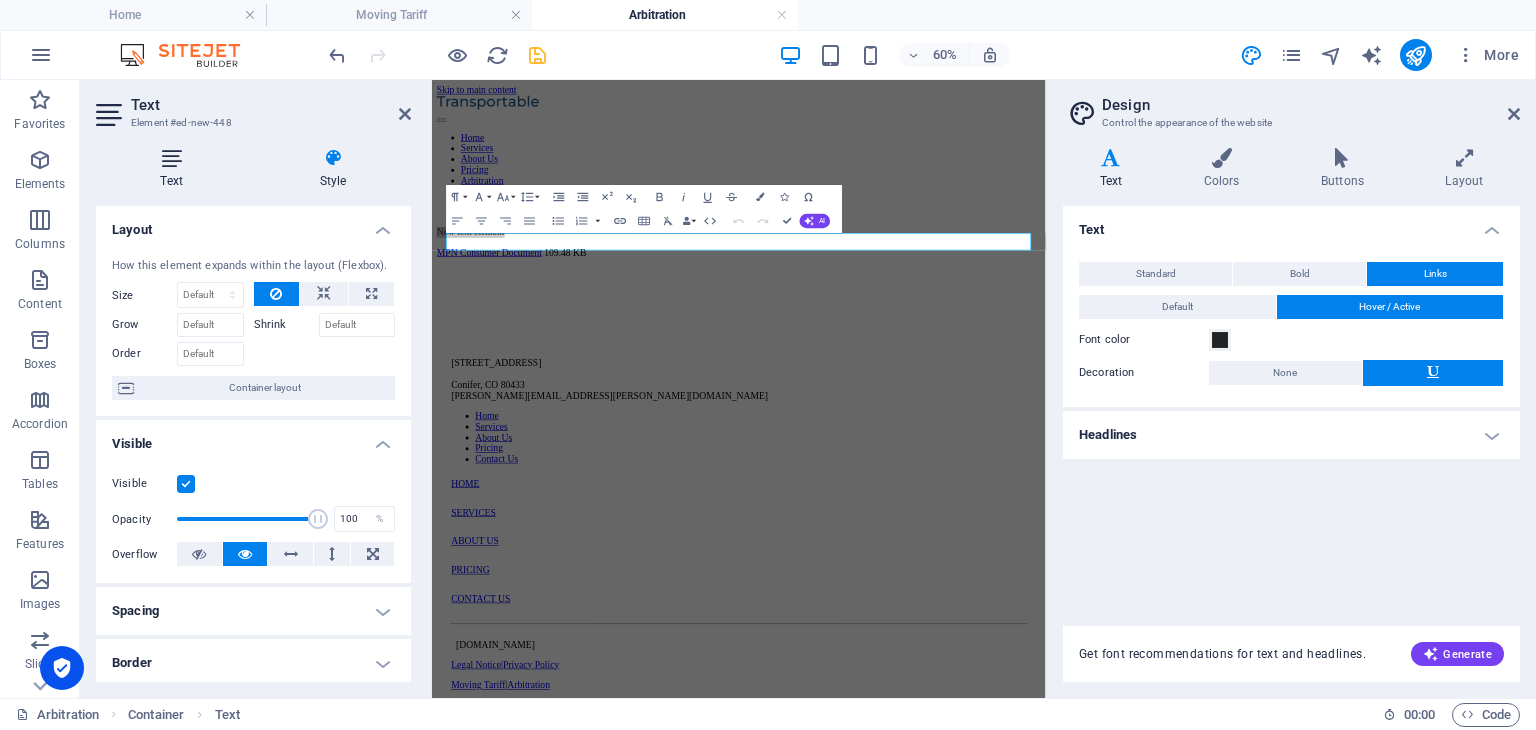 click at bounding box center (171, 158) 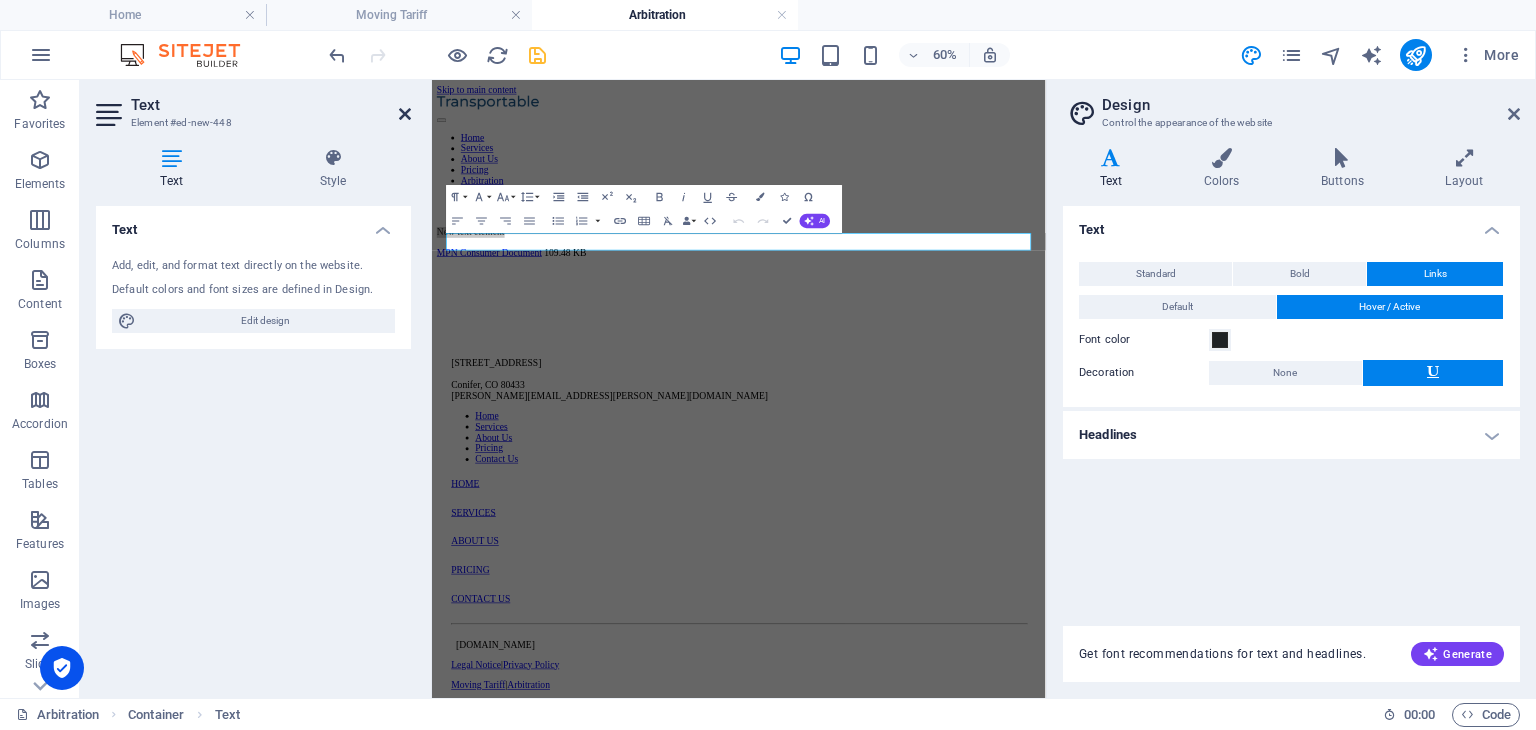 click at bounding box center [405, 114] 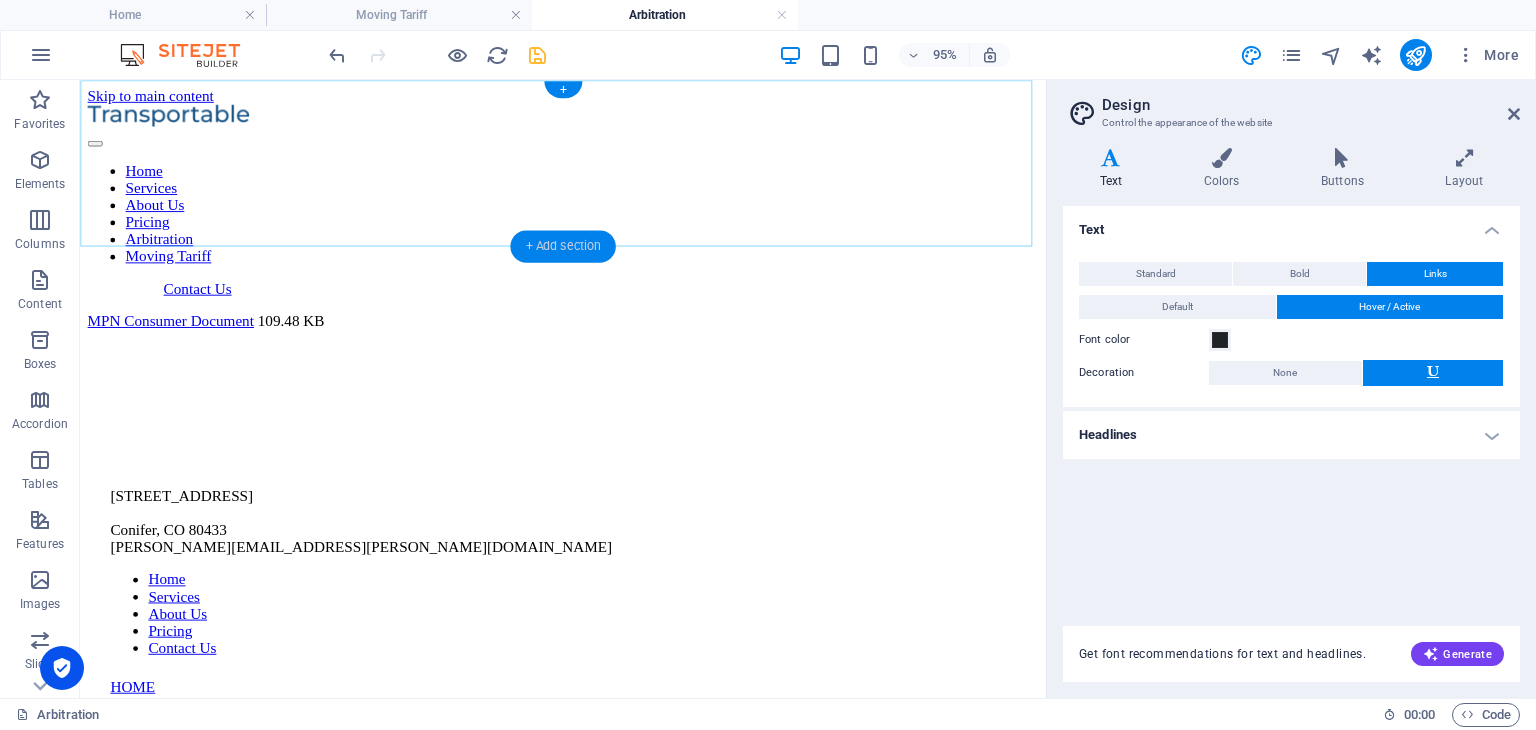 click on "+ Add section" at bounding box center (562, 246) 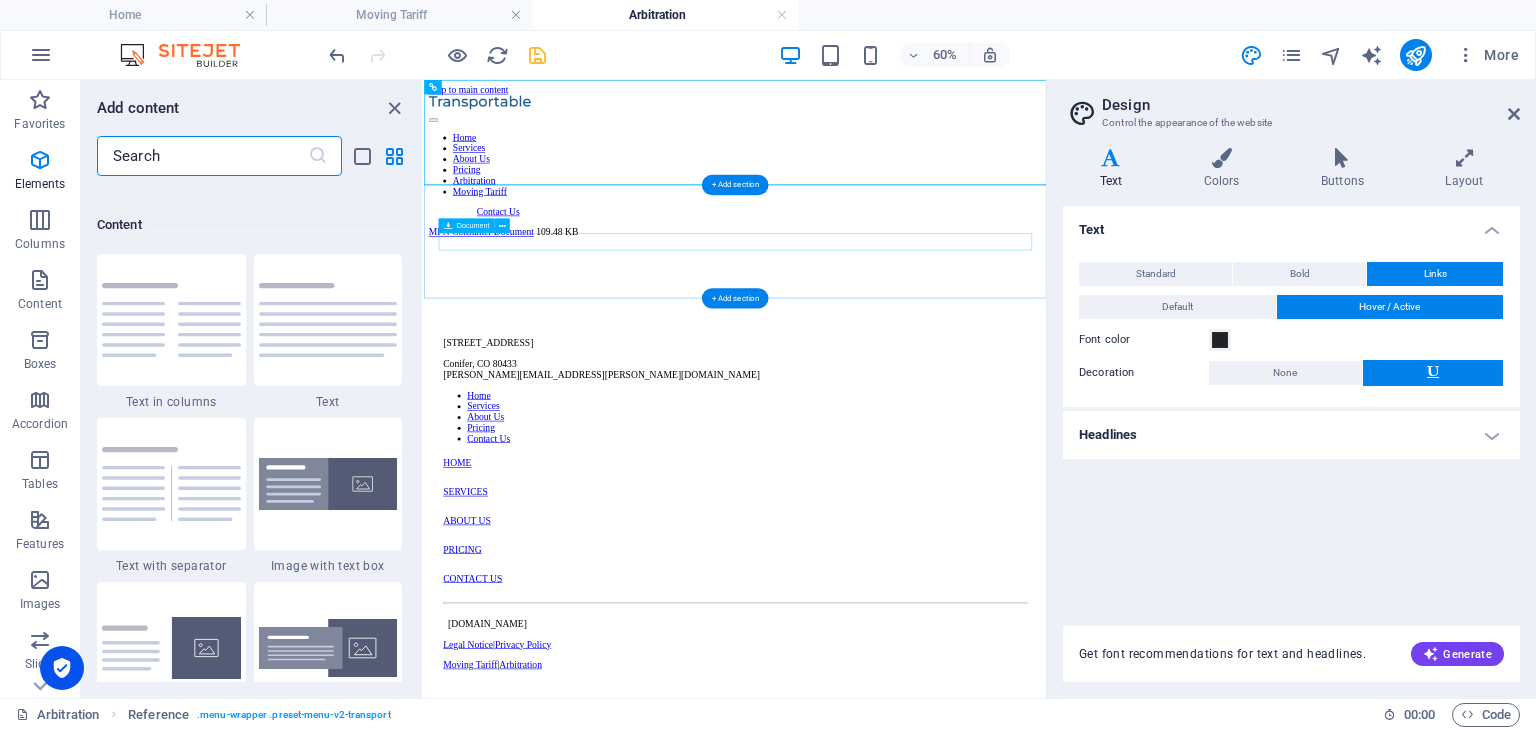 scroll, scrollTop: 3499, scrollLeft: 0, axis: vertical 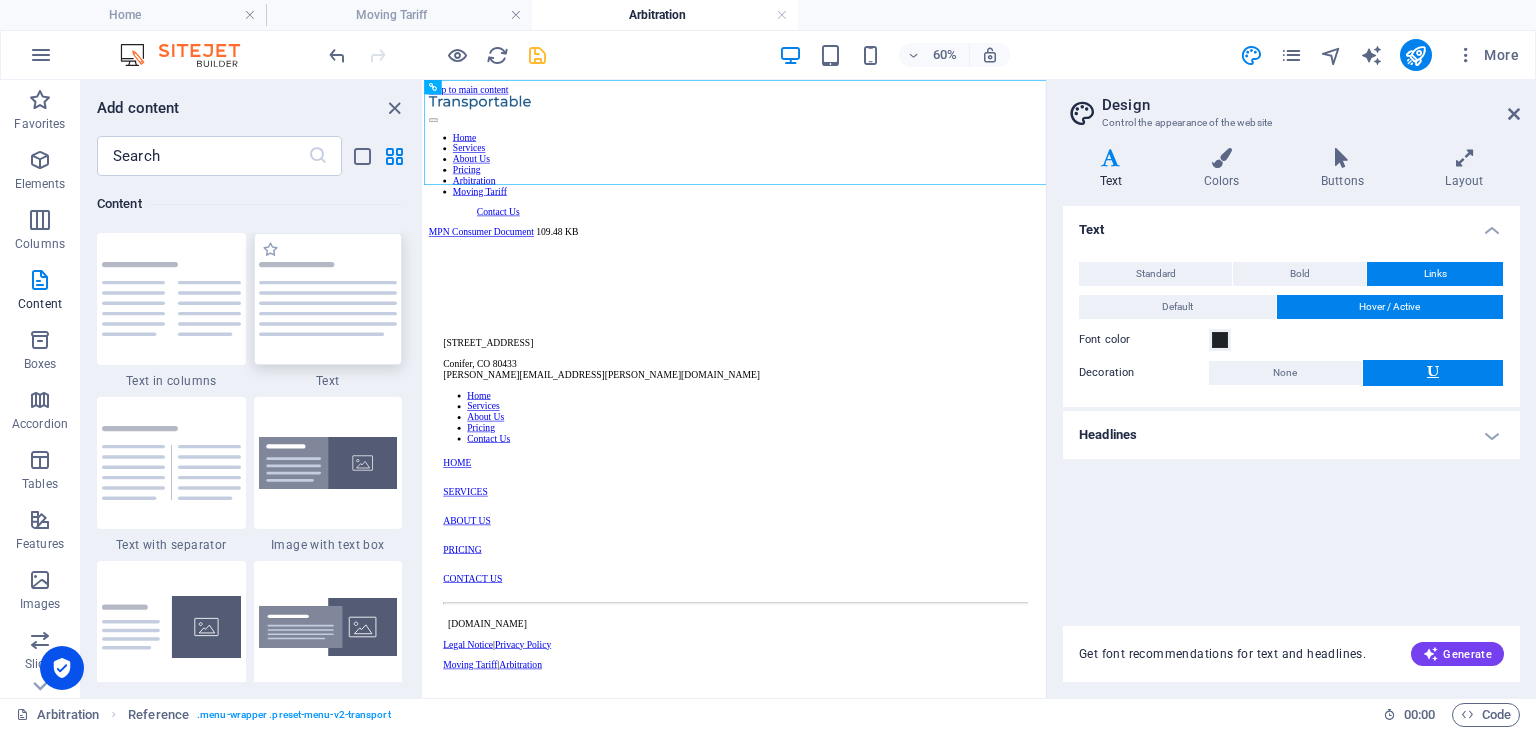click at bounding box center (328, 299) 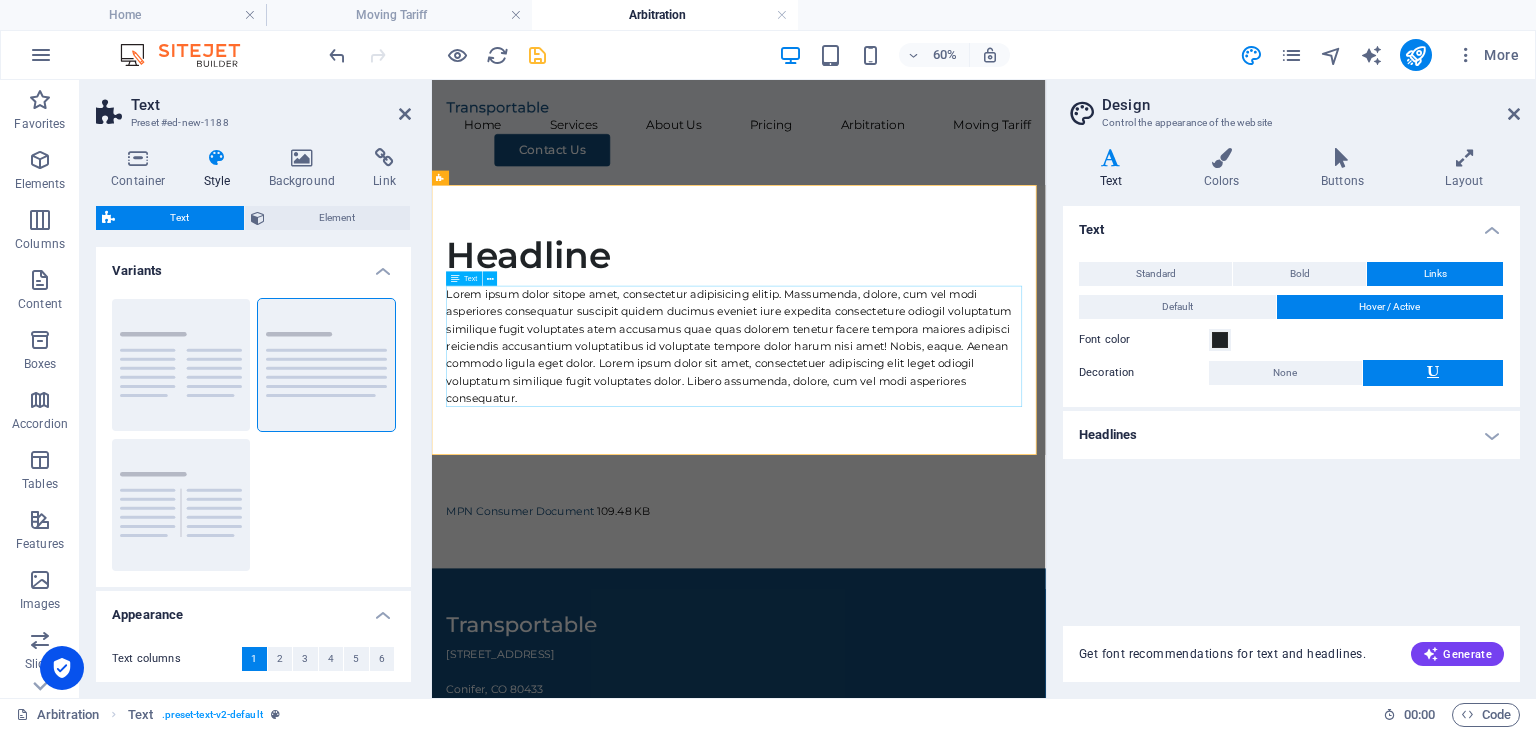 click on "Lorem ipsum dolor sitope amet, consectetur adipisicing elitip. Massumenda, dolore, cum vel modi asperiores consequatur suscipit quidem ducimus eveniet iure expedita consecteture odiogil voluptatum similique fugit voluptates atem accusamus quae quas dolorem tenetur facere tempora maiores adipisci reiciendis accusantium voluptatibus id voluptate tempore dolor harum nisi amet! Nobis, eaque. Aenean commodo ligula eget dolor. Lorem ipsum dolor sit amet, consectetuer adipiscing elit leget odiogil voluptatum similique fugit voluptates dolor. Libero assumenda, dolore, cum vel modi asperiores consequatur." at bounding box center [943, 525] 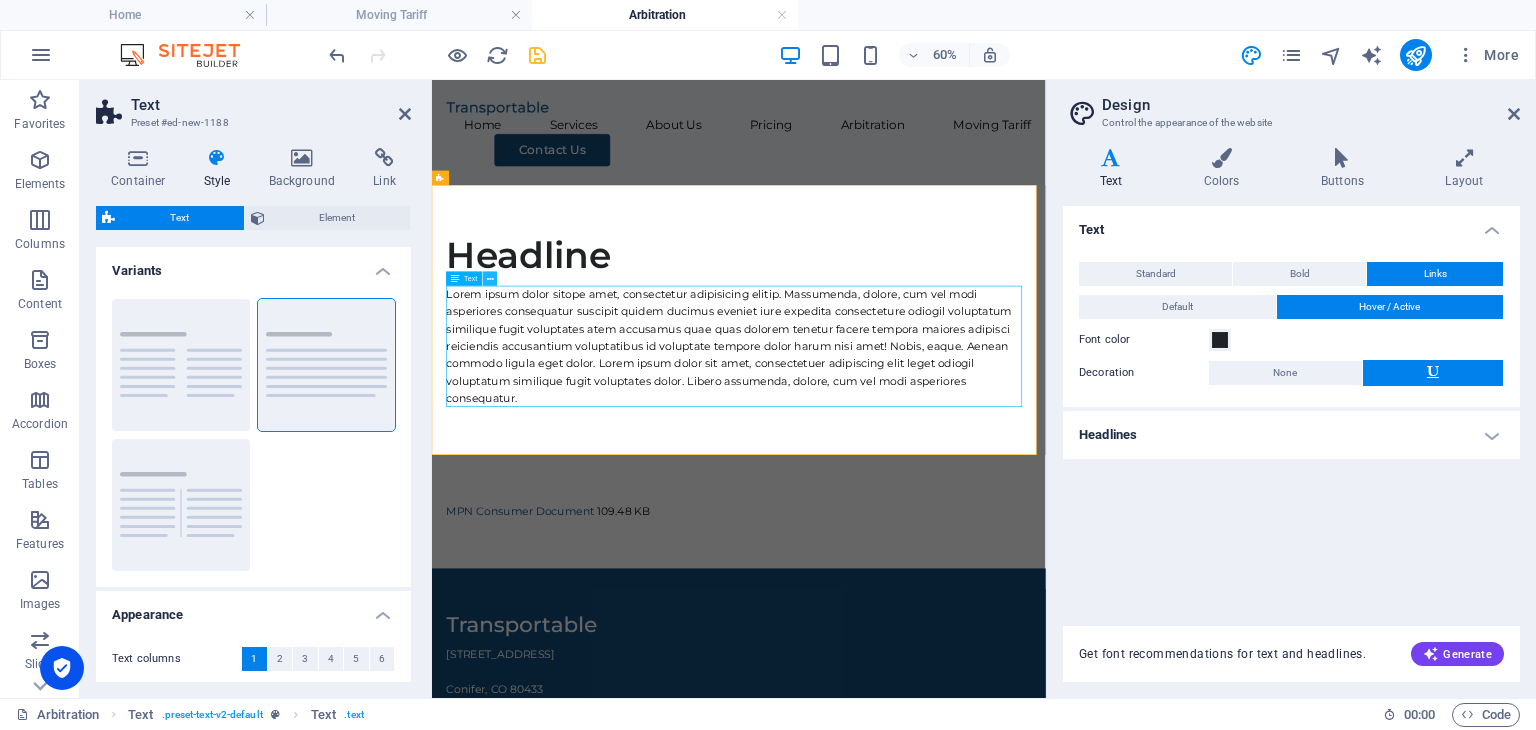 click at bounding box center [490, 278] 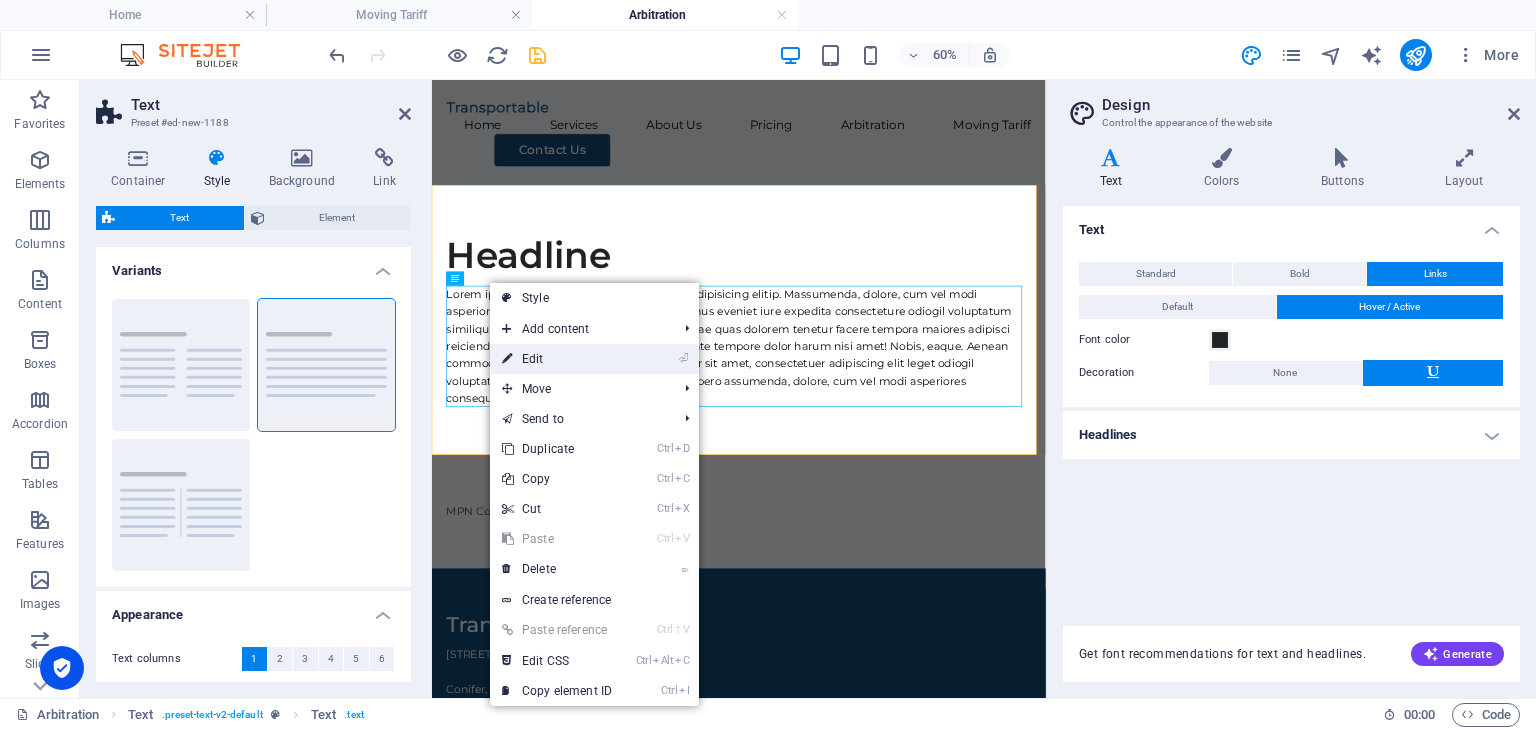 click on "⏎  Edit" at bounding box center (557, 359) 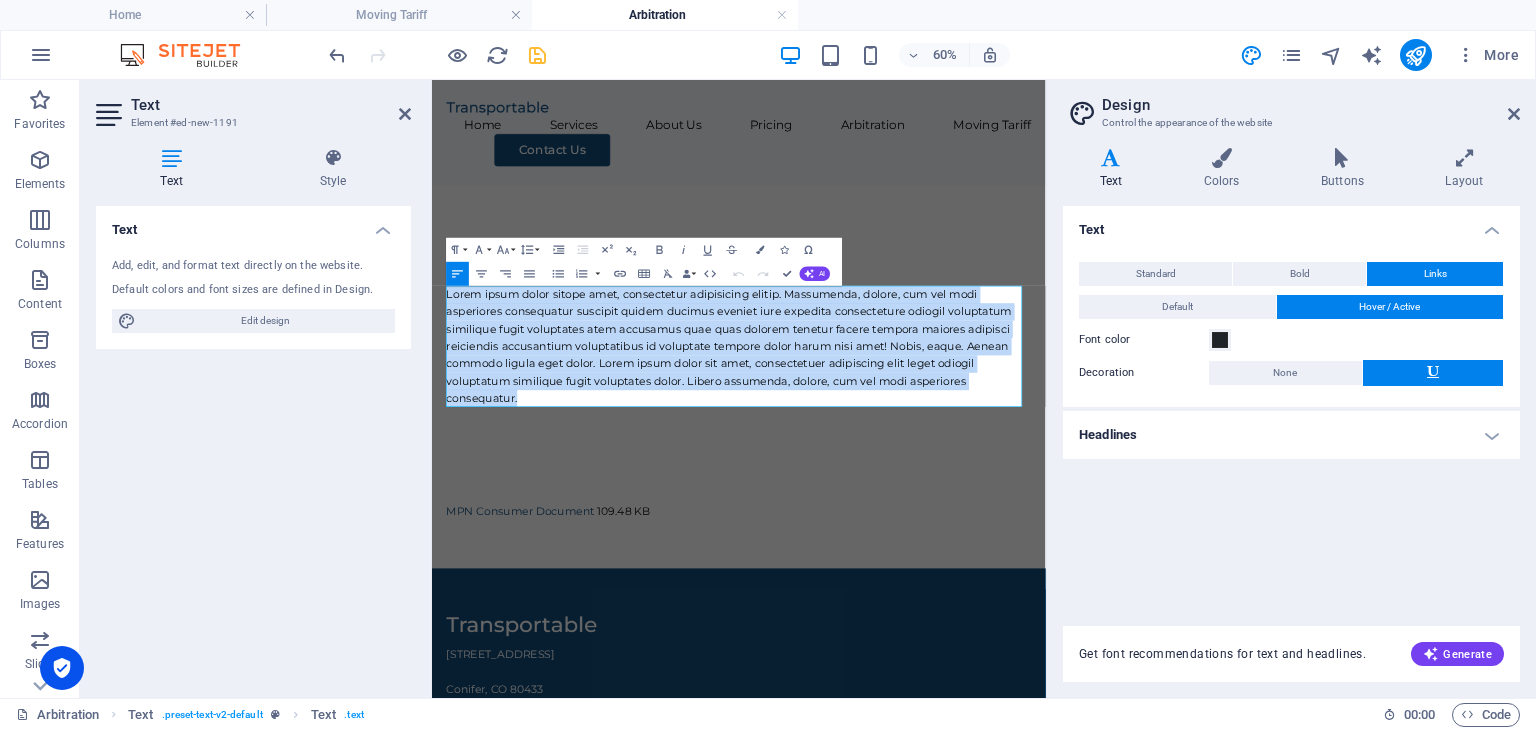 drag, startPoint x: 603, startPoint y: 610, endPoint x: 848, endPoint y: 348, distance: 358.70462 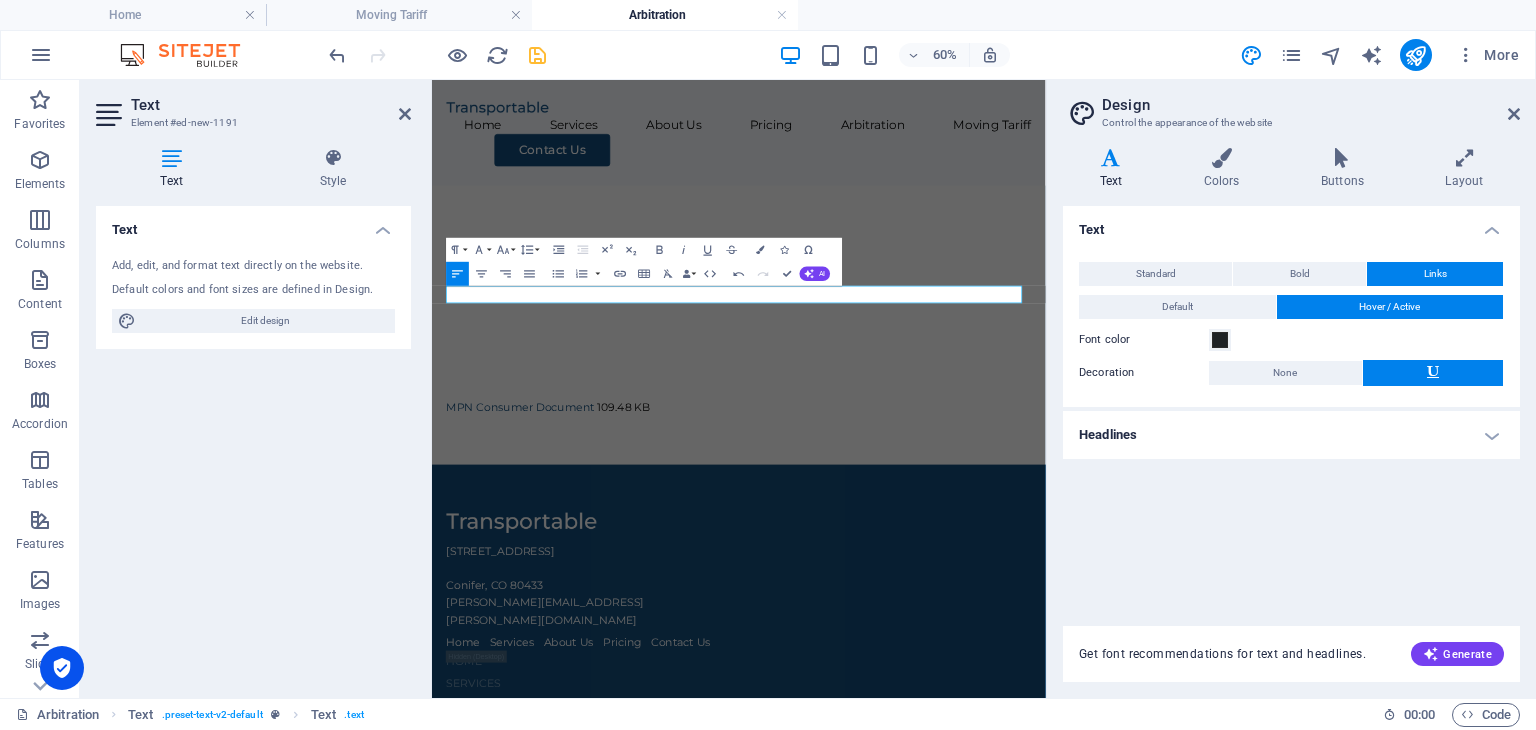 type 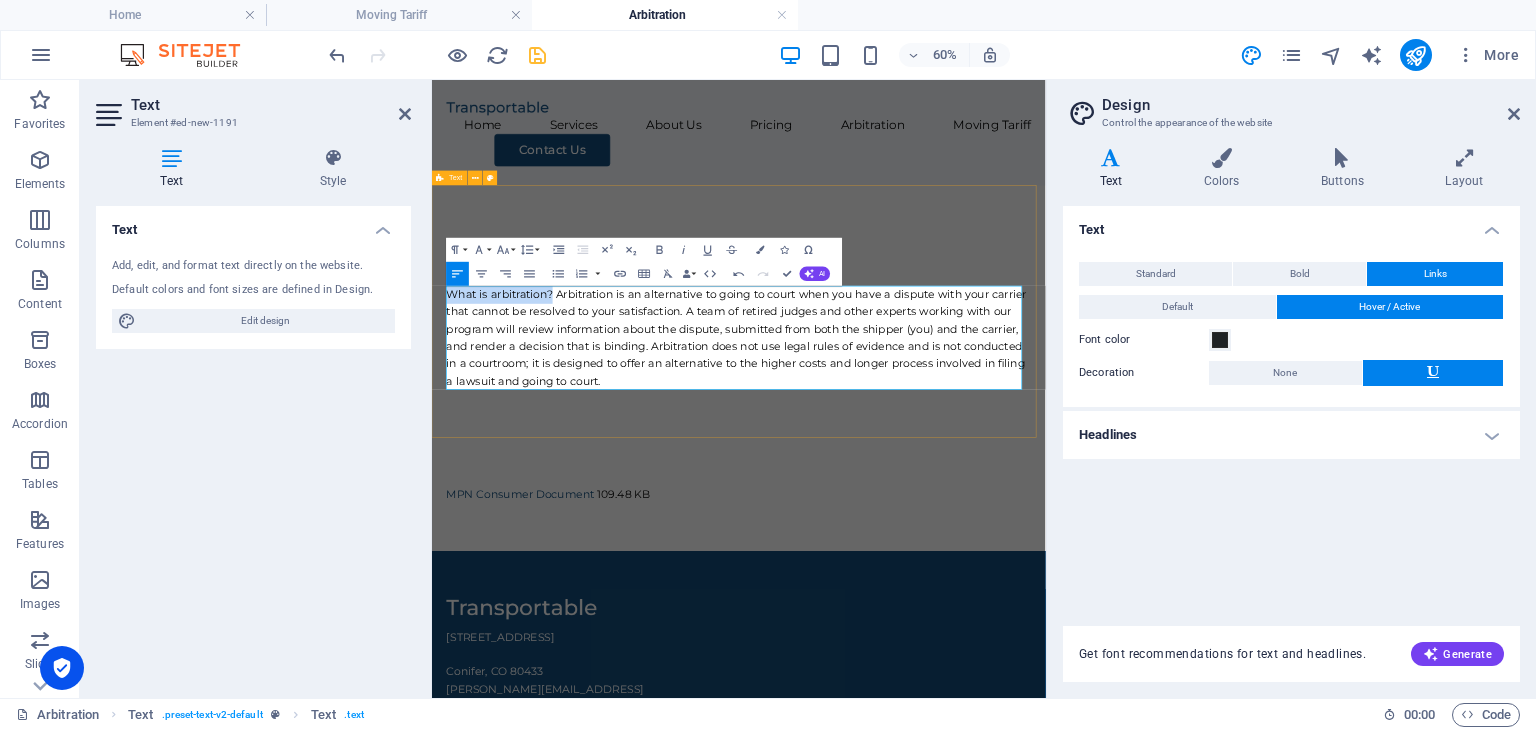 drag, startPoint x: 631, startPoint y: 433, endPoint x: 446, endPoint y: 412, distance: 186.18808 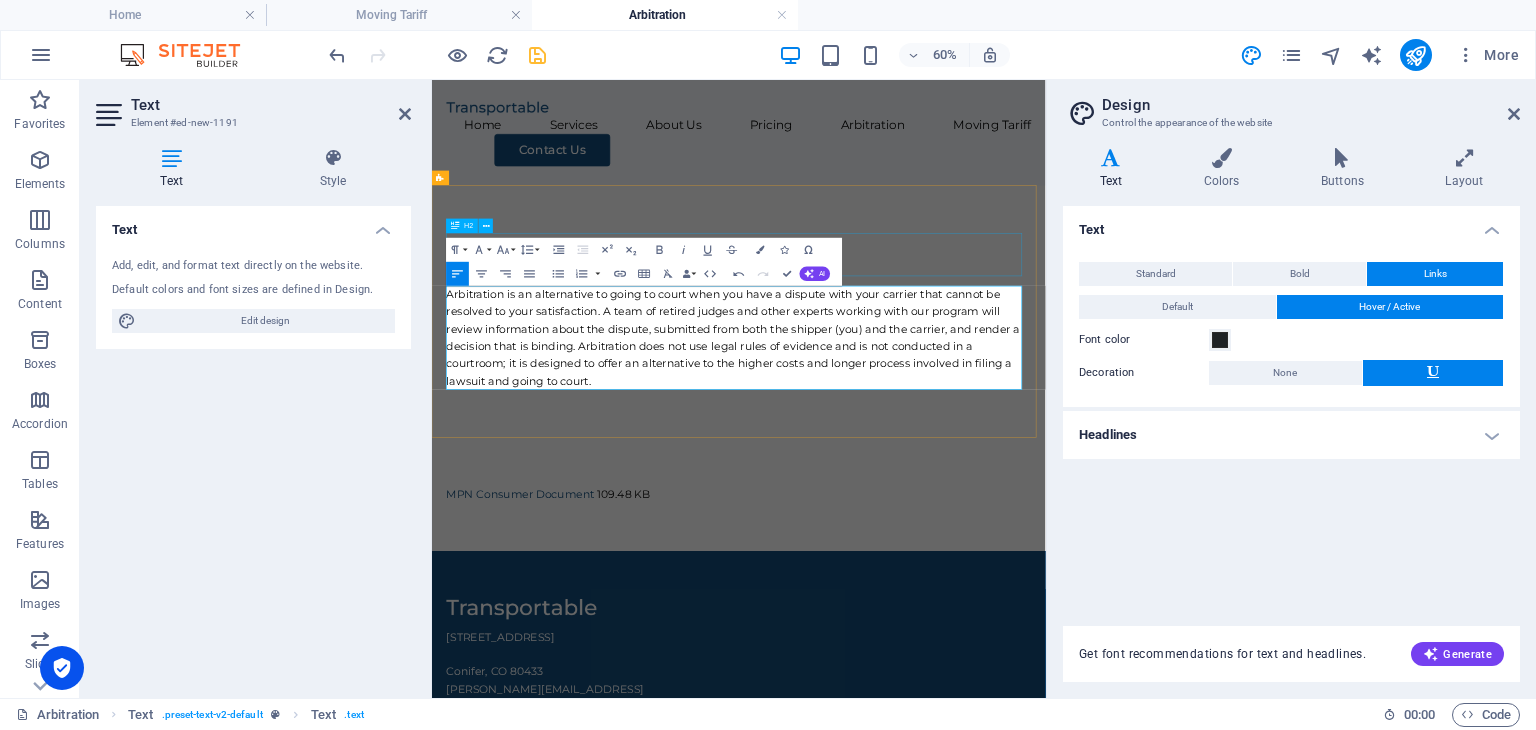 click on "Headline" at bounding box center (943, 372) 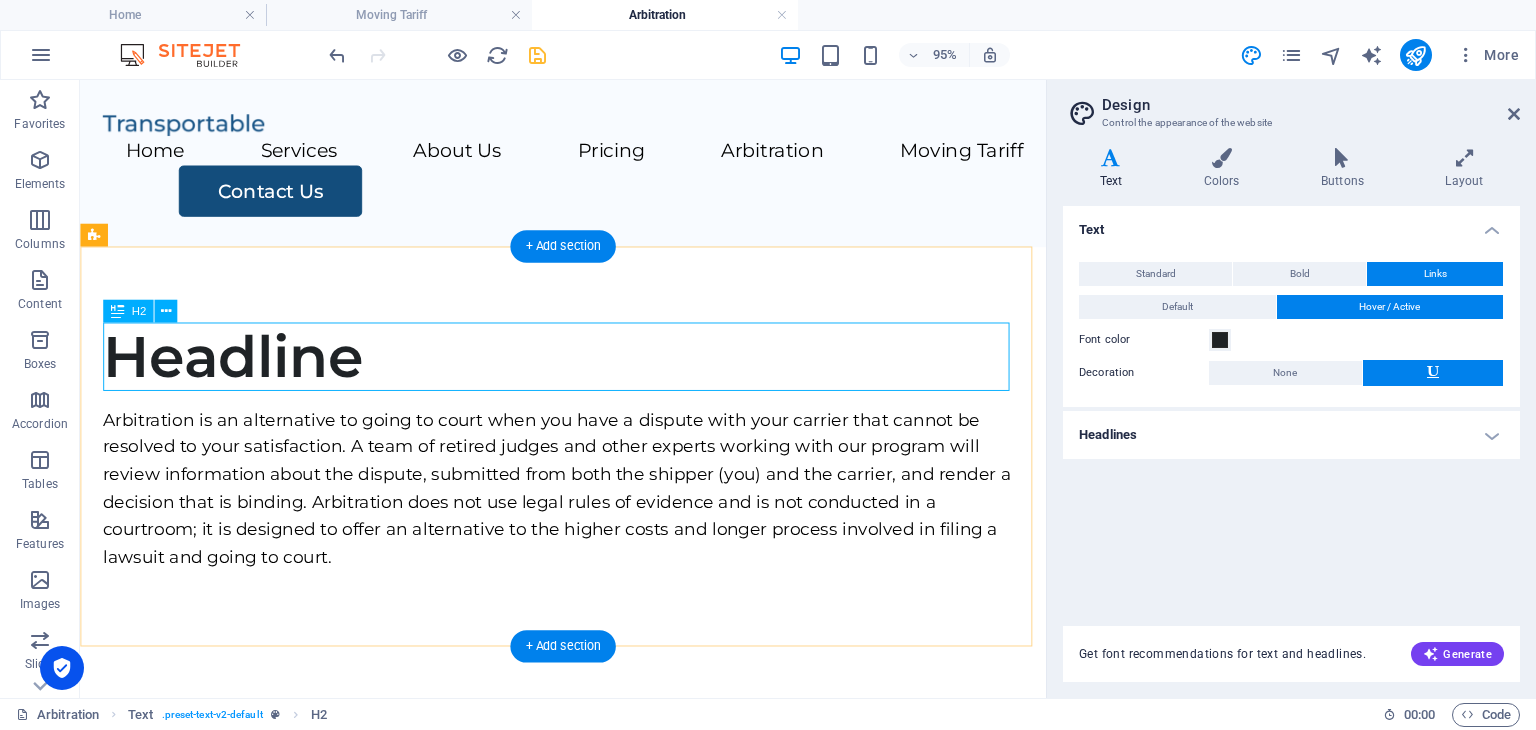 click on "Headline" at bounding box center [588, 372] 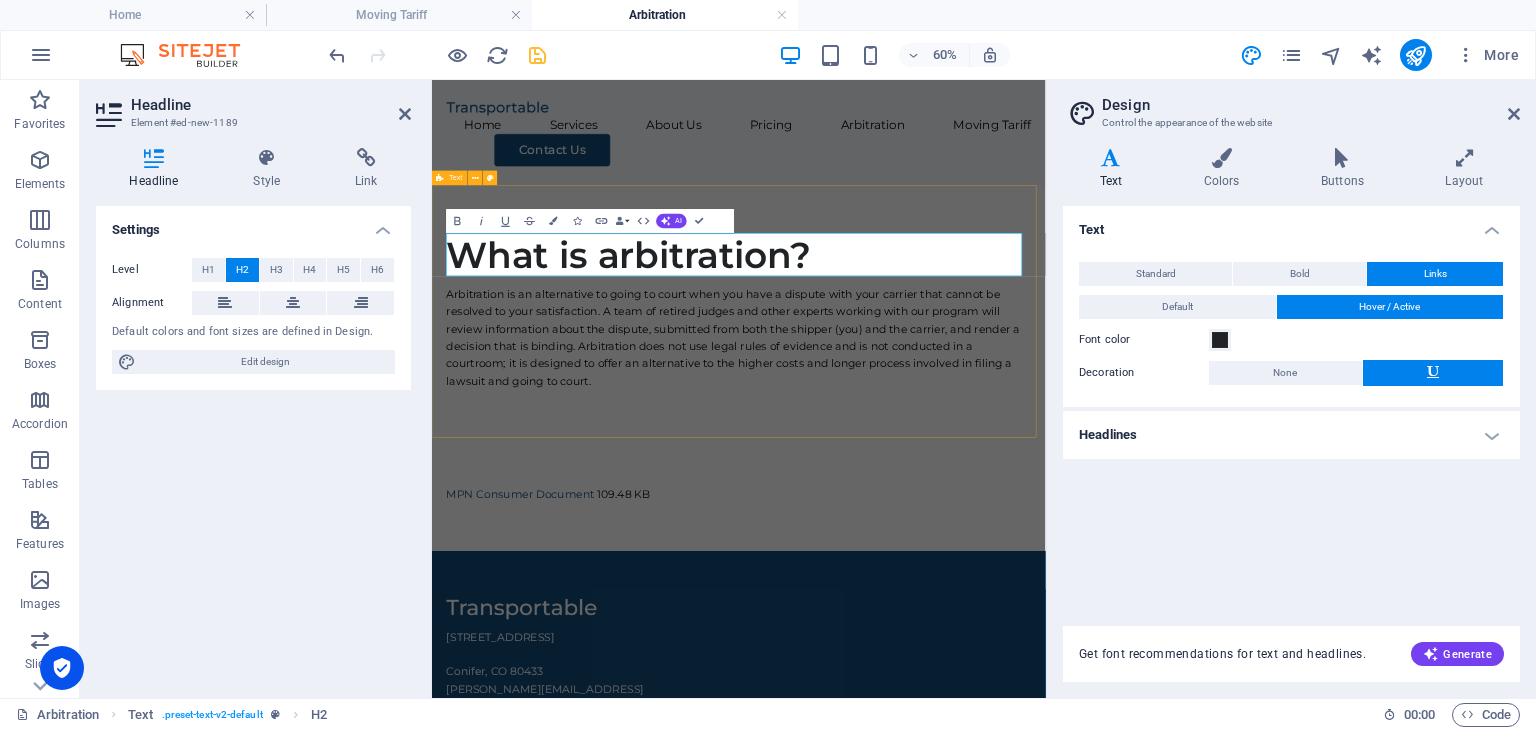 click on "What is arbitration?  Arbitration is an alternative to going to court when you have a dispute with your carrier that cannot be resolved to your satisfaction. A team of retired judges and other experts working with our program will review information about the dispute, submitted from both the shipper (you) and the carrier, and render a decision that is binding. Arbitration does not use legal rules of evidence and is not conducted in a courtroom; it is designed to offer an alternative to the higher costs and longer process involved in filing a lawsuit and going to court." at bounding box center (943, 466) 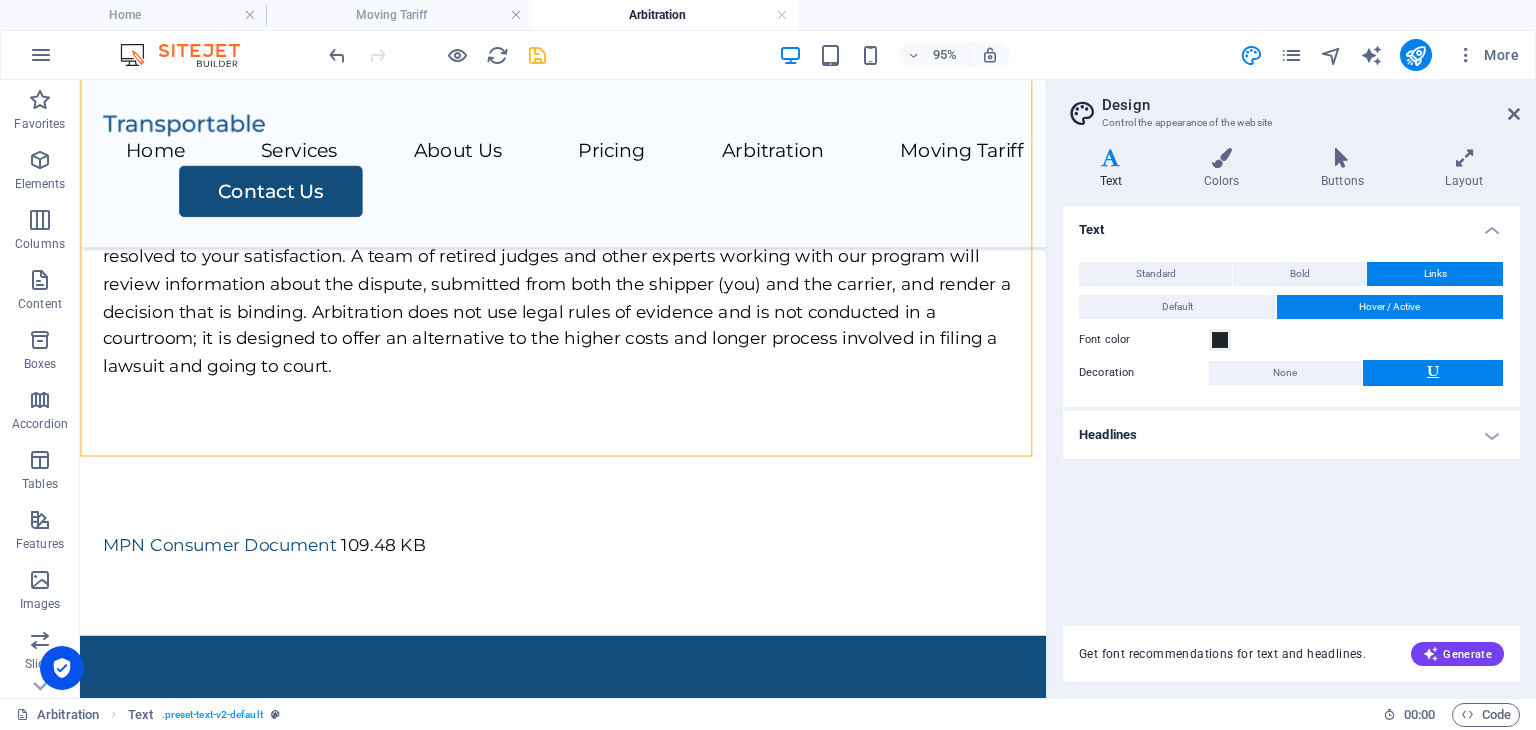 scroll, scrollTop: 240, scrollLeft: 0, axis: vertical 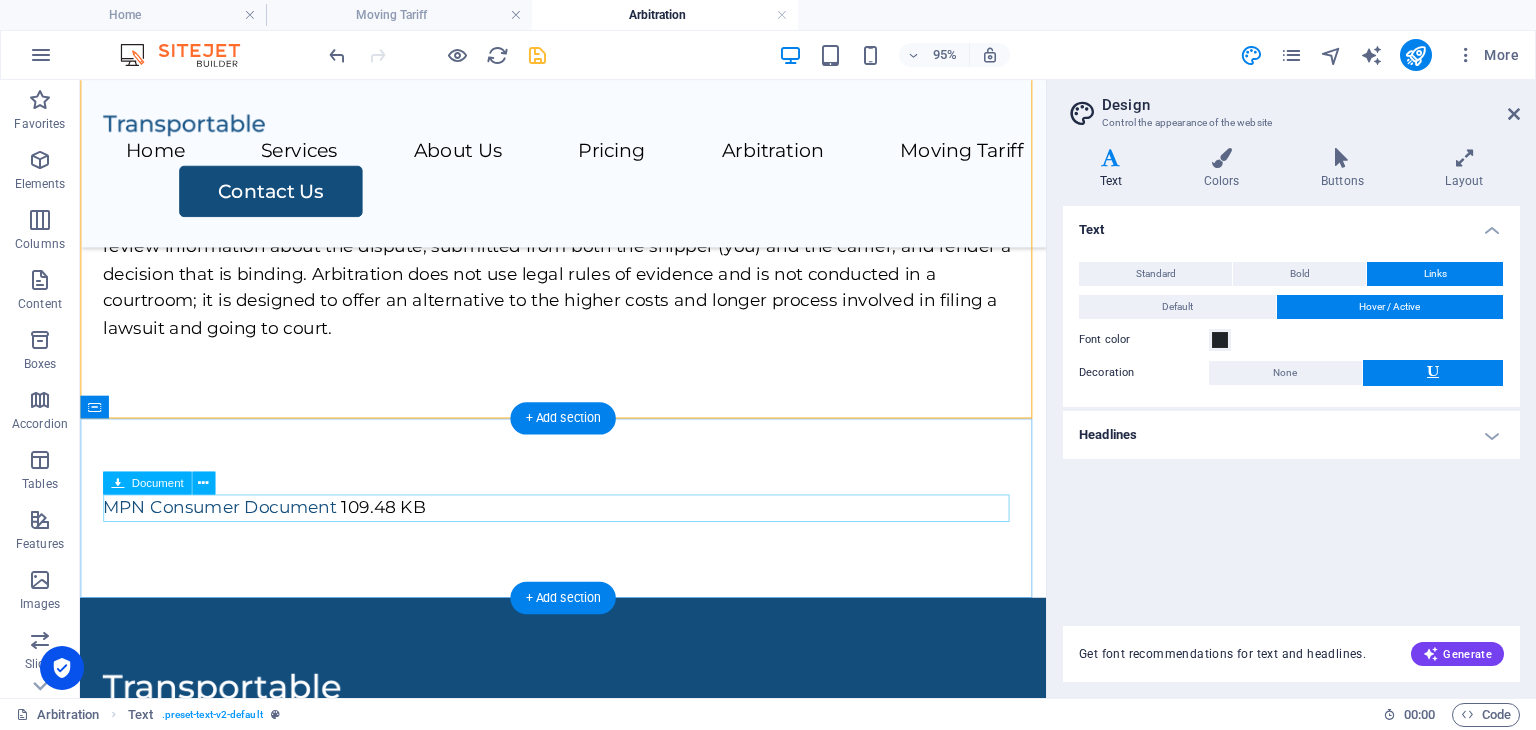 click on "MPN Consumer Document   109.48 KB" at bounding box center [588, 530] 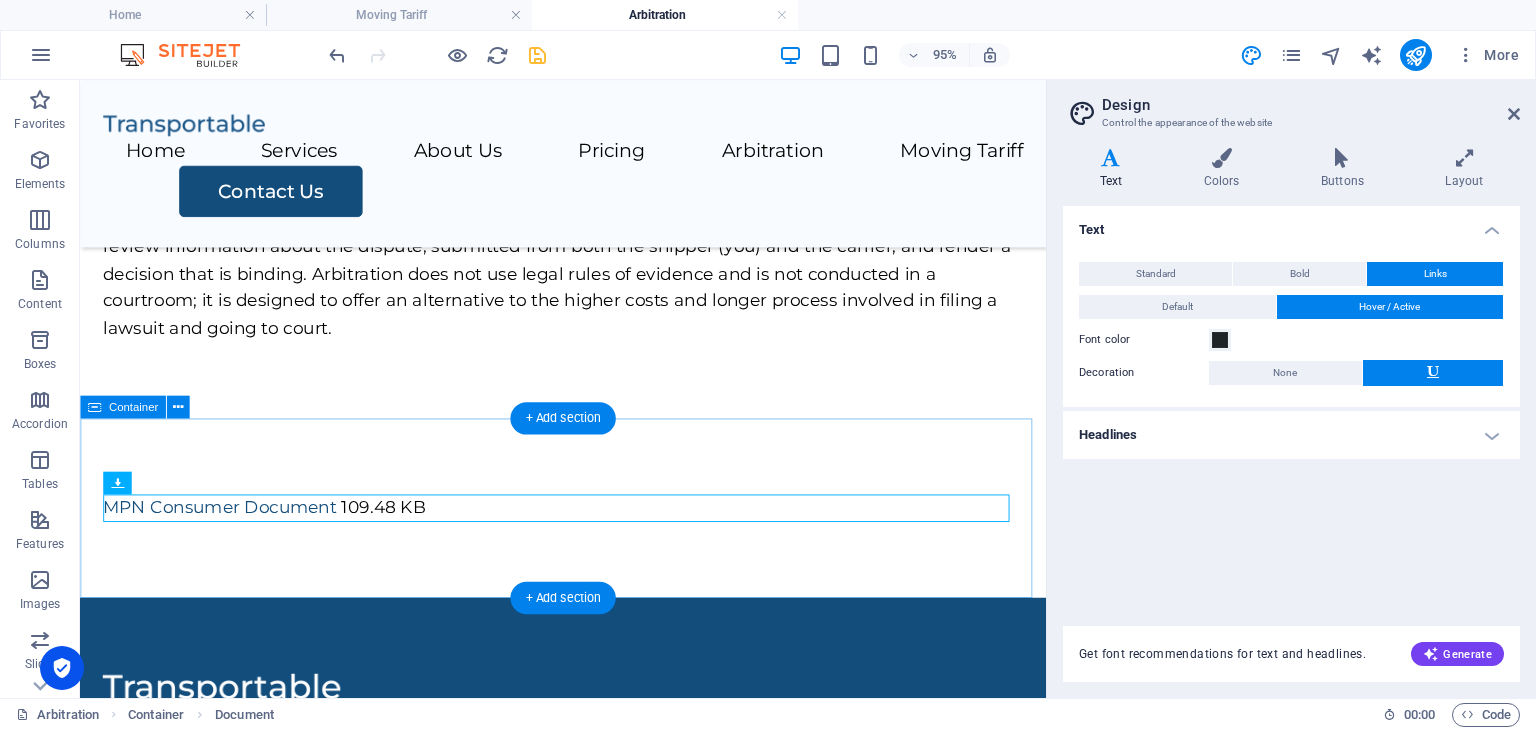 drag, startPoint x: 223, startPoint y: 524, endPoint x: 231, endPoint y: 465, distance: 59.5399 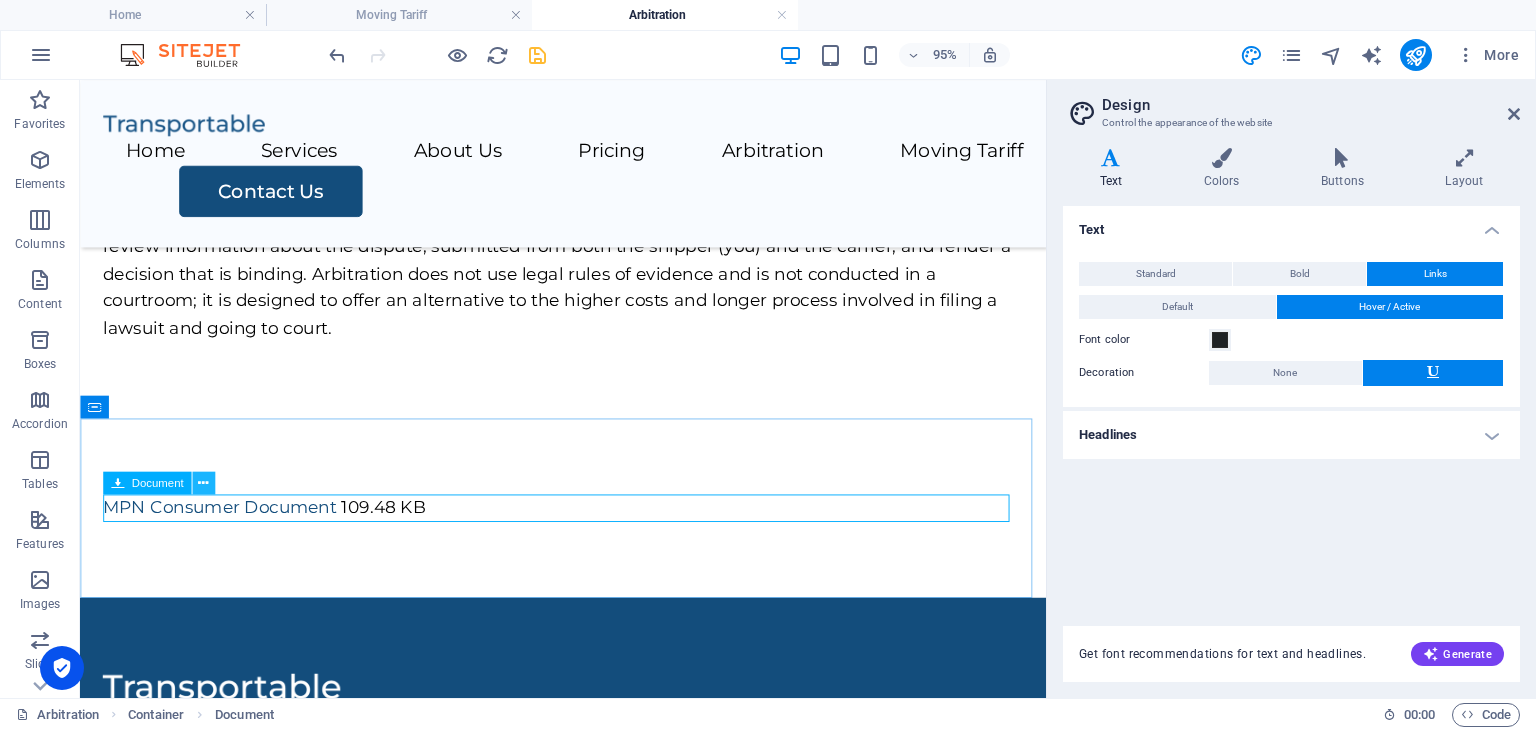 click at bounding box center (203, 483) 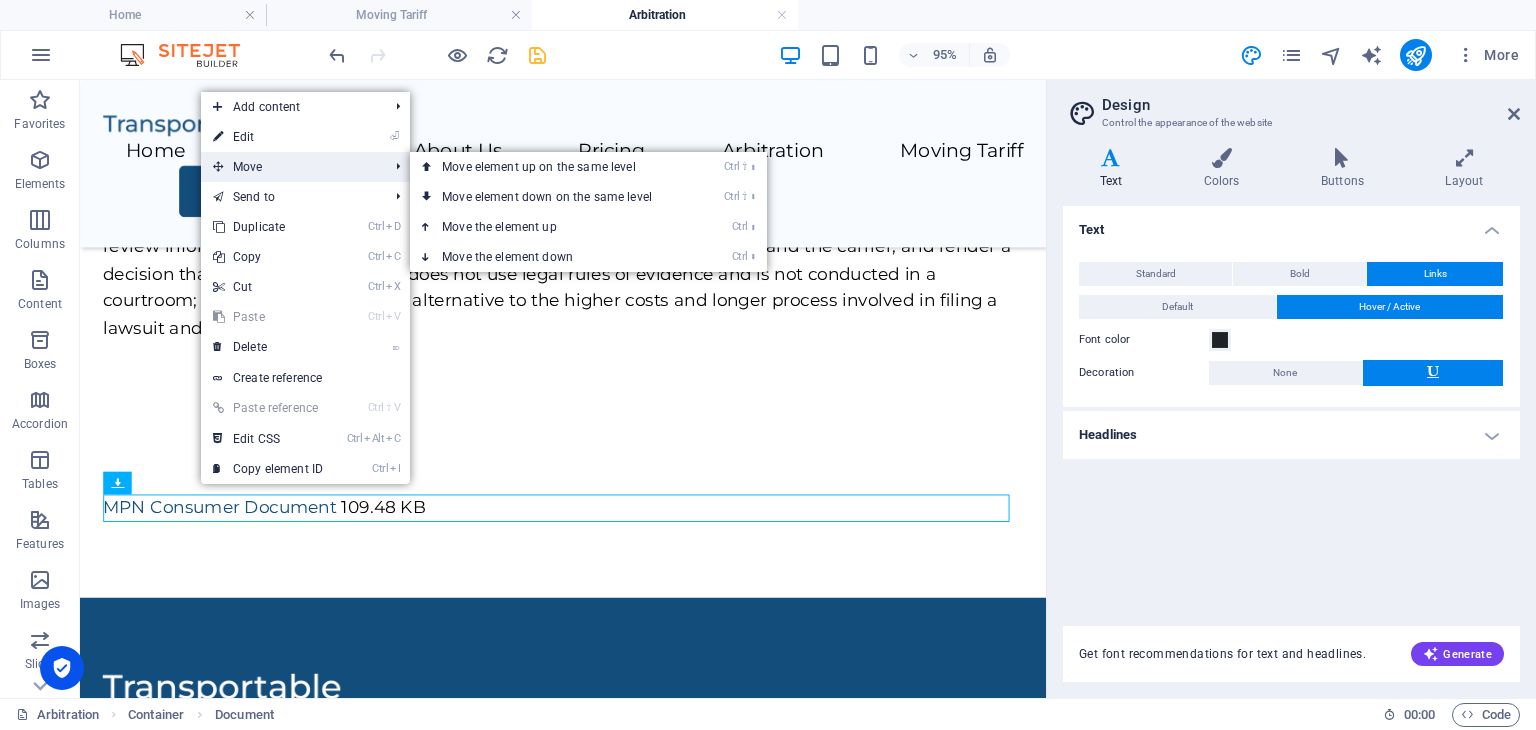 click on "Move" at bounding box center [290, 167] 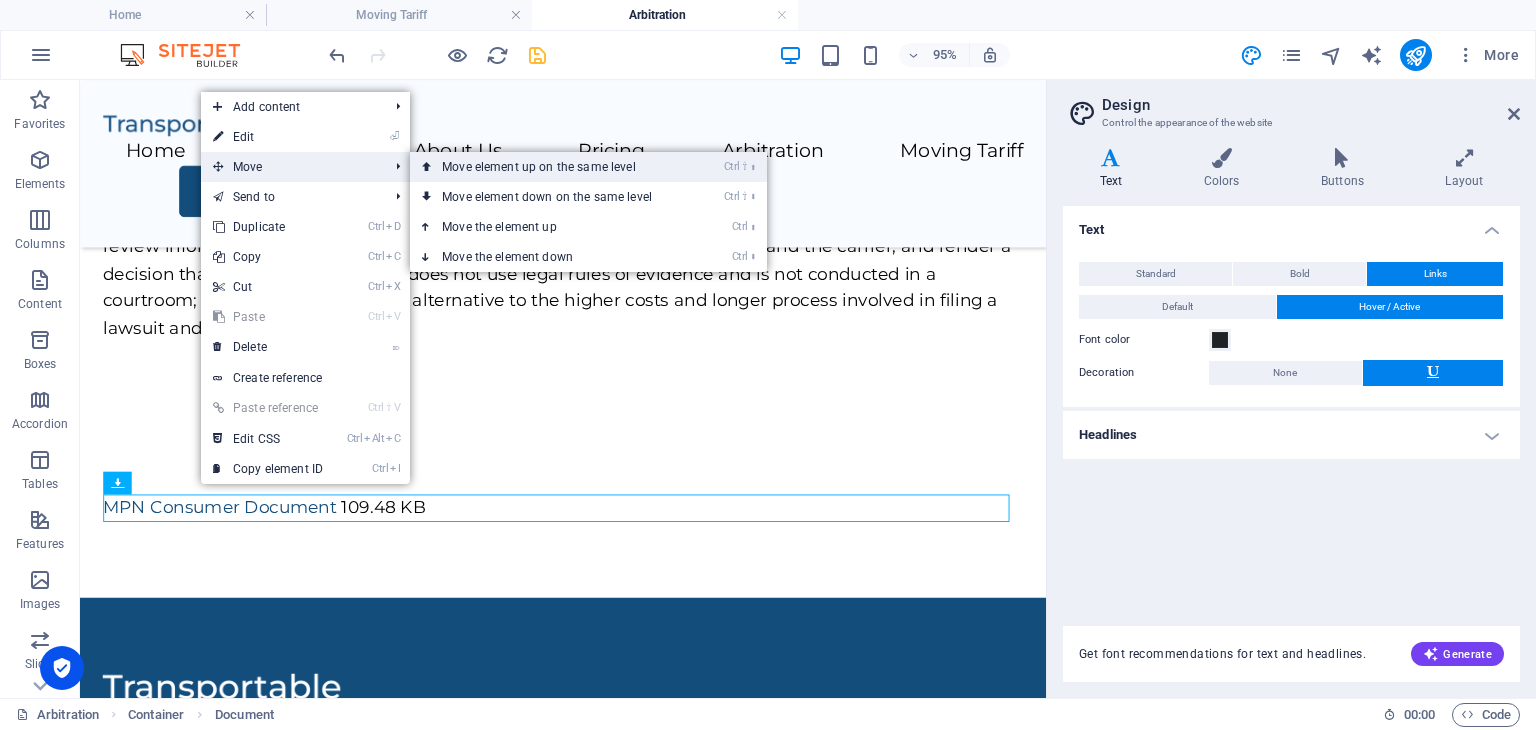 click on "Ctrl ⇧ ⬆  Move element up on the same level" at bounding box center (551, 167) 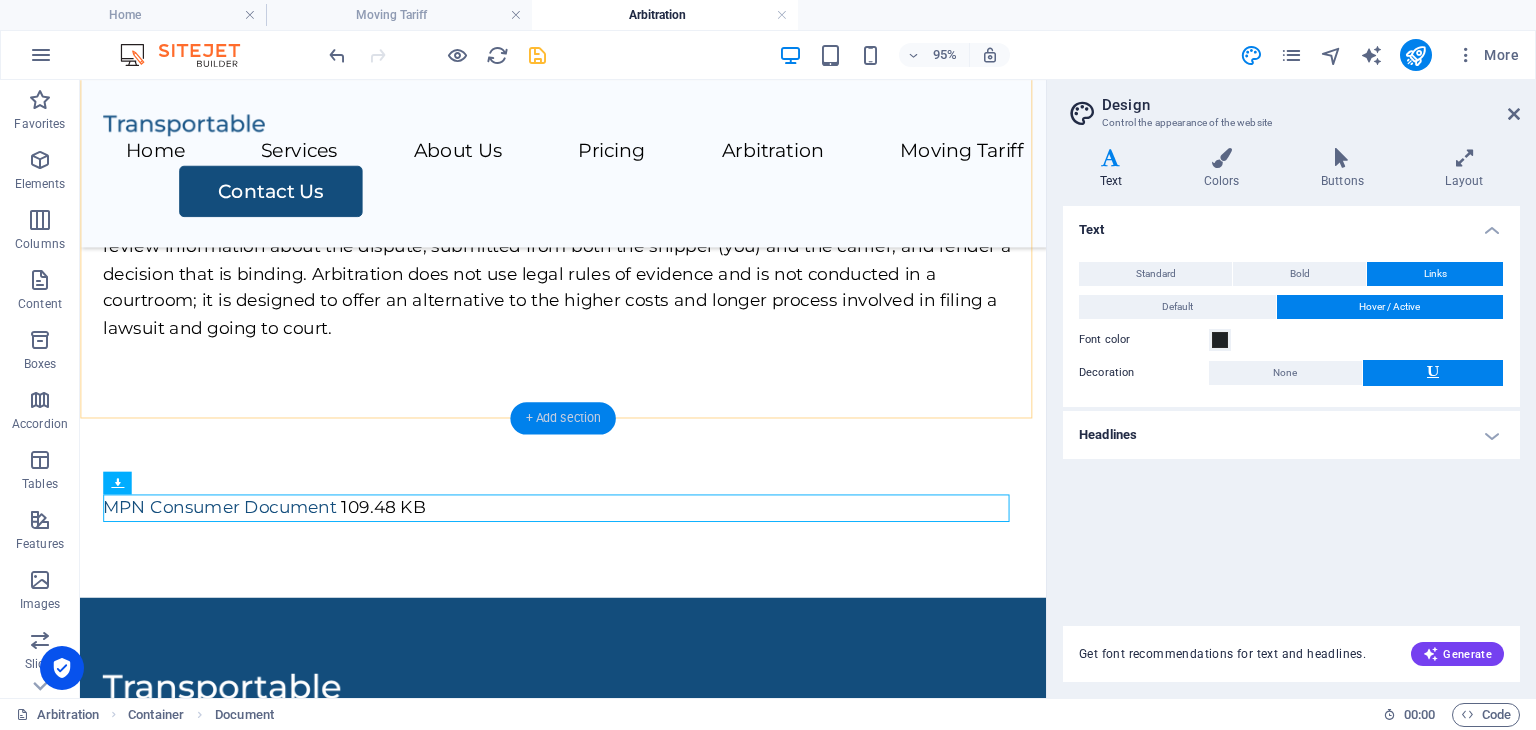 click on "+ Add section" at bounding box center [562, 418] 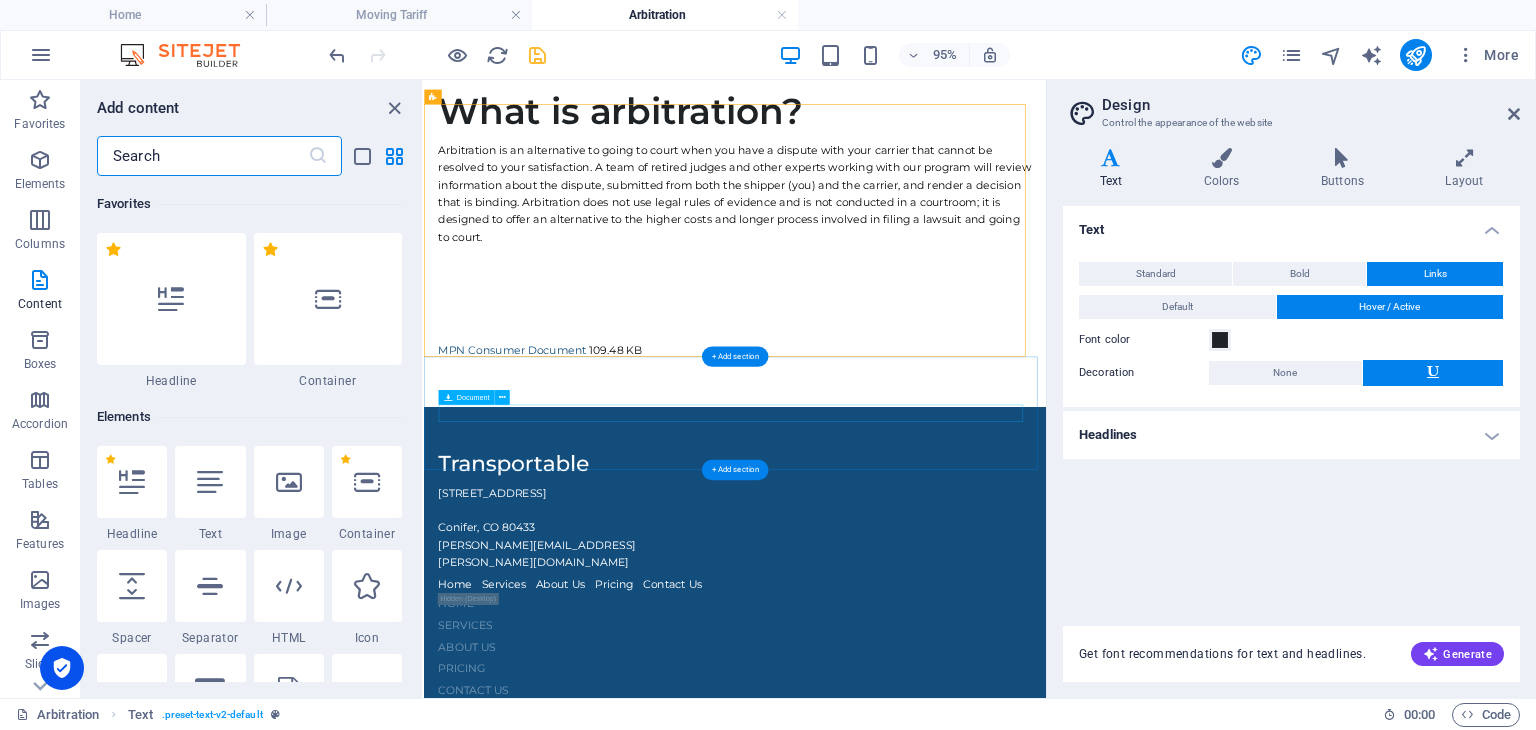 scroll, scrollTop: 135, scrollLeft: 0, axis: vertical 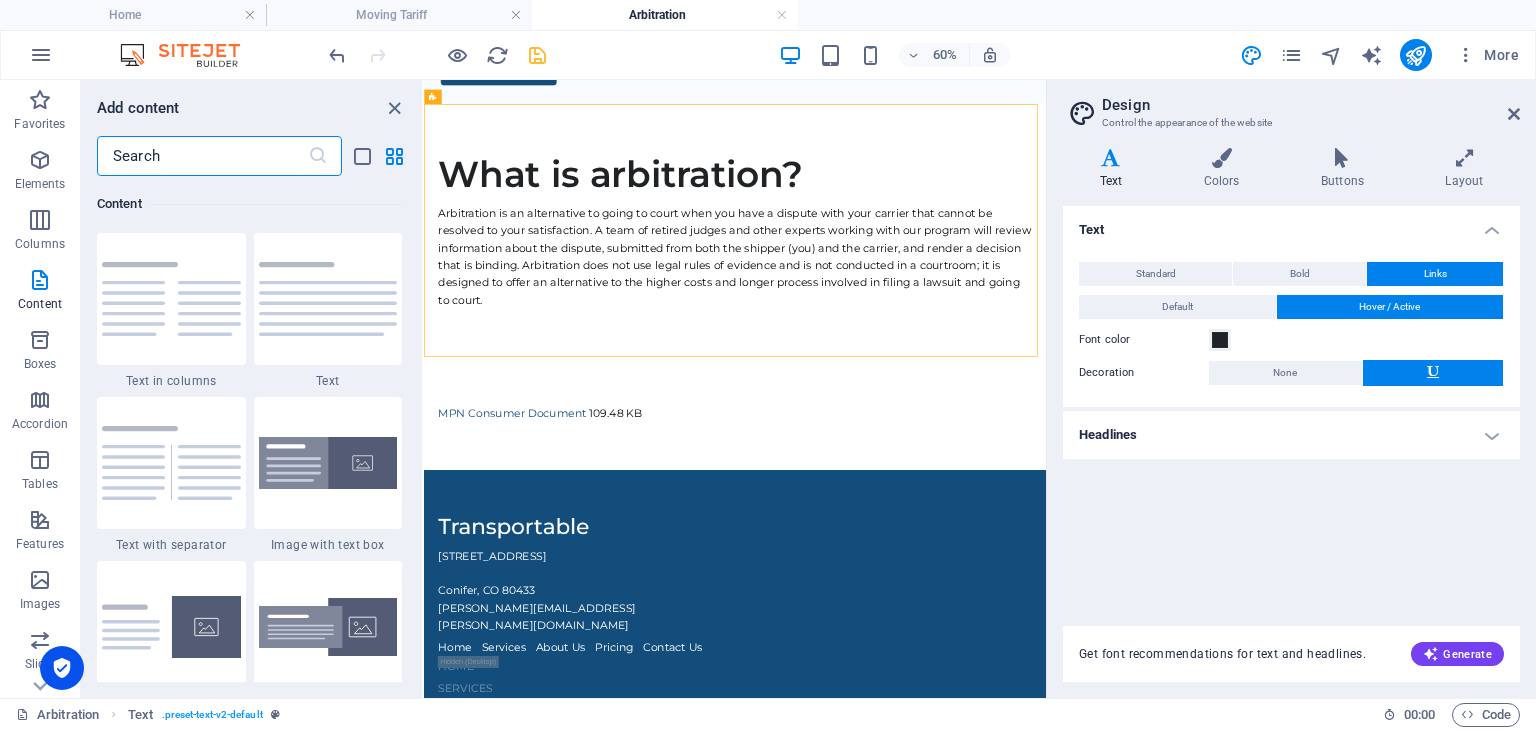click on "Favorites 1 Star Headline 1 Star Container Elements 1 Star Headline 1 Star Text 1 Star Image 1 Star Container 1 Star Spacer 1 Star Separator 1 Star HTML 1 Star Icon 1 Star Button 1 Star Logo 1 Star SVG 1 Star Image slider 1 Star Slider 1 Star Gallery 1 Star Menu 1 Star Map 1 Star Facebook 1 Star Video 1 Star YouTube 1 Star Vimeo 1 Star Document 1 Star Audio 1 Star Iframe 1 Star Privacy 1 Star Languages Columns 1 Star Container 1 Star 2 columns 1 Star 3 columns 1 Star 4 columns 1 Star 5 columns 1 Star 6 columns 1 Star 40-60 1 Star 20-80 1 Star 80-20 1 Star 30-70 1 Star 70-30 1 Star Unequal Columns 1 Star 25-25-50 1 Star 25-50-25 1 Star 50-25-25 1 Star 20-60-20 1 Star 50-16-16-16 1 Star 16-16-16-50 1 Star Grid 2-1 1 Star Grid 1-2 1 Star Grid 3-1 1 Star Grid 1-3 1 Star Grid 4-1 1 Star Grid 1-4 1 Star Grid 1-2-1 1 Star Grid 1-1-2 1 Star Grid 2h-2v 1 Star Grid 2v-2h 1 Star Grid 2-1-2 1 Star Grid 3-4 Content 1 Star Text in columns 1 Star Text 1 Star Text with separator 1 Star Image with text box 1 Star 1 Star Boxes" at bounding box center (251, 429) 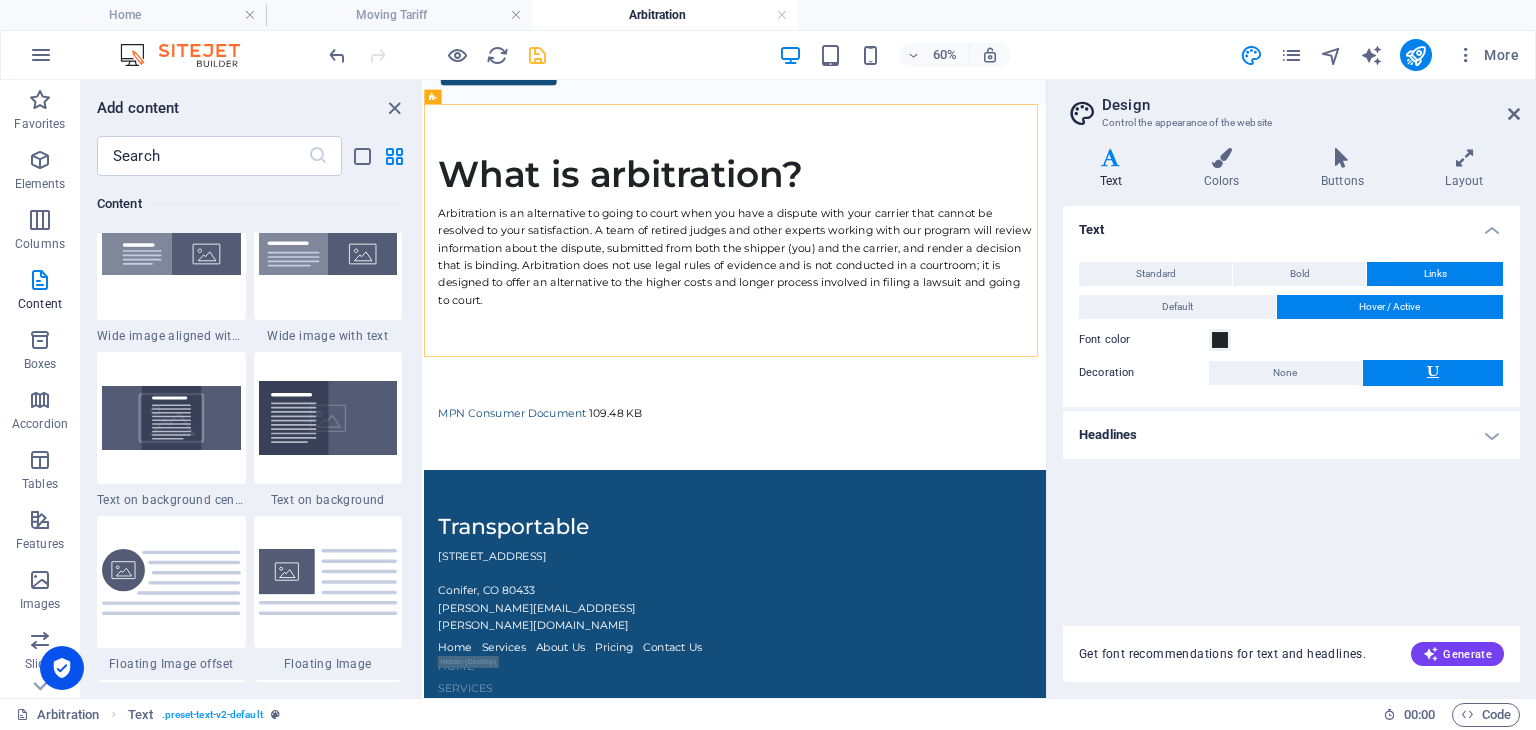 scroll, scrollTop: 4004, scrollLeft: 0, axis: vertical 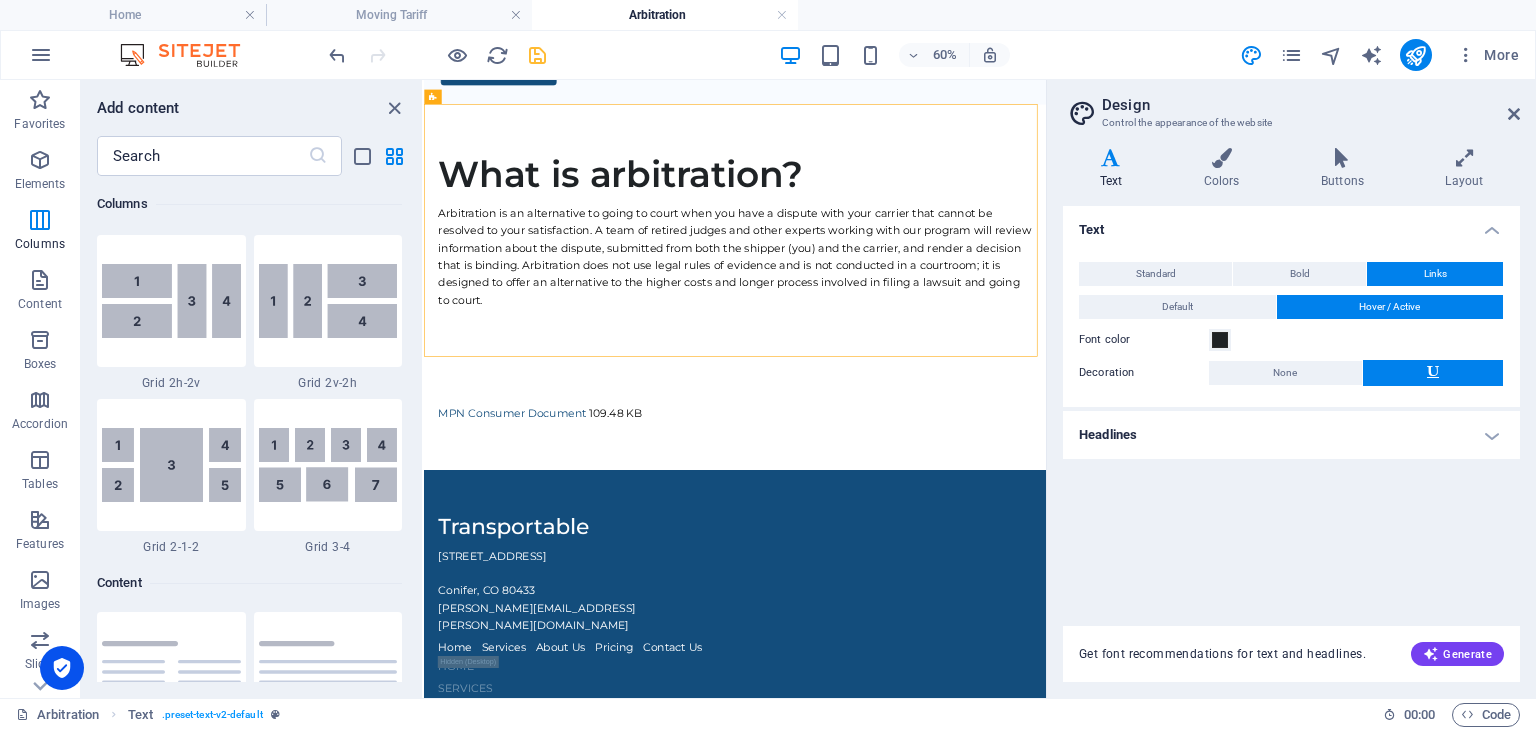 drag, startPoint x: 417, startPoint y: 252, endPoint x: 416, endPoint y: 219, distance: 33.01515 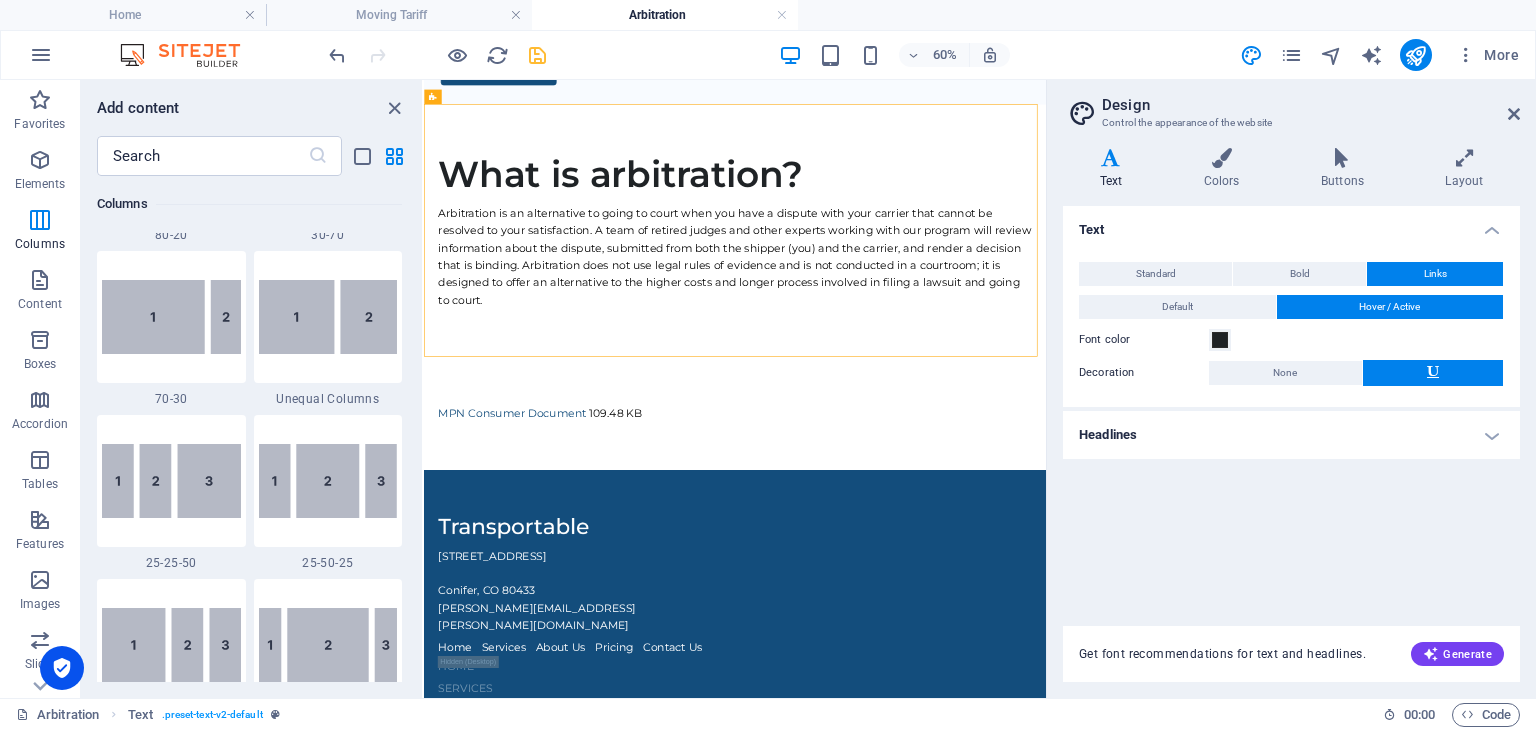 scroll, scrollTop: 1350, scrollLeft: 0, axis: vertical 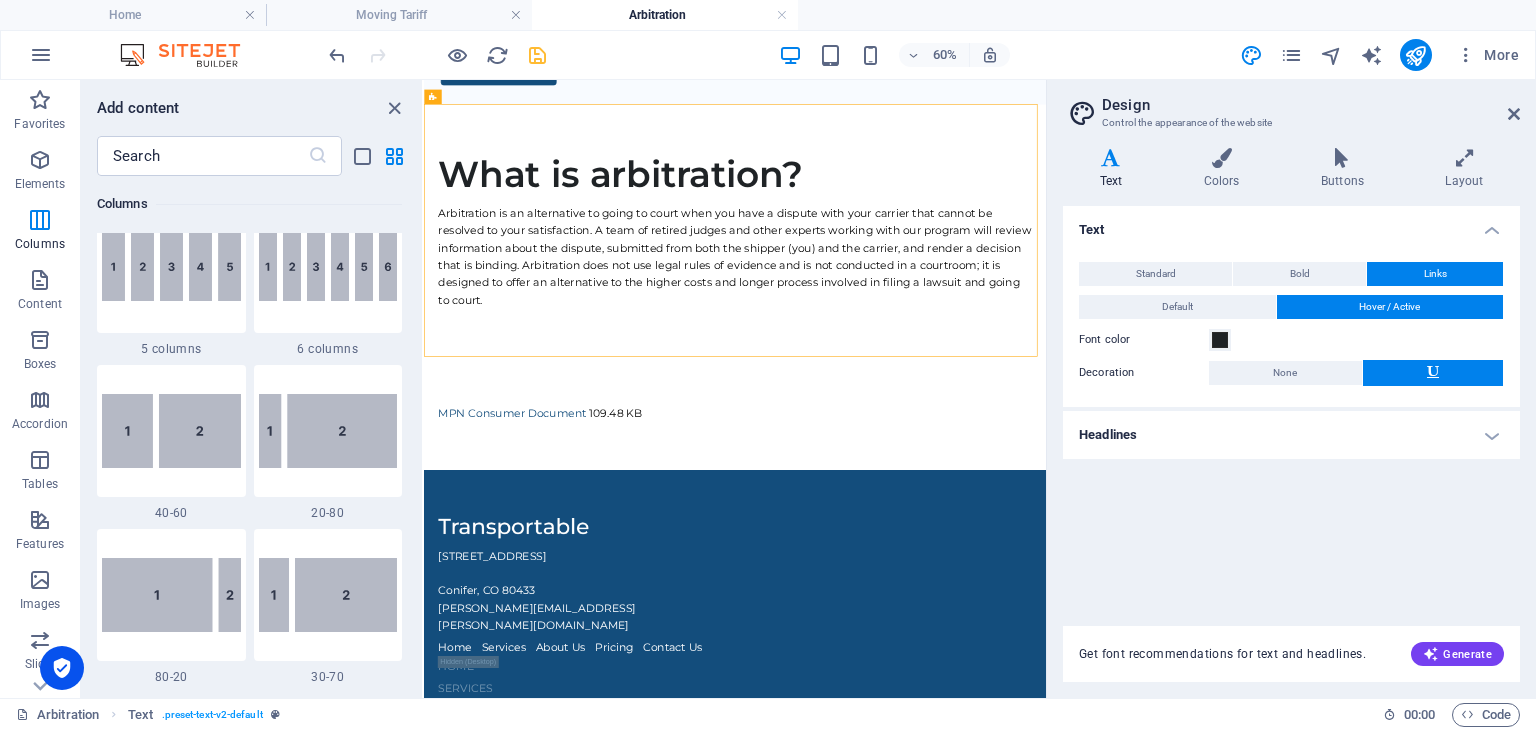 click on "Favorites 1 Star Headline 1 Star Container Elements 1 Star Headline 1 Star Text 1 Star Image 1 Star Container 1 Star Spacer 1 Star Separator 1 Star HTML 1 Star Icon 1 Star Button 1 Star Logo 1 Star SVG 1 Star Image slider 1 Star Slider 1 Star Gallery 1 Star Menu 1 Star Map 1 Star Facebook 1 Star Video 1 Star YouTube 1 Star Vimeo 1 Star Document 1 Star Audio 1 Star Iframe 1 Star Privacy 1 Star Languages Columns 1 Star Container 1 Star 2 columns 1 Star 3 columns 1 Star 4 columns 1 Star 5 columns 1 Star 6 columns 1 Star 40-60 1 Star 20-80 1 Star 80-20 1 Star 30-70 1 Star 70-30 1 Star Unequal Columns 1 Star 25-25-50 1 Star 25-50-25 1 Star 50-25-25 1 Star 20-60-20 1 Star 50-16-16-16 1 Star 16-16-16-50 1 Star Grid 2-1 1 Star Grid 1-2 1 Star Grid 3-1 1 Star Grid 1-3 1 Star Grid 4-1 1 Star Grid 1-4 1 Star Grid 1-2-1 1 Star Grid 1-1-2 1 Star Grid 2h-2v 1 Star Grid 2v-2h 1 Star Grid 2-1-2 1 Star Grid 3-4 Content 1 Star Text in columns 1 Star Text 1 Star Text with separator 1 Star Image with text box 1 Star 1 Star Boxes" at bounding box center (251, 429) 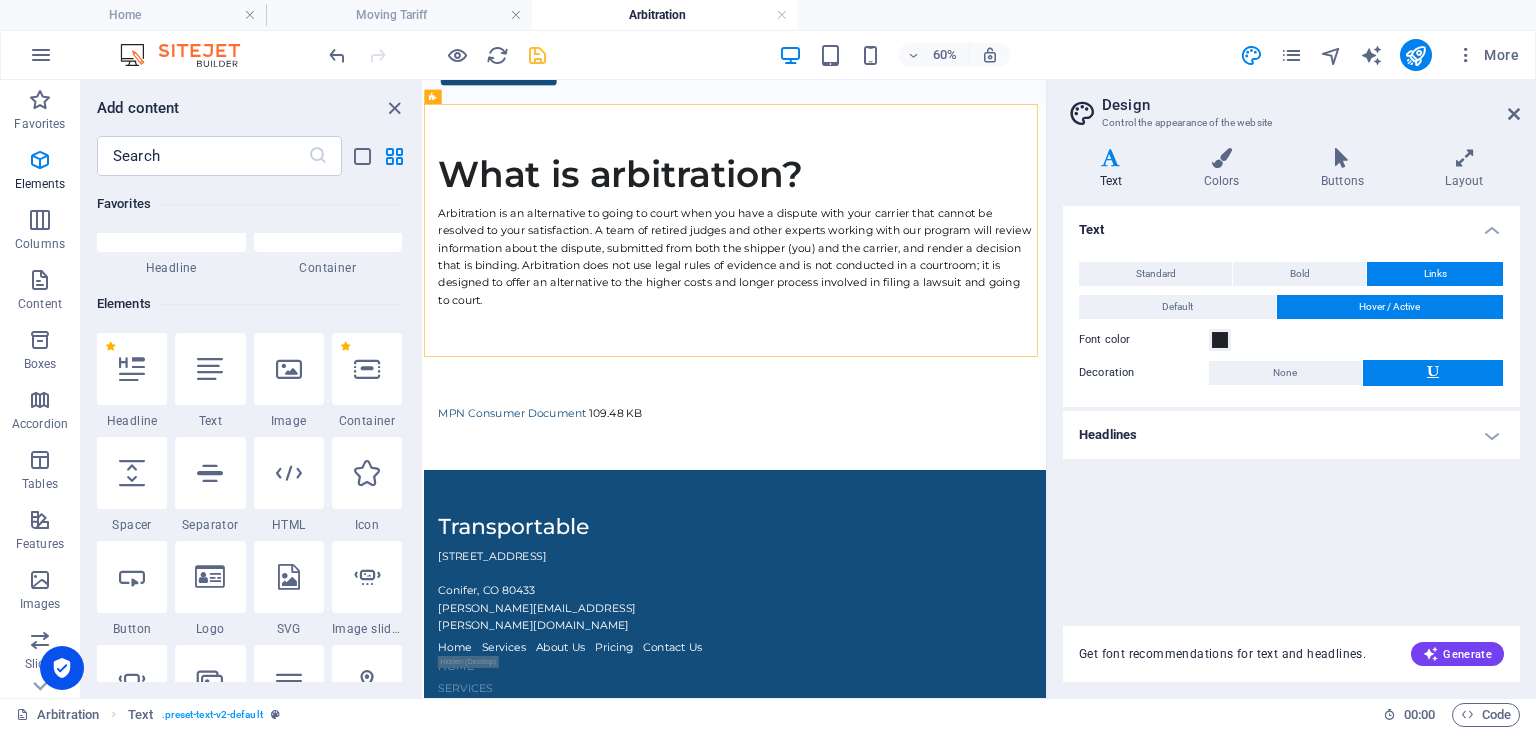 scroll, scrollTop: 23, scrollLeft: 0, axis: vertical 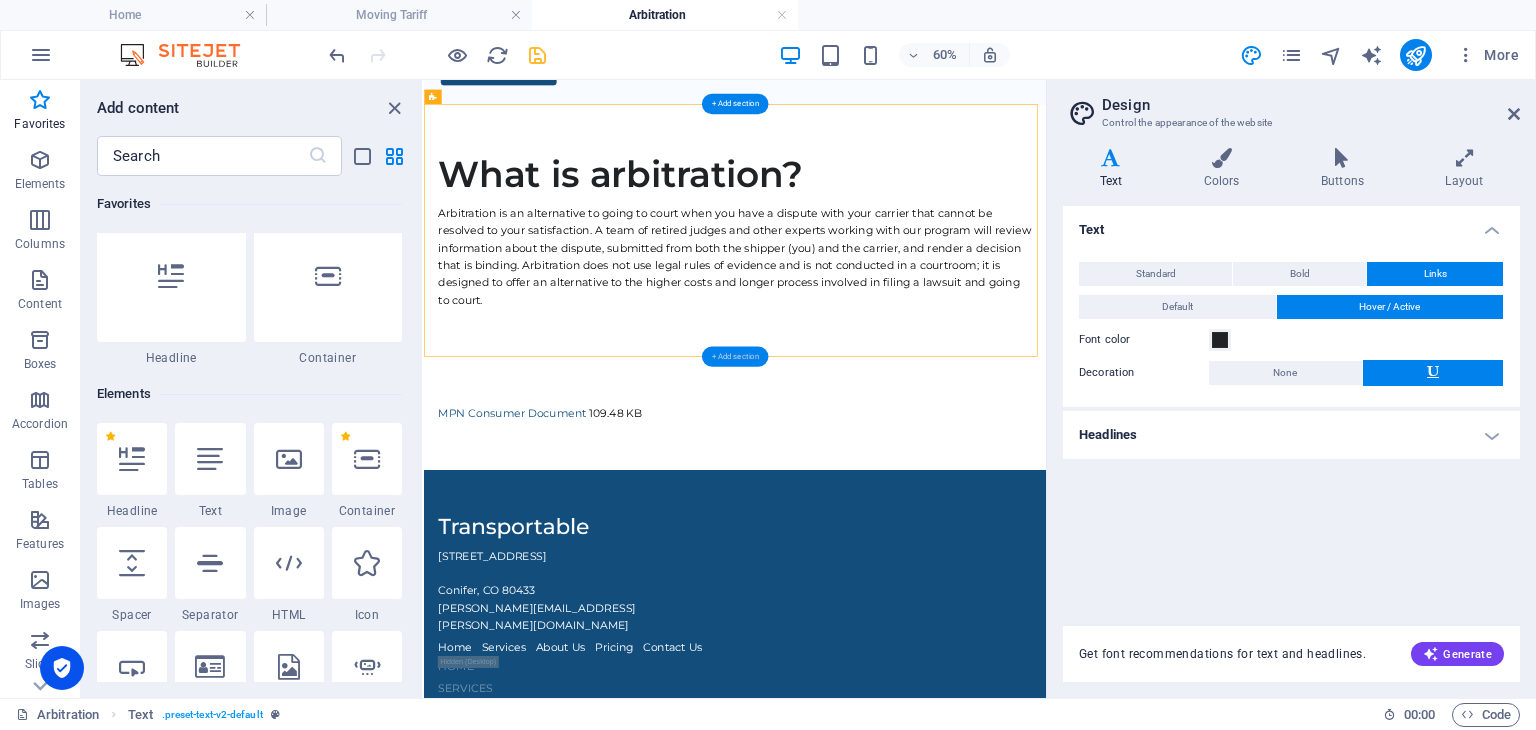 click on "+ Add section" at bounding box center (735, 356) 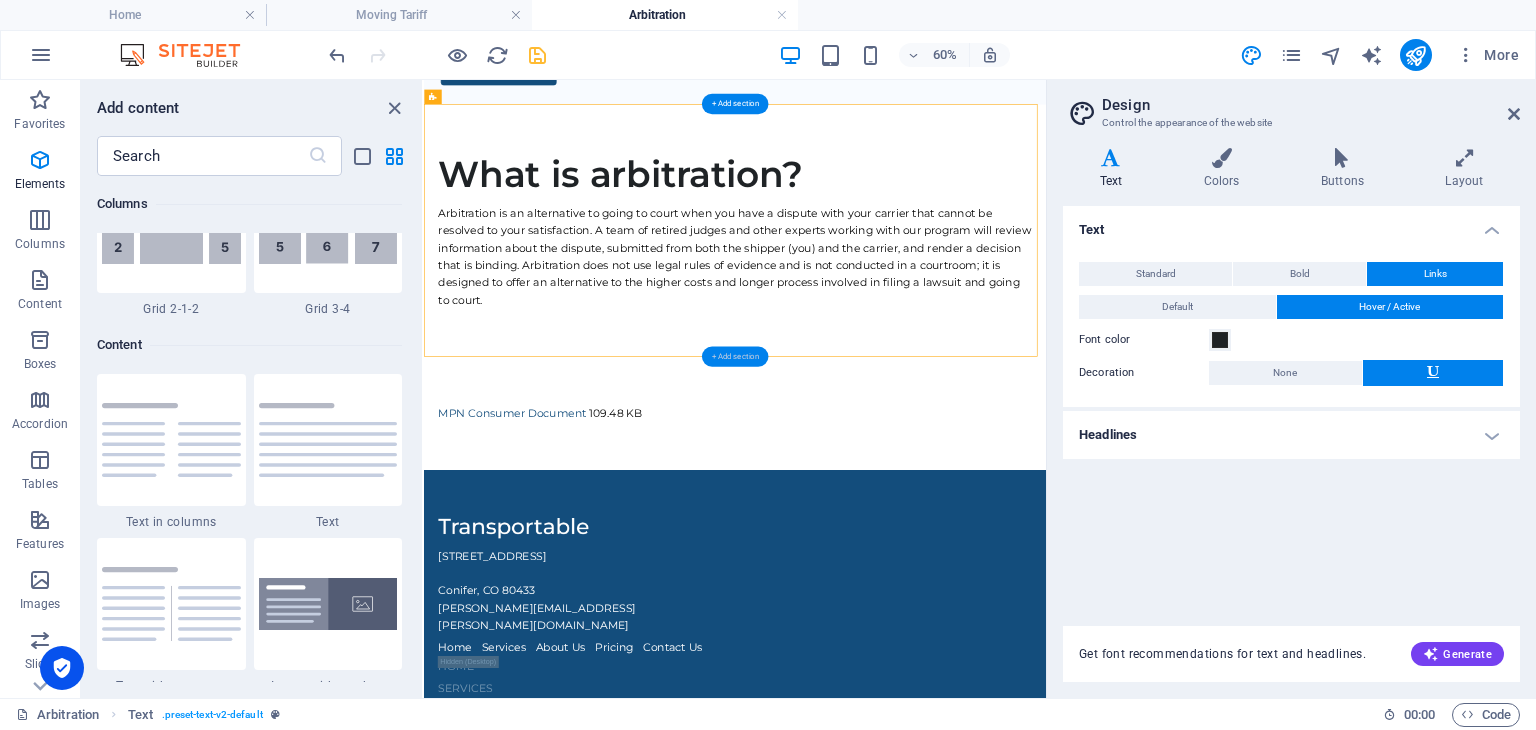 scroll, scrollTop: 3499, scrollLeft: 0, axis: vertical 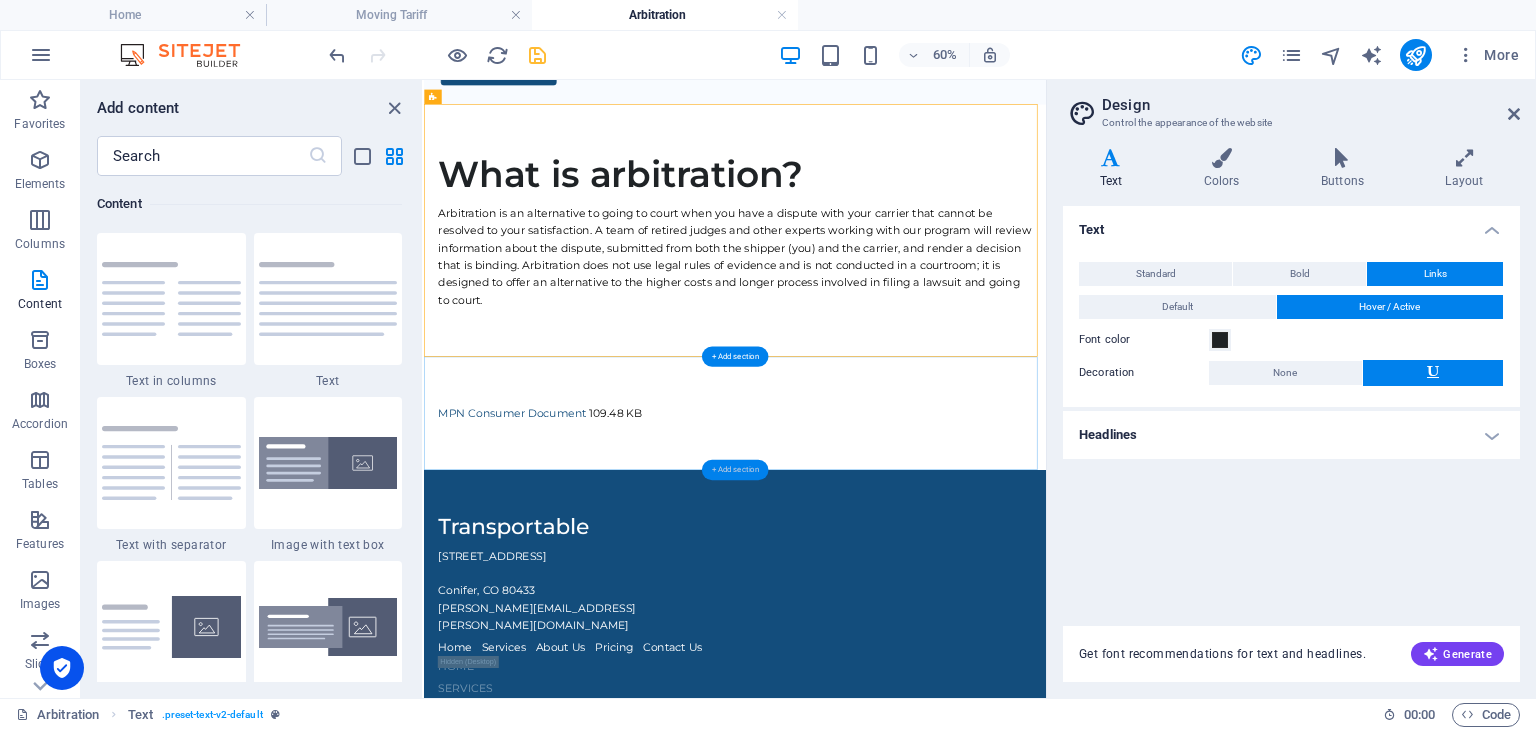 click on "+ Add section" at bounding box center [735, 470] 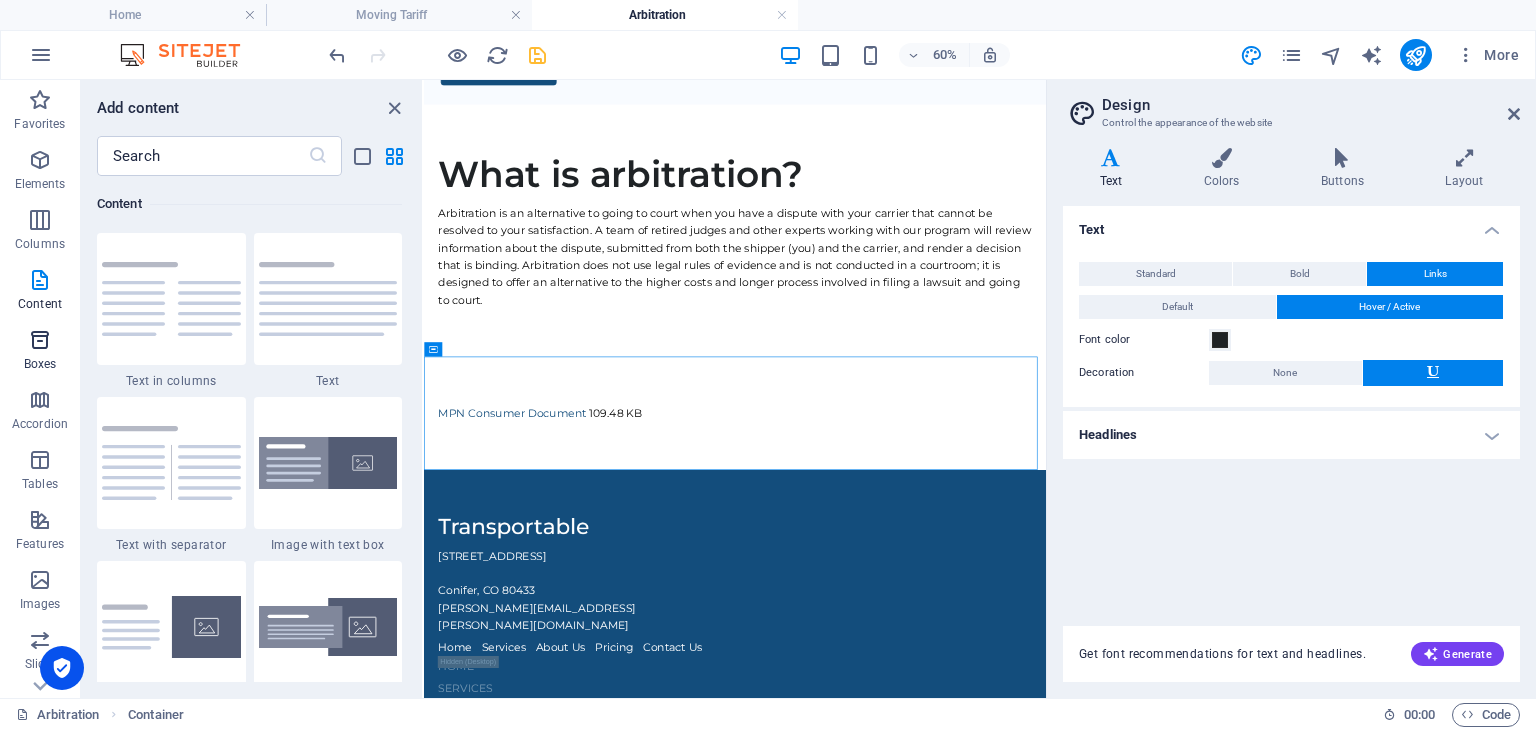 click at bounding box center [40, 340] 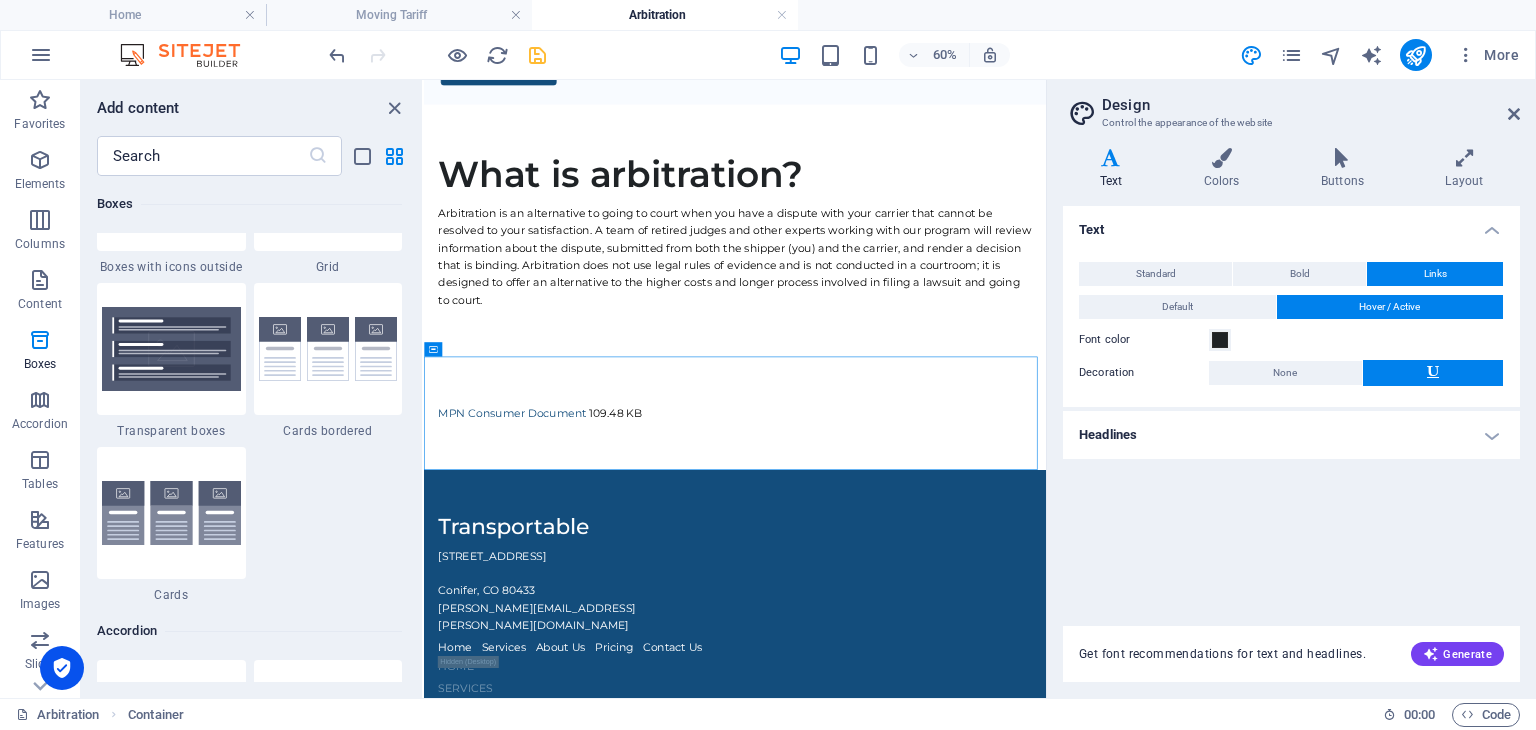 scroll, scrollTop: 6236, scrollLeft: 0, axis: vertical 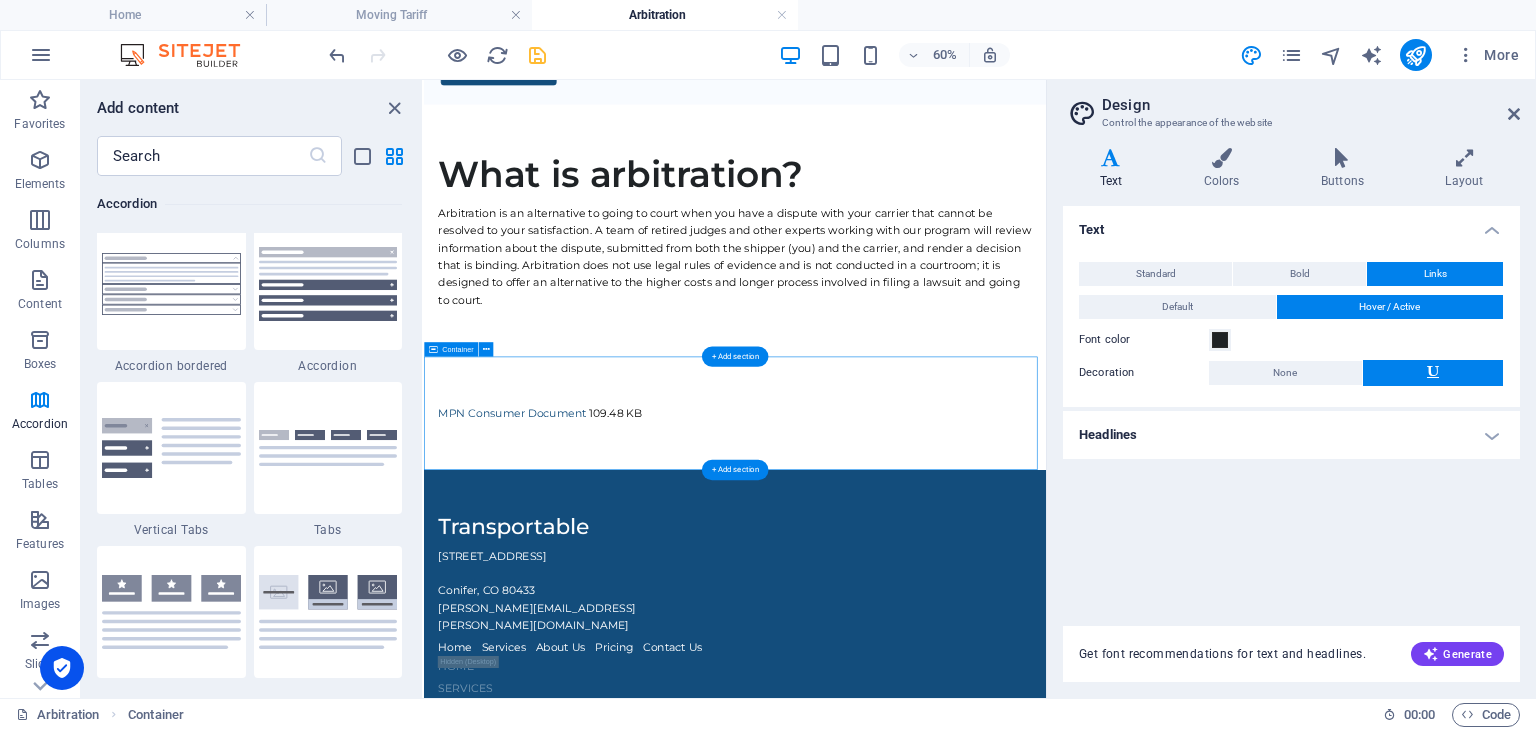click on "MPN Consumer Document   109.48 KB" at bounding box center [942, 635] 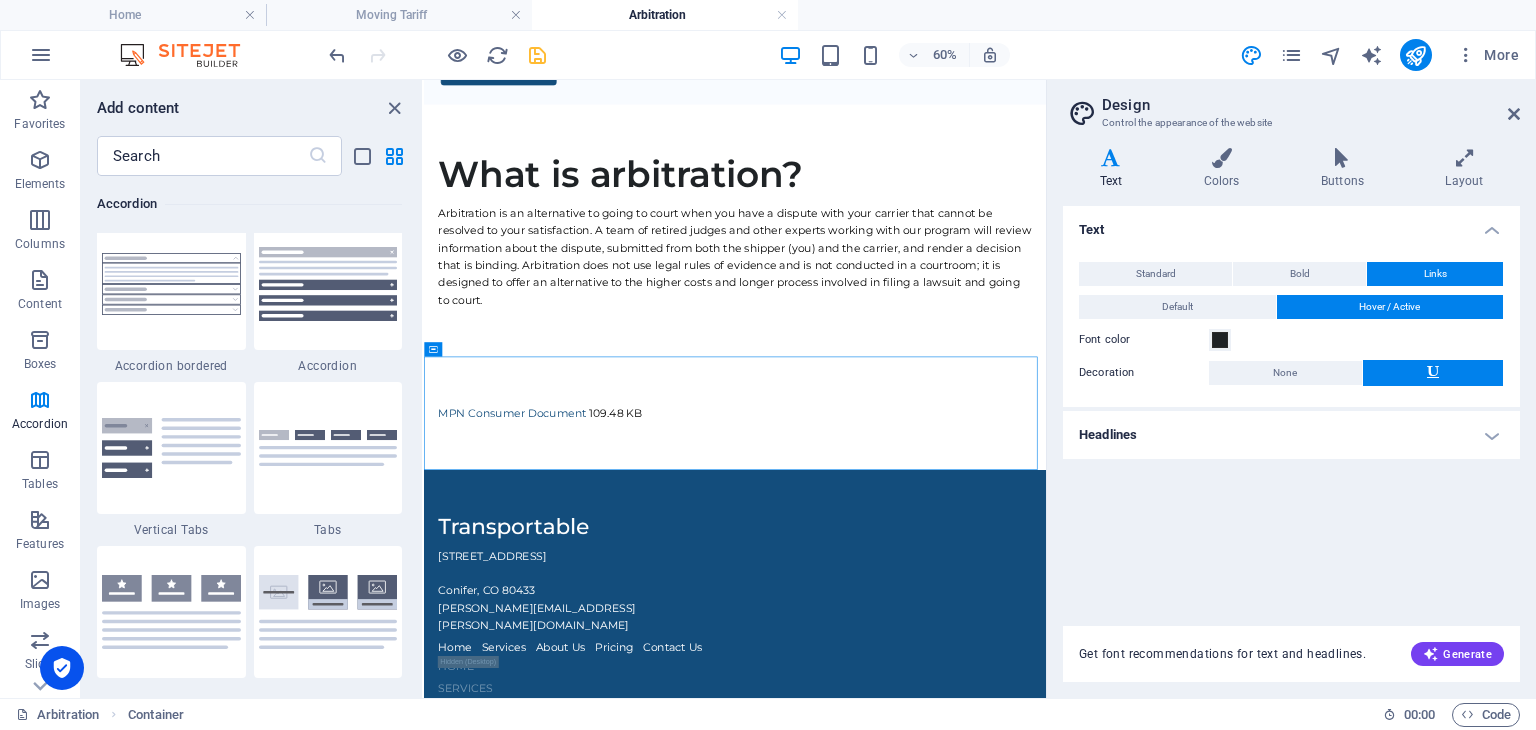 click at bounding box center [735, 389] 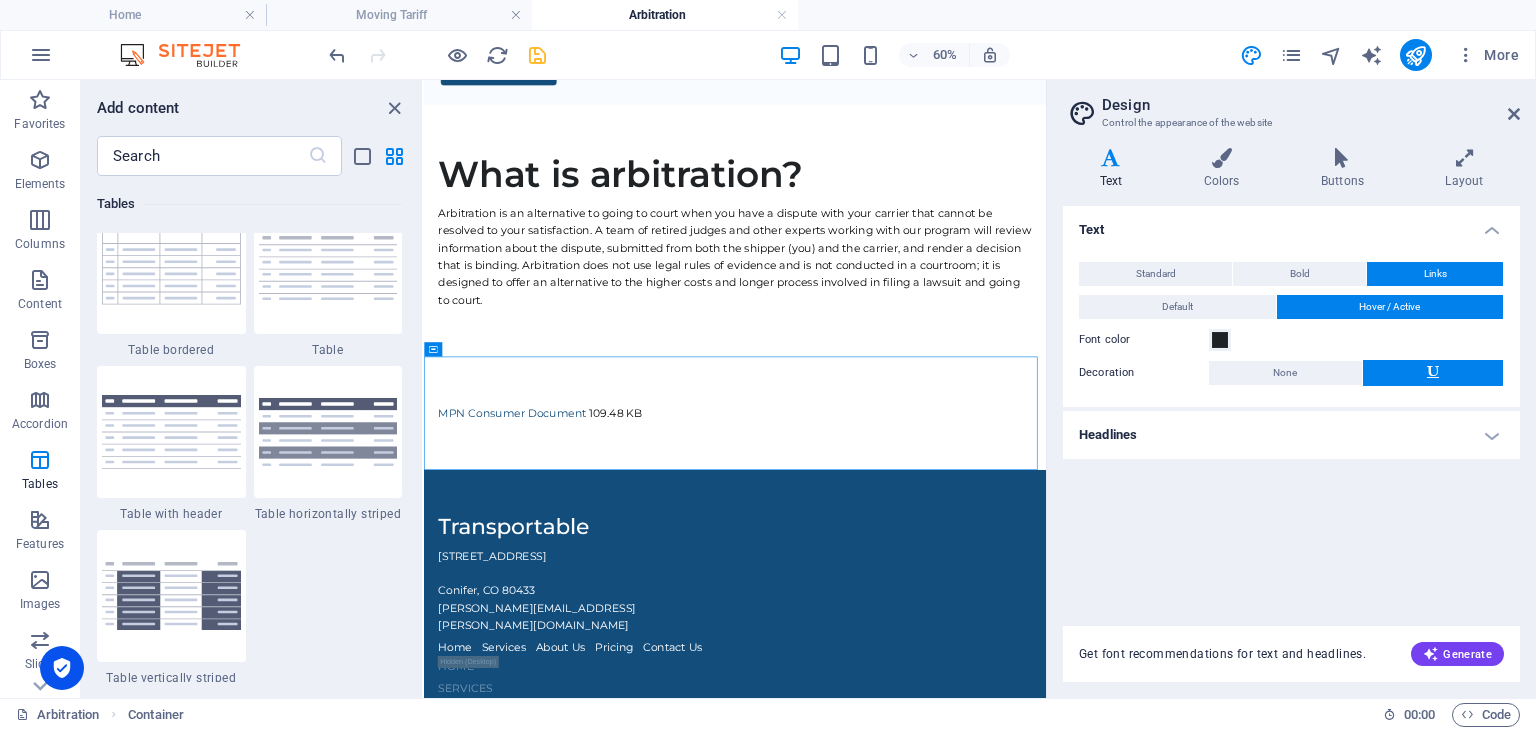 scroll, scrollTop: 7564, scrollLeft: 0, axis: vertical 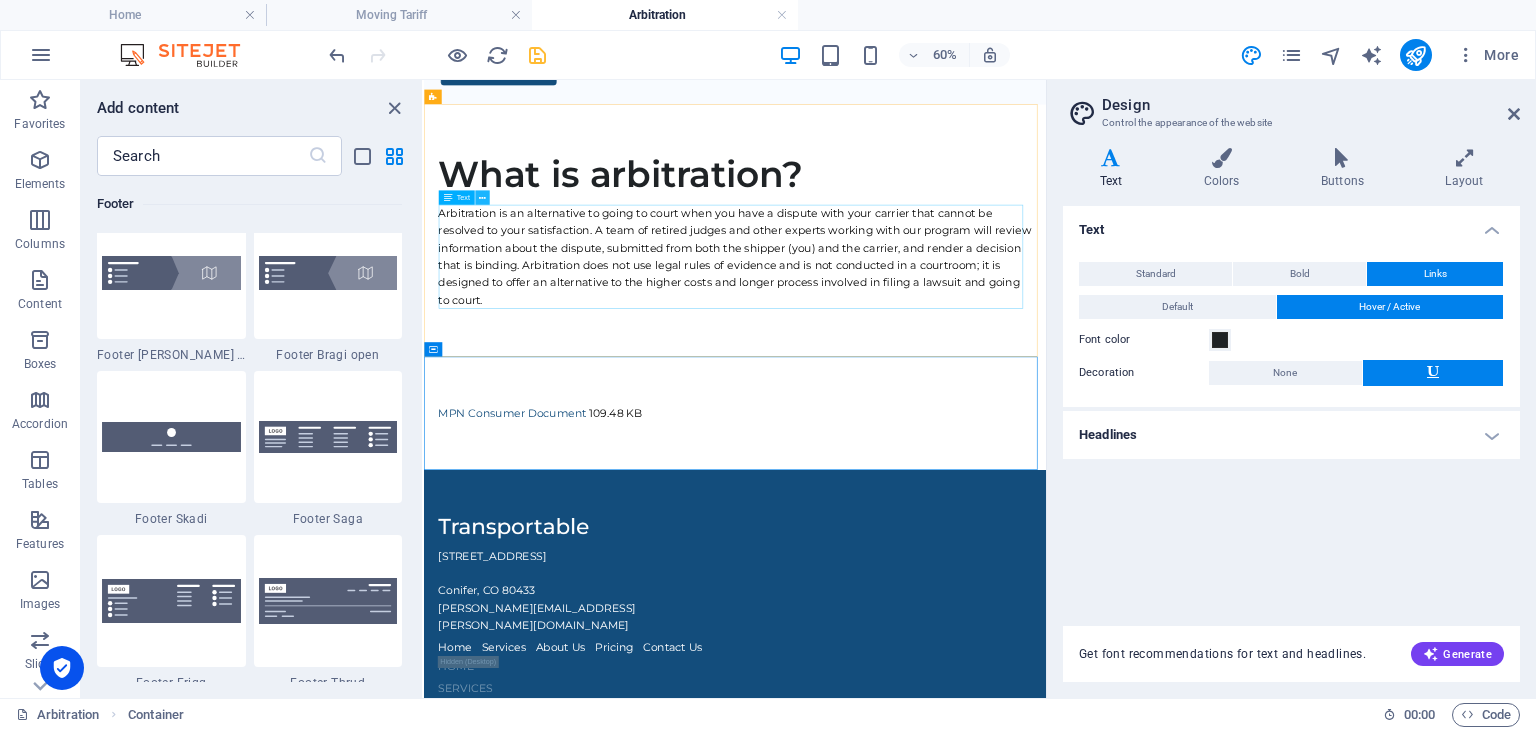 click at bounding box center [482, 197] 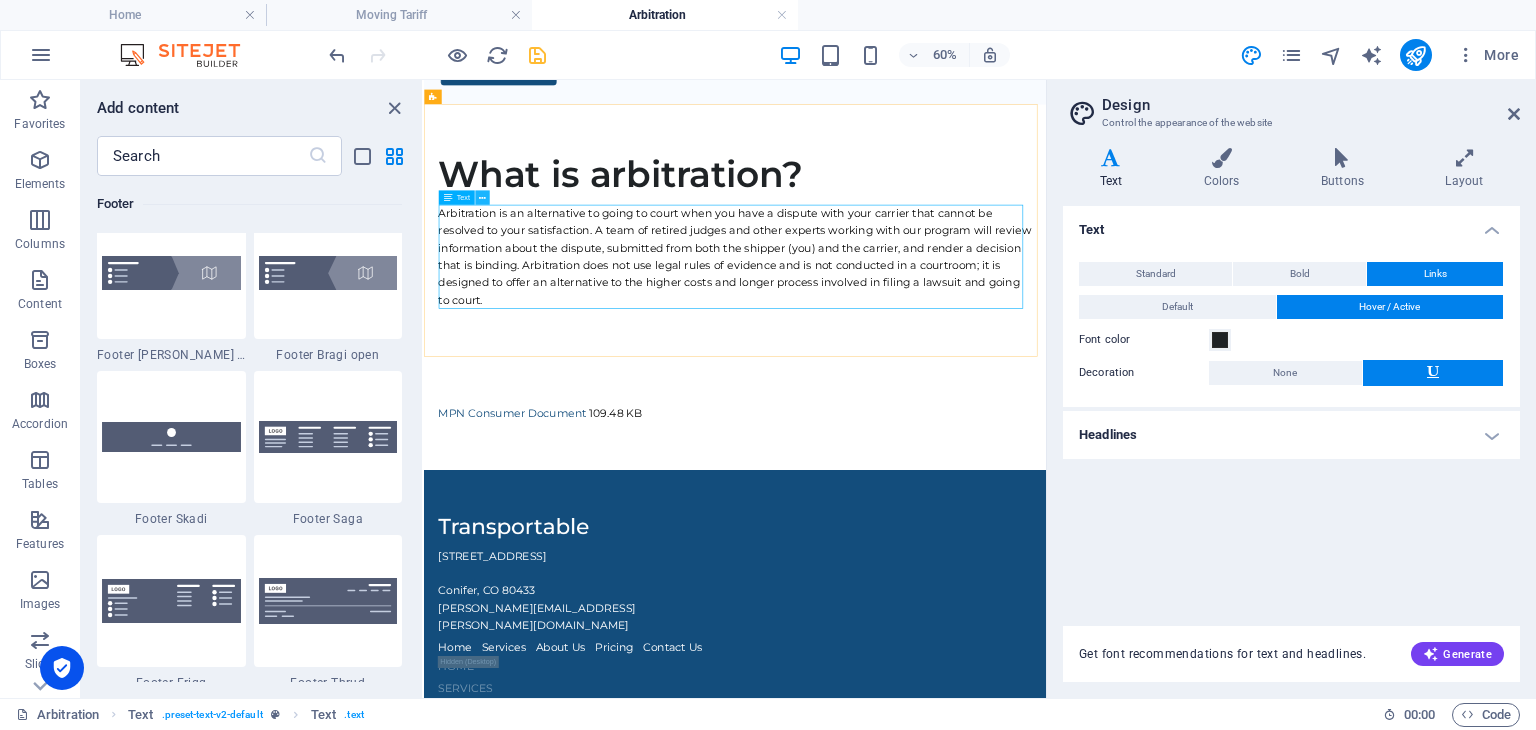 click at bounding box center [482, 197] 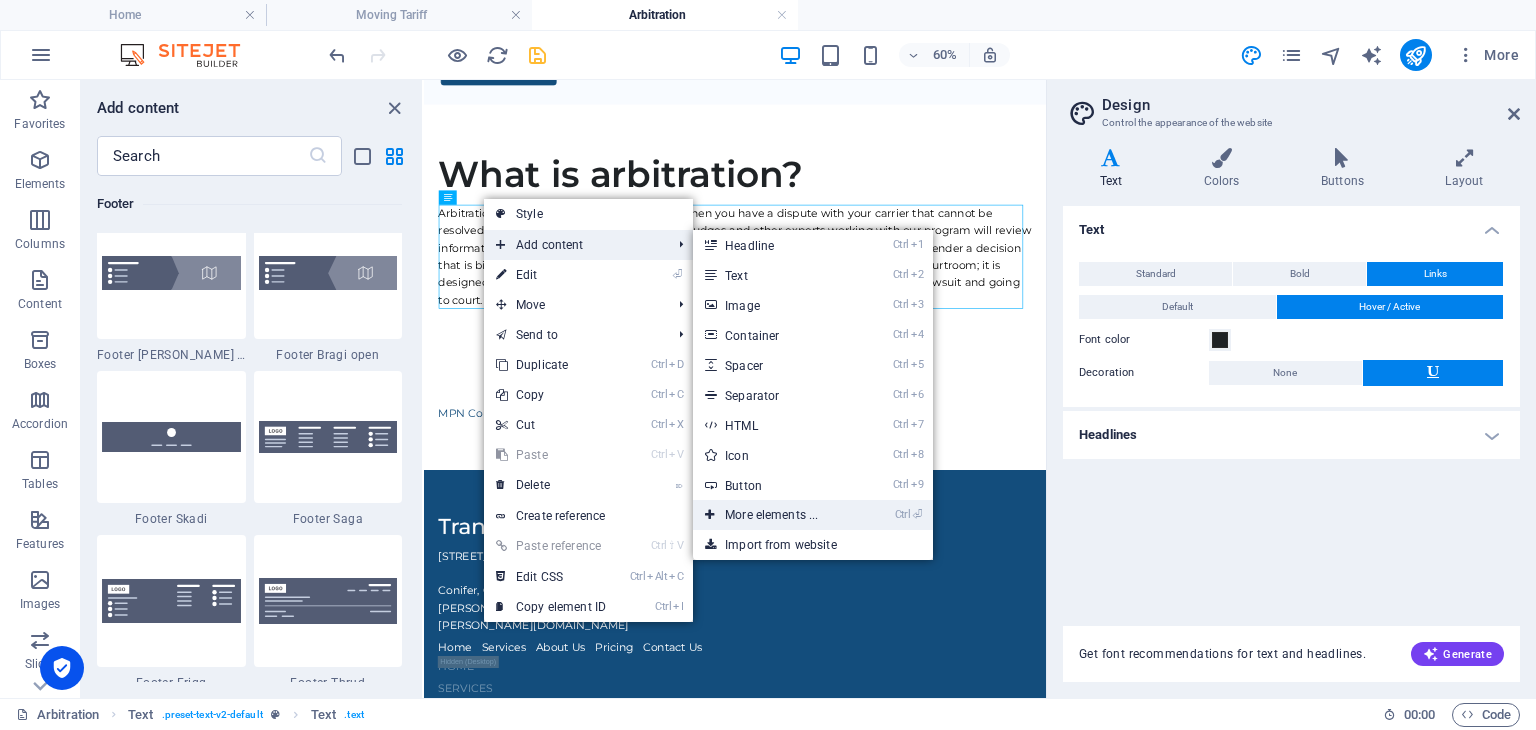 click on "Ctrl ⏎  More elements ..." at bounding box center [775, 515] 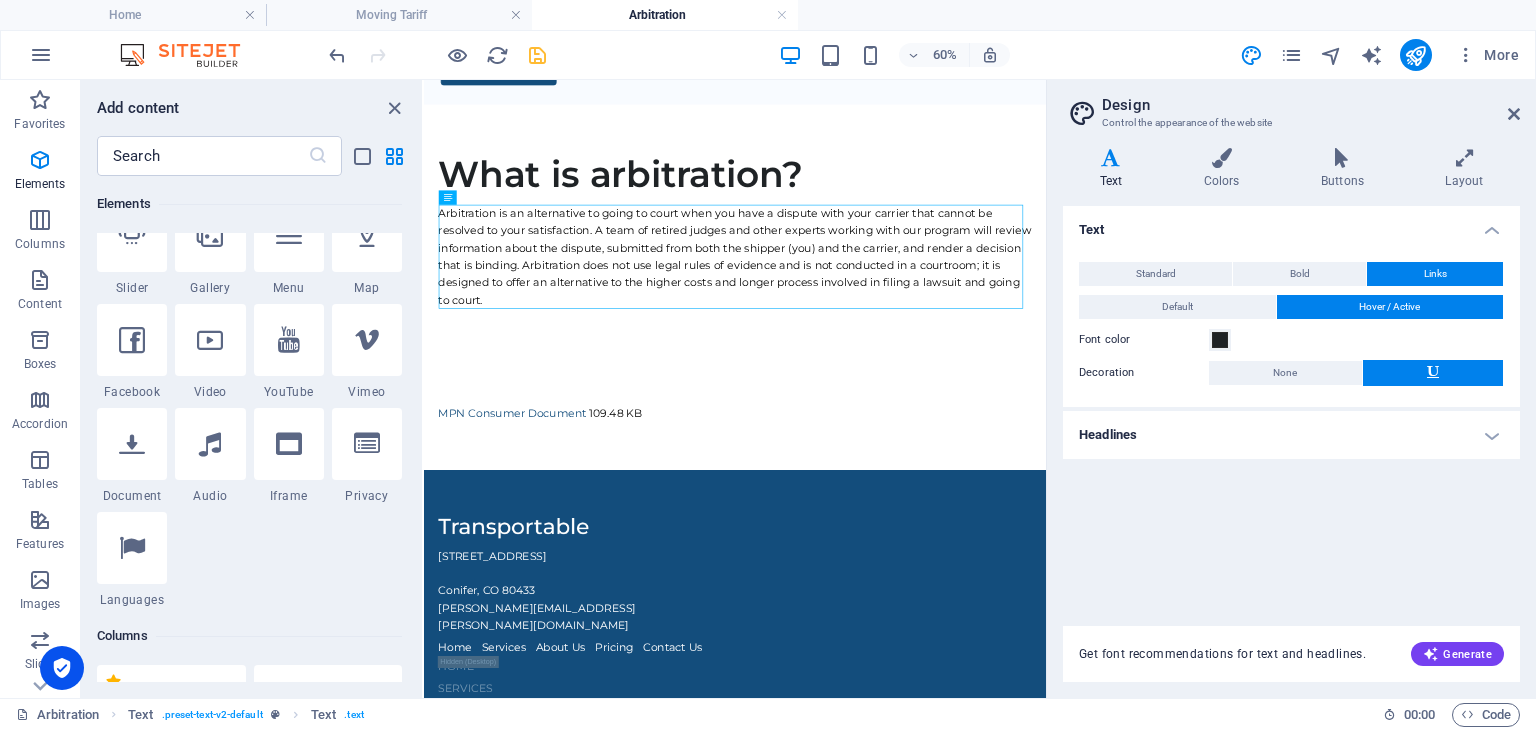 scroll, scrollTop: 496, scrollLeft: 0, axis: vertical 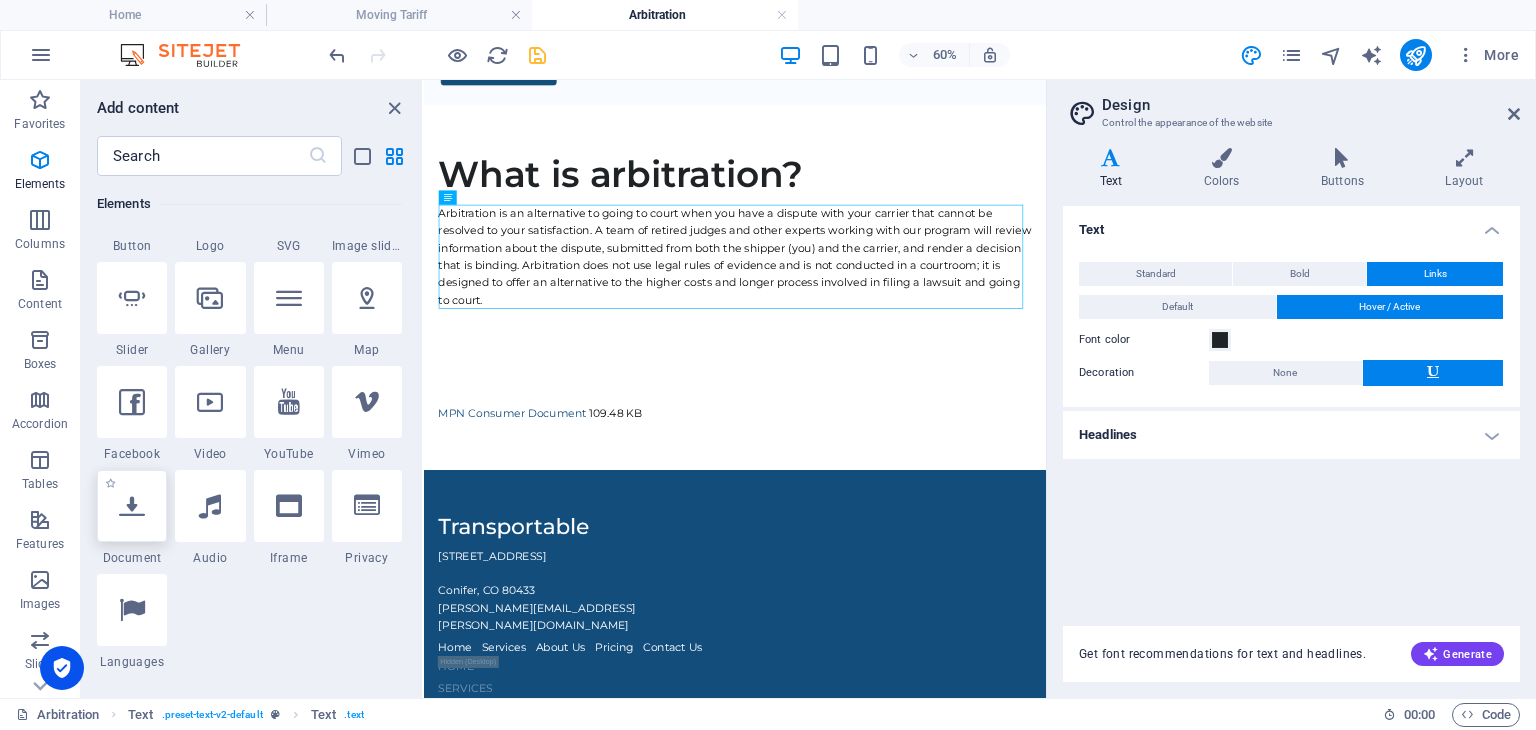 click at bounding box center (132, 506) 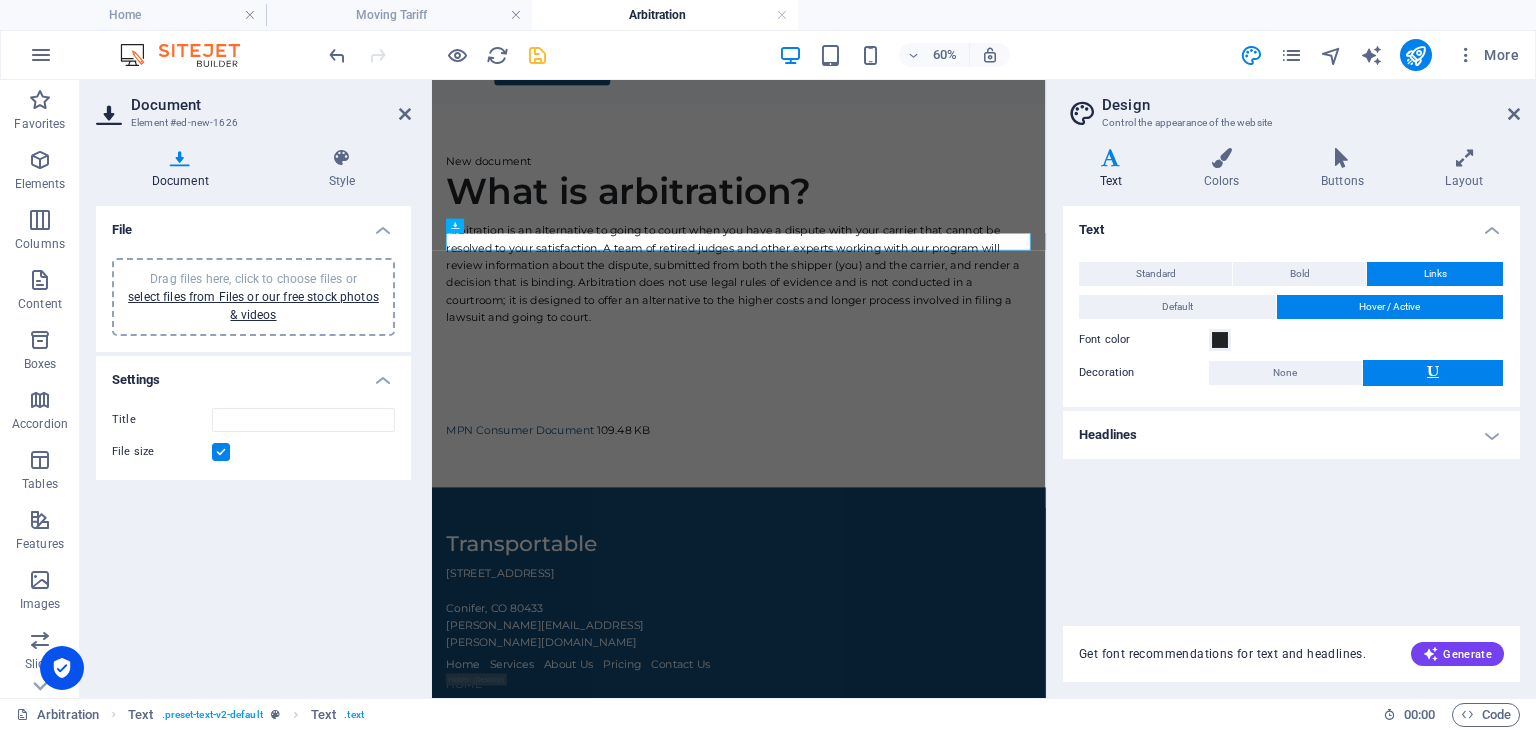 scroll, scrollTop: 0, scrollLeft: 0, axis: both 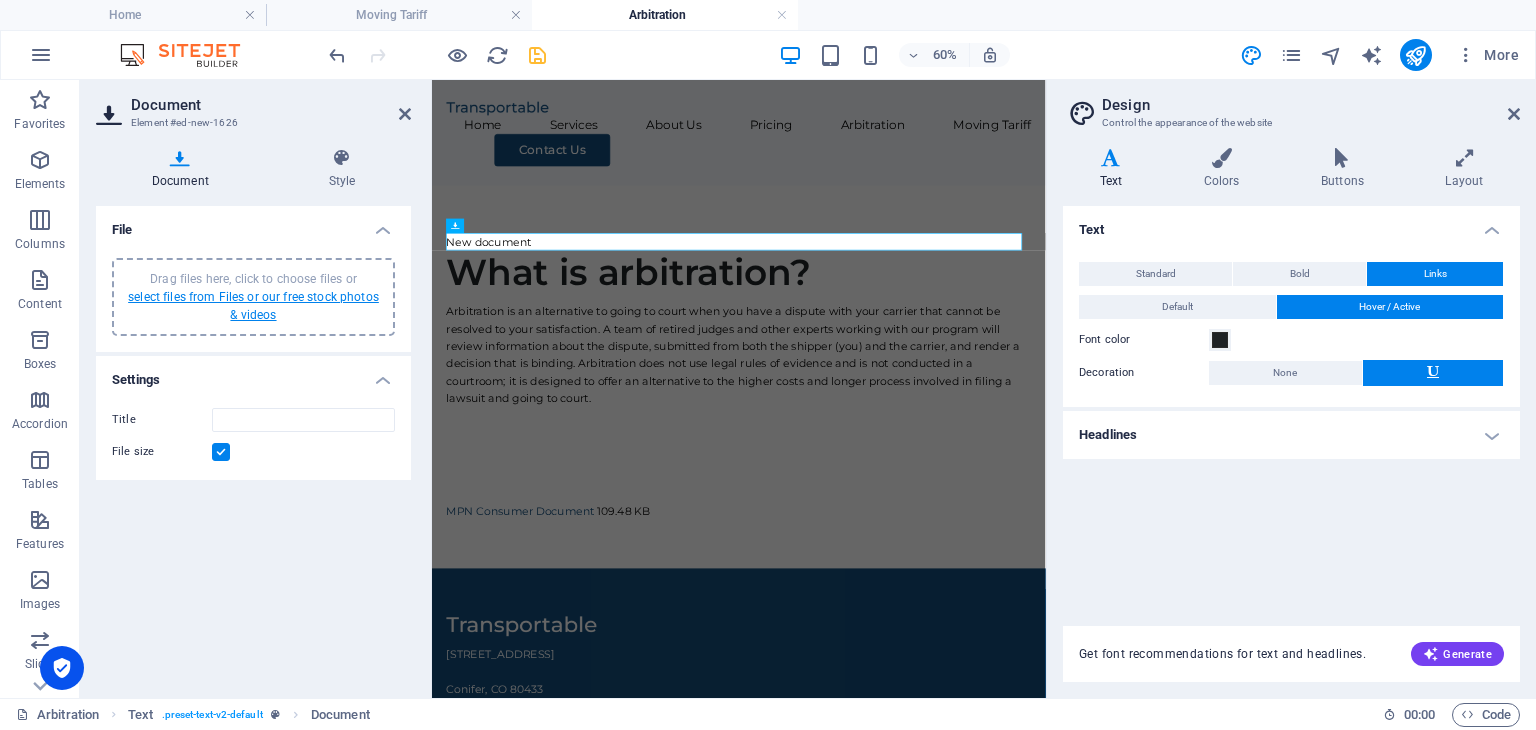 click on "select files from Files or our free stock photos & videos" at bounding box center [253, 306] 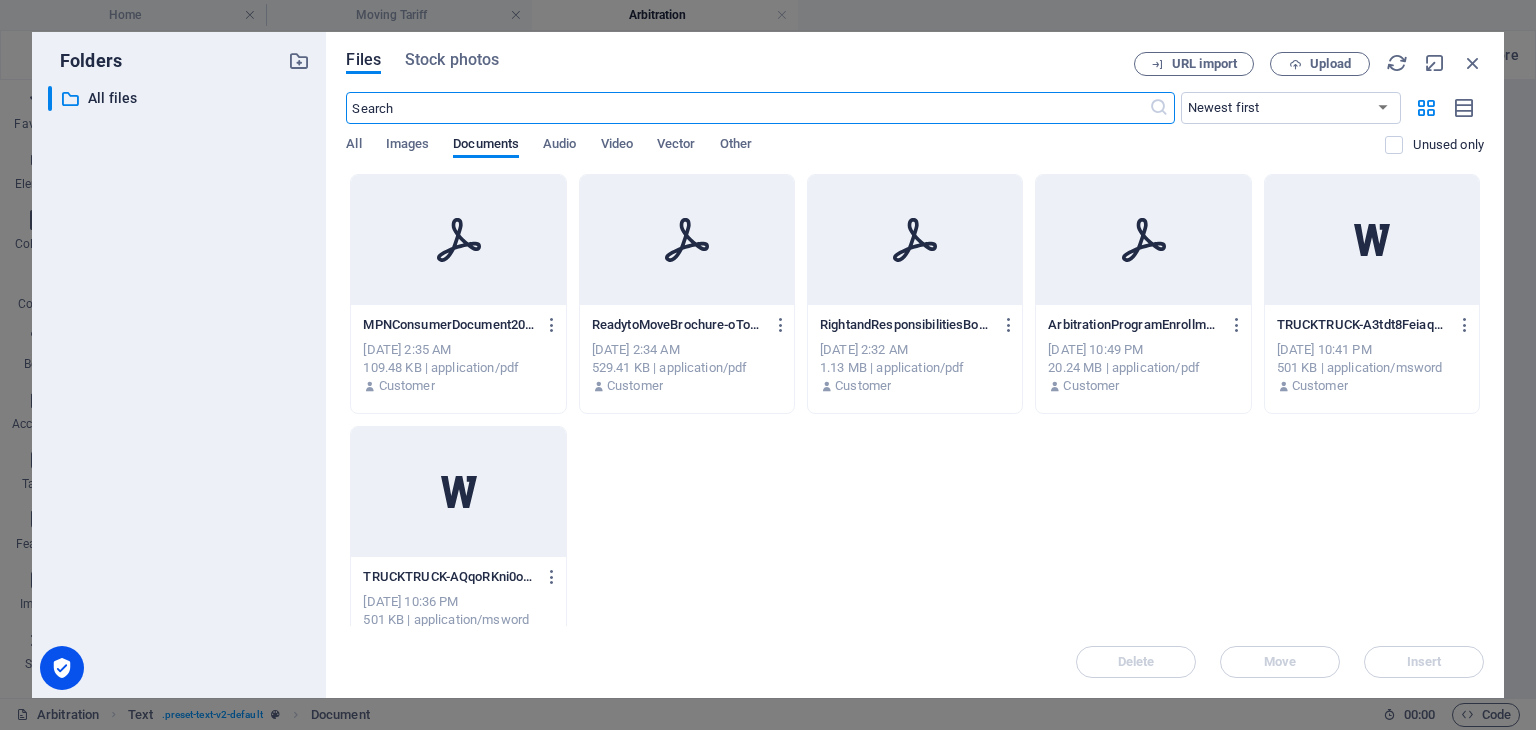 click 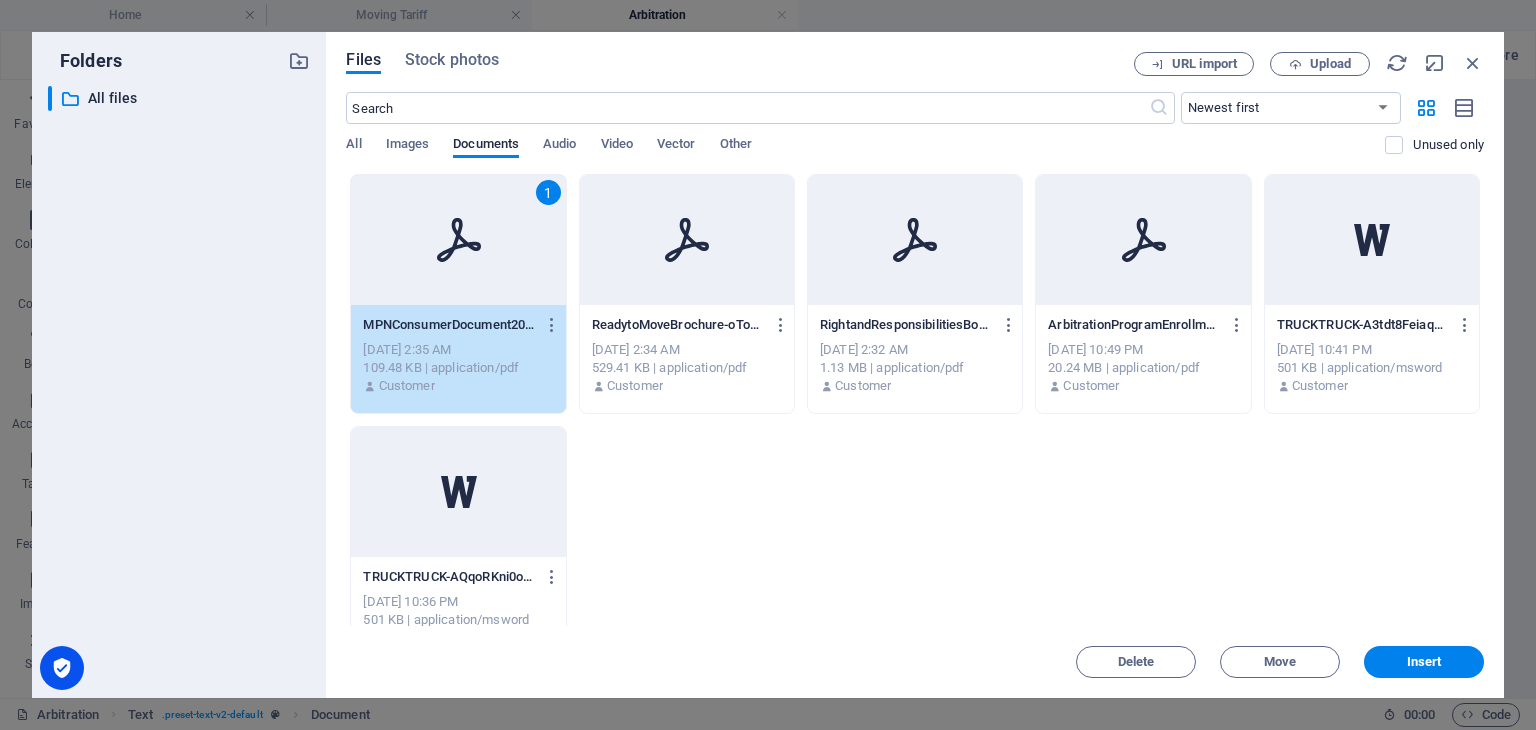 click 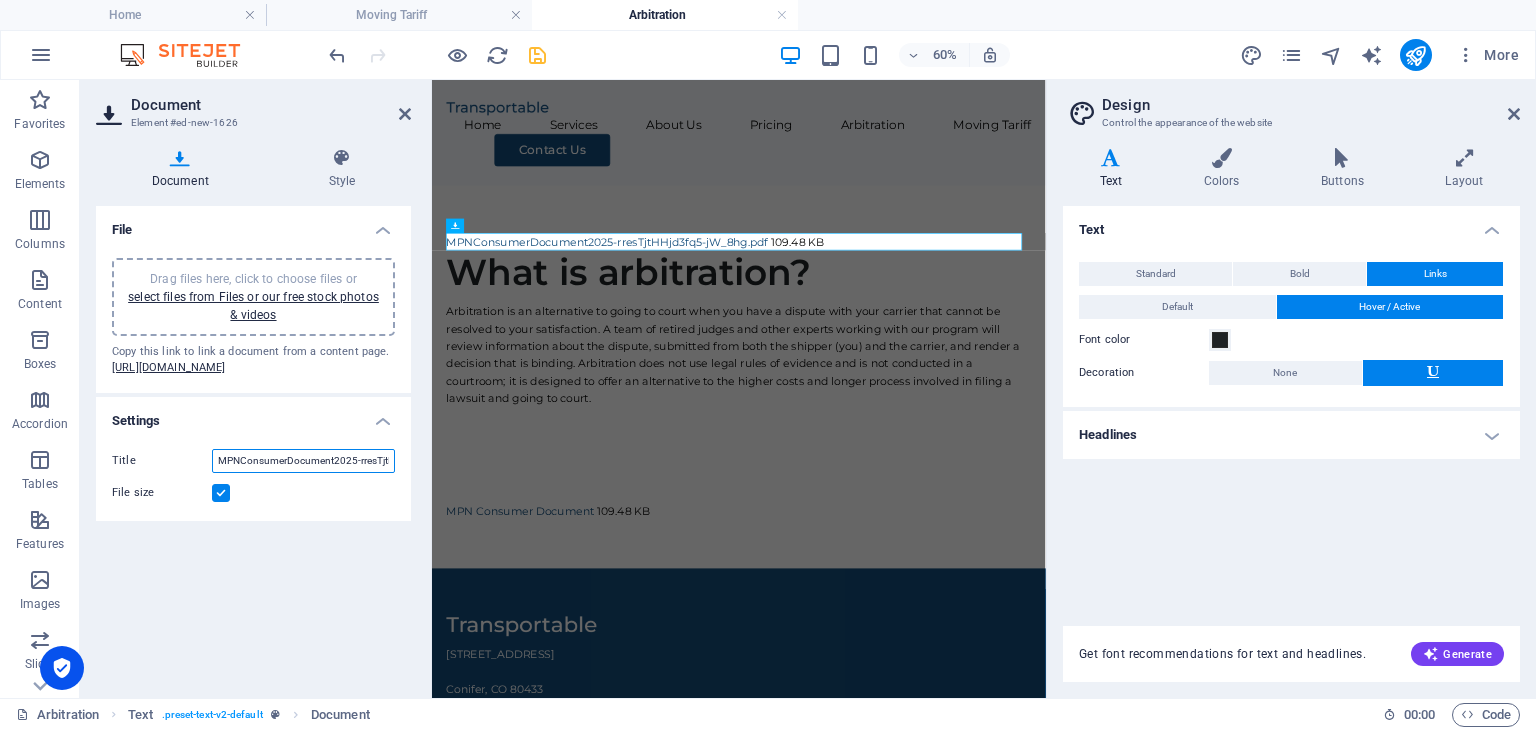 click on "MPNConsumerDocument2025-rresTjtHHjd3fq5-jW_8hg.pdf" at bounding box center [303, 461] 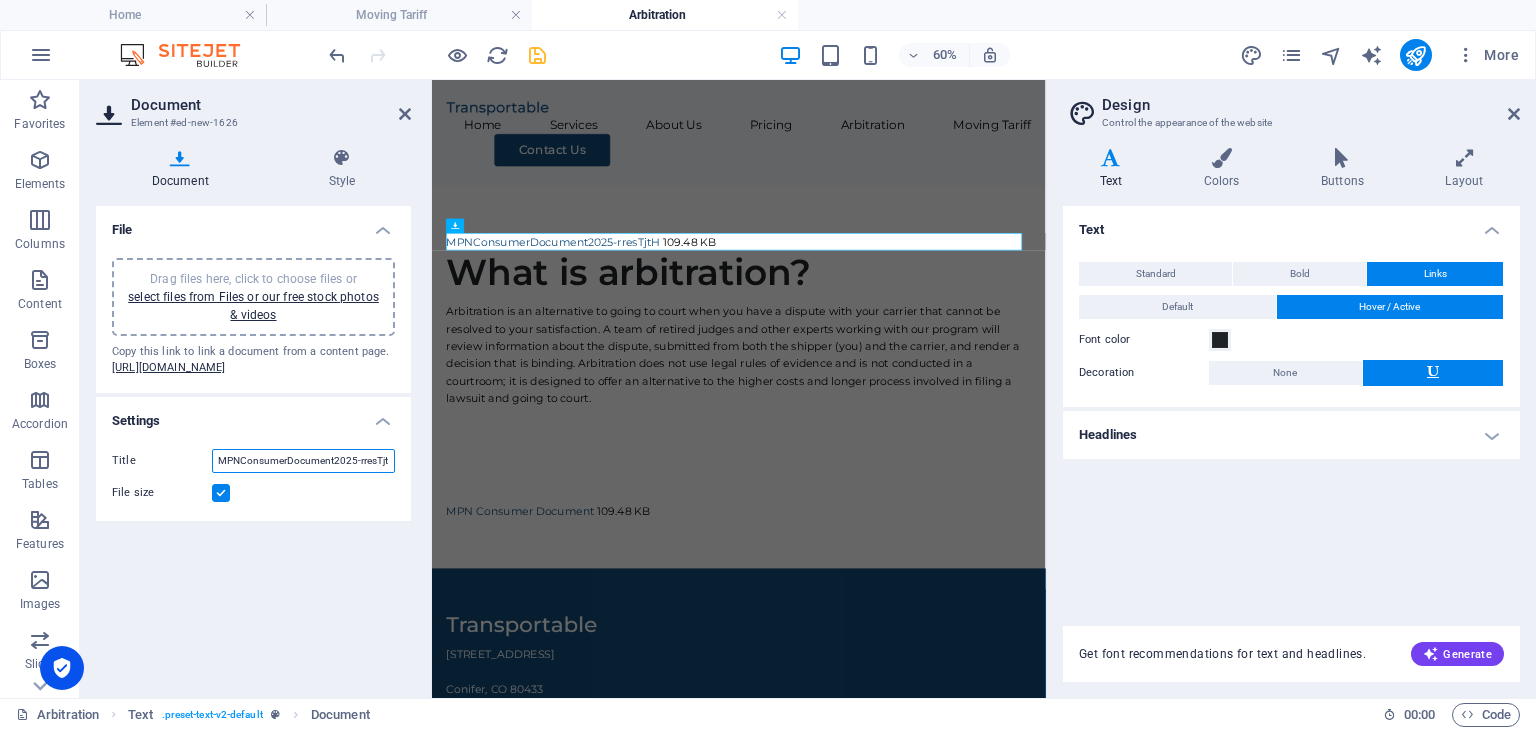 scroll, scrollTop: 0, scrollLeft: 0, axis: both 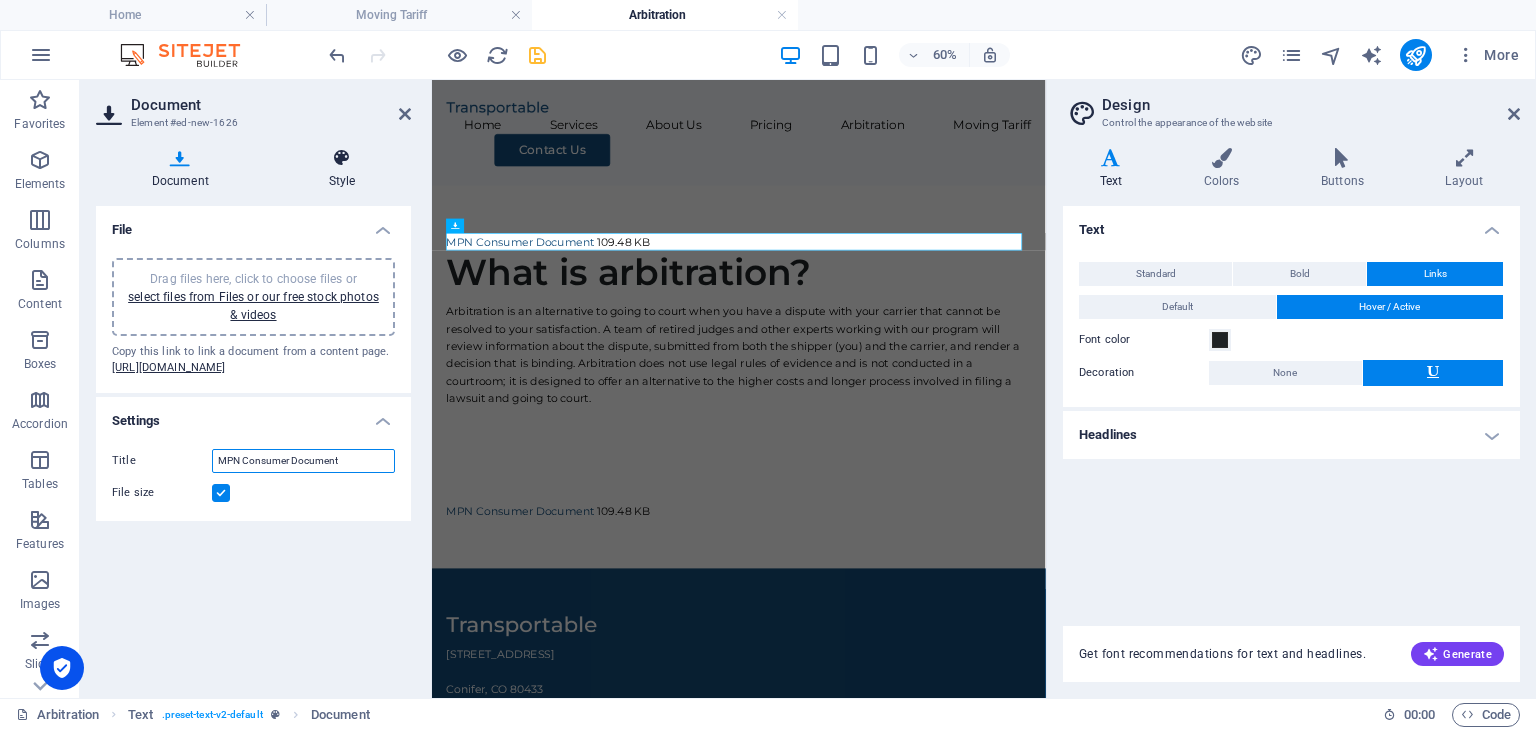 type on "MPN Consumer Document" 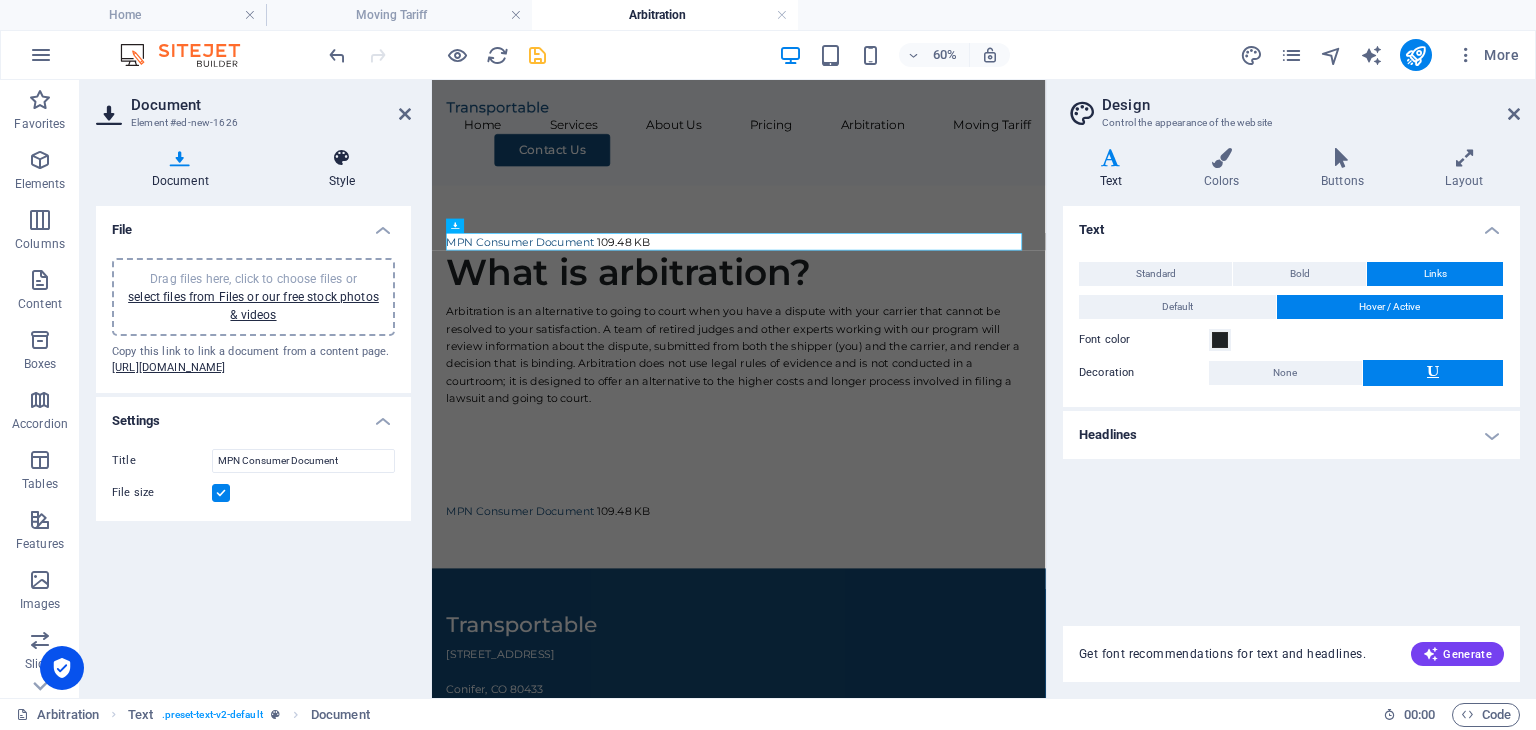 click at bounding box center [342, 158] 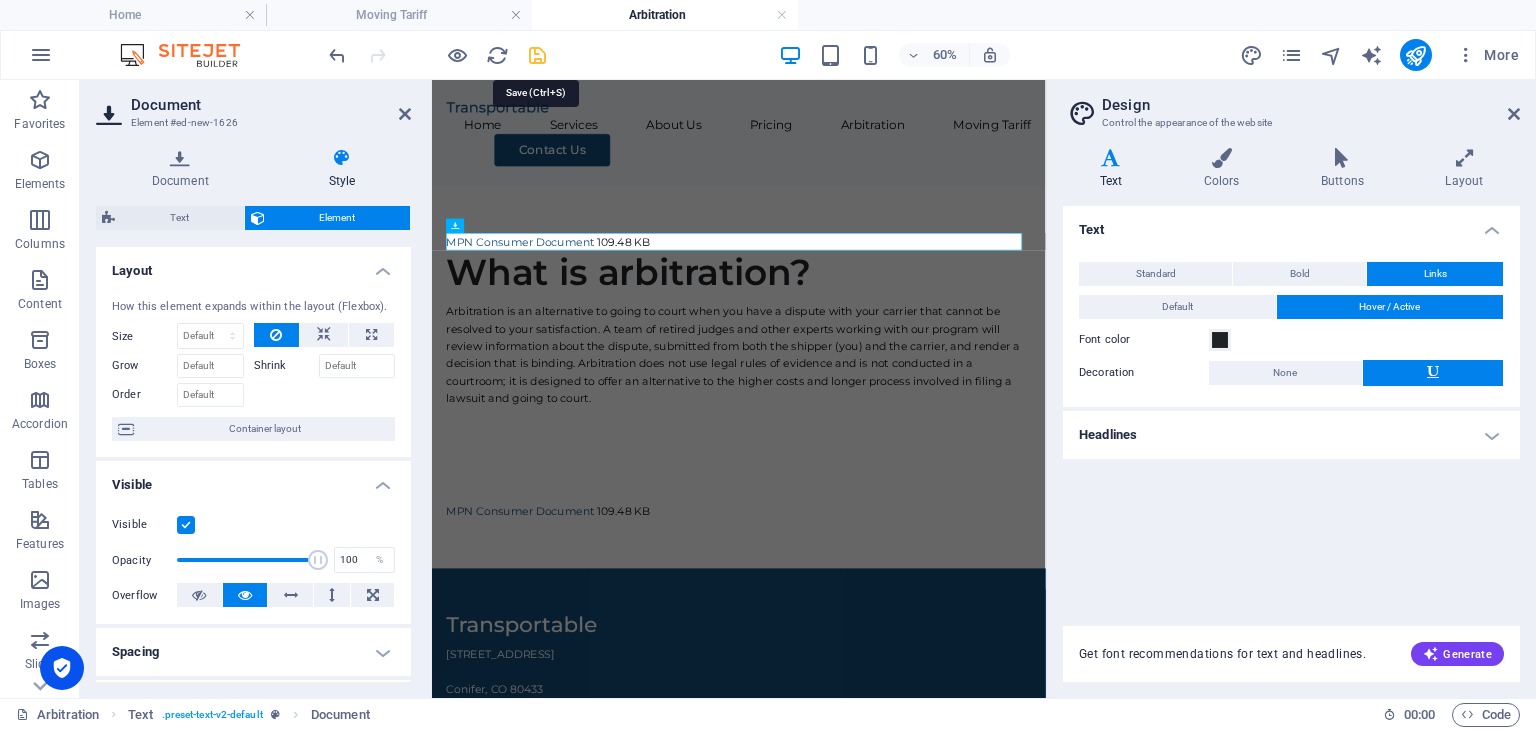 click at bounding box center [537, 55] 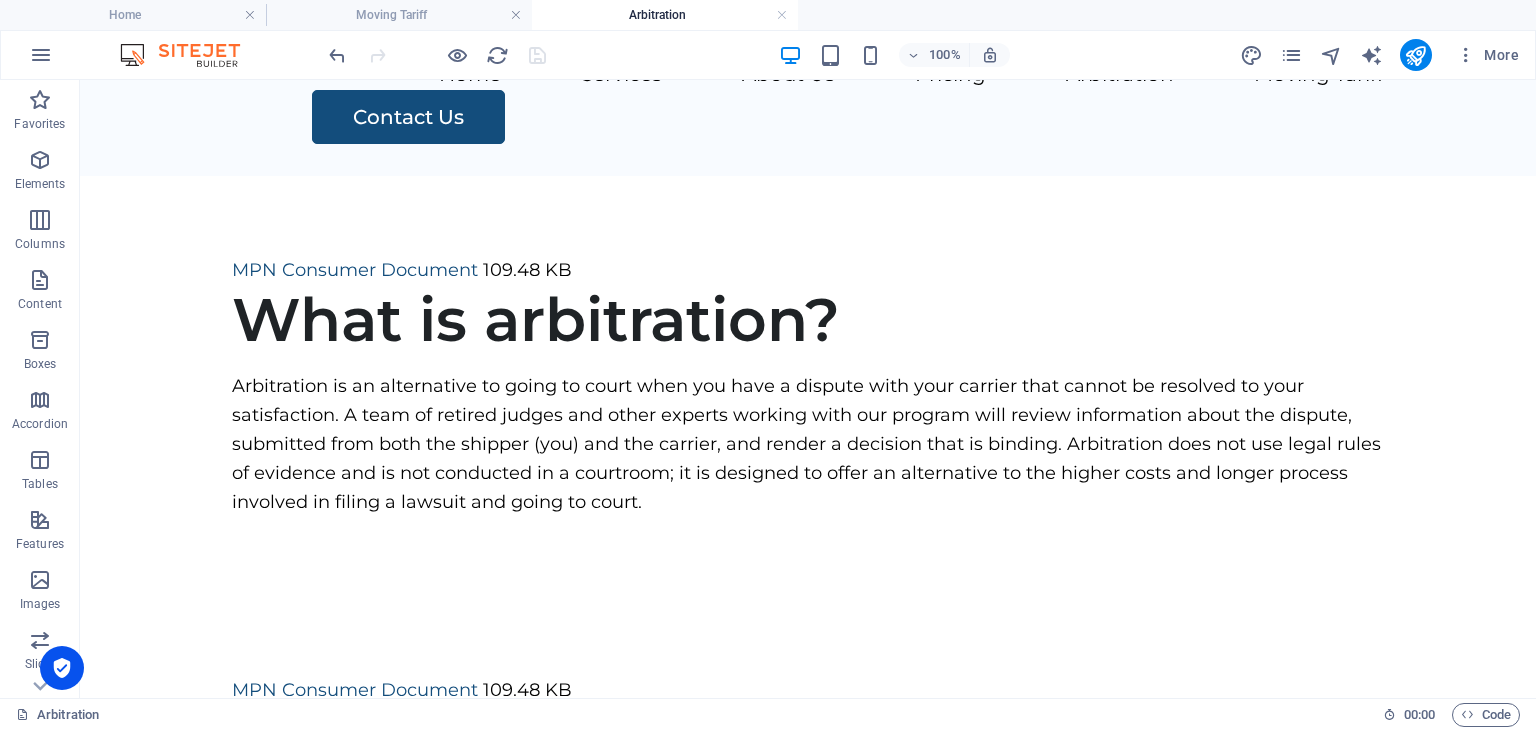 scroll, scrollTop: 120, scrollLeft: 0, axis: vertical 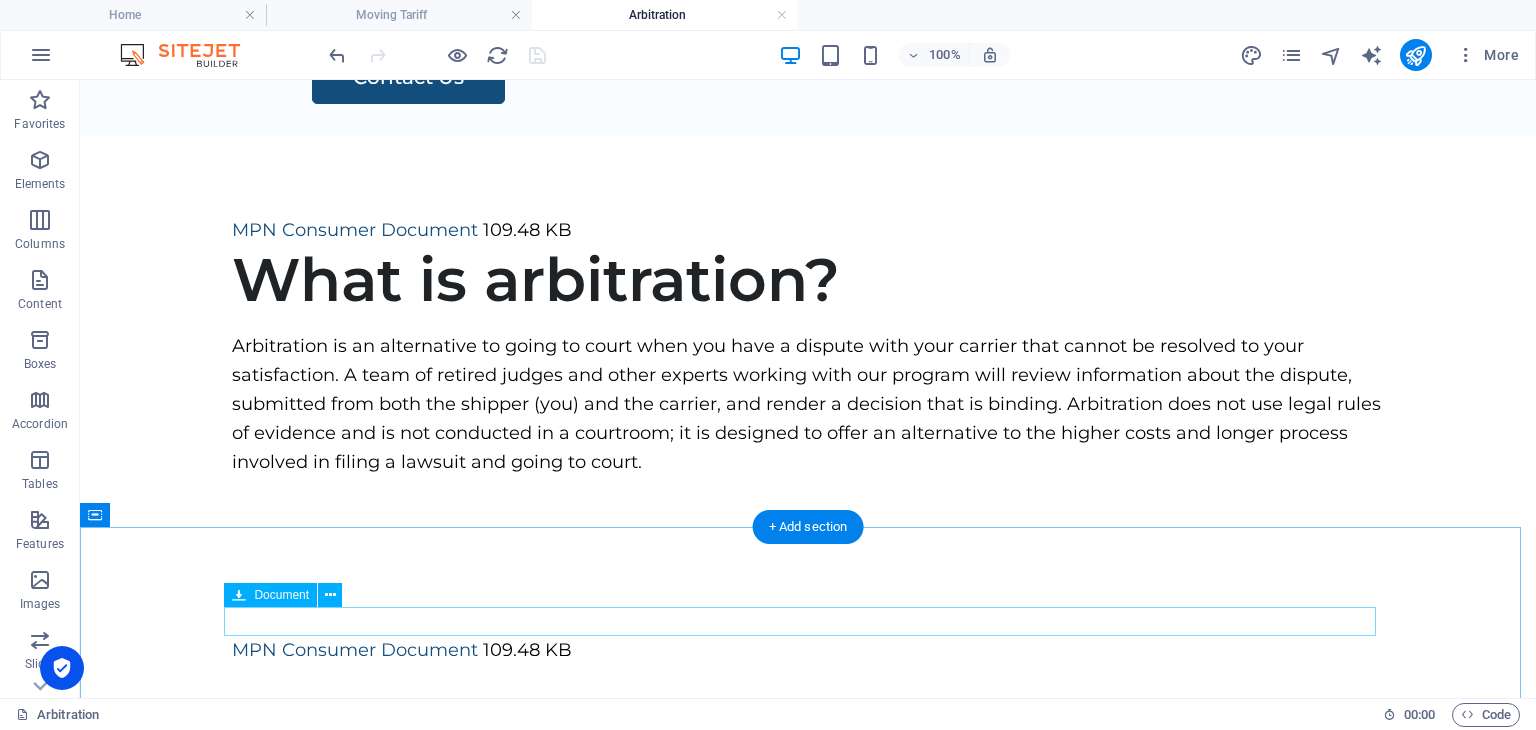 click on "MPN Consumer Document   109.48 KB" at bounding box center (808, 650) 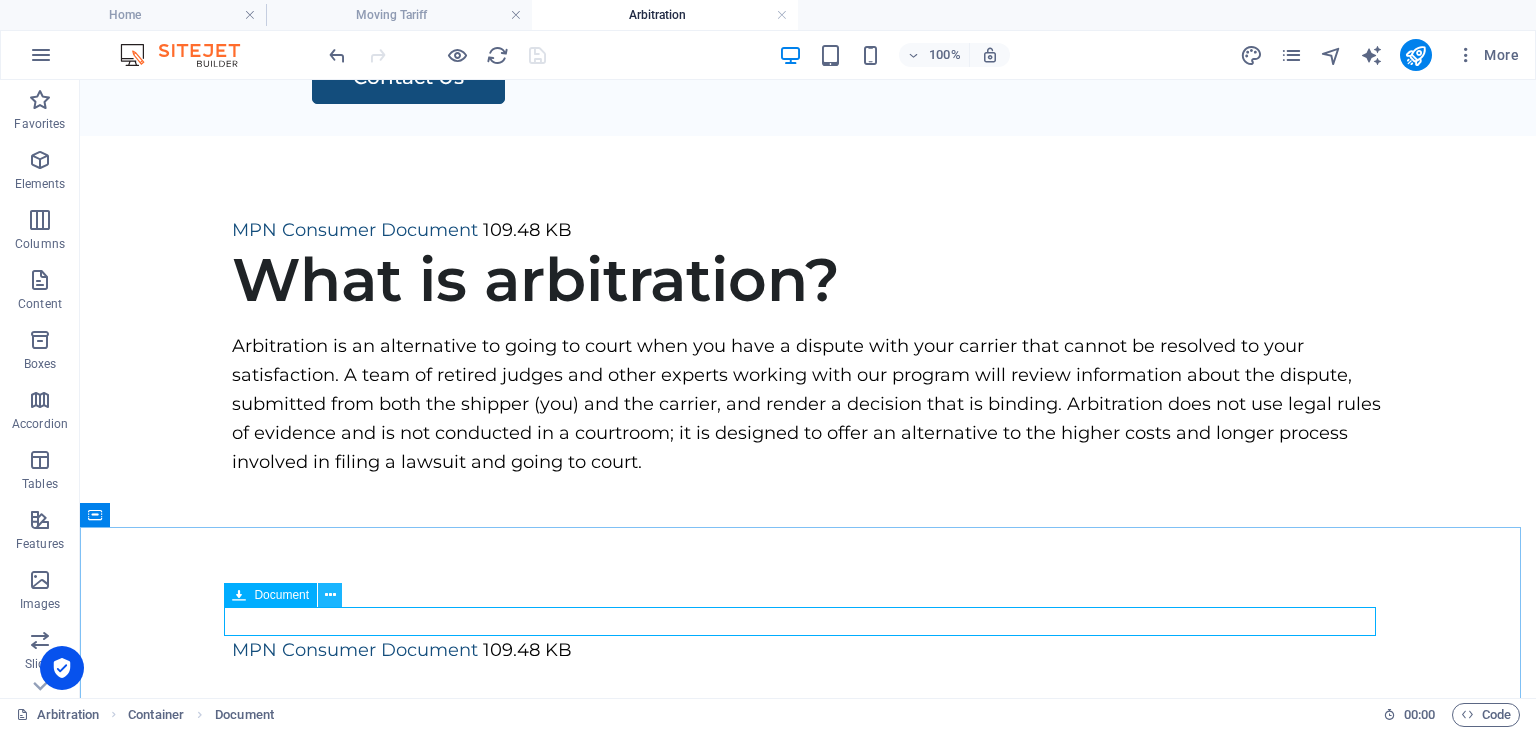 click at bounding box center [330, 595] 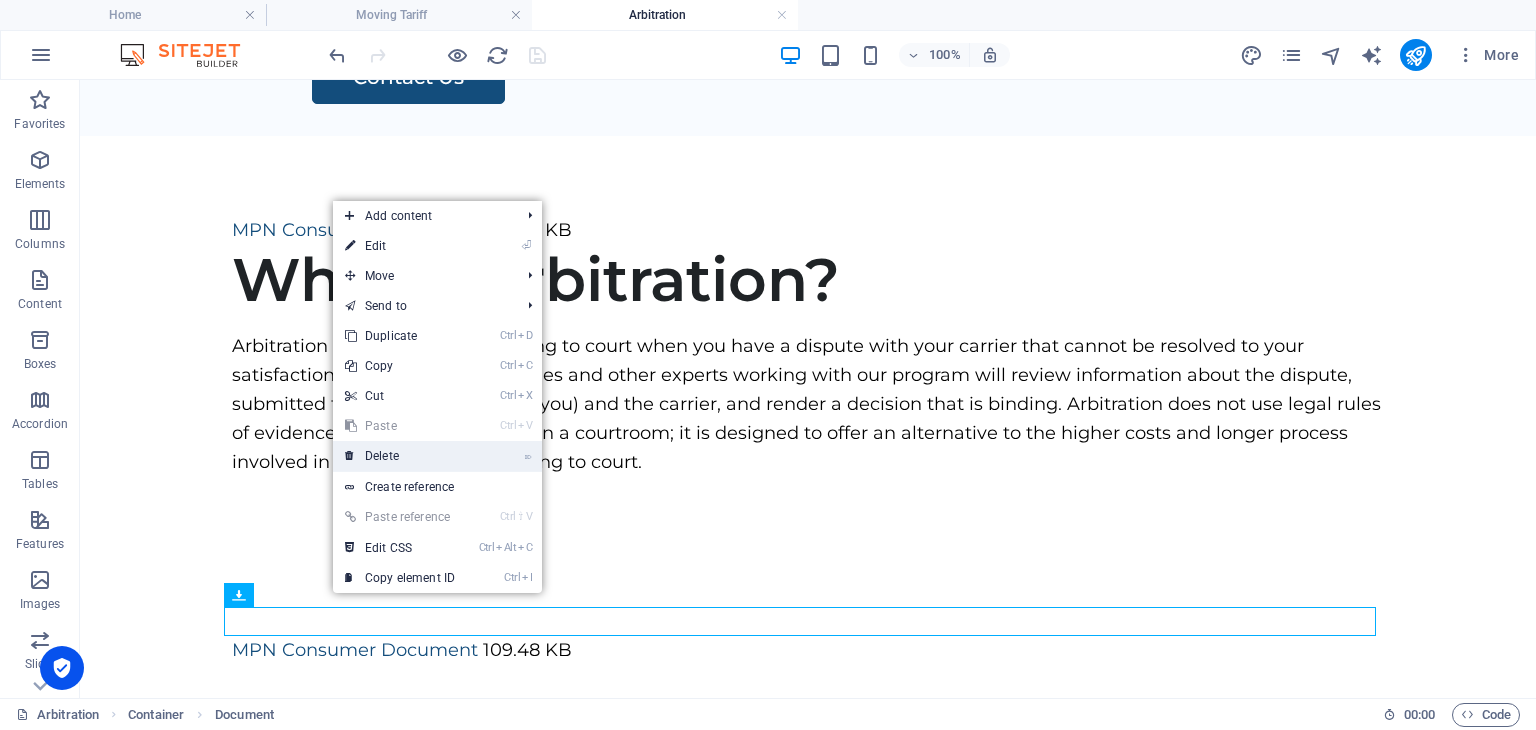 click on "⌦  Delete" at bounding box center [400, 456] 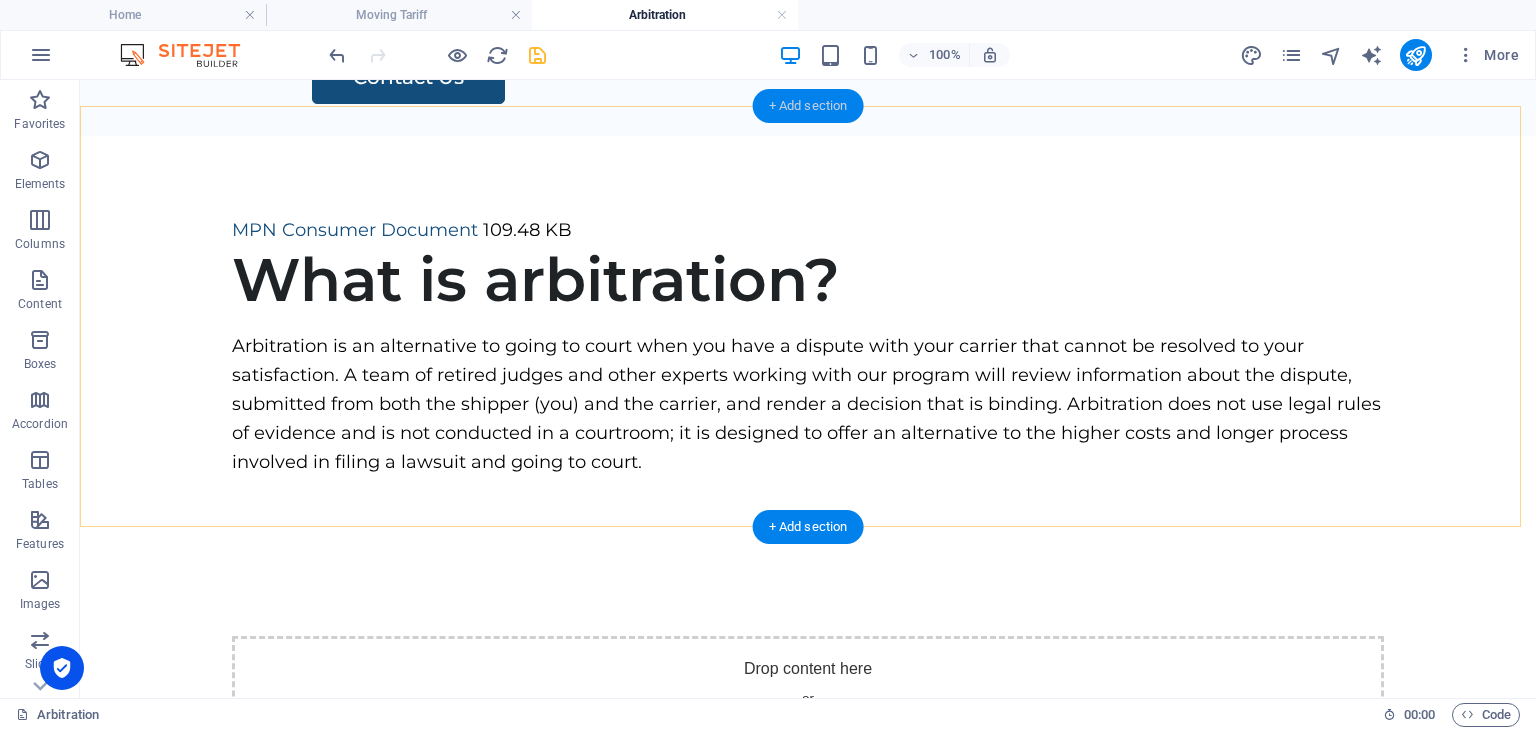click on "+ Add section" at bounding box center (808, 106) 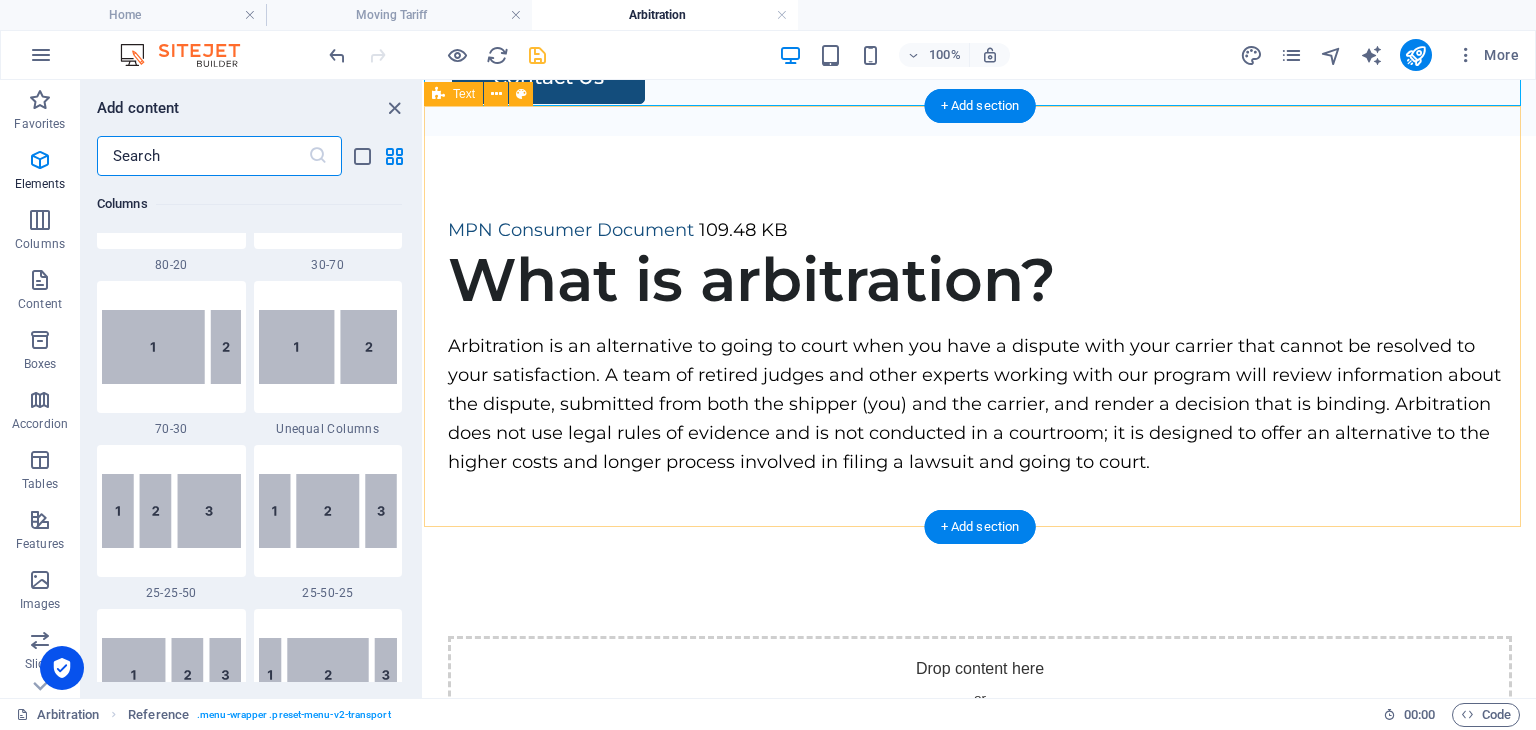 scroll, scrollTop: 3499, scrollLeft: 0, axis: vertical 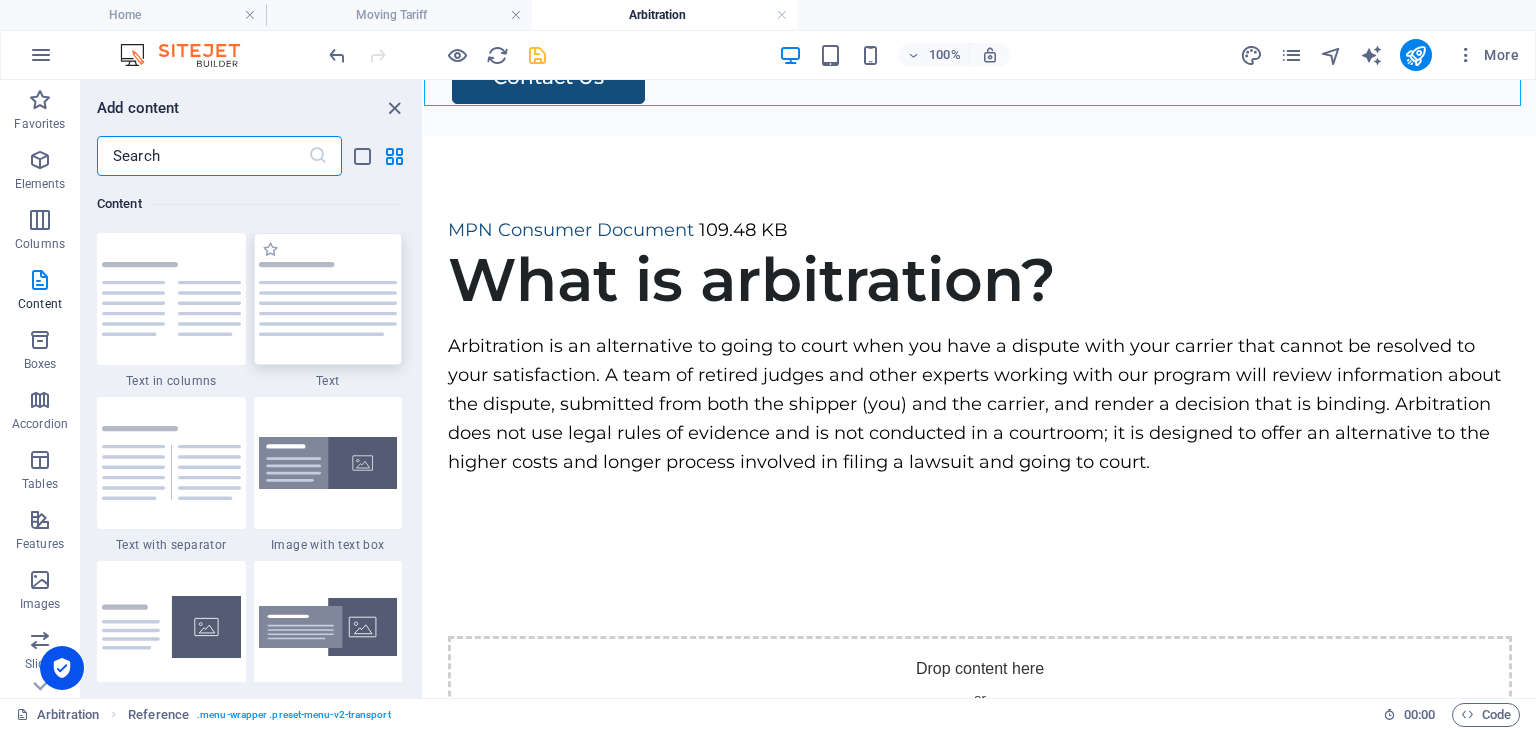 click at bounding box center [328, 299] 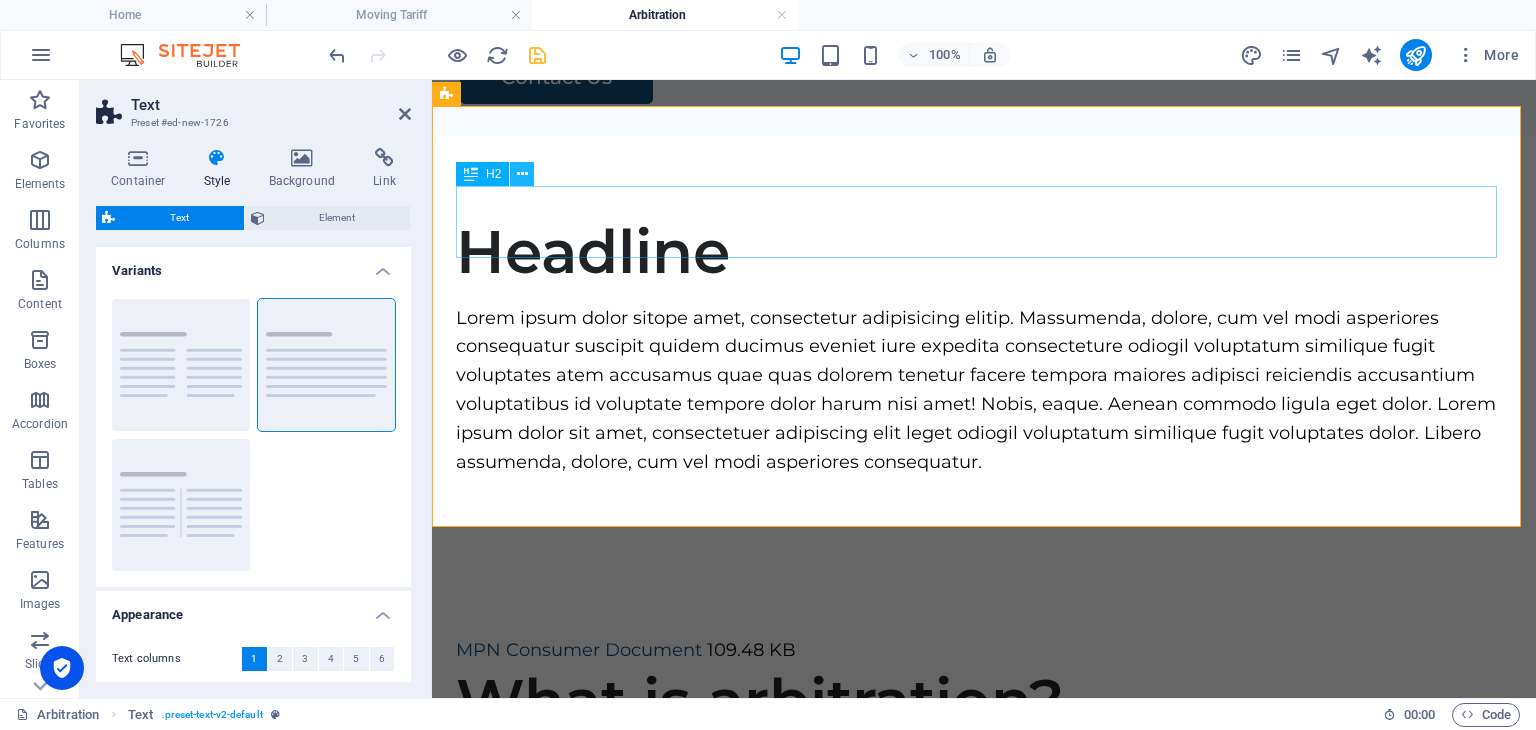 click at bounding box center (522, 174) 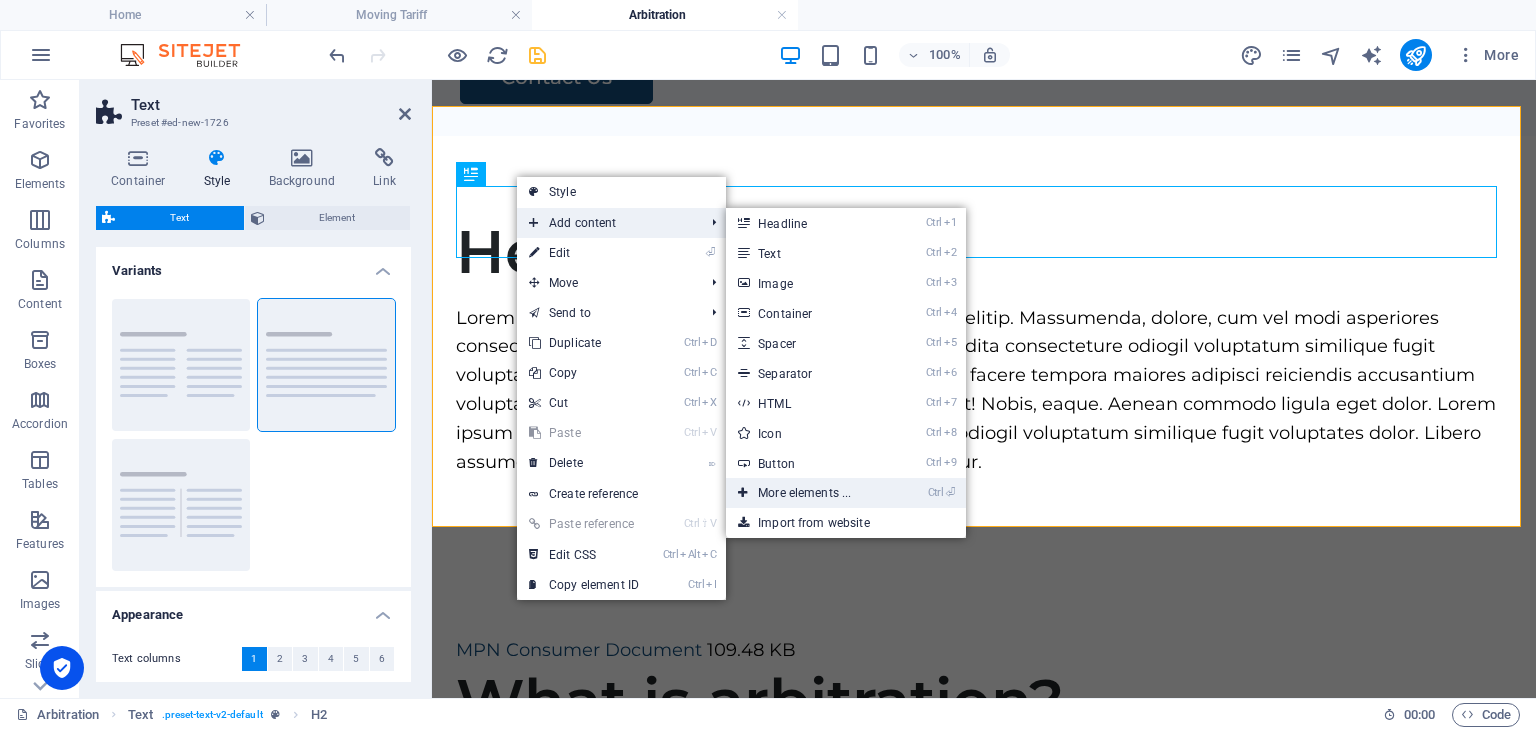 click on "Ctrl ⏎  More elements ..." at bounding box center [808, 493] 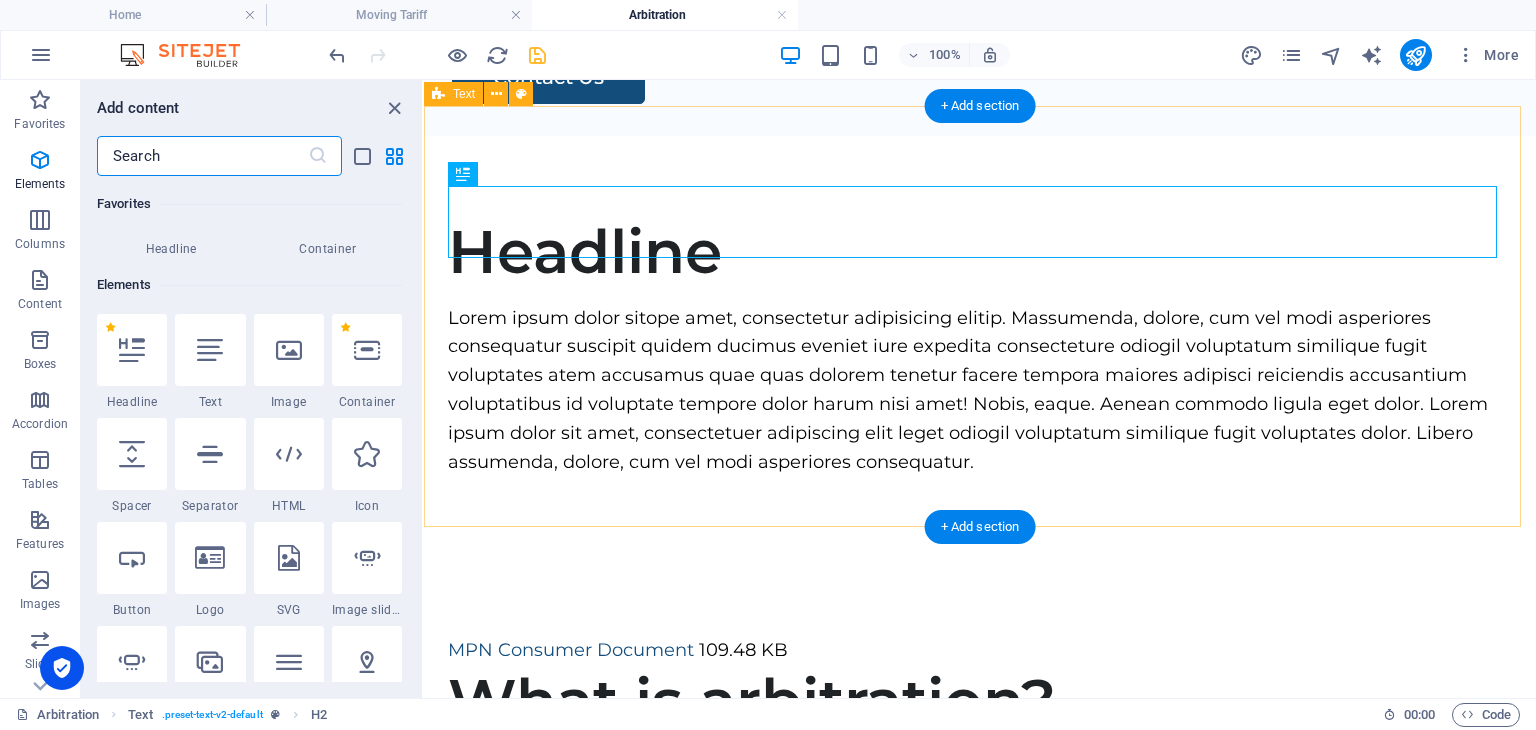 scroll, scrollTop: 212, scrollLeft: 0, axis: vertical 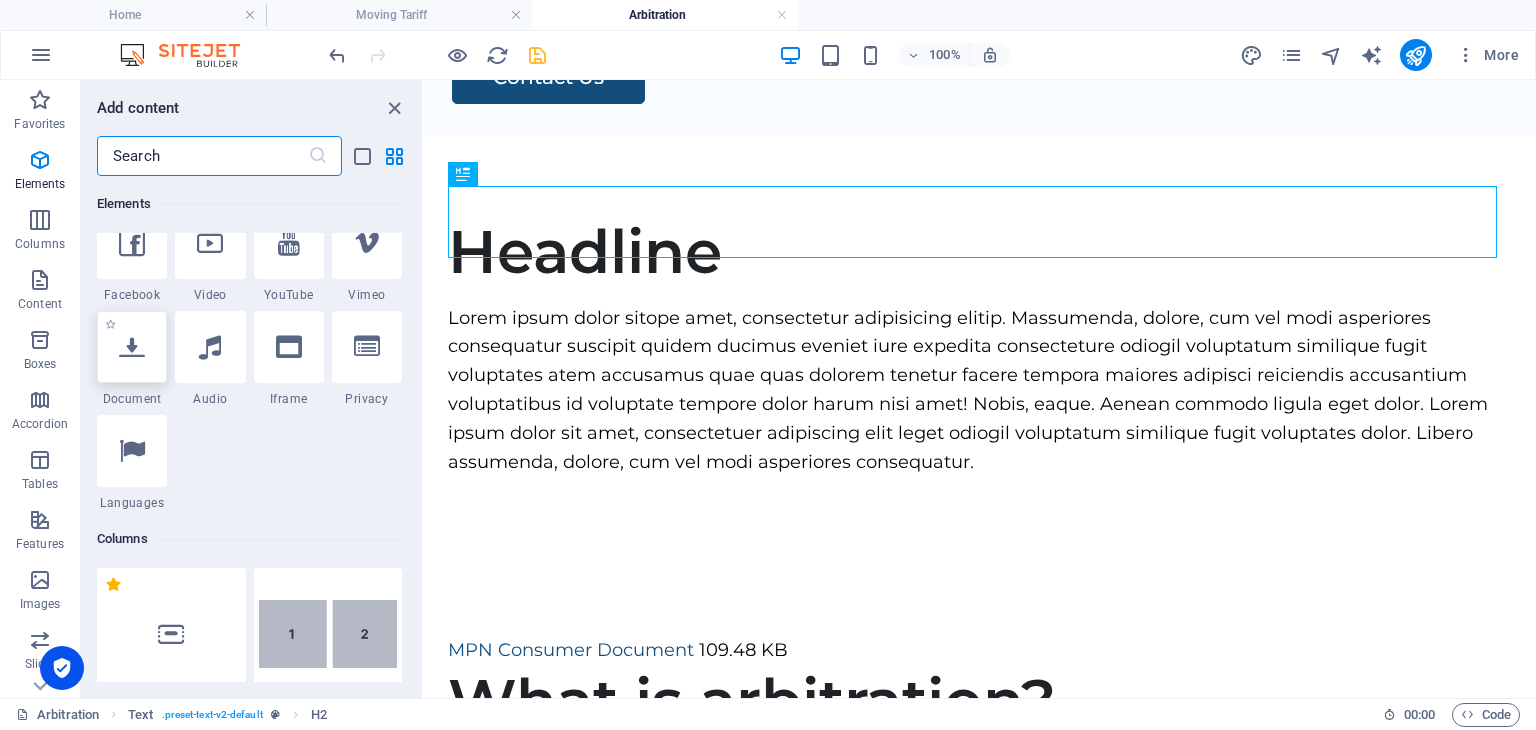 click at bounding box center [132, 347] 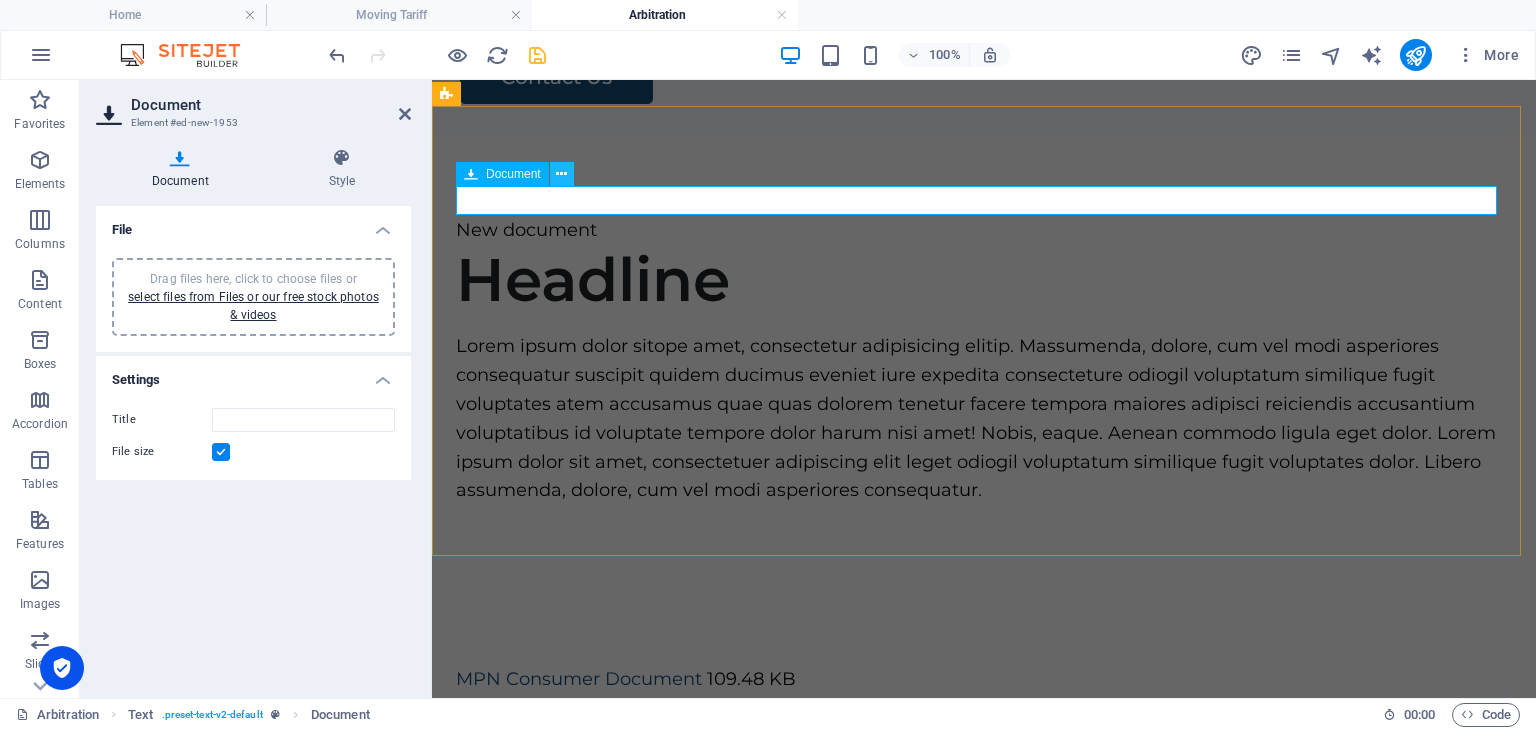 click at bounding box center (561, 174) 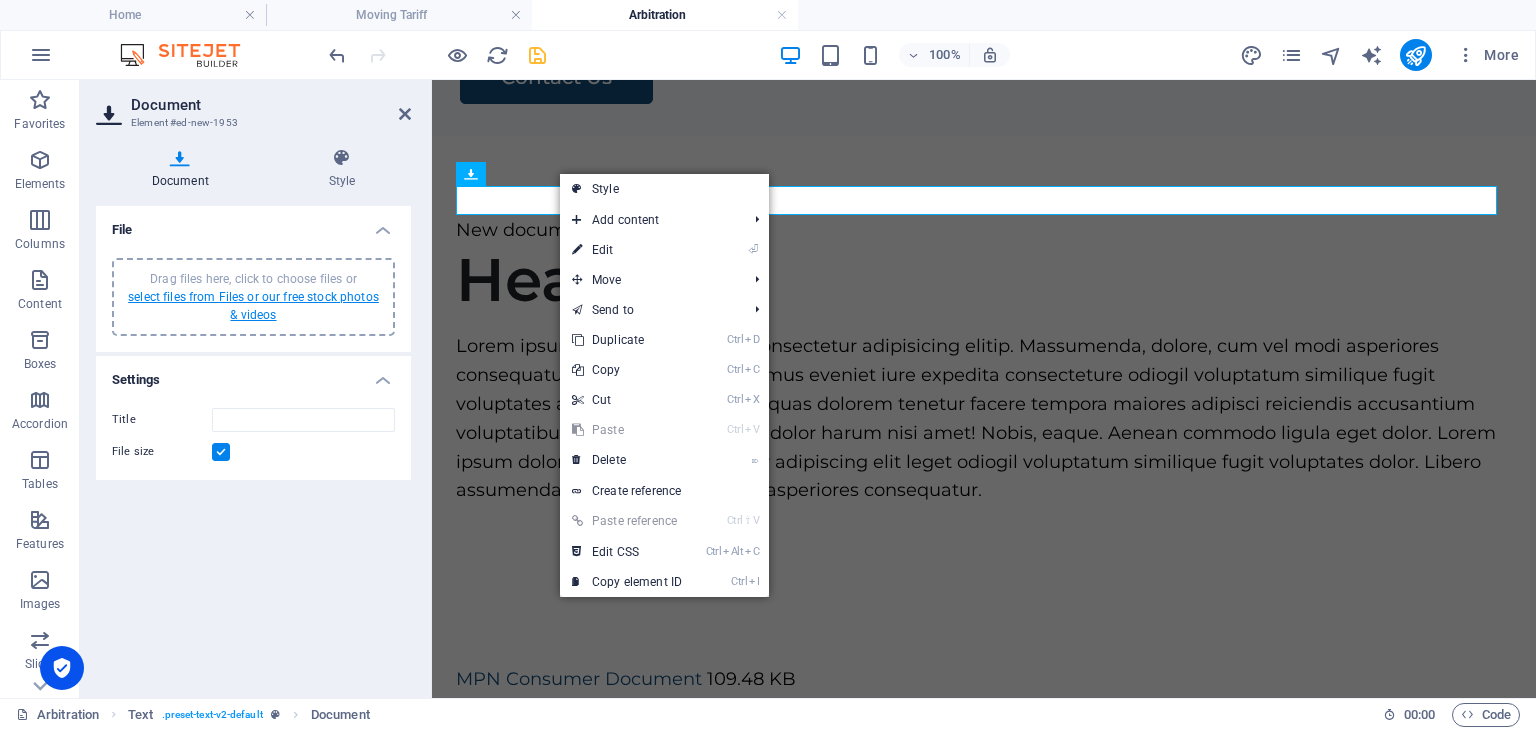 click on "select files from Files or our free stock photos & videos" at bounding box center (253, 306) 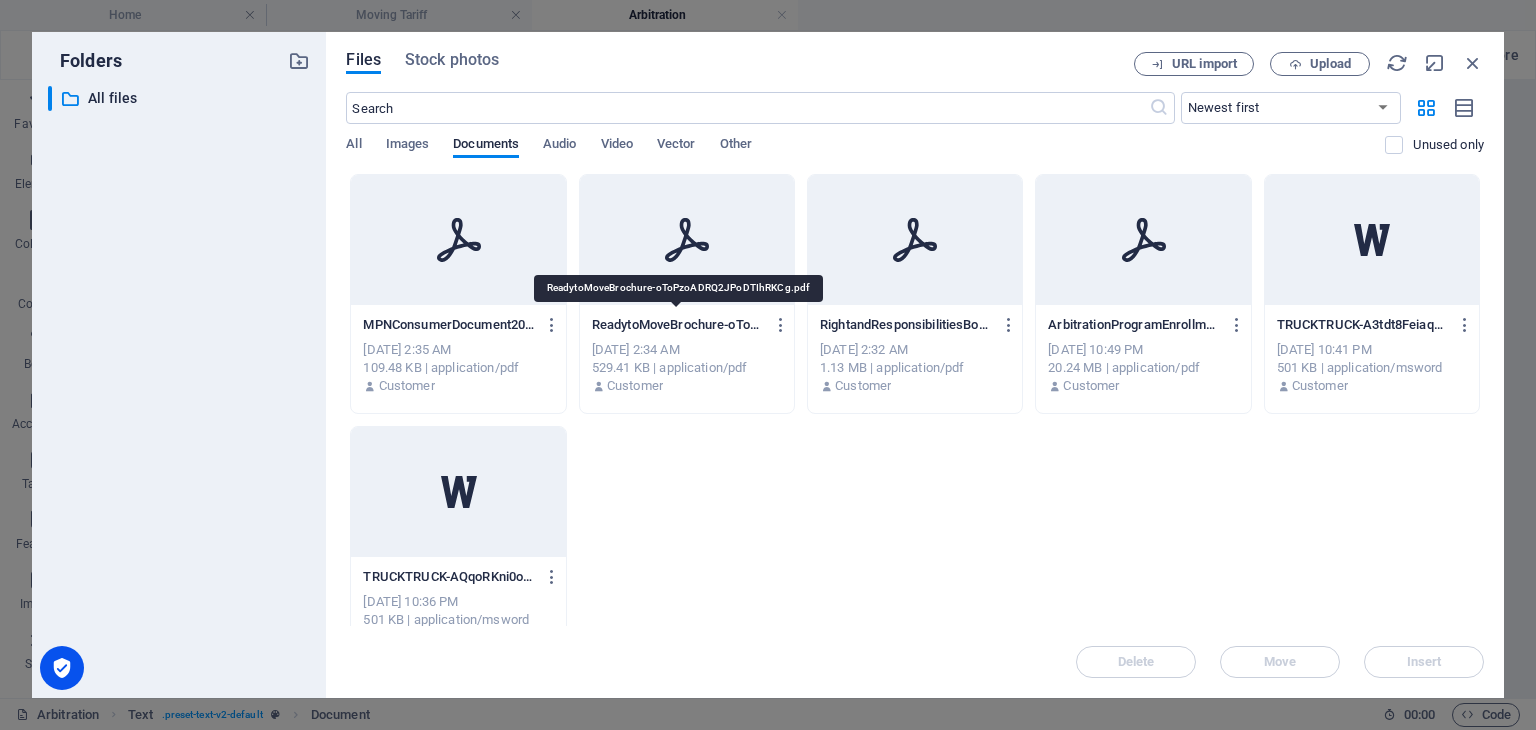 click on "ReadytoMoveBrochure-oToPzoADRQ2JPoDTIhRKCg.pdf" at bounding box center [678, 325] 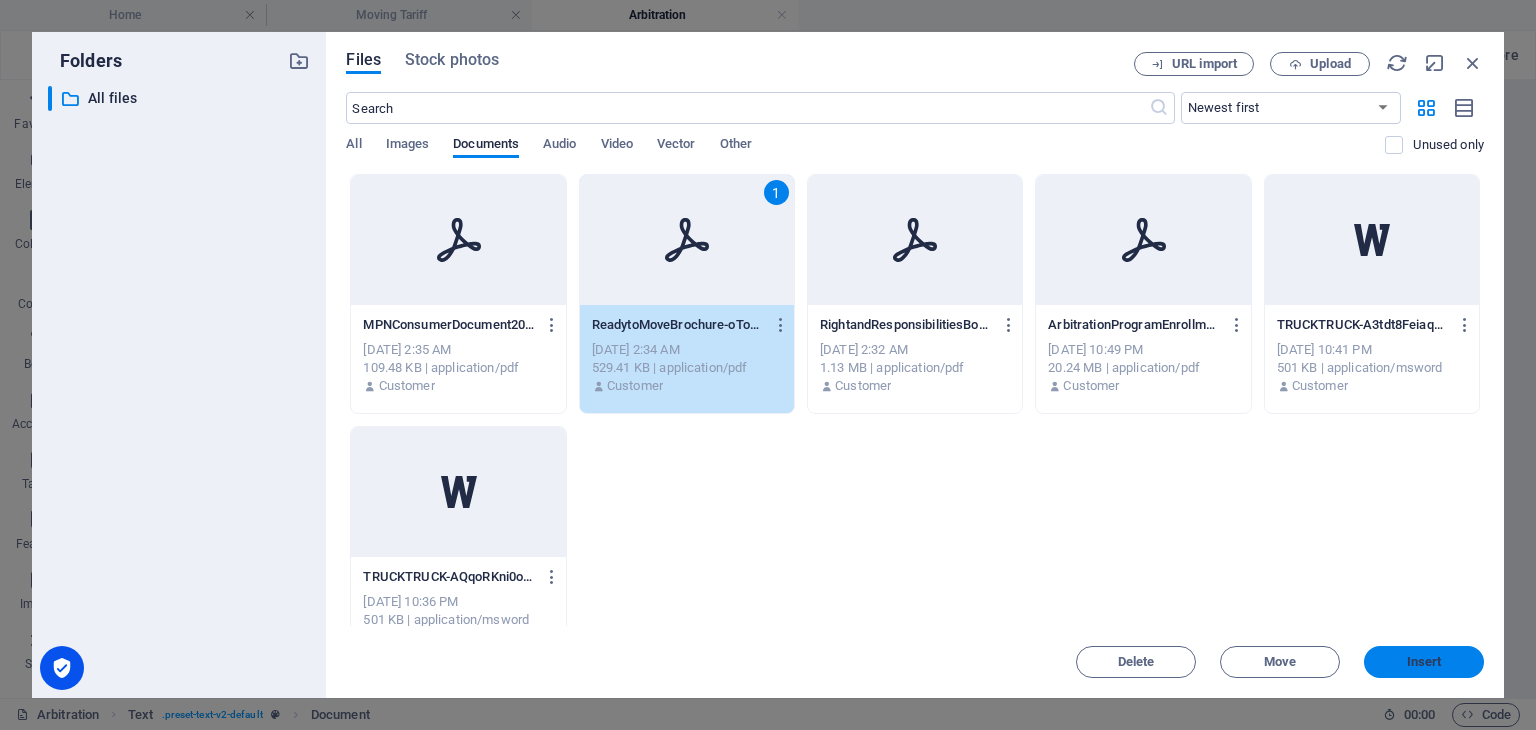 click on "Insert" at bounding box center [1424, 662] 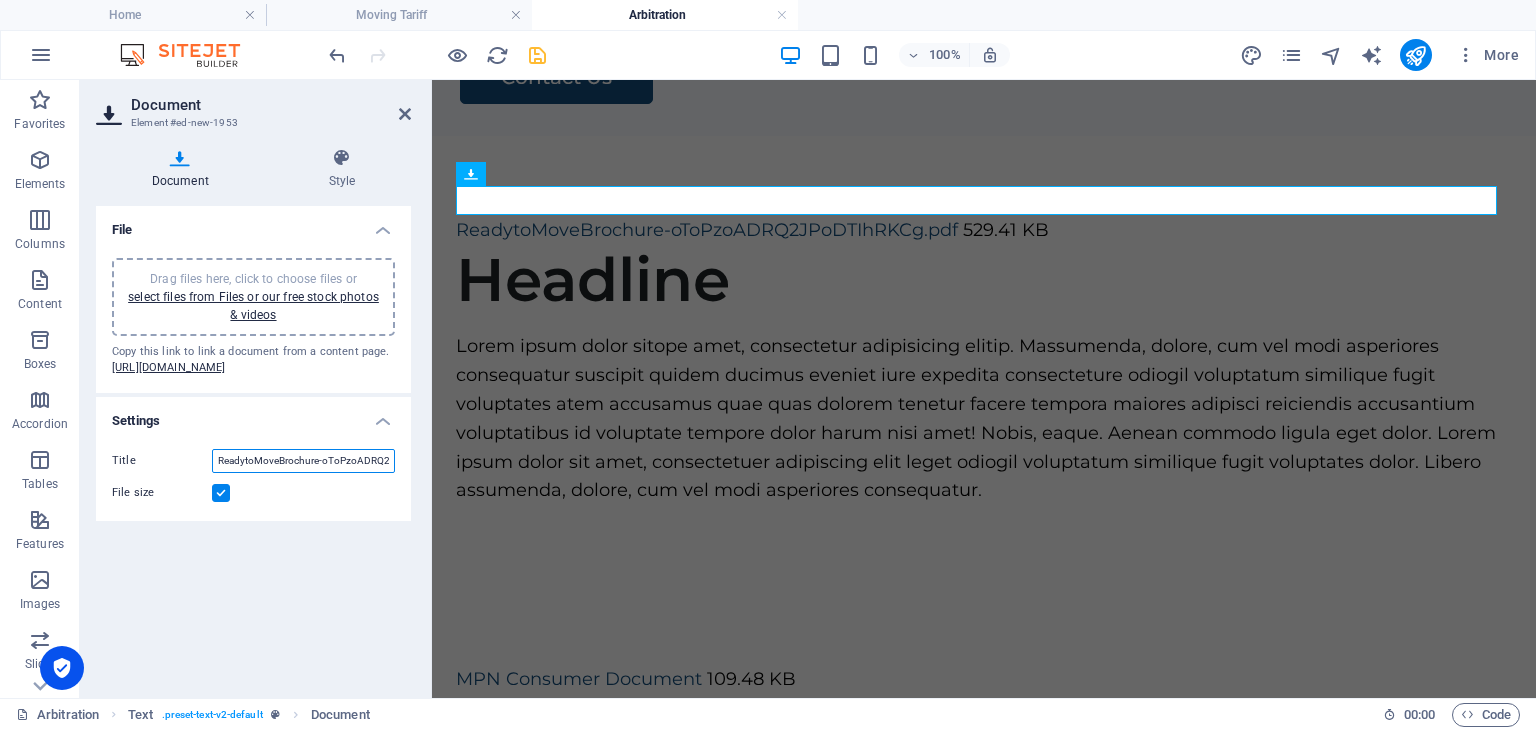 click on "ReadytoMoveBrochure-oToPzoADRQ2JPoDTIhRKCg.pdf" at bounding box center (303, 461) 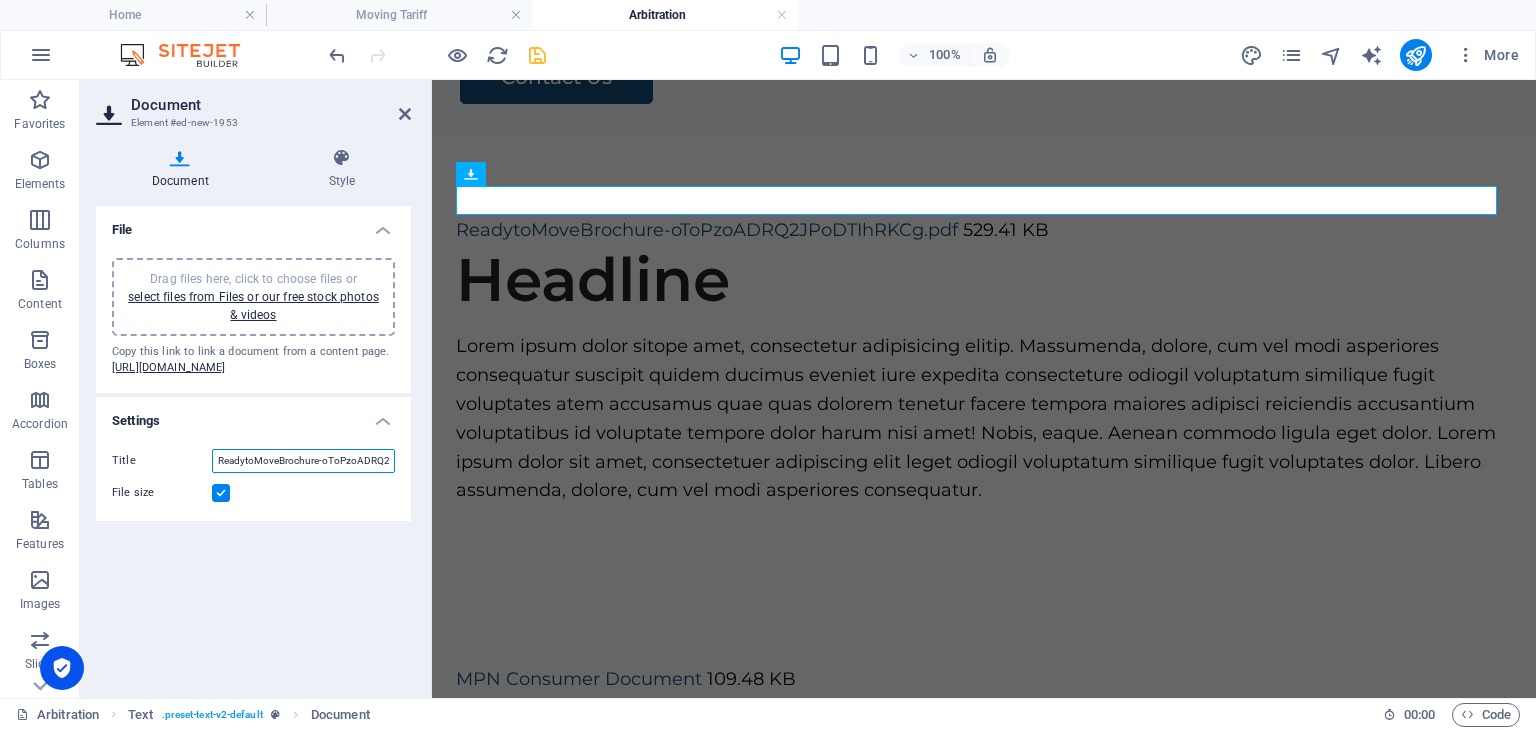 click on "ReadytoMoveBrochure-oToPzoADRQ2JPoDTIhRKCg.pdf" at bounding box center (303, 461) 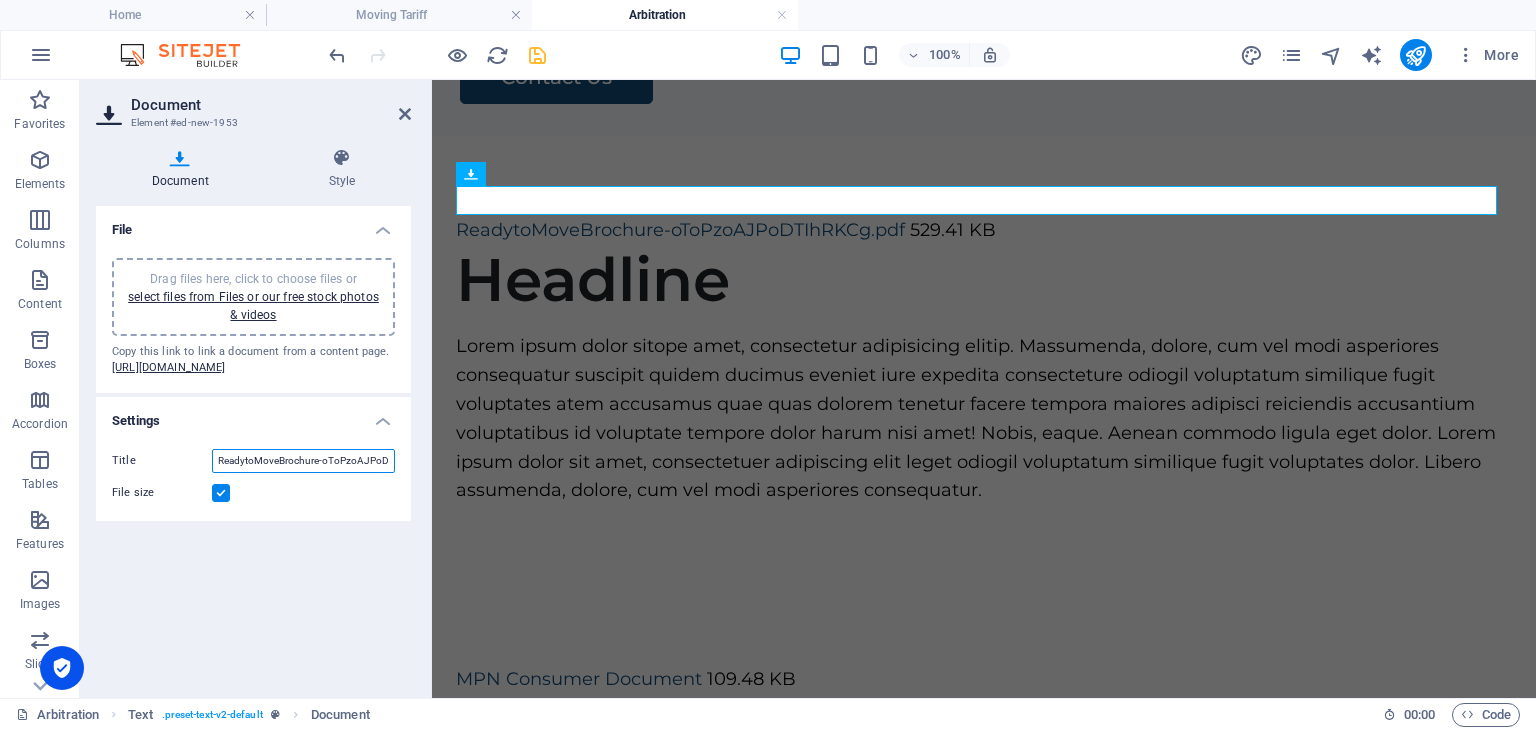 click on "ReadytoMoveBrochure-oToPzoAJPoDTIhRKCg.pdf" at bounding box center [303, 461] 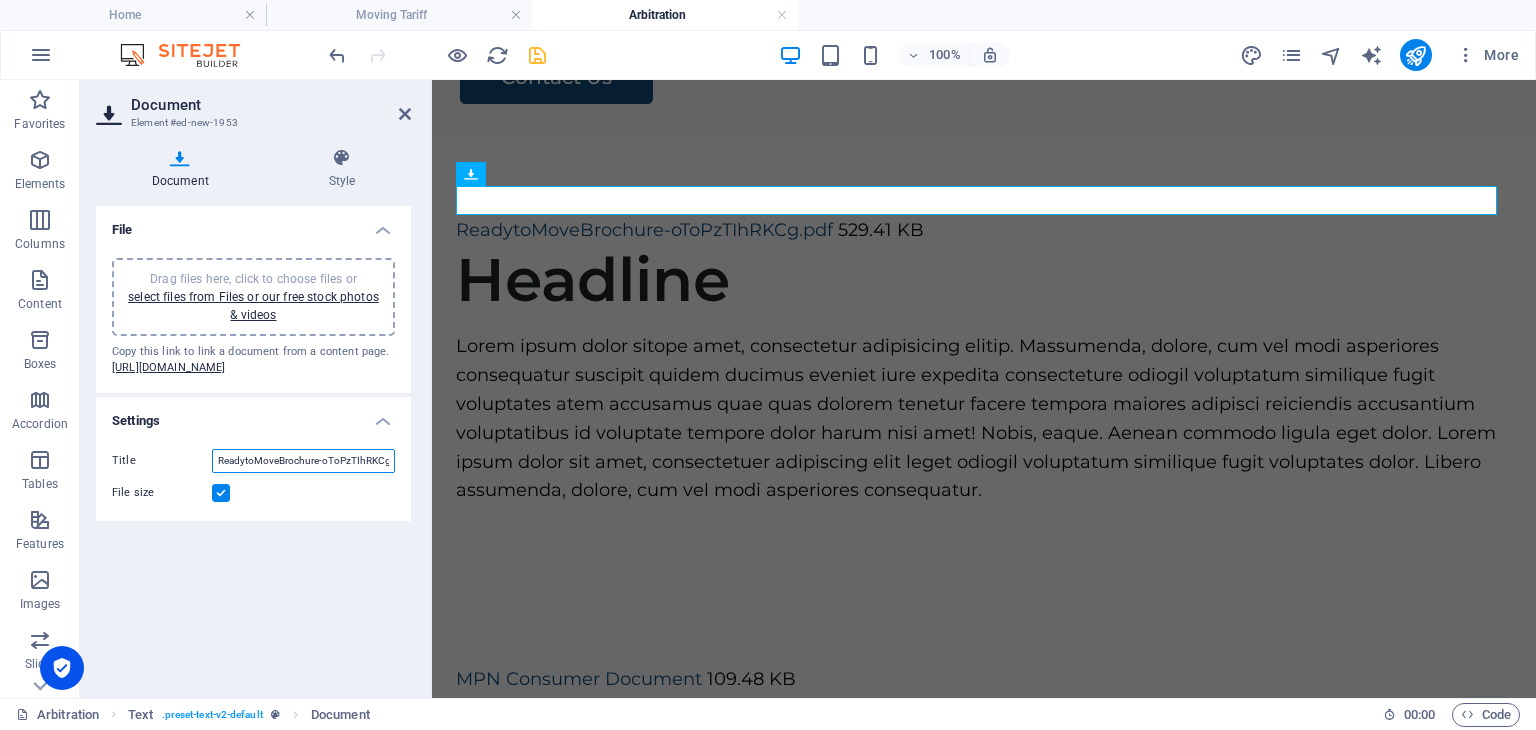 click on "ReadytoMoveBrochure-oToPzTIhRKCg.pdf" at bounding box center (303, 461) 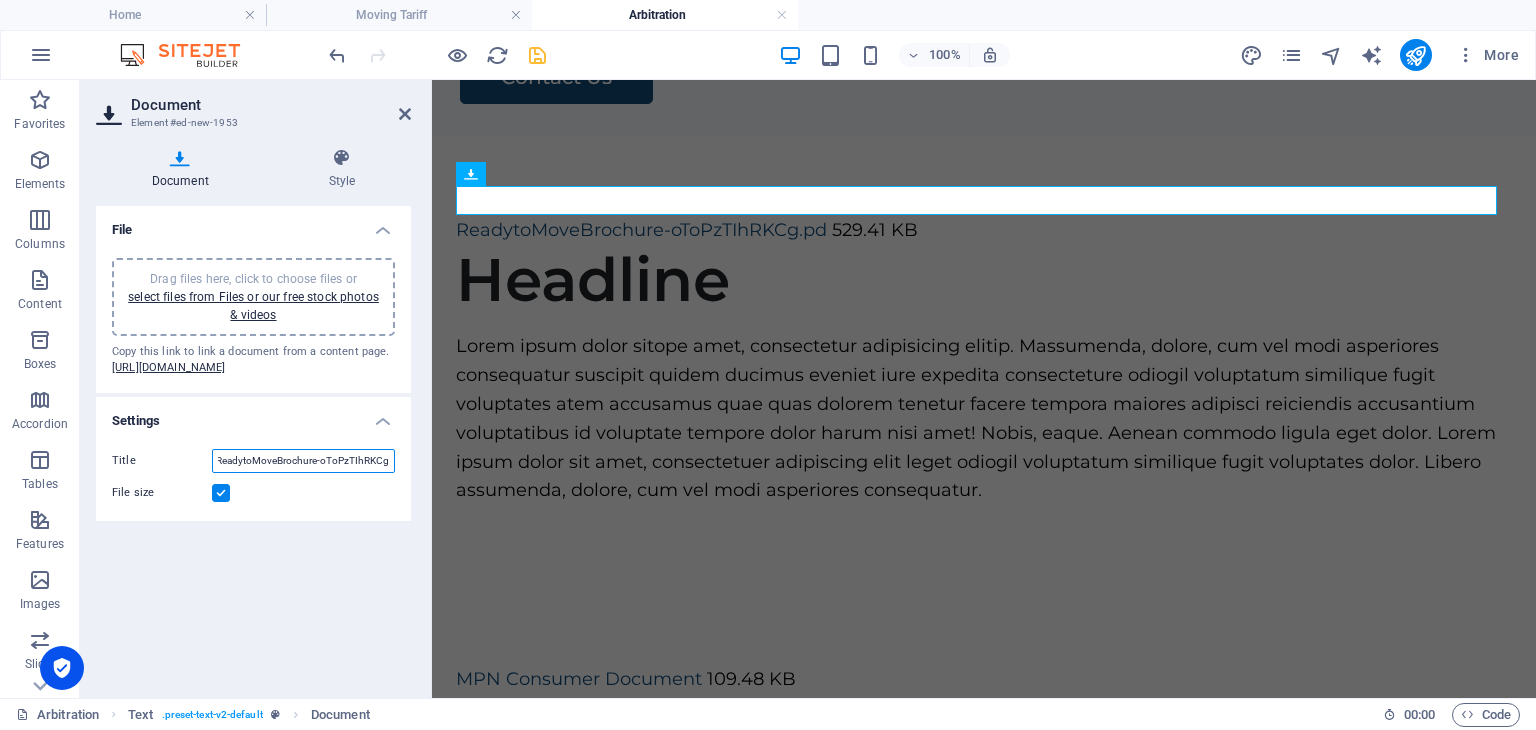 scroll, scrollTop: 0, scrollLeft: 0, axis: both 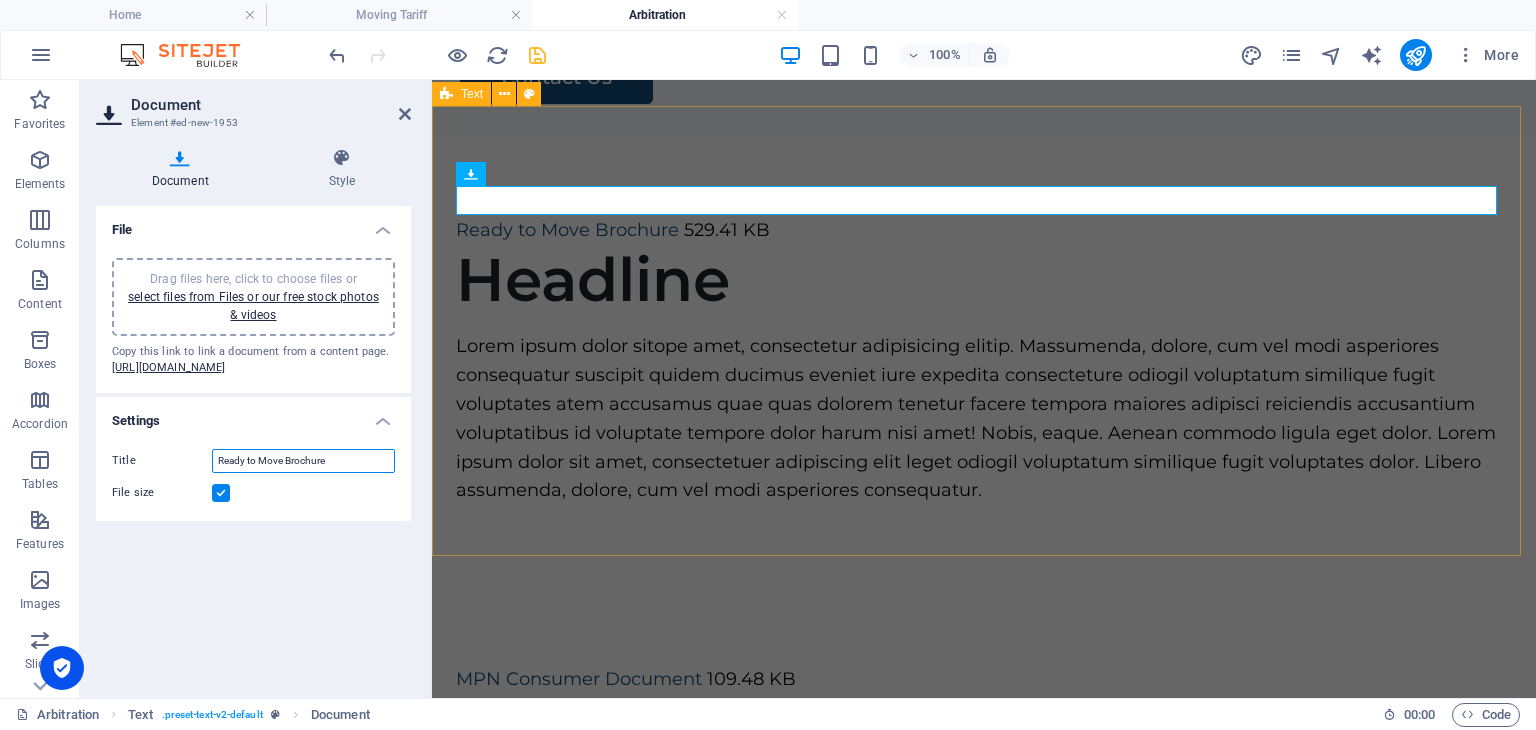 type on "Ready to Move Brochure" 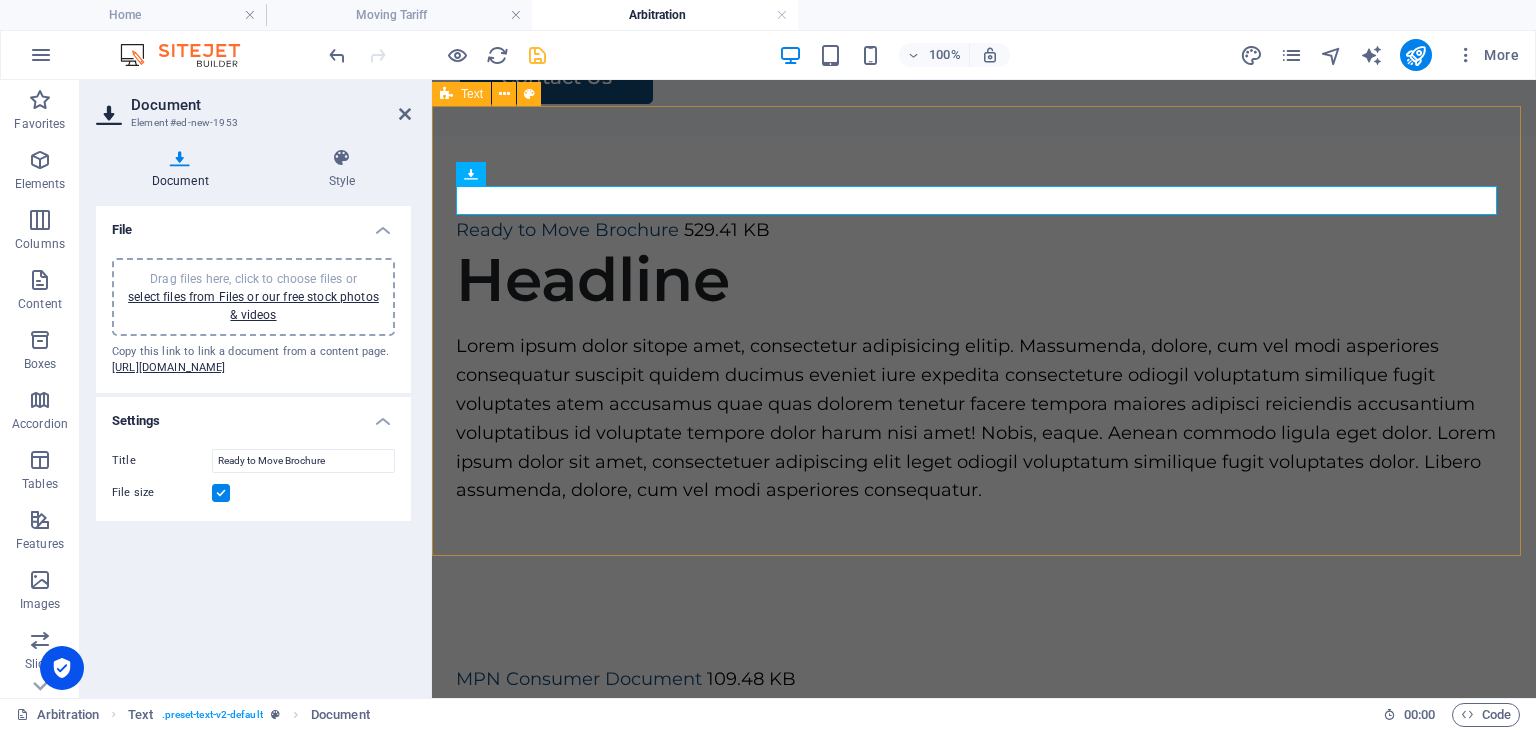 click on "Ready to Move Brochure   529.41 KB Headline Lorem ipsum dolor sitope amet, consectetur adipisicing elitip. Massumenda, dolore, cum vel modi asperiores consequatur suscipit quidem ducimus eveniet iure expedita consecteture odiogil voluptatum similique fugit voluptates atem accusamus quae quas dolorem tenetur facere tempora maiores adipisci reiciendis accusantium voluptatibus id voluptate tempore dolor harum nisi amet! Nobis, eaque. Aenean commodo ligula eget dolor. Lorem ipsum dolor sit amet, consectetuer adipiscing elit leget odiogil voluptatum similique fugit voluptates dolor. Libero assumenda, dolore, cum vel modi asperiores consequatur." at bounding box center [984, 361] 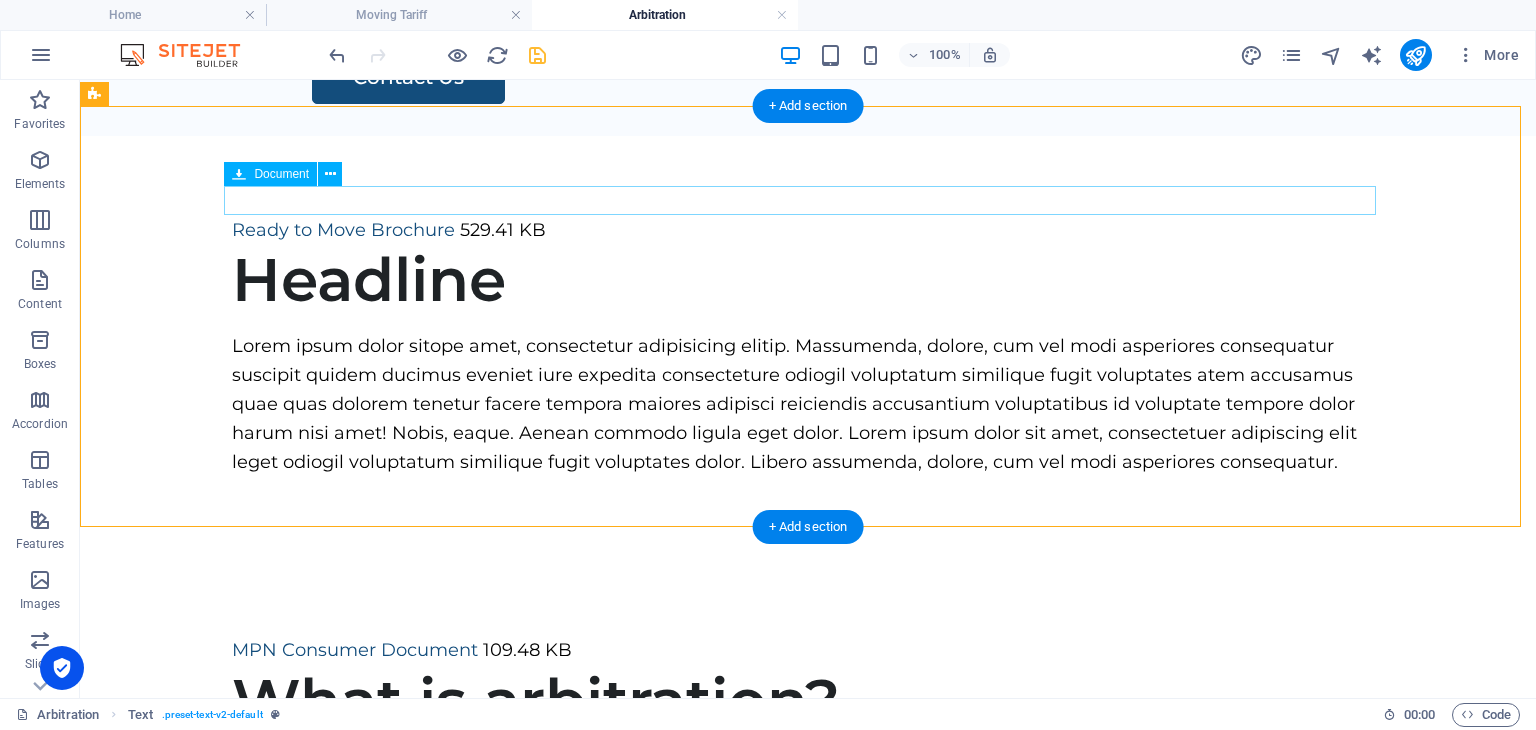 click on "Ready to Move Brochure   529.41 KB" at bounding box center [808, 230] 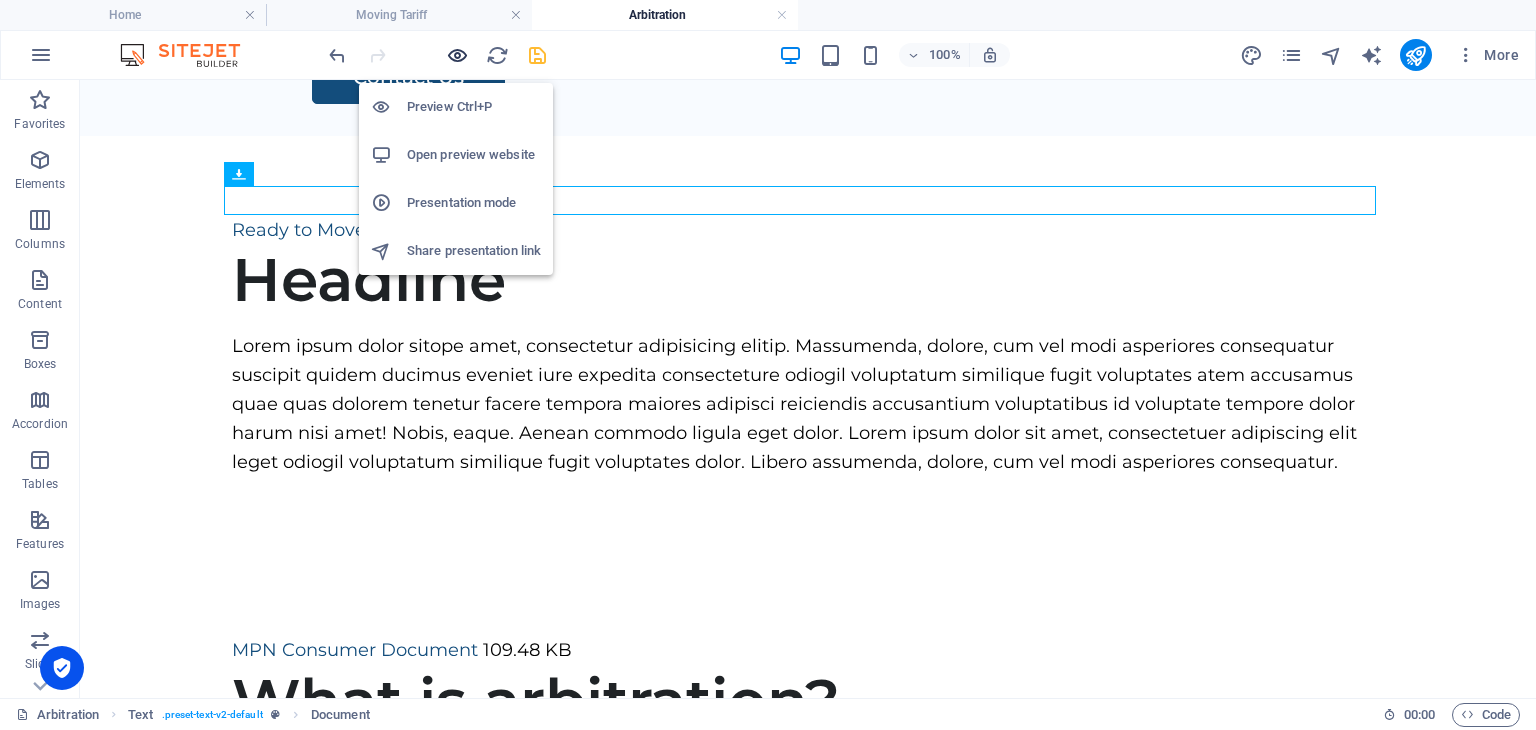 click at bounding box center [457, 55] 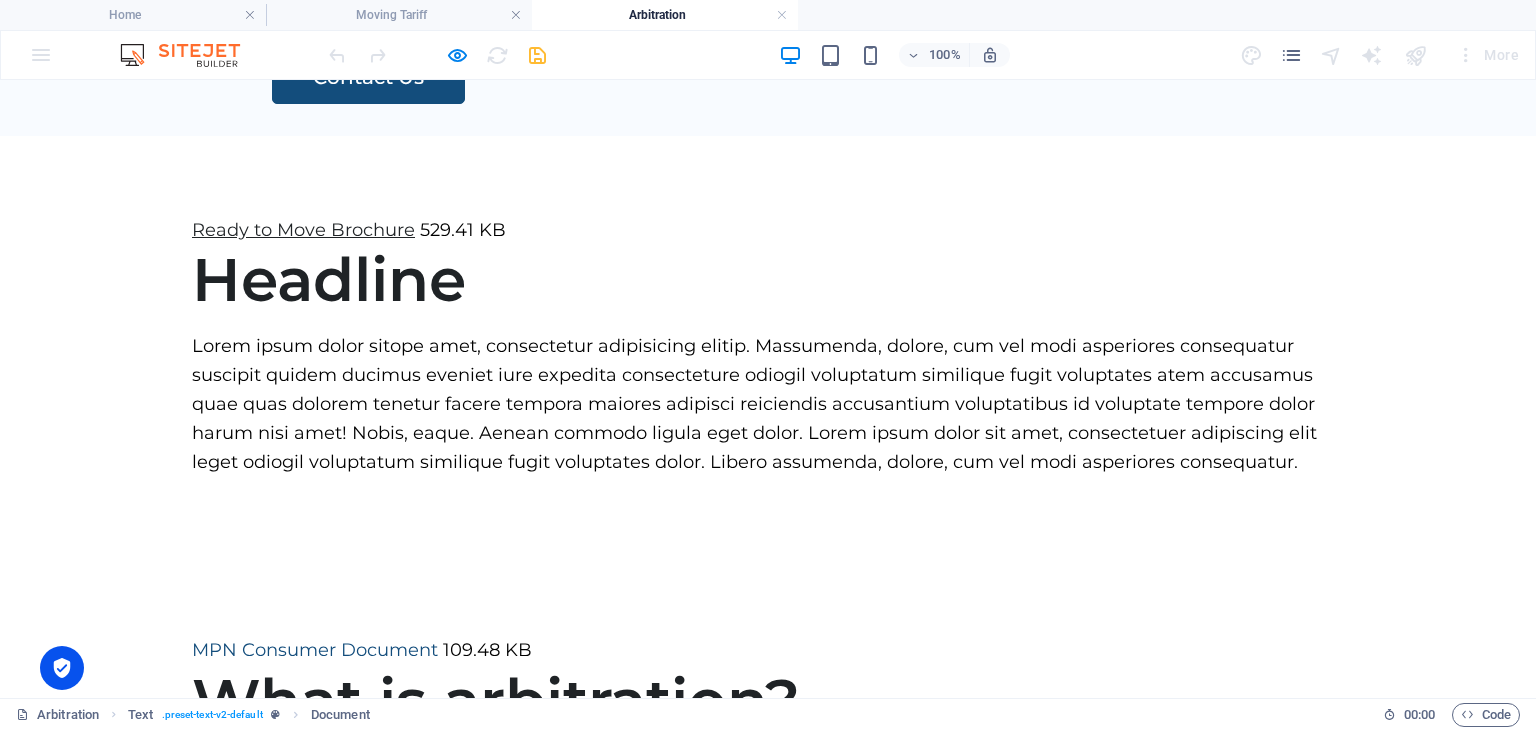 click on "Ready to Move Brochure" at bounding box center (303, 230) 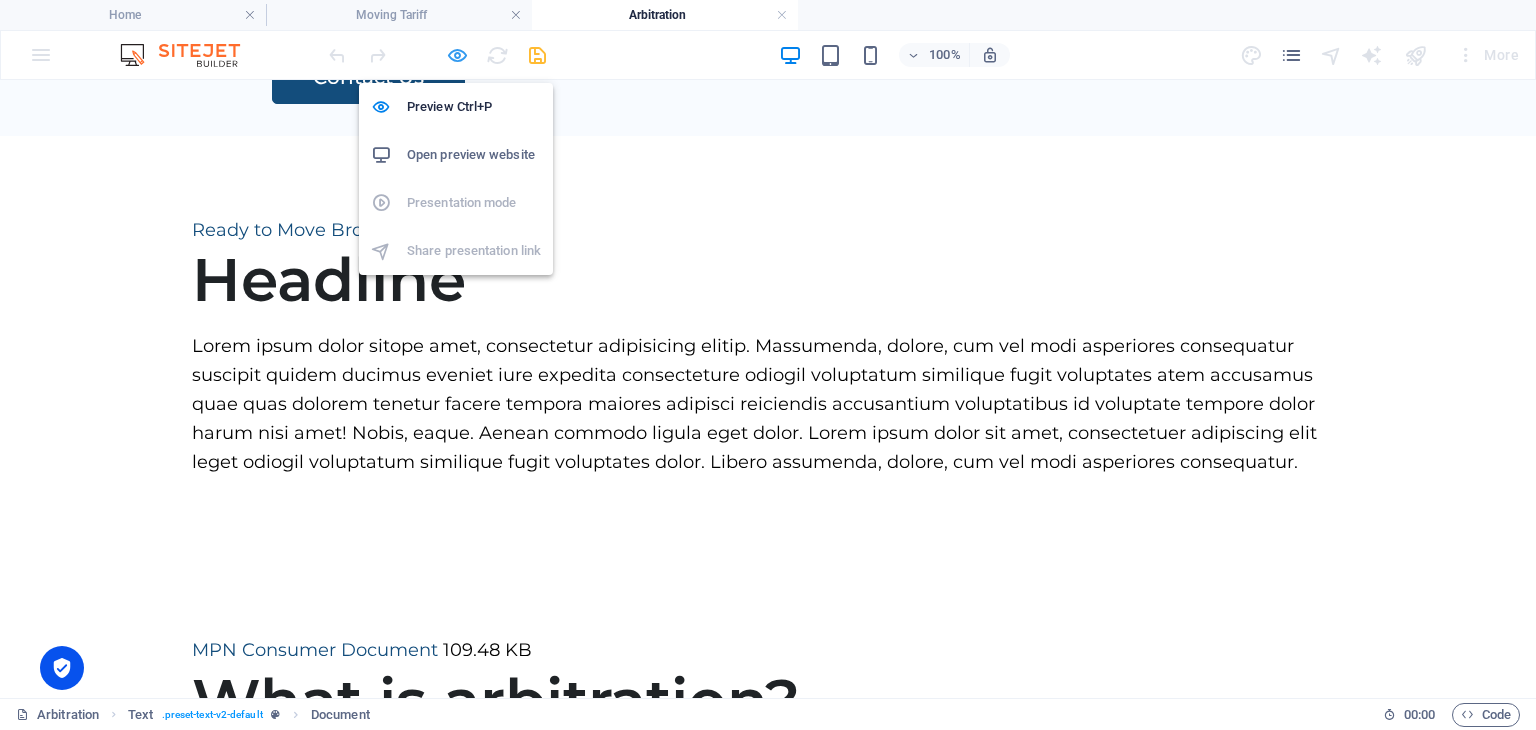 click at bounding box center (457, 55) 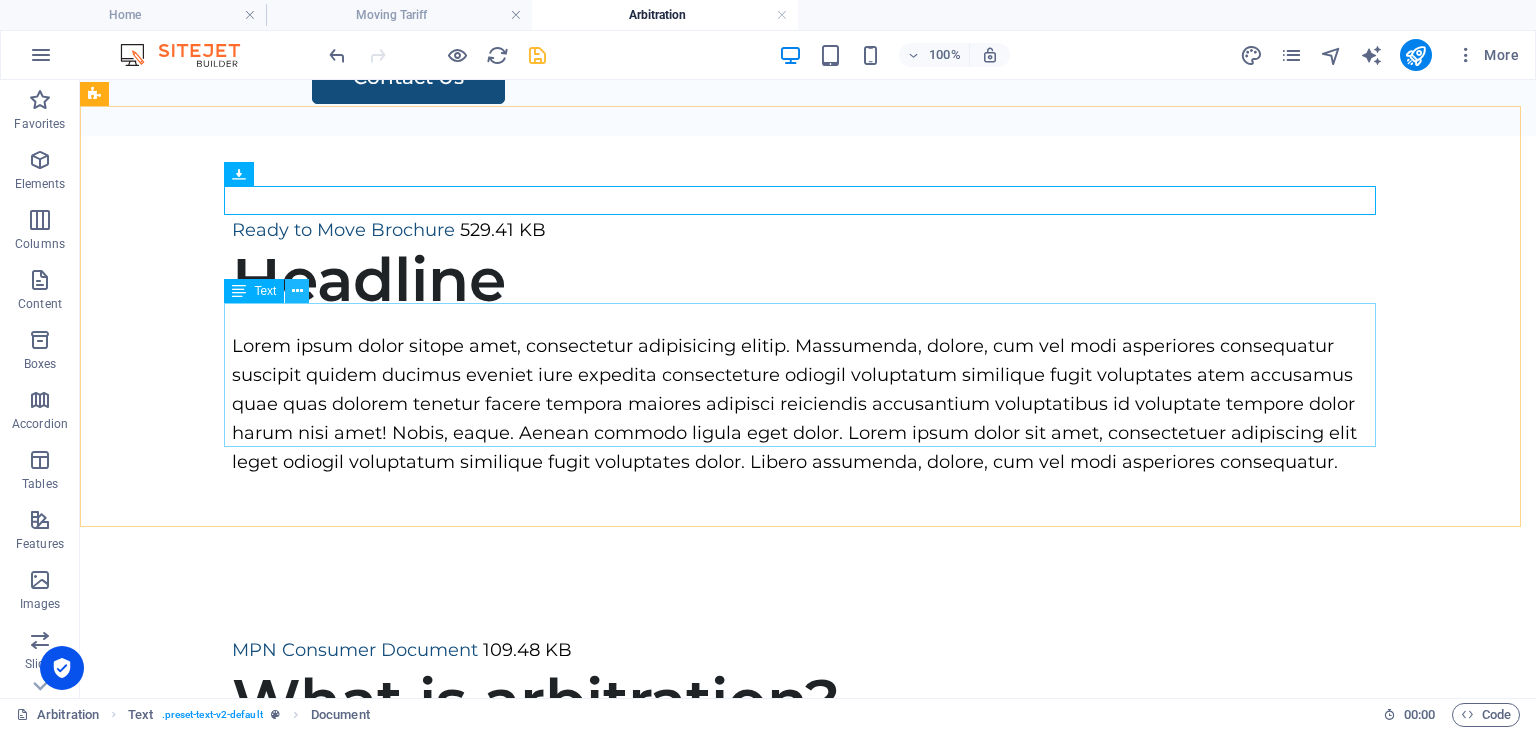 click at bounding box center [297, 291] 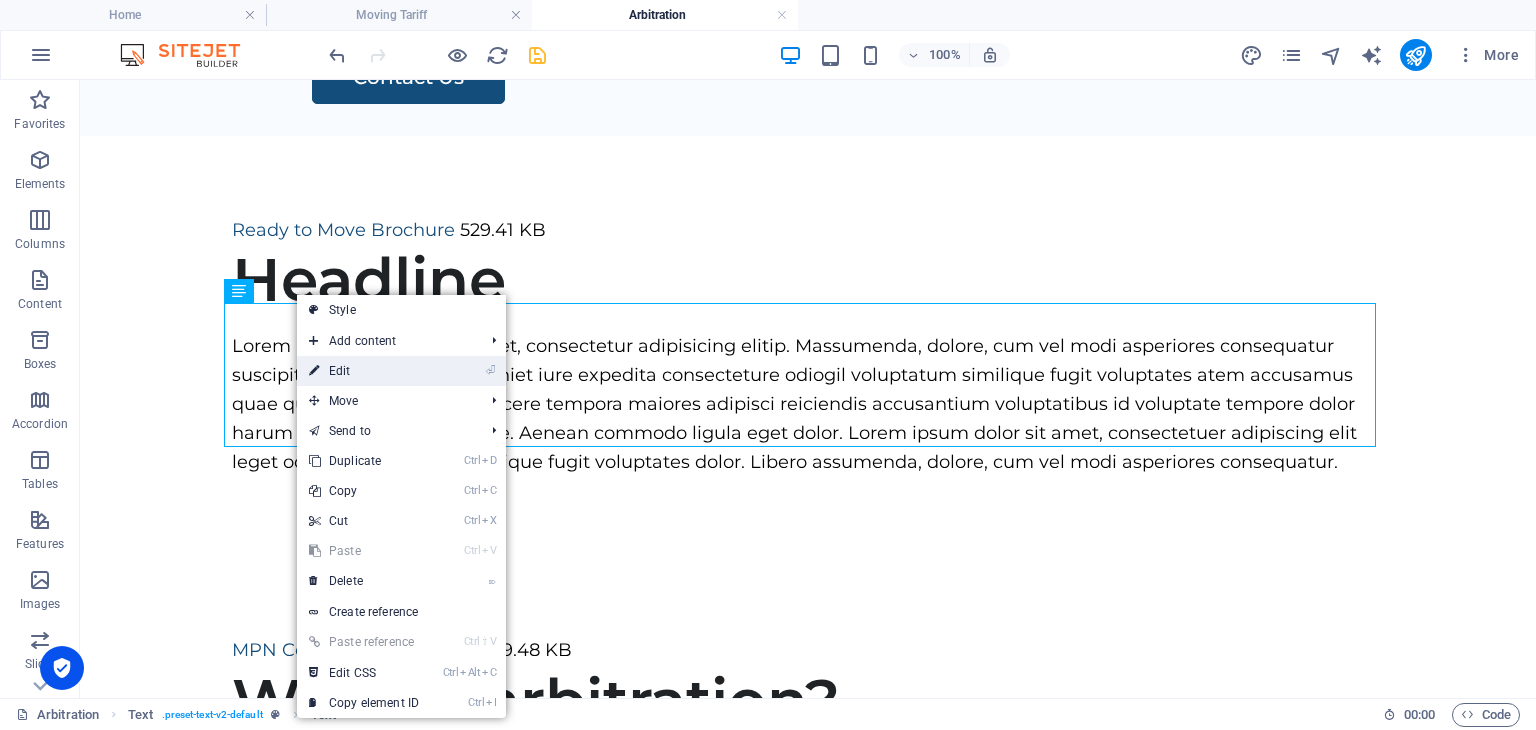 click on "⏎  Edit" at bounding box center [364, 371] 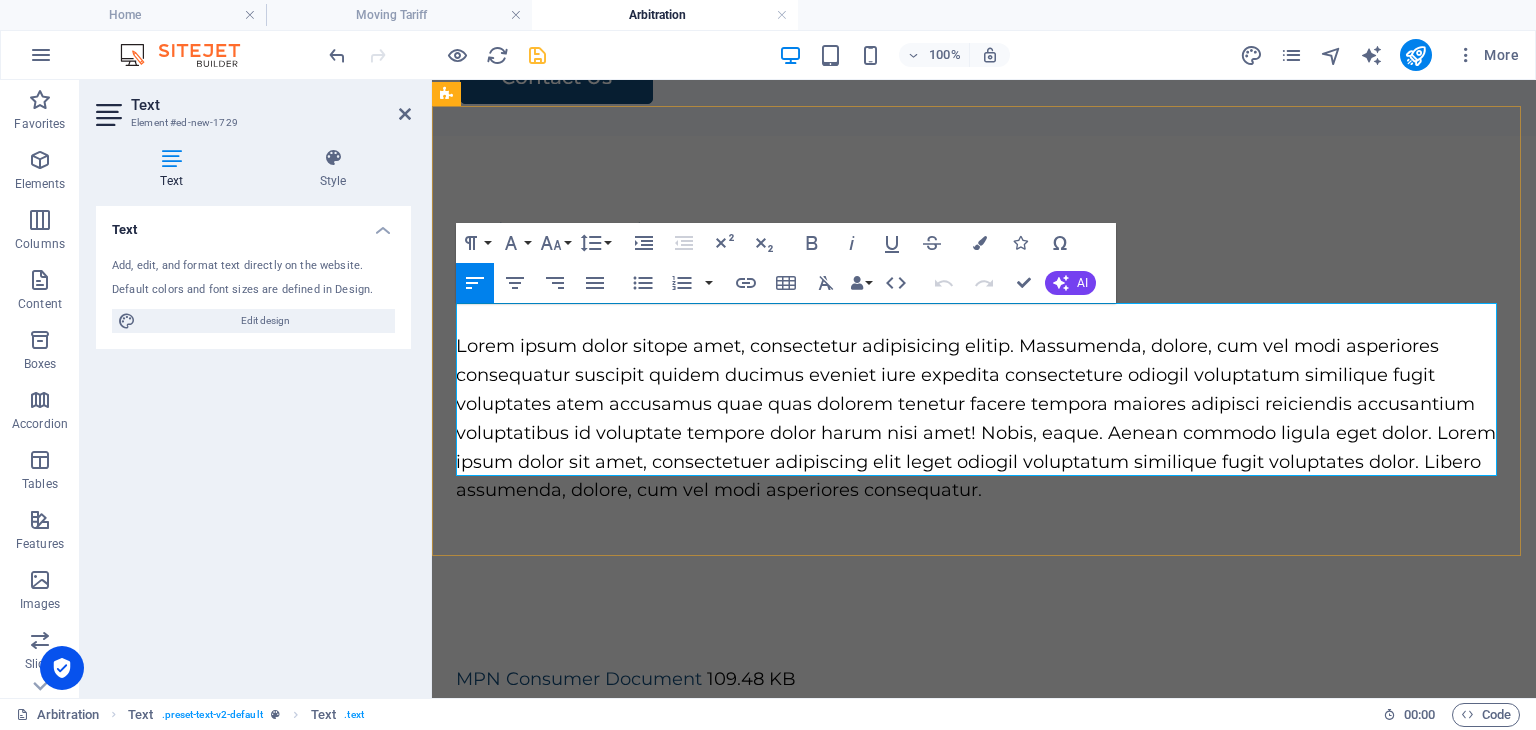 click on "Lorem ipsum dolor sitope amet, consectetur adipisicing elitip. Massumenda, dolore, cum vel modi asperiores consequatur suscipit quidem ducimus eveniet iure expedita consecteture odiogil voluptatum similique fugit voluptates atem accusamus quae quas dolorem tenetur facere tempora maiores adipisci reiciendis accusantium voluptatibus id voluptate tempore dolor harum nisi amet! Nobis, eaque. Aenean commodo ligula eget dolor. Lorem ipsum dolor sit amet, consectetuer adipiscing elit leget odiogil voluptatum similique fugit voluptates dolor. Libero assumenda, dolore, cum vel modi asperiores consequatur." at bounding box center (984, 418) 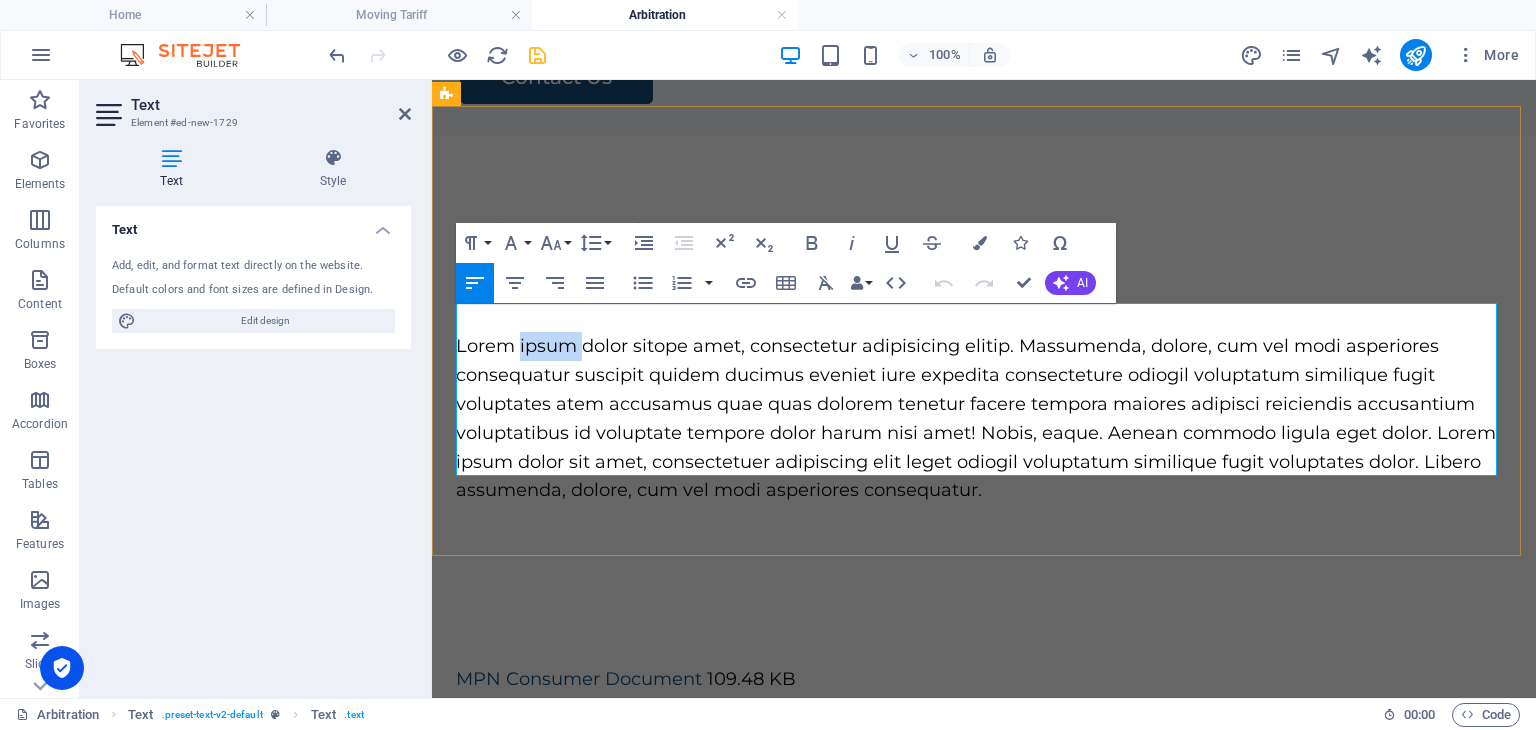 click on "Lorem ipsum dolor sitope amet, consectetur adipisicing elitip. Massumenda, dolore, cum vel modi asperiores consequatur suscipit quidem ducimus eveniet iure expedita consecteture odiogil voluptatum similique fugit voluptates atem accusamus quae quas dolorem tenetur facere tempora maiores adipisci reiciendis accusantium voluptatibus id voluptate tempore dolor harum nisi amet! Nobis, eaque. Aenean commodo ligula eget dolor. Lorem ipsum dolor sit amet, consectetuer adipiscing elit leget odiogil voluptatum similique fugit voluptates dolor. Libero assumenda, dolore, cum vel modi asperiores consequatur." at bounding box center [984, 418] 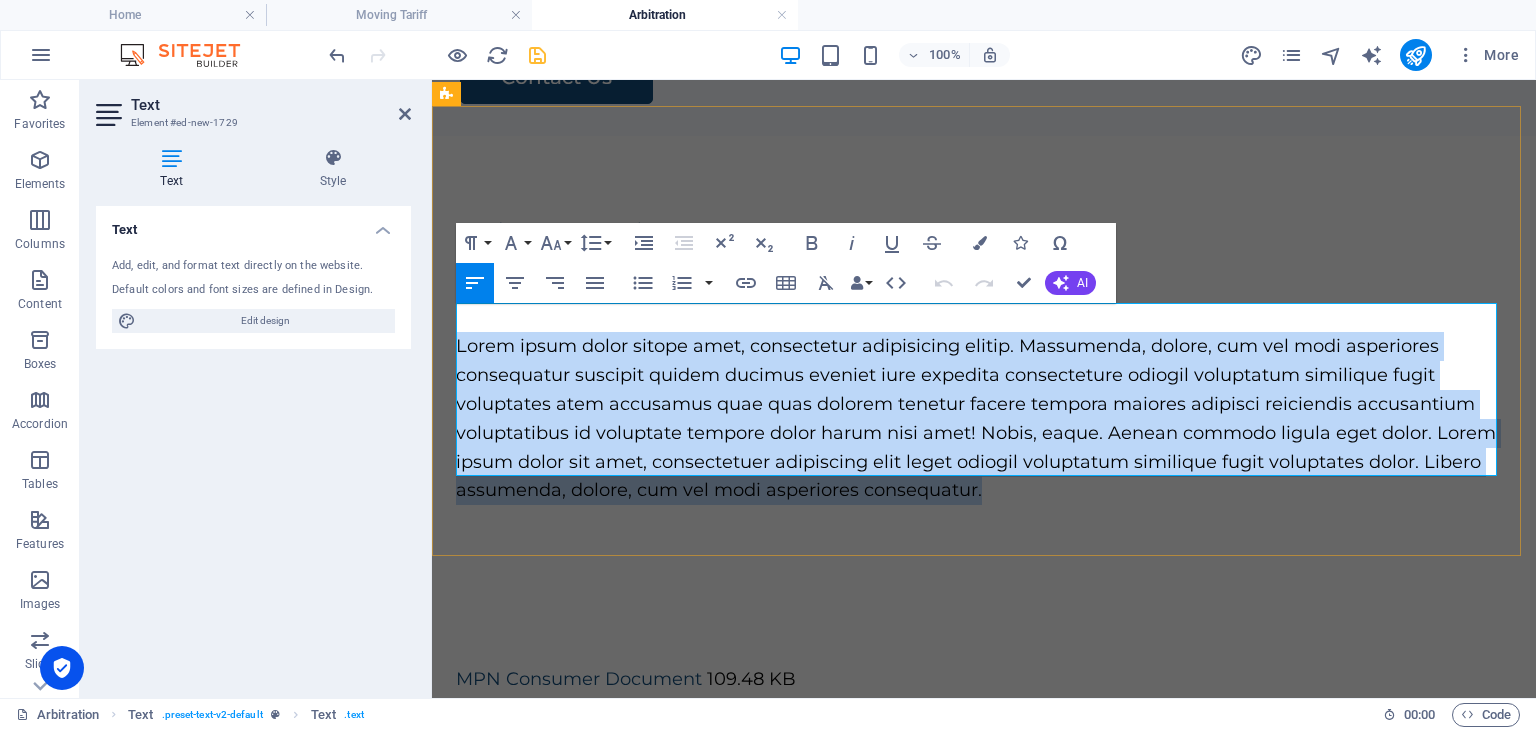 click on "Lorem ipsum dolor sitope amet, consectetur adipisicing elitip. Massumenda, dolore, cum vel modi asperiores consequatur suscipit quidem ducimus eveniet iure expedita consecteture odiogil voluptatum similique fugit voluptates atem accusamus quae quas dolorem tenetur facere tempora maiores adipisci reiciendis accusantium voluptatibus id voluptate tempore dolor harum nisi amet! Nobis, eaque. Aenean commodo ligula eget dolor. Lorem ipsum dolor sit amet, consectetuer adipiscing elit leget odiogil voluptatum similique fugit voluptates dolor. Libero assumenda, dolore, cum vel modi asperiores consequatur." at bounding box center (984, 418) 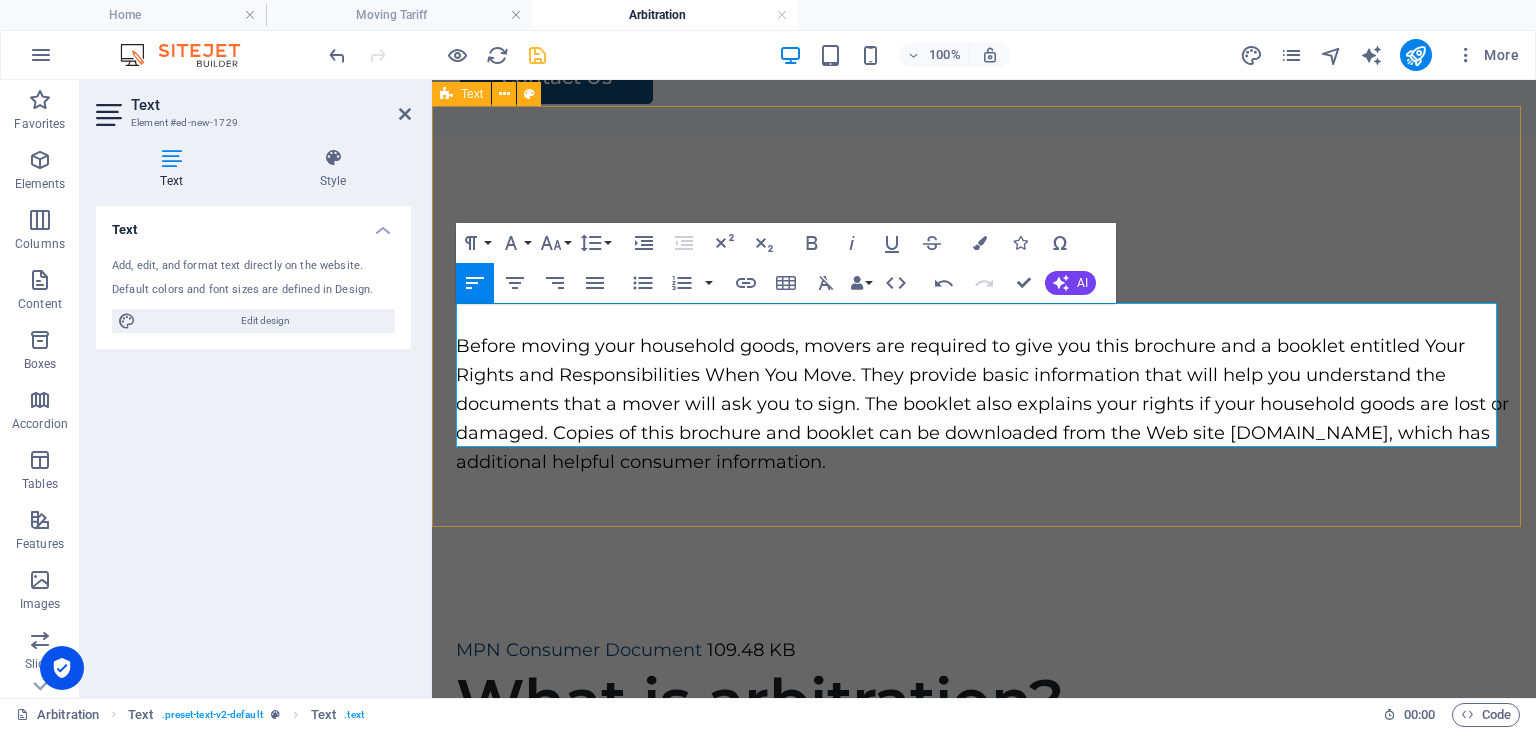 click on "Ready to Move Brochure   529.41 KB Headline Before moving your household goods, movers are required to give you this brochure and a booklet entitled Your Rights and Responsibilities When You Move. They provide basic information that will help you understand the documents that a mover will ask you to sign. The booklet also explains your rights if your household goods are lost or damaged. Copies of this brochure and booklet can be downloaded from the Web site www.protectyourmove.gov, which has additional helpful consumer information." at bounding box center [984, 346] 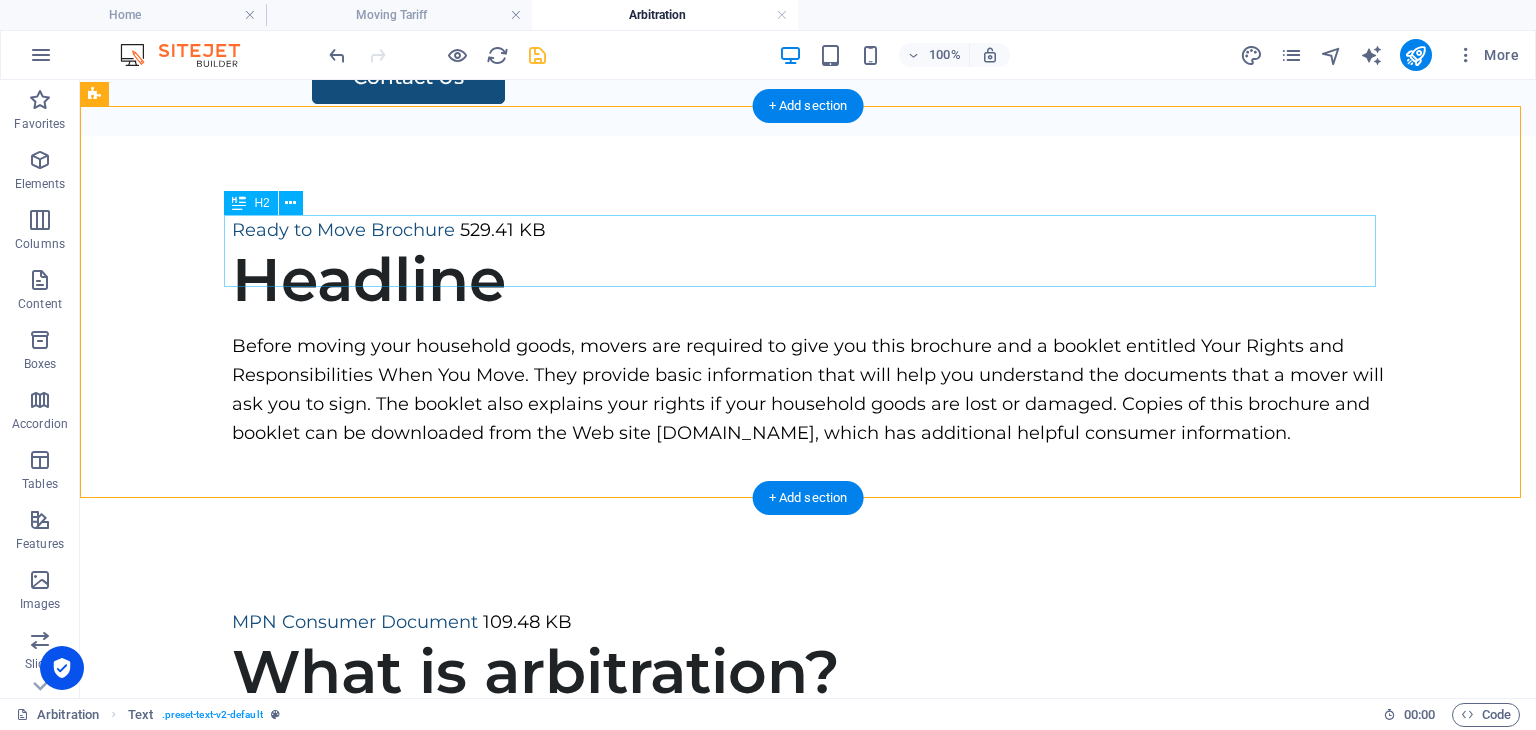 click on "Headline" at bounding box center [808, 280] 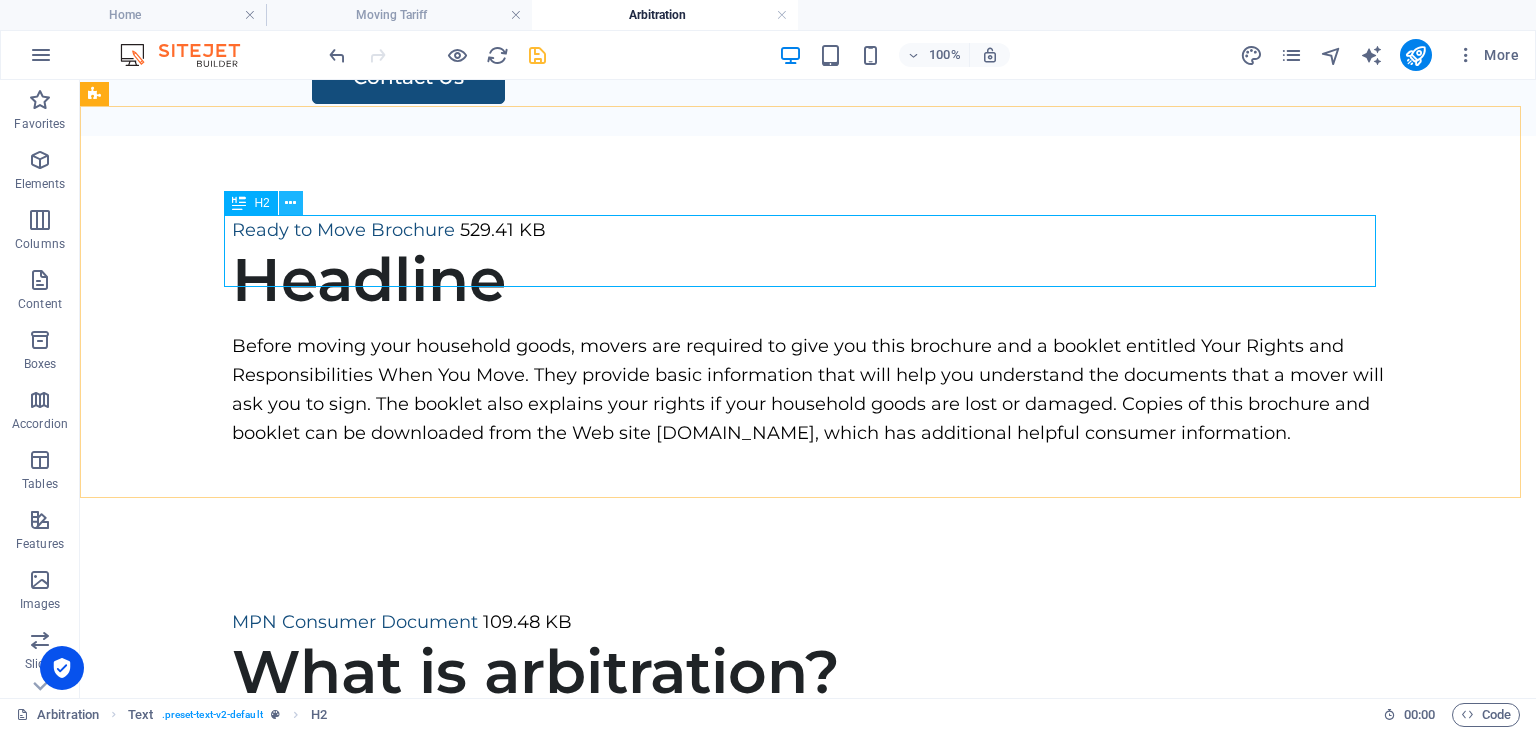 click at bounding box center (290, 203) 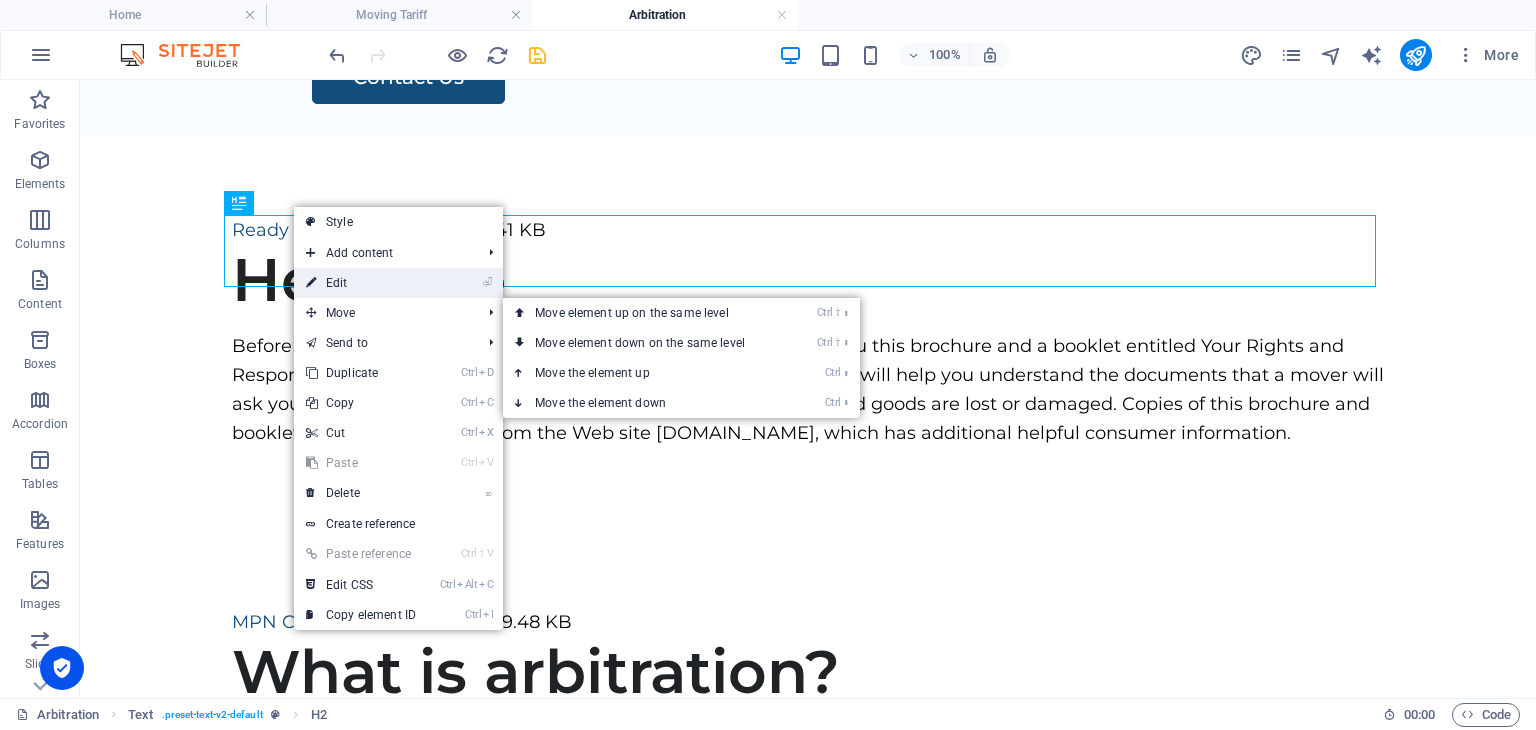 click on "⏎  Edit" at bounding box center [361, 283] 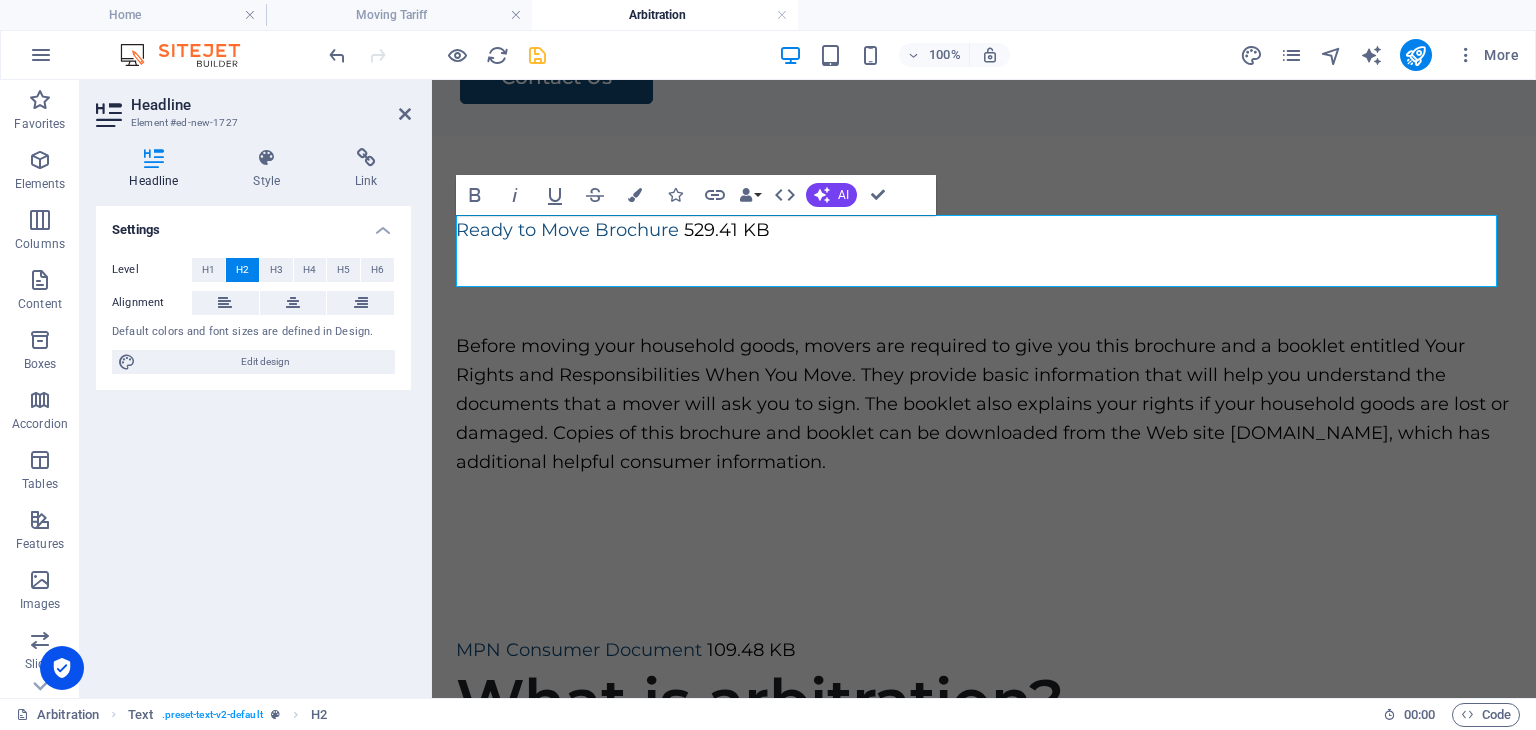 type 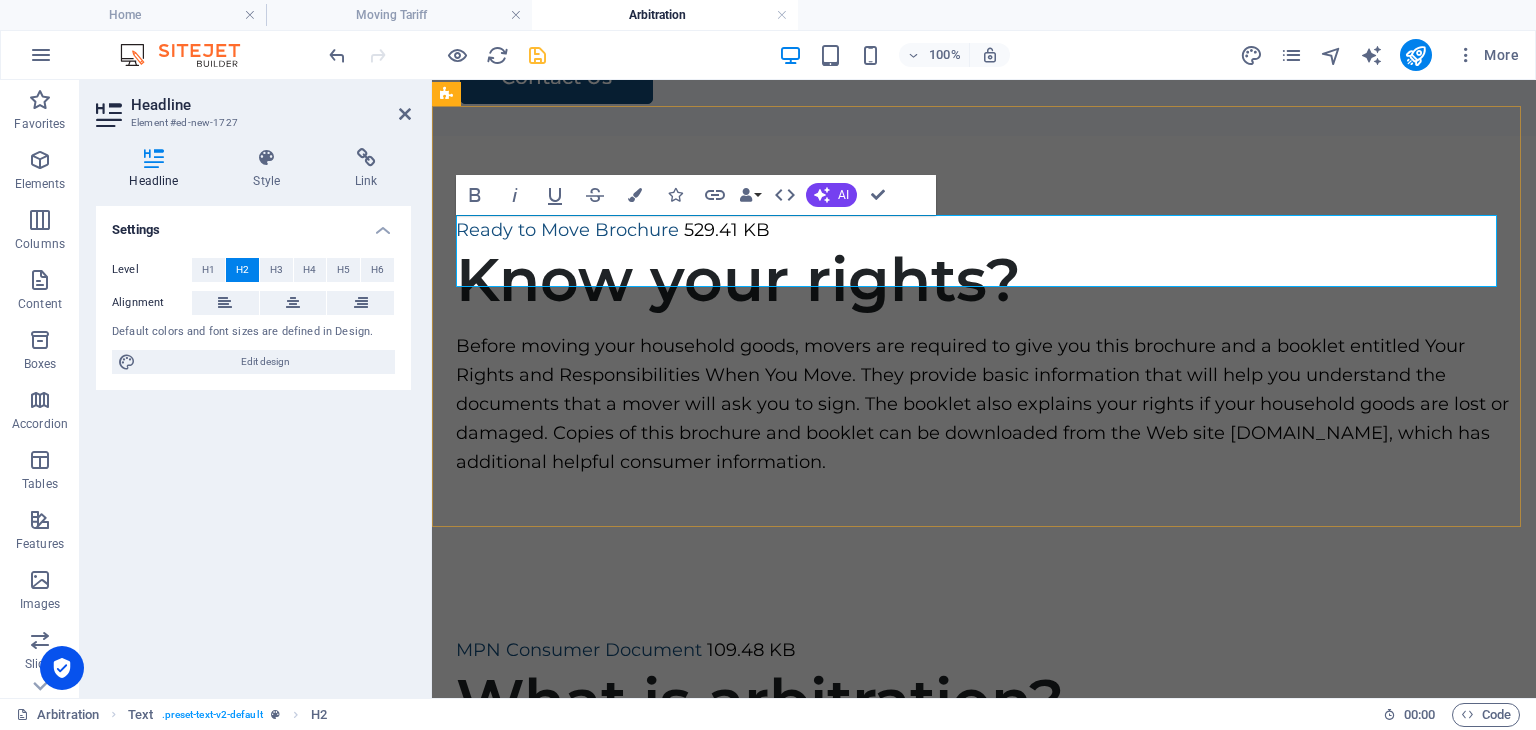 click on "Know your rights?" at bounding box center [984, 280] 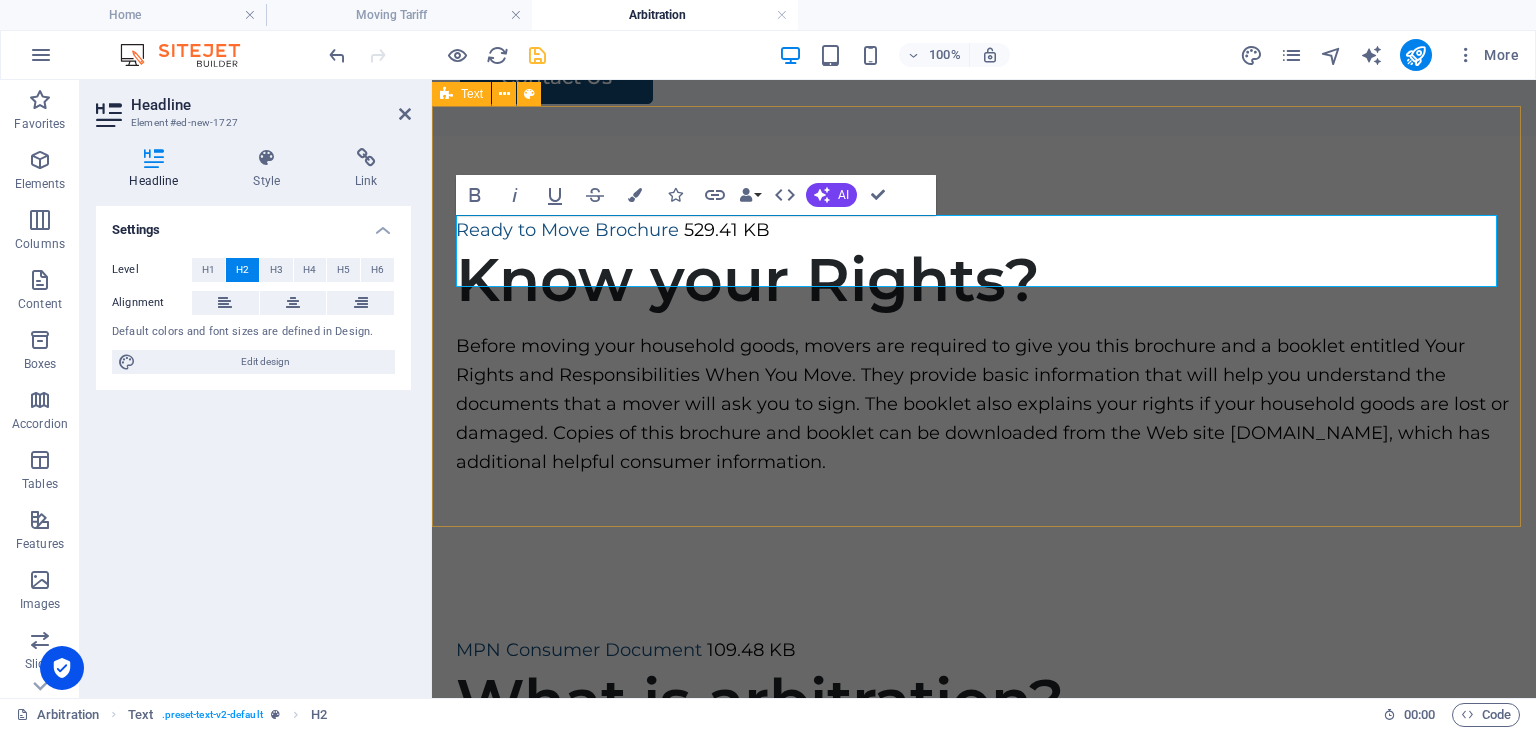 click on "Ready to Move Brochure   529.41 KB Know your Rights? Before moving your household goods, movers are required to give you this brochure and a booklet entitled Your Rights and Responsibilities When You Move. They provide basic information that will help you understand the documents that a mover will ask you to sign. The booklet also explains your rights if your household goods are lost or damaged. Copies of this brochure and booklet can be downloaded from the Web site www.protectyourmove.gov, which has additional helpful consumer information." at bounding box center [984, 346] 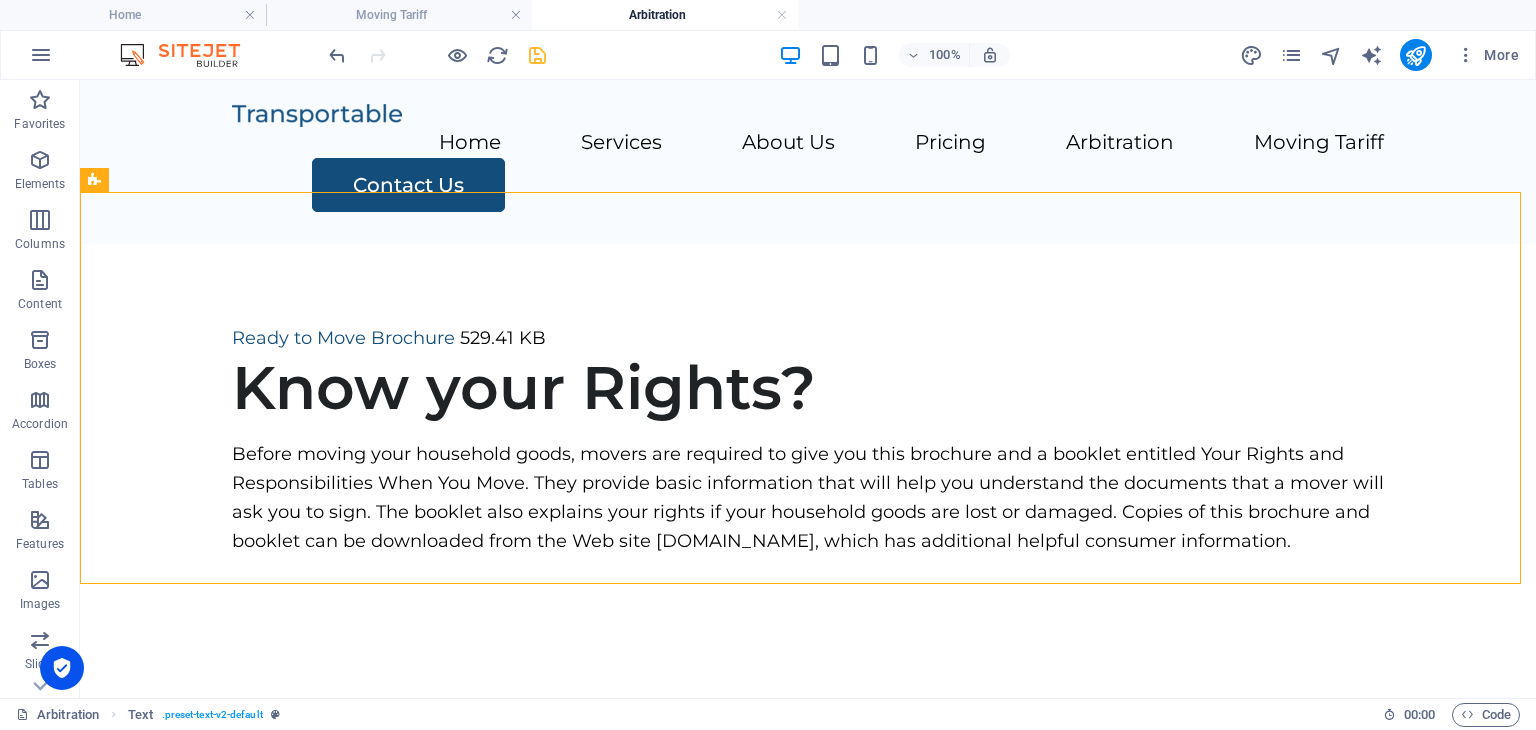 scroll, scrollTop: 0, scrollLeft: 0, axis: both 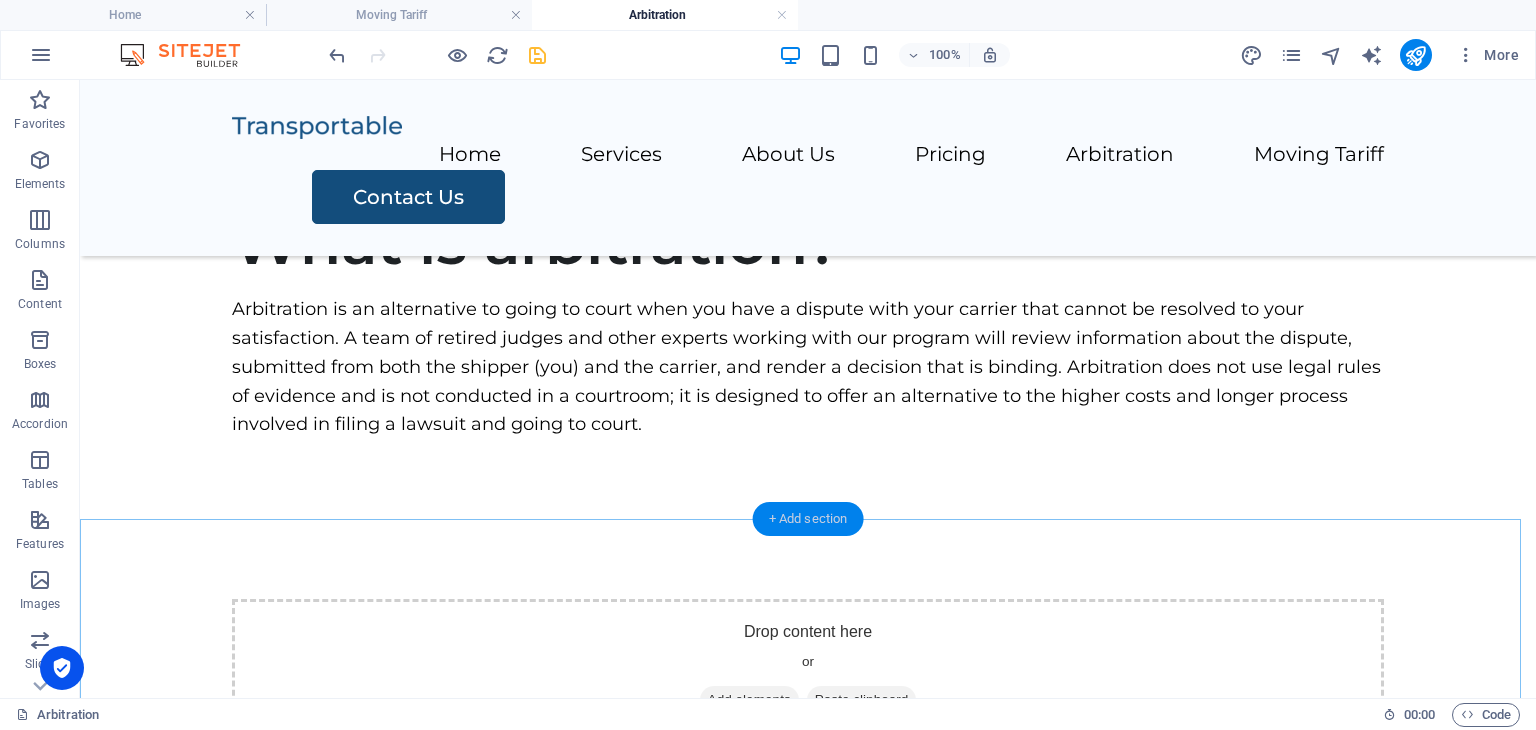 click on "+ Add section" at bounding box center [808, 519] 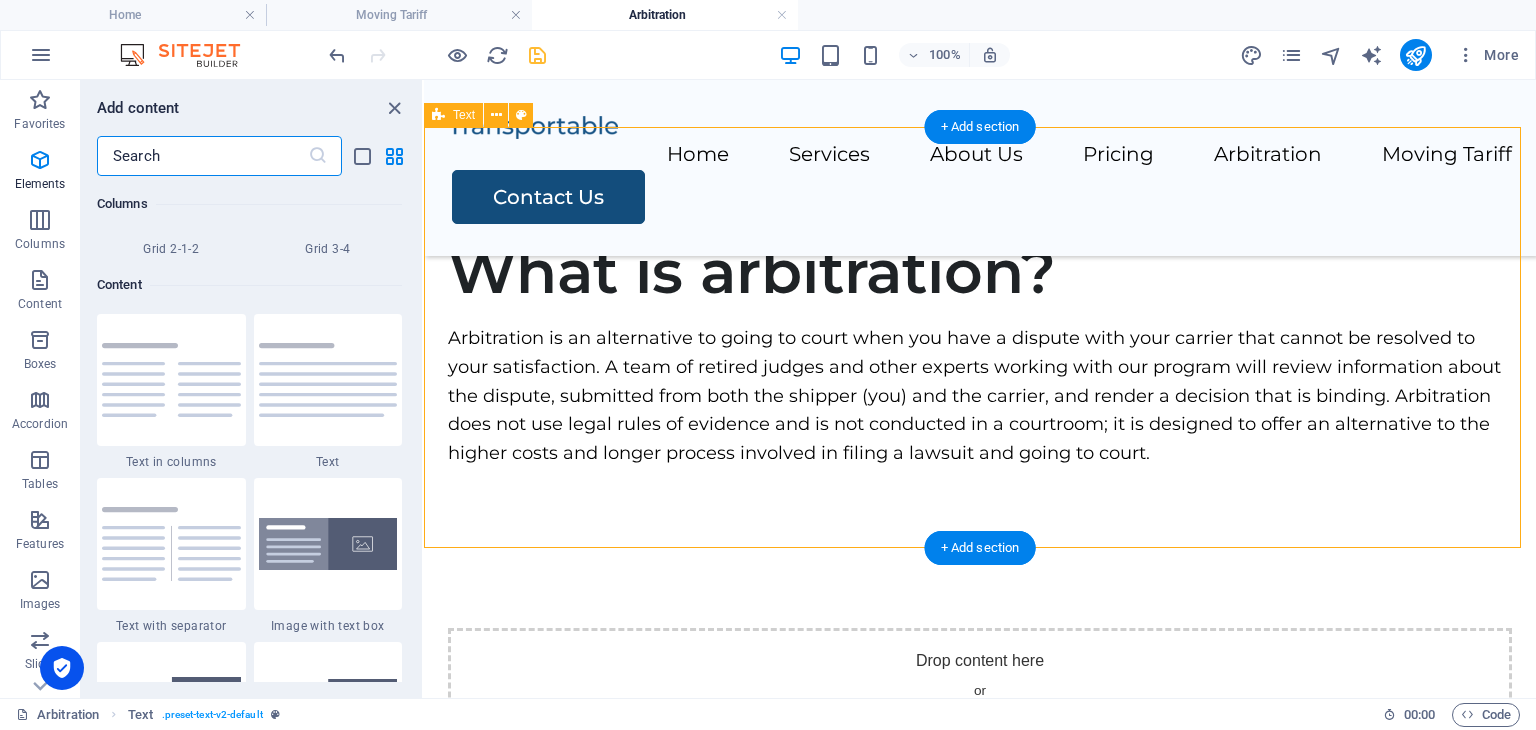 scroll, scrollTop: 3499, scrollLeft: 0, axis: vertical 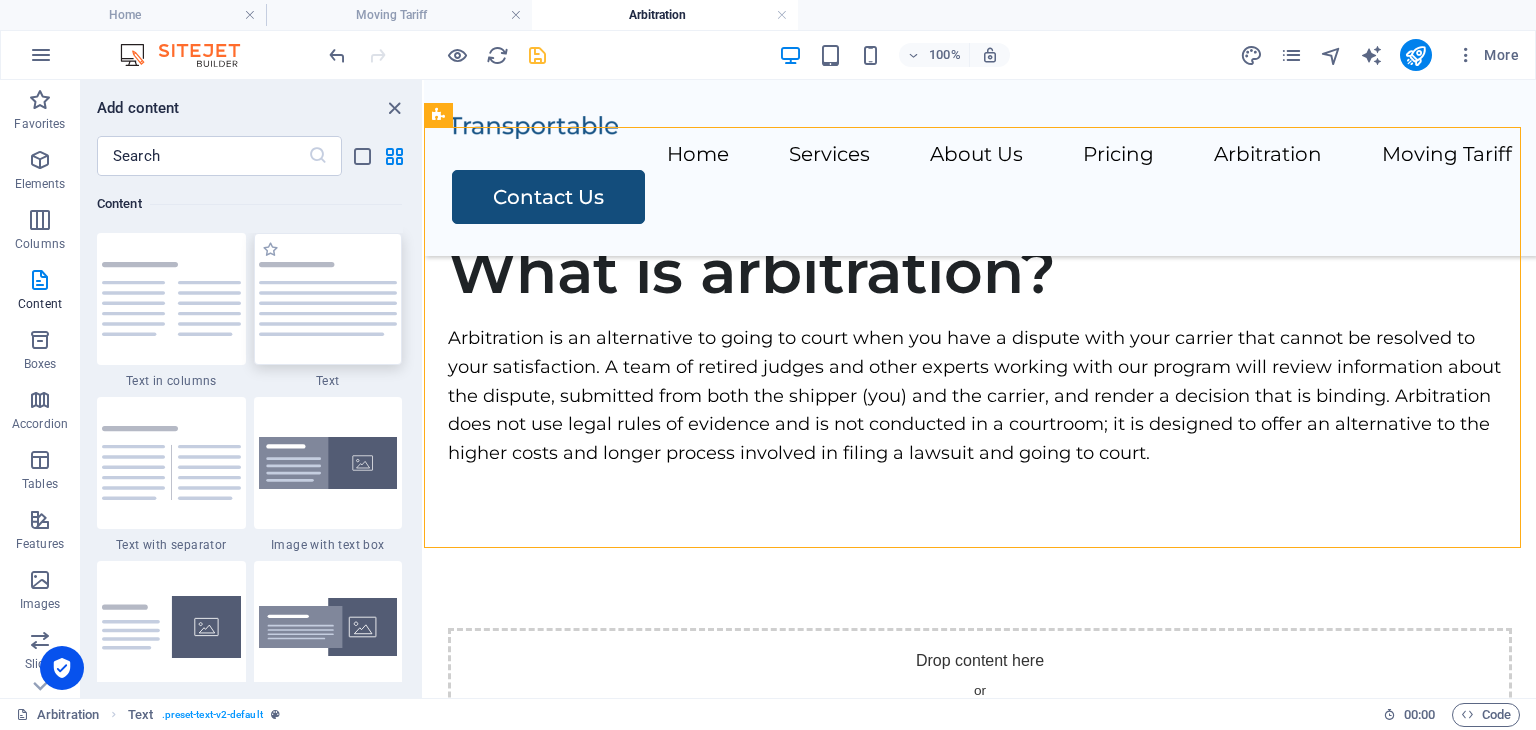click at bounding box center [328, 299] 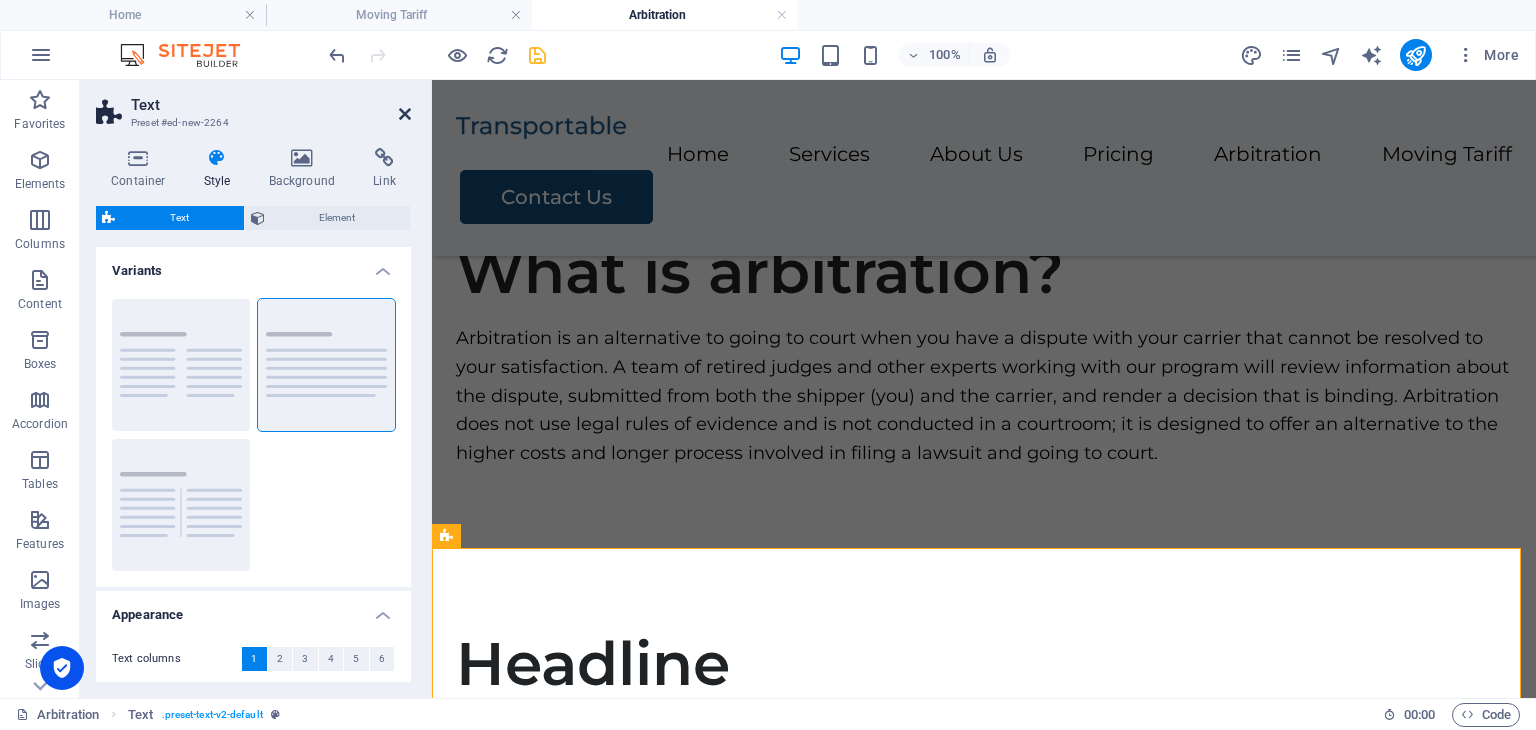 click at bounding box center (405, 114) 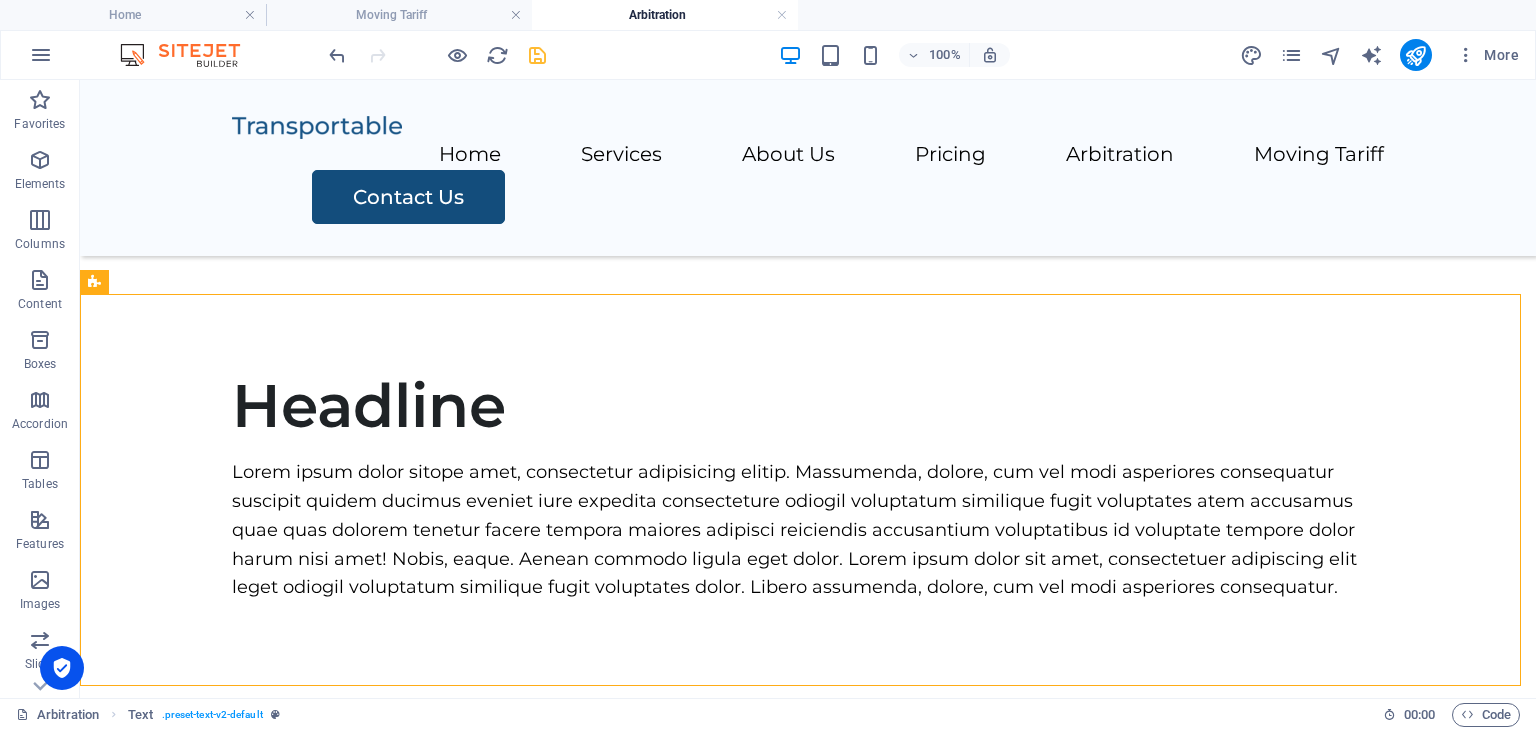 scroll, scrollTop: 800, scrollLeft: 0, axis: vertical 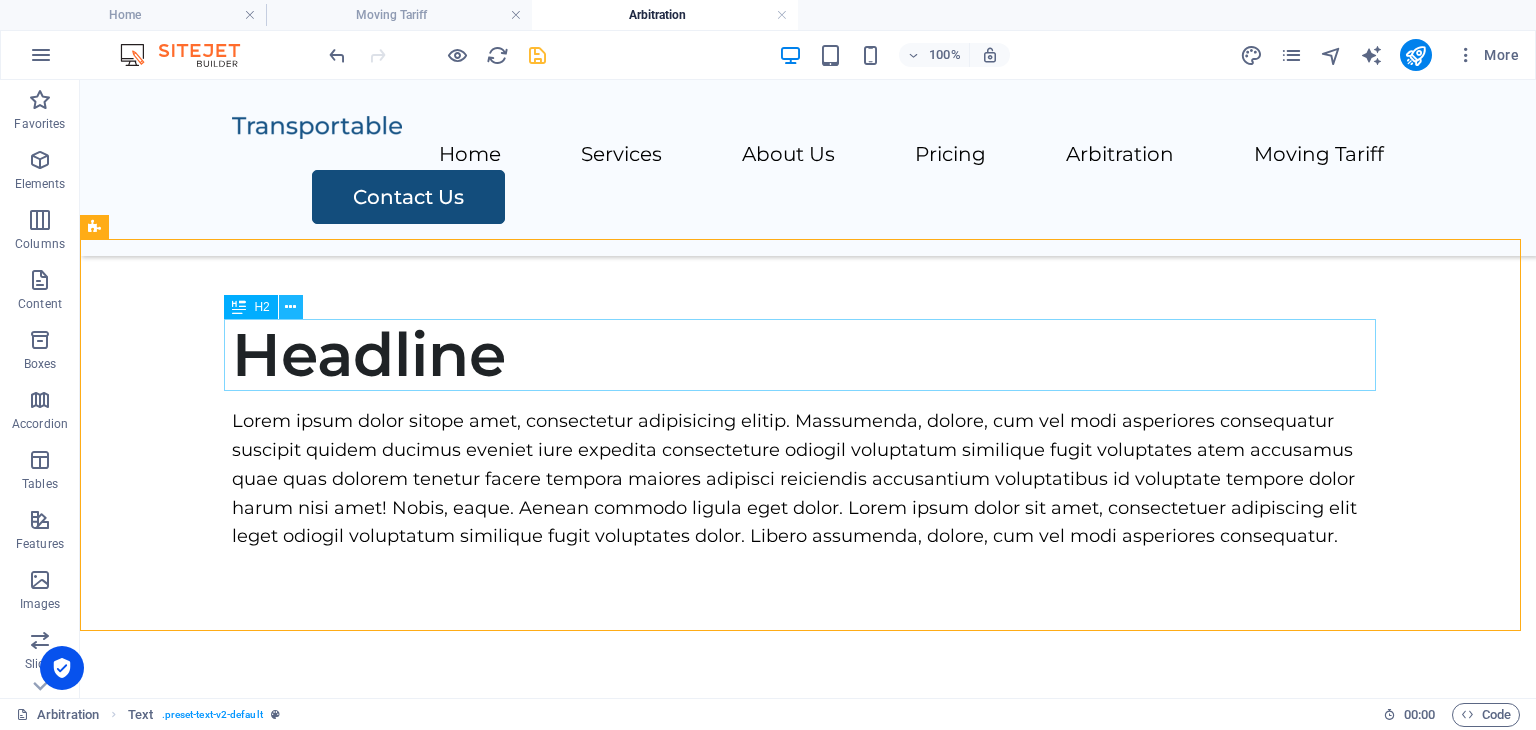 click at bounding box center [290, 307] 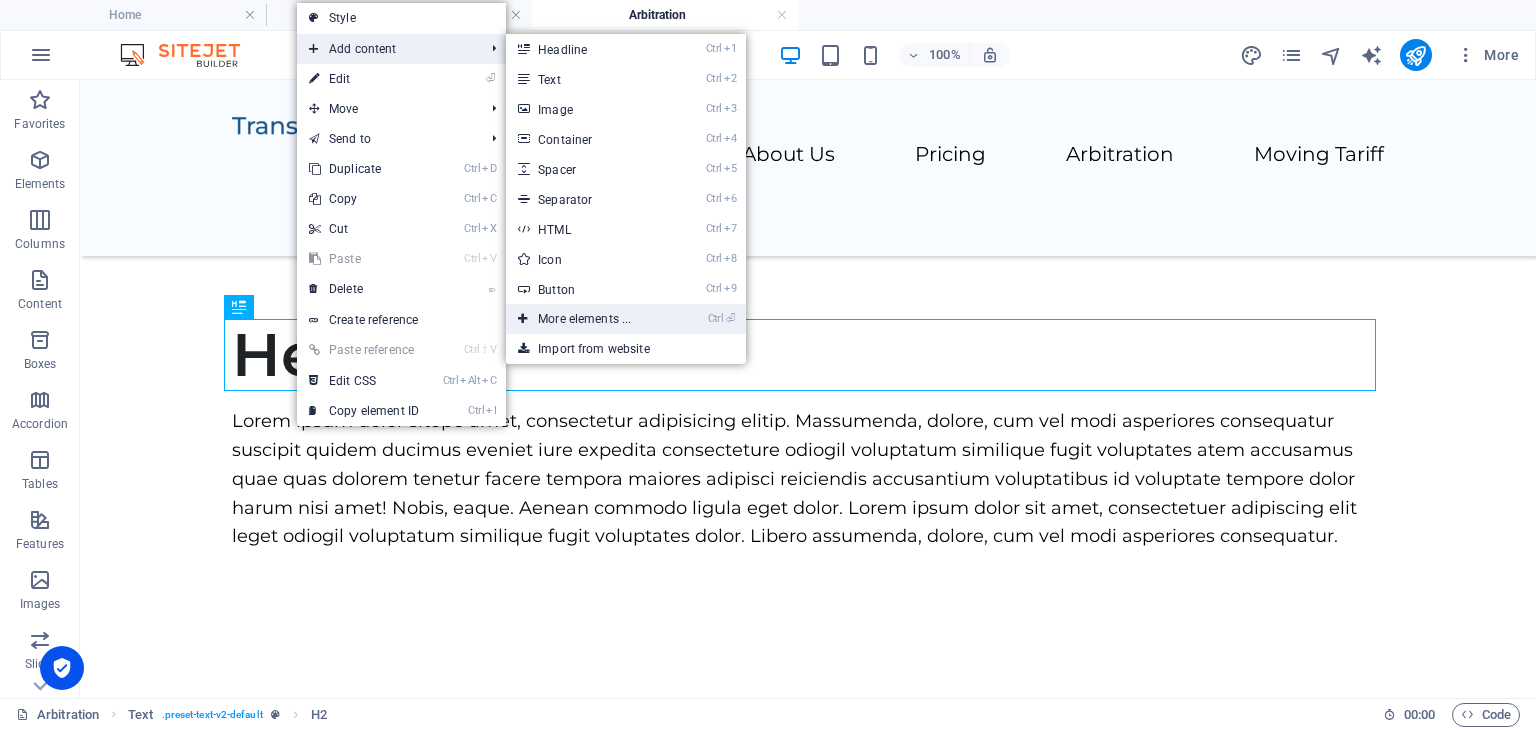 click on "Ctrl ⏎  More elements ..." at bounding box center [588, 319] 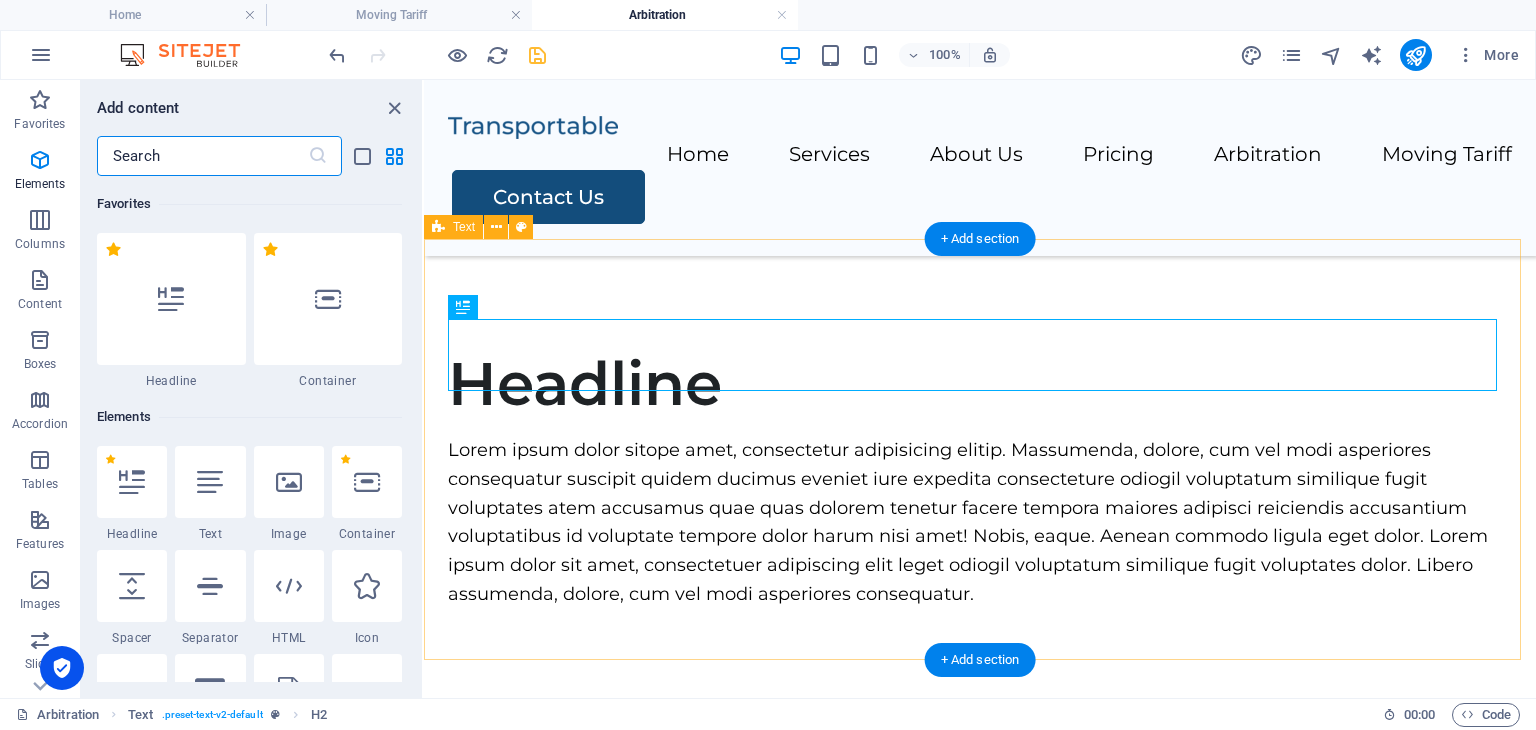 scroll, scrollTop: 828, scrollLeft: 0, axis: vertical 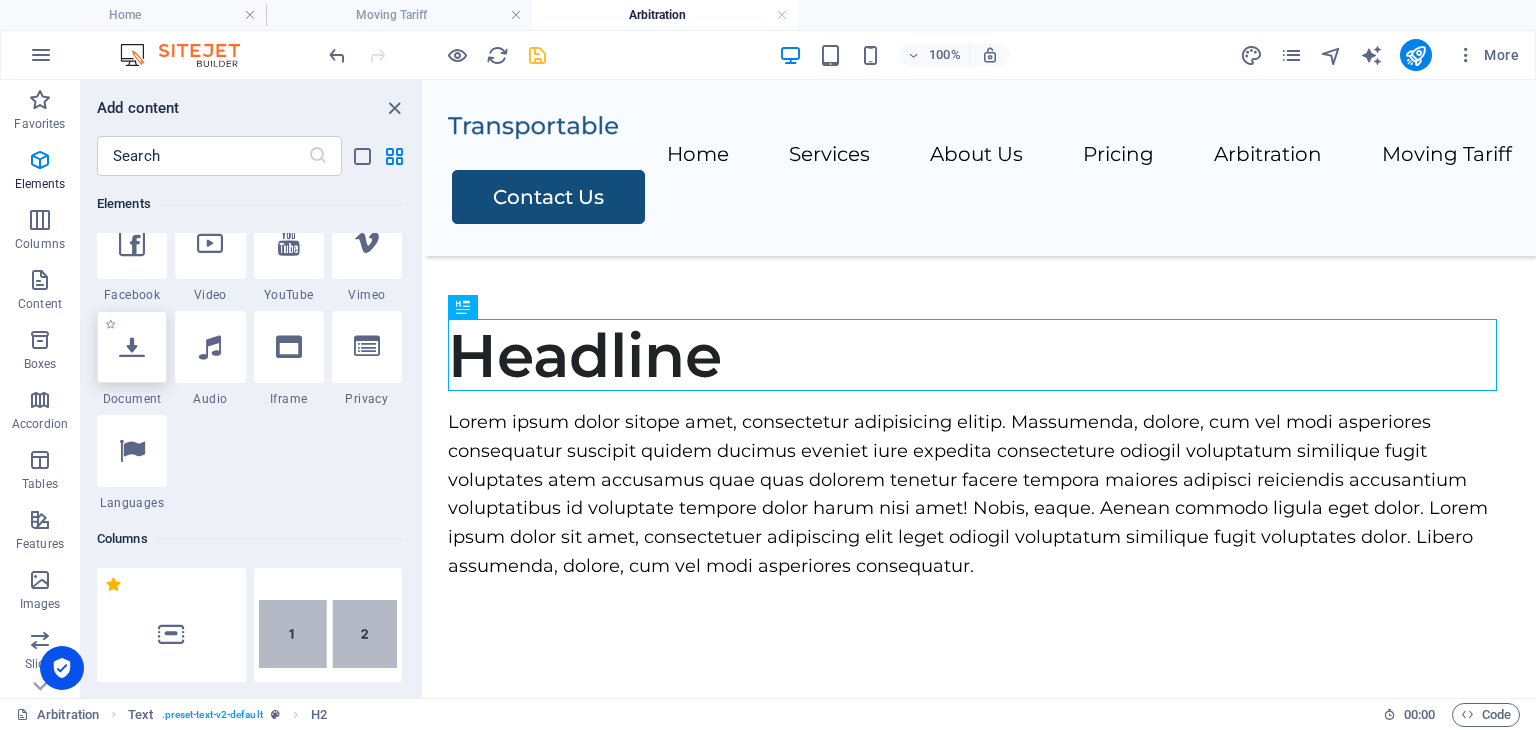 click at bounding box center [132, 347] 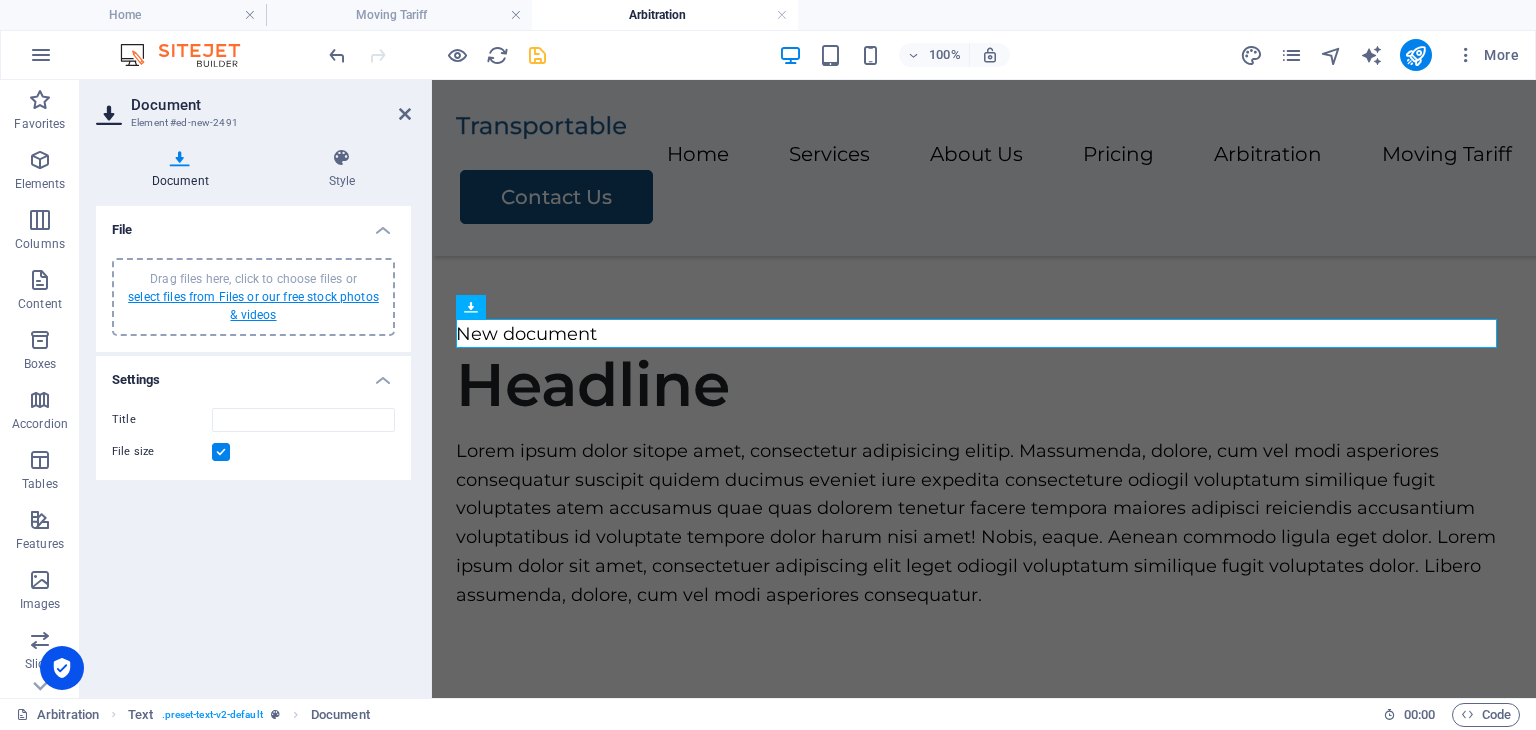 click on "select files from Files or our free stock photos & videos" at bounding box center [253, 306] 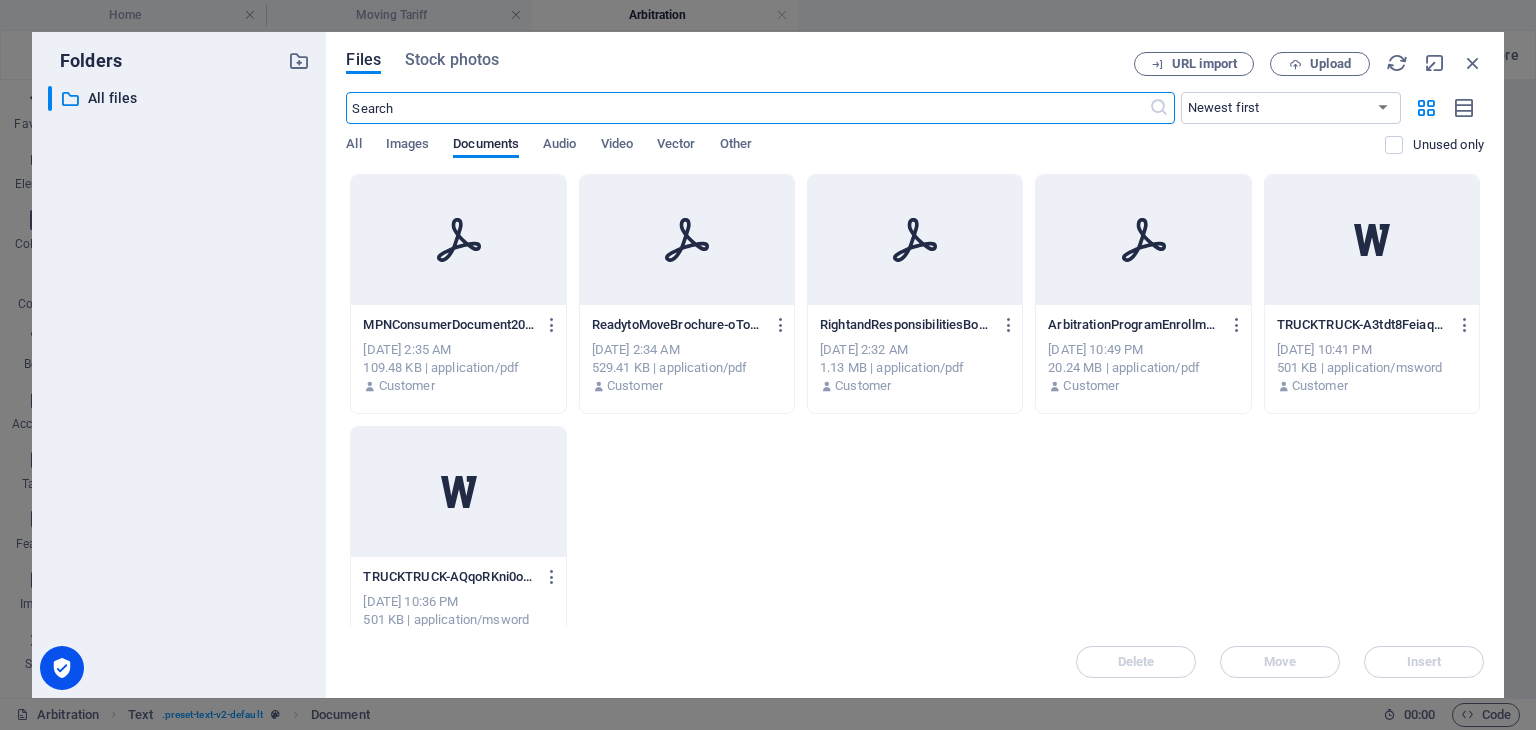click at bounding box center [915, 240] 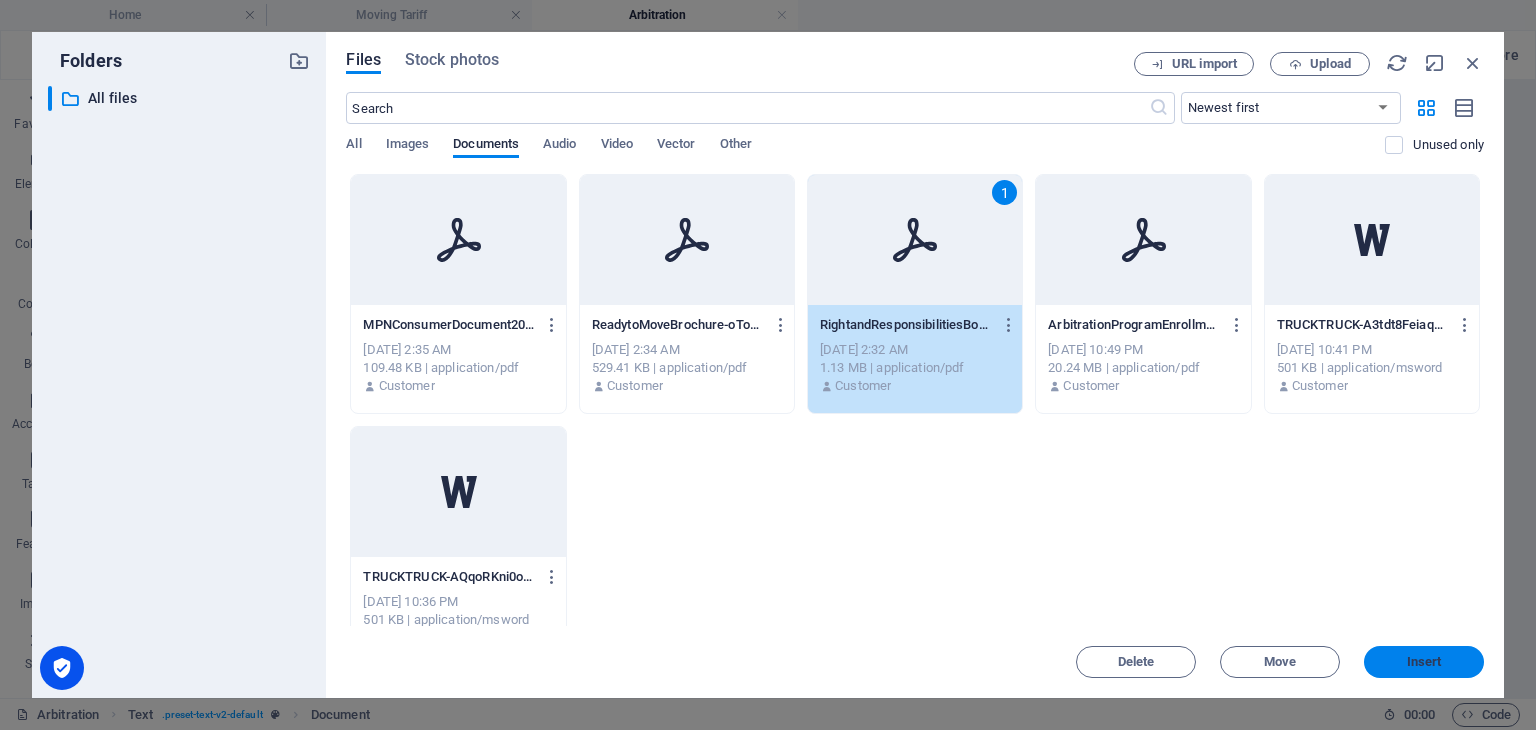 click on "Insert" at bounding box center [1424, 662] 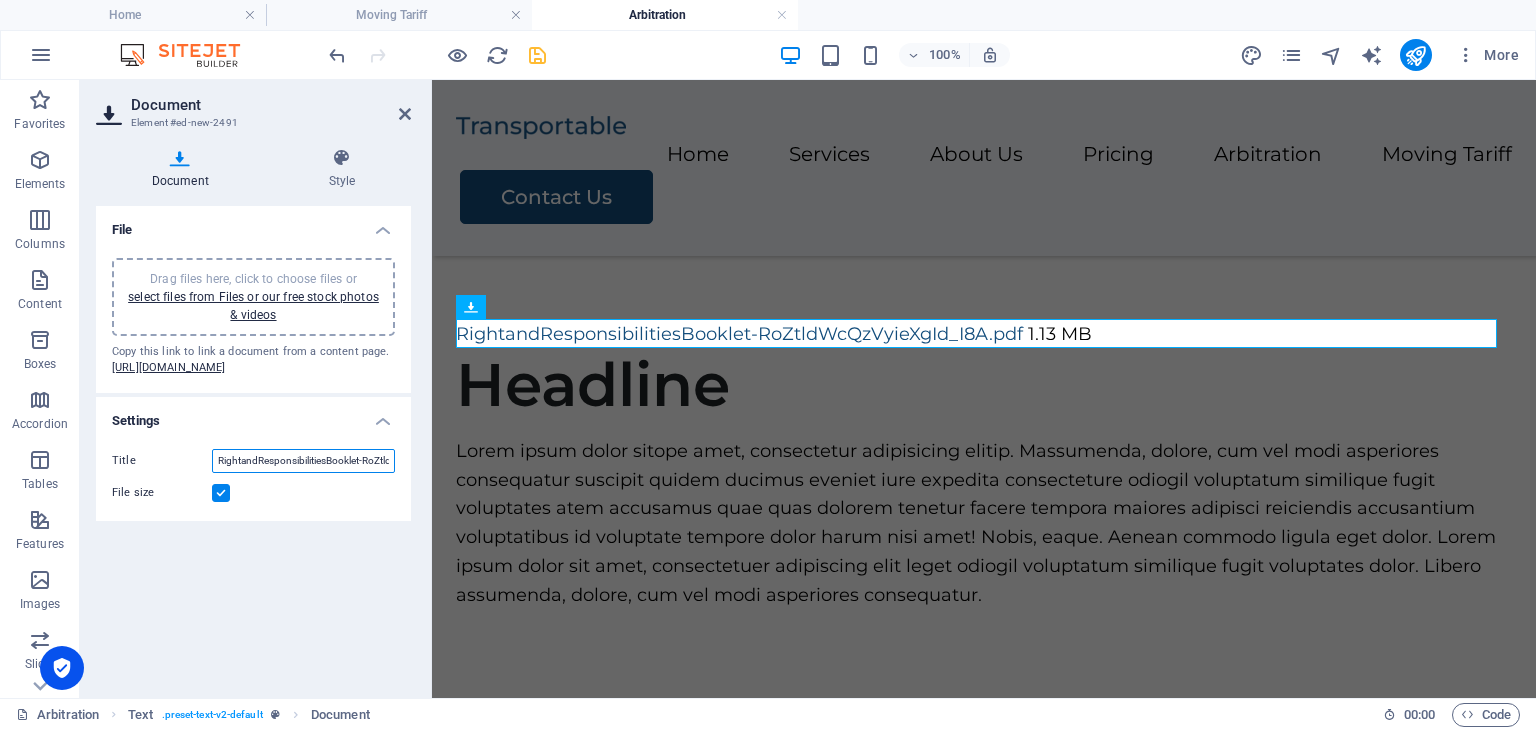 click on "RightandResponsibilitiesBooklet-RoZtldWcQzVyieXgId_I8A.pdf" at bounding box center (303, 461) 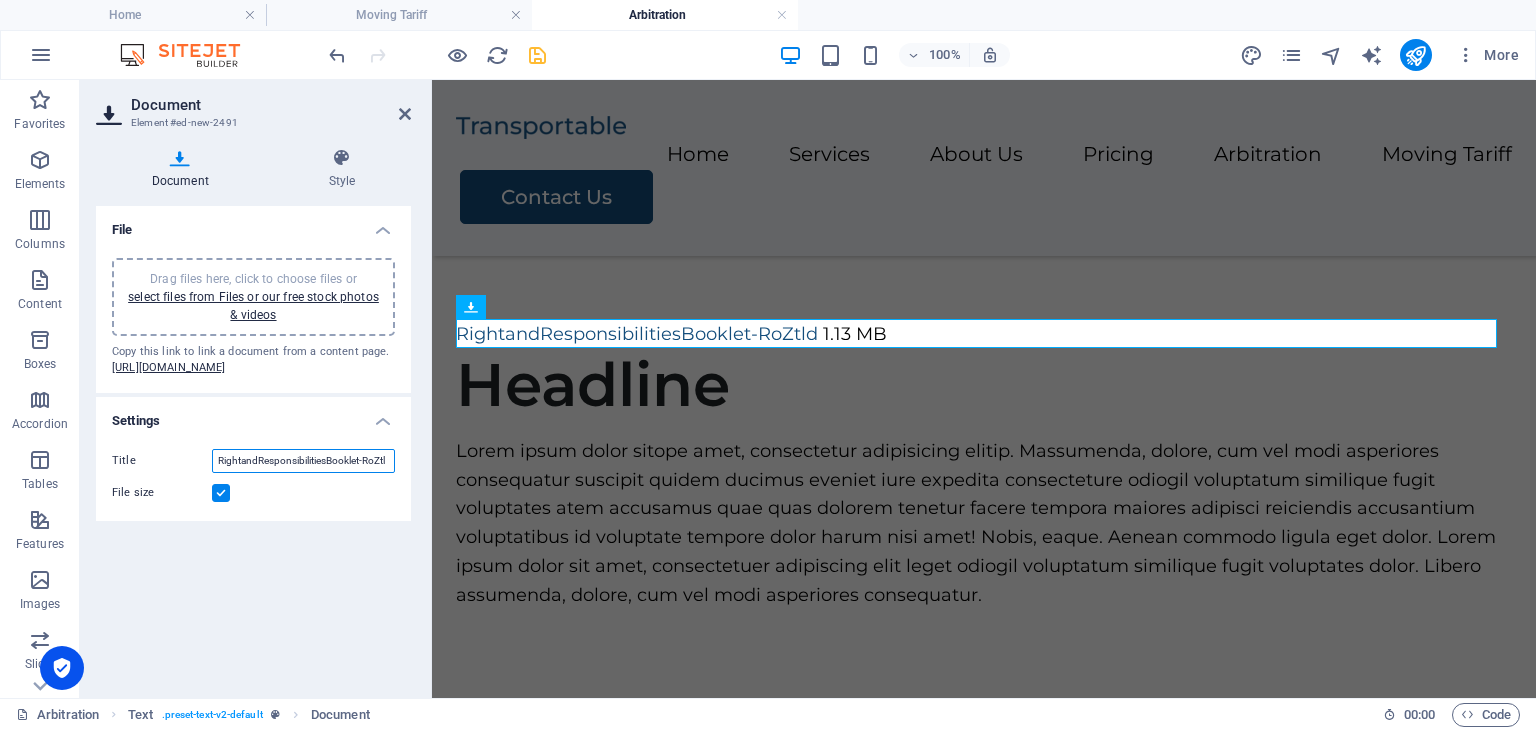 scroll, scrollTop: 0, scrollLeft: 0, axis: both 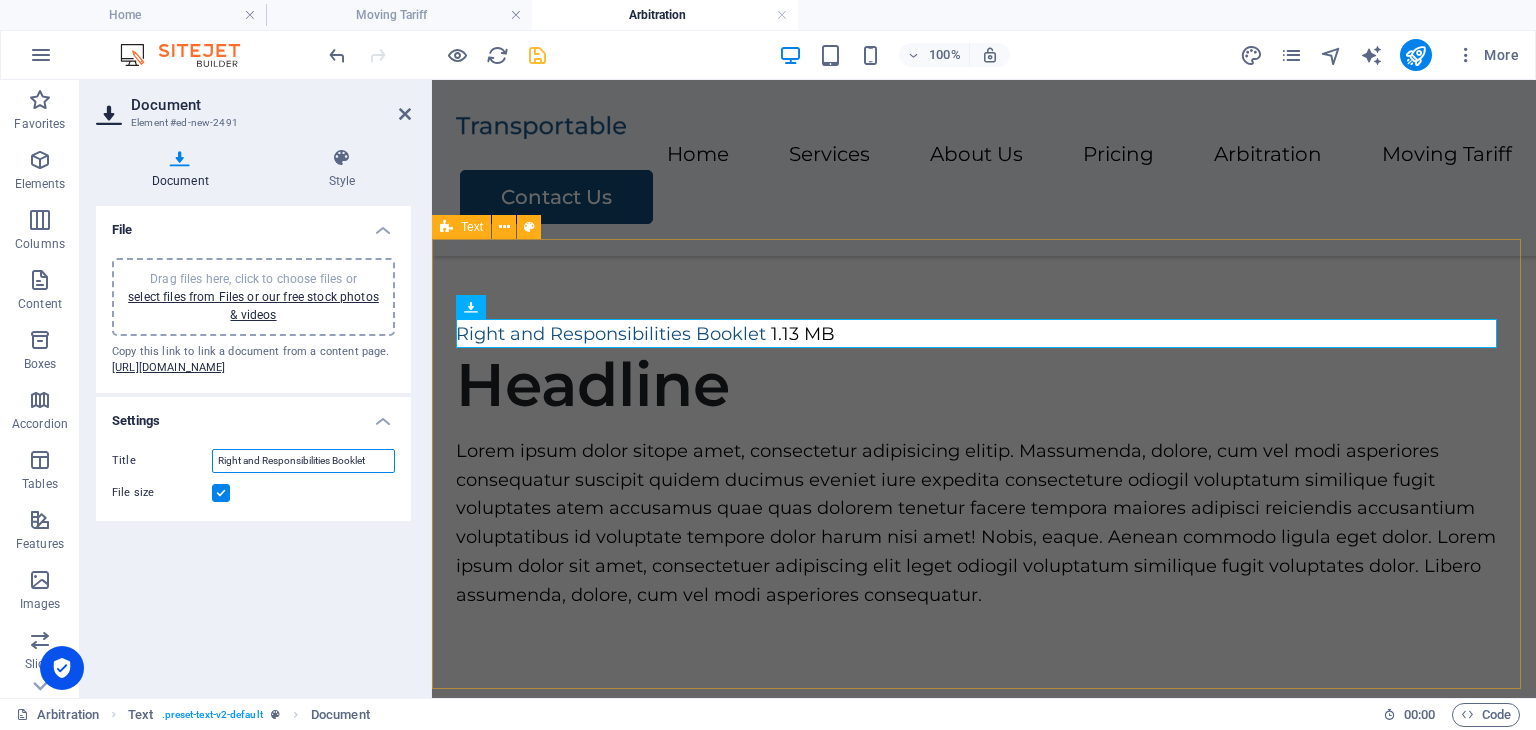 type on "Right and Responsibilities Booklet" 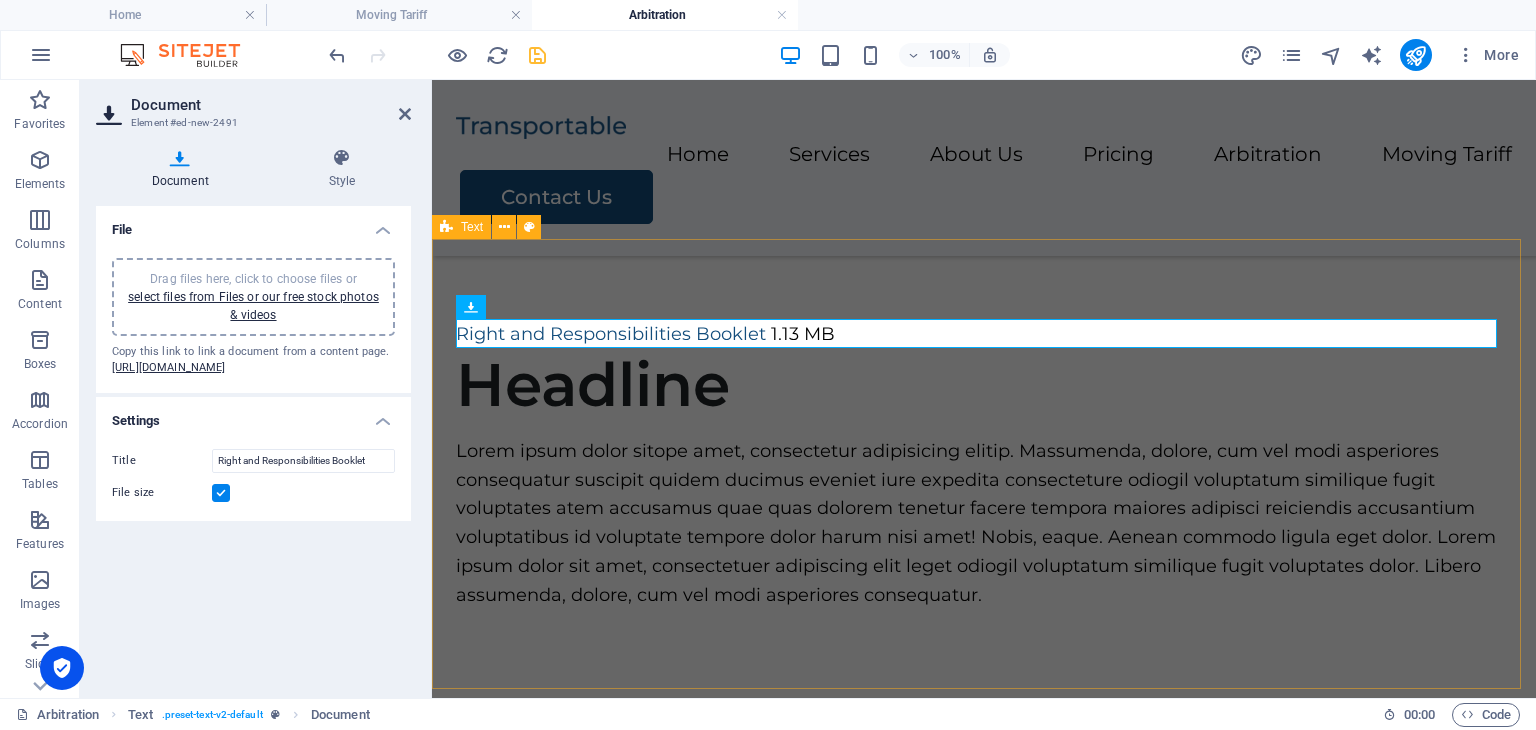 click on "Right and Responsibilities Booklet   1.13 MB Headline Lorem ipsum dolor sitope amet, consectetur adipisicing elitip. Massumenda, dolore, cum vel modi asperiores consequatur suscipit quidem ducimus eveniet iure expedita consecteture odiogil voluptatum similique fugit voluptates atem accusamus quae quas dolorem tenetur facere tempora maiores adipisci reiciendis accusantium voluptatibus id voluptate tempore dolor harum nisi amet! Nobis, eaque. Aenean commodo ligula eget dolor. Lorem ipsum dolor sit amet, consectetuer adipiscing elit leget odiogil voluptatum similique fugit voluptates dolor. Libero assumenda, dolore, cum vel modi asperiores consequatur." at bounding box center [984, 465] 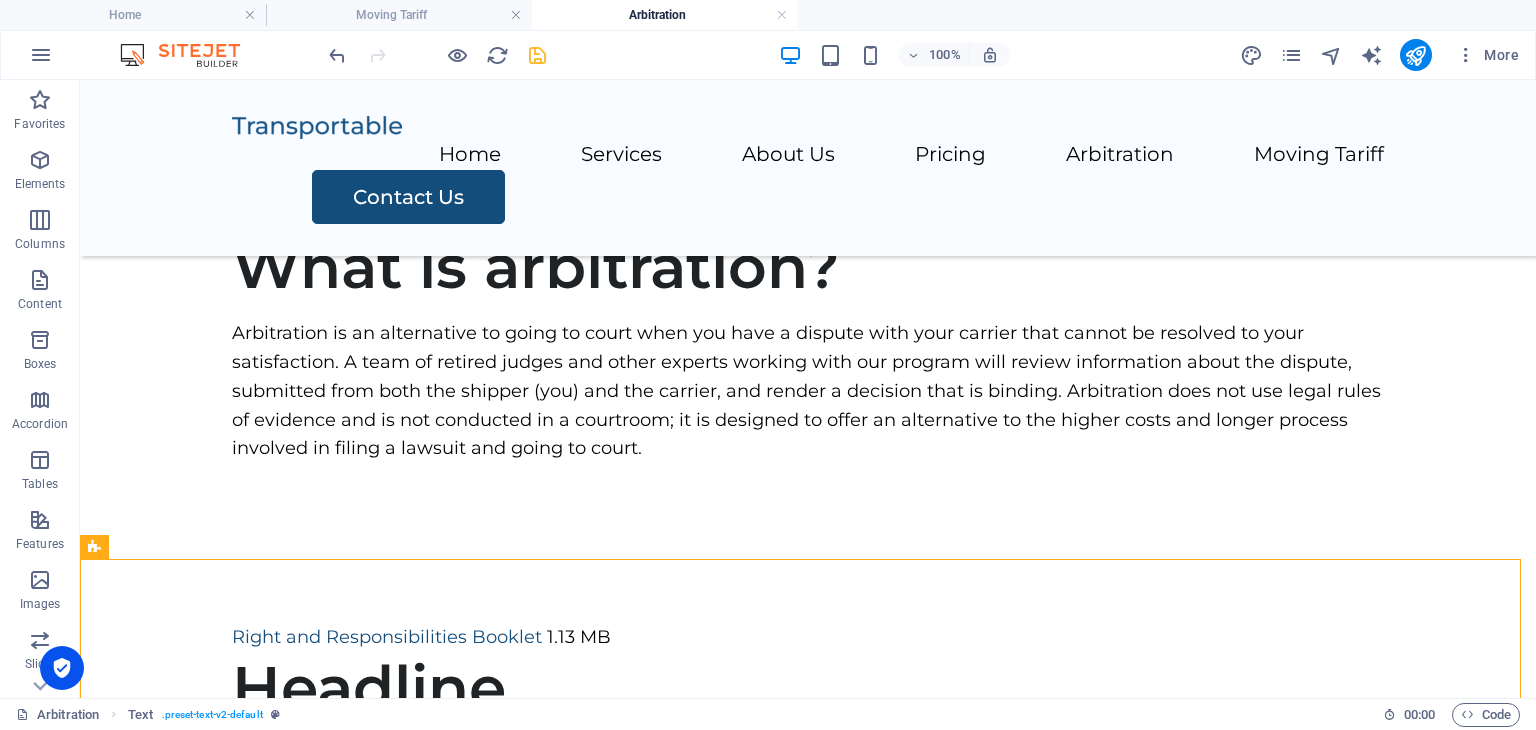 scroll, scrollTop: 480, scrollLeft: 0, axis: vertical 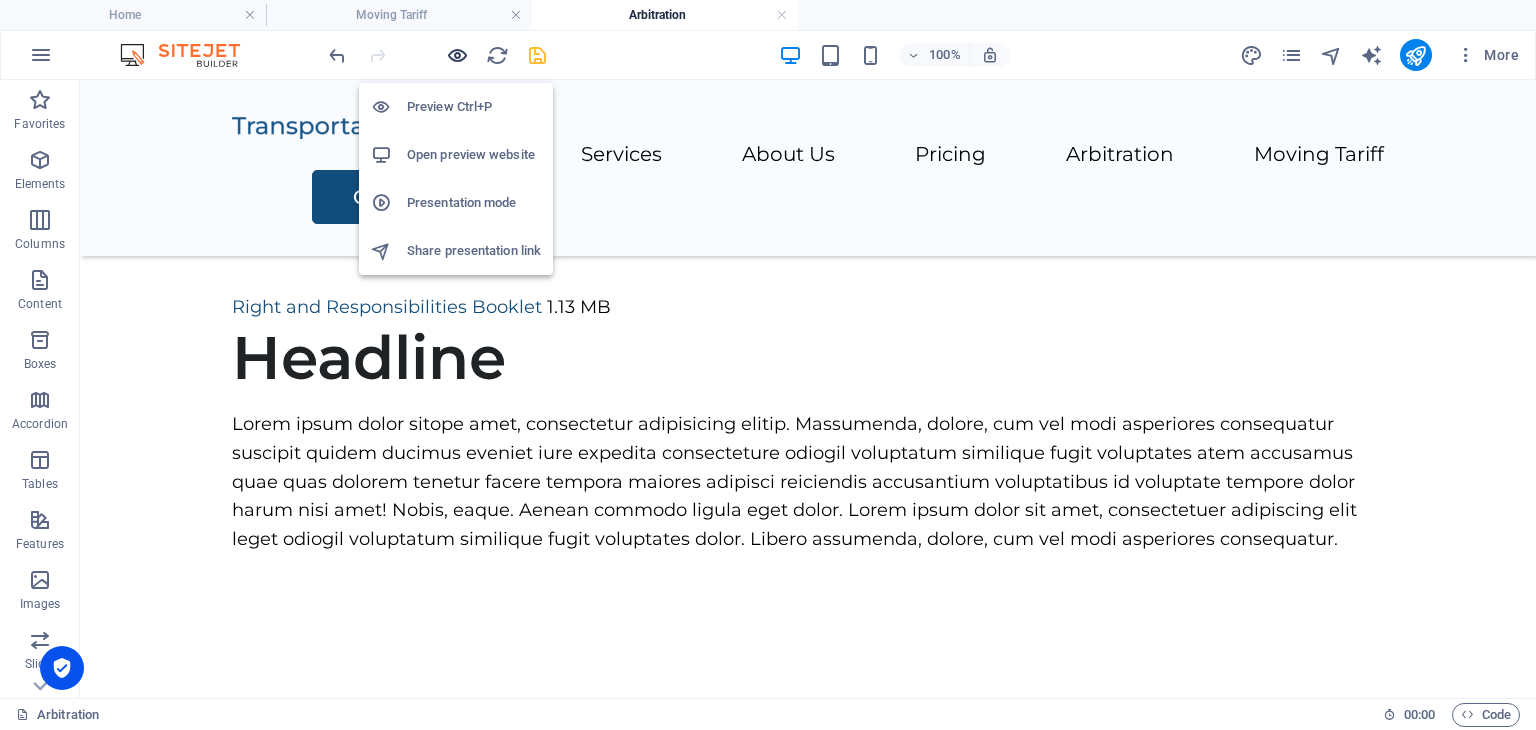 click at bounding box center [457, 55] 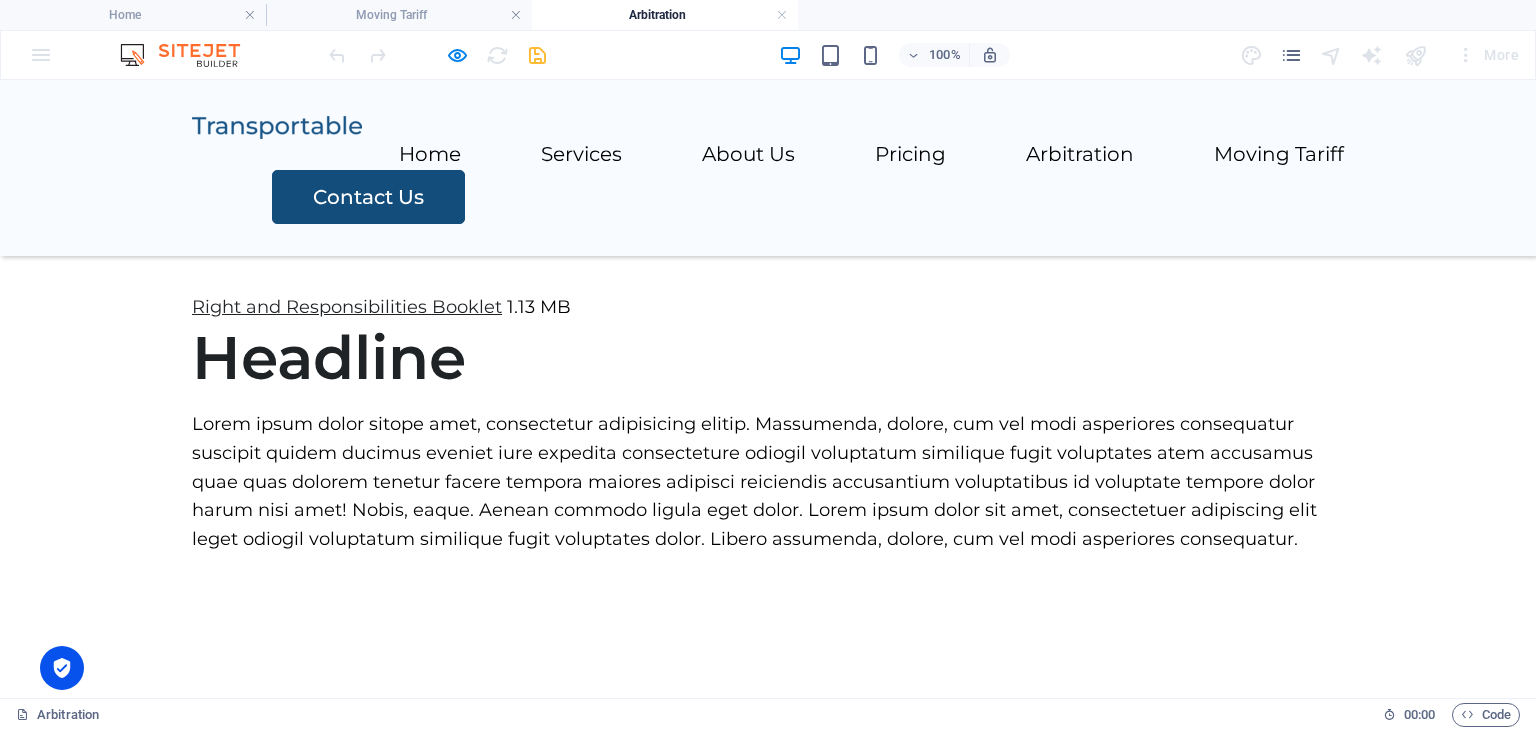 click on "Right and Responsibilities Booklet" at bounding box center (347, 307) 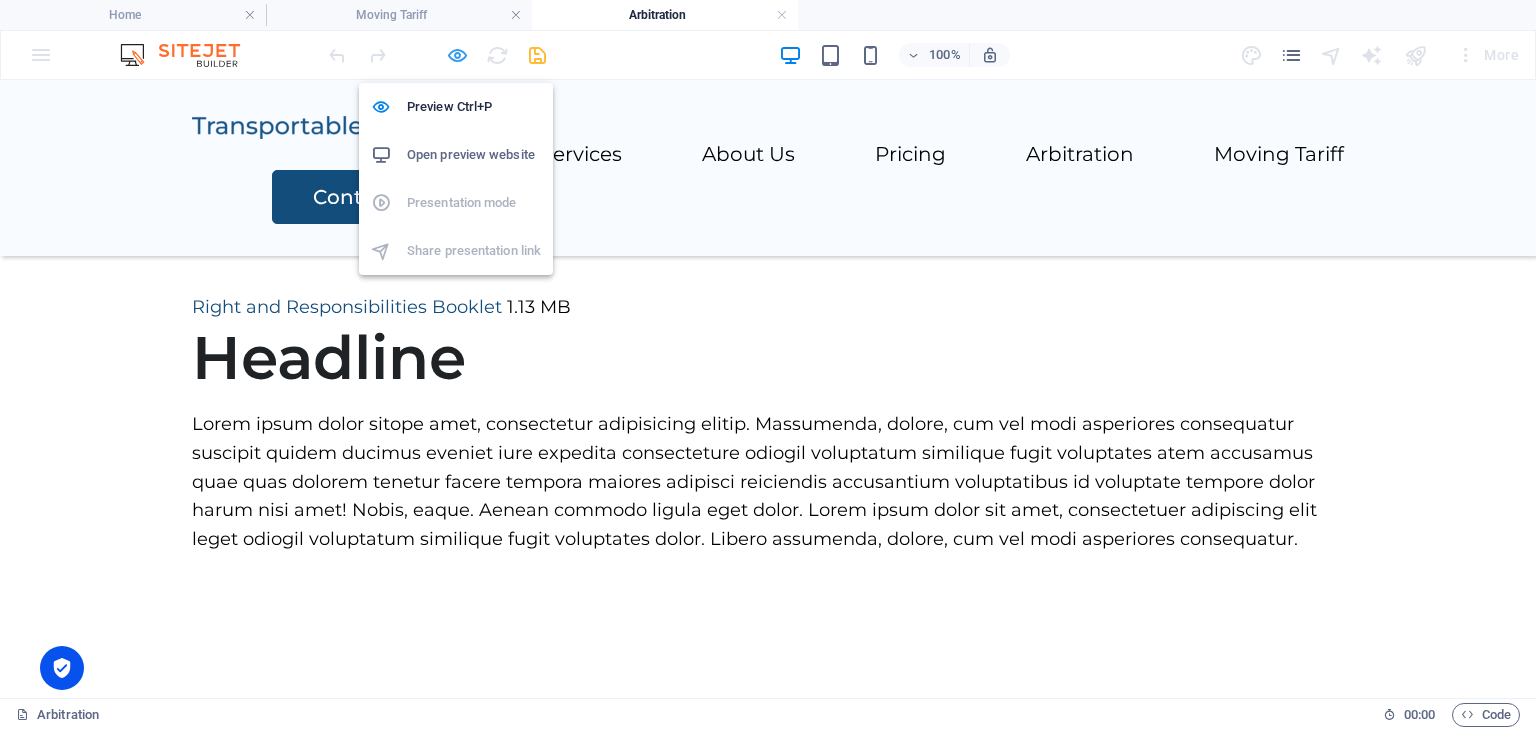 click at bounding box center [457, 55] 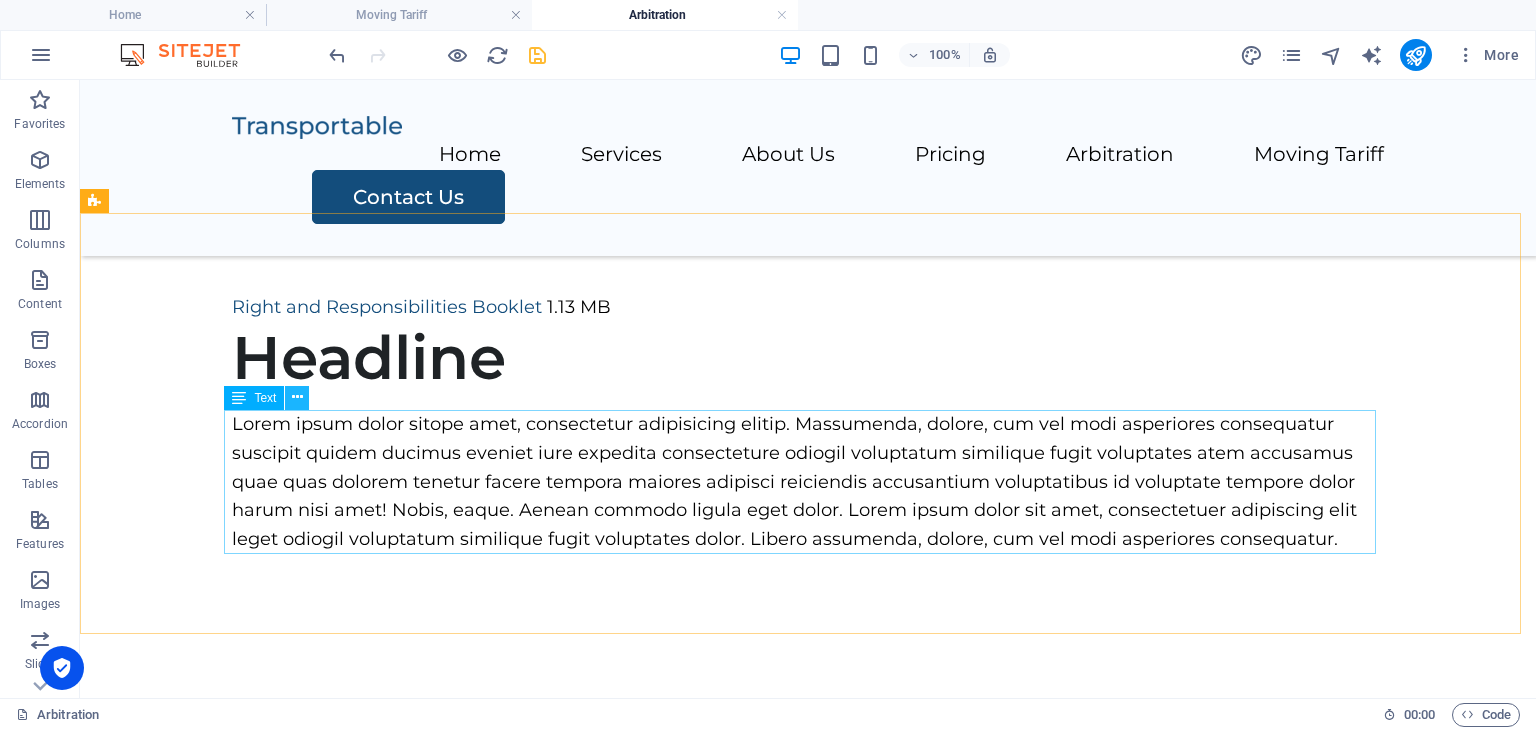 click at bounding box center (297, 398) 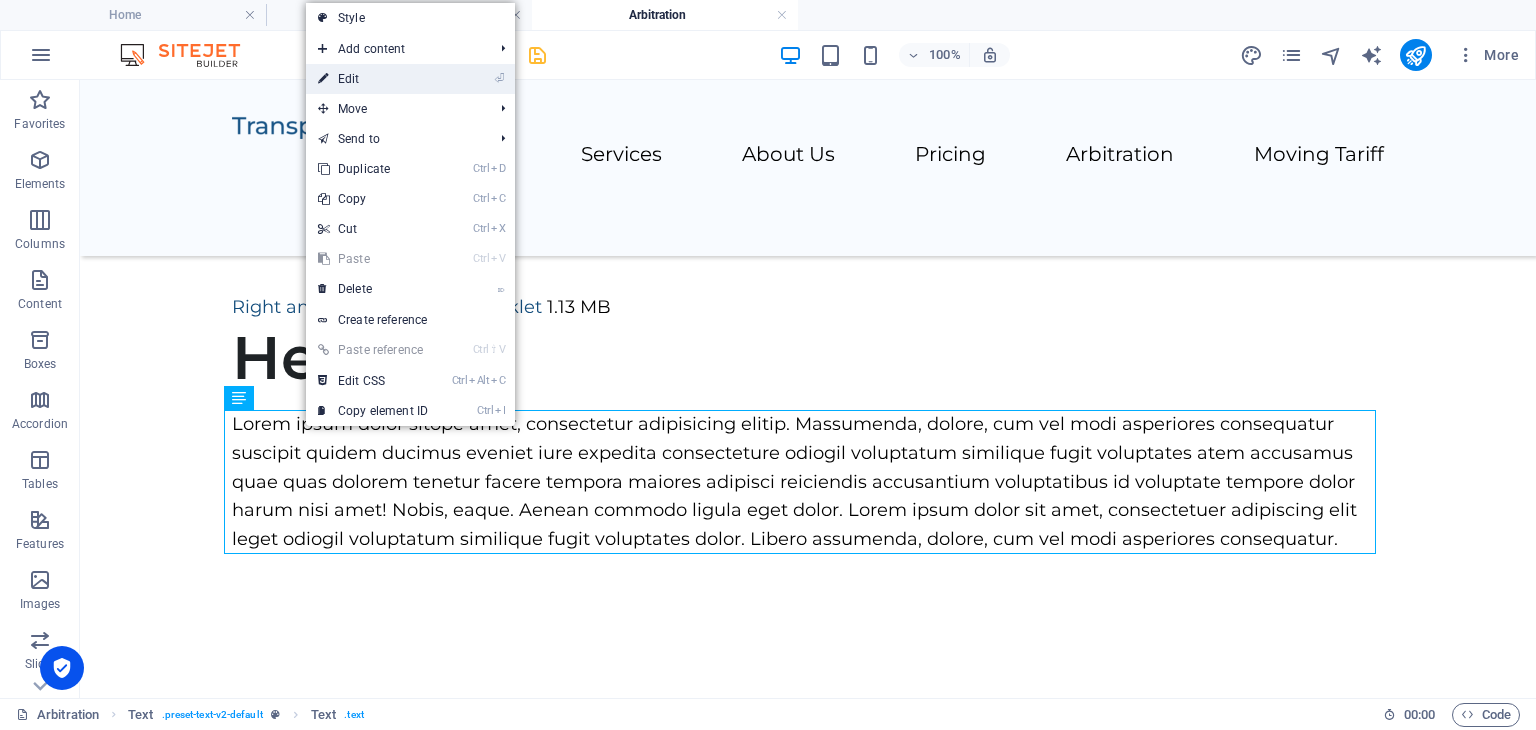 click on "⏎  Edit" at bounding box center (373, 79) 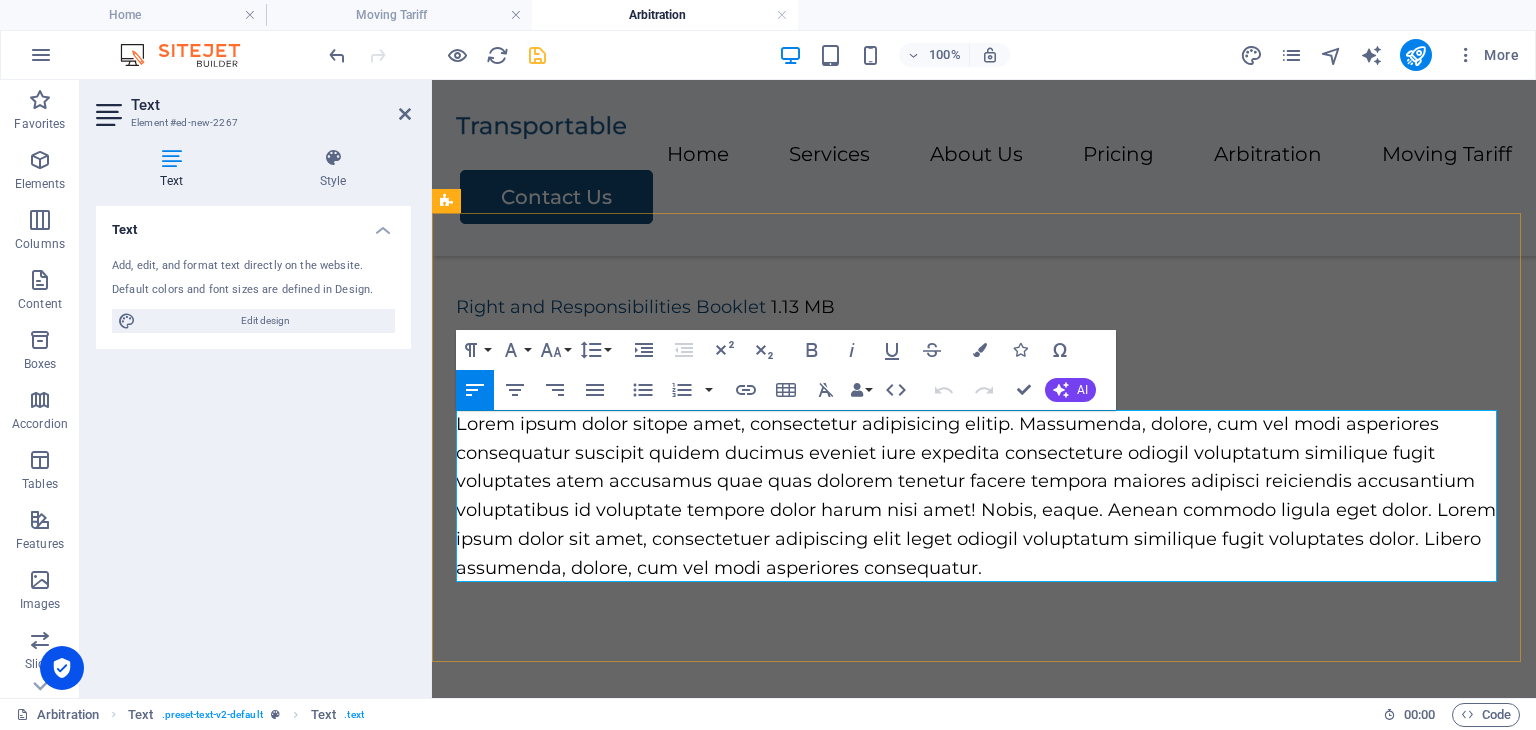 click on "Lorem ipsum dolor sitope amet, consectetur adipisicing elitip. Massumenda, dolore, cum vel modi asperiores consequatur suscipit quidem ducimus eveniet iure expedita consecteture odiogil voluptatum similique fugit voluptates atem accusamus quae quas dolorem tenetur facere tempora maiores adipisci reiciendis accusantium voluptatibus id voluptate tempore dolor harum nisi amet! Nobis, eaque. Aenean commodo ligula eget dolor. Lorem ipsum dolor sit amet, consectetuer adipiscing elit leget odiogil voluptatum similique fugit voluptates dolor. Libero assumenda, dolore, cum vel modi asperiores consequatur." at bounding box center (984, 496) 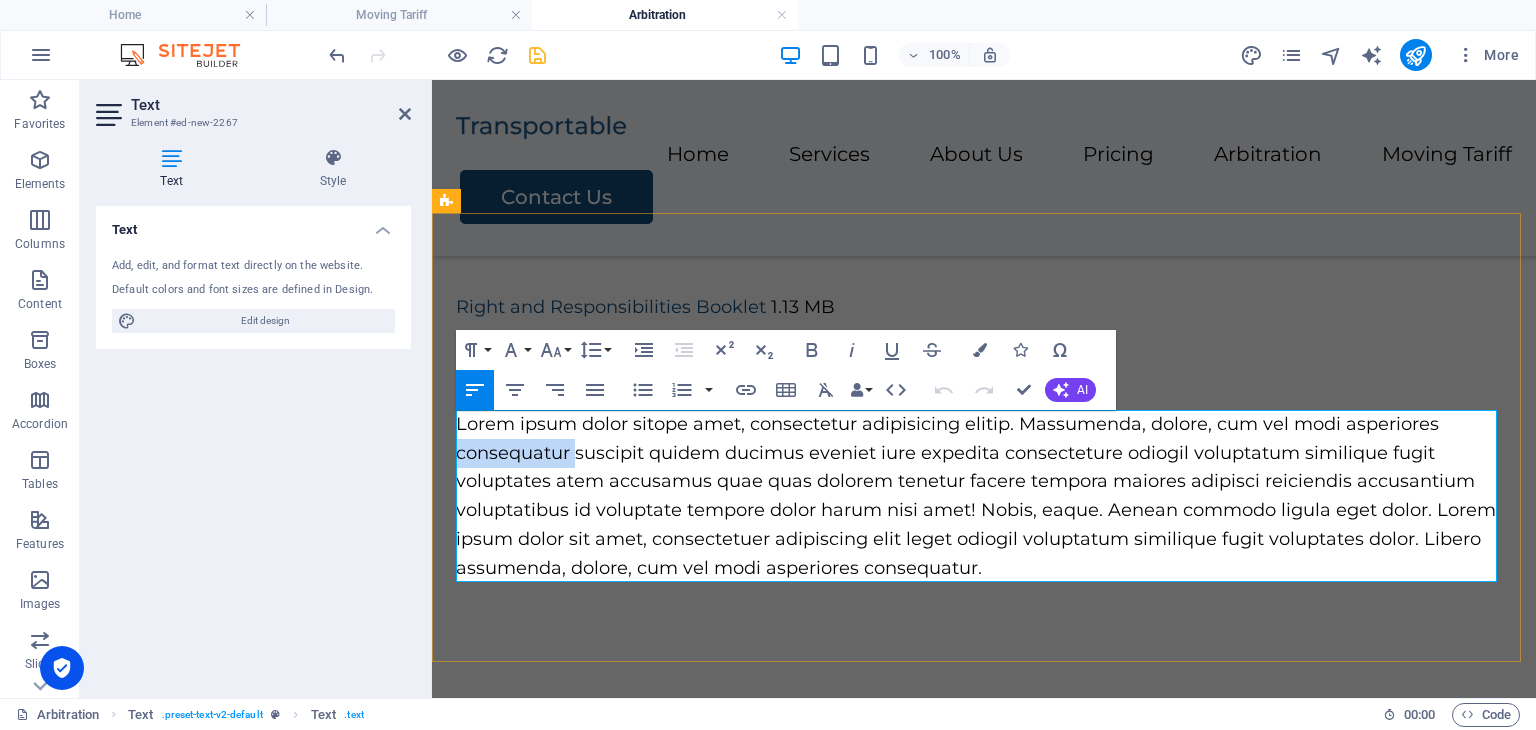 click on "Lorem ipsum dolor sitope amet, consectetur adipisicing elitip. Massumenda, dolore, cum vel modi asperiores consequatur suscipit quidem ducimus eveniet iure expedita consecteture odiogil voluptatum similique fugit voluptates atem accusamus quae quas dolorem tenetur facere tempora maiores adipisci reiciendis accusantium voluptatibus id voluptate tempore dolor harum nisi amet! Nobis, eaque. Aenean commodo ligula eget dolor. Lorem ipsum dolor sit amet, consectetuer adipiscing elit leget odiogil voluptatum similique fugit voluptates dolor. Libero assumenda, dolore, cum vel modi asperiores consequatur." at bounding box center [984, 496] 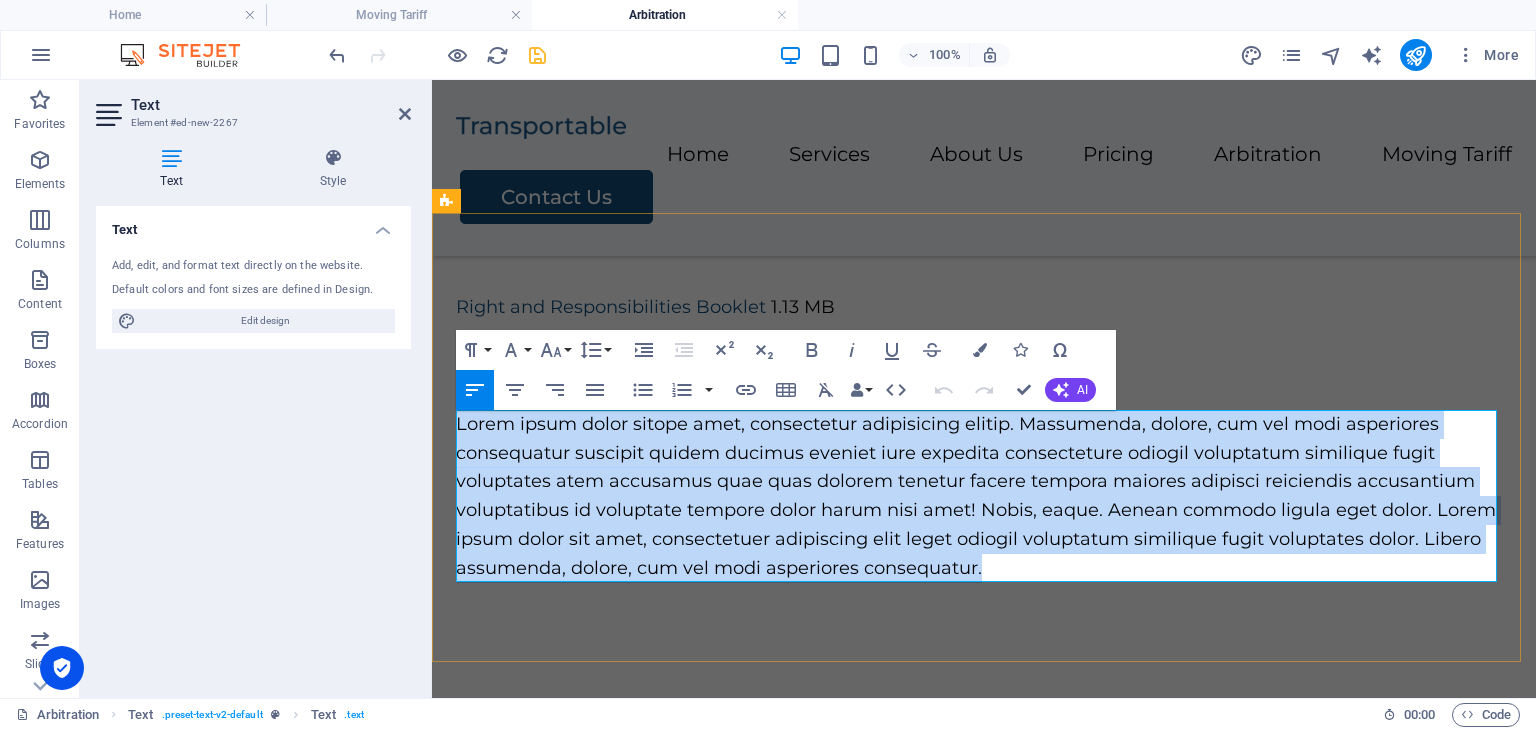 click on "Lorem ipsum dolor sitope amet, consectetur adipisicing elitip. Massumenda, dolore, cum vel modi asperiores consequatur suscipit quidem ducimus eveniet iure expedita consecteture odiogil voluptatum similique fugit voluptates atem accusamus quae quas dolorem tenetur facere tempora maiores adipisci reiciendis accusantium voluptatibus id voluptate tempore dolor harum nisi amet! Nobis, eaque. Aenean commodo ligula eget dolor. Lorem ipsum dolor sit amet, consectetuer adipiscing elit leget odiogil voluptatum similique fugit voluptates dolor. Libero assumenda, dolore, cum vel modi asperiores consequatur." at bounding box center (984, 496) 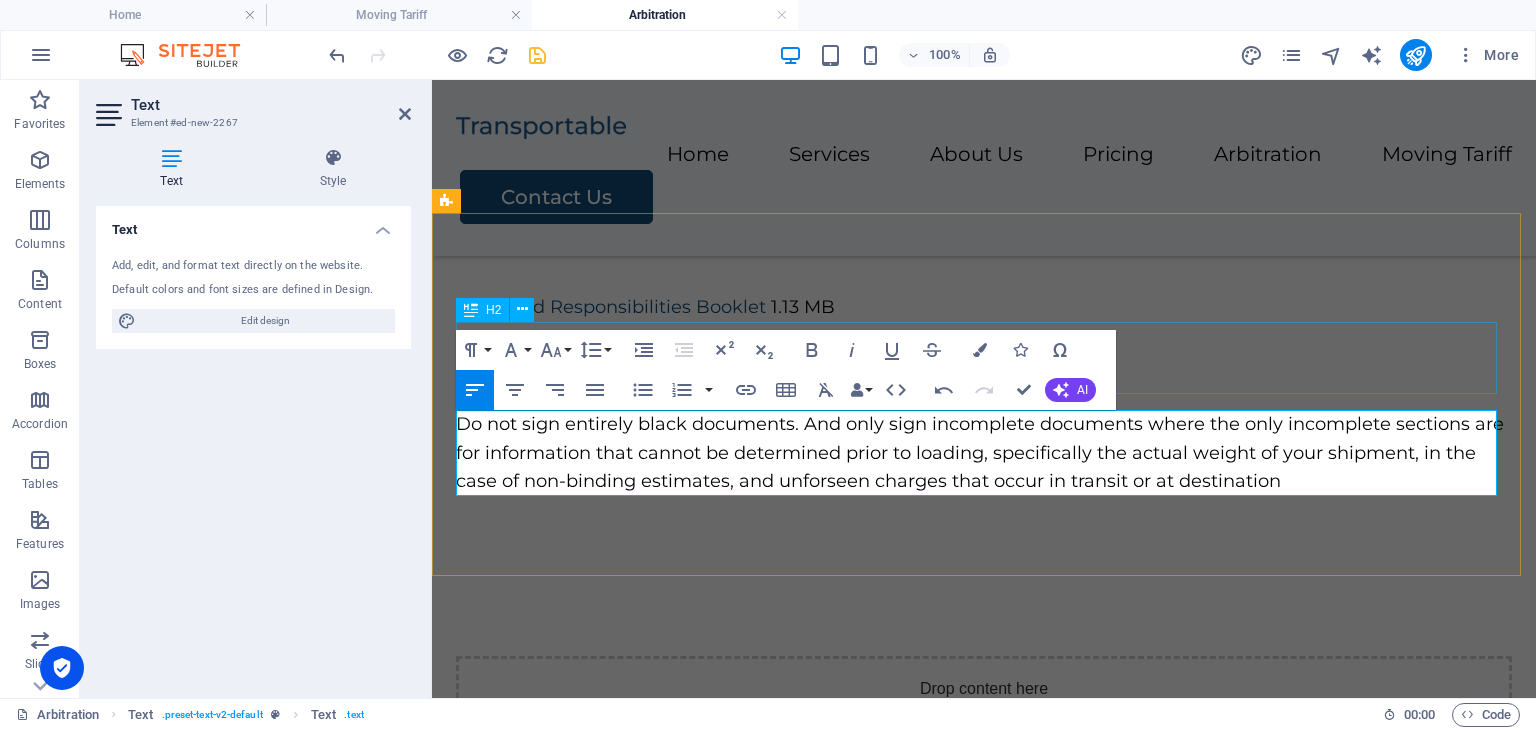 click on "Headline" at bounding box center (984, 358) 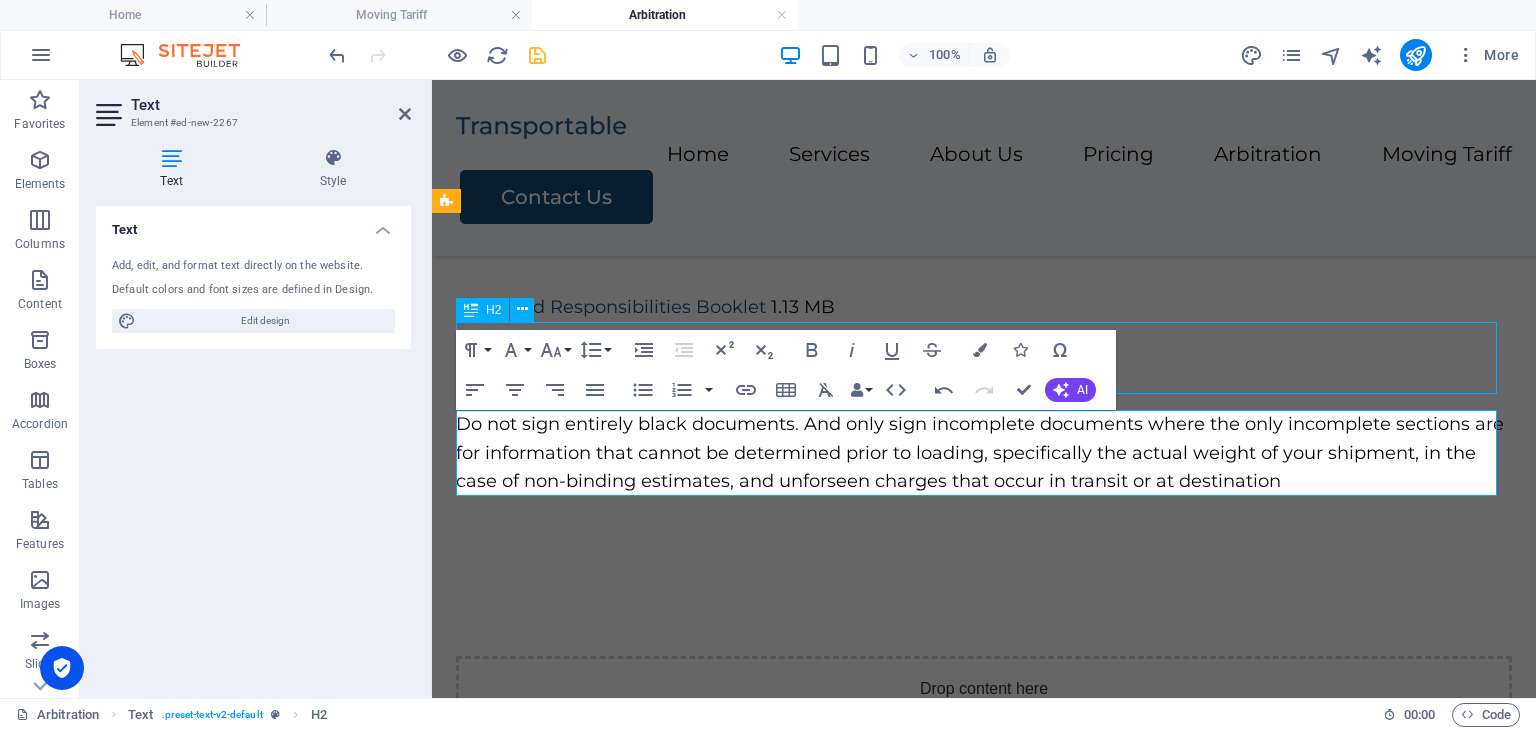 scroll, scrollTop: 826, scrollLeft: 0, axis: vertical 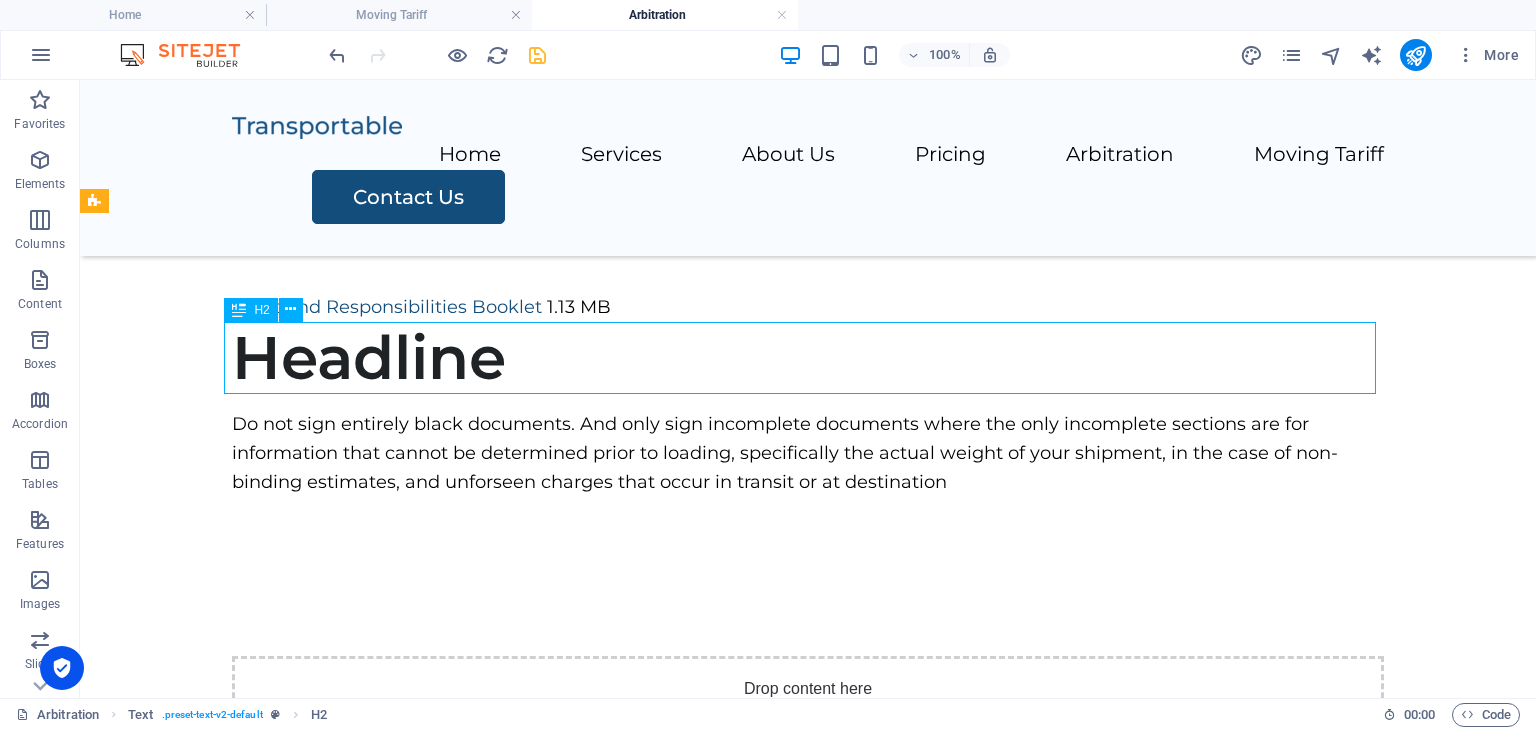 click on "Headline" at bounding box center (808, 358) 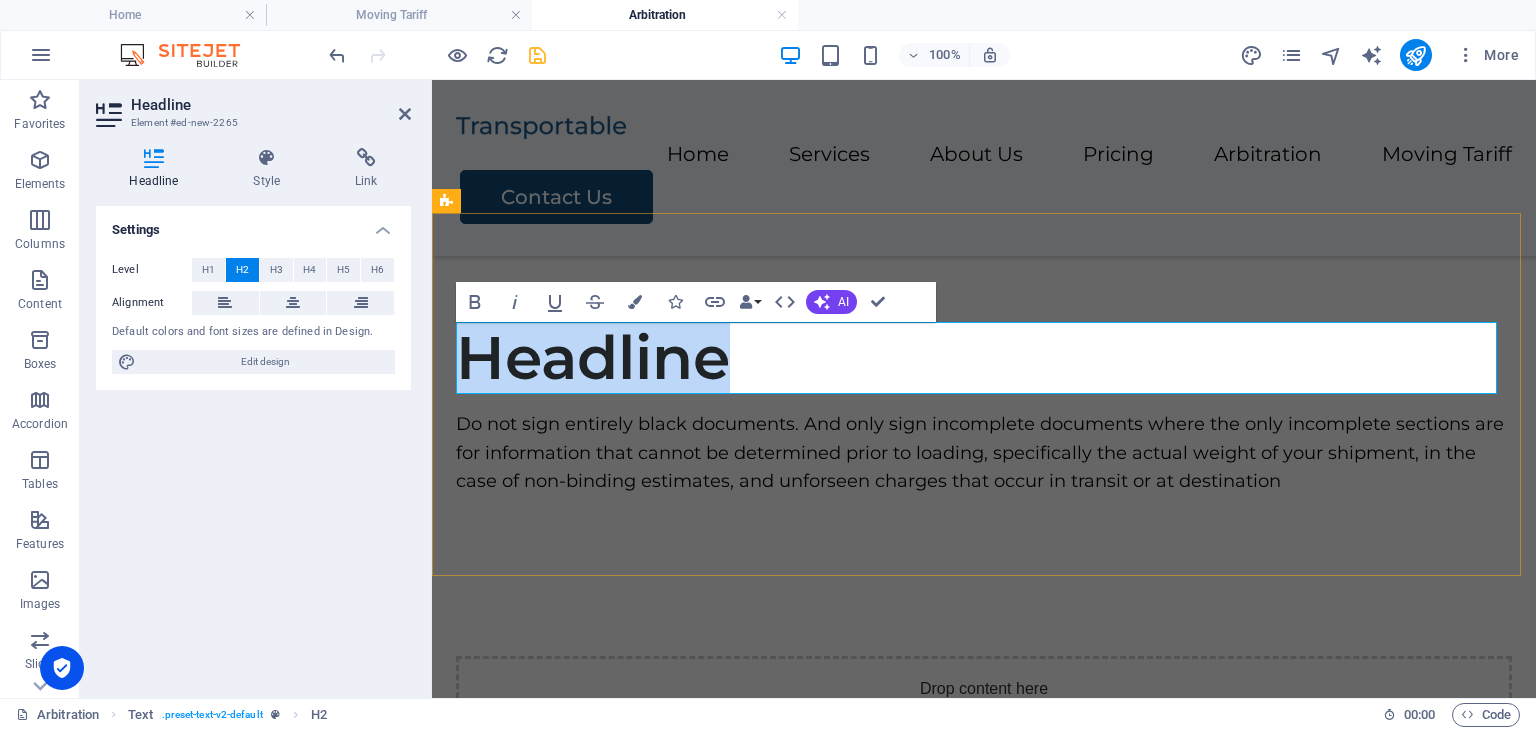 type 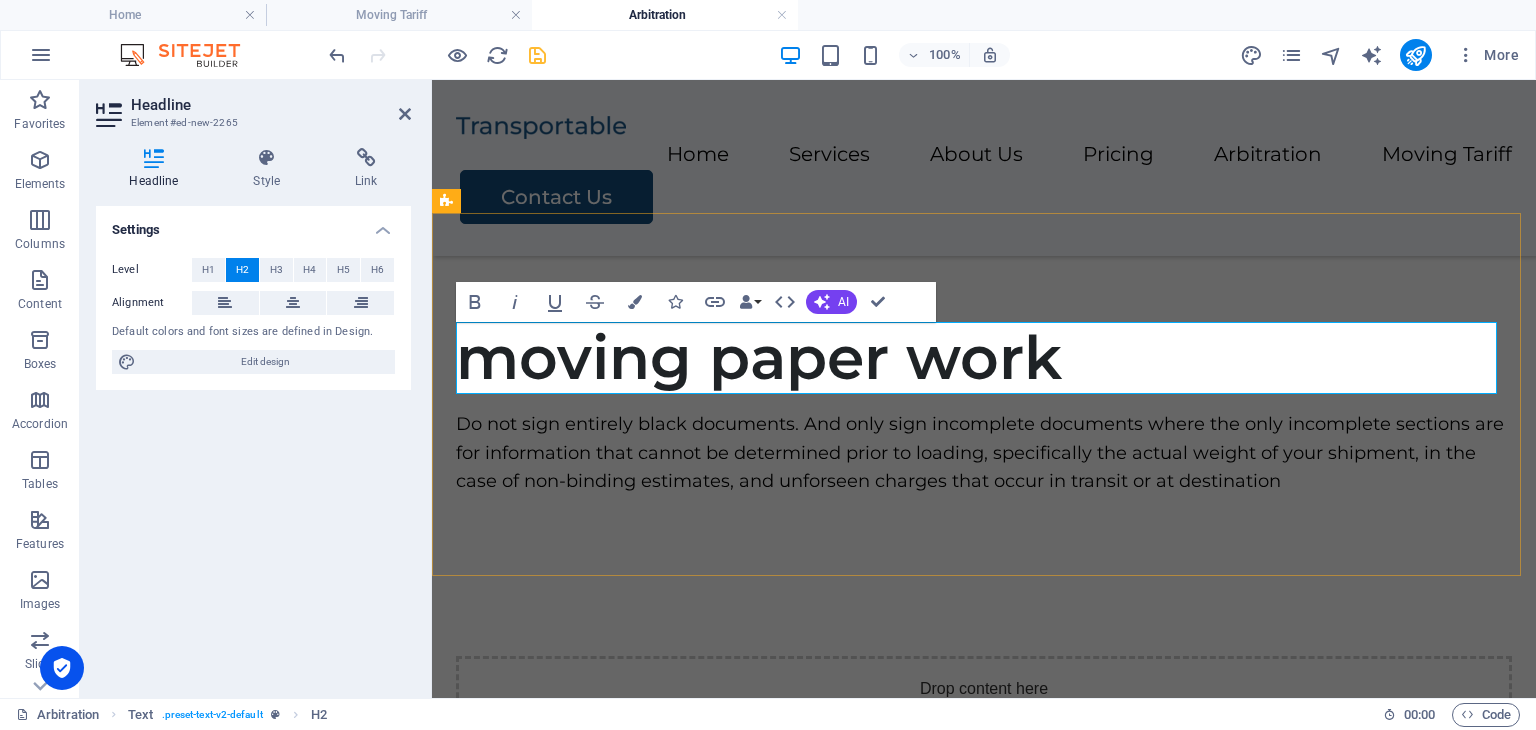 click on "moving paper work" at bounding box center (984, 358) 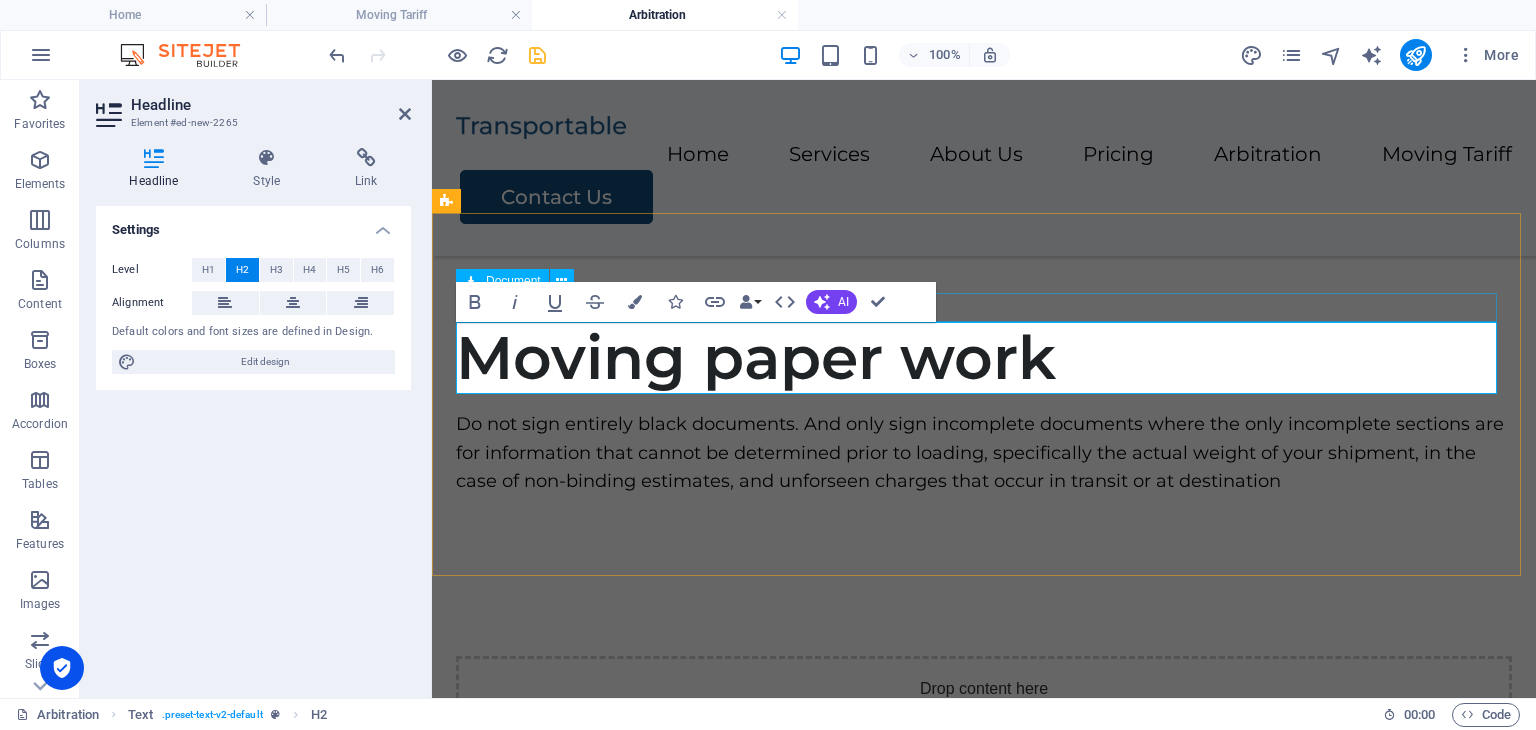 click on "Right and Responsibilities Booklet   1.13 MB" at bounding box center (984, 307) 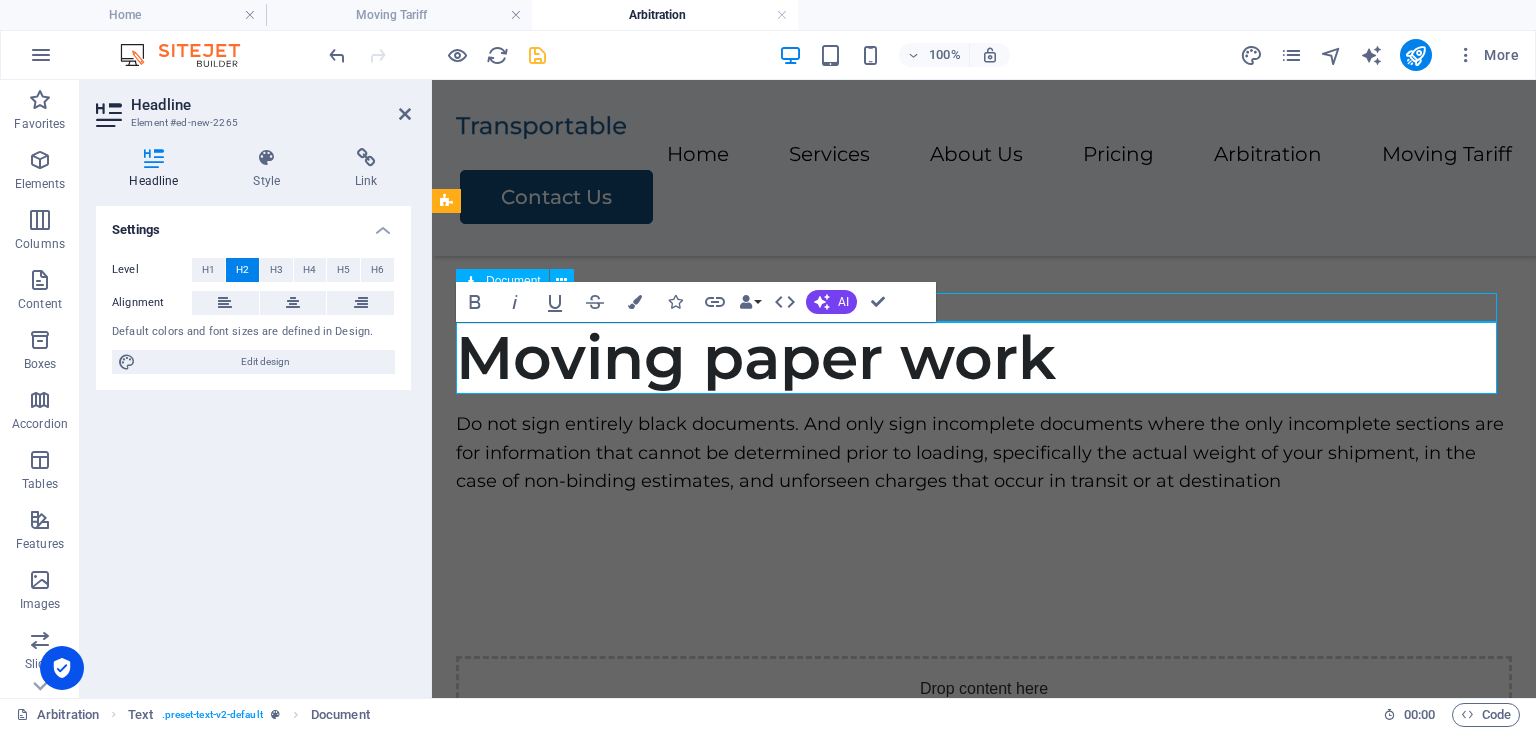 scroll, scrollTop: 826, scrollLeft: 0, axis: vertical 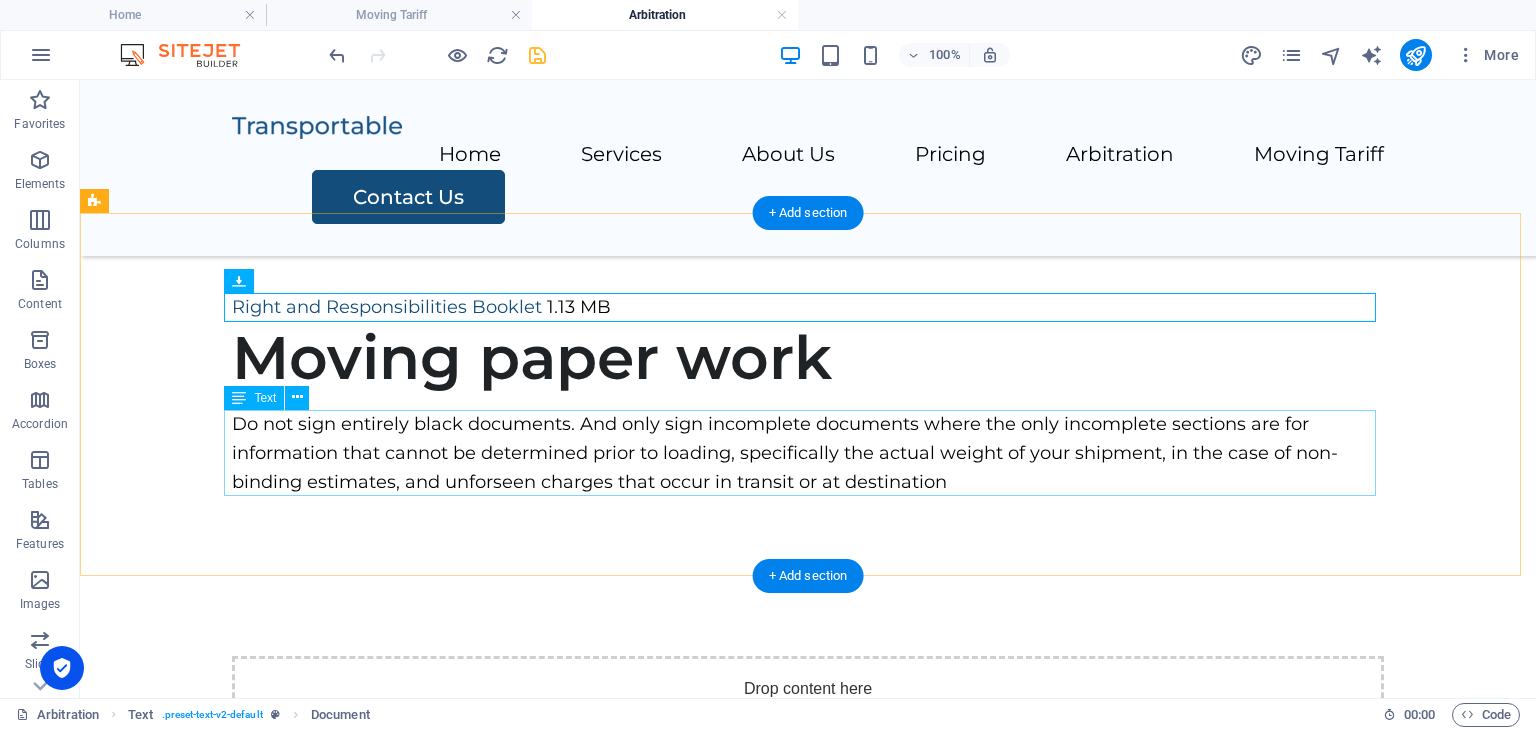 click on "Do not sign entirely black documents. And only sign incomplete documents where the only incomplete sections are for information that cannot be determined prior to loading, specifically the actual weight of your shipment, in the case of non-binding estimates, and unforseen charges that occur in transit or at destination" at bounding box center [808, 453] 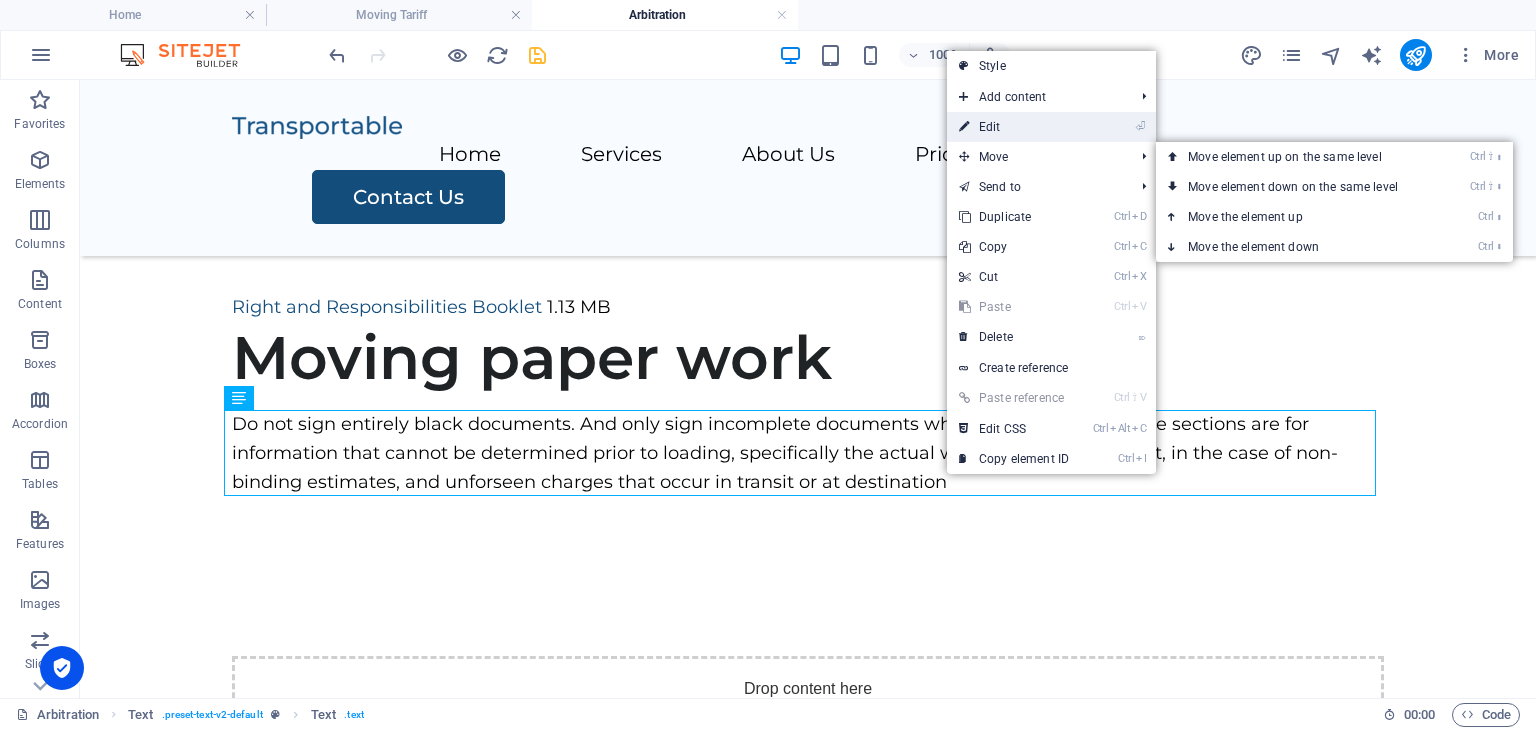 click on "⏎  Edit" at bounding box center (1014, 127) 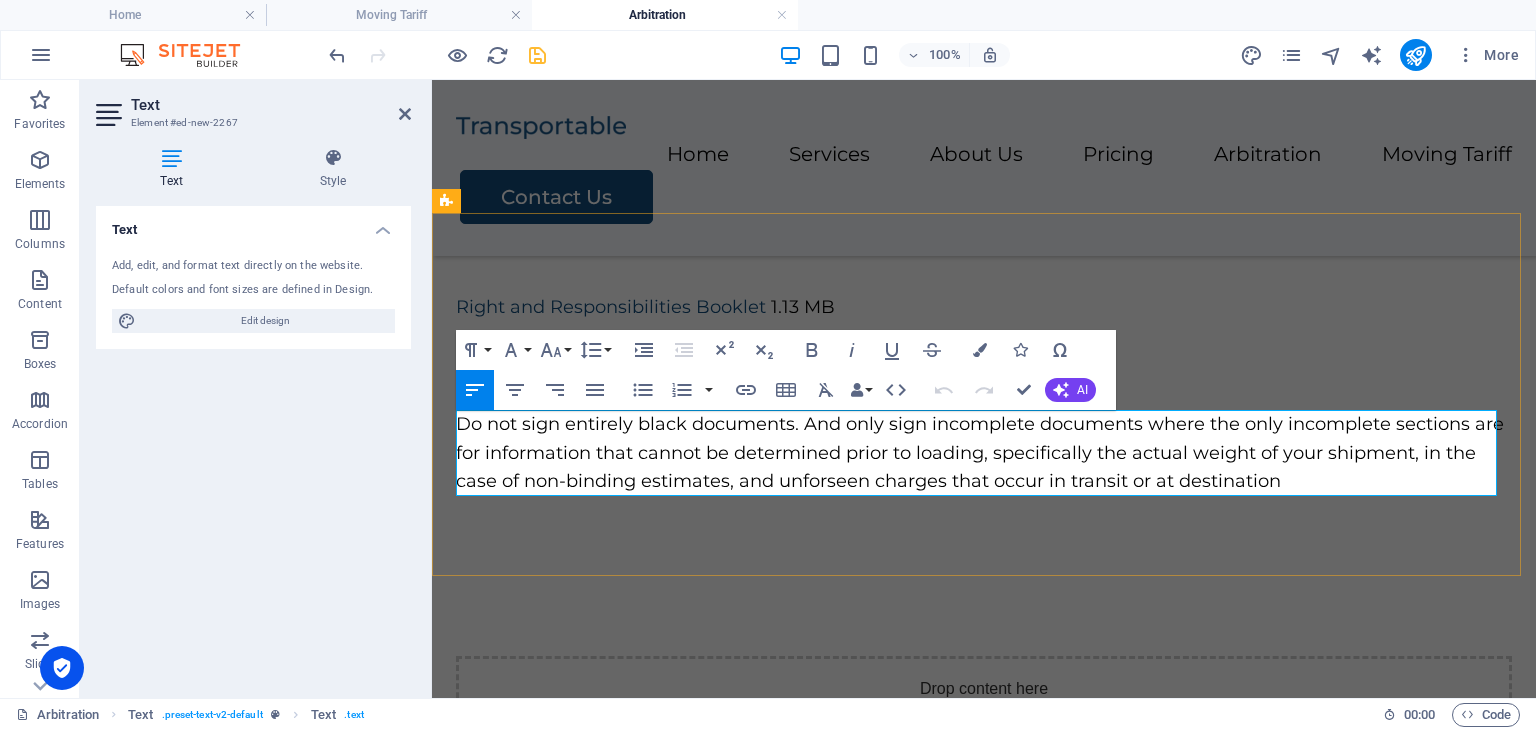 click on "Do not sign entirely black documents. And only sign incomplete documents where the only incomplete sections are for information that cannot be determined prior to loading, specifically the actual weight of your shipment, in the case of non-binding estimates, and unforseen charges that occur in transit or at destination" at bounding box center [984, 453] 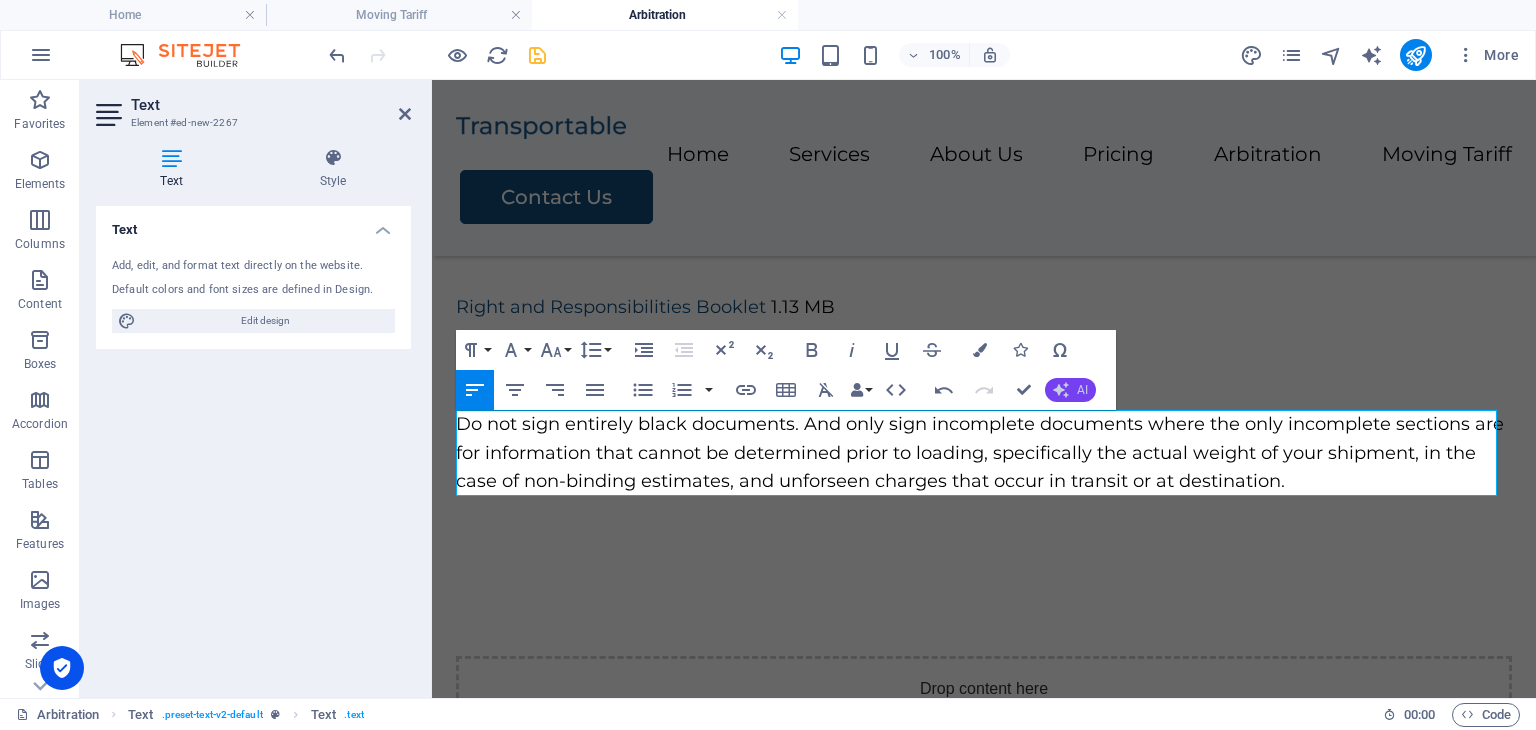 click on "AI" at bounding box center [1082, 390] 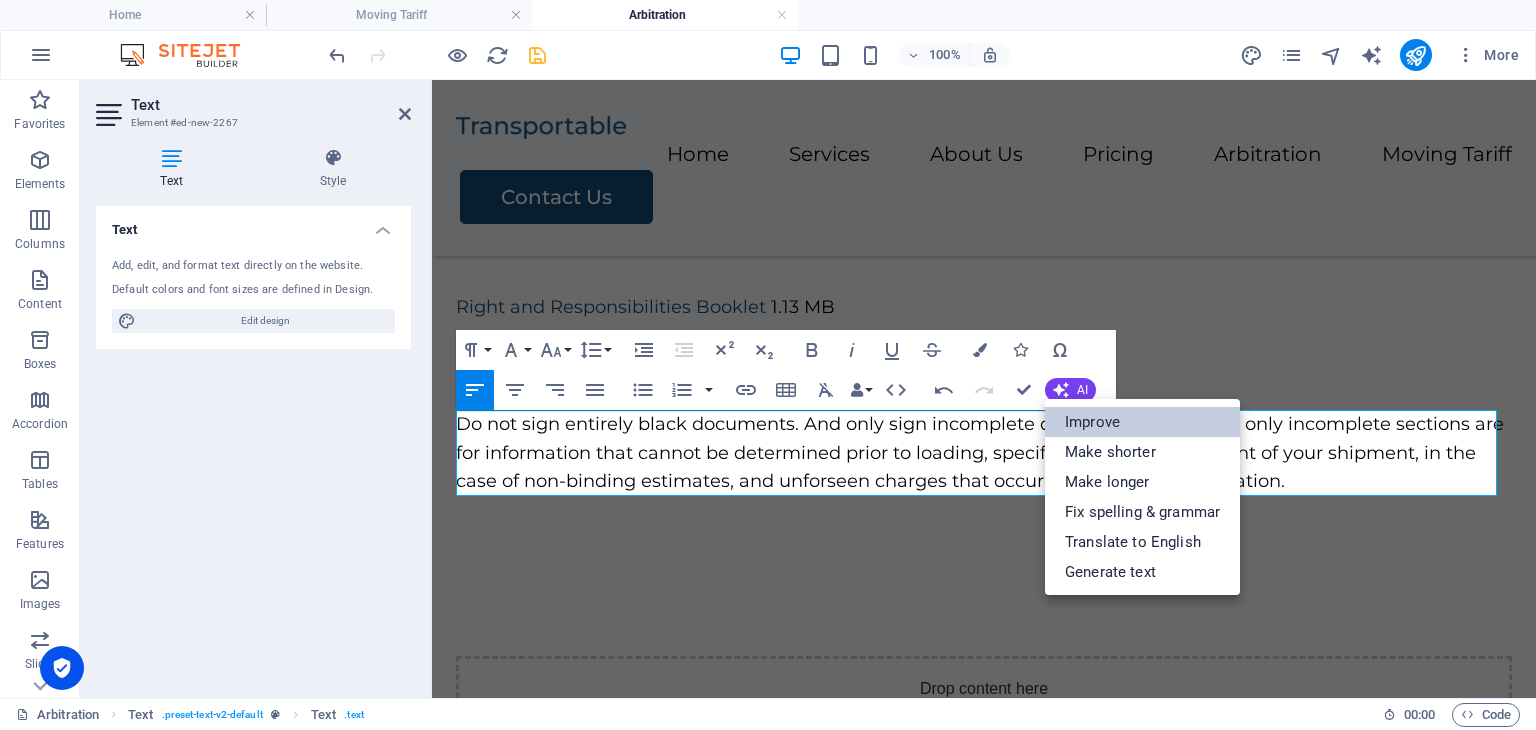 click on "Improve" at bounding box center [1142, 422] 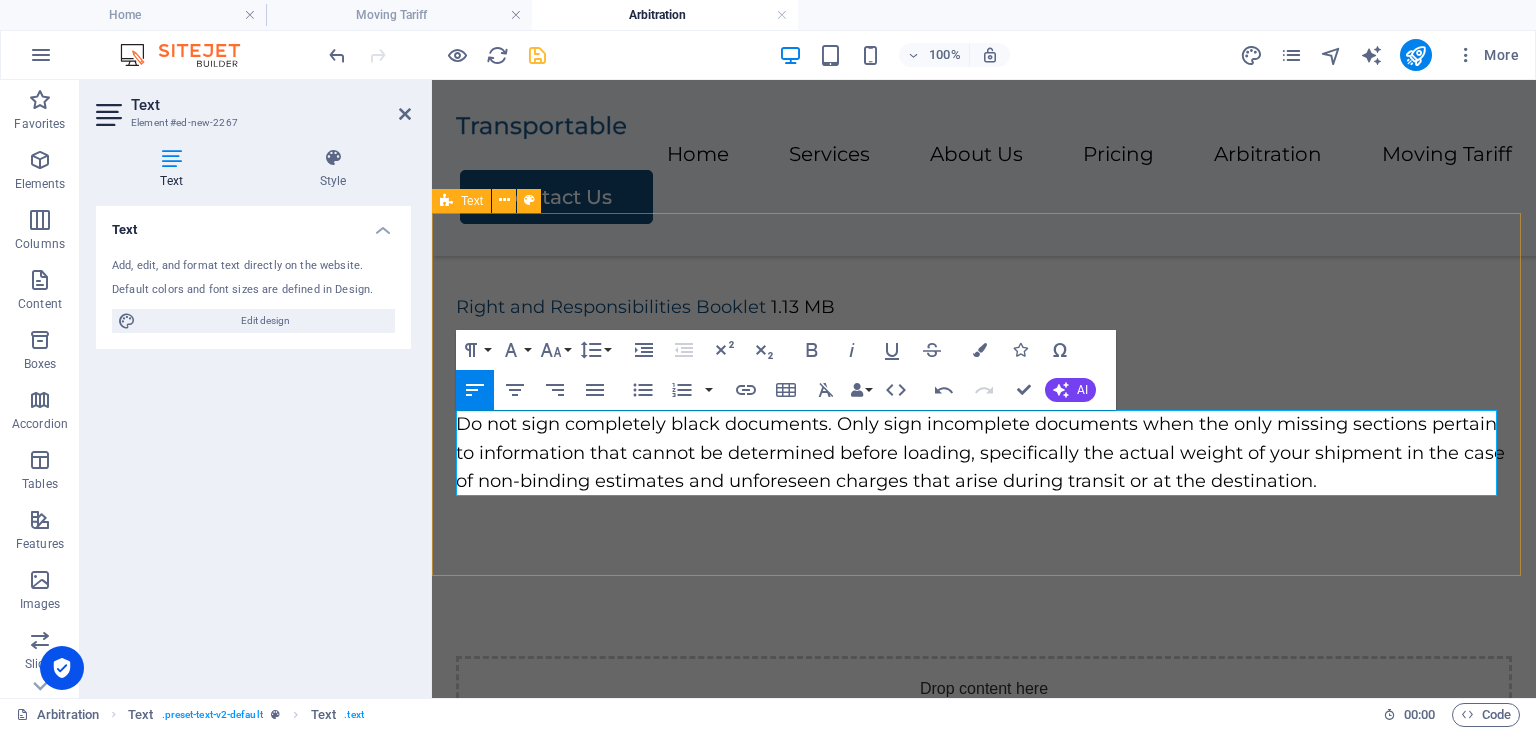 click on "Right and Responsibilities Booklet   1.13 MB Moving paper work Do not sign completely black documents. Only sign incomplete documents when the only missing sections pertain to information that cannot be determined before loading, specifically the actual weight of your shipment in the case of non-binding estimates and unforeseen charges that arise during transit or at the destination." at bounding box center [984, 394] 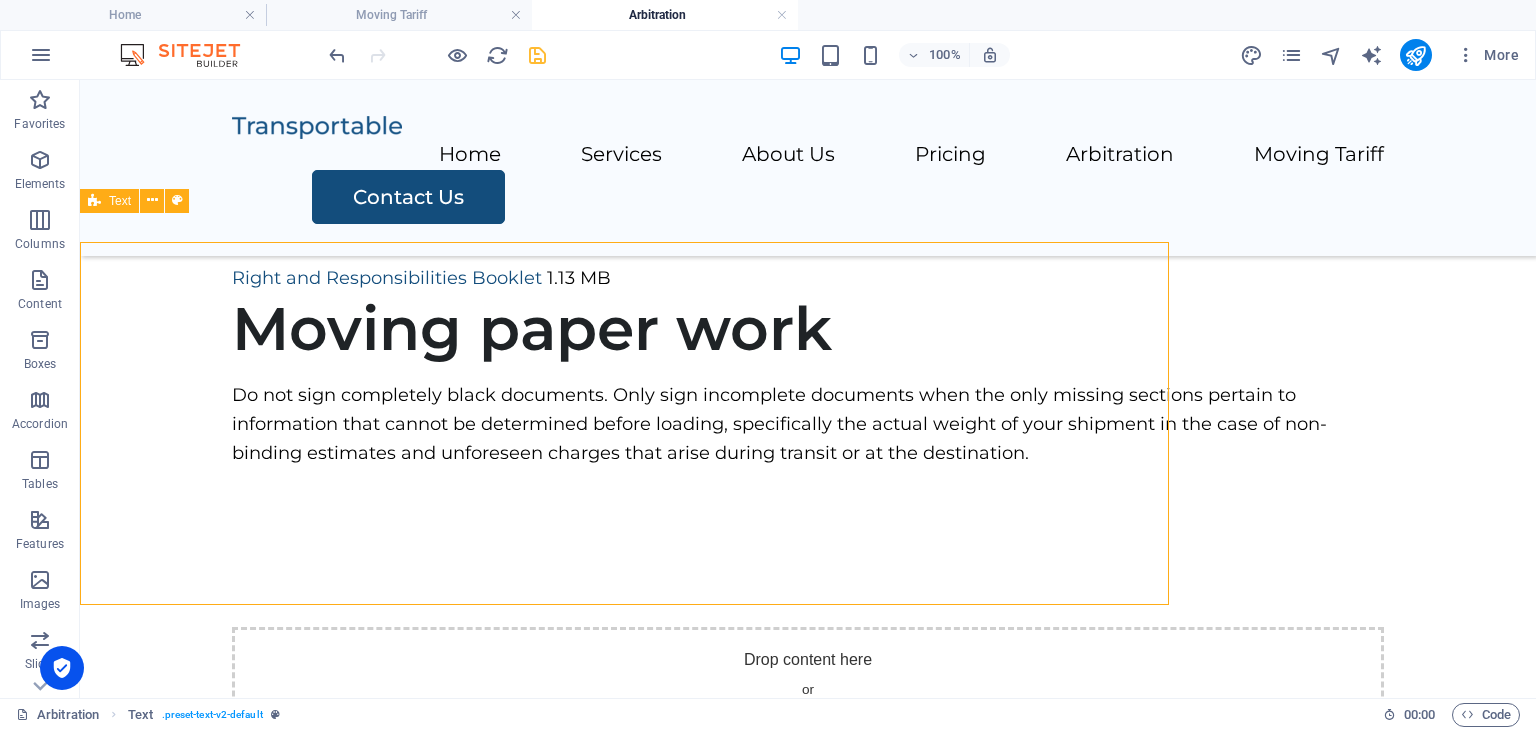 scroll, scrollTop: 826, scrollLeft: 0, axis: vertical 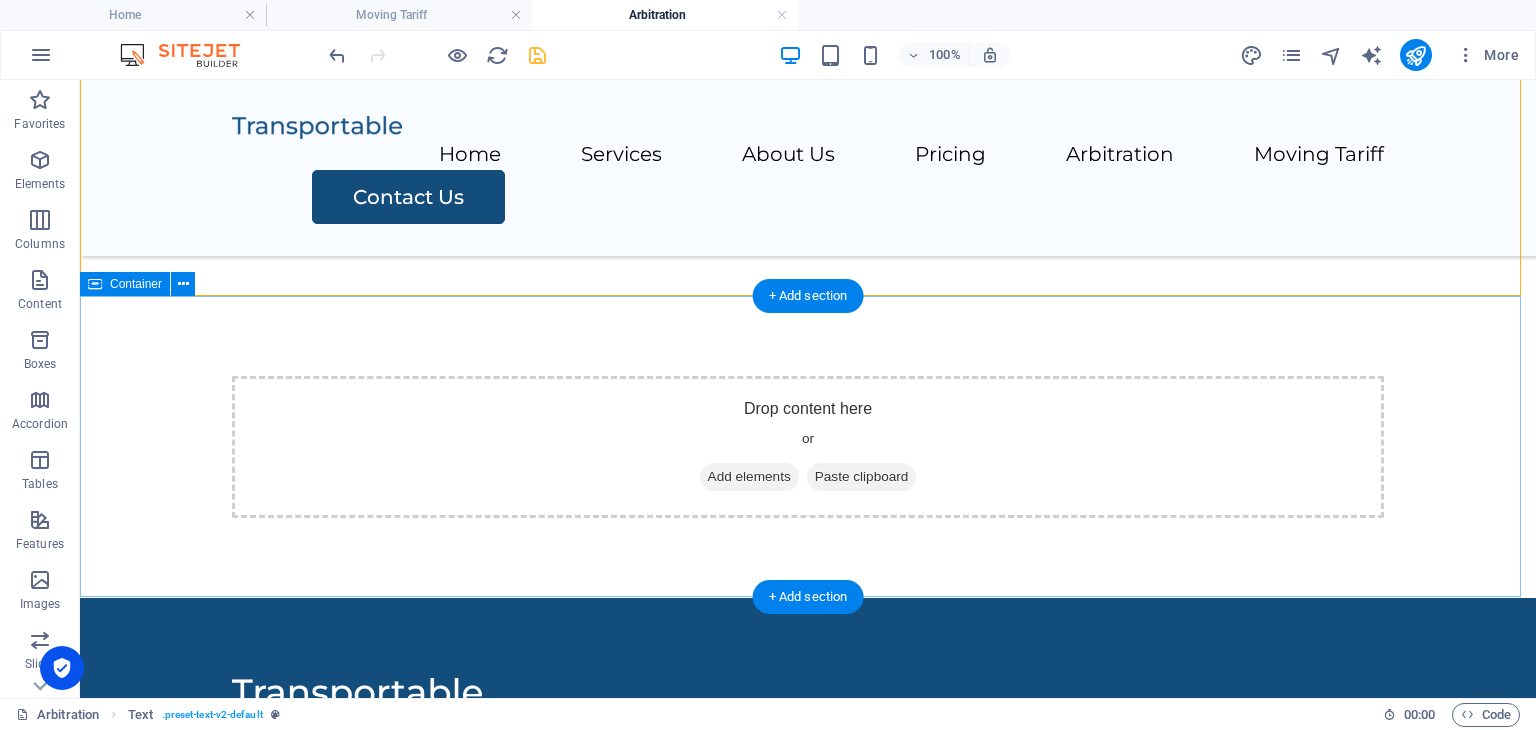 click on "Add elements" at bounding box center [749, 477] 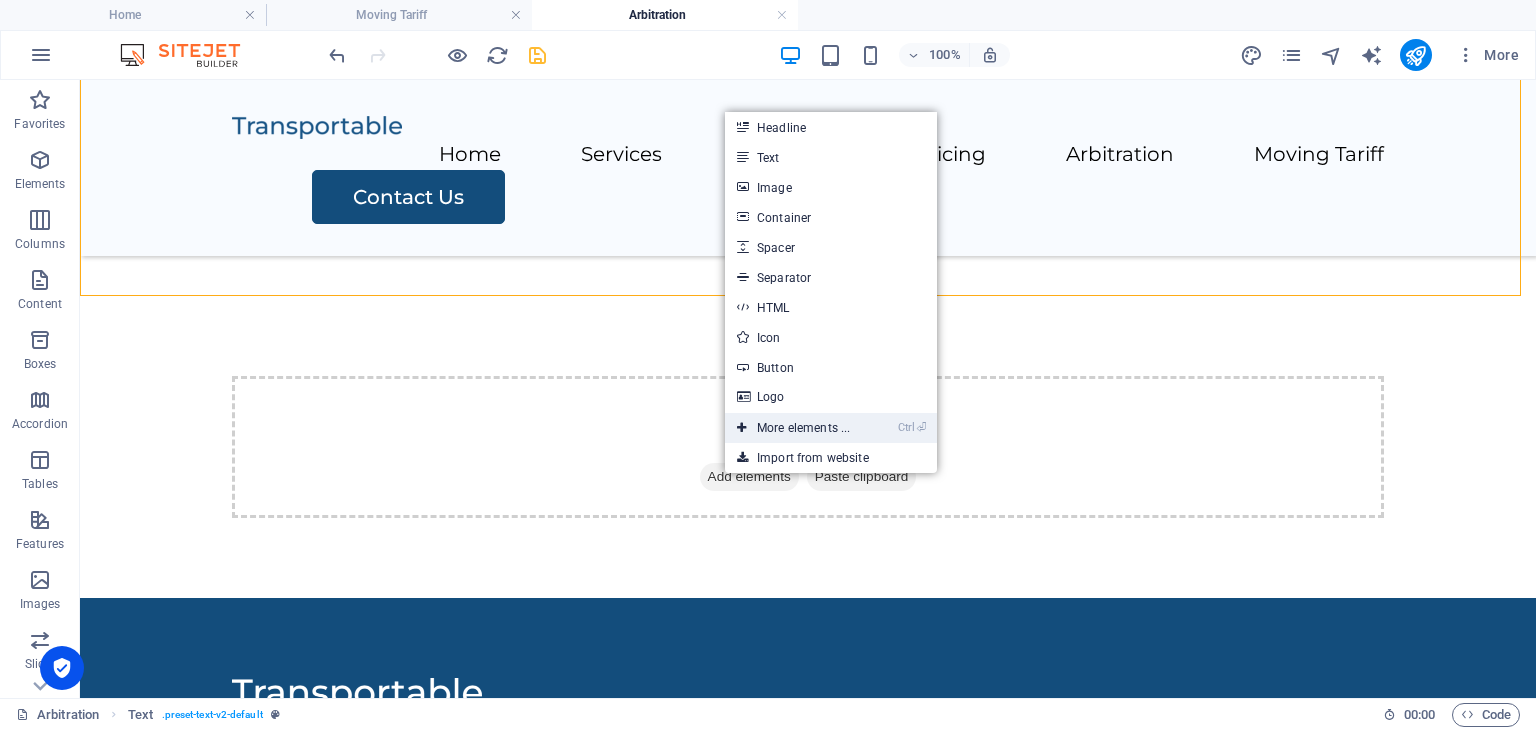 click on "Ctrl ⏎  More elements ..." at bounding box center (793, 428) 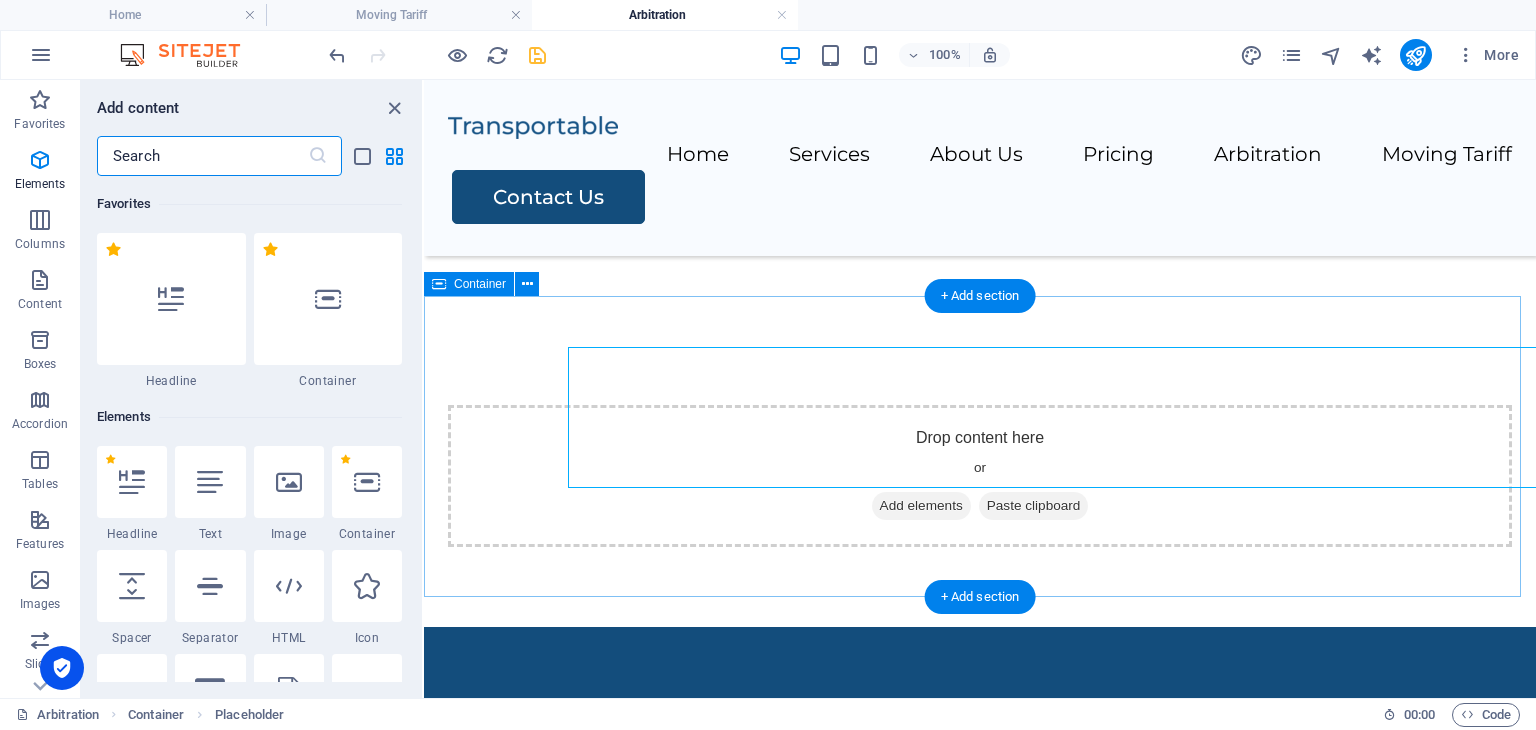 scroll, scrollTop: 1135, scrollLeft: 0, axis: vertical 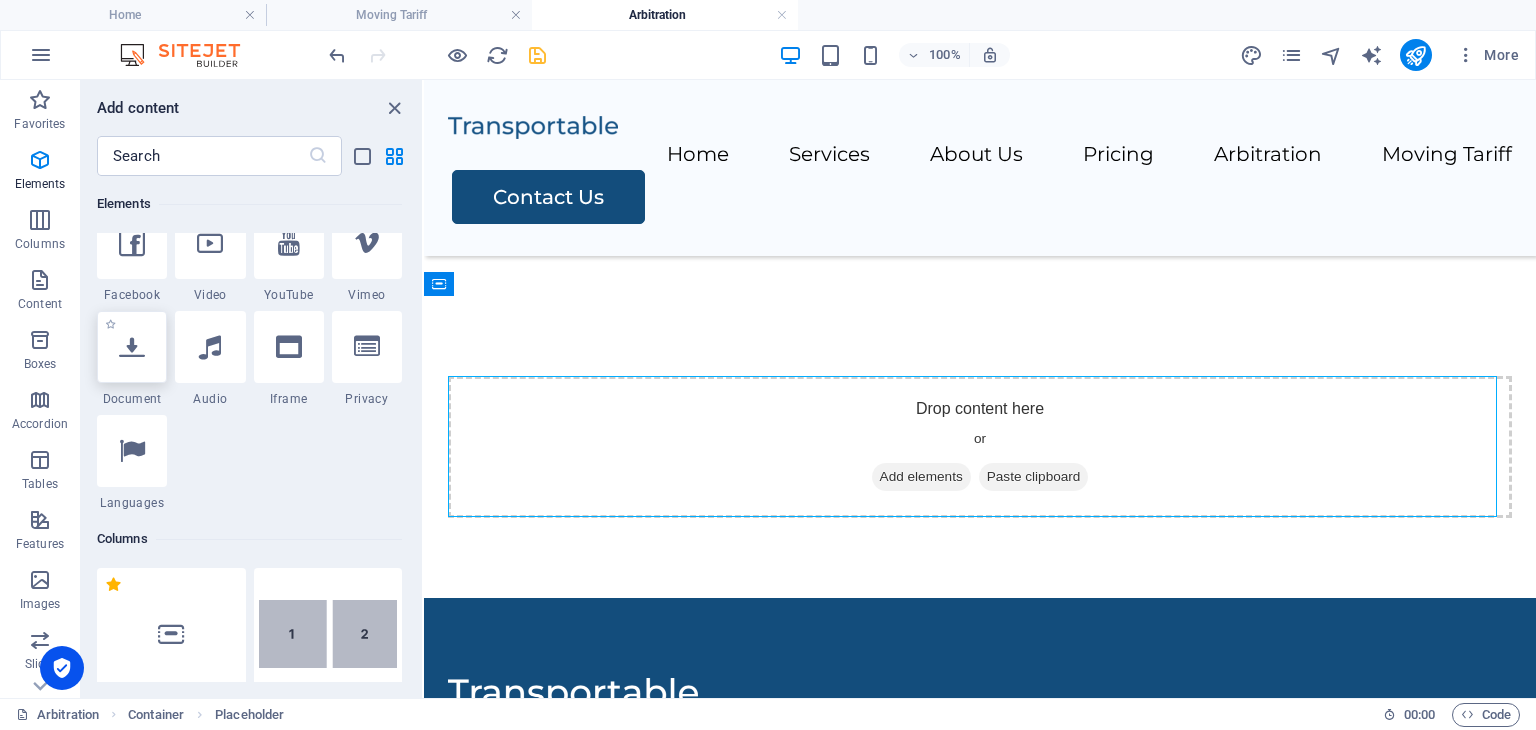click at bounding box center [132, 347] 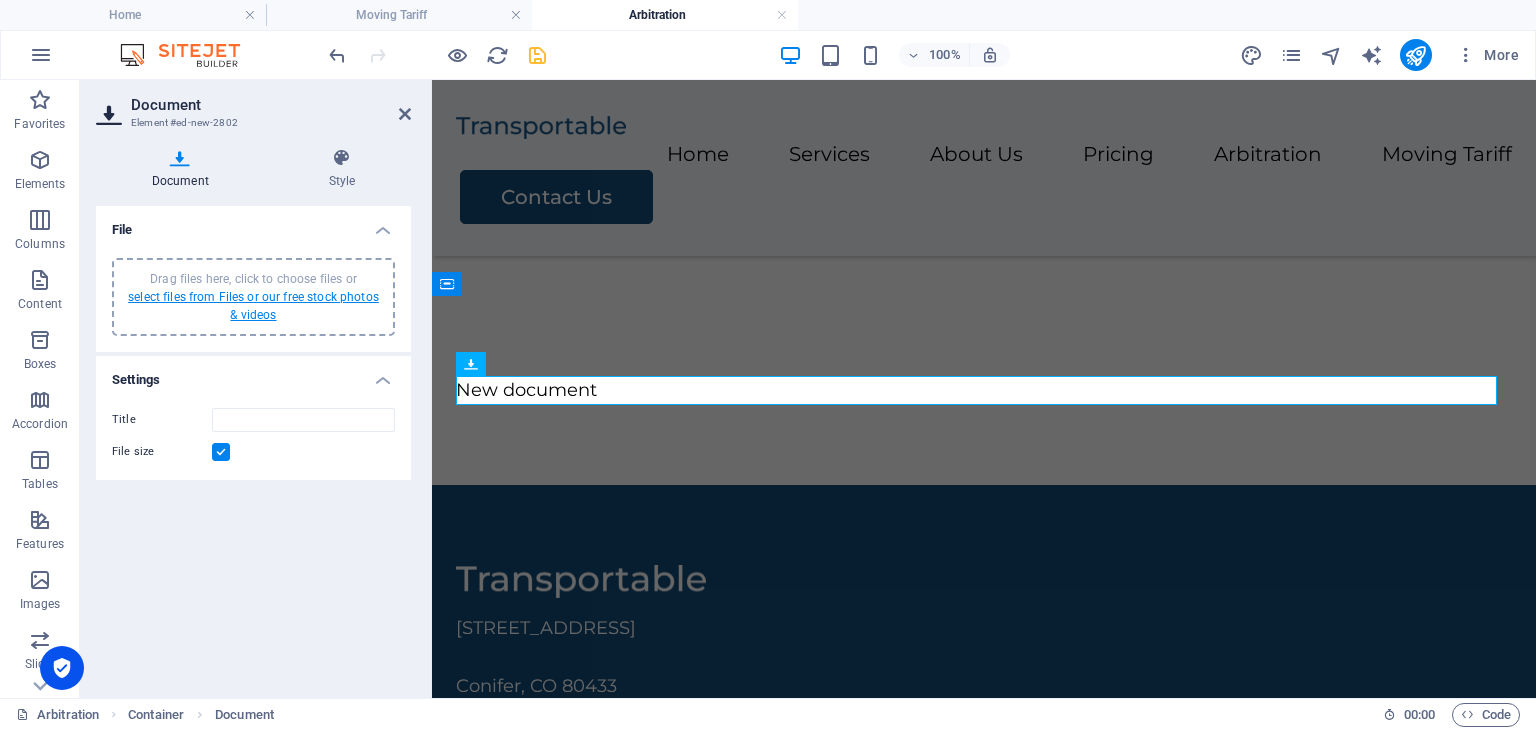 click on "select files from Files or our free stock photos & videos" at bounding box center [253, 306] 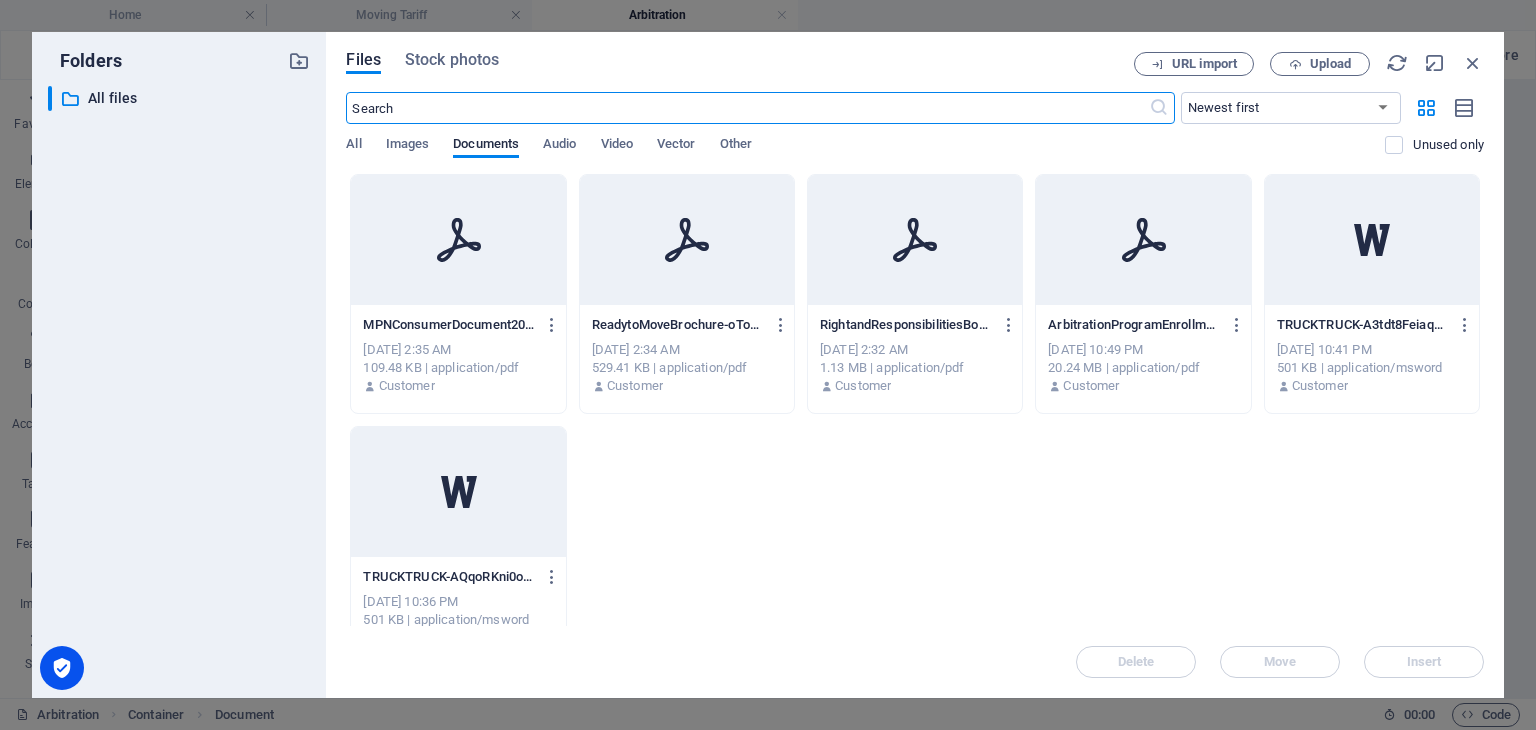 scroll, scrollTop: 1034, scrollLeft: 0, axis: vertical 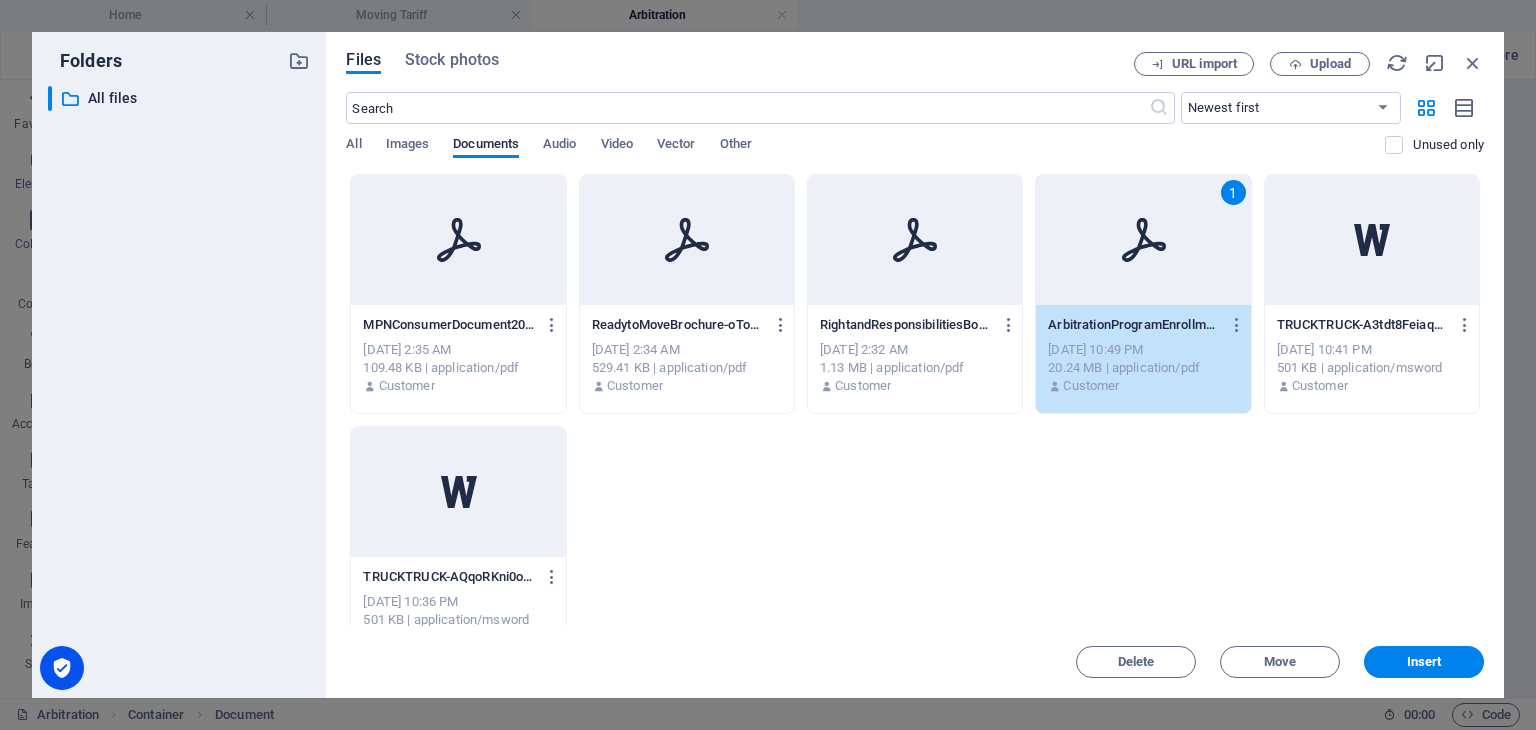 click on "1" at bounding box center (1143, 240) 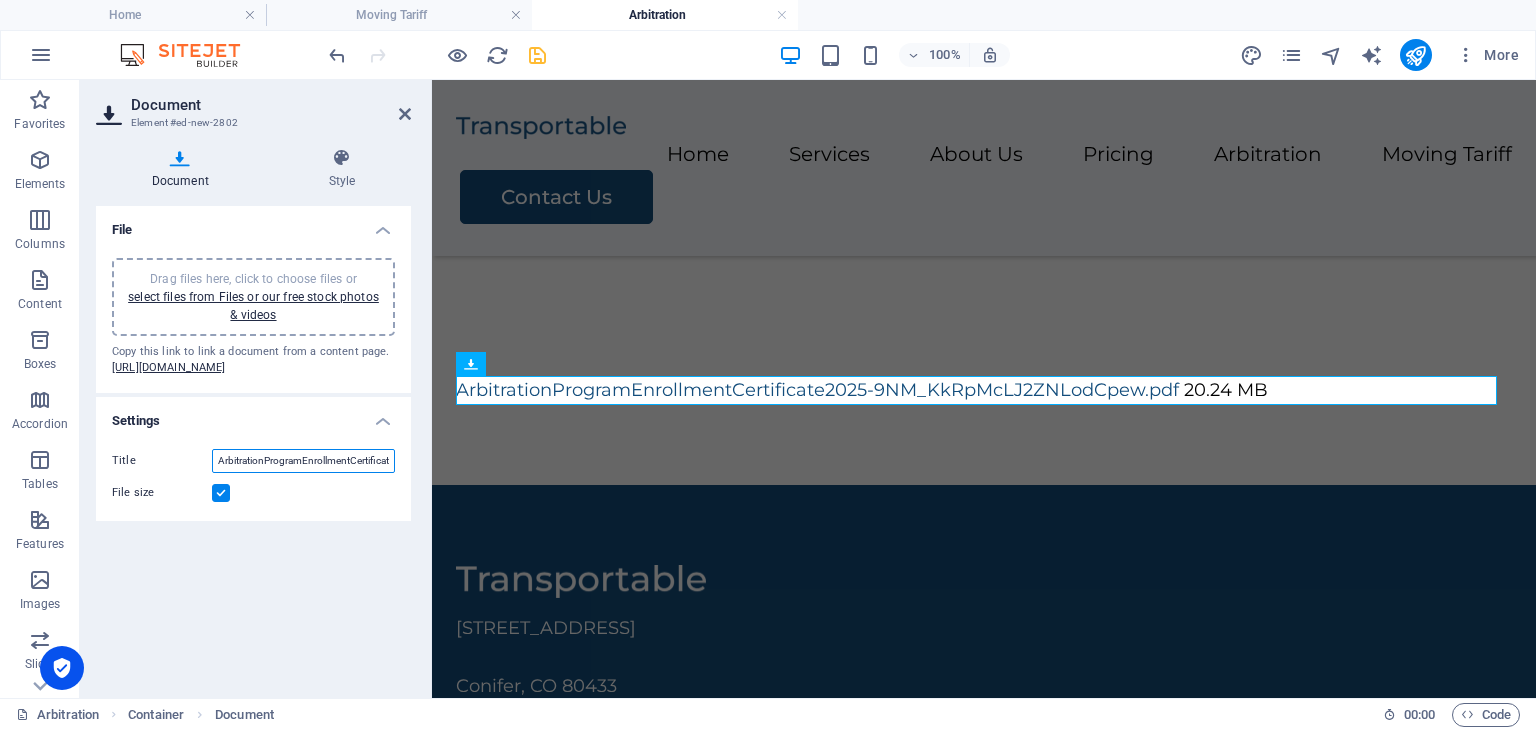 click on "ArbitrationProgramEnrollmentCertificate2025-9NM_KkRpMcLJ2ZNLodCpew.pdf" at bounding box center [303, 461] 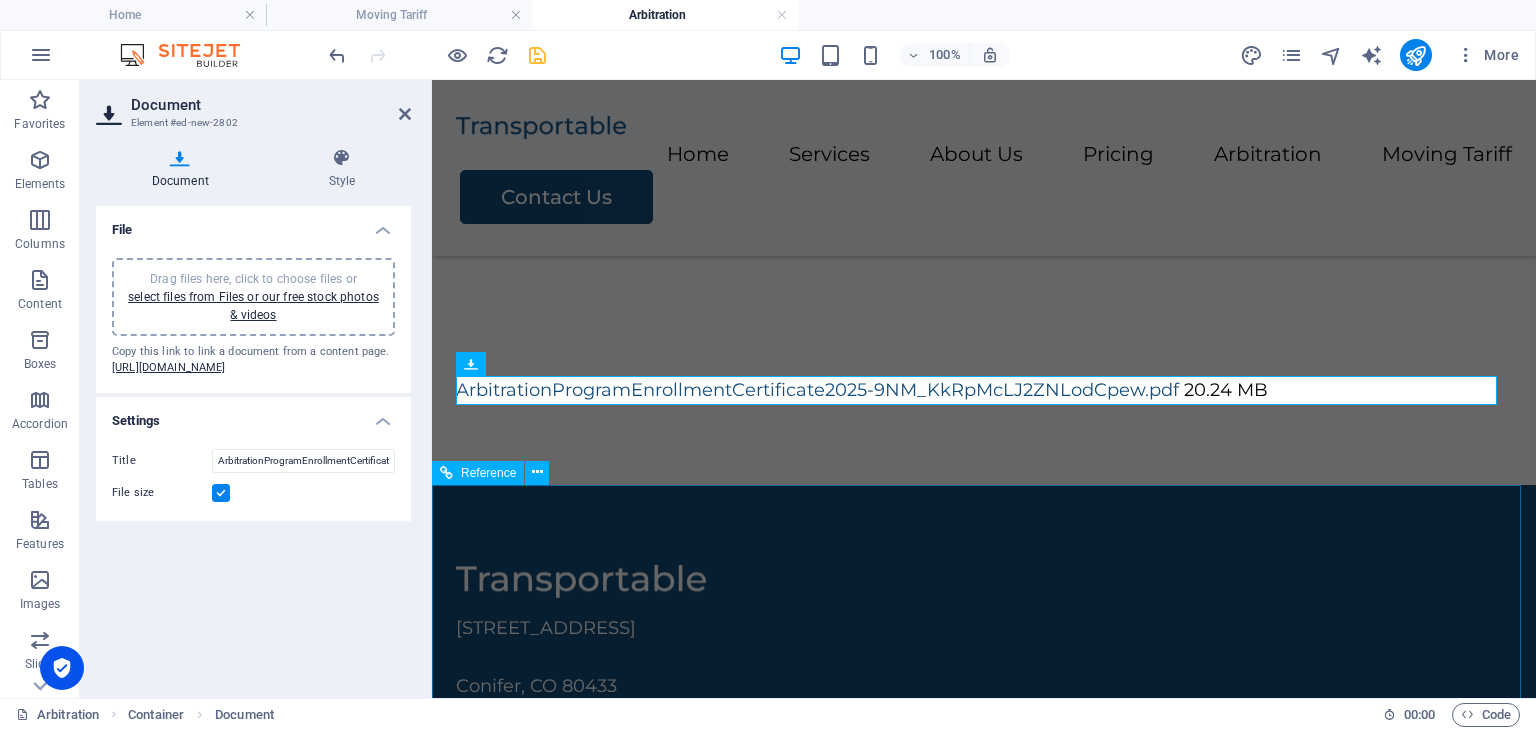 scroll, scrollTop: 0, scrollLeft: 0, axis: both 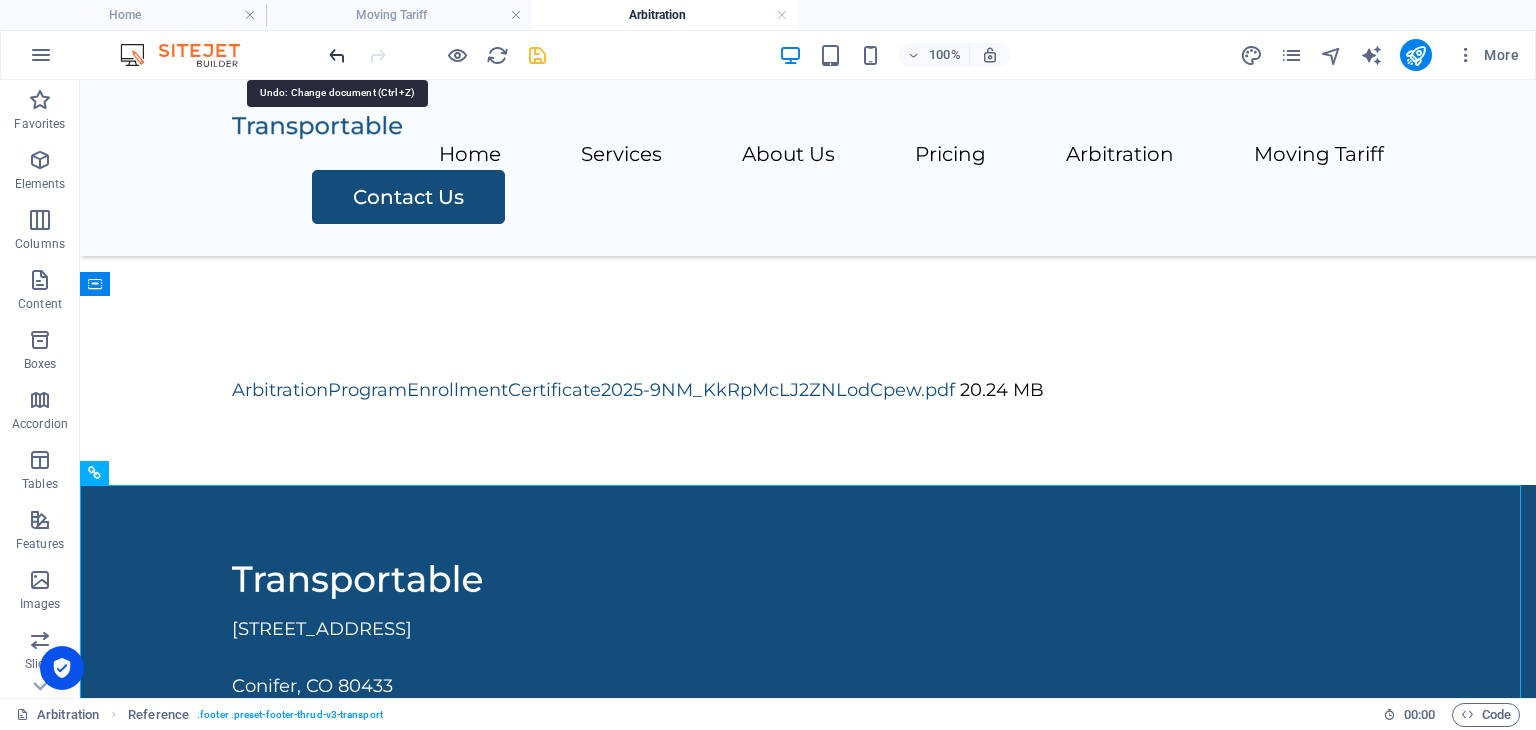 click at bounding box center (337, 55) 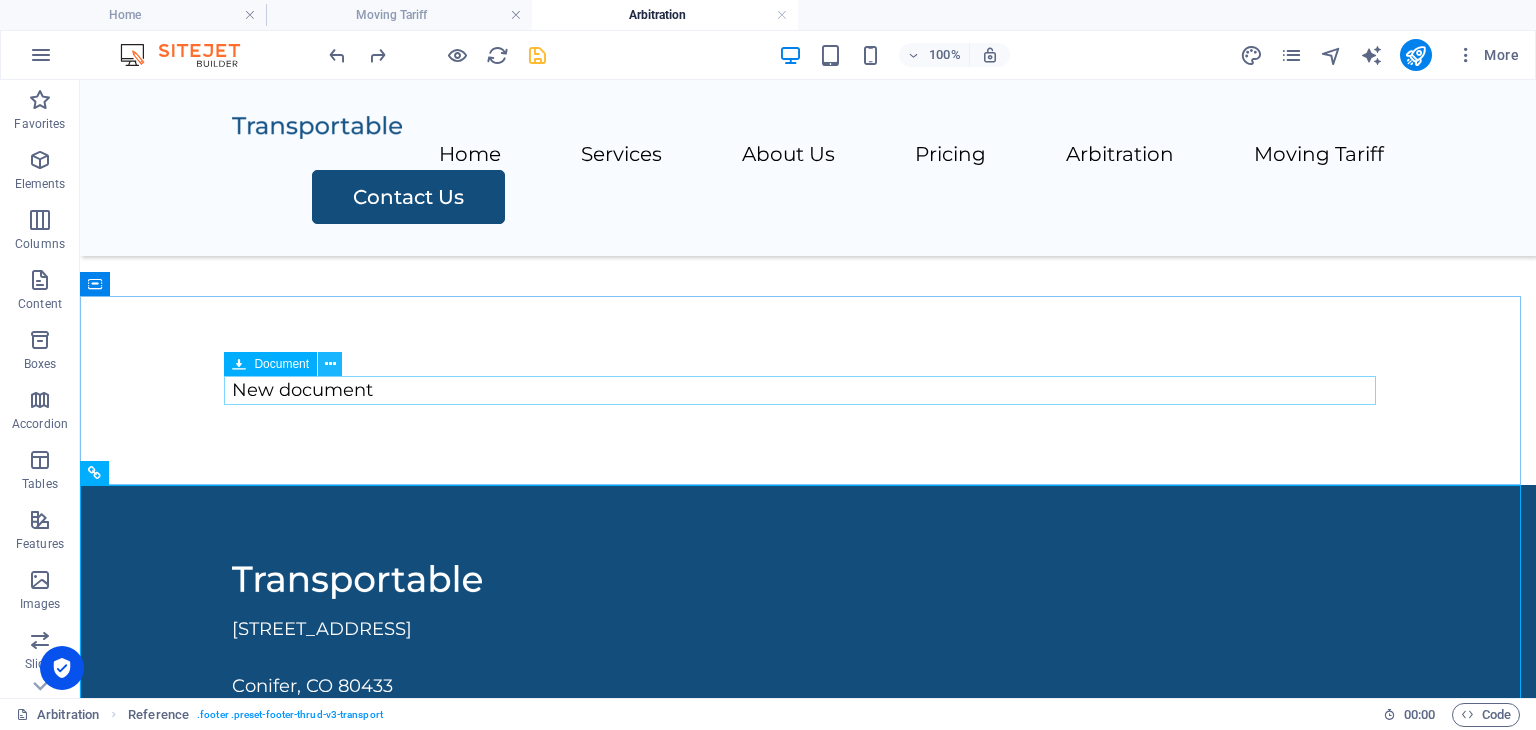 click at bounding box center (330, 364) 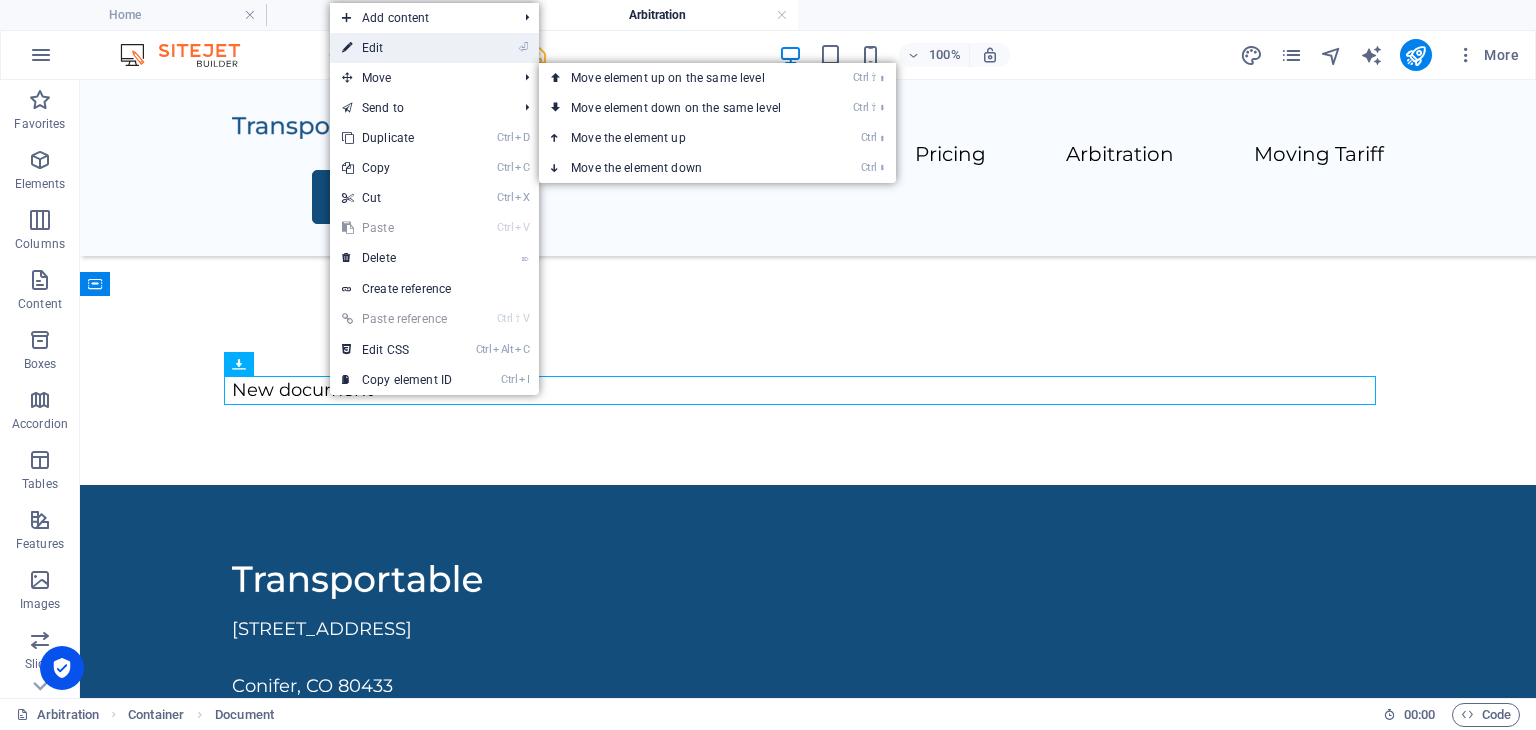 click on "⏎  Edit" at bounding box center (397, 48) 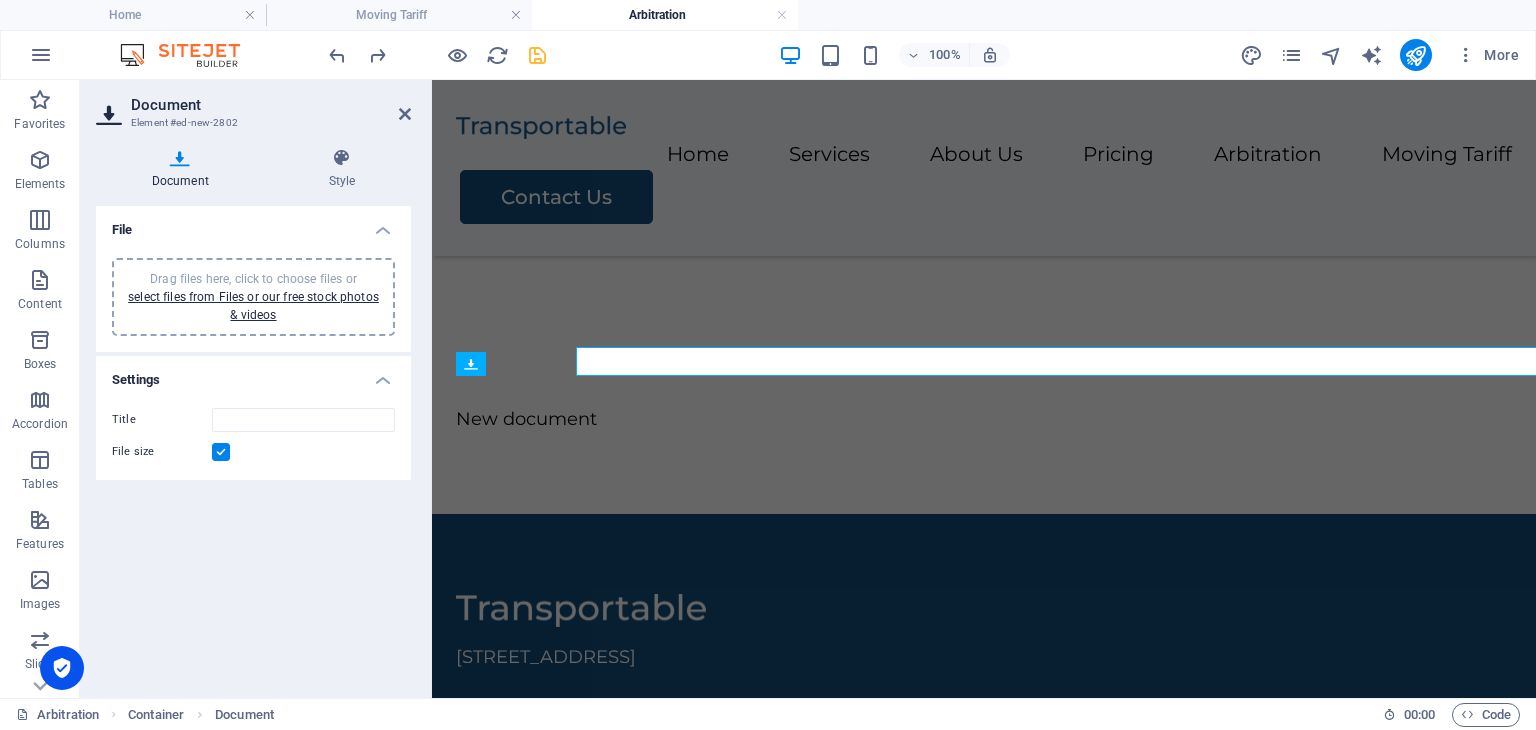 scroll, scrollTop: 1135, scrollLeft: 0, axis: vertical 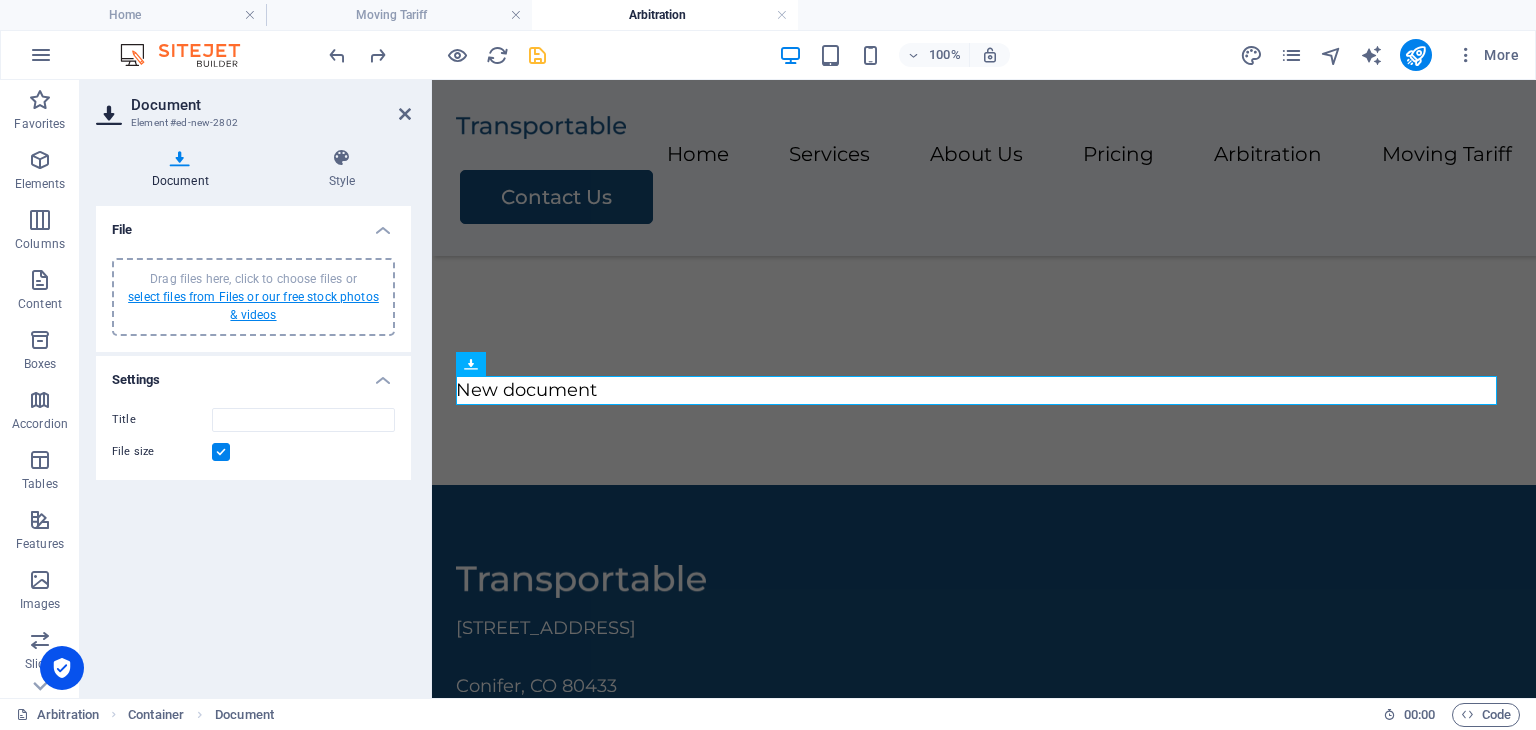click on "select files from Files or our free stock photos & videos" at bounding box center (253, 306) 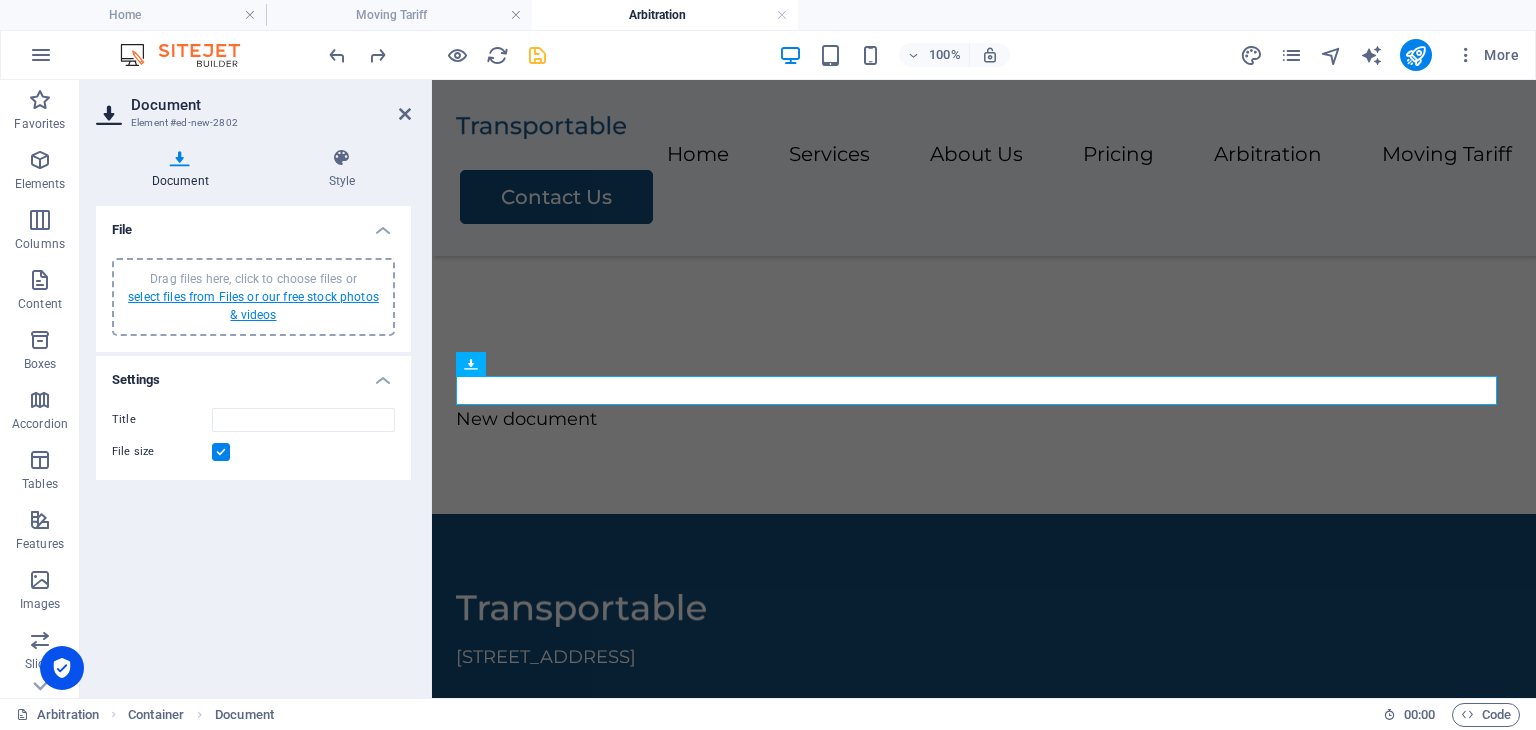 scroll, scrollTop: 1034, scrollLeft: 0, axis: vertical 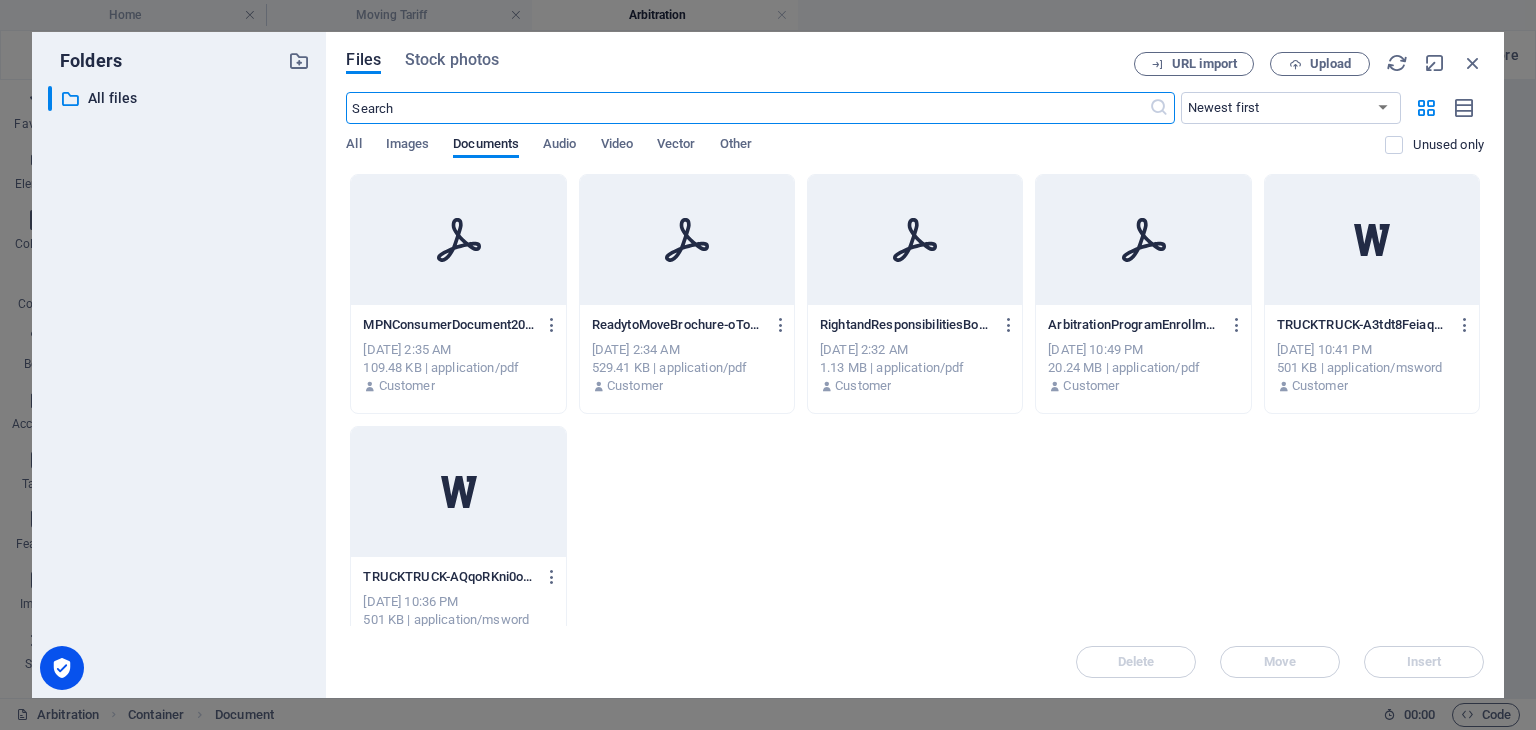 click at bounding box center (1143, 240) 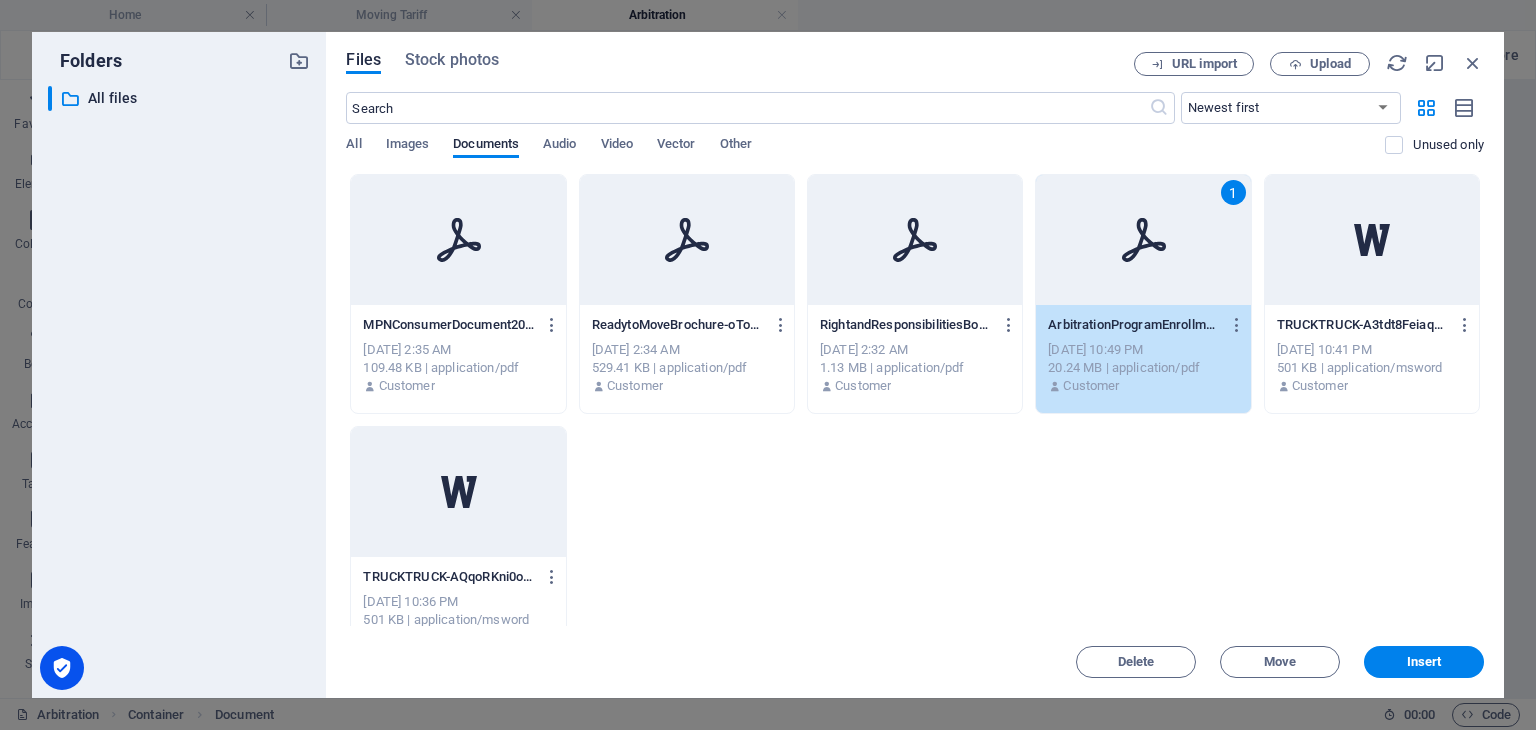 click on "1" at bounding box center [1143, 240] 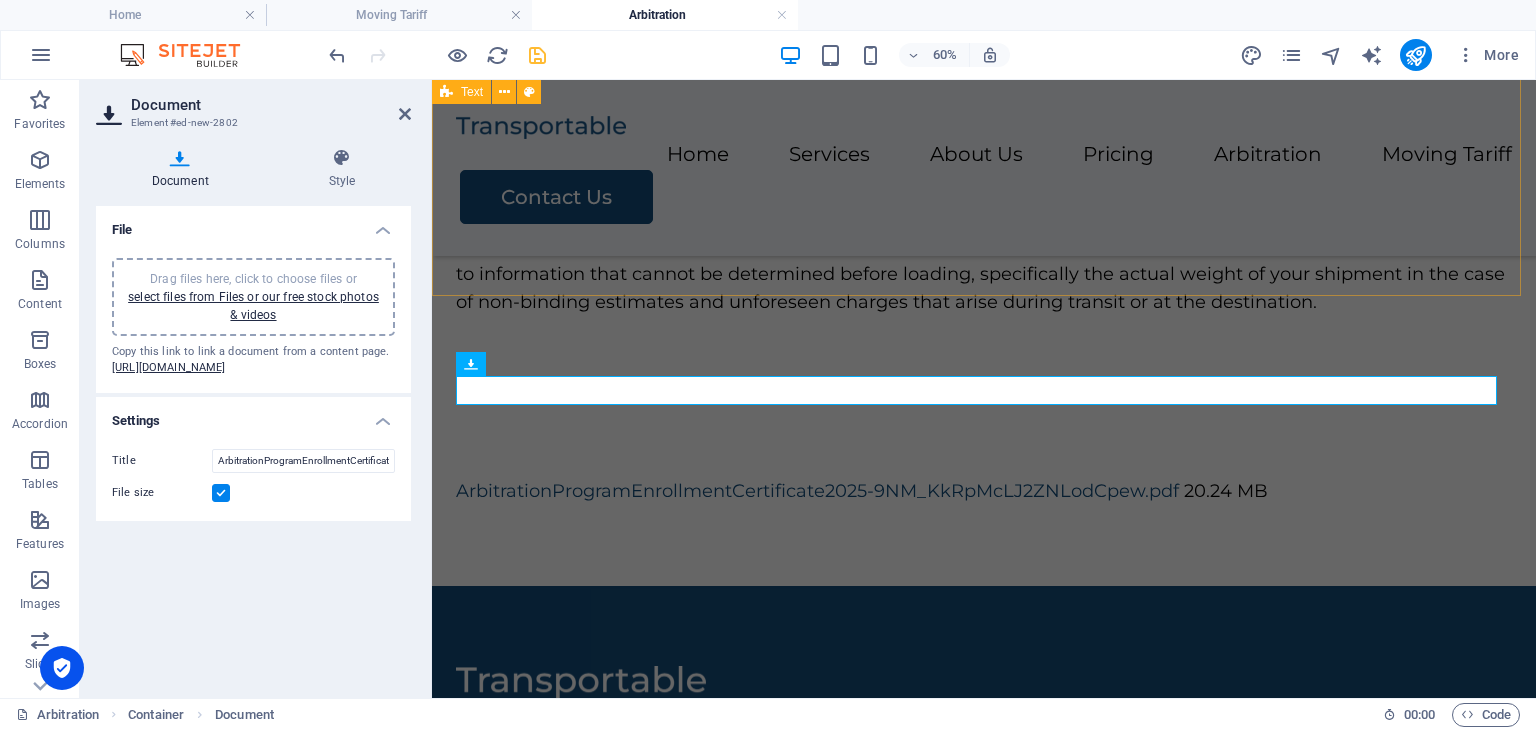scroll, scrollTop: 1135, scrollLeft: 0, axis: vertical 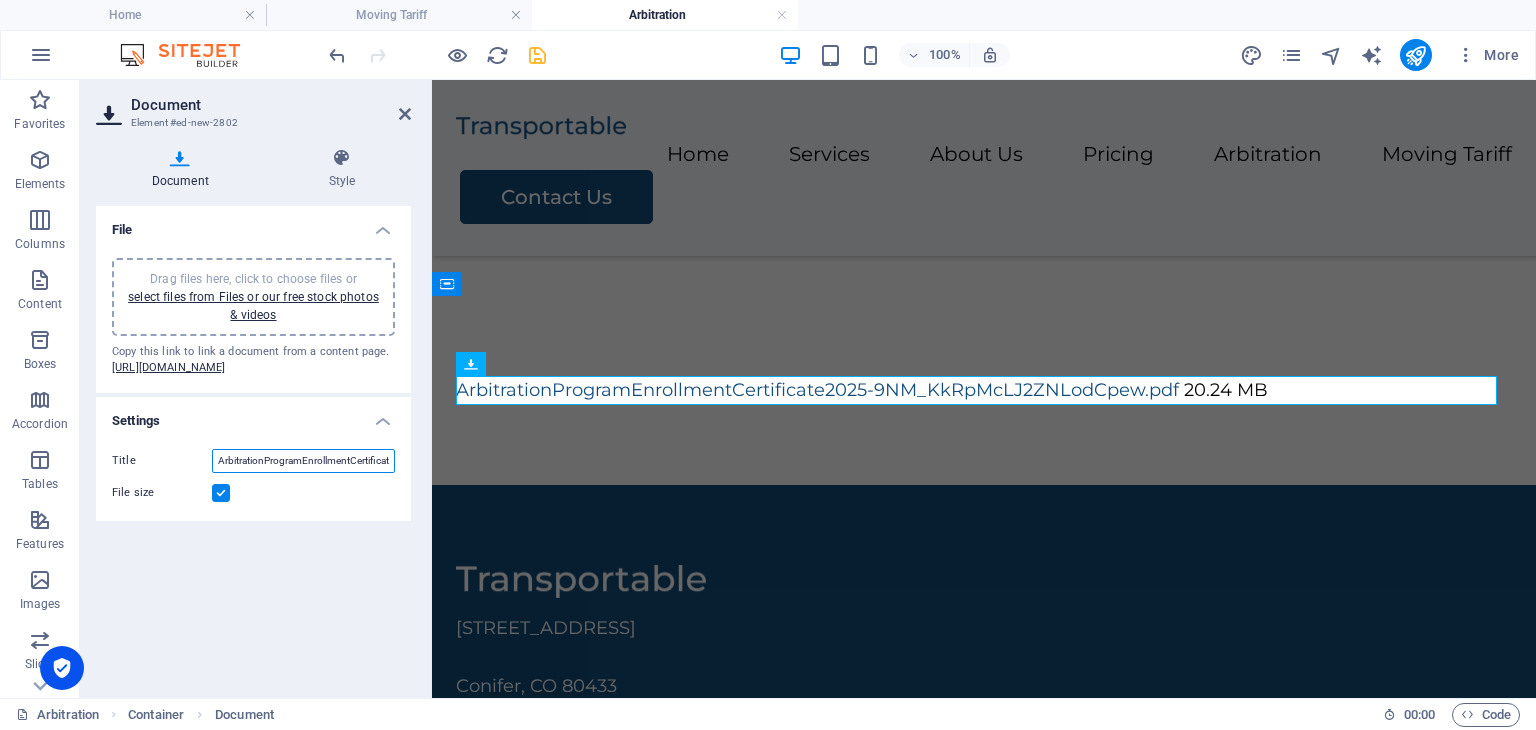 click on "ArbitrationProgramEnrollmentCertificate2025-9NM_KkRpMcLJ2ZNLodCpew.pdf" at bounding box center (303, 461) 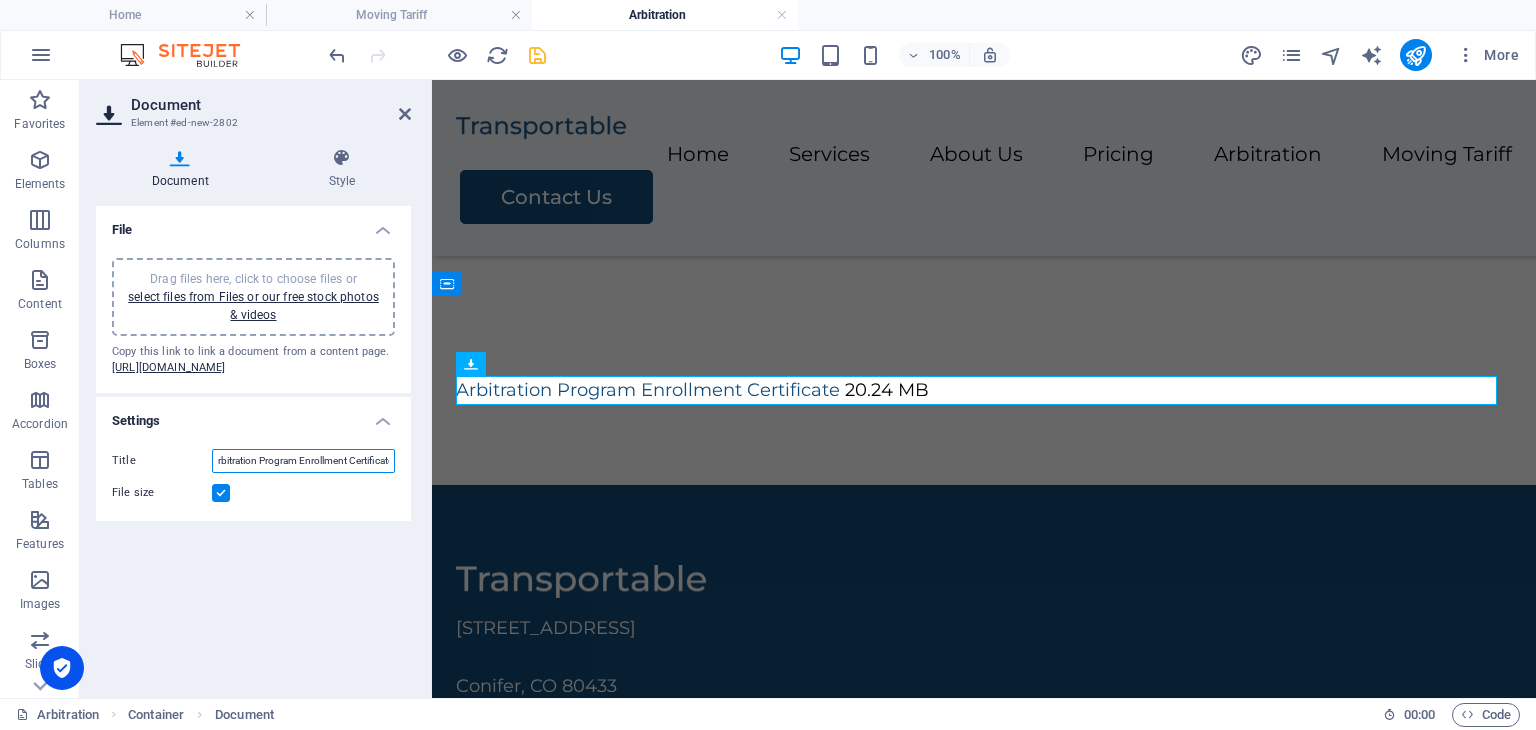 scroll, scrollTop: 0, scrollLeft: 0, axis: both 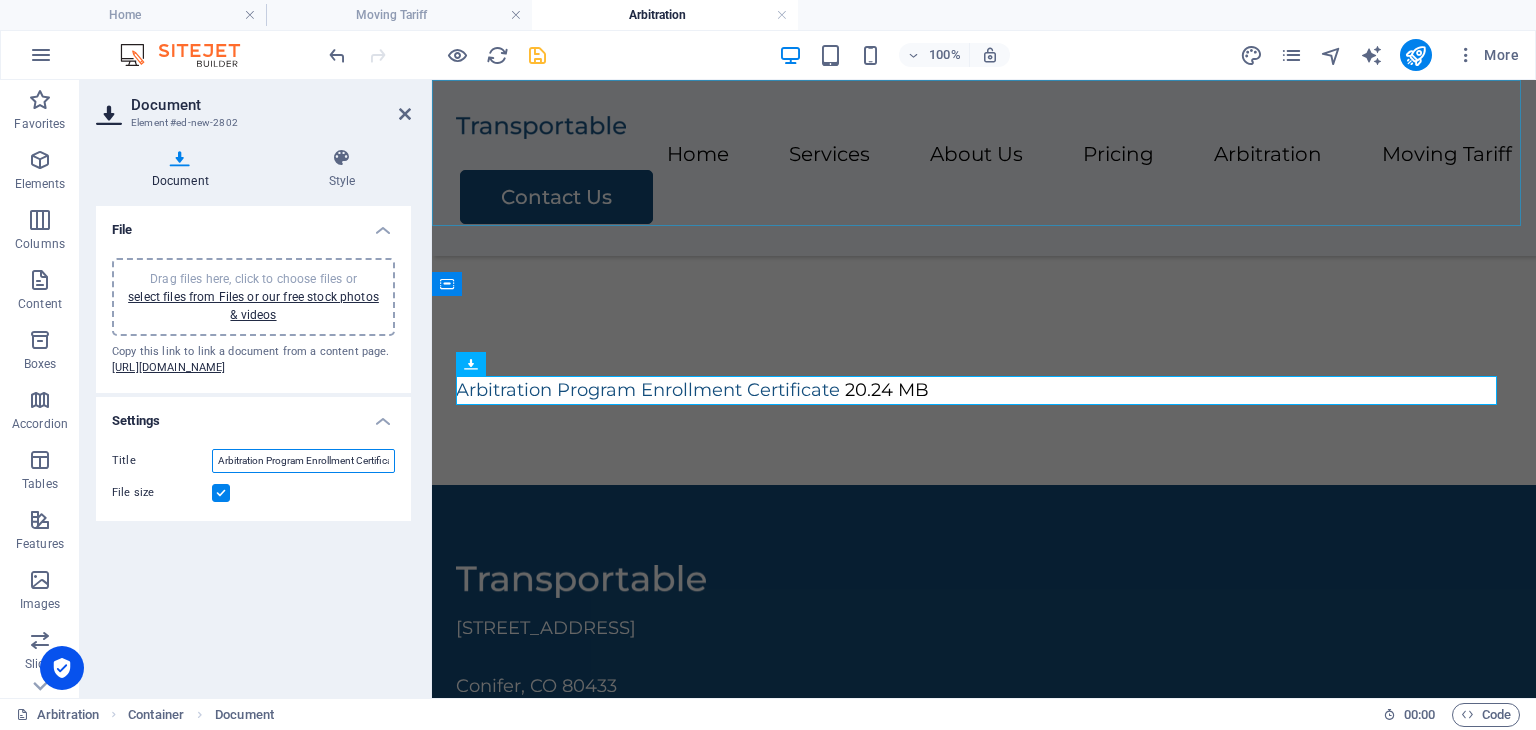 type on "Arbitration Program Enrollment Certificate" 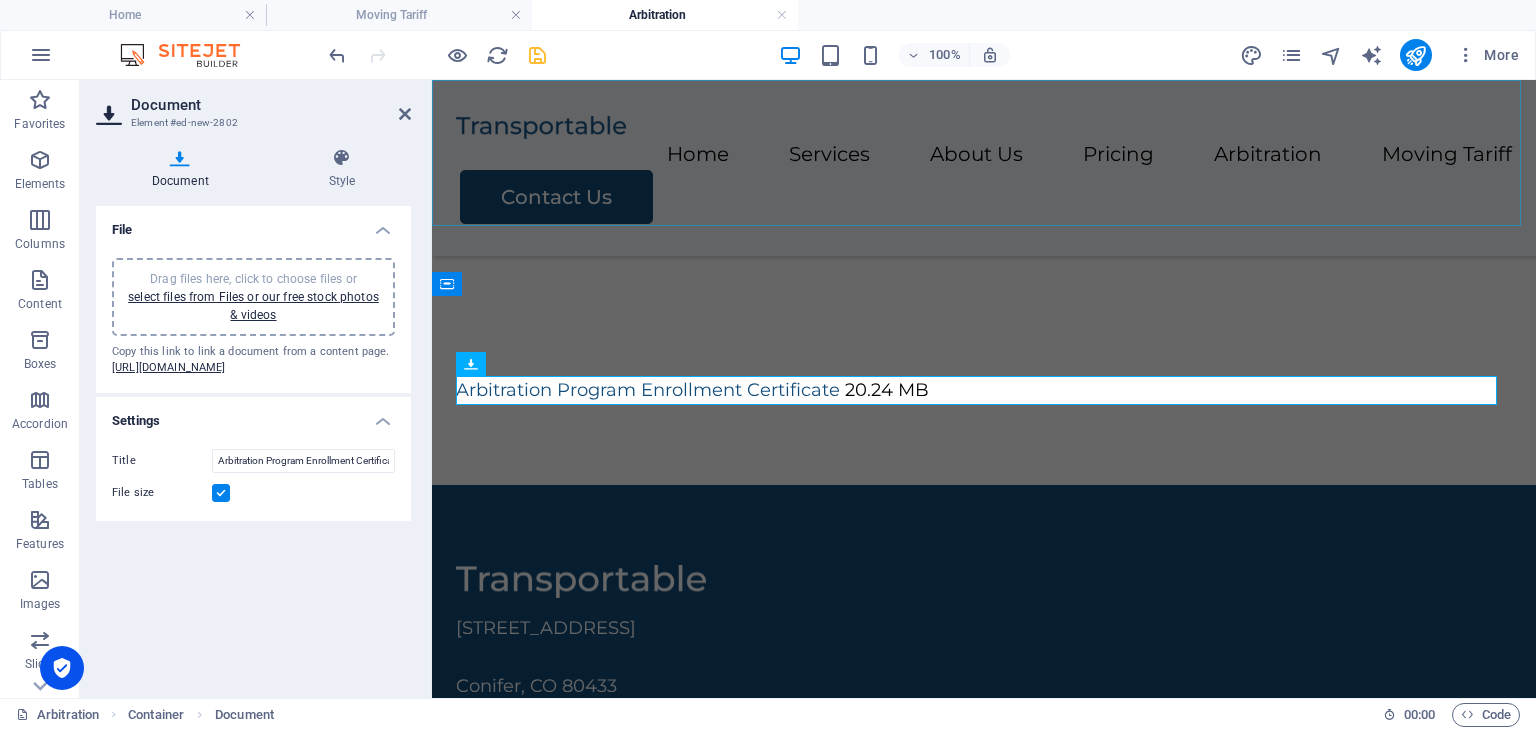 click on "Home Services About Us Pricing Arbitration Moving Tariff Contact Us" at bounding box center [984, 168] 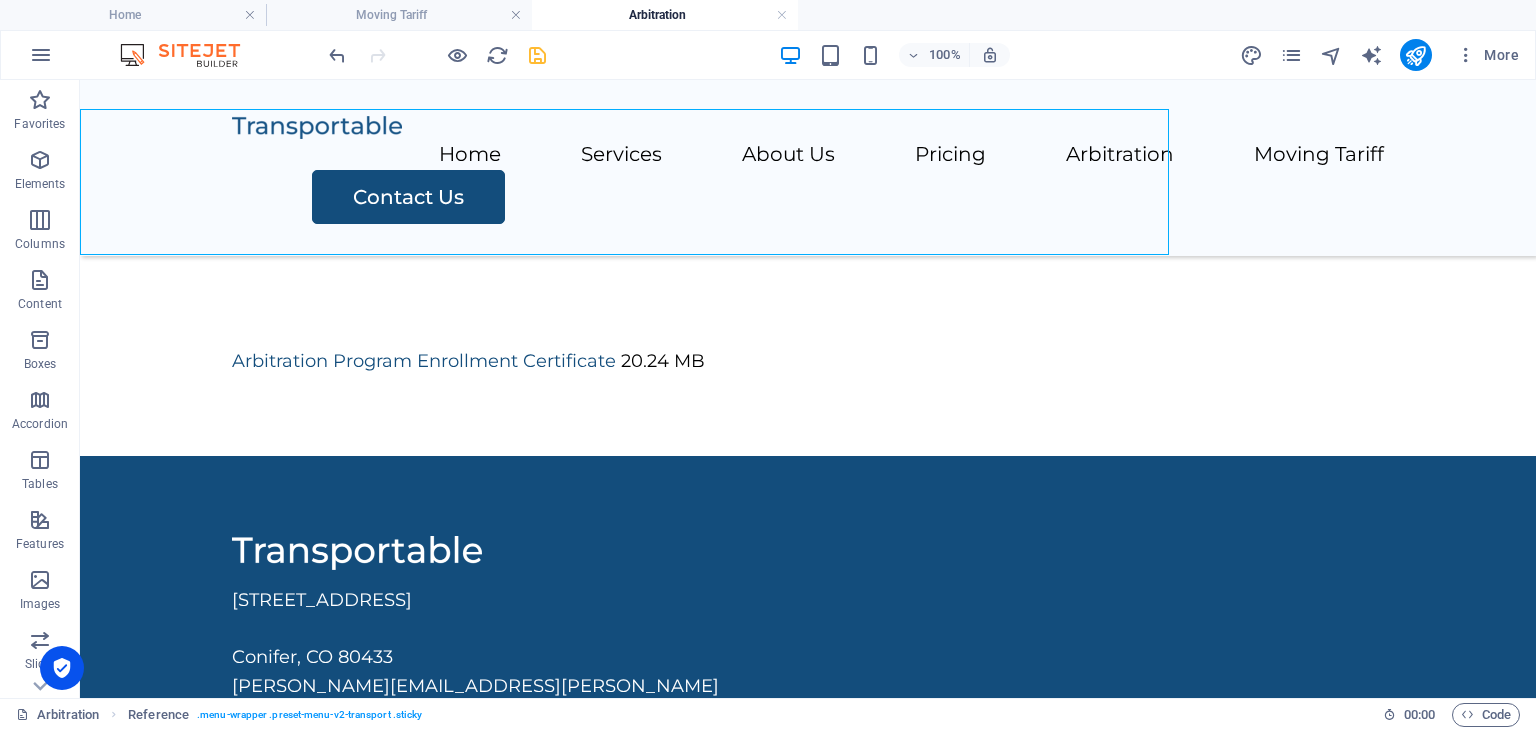 scroll, scrollTop: 1106, scrollLeft: 0, axis: vertical 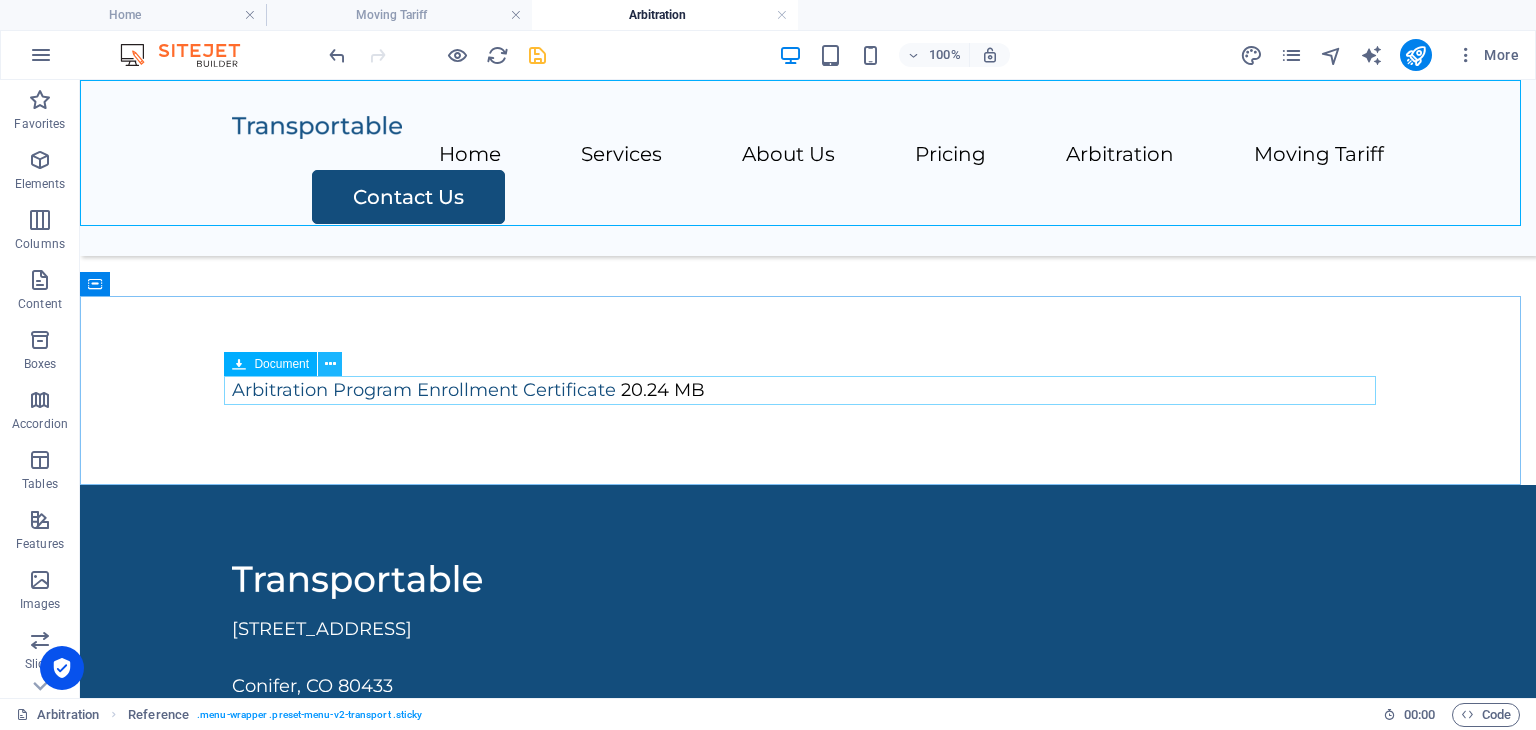 click at bounding box center [330, 364] 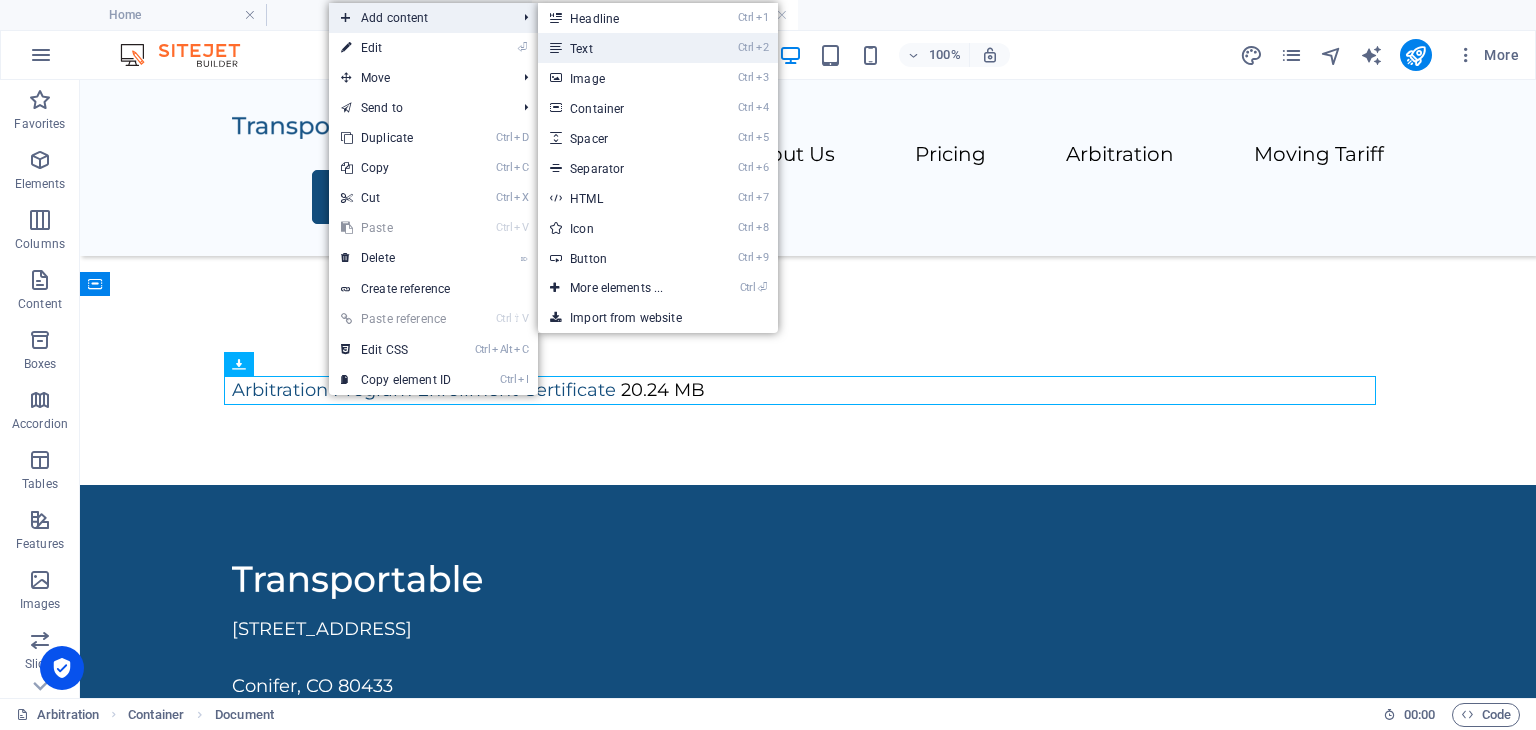 click on "Ctrl 2  Text" at bounding box center [620, 48] 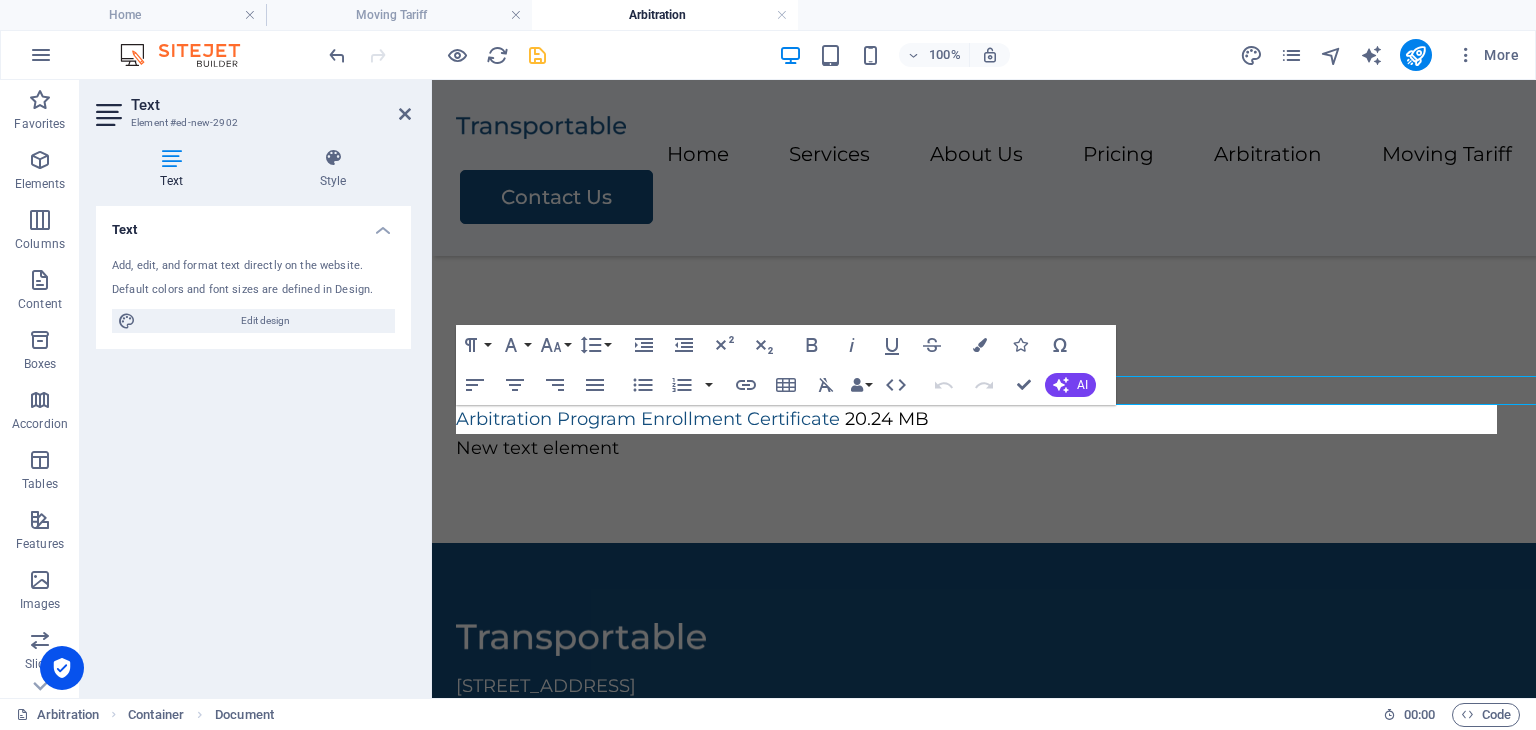 scroll, scrollTop: 1135, scrollLeft: 0, axis: vertical 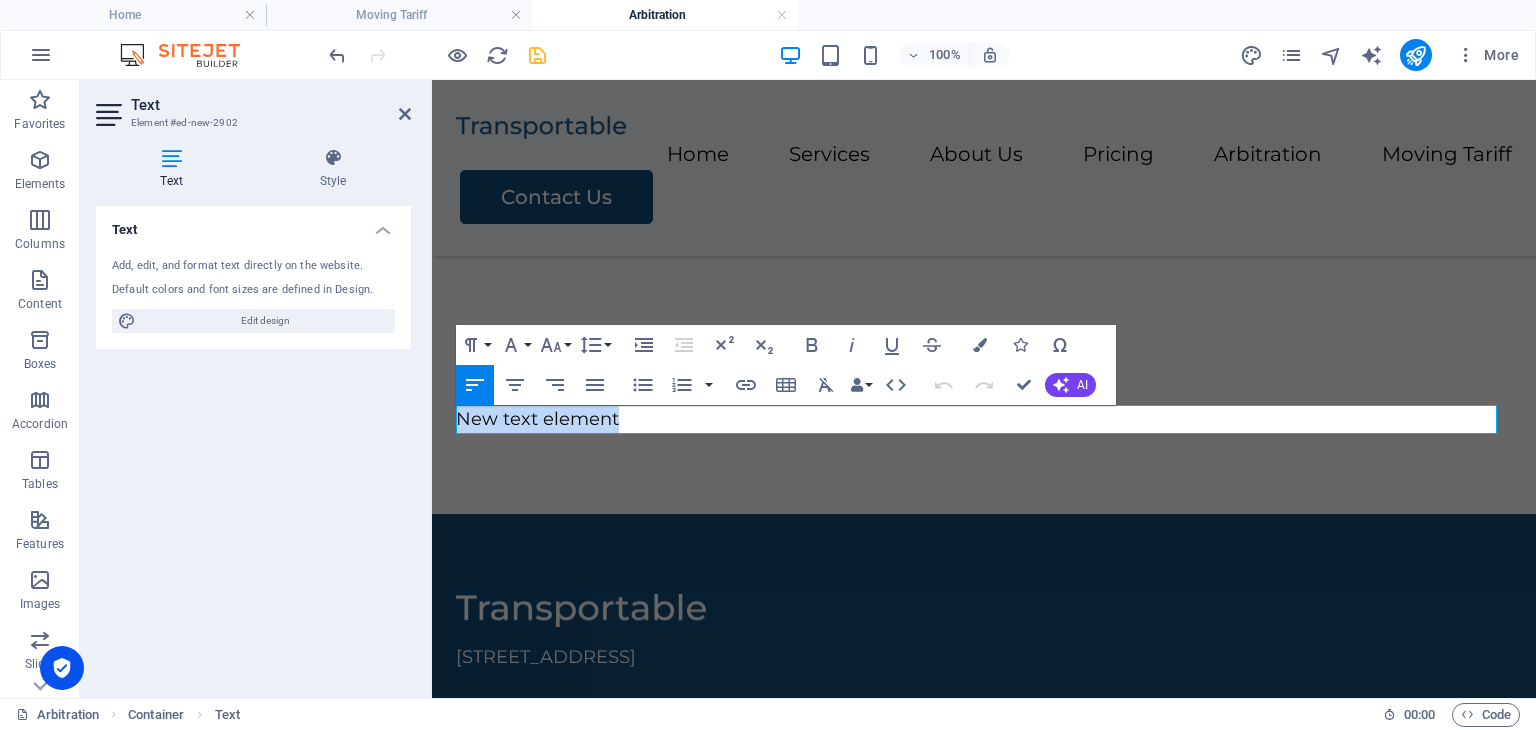 type 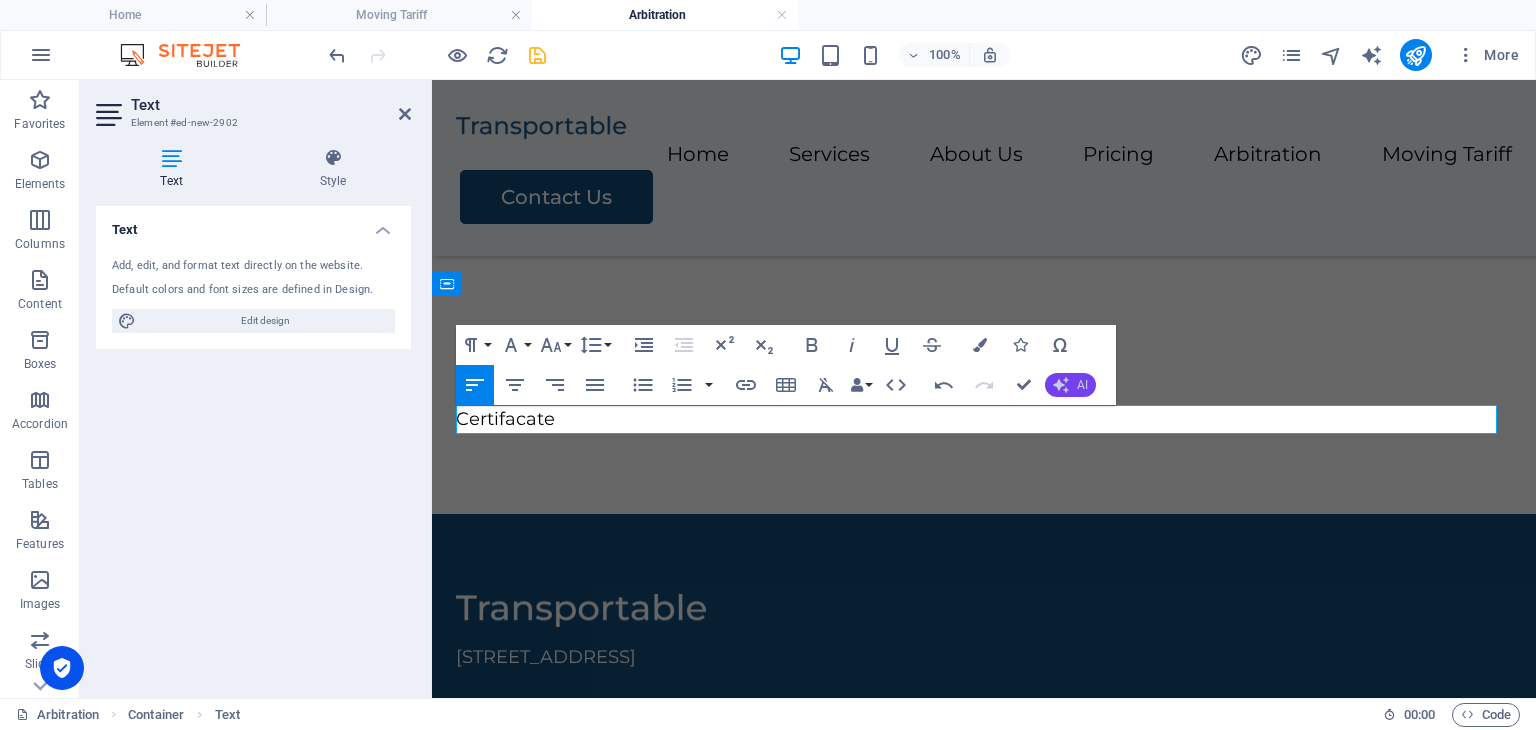 click 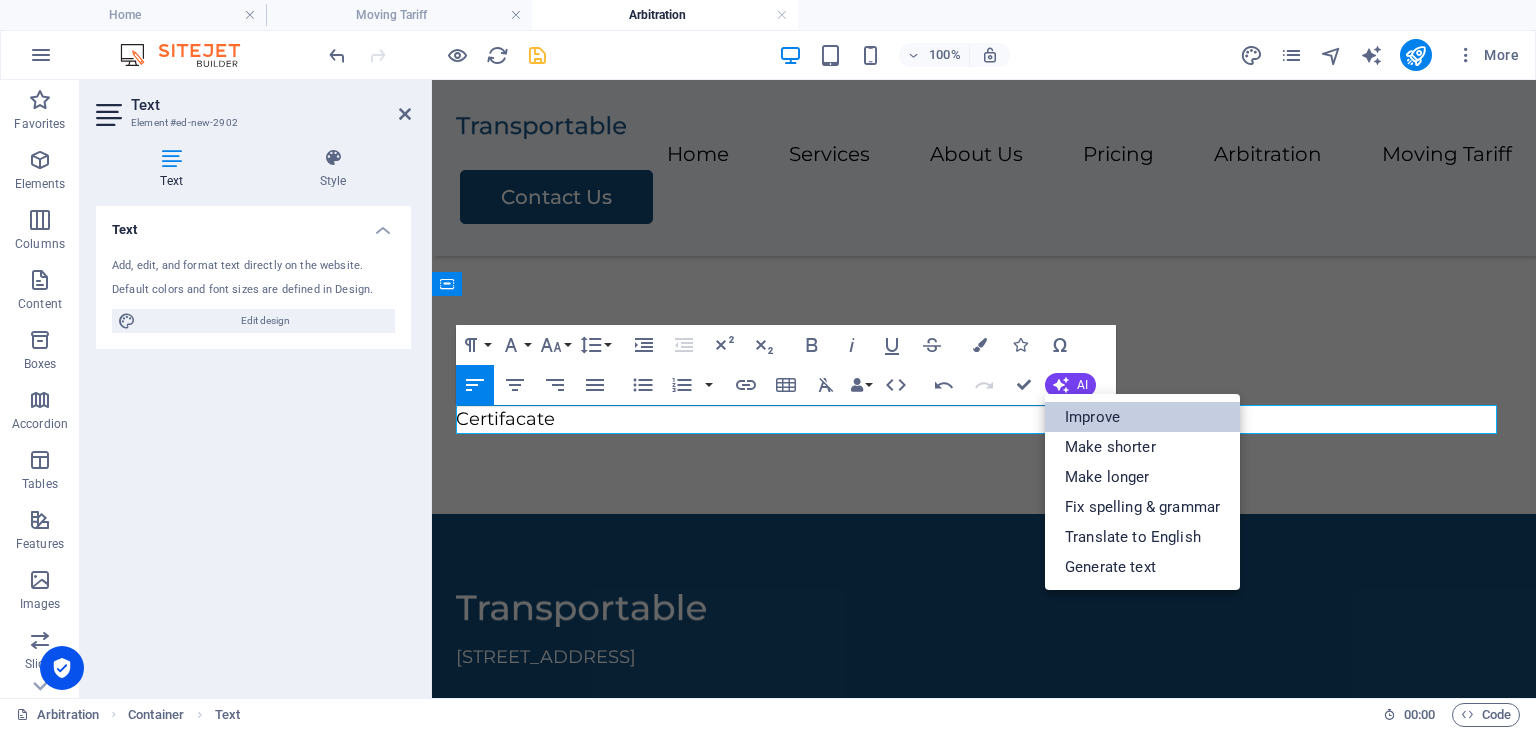 click on "Improve" at bounding box center (1142, 417) 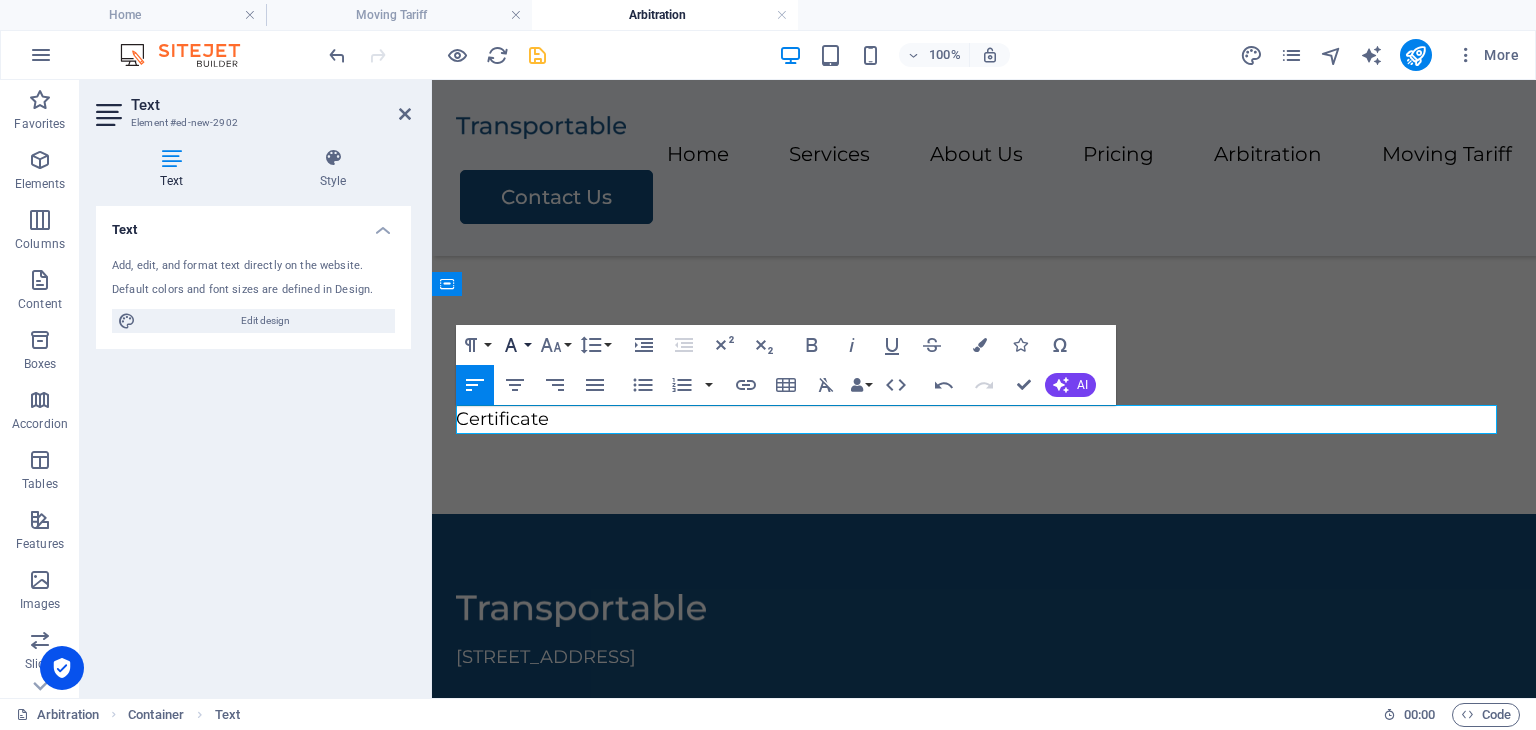 click on "Font Family" at bounding box center [515, 345] 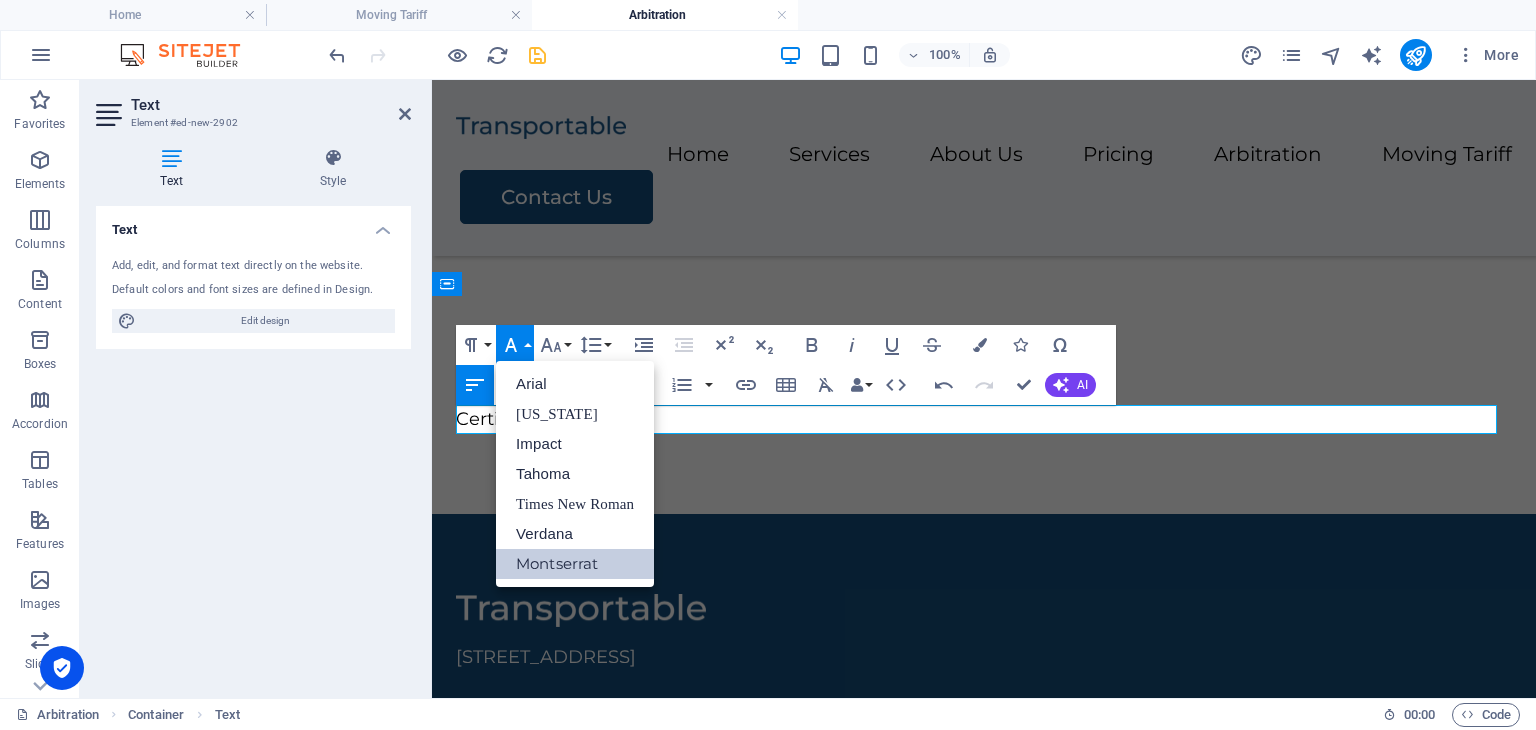 scroll, scrollTop: 0, scrollLeft: 0, axis: both 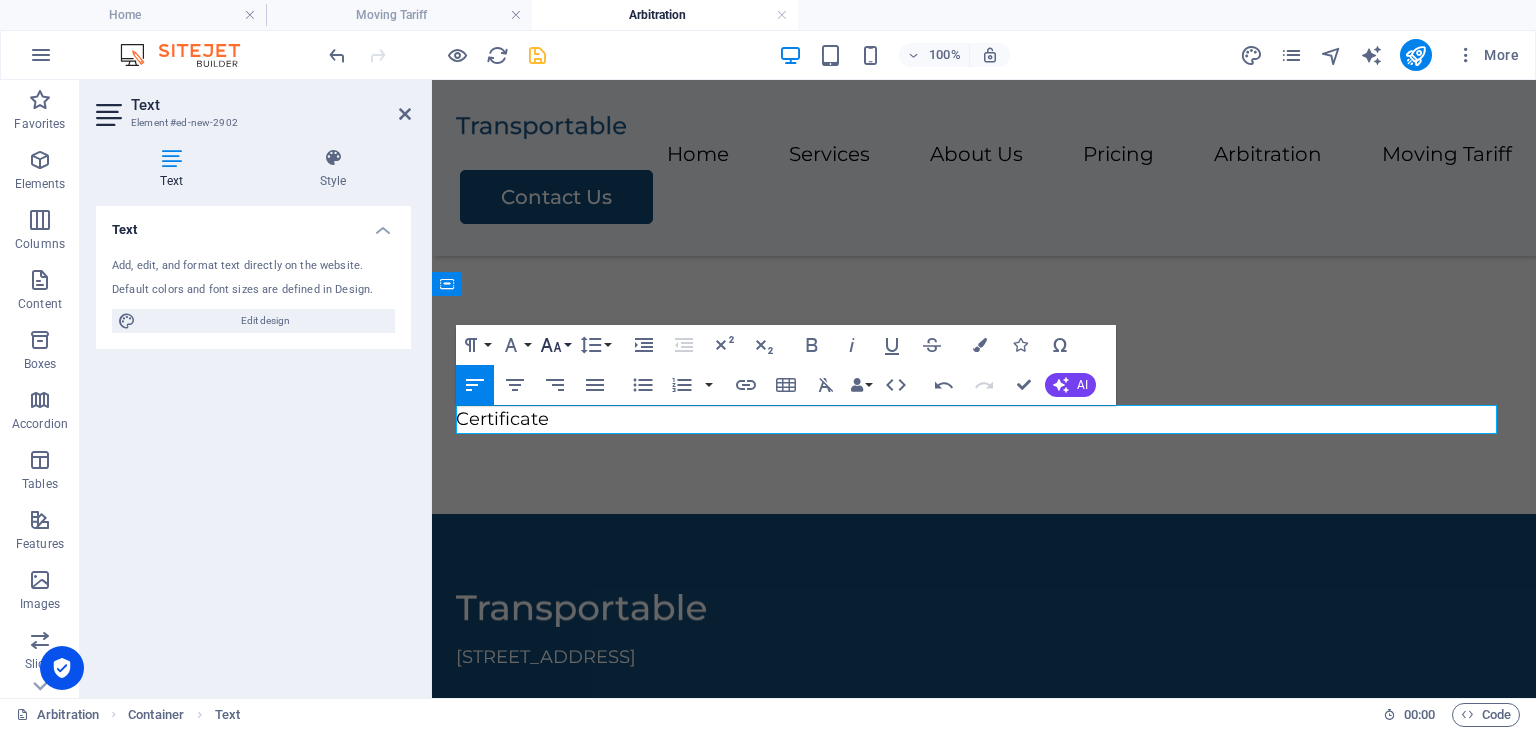 click on "Font Size" at bounding box center (555, 345) 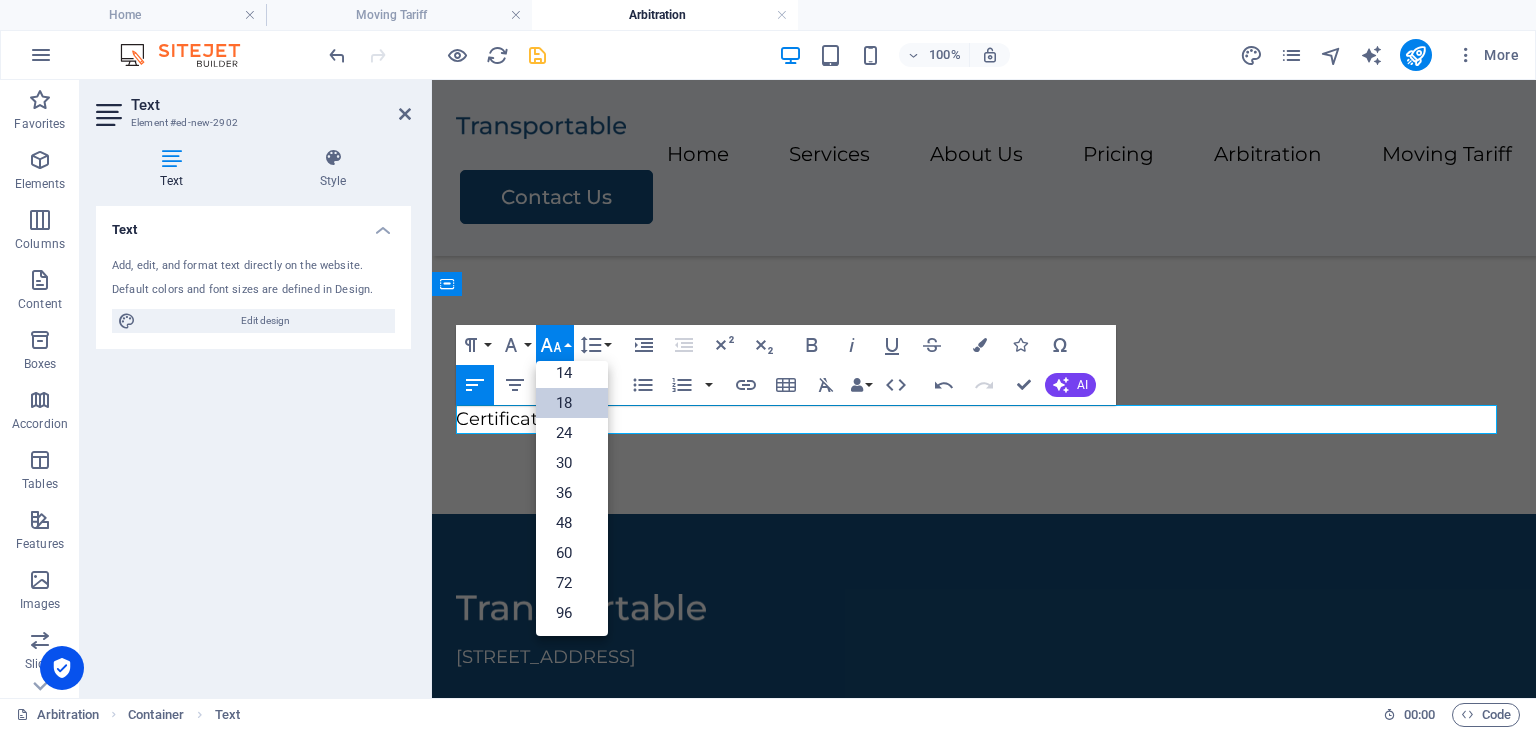 scroll, scrollTop: 160, scrollLeft: 0, axis: vertical 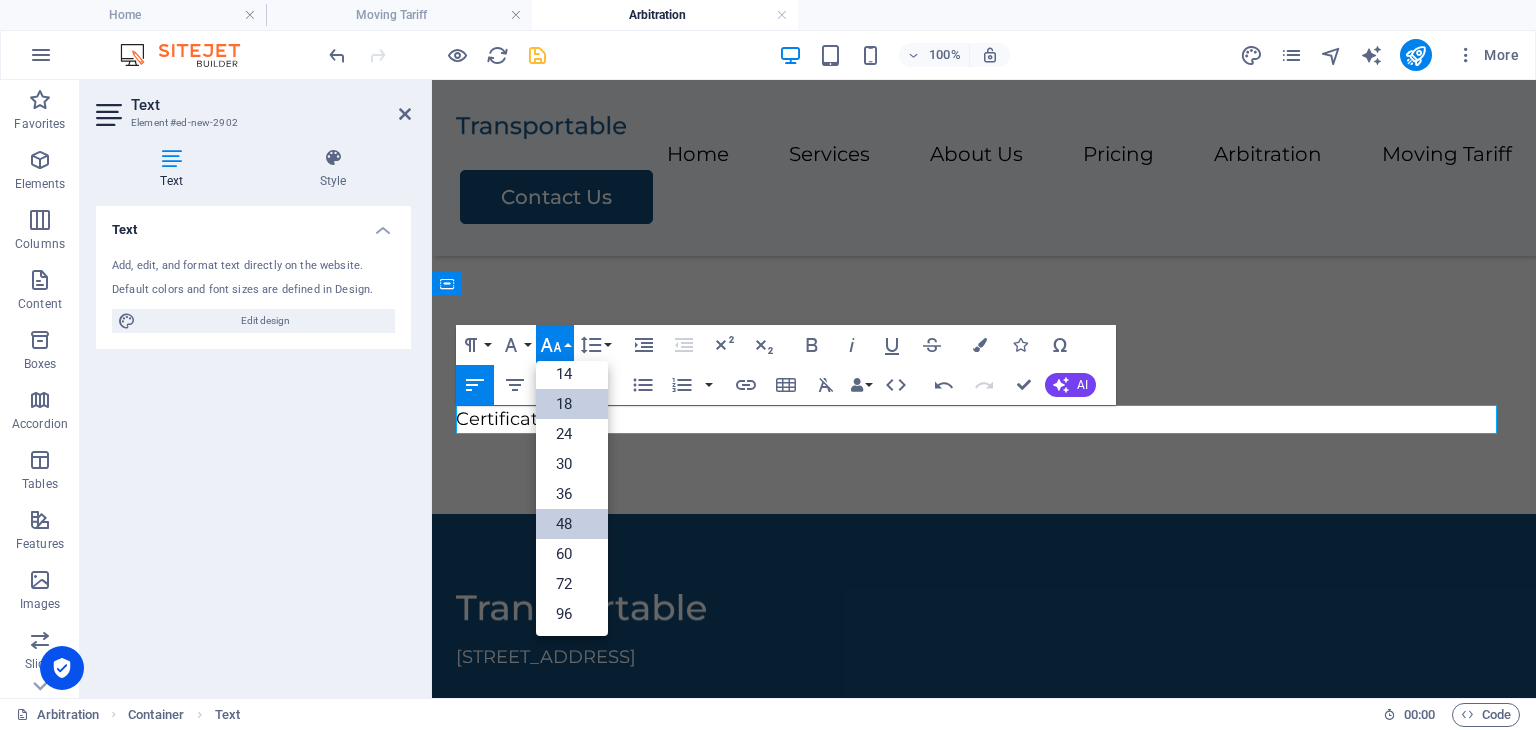 click on "48" at bounding box center [572, 524] 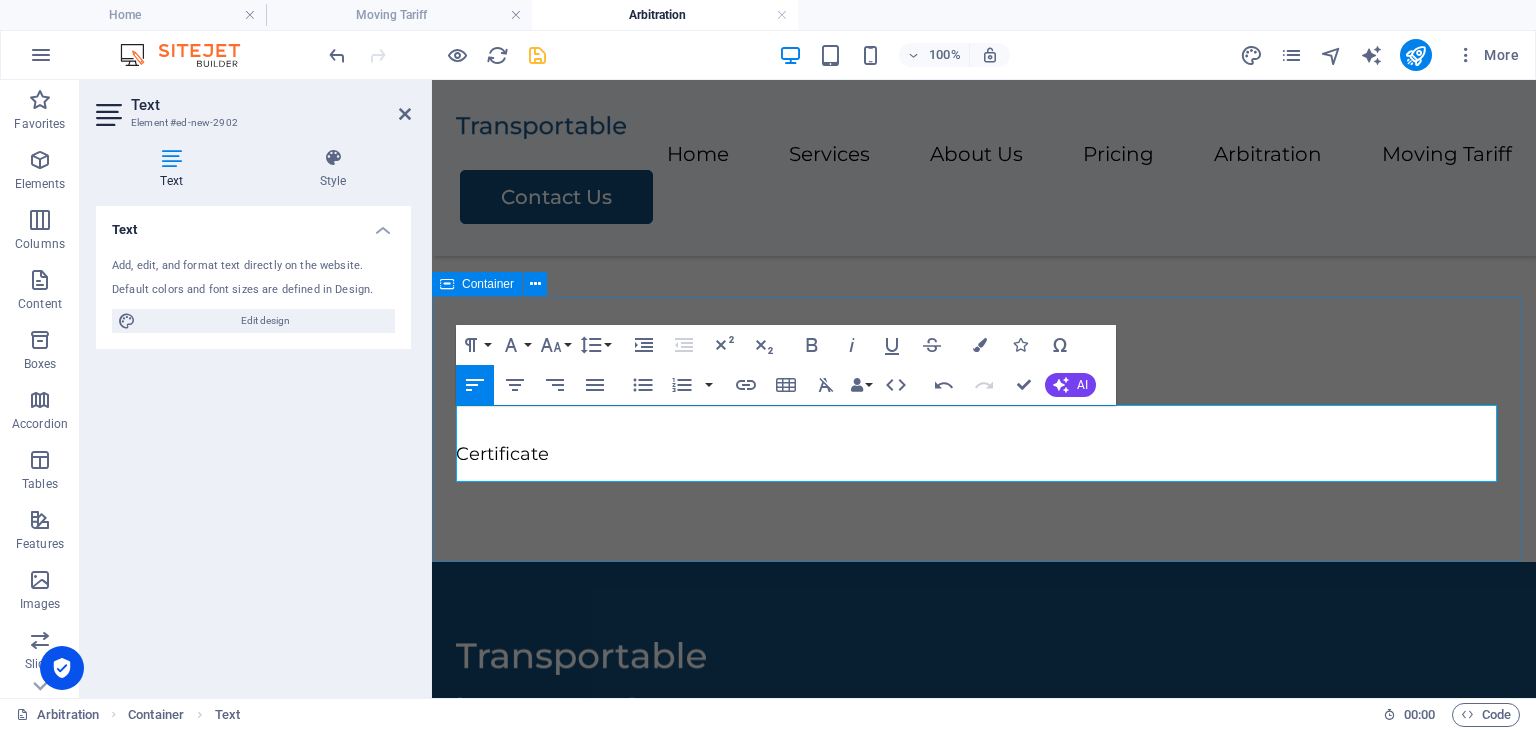 click on "Arbitration Program Enrollment Certificate   20.24 MB Certificate ​" at bounding box center [984, 429] 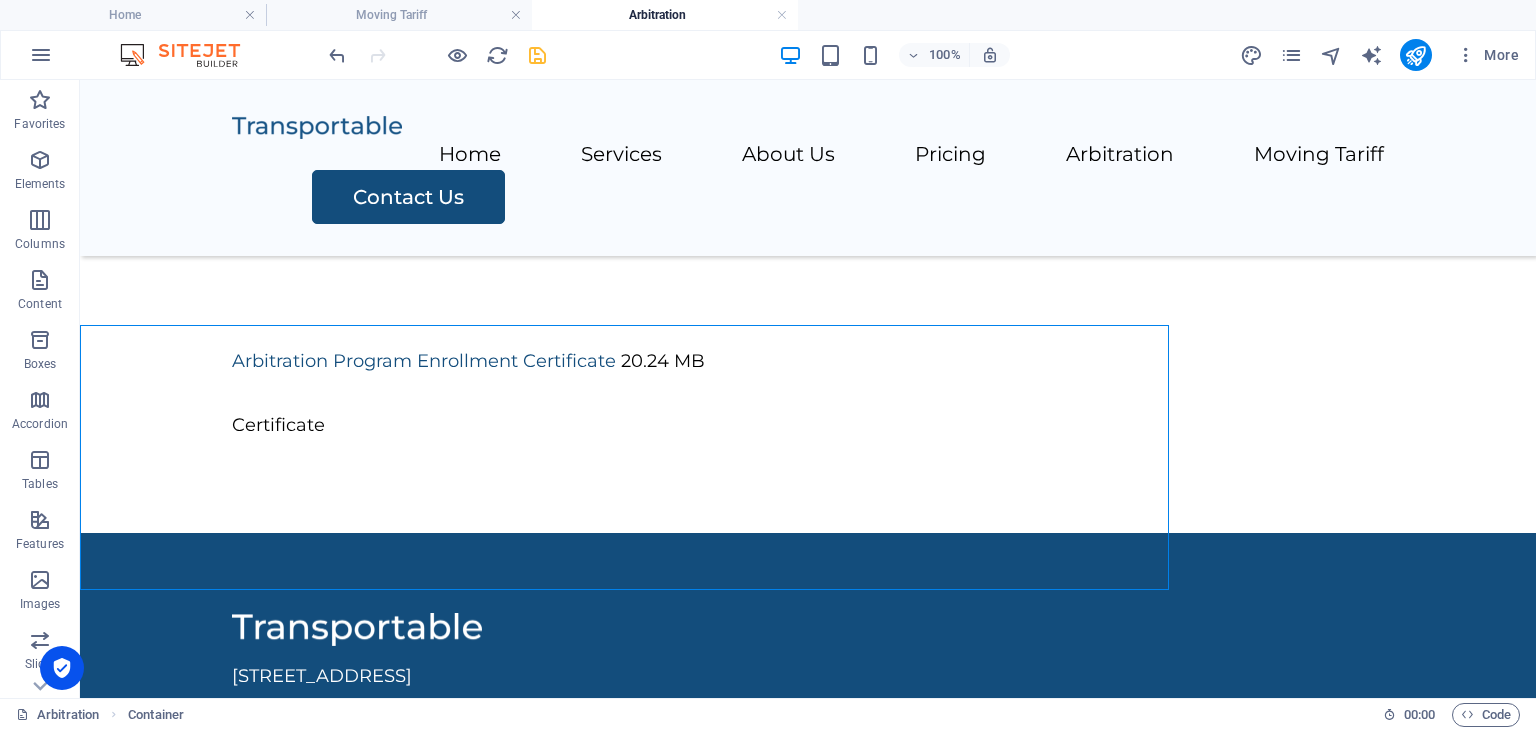 scroll, scrollTop: 1106, scrollLeft: 0, axis: vertical 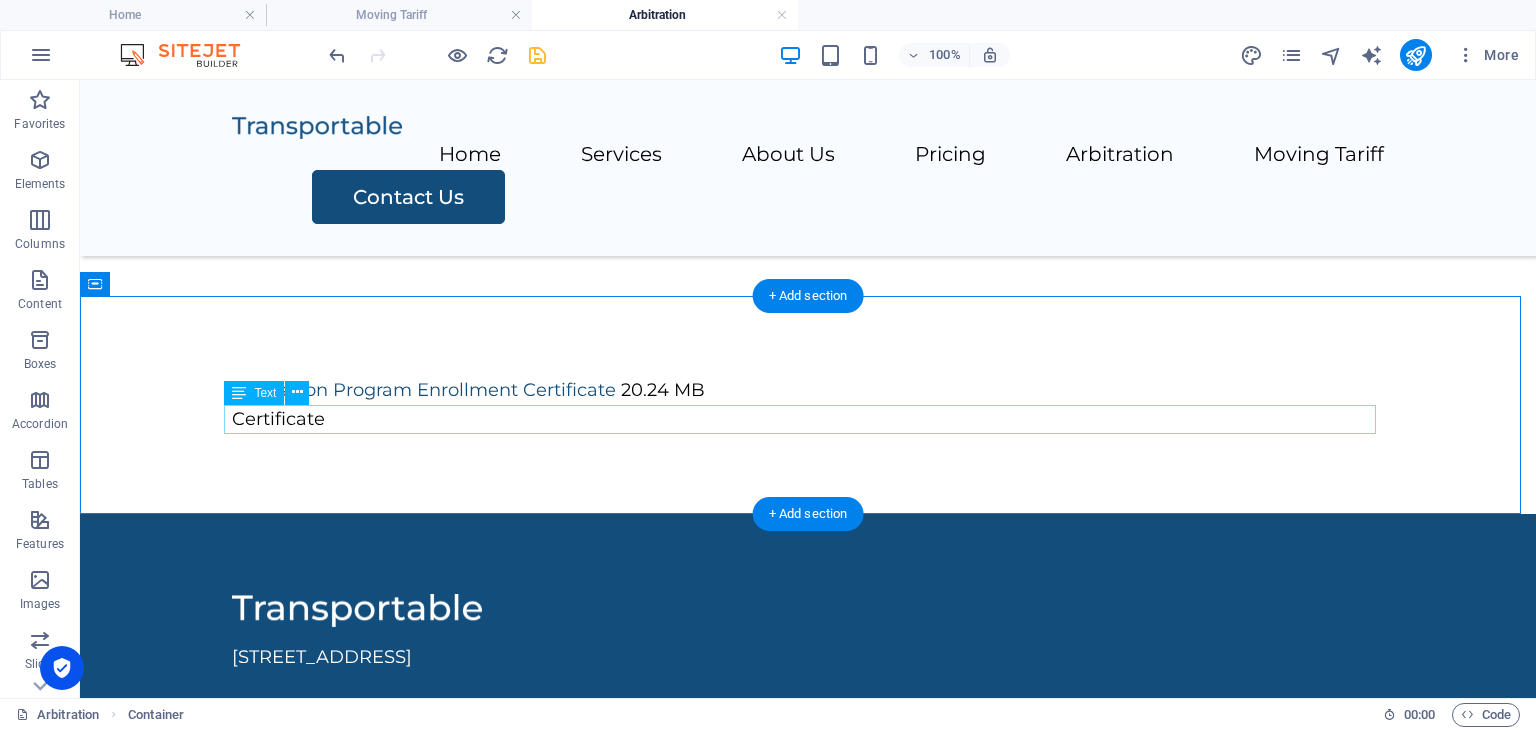 click on "Certificate" at bounding box center (808, 419) 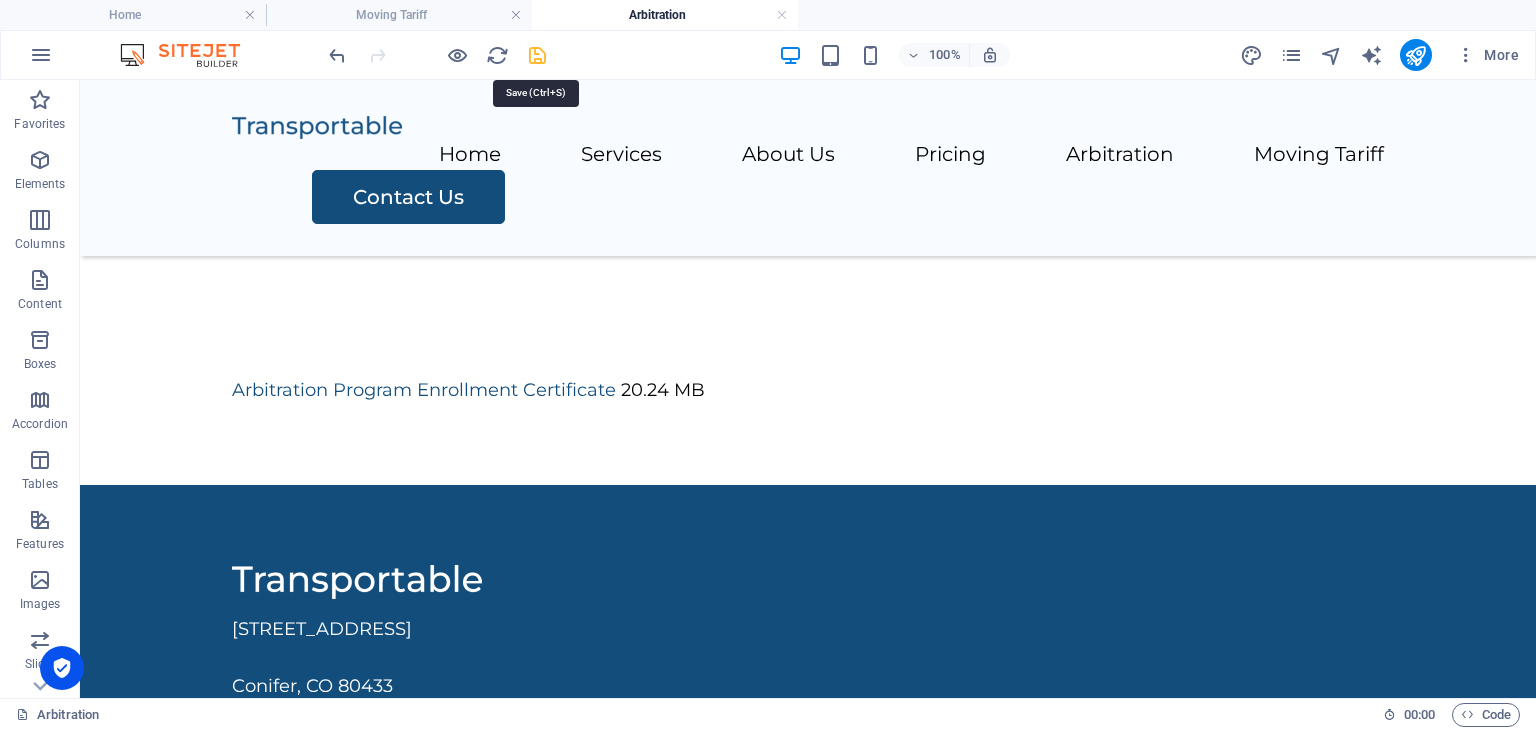 click at bounding box center [537, 55] 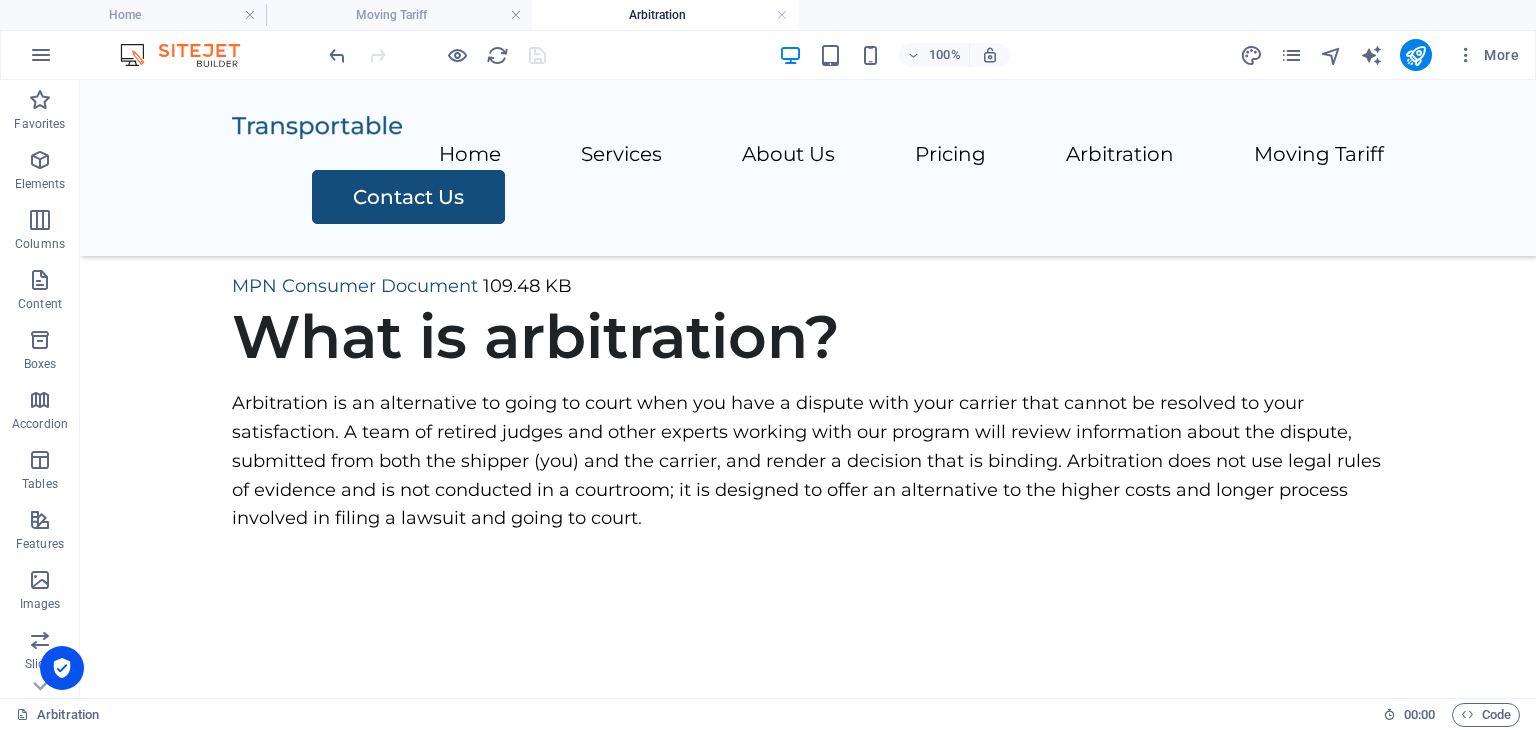 scroll, scrollTop: 386, scrollLeft: 0, axis: vertical 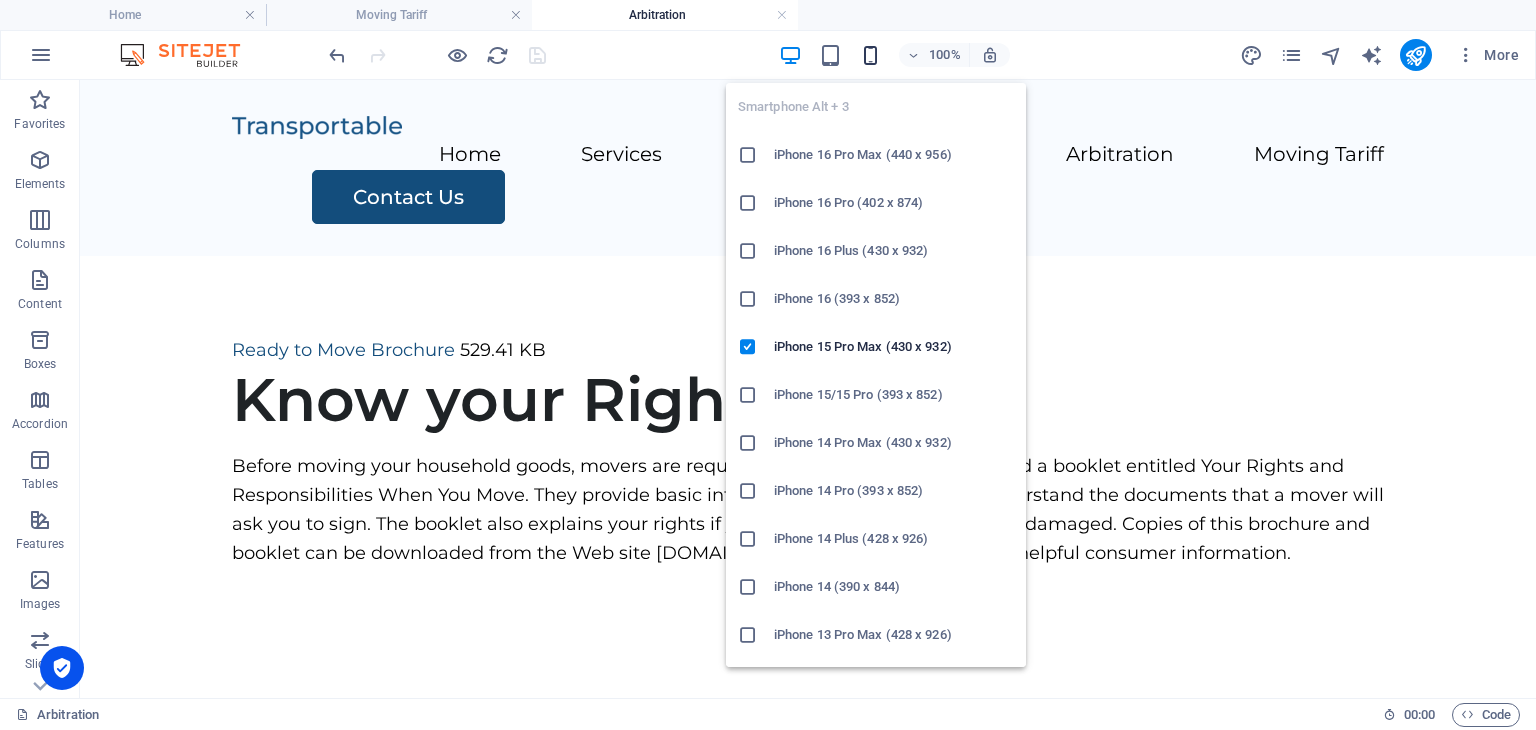 click at bounding box center [870, 55] 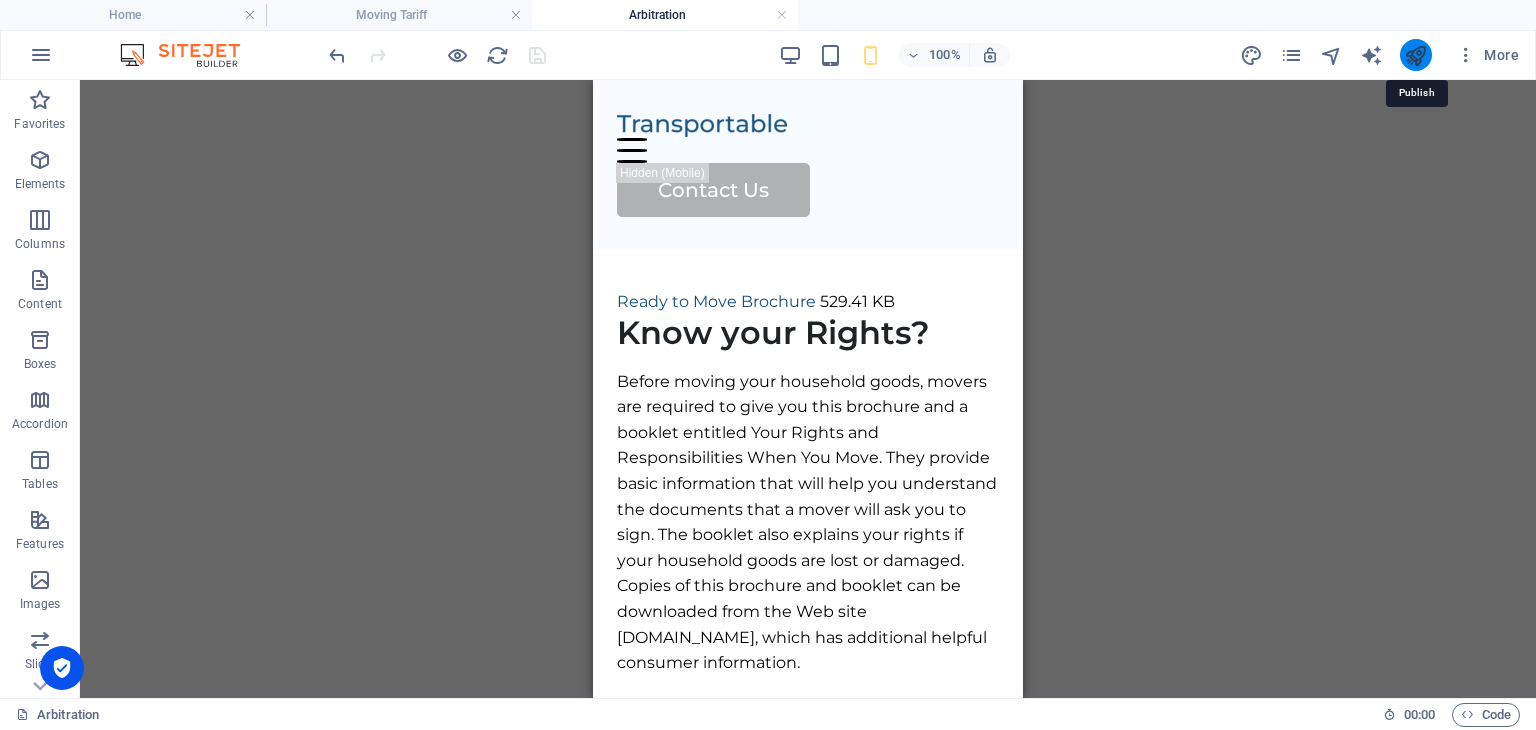 click at bounding box center (1415, 55) 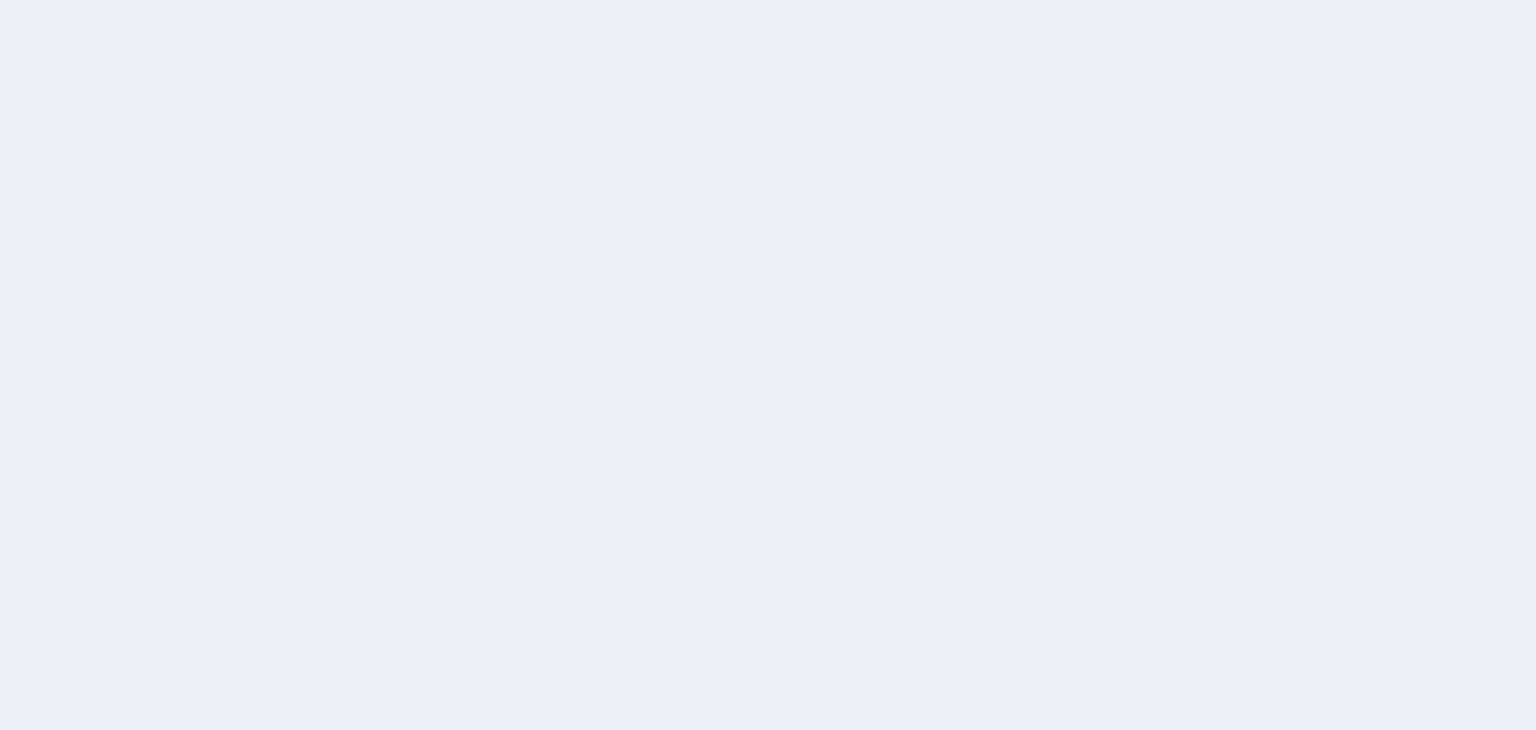 scroll, scrollTop: 0, scrollLeft: 0, axis: both 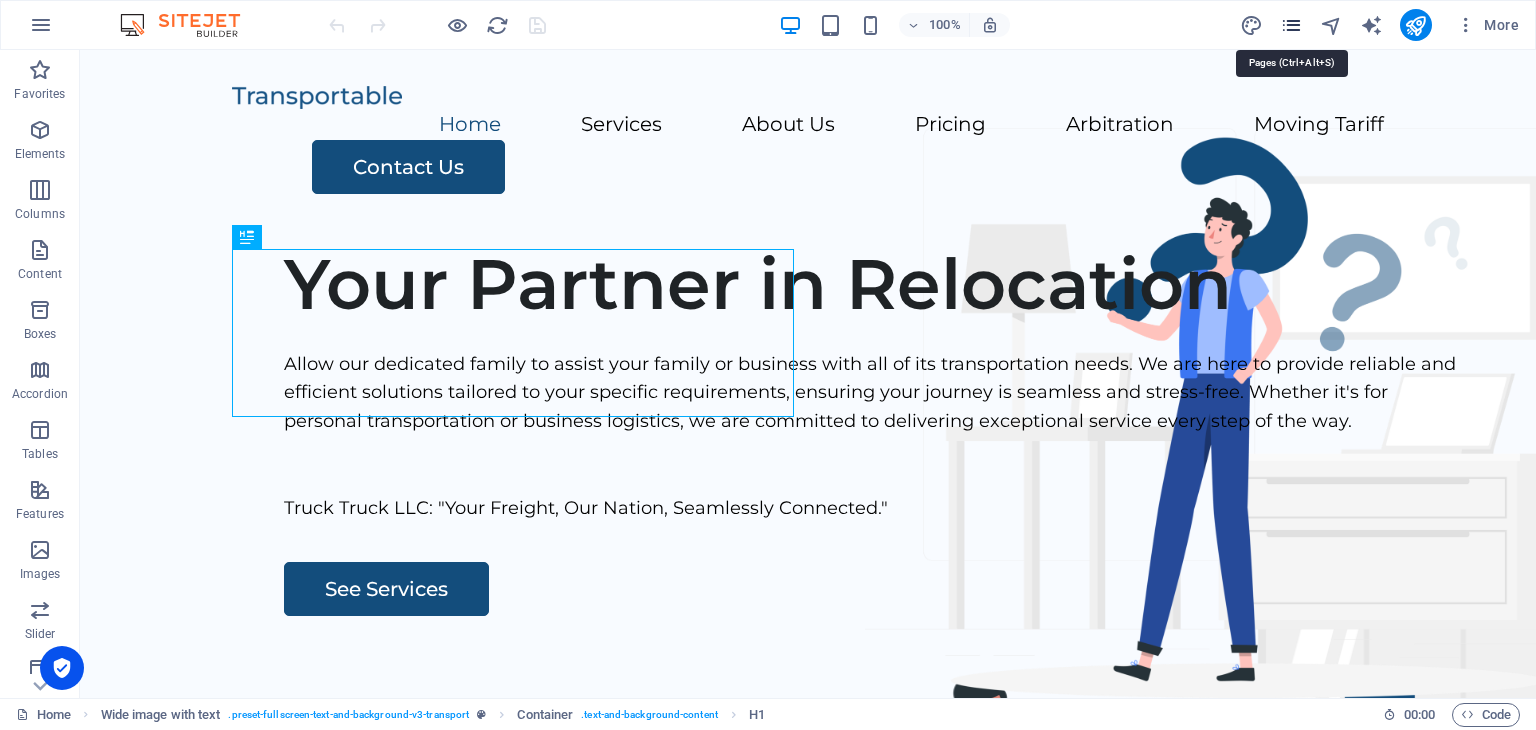 click at bounding box center [1291, 25] 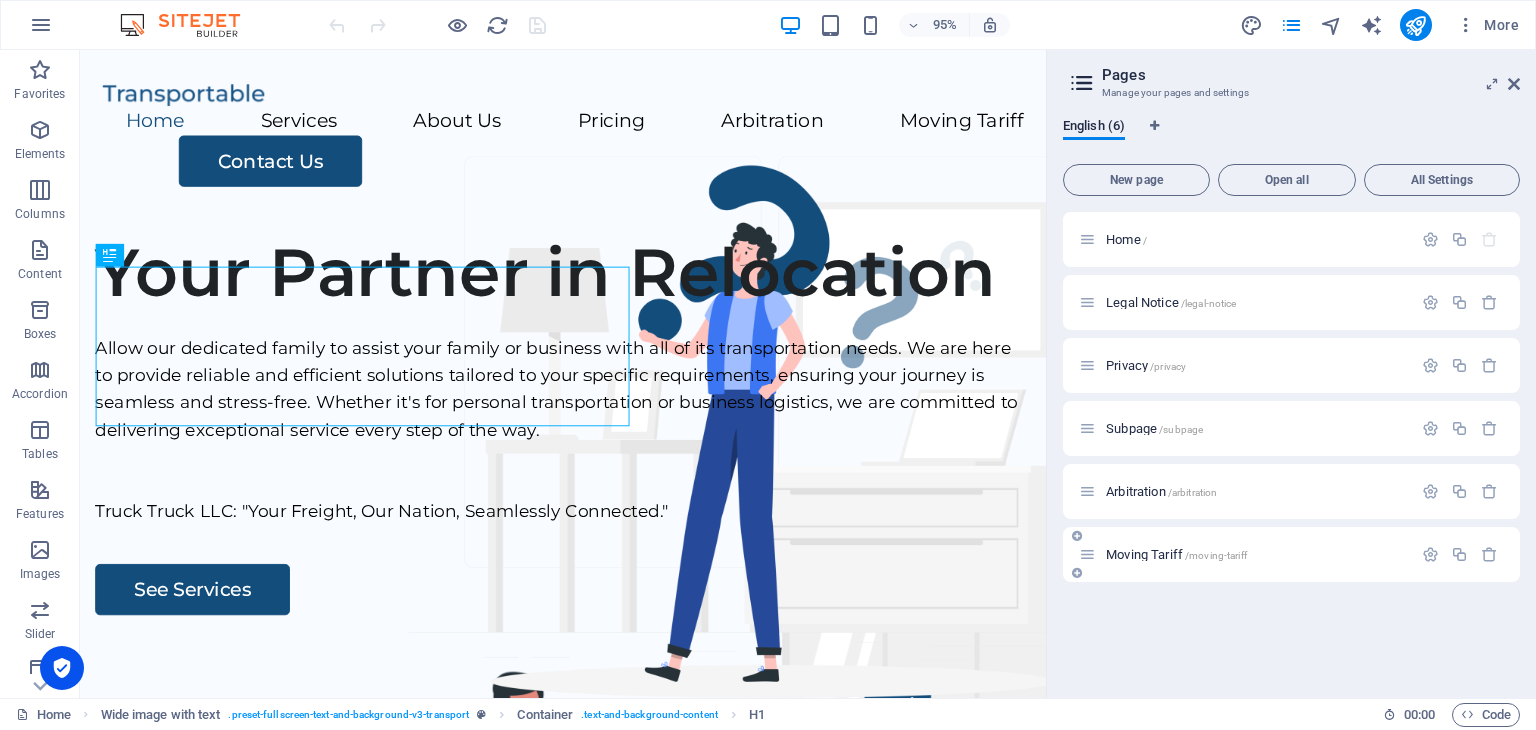 click on "Moving Tariff /moving-tariff" at bounding box center [1245, 554] 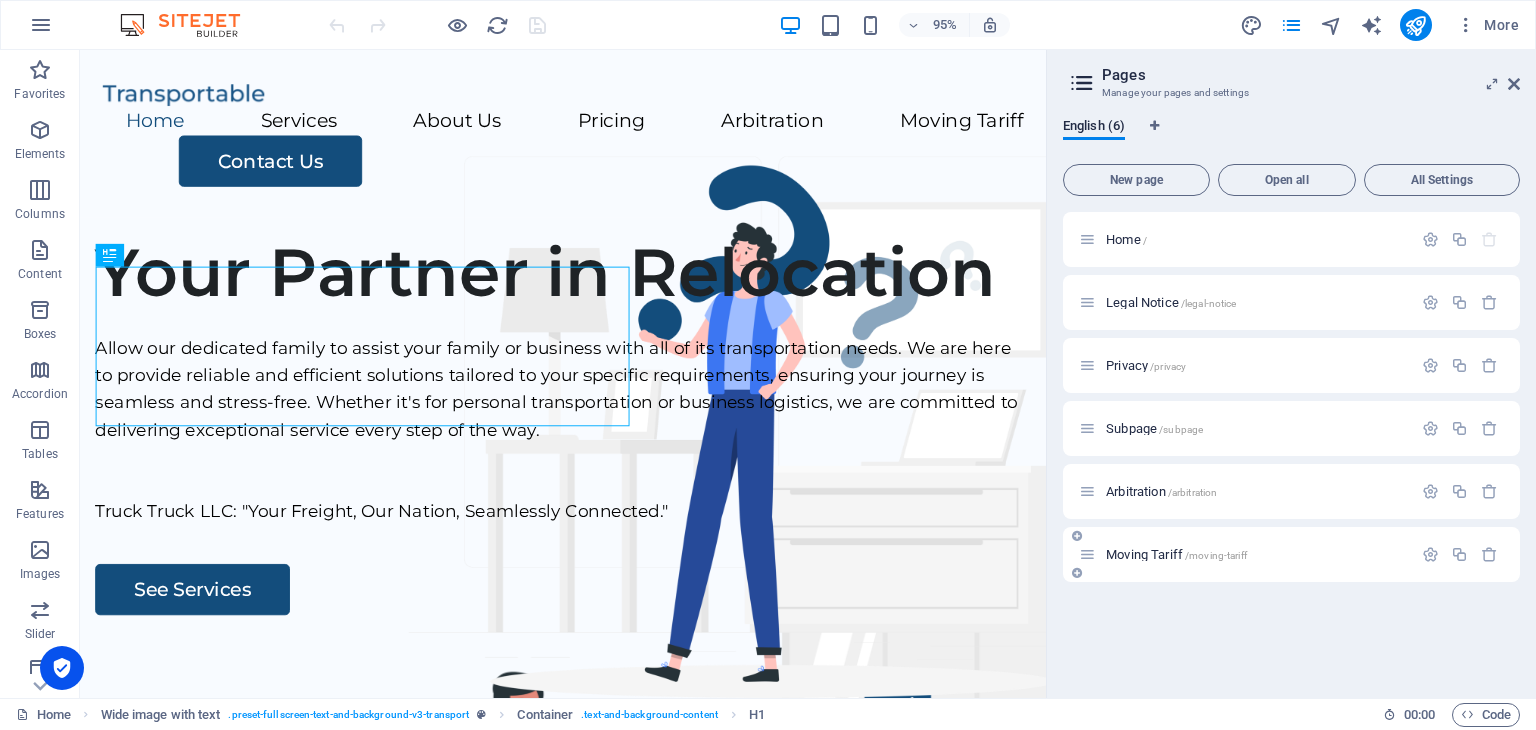 click on "Moving Tariff /moving-tariff" at bounding box center [1176, 554] 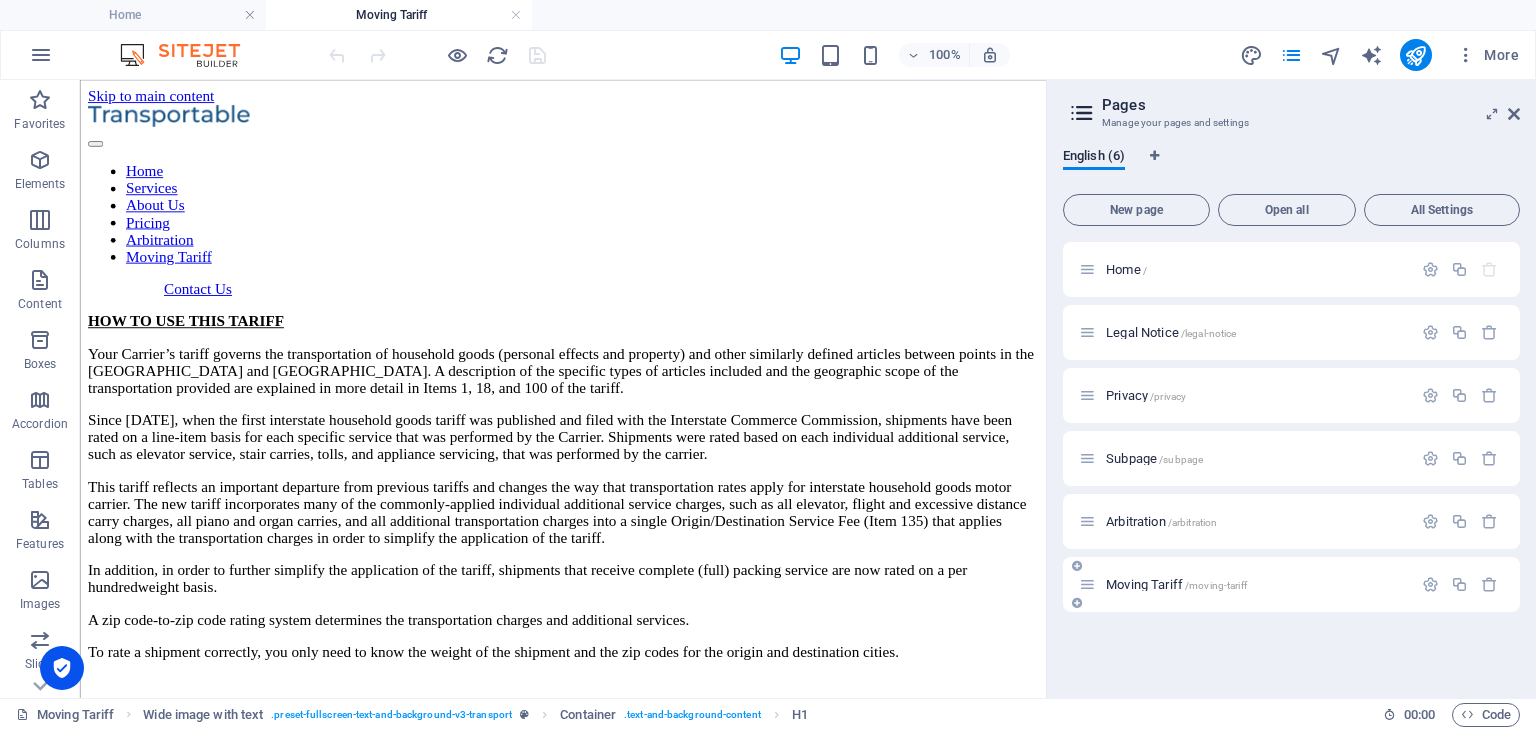 scroll, scrollTop: 0, scrollLeft: 0, axis: both 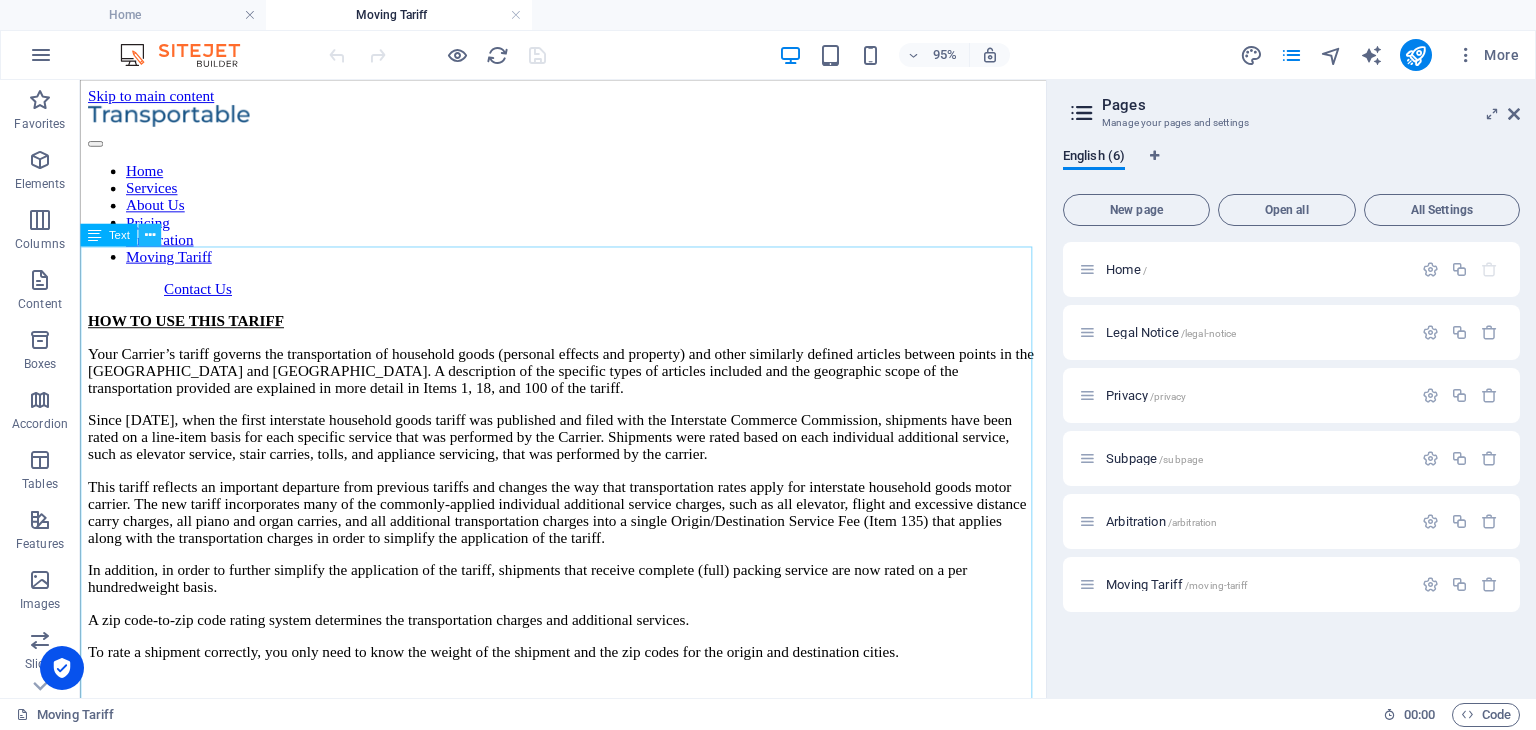click at bounding box center [149, 235] 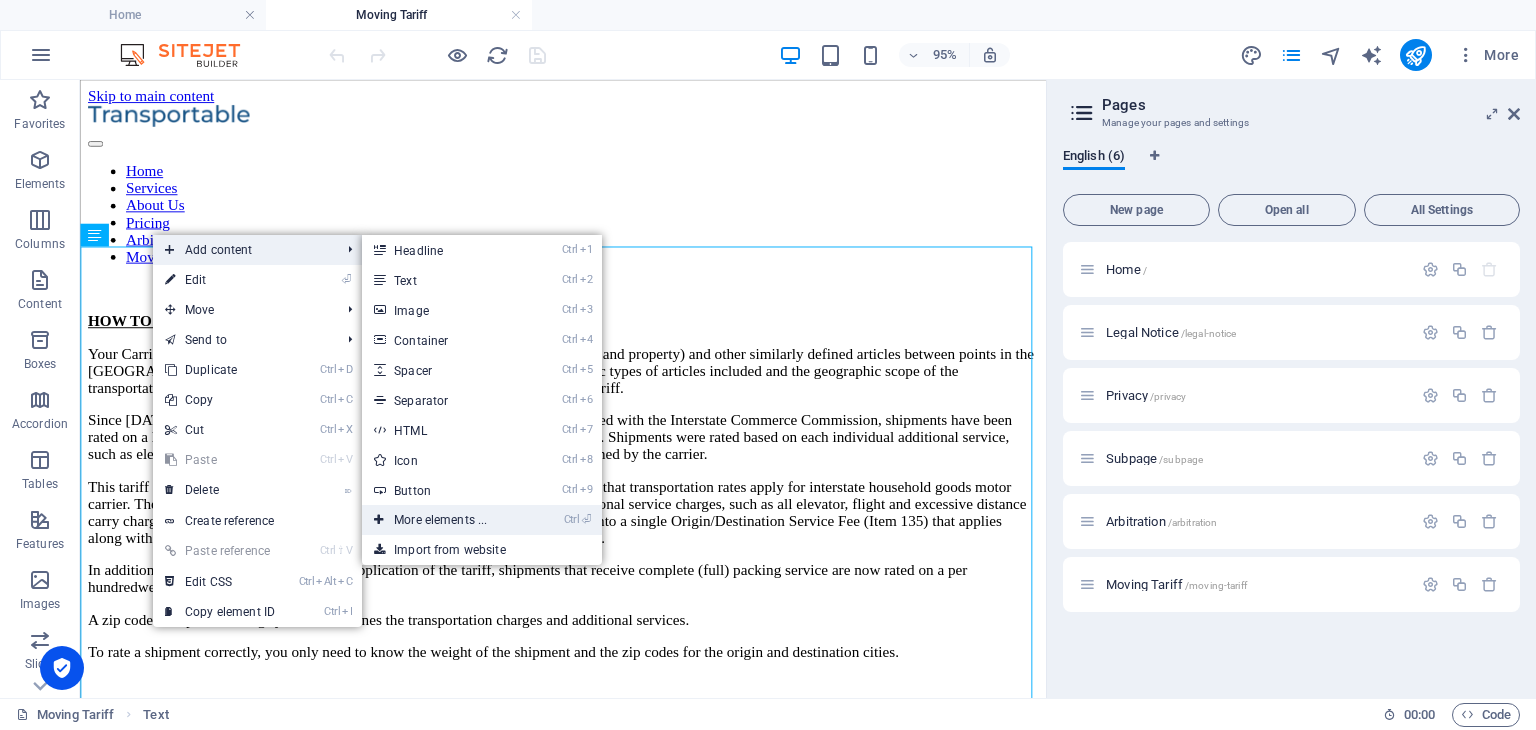 click on "Ctrl ⏎  More elements ..." at bounding box center (444, 520) 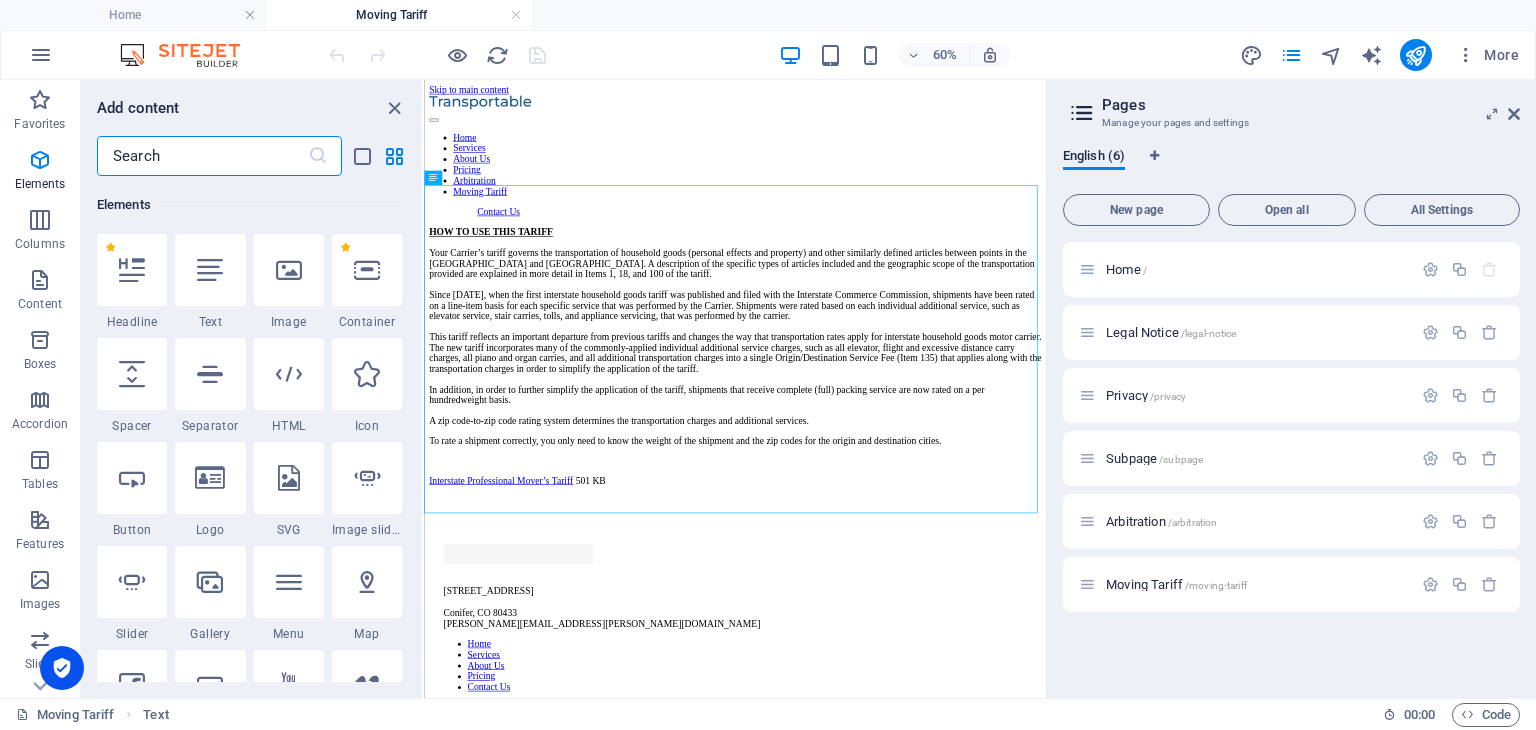 scroll, scrollTop: 212, scrollLeft: 0, axis: vertical 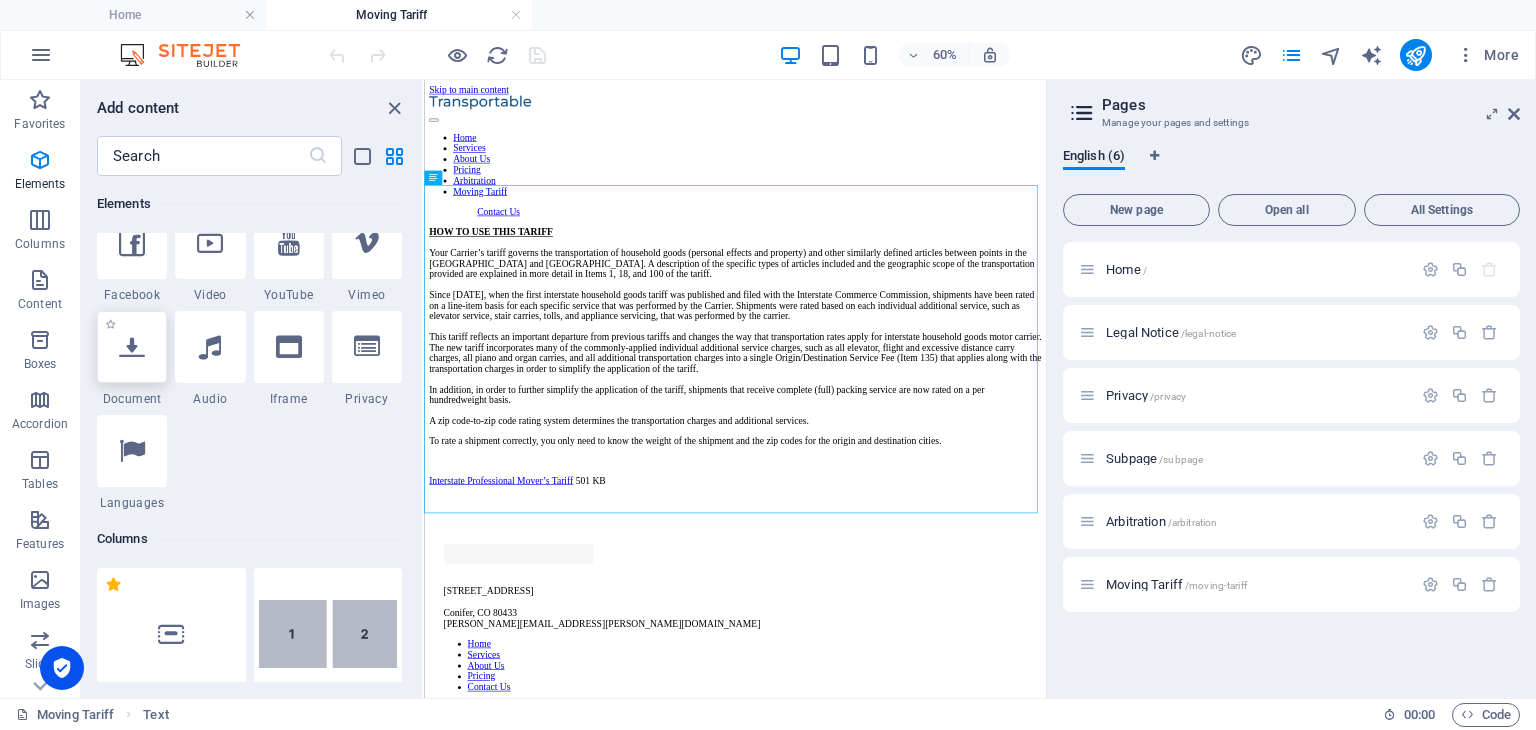 click at bounding box center [132, 347] 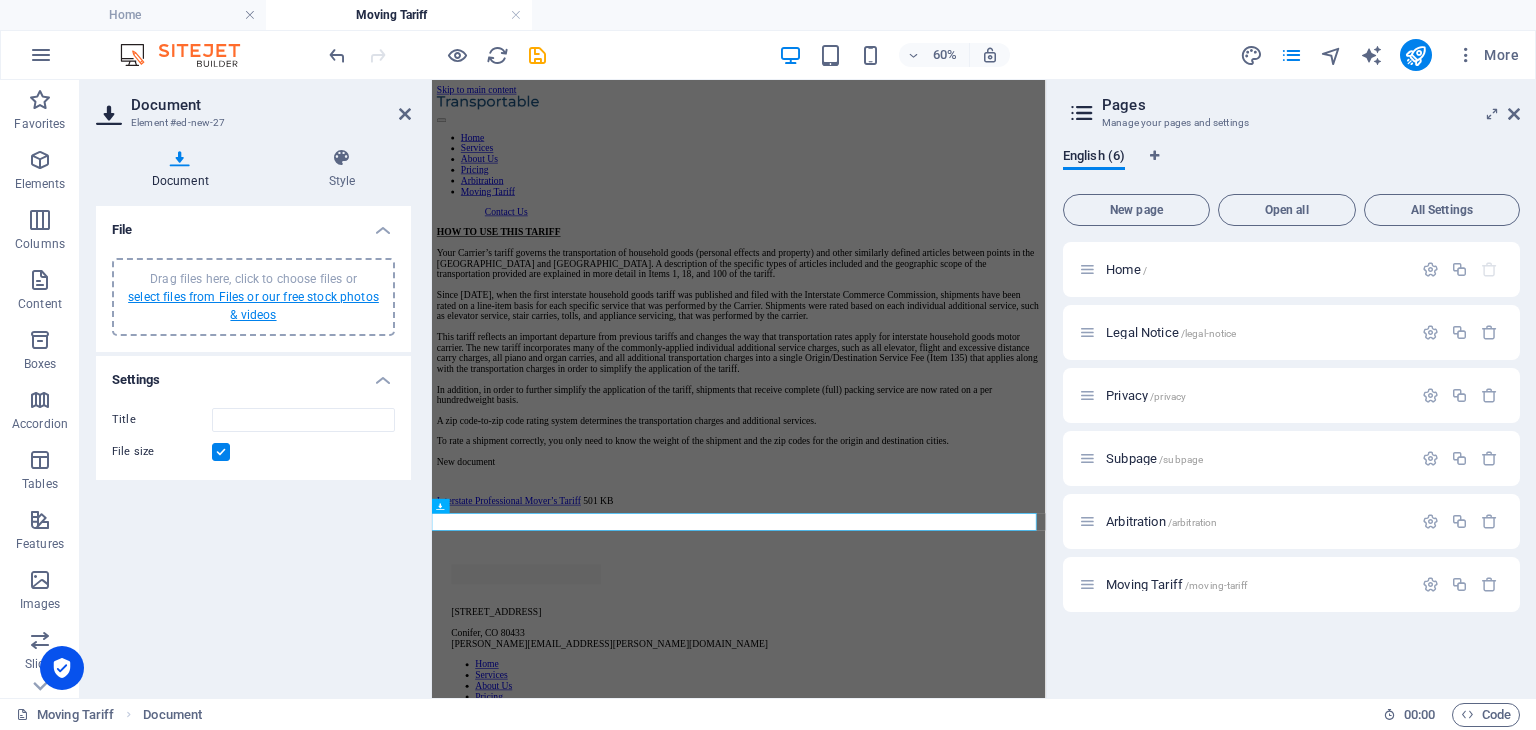 click on "select files from Files or our free stock photos & videos" at bounding box center [253, 306] 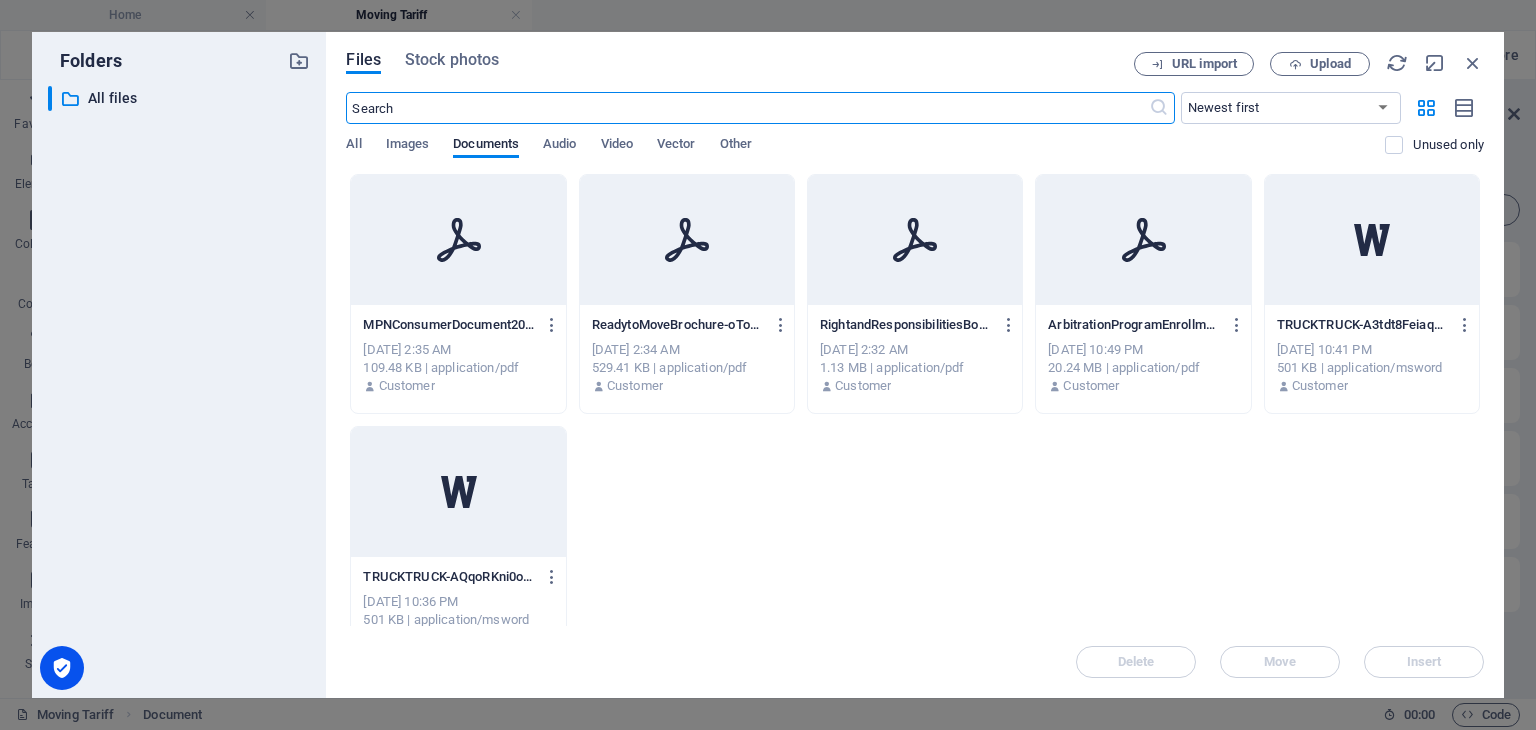 click at bounding box center [458, 492] 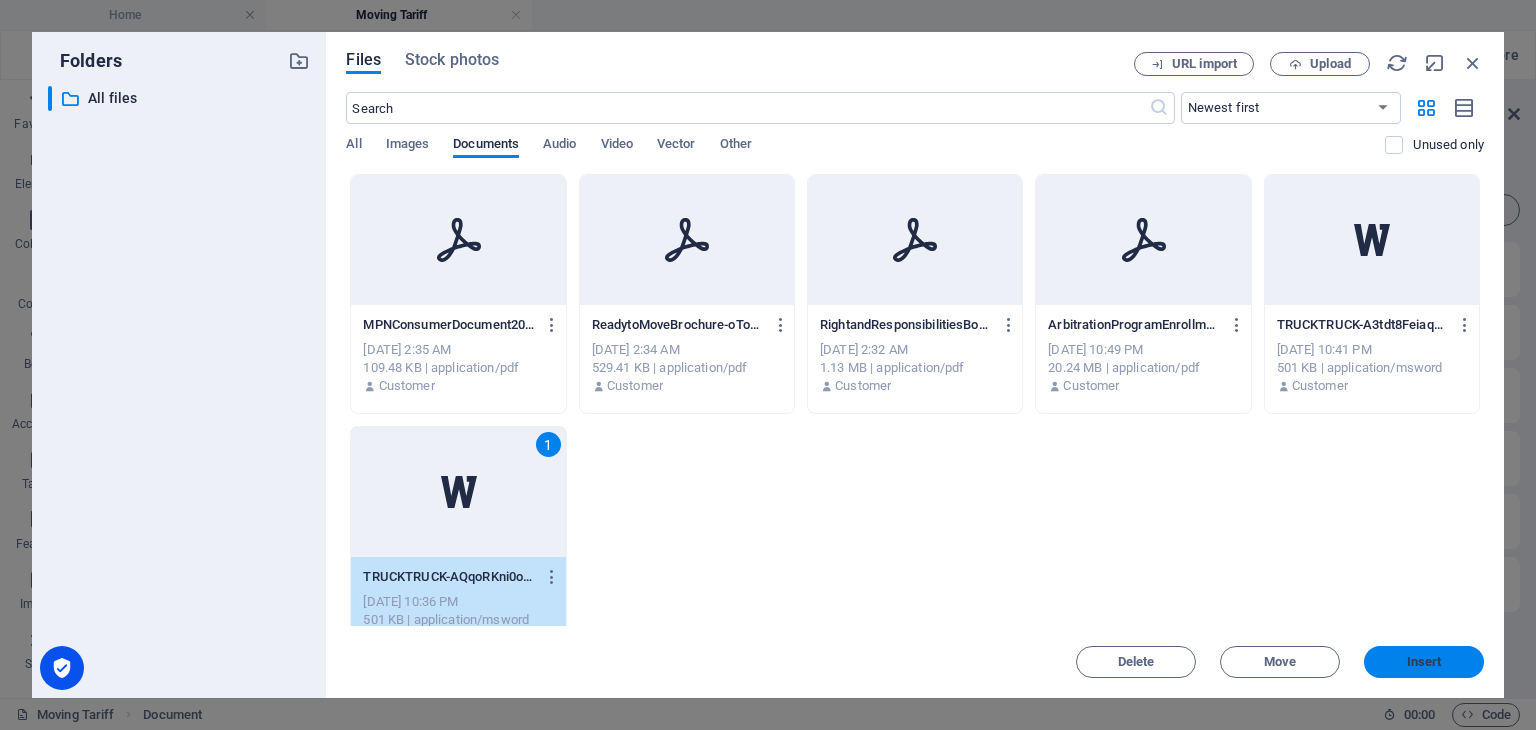 click on "Insert" at bounding box center [1424, 662] 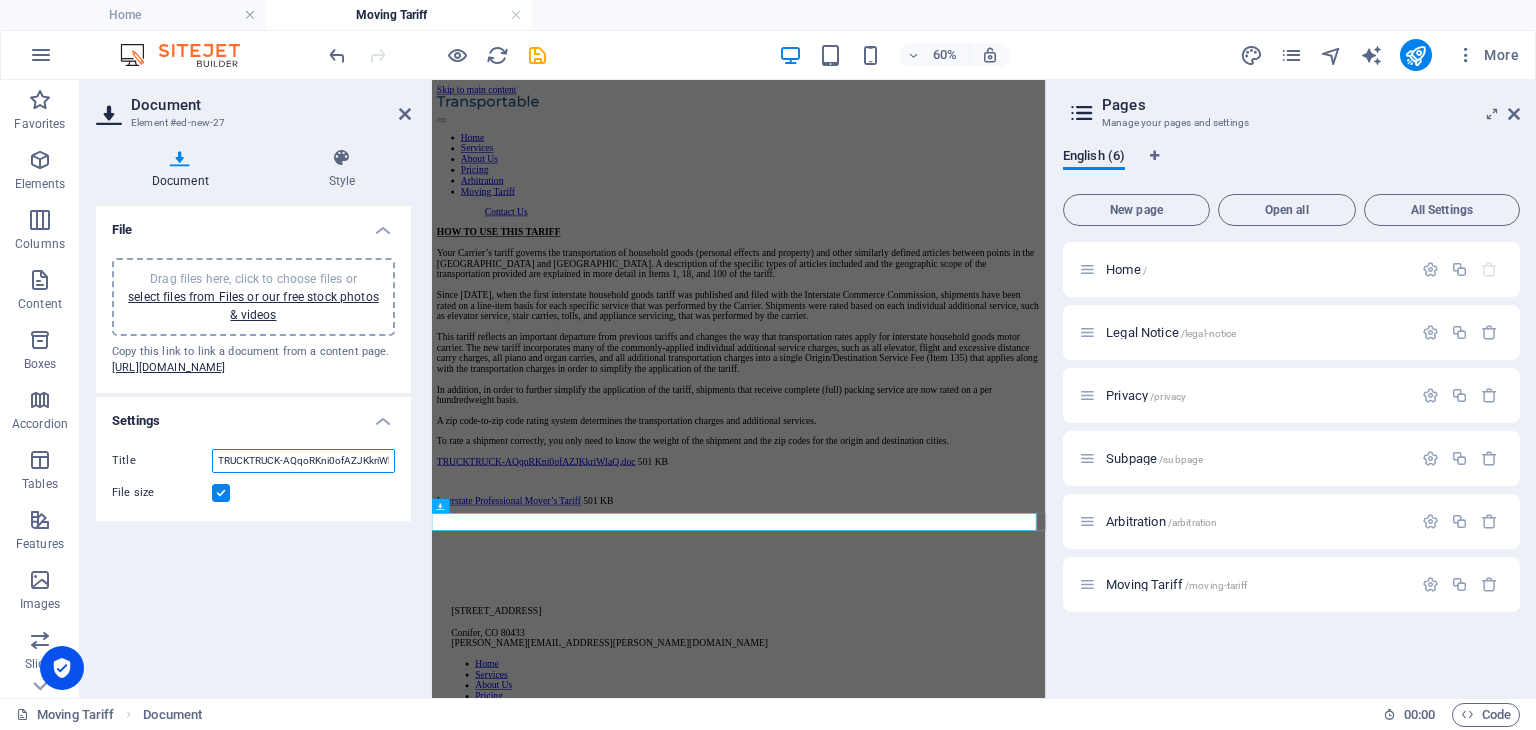 click on "TRUCKTRUCK-AQqoRKni0ofAZJKkriWlaQ.doc" at bounding box center (303, 461) 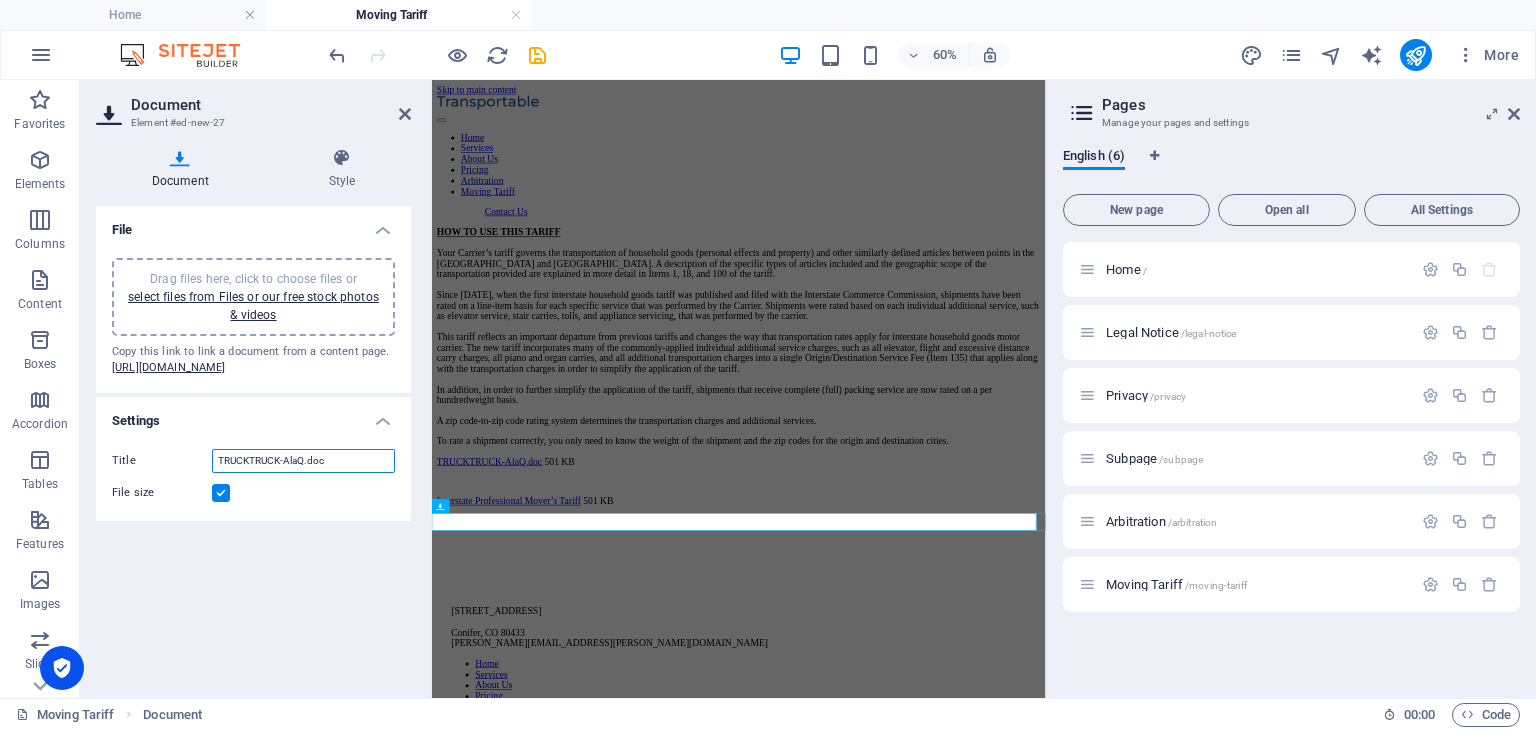 click on "TRUCKTRUCK-AlaQ.doc" at bounding box center [303, 461] 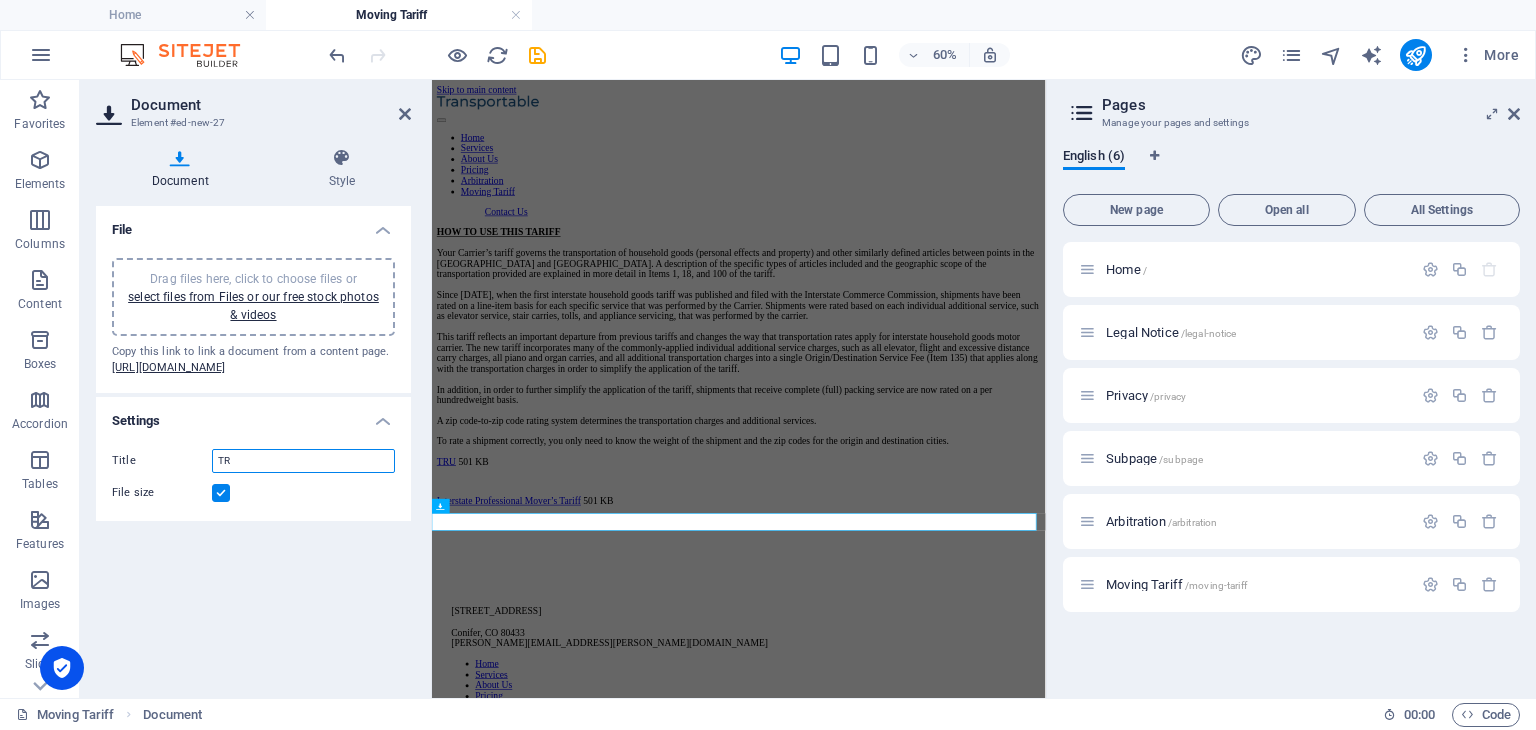 type on "T" 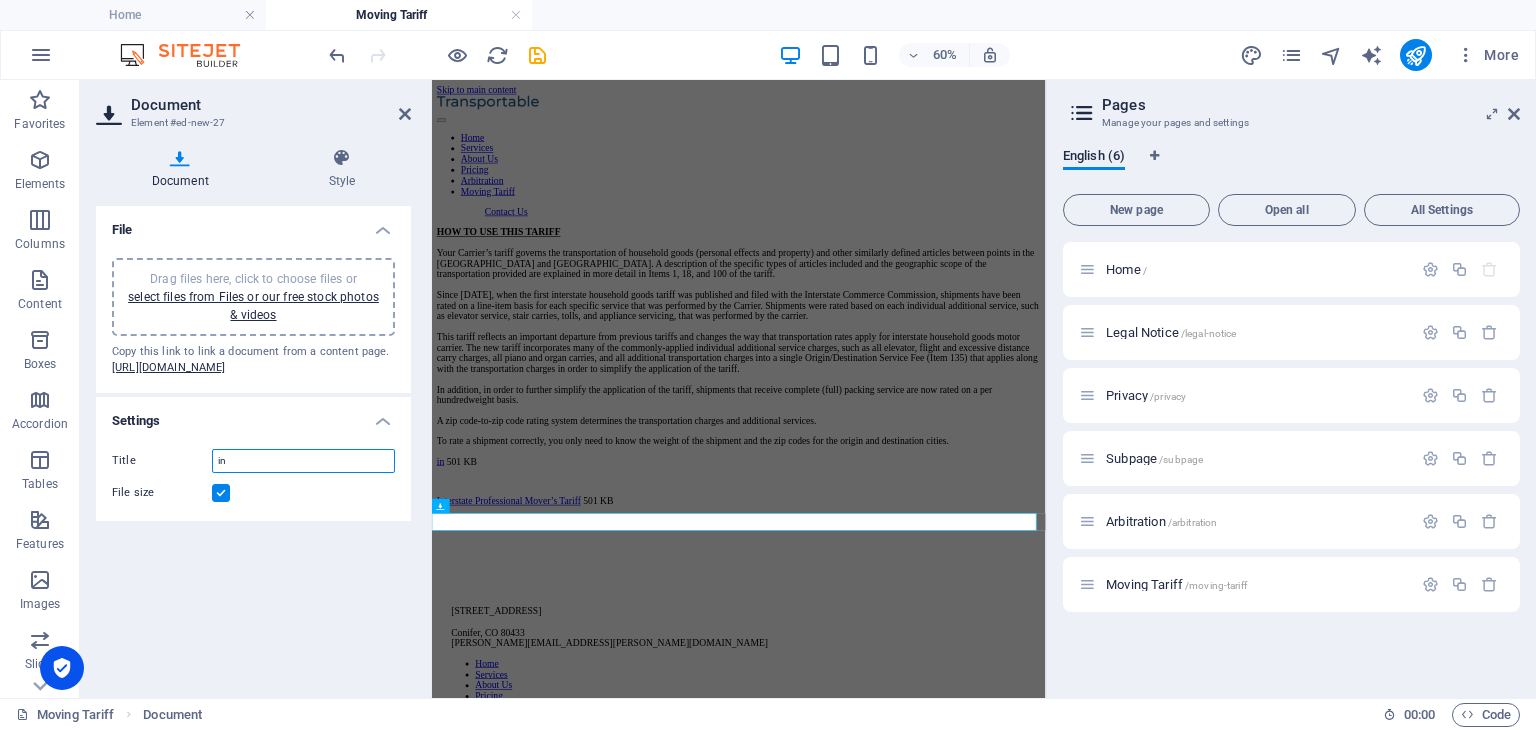 type on "i" 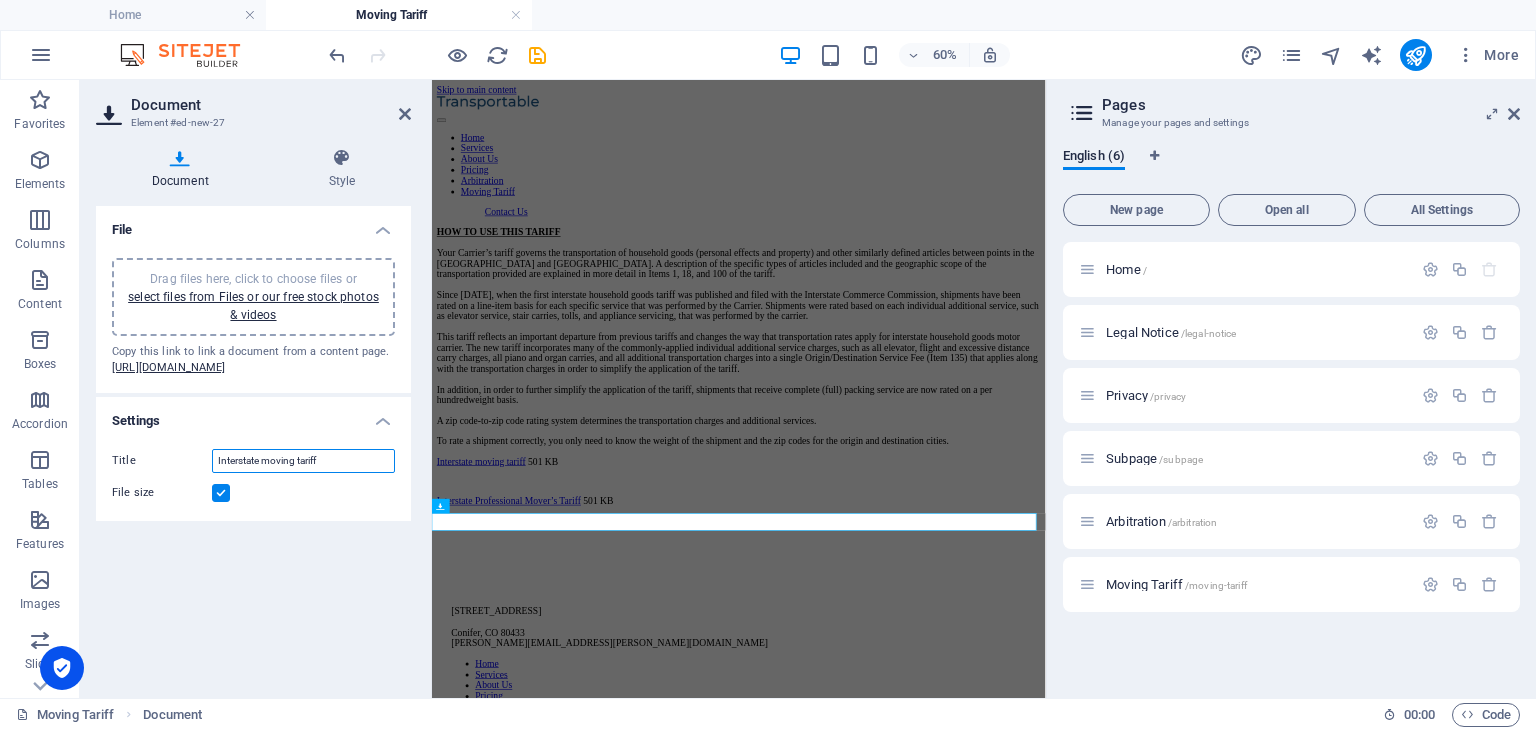 type on "Interstate moving tariff" 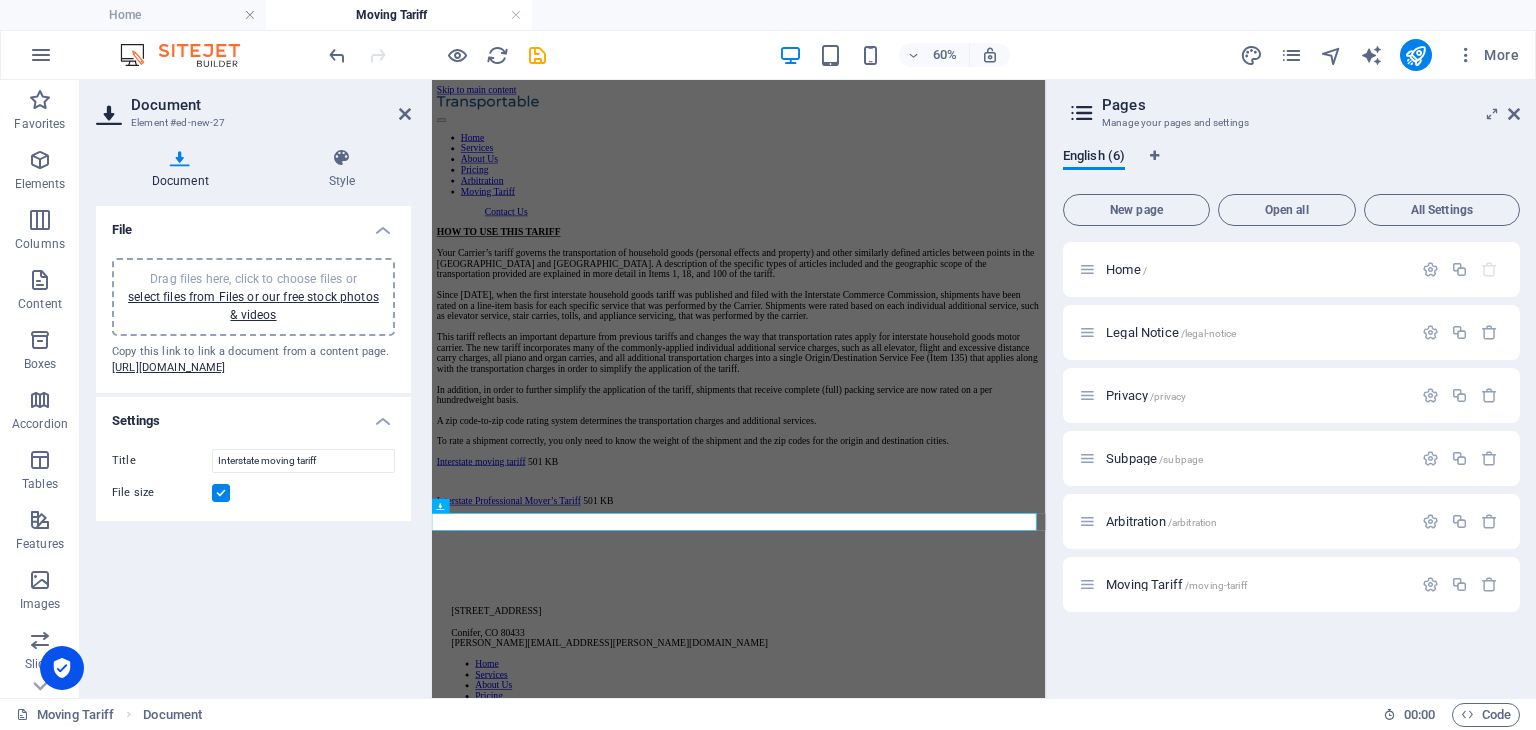 click on "Element #ed-new-27" at bounding box center [251, 123] 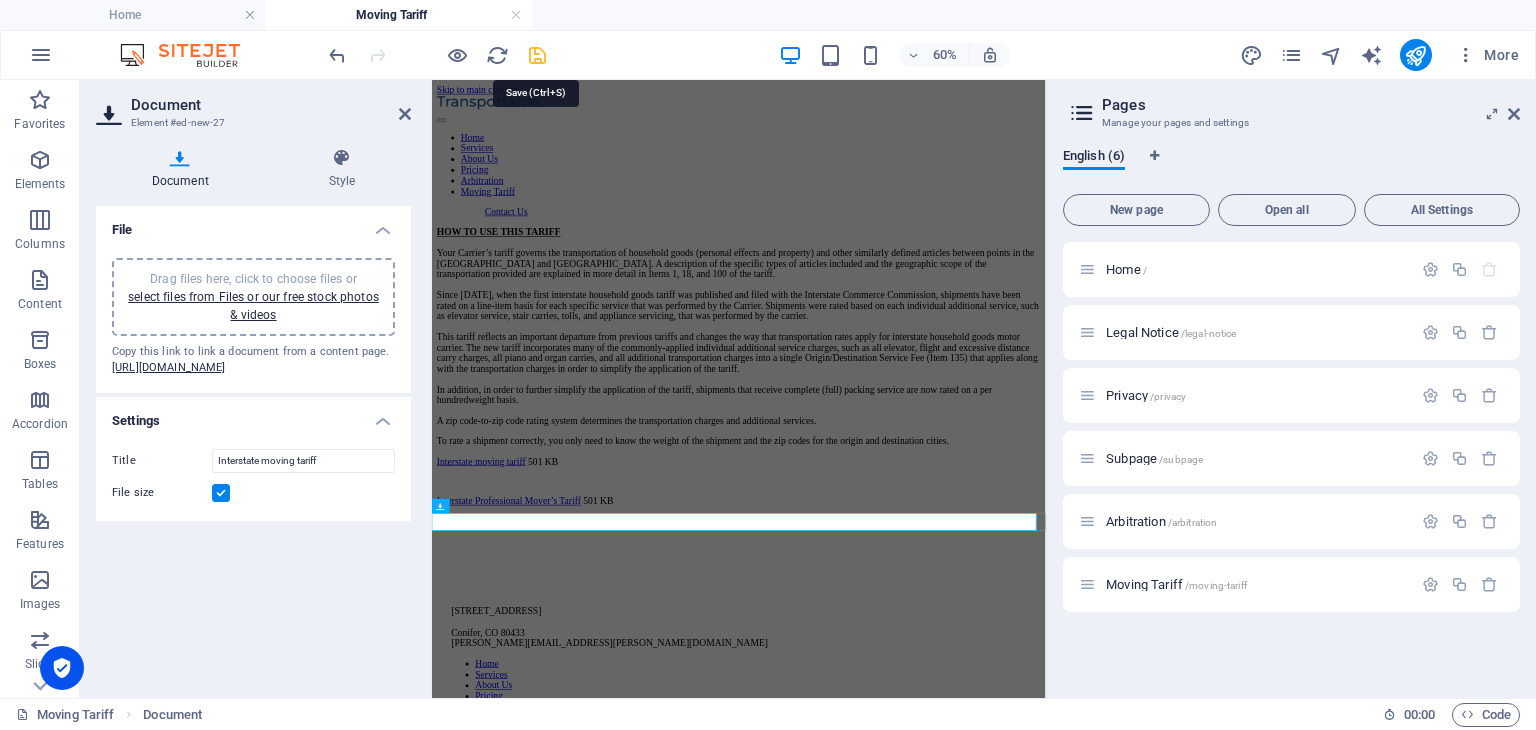 click at bounding box center [537, 55] 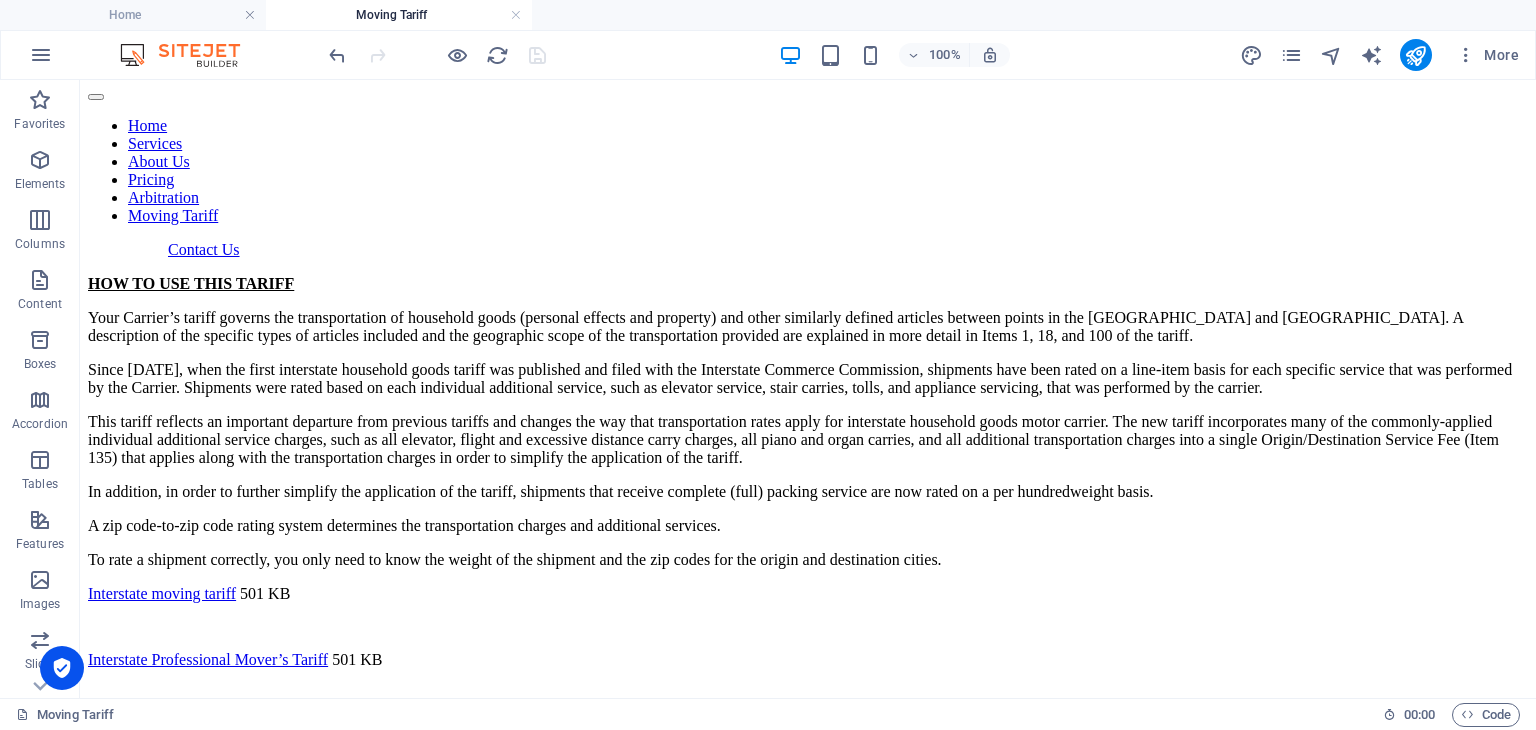 scroll, scrollTop: 0, scrollLeft: 0, axis: both 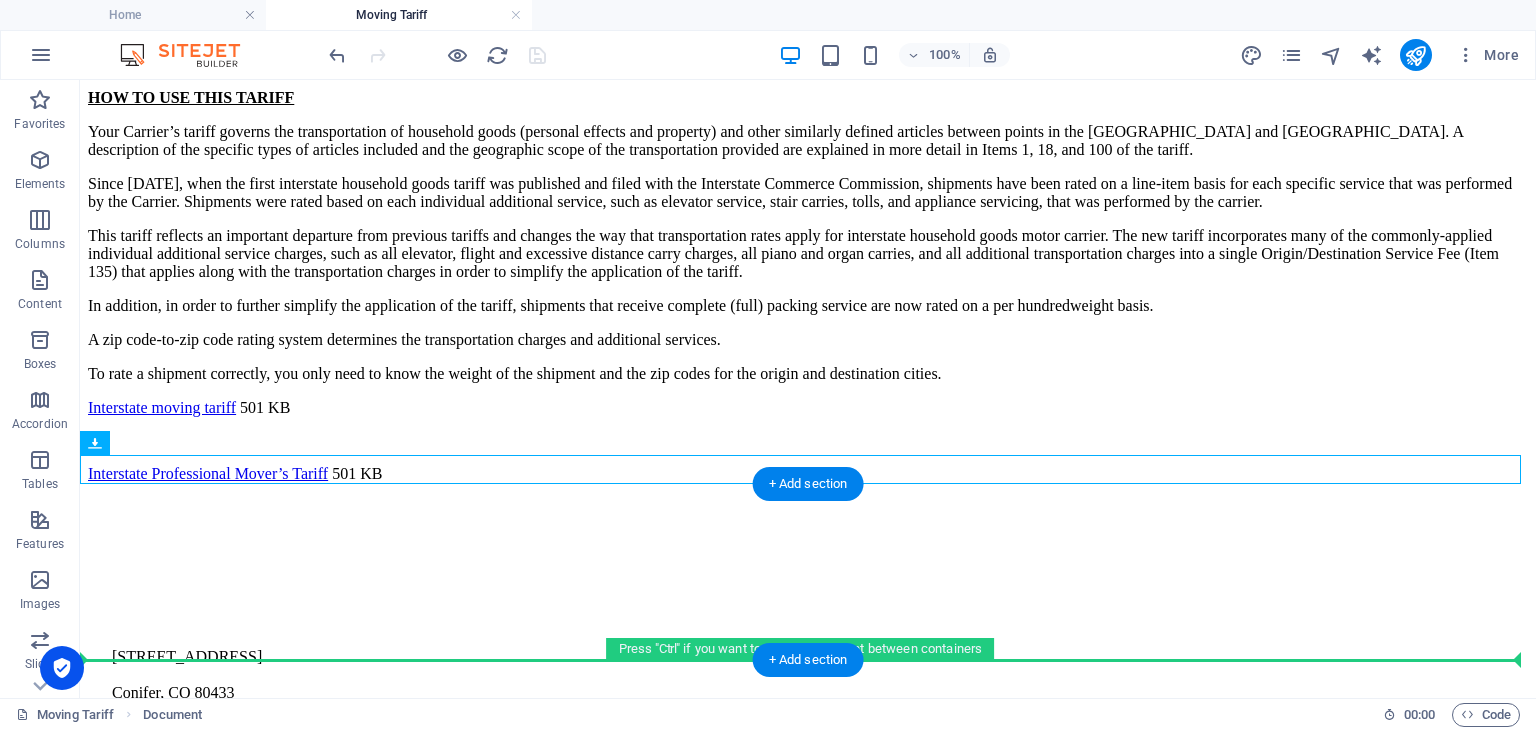 drag, startPoint x: 262, startPoint y: 679, endPoint x: 254, endPoint y: 626, distance: 53.600372 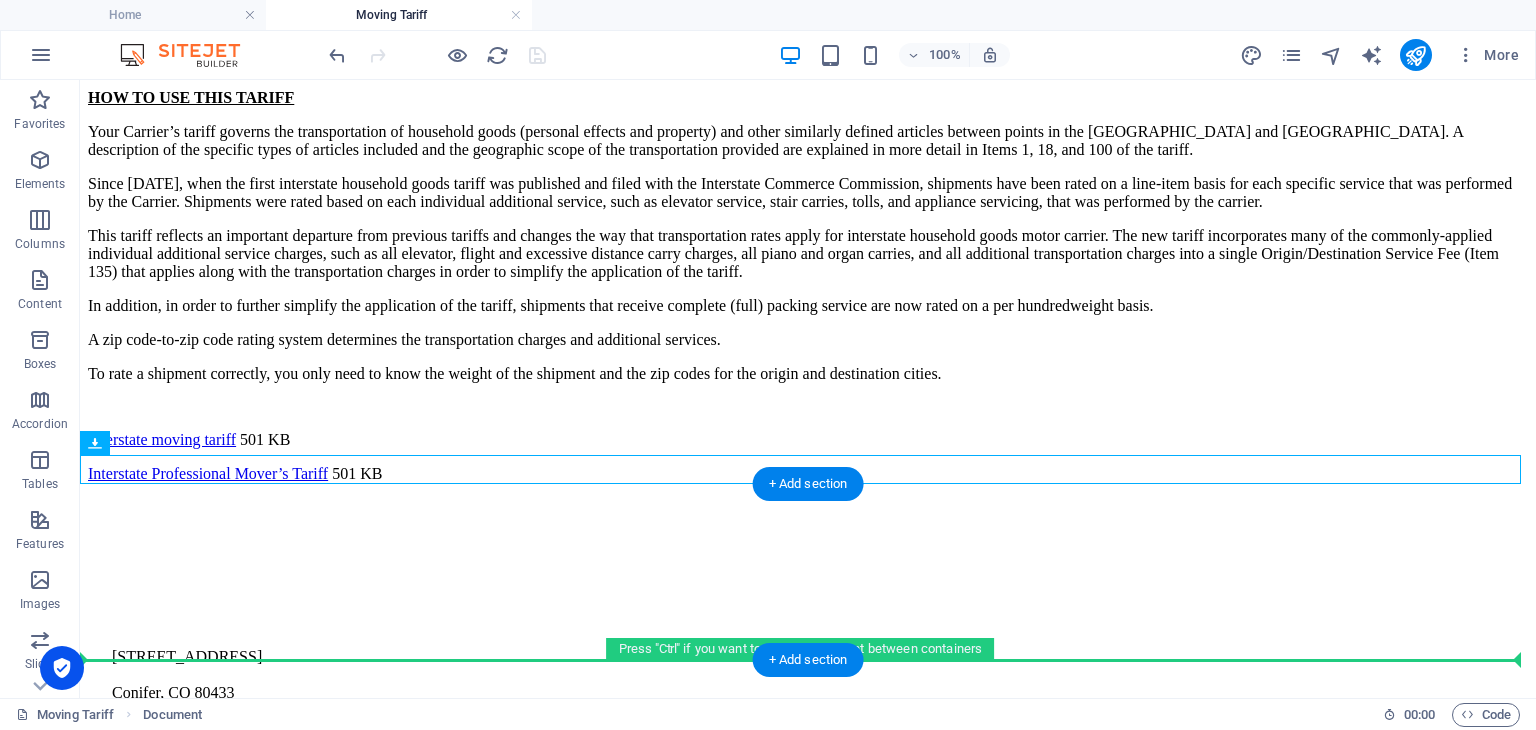 scroll, scrollTop: 252, scrollLeft: 0, axis: vertical 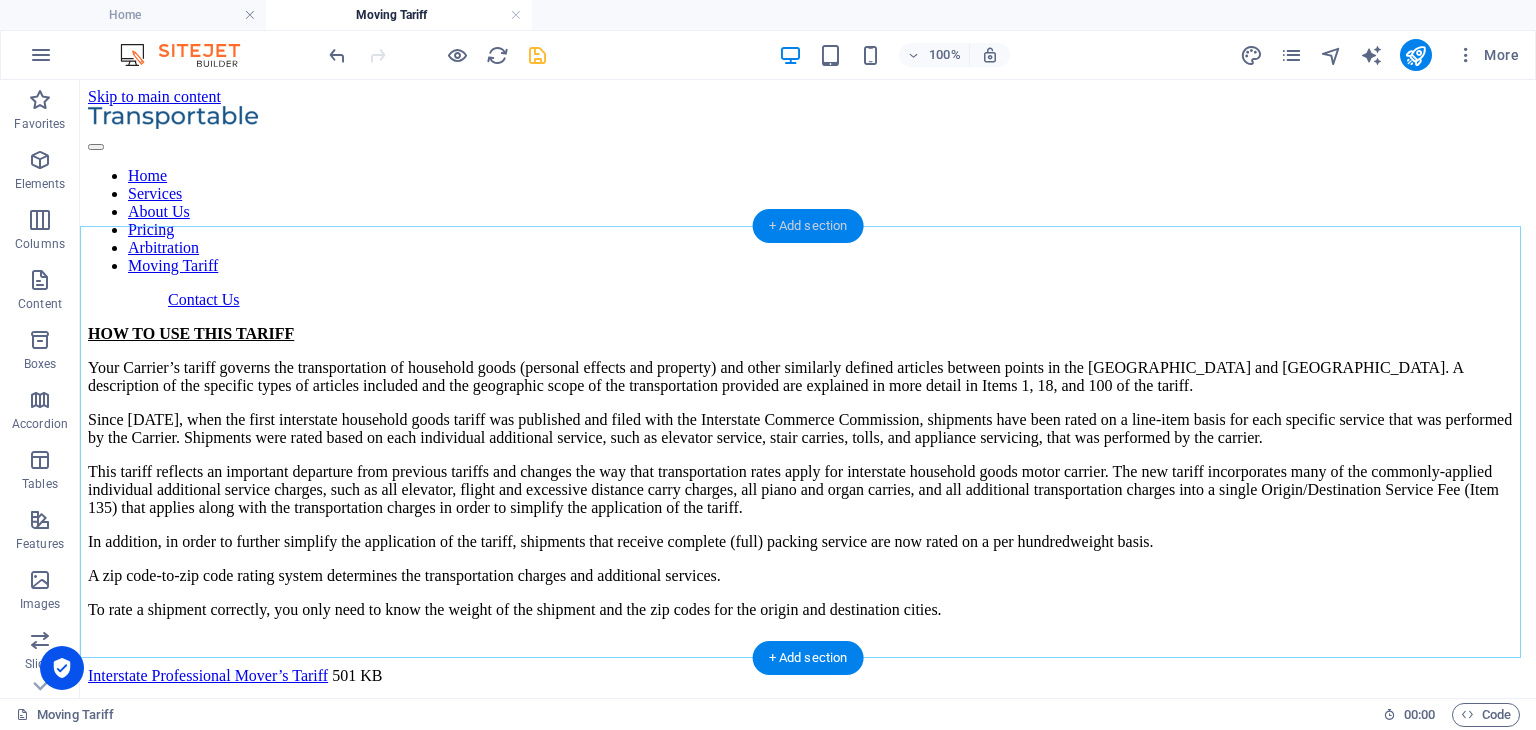 click on "+ Add section" at bounding box center (808, 226) 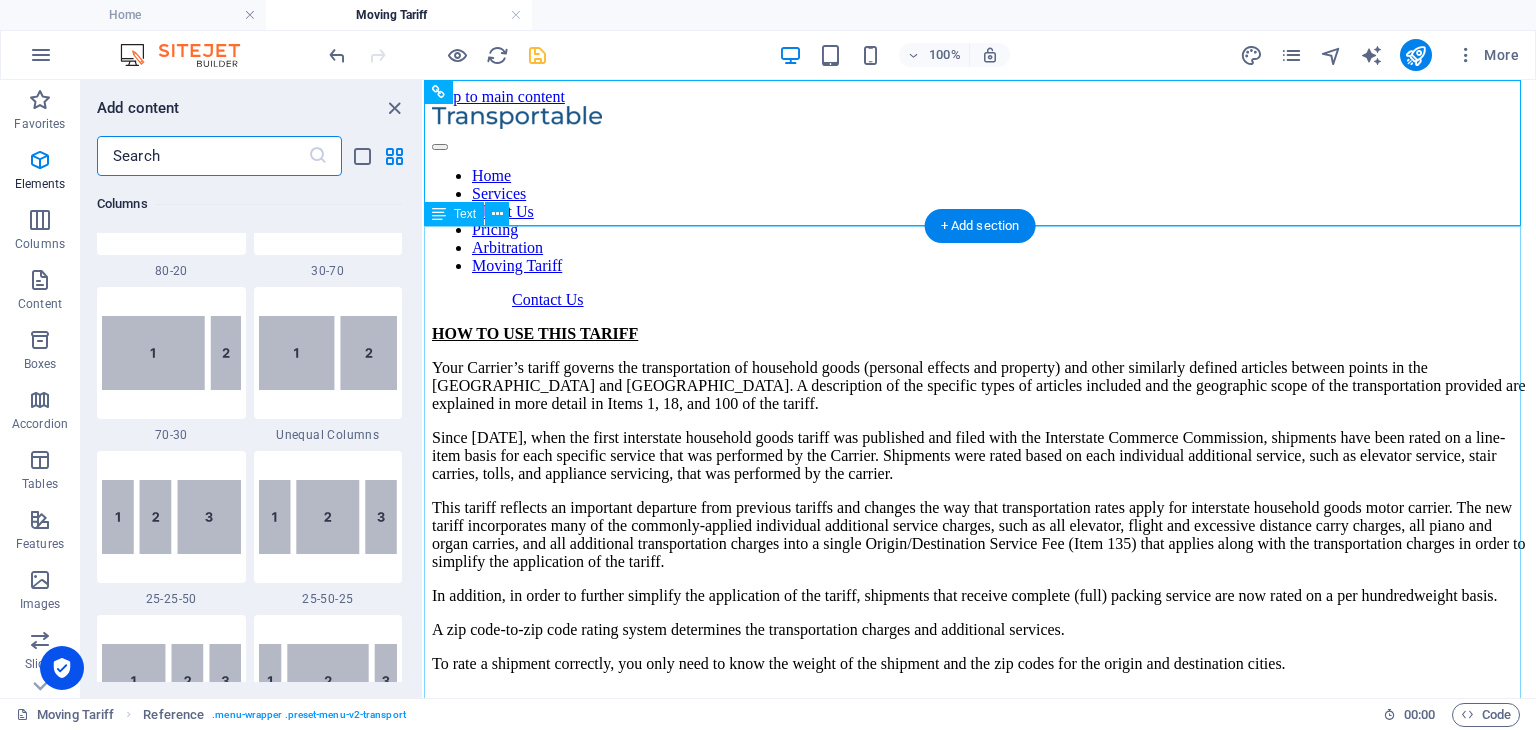 scroll, scrollTop: 3499, scrollLeft: 0, axis: vertical 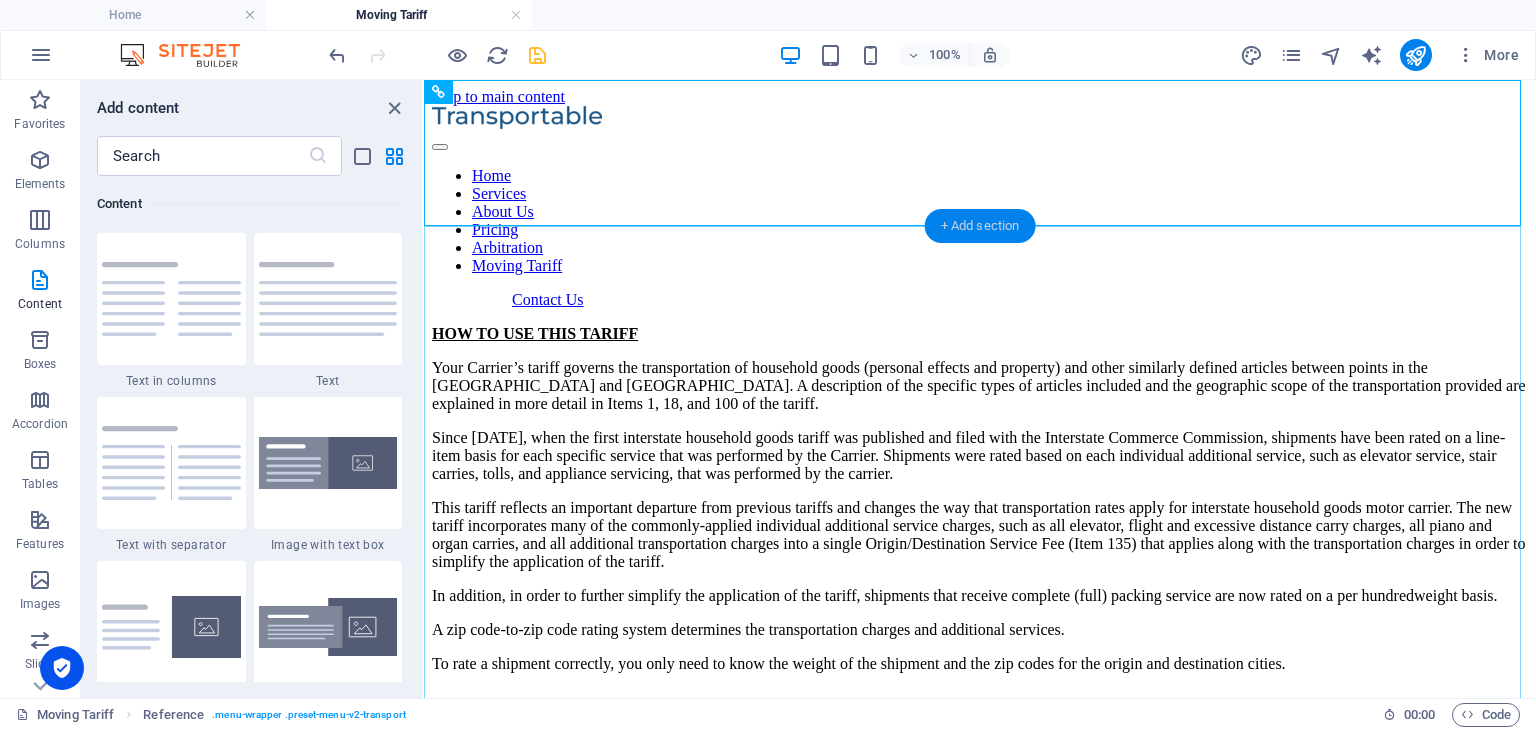 click on "+ Add section" at bounding box center [980, 226] 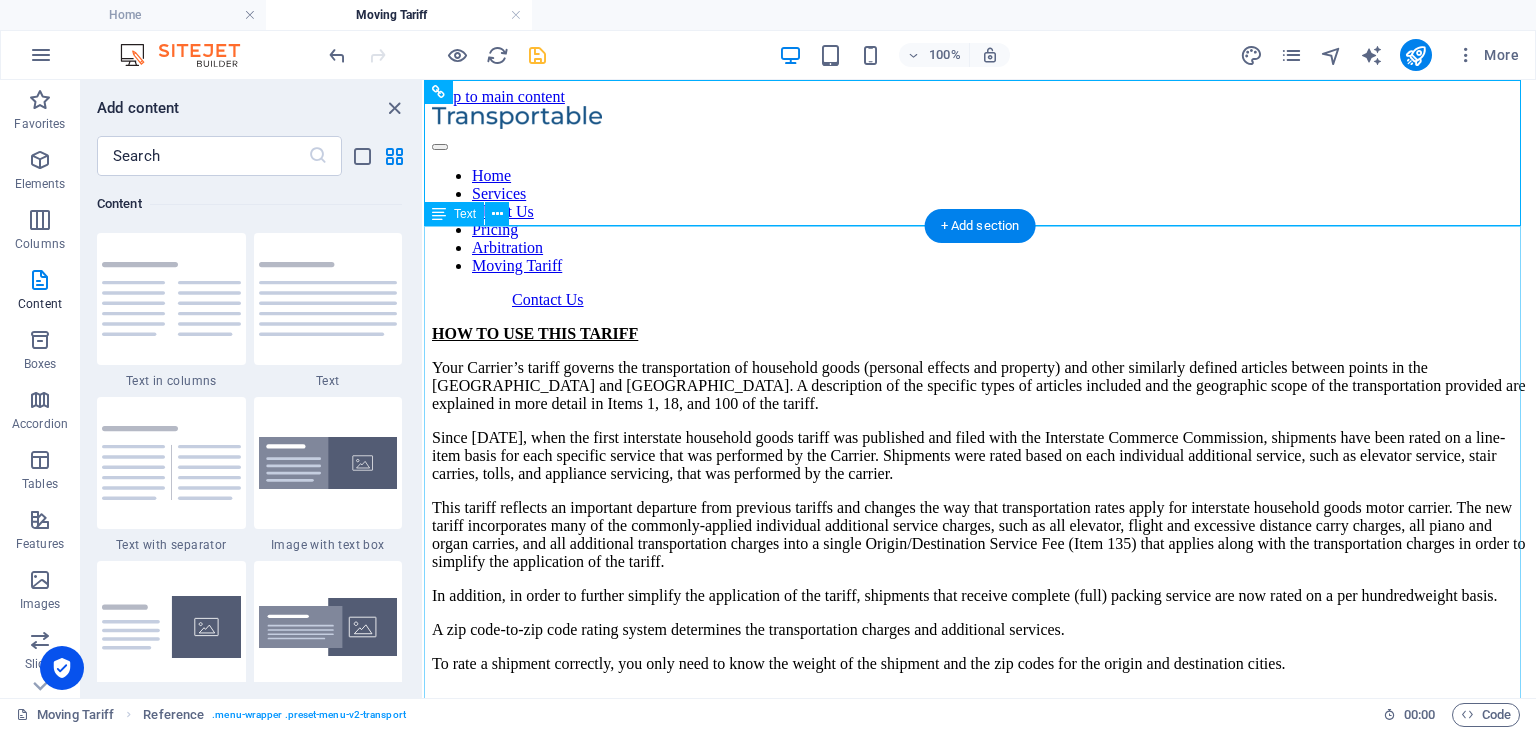 click on "HOW TO USE THIS TARIFF
Your Carrier’s tariff governs the transportation of household goods (personal effects and property) and other similarly defined articles between points in the [GEOGRAPHIC_DATA] and [GEOGRAPHIC_DATA].  A description of the specific types of articles included and the geographic scope of the transportation provided are explained in more detail in Items 1, 18, and 100 of the tariff.
Since [DATE], when the first interstate household goods tariff was published and filed with the Interstate Commerce Commission, shipments have been rated on a line-item basis for each specific service that was performed by the Carrier.  Shipments were rated based on each individual additional service, such as elevator service, stair carries, tolls, and appliance servicing, that was performed by the carrier.
In addition, in order to further simplify the application of the tariff, shipments that receive complete (full) packing service are now rated on a per hundredweight basis." at bounding box center (980, 499) 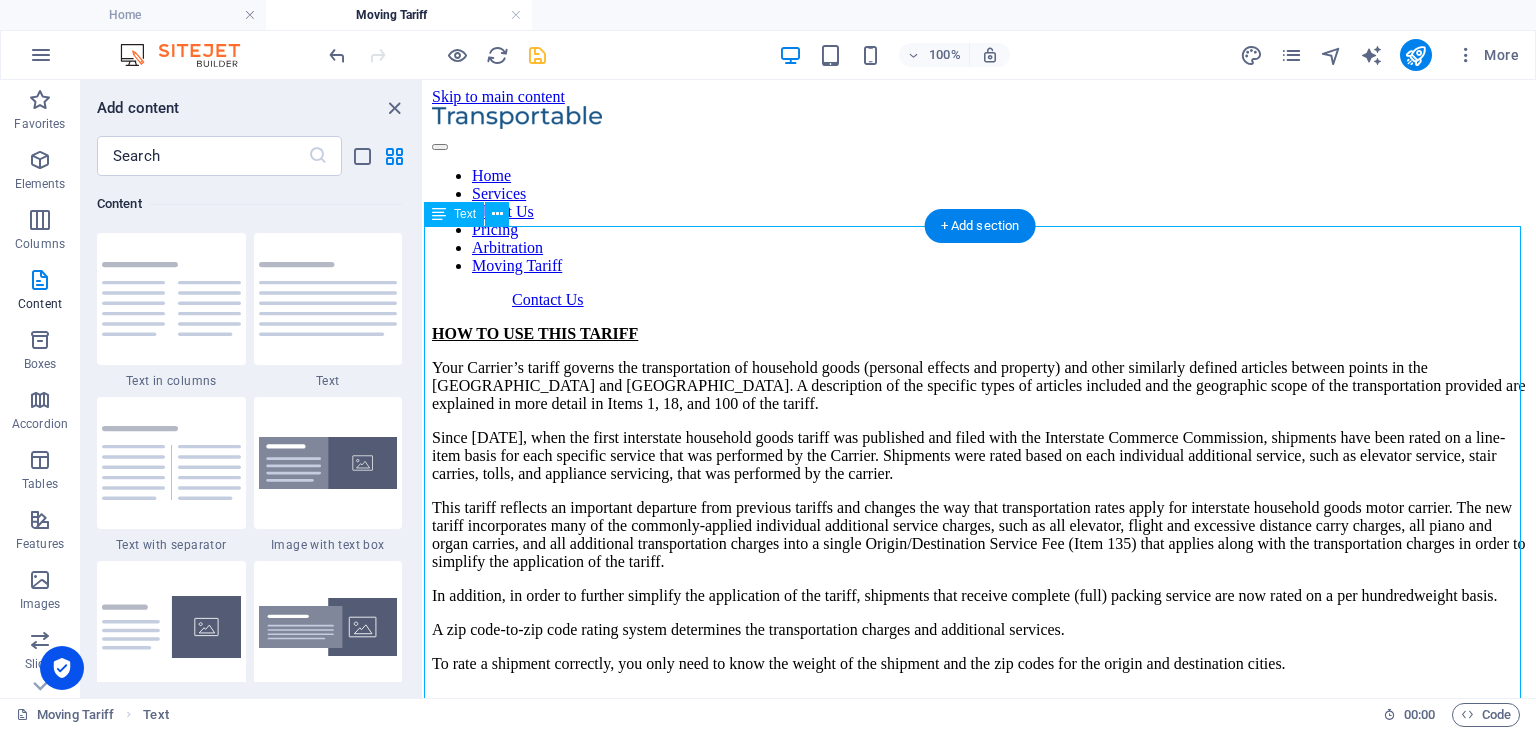click on "HOW TO USE THIS TARIFF
Your Carrier’s tariff governs the transportation of household goods (personal effects and property) and other similarly defined articles between points in the [GEOGRAPHIC_DATA] and [GEOGRAPHIC_DATA].  A description of the specific types of articles included and the geographic scope of the transportation provided are explained in more detail in Items 1, 18, and 100 of the tariff.
Since [DATE], when the first interstate household goods tariff was published and filed with the Interstate Commerce Commission, shipments have been rated on a line-item basis for each specific service that was performed by the Carrier.  Shipments were rated based on each individual additional service, such as elevator service, stair carries, tolls, and appliance servicing, that was performed by the carrier.
In addition, in order to further simplify the application of the tariff, shipments that receive complete (full) packing service are now rated on a per hundredweight basis." at bounding box center [980, 499] 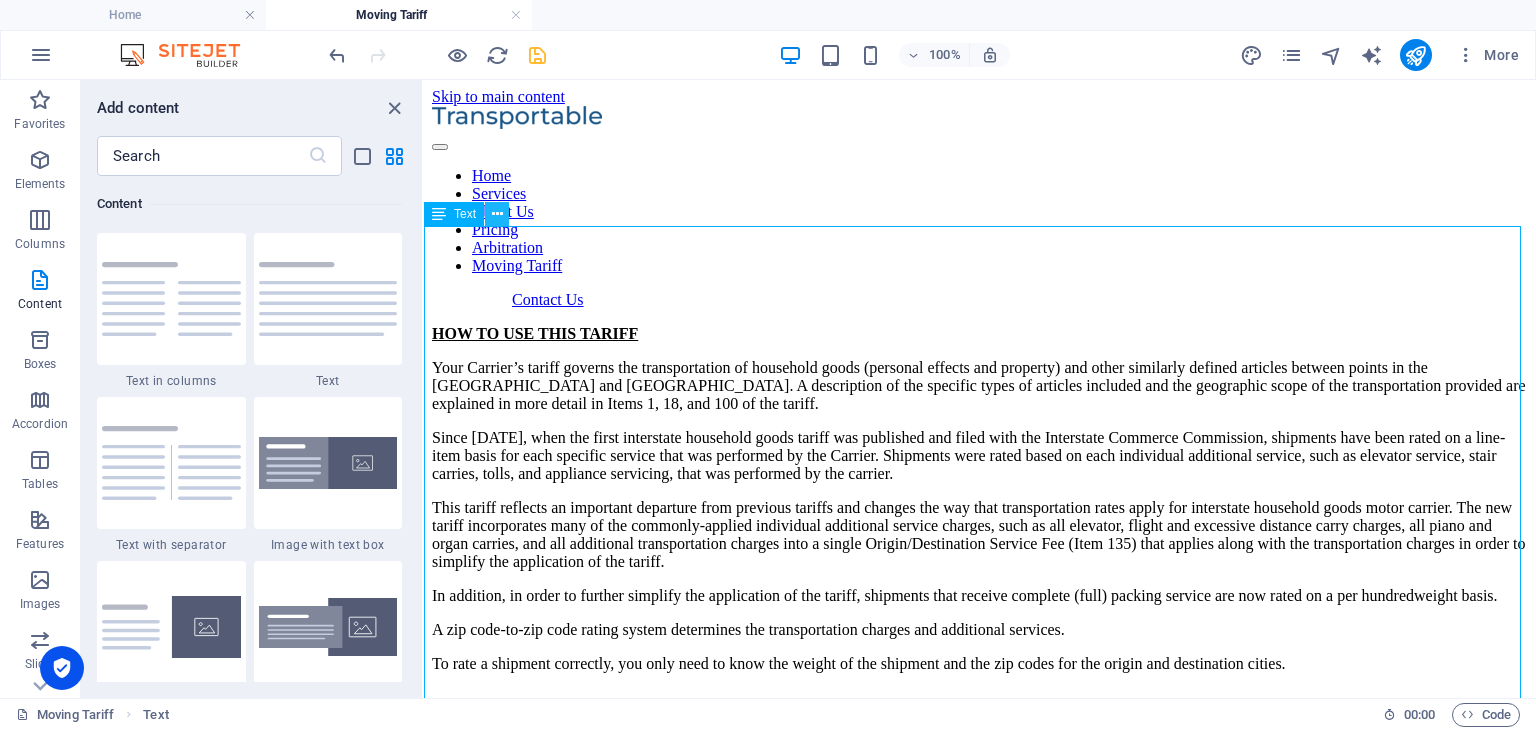 click at bounding box center [497, 214] 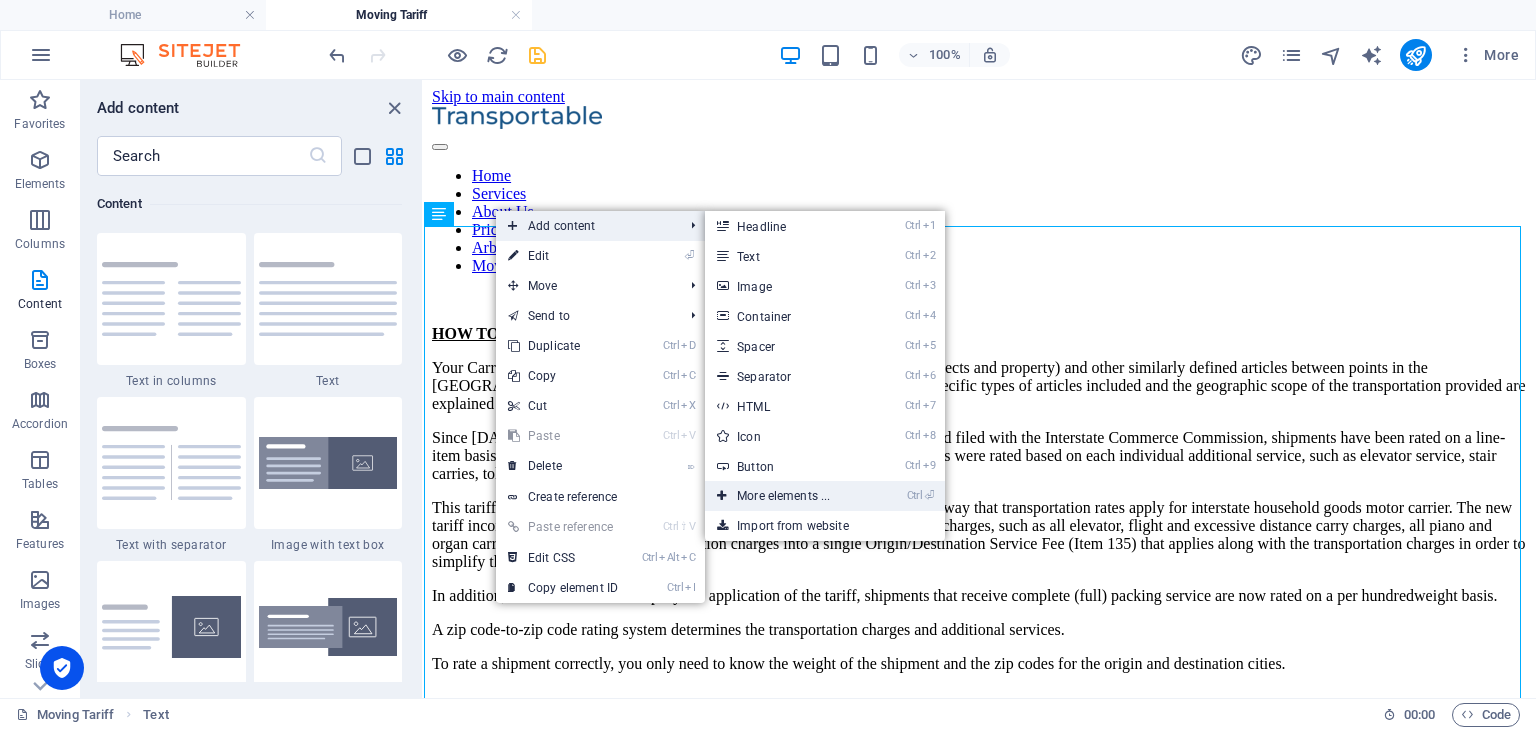 click on "Ctrl ⏎  More elements ..." at bounding box center [787, 496] 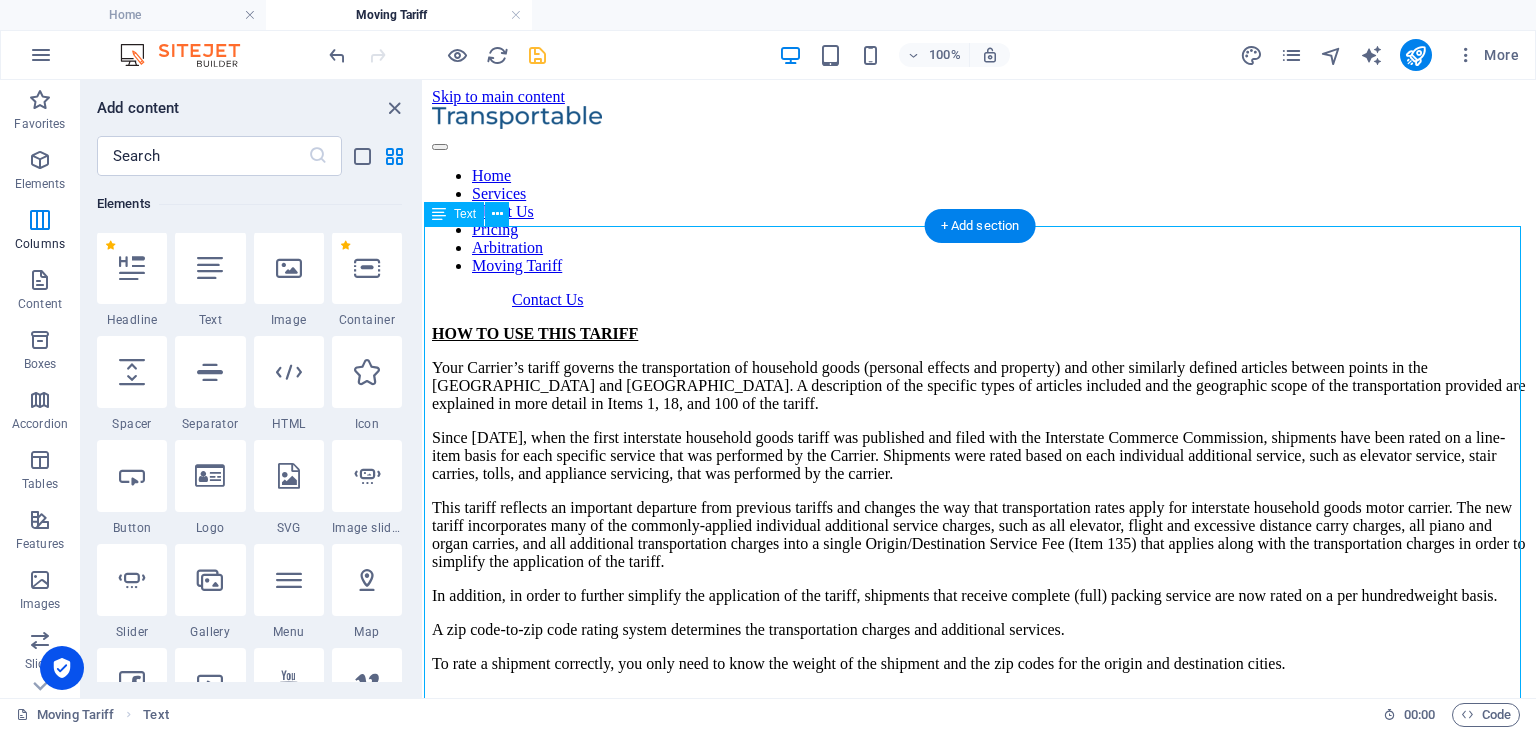 scroll, scrollTop: 212, scrollLeft: 0, axis: vertical 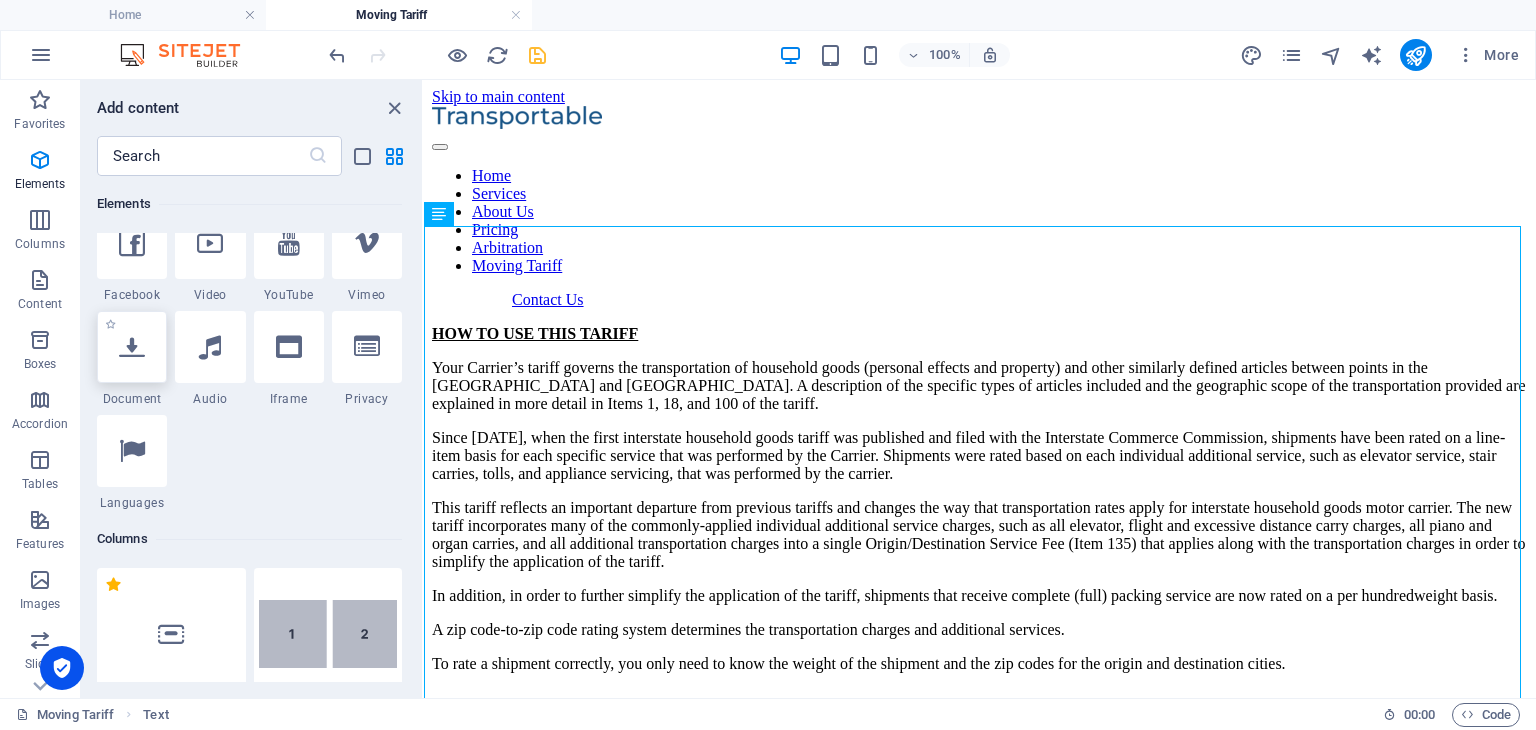 click at bounding box center [132, 347] 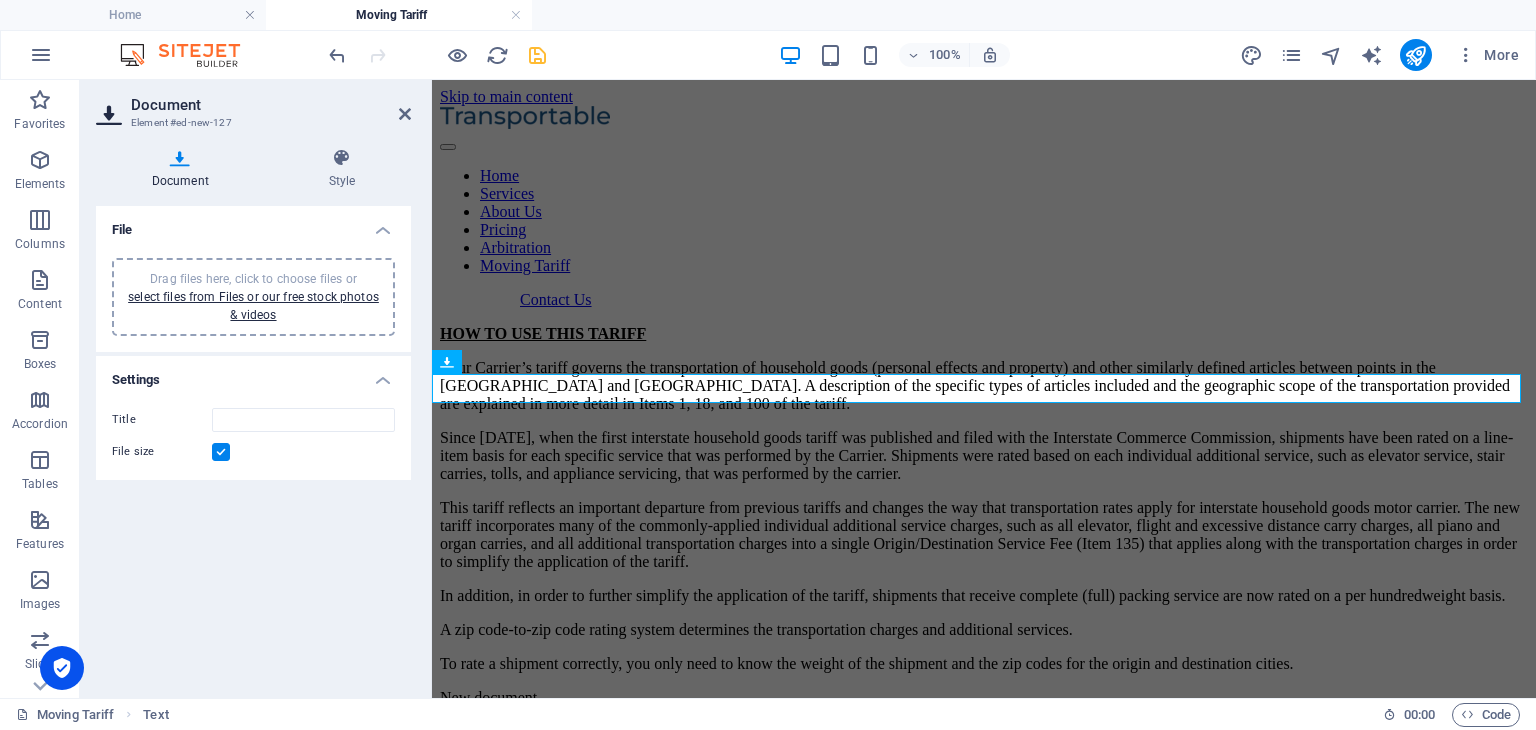 scroll, scrollTop: 370, scrollLeft: 0, axis: vertical 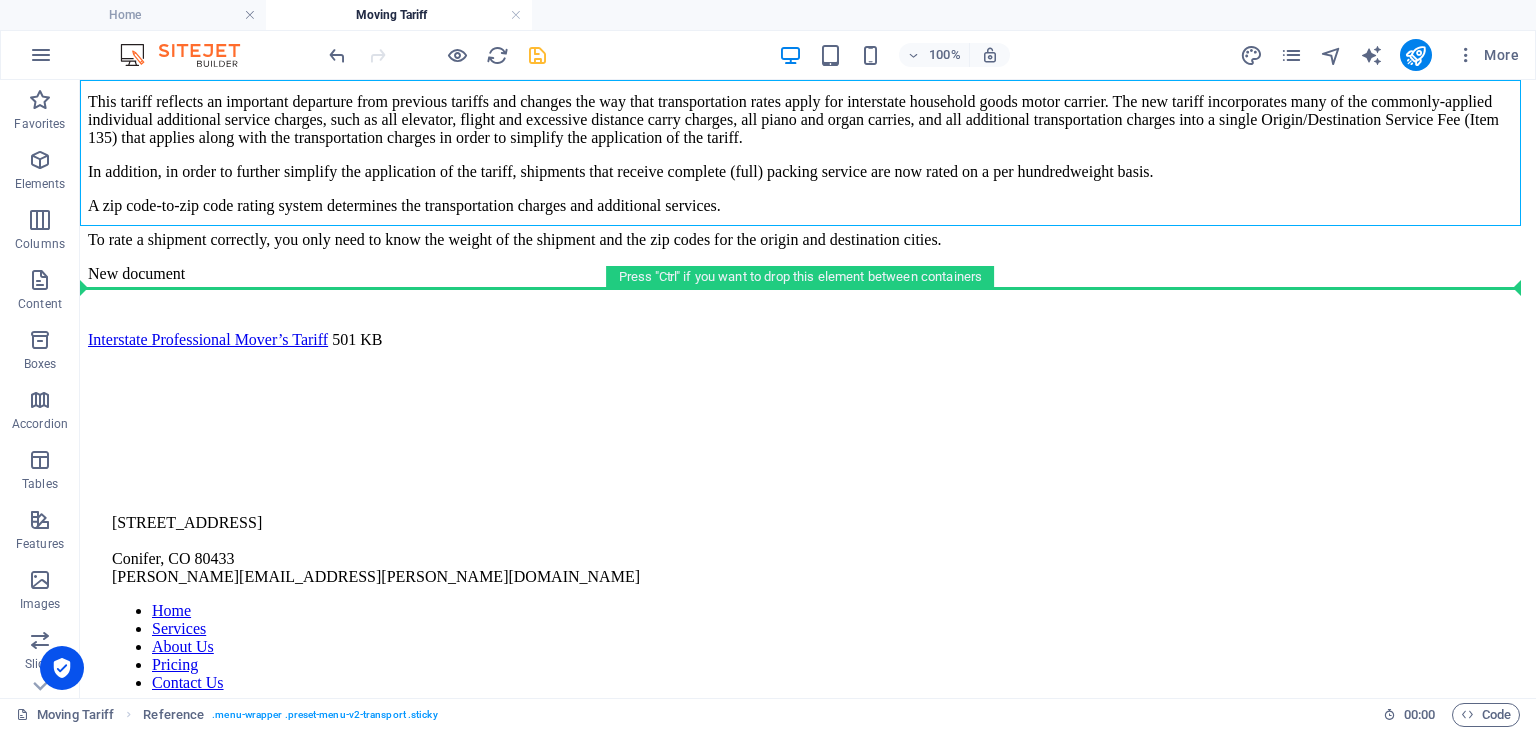 drag, startPoint x: 224, startPoint y: 387, endPoint x: 588, endPoint y: 257, distance: 386.5178 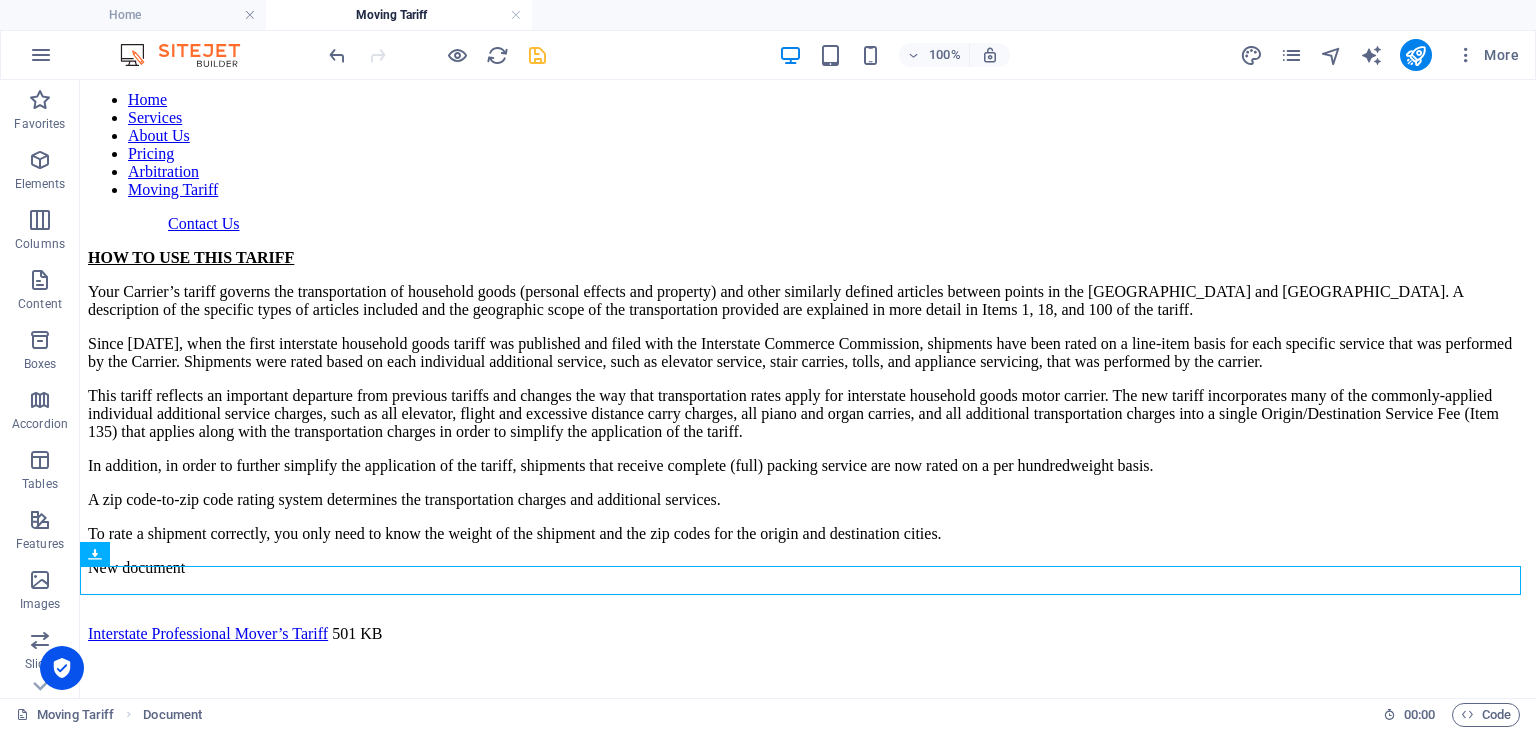 scroll, scrollTop: 50, scrollLeft: 0, axis: vertical 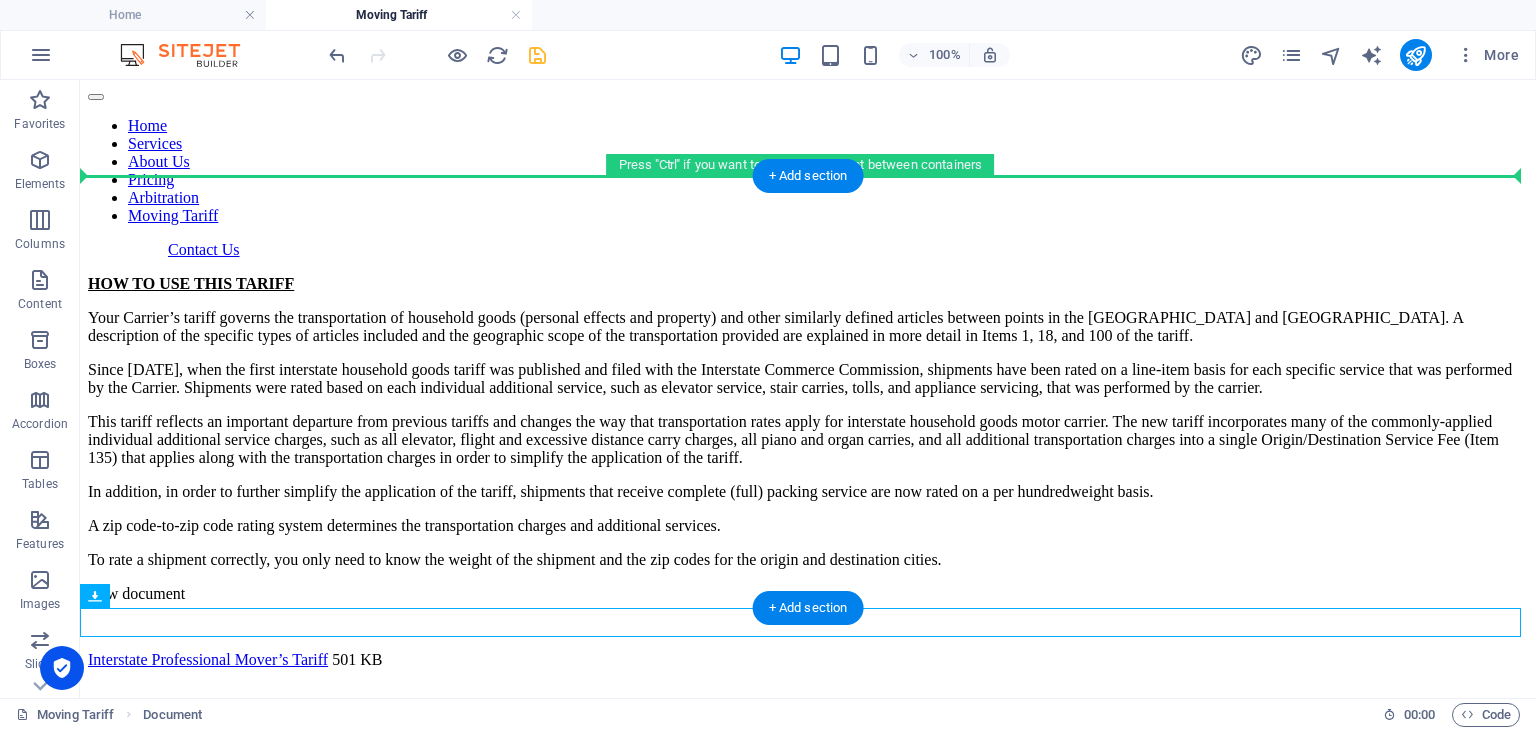 drag, startPoint x: 565, startPoint y: 625, endPoint x: 546, endPoint y: 187, distance: 438.4119 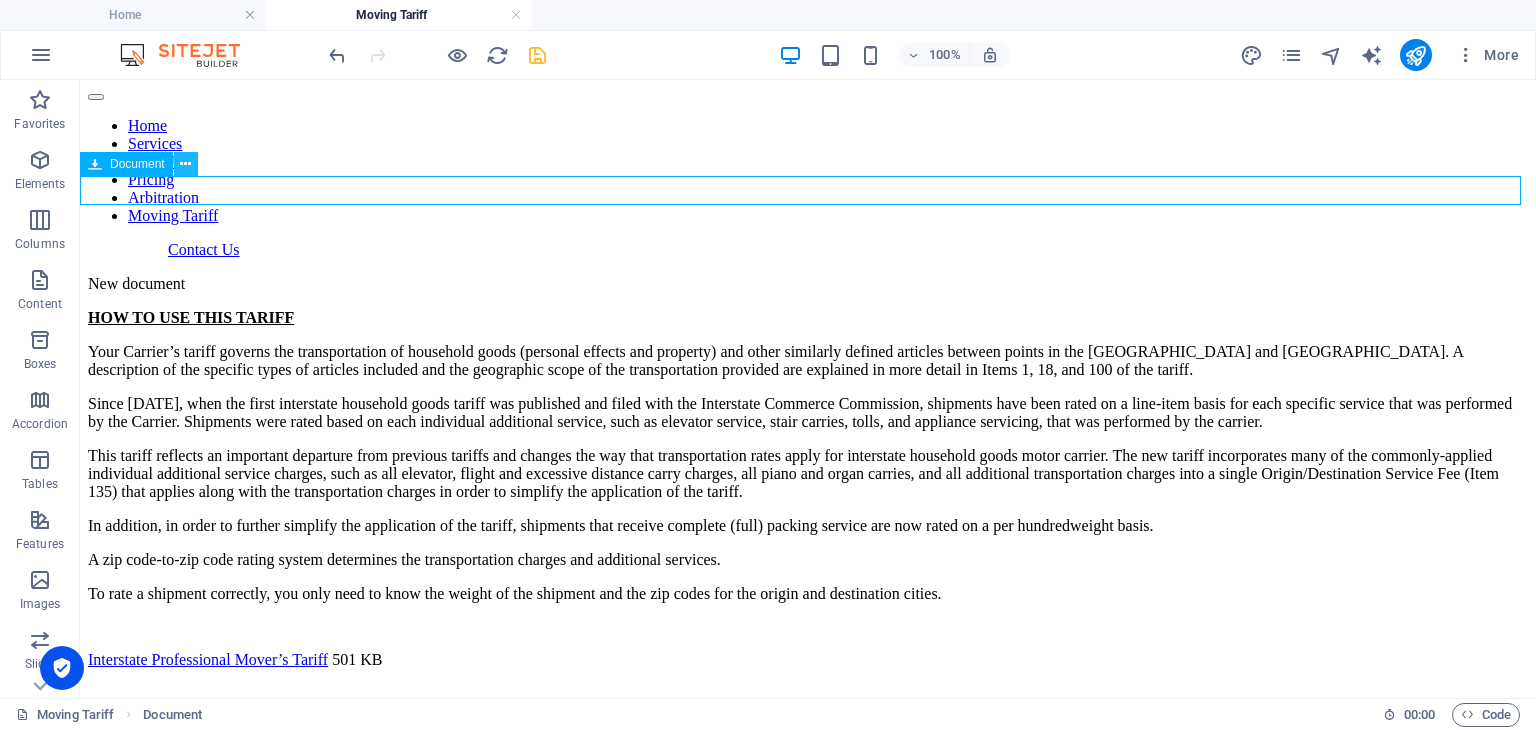 click at bounding box center (186, 164) 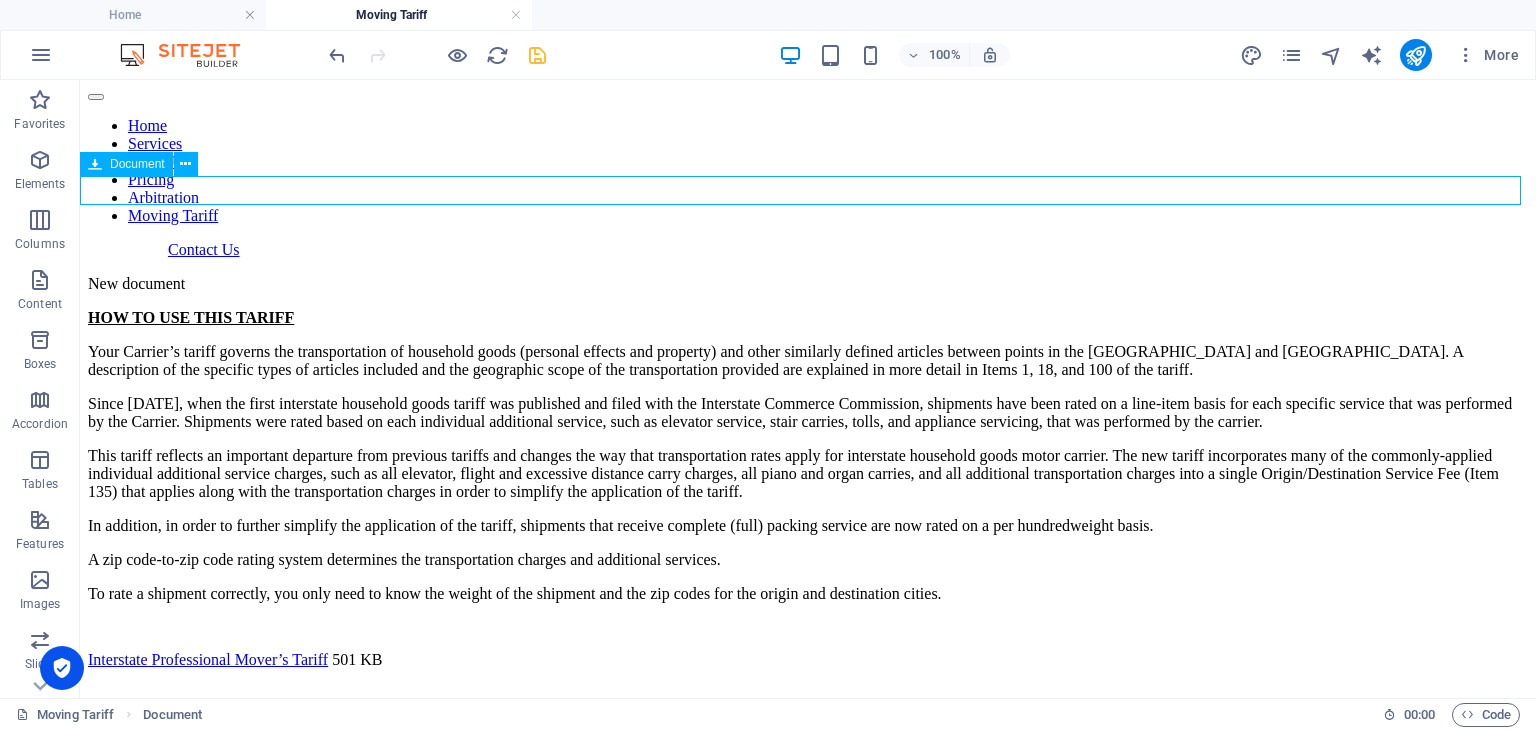 click on "New document" at bounding box center [808, 284] 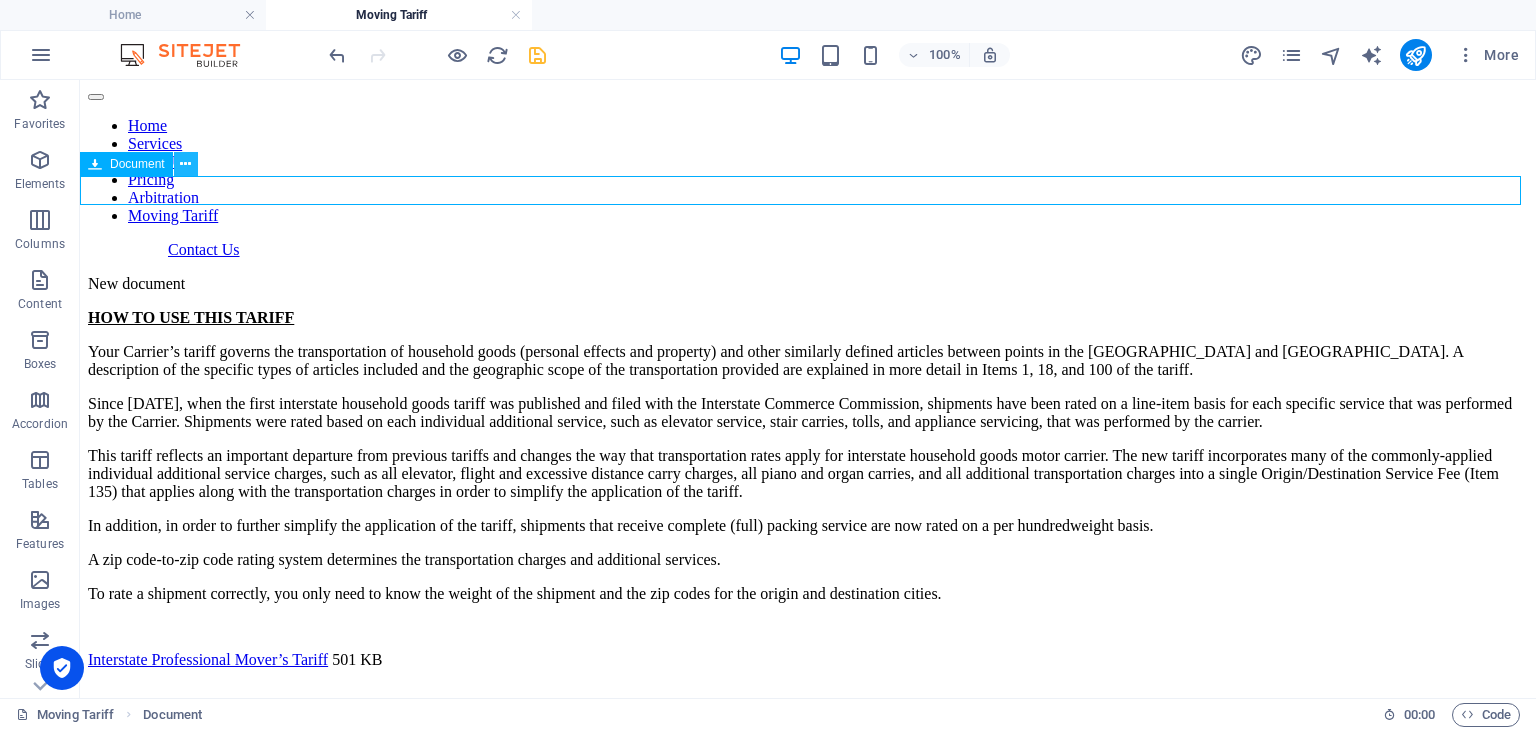 click at bounding box center (185, 164) 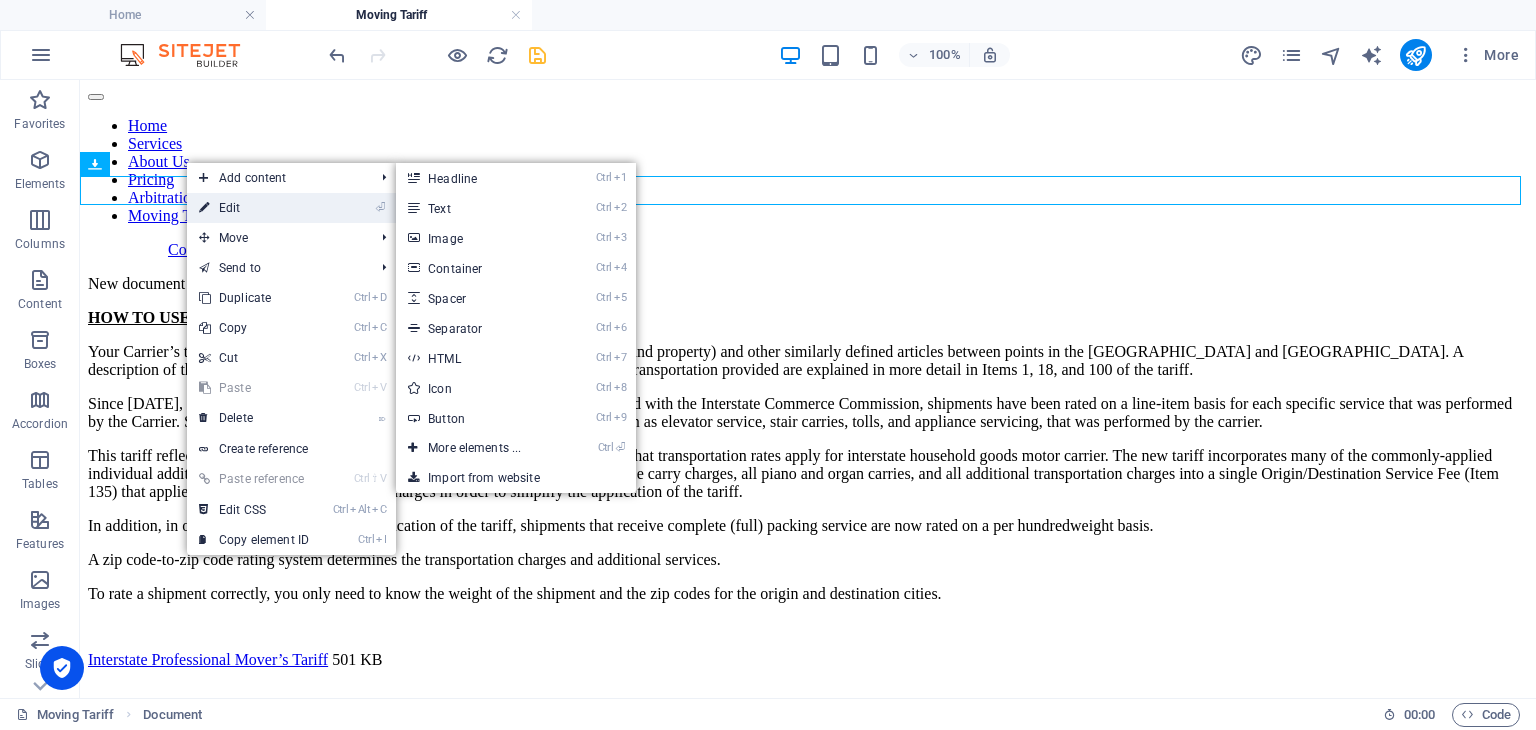 click on "⏎  Edit" at bounding box center (254, 208) 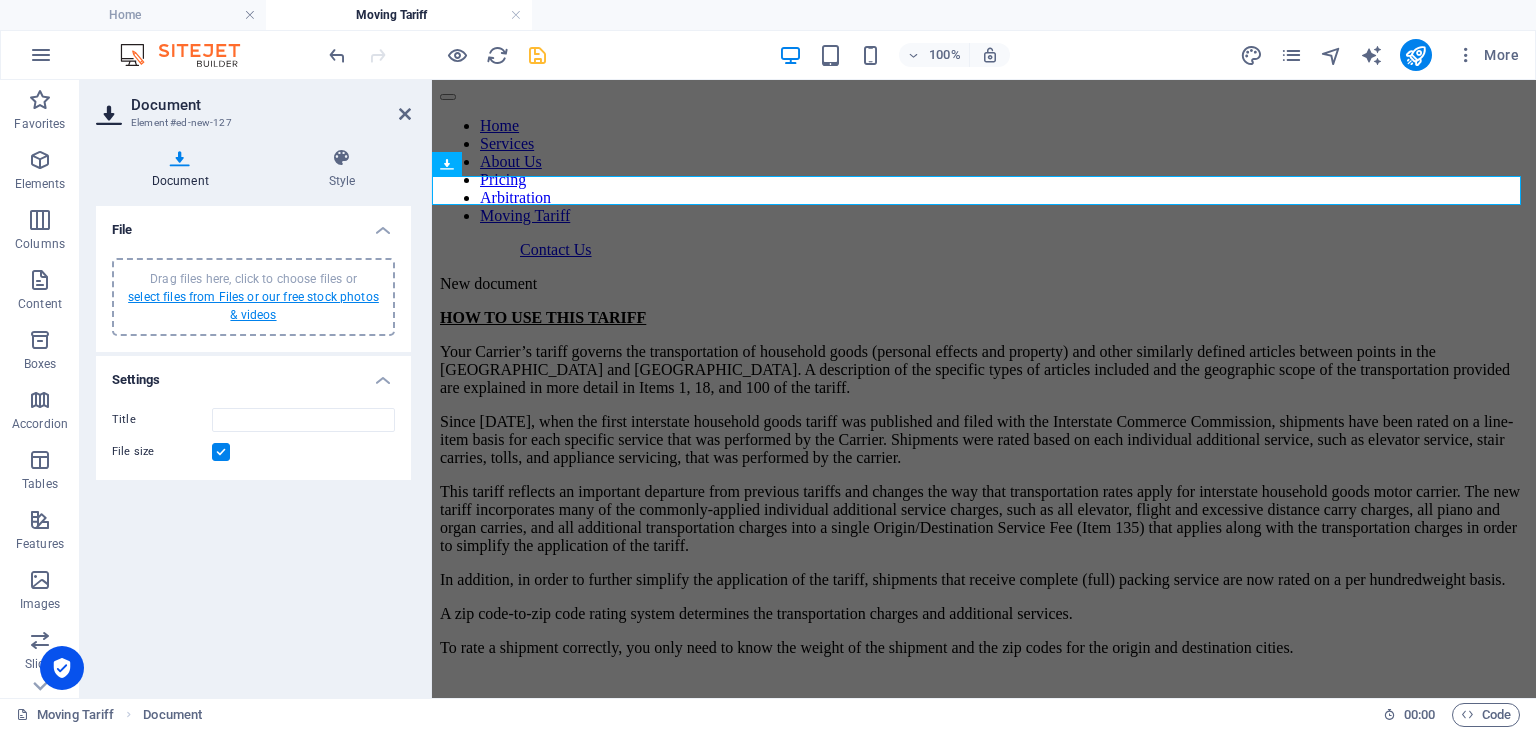 click on "select files from Files or our free stock photos & videos" at bounding box center (253, 306) 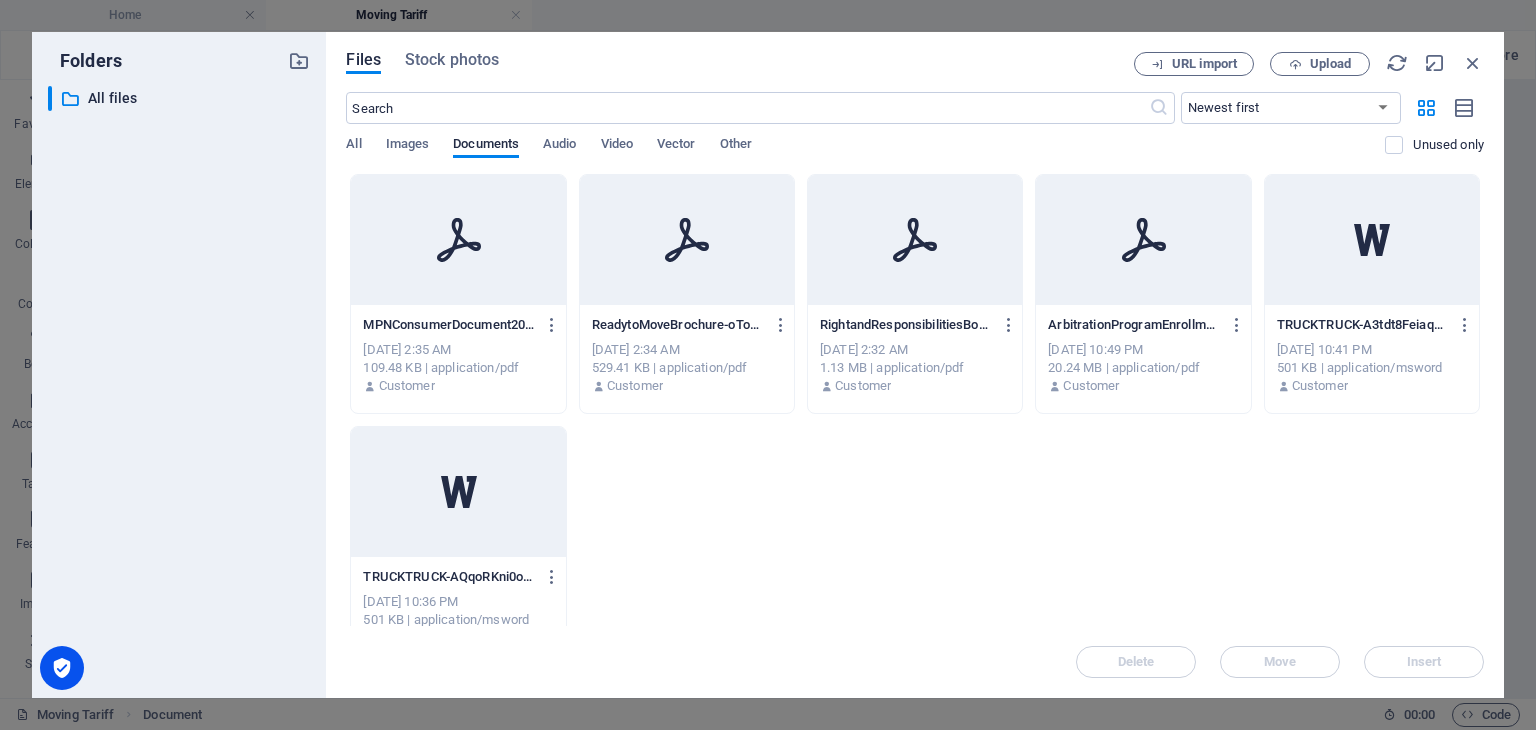 click 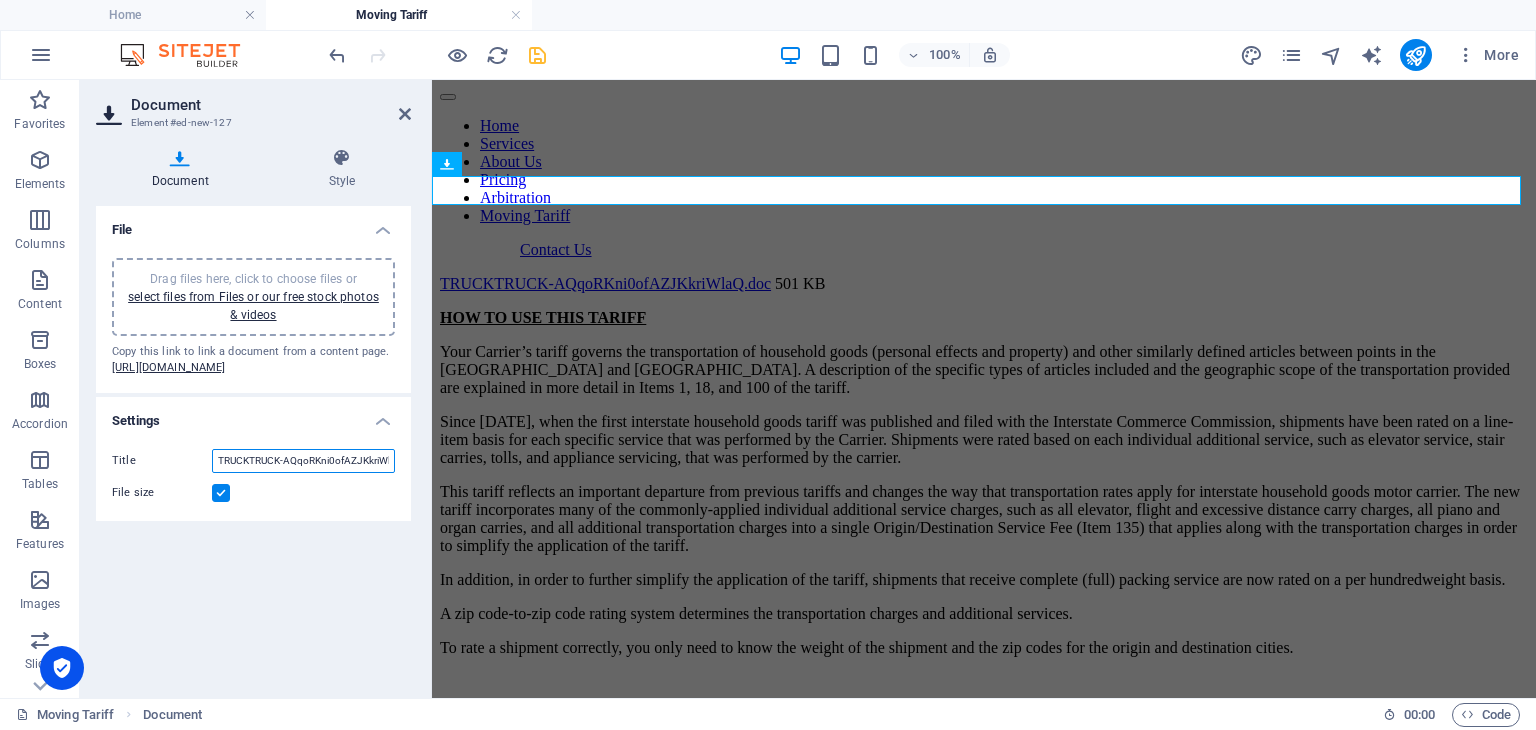 drag, startPoint x: 379, startPoint y: 489, endPoint x: 211, endPoint y: 476, distance: 168.50223 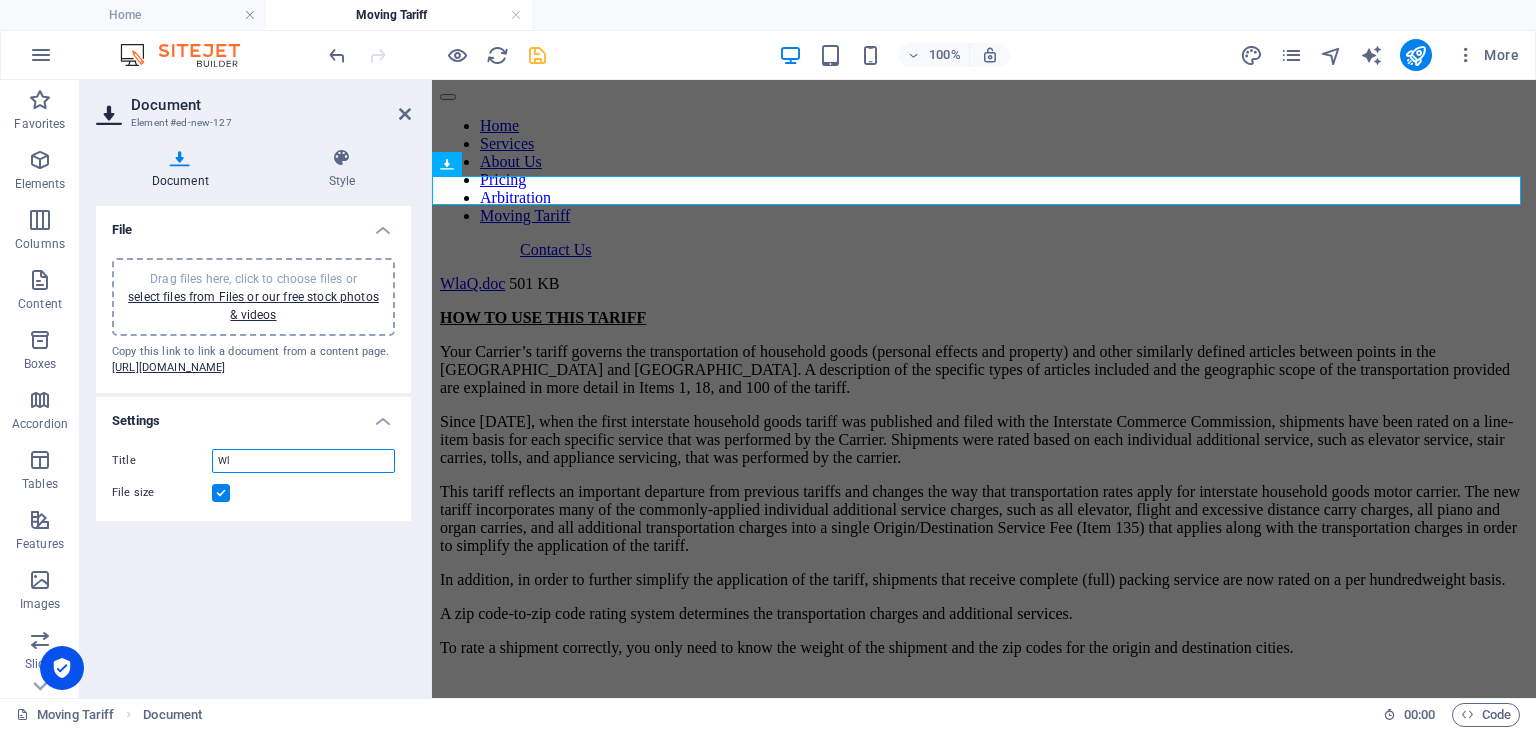 type on "W" 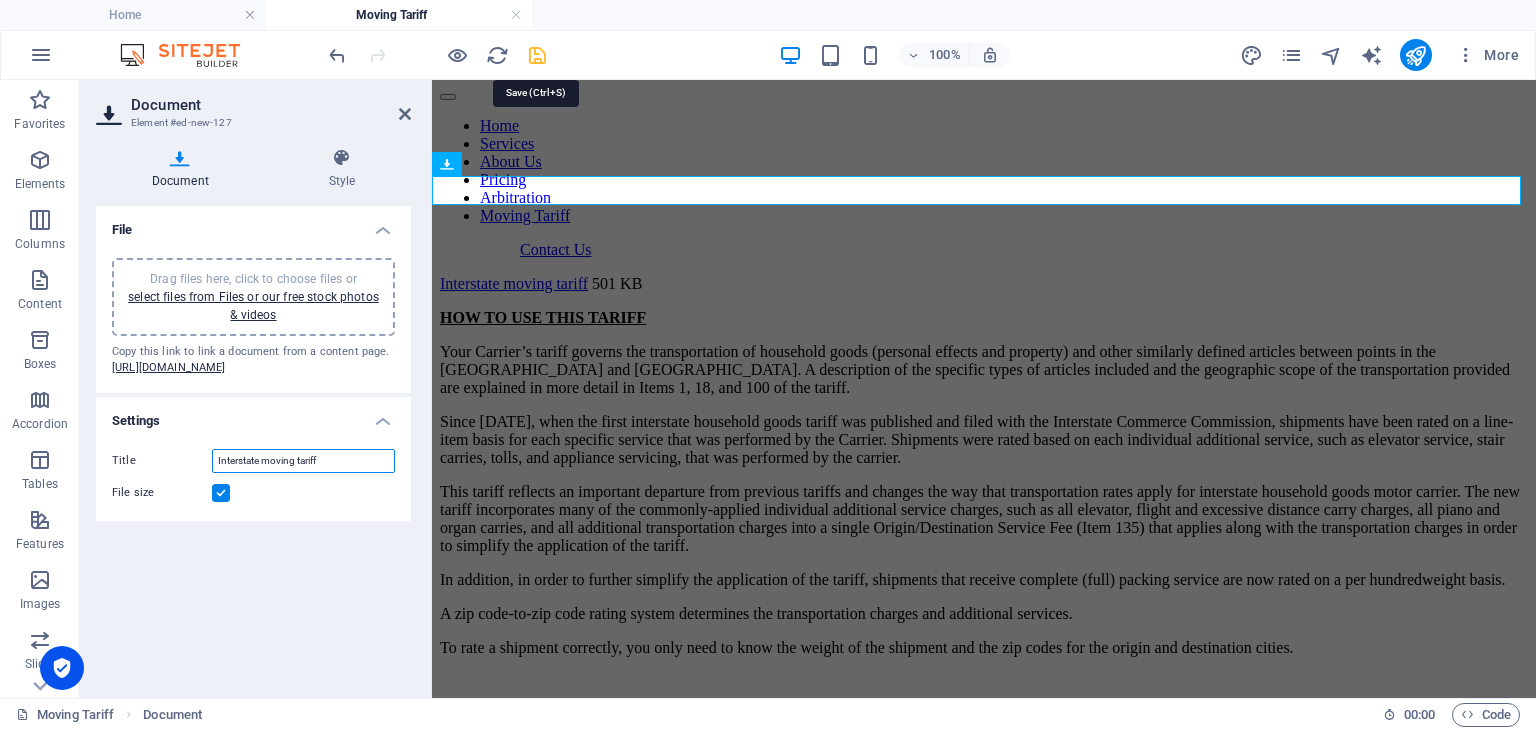 type on "Interstate moving tariff" 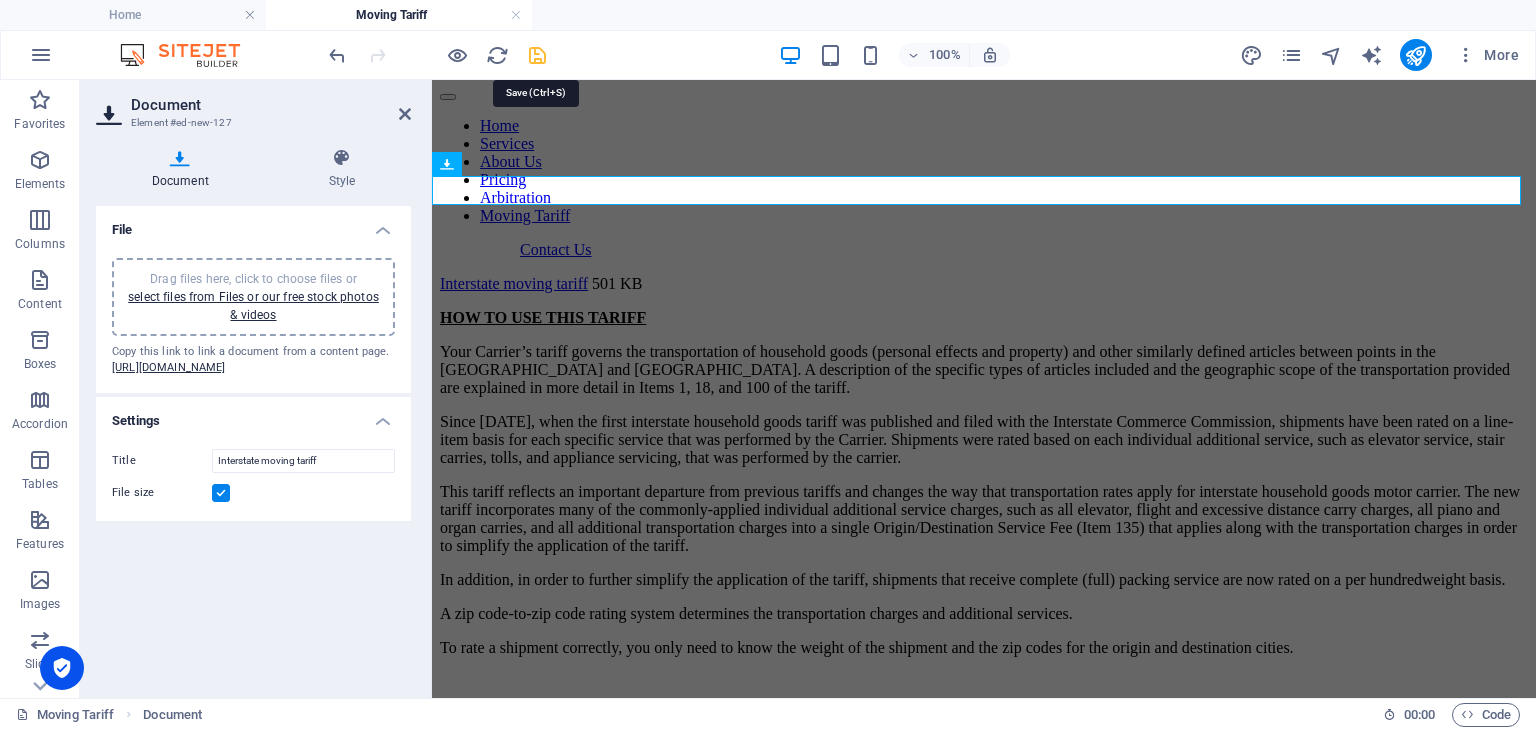 click at bounding box center [537, 55] 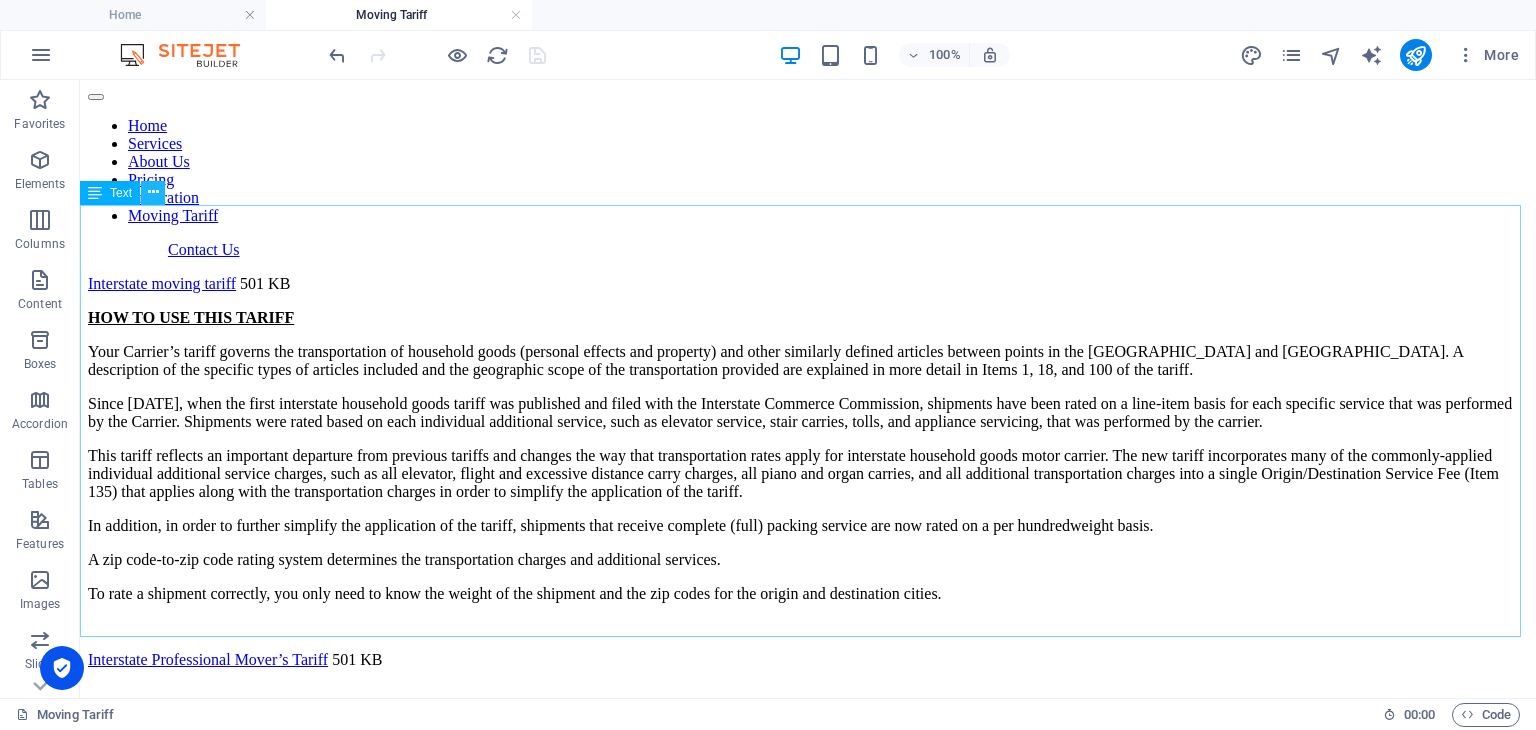 click at bounding box center (153, 192) 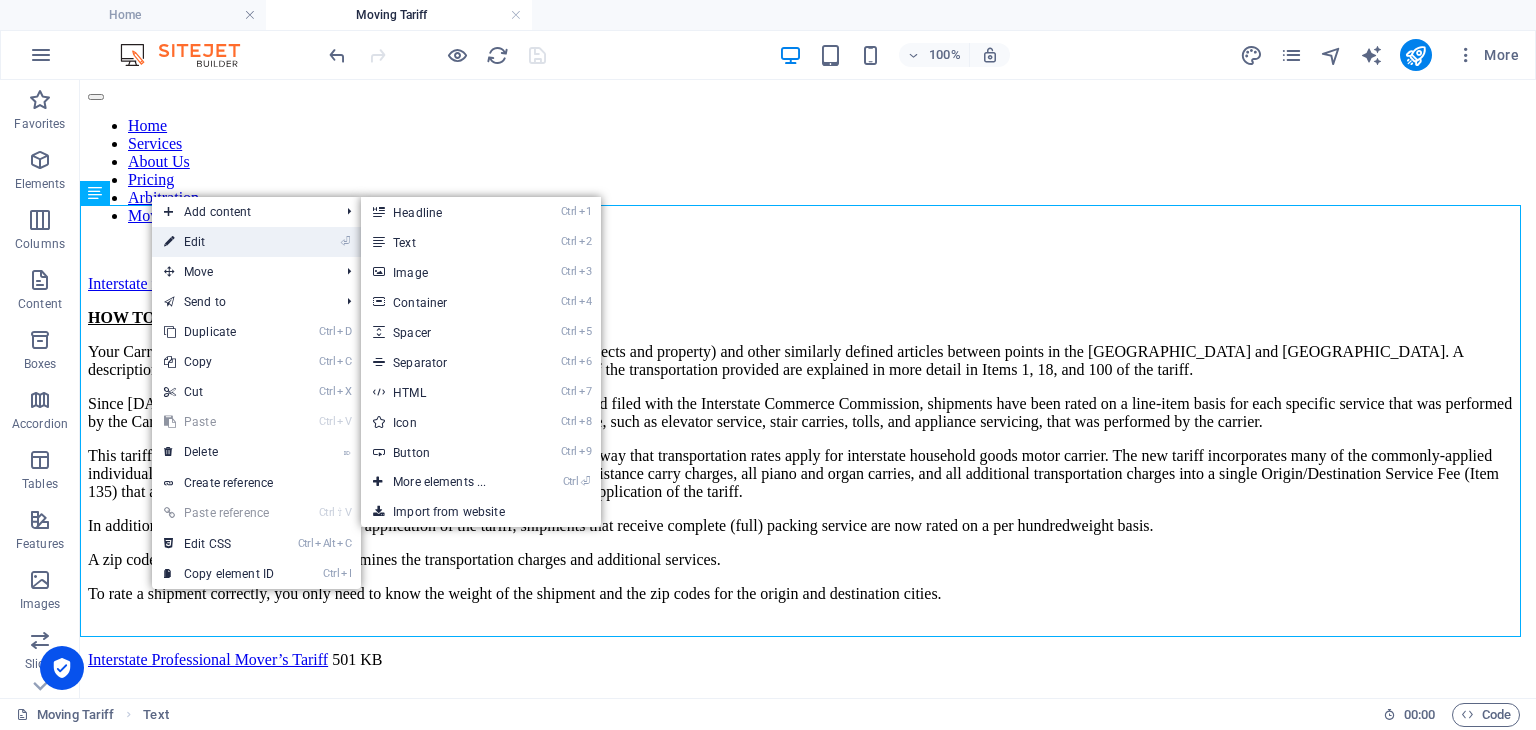 click on "⏎  Edit" at bounding box center (219, 242) 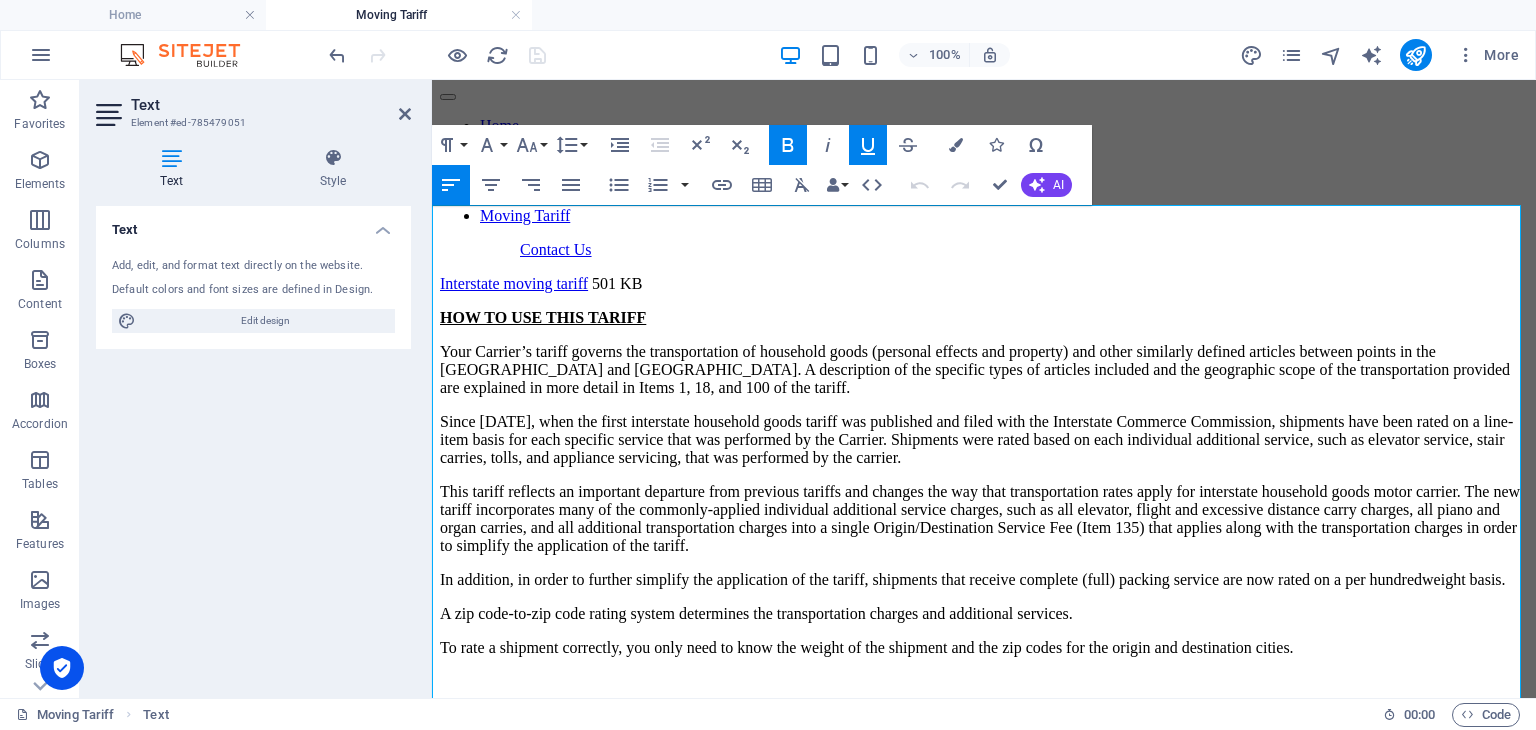 click on "HOW TO USE THIS TARIFF" at bounding box center [543, 317] 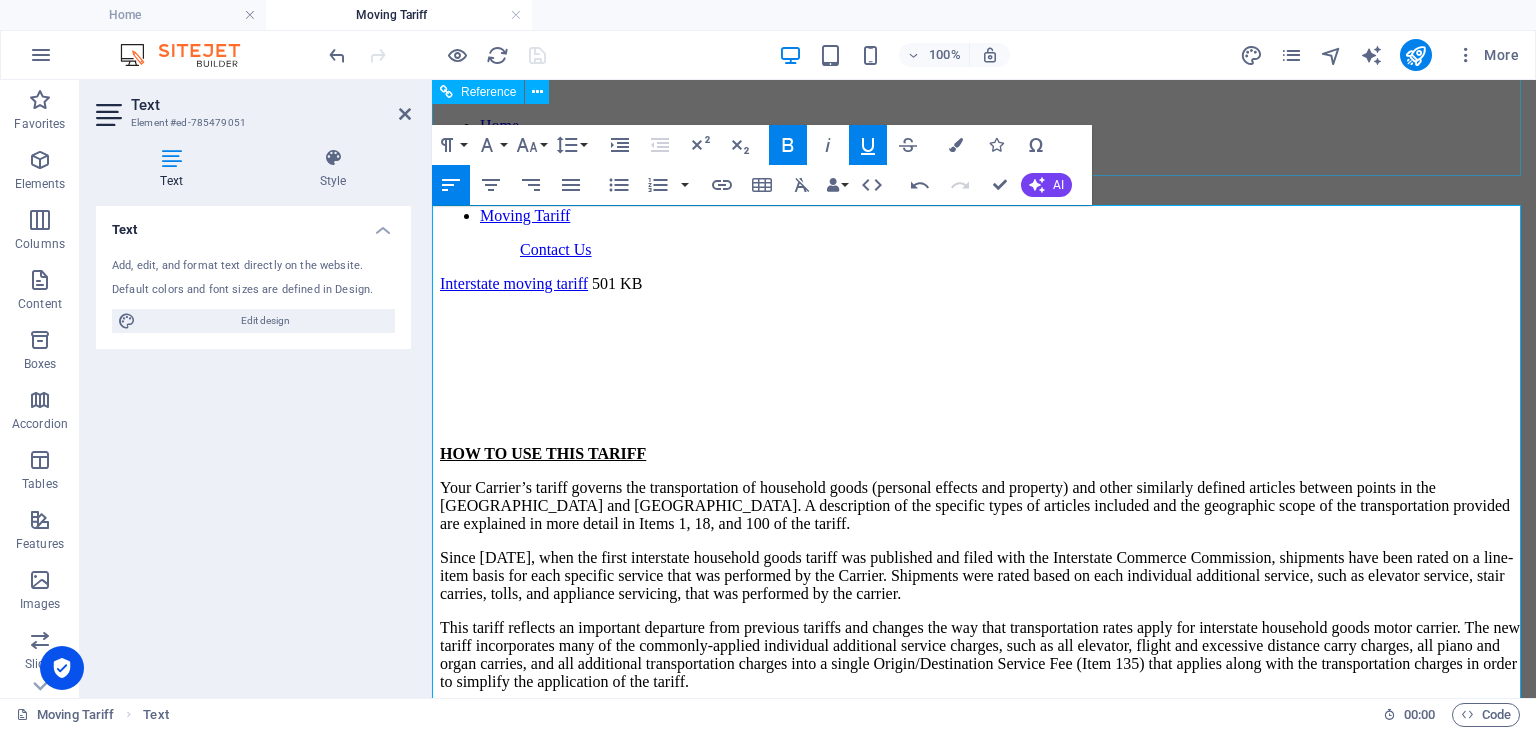 click on "Home Services About Us Pricing Arbitration Moving Tariff Contact Us" at bounding box center [984, 157] 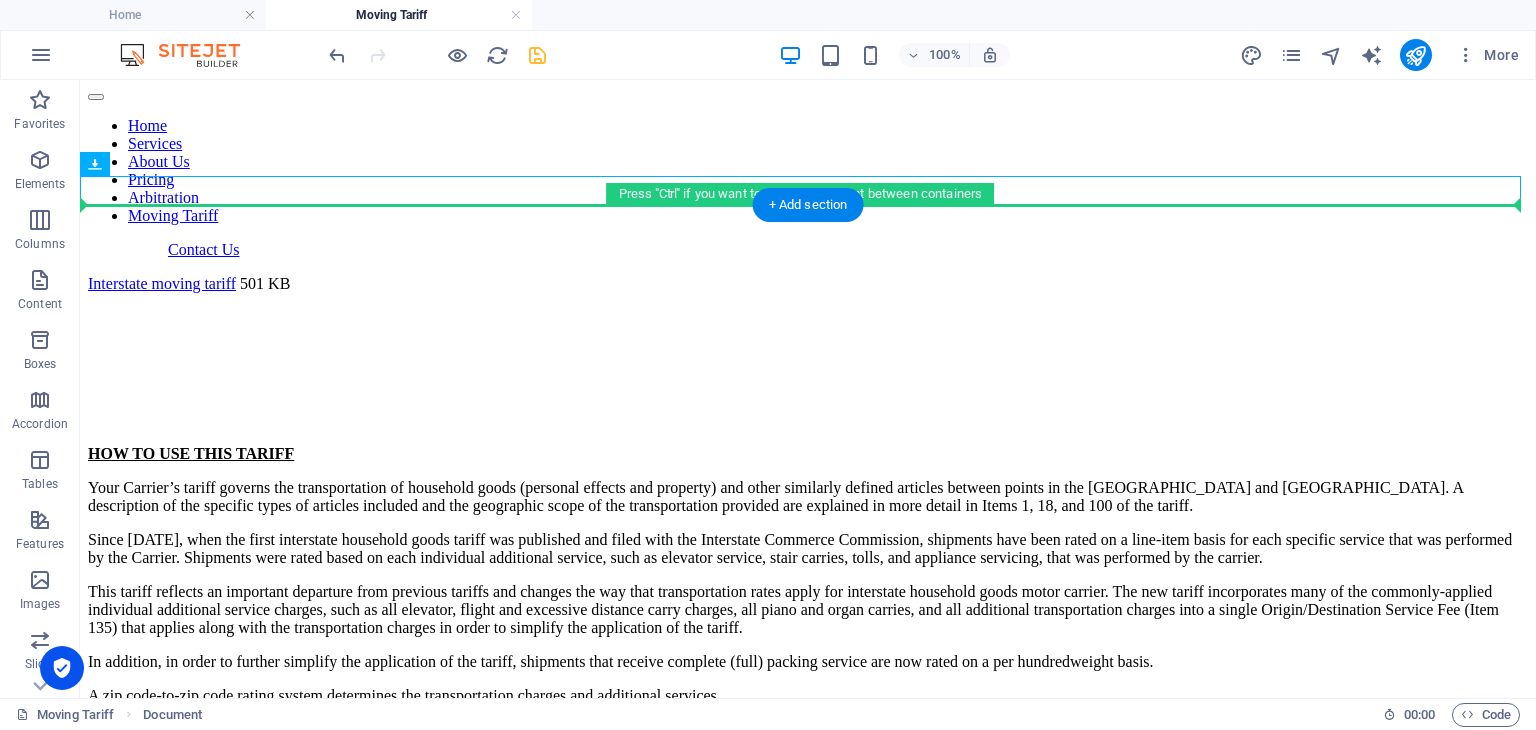 drag, startPoint x: 268, startPoint y: 188, endPoint x: 272, endPoint y: 273, distance: 85.09406 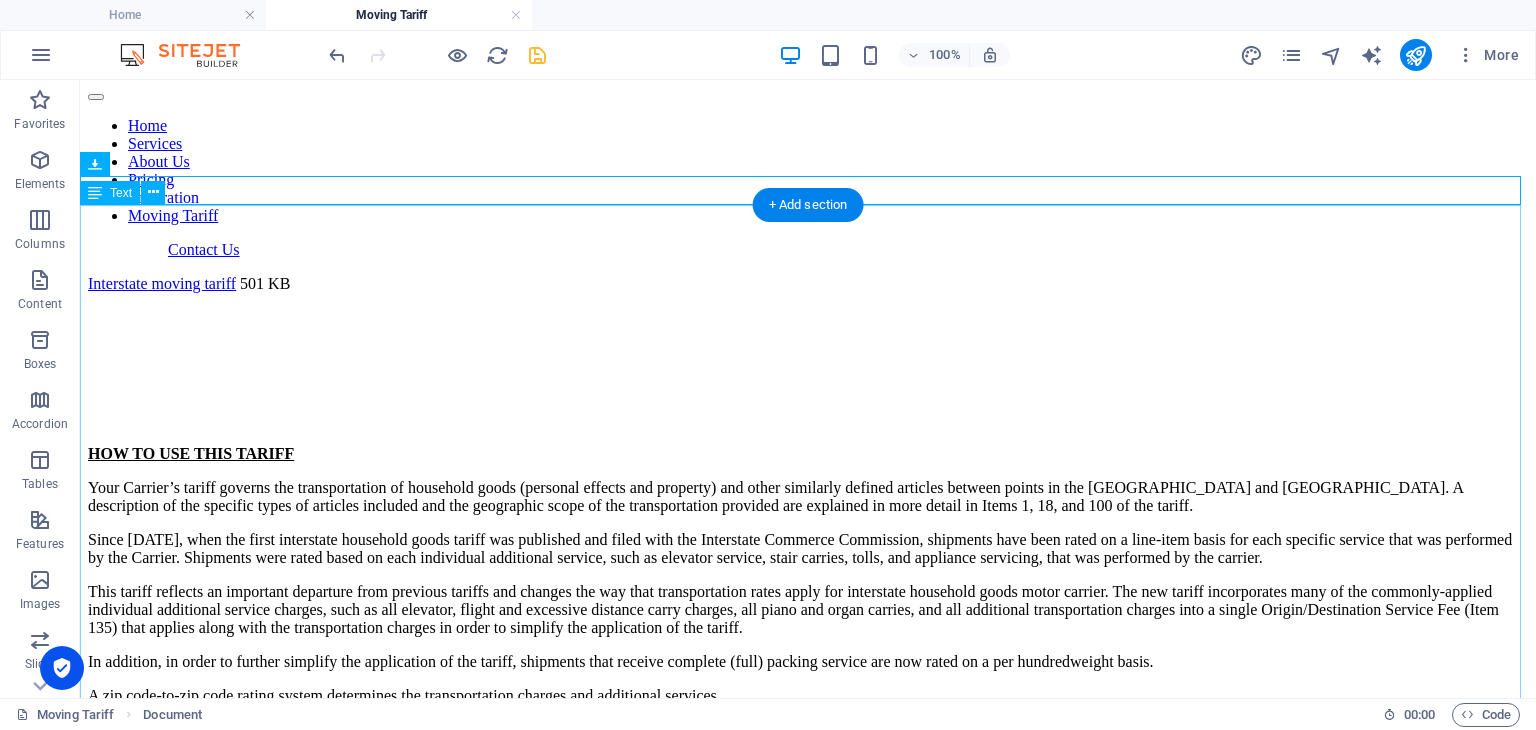 click on "HOW TO USE THIS TARIFF
Your Carrier’s tariff governs the transportation of household goods (personal effects and property) and other similarly defined articles between points in the [GEOGRAPHIC_DATA] and [GEOGRAPHIC_DATA].  A description of the specific types of articles included and the geographic scope of the transportation provided are explained in more detail in Items 1, 18, and 100 of the tariff.
Since [DATE], when the first interstate household goods tariff was published and filed with the Interstate Commerce Commission, shipments have been rated on a line-item basis for each specific service that was performed by the Carrier.  Shipments were rated based on each individual additional service, such as elevator service, stair carries, tolls, and appliance servicing, that was performed by the carrier.
In addition, in order to further simplify the application of the tariff, shipments that receive complete (full) packing service are now rated on a per hundredweight basis." at bounding box center [808, 524] 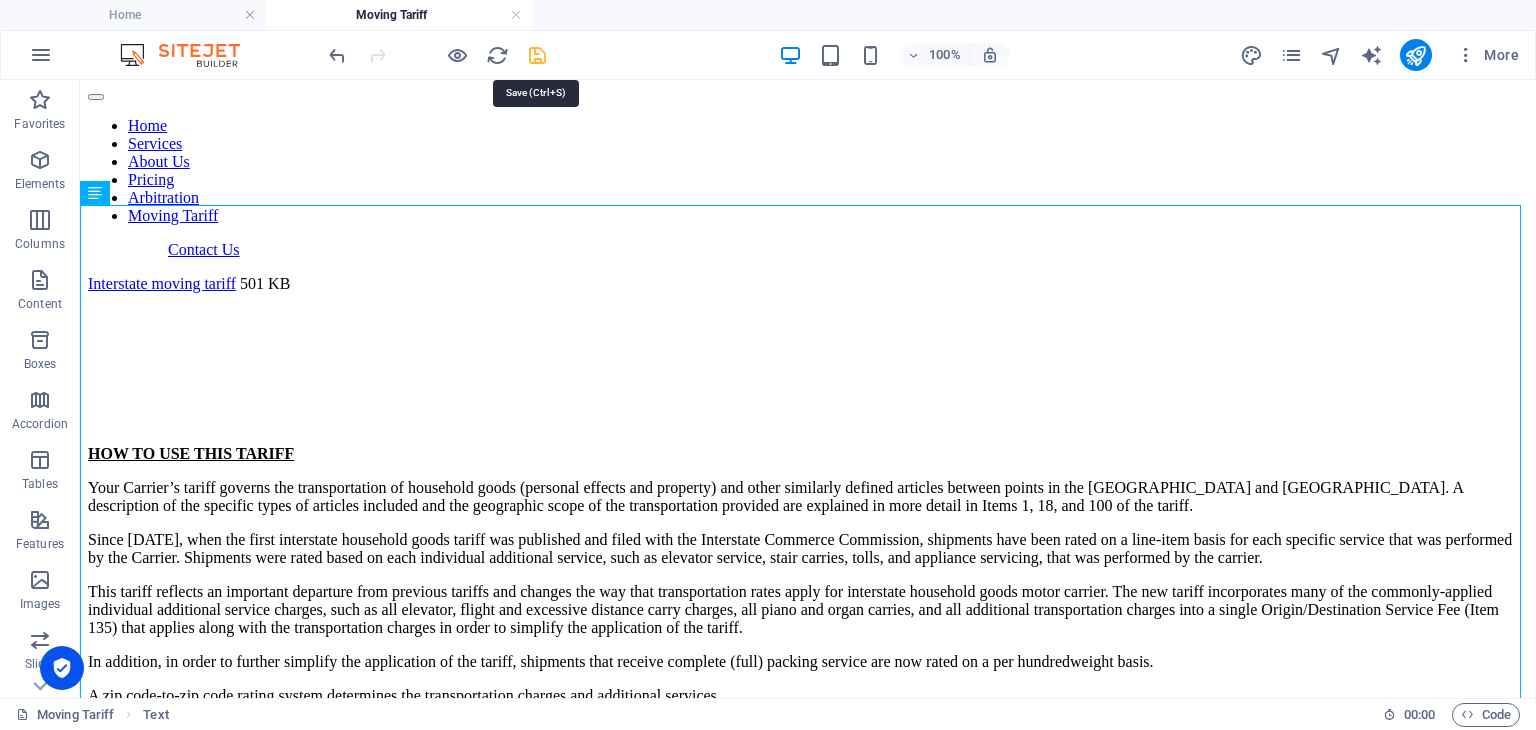 click at bounding box center [537, 55] 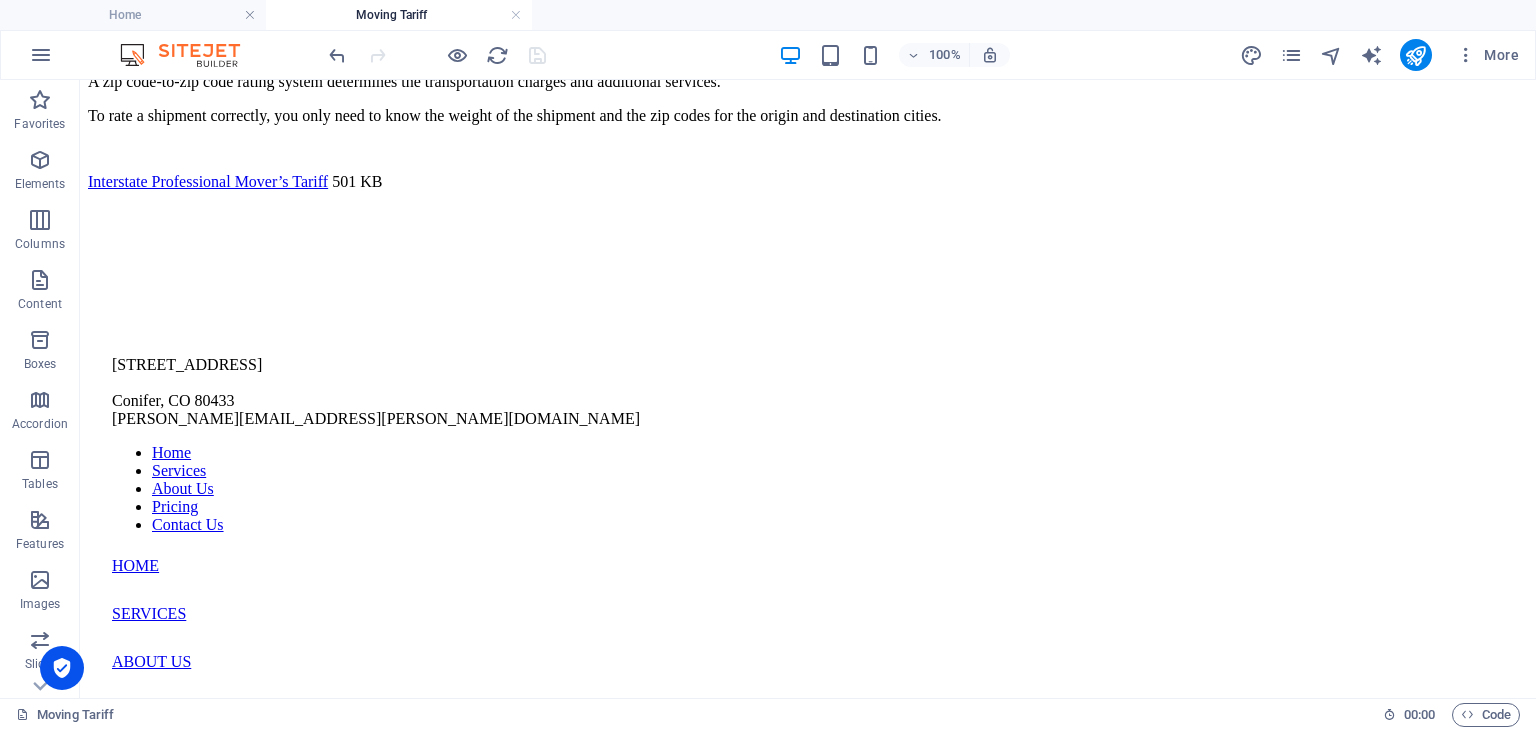 scroll, scrollTop: 811, scrollLeft: 0, axis: vertical 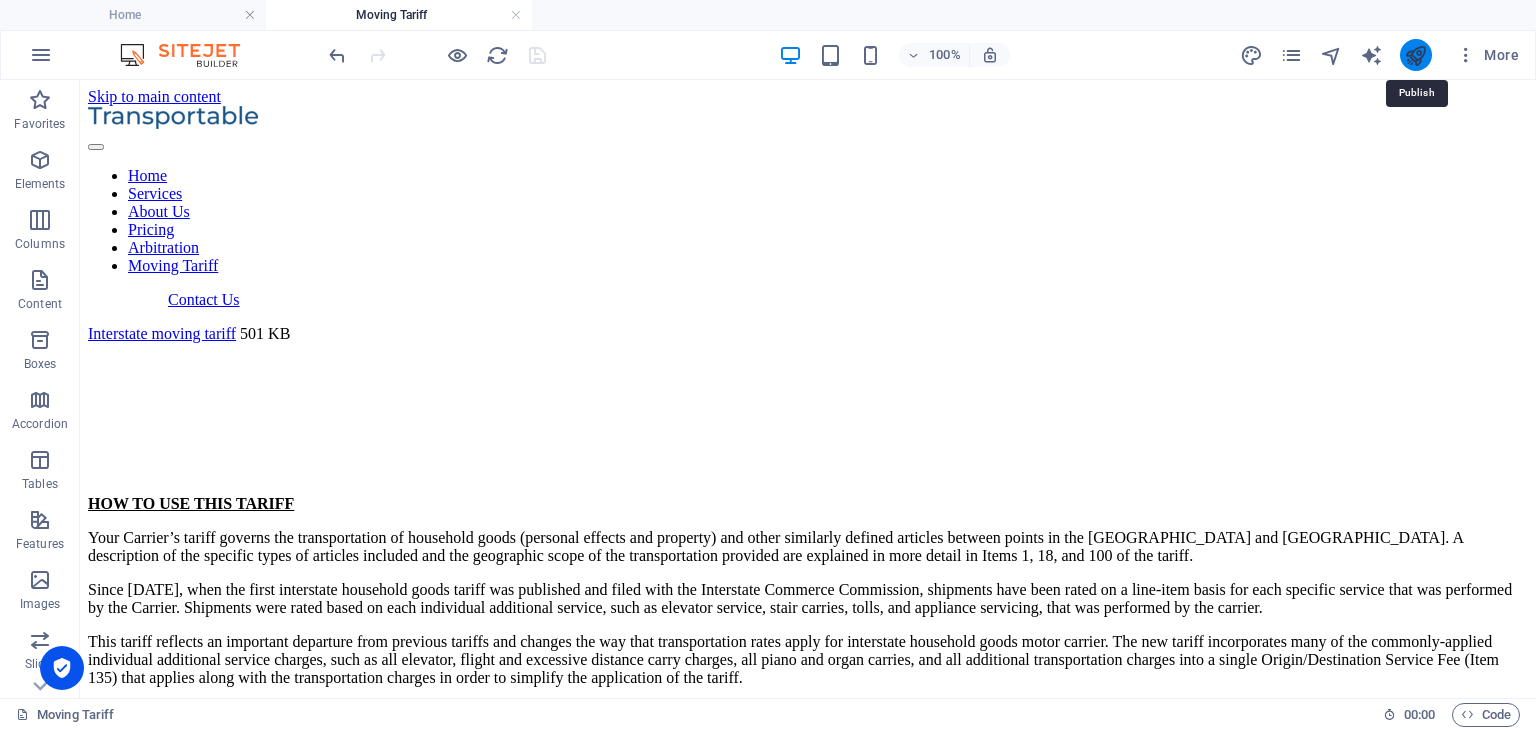 click at bounding box center (1415, 55) 